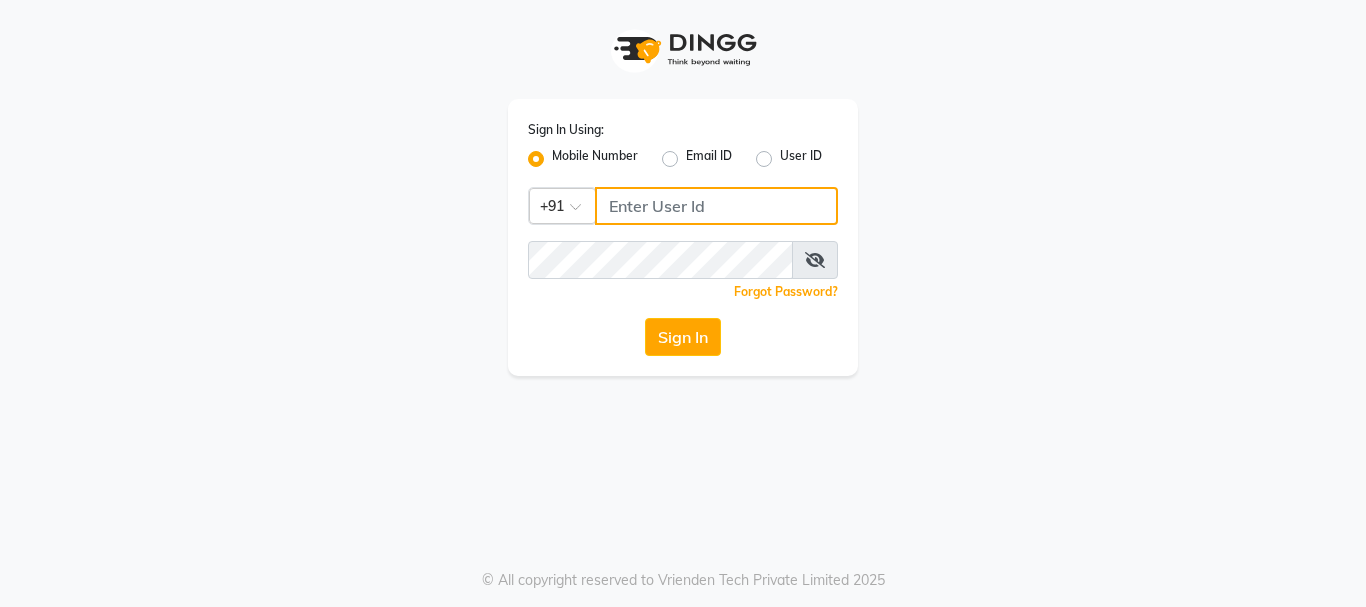 type on "9011729000" 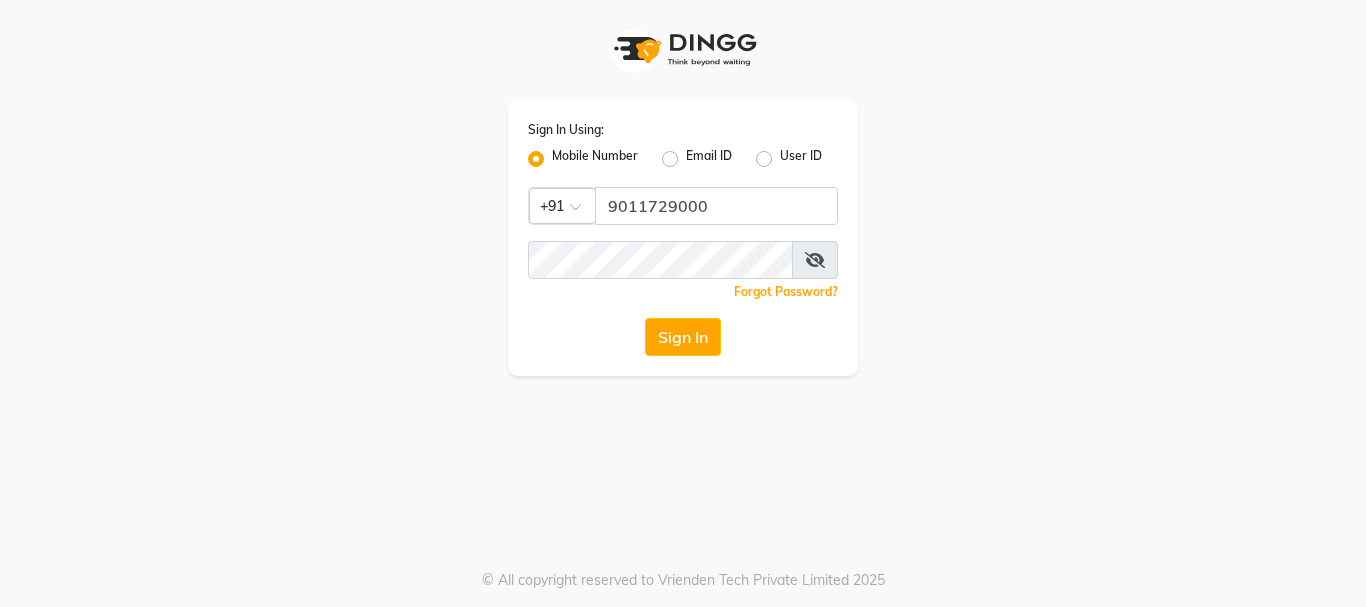 click on "Sign In" 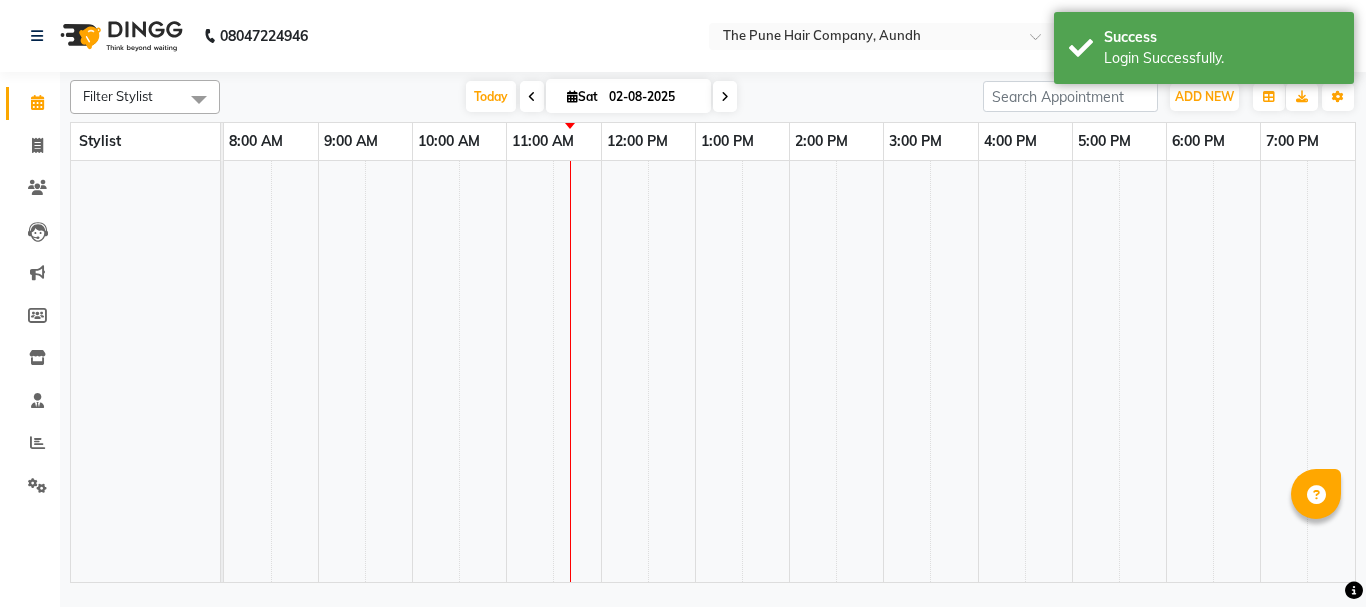 select on "en" 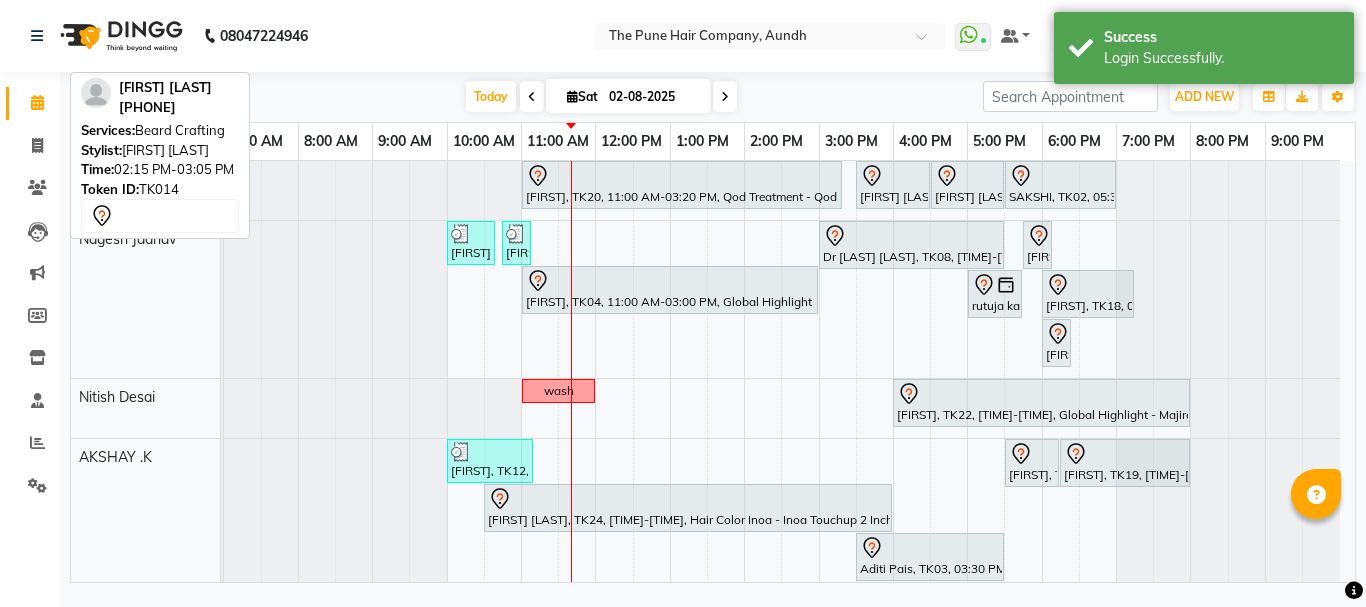 scroll, scrollTop: 300, scrollLeft: 0, axis: vertical 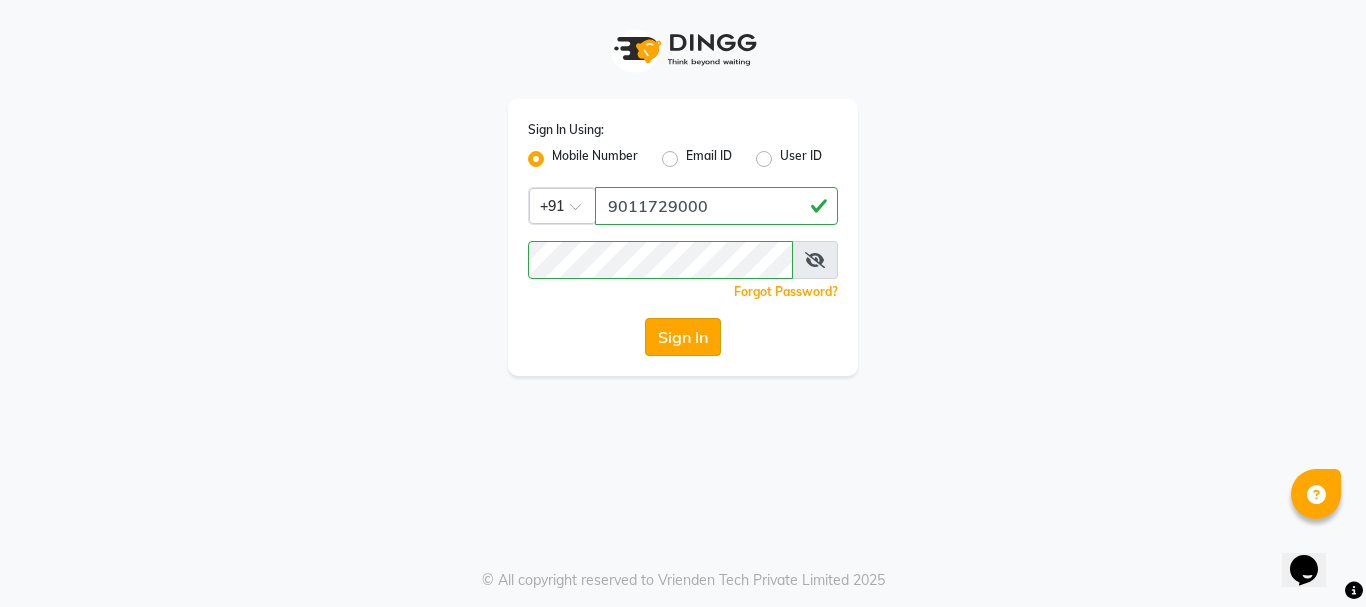 click on "Sign In" 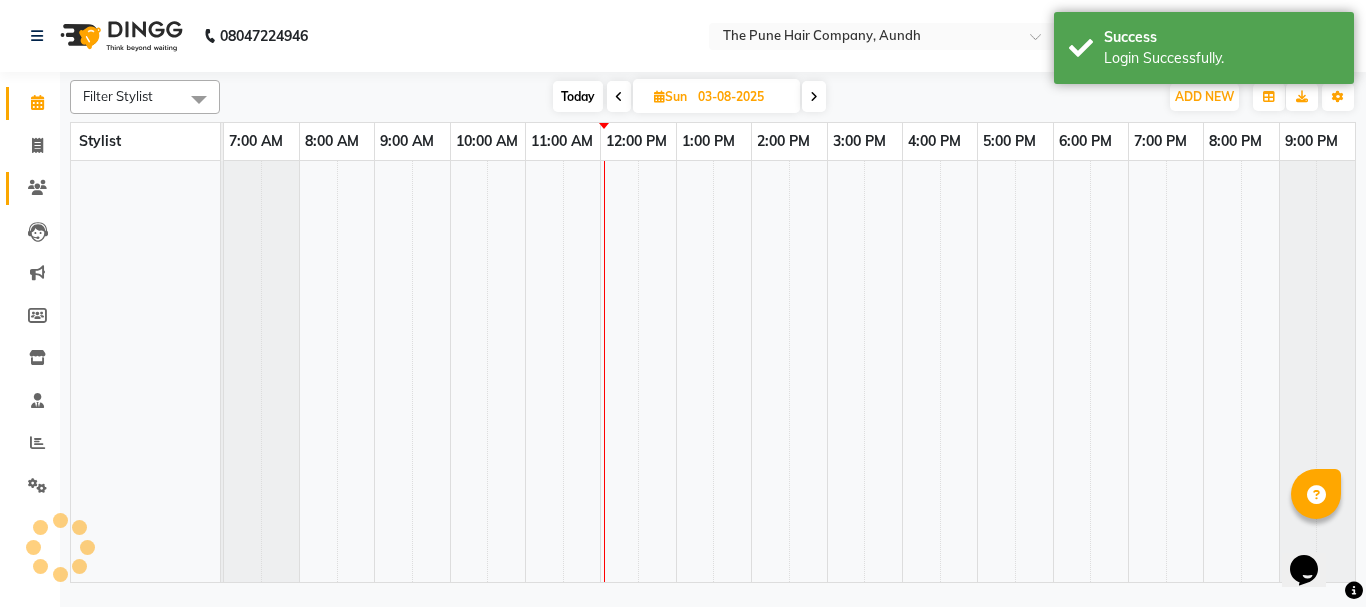 click 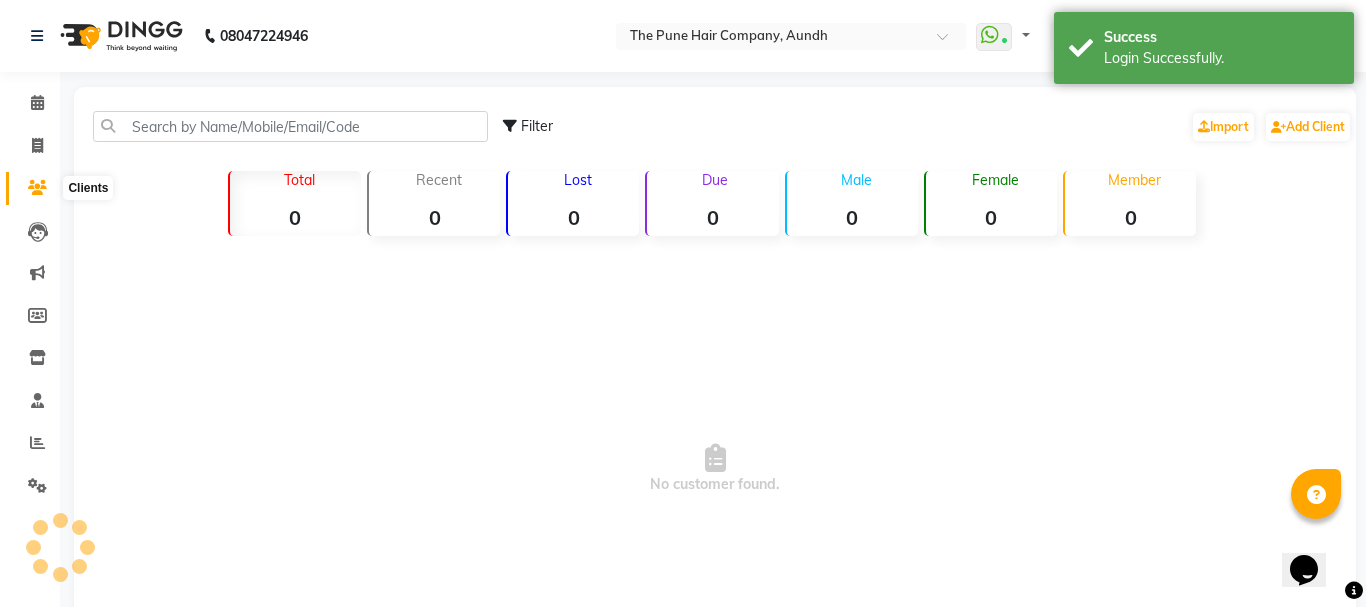 select on "en" 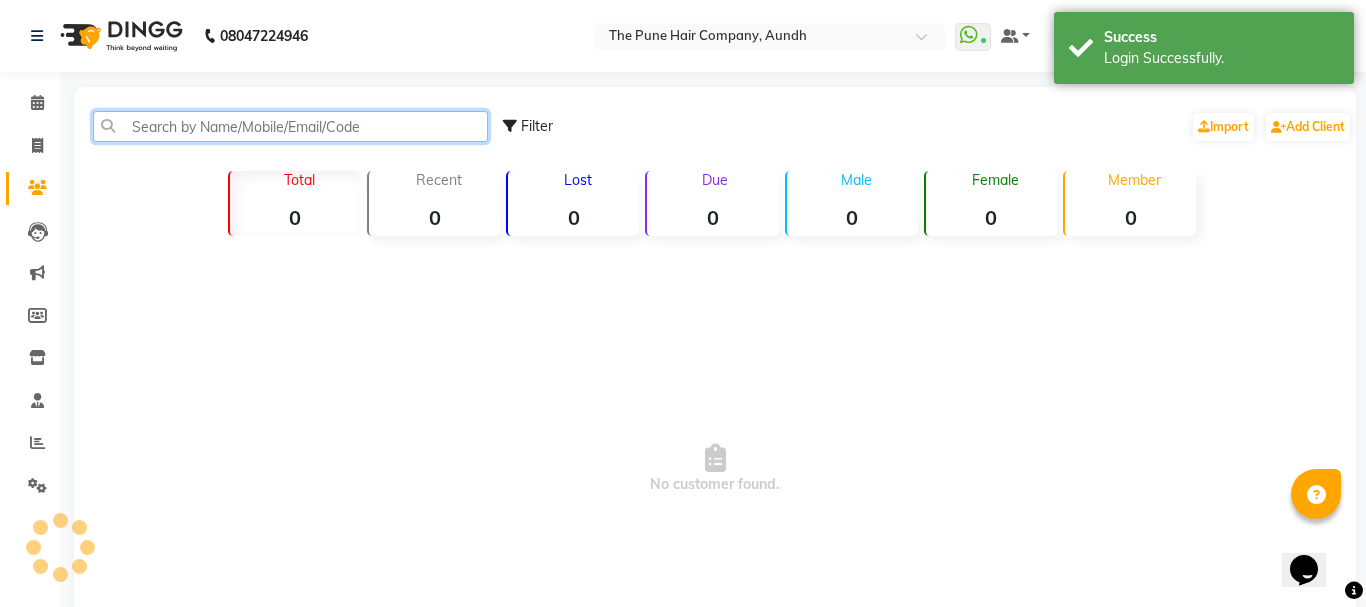 click 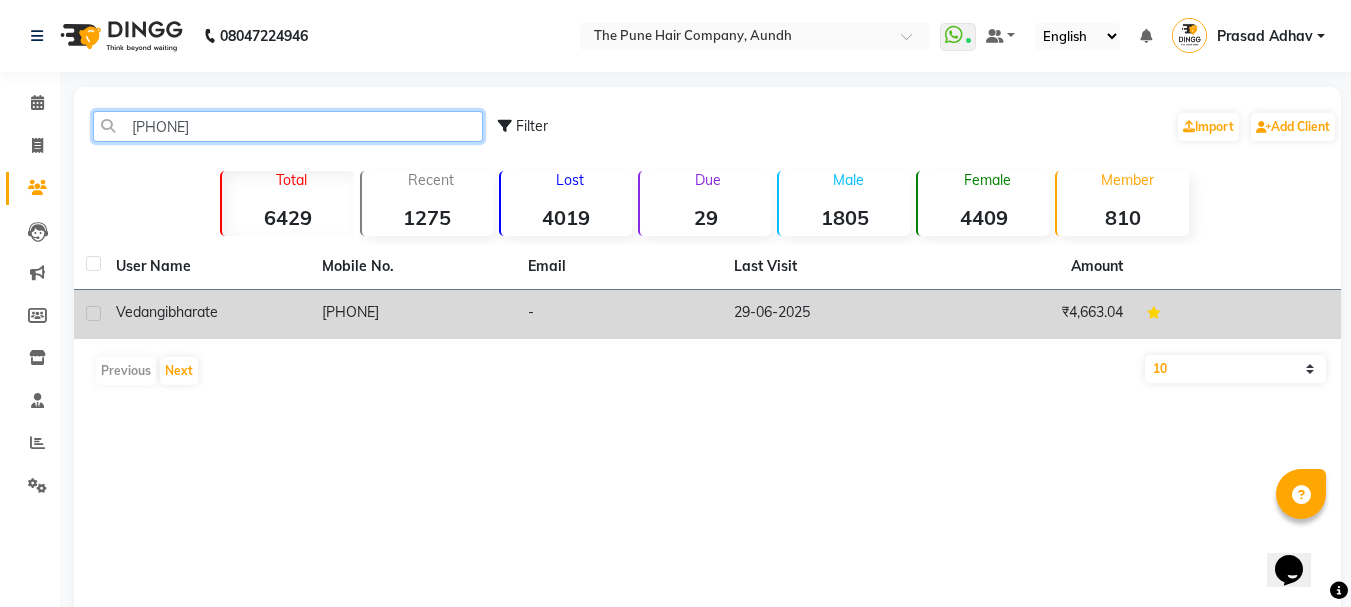 type on "[PHONE]" 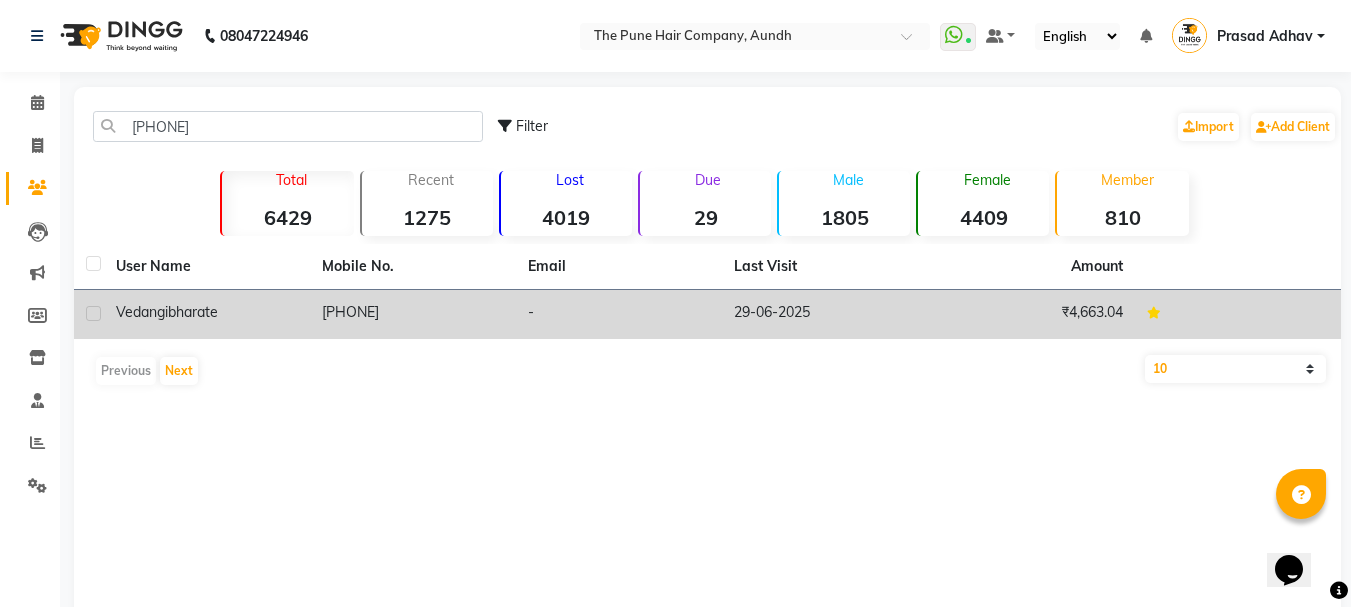 click on "[FIRST] [LAST]" 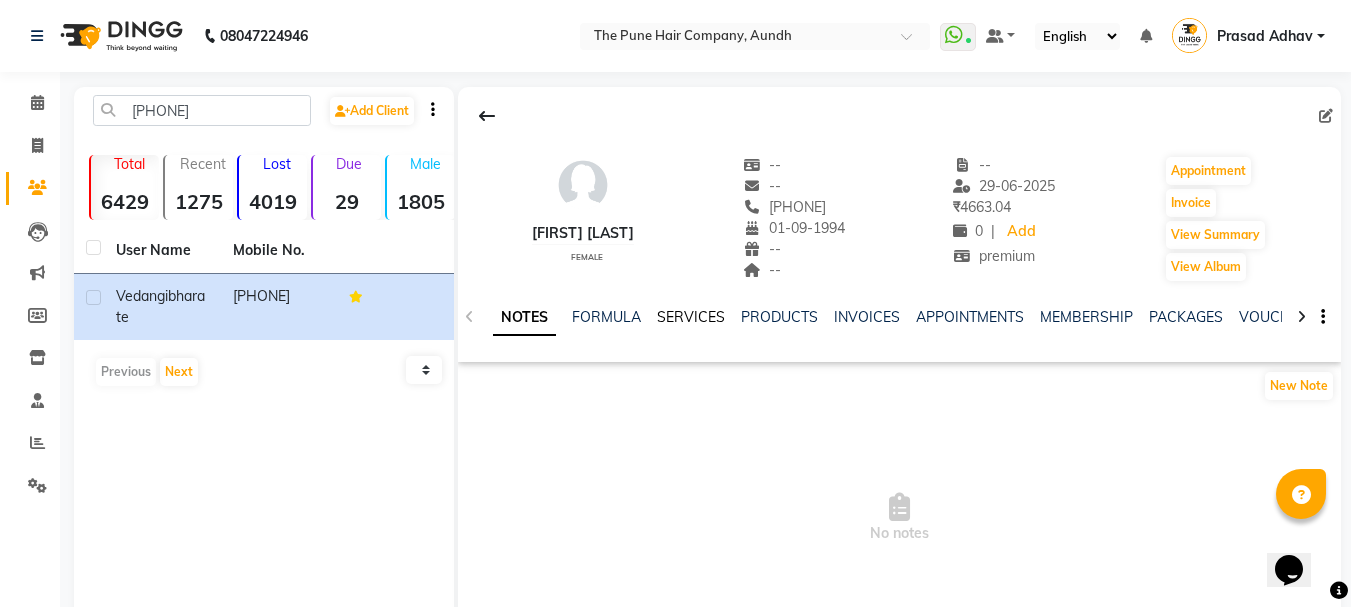 click on "SERVICES" 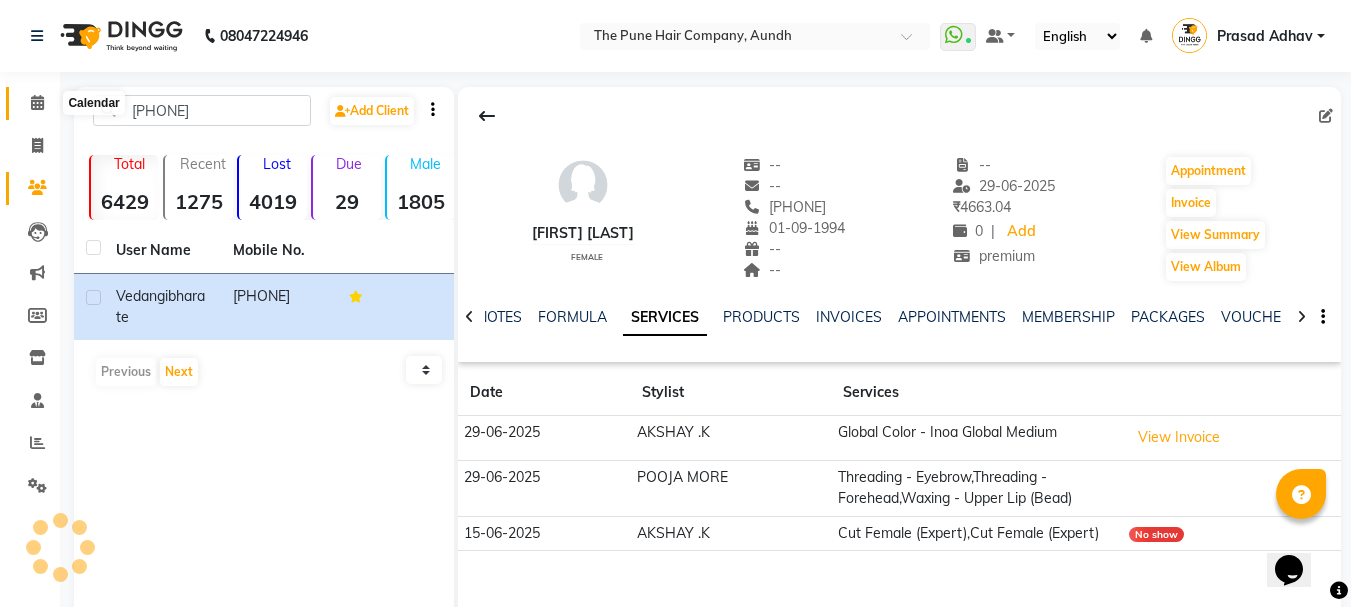 click 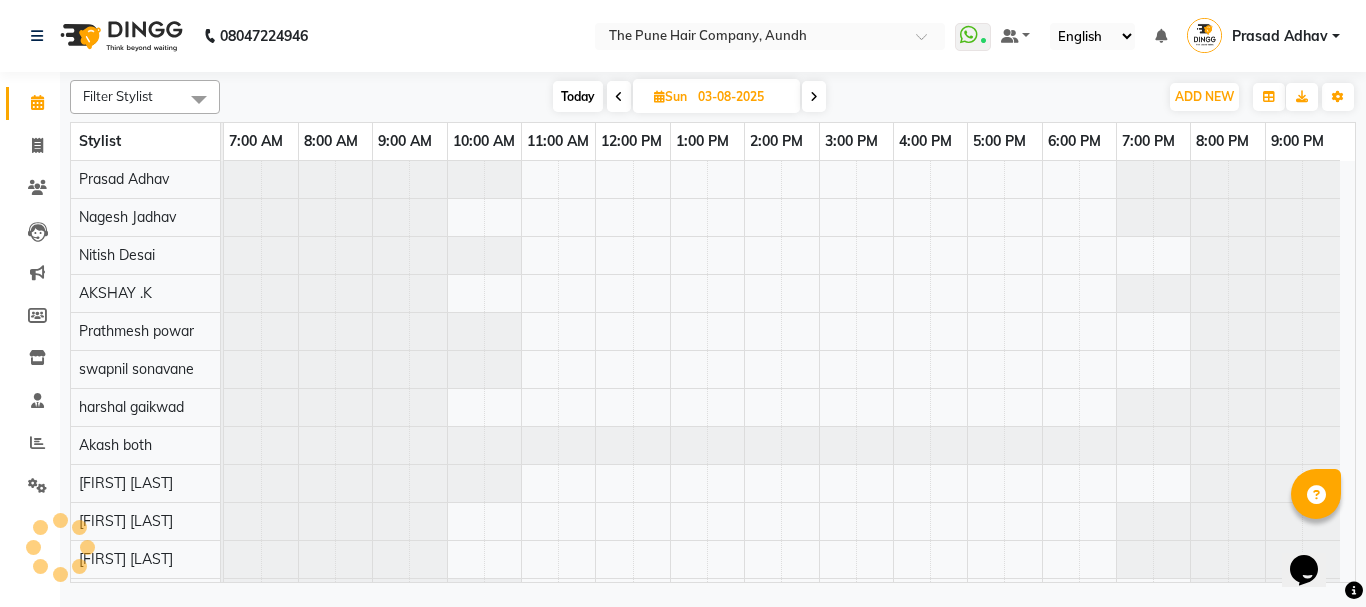 scroll, scrollTop: 110, scrollLeft: 0, axis: vertical 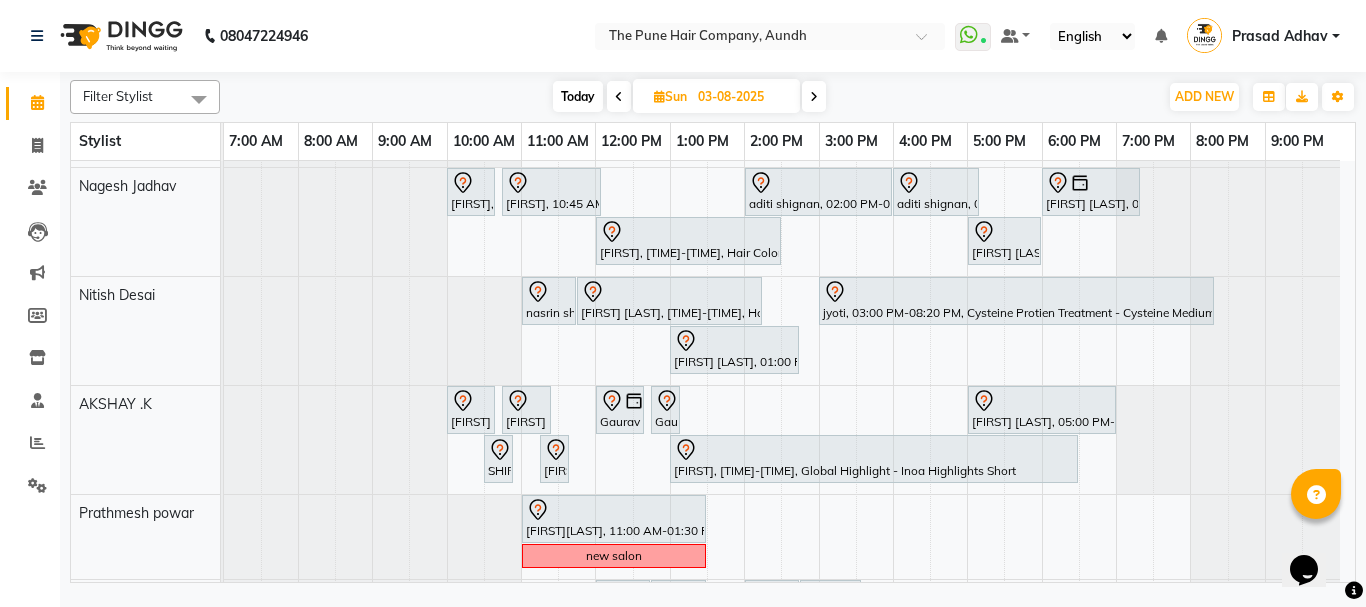 click at bounding box center [814, 96] 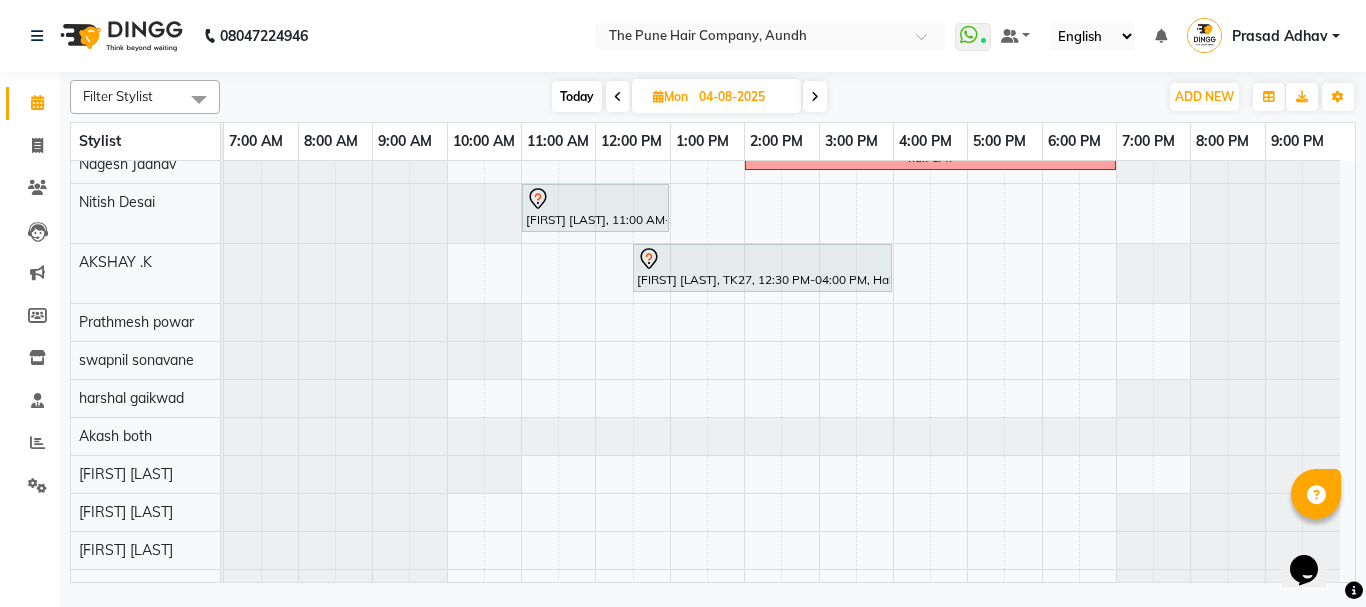 drag, startPoint x: 614, startPoint y: 102, endPoint x: 613, endPoint y: 115, distance: 13.038404 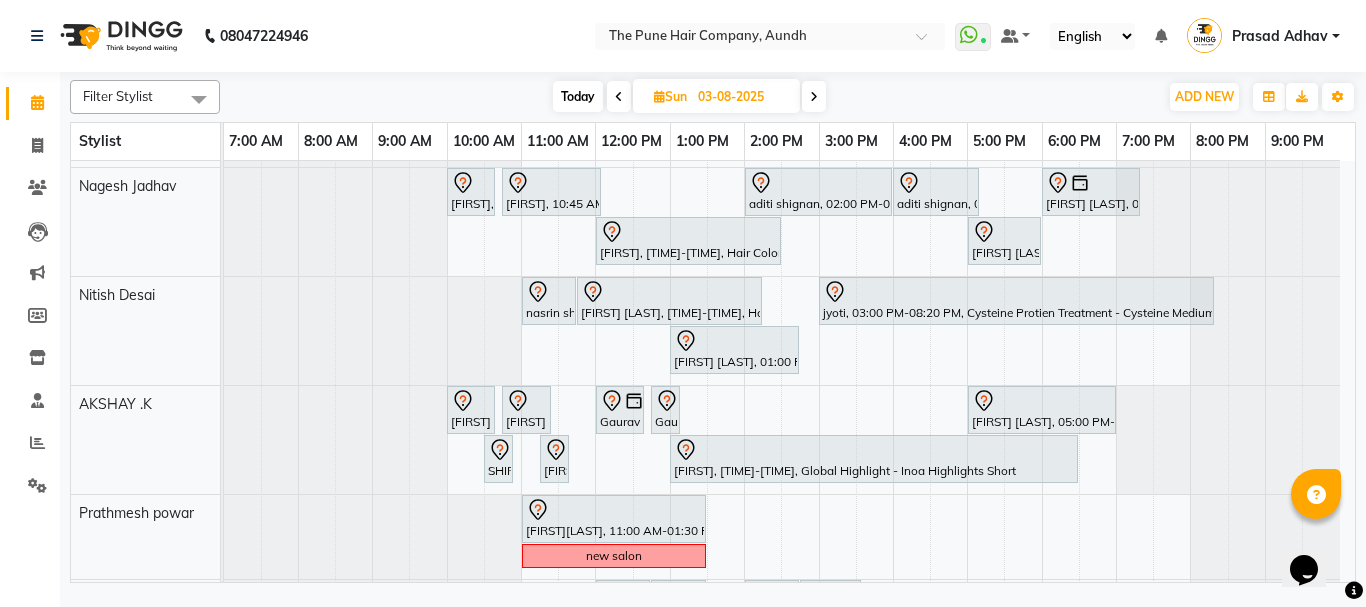 click at bounding box center [814, 96] 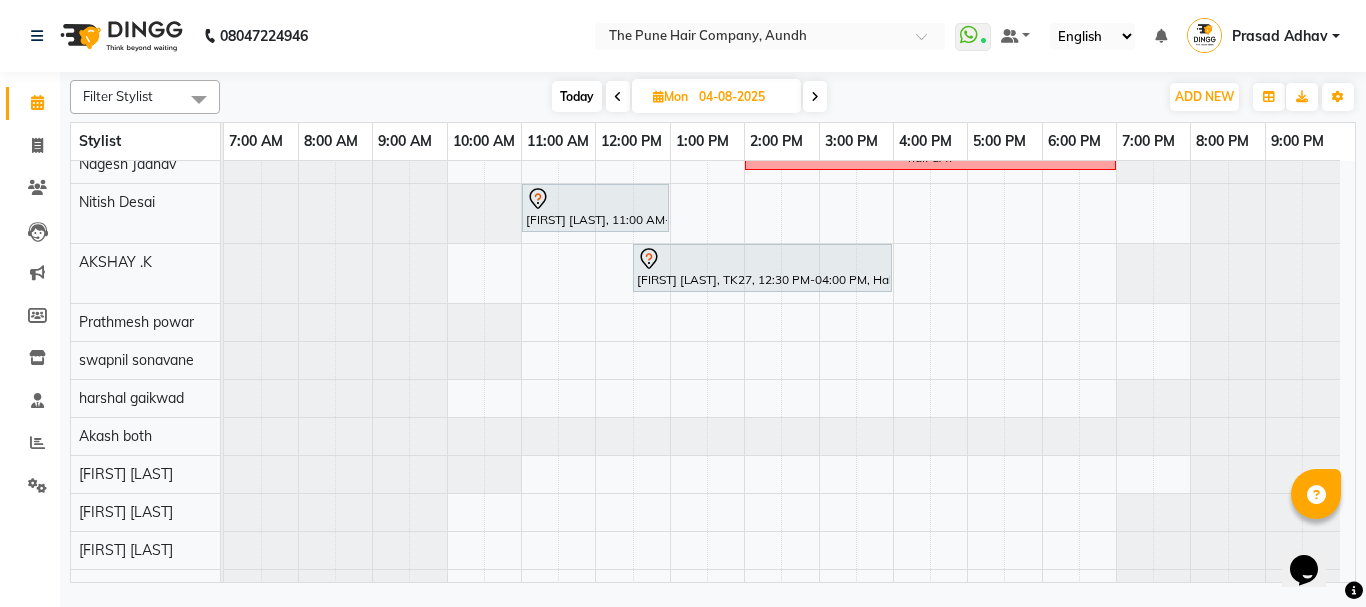 scroll, scrollTop: 0, scrollLeft: 0, axis: both 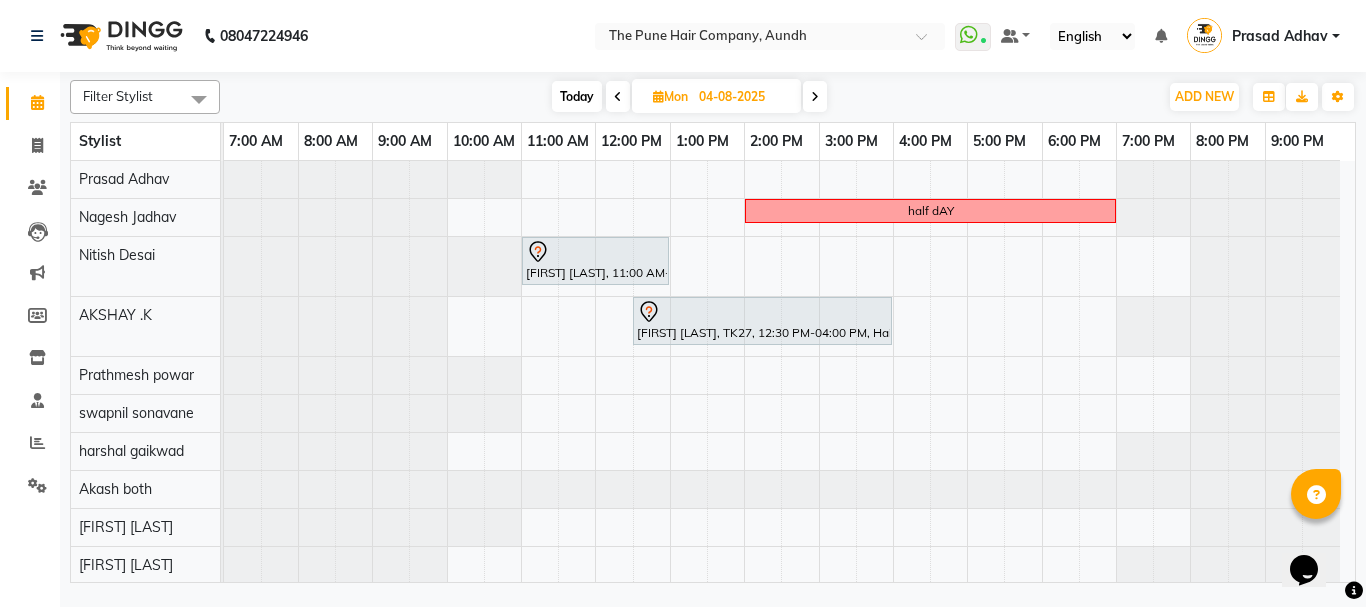 drag, startPoint x: 591, startPoint y: 112, endPoint x: 575, endPoint y: 113, distance: 16.03122 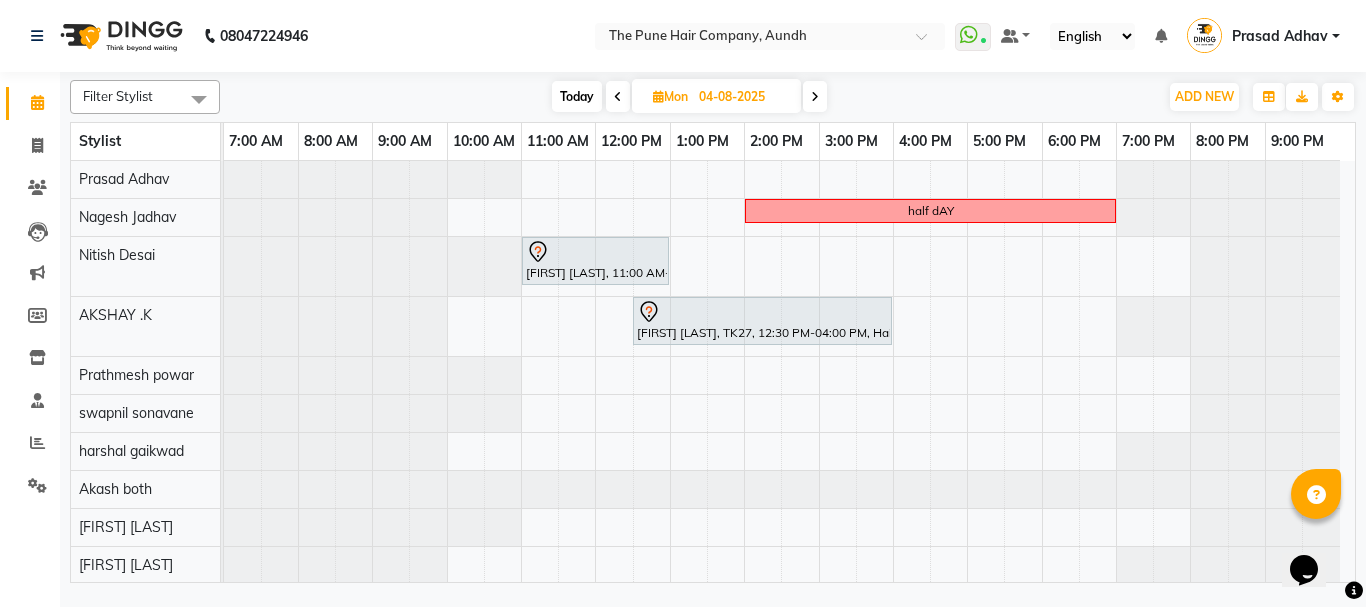 click on "Today" at bounding box center (577, 96) 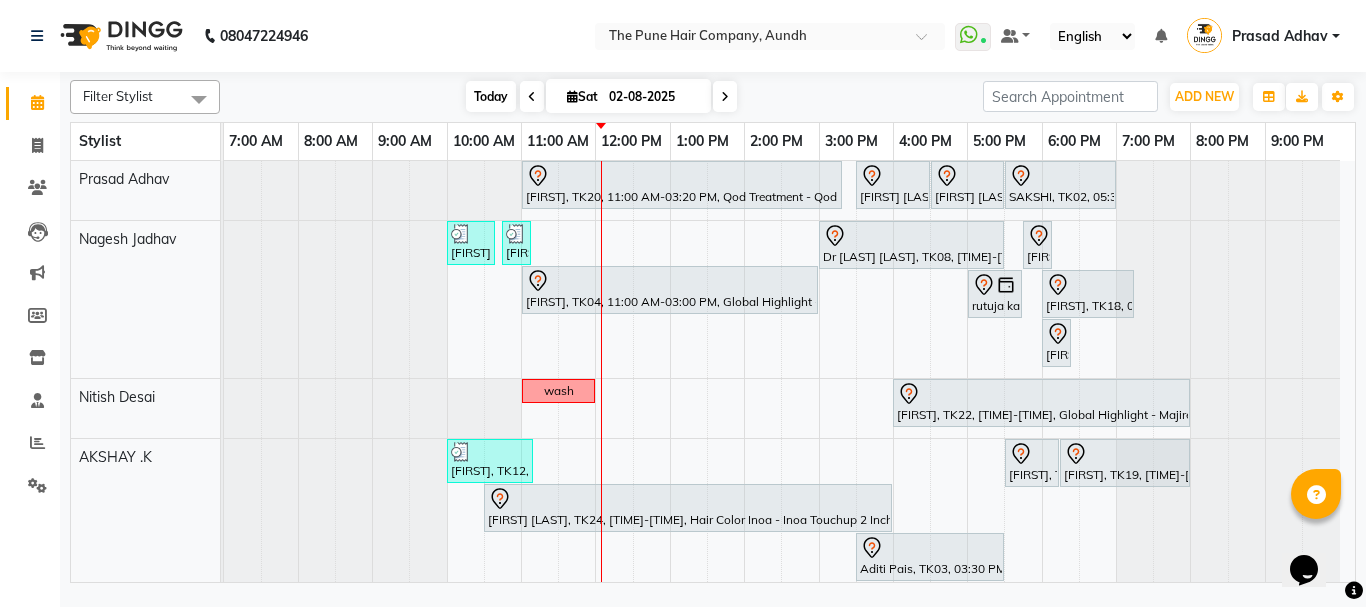click on "Today" at bounding box center (491, 96) 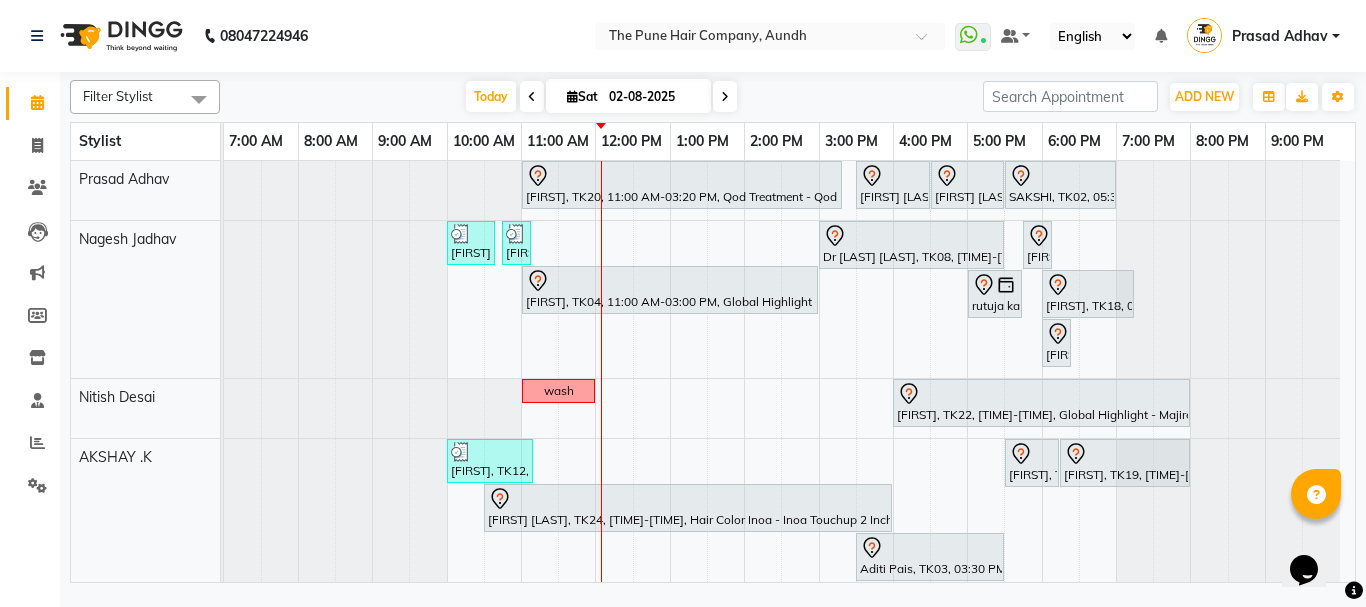 scroll, scrollTop: 400, scrollLeft: 0, axis: vertical 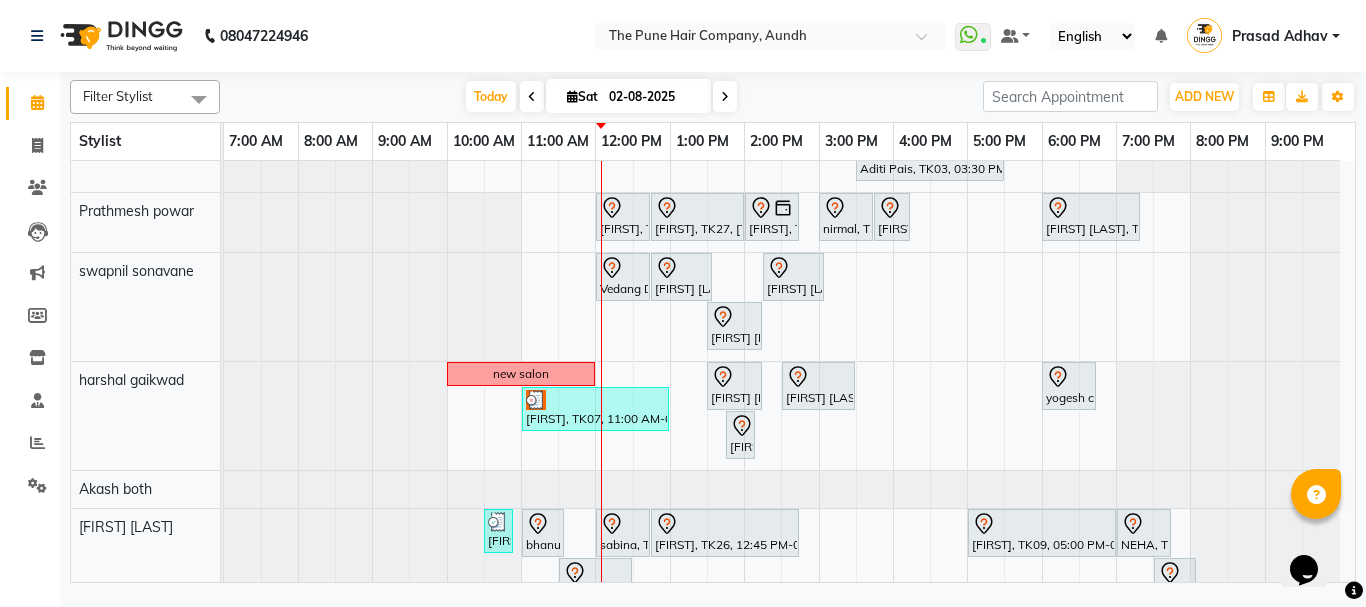 drag, startPoint x: 696, startPoint y: 71, endPoint x: 708, endPoint y: 85, distance: 18.439089 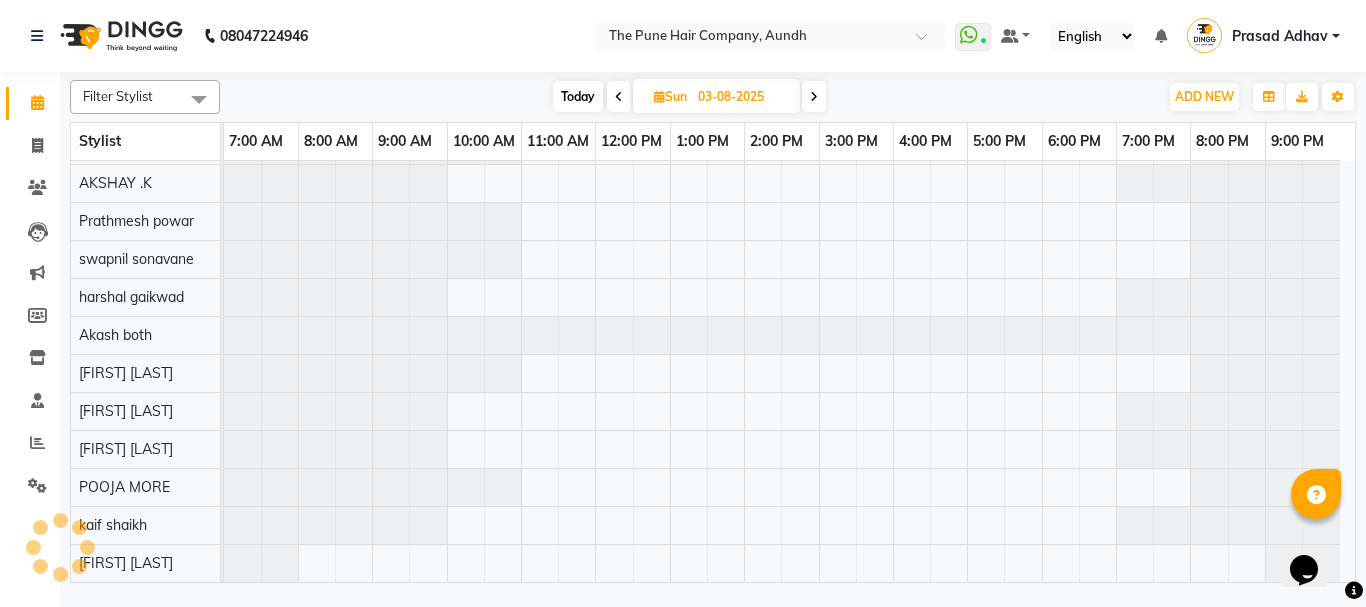 scroll, scrollTop: 110, scrollLeft: 0, axis: vertical 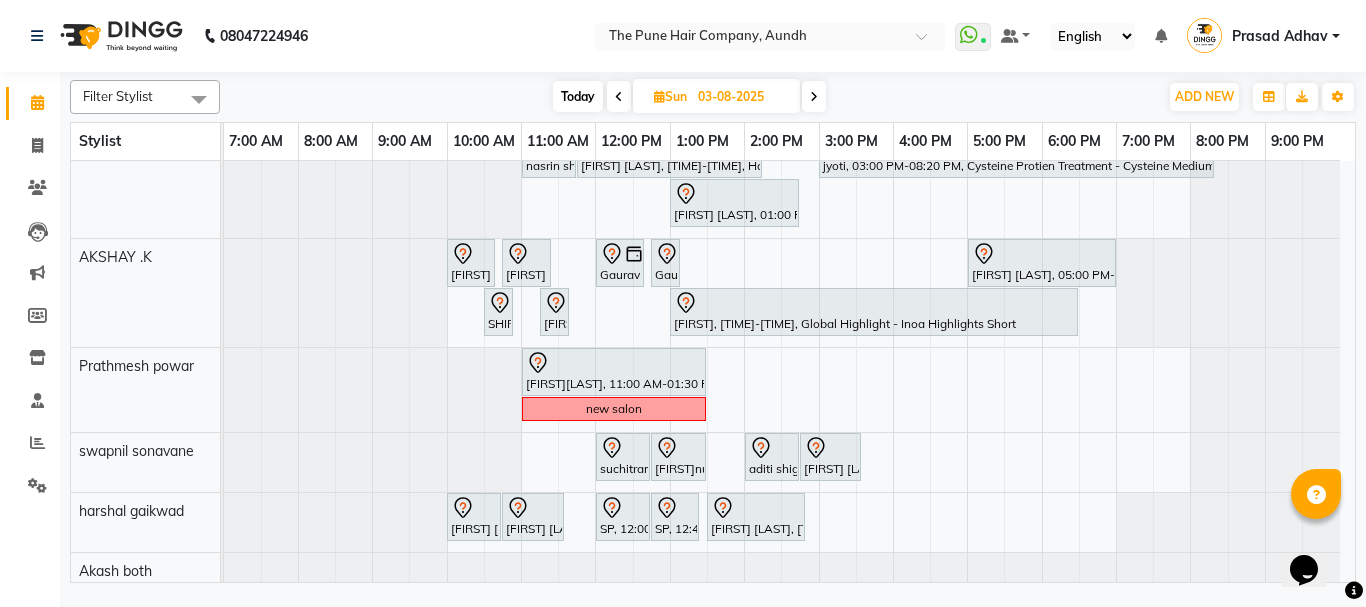 click on "Today" at bounding box center (578, 96) 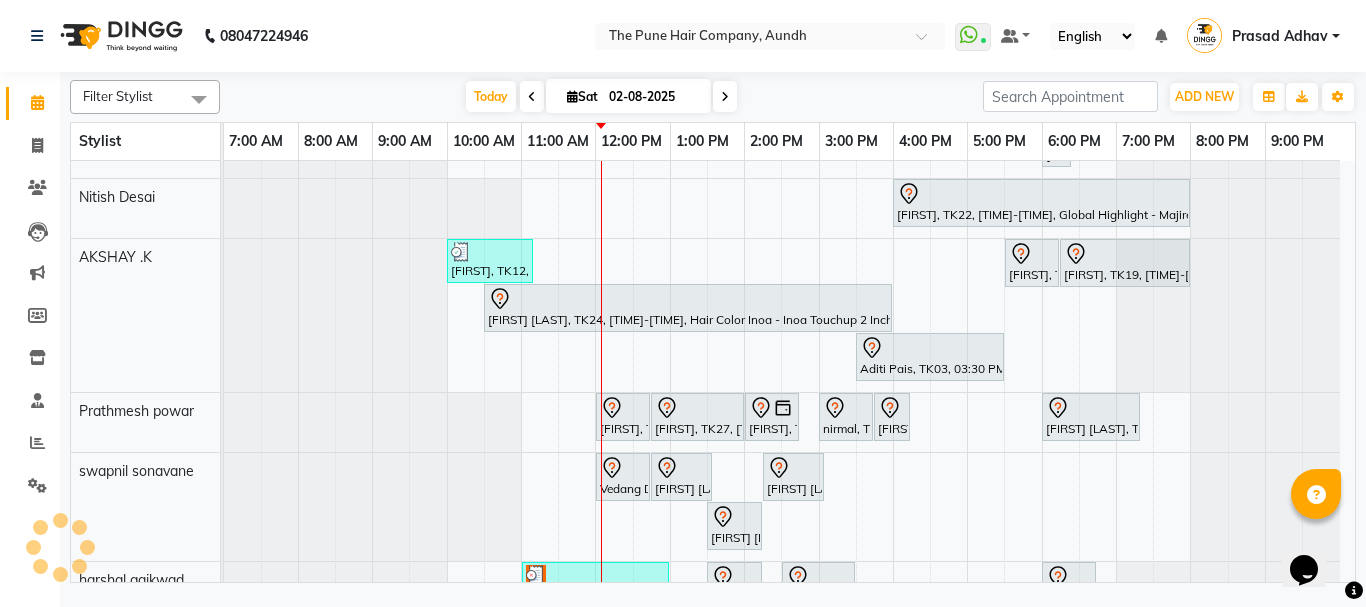 scroll, scrollTop: 200, scrollLeft: 0, axis: vertical 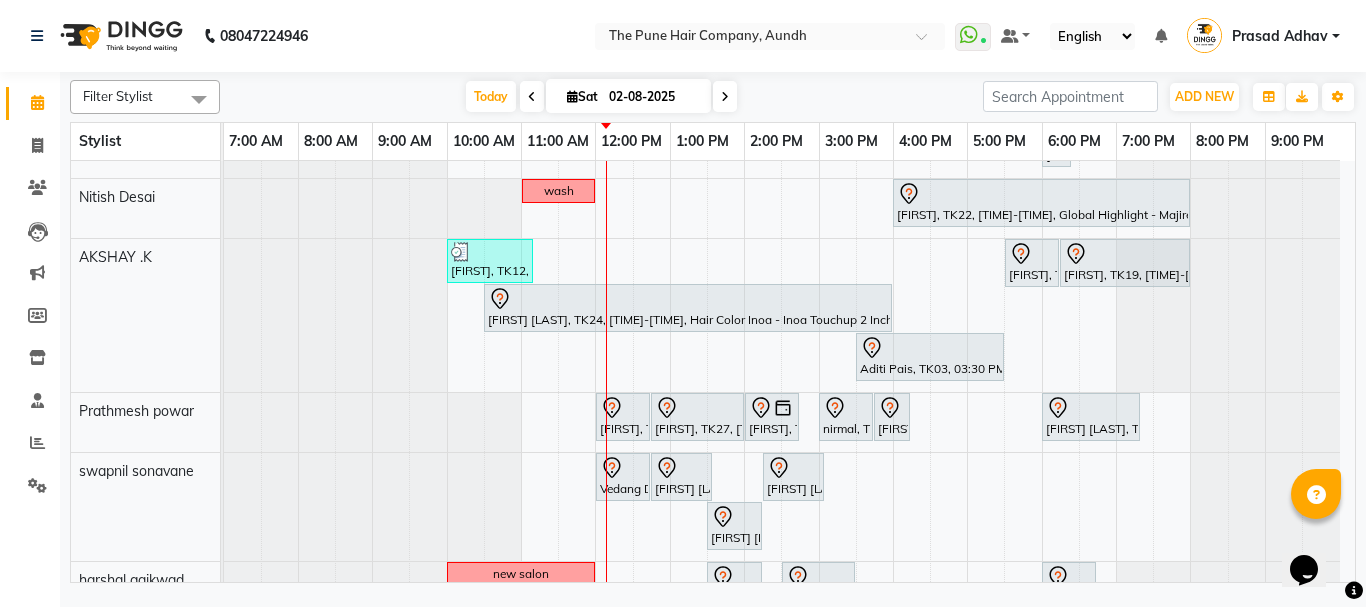 click on "Today  Sat 02-08-2025" at bounding box center [601, 97] 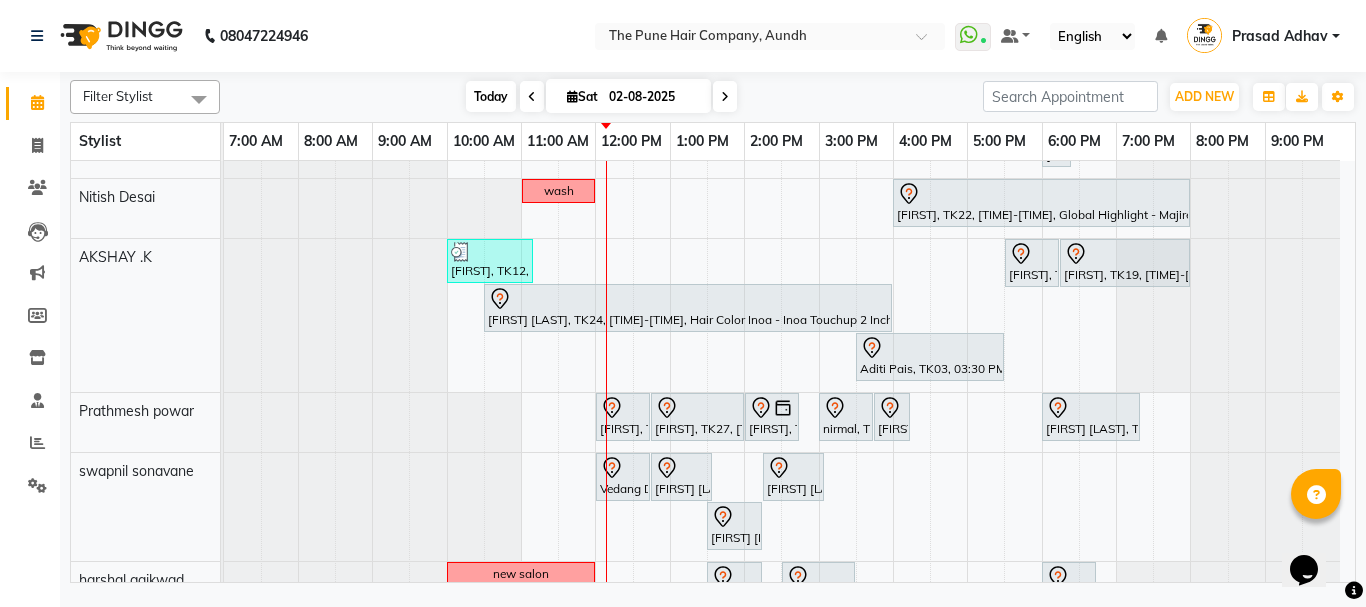 click on "Today" at bounding box center [491, 96] 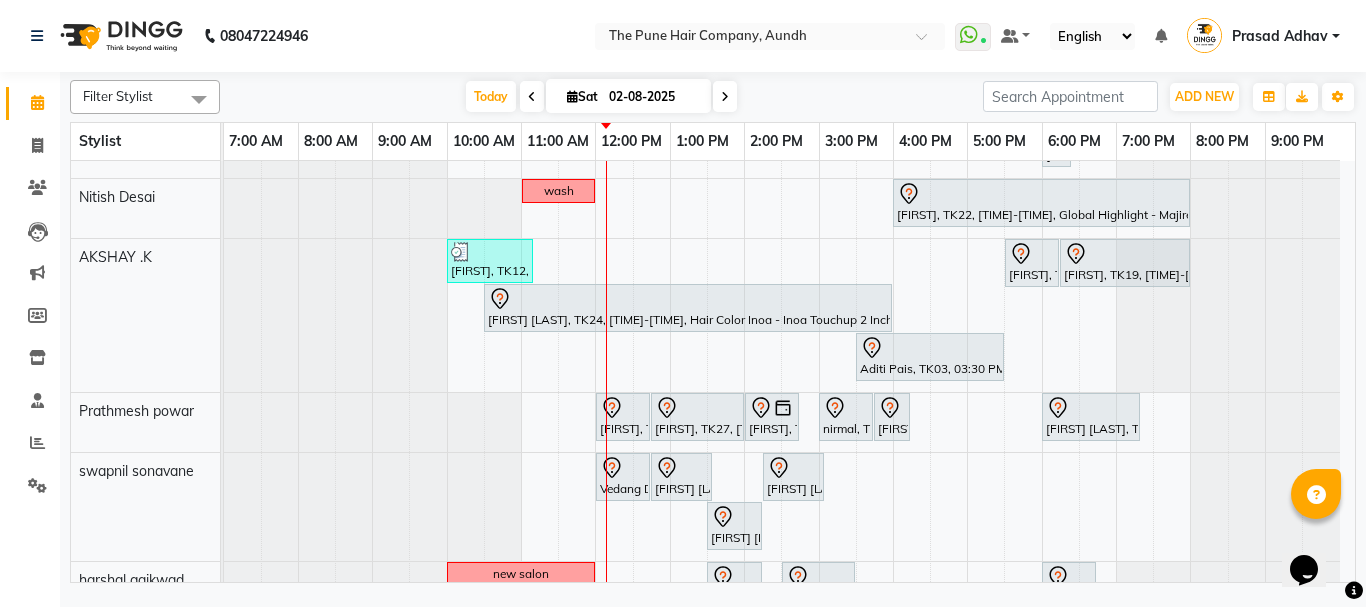 scroll, scrollTop: 400, scrollLeft: 0, axis: vertical 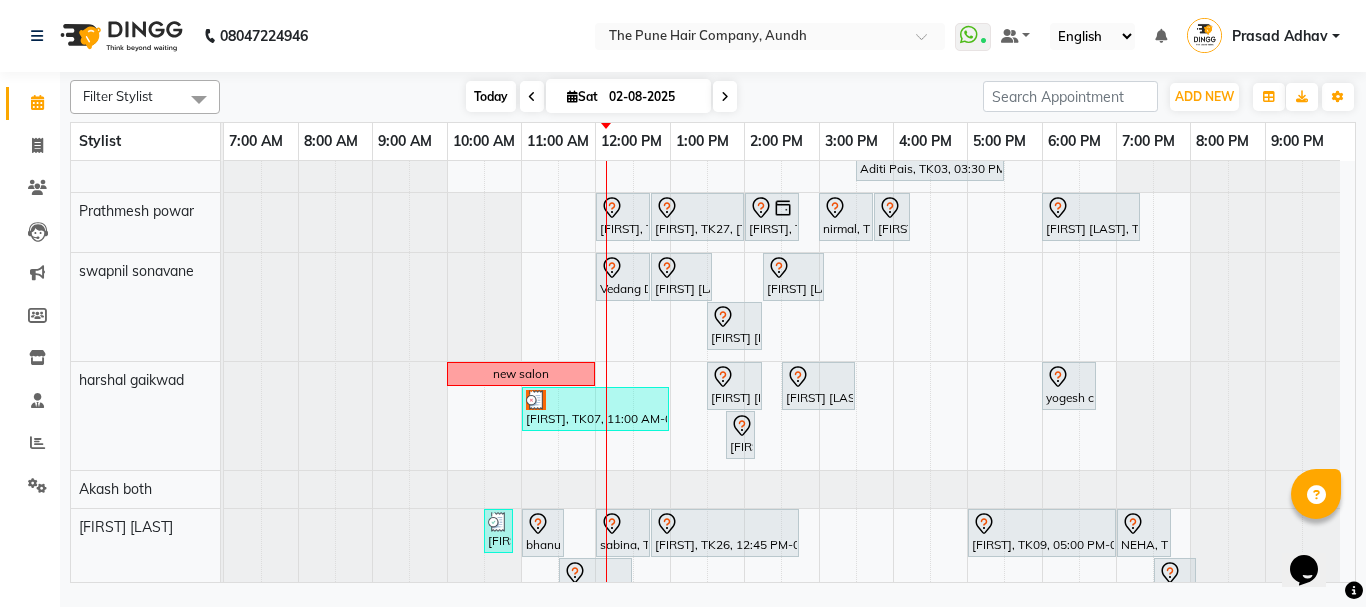 click on "Today" at bounding box center [491, 96] 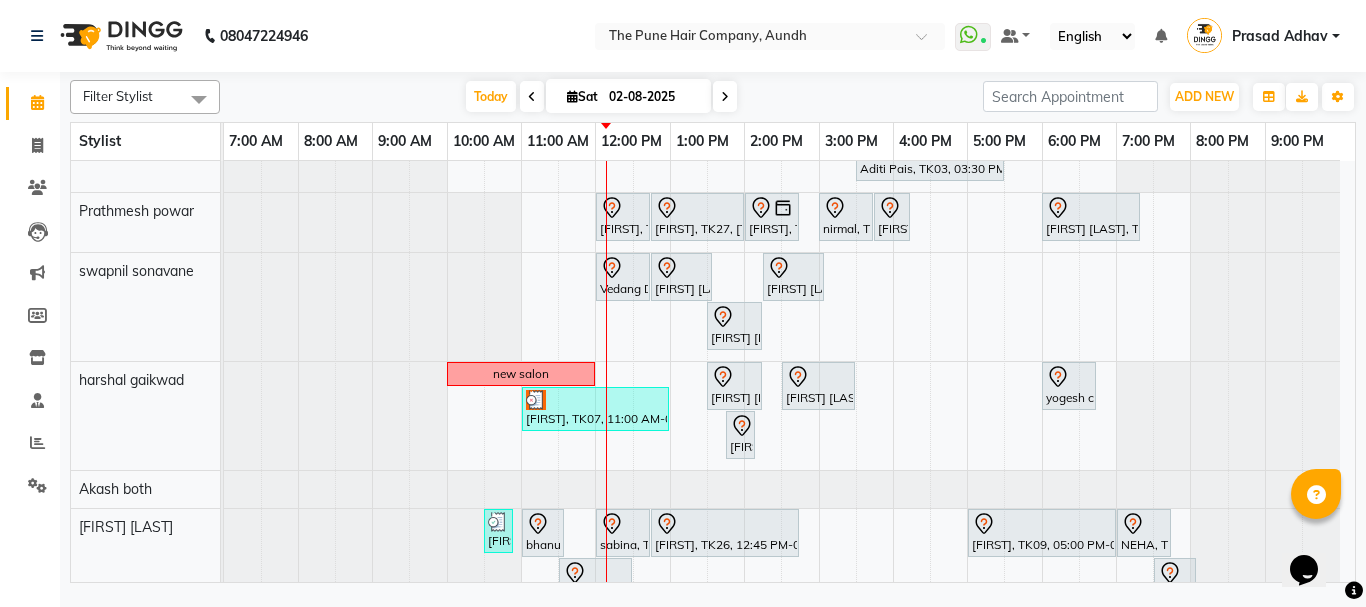 scroll, scrollTop: 500, scrollLeft: 0, axis: vertical 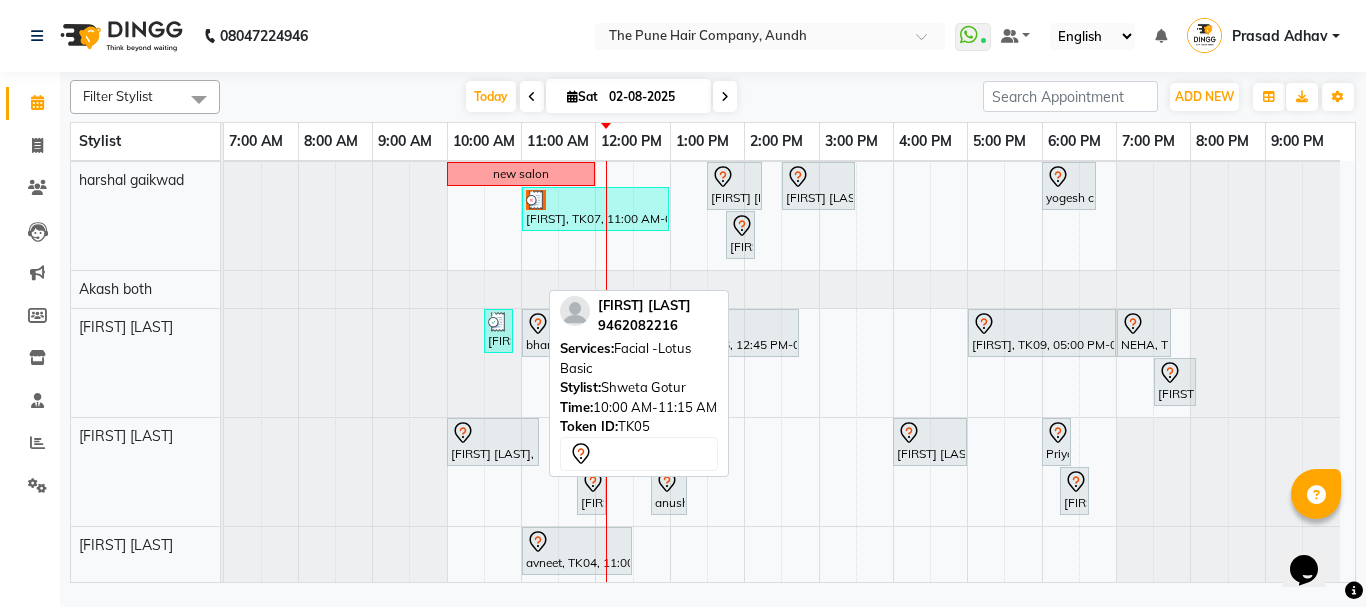 click on "Bhavna dadhich, TK05, 10:00 AM-11:15 AM, Facial -Lotus Basic" at bounding box center (493, 442) 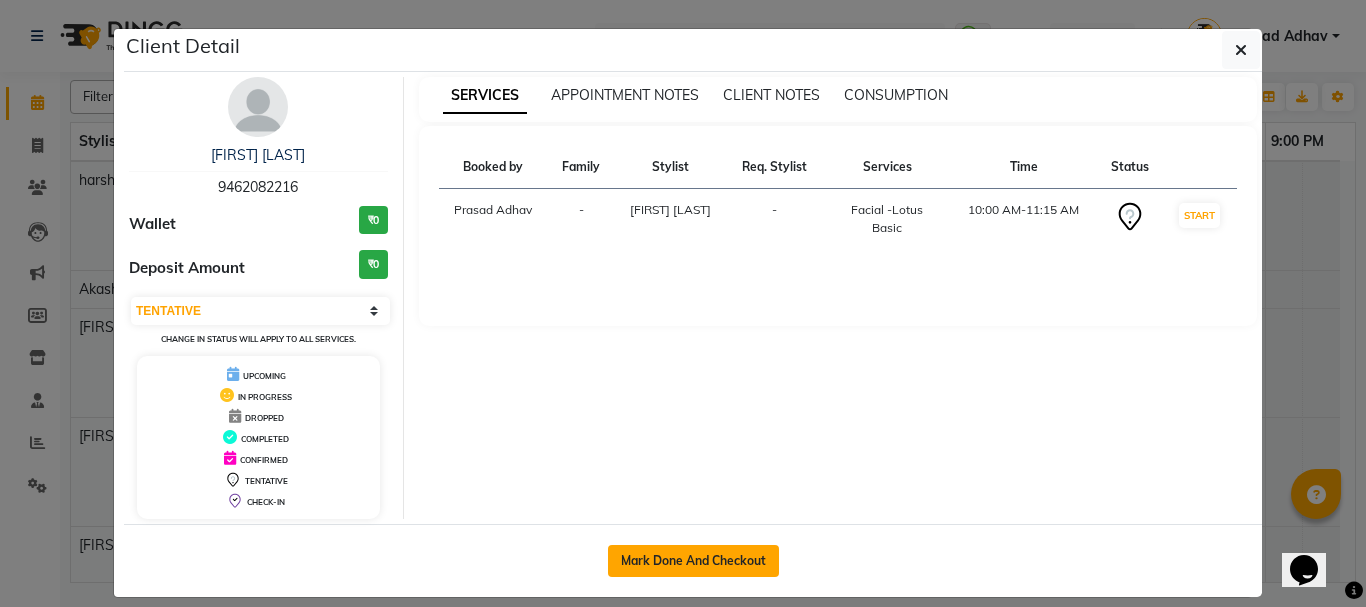 click on "Mark Done And Checkout" 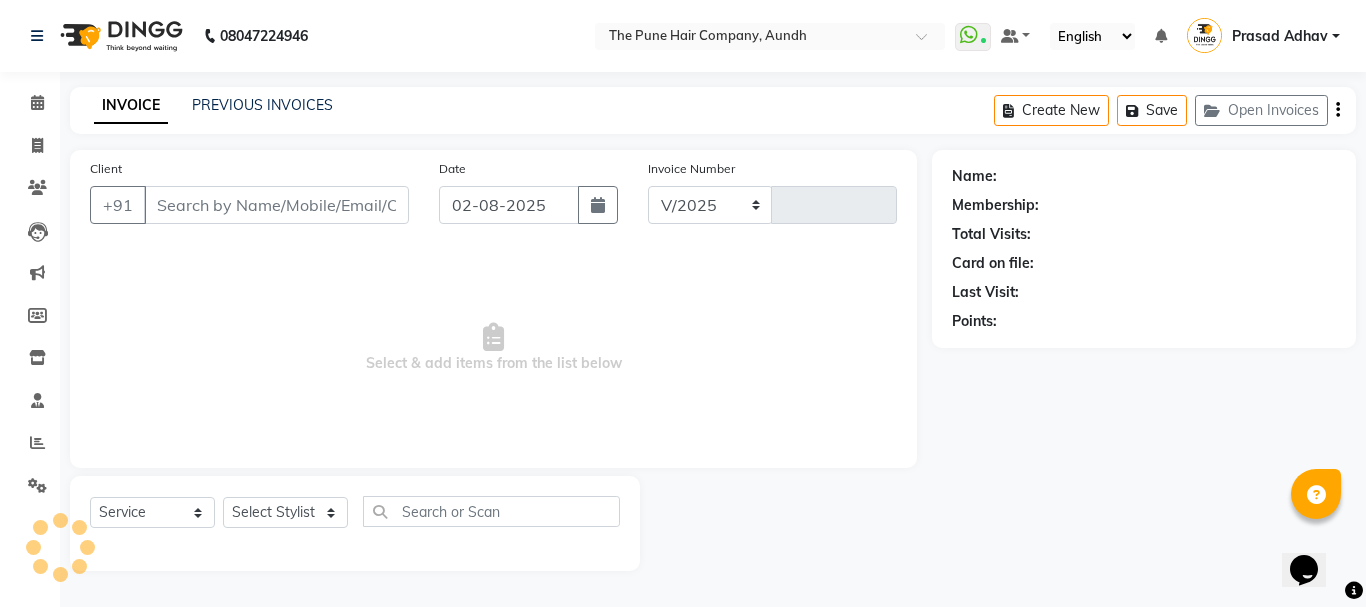 select on "106" 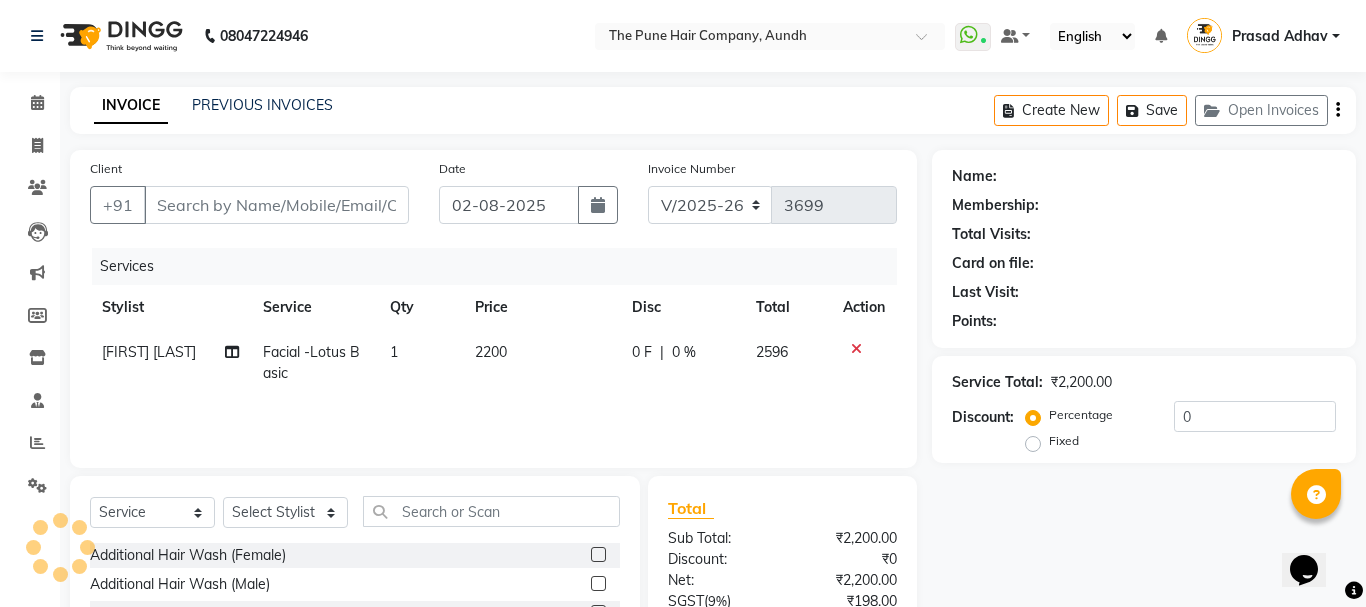 type on "9462082216" 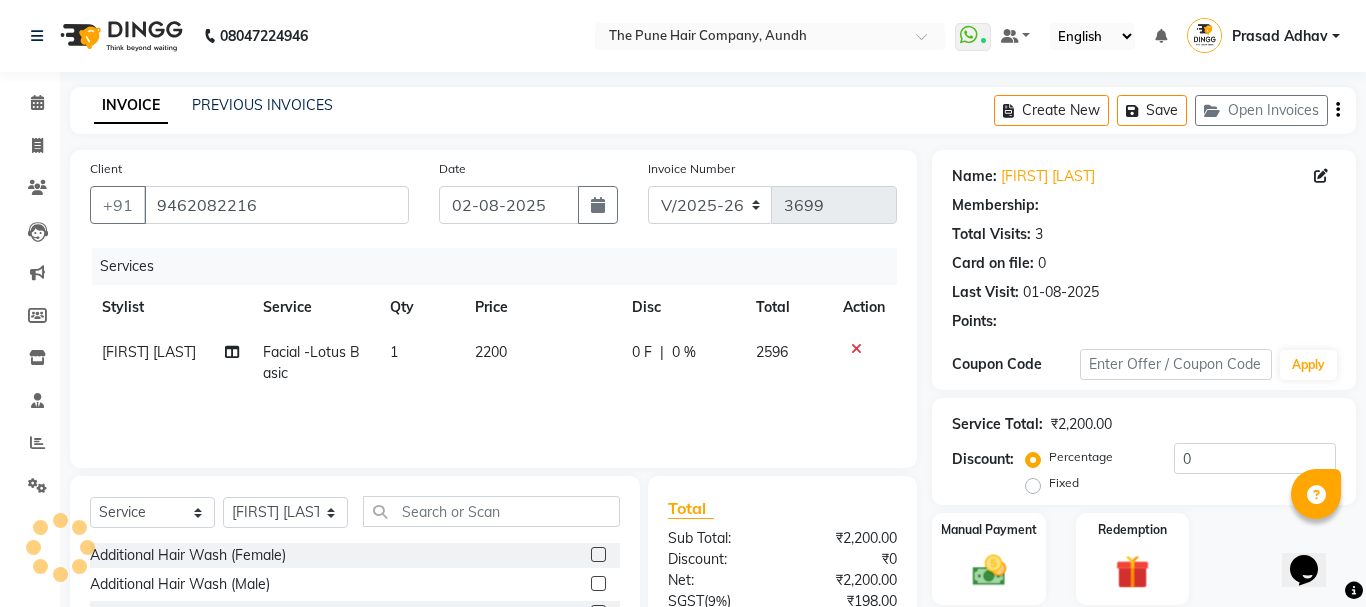 select on "1: Object" 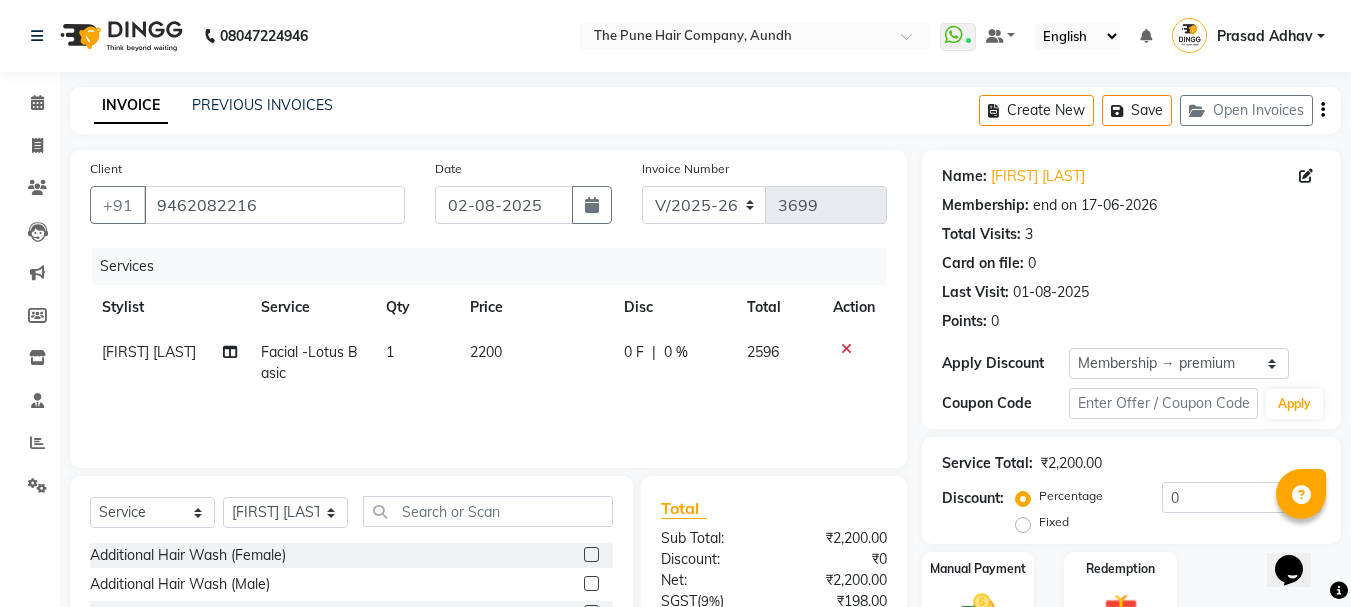 type on "20" 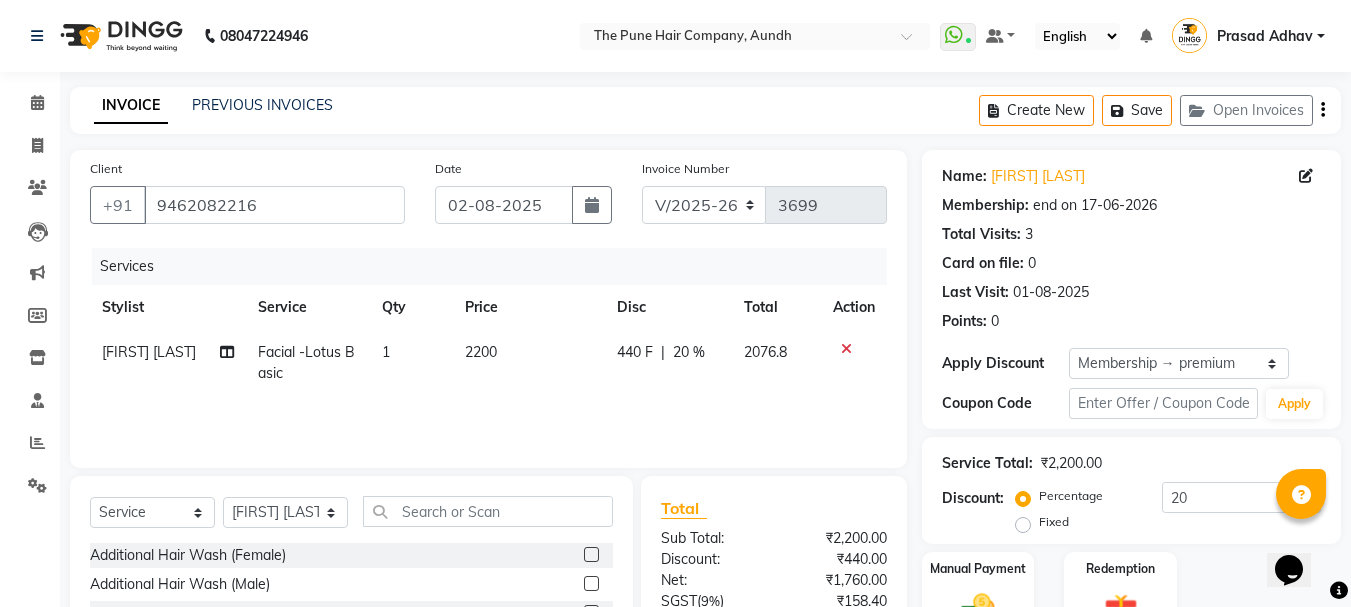 click on "Facial -Lotus Basic" 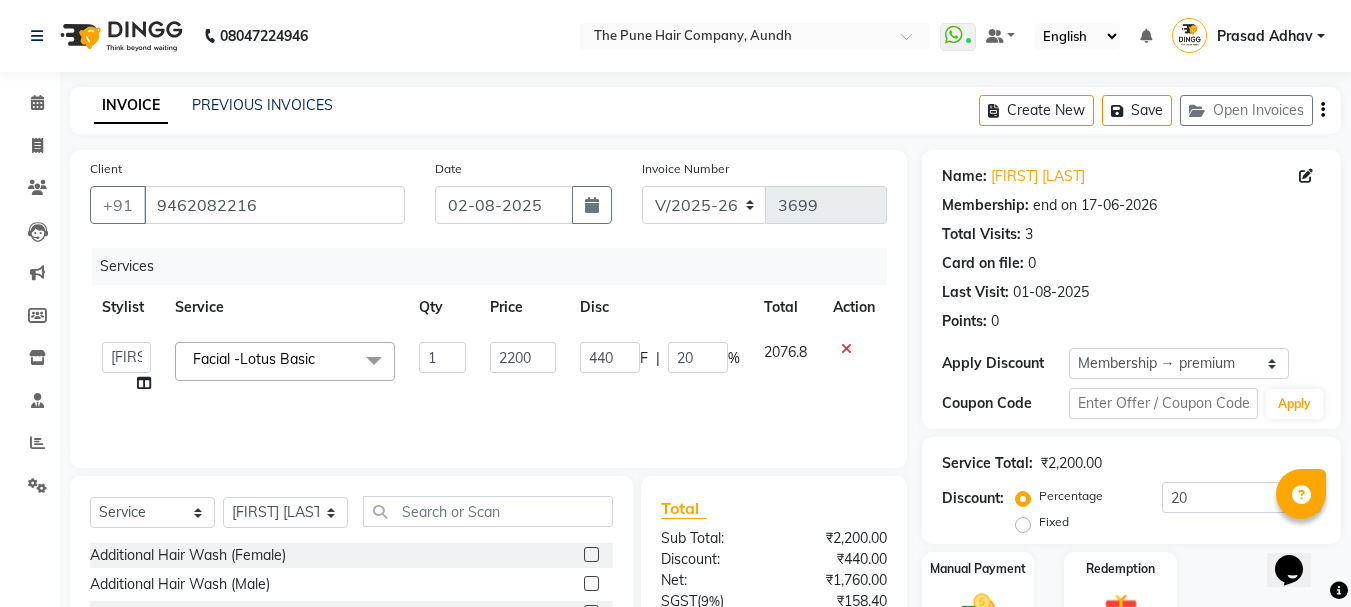 click on "Facial -Lotus Basic" 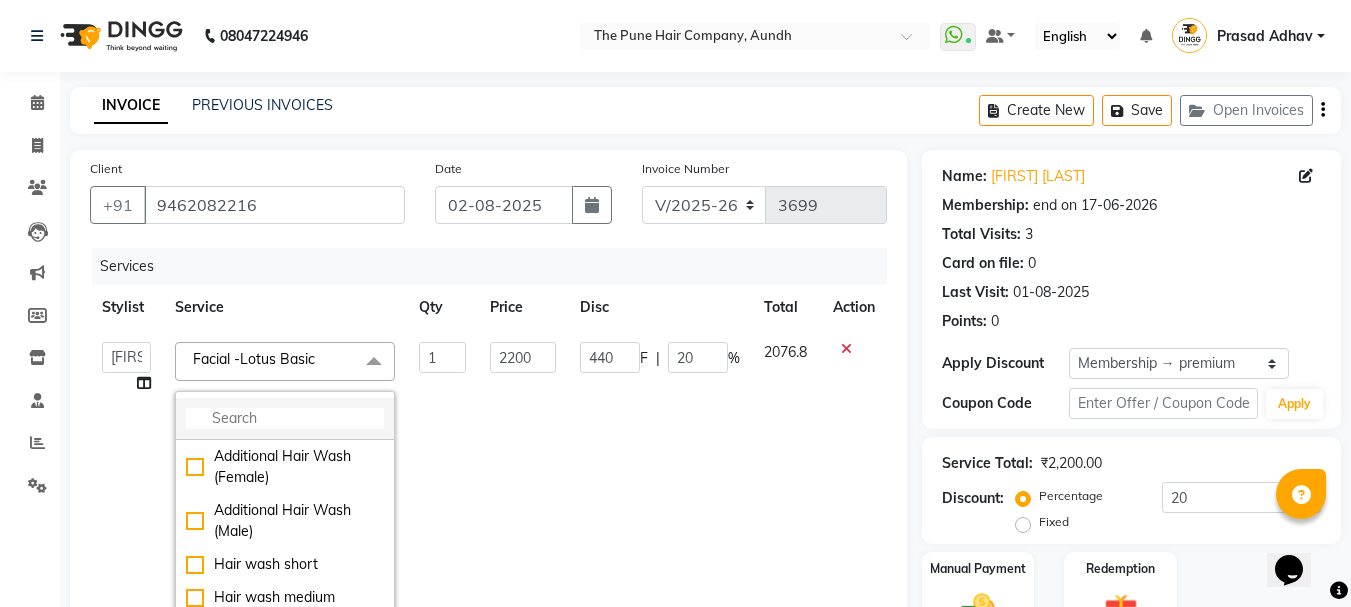 click 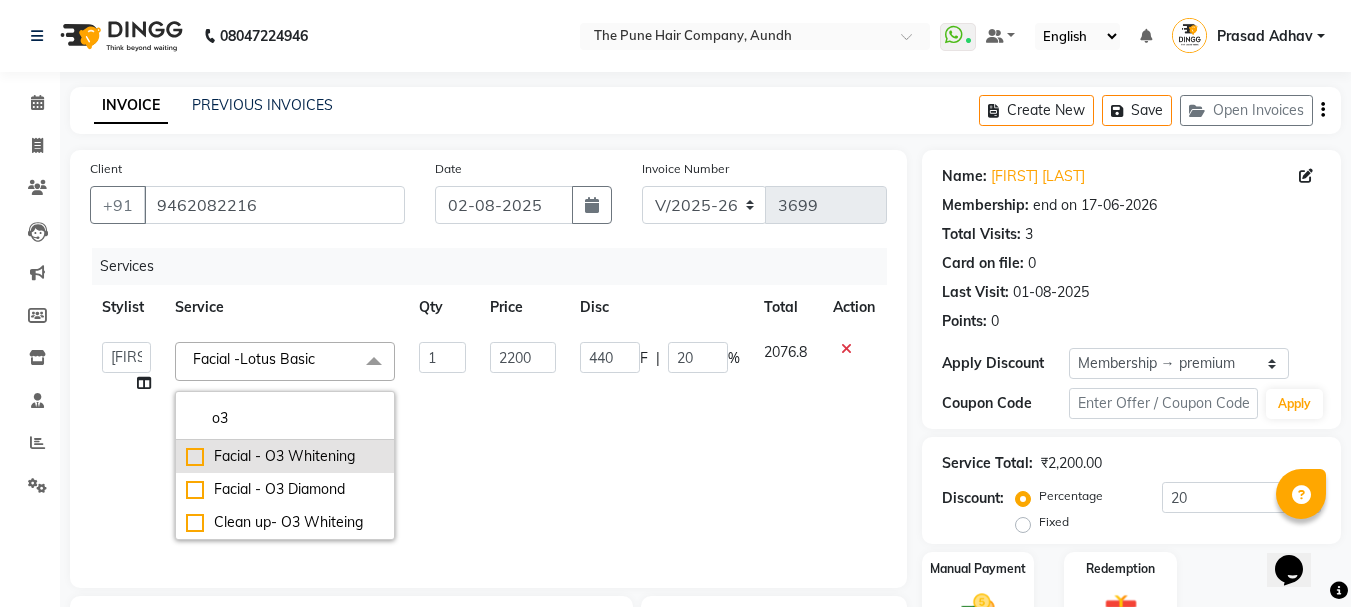 type on "o3" 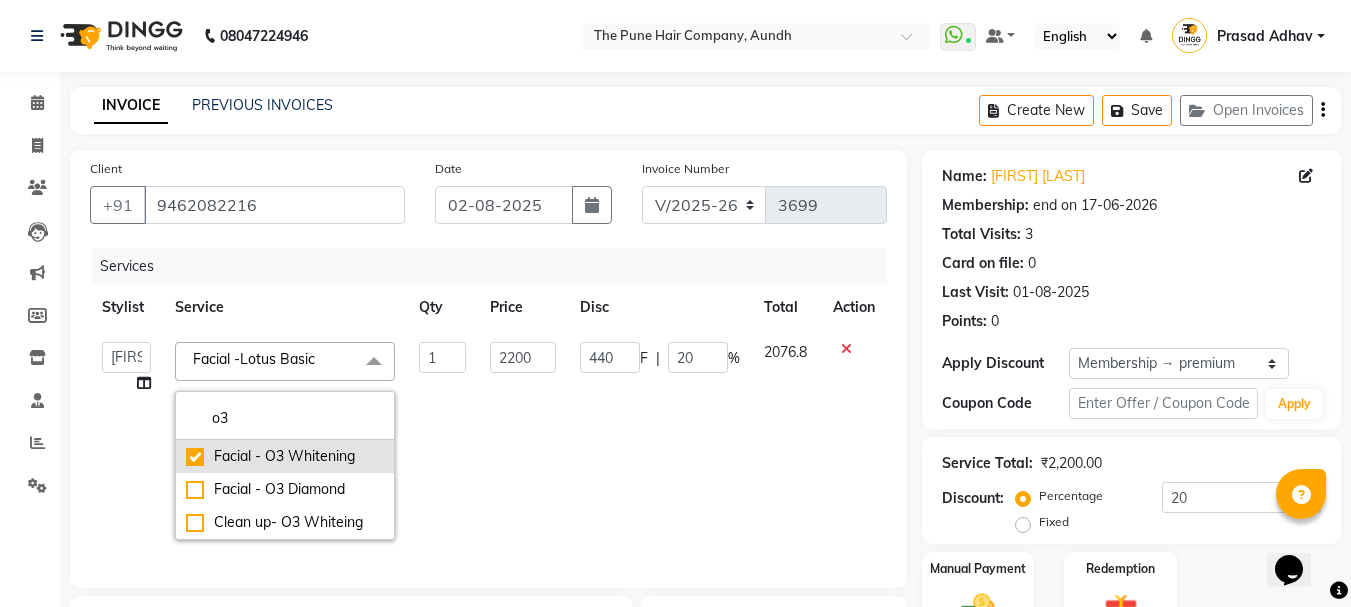 checkbox on "true" 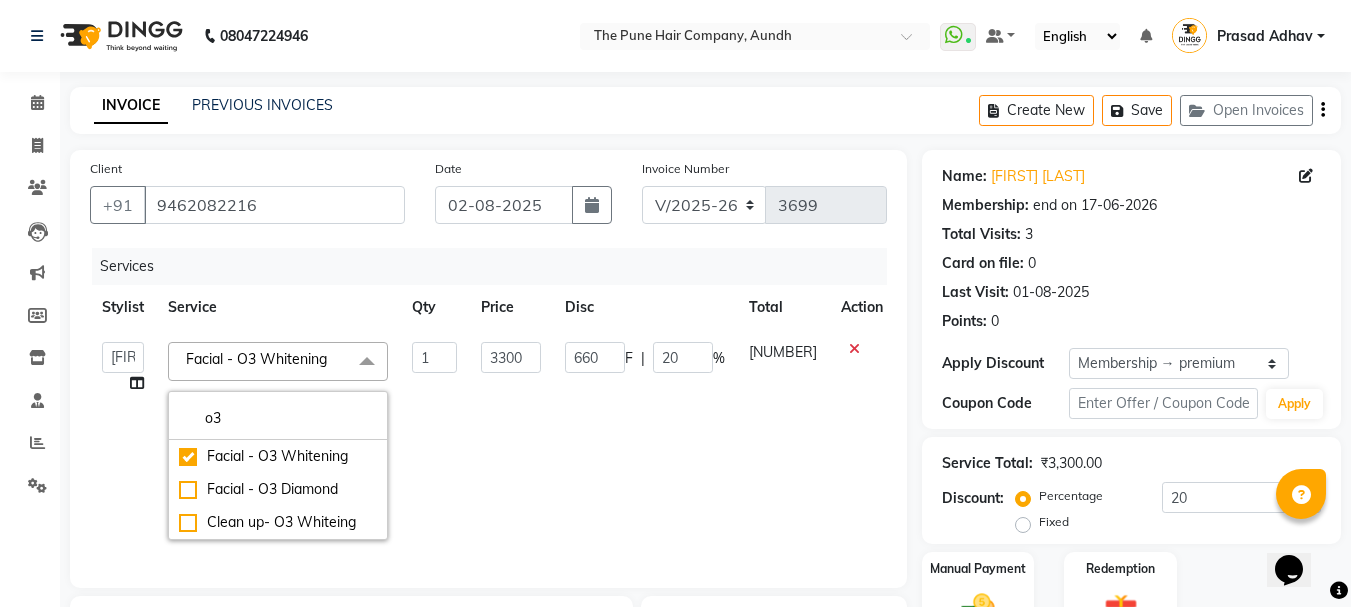 click on "3300" 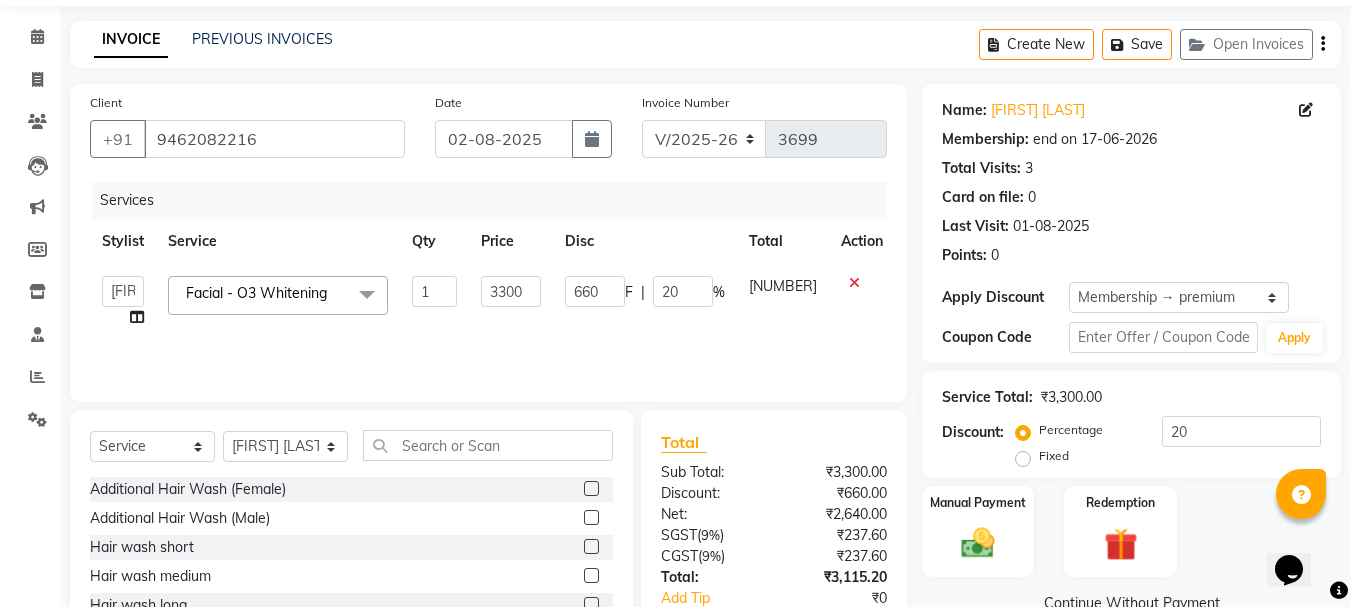 scroll, scrollTop: 100, scrollLeft: 0, axis: vertical 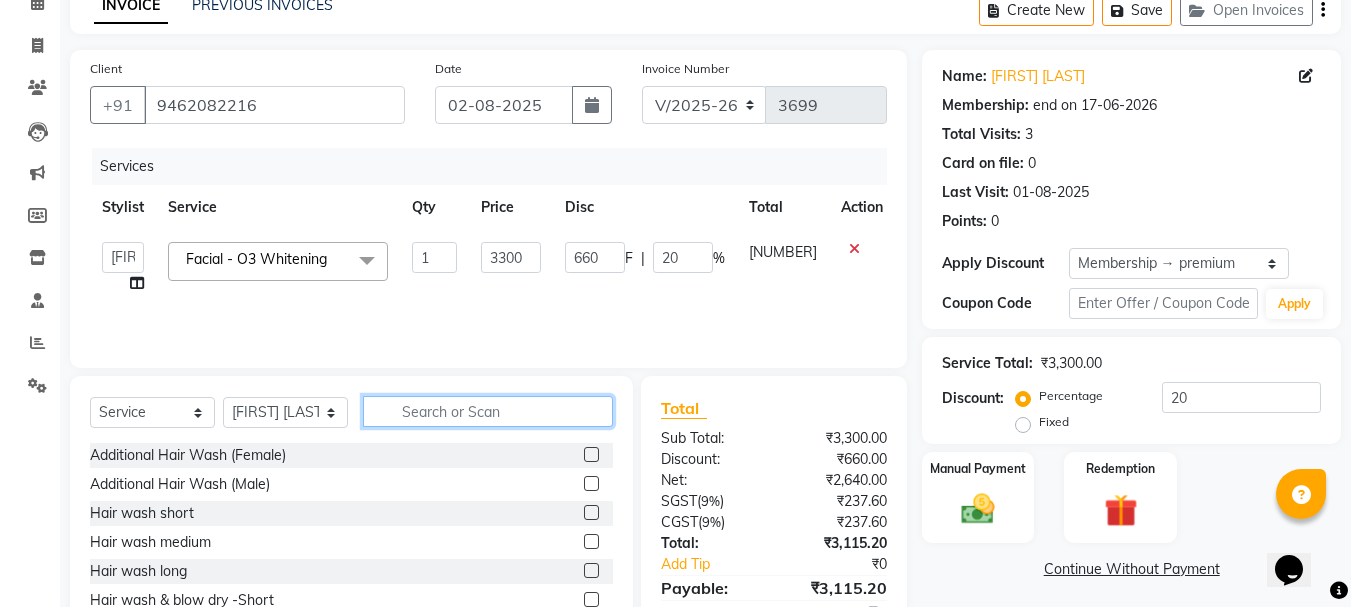 click 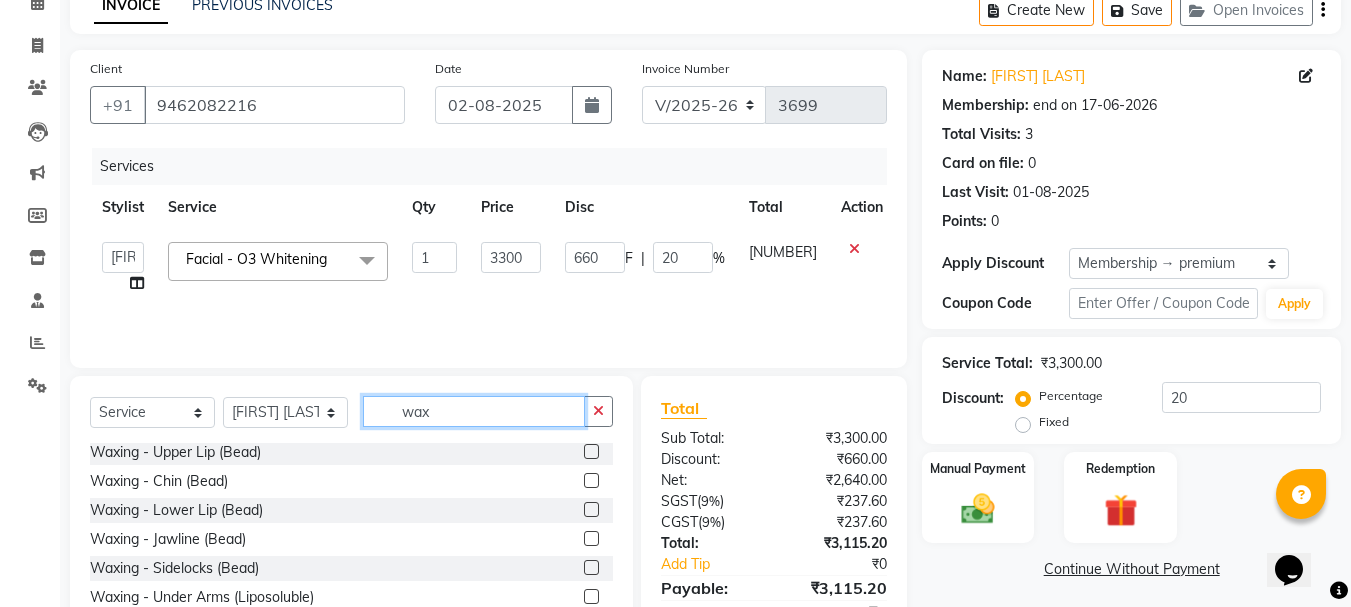 scroll, scrollTop: 0, scrollLeft: 0, axis: both 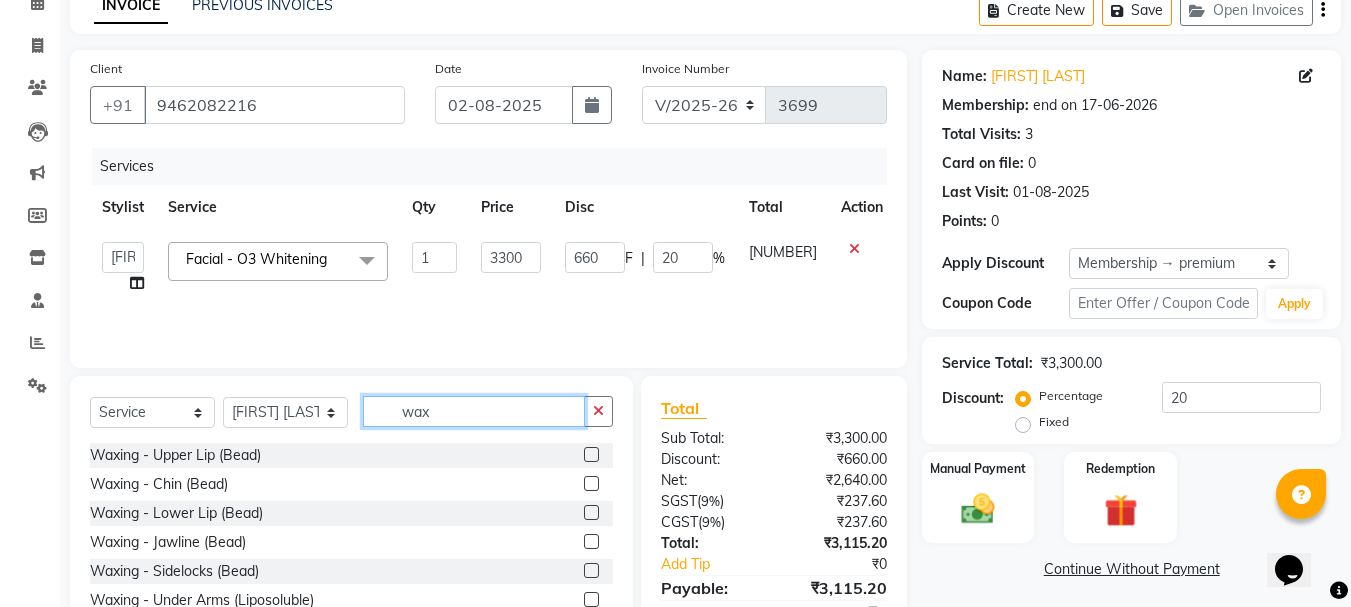 type on "wax" 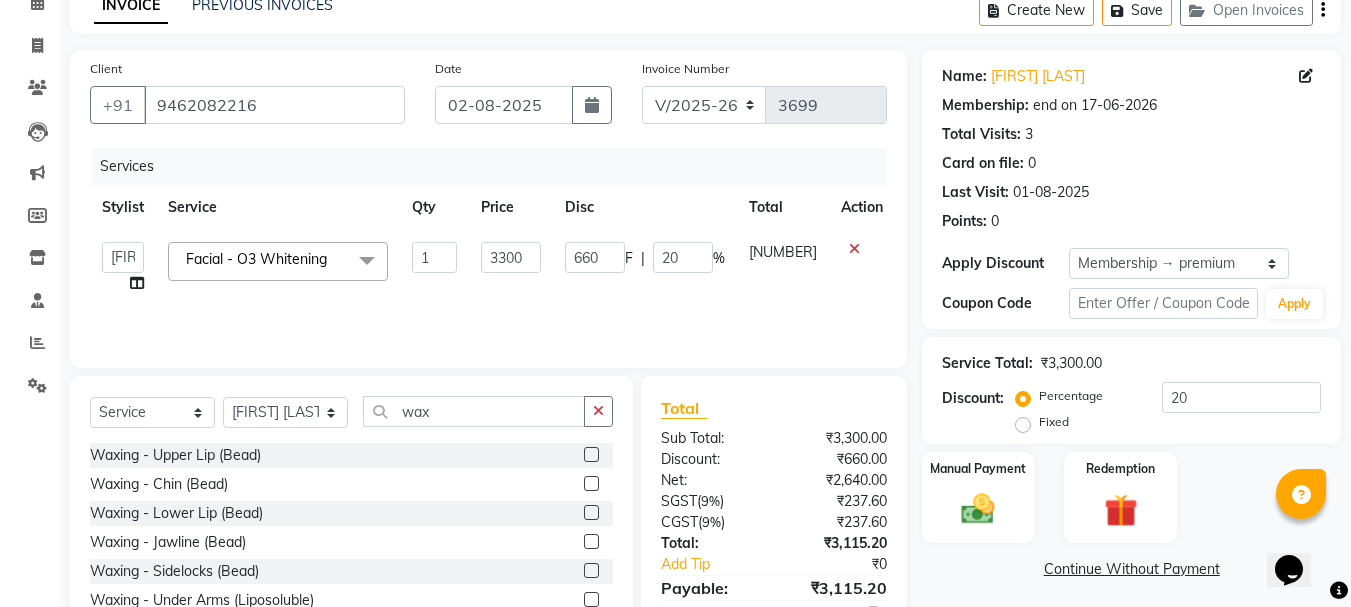 click 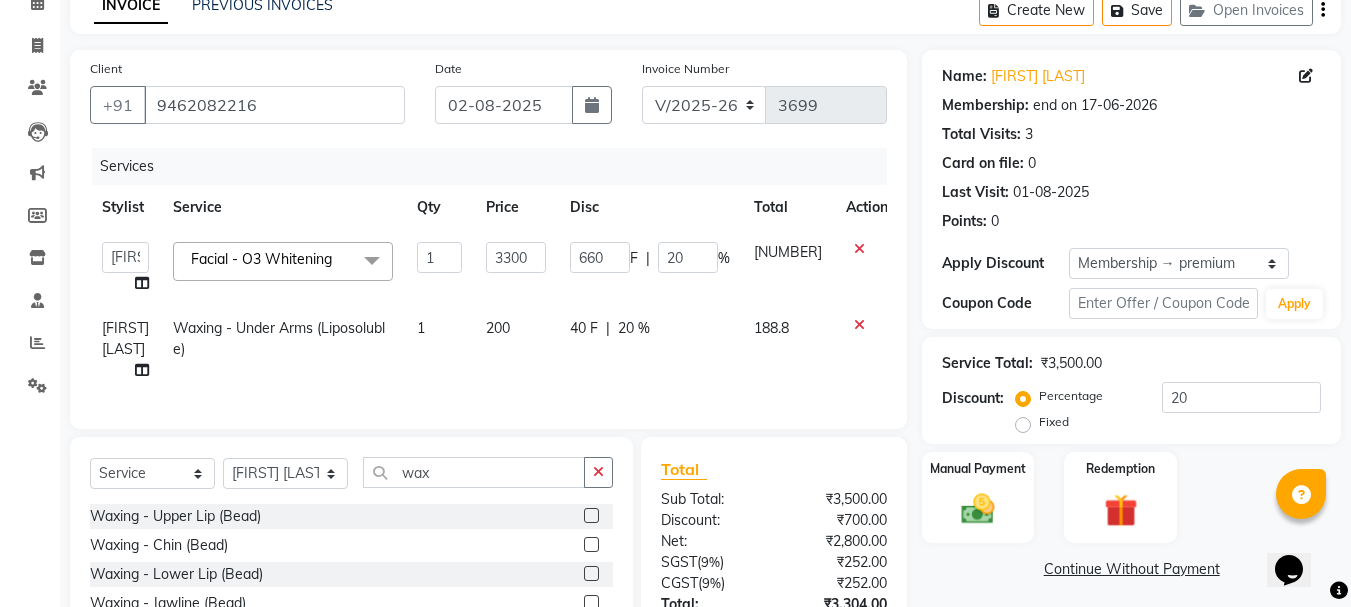 checkbox on "false" 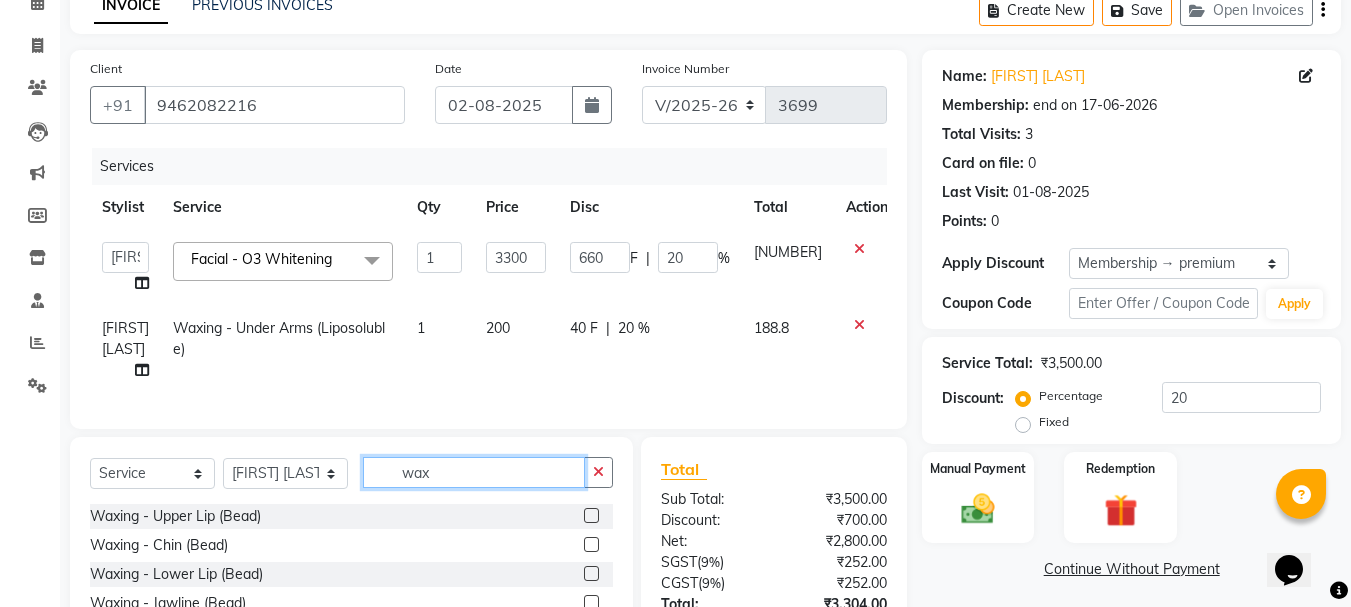 click on "wax" 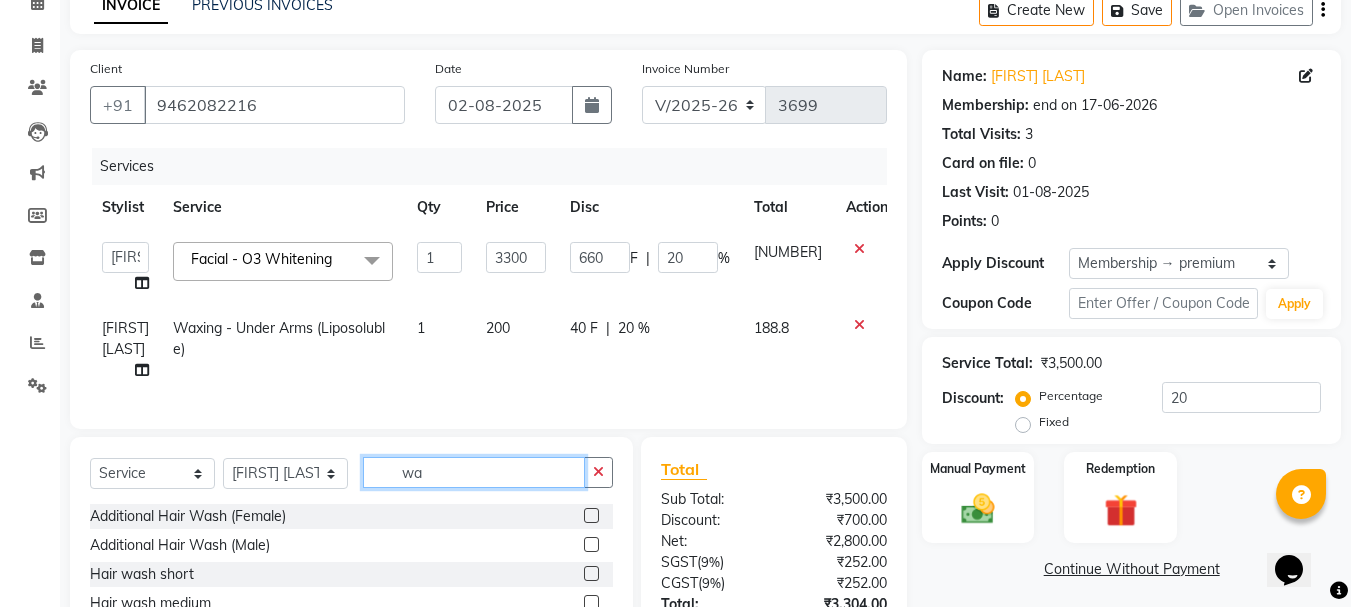 type on "w" 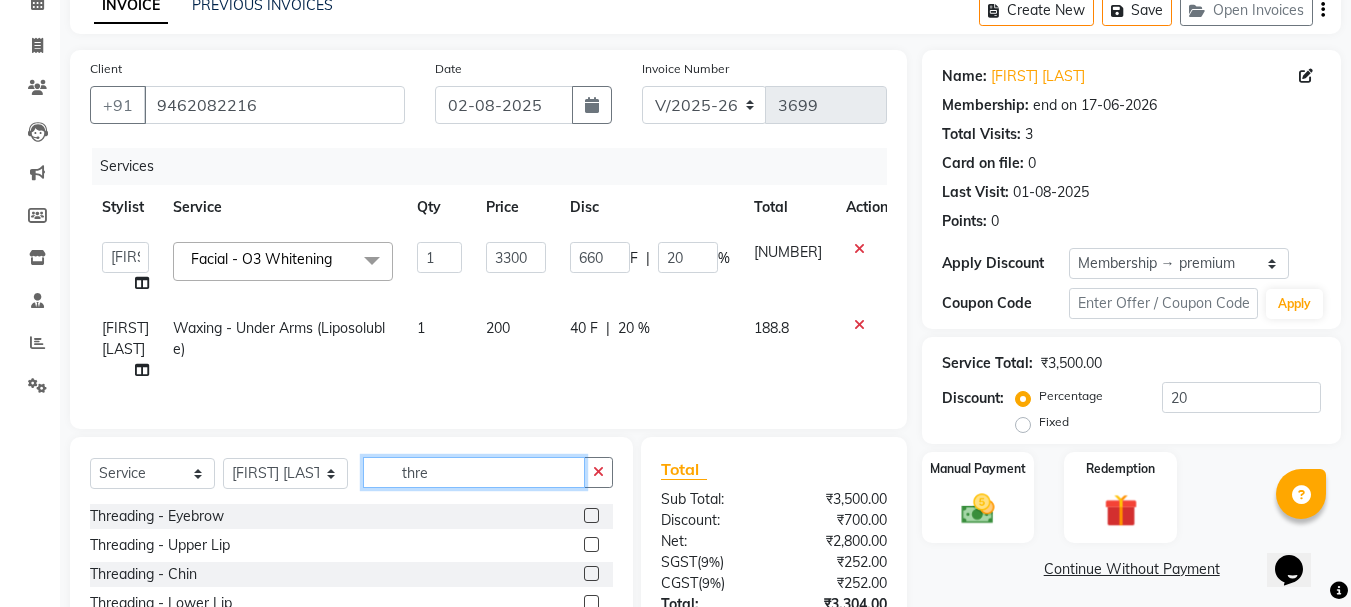 type on "thre" 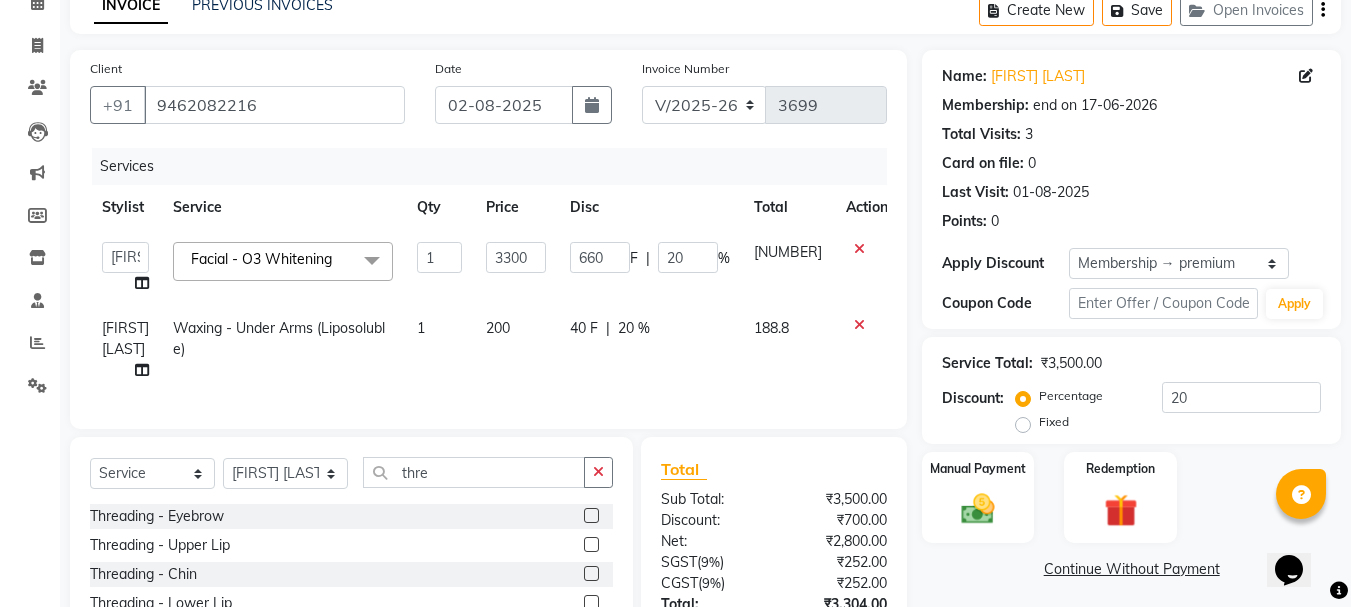 click 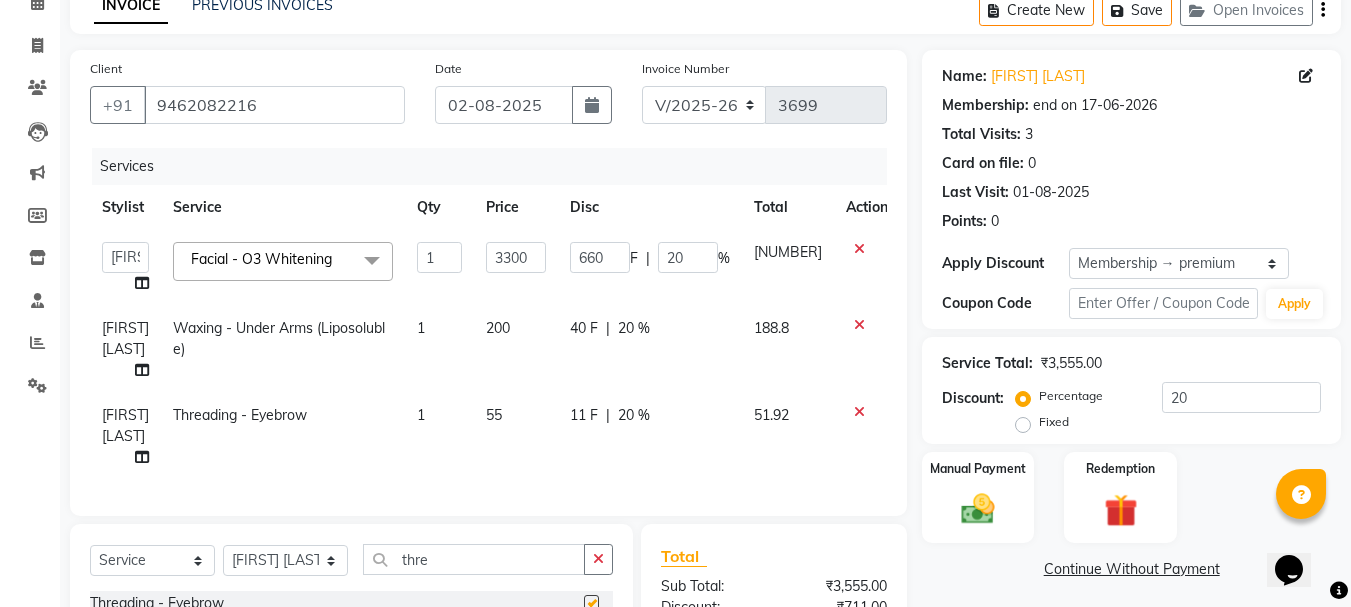 checkbox on "false" 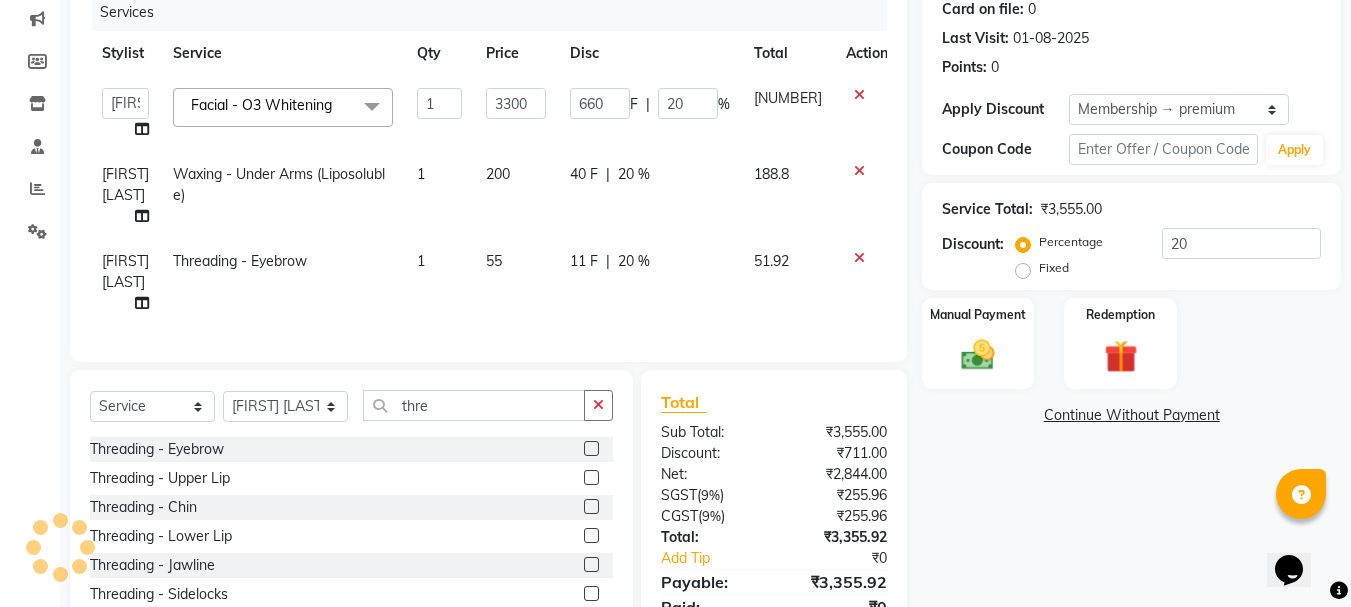 scroll, scrollTop: 300, scrollLeft: 0, axis: vertical 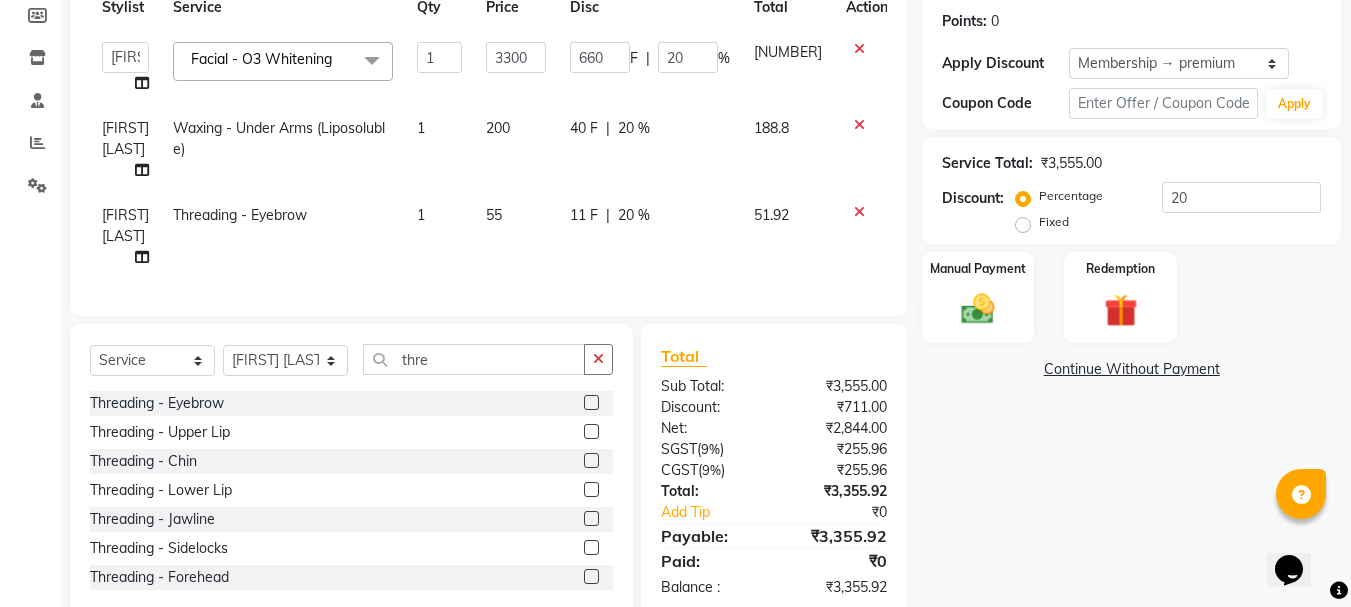 click 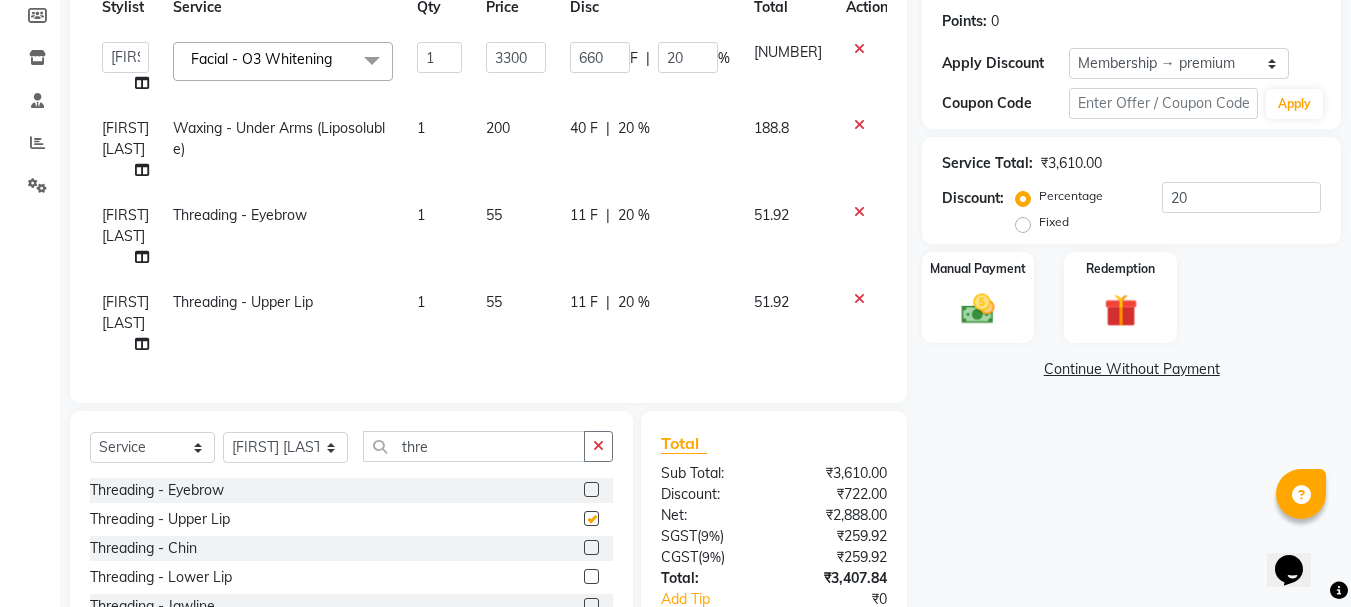 checkbox on "false" 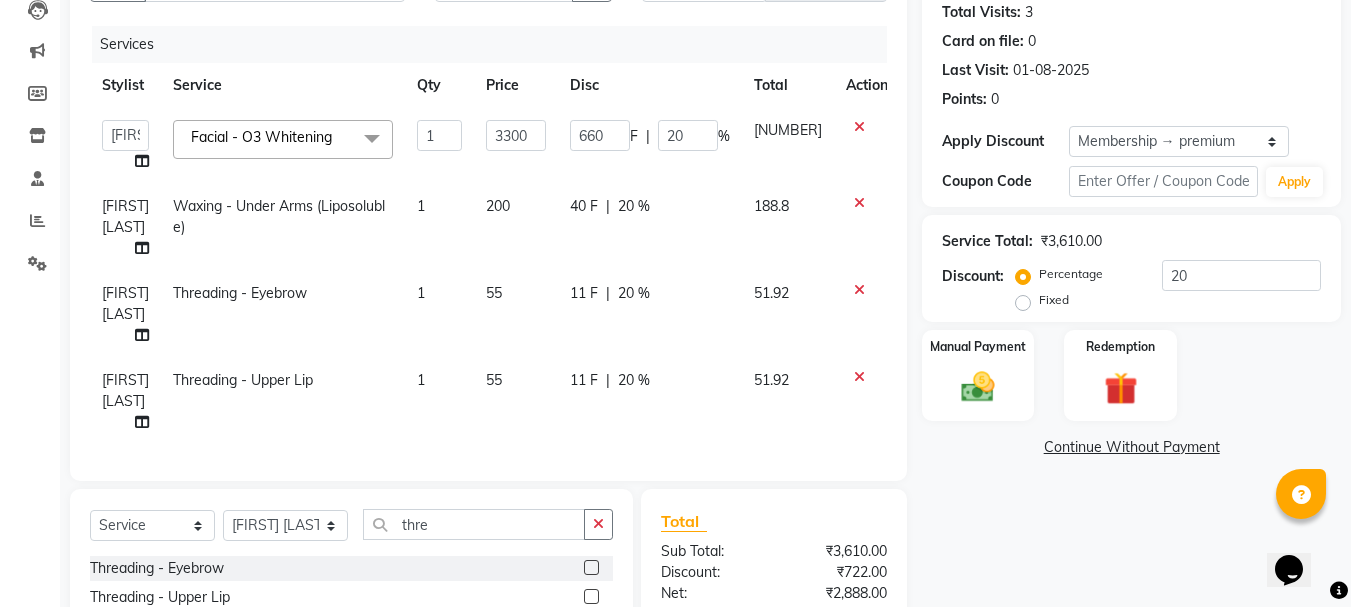 scroll, scrollTop: 300, scrollLeft: 0, axis: vertical 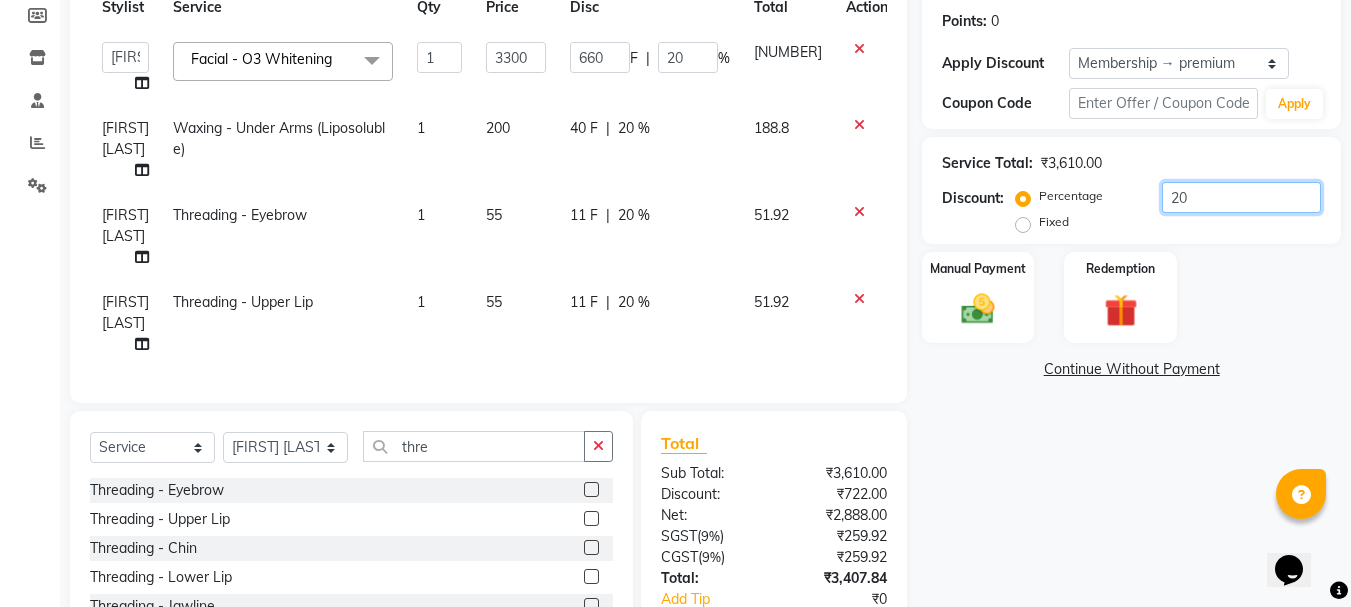 click on "20" 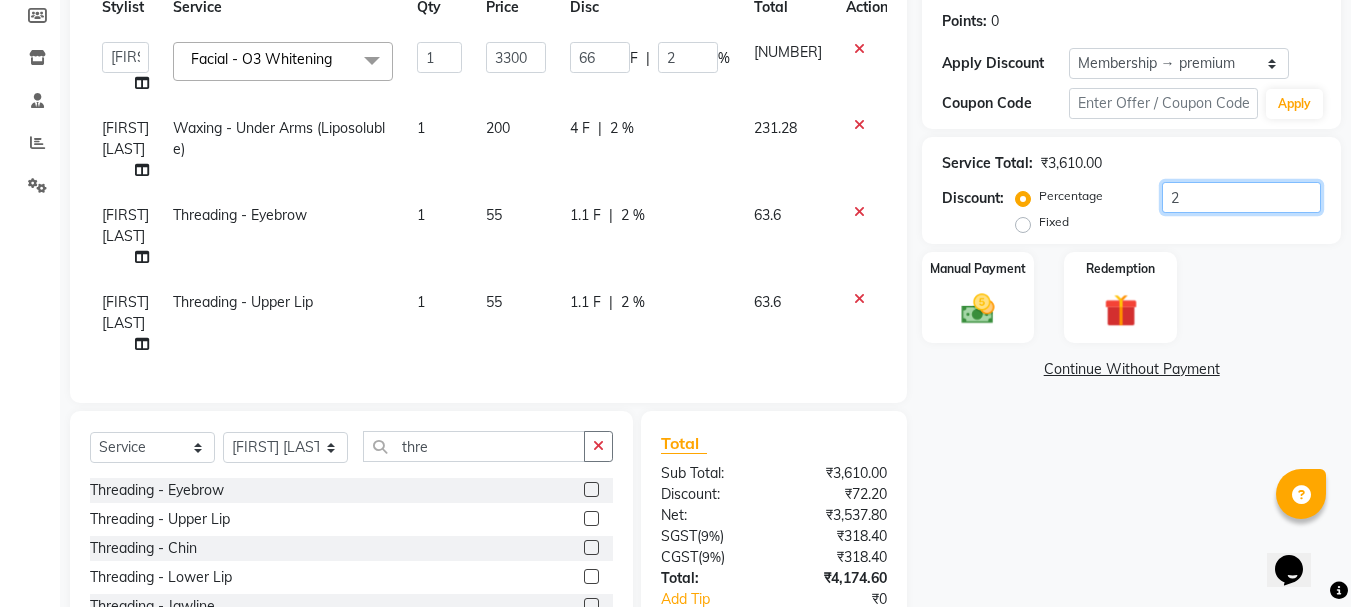 type 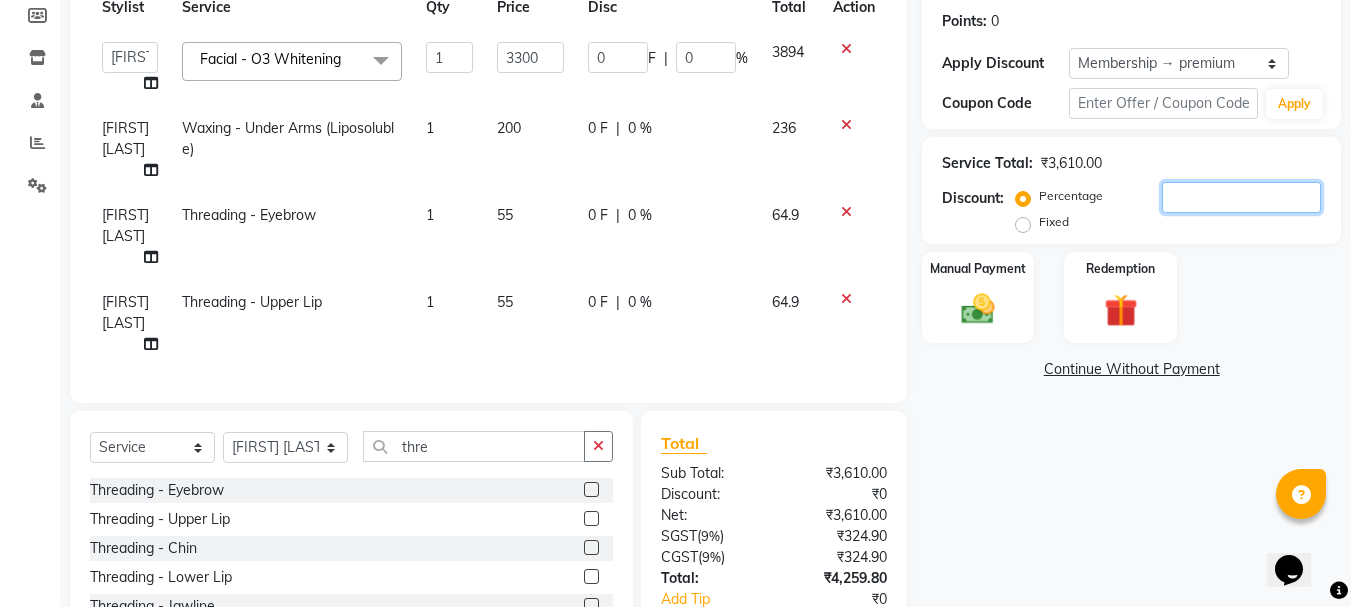 type on "2" 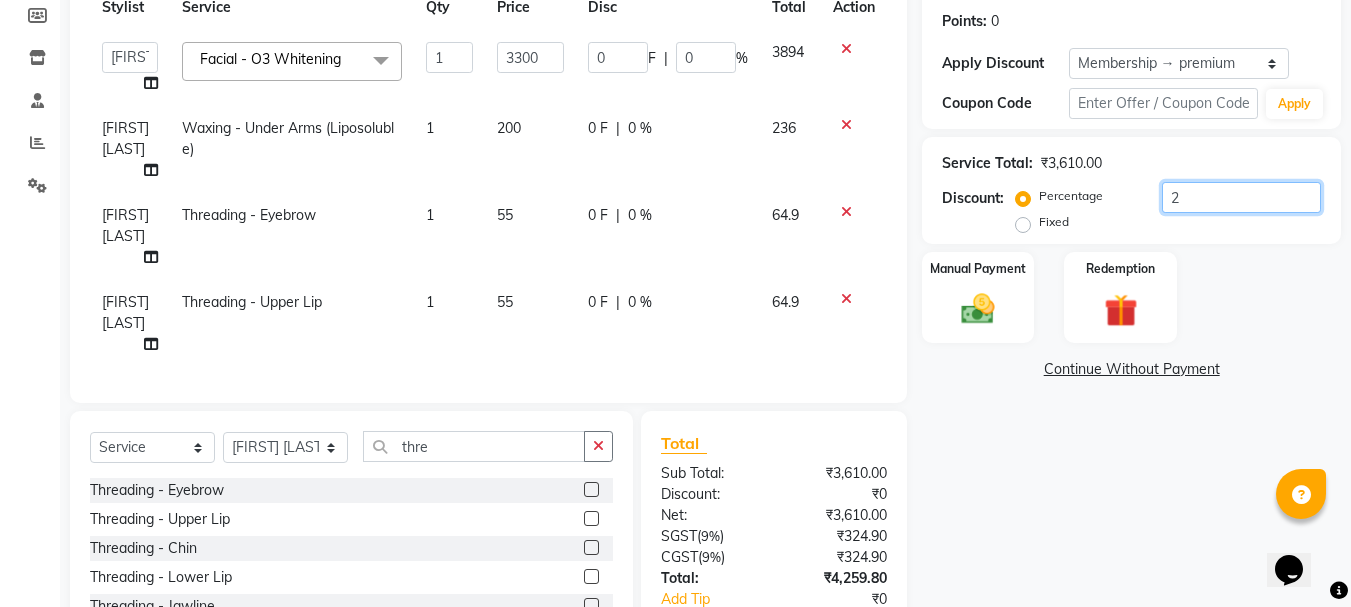 type on "66" 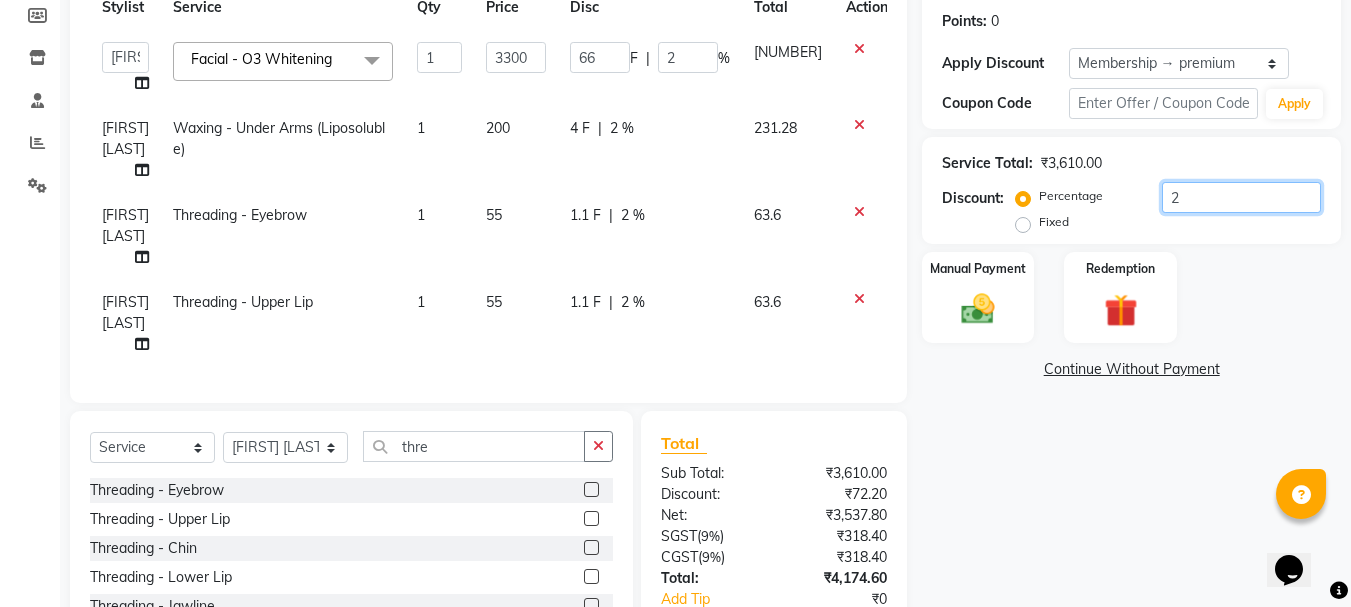 type on "20" 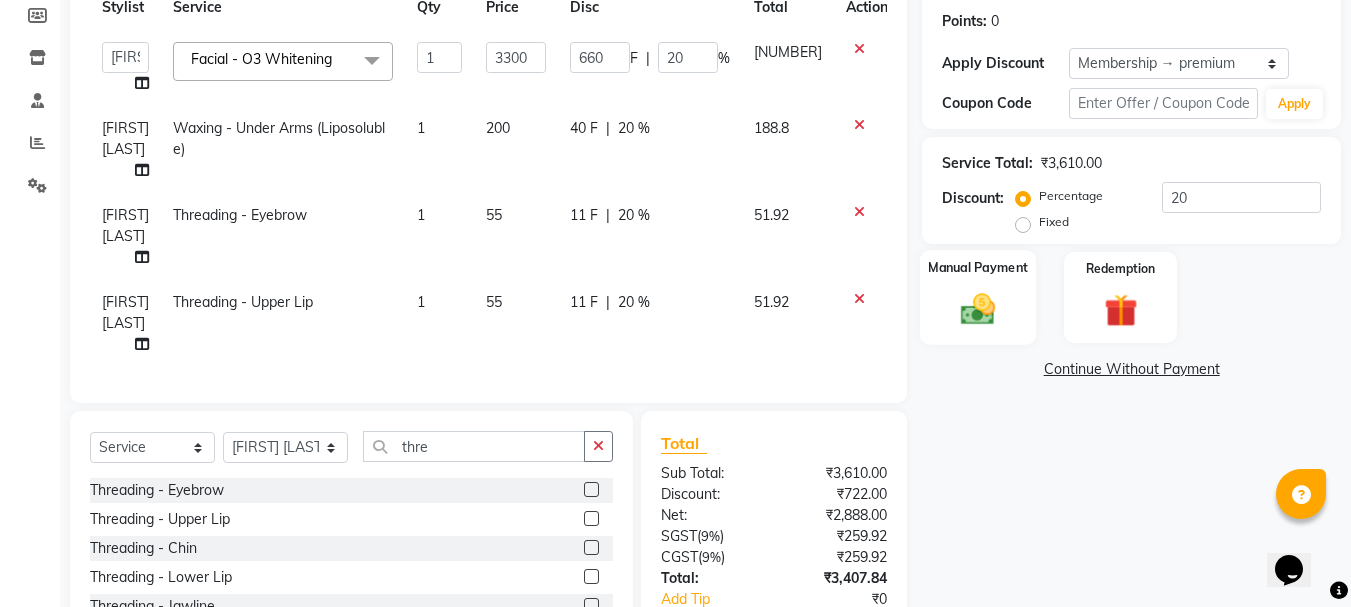 click 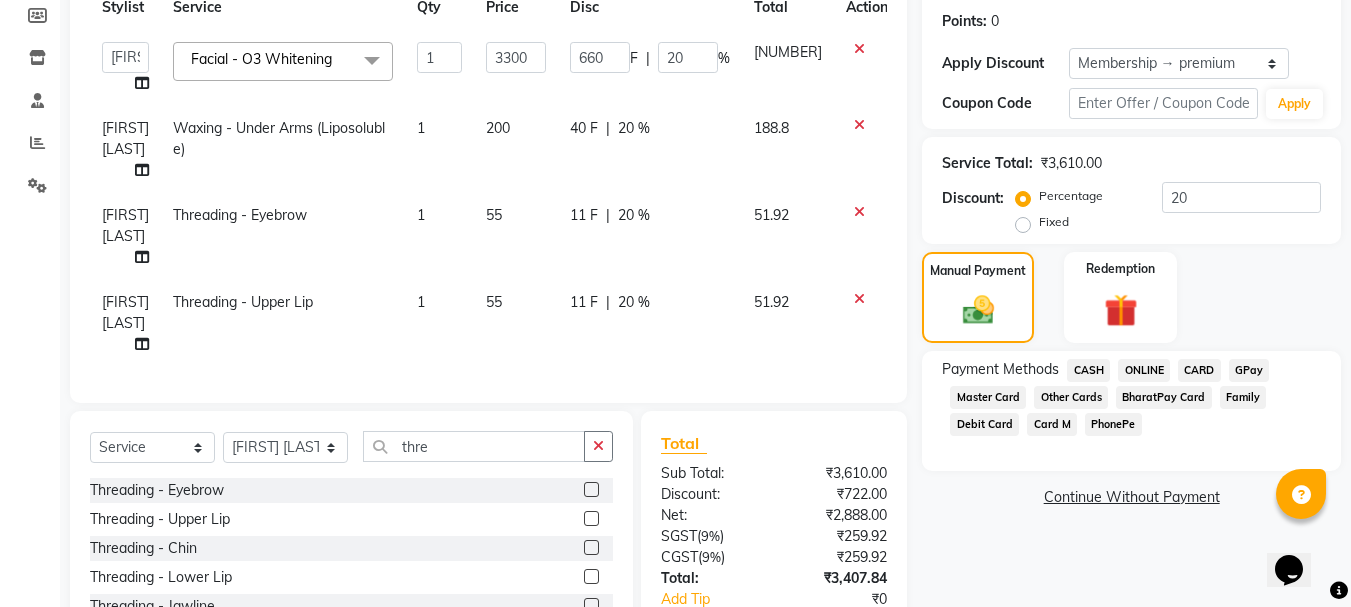 click on "ONLINE" 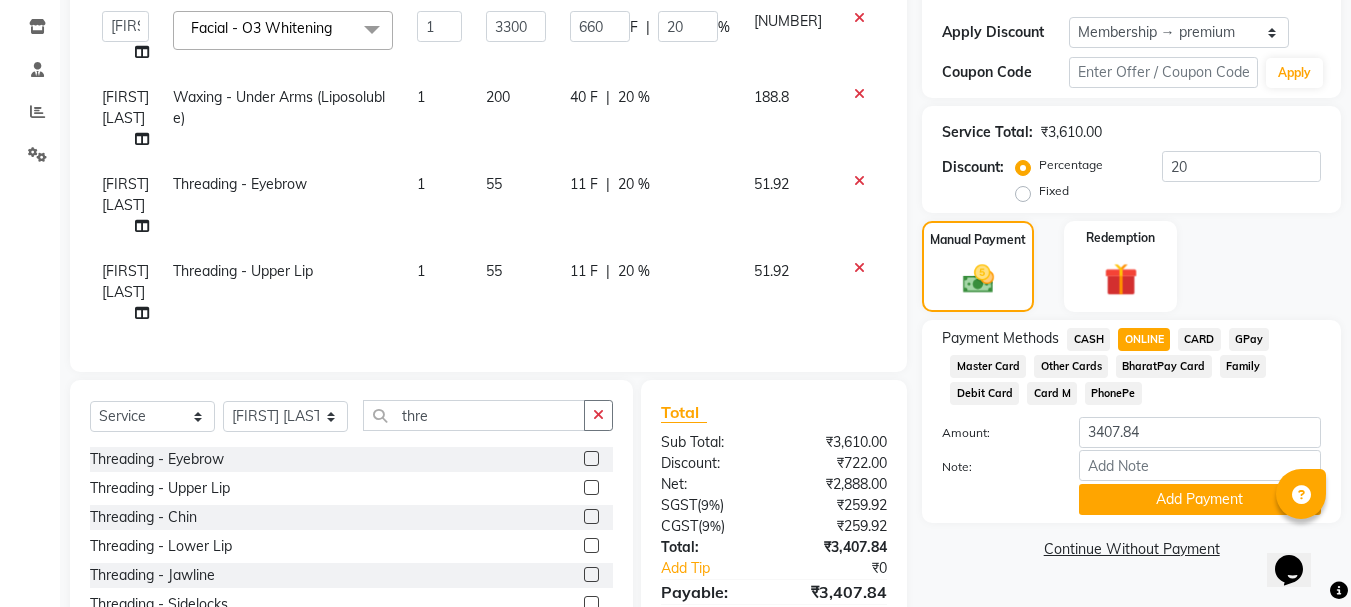 scroll, scrollTop: 381, scrollLeft: 0, axis: vertical 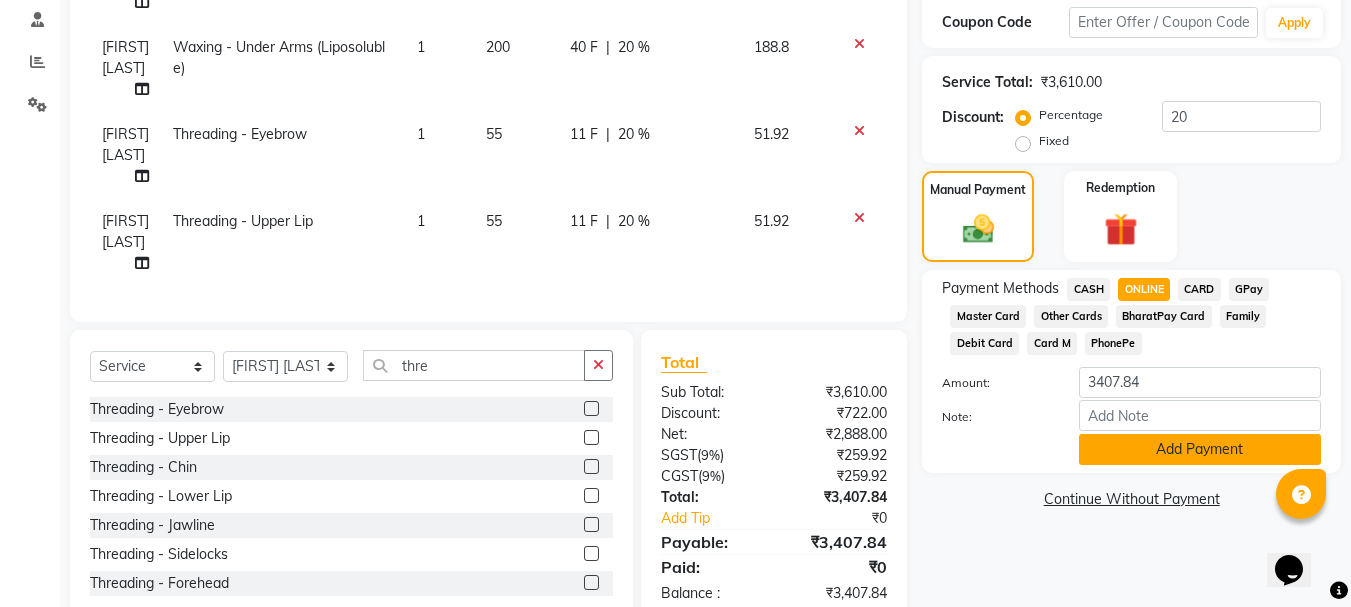 click on "Add Payment" 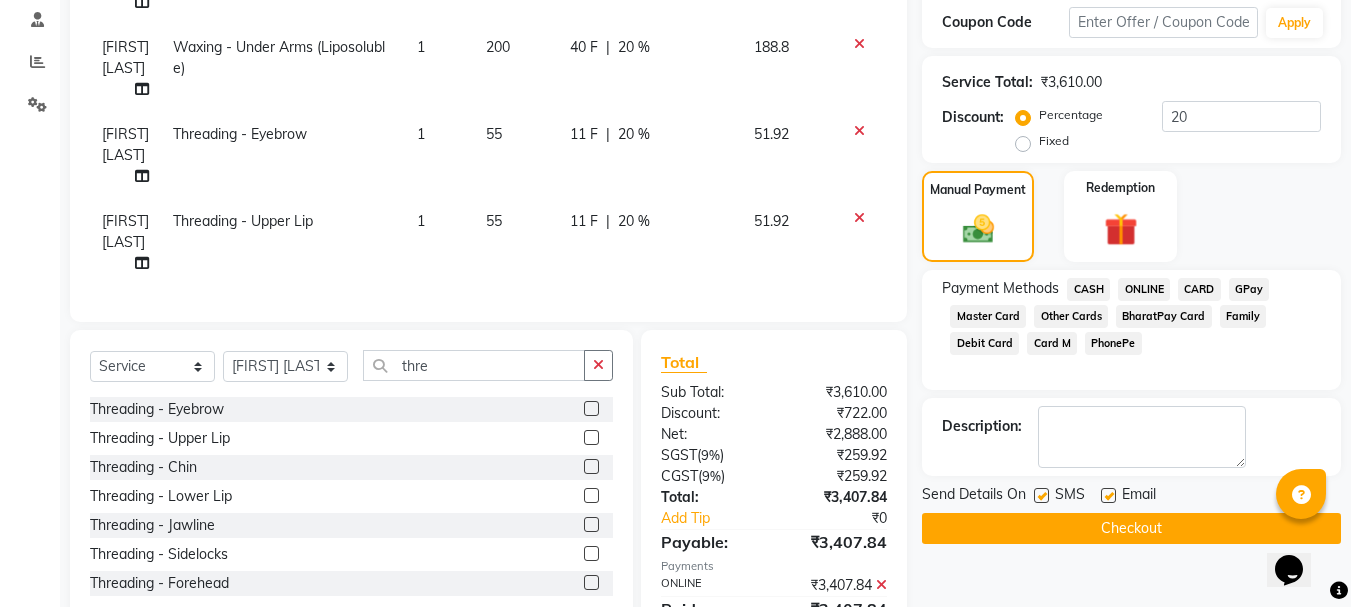 scroll, scrollTop: 422, scrollLeft: 0, axis: vertical 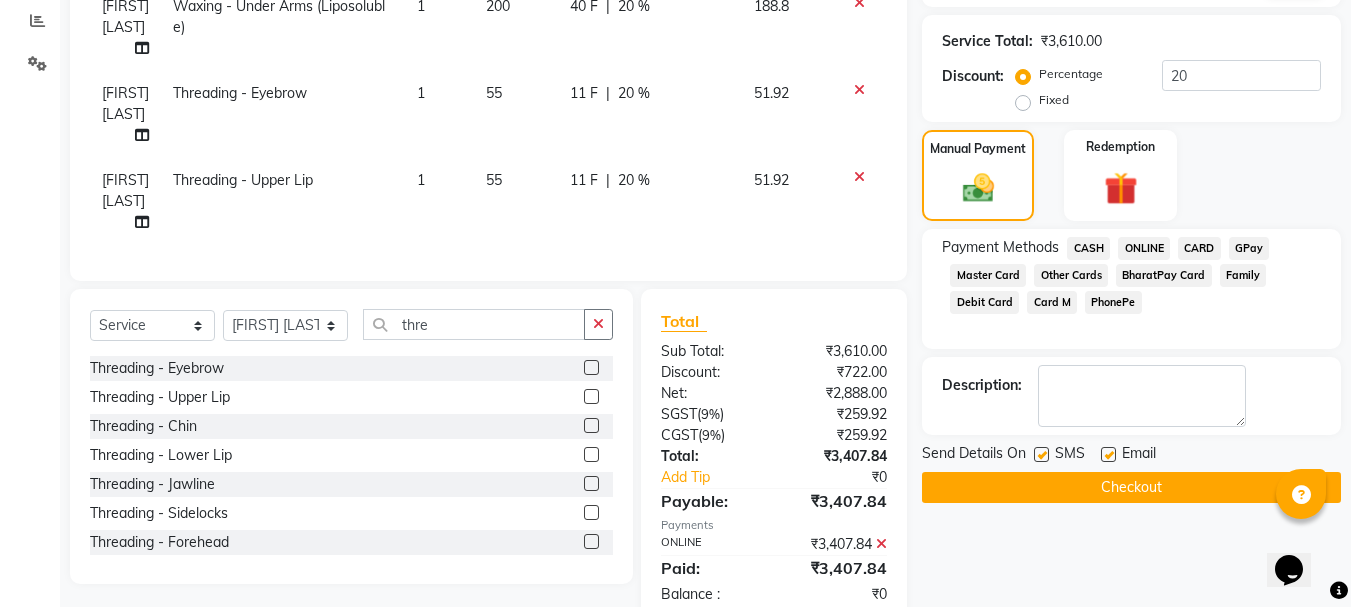 click 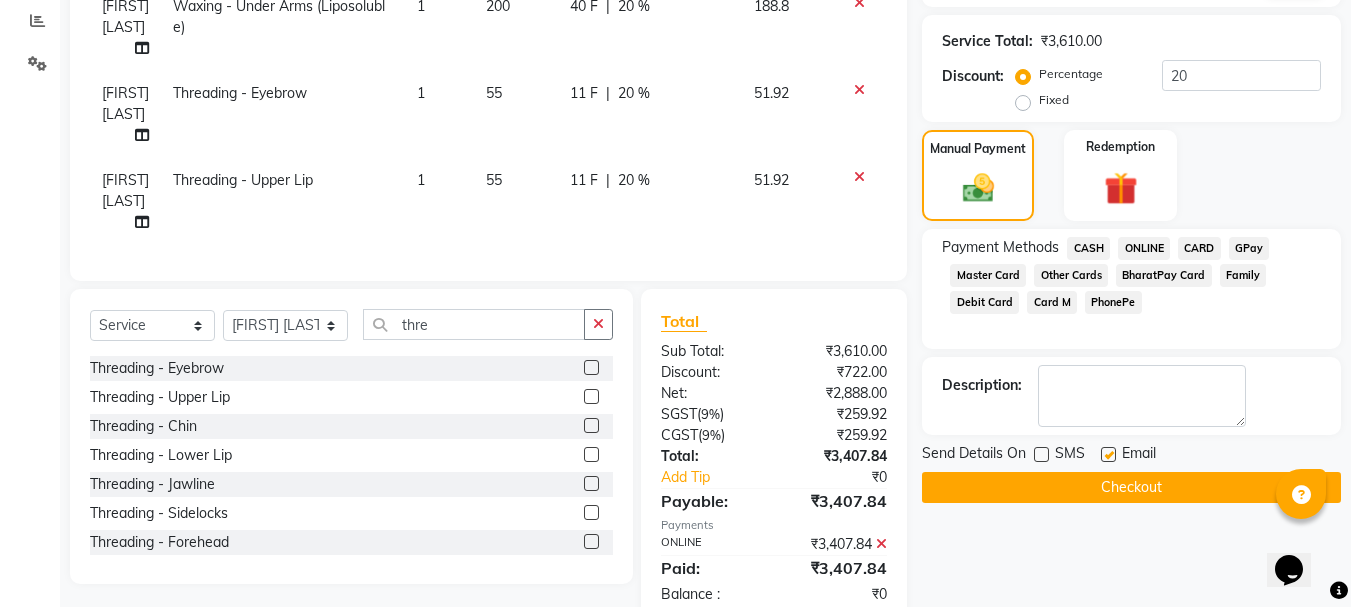 click 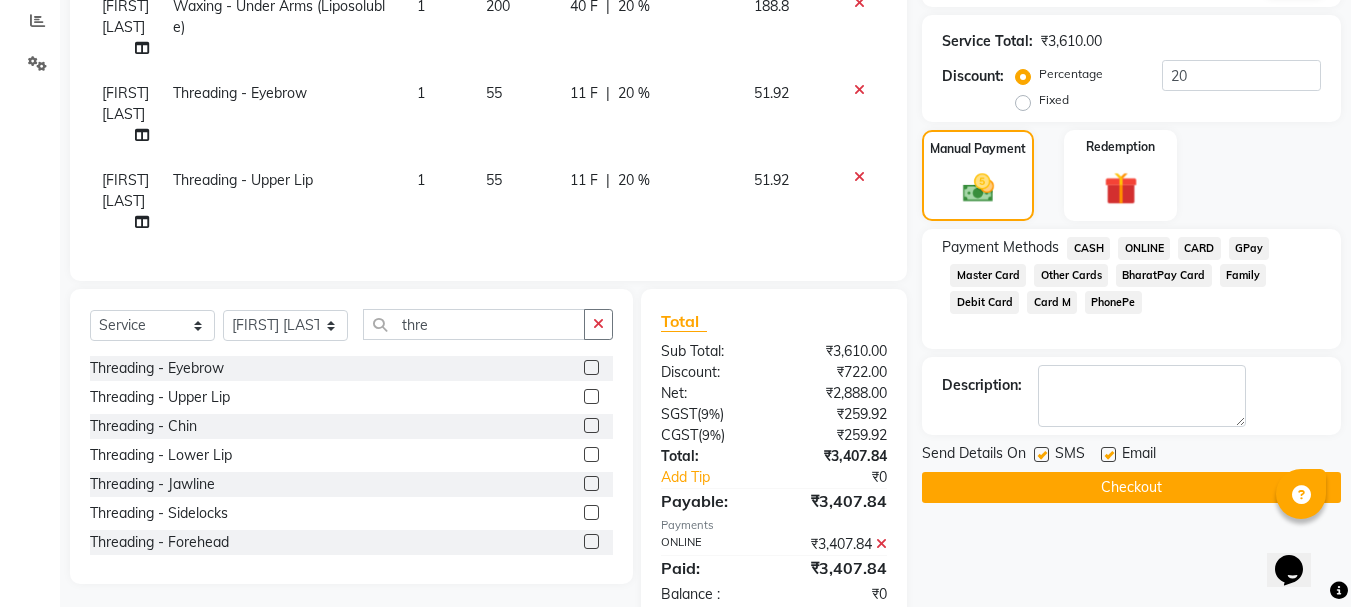 click on "Checkout" 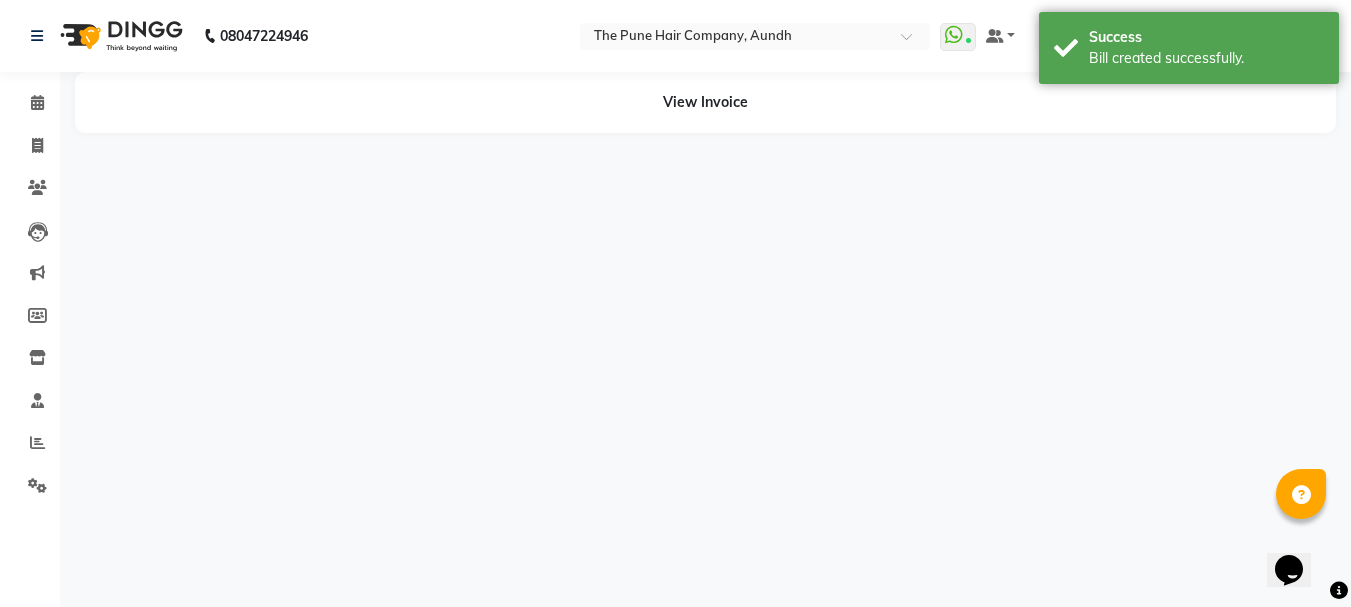 scroll, scrollTop: 0, scrollLeft: 0, axis: both 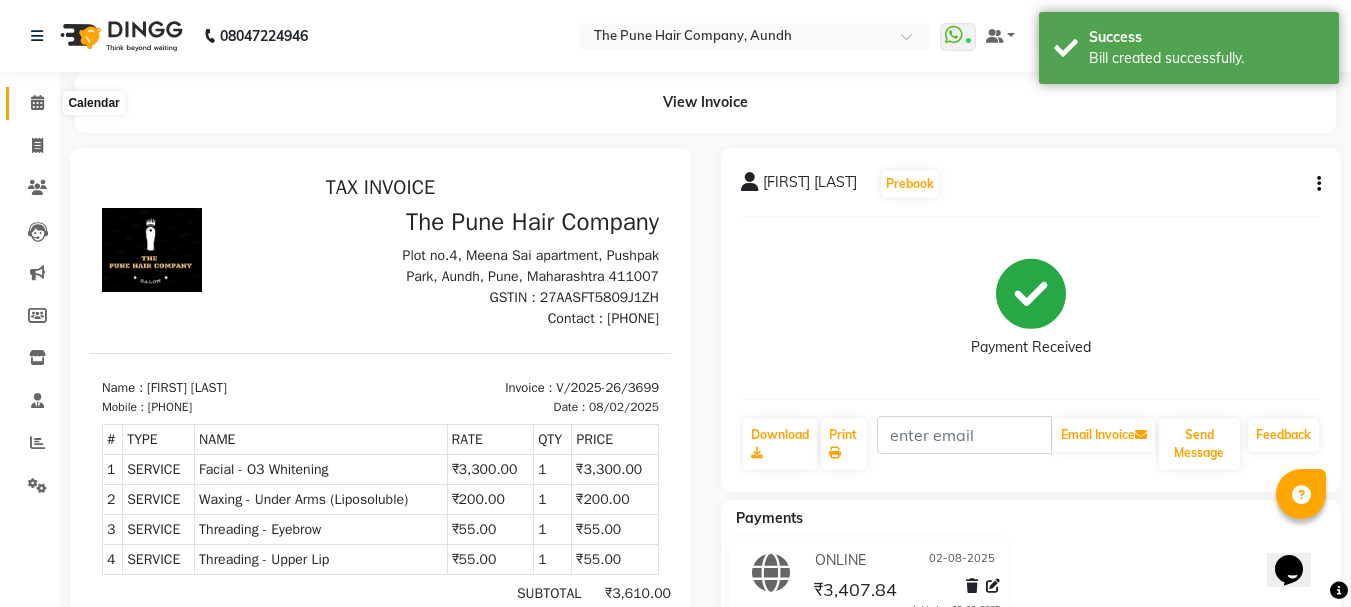 click 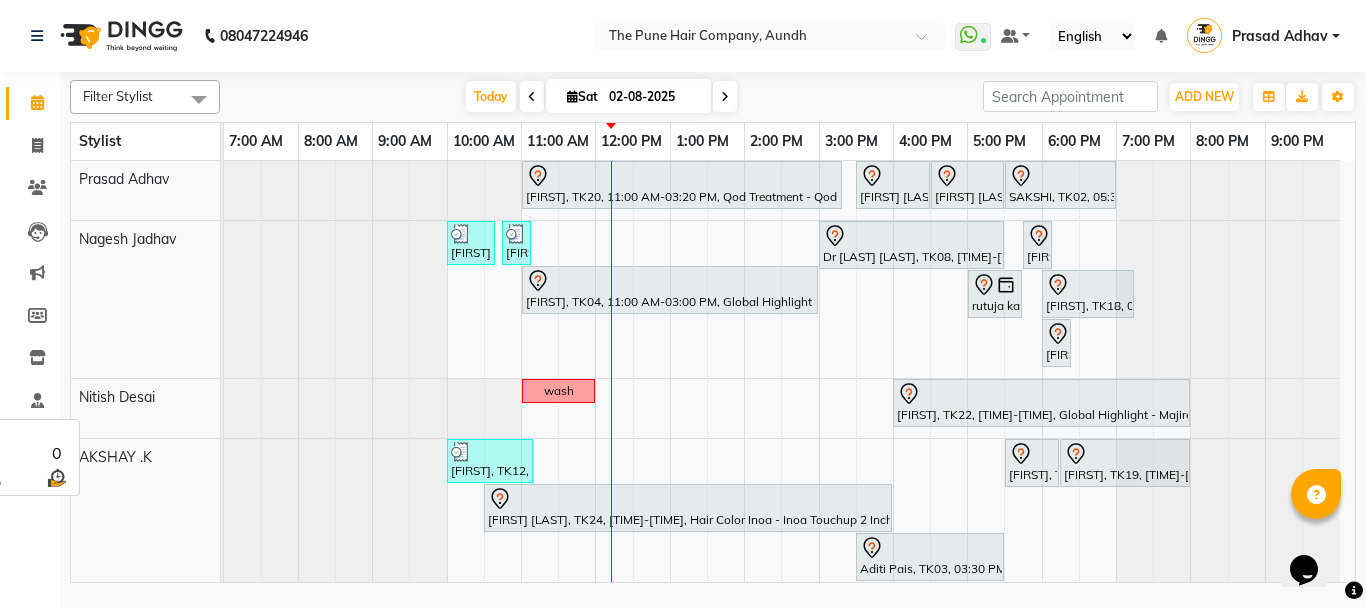 scroll, scrollTop: 300, scrollLeft: 0, axis: vertical 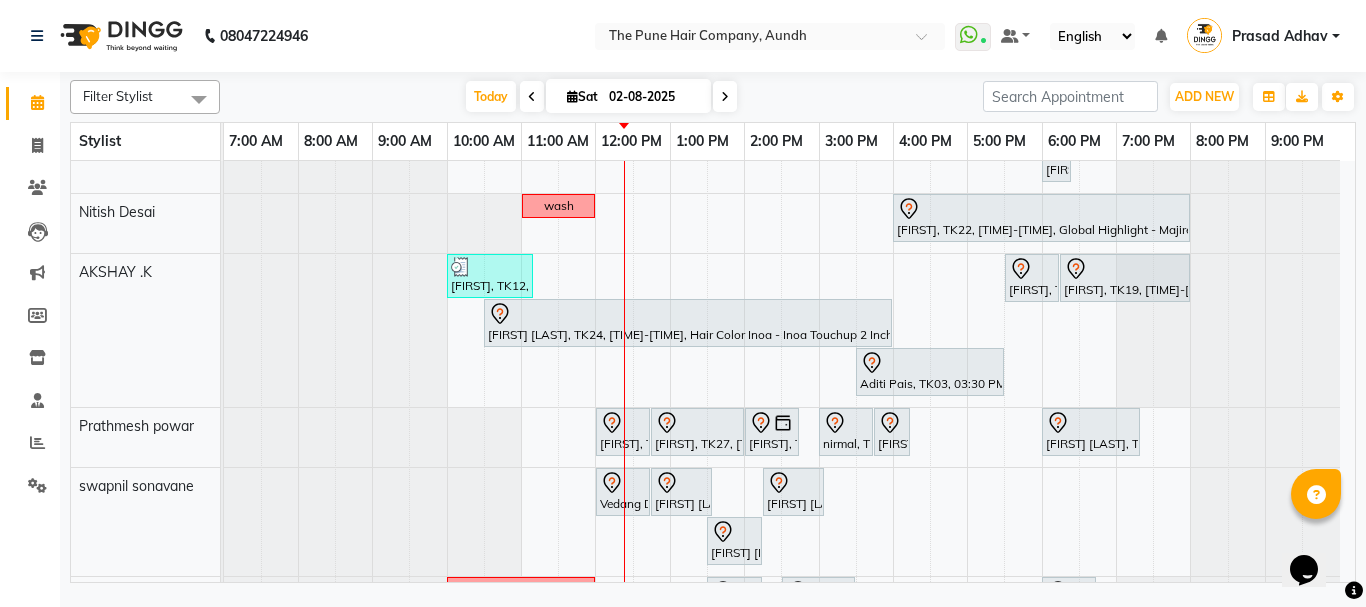 click at bounding box center (725, 96) 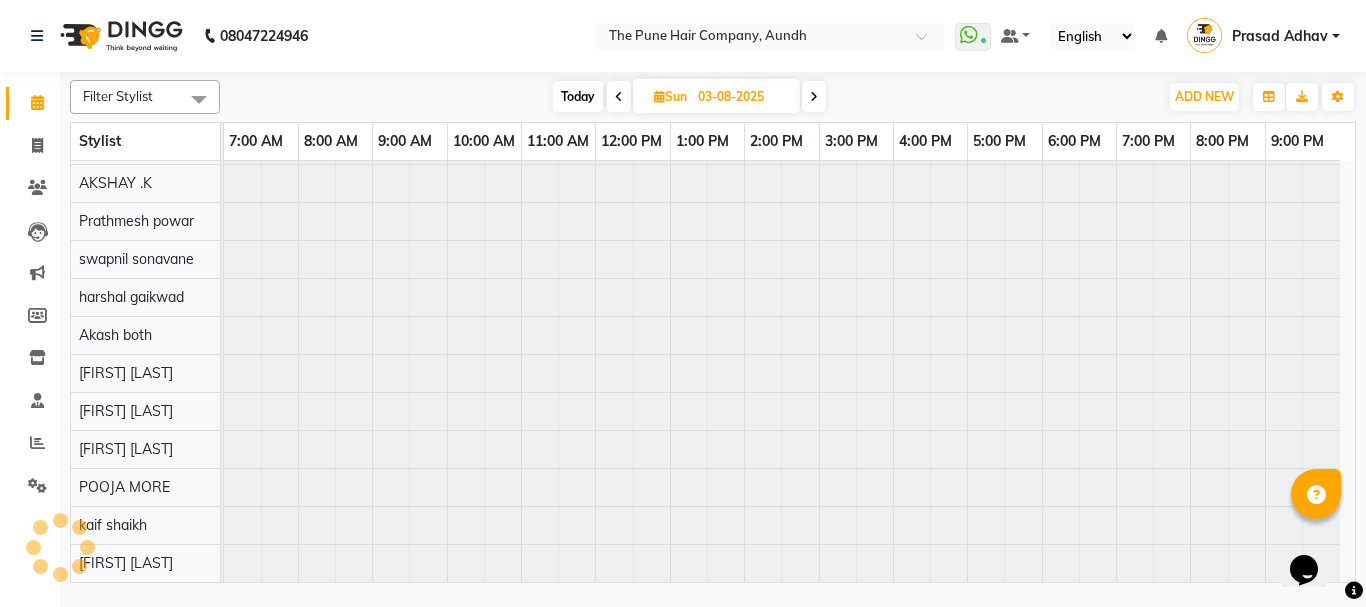 scroll, scrollTop: 110, scrollLeft: 0, axis: vertical 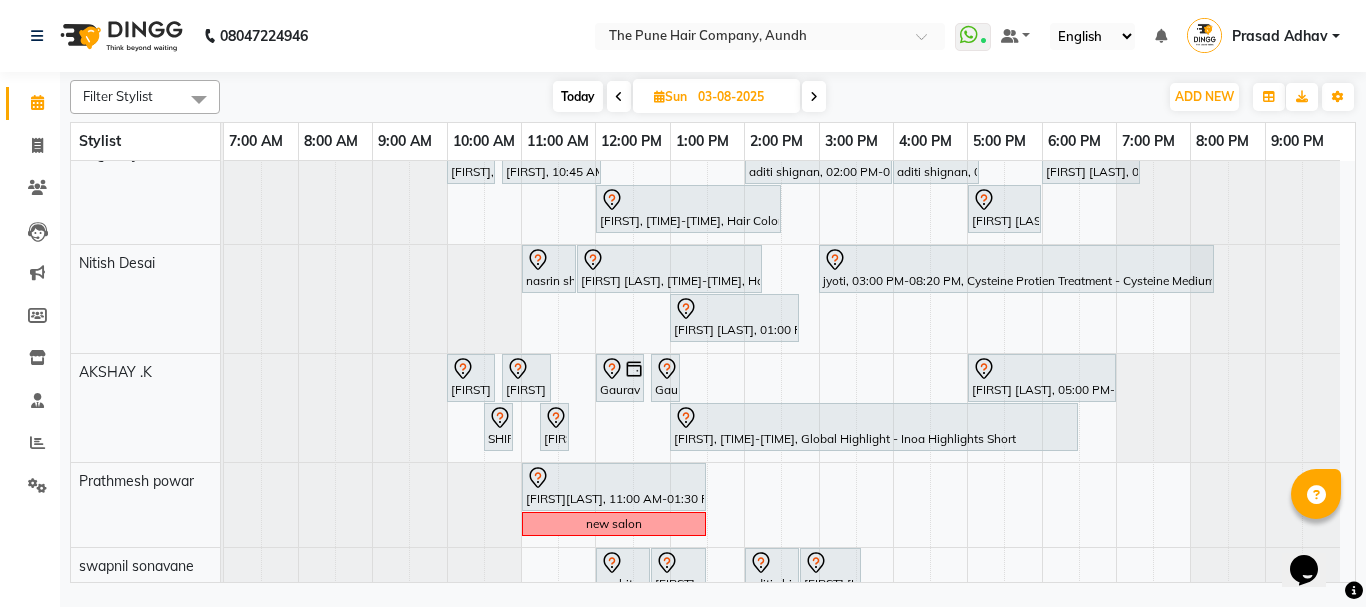 click on "Filter Stylist Select All Akash both AKSHAY .K harshal gaikwad kaif shaikh LAKKHAN SHINDE Nagesh Jadhav Nitish Desai  Pavan mane POOJA MORE Prasad Adhav  Prathmesh powar Shweta gotur Sonal saindane swapnil sonavane Today  Sun 03-08-2025 Toggle Dropdown Add Appointment Add Invoice Add Expense Add Attendance Add Client Add Transaction Toggle Dropdown Add Appointment Add Invoice Add Expense Add Attendance Add Client ADD NEW Toggle Dropdown Add Appointment Add Invoice Add Expense Add Attendance Add Client Add Transaction Filter Stylist Select All Akash both AKSHAY .K harshal gaikwad kaif shaikh LAKKHAN SHINDE Nagesh Jadhav Nitish Desai  Pavan mane POOJA MORE Prasad Adhav  Prathmesh powar Shweta gotur Sonal saindane swapnil sonavane Group By  Staff View   Room View  View as Vertical  Vertical - Week View  Horizontal  Horizontal - Week View  List  Toggle Dropdown Calendar Settings Manage Tags   Arrange Stylists   Reset Stylists  Full Screen  Show Available Stylist  Appointment Form Zoom 50%" at bounding box center [713, 97] 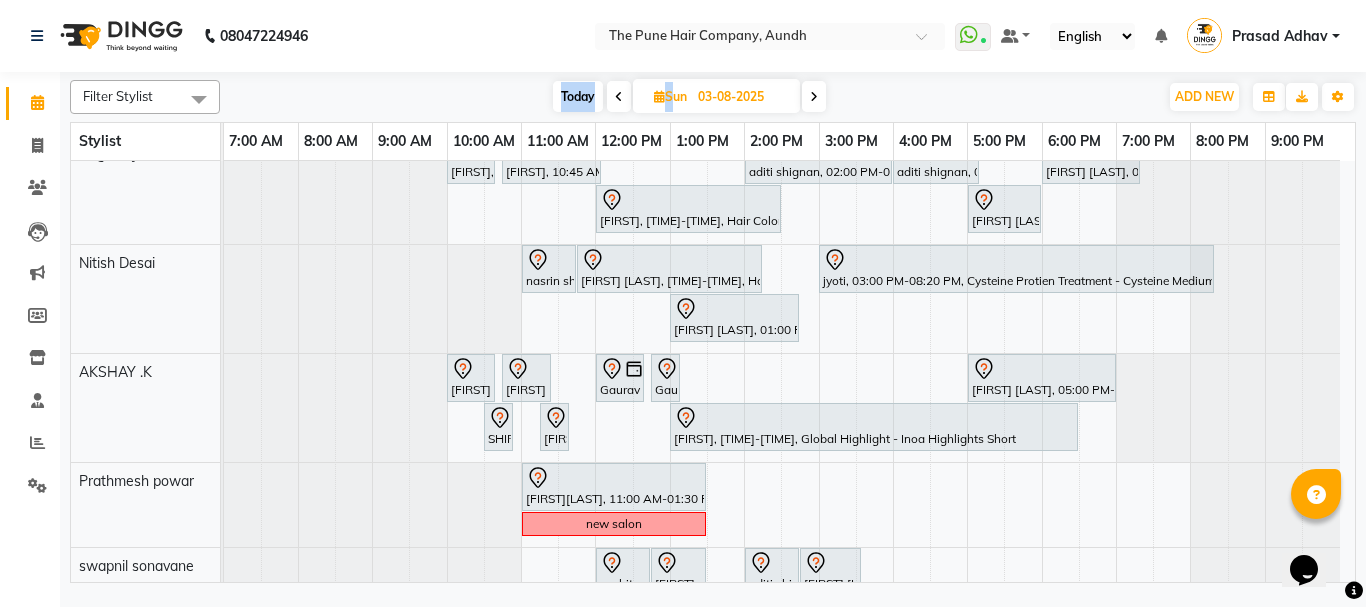 drag, startPoint x: 321, startPoint y: 80, endPoint x: 889, endPoint y: 234, distance: 588.5066 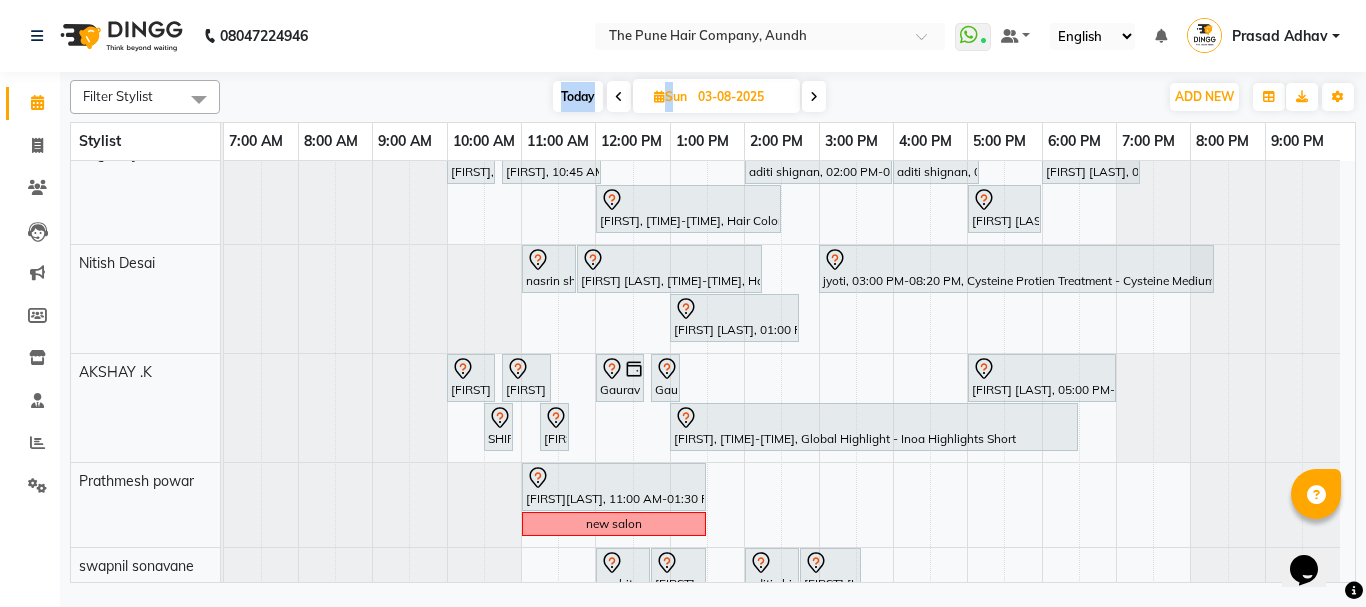 click on "08047224946 Select Location × The Pune Hair Company, Aundh  WhatsApp Status  ✕ Status:  Connected Most Recent Message: 02-08-2025     11:30 AM Recent Service Activity: 02-08-2025     12:02 PM Default Panel My Panel English ENGLISH Español العربية मराठी हिंदी ગુજરાતી தமிழ் 中文 Notifications nothing to show Prasad Adhav  Manage Profile Change Password Sign out  Version:3.15.11  ☀ The Pune Hair Company, Aundh ☀ The Pune hair company, Wakad ☀ Pune Hair Company , Wanawarie  Calendar  Invoice  Clients  Leads   Marketing  Members  Inventory  Staff  Reports  Settings Upcoming Tentative Confirm Bookings Generate Report Segments Page Builder Filter Stylist Select All Akash both AKSHAY .K harshal gaikwad kaif shaikh LAKKHAN SHINDE Nagesh Jadhav Nitish Desai  Pavan mane POOJA MORE Prasad Adhav  Prathmesh powar Shweta gotur Sonal saindane swapnil sonavane Today  Sun 03-08-2025 Toggle Dropdown Add Appointment Add Invoice Add Expense Add Attendance Add Client" 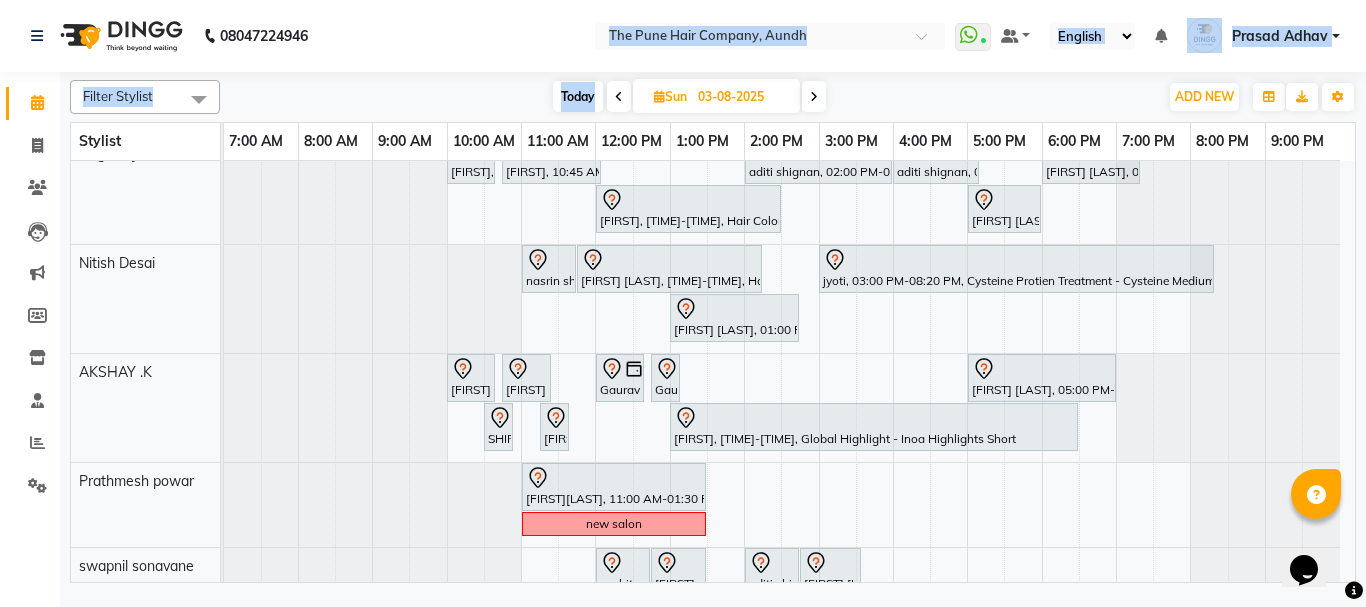 click on "Today  Sun 03-08-2025" at bounding box center (689, 97) 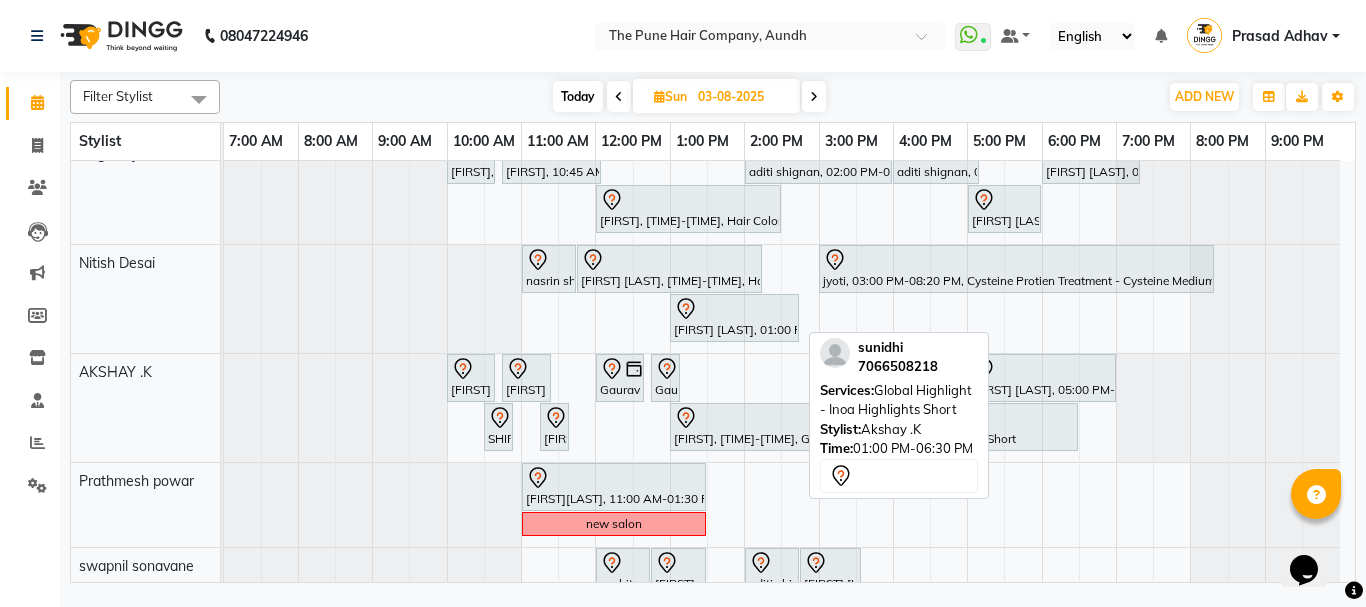 scroll, scrollTop: 185, scrollLeft: 0, axis: vertical 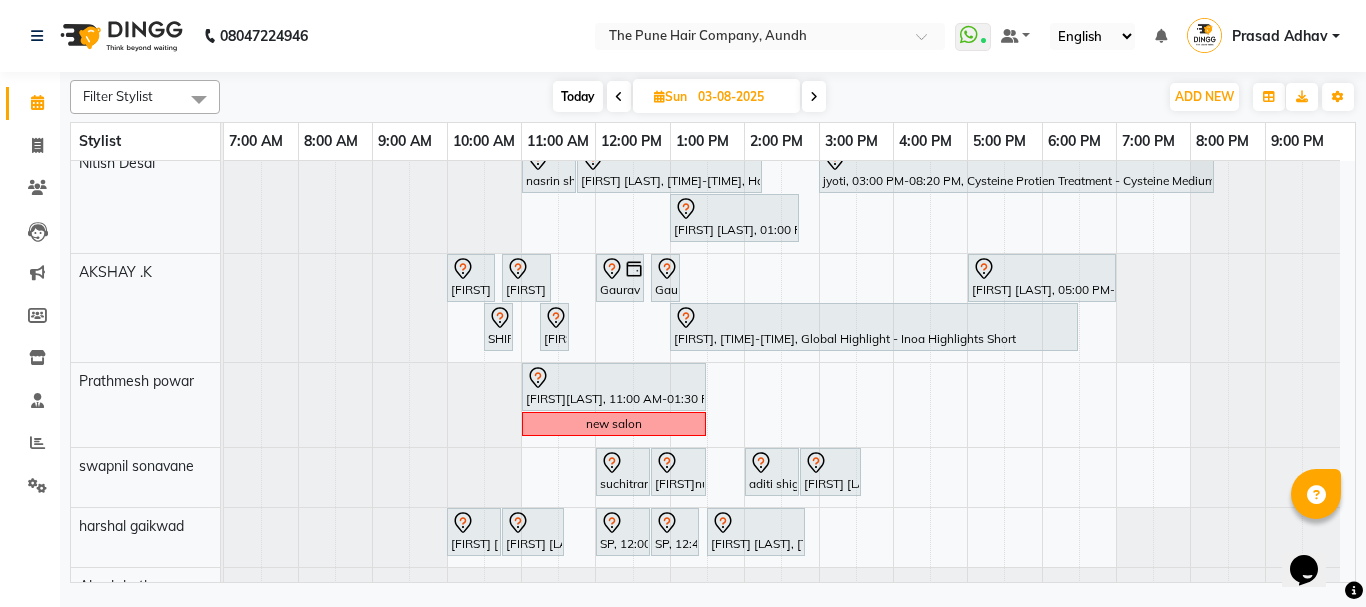 click on "[SERVICE] [FIRST] [LAST], [TIME]-[TIME], [SERVICE] [DETAIL] [FIRST] [LAST], [TIME]-[TIME], [SERVICE] [DETAIL] [FIRST] [LAST], [TIME]-[TIME], [SERVICE] [TITLE] [FIRST] [LAST], [TIME]-[TIME], [SERVICE] [FIRST] [LAST], [TIME]-[TIME], [SERVICE] [FIRST] [LAST], [TIME]-[TIME], [SERVICE] [DETAIL] [FIRST] [LAST], [TIME]-[TIME], [SERVICE] [DETAIL] [FIRST] [LAST], [TIME]-[TIME], [SERVICE] [DETAIL] [FIRST] [LAST], [TIME]-[TIME], [SERVICE] [DETAIL] [FIRST] [LAST], [TIME]-[TIME], [SERVICE] [DETAIL] [FIRST] [LAST], [TIME]-[TIME], [SERVICE] [DETAIL] [FIRST] [LAST], [TIME]-[TIME], [SERVICE] [DETAIL] [FIRST] [LAST], [TIME]-[TIME], [SERVICE] [DETAIL] [FIRST] [LAST], [TIME]-[TIME], [SERVICE] [DETAIL] [FIRST] [LAST], [TIME]-[TIME], [SERVICE] [DETAIL]" at bounding box center [789, 475] 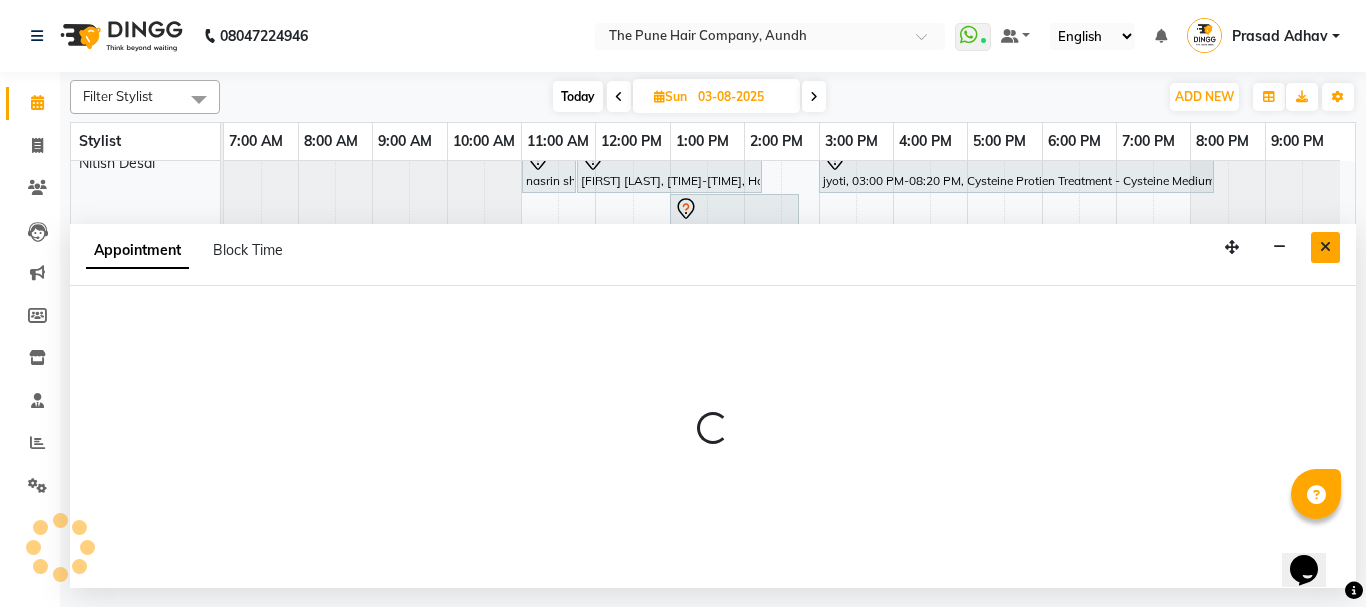 select on "12769" 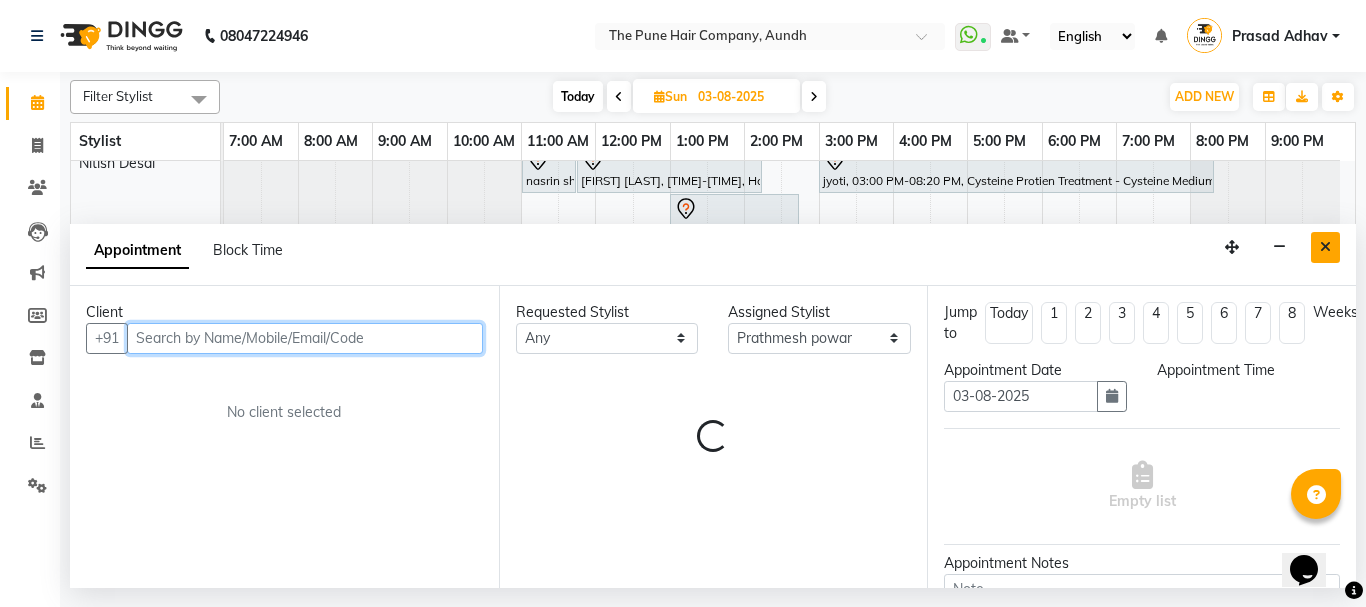 select on "810" 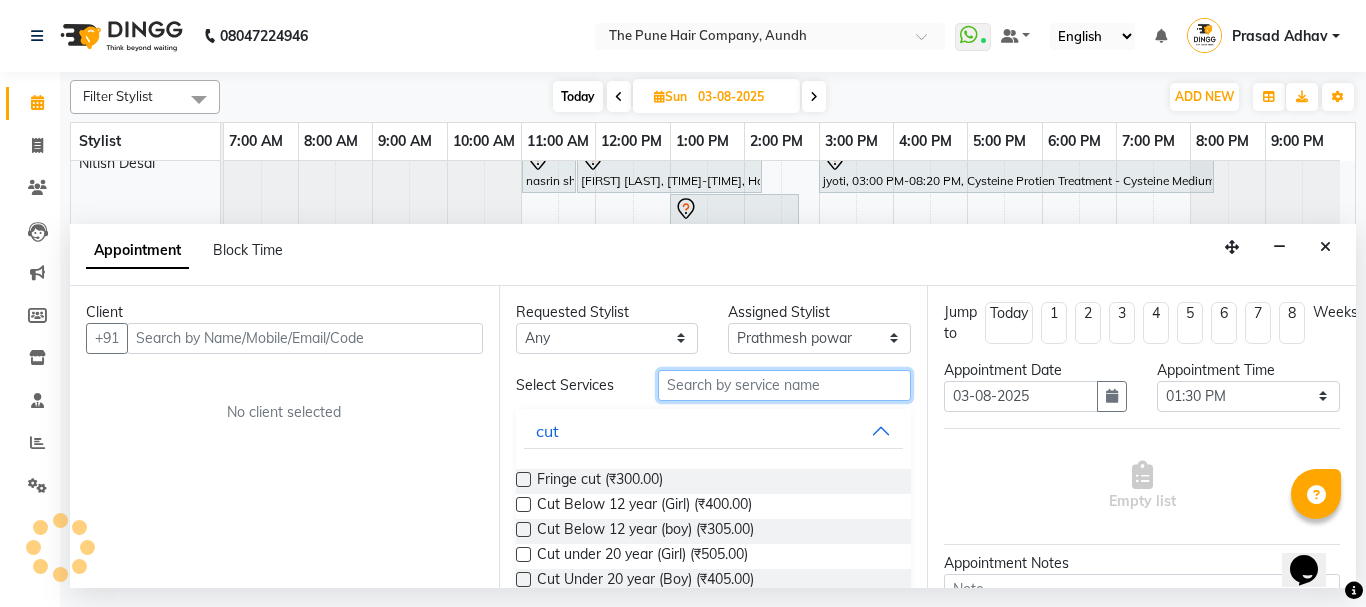 click at bounding box center [785, 385] 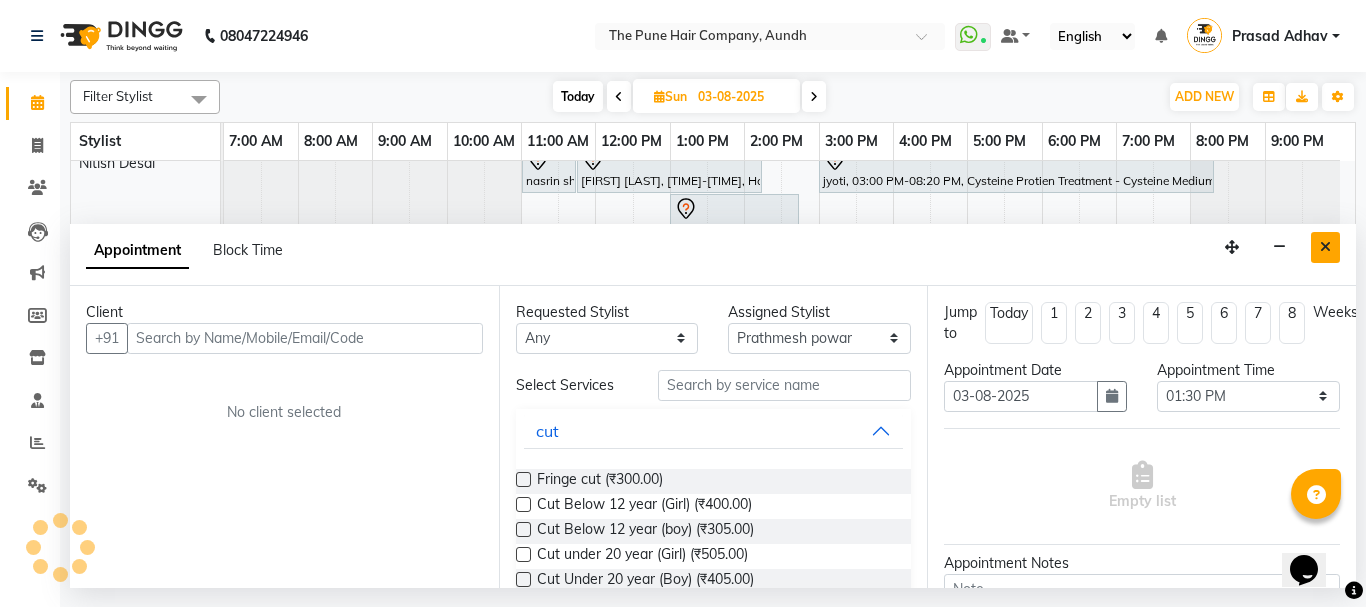 click at bounding box center (1325, 247) 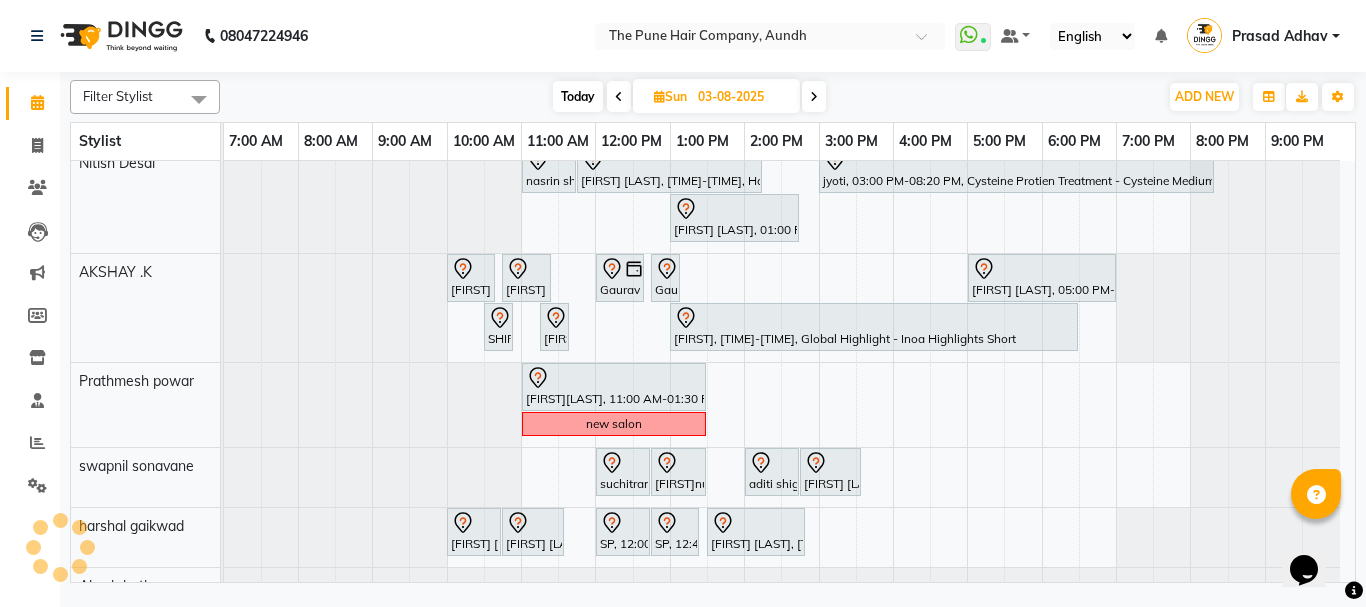 scroll, scrollTop: 485, scrollLeft: 0, axis: vertical 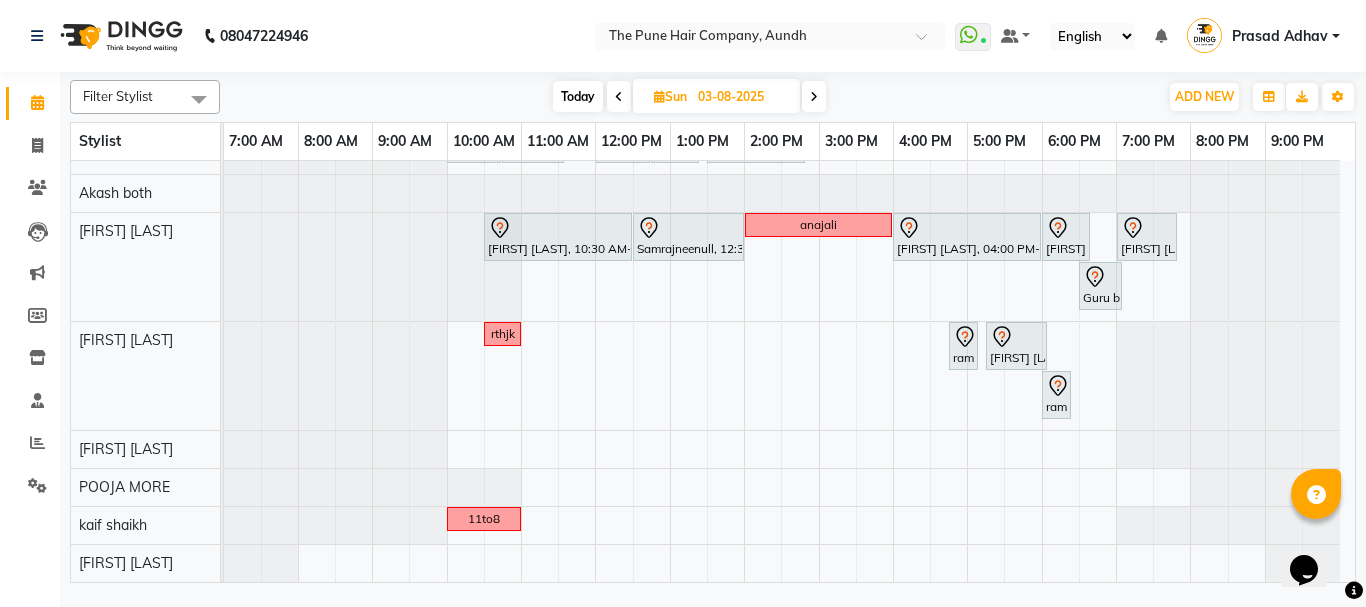 click on "Today" at bounding box center [578, 96] 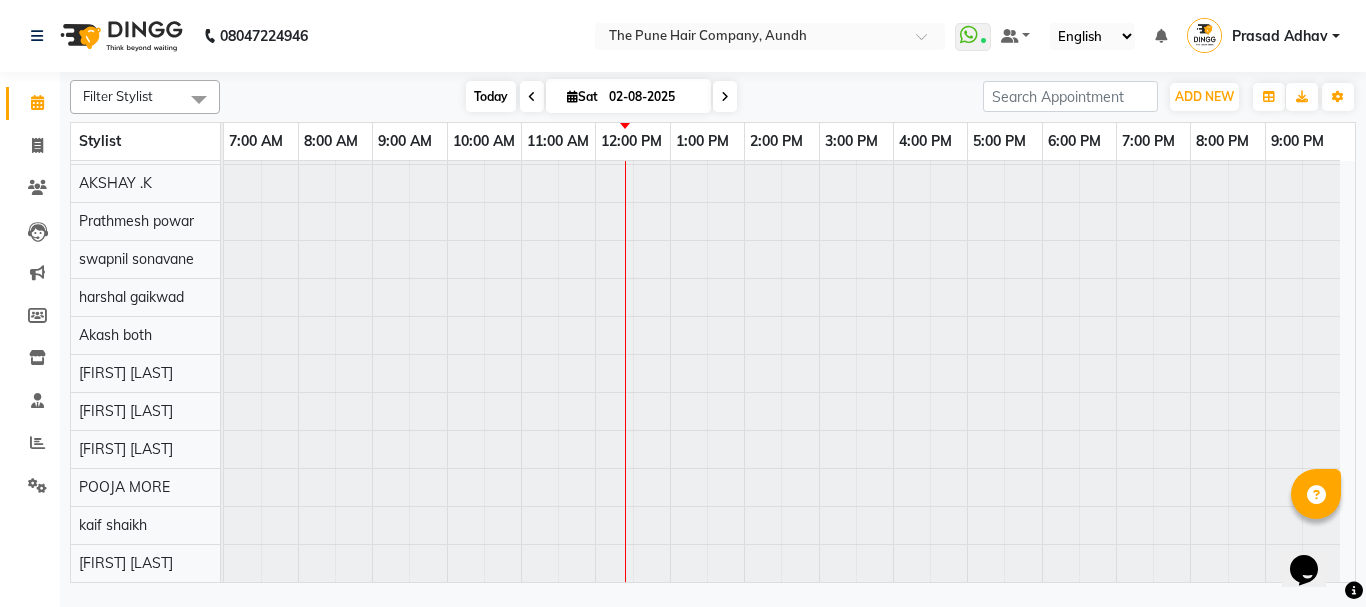 scroll, scrollTop: 110, scrollLeft: 0, axis: vertical 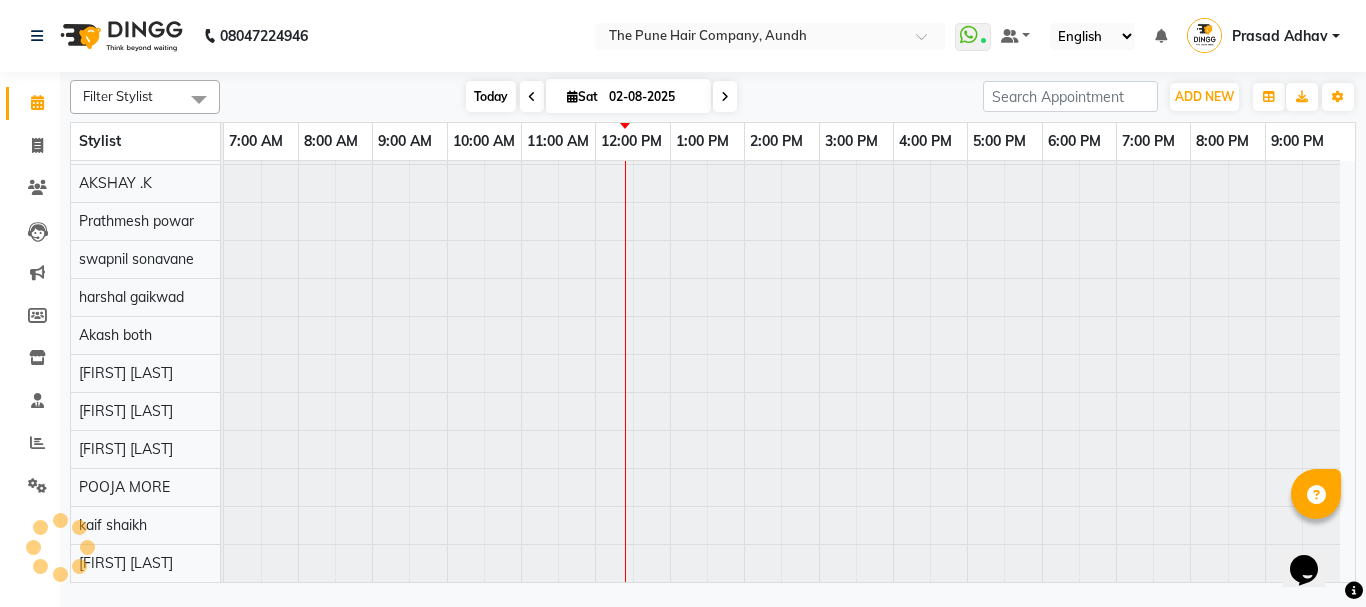 click on "Today" at bounding box center [491, 96] 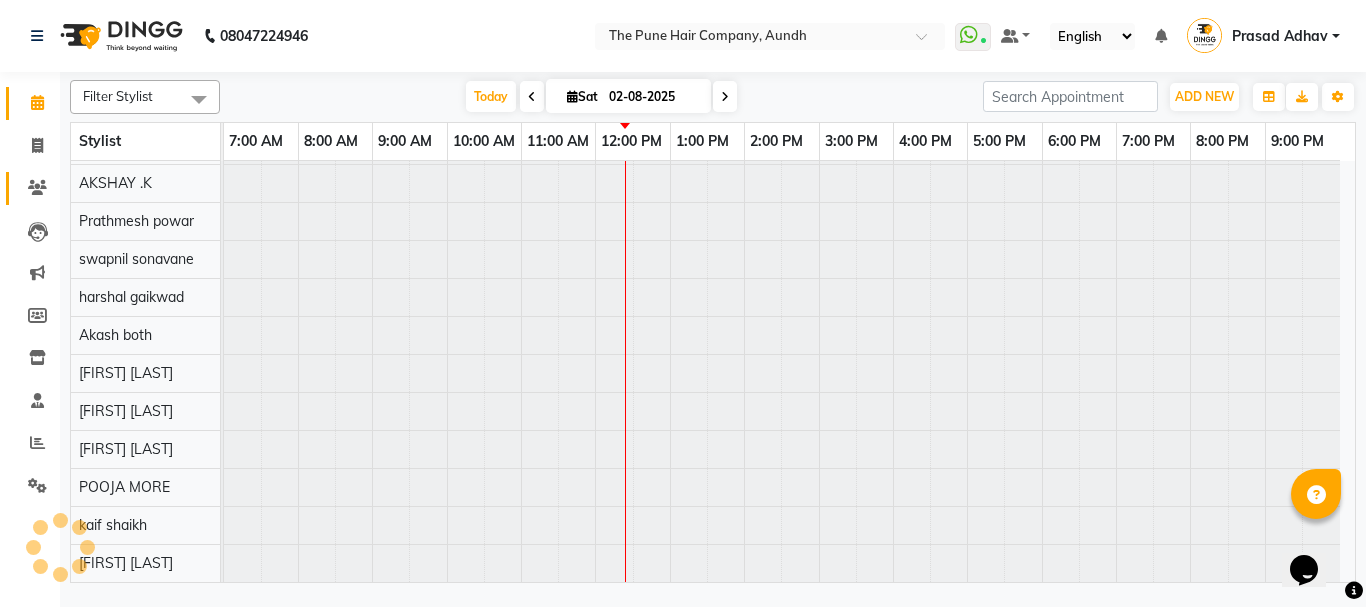 click at bounding box center (725, 96) 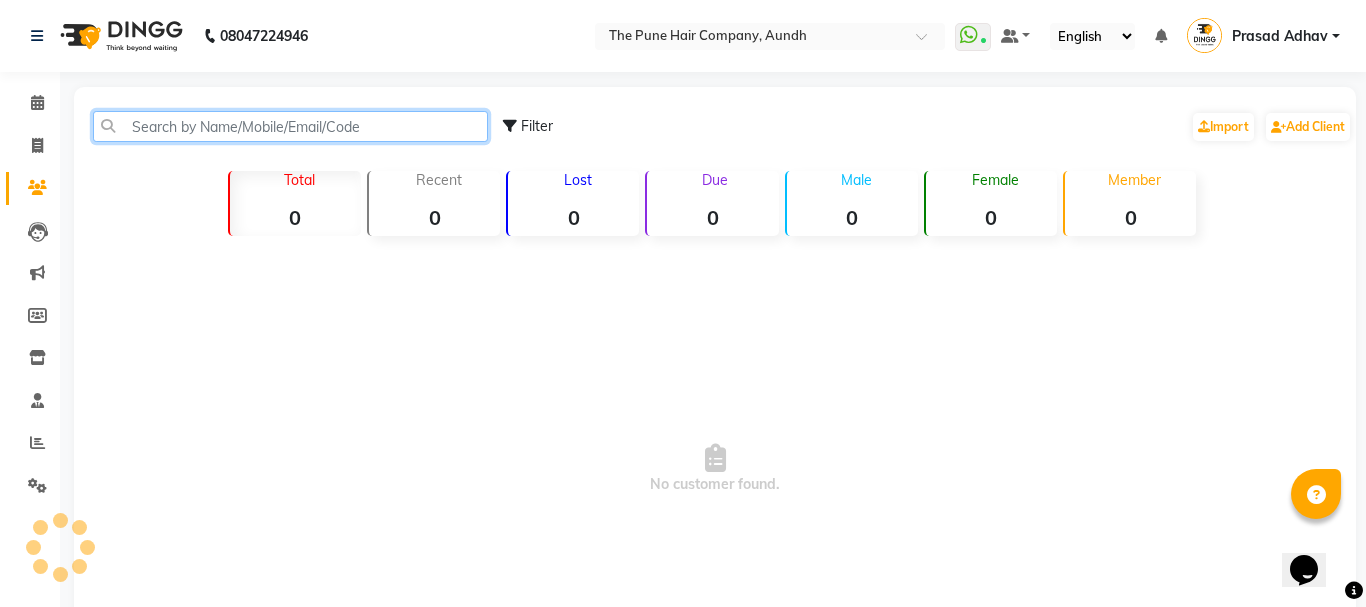 click 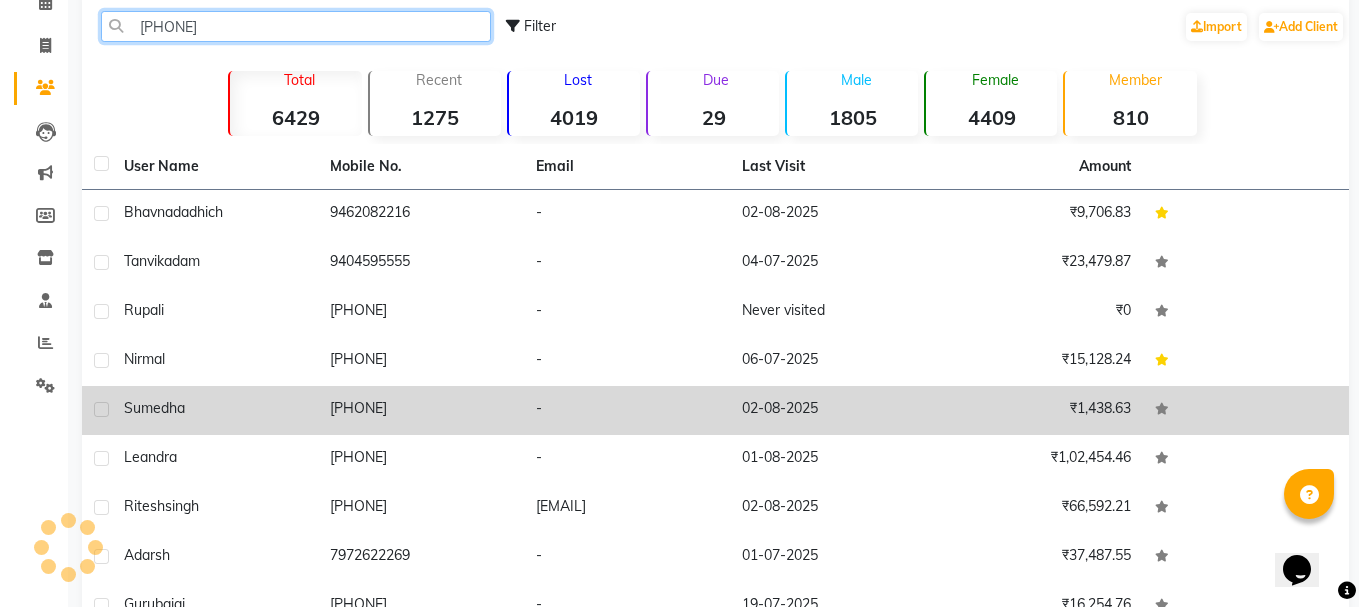scroll, scrollTop: 0, scrollLeft: 0, axis: both 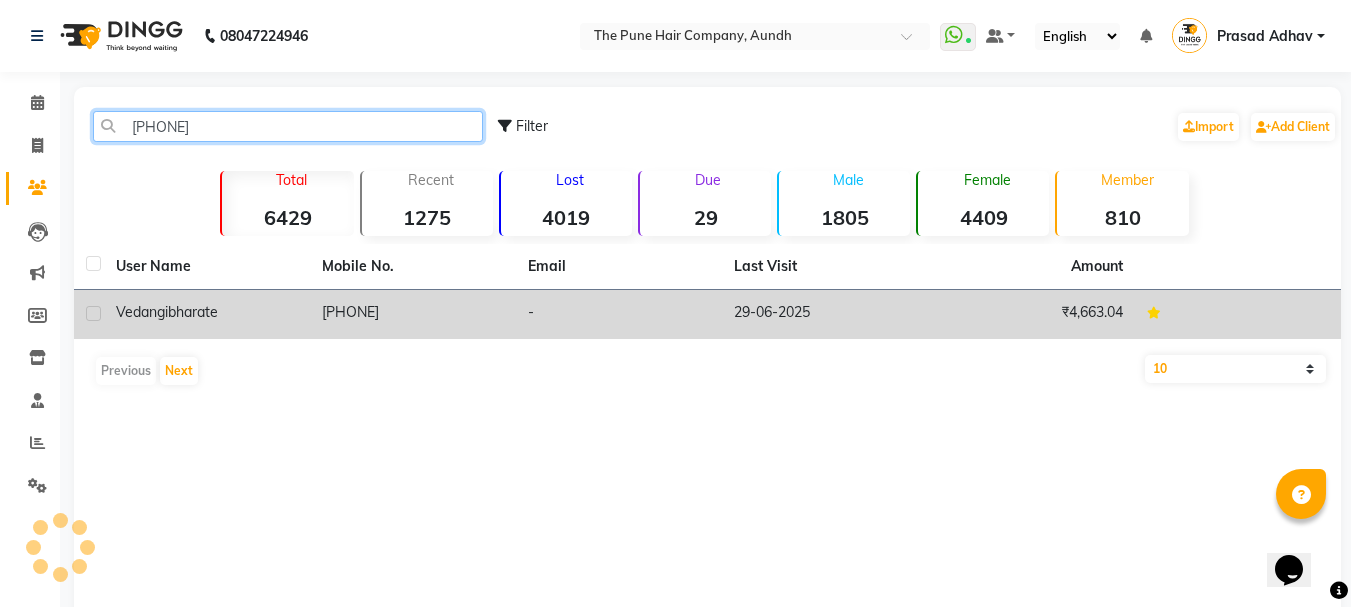 type on "727661959" 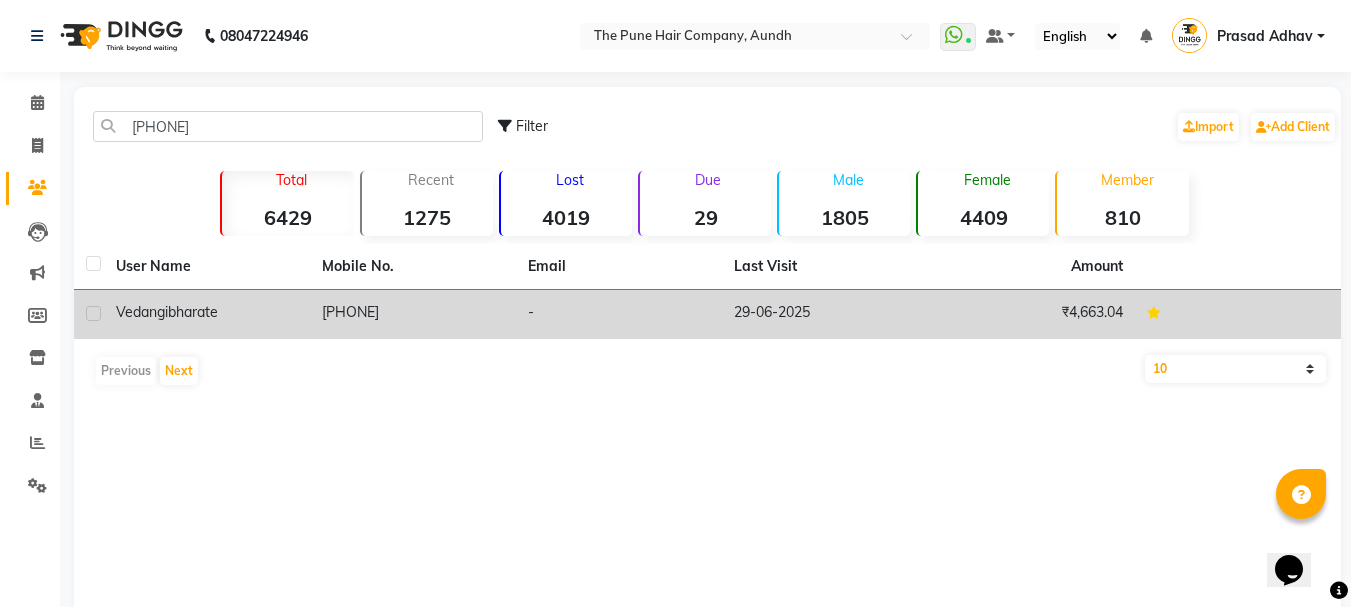 click on "vedangi" 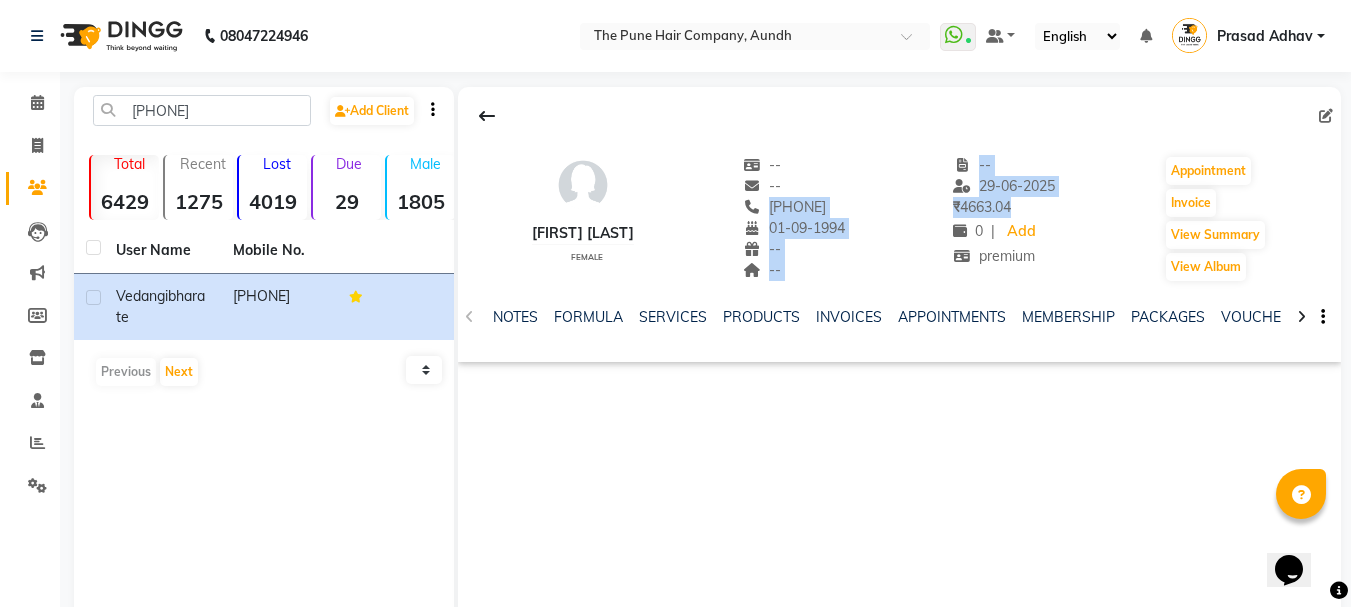 drag, startPoint x: 786, startPoint y: 207, endPoint x: 927, endPoint y: 220, distance: 141.59802 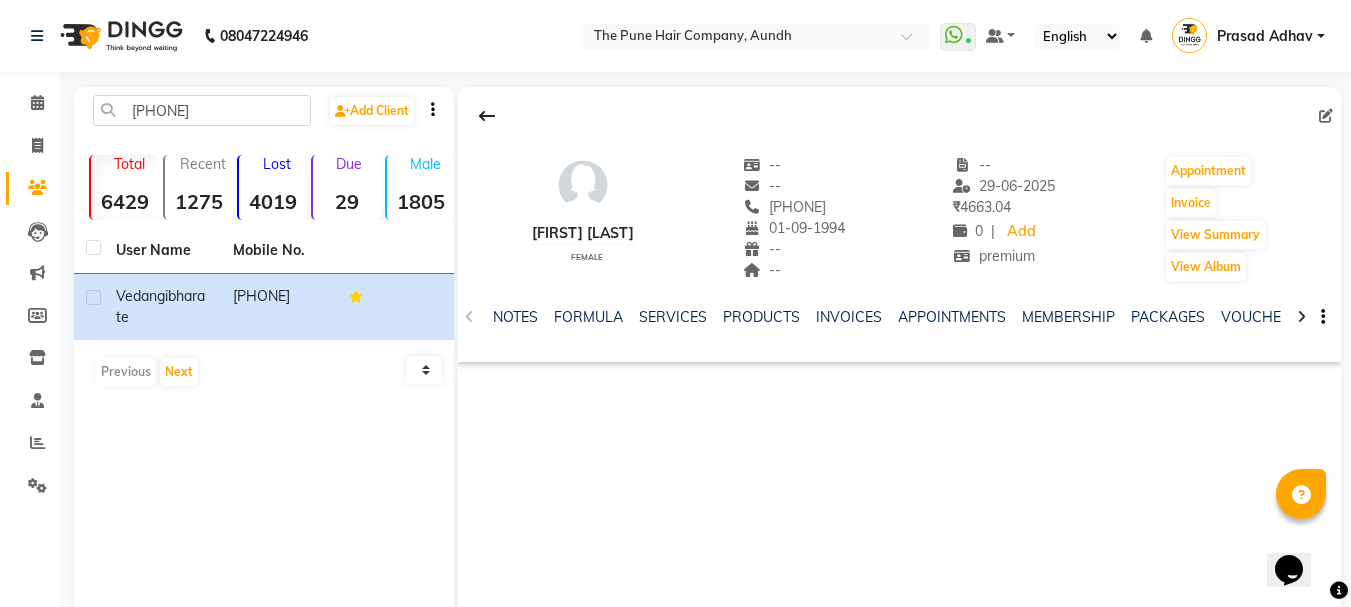 click on "vedangi bharate   female  --   --   7276619592  01-09-1994  --  --  -- 29-06-2025 ₹    4663.04 0 |  Add  premium   Appointment   Invoice  View Summary  View Album" 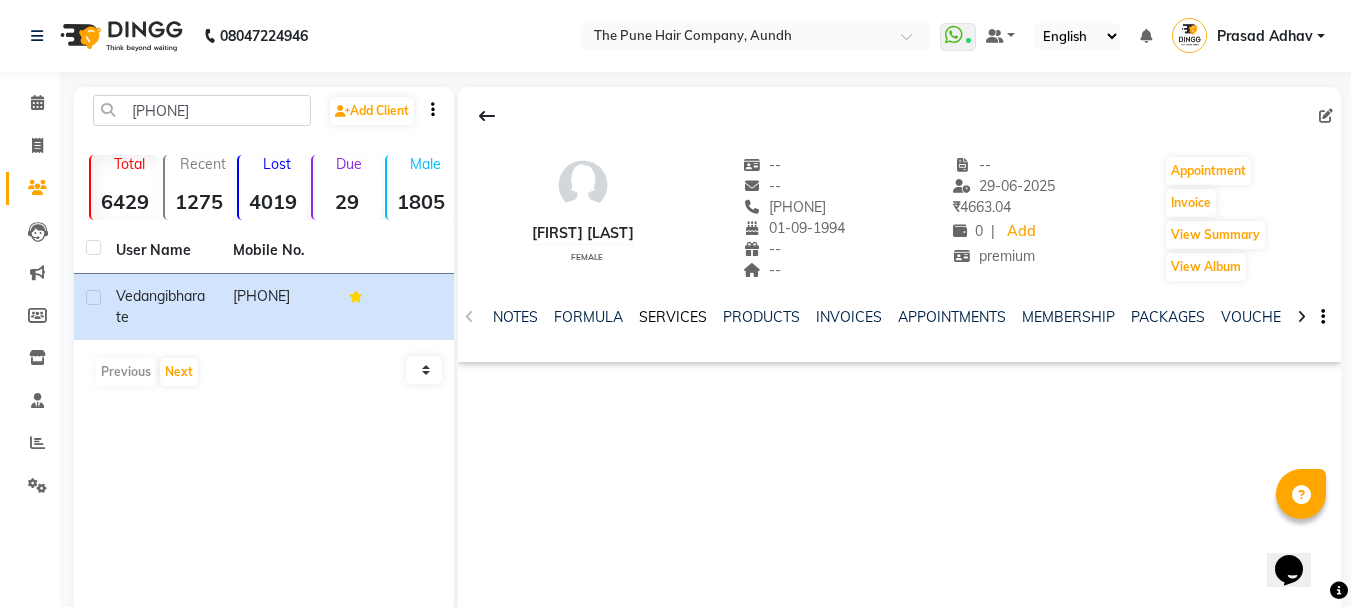 click on "SERVICES" 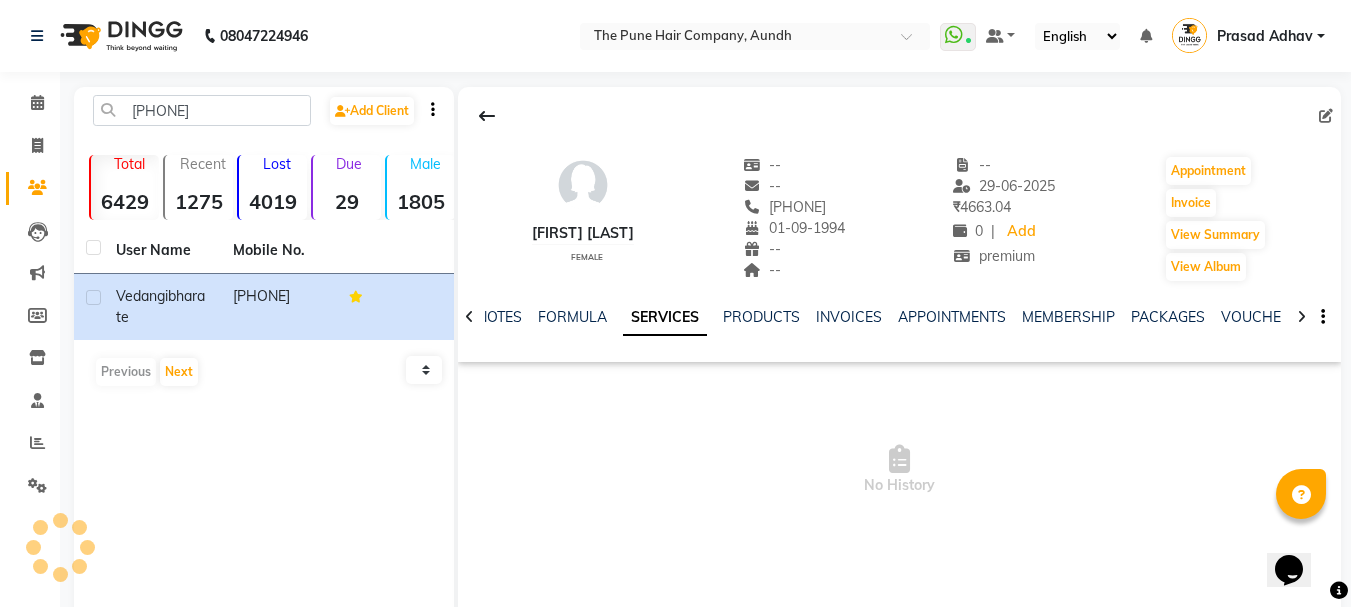 click on "SERVICES" 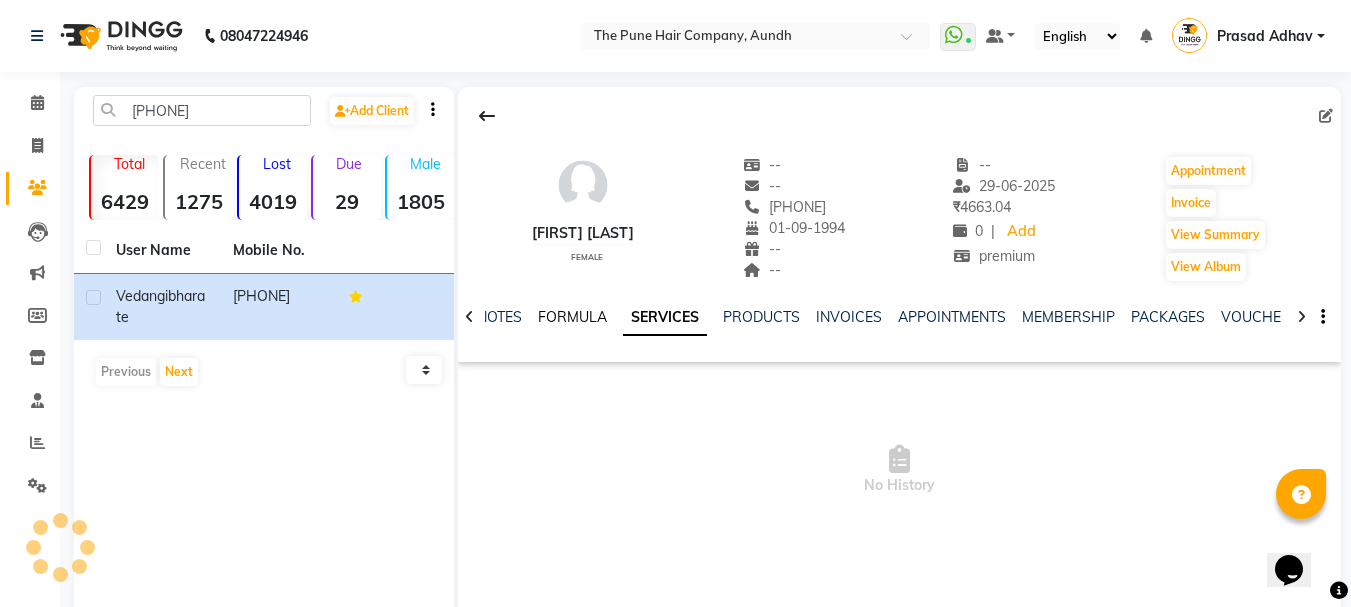 click on "FORMULA" 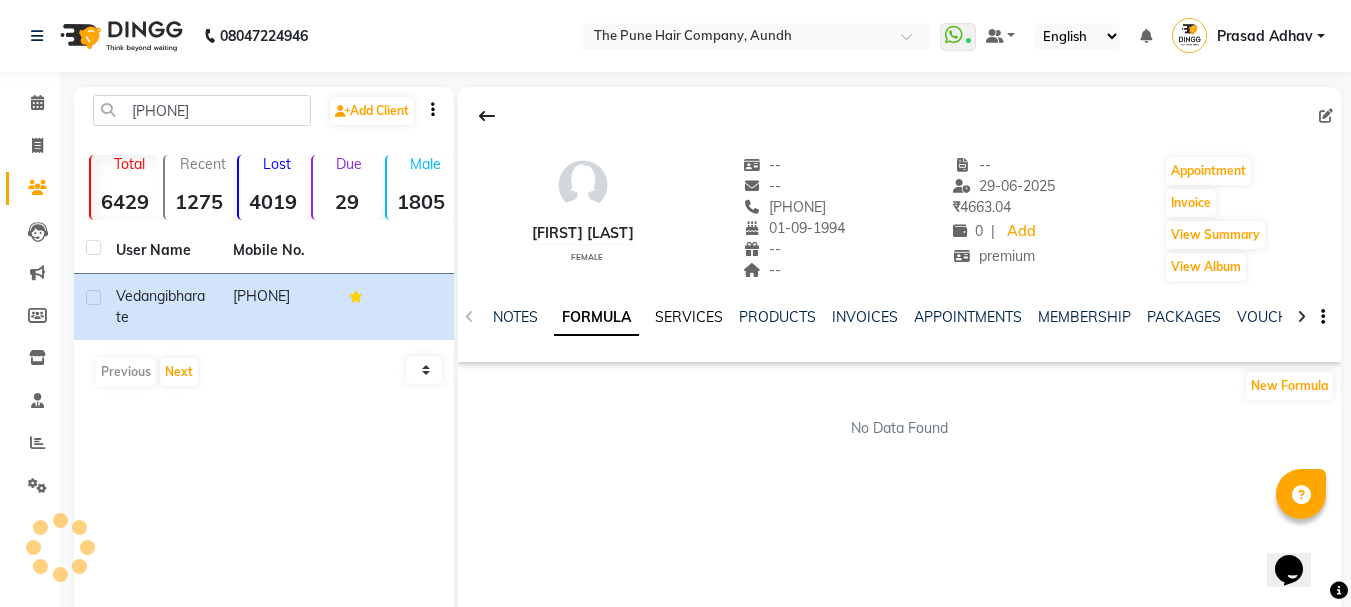 click on "SERVICES" 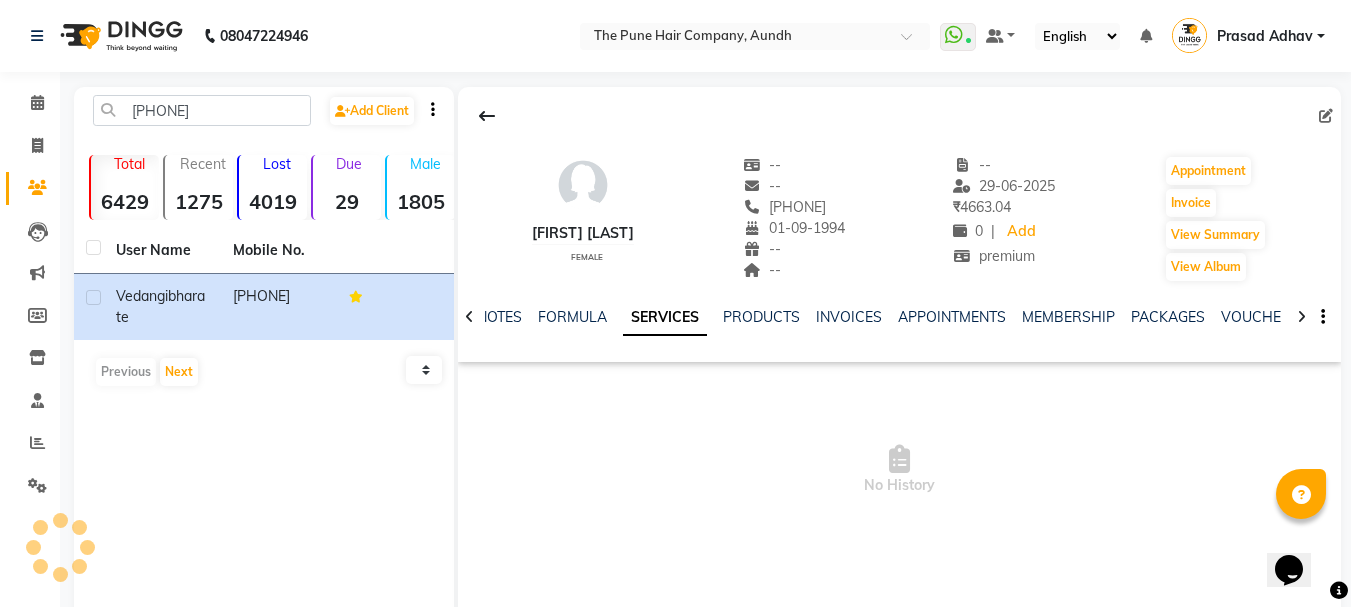 click on "SERVICES" 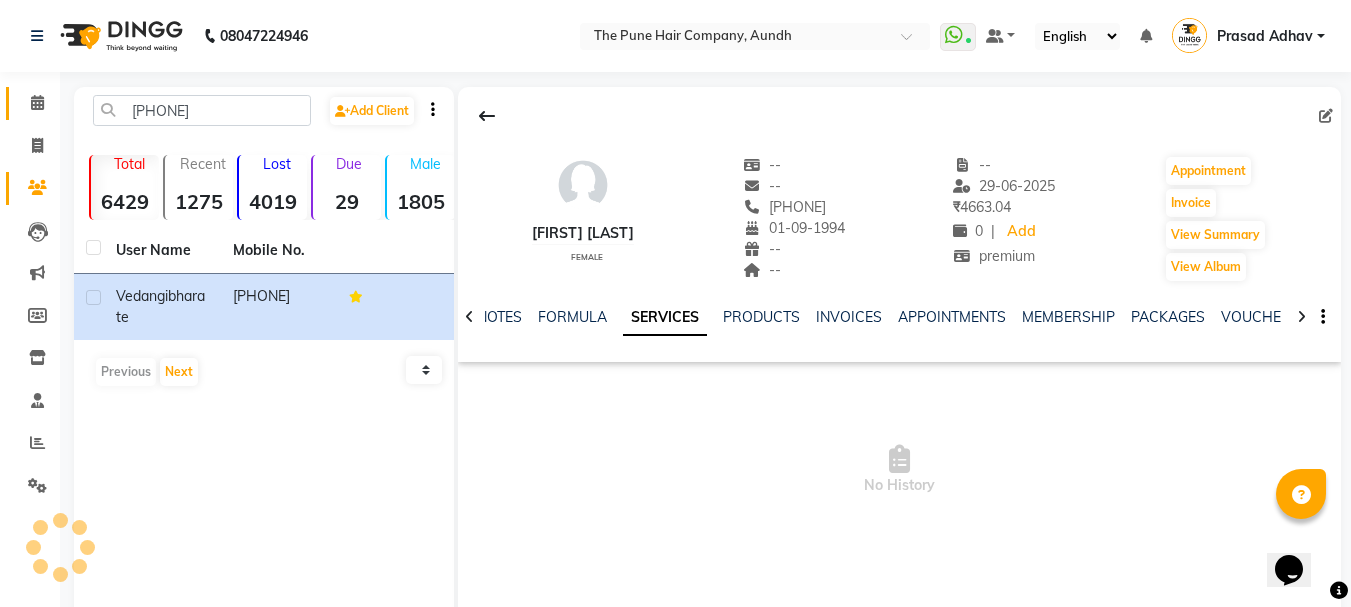 click 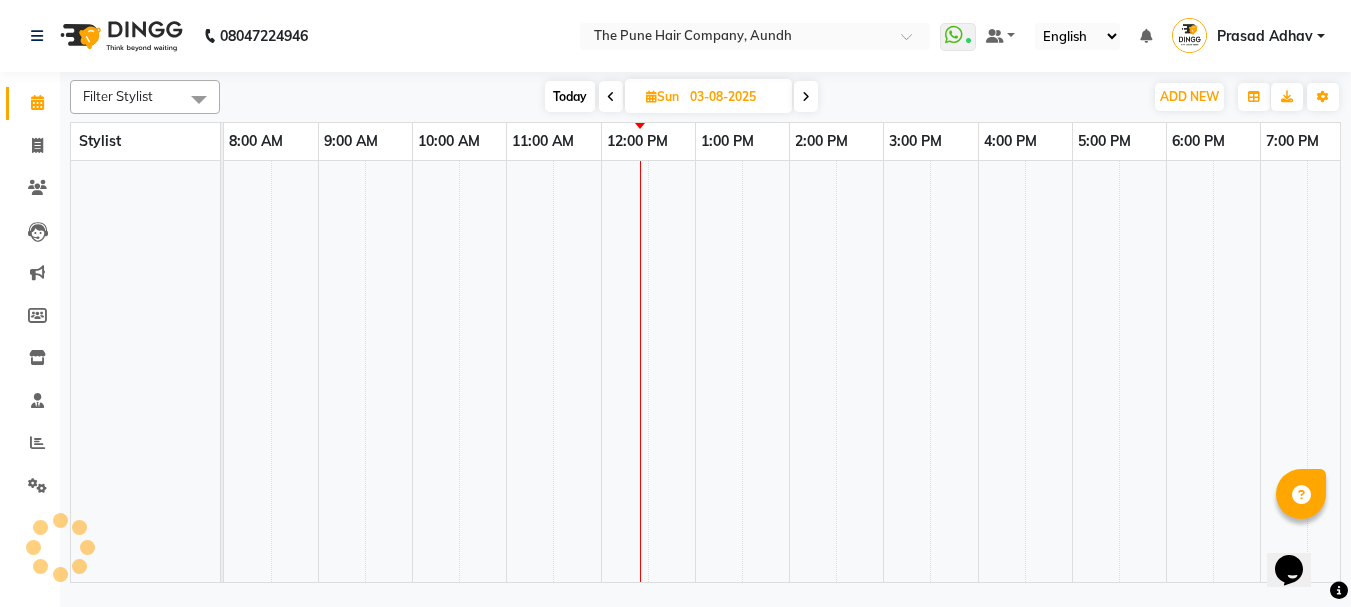 click 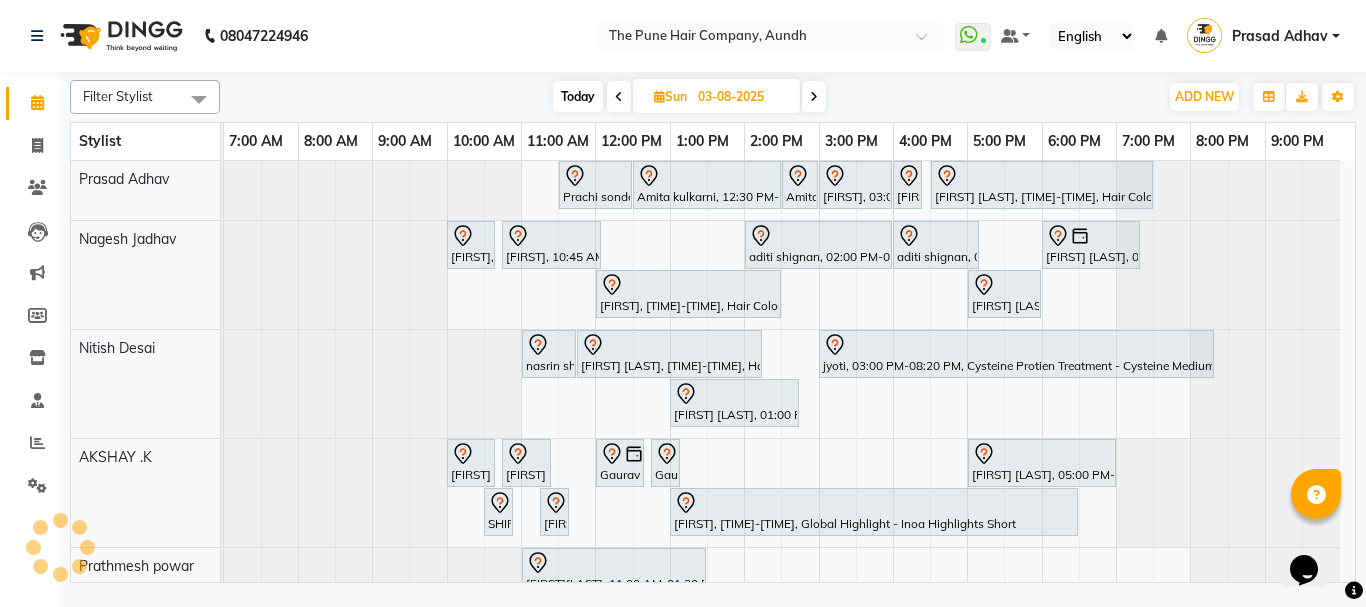 scroll, scrollTop: 300, scrollLeft: 0, axis: vertical 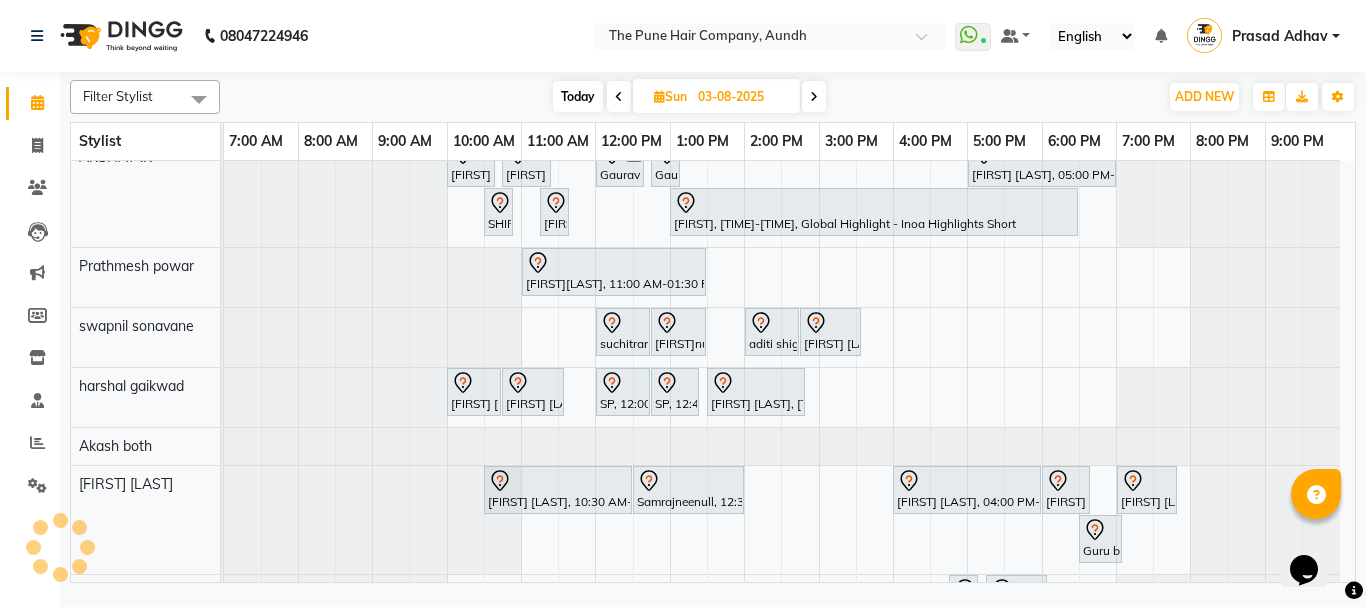 click on "Today" at bounding box center [578, 96] 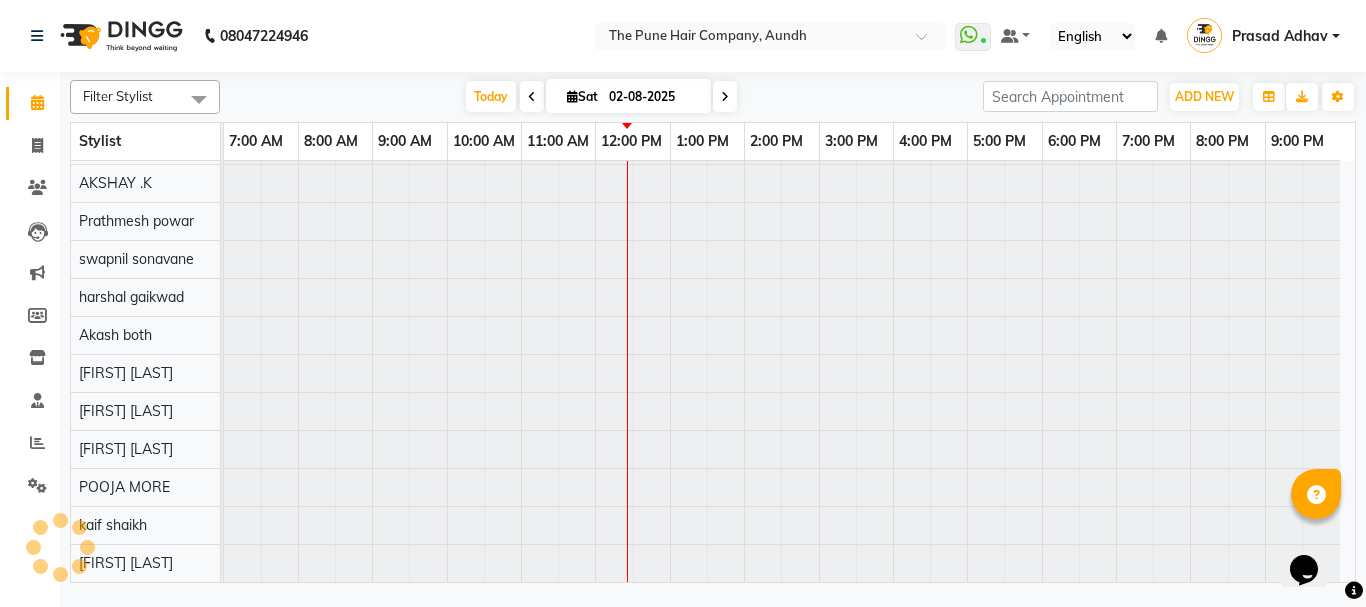 scroll, scrollTop: 110, scrollLeft: 0, axis: vertical 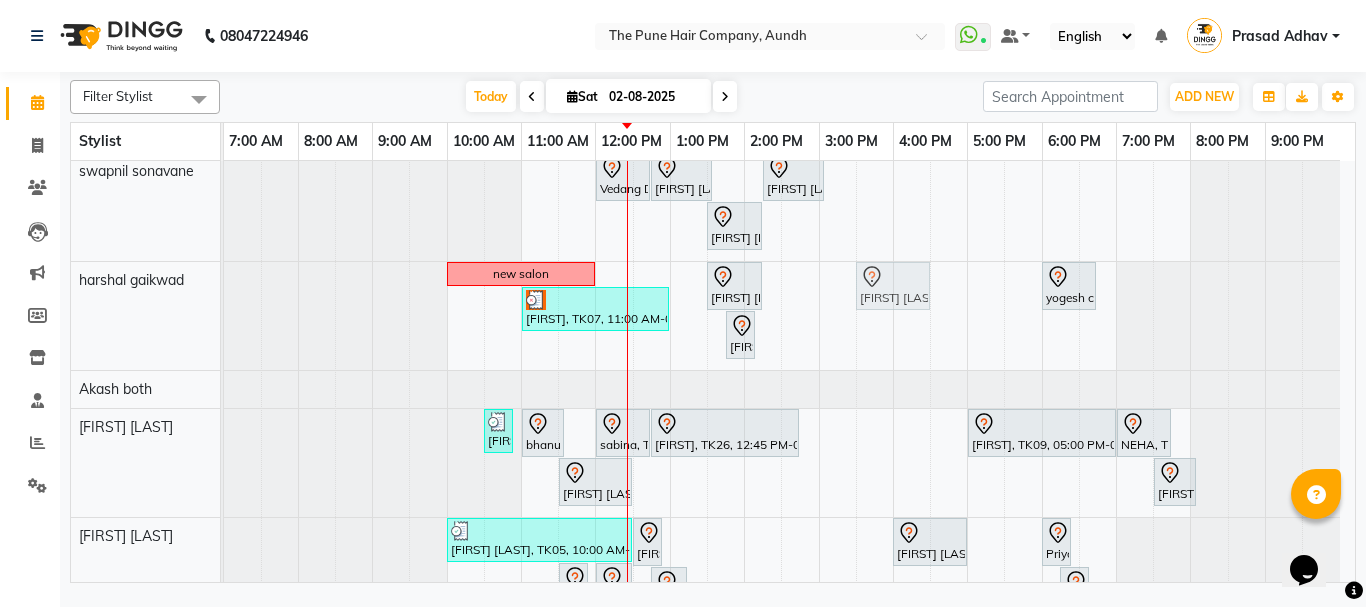 click on "new salon              amit gaidhar, TK21, 01:30 PM-02:15 PM, Cut Male (Master stylist)             amit gaidhar, TK21, 02:30 PM-03:30 PM, Hair Color Majirel - Majirel Global Male             yogesh chandere, TK25, 06:00 PM-06:45 PM, Additional Hair Wash (Male)     rupali, TK07, 11:00 AM-01:00 PM, Hair Color Inoa - Inoa Touchup 2 Inch             amit gaidhar, TK21, 01:45 PM-02:05 PM,  Beard Crafting             amit gaidhar, TK21, 02:30 PM-03:30 PM, Hair Color Majirel - Majirel Global Male" at bounding box center [224, 316] 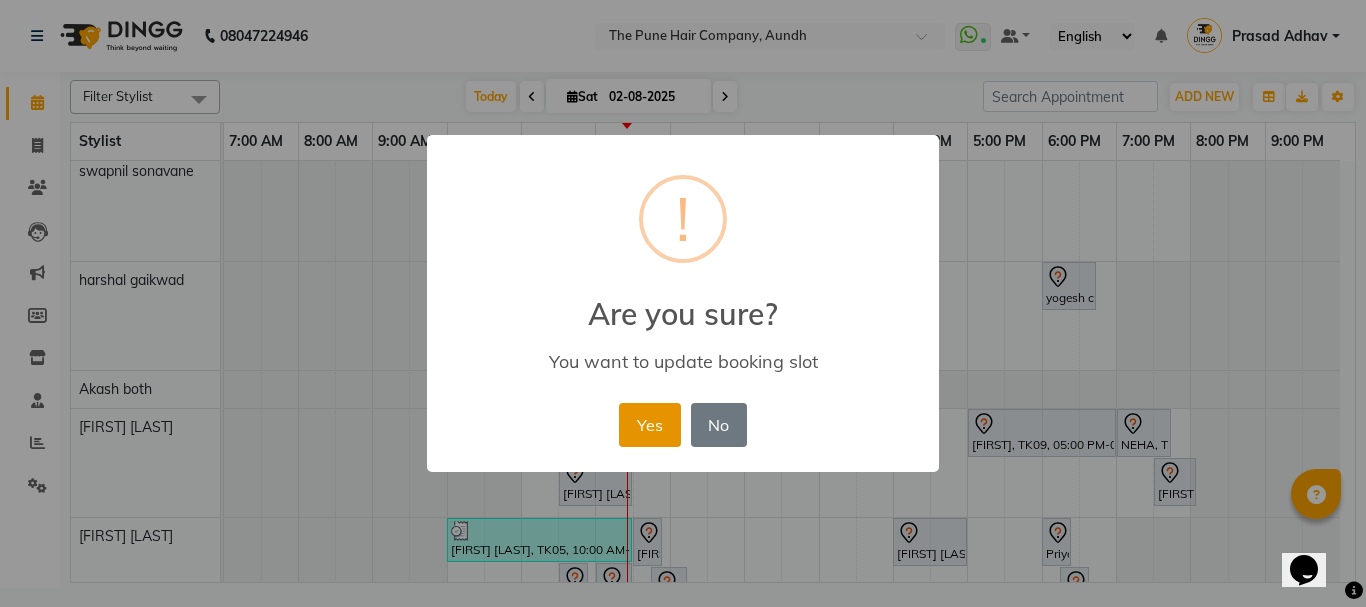 click on "Yes" at bounding box center [649, 425] 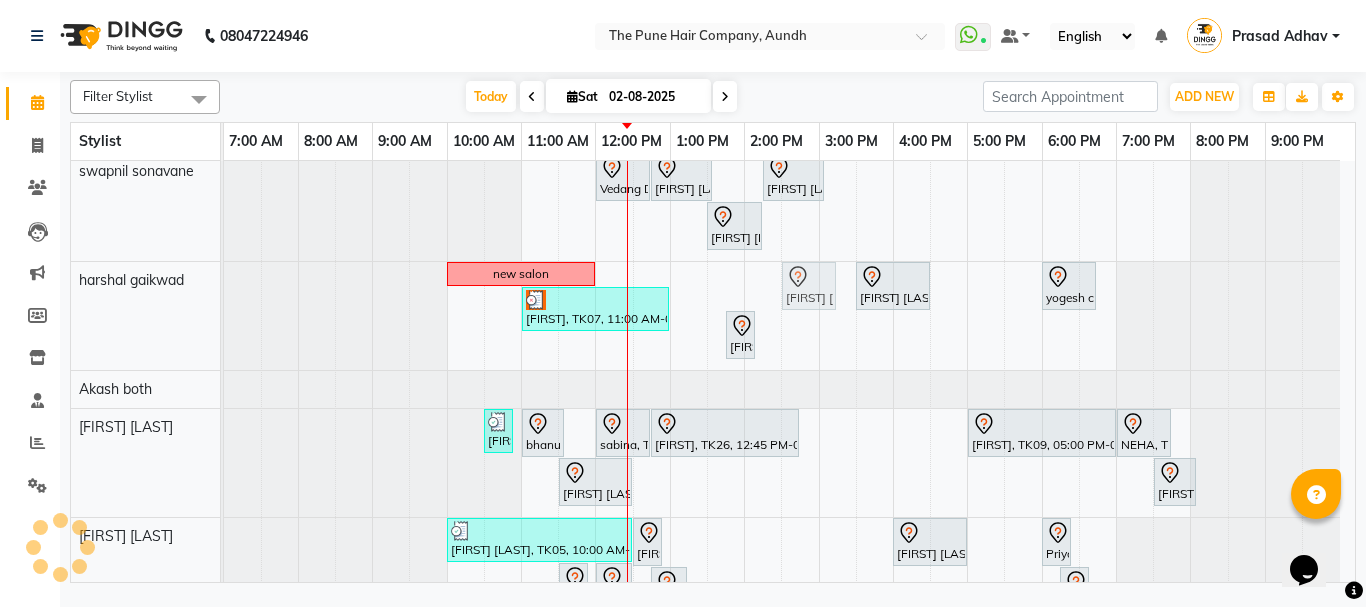 drag, startPoint x: 775, startPoint y: 295, endPoint x: 740, endPoint y: 307, distance: 37 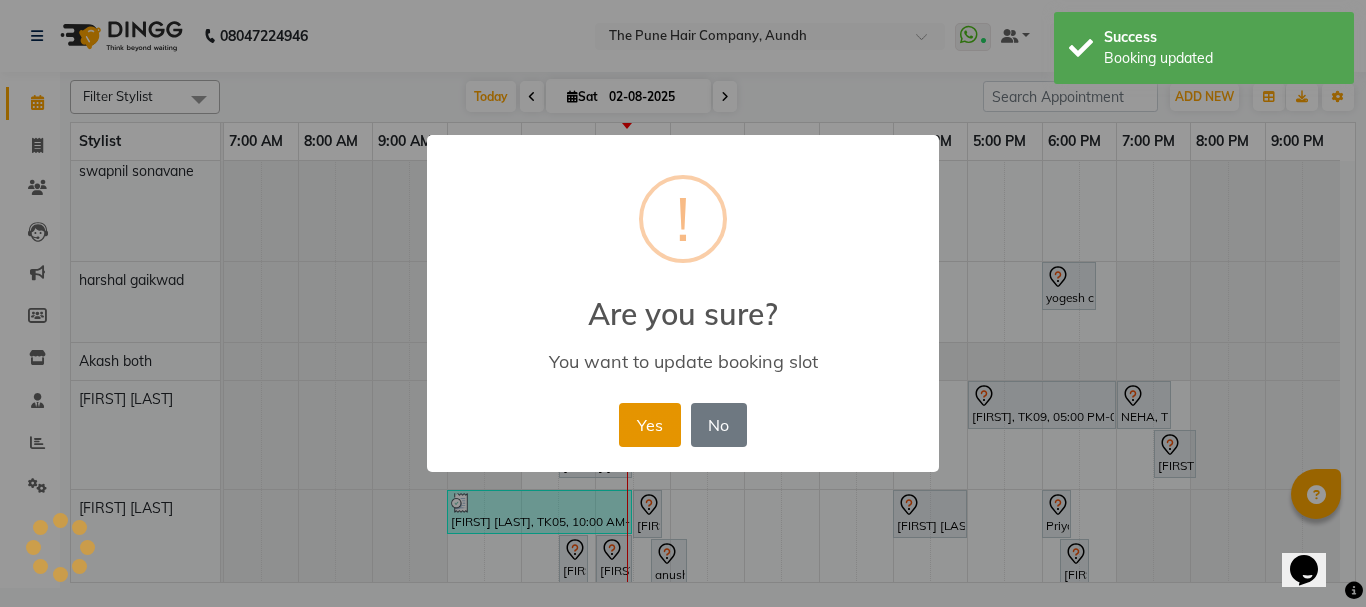 click on "Yes" at bounding box center (649, 425) 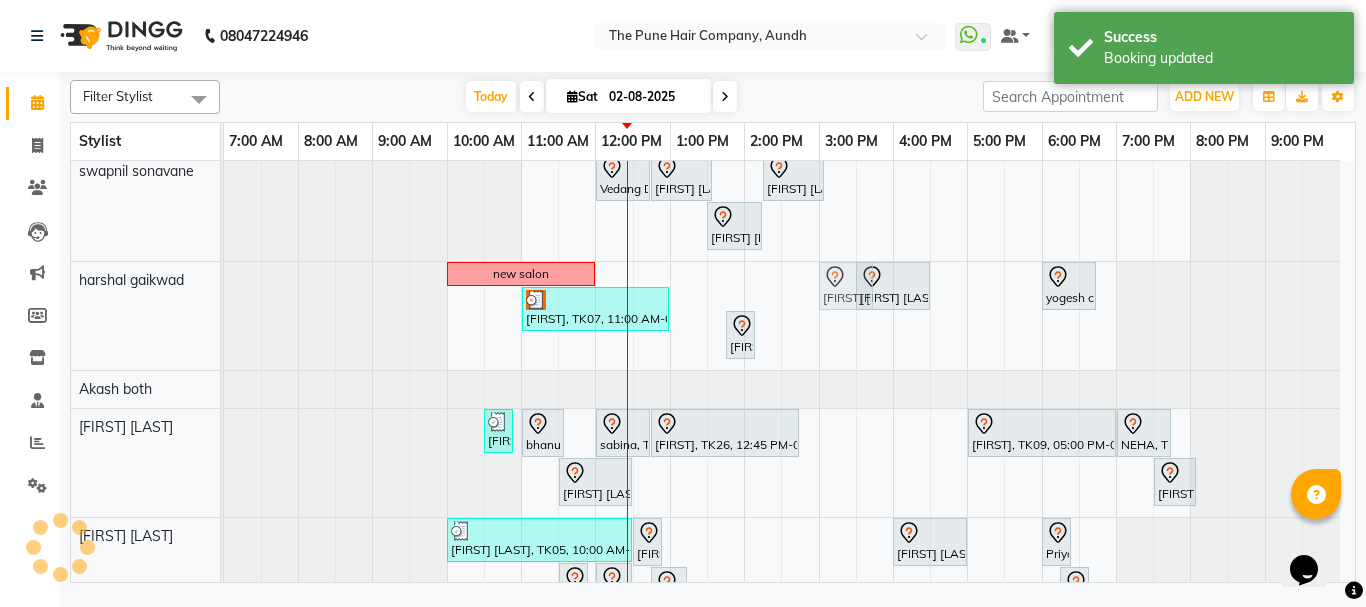 drag, startPoint x: 721, startPoint y: 290, endPoint x: 817, endPoint y: 291, distance: 96.00521 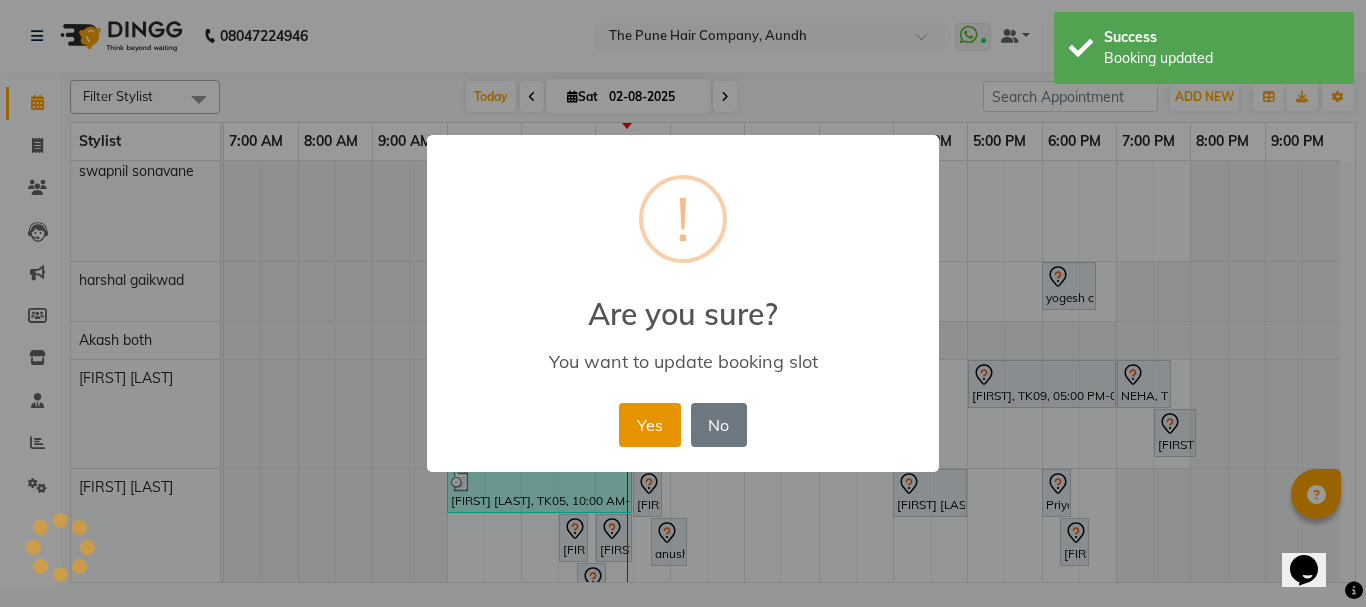click on "Yes" at bounding box center [649, 425] 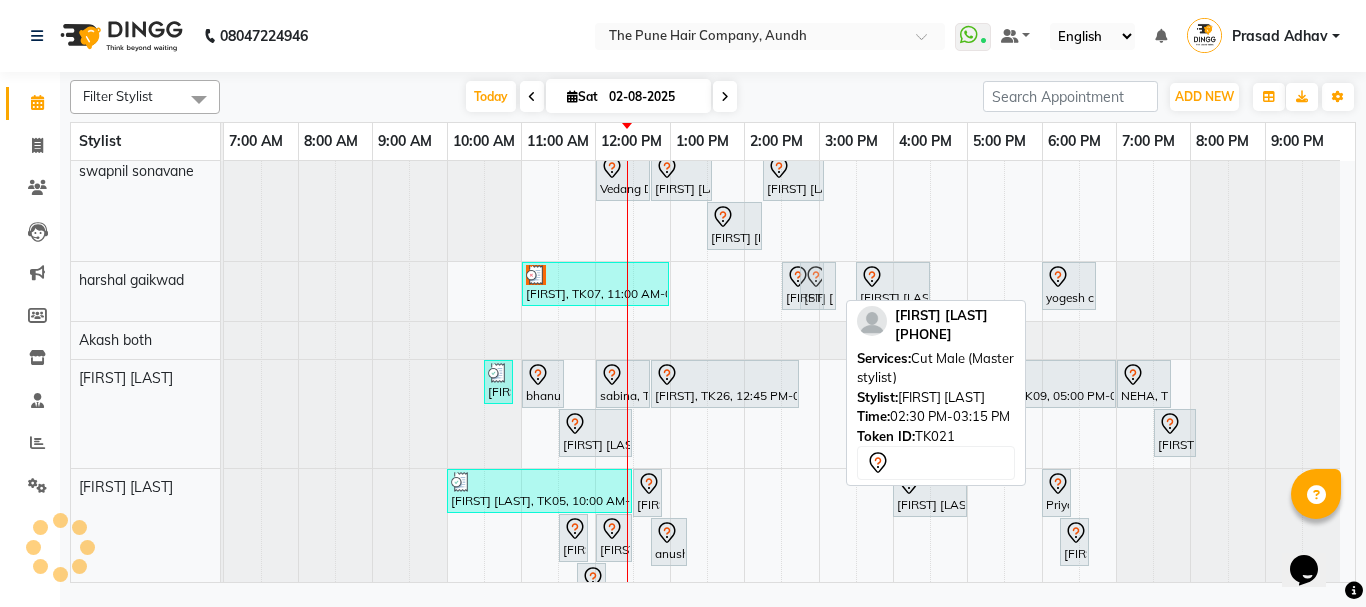 drag, startPoint x: 742, startPoint y: 293, endPoint x: 722, endPoint y: 303, distance: 22.36068 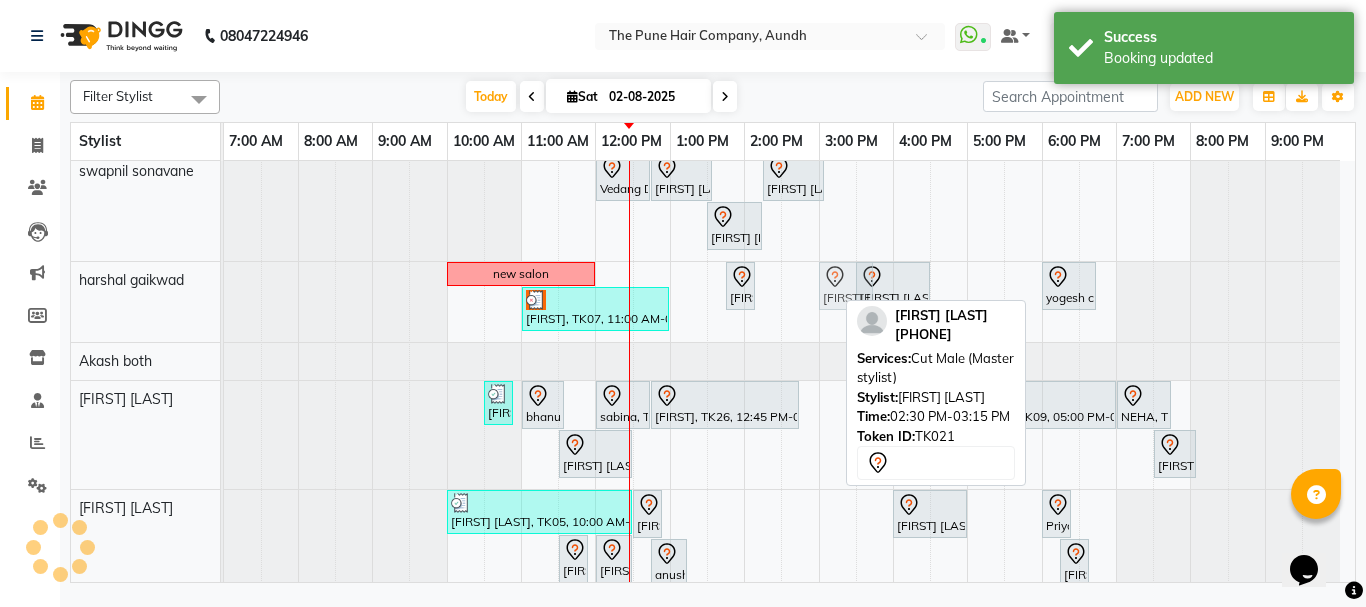 click on "new salon              amit gaidhar, TK21, 01:45 PM-02:05 PM,  Beard Crafting             amit gaidhar, TK21, 02:30 PM-03:15 PM, Cut Male (Master stylist)             amit gaidhar, TK21, 03:30 PM-04:30 PM, Hair Color Majirel - Majirel Global Male             yogesh chandere, TK25, 06:00 PM-06:45 PM, Additional Hair Wash (Male)     rupali, TK07, 11:00 AM-01:00 PM, Hair Color Inoa - Inoa Touchup 2 Inch             amit gaidhar, TK21, 02:30 PM-03:15 PM, Cut Male (Master stylist)" at bounding box center [224, 302] 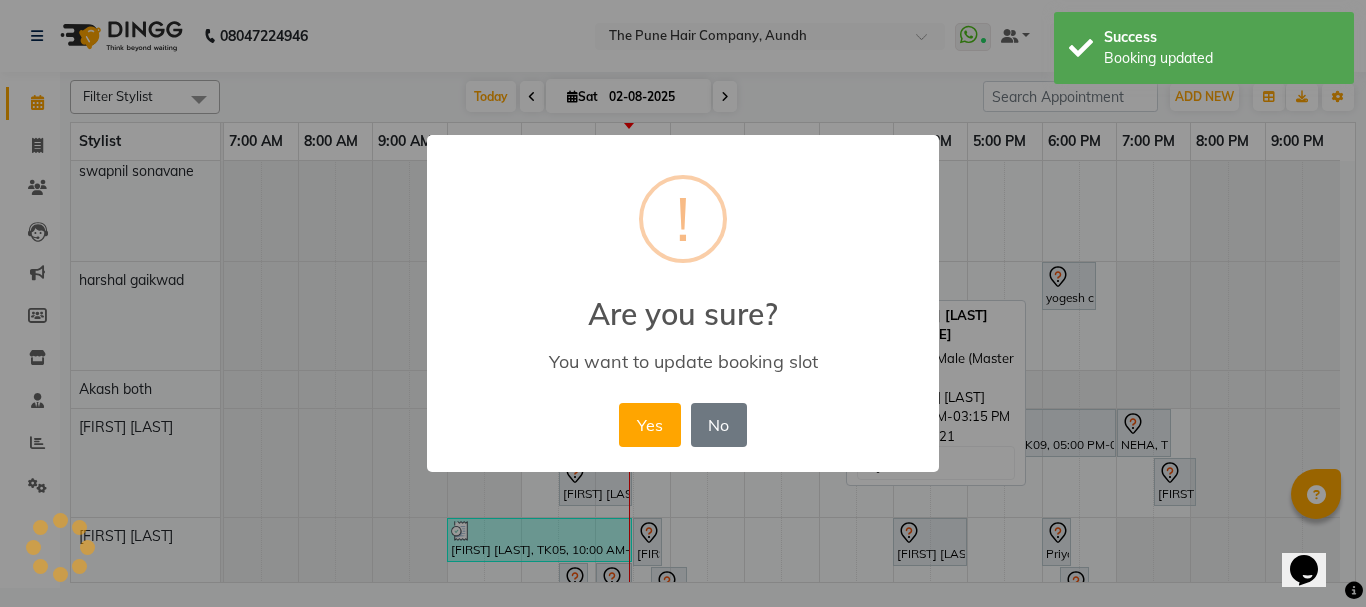 click on "Are you sure?" at bounding box center (683, 302) 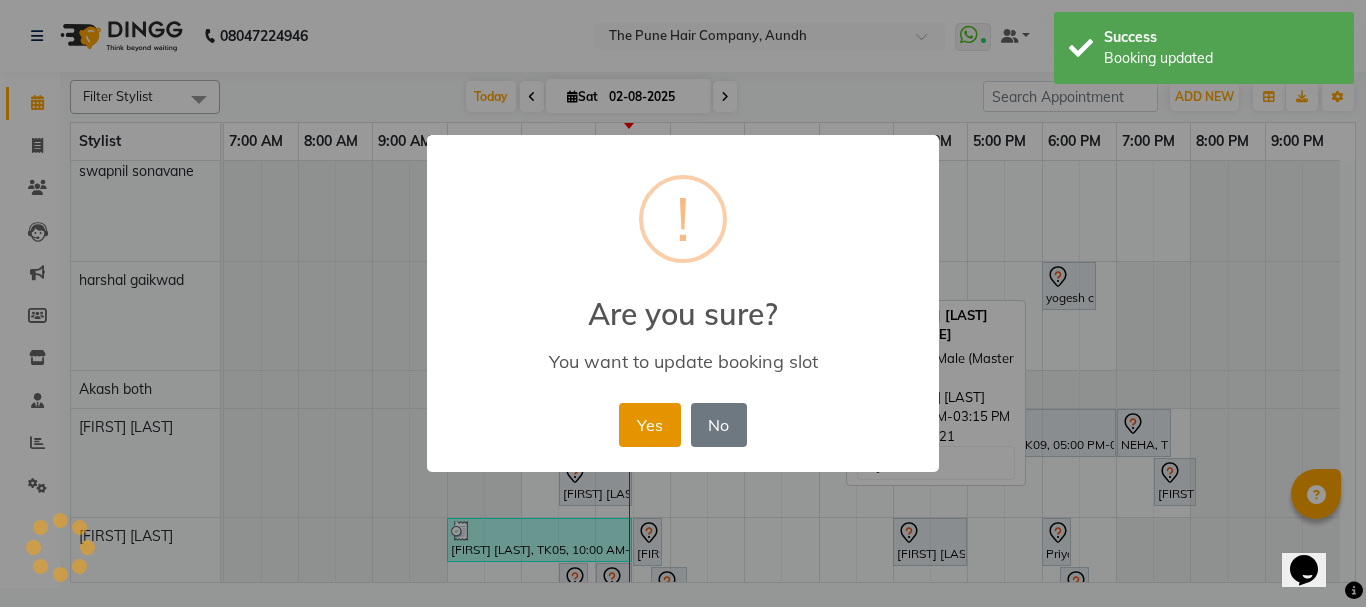 click on "Yes" at bounding box center [649, 425] 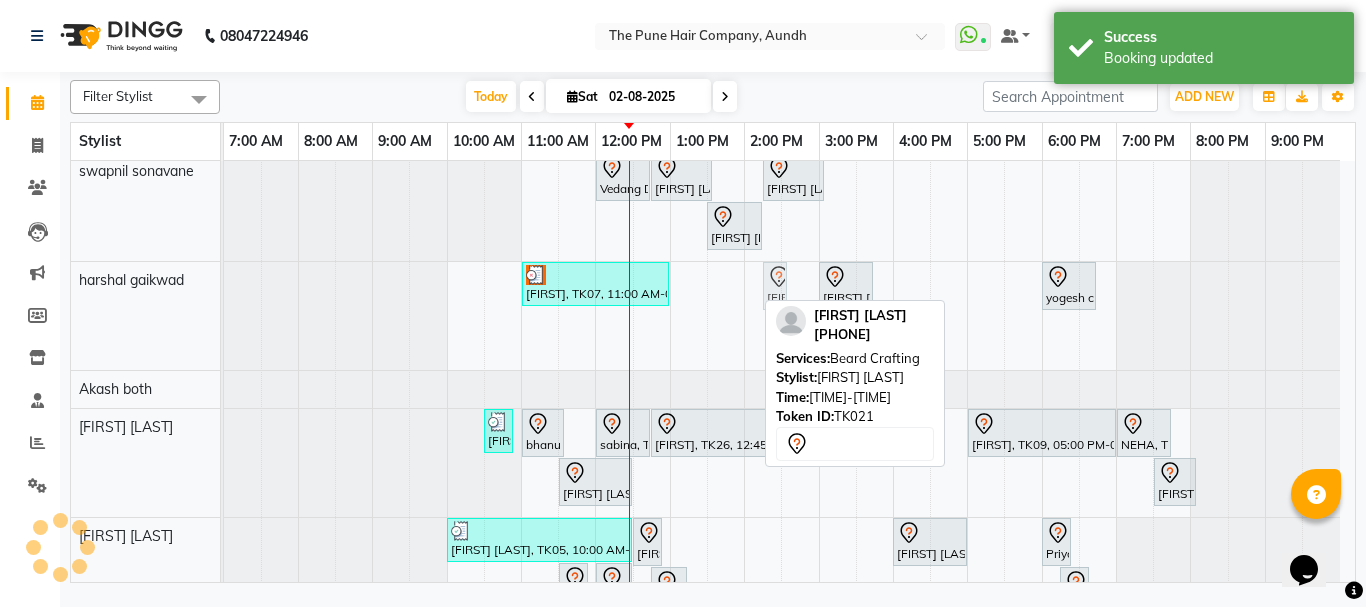 drag, startPoint x: 735, startPoint y: 289, endPoint x: 660, endPoint y: 310, distance: 77.88453 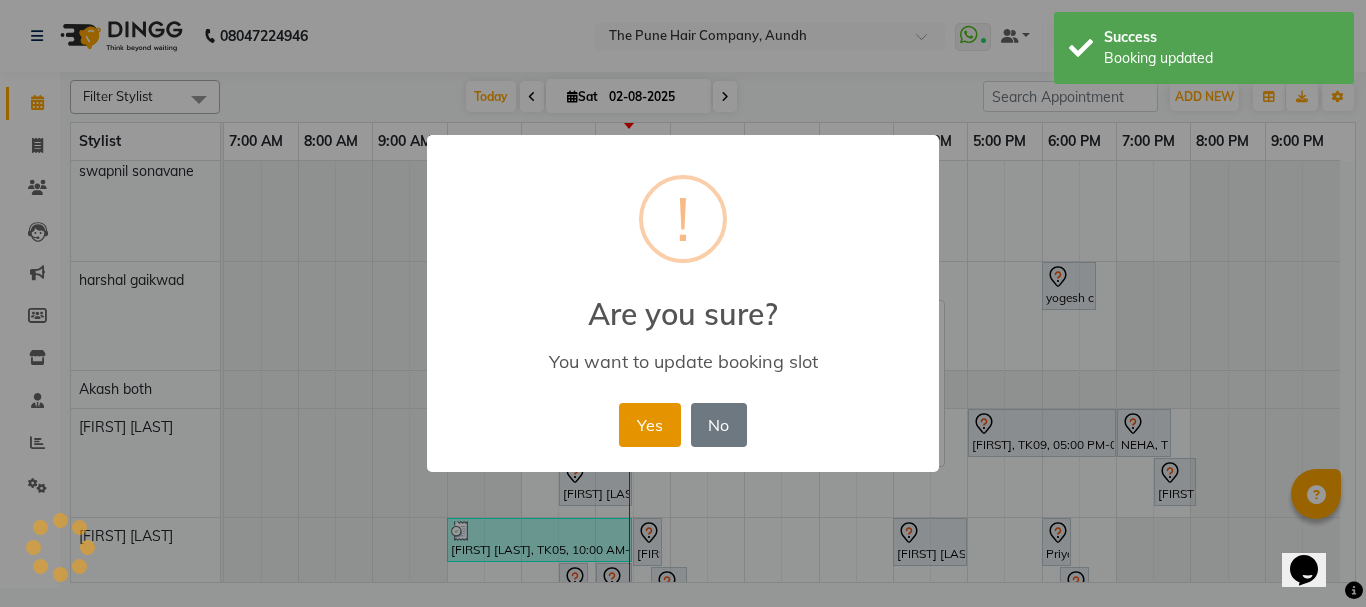 click on "Yes" at bounding box center (649, 425) 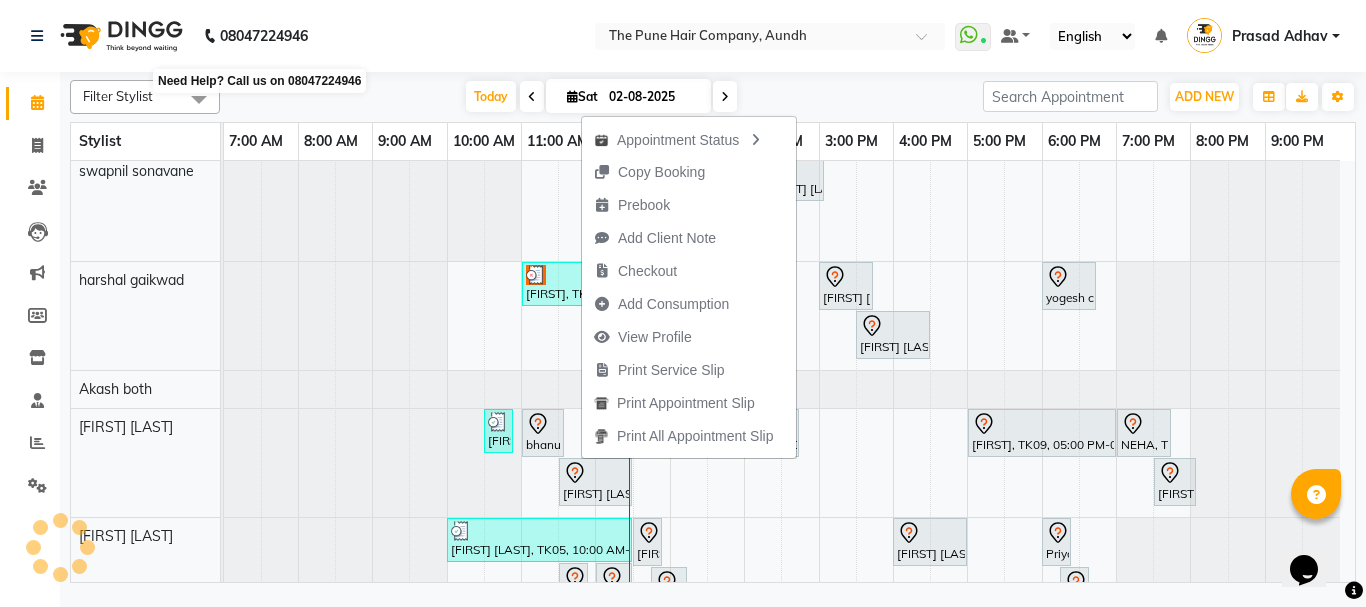 click on "rupali, TK07, 11:00 AM-01:00 PM, Hair Color Inoa - Inoa Touchup 2 Inch" at bounding box center (595, 284) 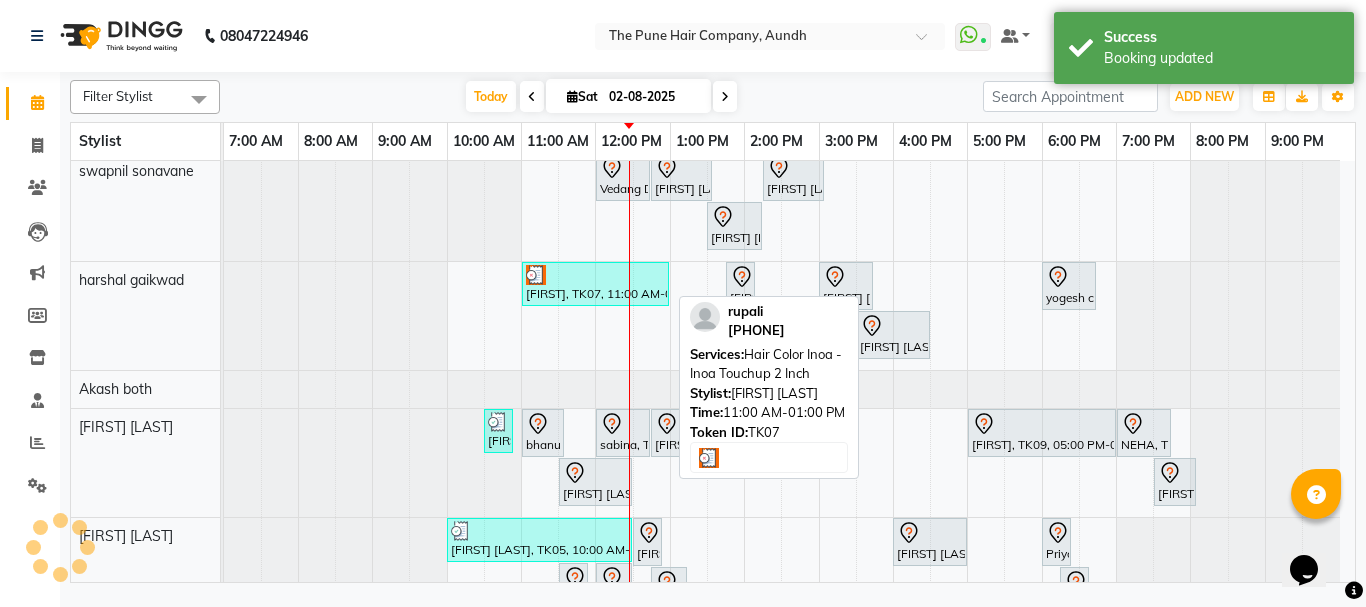 click on "rupali, TK07, 11:00 AM-01:00 PM, Hair Color Inoa - Inoa Touchup 2 Inch" at bounding box center (595, 284) 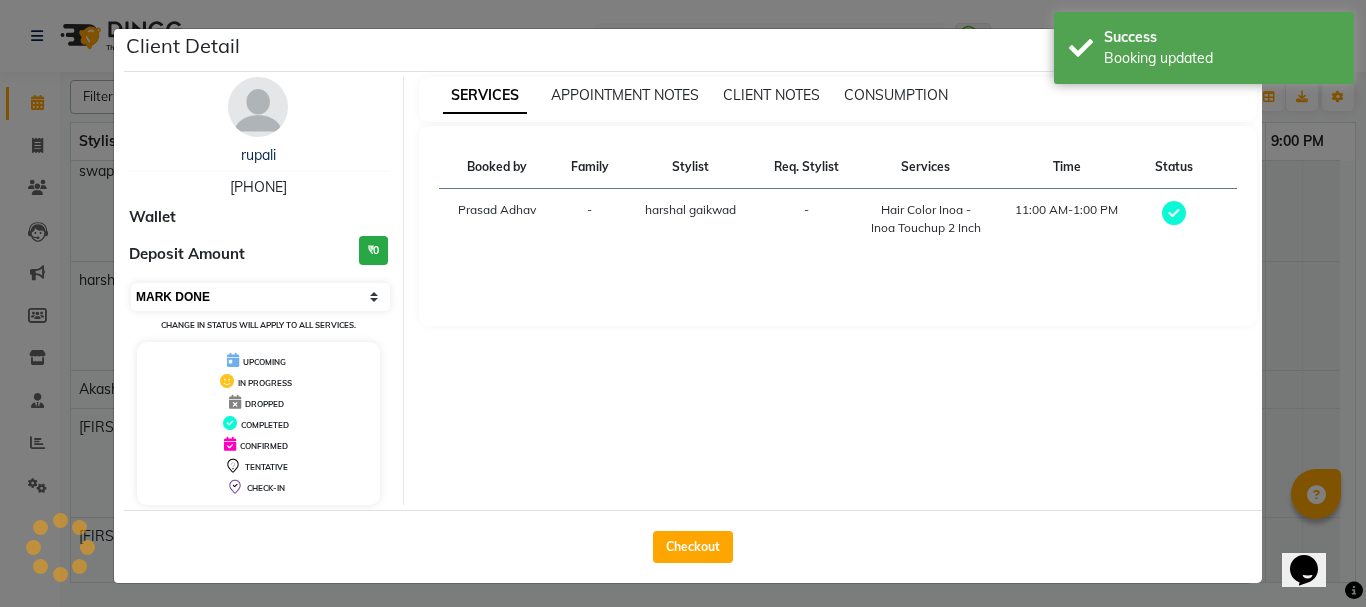 click on "Select MARK DONE UPCOMING" at bounding box center (260, 297) 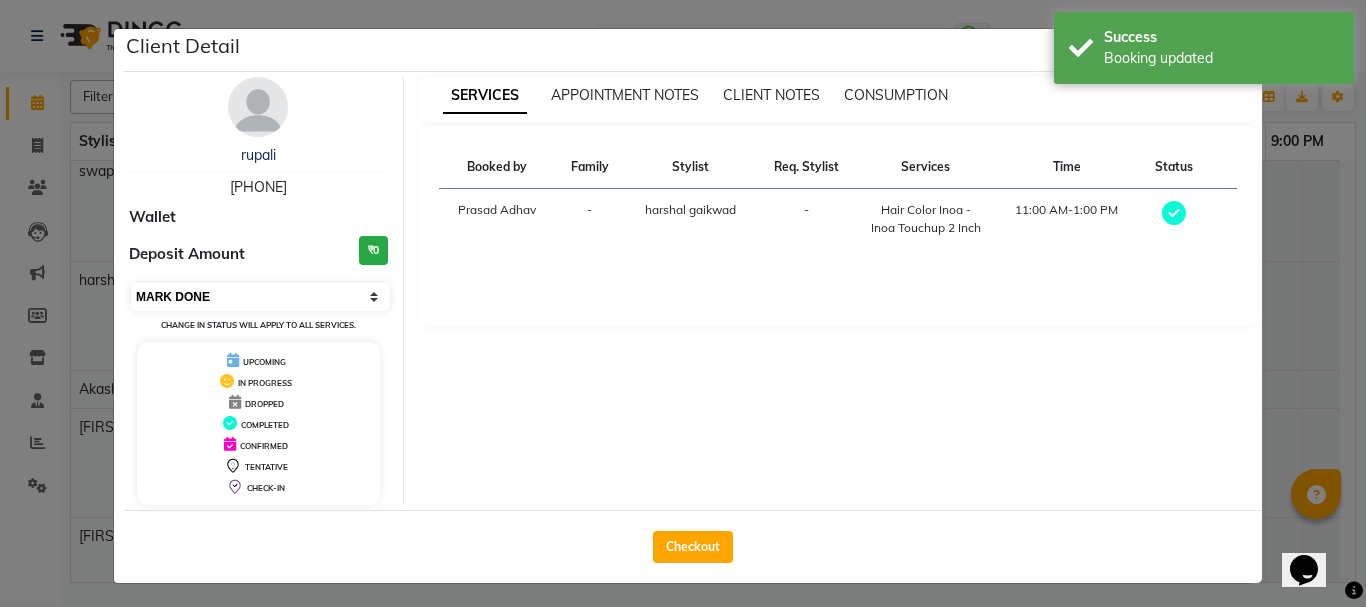 click on "Select MARK DONE UPCOMING" at bounding box center [260, 297] 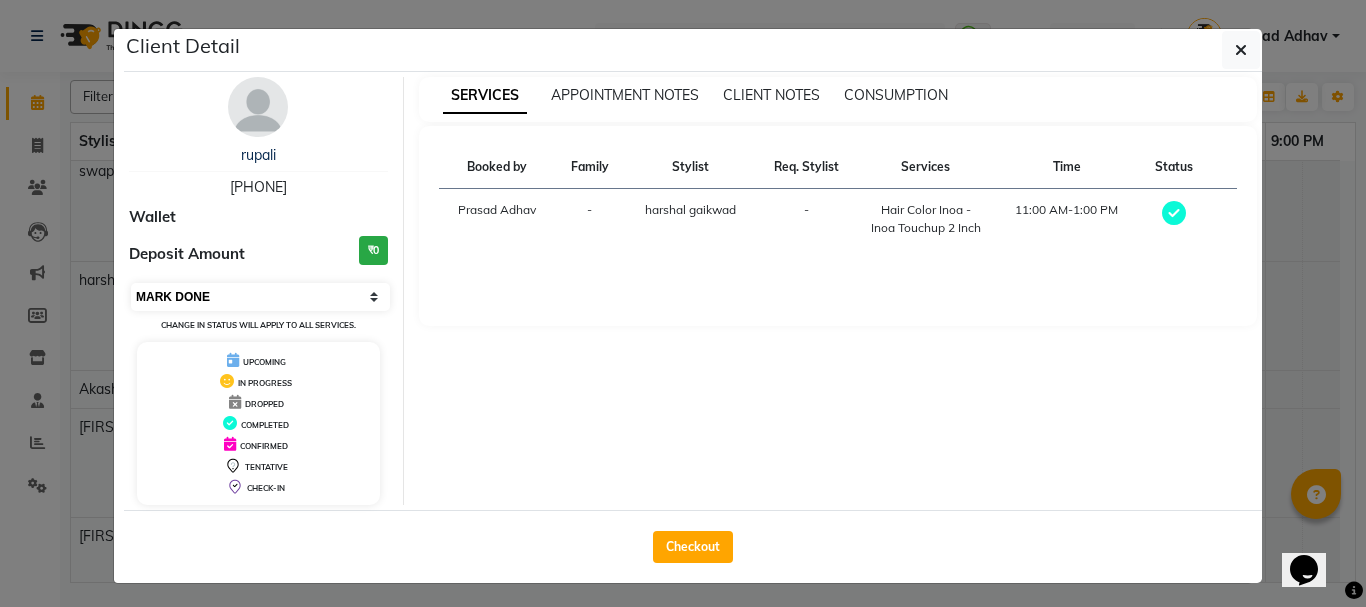 click on "Select MARK DONE UPCOMING" at bounding box center [260, 297] 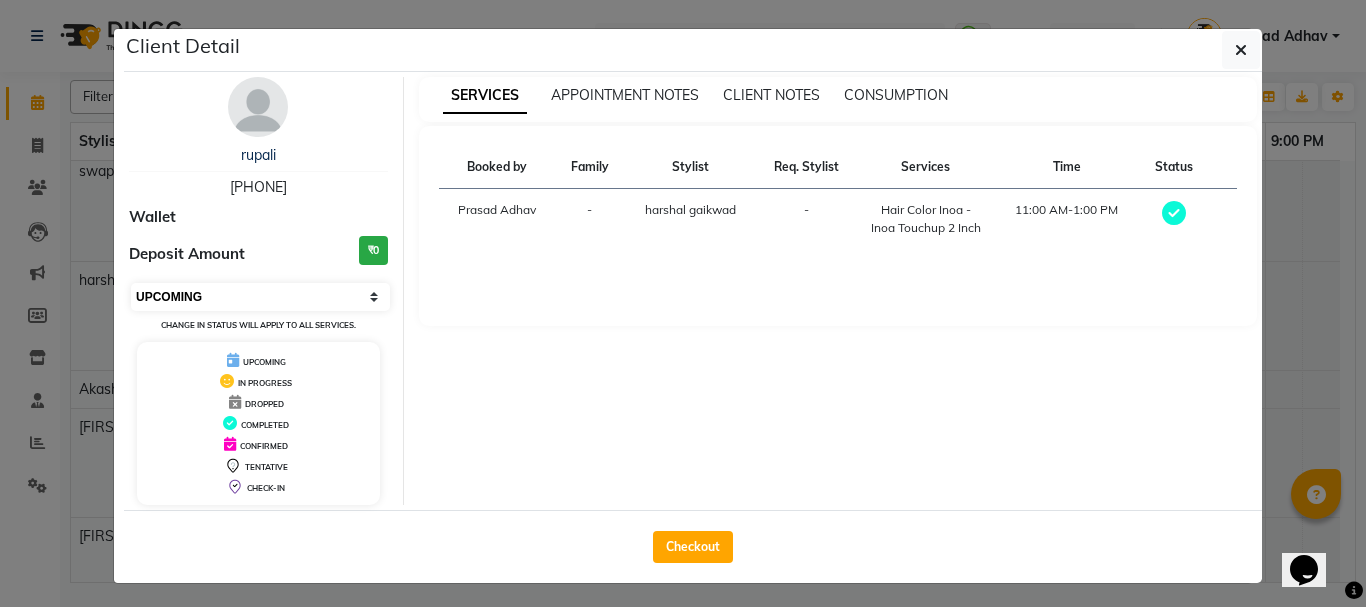 click on "Select MARK DONE UPCOMING" at bounding box center [260, 297] 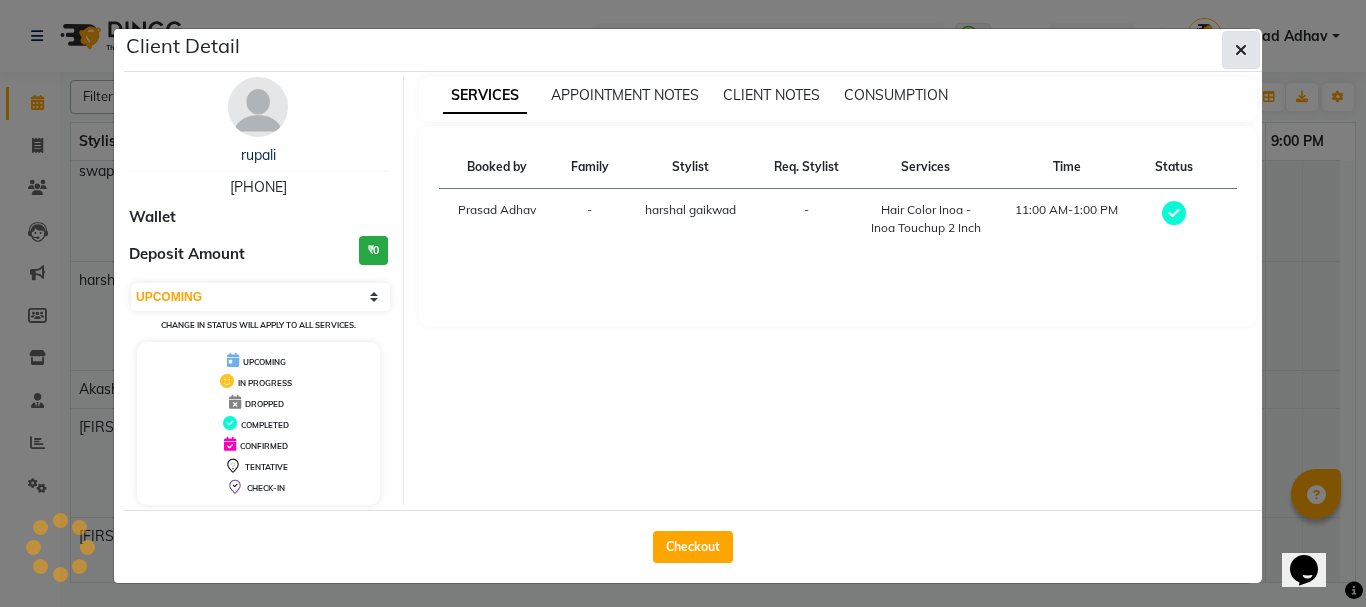 click 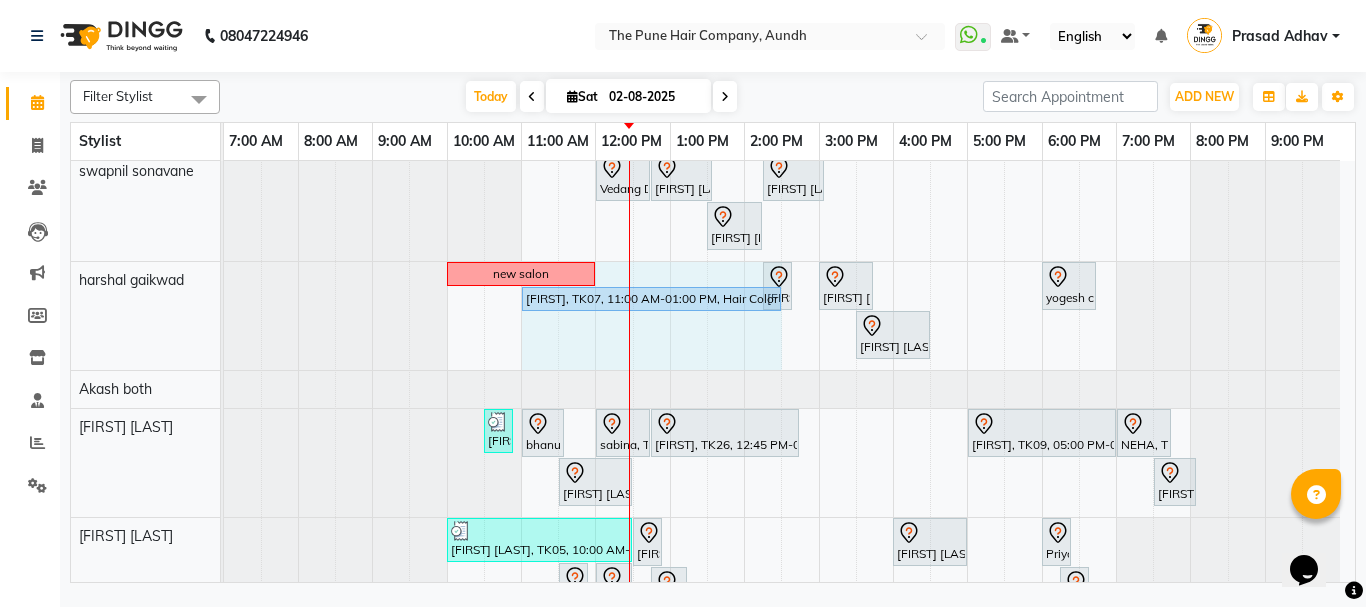 drag, startPoint x: 668, startPoint y: 298, endPoint x: 731, endPoint y: 305, distance: 63.387695 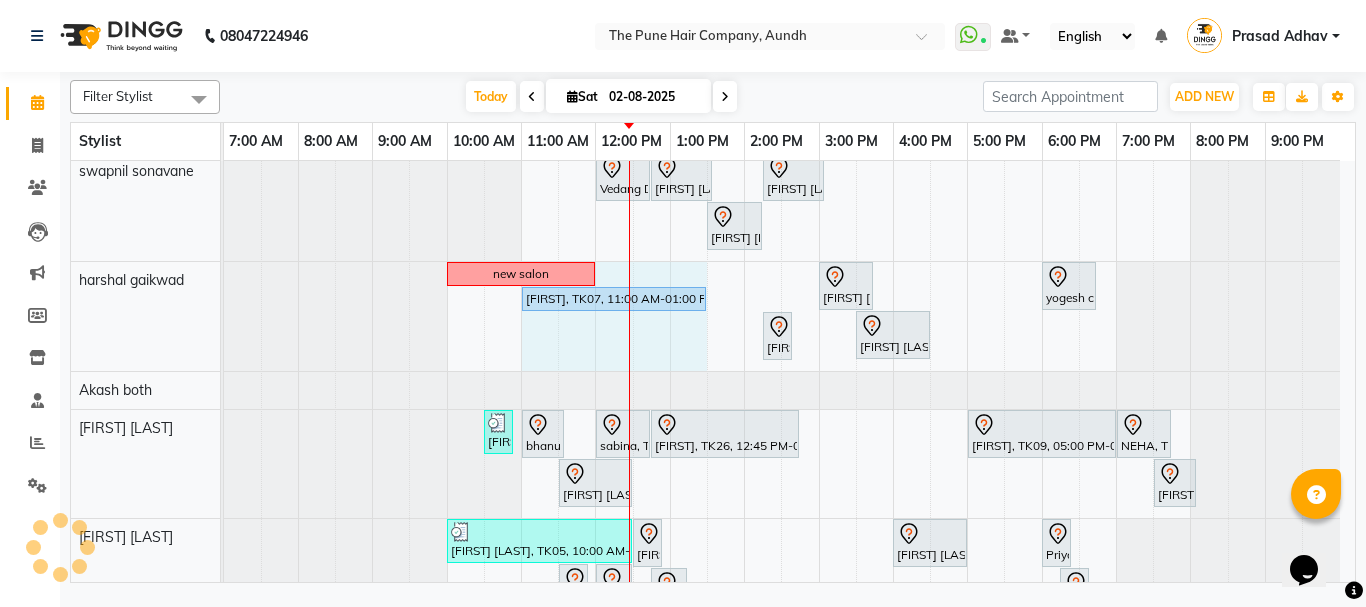 drag, startPoint x: 779, startPoint y: 294, endPoint x: 487, endPoint y: 126, distance: 336.8798 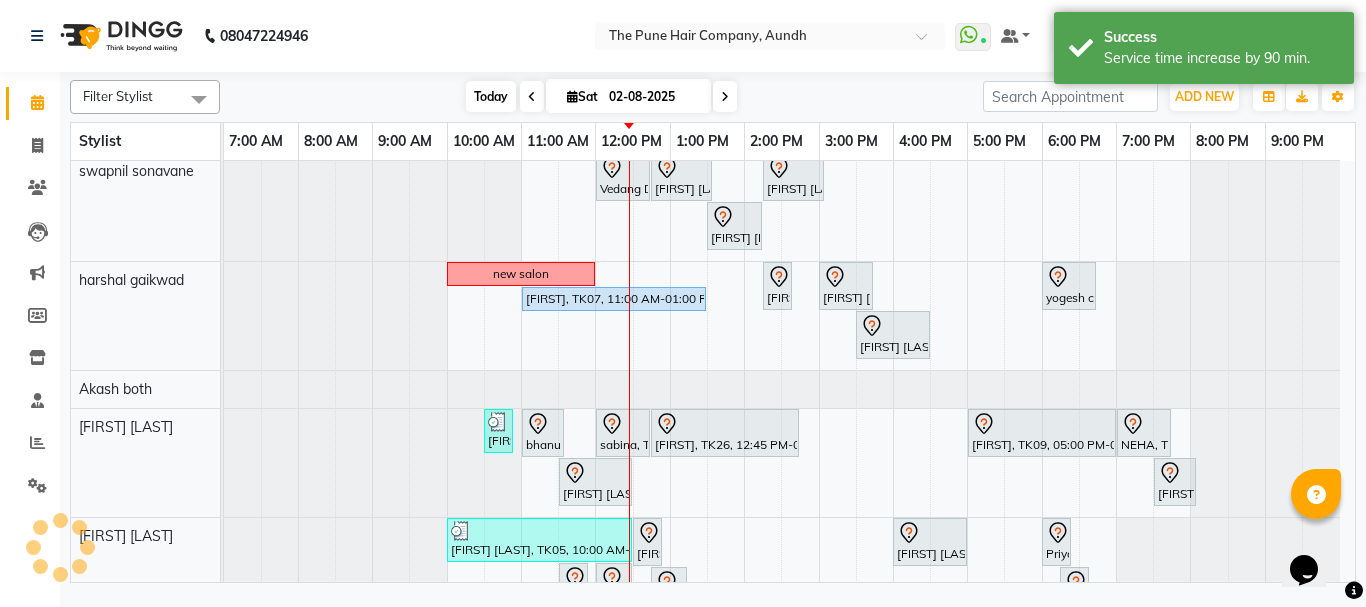 click on "Today" at bounding box center (491, 96) 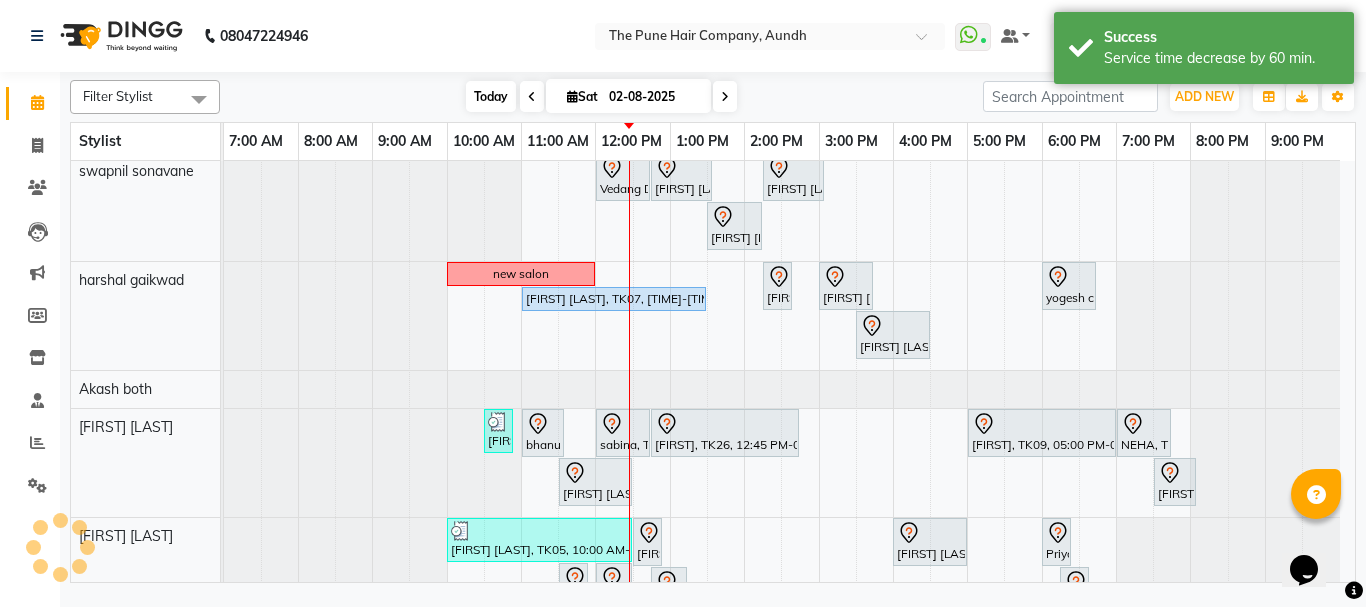 click on "Today" at bounding box center [491, 96] 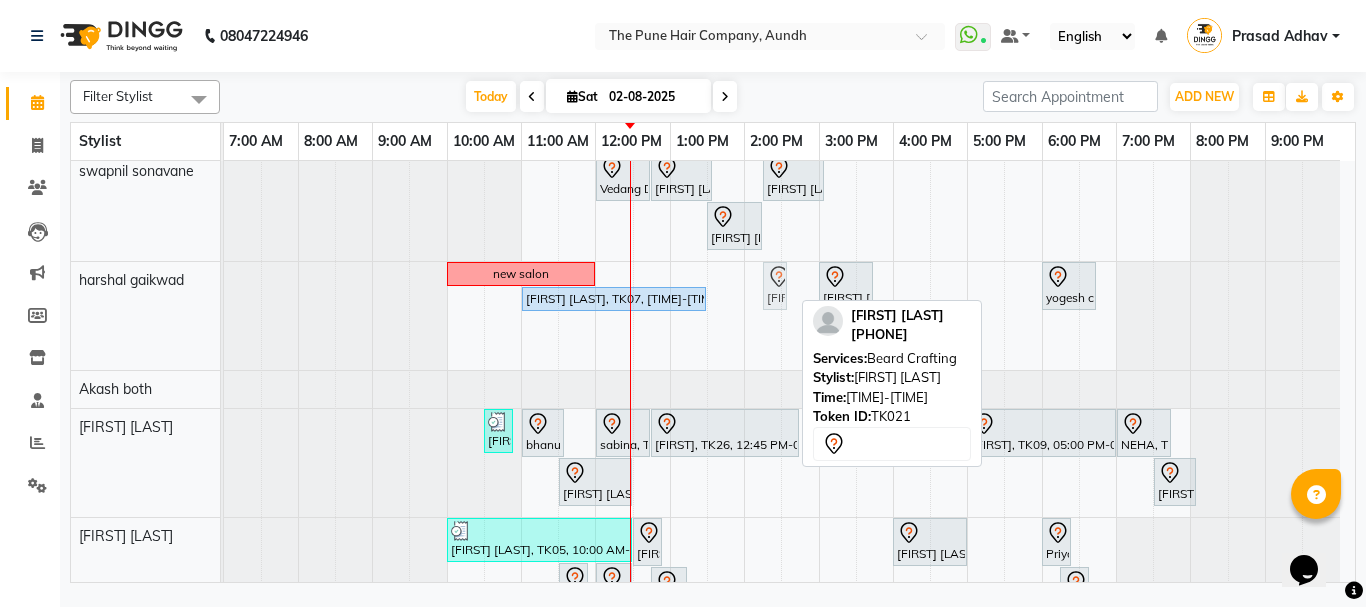 drag, startPoint x: 776, startPoint y: 283, endPoint x: 753, endPoint y: 284, distance: 23.021729 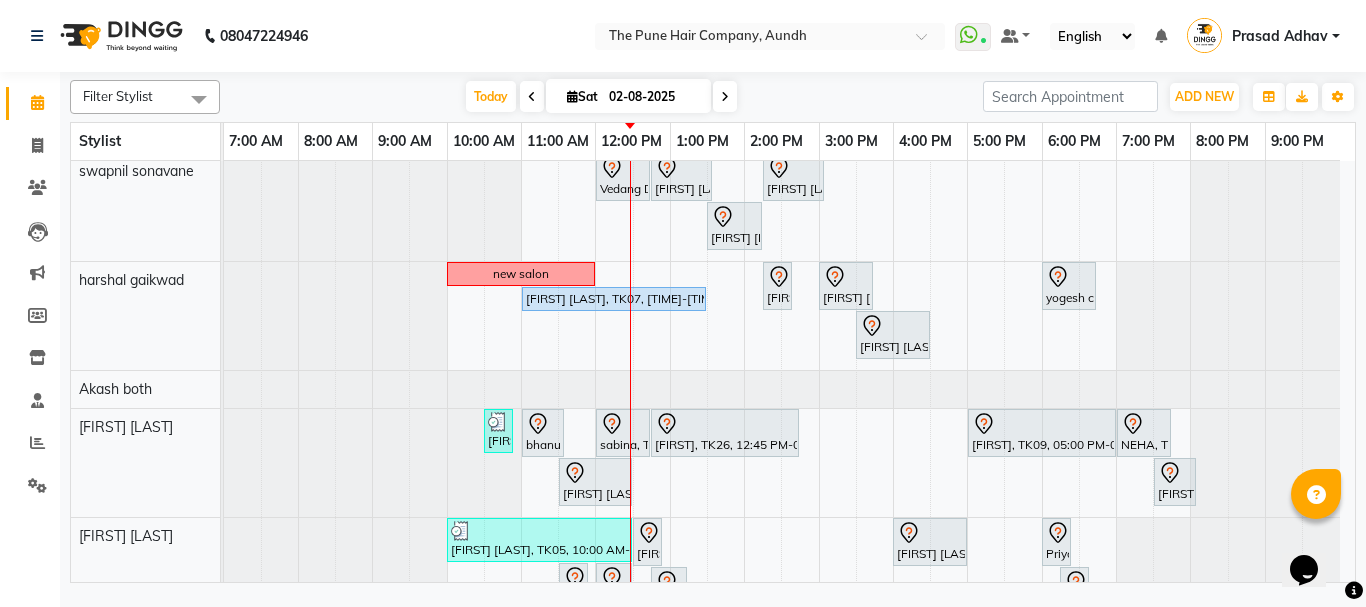 scroll, scrollTop: 100, scrollLeft: 0, axis: vertical 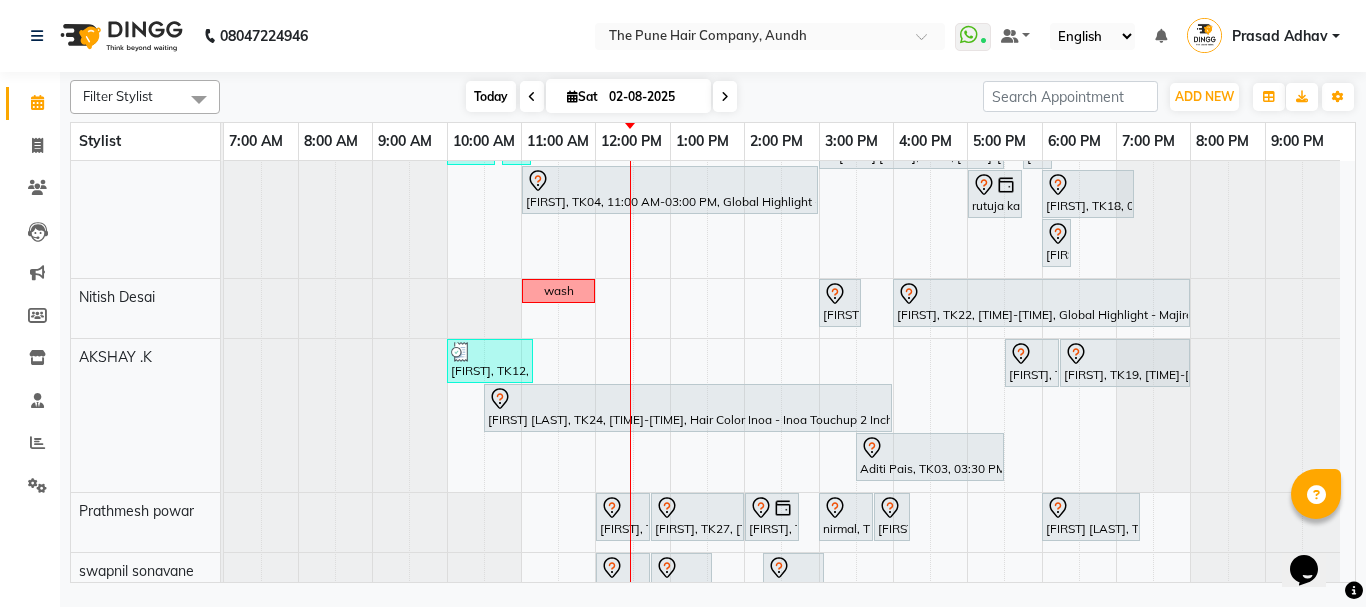 click on "Today" at bounding box center [491, 96] 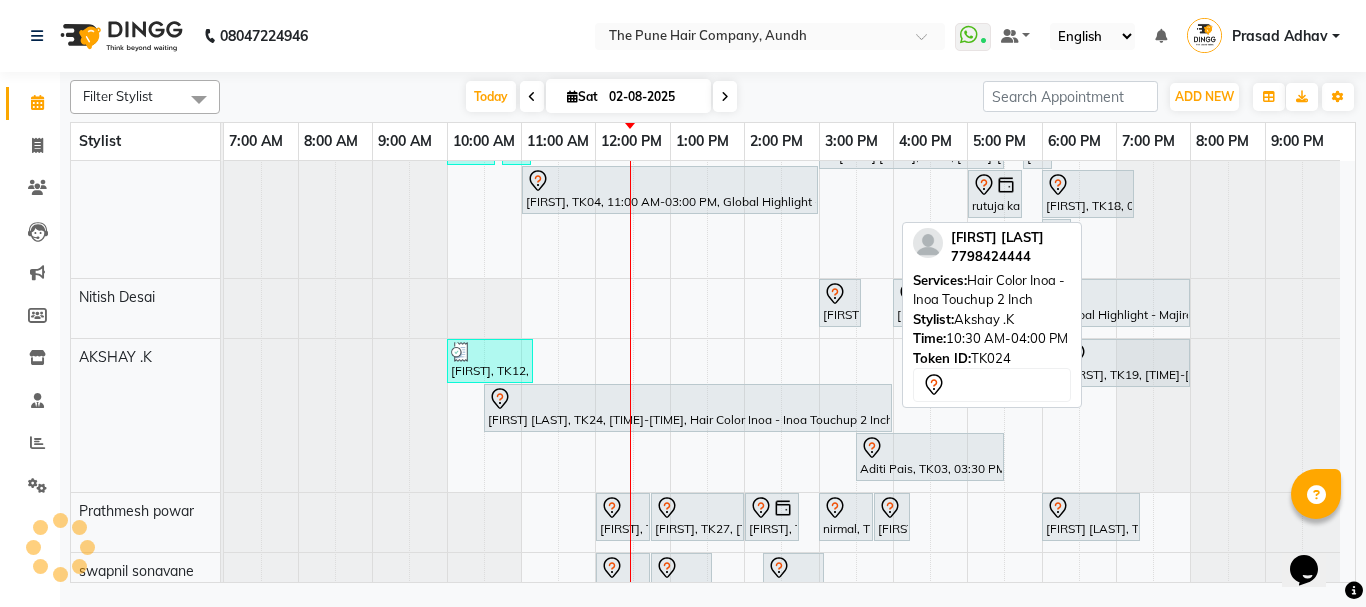 scroll, scrollTop: 300, scrollLeft: 0, axis: vertical 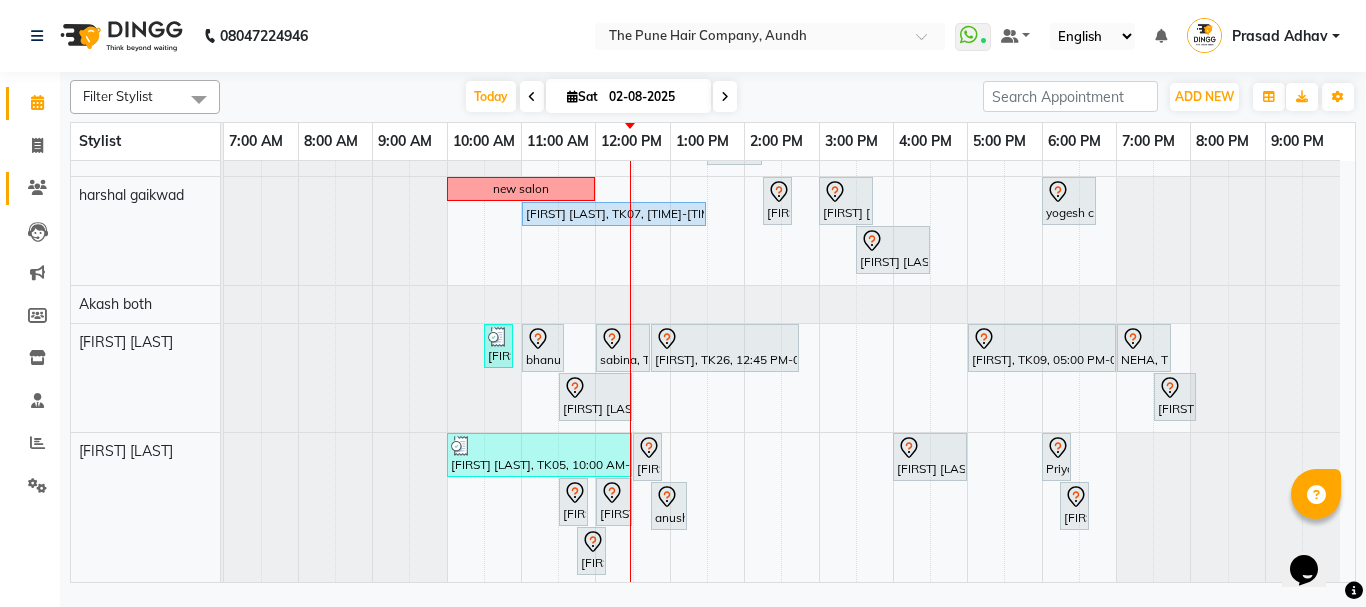 click on "Clients" 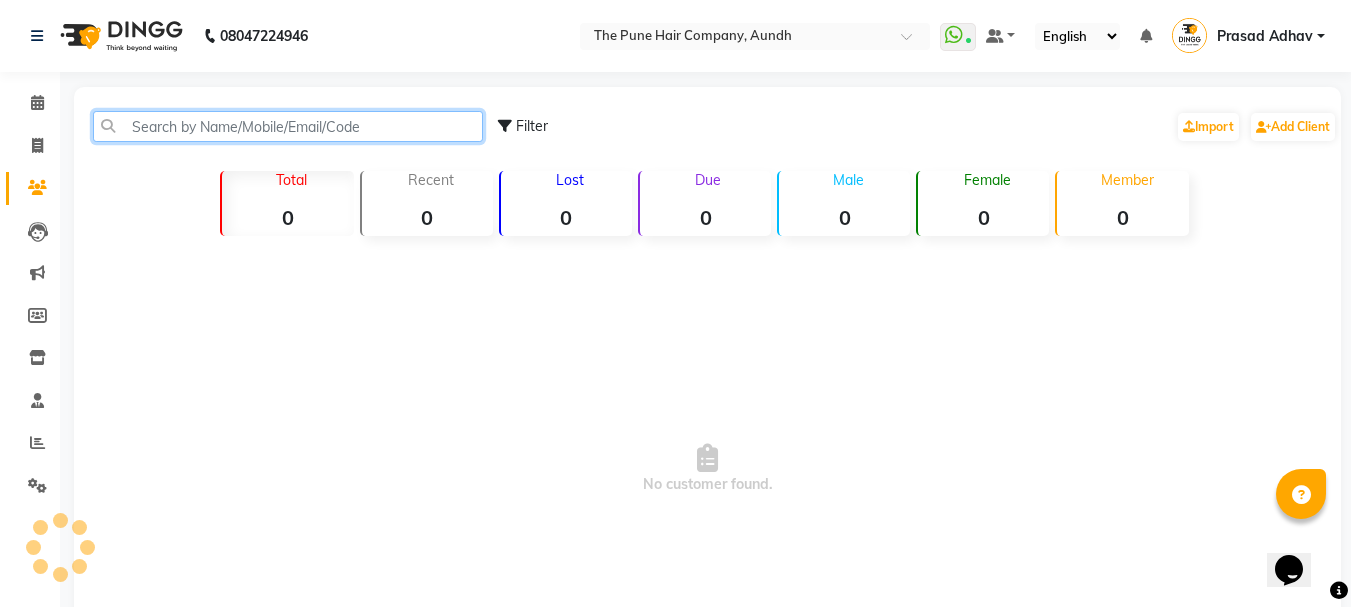 click 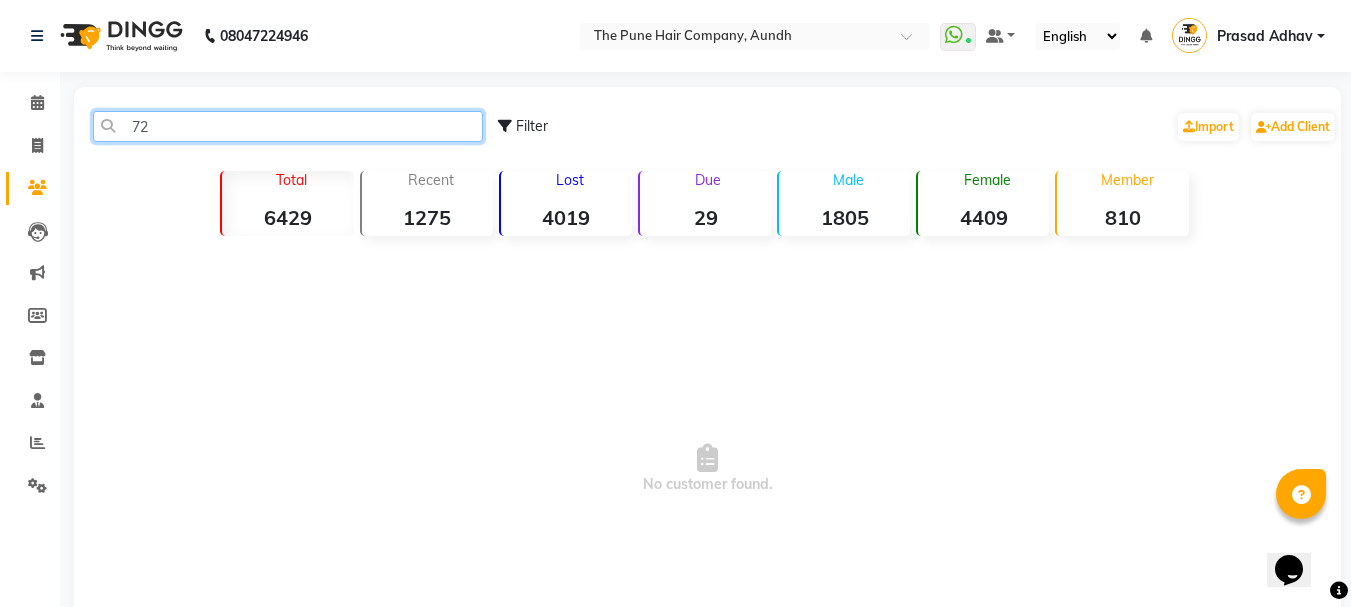 type on "7" 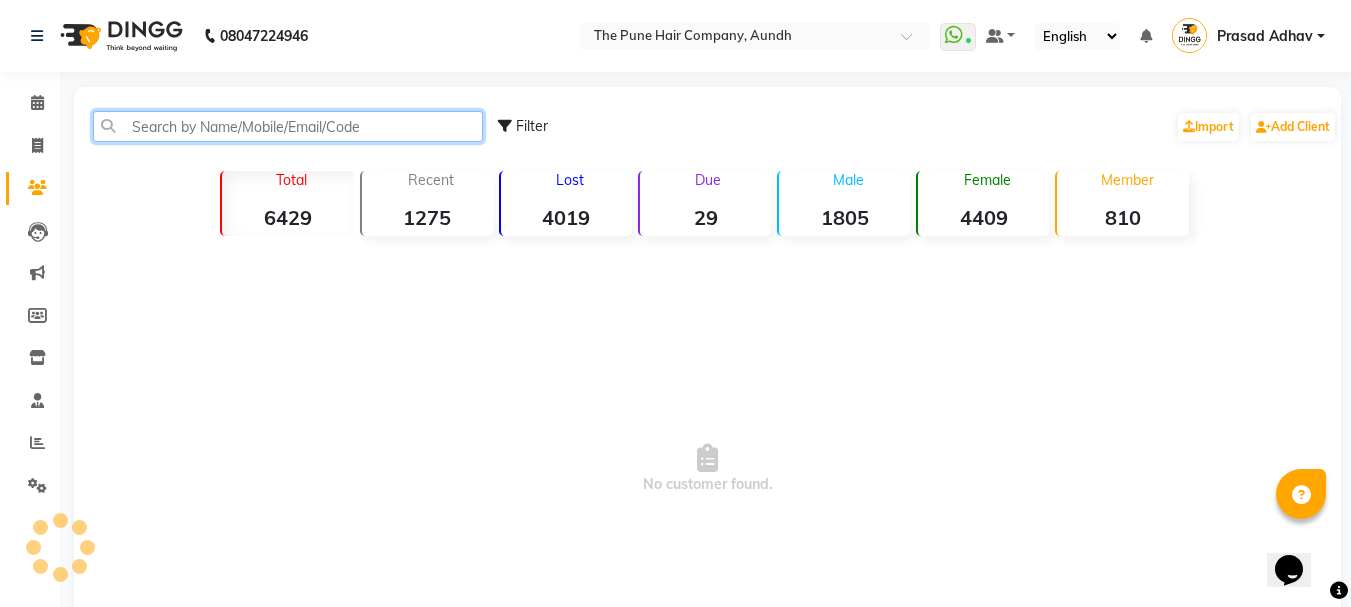 paste on "7276619592" 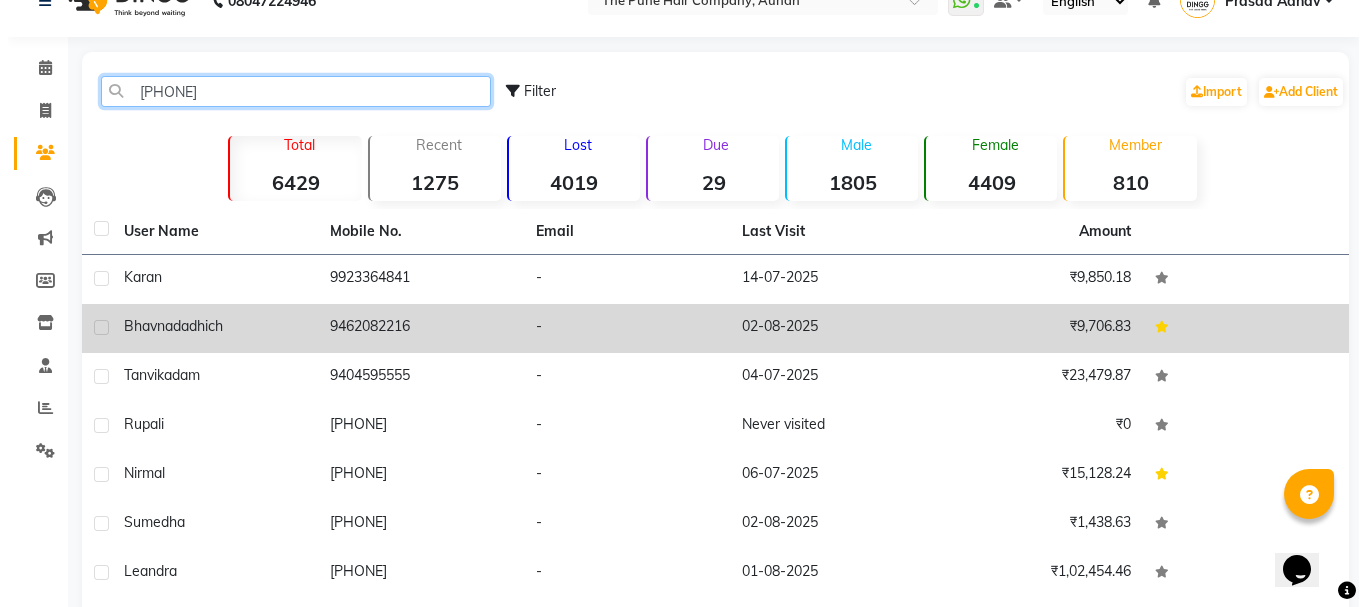 scroll, scrollTop: 0, scrollLeft: 0, axis: both 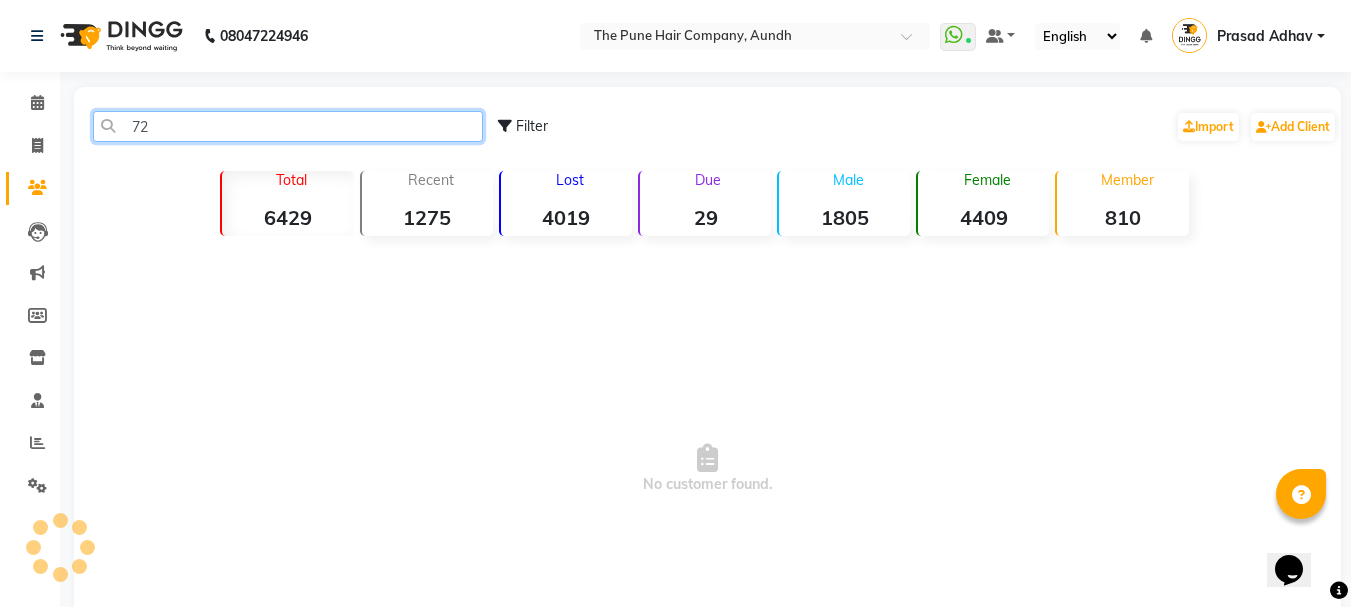 type on "7" 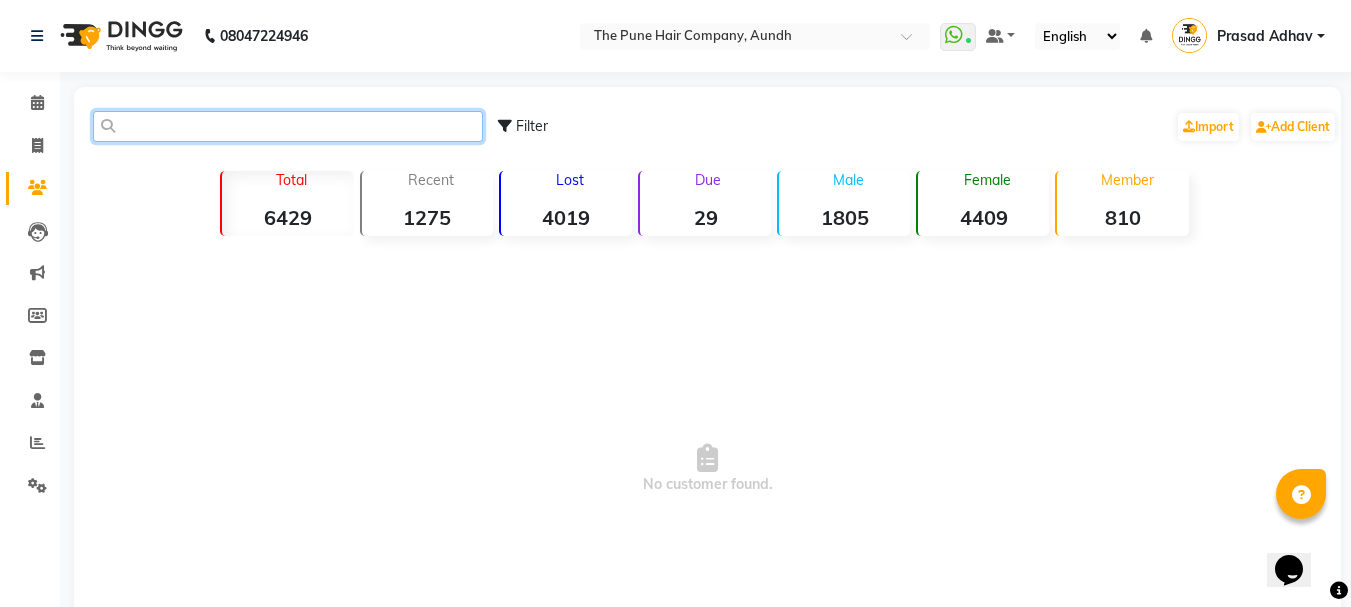 paste on "7276619592" 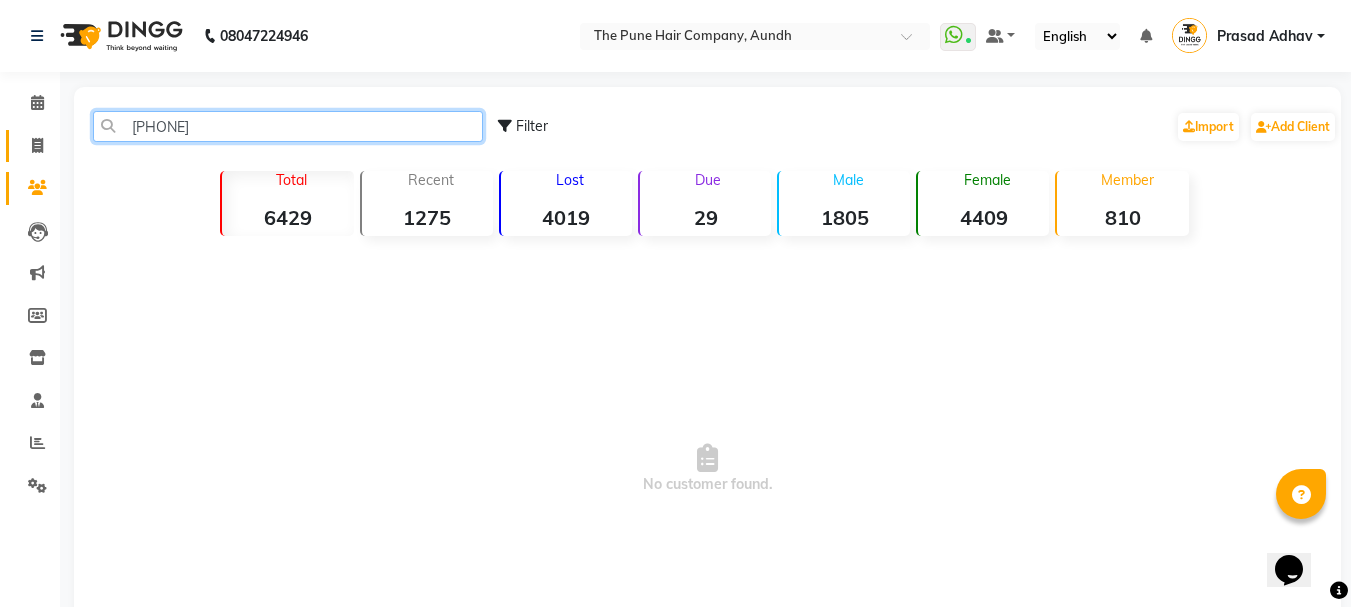 type on "727661959" 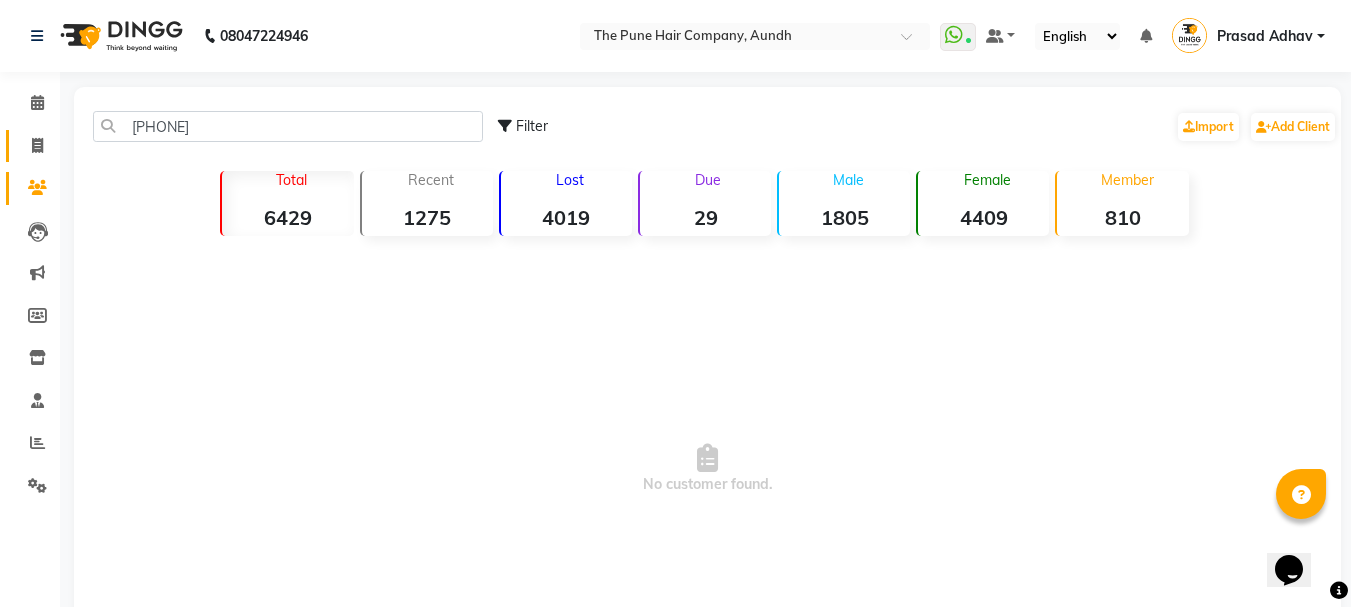 click on "Invoice" 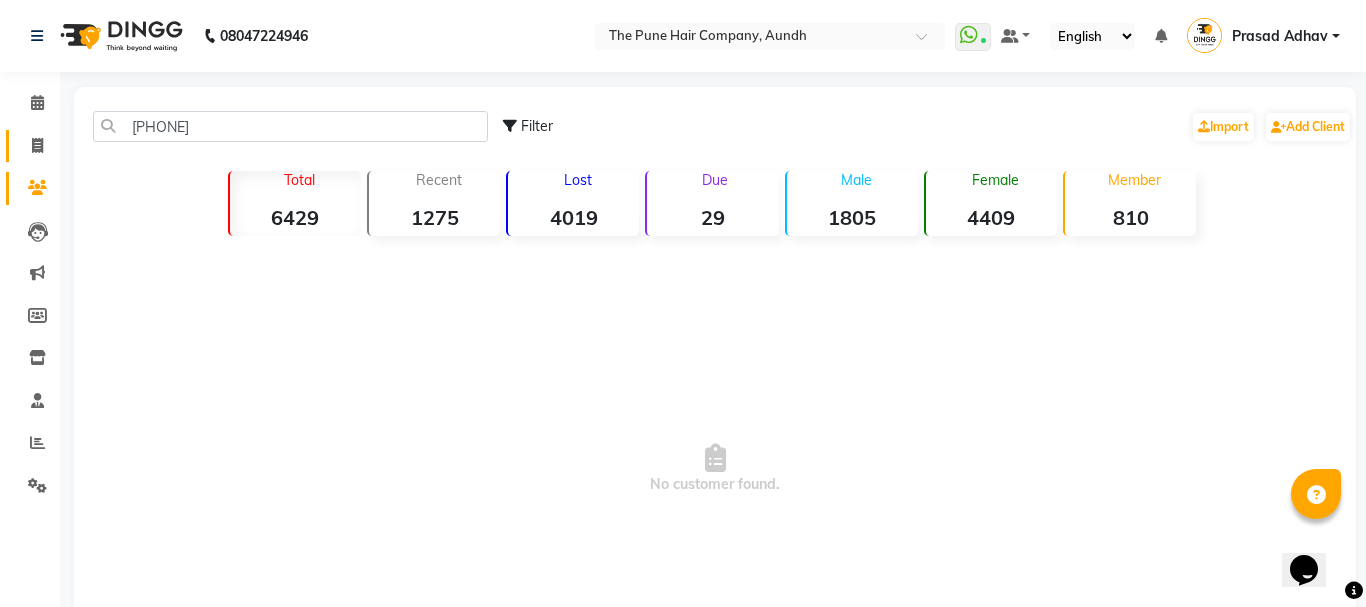 select on "service" 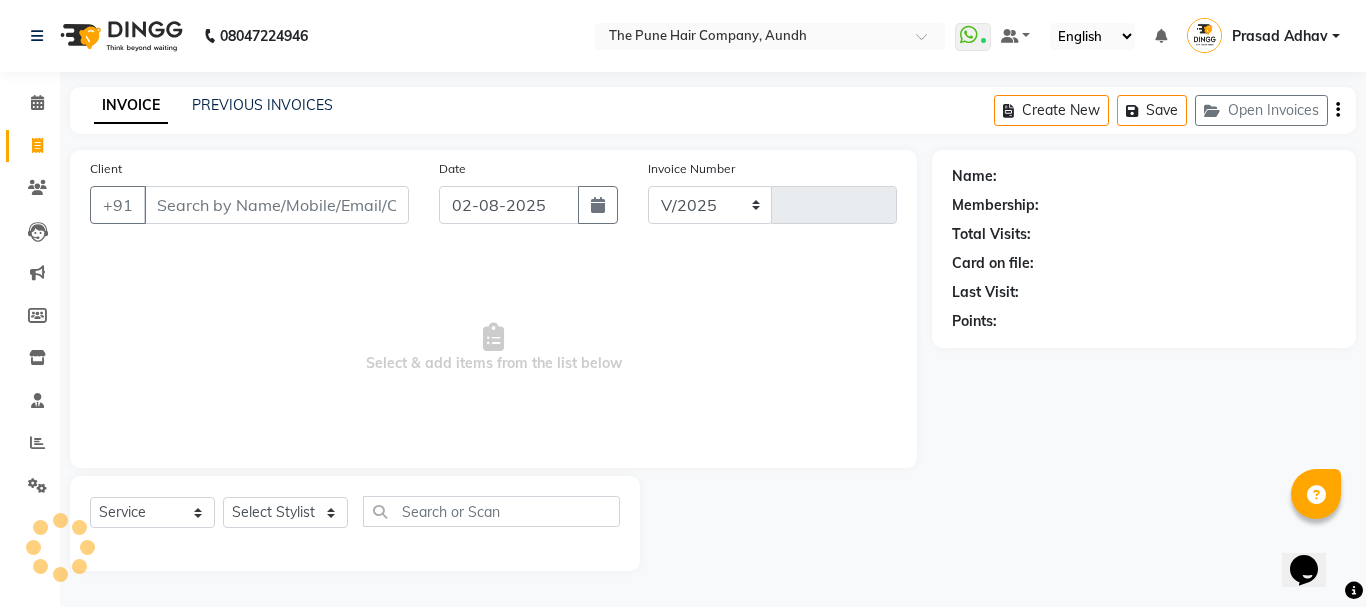 select on "106" 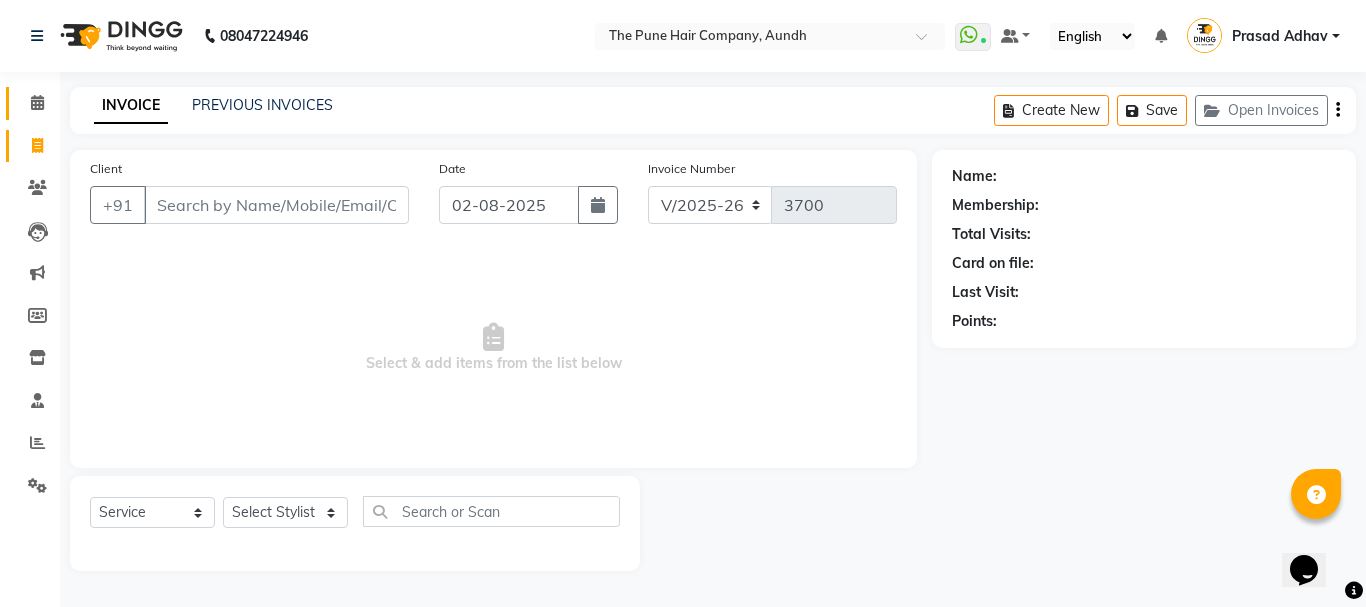 click on "Calendar" 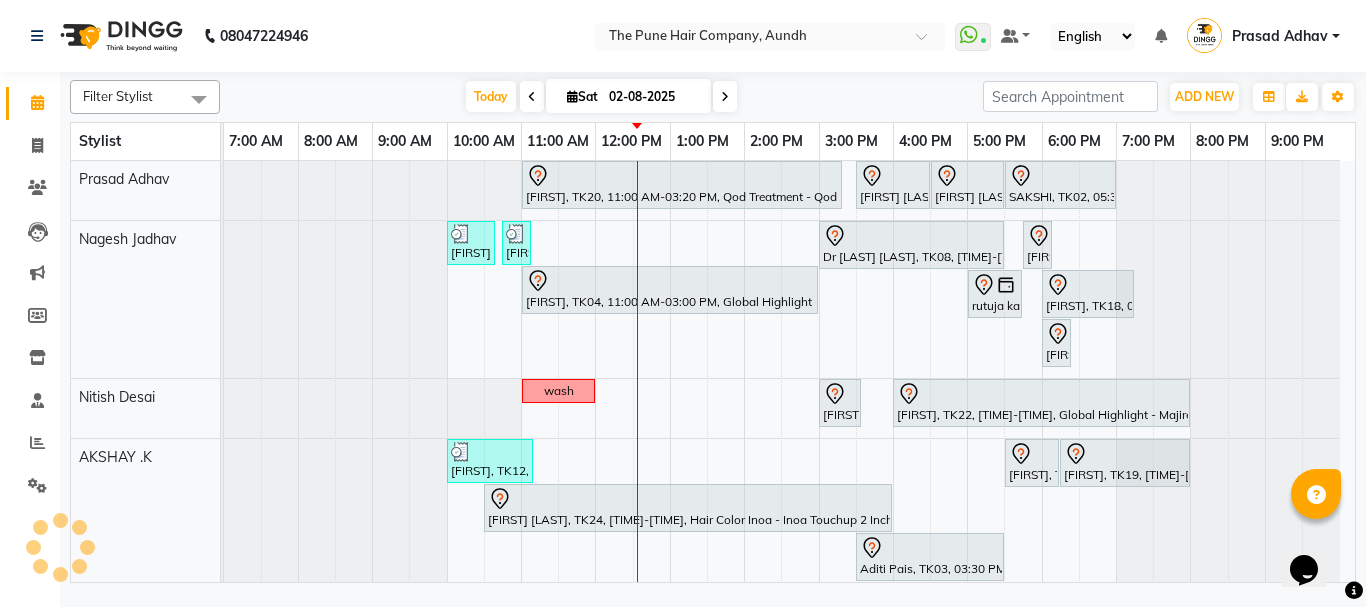 scroll, scrollTop: 785, scrollLeft: 0, axis: vertical 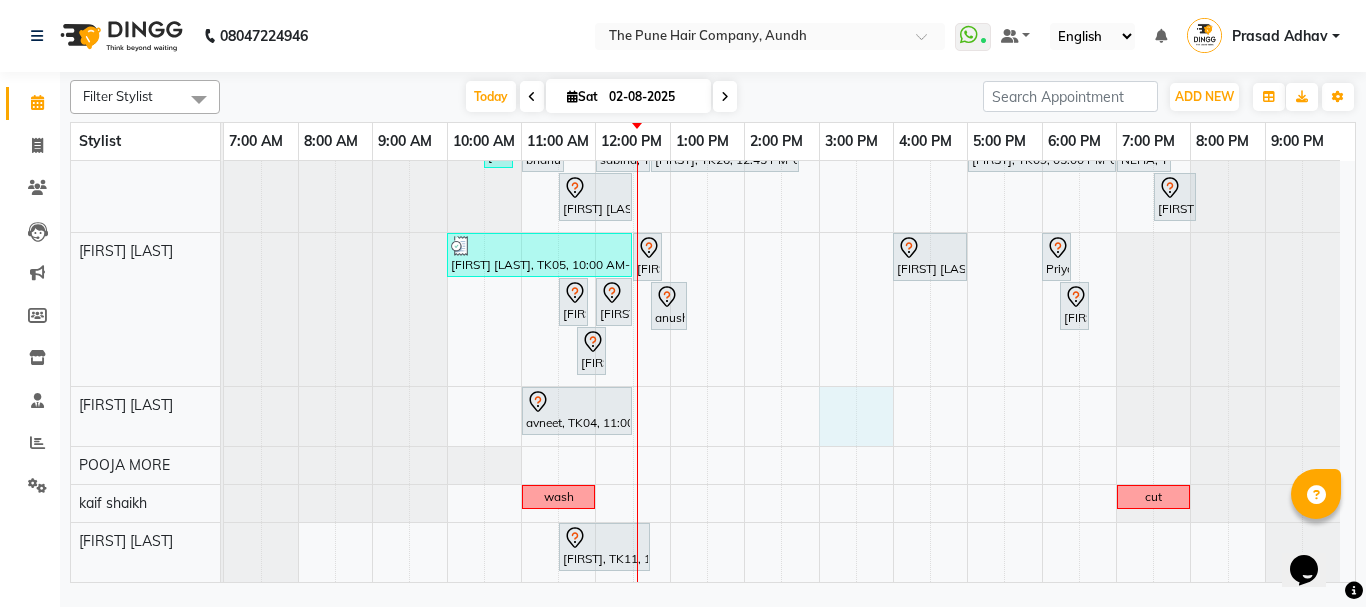 drag, startPoint x: 904, startPoint y: 423, endPoint x: 882, endPoint y: 431, distance: 23.409399 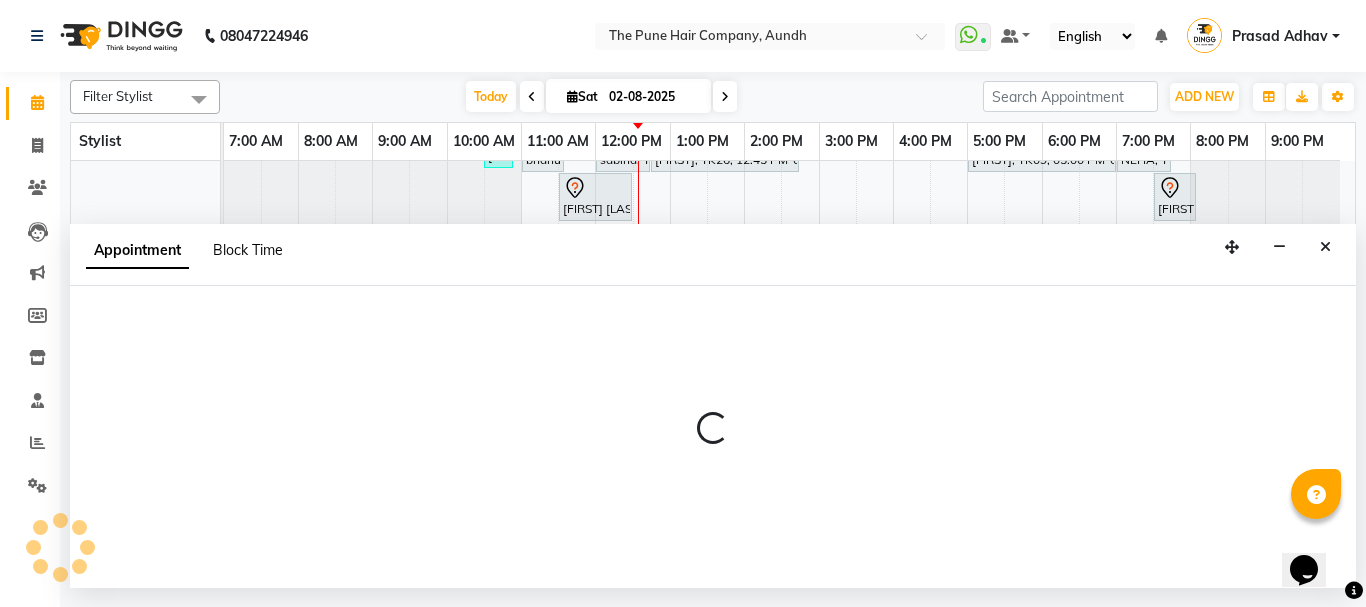 click on "Block Time" at bounding box center (248, 250) 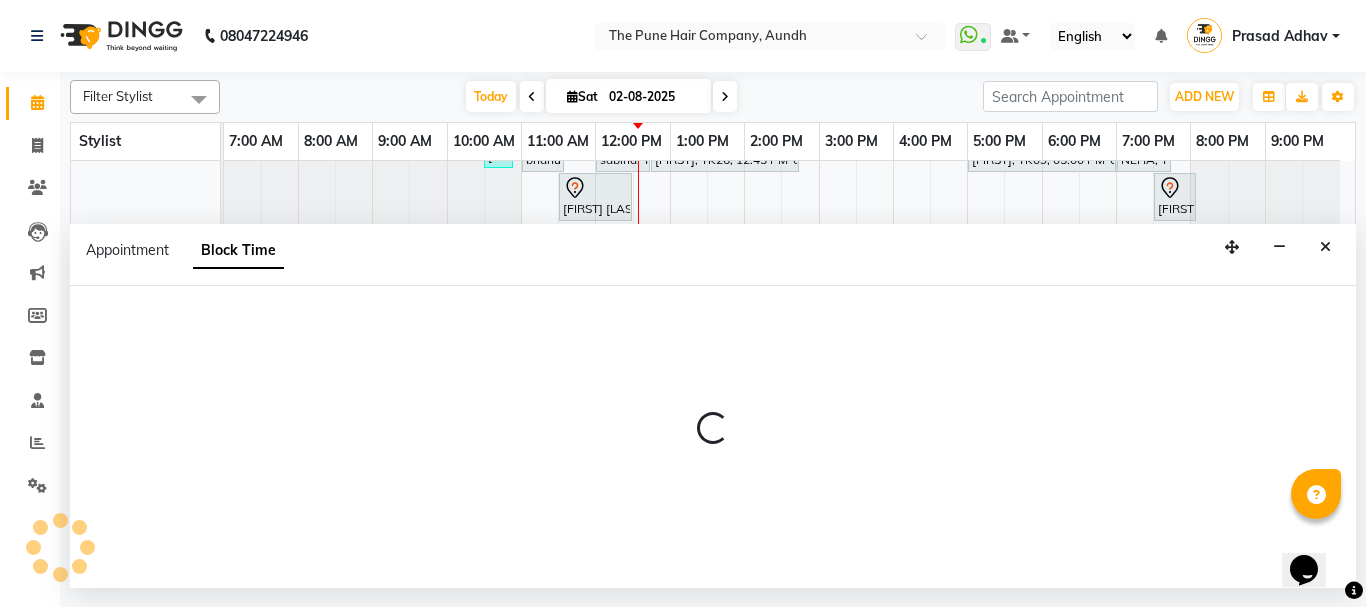 select on "49798" 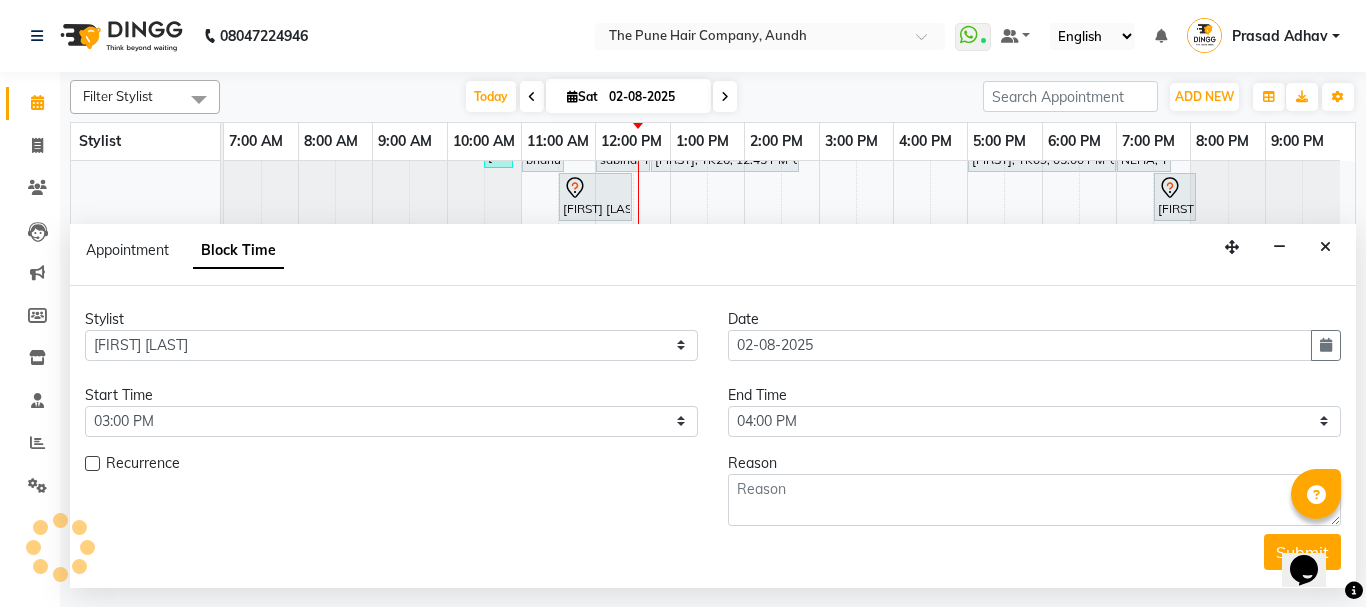 click on "Reason" at bounding box center (1034, 489) 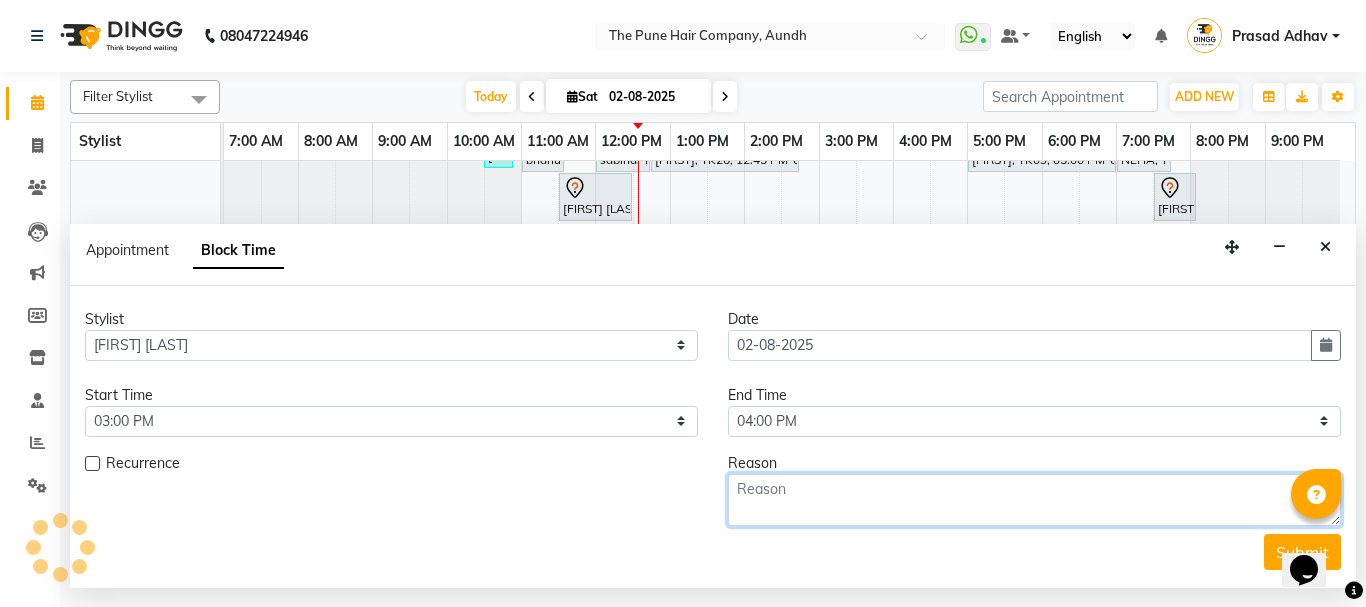 click at bounding box center (1034, 500) 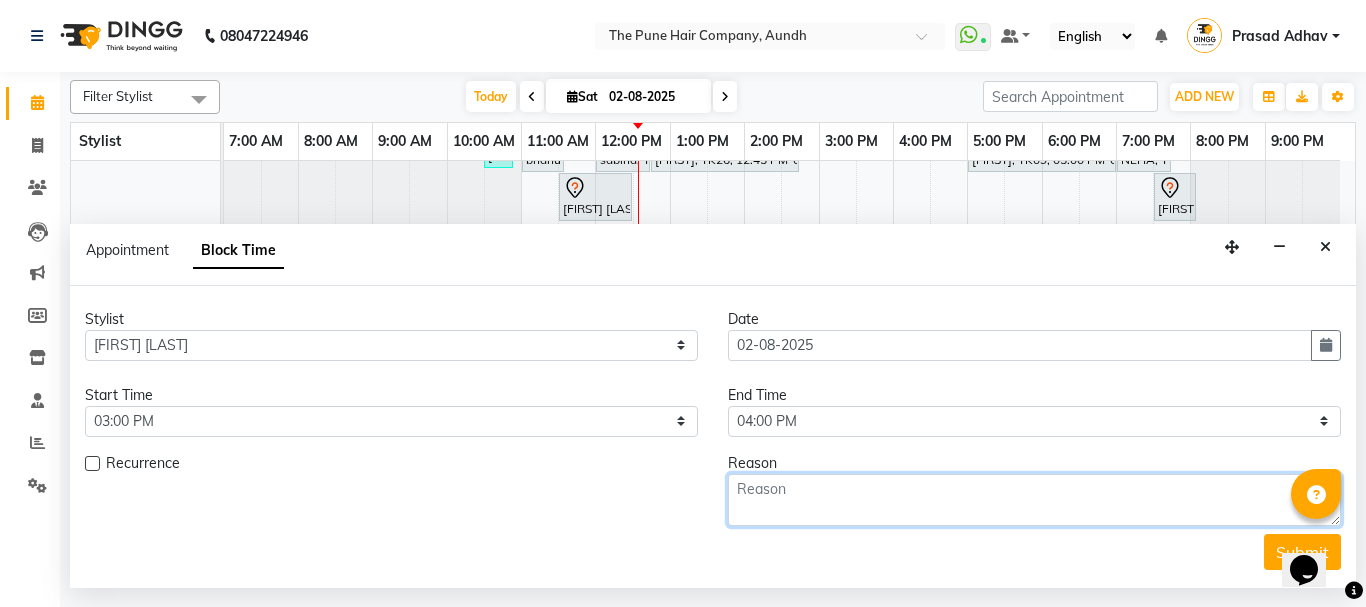 click at bounding box center [1034, 500] 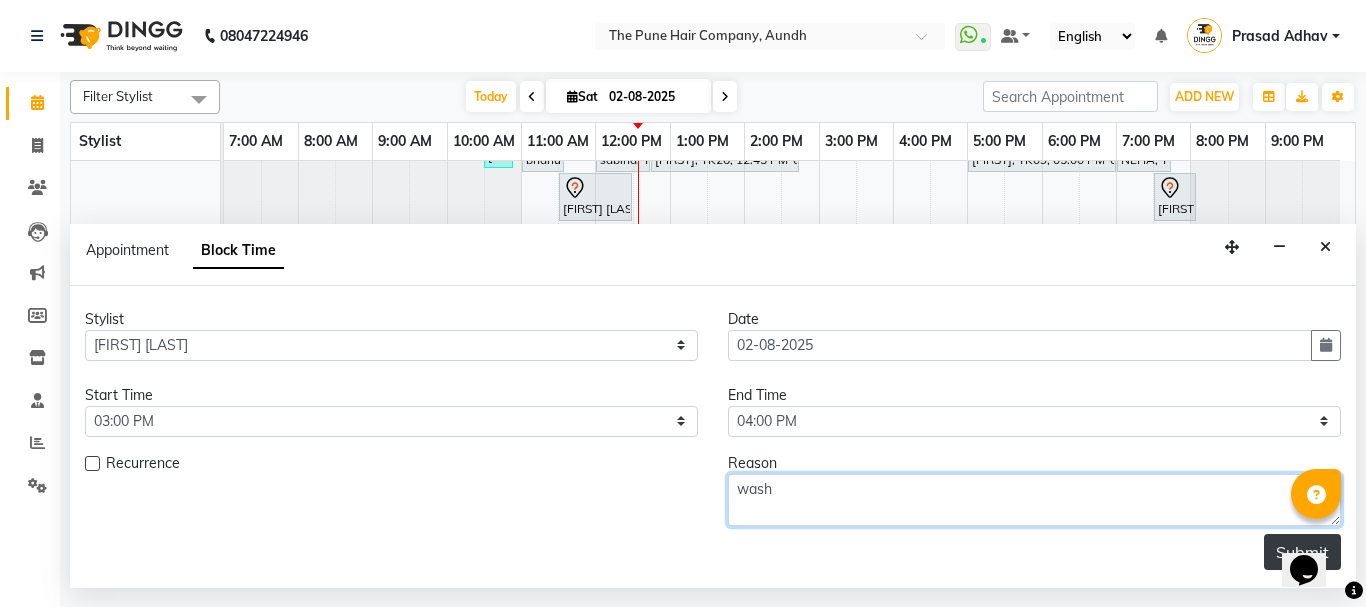 type on "wash" 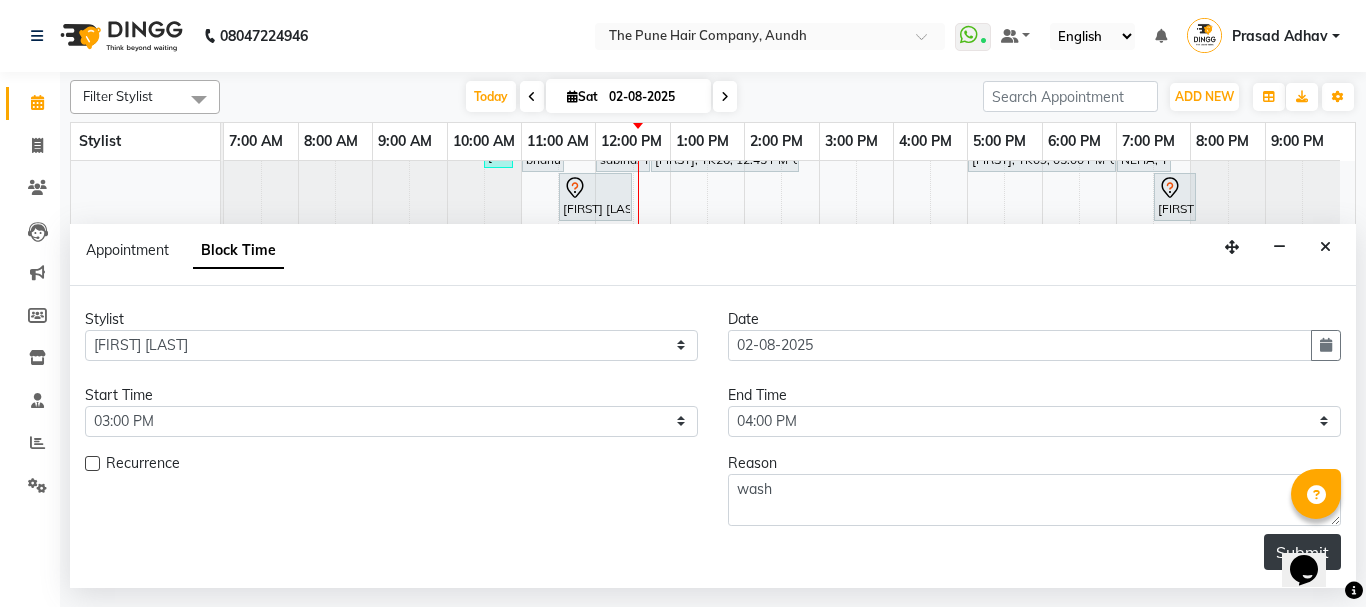 click on "Submit" at bounding box center [1302, 552] 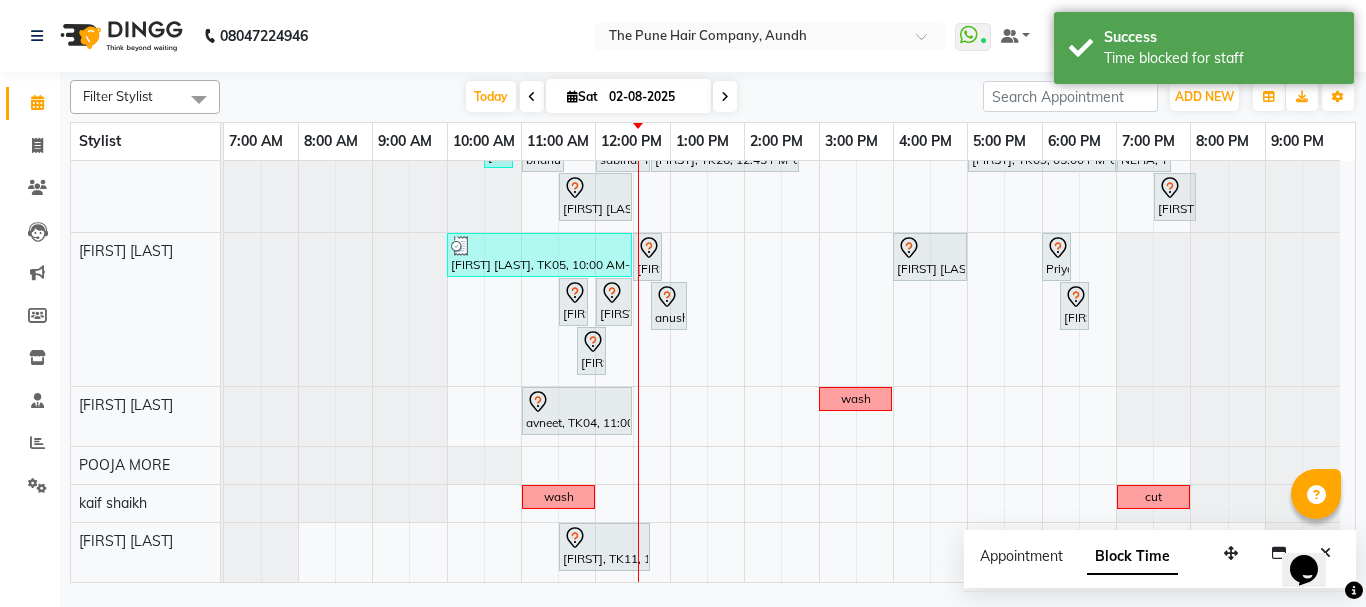scroll, scrollTop: 385, scrollLeft: 0, axis: vertical 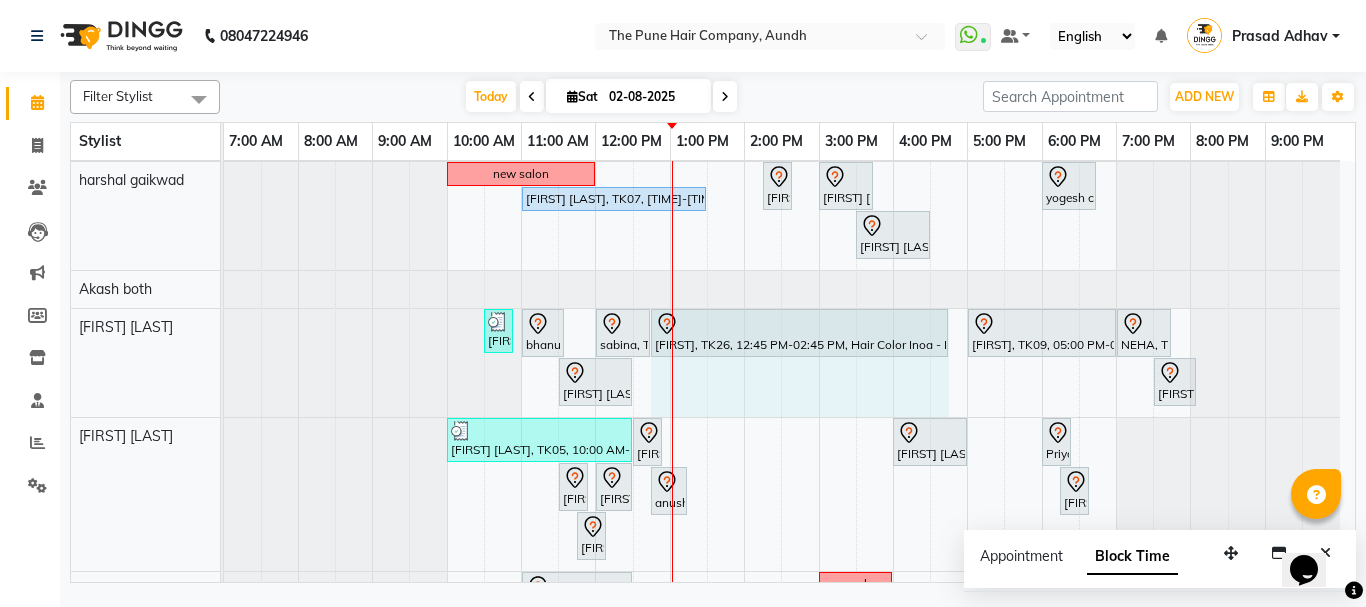 drag, startPoint x: 800, startPoint y: 336, endPoint x: 967, endPoint y: 354, distance: 167.96725 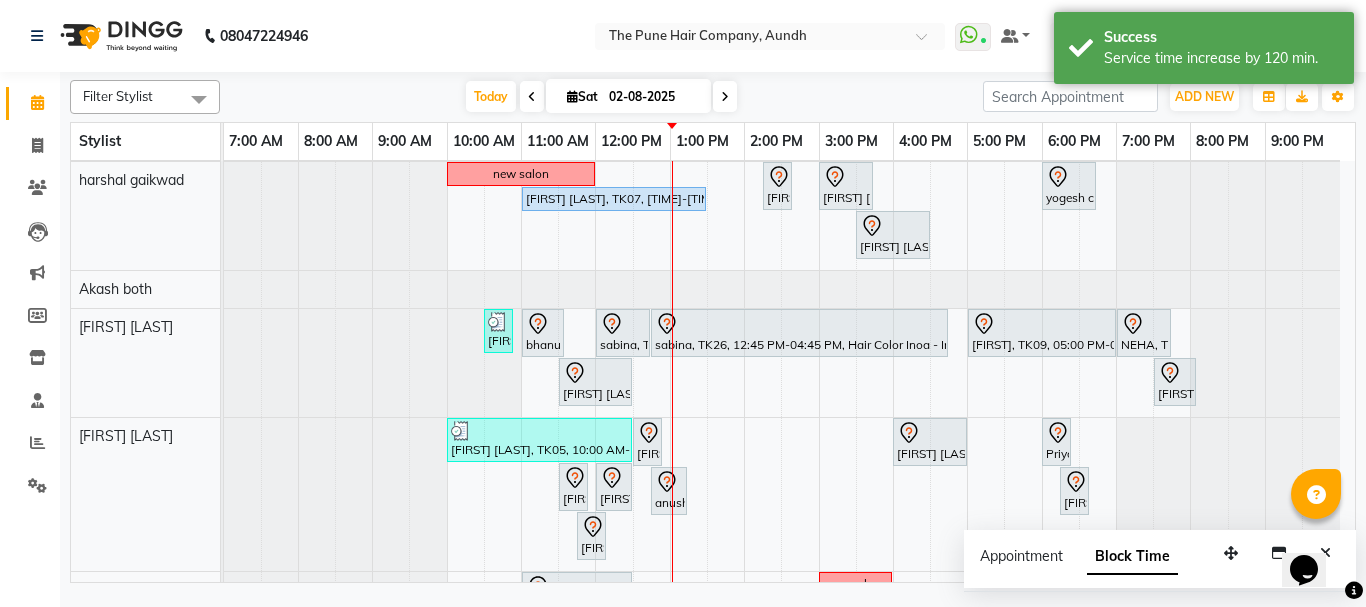 scroll, scrollTop: 514, scrollLeft: 0, axis: vertical 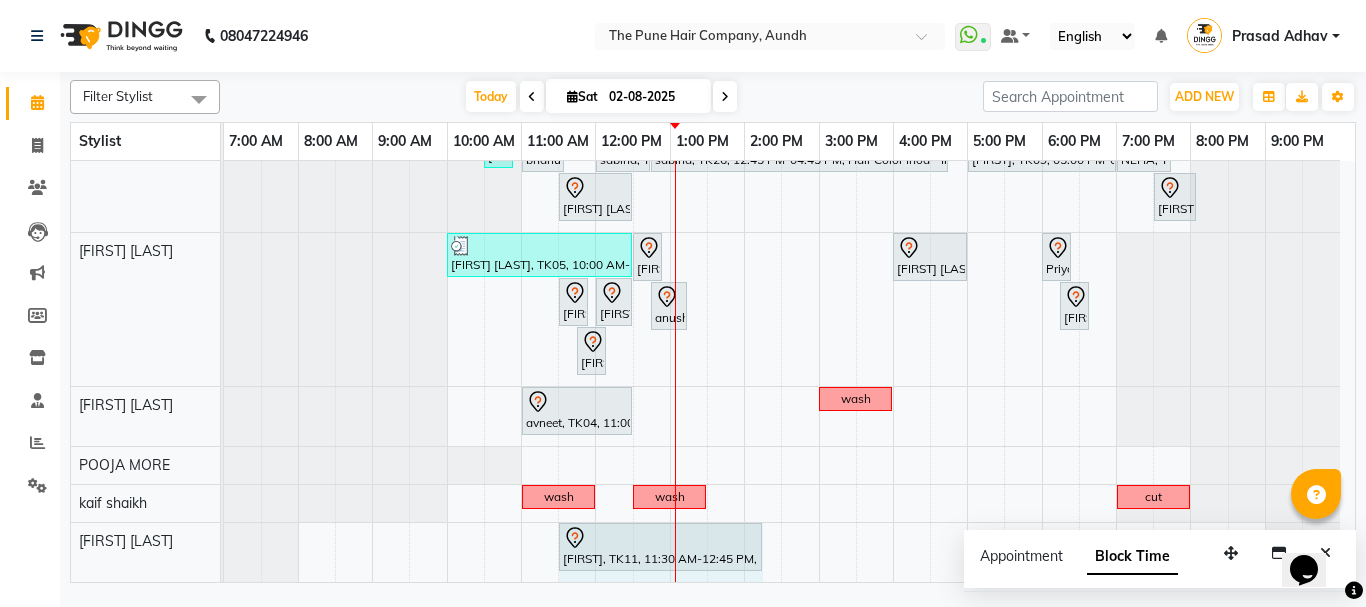 drag, startPoint x: 738, startPoint y: 538, endPoint x: 752, endPoint y: 534, distance: 14.56022 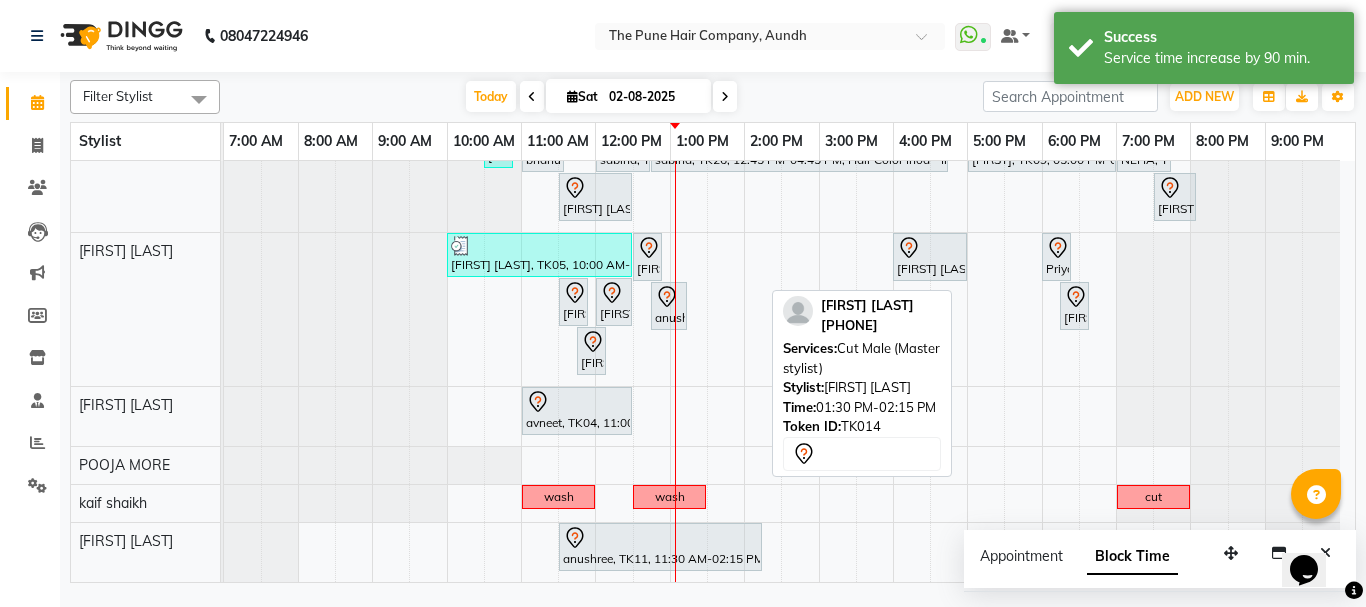 scroll, scrollTop: 185, scrollLeft: 0, axis: vertical 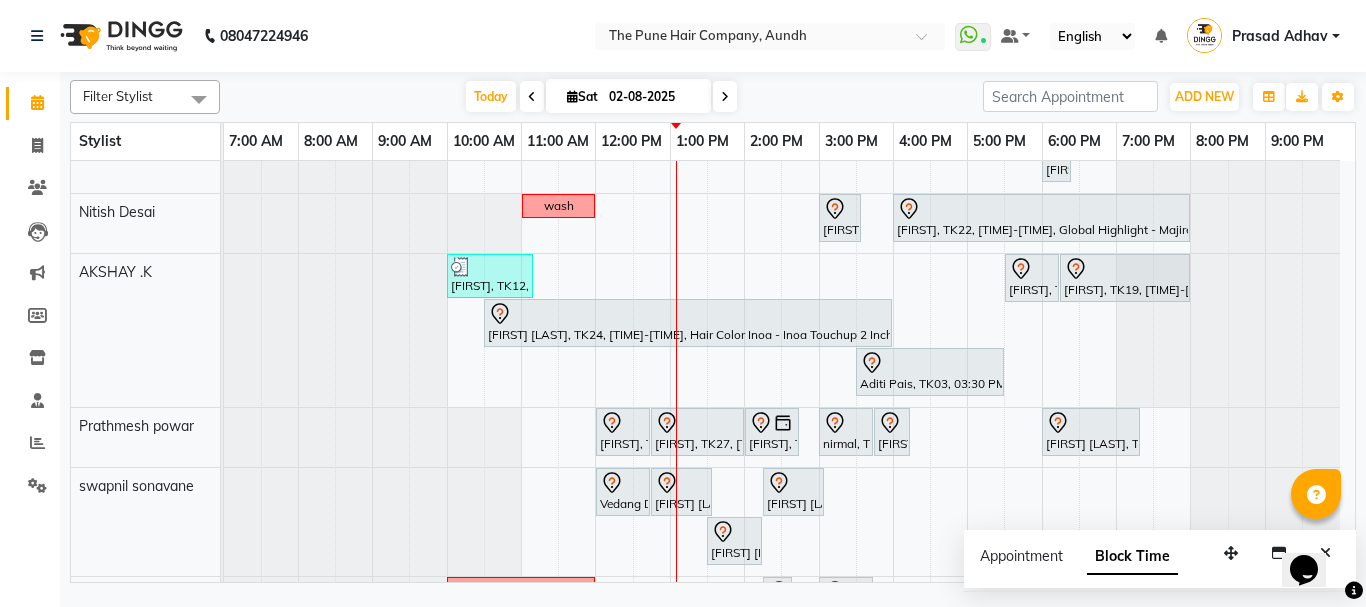 click on "Filter Stylist Select All Akash both AKSHAY .K harshal gaikwad kaif shaikh LAKKHAN SHINDE Nagesh Jadhav Nitish Desai  Pavan mane POOJA MORE Prasad Adhav  Prathmesh powar Shweta gotur Sonal saindane swapnil sonavane Today  Sat 02-08-2025 Toggle Dropdown Add Appointment Add Invoice Add Expense Add Attendance Add Client Add Transaction Toggle Dropdown Add Appointment Add Invoice Add Expense Add Attendance Add Client ADD NEW Toggle Dropdown Add Appointment Add Invoice Add Expense Add Attendance Add Client Add Transaction Filter Stylist Select All Akash both AKSHAY .K harshal gaikwad kaif shaikh LAKKHAN SHINDE Nagesh Jadhav Nitish Desai  Pavan mane POOJA MORE Prasad Adhav  Prathmesh powar Shweta gotur Sonal saindane swapnil sonavane Group By  Staff View   Room View  View as Vertical  Vertical - Week View  Horizontal  Horizontal - Week View  List  Toggle Dropdown Calendar Settings Manage Tags   Arrange Stylists   Reset Stylists  Full Screen  Show Available Stylist  Appointment Form Zoom 50% Stylist 7:00 AM 8:00 AM" 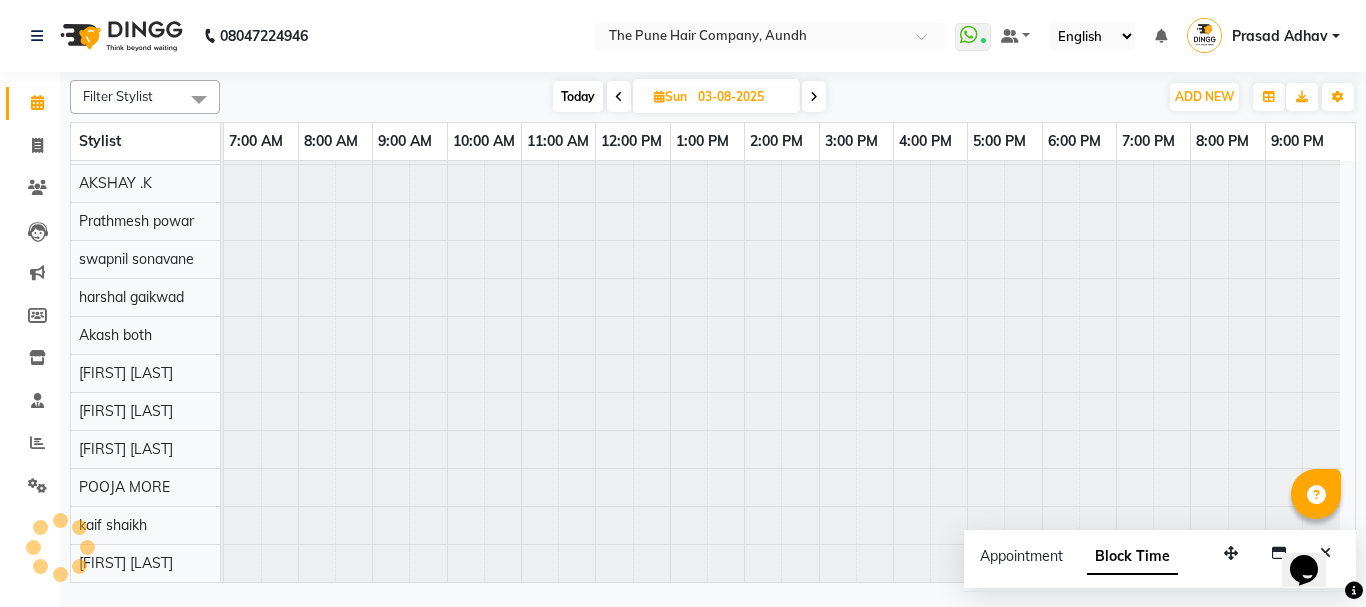 scroll, scrollTop: 110, scrollLeft: 0, axis: vertical 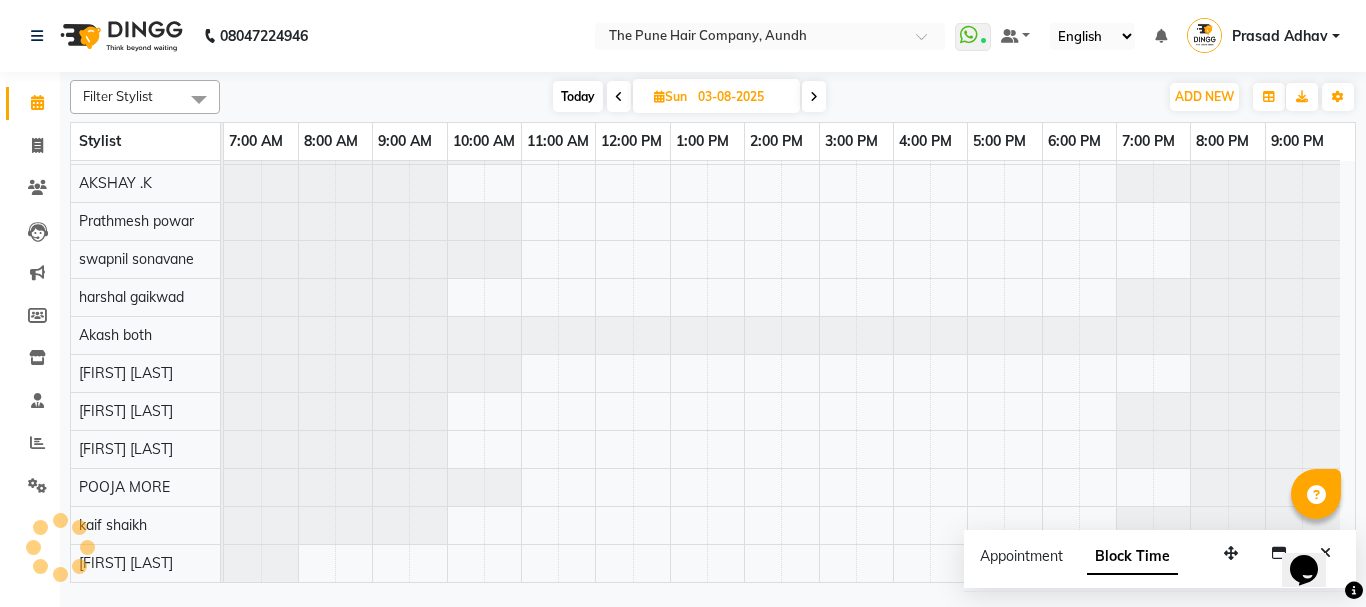 click at bounding box center [814, 97] 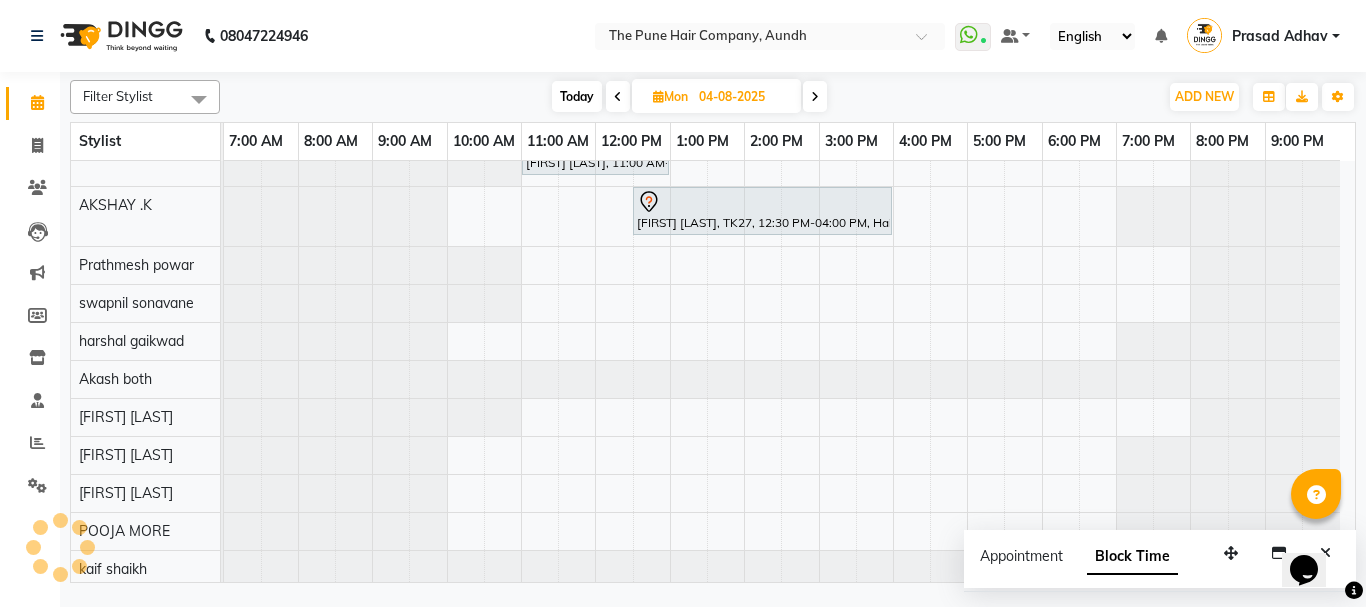 scroll, scrollTop: 154, scrollLeft: 0, axis: vertical 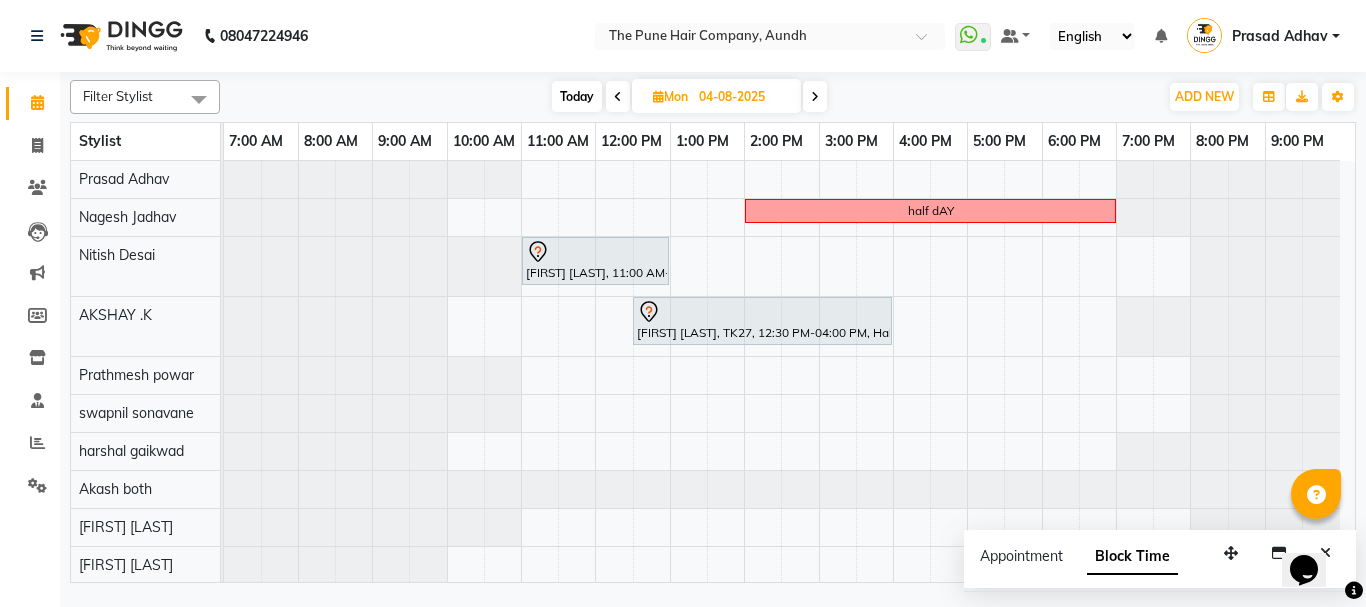 click at bounding box center [618, 96] 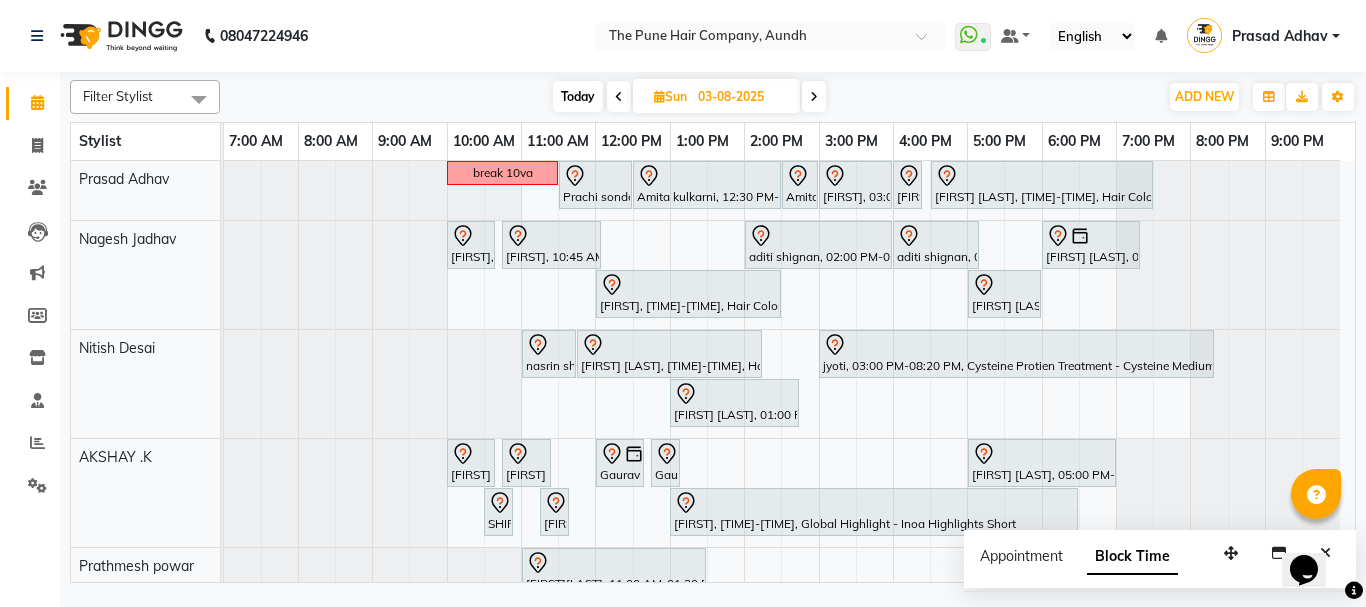 scroll, scrollTop: 300, scrollLeft: 0, axis: vertical 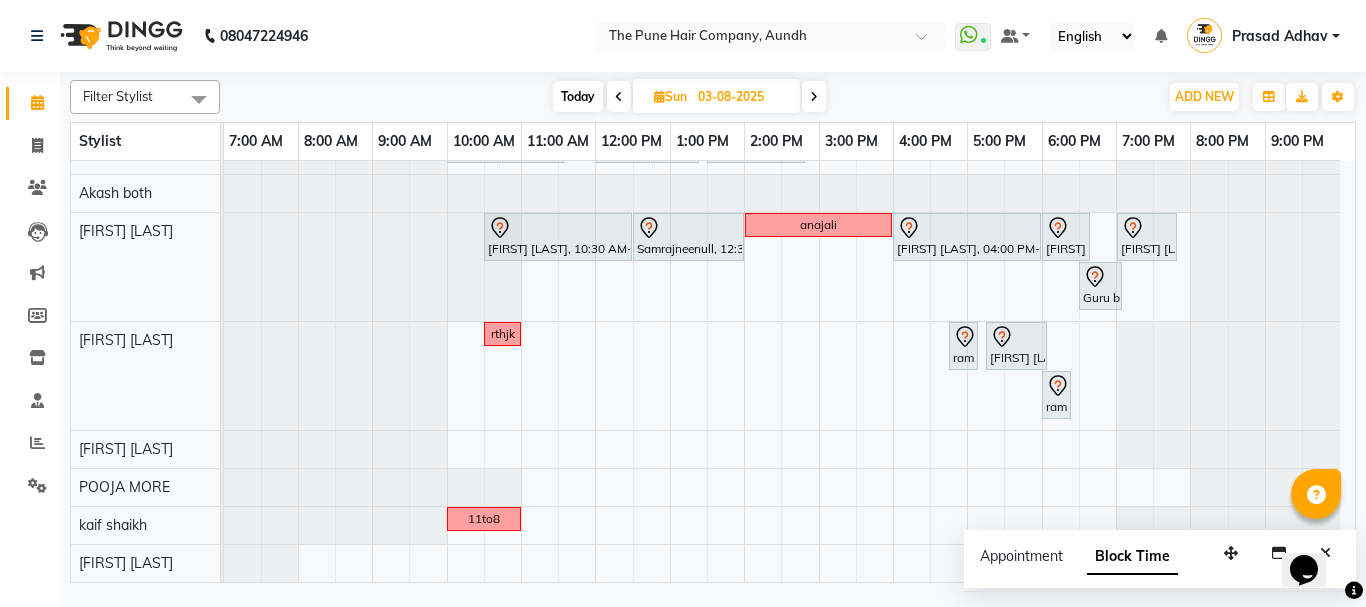 click at bounding box center (619, 96) 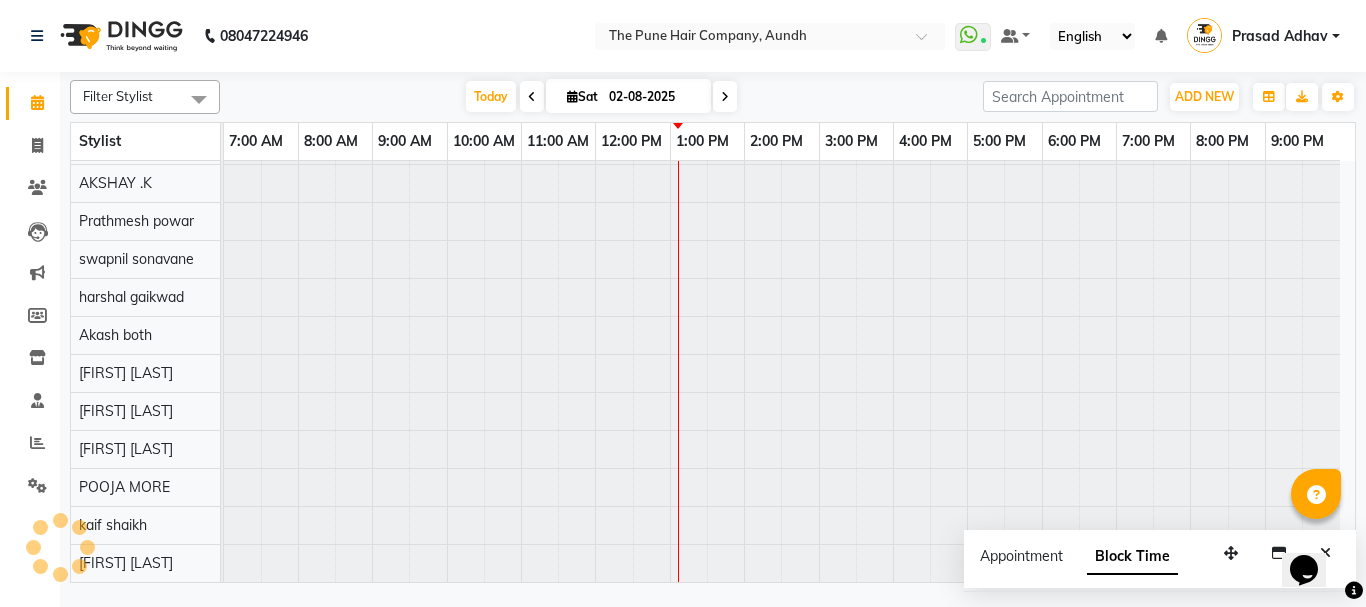 scroll, scrollTop: 110, scrollLeft: 0, axis: vertical 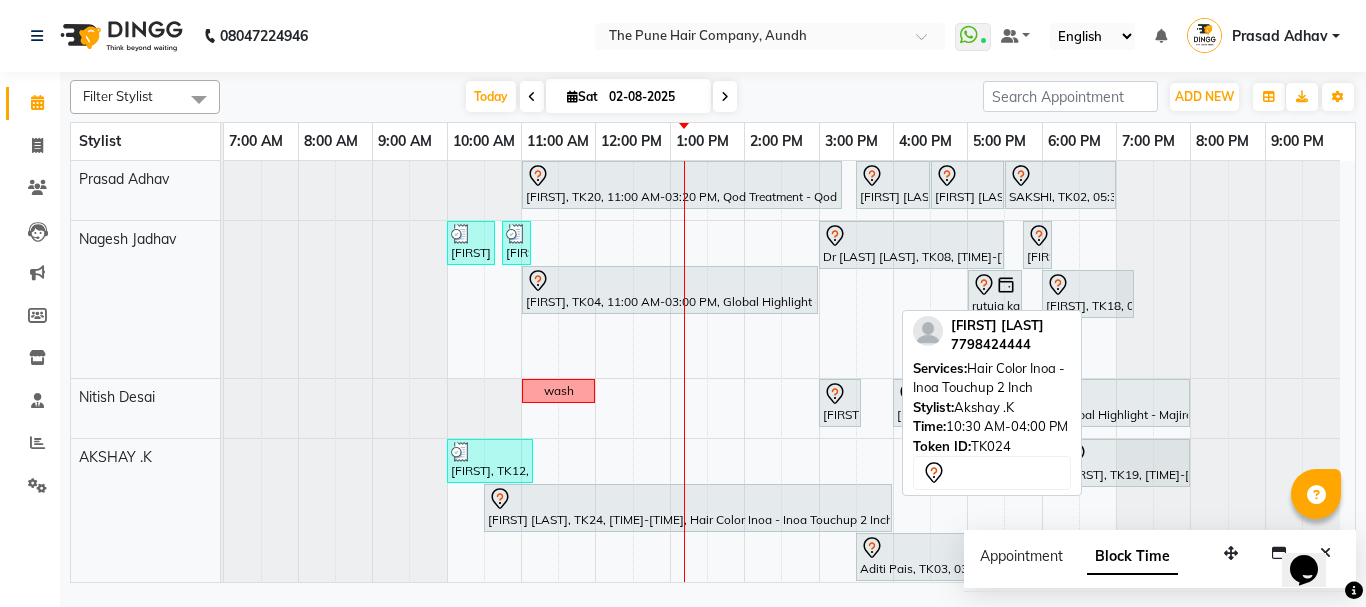 click at bounding box center [688, 499] 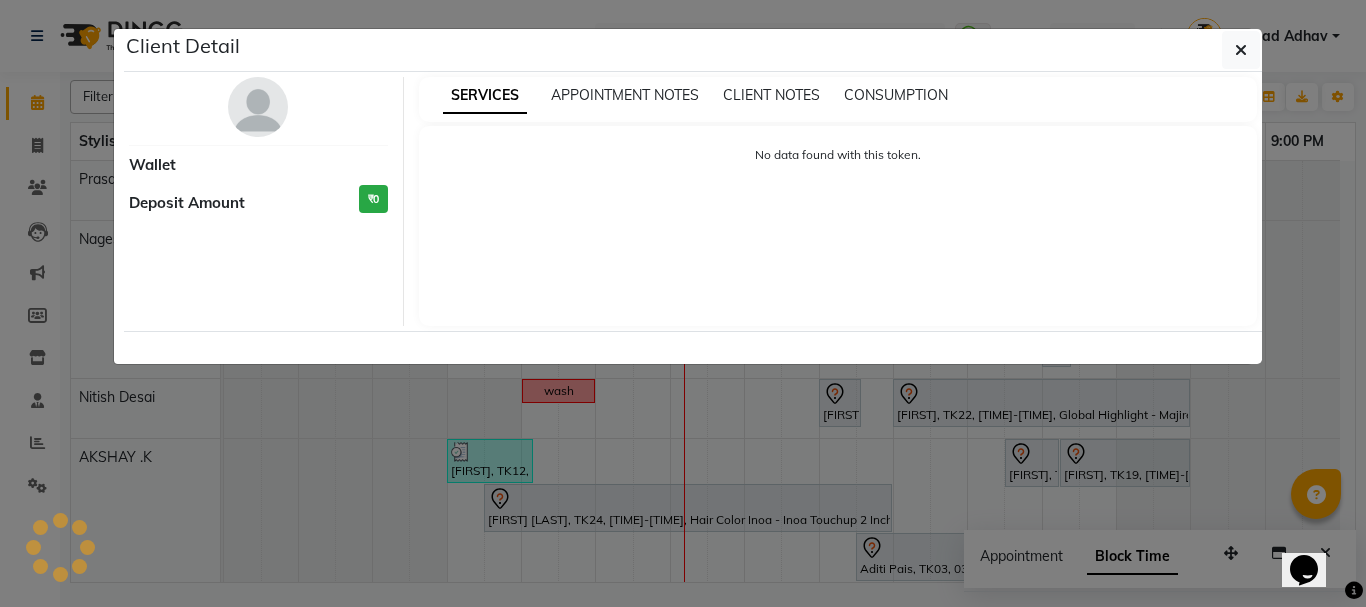 select on "7" 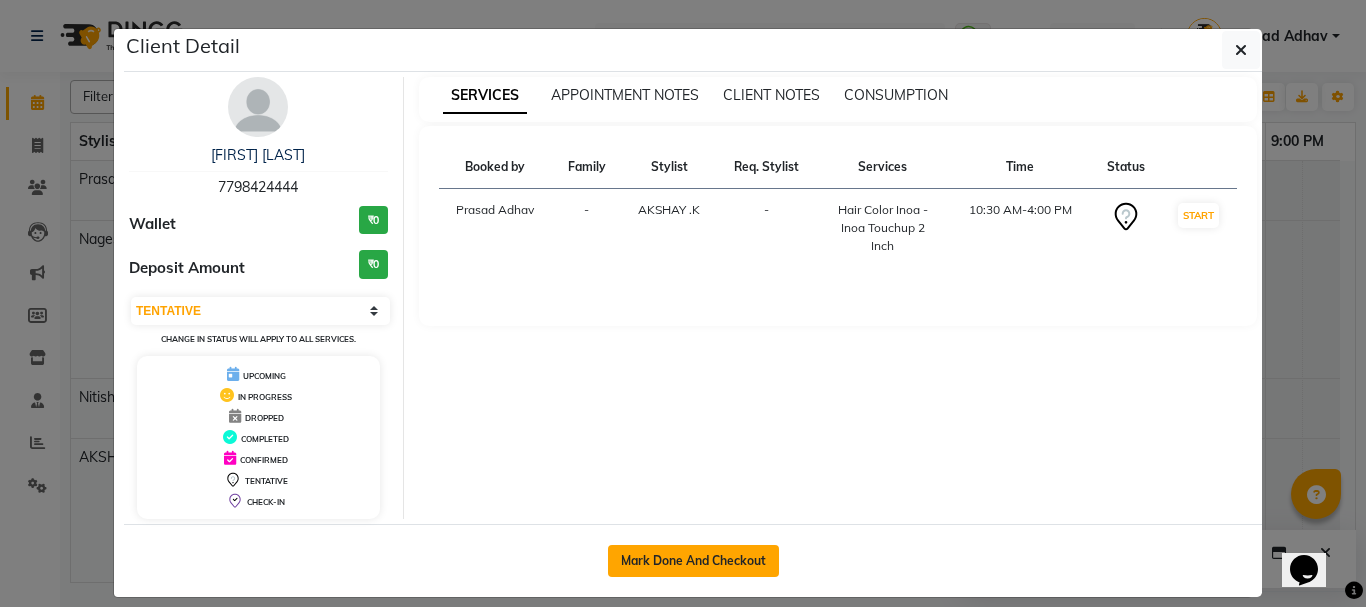 click on "Mark Done And Checkout" 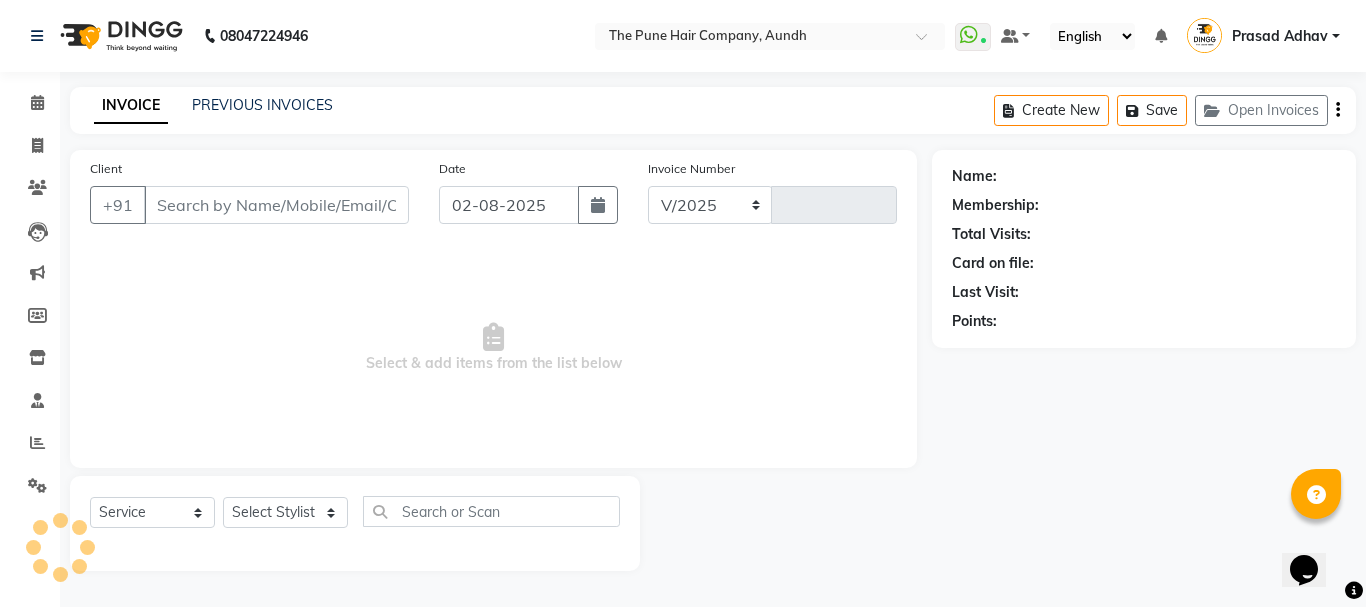 select on "106" 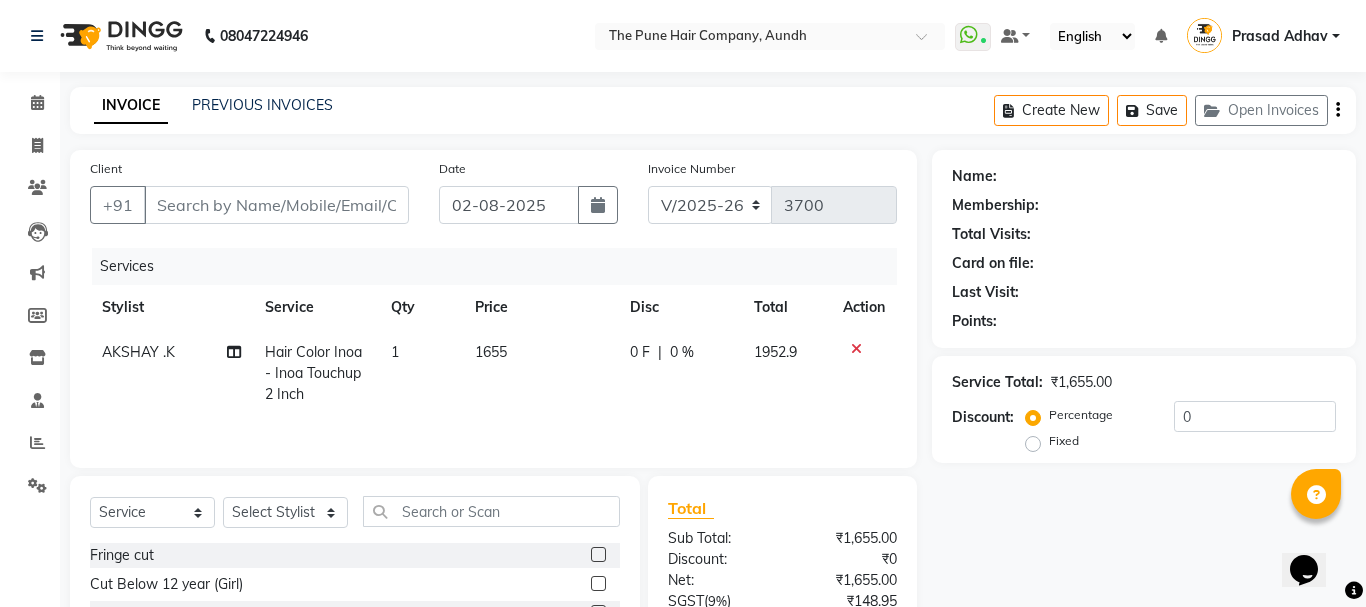 type on "7798424444" 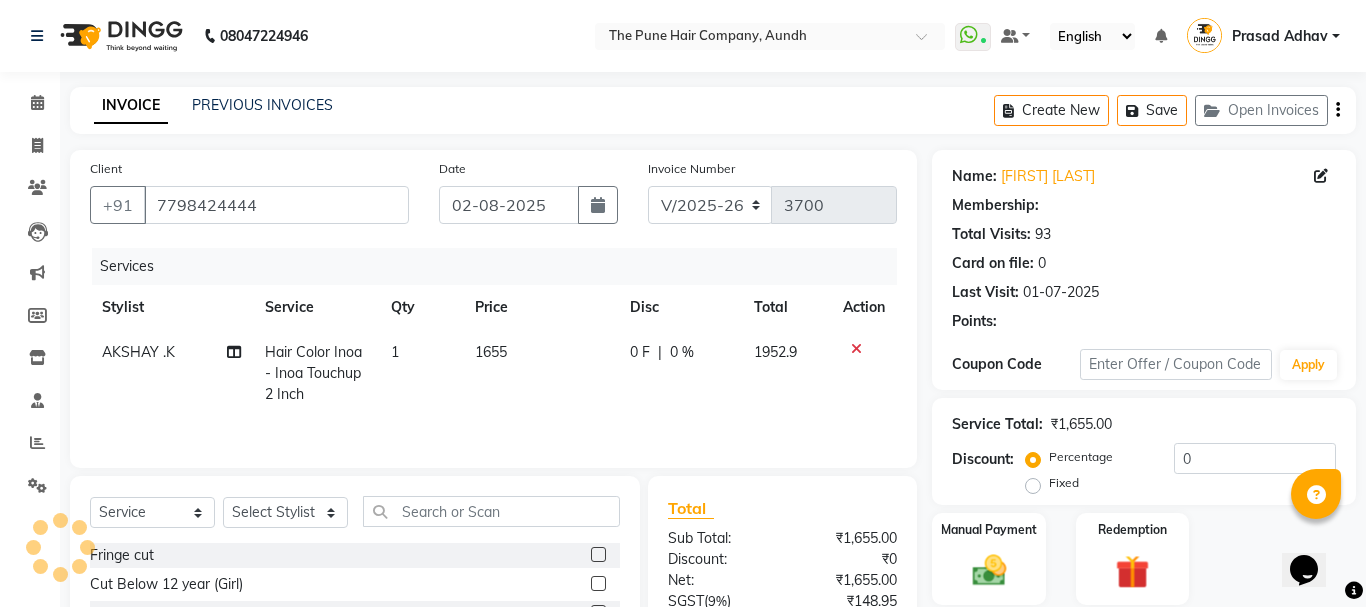 select on "1: Object" 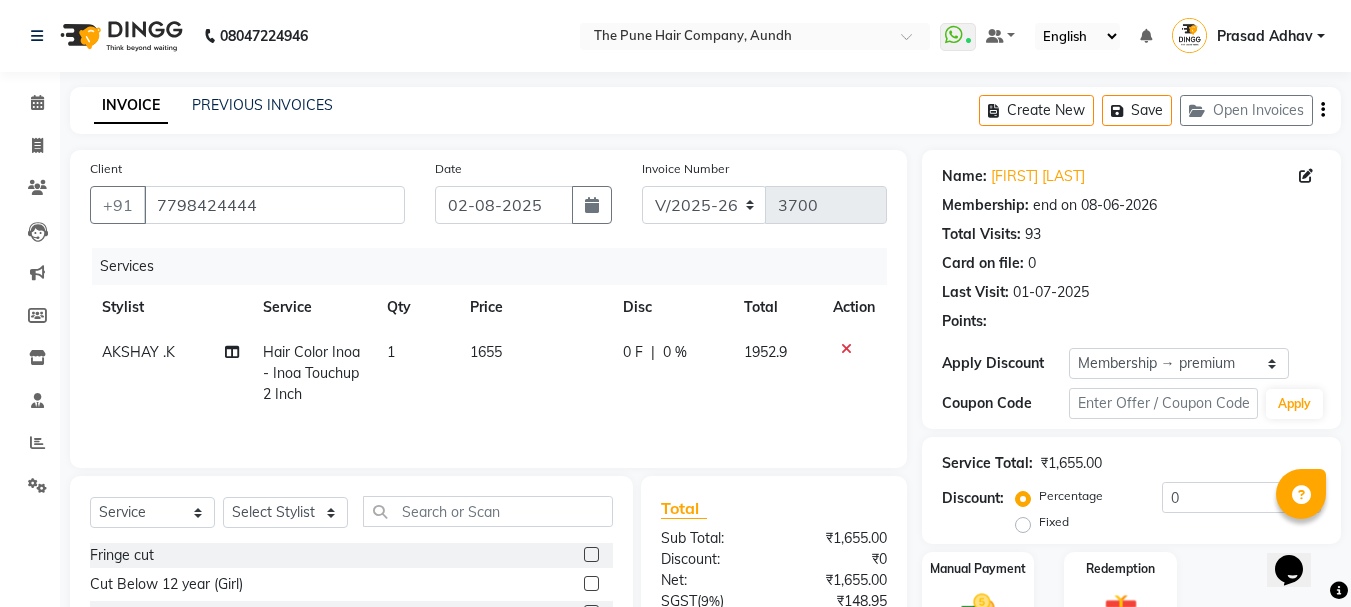 type on "20" 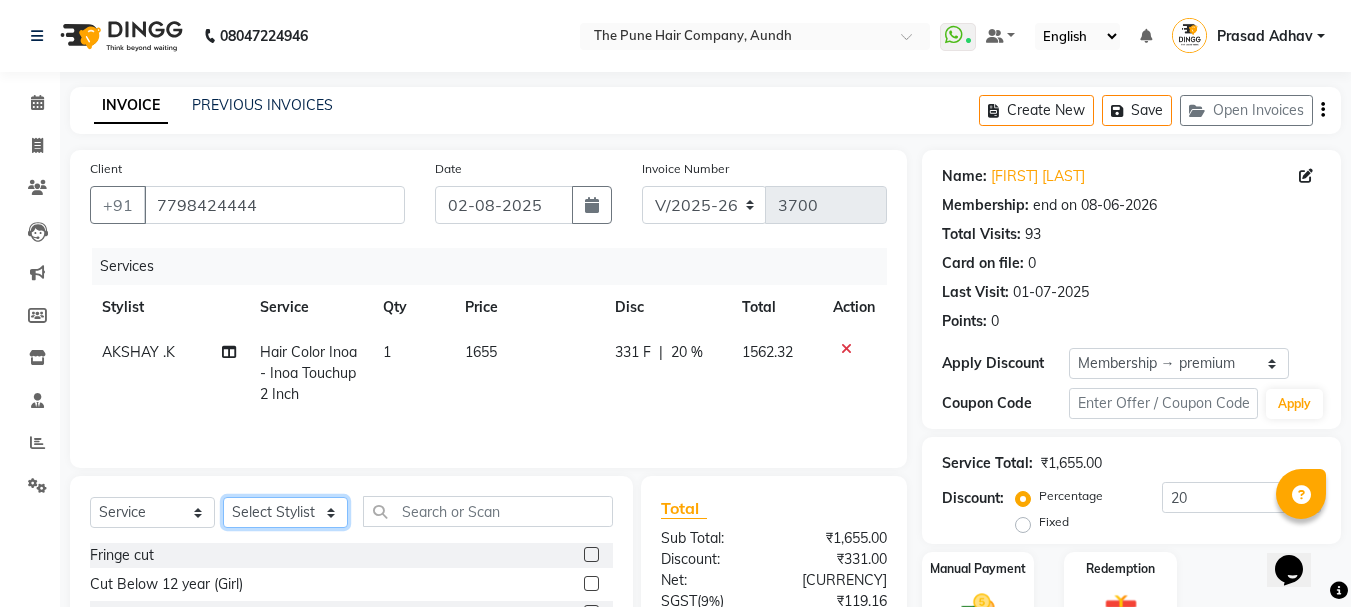click on "Select Stylist Akash both AKSHAY .K harshal gaikwad kaif shaikh LAKKHAN SHINDE Nagesh Jadhav Nitish Desai  Pavan mane POOJA MORE Prasad Adhav  Prathmesh powar Shweta gotur Sonal saindane swapnil sonavane" 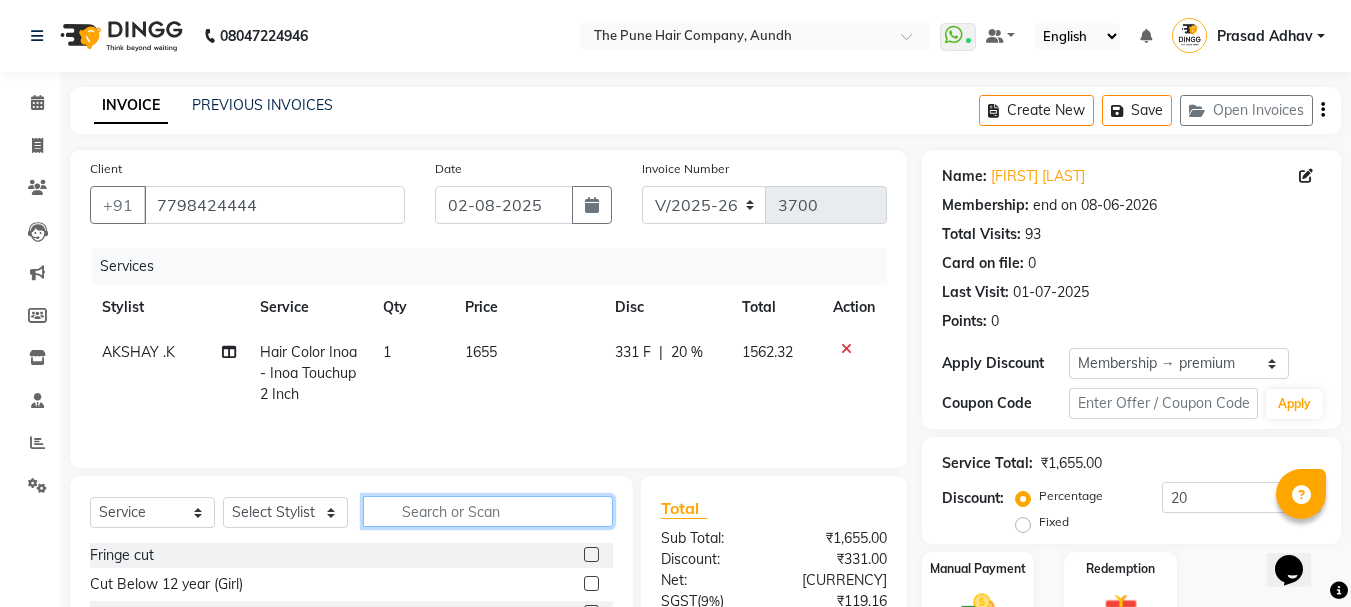 click 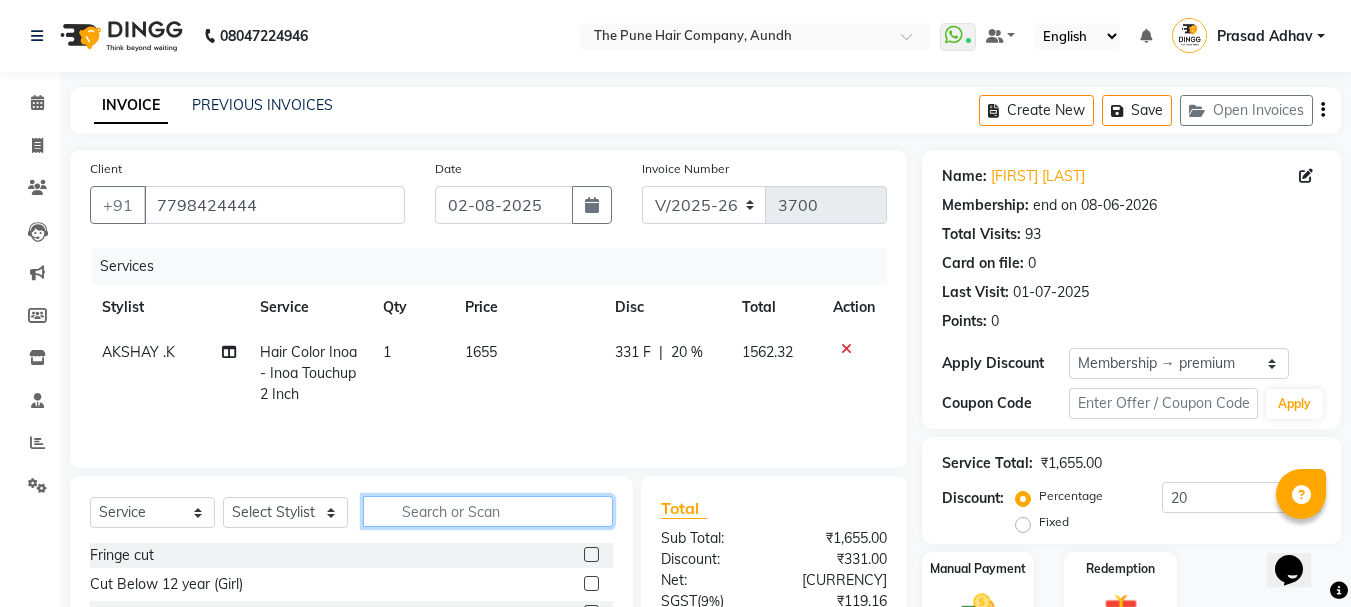 scroll, scrollTop: 194, scrollLeft: 0, axis: vertical 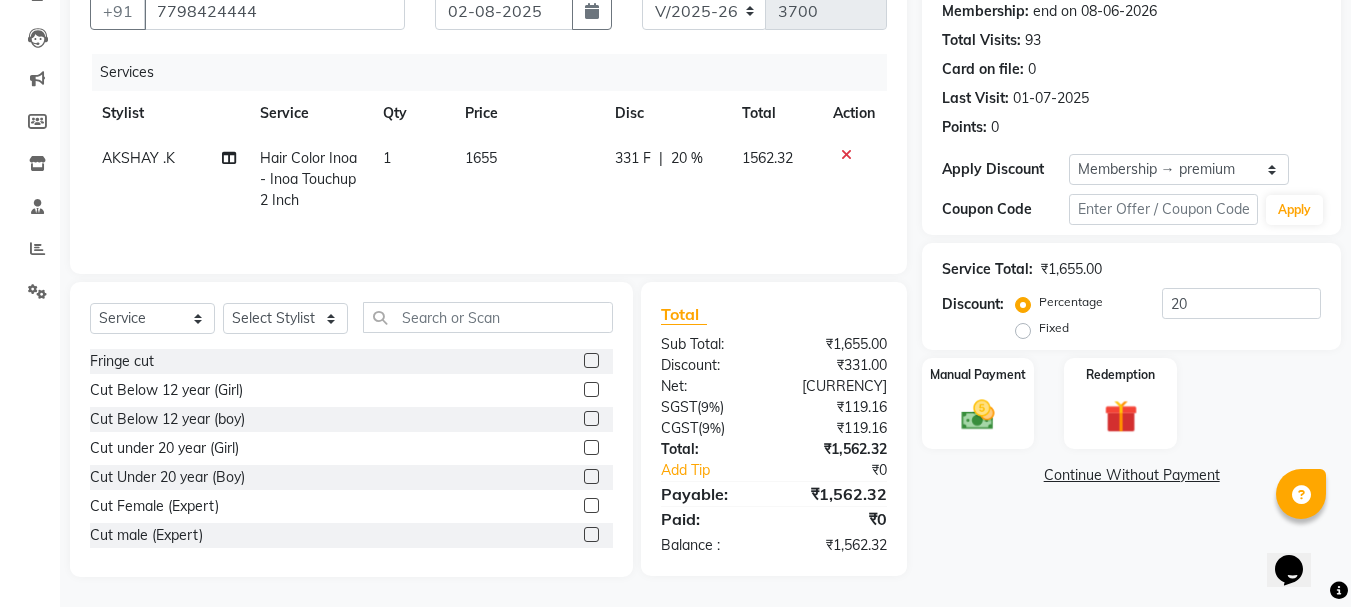 click 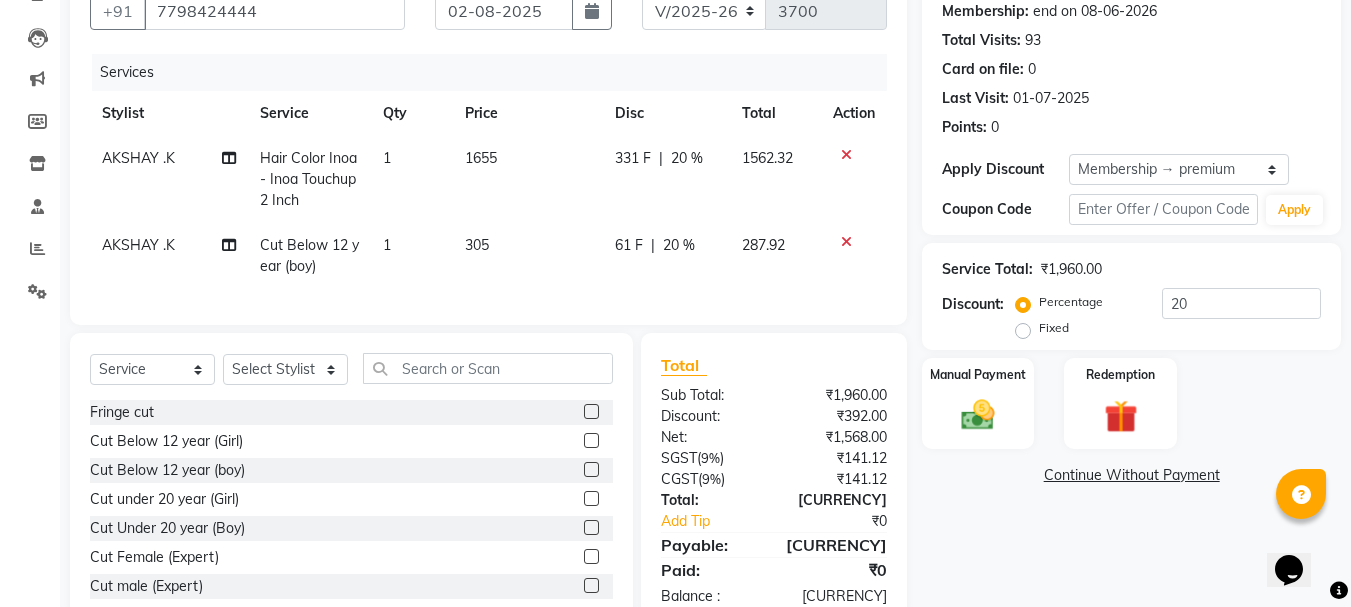 click 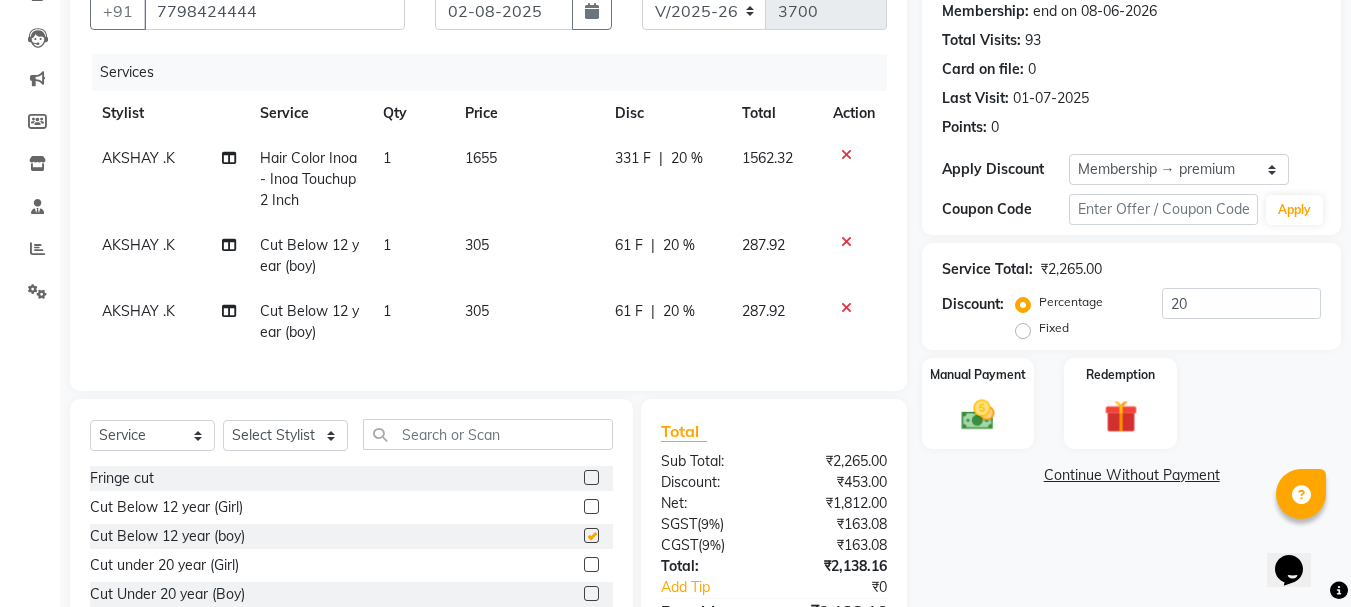 checkbox on "false" 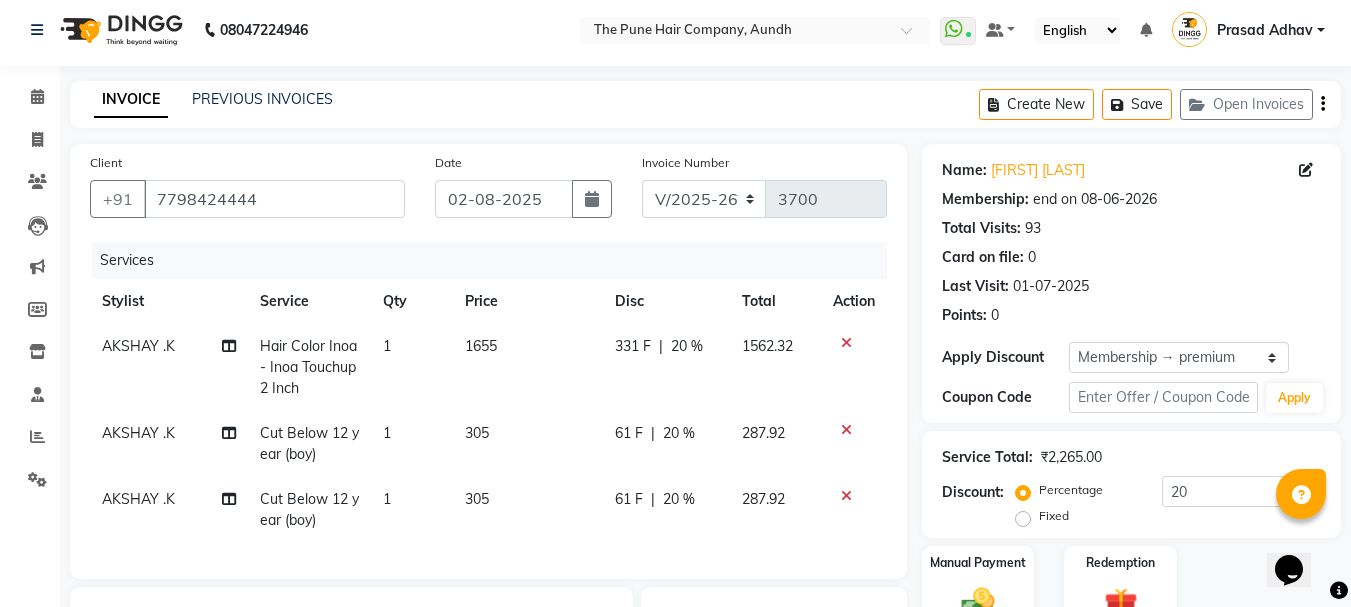 scroll, scrollTop: 0, scrollLeft: 0, axis: both 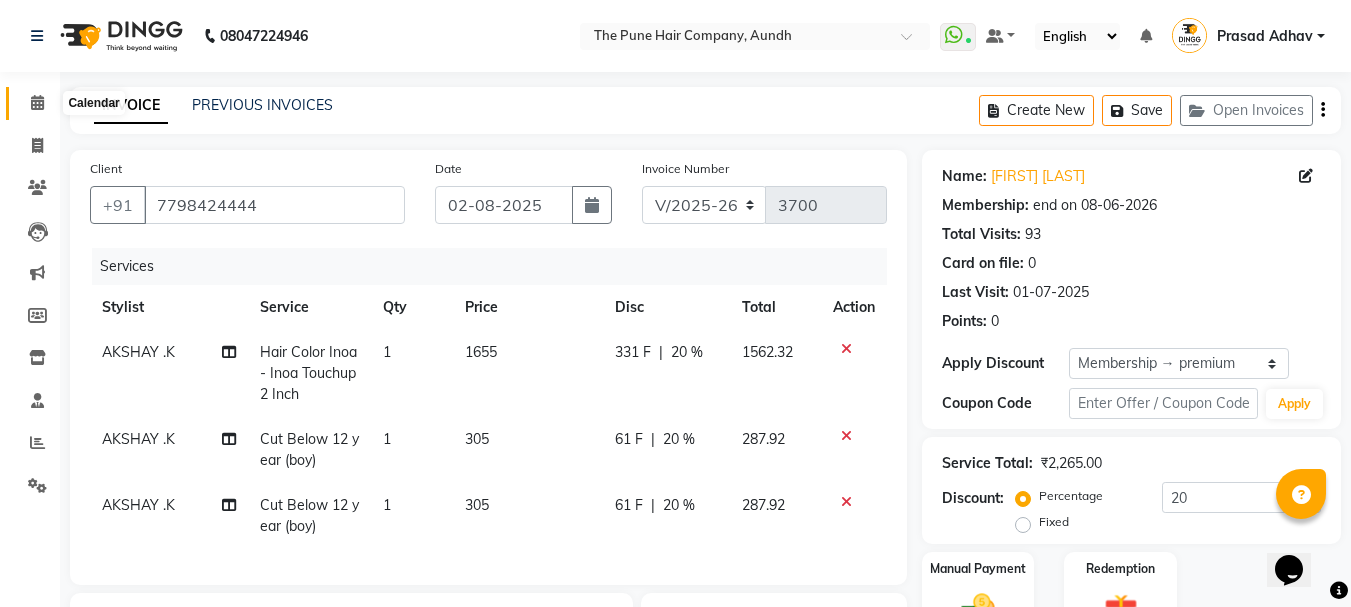 click 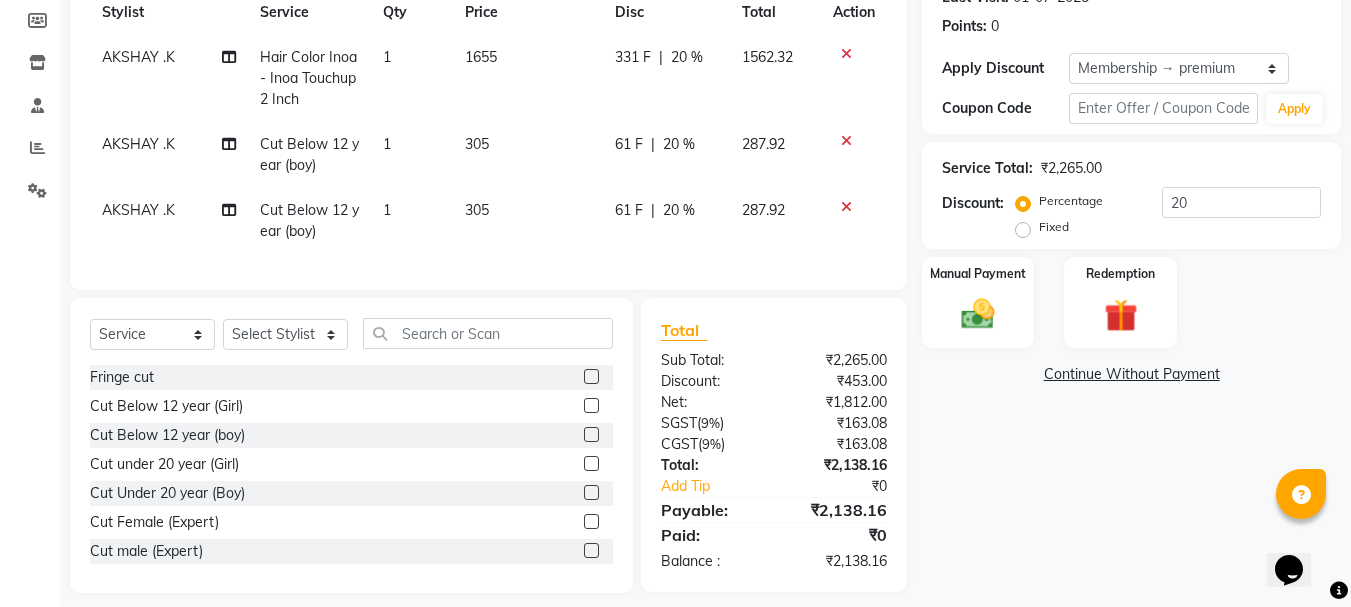 scroll, scrollTop: 300, scrollLeft: 0, axis: vertical 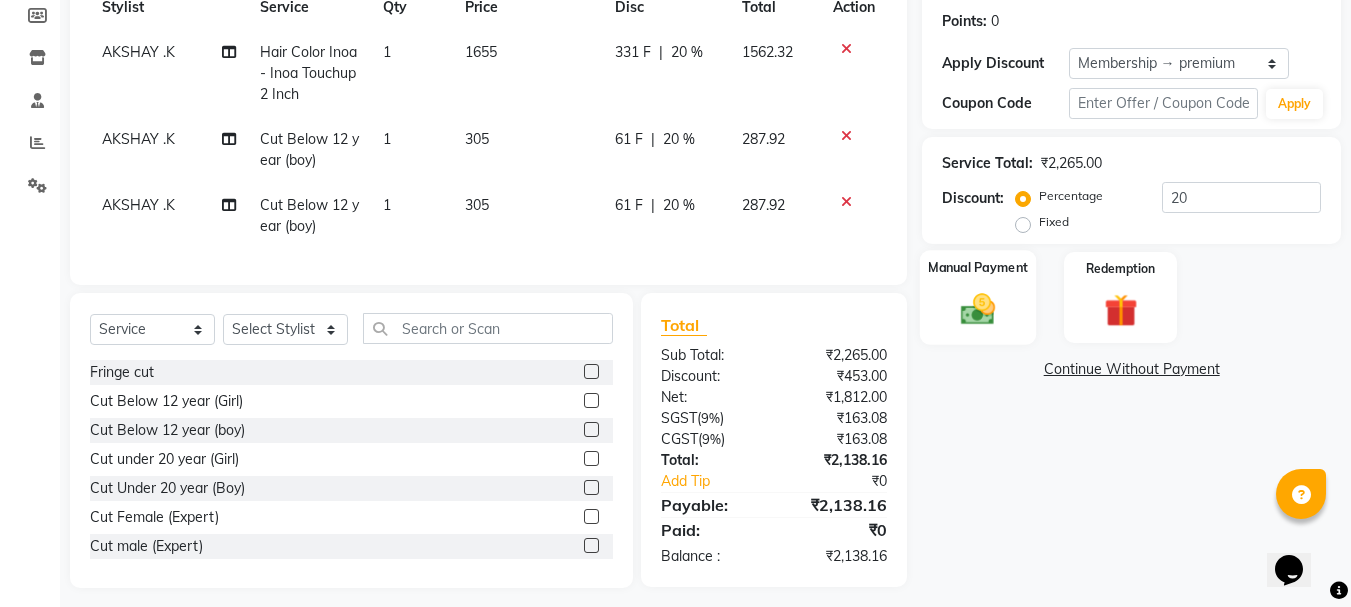 click on "Manual Payment" 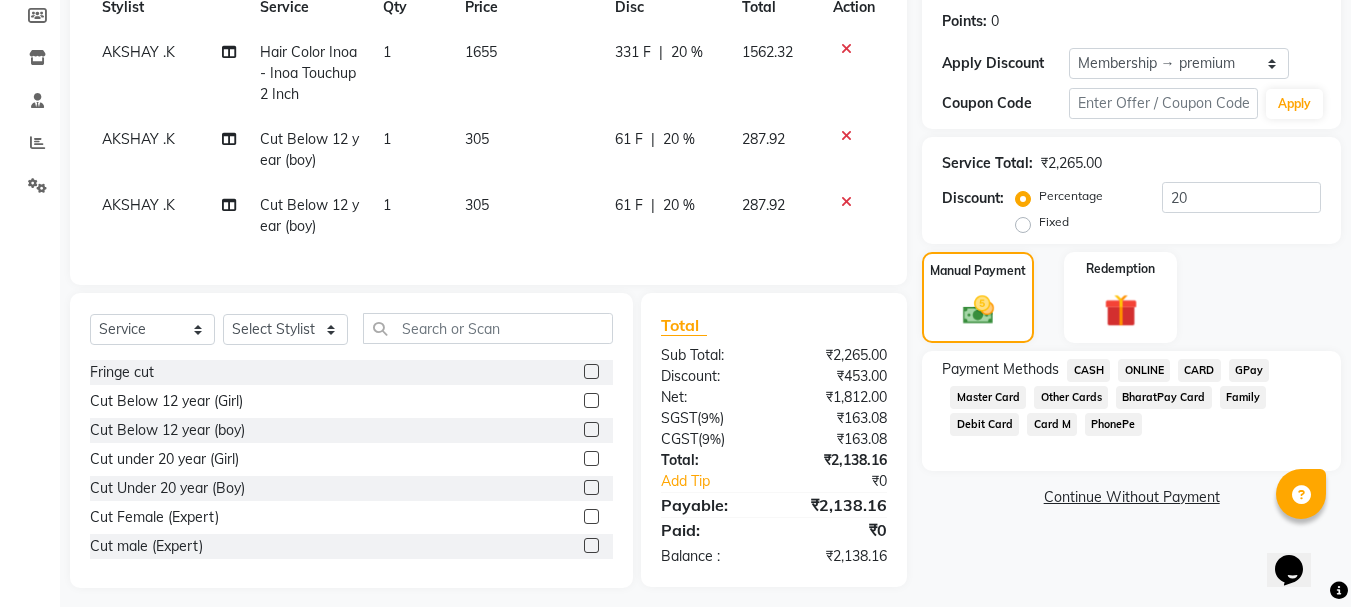 click on "CASH" 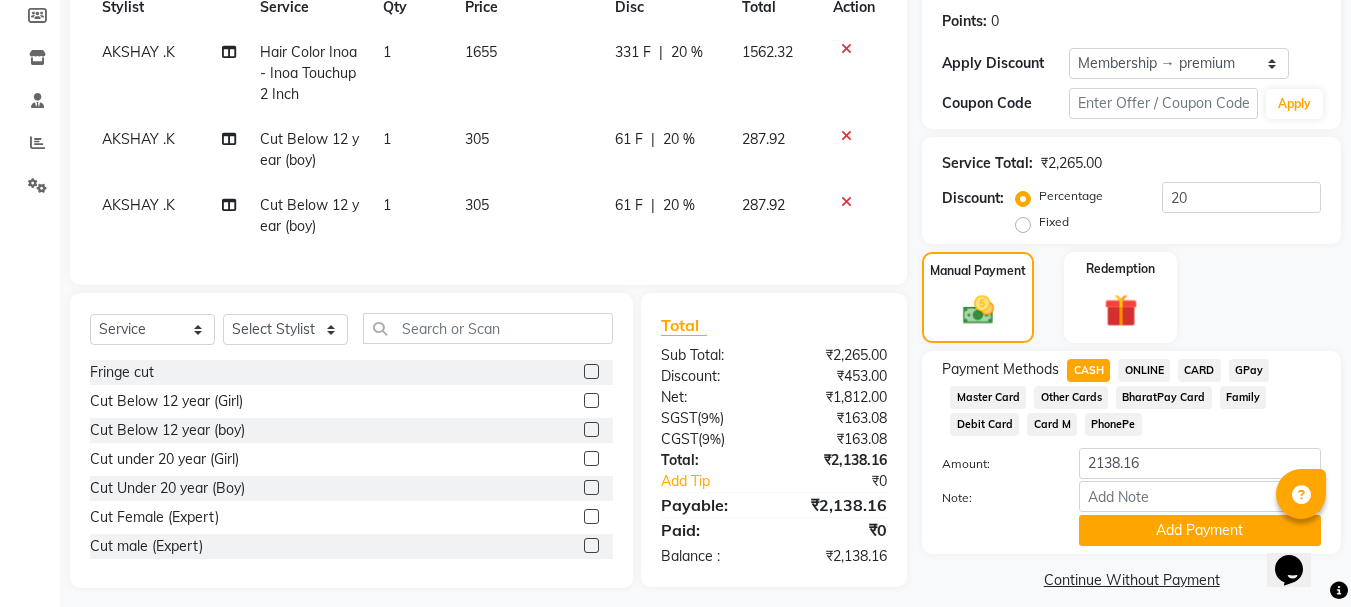 click on "CARD" 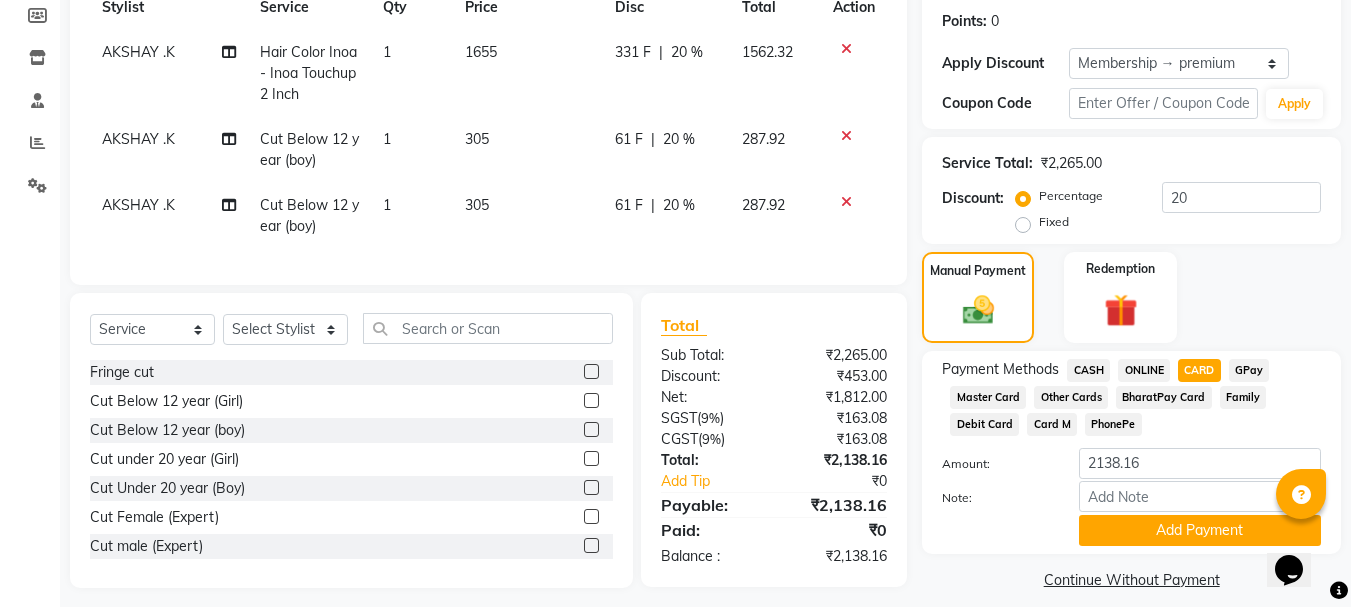 click on "ONLINE" 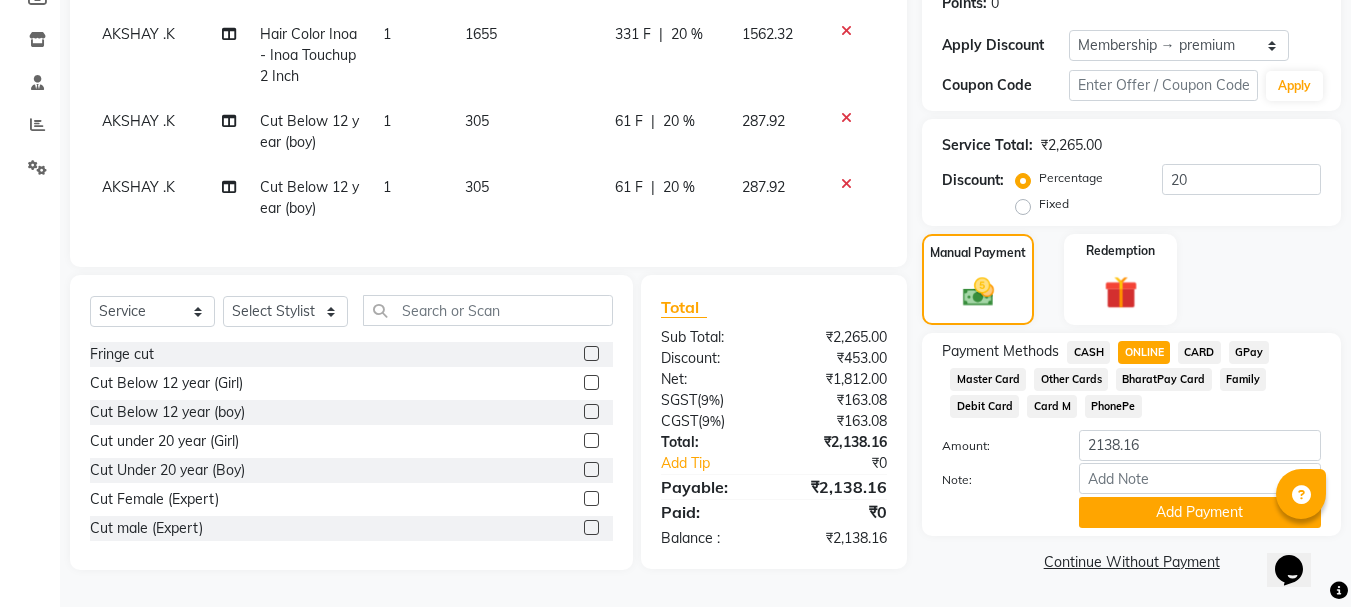 scroll, scrollTop: 326, scrollLeft: 0, axis: vertical 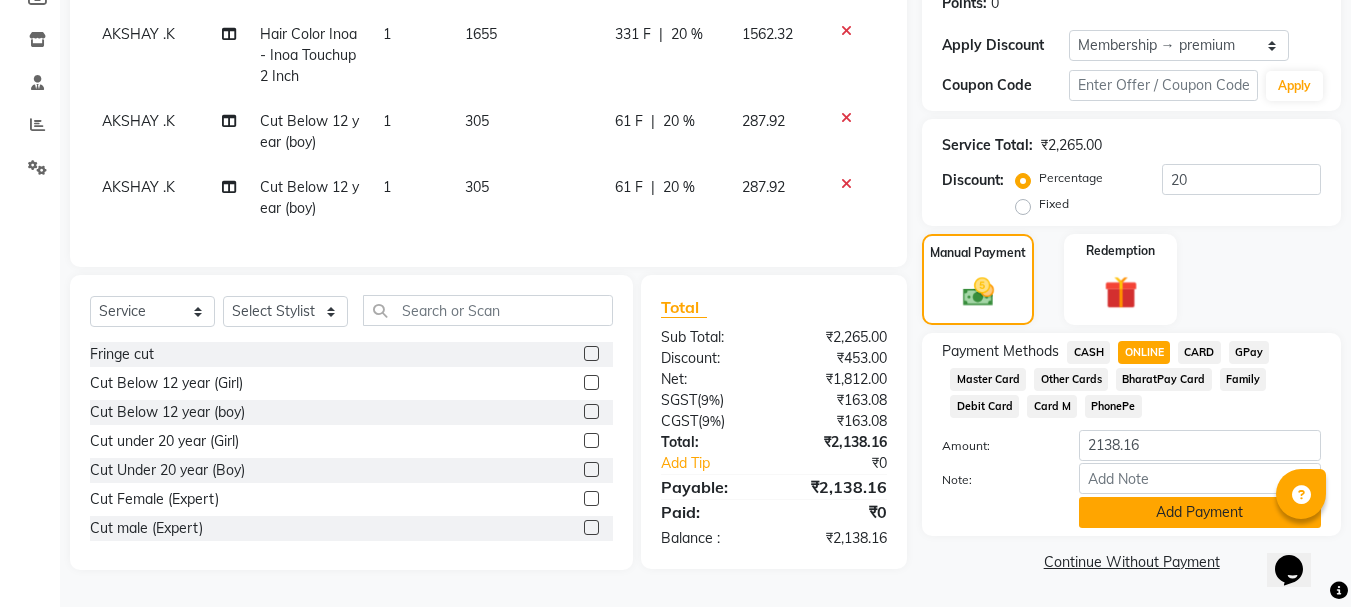 click on "Add Payment" 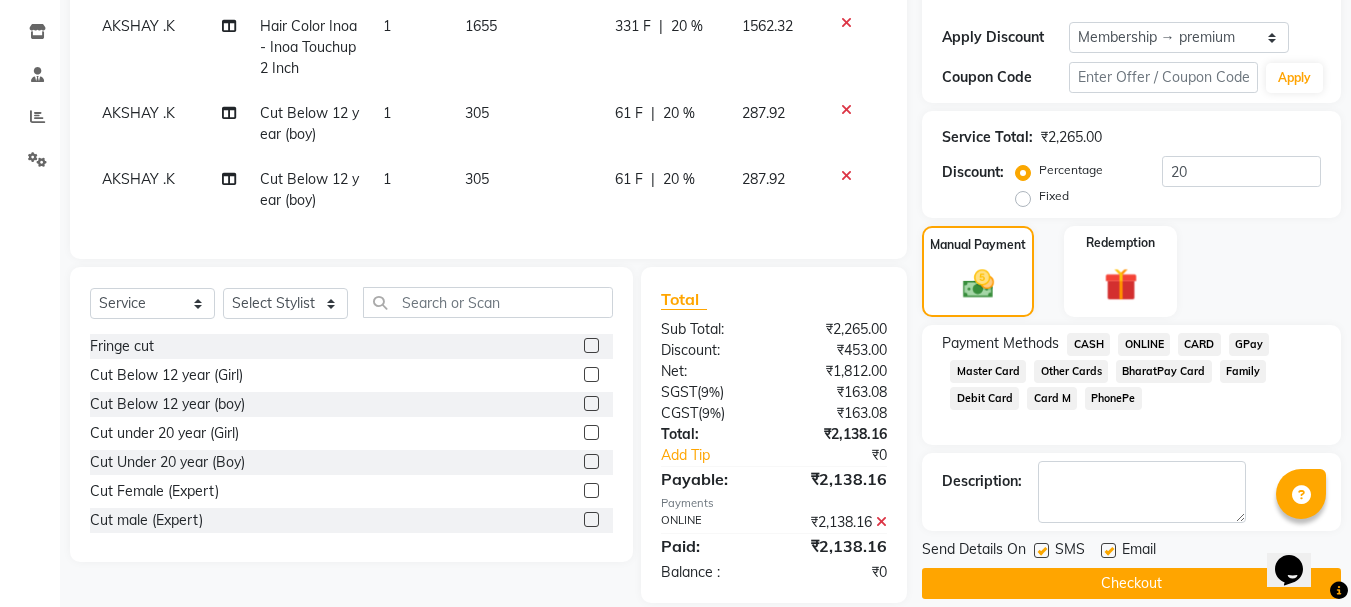 click on "Checkout" 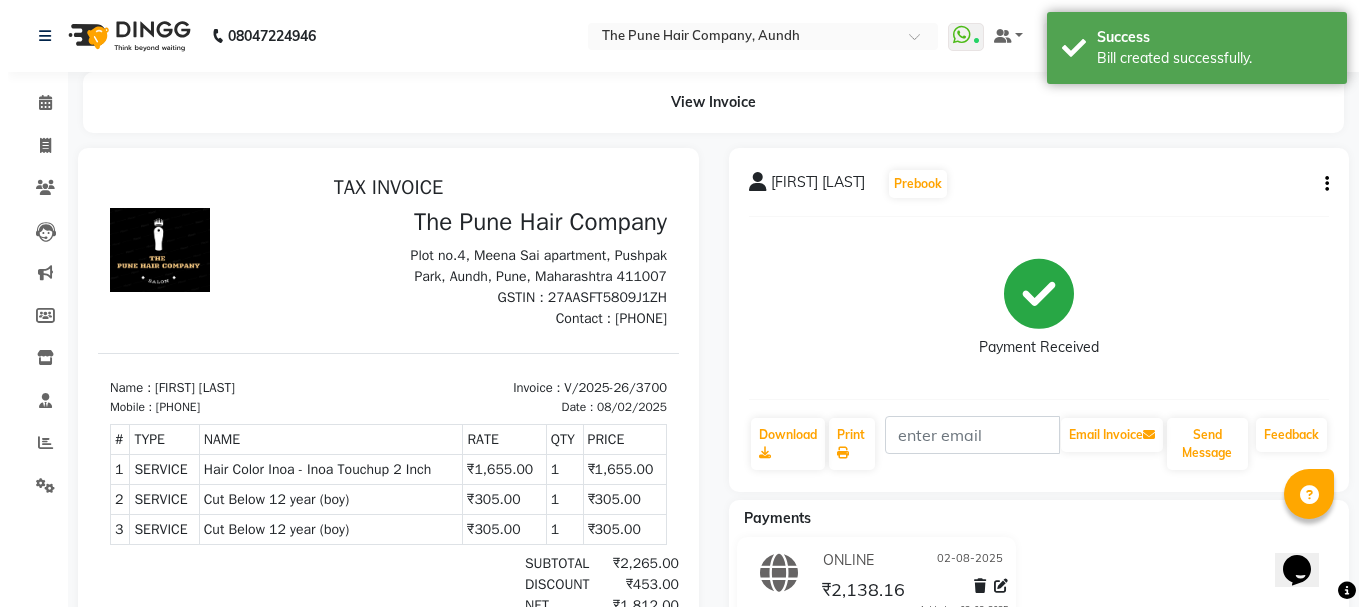 scroll, scrollTop: 0, scrollLeft: 0, axis: both 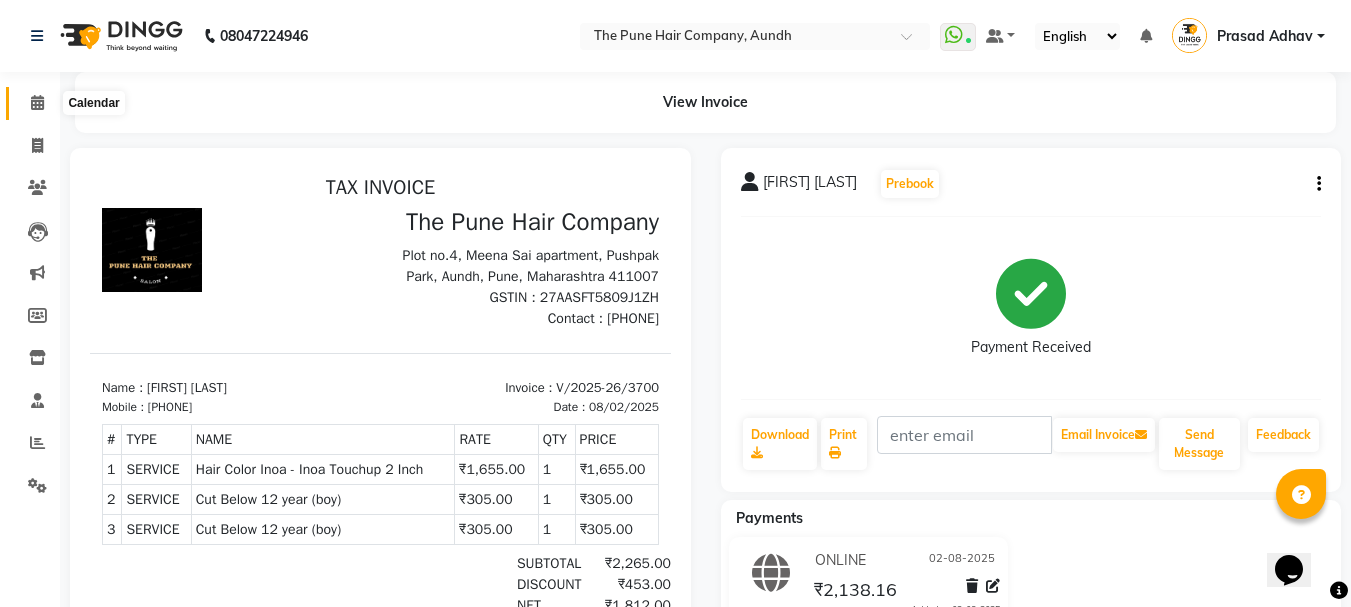 click 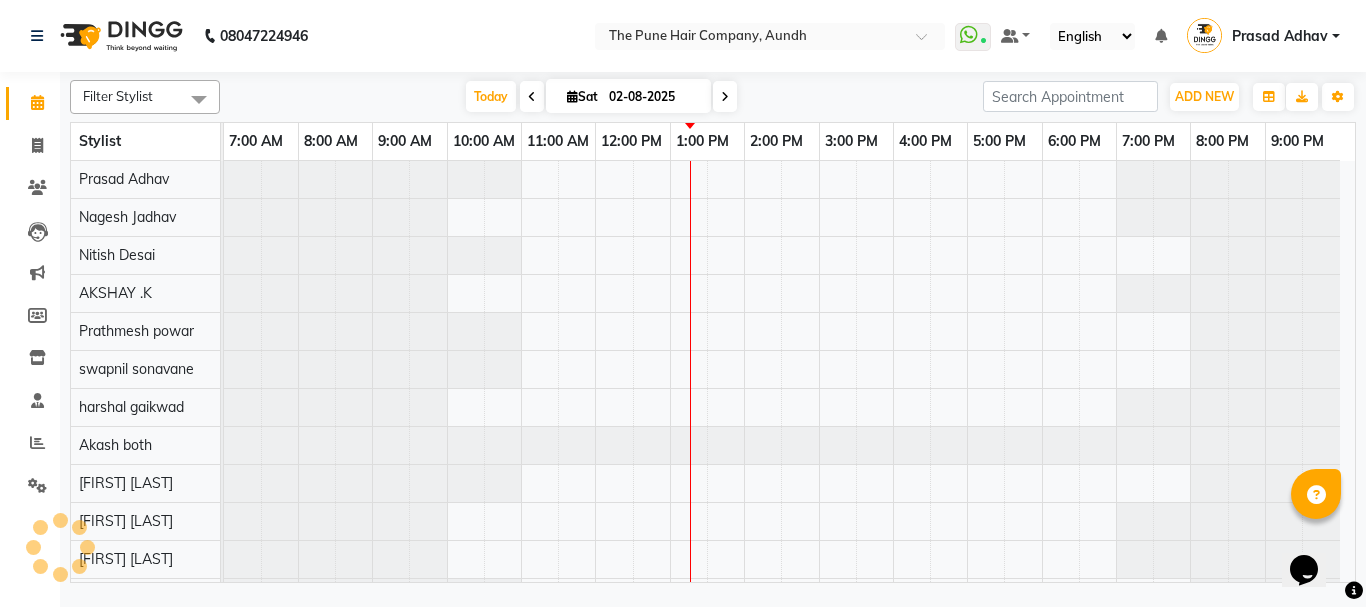 click on "Today" at bounding box center (491, 96) 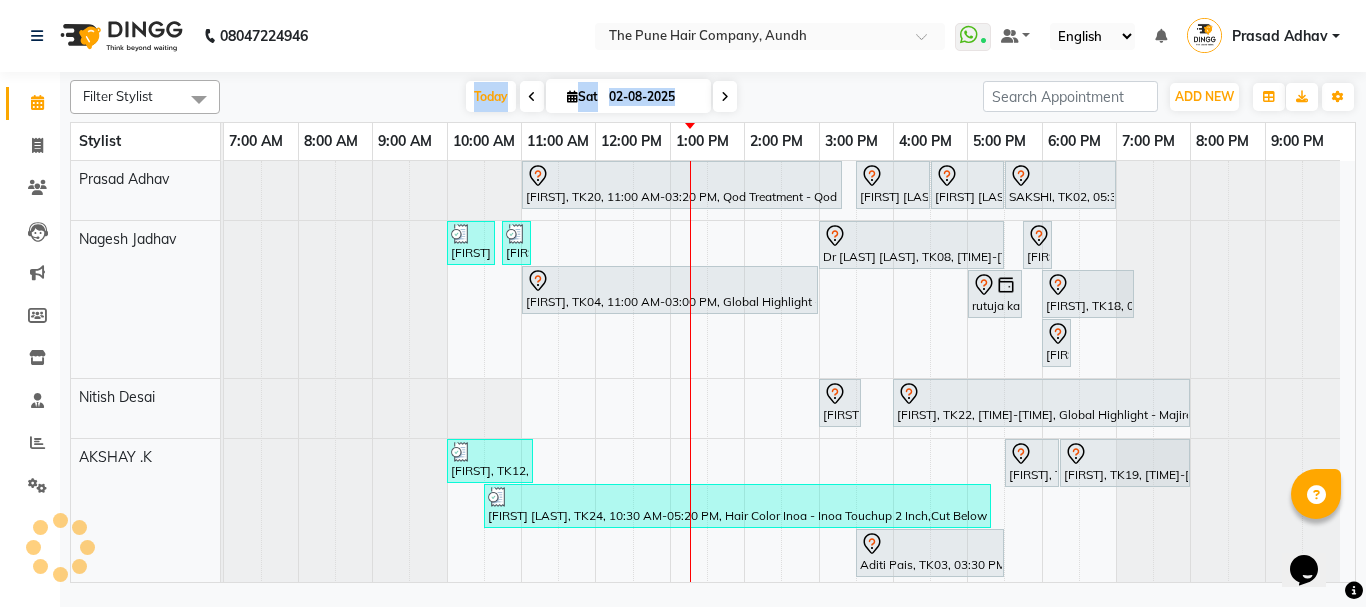 scroll, scrollTop: 781, scrollLeft: 0, axis: vertical 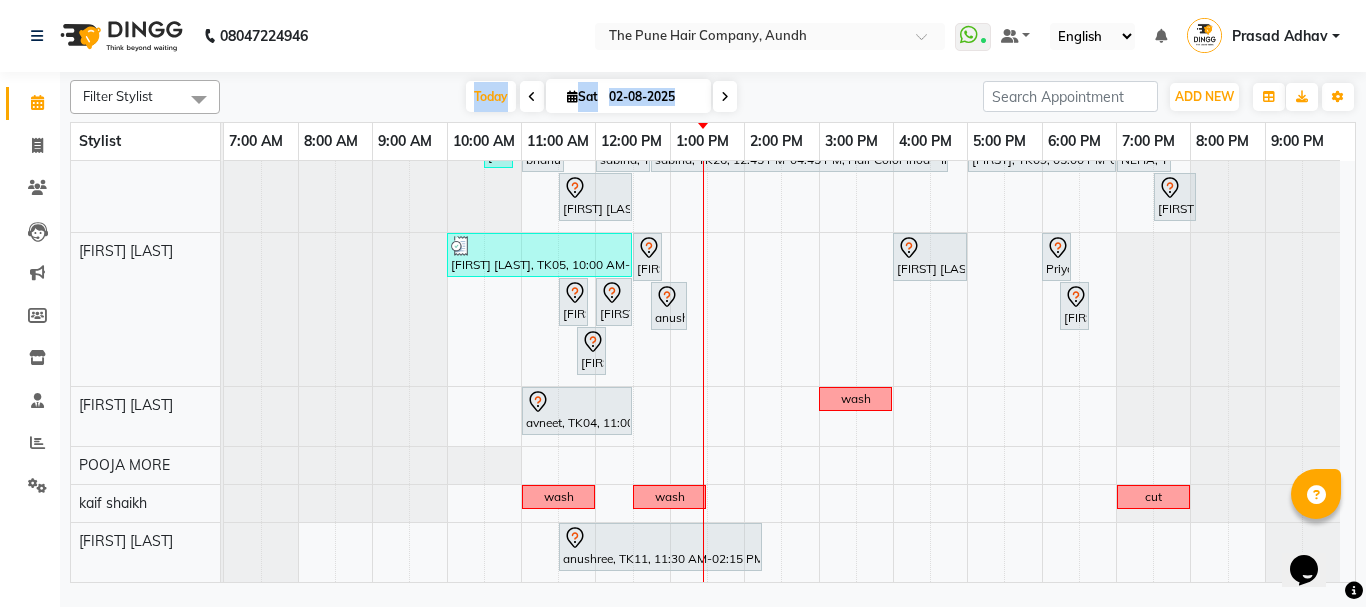 click on "reshma, TK20, 11:00 AM-03:20 PM, Qod Treatment - Qod Medium             PRATIK  KAMTHE , TK16, 03:30 PM-04:30 PM, Cut Male ( Top Stylist )             PRATIK  KAMTHE , TK16, 04:30 PM-05:30 PM, Hair Color Majirel - Majirel Global Male             SAKSHI, TK02, 05:30 PM-07:00 PM, Hair wash & blow dry - long     ritesh singh, TK10, 10:00 AM-10:40 AM, Cut male (Expert)     ritesh singh, TK10, 10:45 AM-11:05 AM,  Beard Crafting             Dr Swati Apte, TK08, 03:00 PM-05:30 PM, Hair Color Inoa - Inoa Touchup 2 Inch             rutuja kandekar, TK13, 05:45 PM-06:00 PM,  Additional Hair Wash (Female)             avneet, TK04, 11:00 AM-03:00 PM, Global Highlight - Majirel Highlights Medium             rutuja kandekar, TK13, 05:00 PM-05:45 PM, Cut Female (Expert)             Sourabh, TK18, 06:00 PM-07:15 PM, Cut Female (Expert)             rutuja kandekar, TK13, 06:00 PM-06:15 PM,  Additional Hair Wash (Female)  wash              karan, TK30, 03:00 PM-03:35 PM, Cut Male (Sr.stylist)" at bounding box center (789, -19) 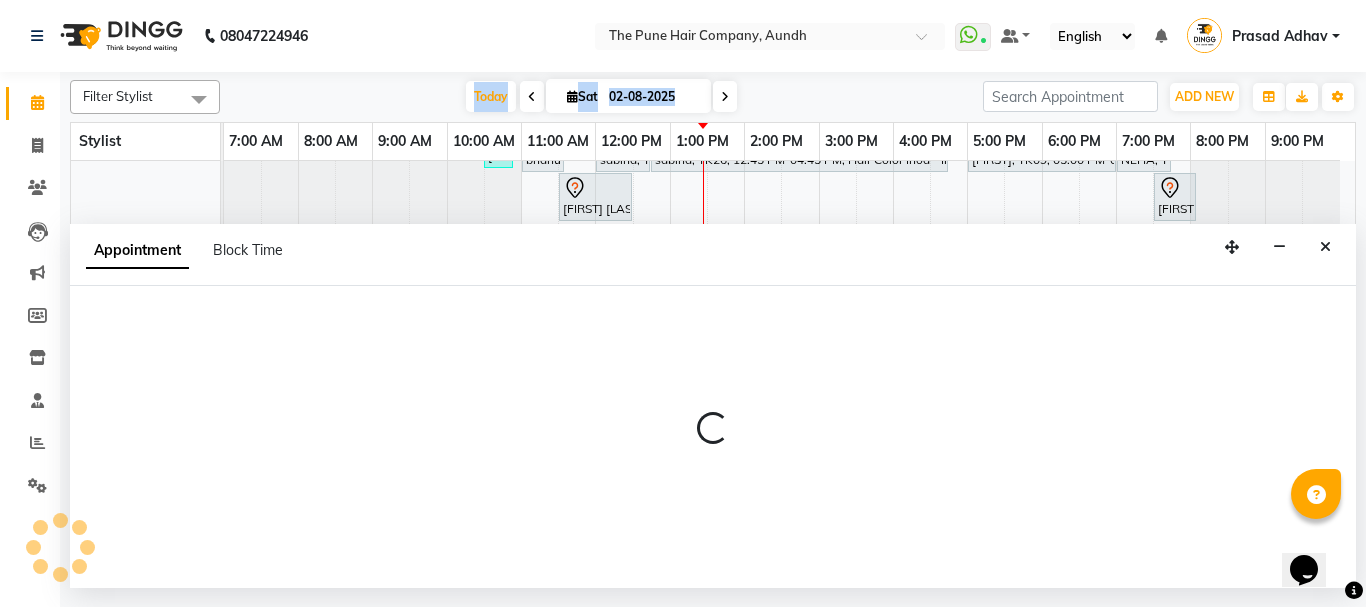 select on "49798" 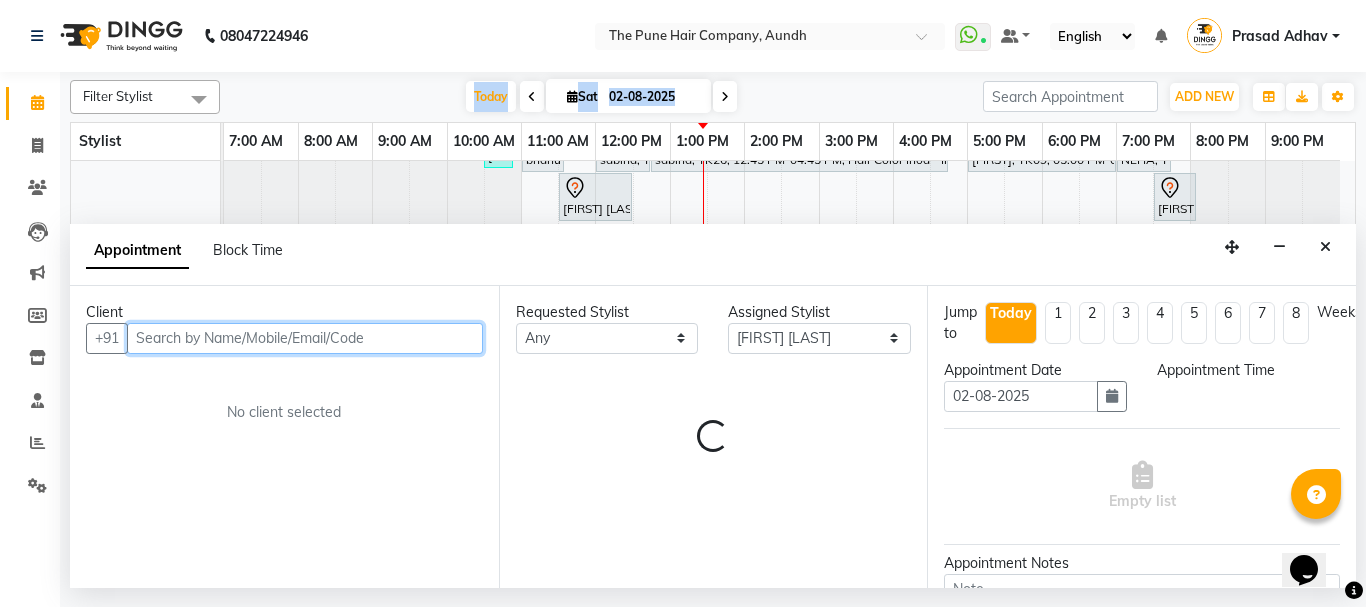 click at bounding box center (305, 338) 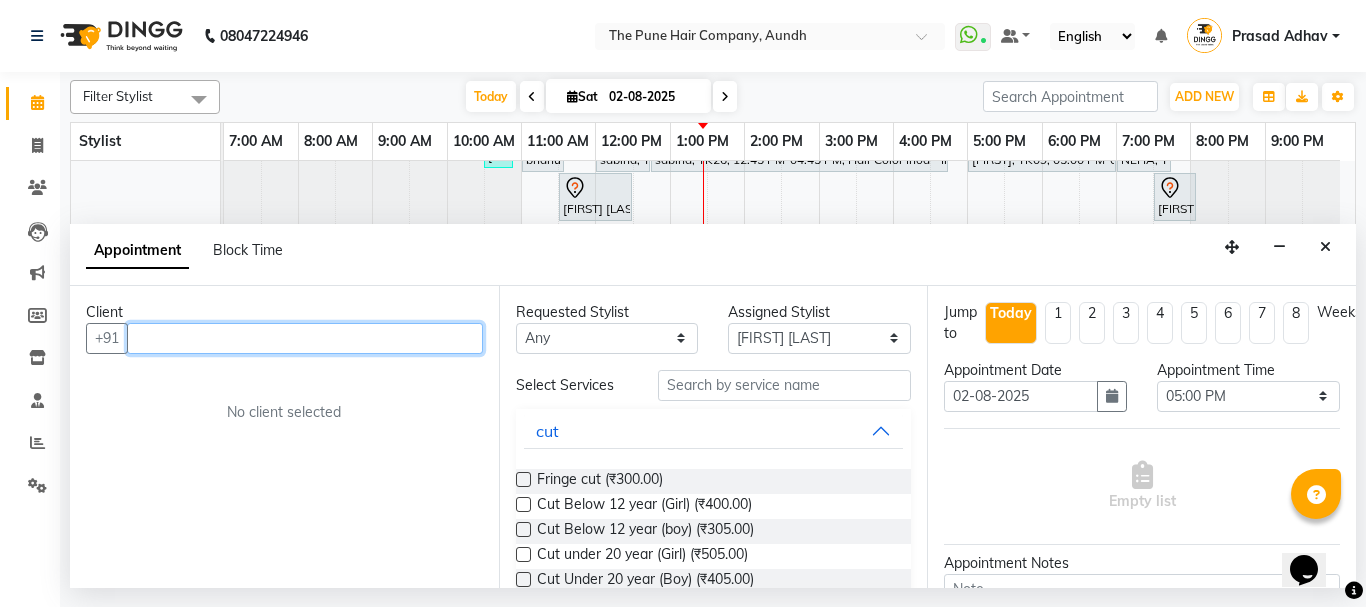 type on "a" 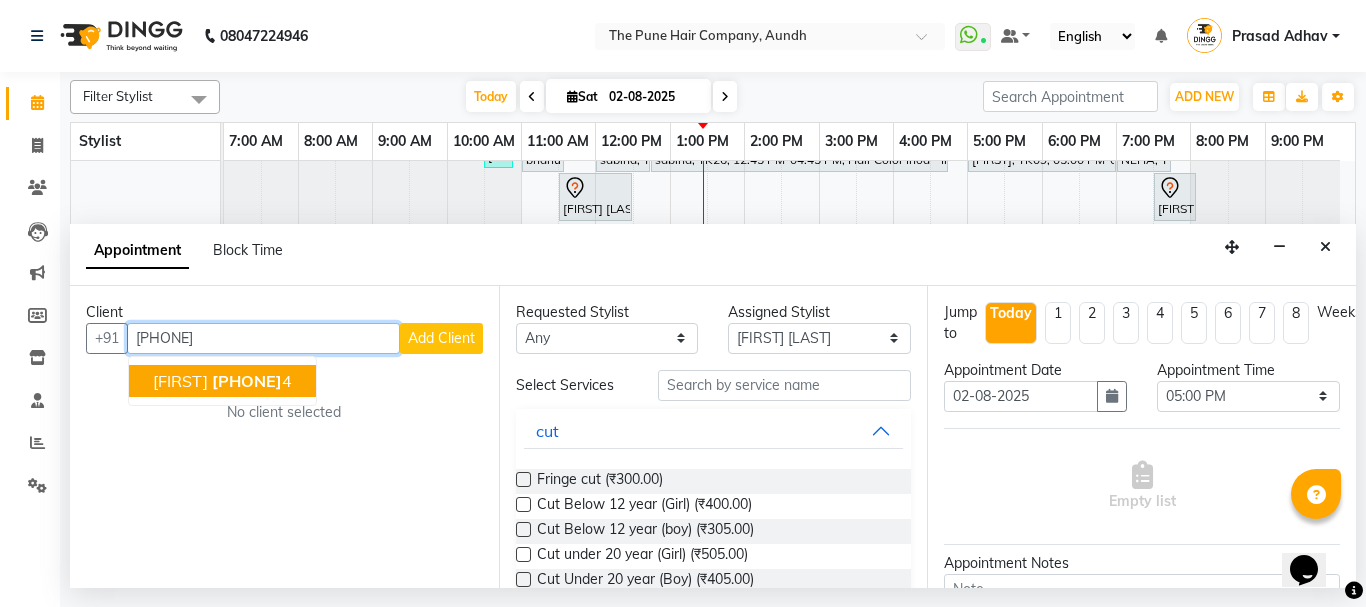 click on "Mamta  982301232 4" at bounding box center (222, 381) 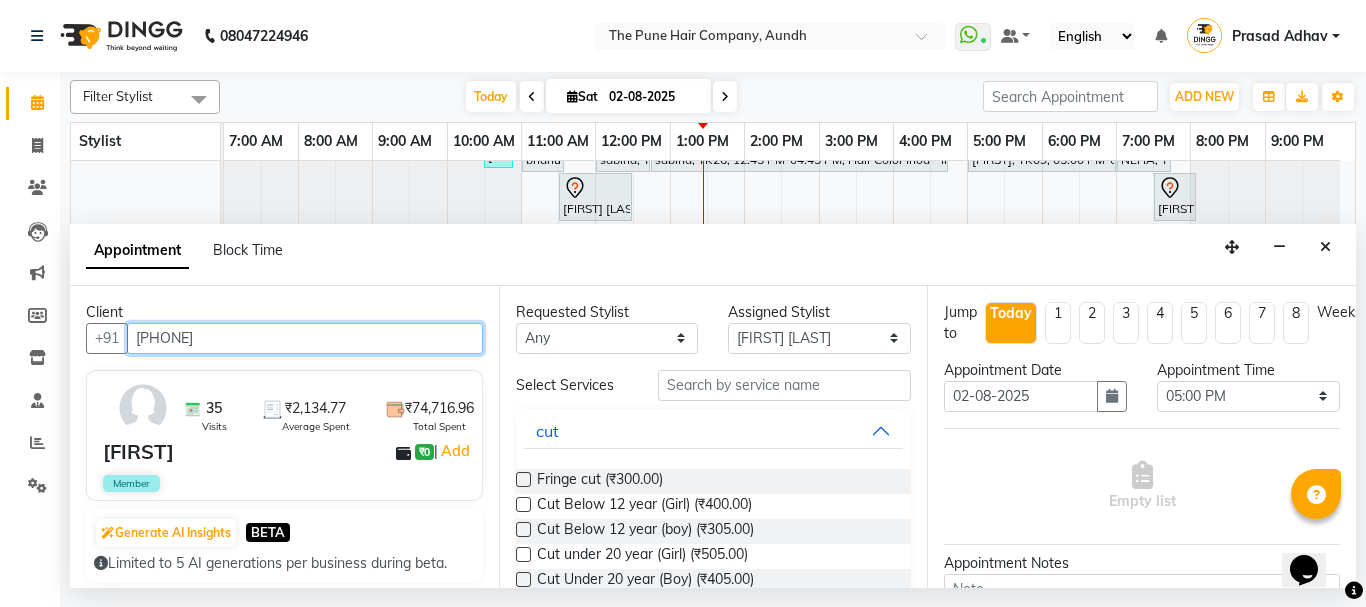 type on "[PHONE]" 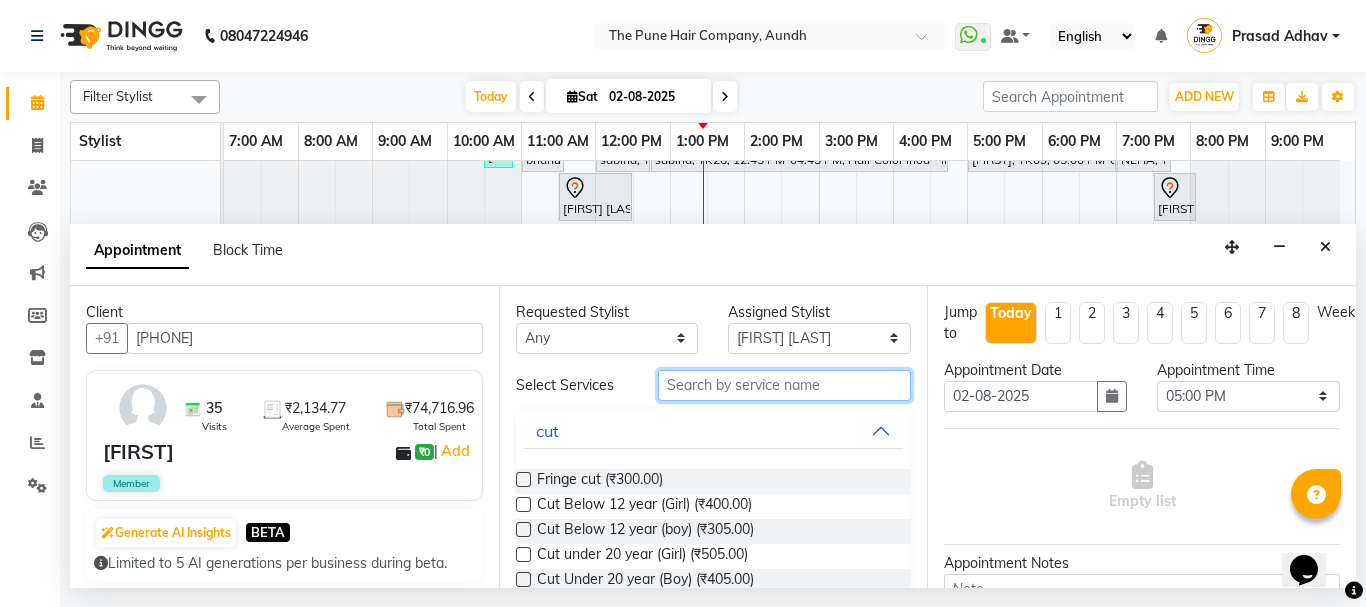 click at bounding box center (785, 385) 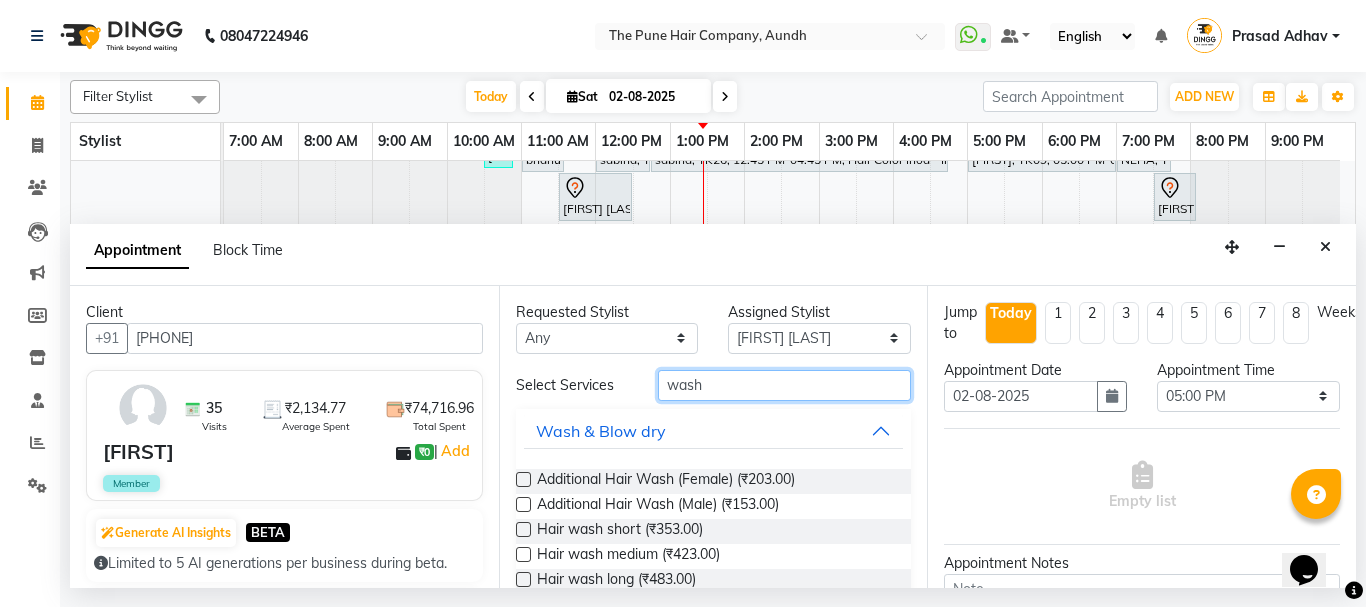 type on "wash" 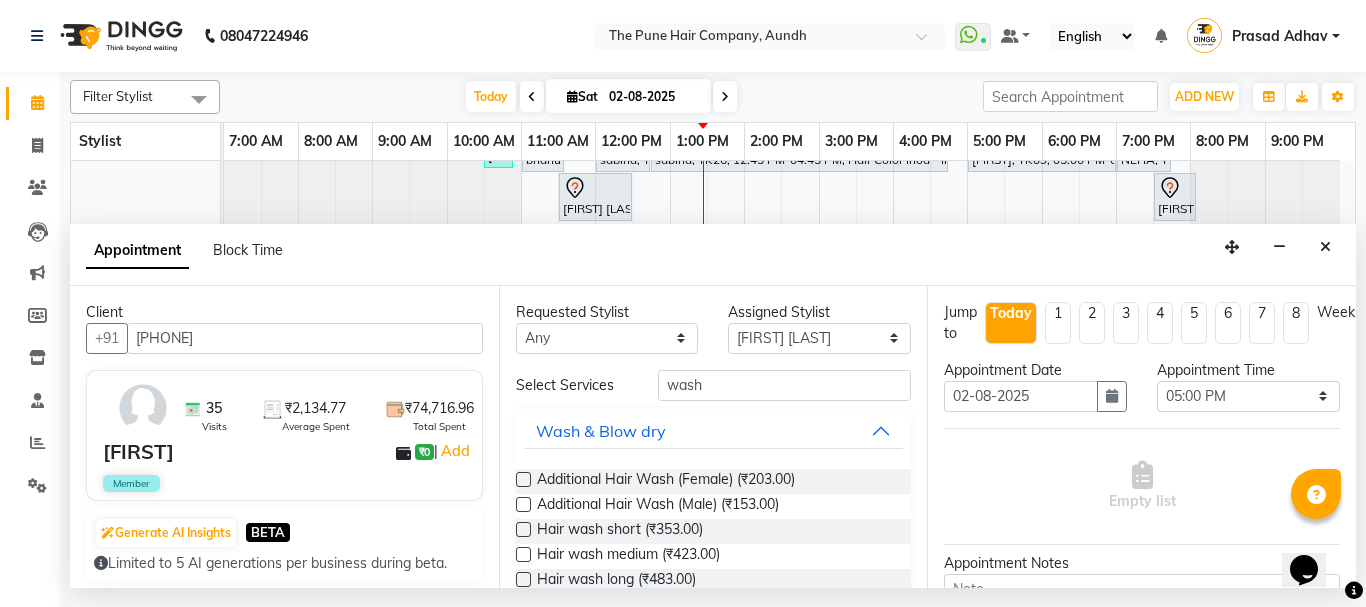 click at bounding box center (523, 554) 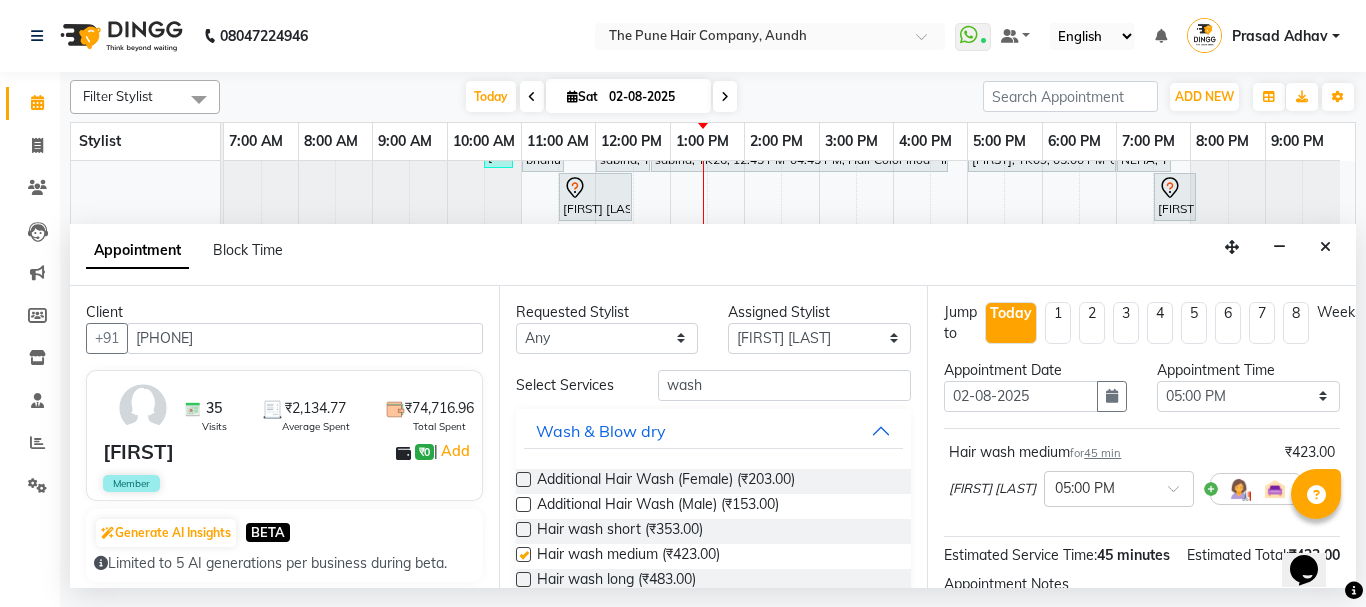 checkbox on "false" 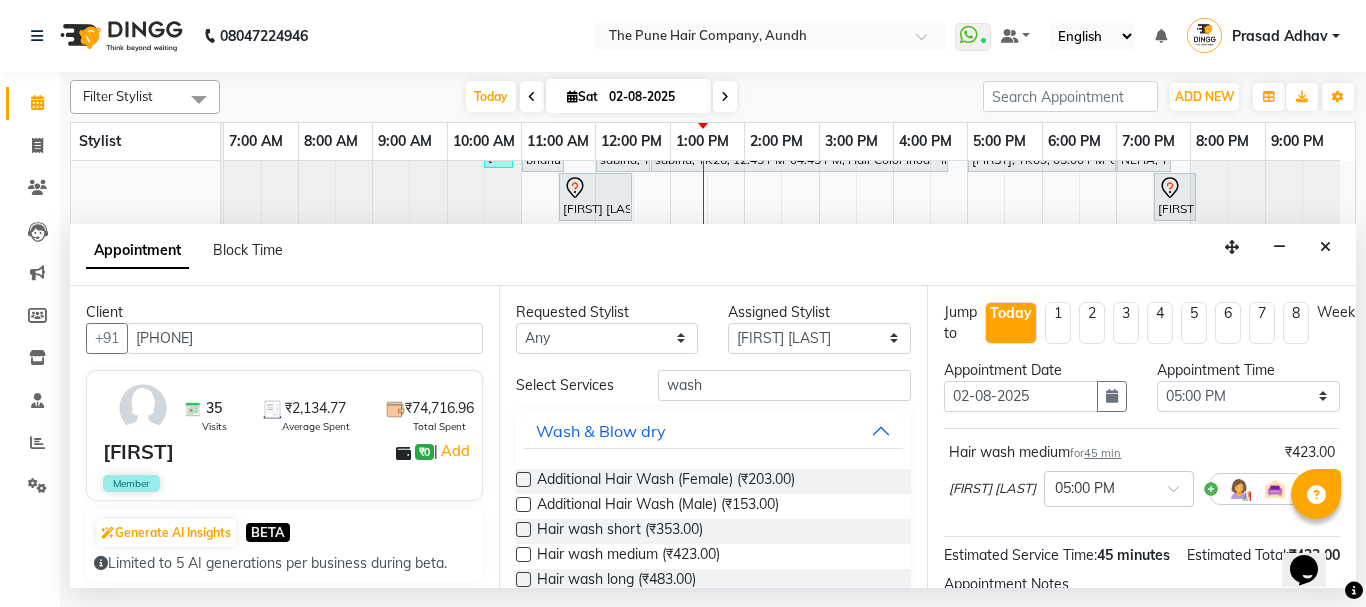 scroll, scrollTop: 263, scrollLeft: 0, axis: vertical 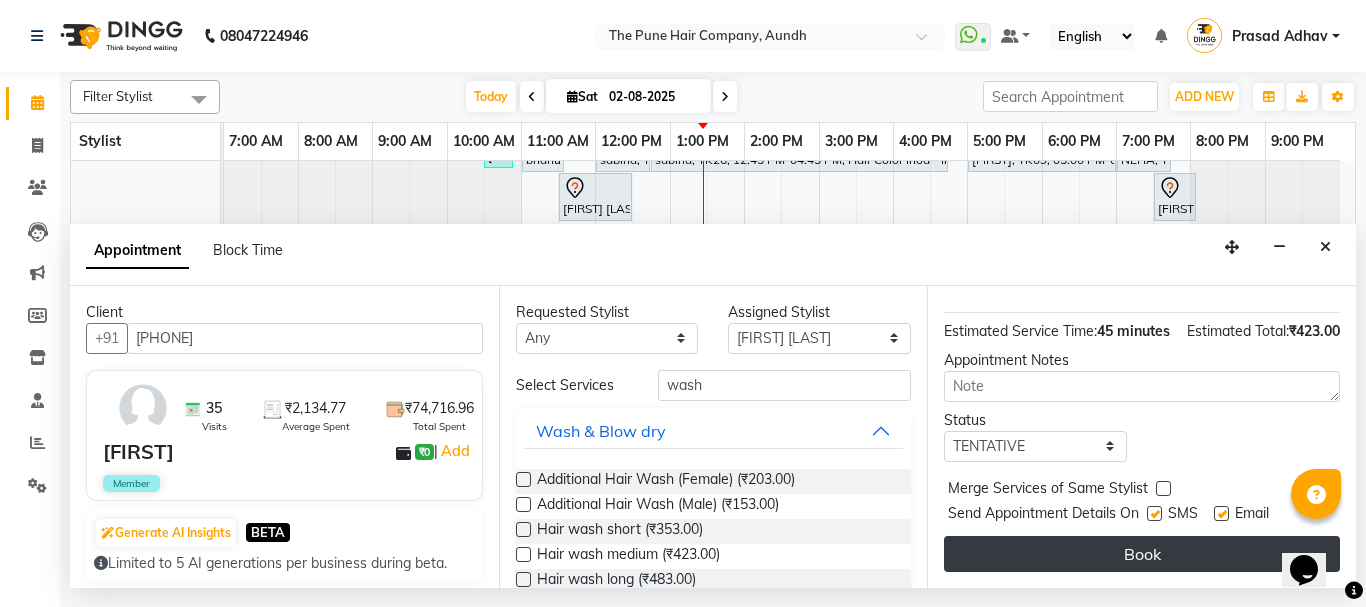 click on "Book" at bounding box center (1142, 554) 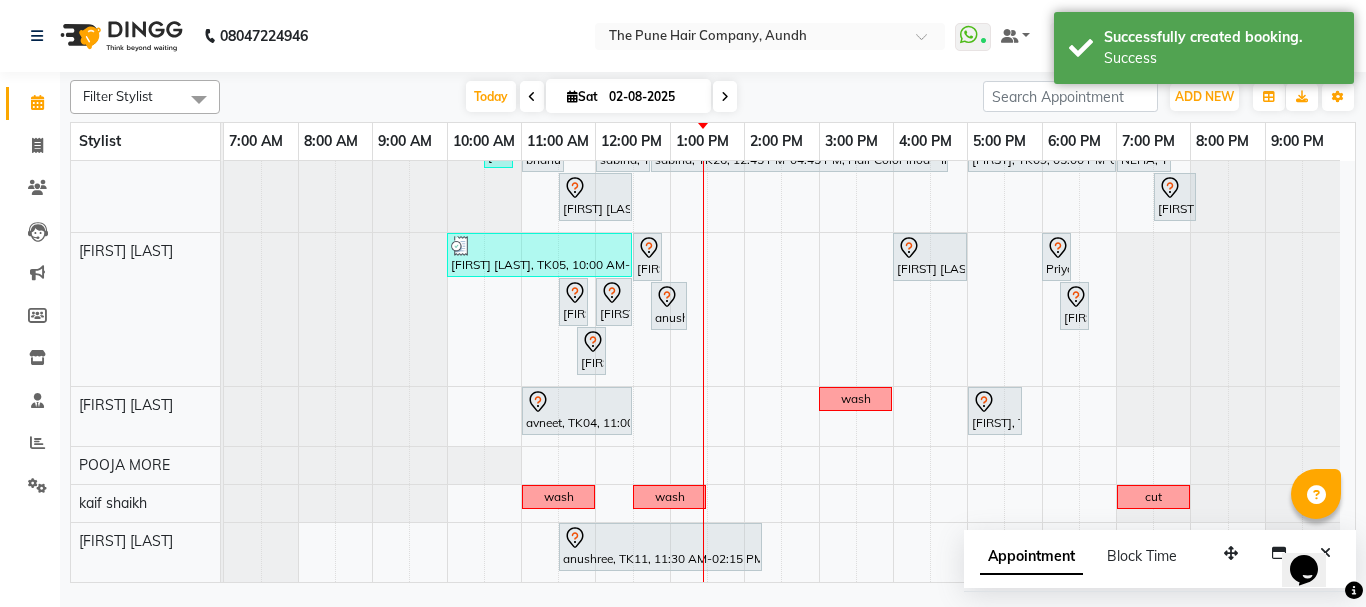 scroll, scrollTop: 777, scrollLeft: 0, axis: vertical 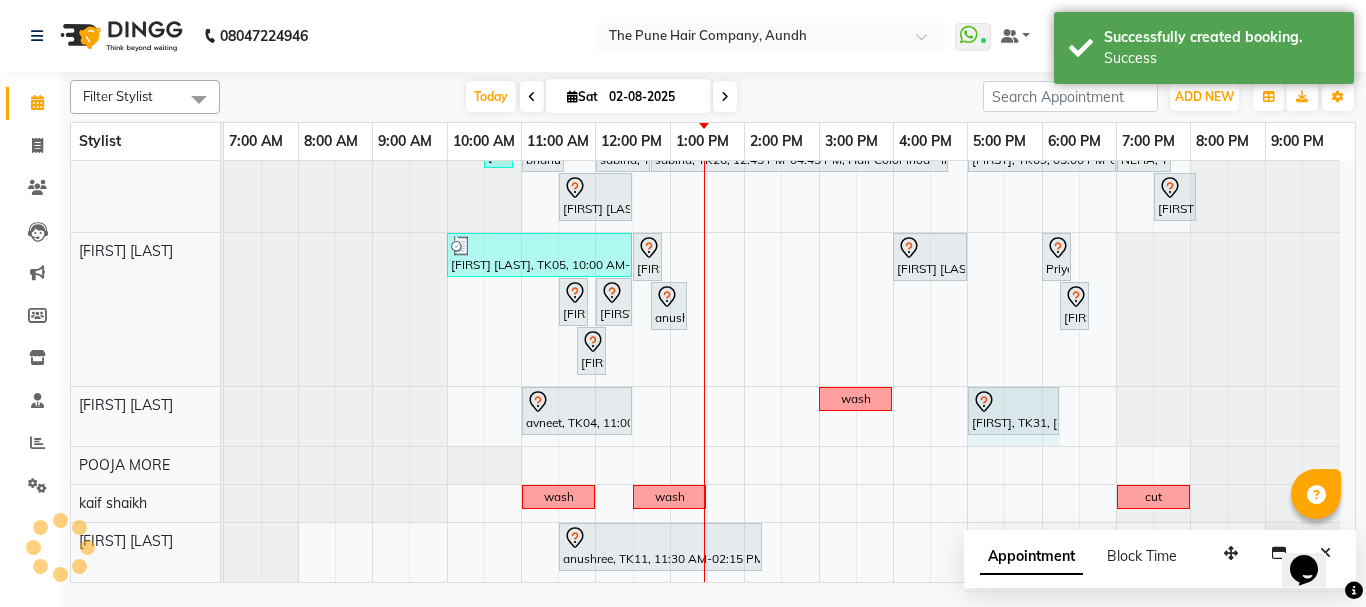 drag, startPoint x: 1022, startPoint y: 405, endPoint x: 1069, endPoint y: 400, distance: 47.26521 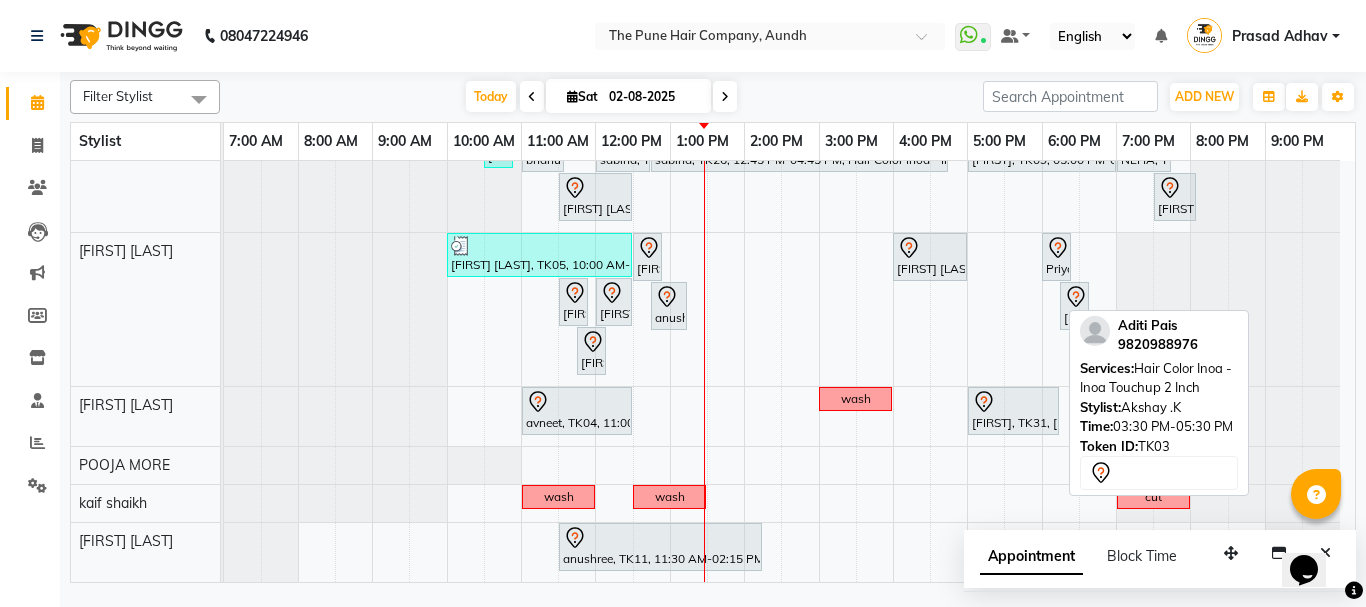 scroll, scrollTop: 177, scrollLeft: 0, axis: vertical 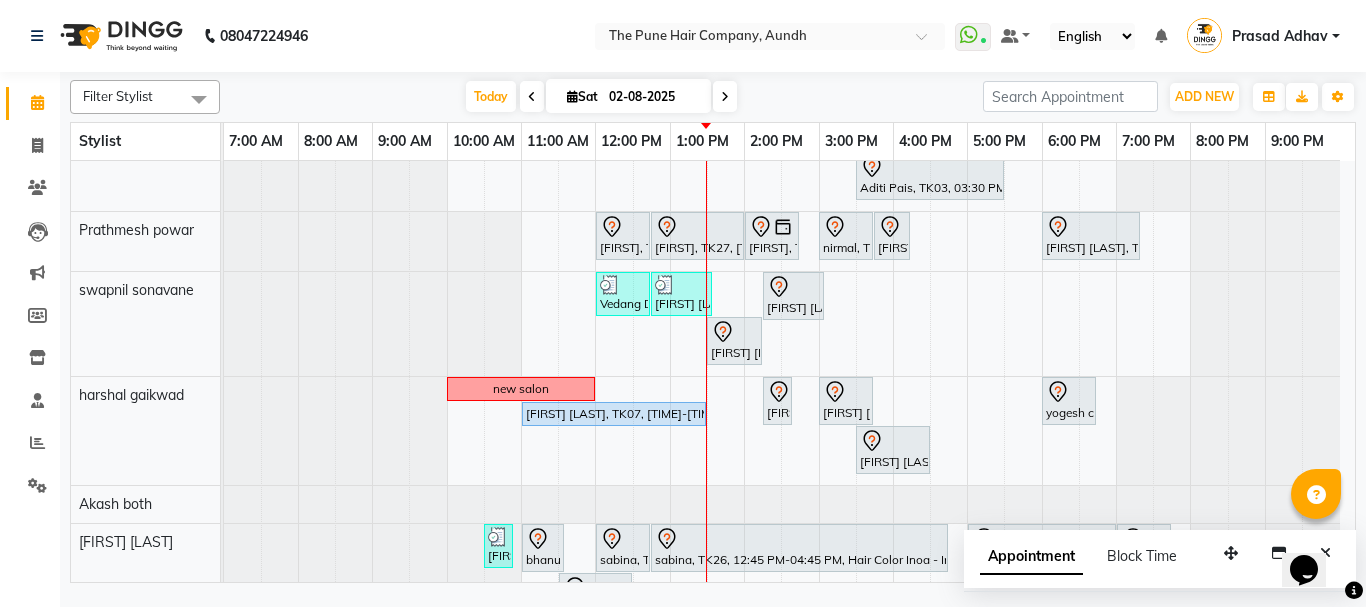 click on "reshma, TK20, 11:00 AM-03:20 PM, Qod Treatment - Qod Medium             PRATIK  KAMTHE , TK16, 03:30 PM-04:30 PM, Cut Male ( Top Stylist )             PRATIK  KAMTHE , TK16, 04:30 PM-05:30 PM, Hair Color Majirel - Majirel Global Male             SAKSHI, TK02, 05:30 PM-07:00 PM, Hair wash & blow dry - long     ritesh singh, TK10, 10:00 AM-10:40 AM, Cut male (Expert)     ritesh singh, TK10, 10:45 AM-11:05 AM,  Beard Crafting             Dr Swati Apte, TK08, 03:00 PM-05:30 PM, Hair Color Inoa - Inoa Touchup 2 Inch             rutuja kandekar, TK13, 05:45 PM-06:00 PM,  Additional Hair Wash (Female)             avneet, TK04, 11:00 AM-03:00 PM, Global Highlight - Majirel Highlights Medium             rutuja kandekar, TK13, 05:00 PM-05:45 PM, Cut Female (Expert)             Sourabh, TK18, 06:00 PM-07:15 PM, Cut Female (Expert)             rutuja kandekar, TK13, 06:00 PM-06:15 PM,  Additional Hair Wash (Female)  wash              karan, TK30, 03:00 PM-03:35 PM, Cut Male (Sr.stylist)" at bounding box center [789, 383] 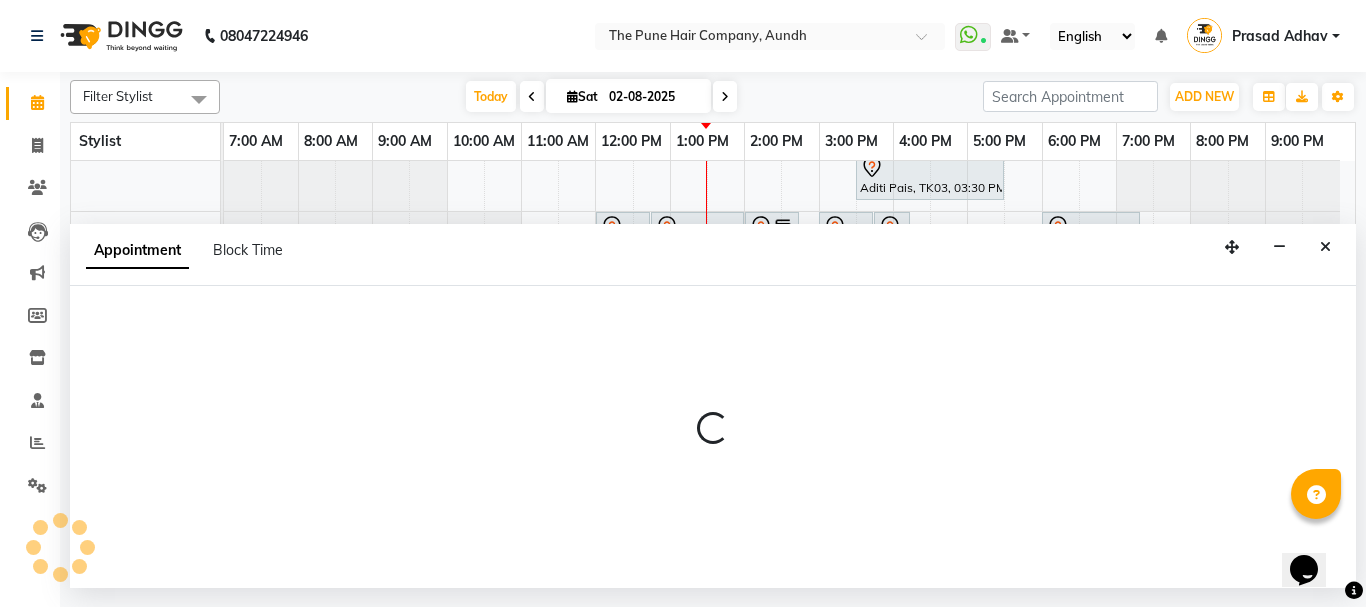 select on "18078" 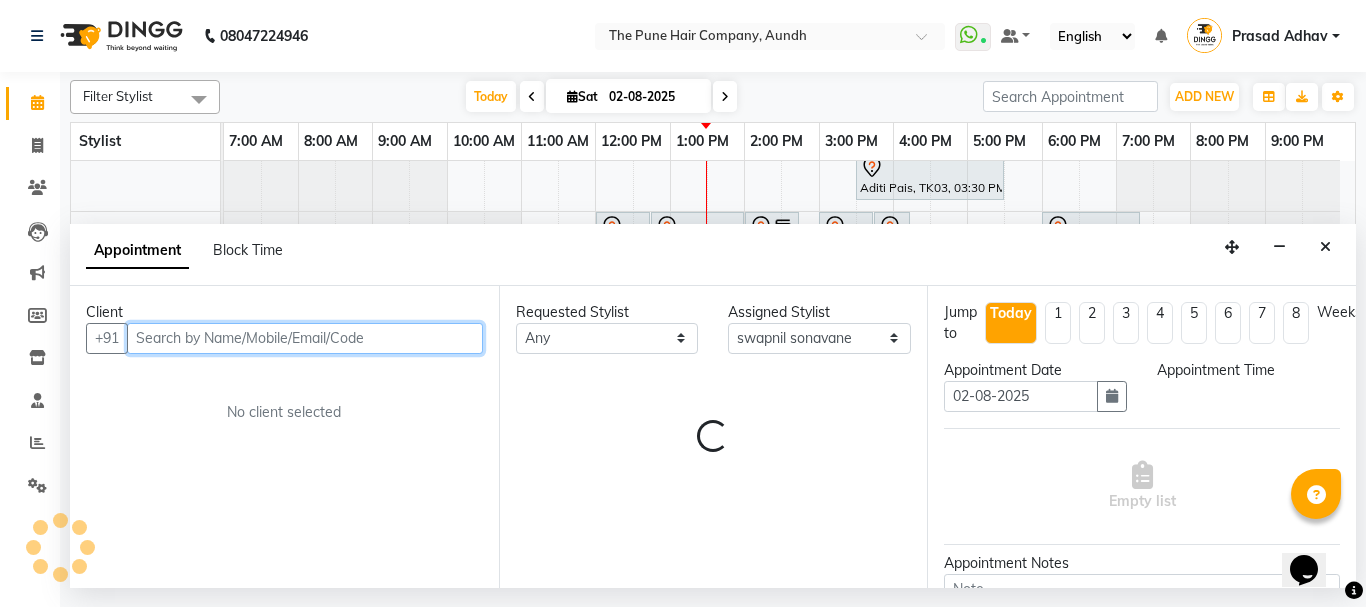 select on "900" 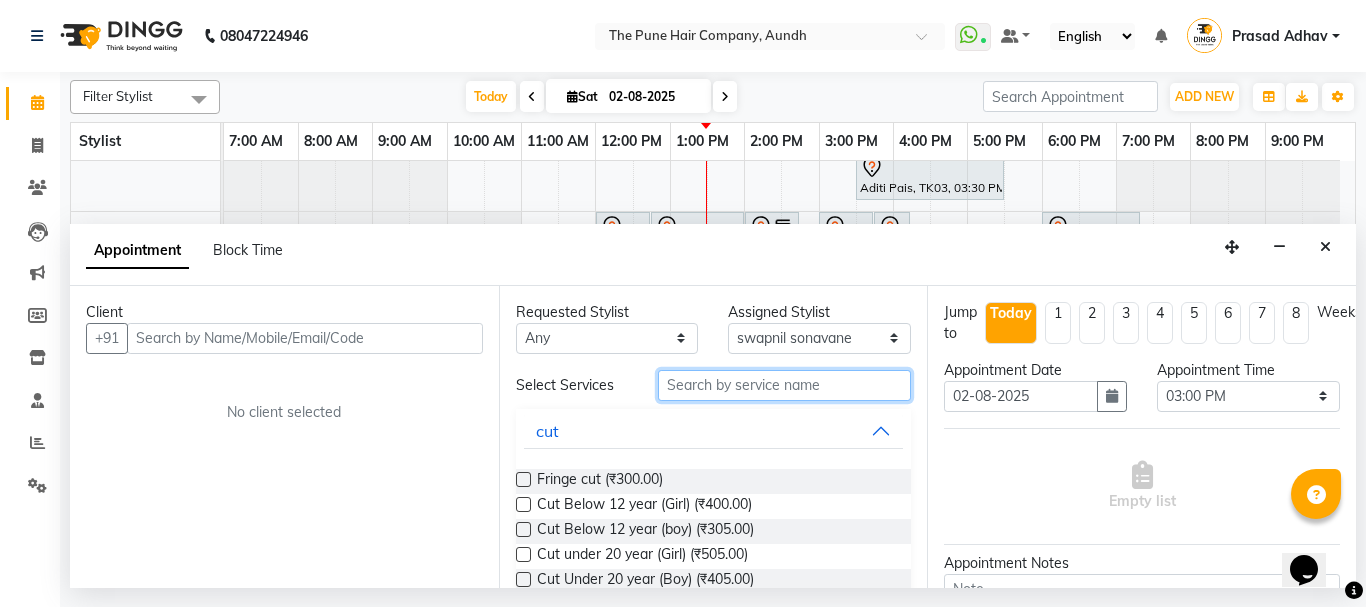 click at bounding box center (785, 385) 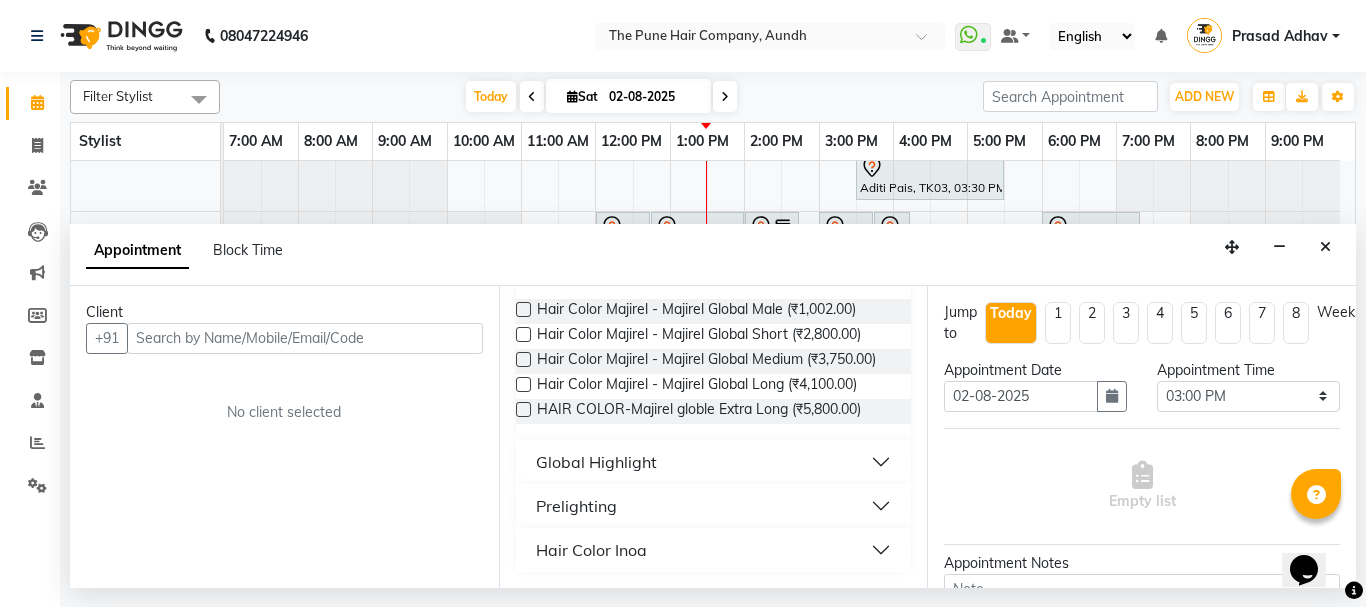 scroll, scrollTop: 187, scrollLeft: 0, axis: vertical 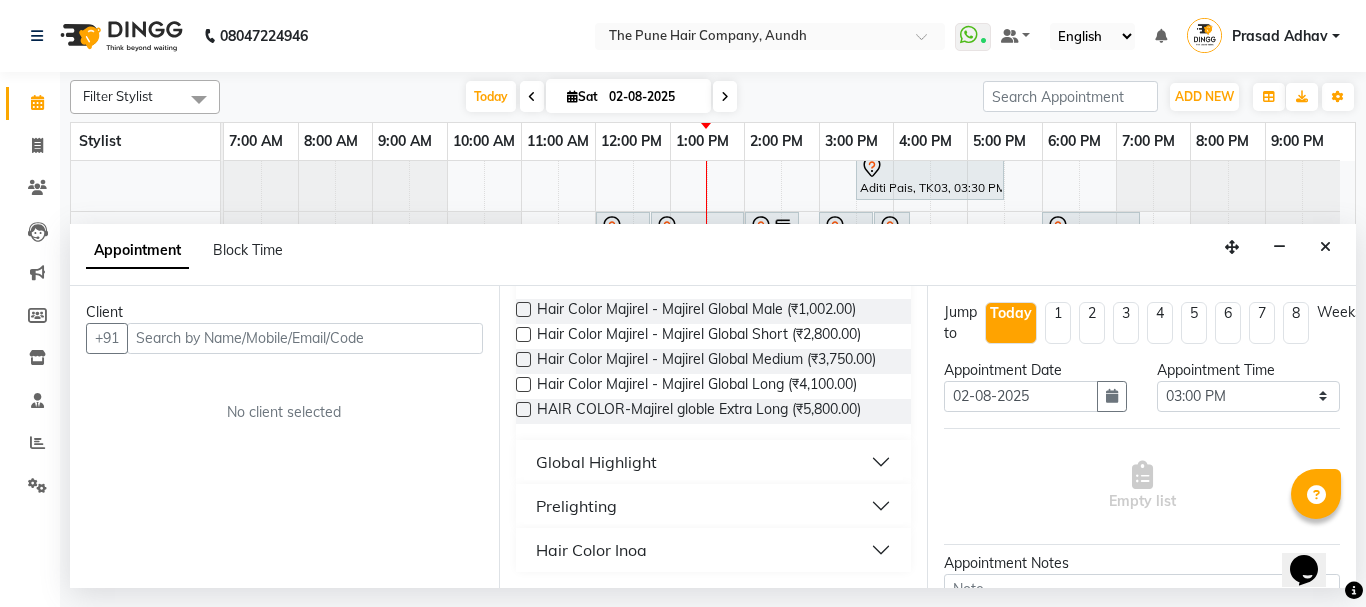 type on "glob" 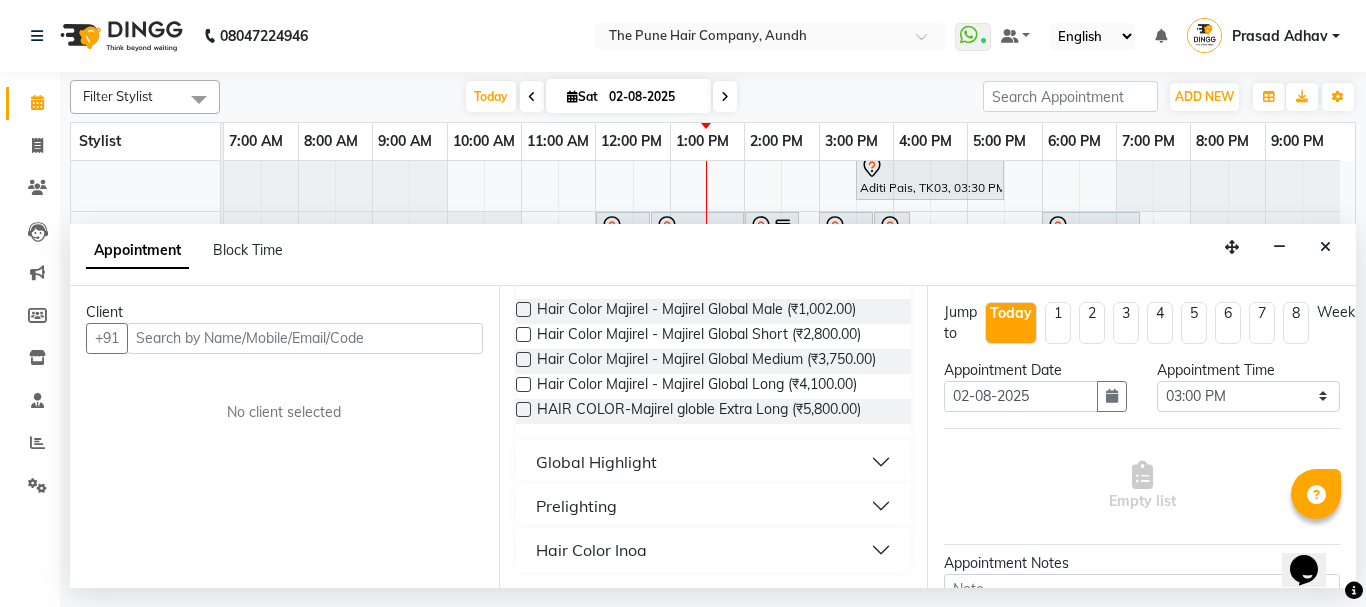 click on "Global Highlight" at bounding box center (596, 462) 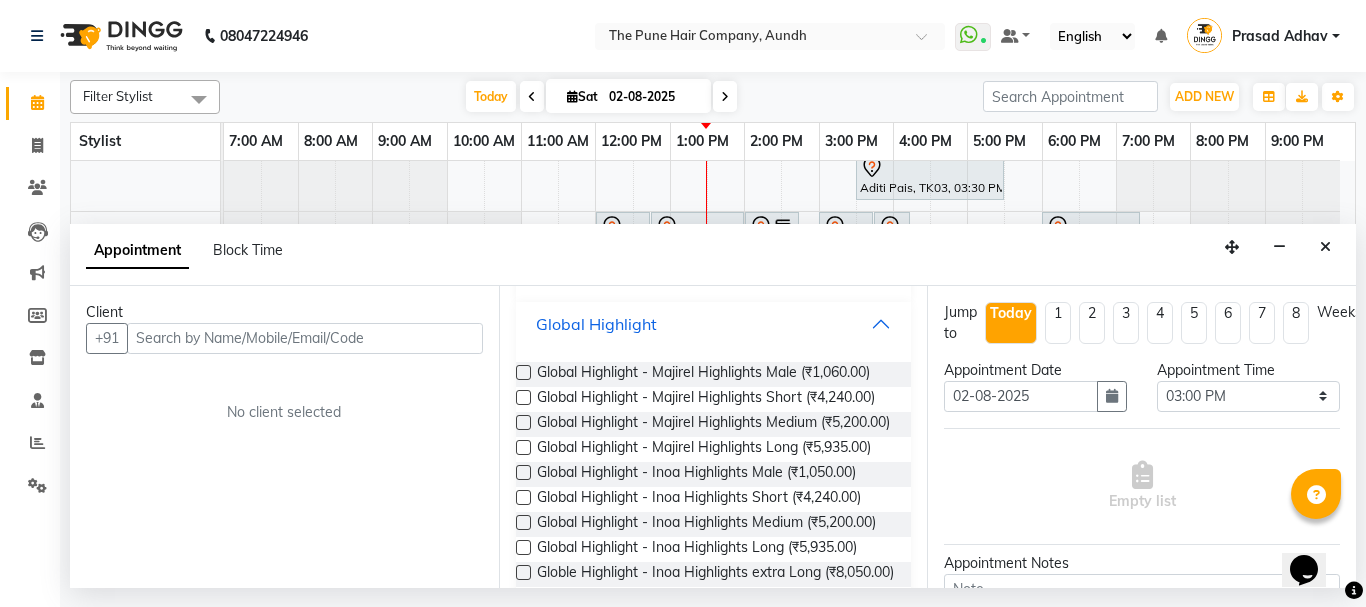 scroll, scrollTop: 487, scrollLeft: 0, axis: vertical 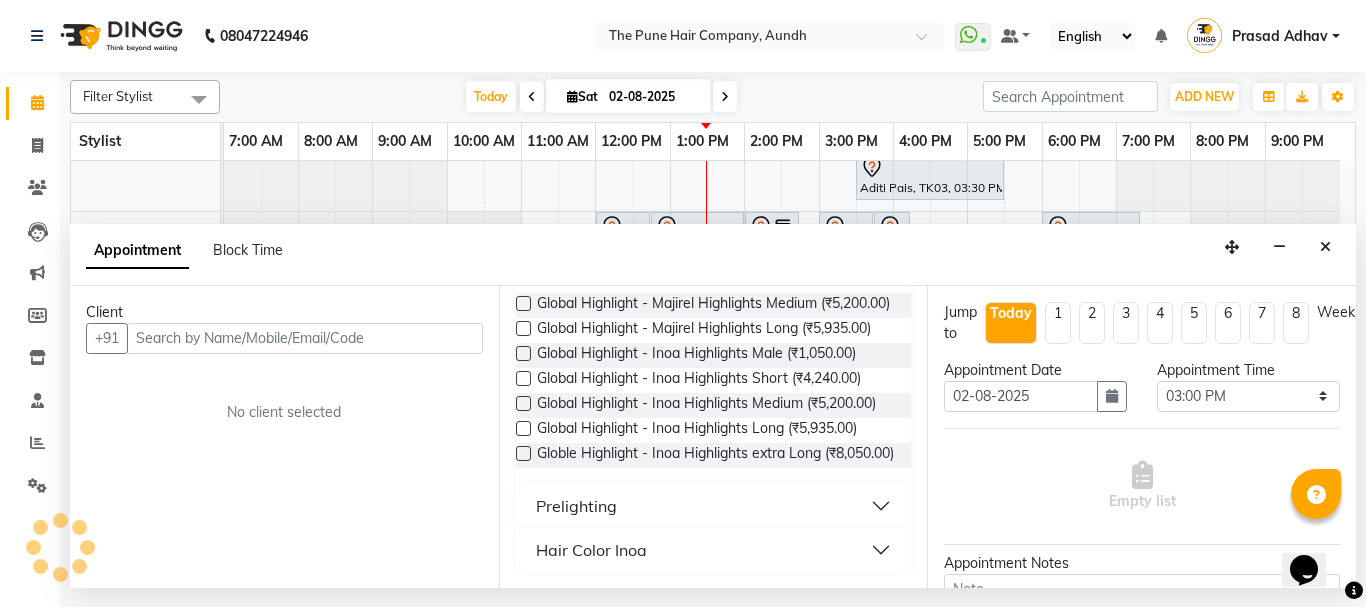 click on "Hair Color Inoa" at bounding box center [714, 550] 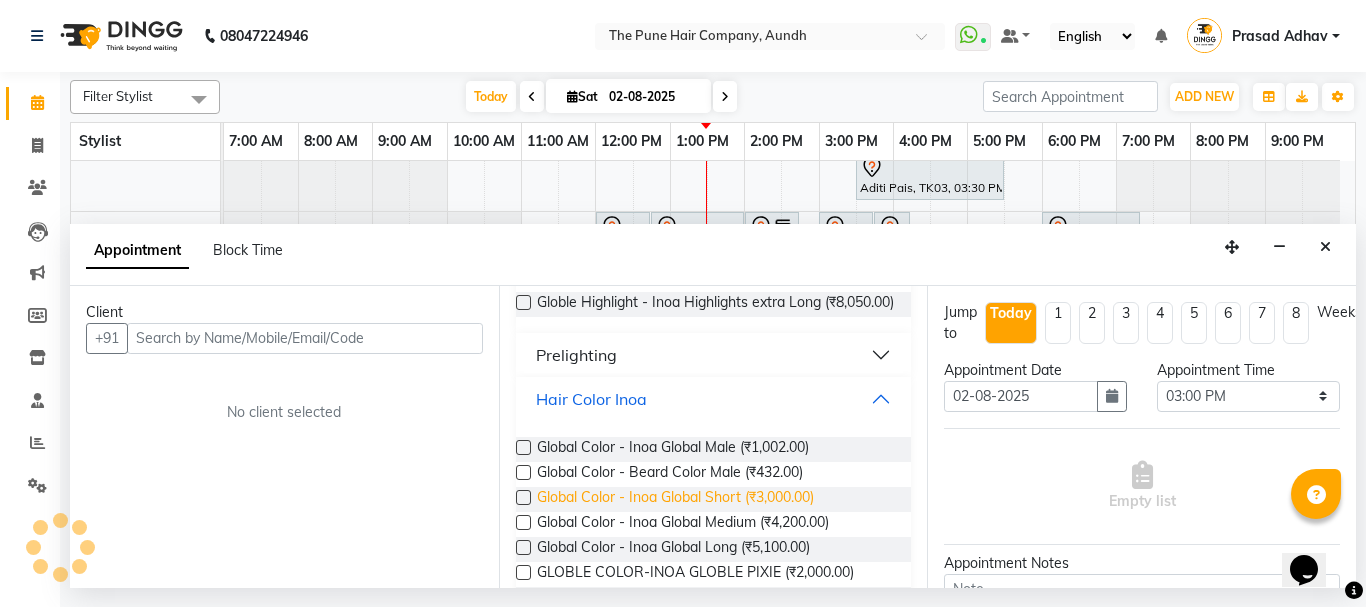 scroll, scrollTop: 612, scrollLeft: 0, axis: vertical 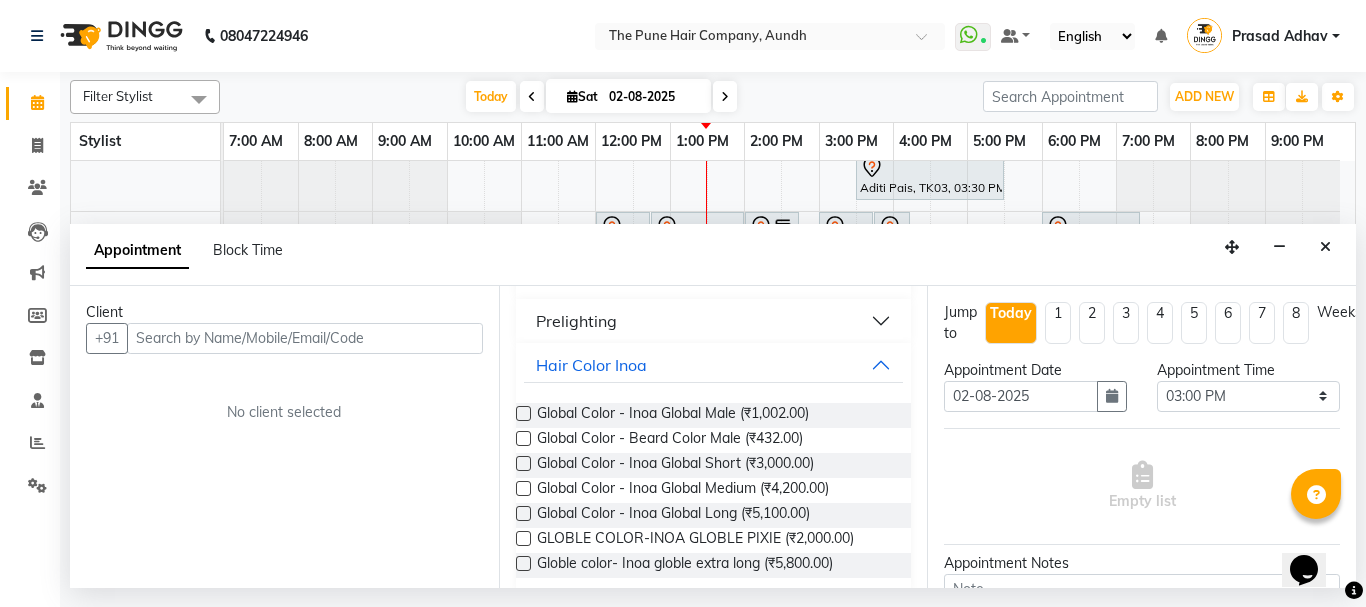 click at bounding box center [523, 488] 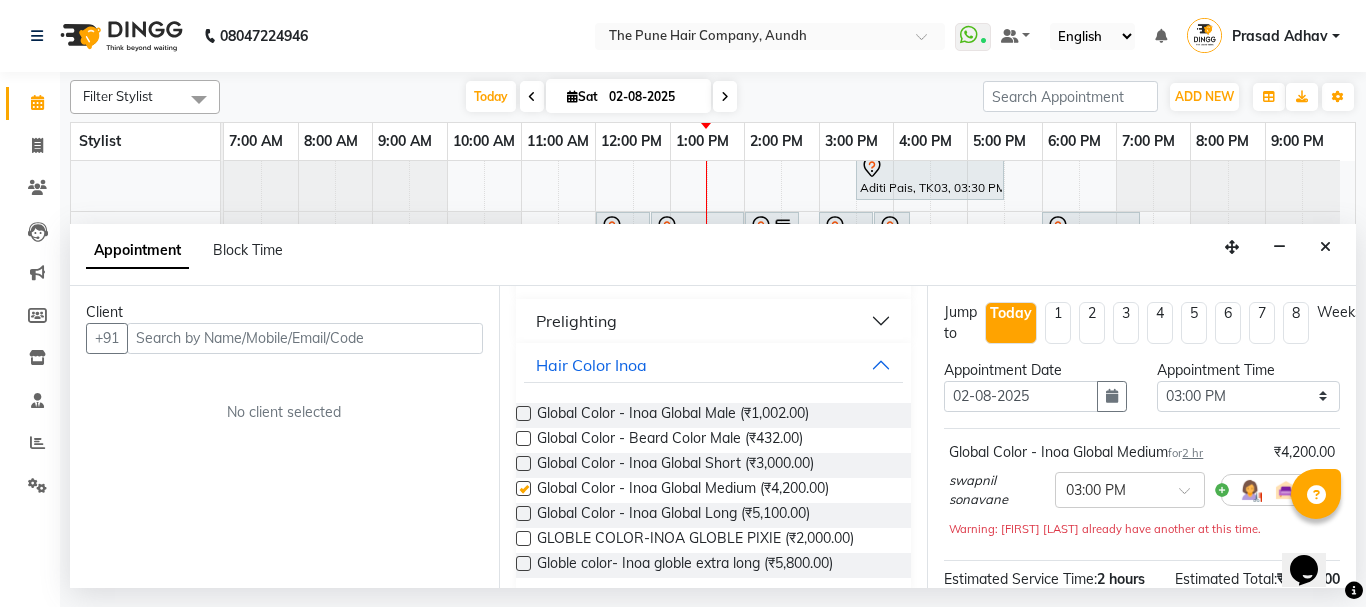 checkbox on "false" 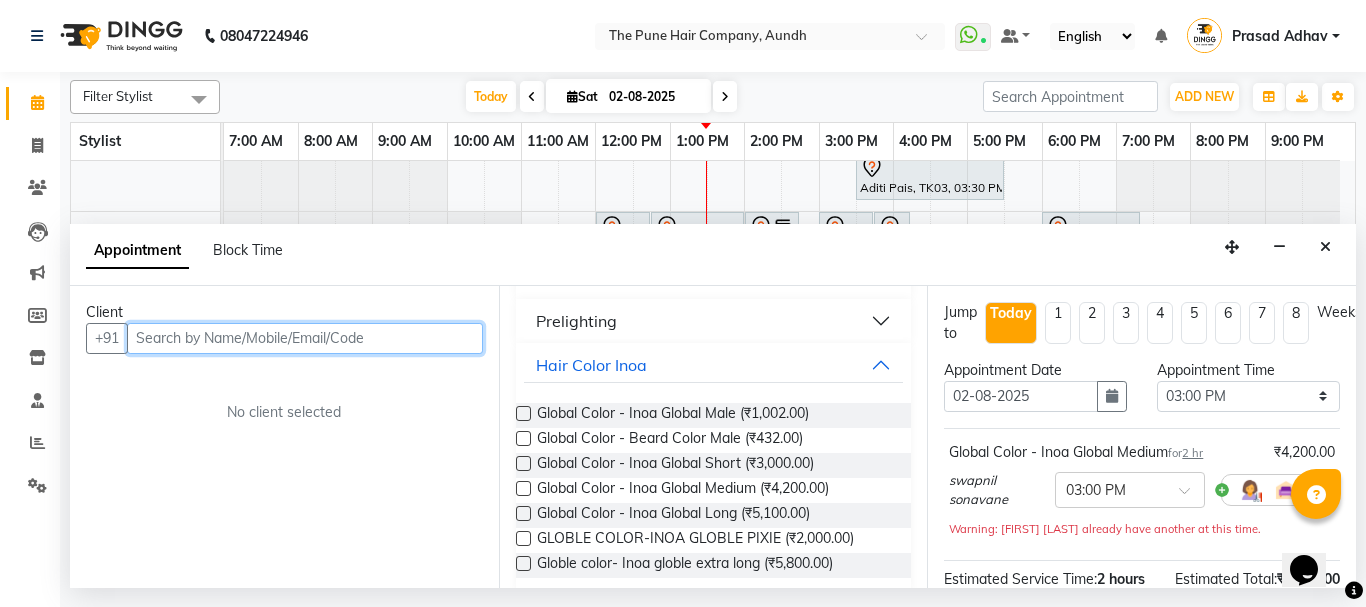click at bounding box center [305, 338] 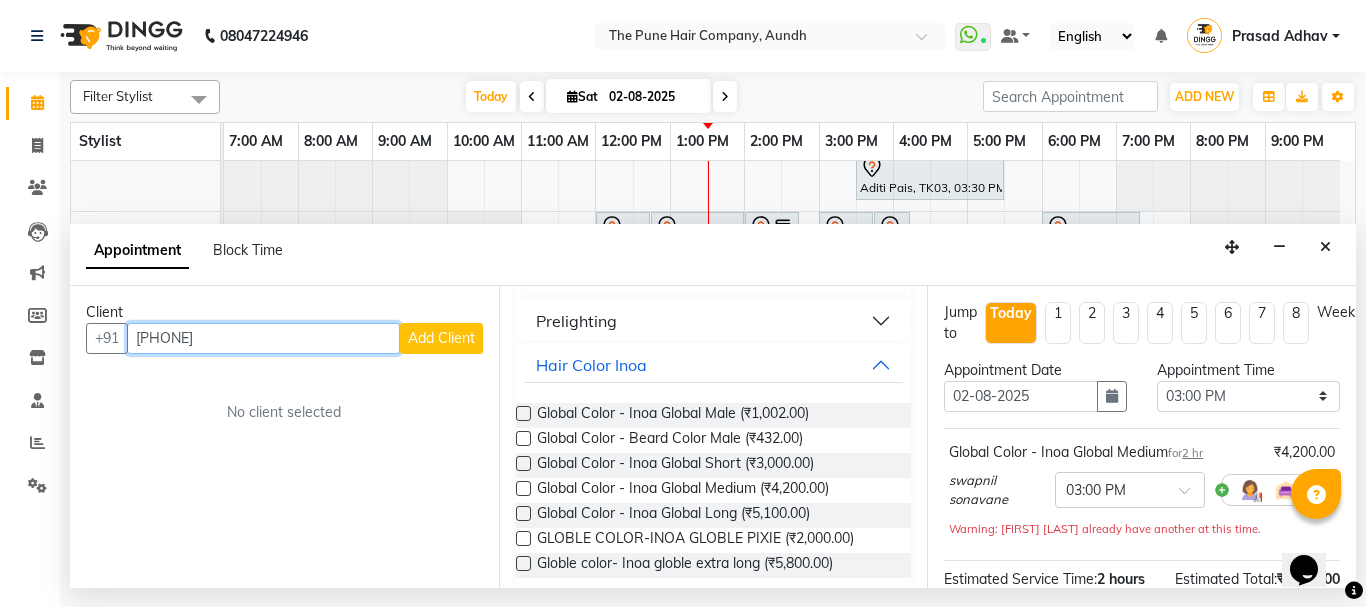 type on "8722939942" 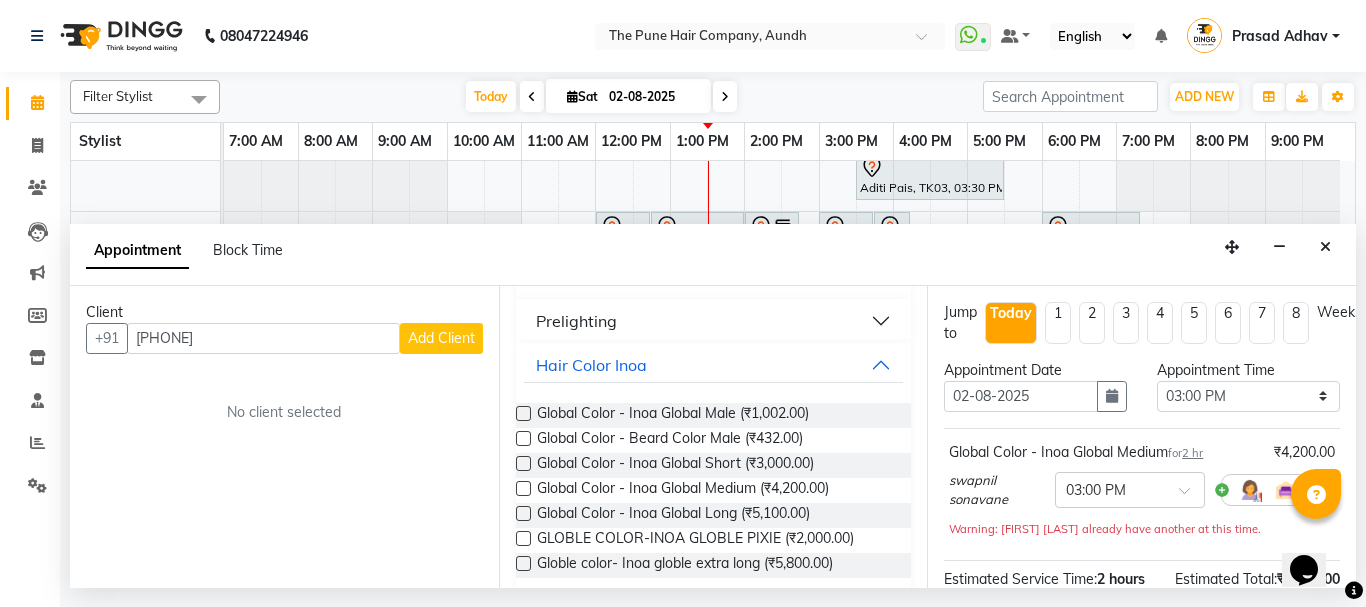 click on "Add Client" at bounding box center [441, 338] 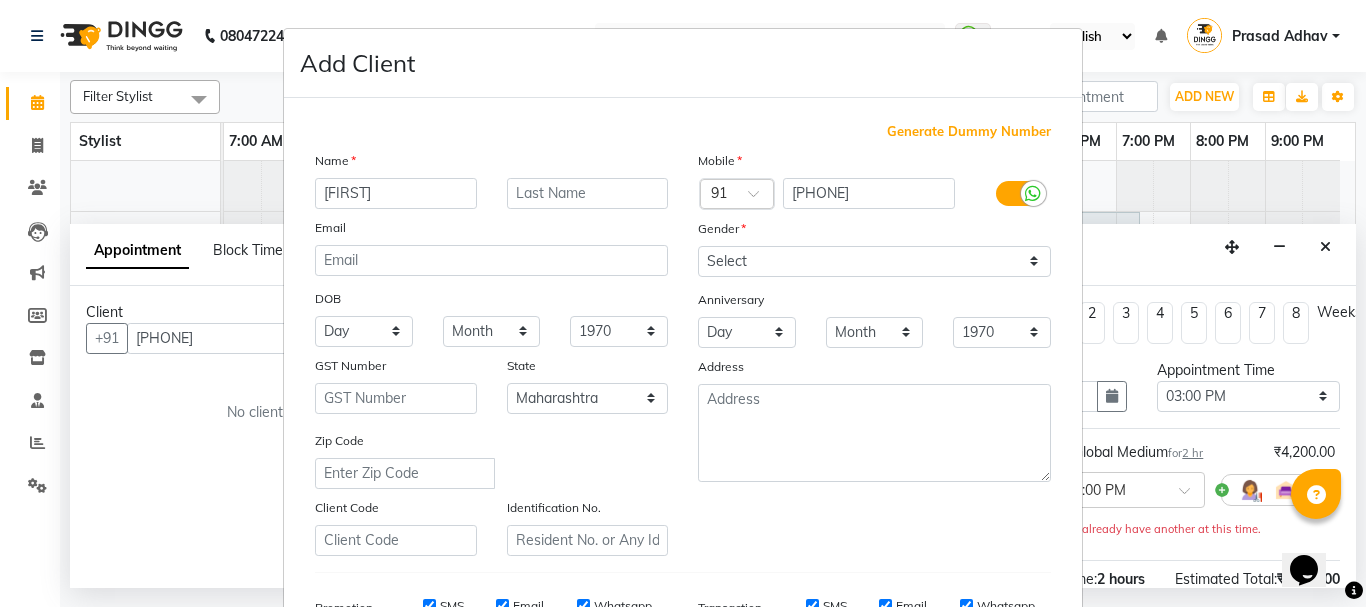 type on "aditi" 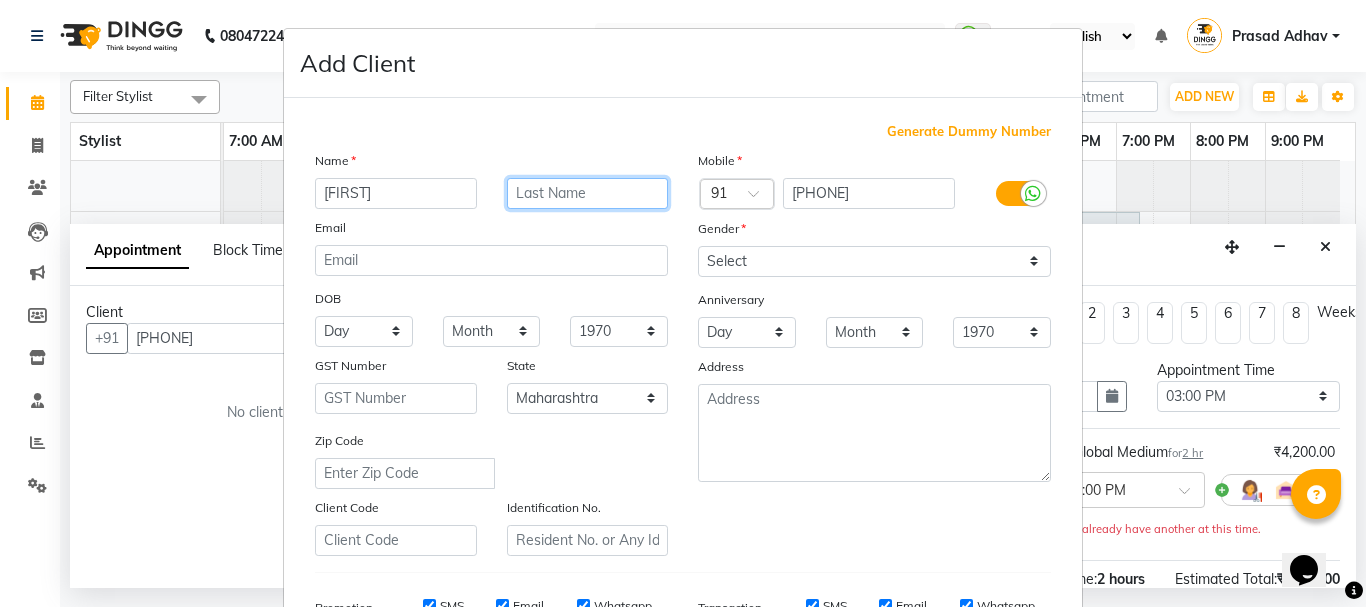 click at bounding box center (588, 193) 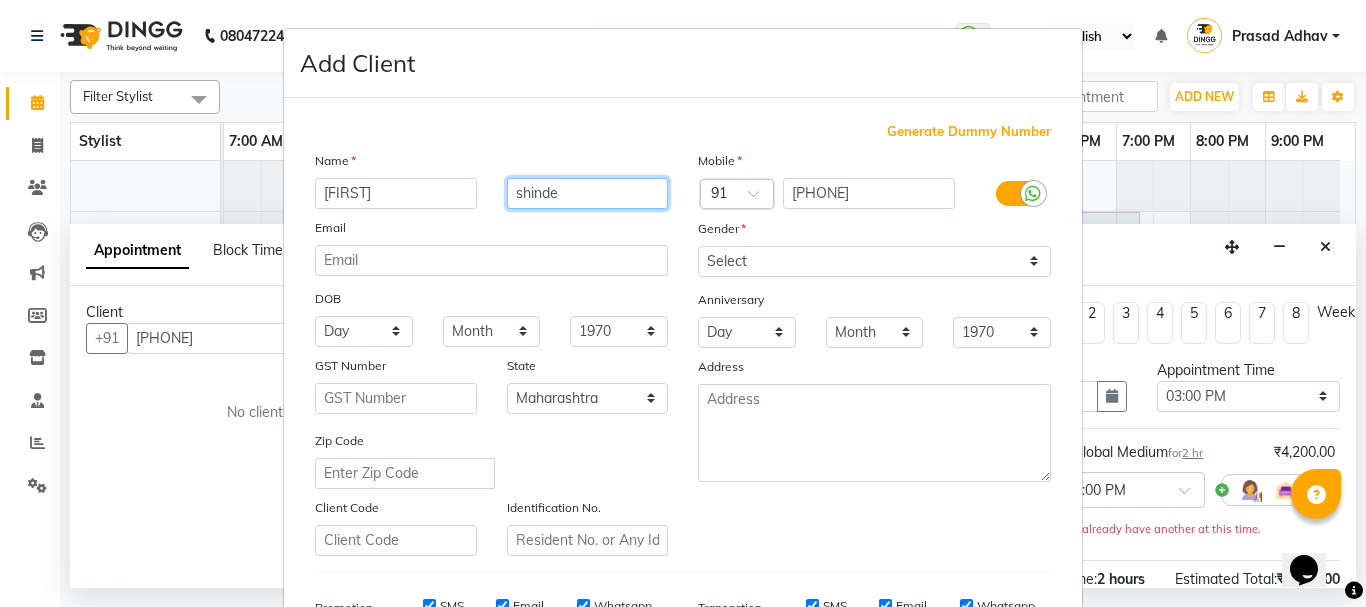 type on "shinde" 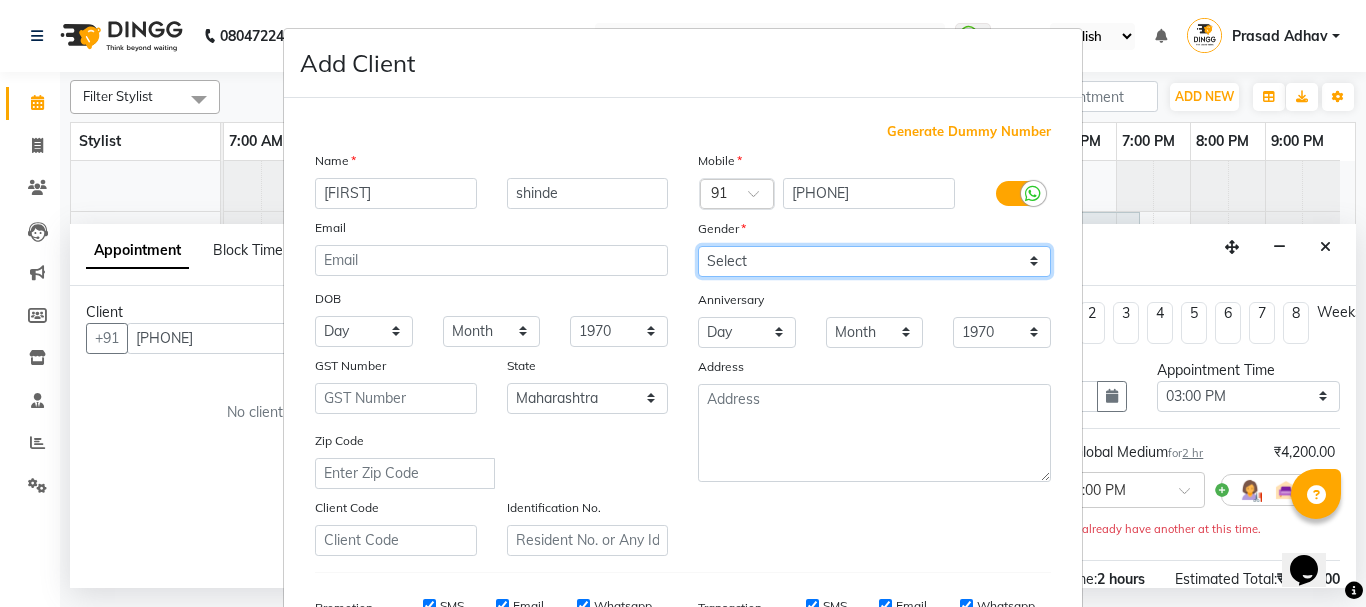 click on "Select Male Female Other Prefer Not To Say" at bounding box center (874, 261) 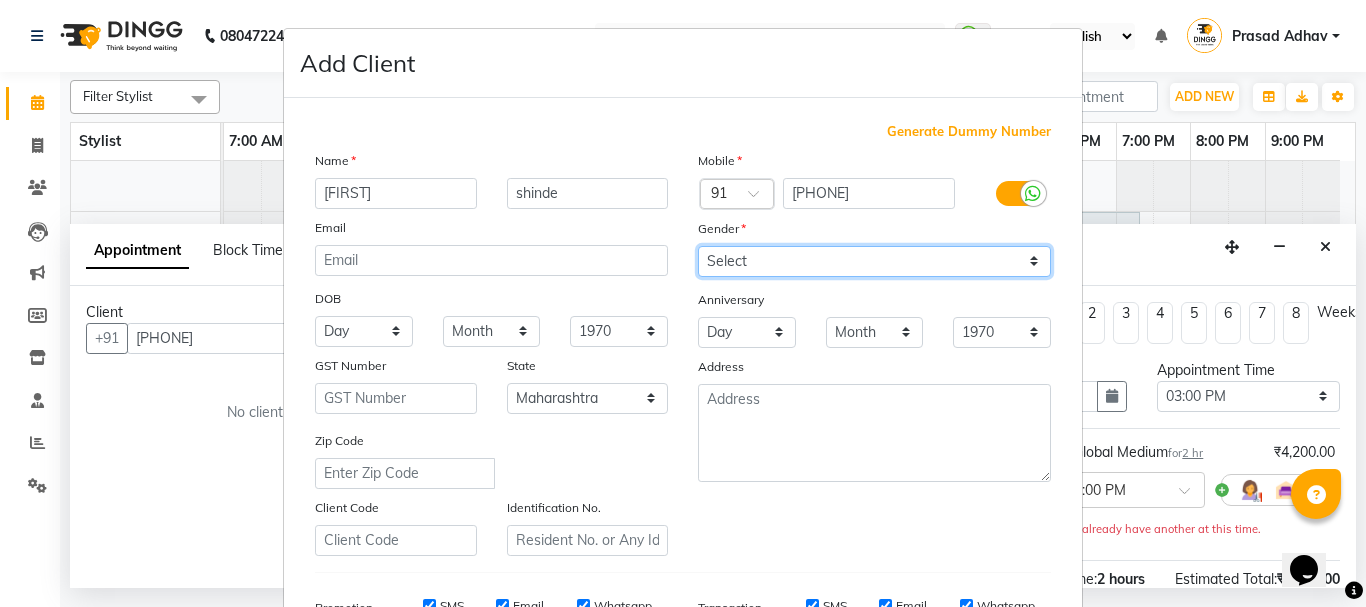 select on "female" 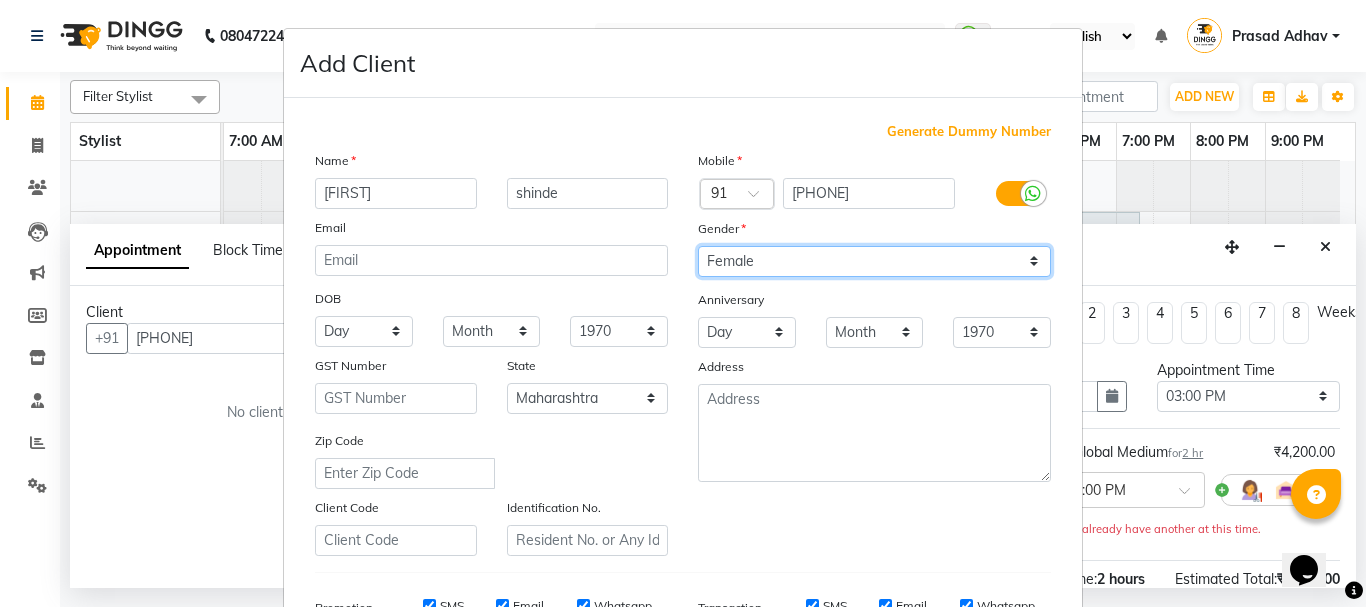 click on "Select Male Female Other Prefer Not To Say" at bounding box center [874, 261] 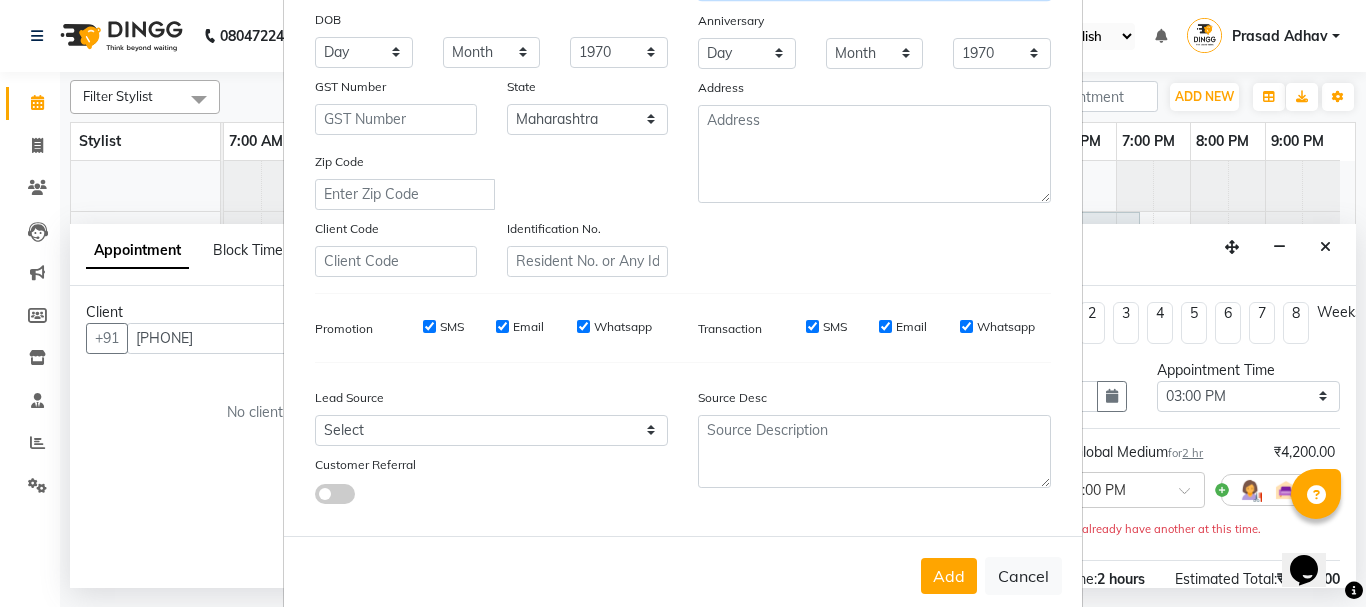 scroll, scrollTop: 316, scrollLeft: 0, axis: vertical 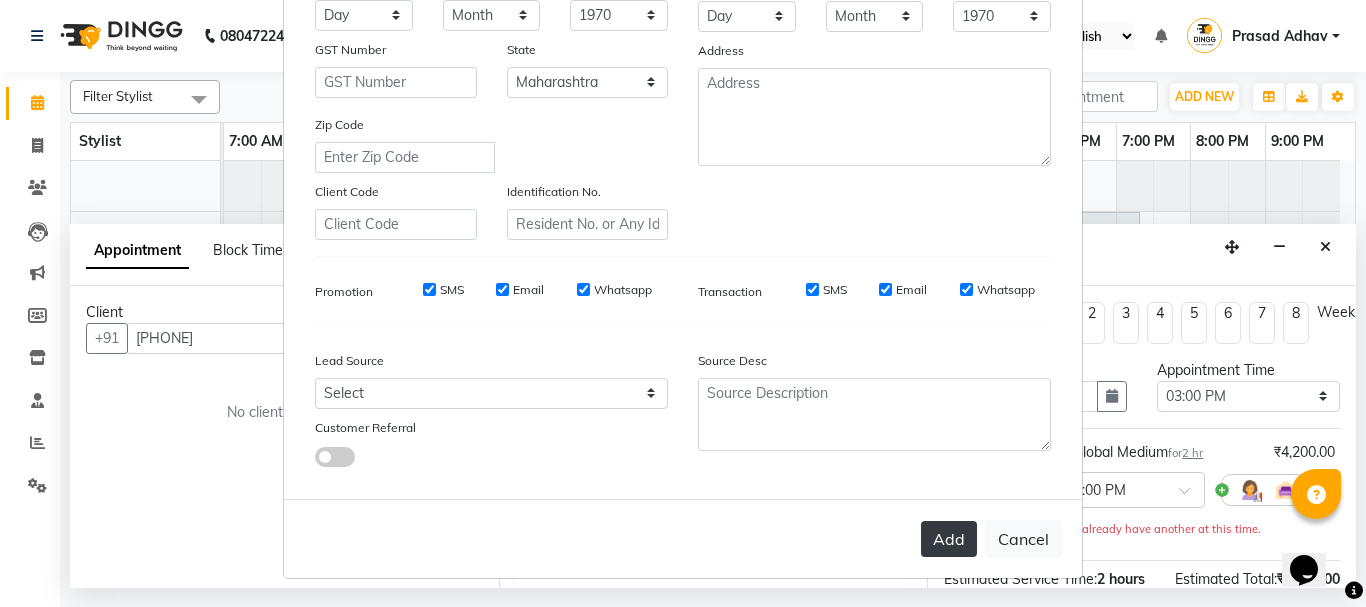 click on "Add" at bounding box center [949, 539] 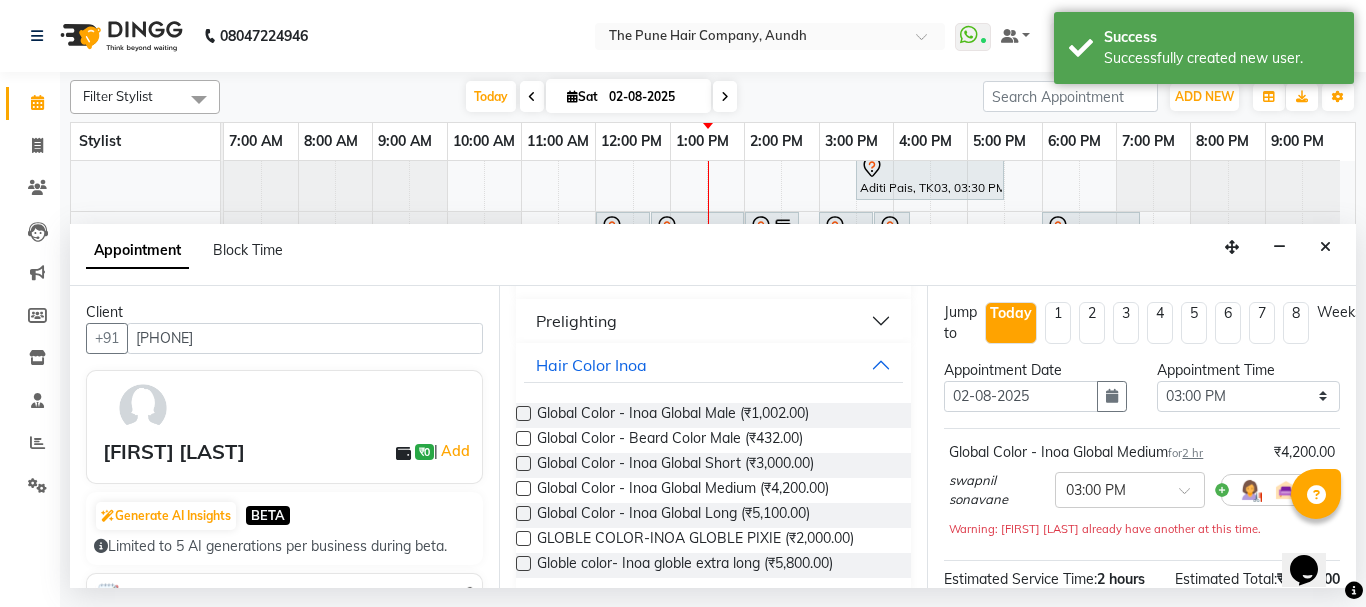 scroll, scrollTop: 284, scrollLeft: 0, axis: vertical 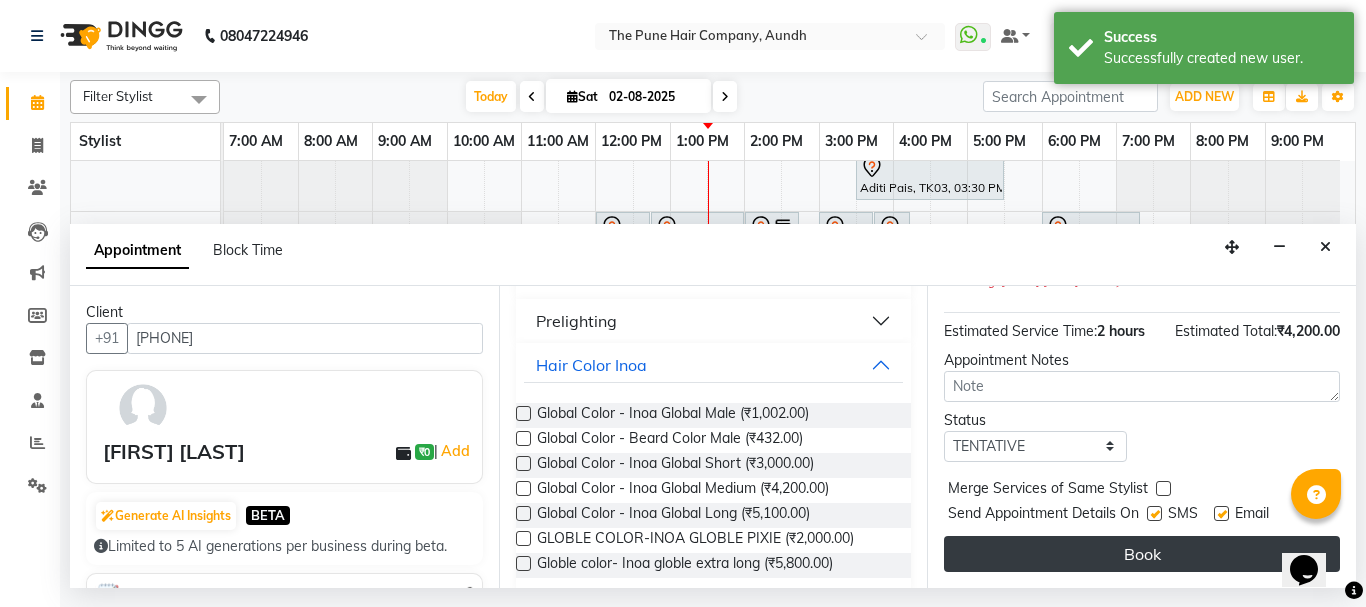 click on "Book" at bounding box center [1142, 554] 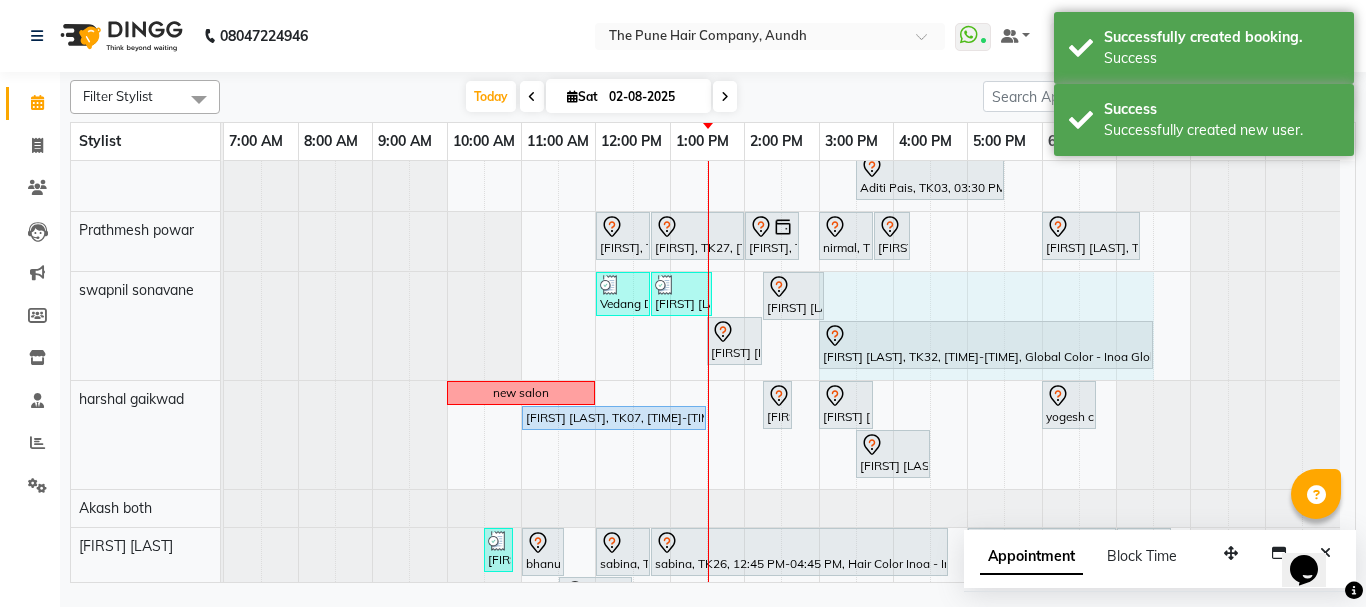 drag, startPoint x: 963, startPoint y: 348, endPoint x: 1130, endPoint y: 354, distance: 167.10774 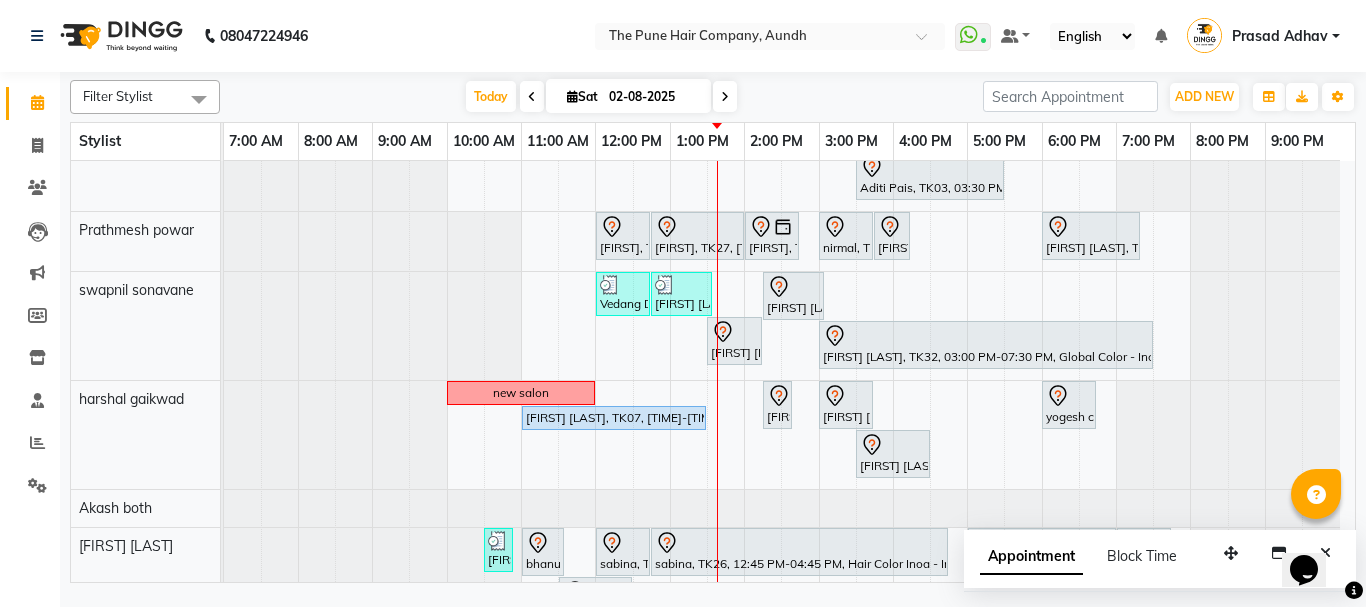 click at bounding box center [725, 96] 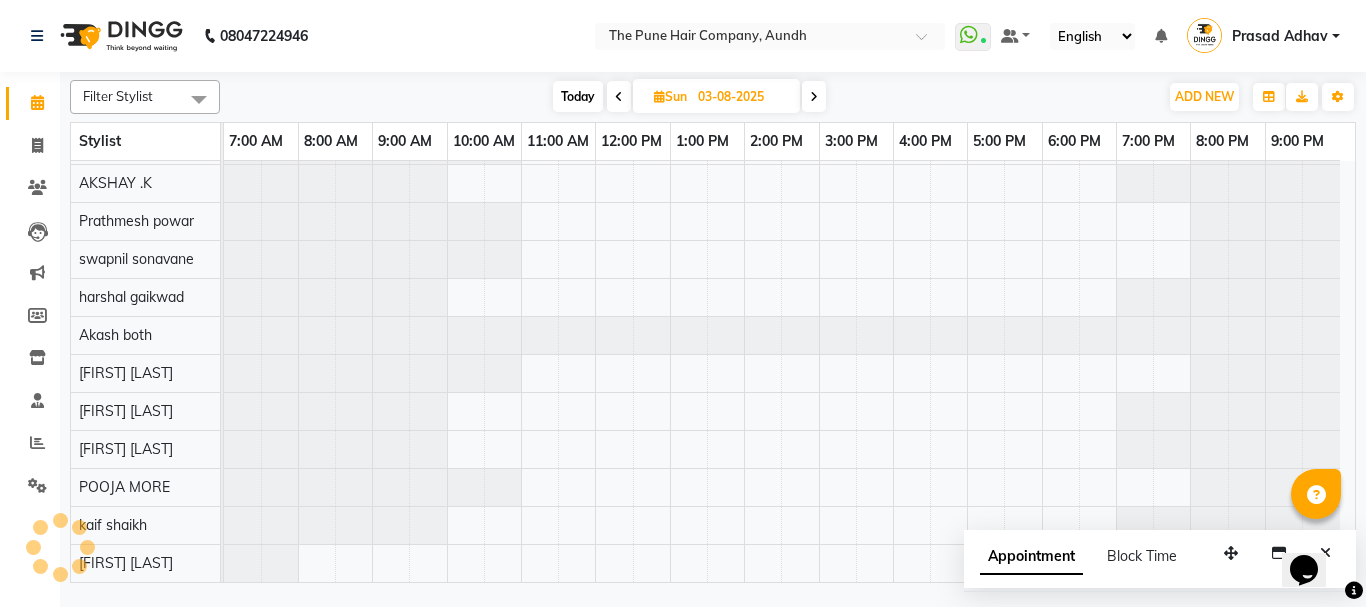 scroll, scrollTop: 110, scrollLeft: 0, axis: vertical 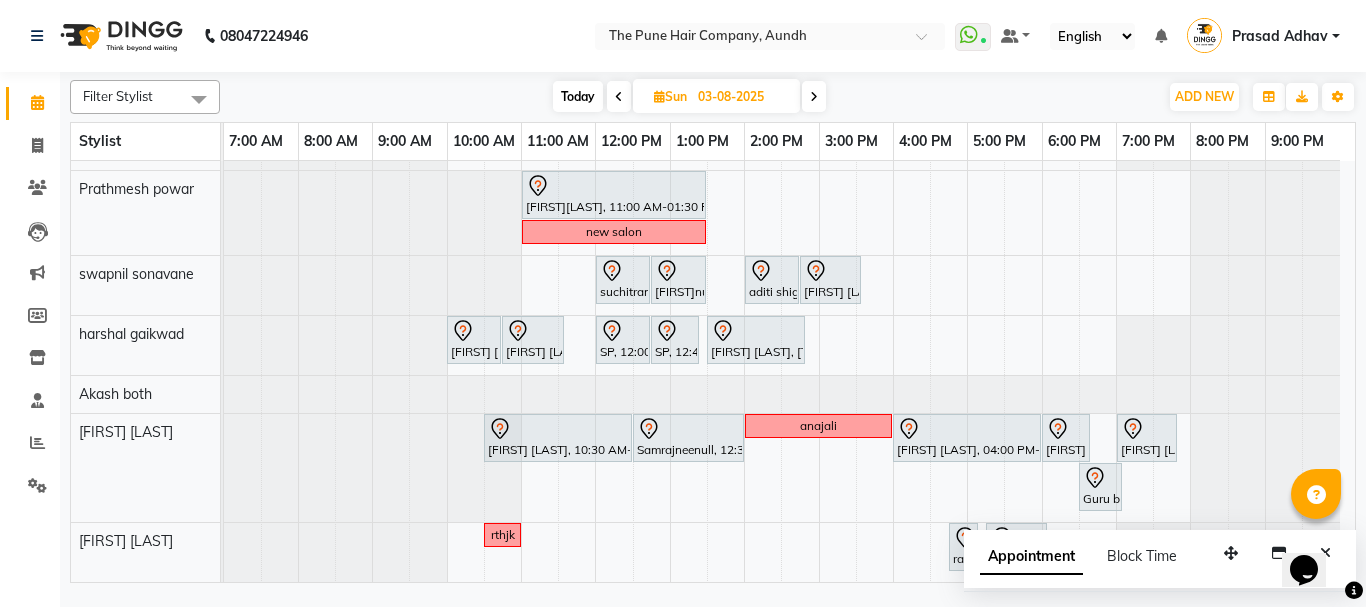 click on "Today" at bounding box center (578, 96) 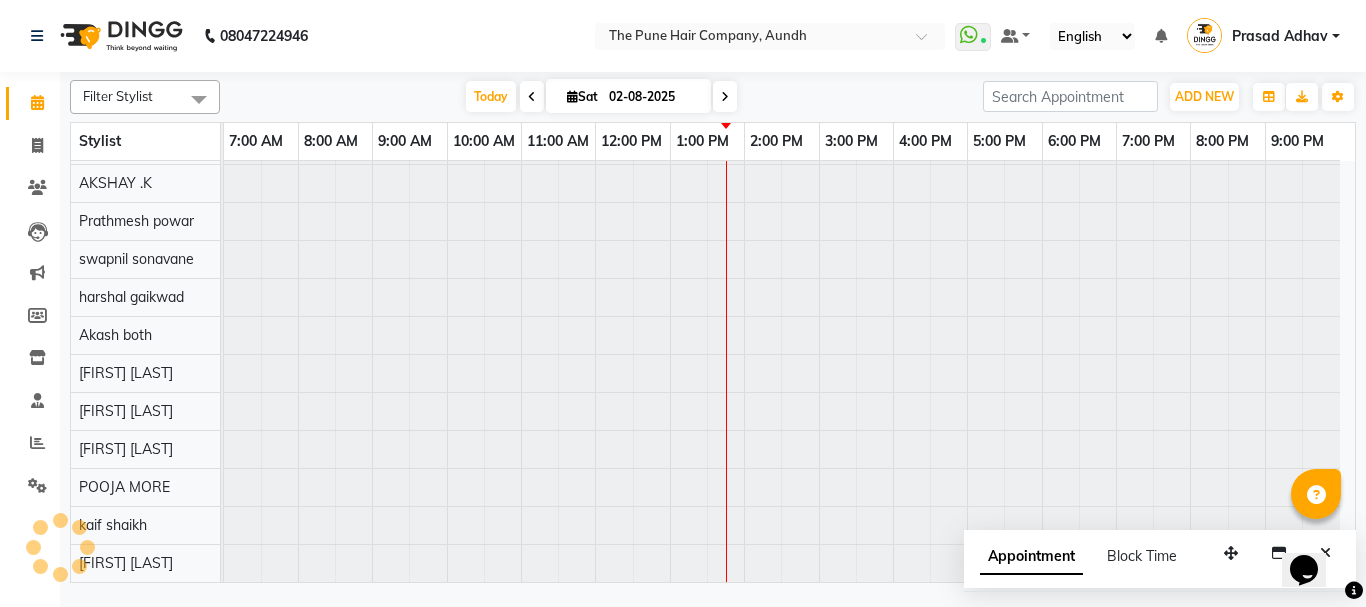 scroll, scrollTop: 110, scrollLeft: 0, axis: vertical 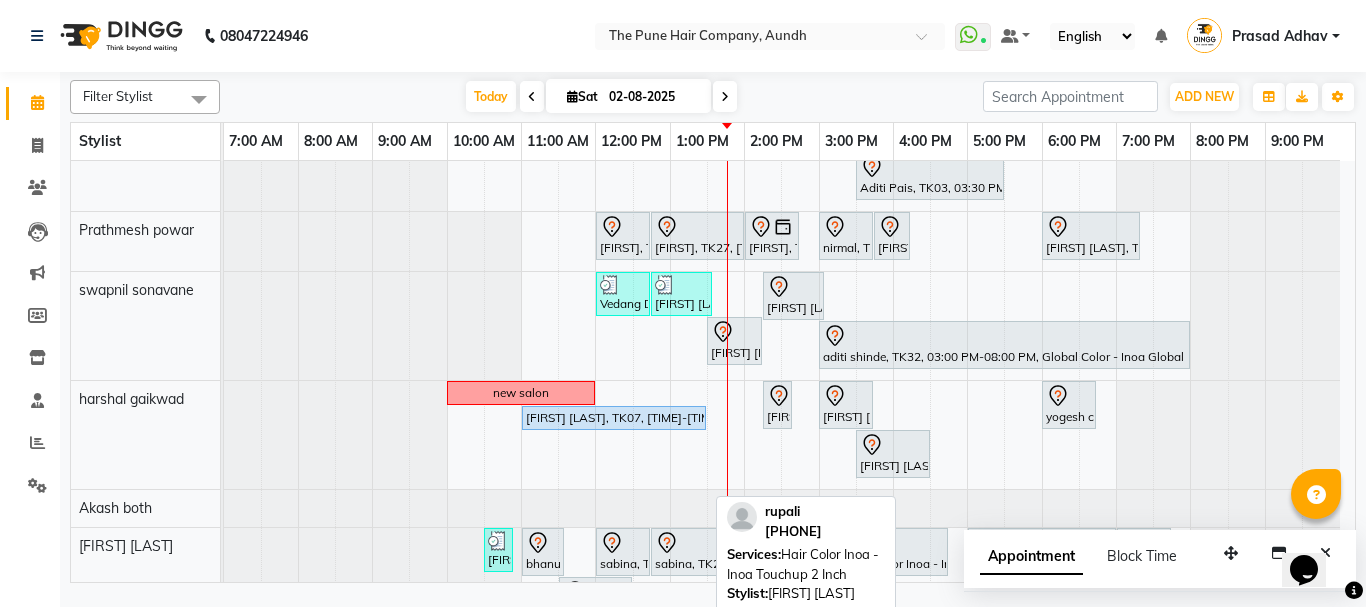 click on "rupali, TK07, 11:00 AM-01:30 PM, Hair Color Inoa - Inoa Touchup 2 Inch" at bounding box center (614, 418) 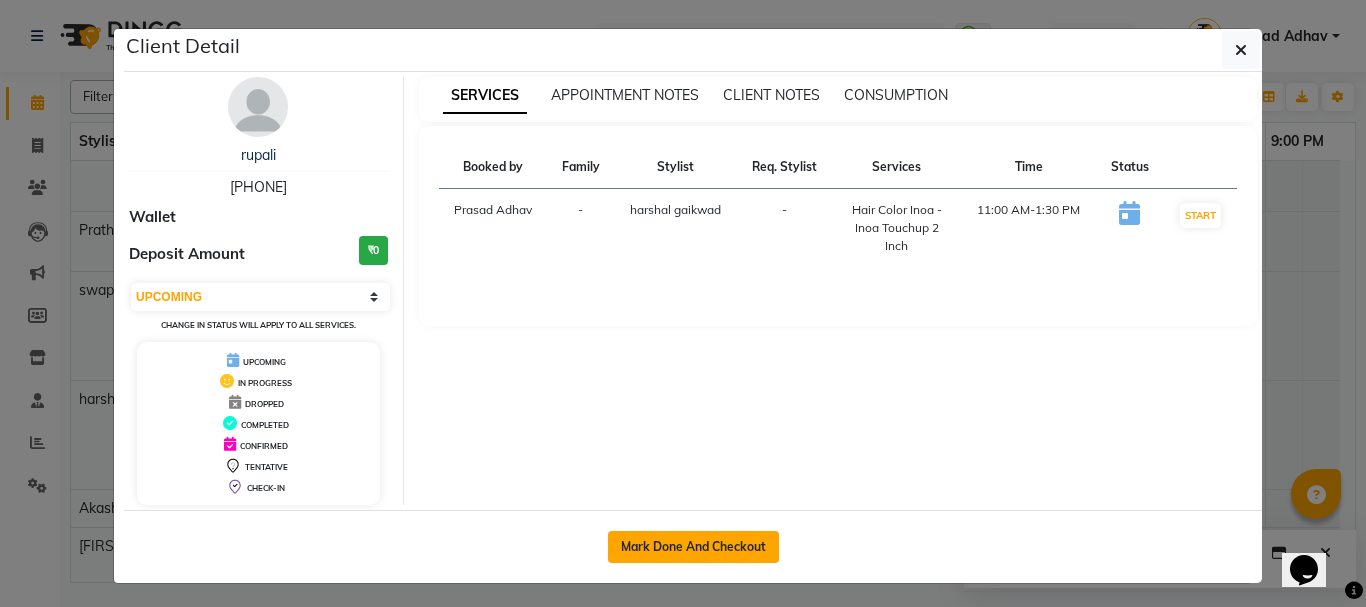 click on "Mark Done And Checkout" 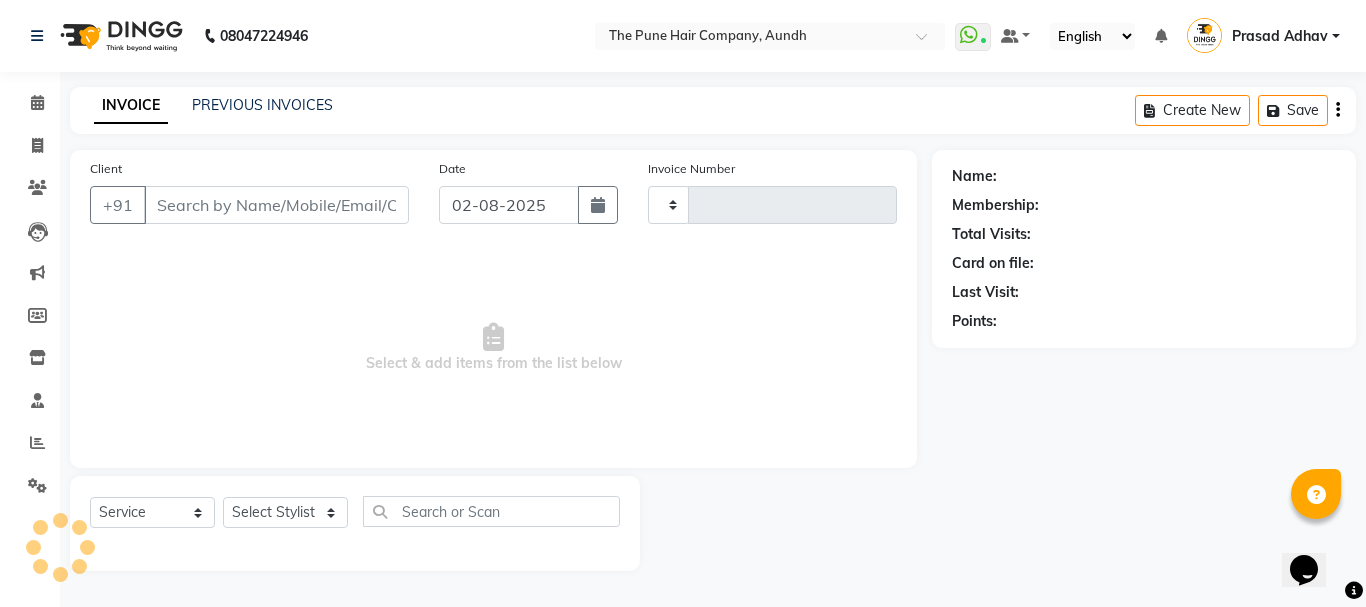 type on "3703" 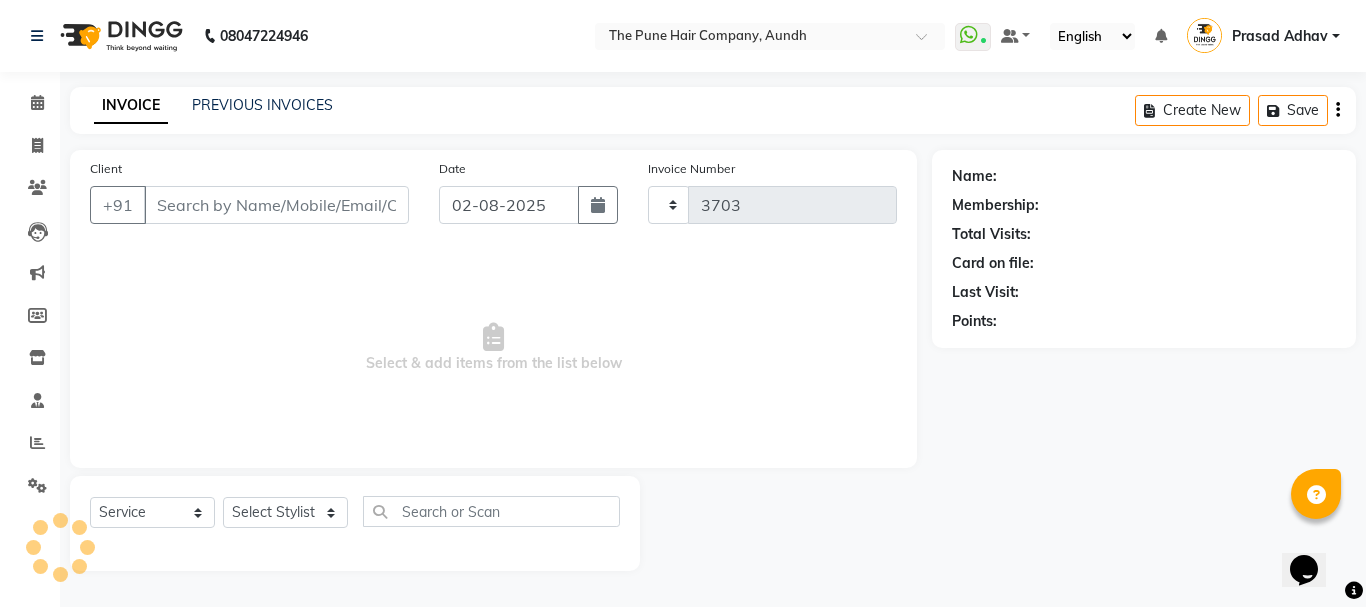 select on "106" 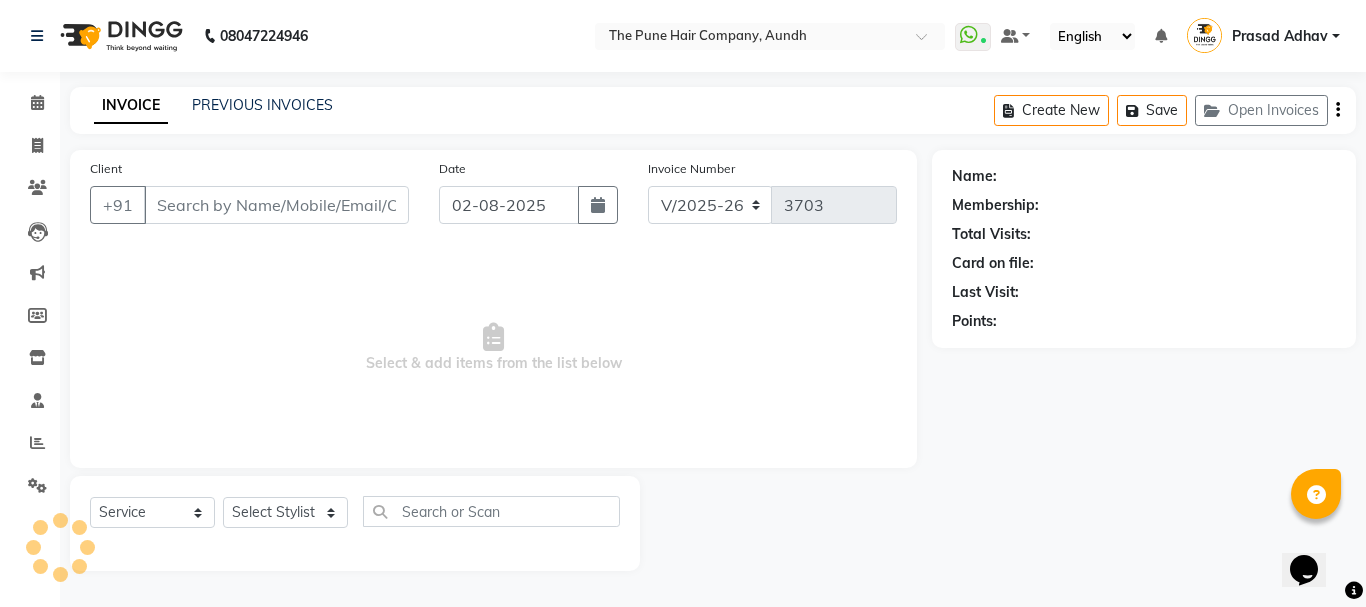 type on "[PHONE]" 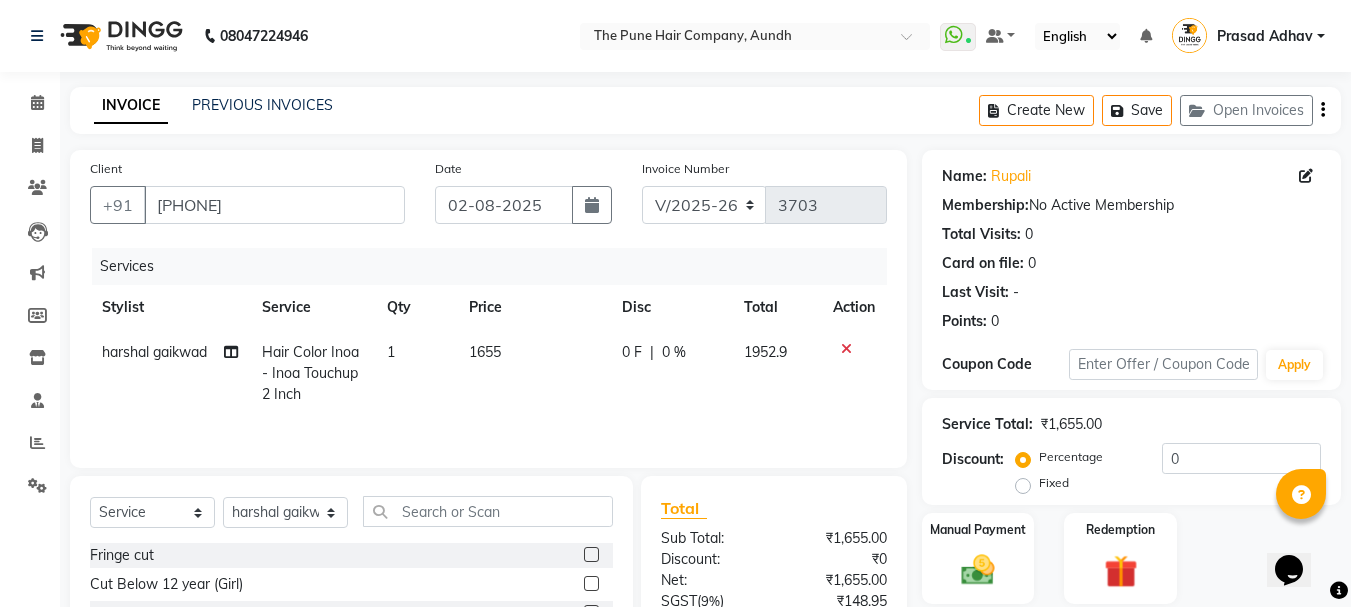 click 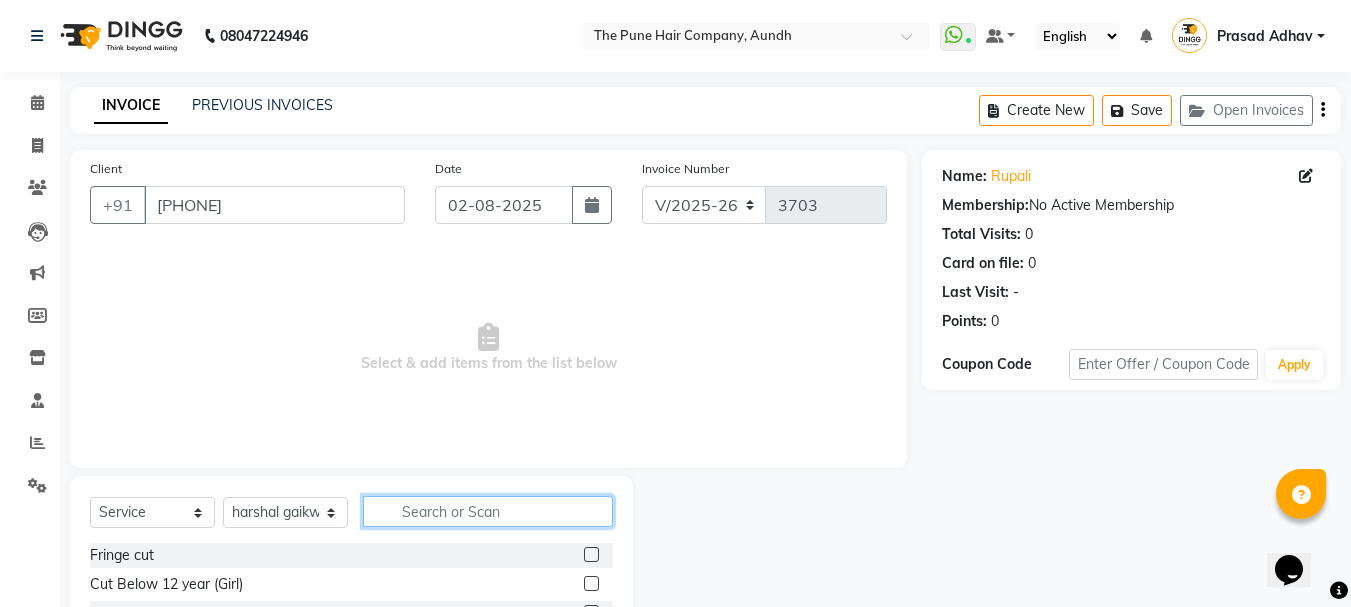 click 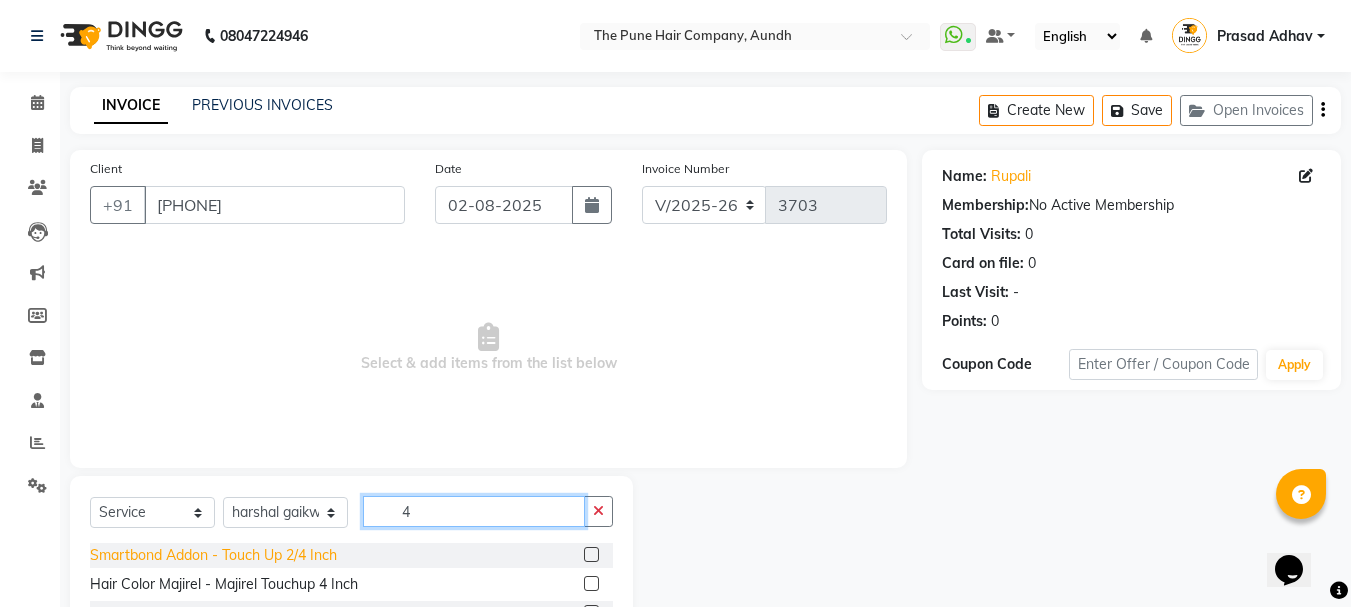 scroll, scrollTop: 100, scrollLeft: 0, axis: vertical 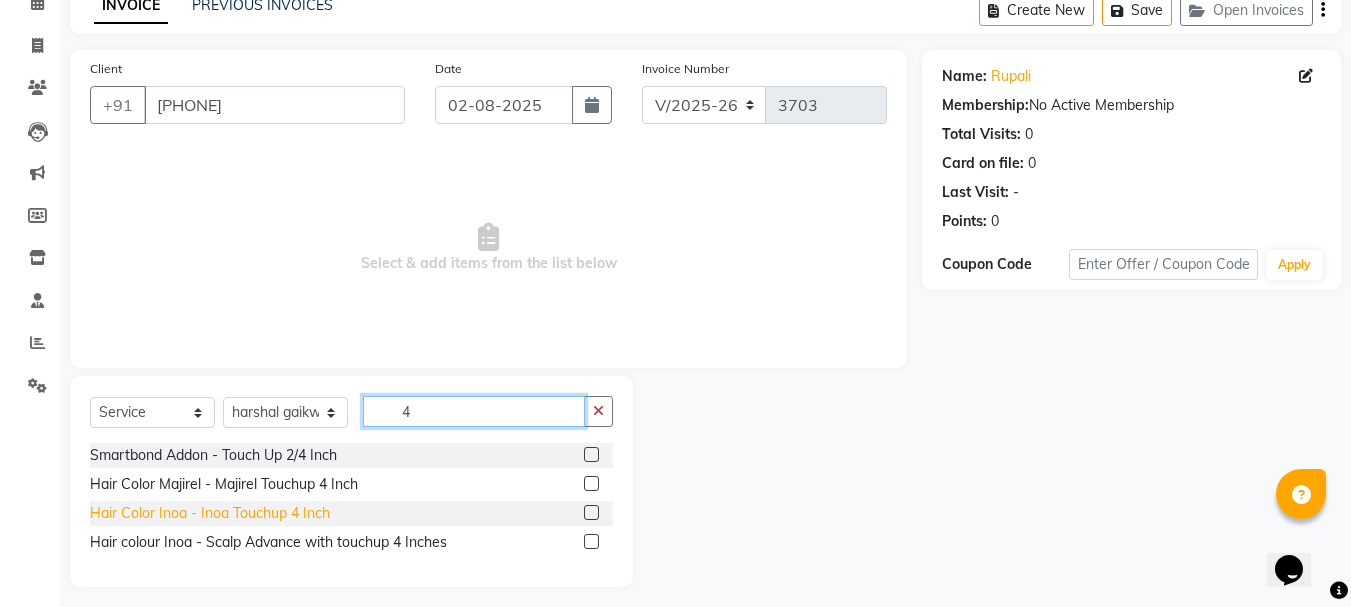 type on "4" 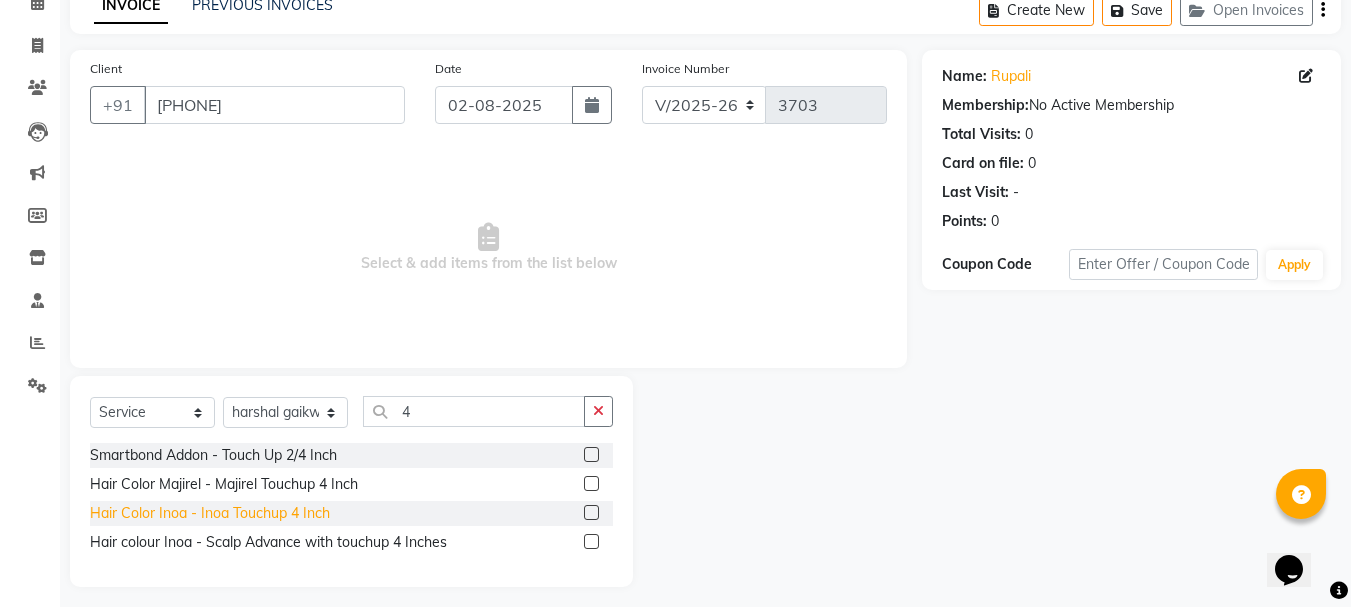 click on "Hair Color Inoa - Inoa Touchup 4 Inch" 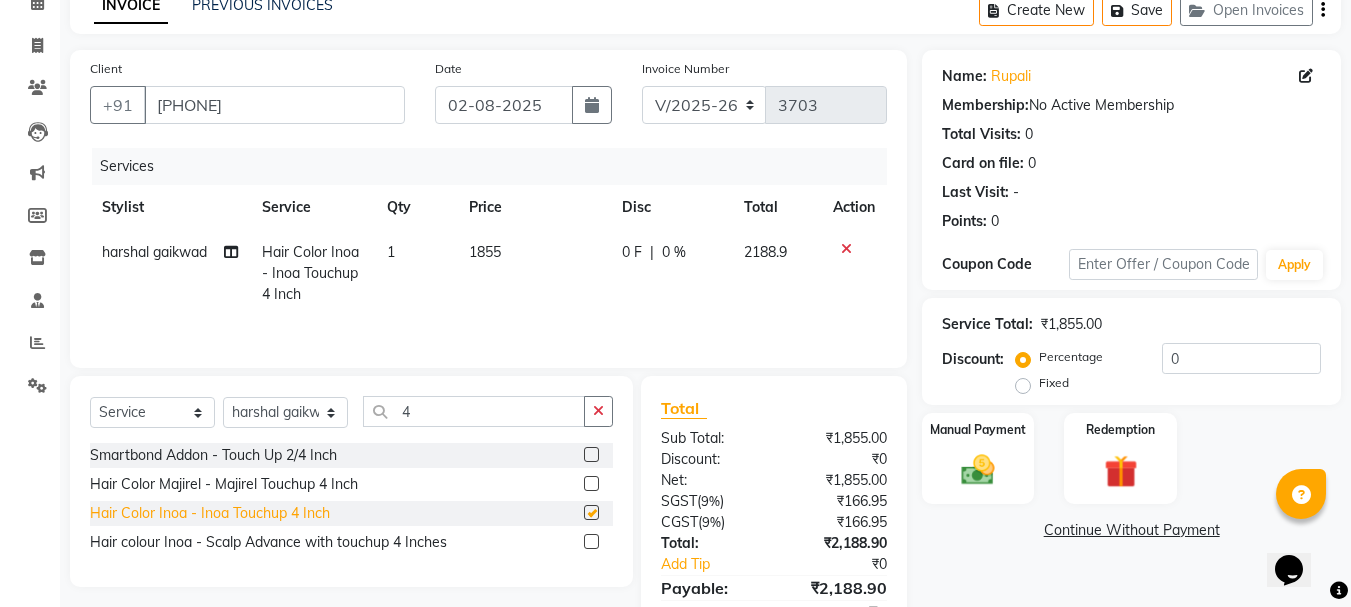 checkbox on "false" 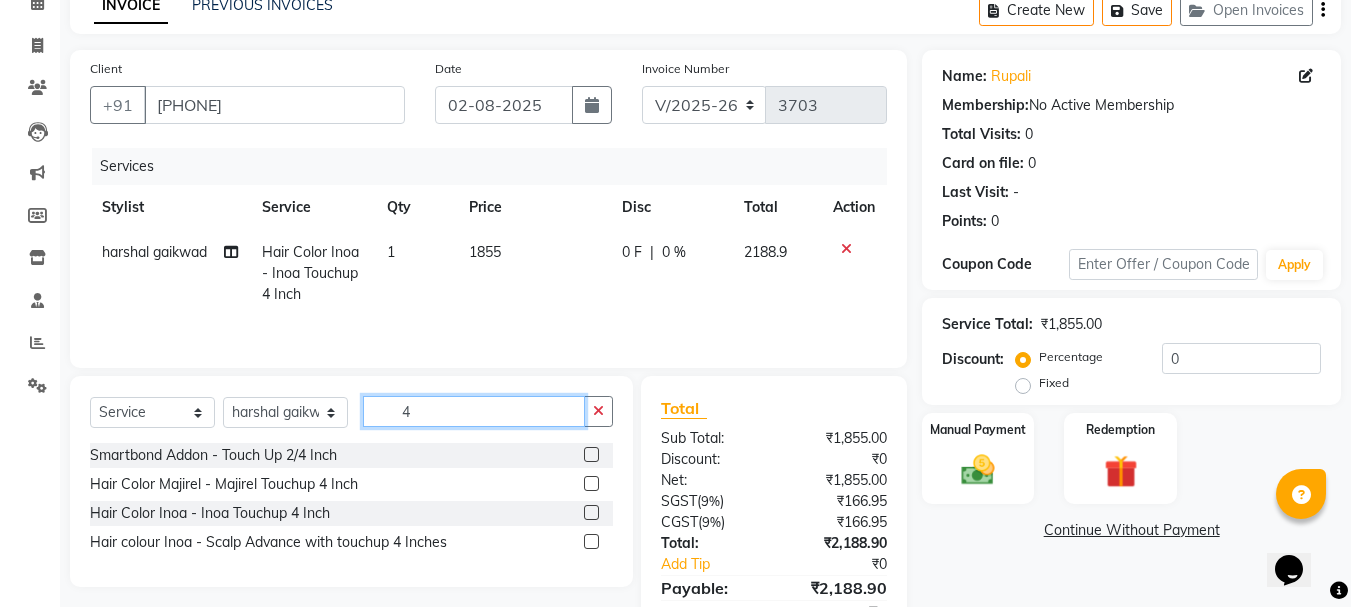 click on "4" 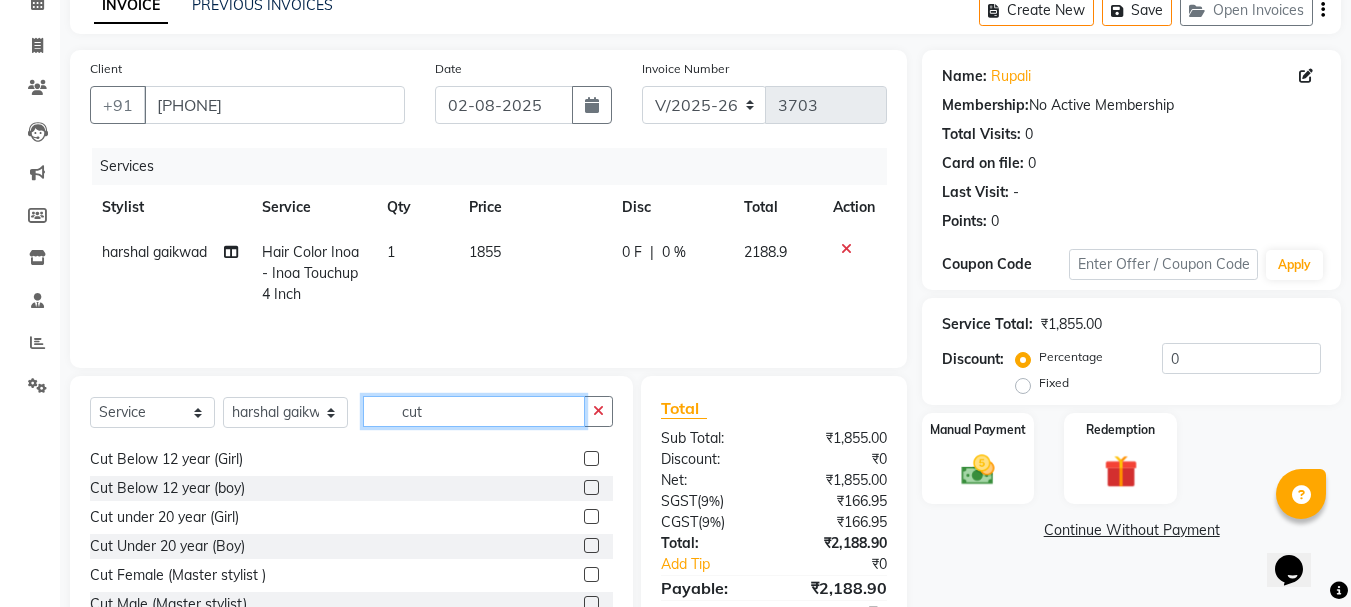 scroll, scrollTop: 32, scrollLeft: 0, axis: vertical 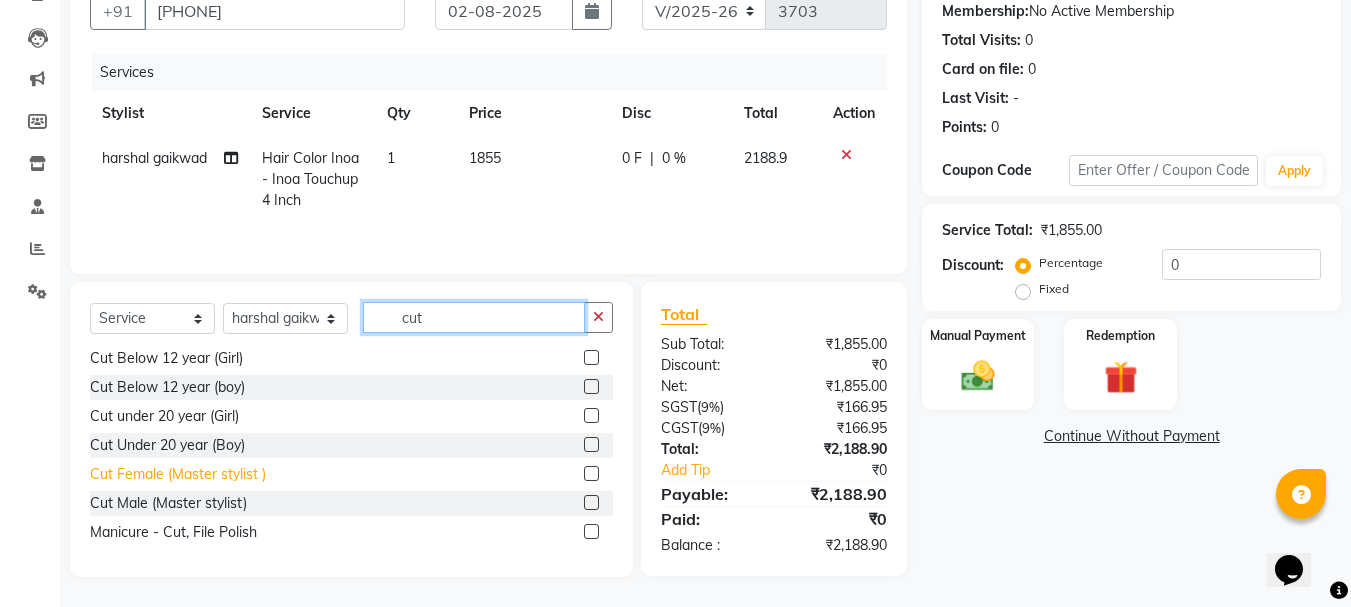 type on "cut" 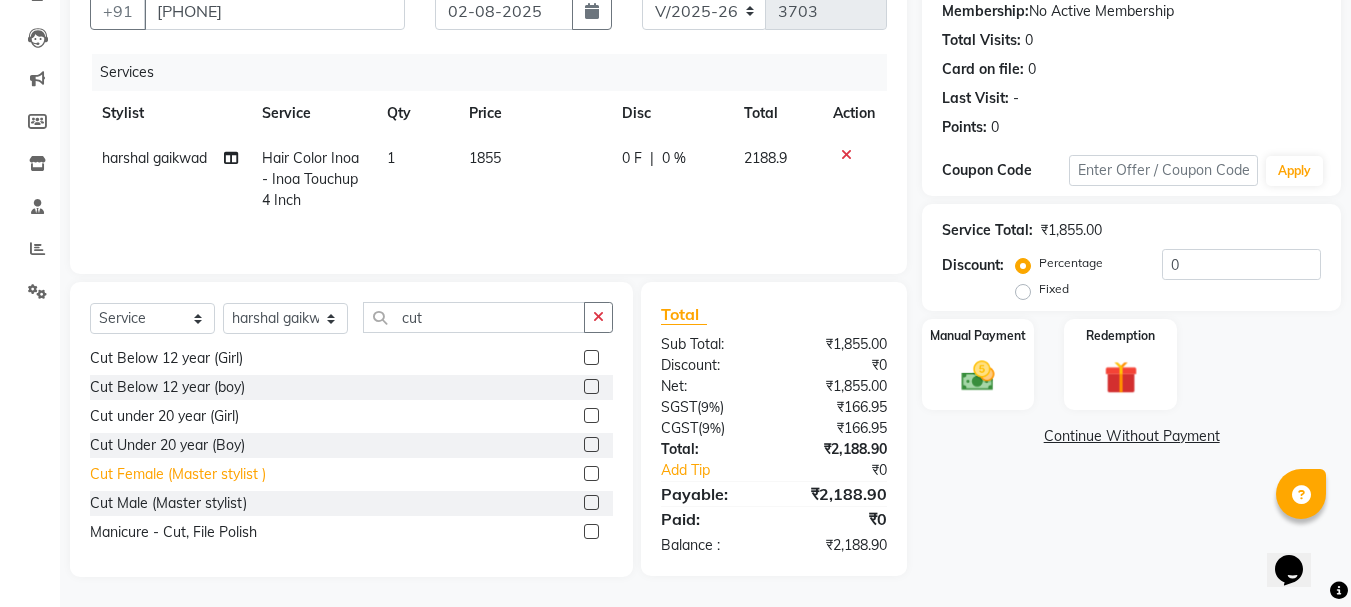 click on "Cut Female (Master stylist )" 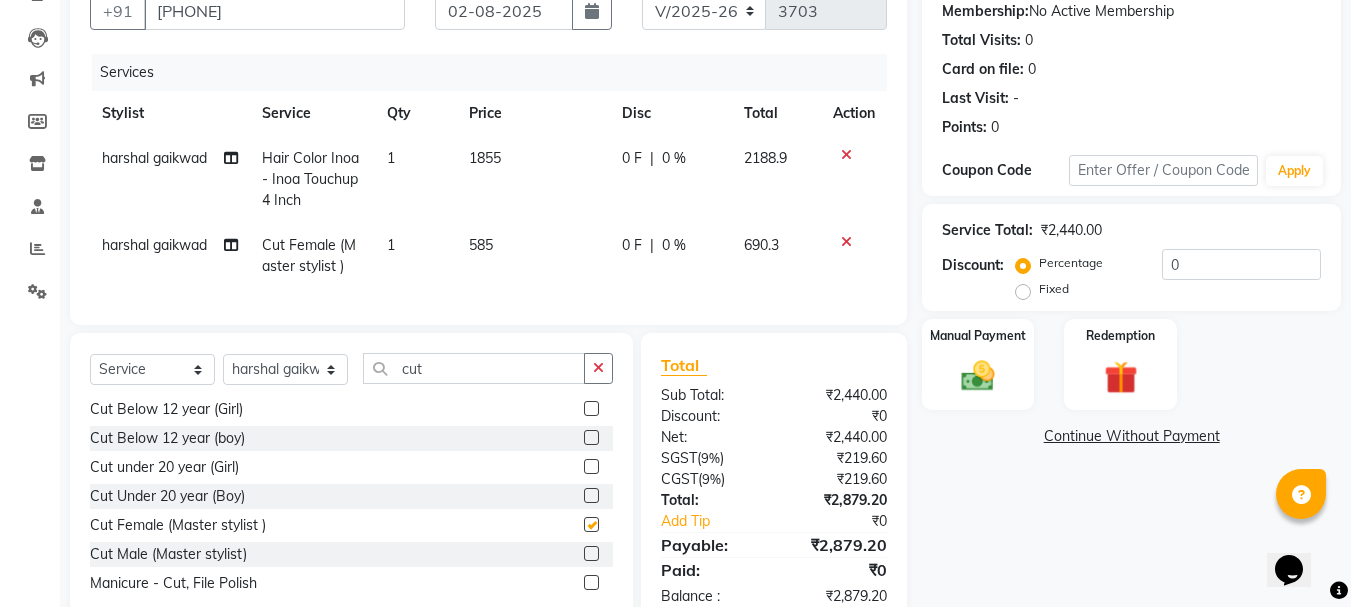 checkbox on "false" 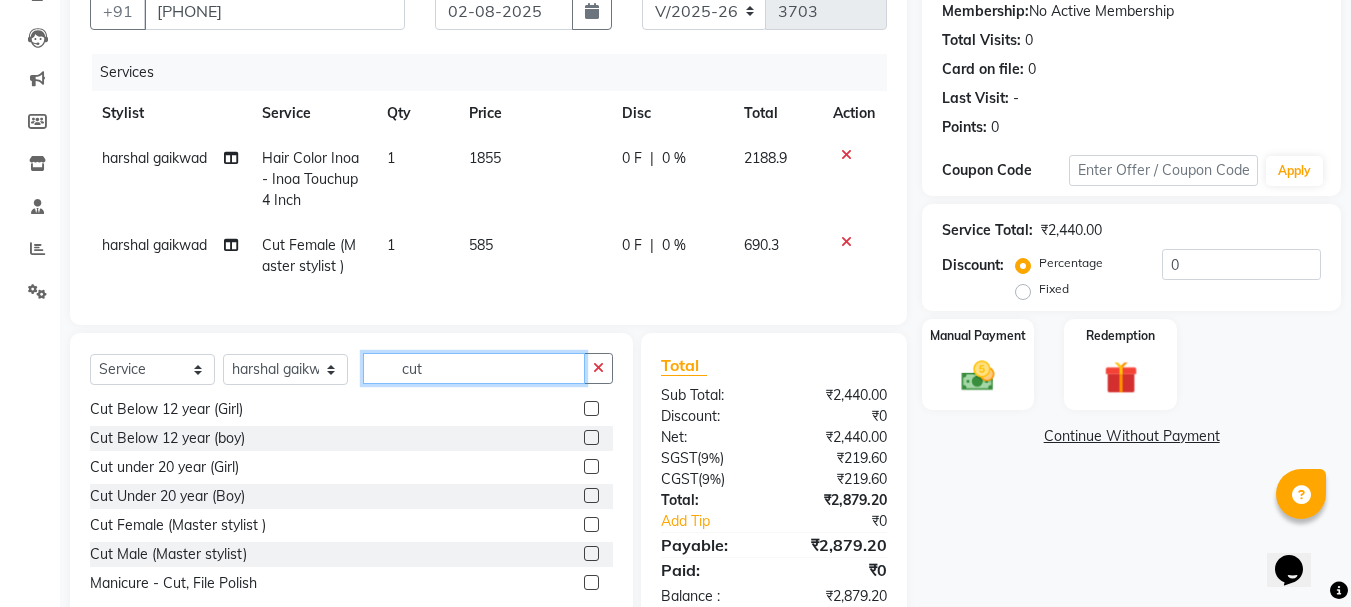 click on "cut" 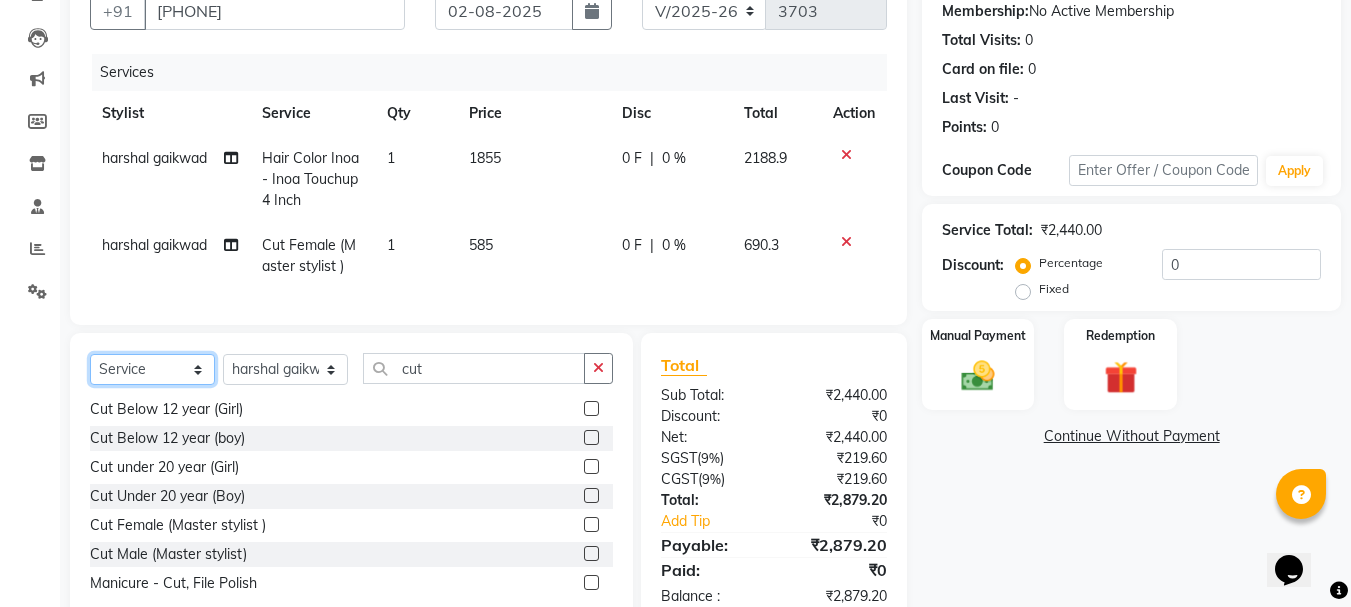 click on "Select  Service  Product  Membership  Package Voucher Prepaid Gift Card" 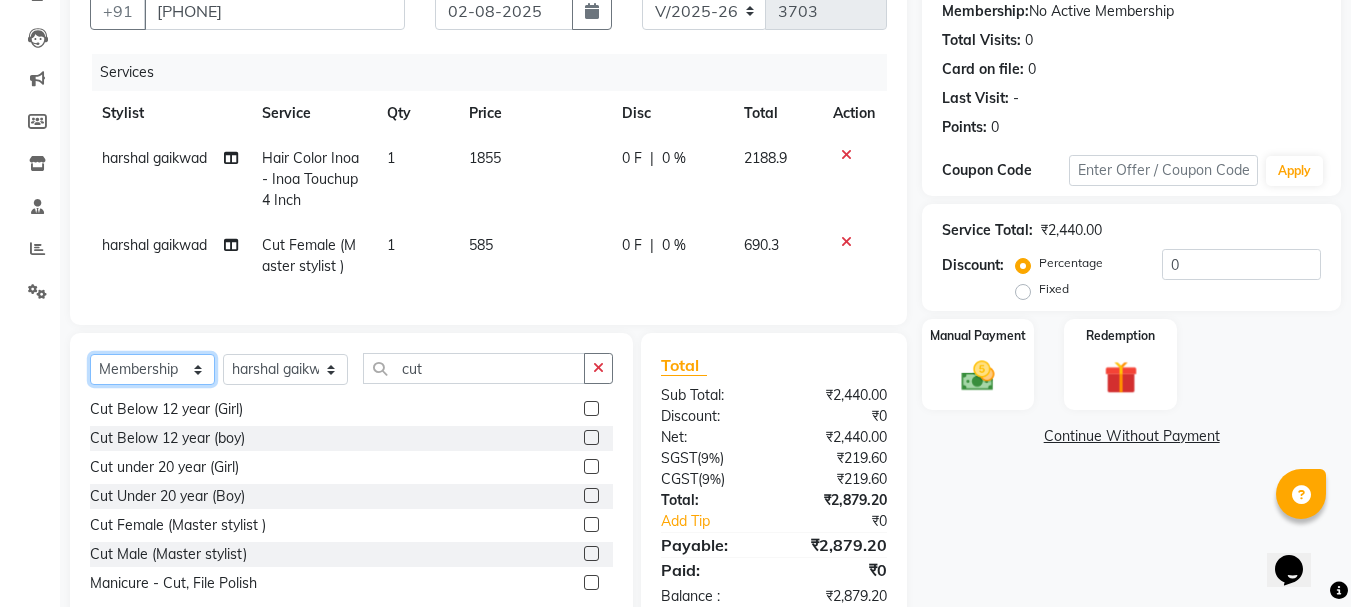 click on "Select  Service  Product  Membership  Package Voucher Prepaid Gift Card" 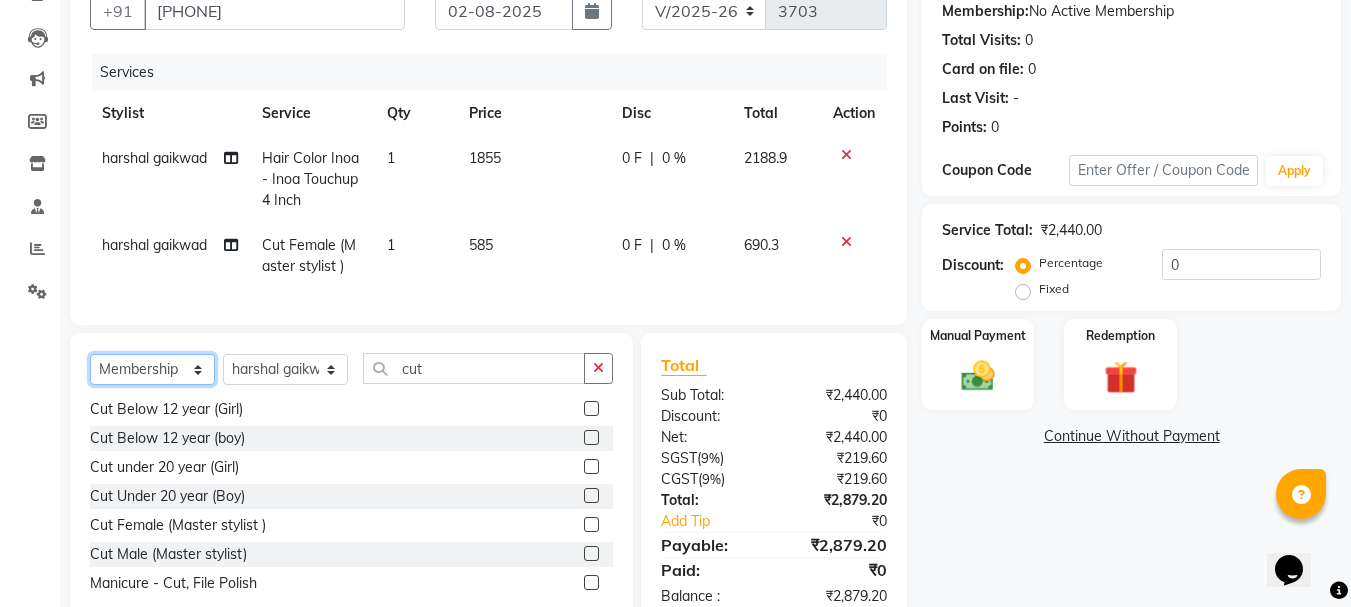 scroll, scrollTop: 0, scrollLeft: 0, axis: both 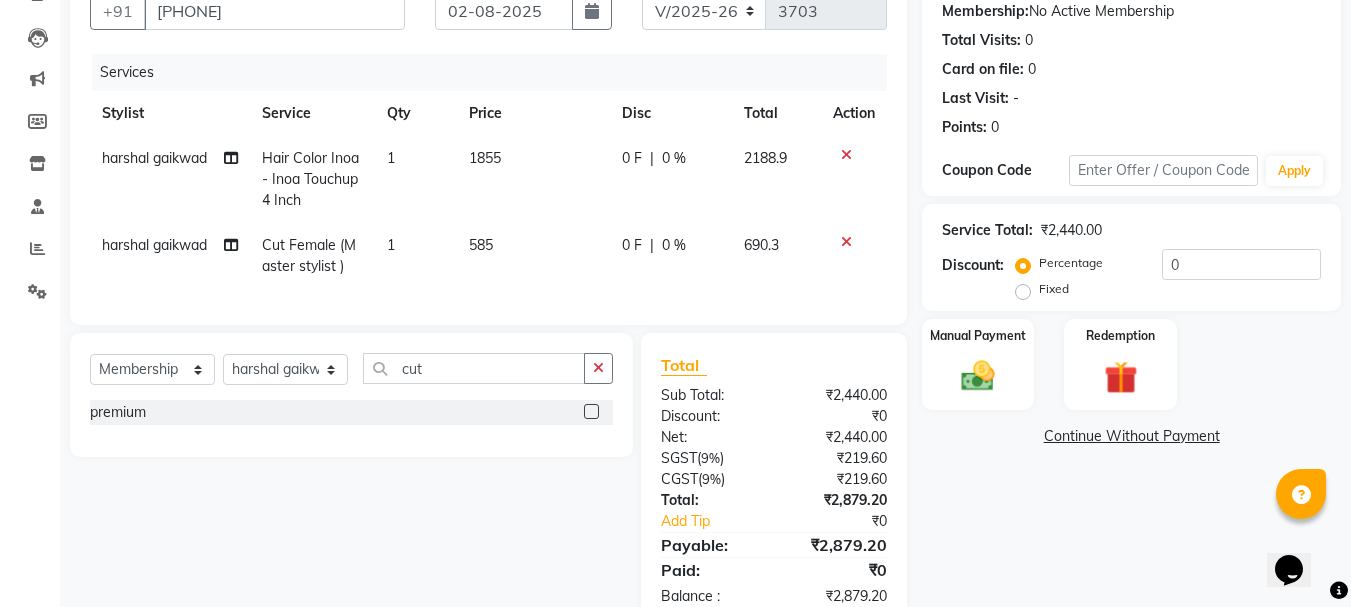 click 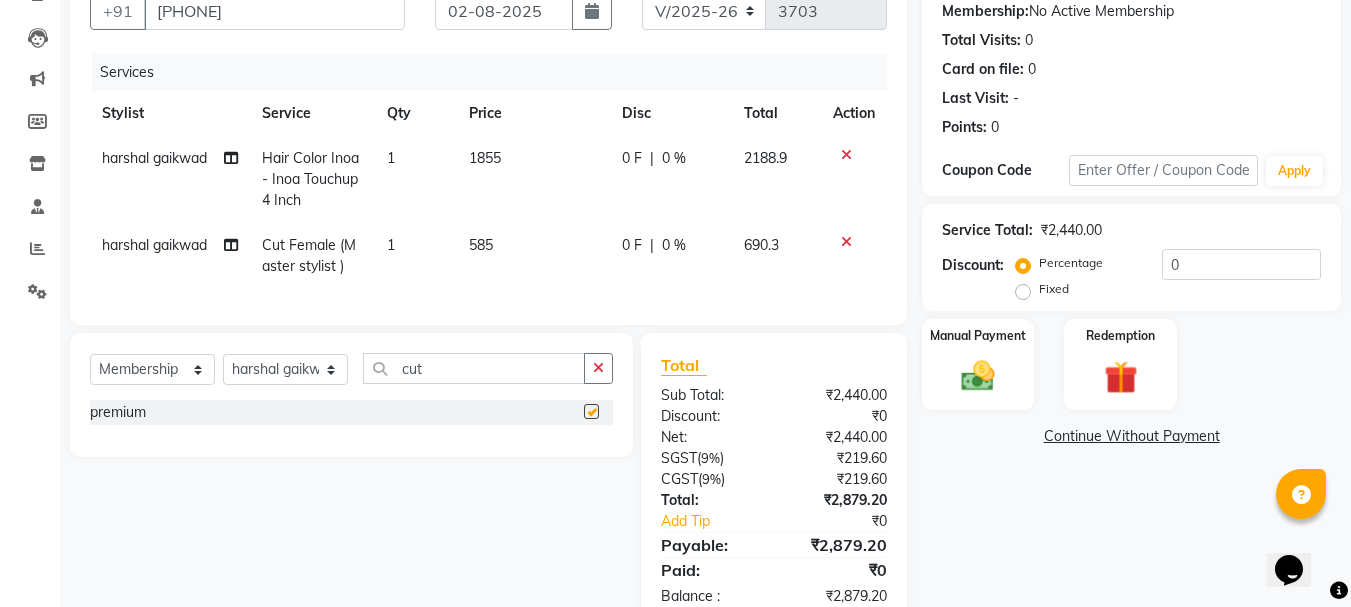 select on "select" 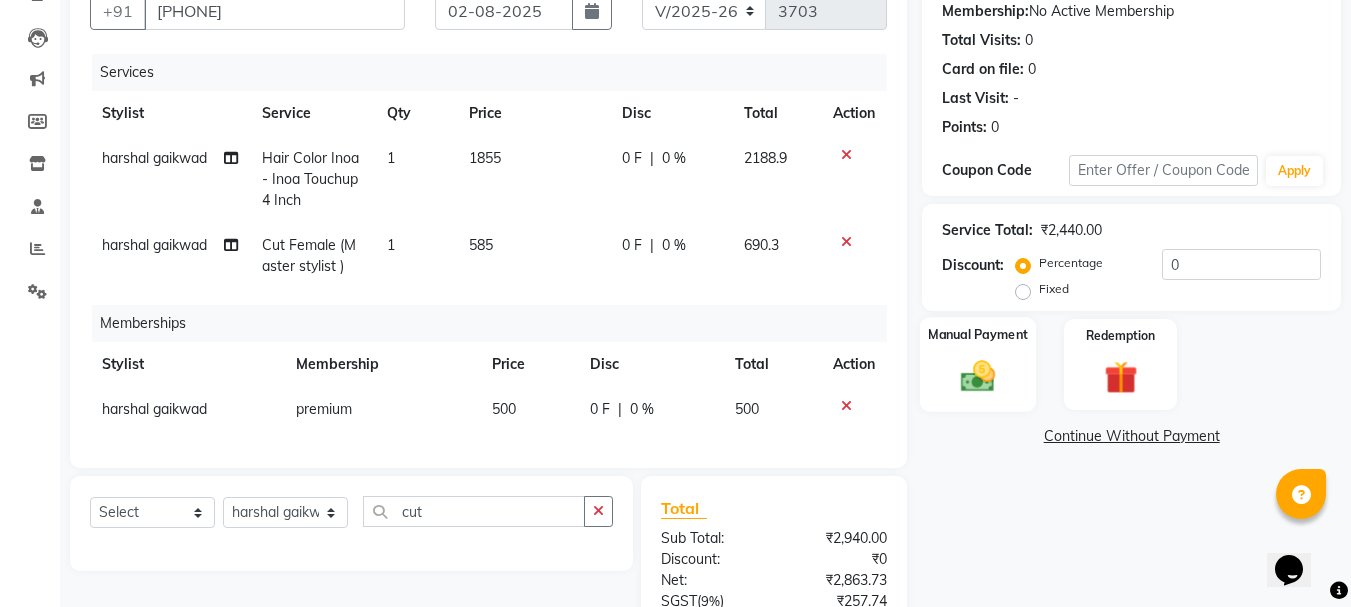 click 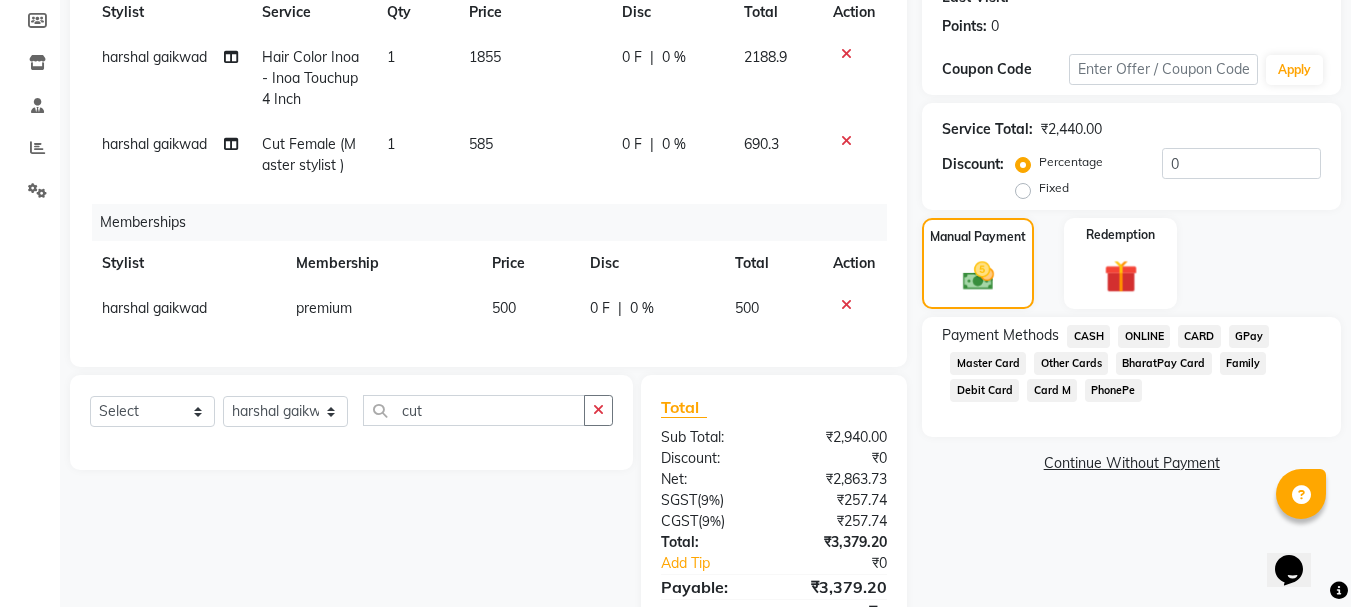 scroll, scrollTop: 300, scrollLeft: 0, axis: vertical 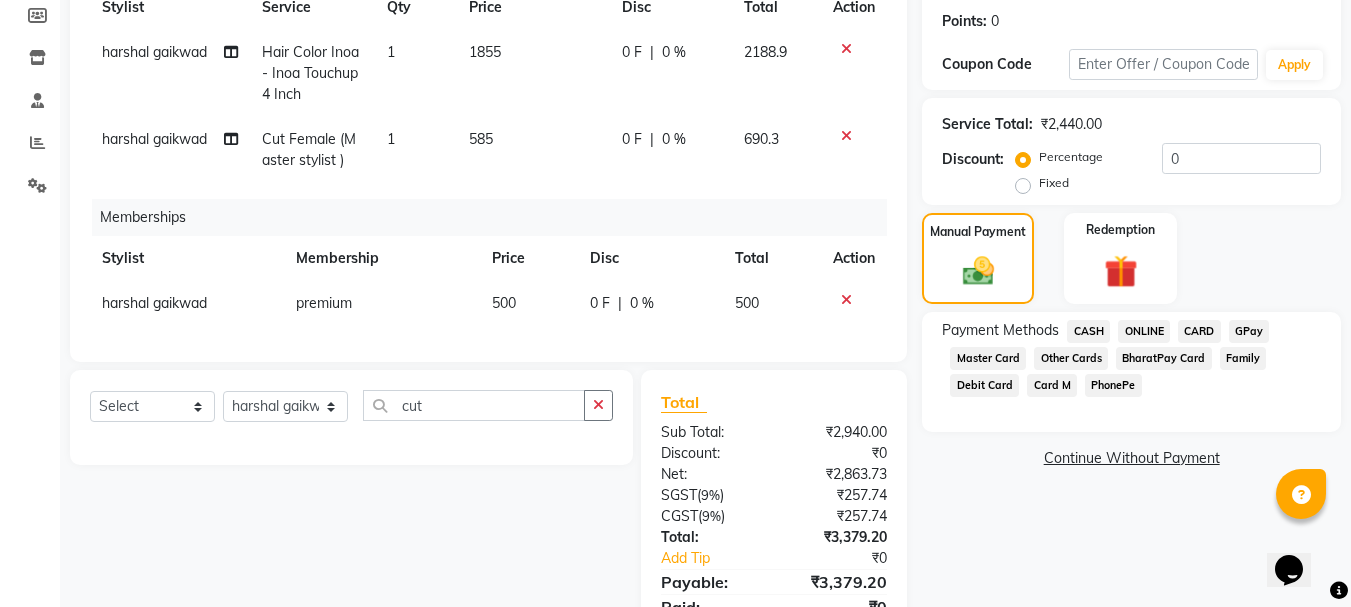 click on "Service Total:  ₹2,440.00  Discount:  Percentage   Fixed  0" 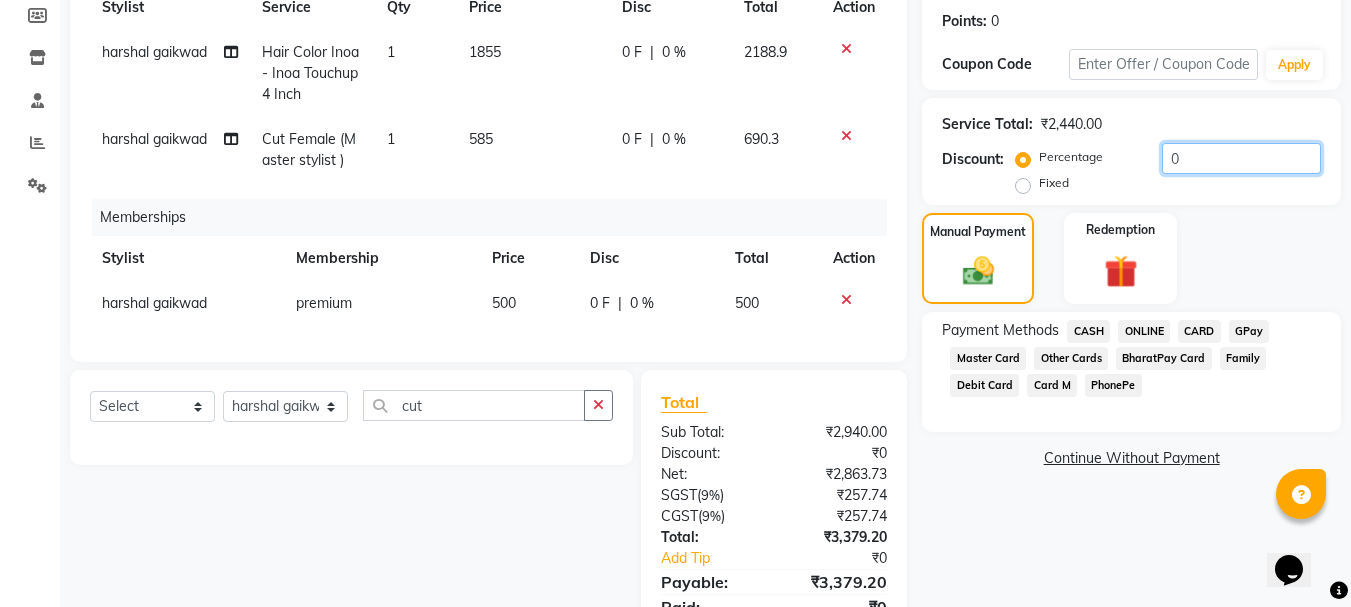 click on "0" 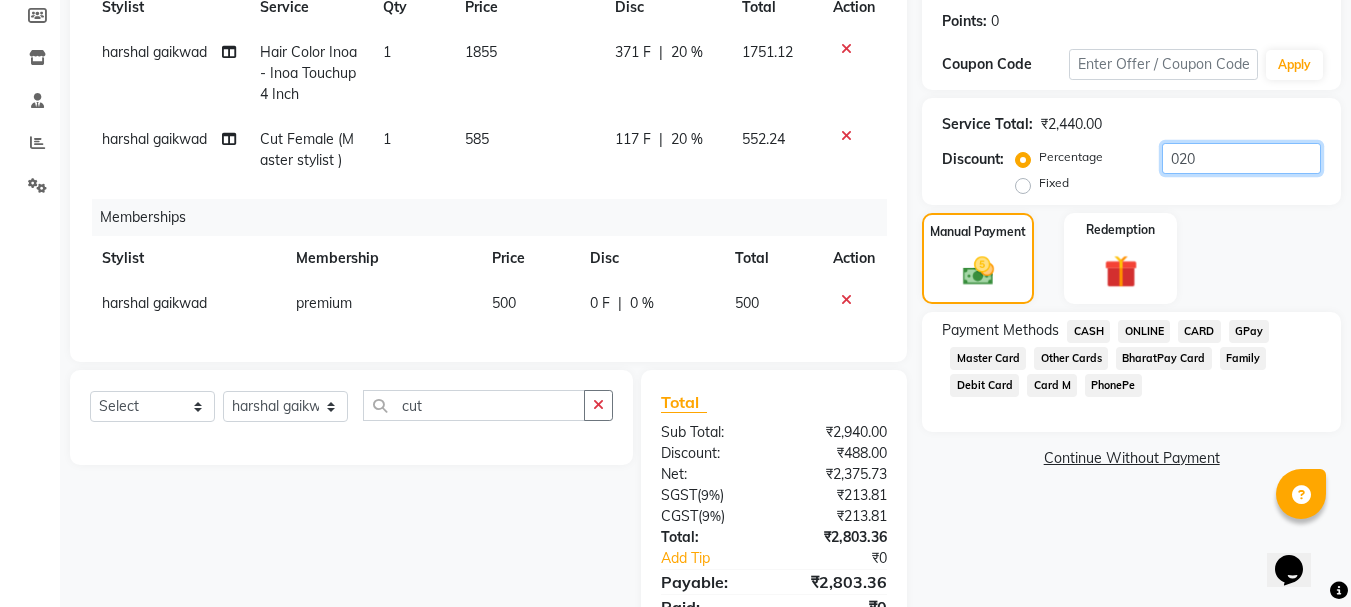 type on "020" 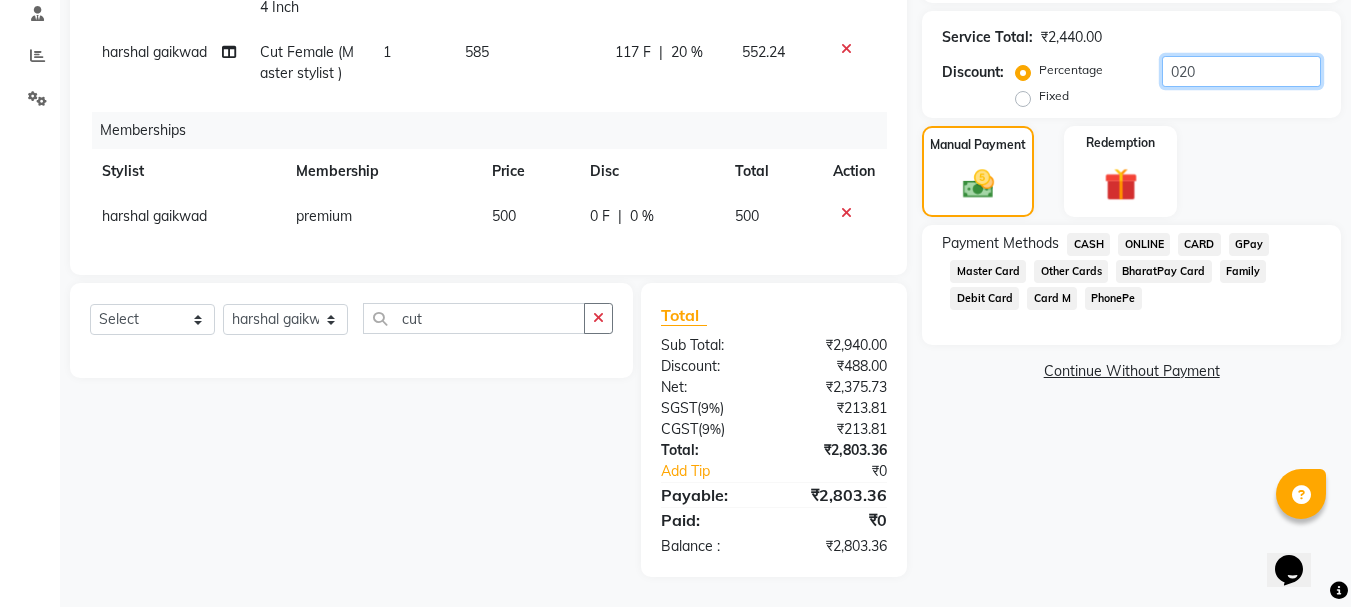 scroll, scrollTop: 402, scrollLeft: 0, axis: vertical 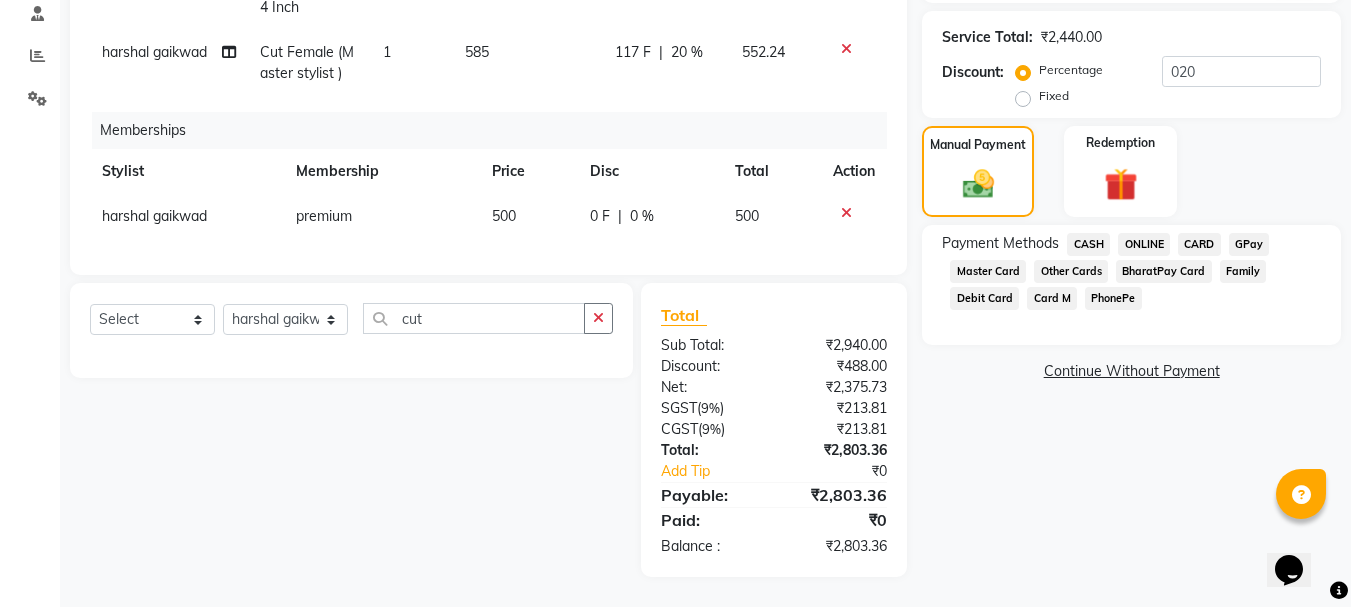 click on "CARD" 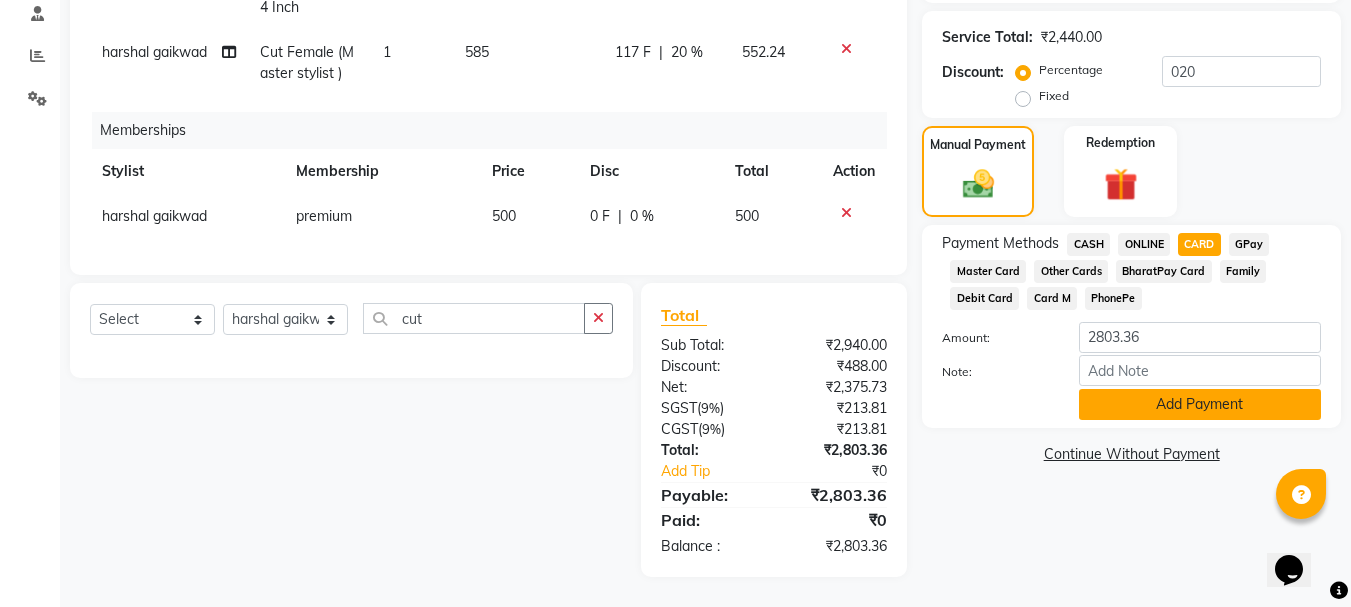 click on "Add Payment" 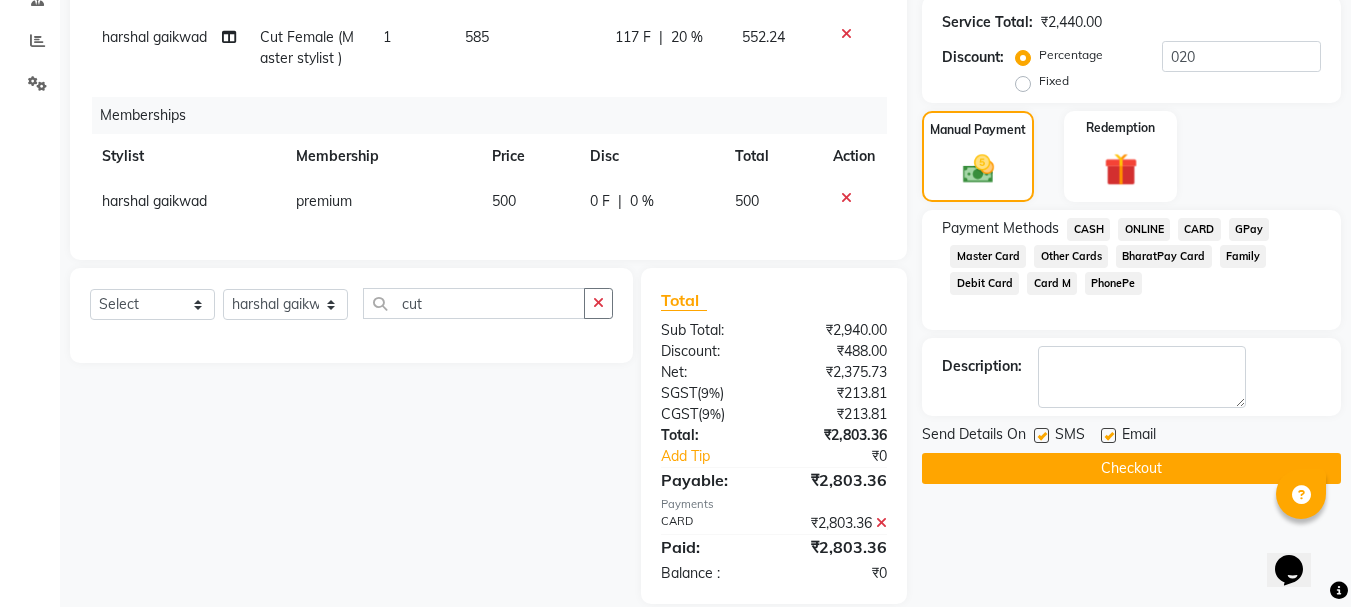 click on "Checkout" 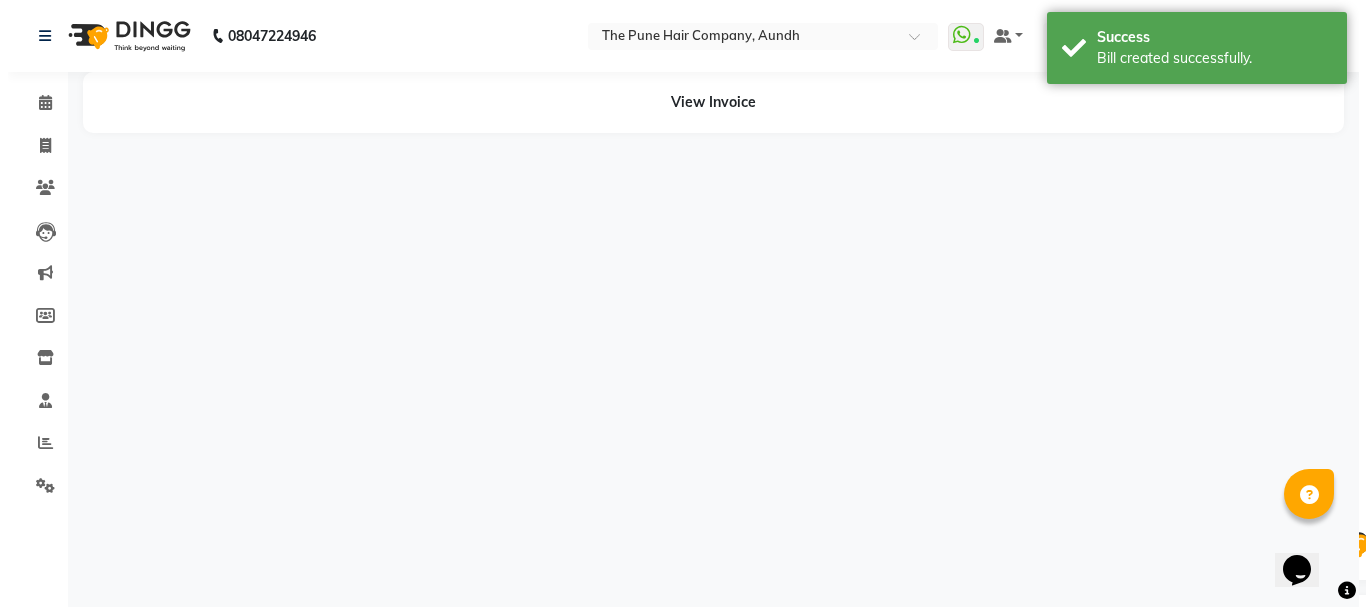 scroll, scrollTop: 0, scrollLeft: 0, axis: both 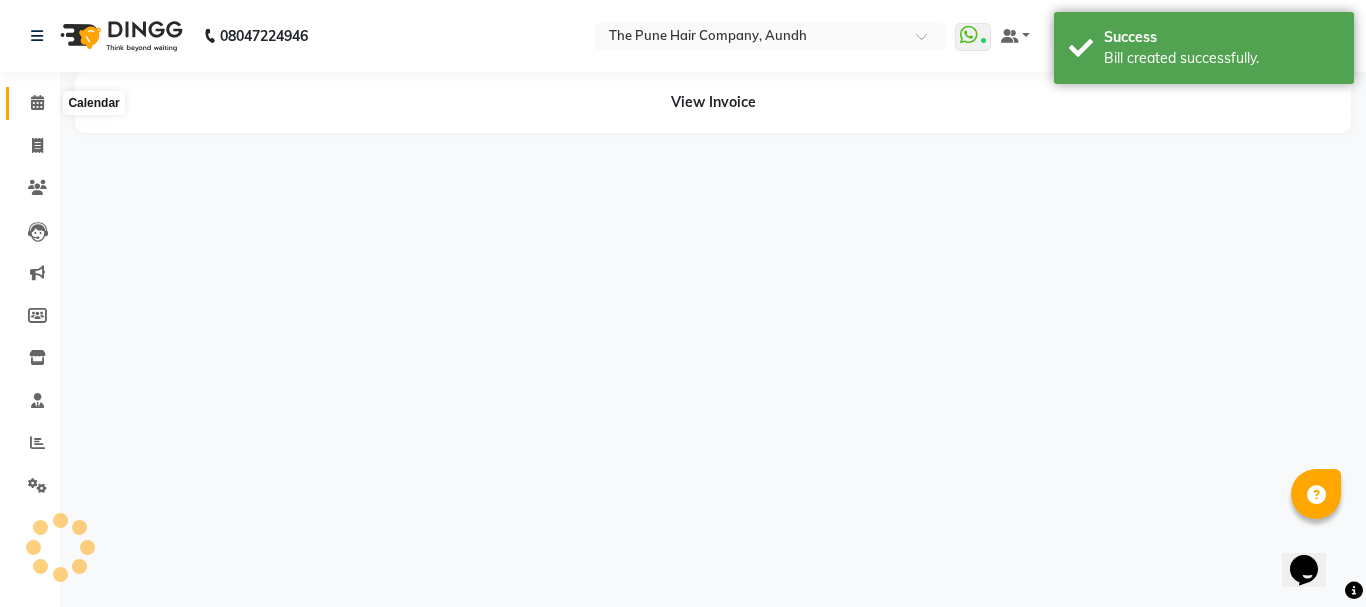 click 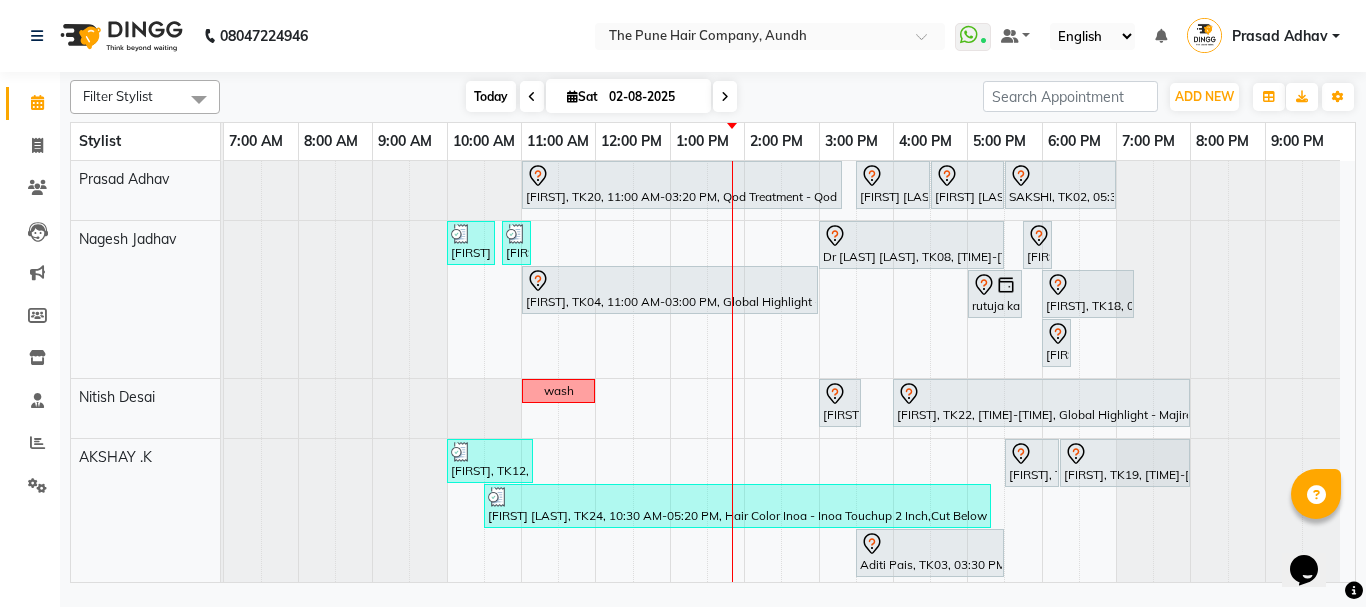 click on "Today" at bounding box center [491, 96] 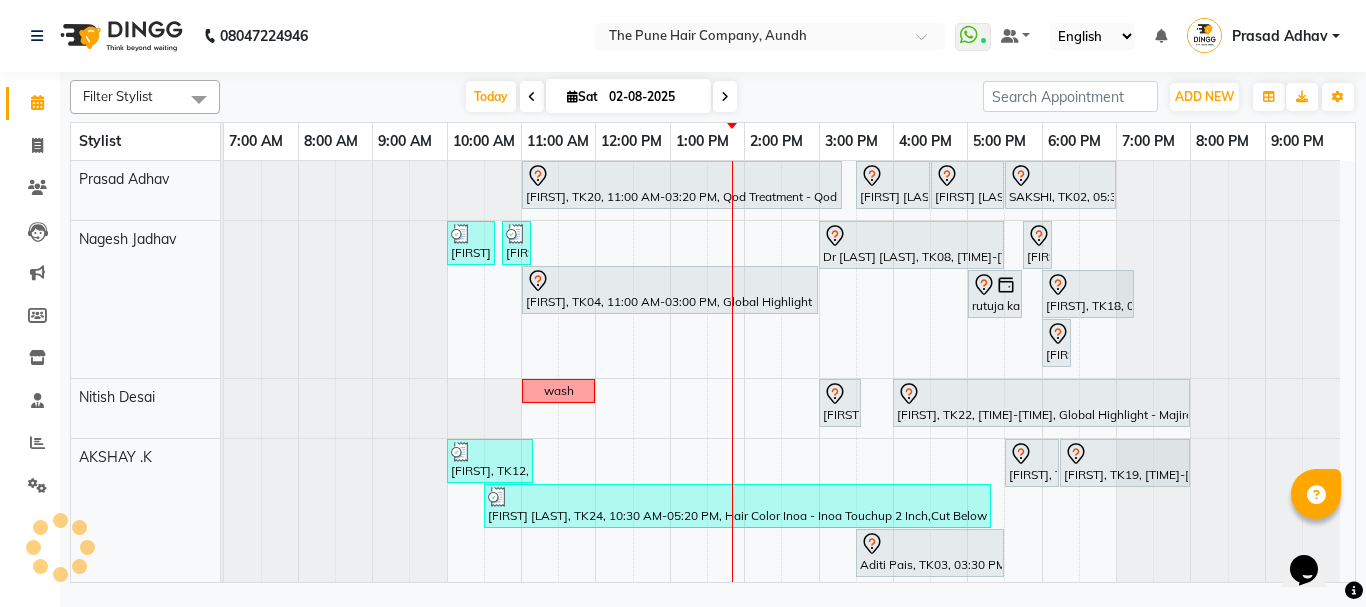 scroll, scrollTop: 200, scrollLeft: 0, axis: vertical 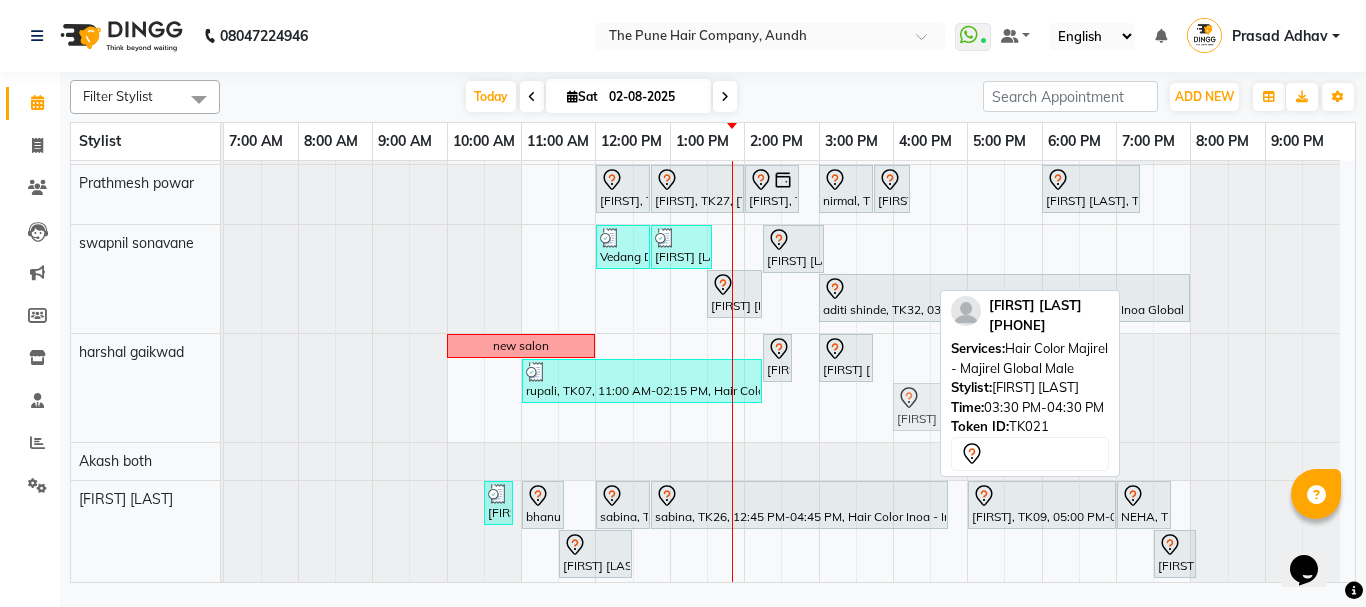 drag, startPoint x: 870, startPoint y: 400, endPoint x: 892, endPoint y: 401, distance: 22.022715 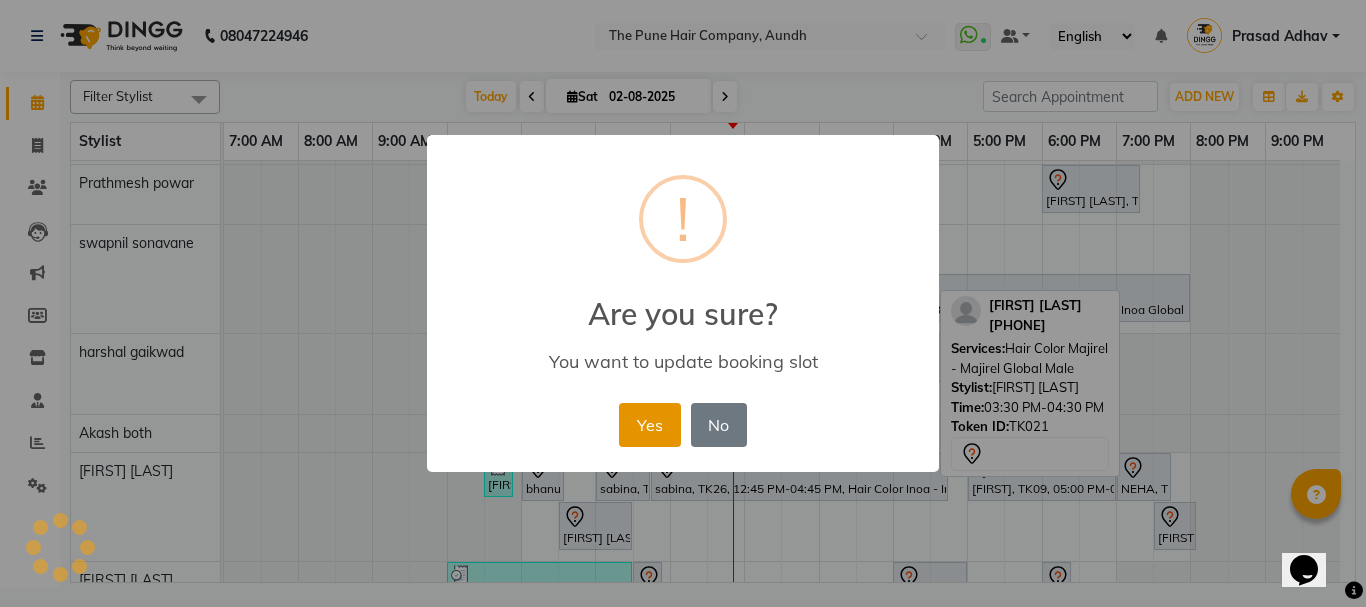 click on "Yes" at bounding box center (649, 425) 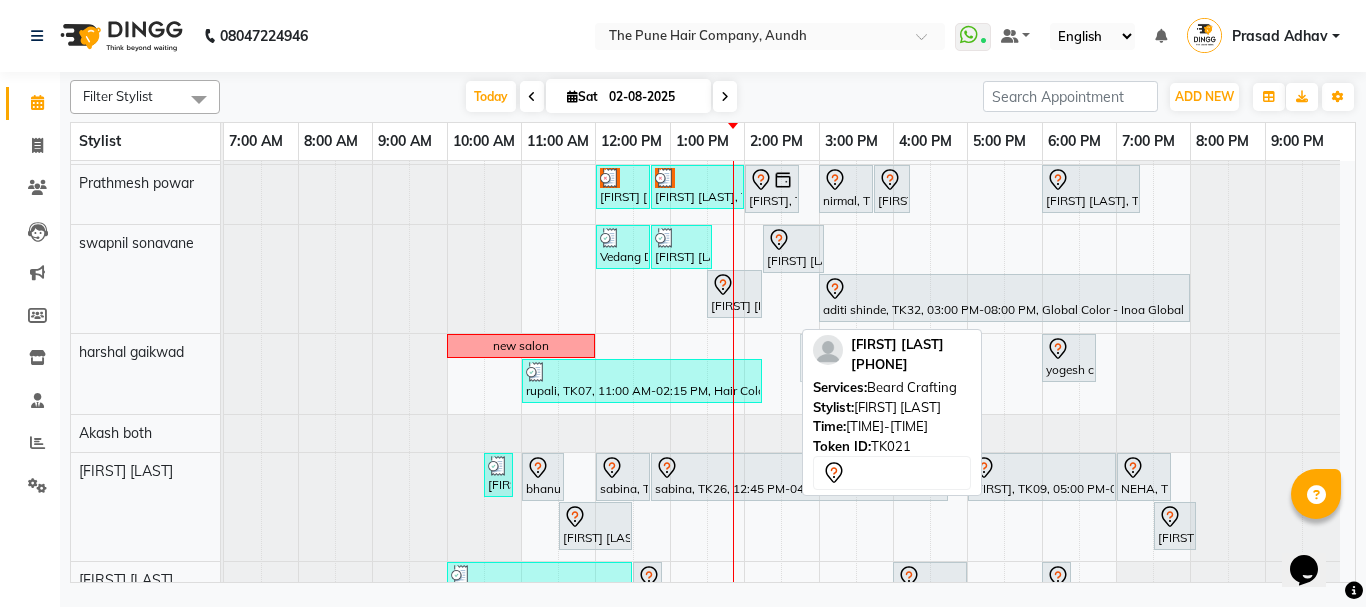 drag, startPoint x: 781, startPoint y: 369, endPoint x: 794, endPoint y: 370, distance: 13.038404 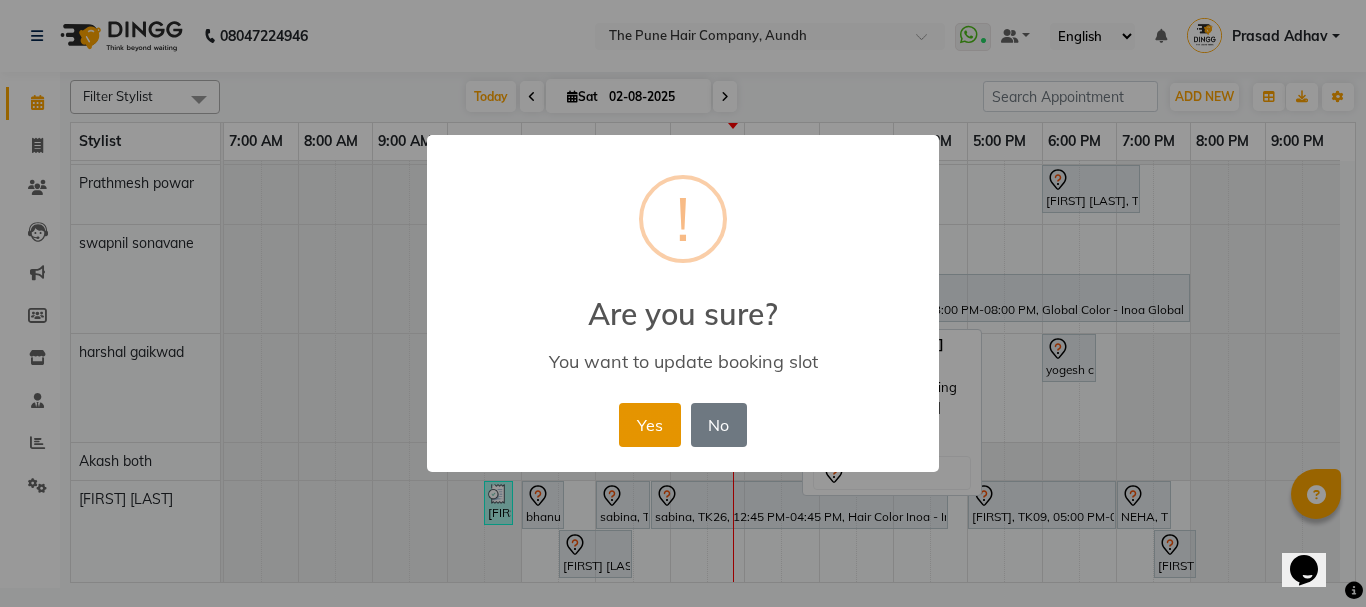 click on "Yes" at bounding box center (649, 425) 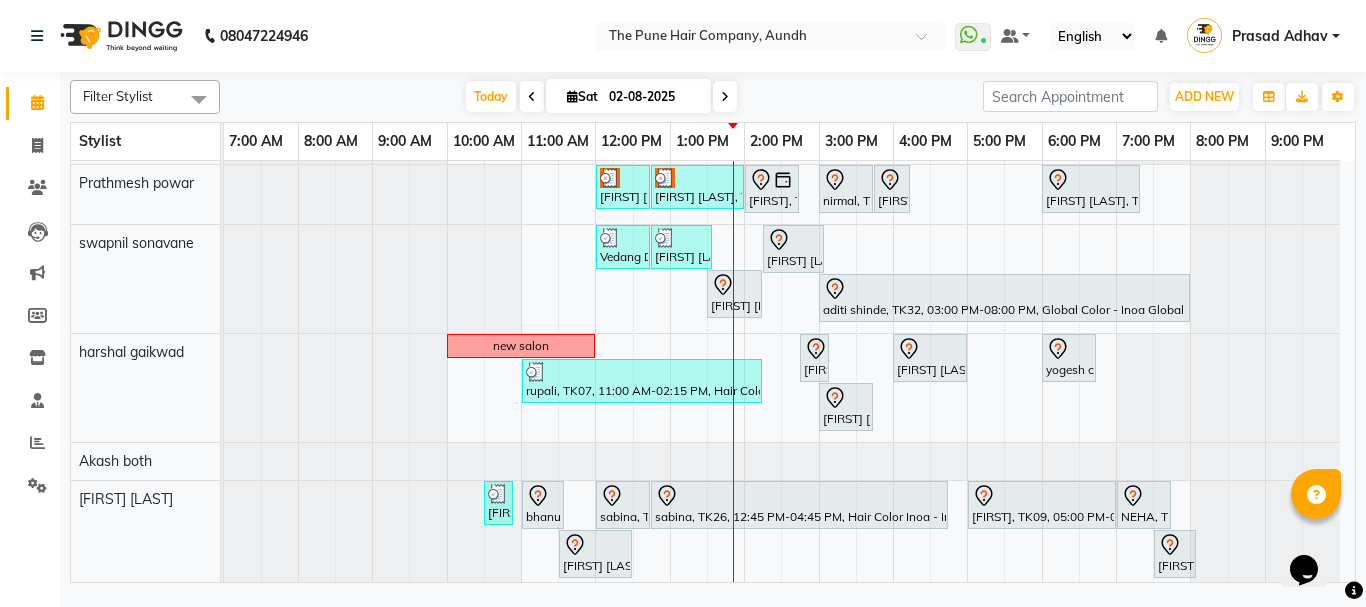 scroll, scrollTop: 655, scrollLeft: 0, axis: vertical 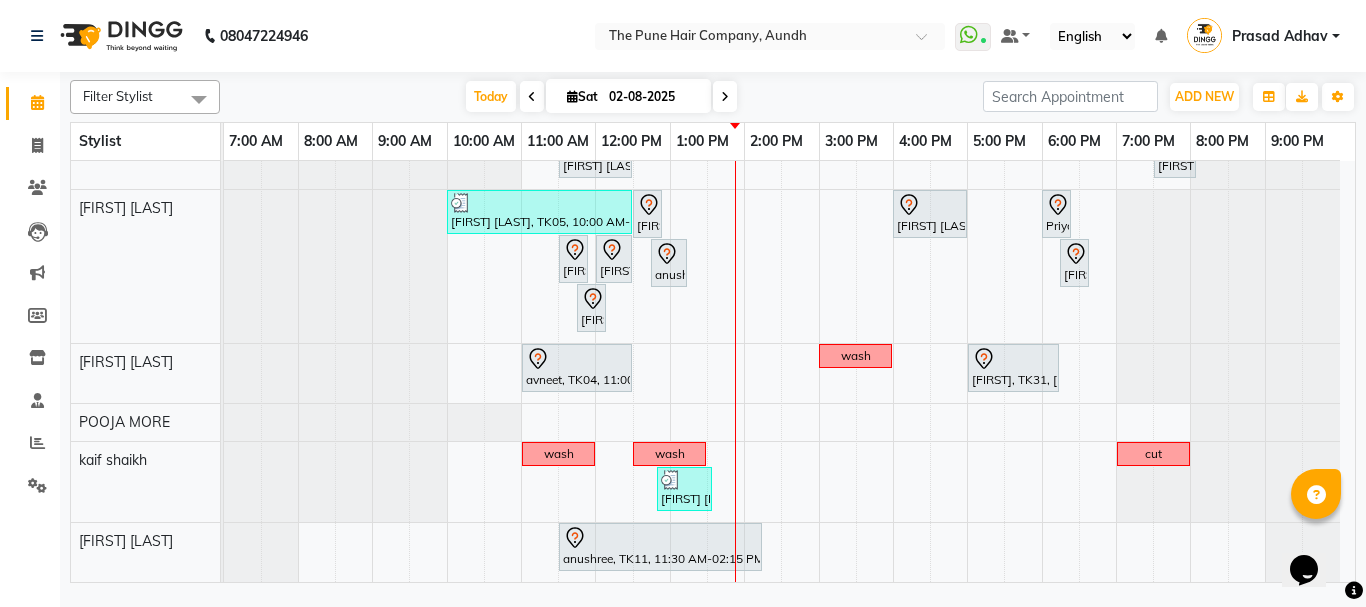 click at bounding box center [725, 97] 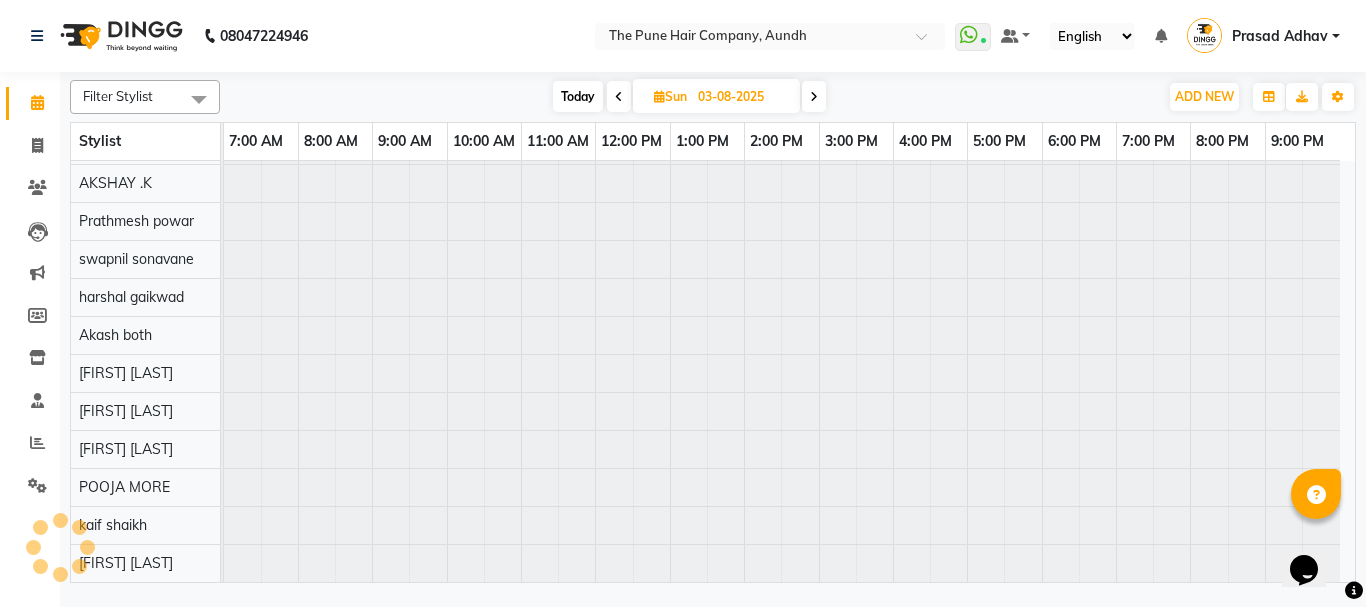 scroll, scrollTop: 110, scrollLeft: 0, axis: vertical 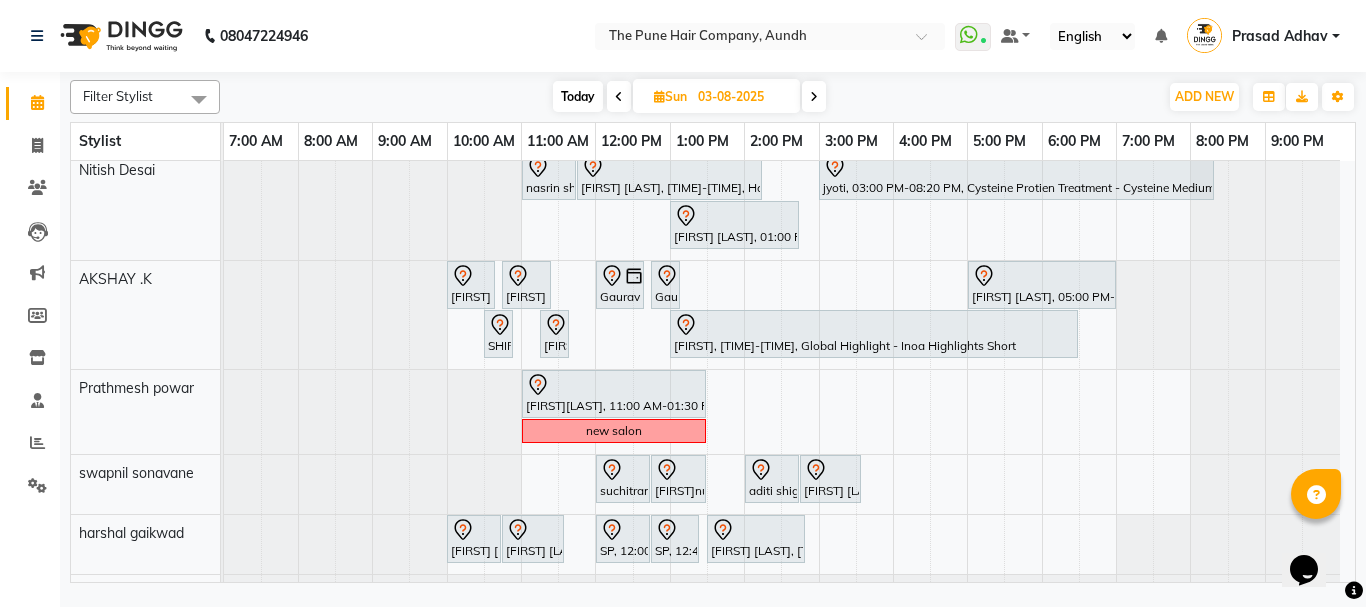 click on "Today" at bounding box center [578, 96] 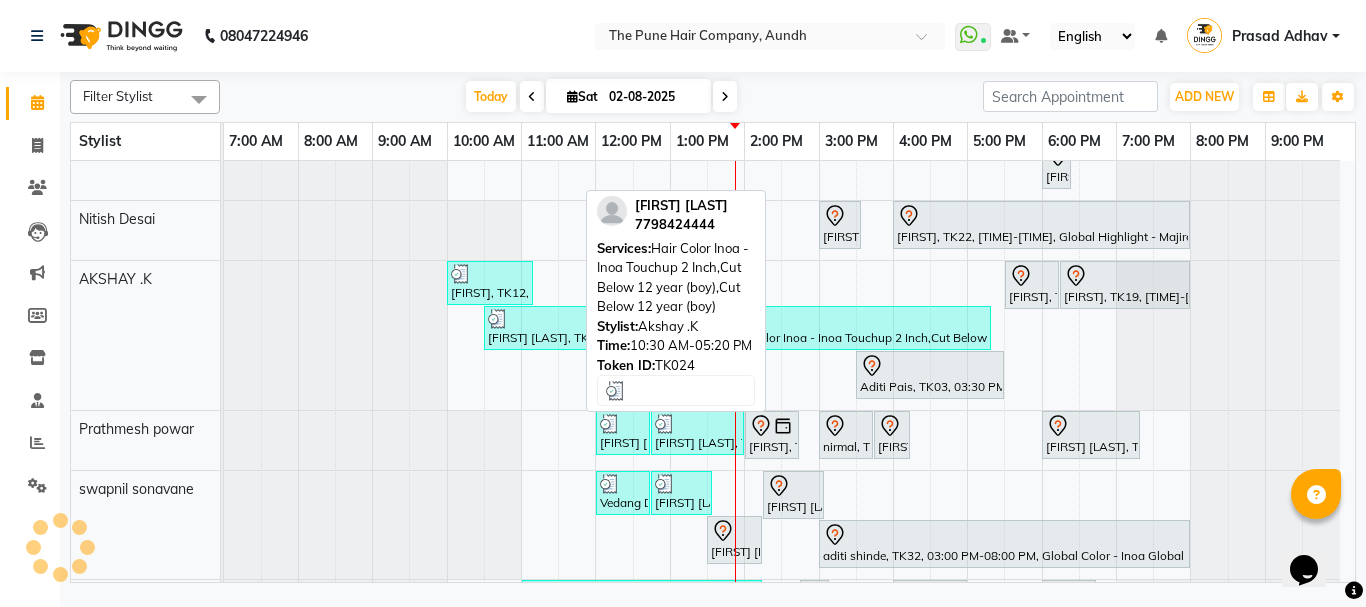 scroll, scrollTop: 178, scrollLeft: 0, axis: vertical 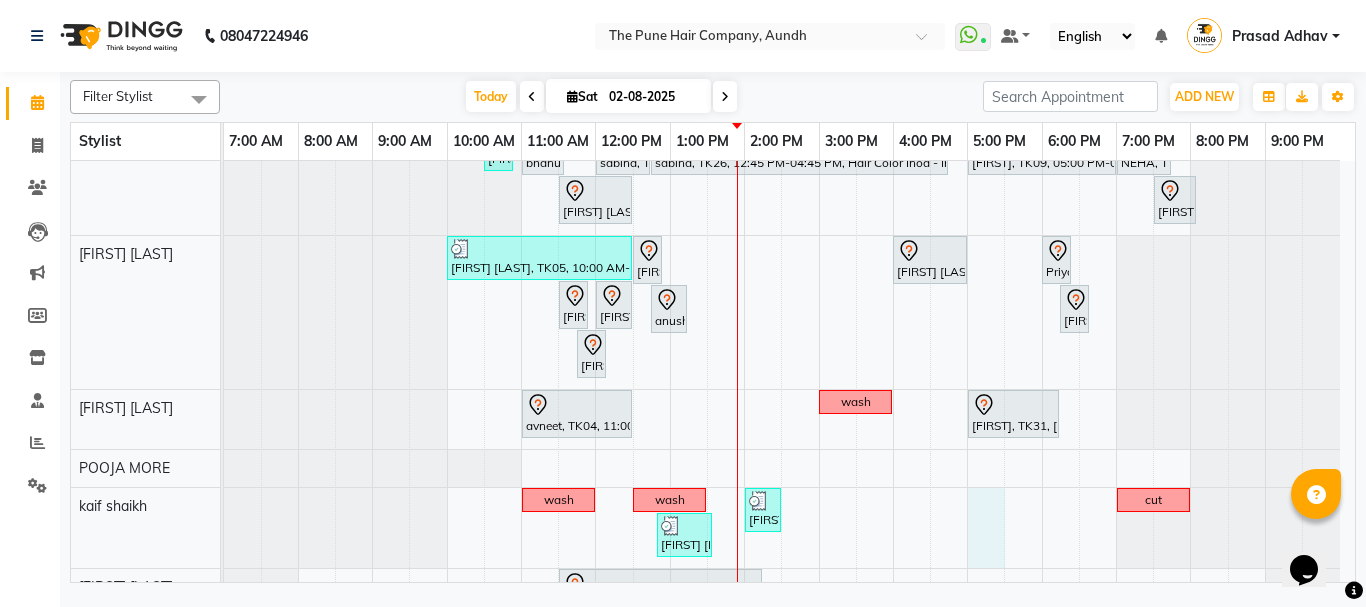 click on "reshma, TK20, 11:00 AM-03:20 PM, Qod Treatment - Qod Medium             PRATIK  KAMTHE , TK16, 03:30 PM-04:30 PM, Cut Male ( Top Stylist )             PRATIK  KAMTHE , TK16, 04:30 PM-05:30 PM, Hair Color Majirel - Majirel Global Male             SAKSHI, TK02, 05:30 PM-07:00 PM, Hair wash & blow dry - long     ritesh singh, TK10, 10:00 AM-10:40 AM, Cut male (Expert)     ritesh singh, TK10, 10:45 AM-11:05 AM,  Beard Crafting             Dr Swati Apte, TK08, 03:00 PM-05:30 PM, Hair Color Inoa - Inoa Touchup 2 Inch             rutuja kandekar, TK13, 05:45 PM-06:00 PM,  Additional Hair Wash (Female)             avneet, TK04, 11:00 AM-03:00 PM, Global Highlight - Majirel Highlights Medium             rutuja kandekar, TK13, 05:00 PM-05:45 PM, Cut Female (Expert)             Sourabh, TK18, 06:00 PM-07:15 PM, Cut Female (Expert)             rutuja kandekar, TK13, 06:00 PM-06:15 PM,  Additional Hair Wash (Female)  wash              karan, TK30, 03:00 PM-03:35 PM, Cut Male (Sr.stylist)" at bounding box center (789, 5) 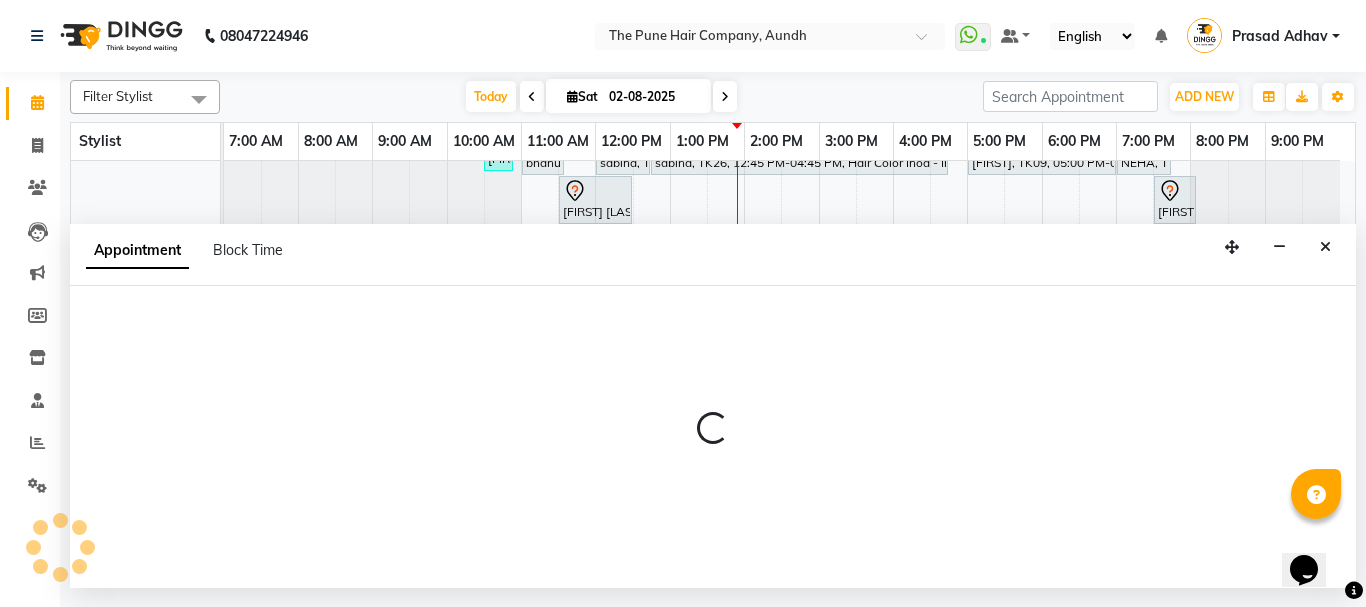 select on "50093" 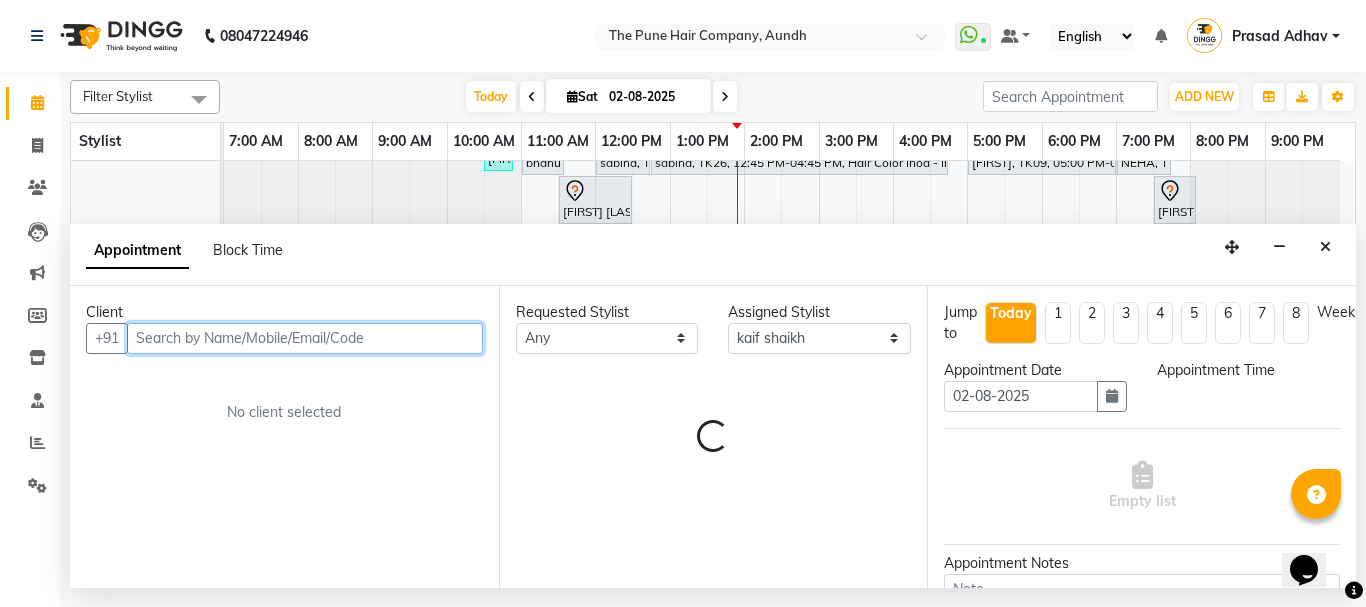 select on "1020" 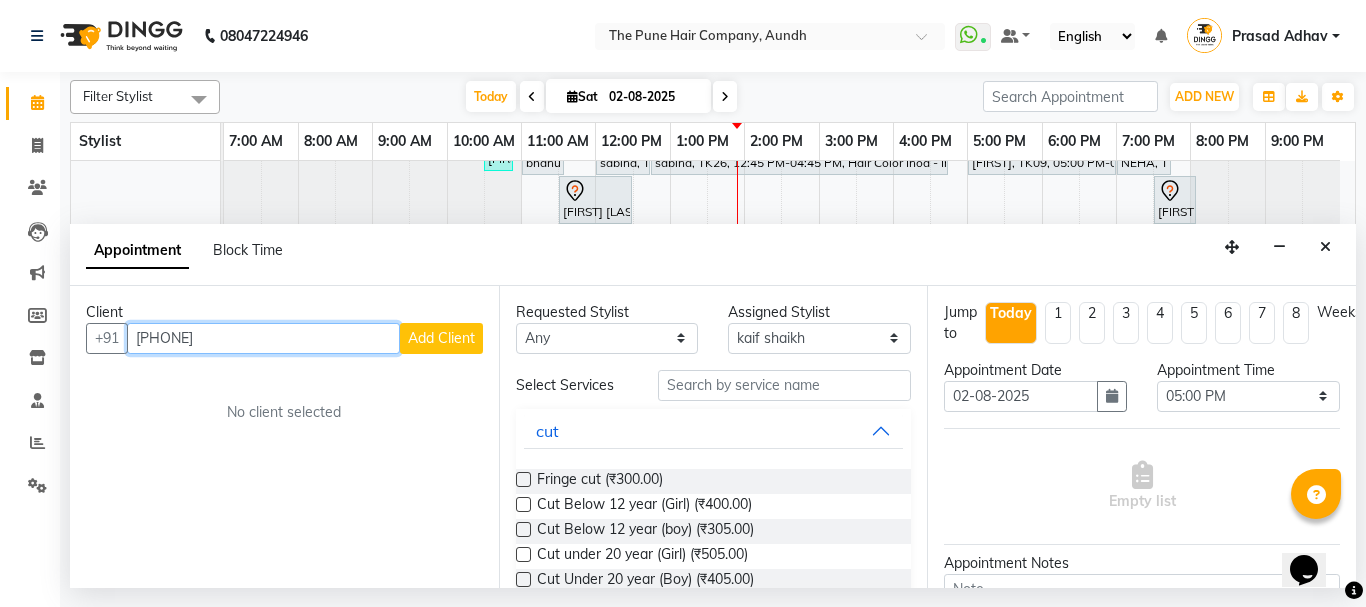 scroll, scrollTop: 824, scrollLeft: 0, axis: vertical 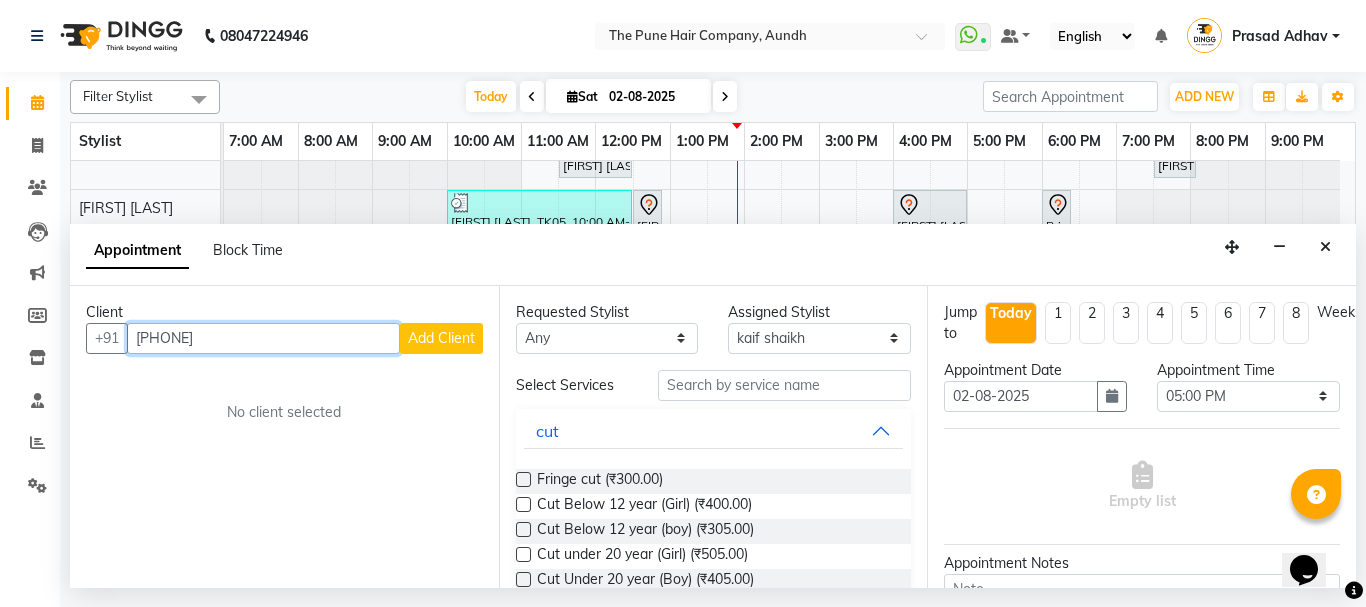 type on "[PHONE]" 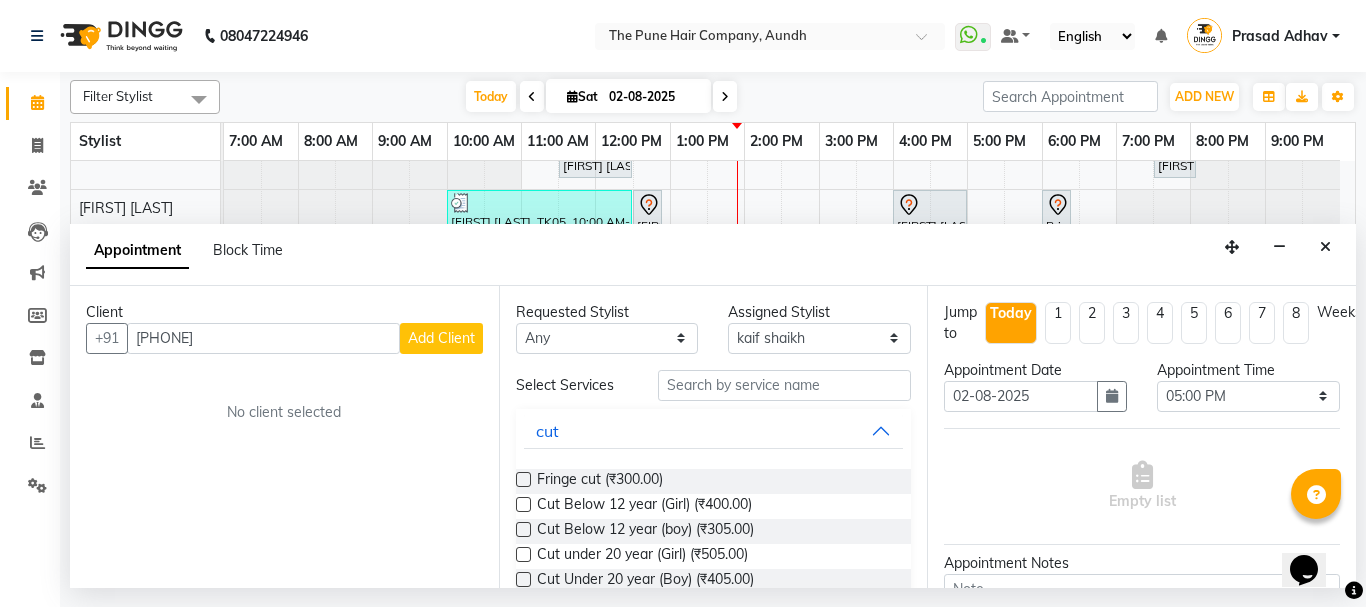 click on "Add Client" at bounding box center (441, 338) 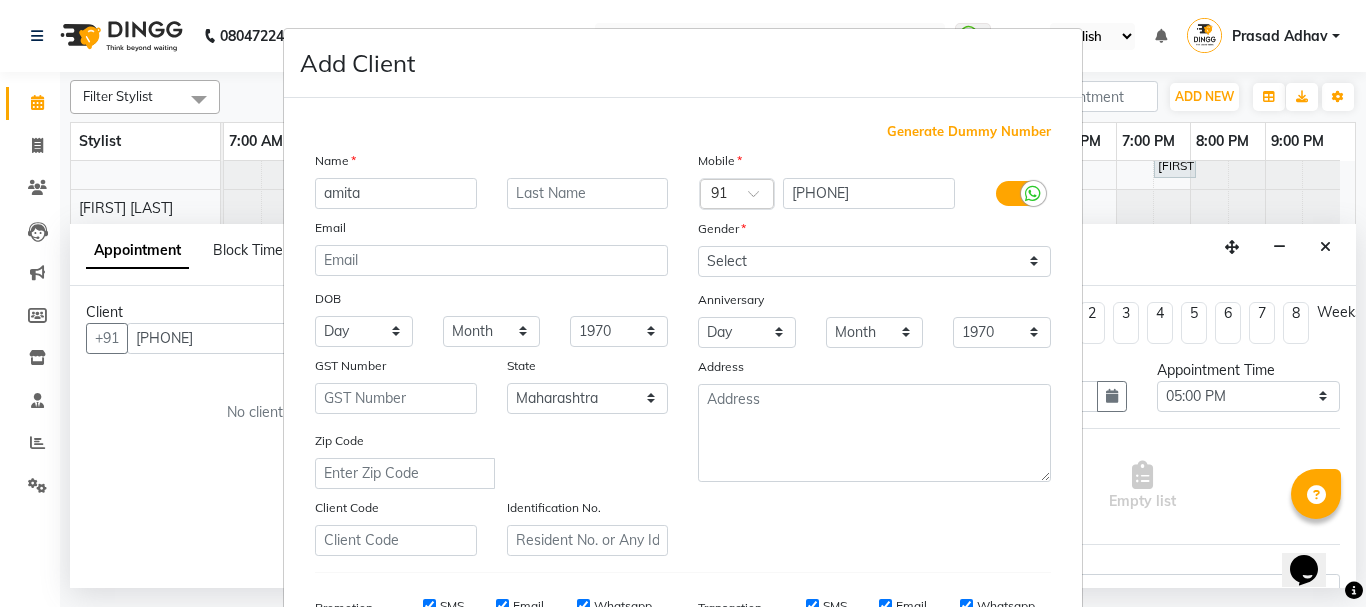 type on "amita" 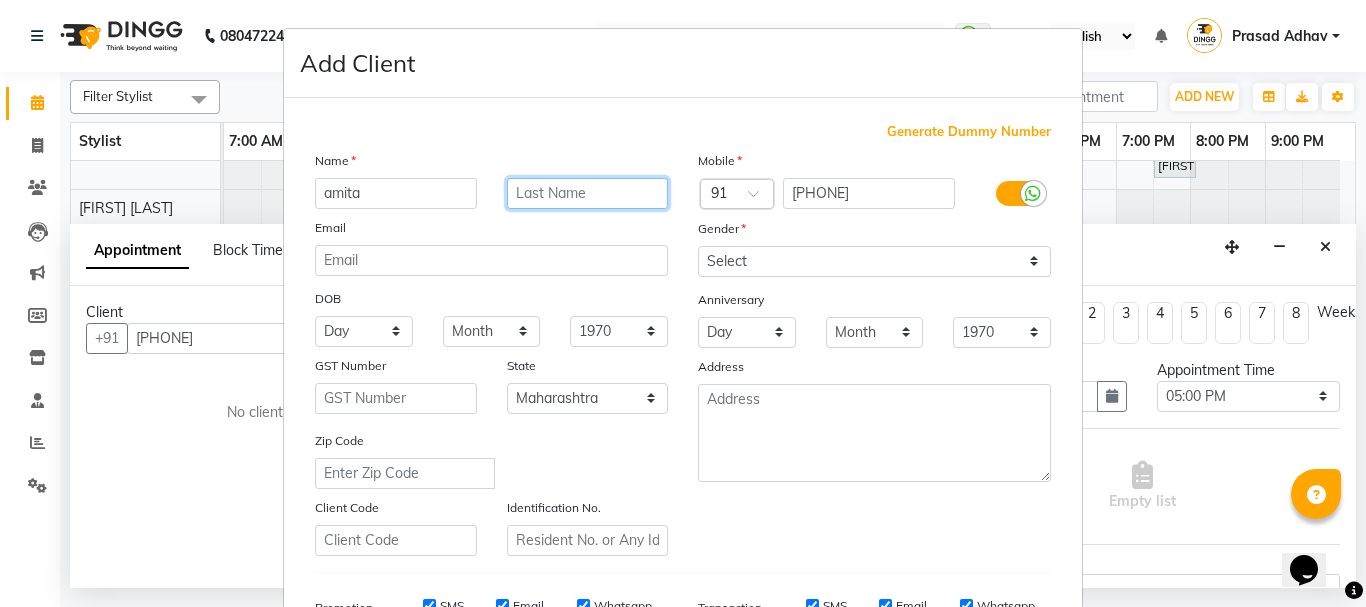 click at bounding box center (588, 193) 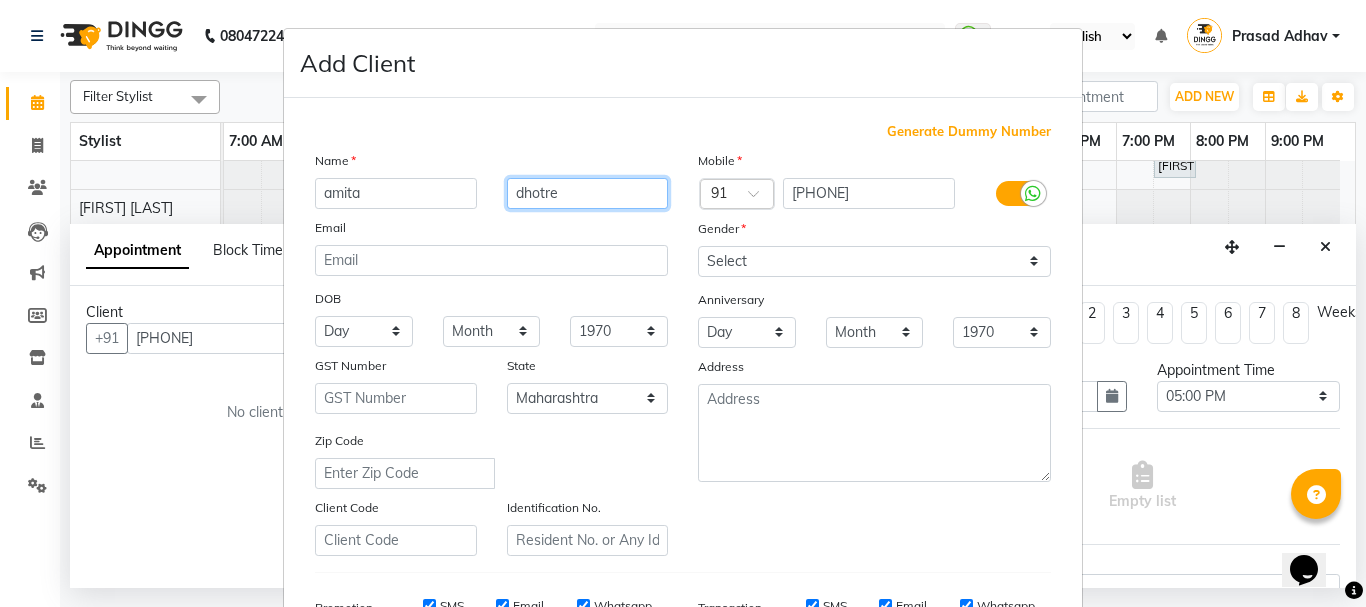 type on "dhotre" 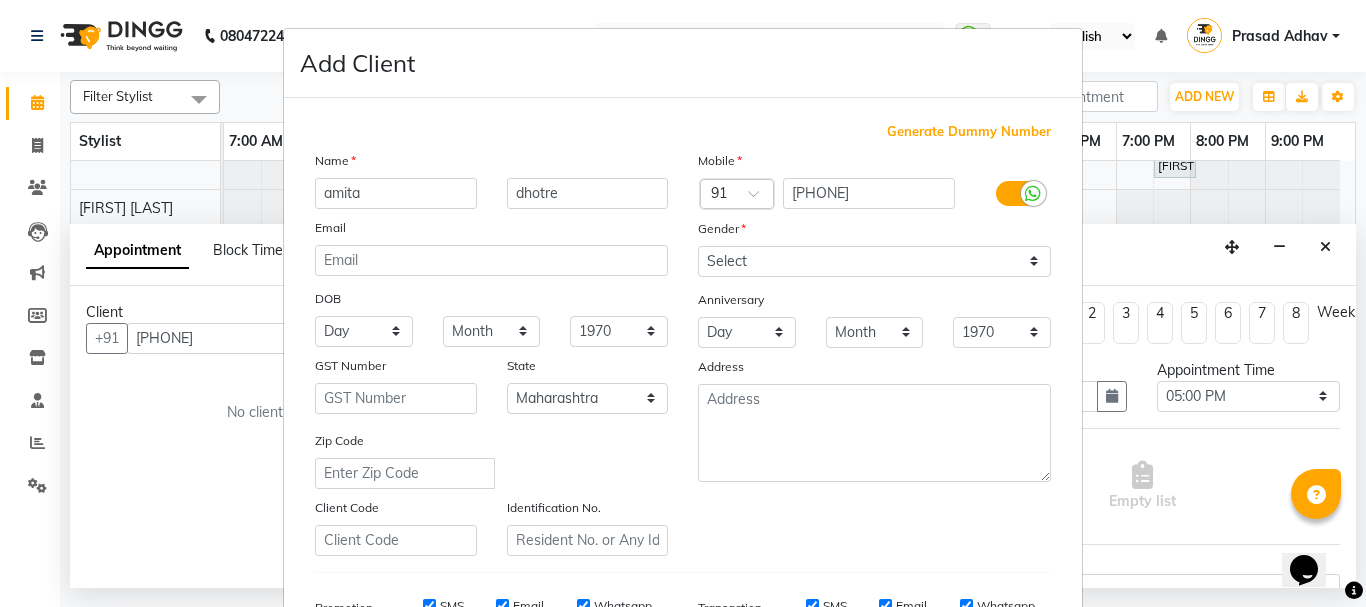 drag, startPoint x: 1045, startPoint y: 269, endPoint x: 1032, endPoint y: 262, distance: 14.764823 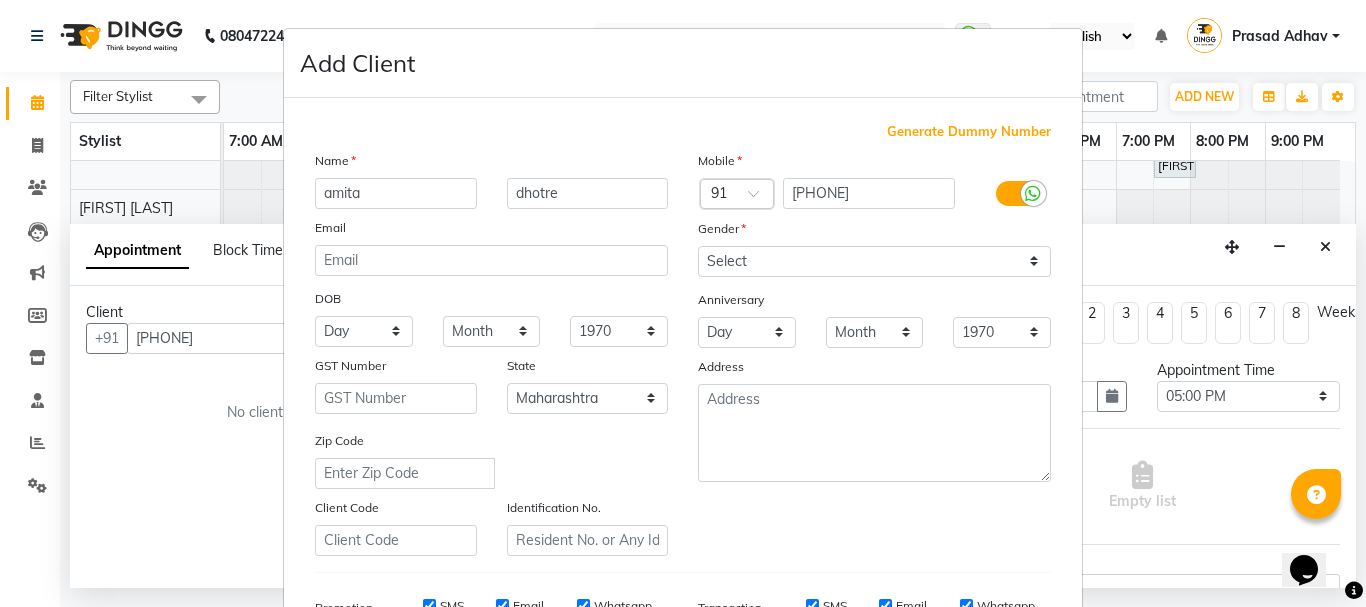 click on "Select Male Female Other Prefer Not To Say" at bounding box center (874, 261) 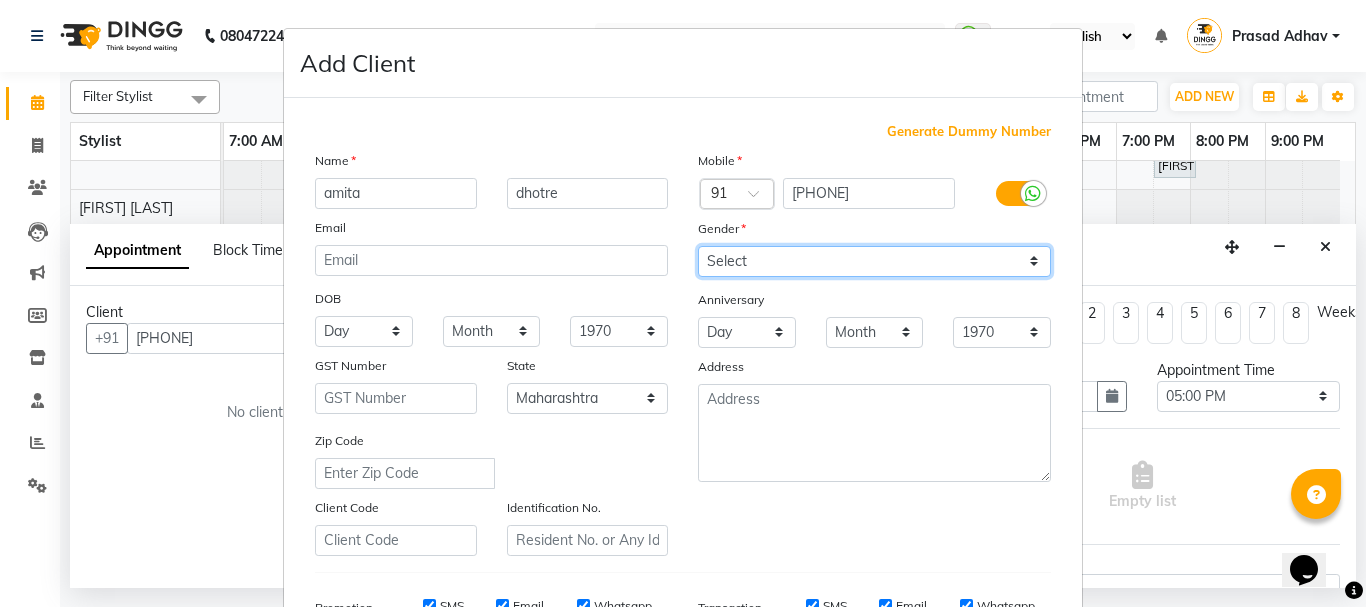 click on "Select Male Female Other Prefer Not To Say" at bounding box center (874, 261) 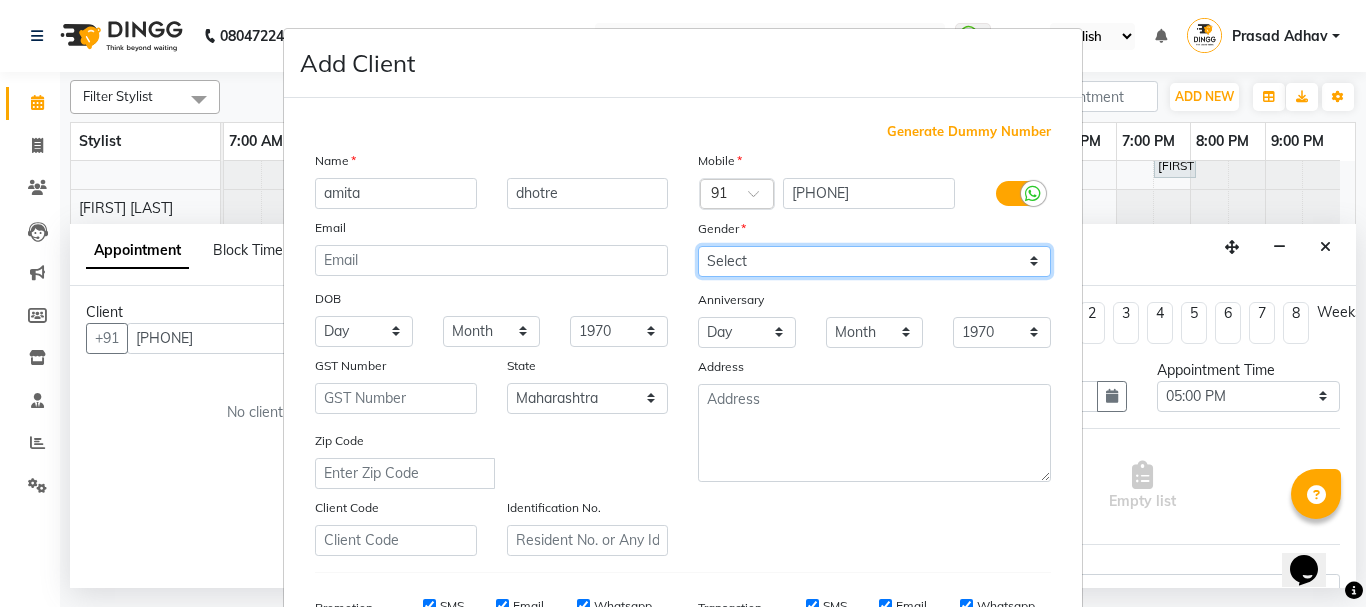 select on "female" 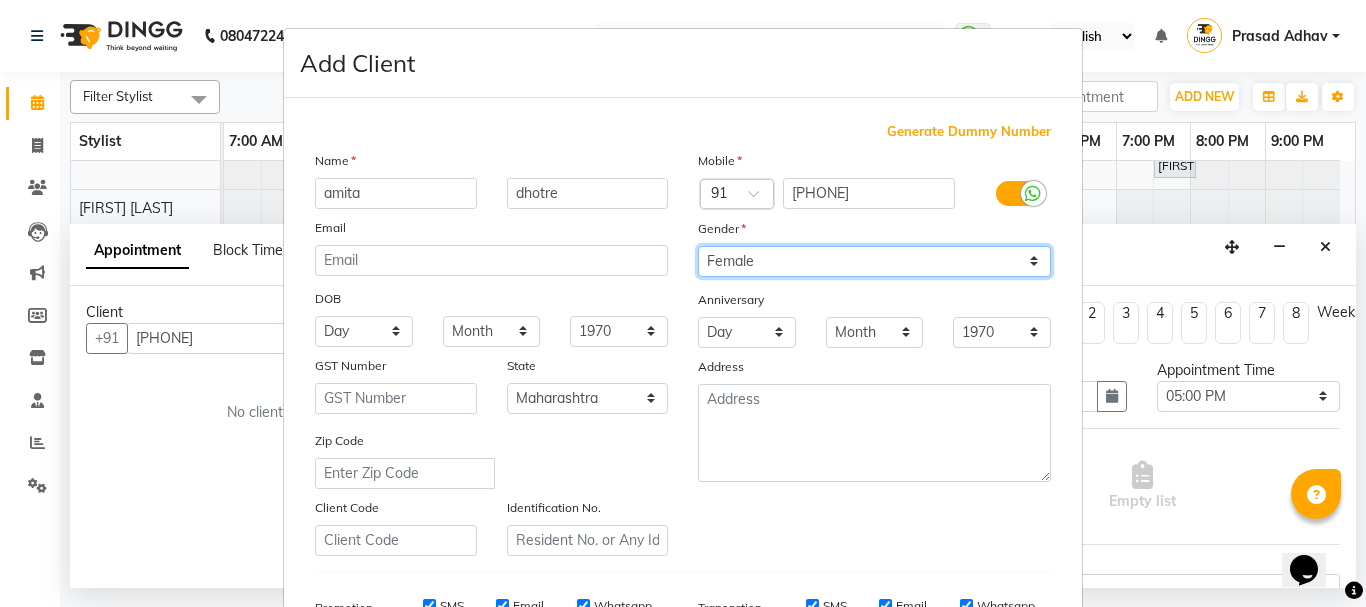click on "Select Male Female Other Prefer Not To Say" at bounding box center [874, 261] 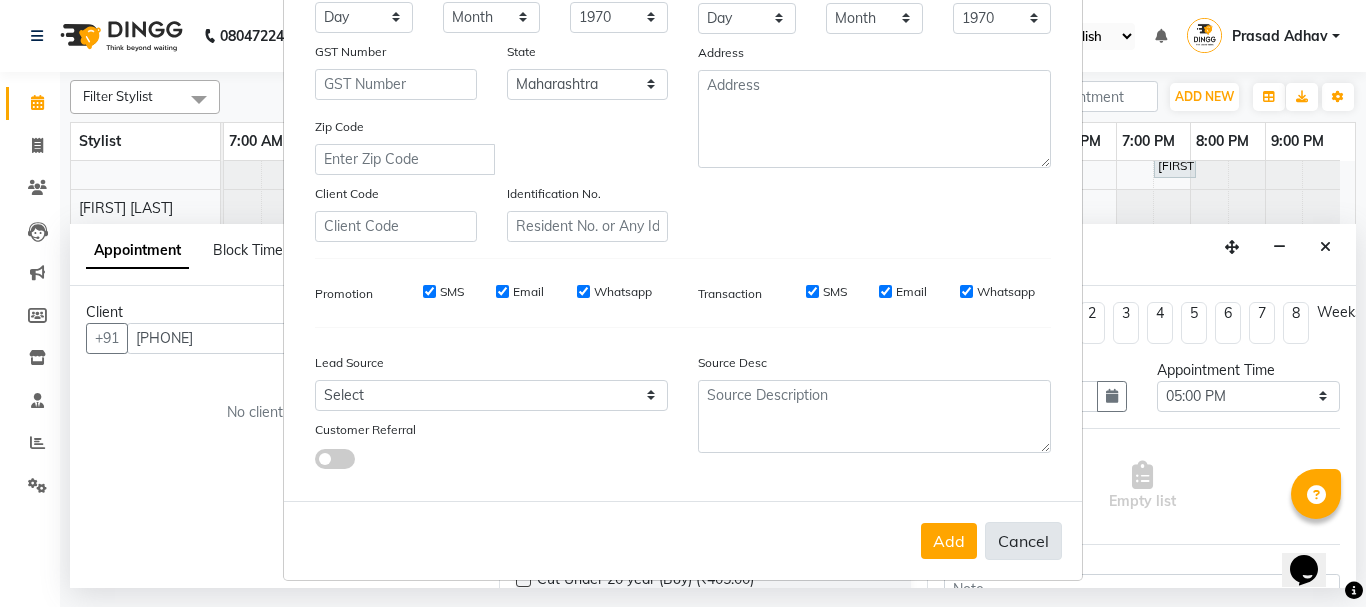 scroll, scrollTop: 316, scrollLeft: 0, axis: vertical 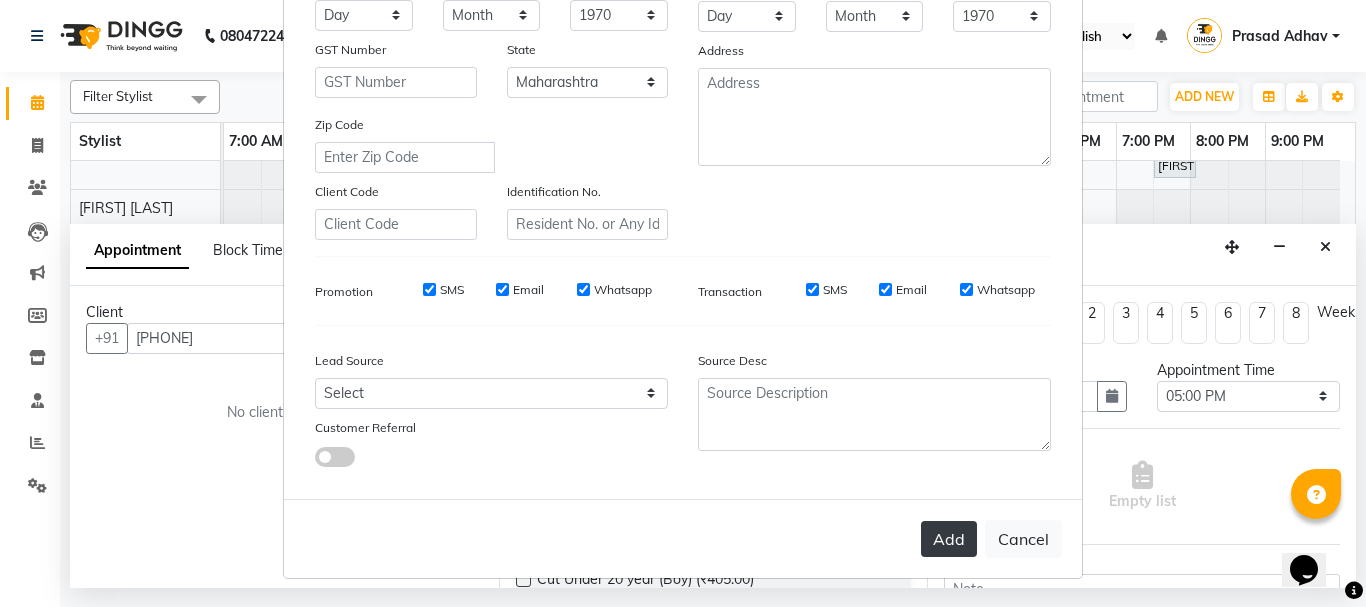 click on "Add" at bounding box center [949, 539] 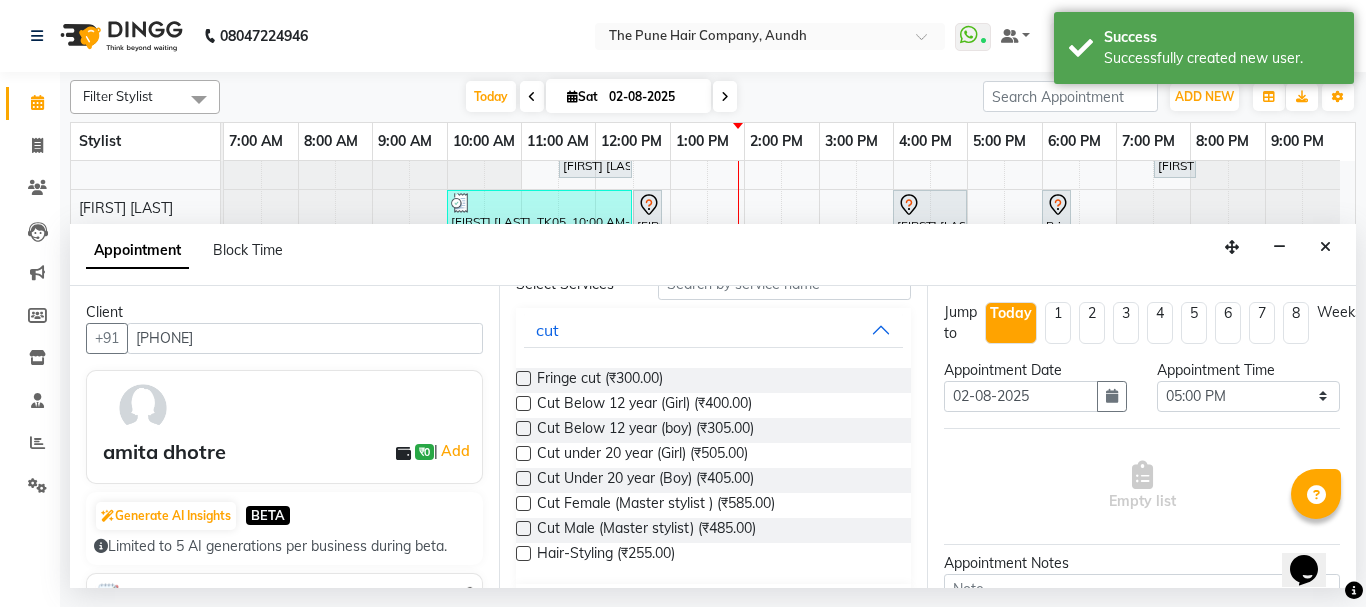 scroll, scrollTop: 100, scrollLeft: 0, axis: vertical 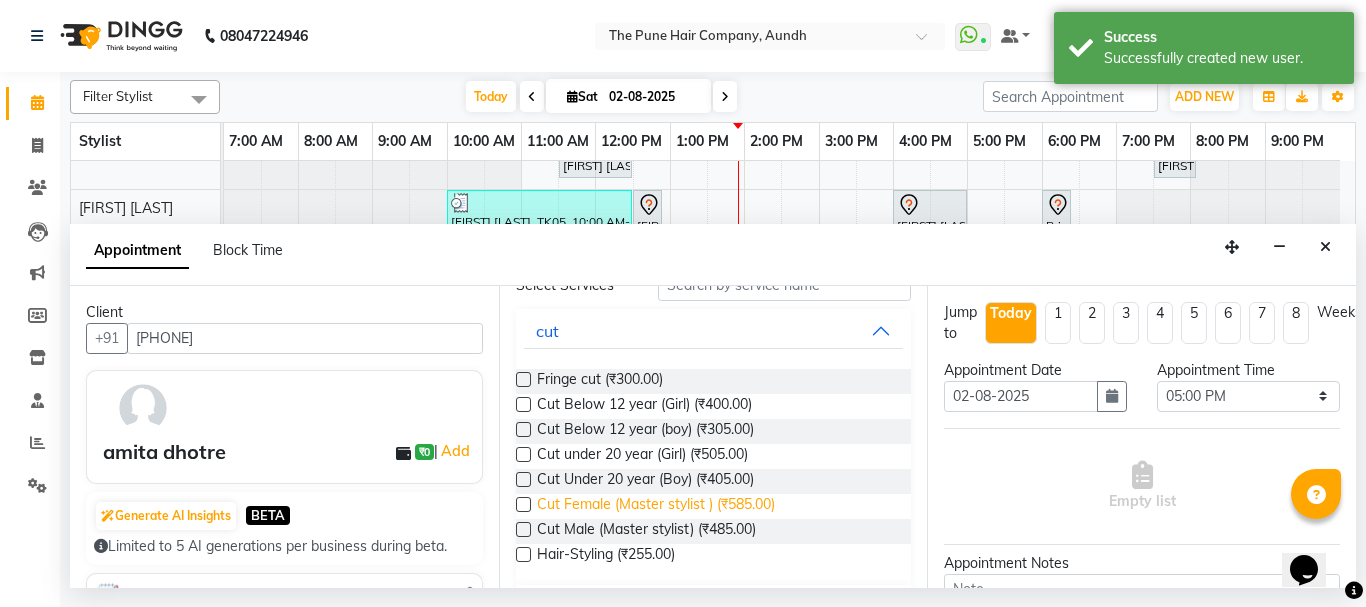 click on "Cut Female (Master stylist ) (₹585.00)" at bounding box center [656, 506] 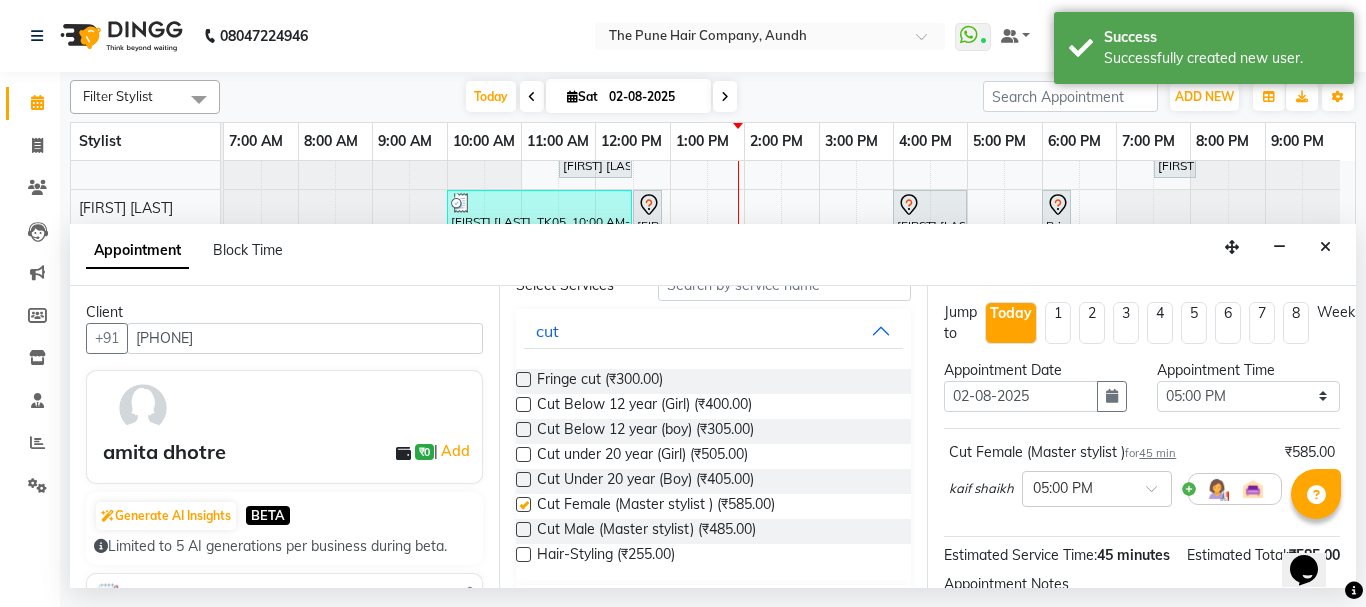 checkbox on "false" 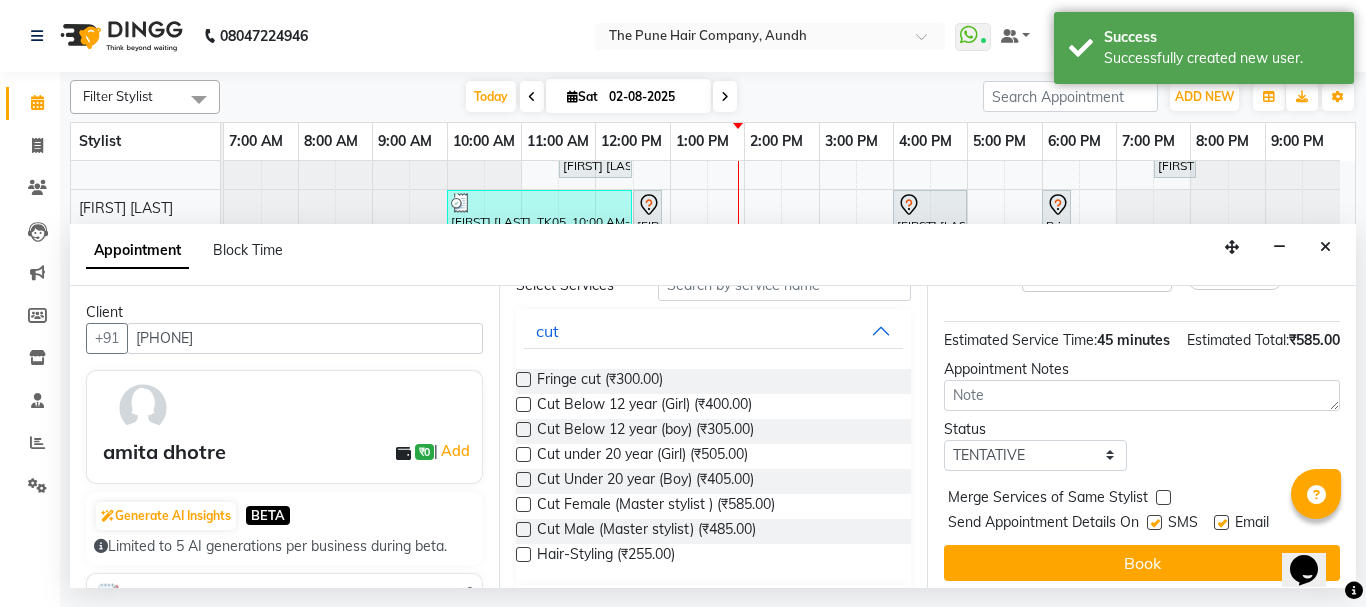 scroll, scrollTop: 260, scrollLeft: 0, axis: vertical 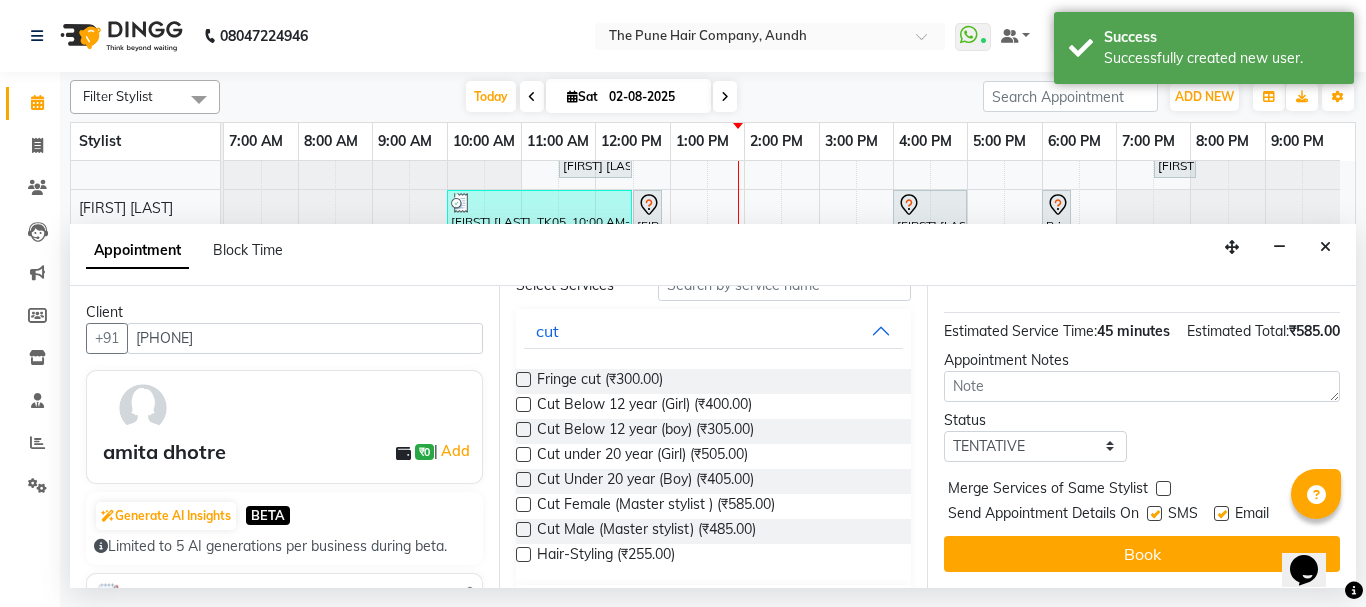 click on "Book" at bounding box center [1142, 554] 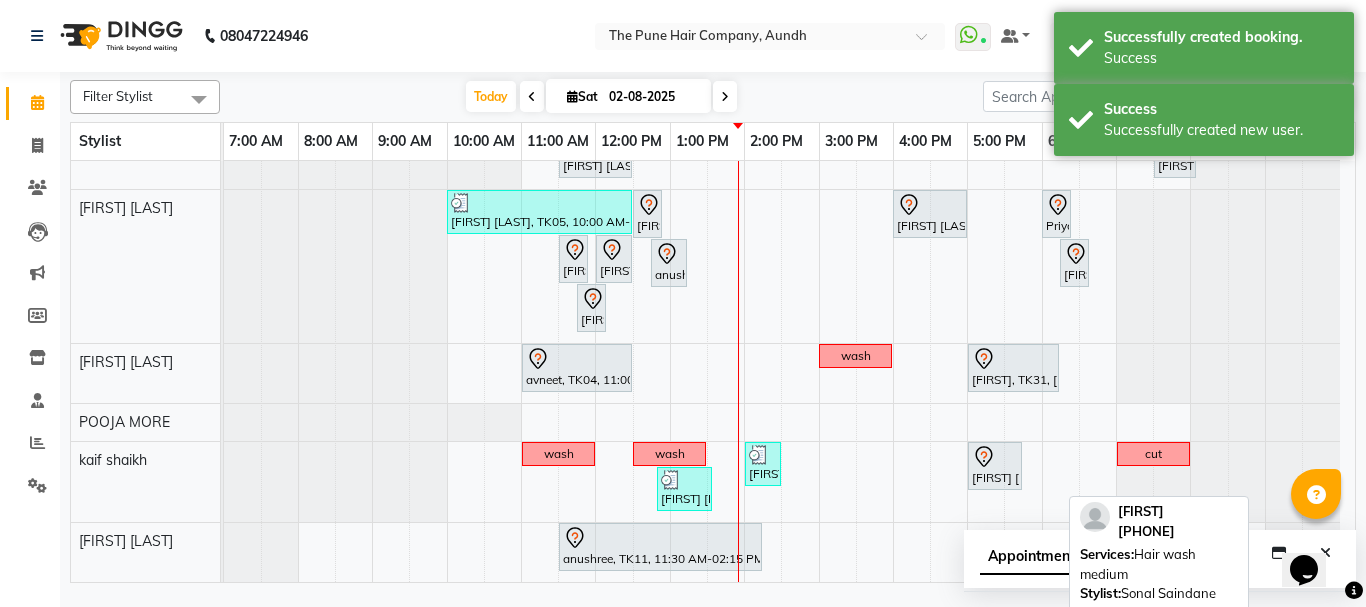 scroll, scrollTop: 724, scrollLeft: 0, axis: vertical 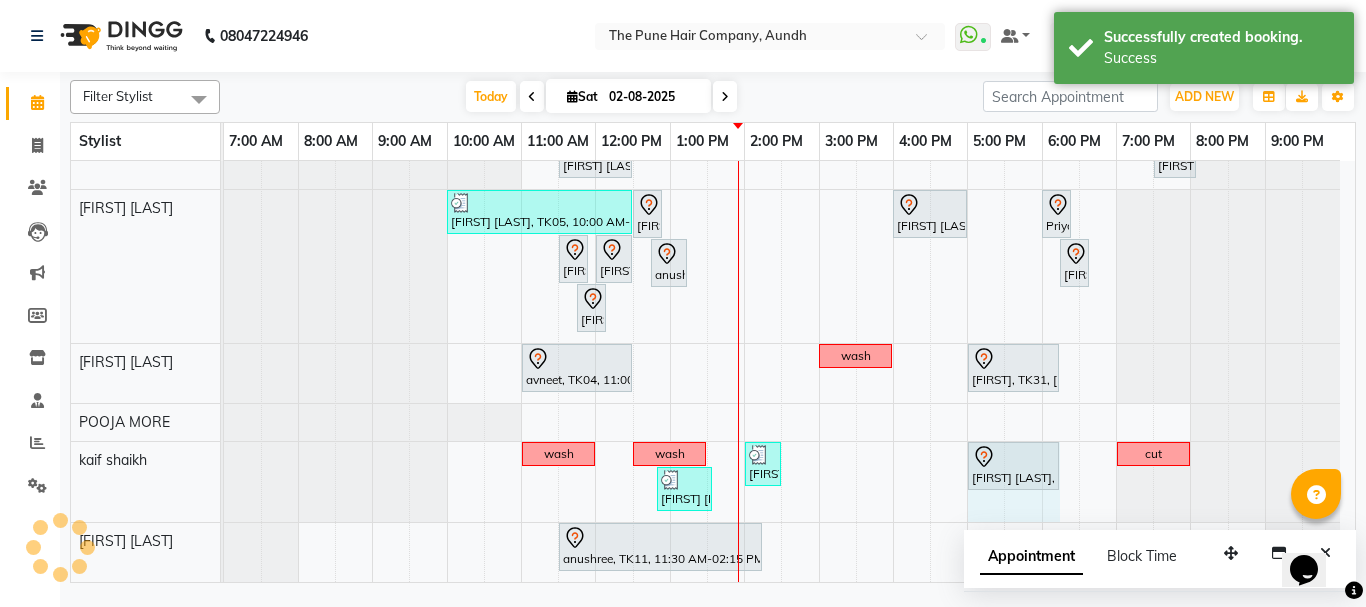 click on "wash   wash      Sakshi khandekar, TK27, 02:00 PM-02:30 PM, Hair wash short             amita dhotre, TK34, 05:00 PM-05:45 PM, Cut Female (Master stylist )  cut      Rashmi mam, TK33, 12:50 PM-01:35 PM,  Hair wash medium             amita dhotre, TK34, 05:00 PM-05:45 PM, Cut Female (Master stylist )" at bounding box center [224, 482] 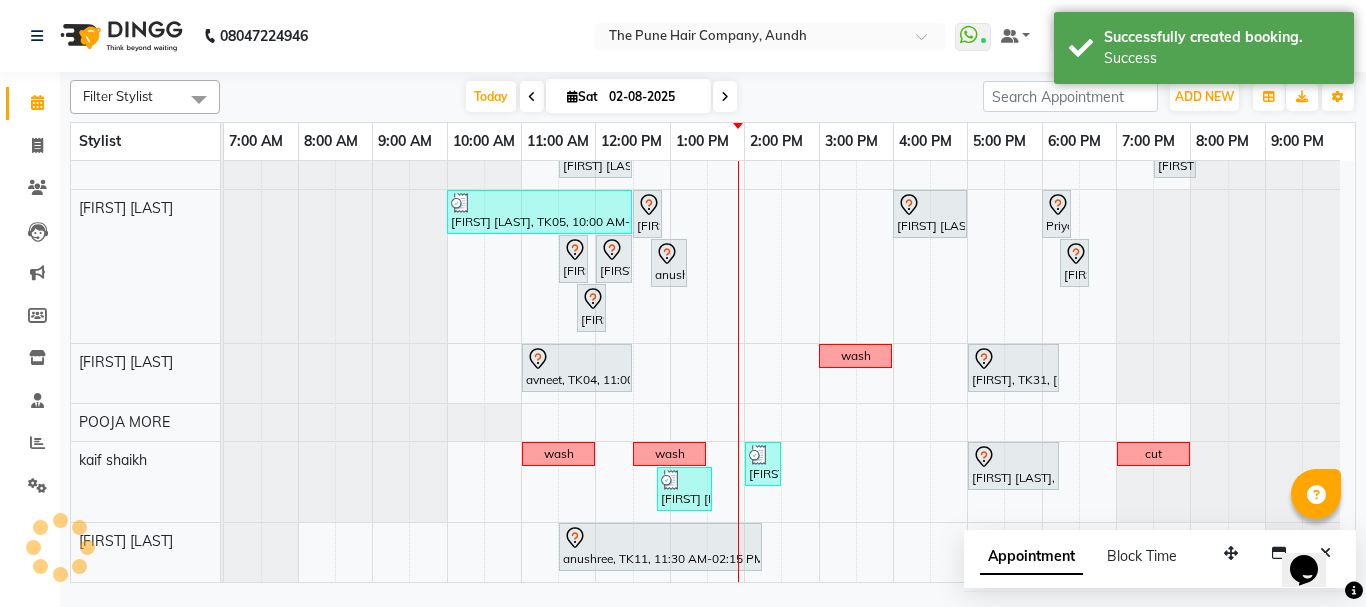click on "Today" at bounding box center (491, 96) 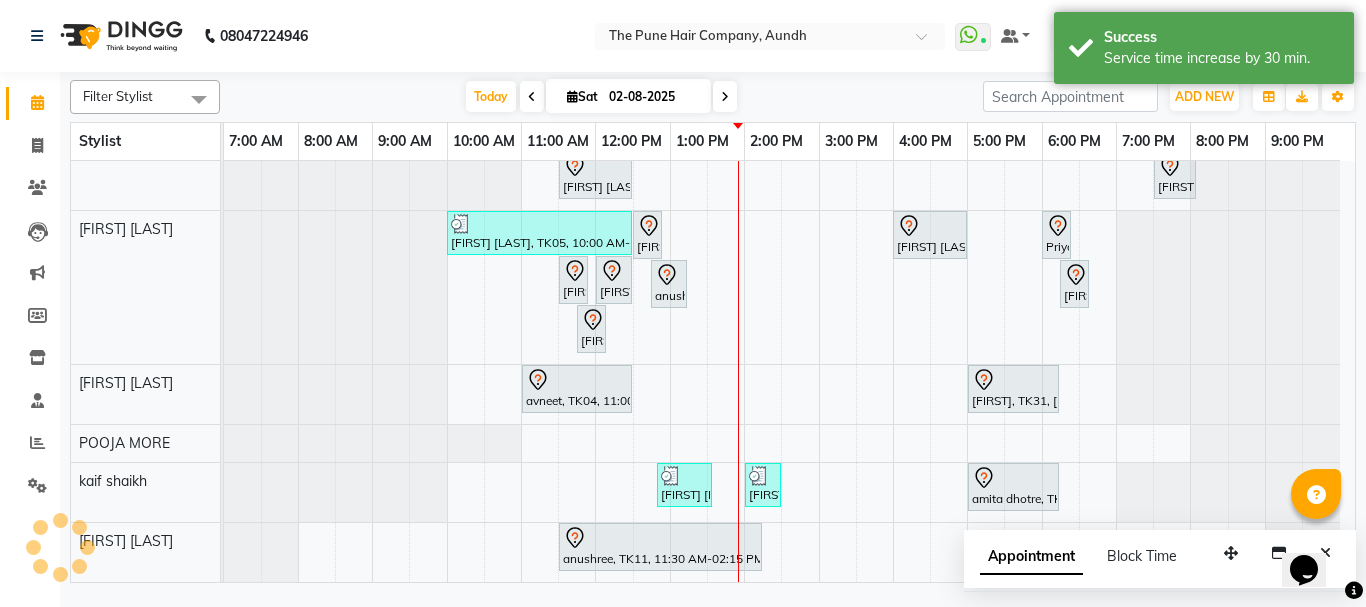 scroll, scrollTop: 803, scrollLeft: 0, axis: vertical 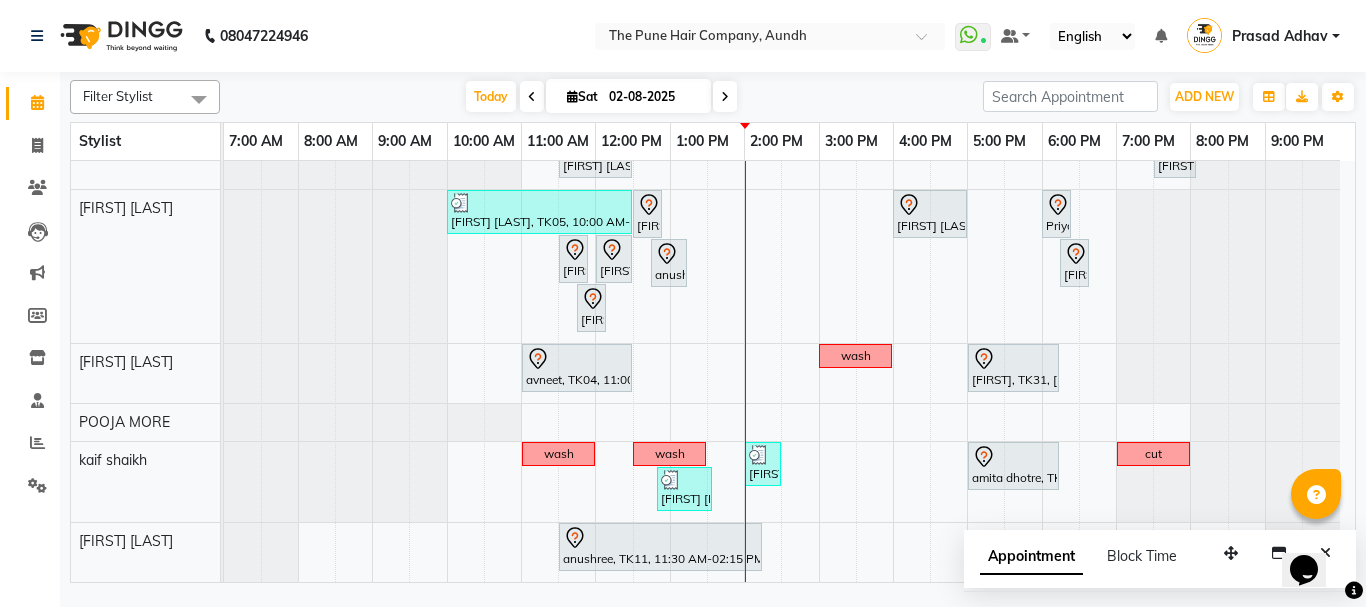 click at bounding box center [725, 97] 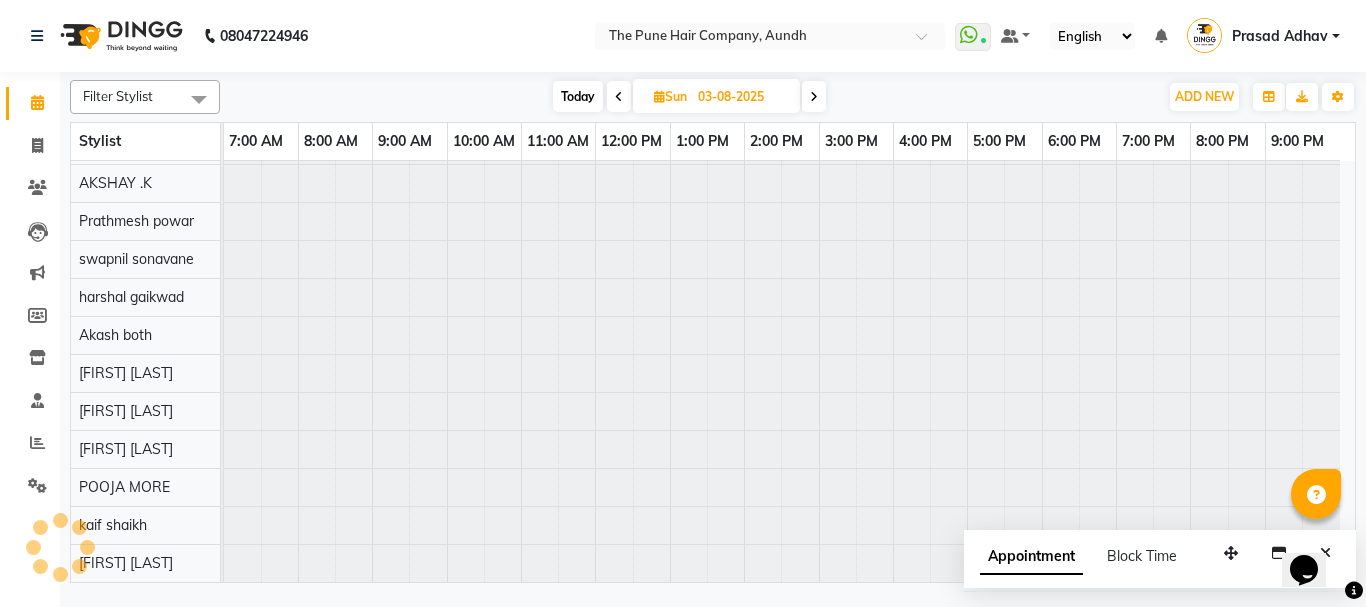 scroll, scrollTop: 110, scrollLeft: 0, axis: vertical 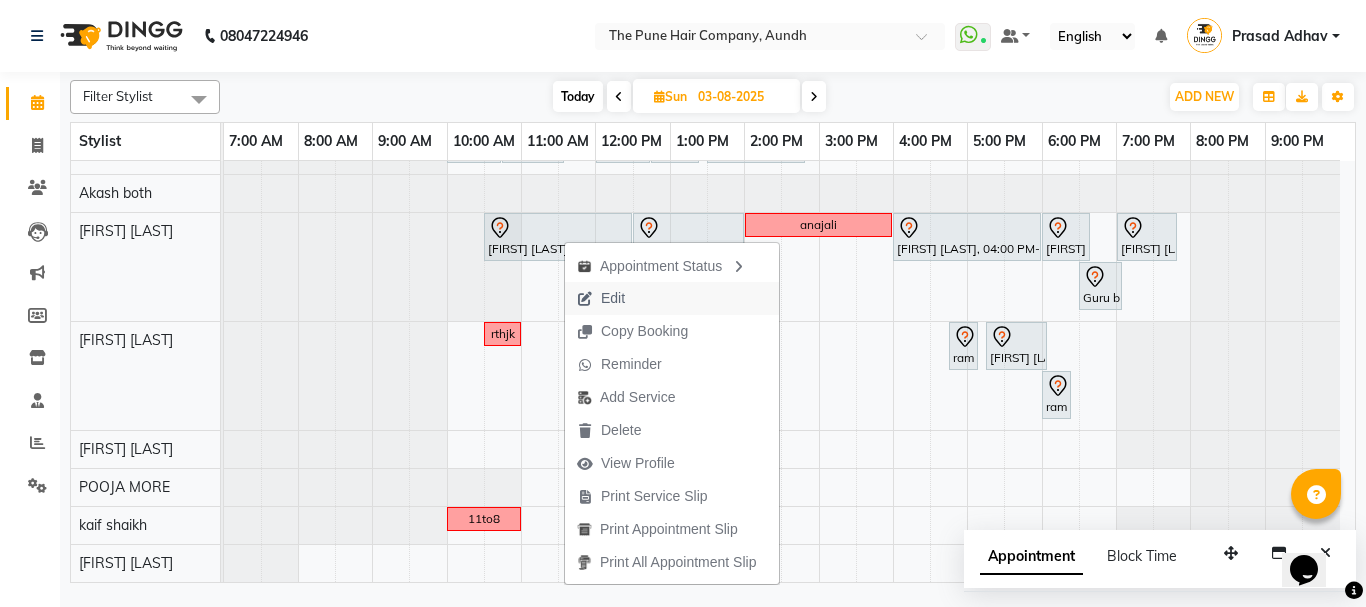 click on "Edit" at bounding box center (613, 298) 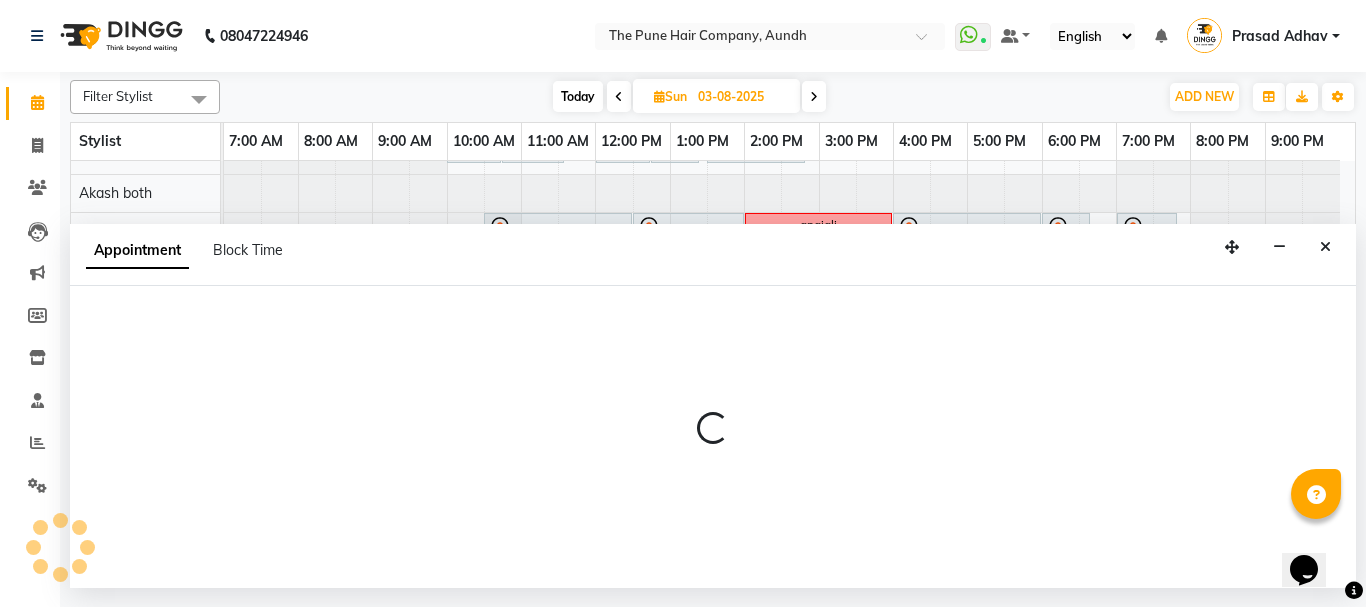 select on "tentative" 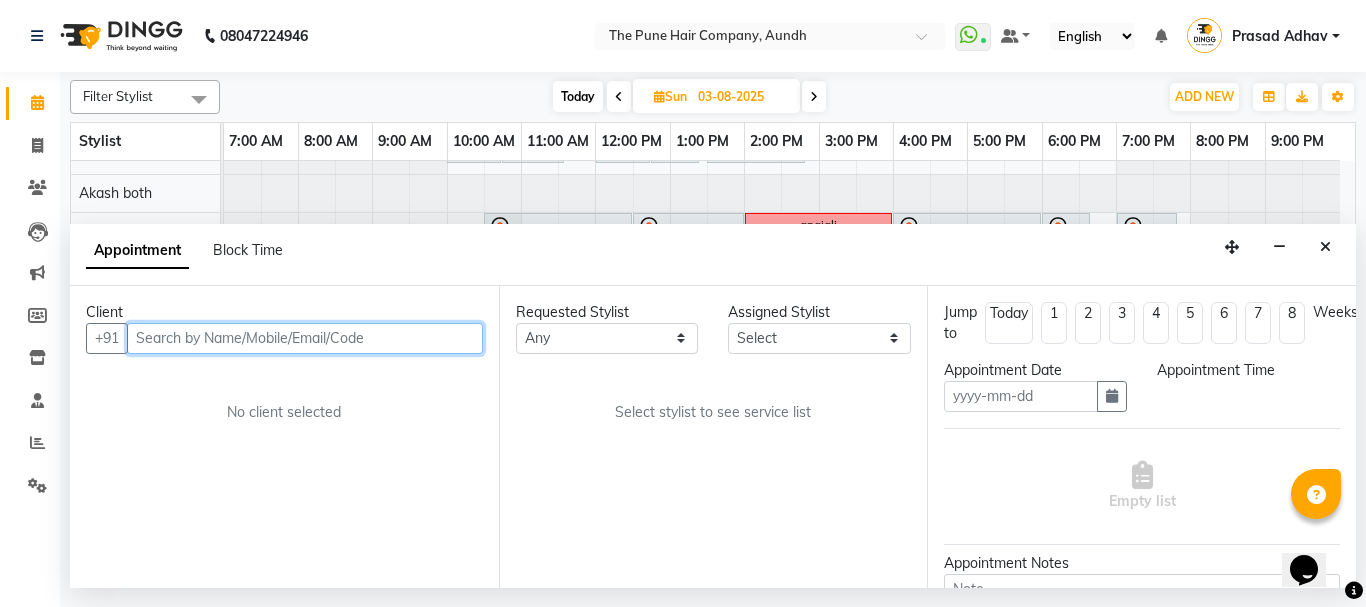 type on "03-08-2025" 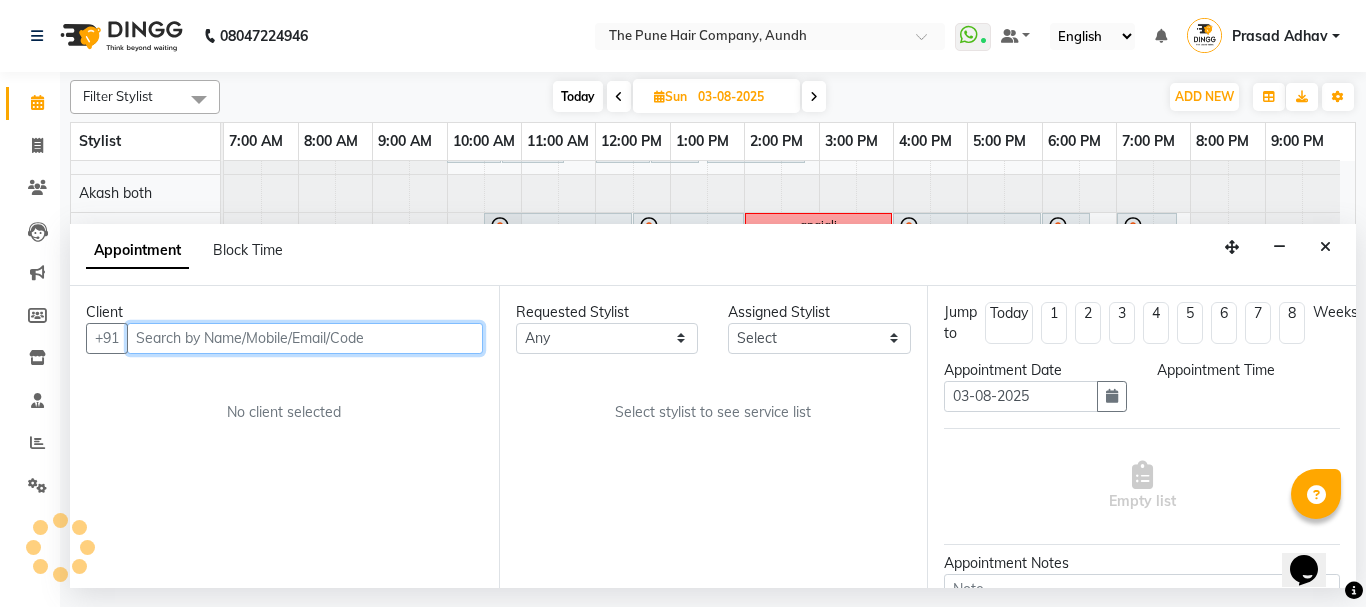 select on "630" 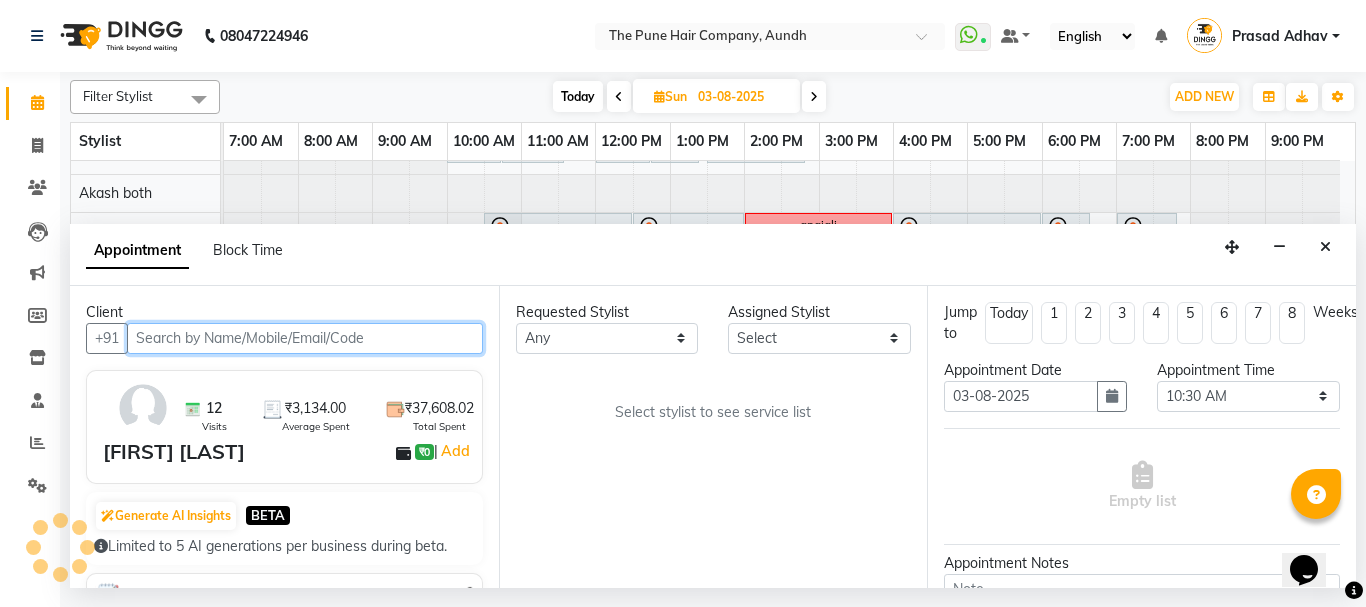 select on "49441" 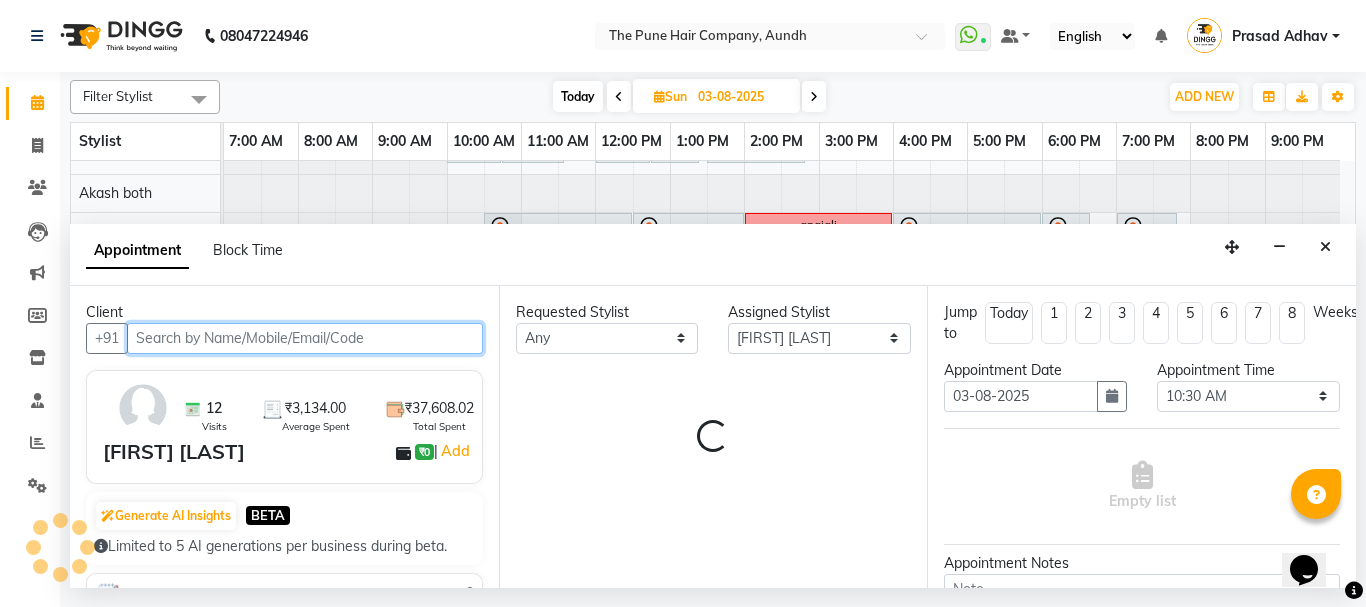 select on "660" 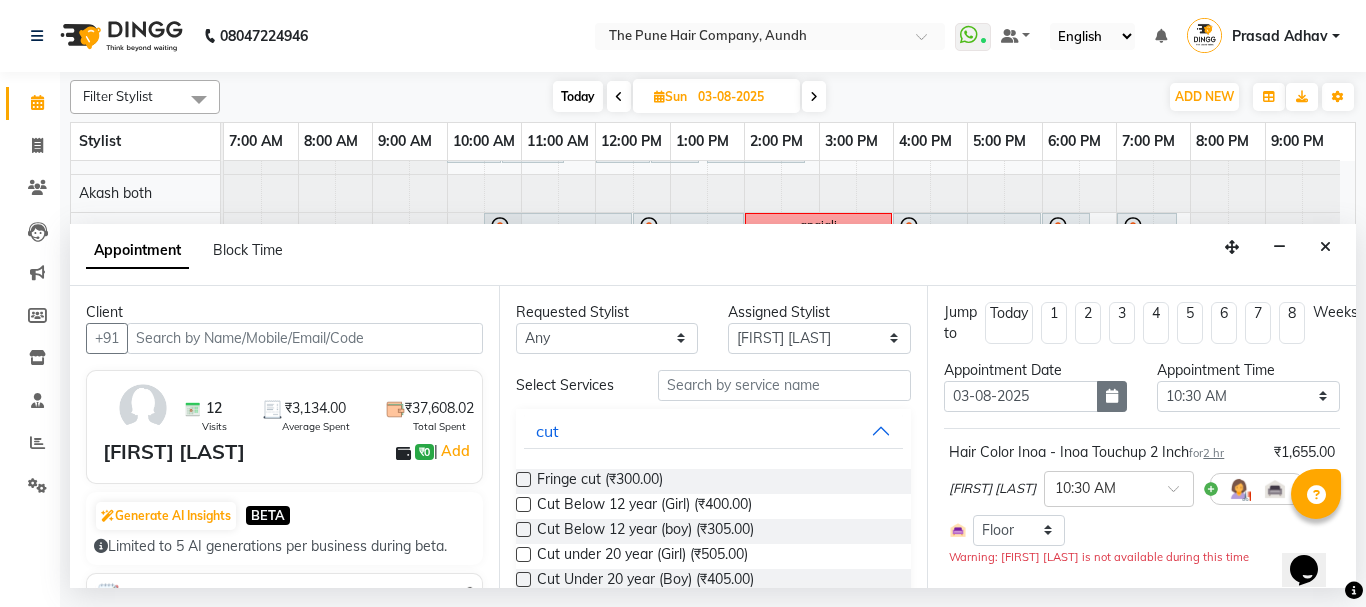click at bounding box center (1112, 396) 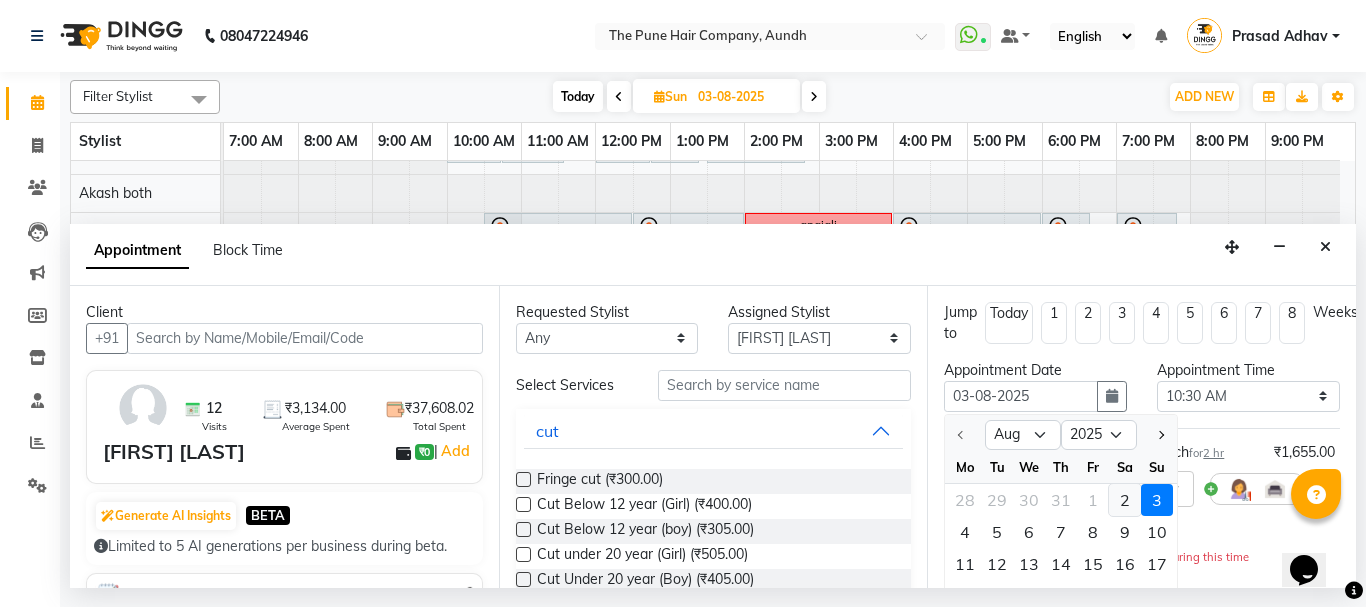 scroll, scrollTop: 578, scrollLeft: 0, axis: vertical 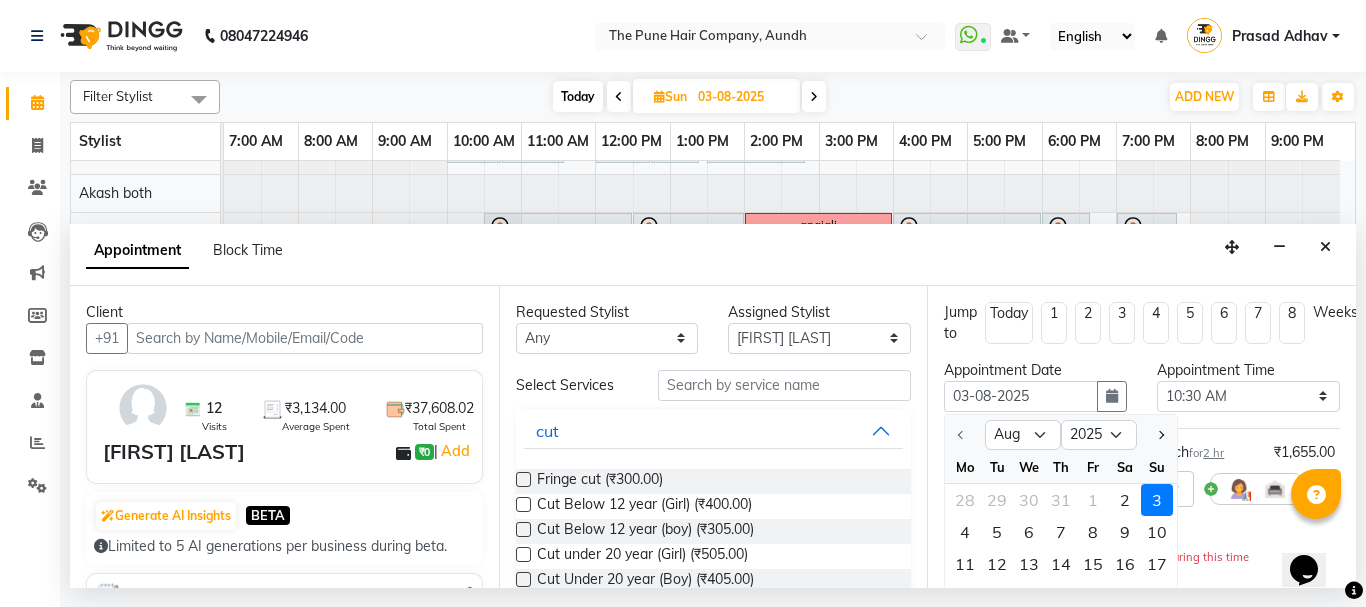 click on "10" at bounding box center [1157, 532] 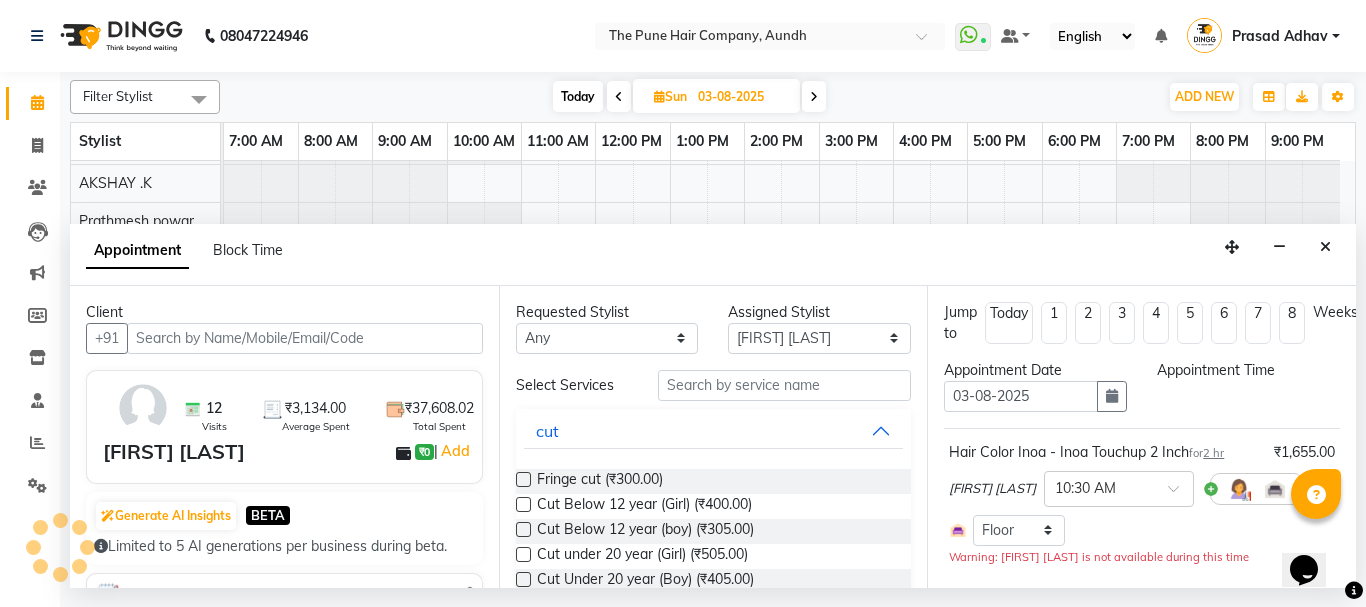type on "10-08-2025" 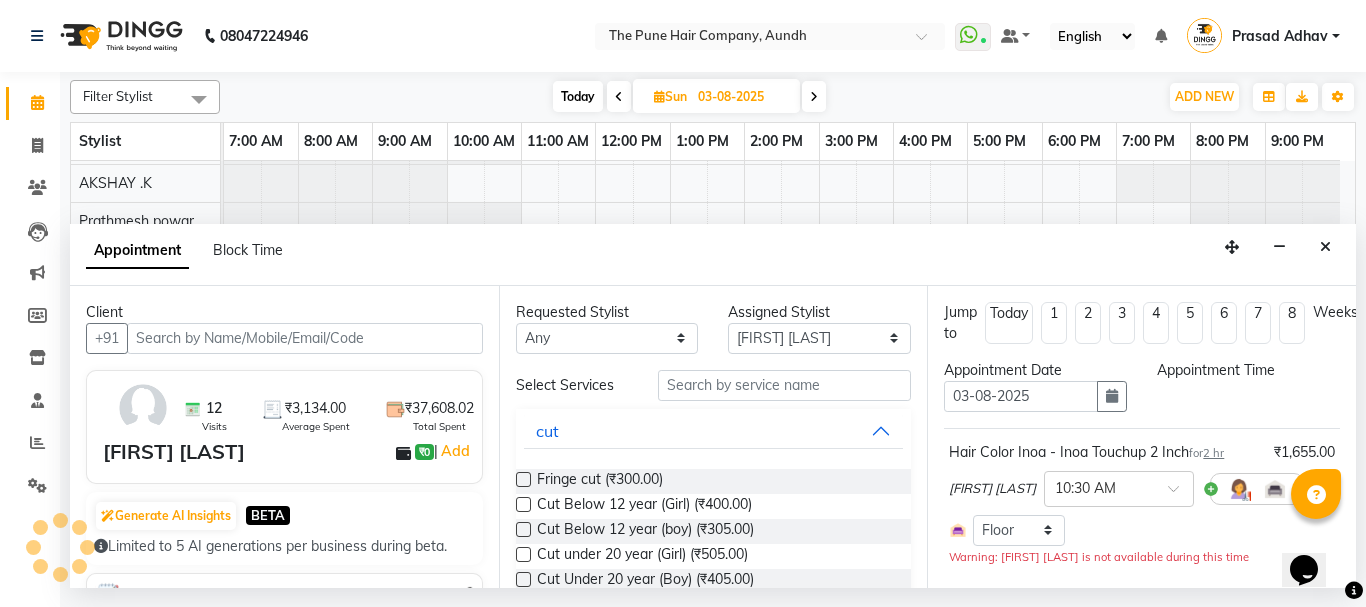 type on "10-08-2025" 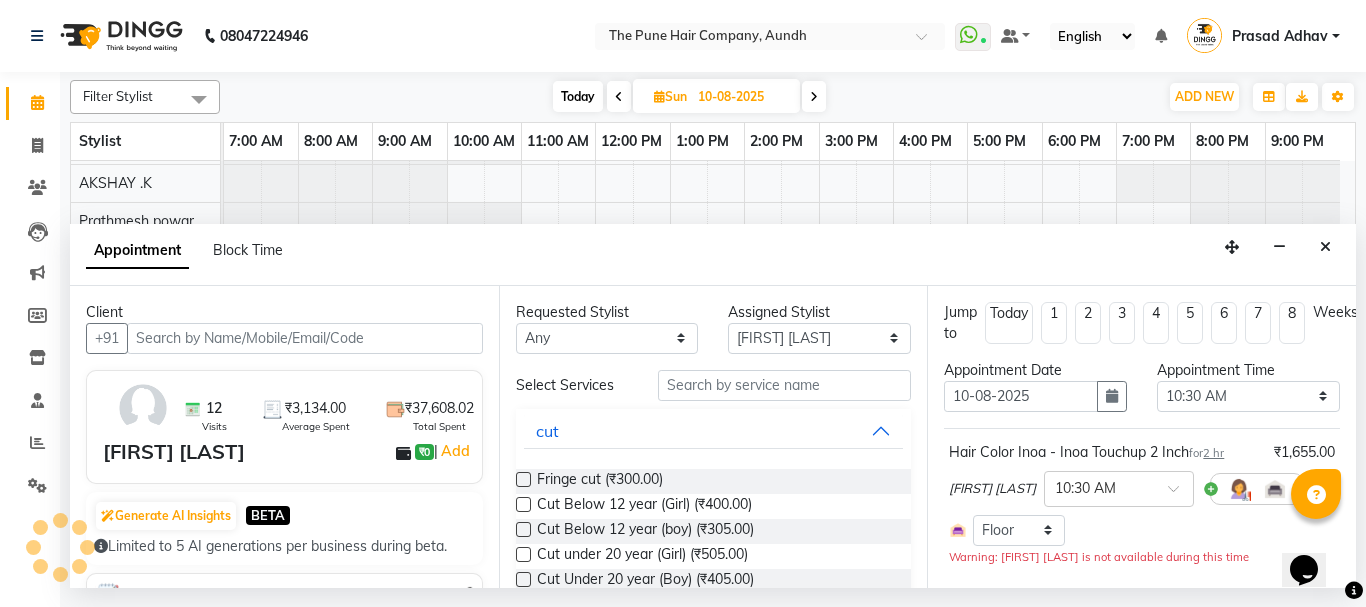 scroll, scrollTop: 110, scrollLeft: 0, axis: vertical 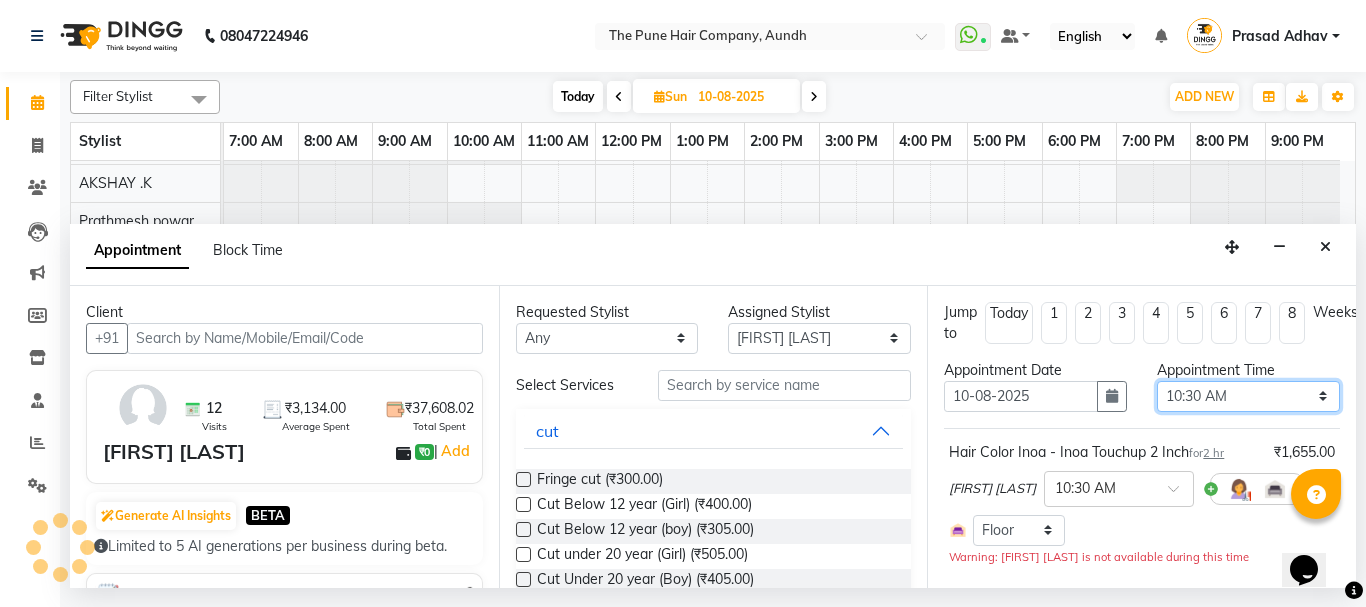 click on "Select 08:00 AM 08:15 AM 08:30 AM 08:45 AM 09:00 AM 09:15 AM 09:30 AM 09:45 AM 10:00 AM 10:15 AM 10:30 AM 10:45 AM 11:00 AM 11:15 AM 11:30 AM 11:45 AM 12:00 PM 12:15 PM 12:30 PM 12:45 PM 01:00 PM 01:15 PM 01:30 PM 01:45 PM 02:00 PM 02:15 PM 02:30 PM 02:45 PM 03:00 PM 03:15 PM 03:30 PM 03:45 PM 04:00 PM 04:15 PM 04:30 PM 04:45 PM 05:00 PM 05:15 PM 05:30 PM 05:45 PM 06:00 PM 06:15 PM 06:30 PM 06:45 PM 07:00 PM 07:15 PM 07:30 PM 07:45 PM 08:00 PM 08:15 PM 08:30 PM 08:45 PM 09:00 PM" at bounding box center [1248, 396] 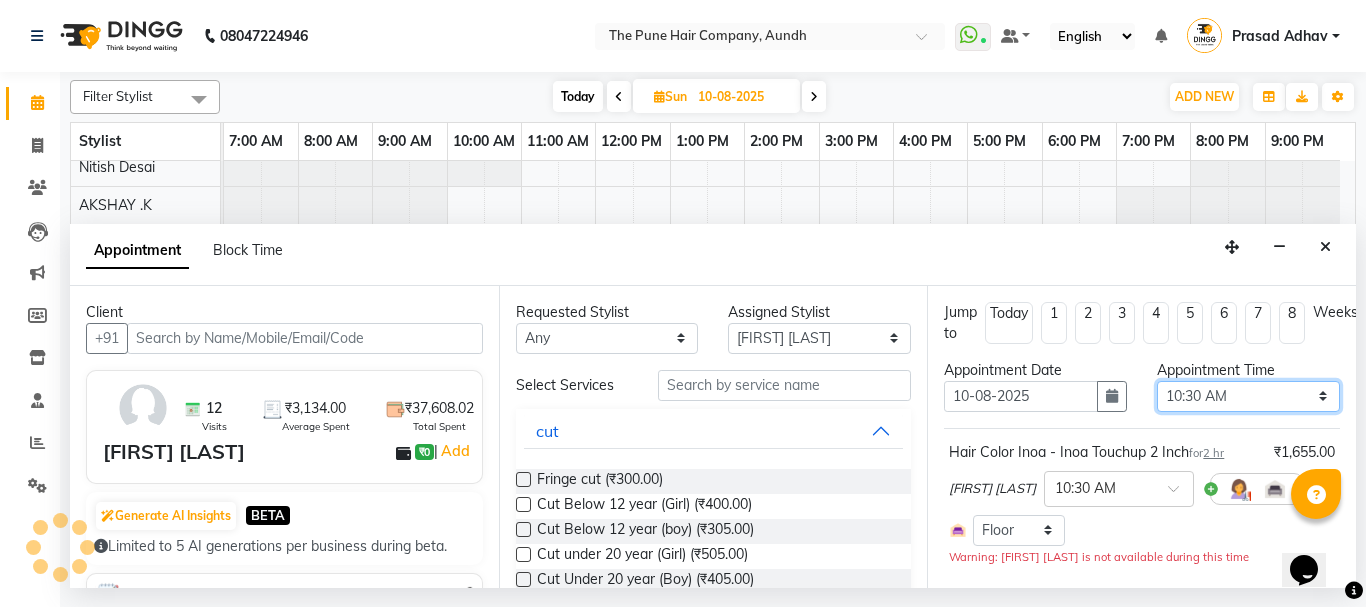 scroll, scrollTop: 291, scrollLeft: 0, axis: vertical 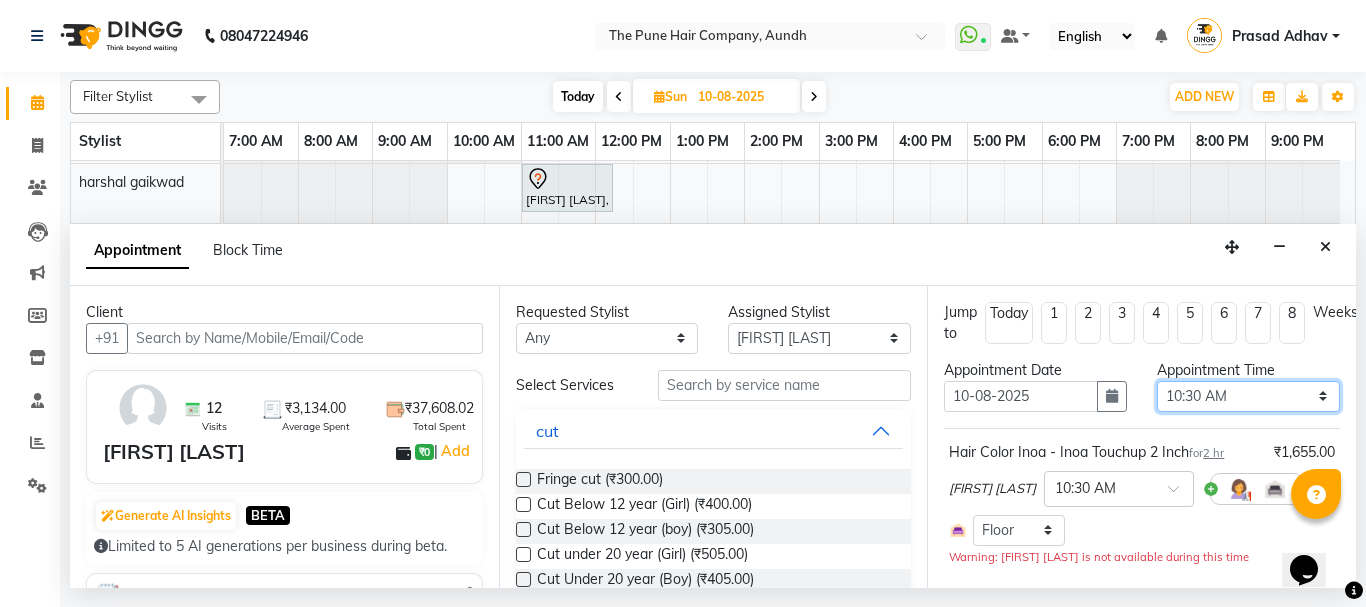 select on "960" 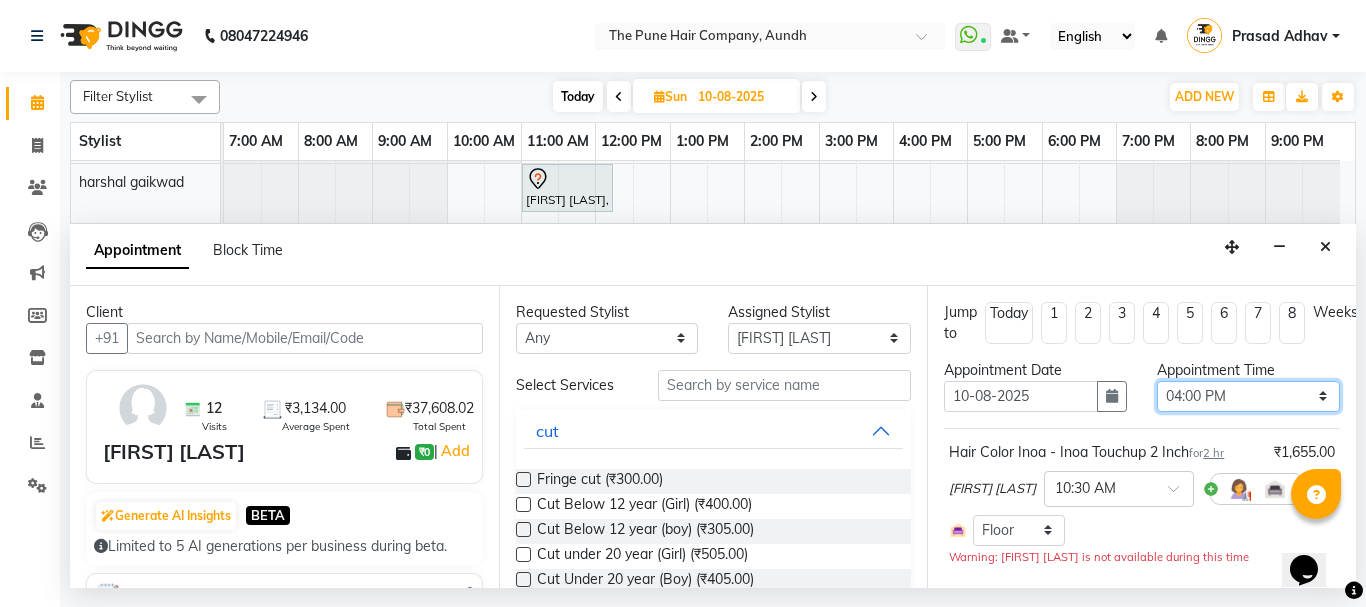 click on "Select 08:00 AM 08:15 AM 08:30 AM 08:45 AM 09:00 AM 09:15 AM 09:30 AM 09:45 AM 10:00 AM 10:15 AM 10:30 AM 10:45 AM 11:00 AM 11:15 AM 11:30 AM 11:45 AM 12:00 PM 12:15 PM 12:30 PM 12:45 PM 01:00 PM 01:15 PM 01:30 PM 01:45 PM 02:00 PM 02:15 PM 02:30 PM 02:45 PM 03:00 PM 03:15 PM 03:30 PM 03:45 PM 04:00 PM 04:15 PM 04:30 PM 04:45 PM 05:00 PM 05:15 PM 05:30 PM 05:45 PM 06:00 PM 06:15 PM 06:30 PM 06:45 PM 07:00 PM 07:15 PM 07:30 PM 07:45 PM 08:00 PM 08:15 PM 08:30 PM 08:45 PM 09:00 PM" at bounding box center (1248, 396) 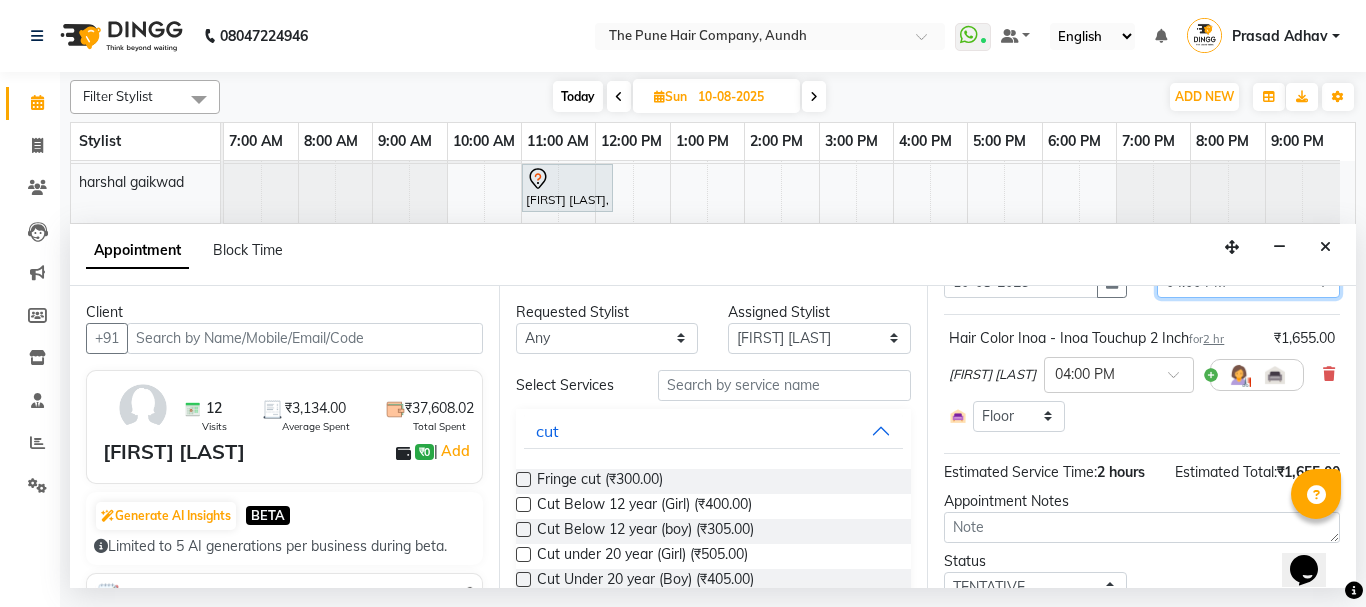 scroll, scrollTop: 236, scrollLeft: 0, axis: vertical 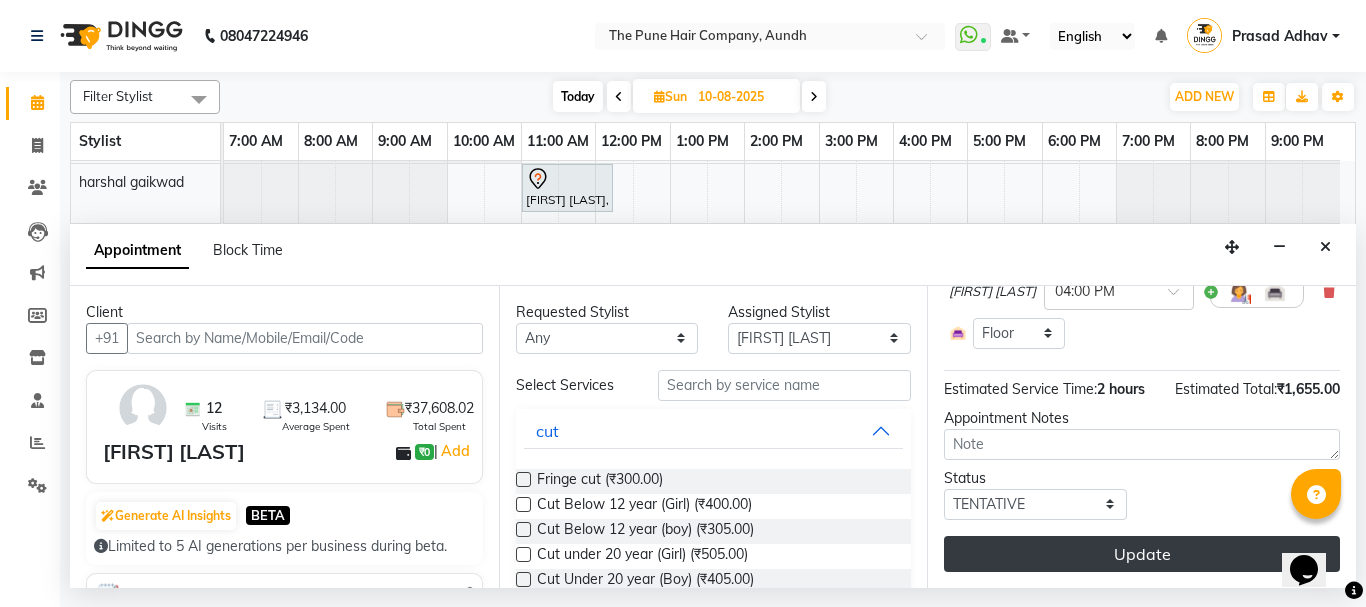 click on "Update" at bounding box center [1142, 554] 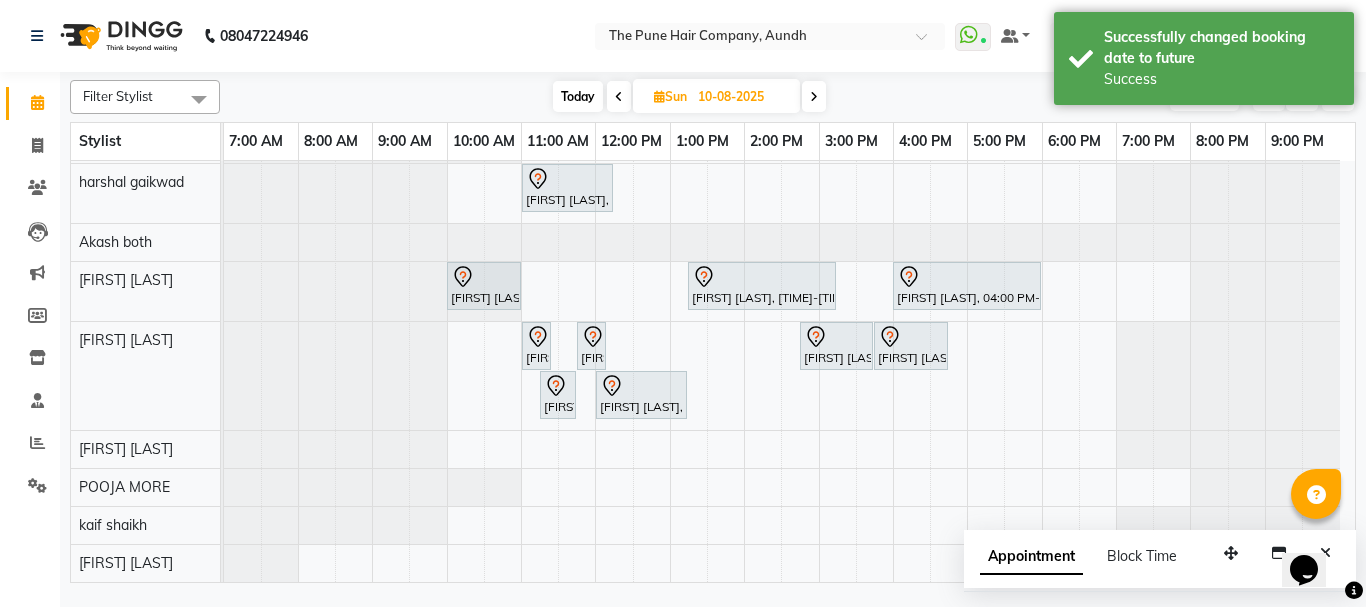 scroll, scrollTop: 316, scrollLeft: 0, axis: vertical 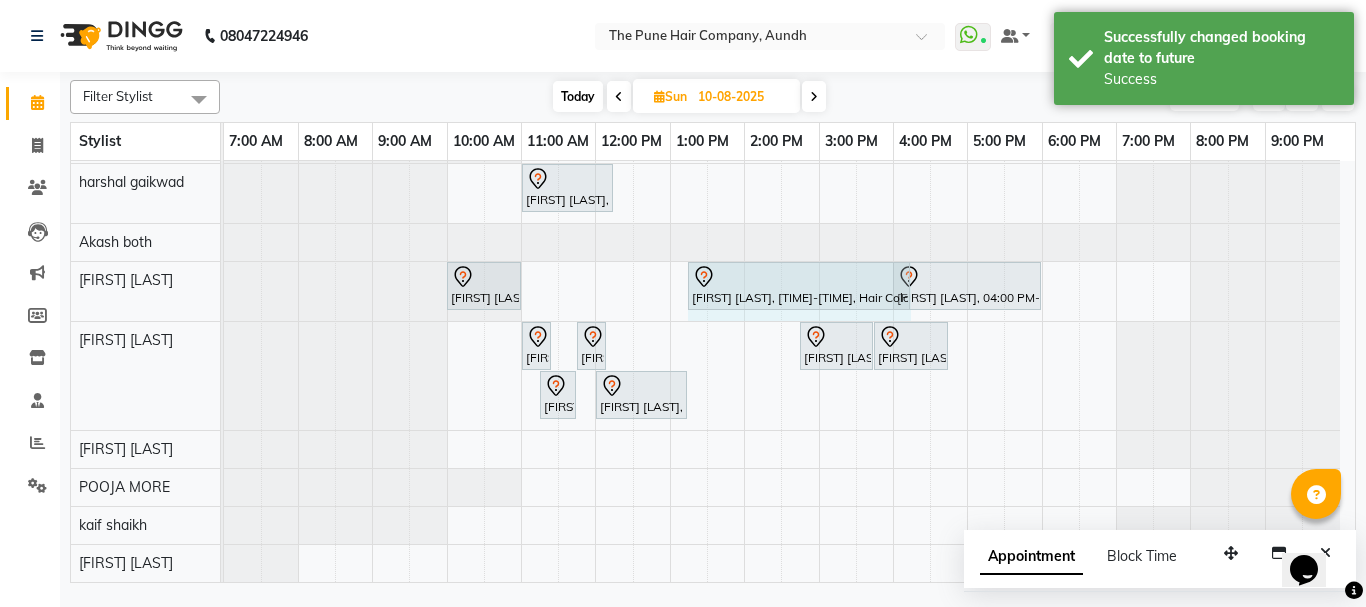 drag, startPoint x: 834, startPoint y: 284, endPoint x: 898, endPoint y: 285, distance: 64.00781 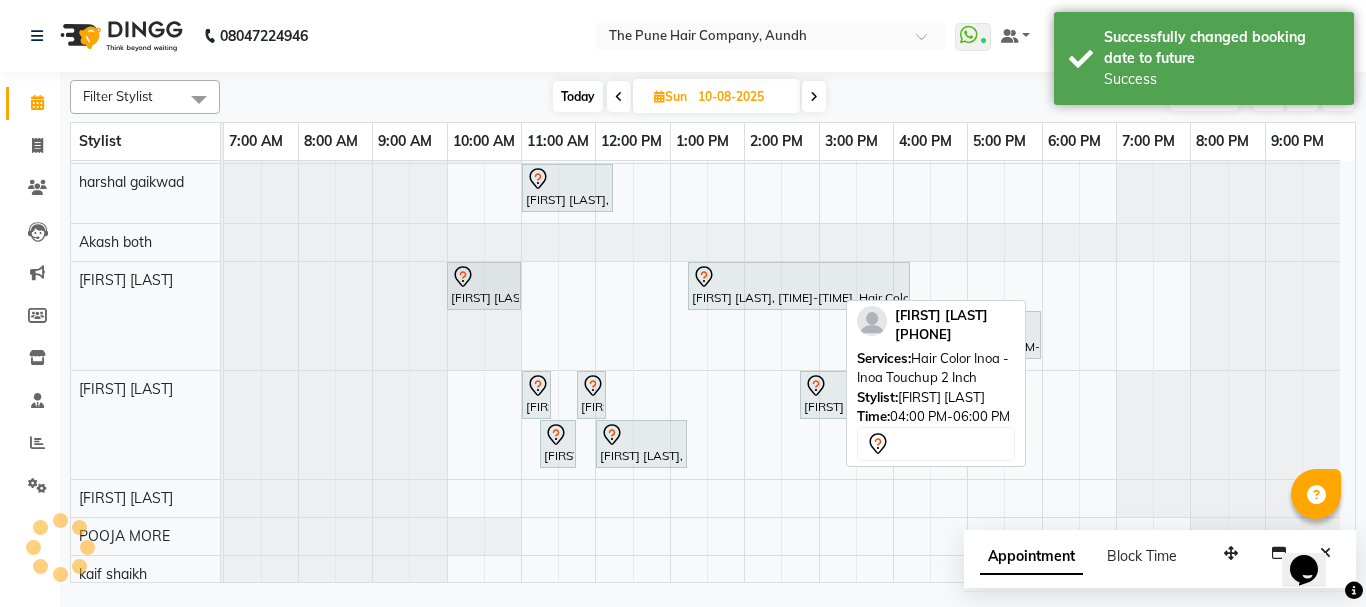 scroll, scrollTop: 365, scrollLeft: 0, axis: vertical 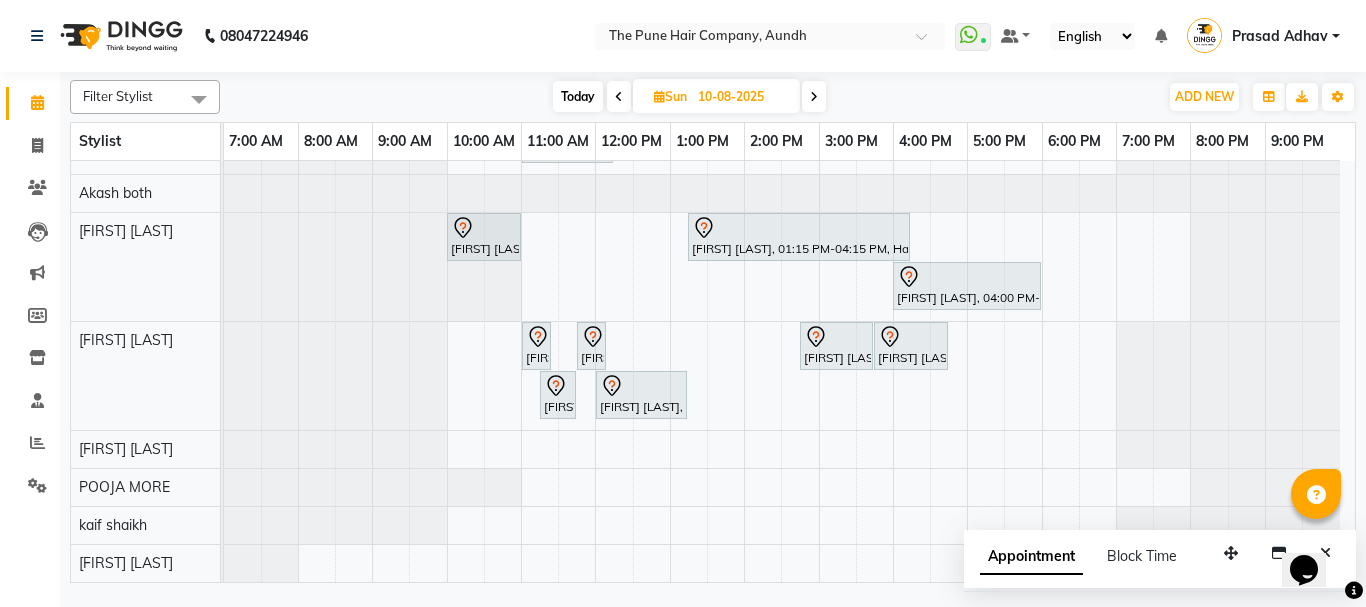 click on "Today" at bounding box center (578, 96) 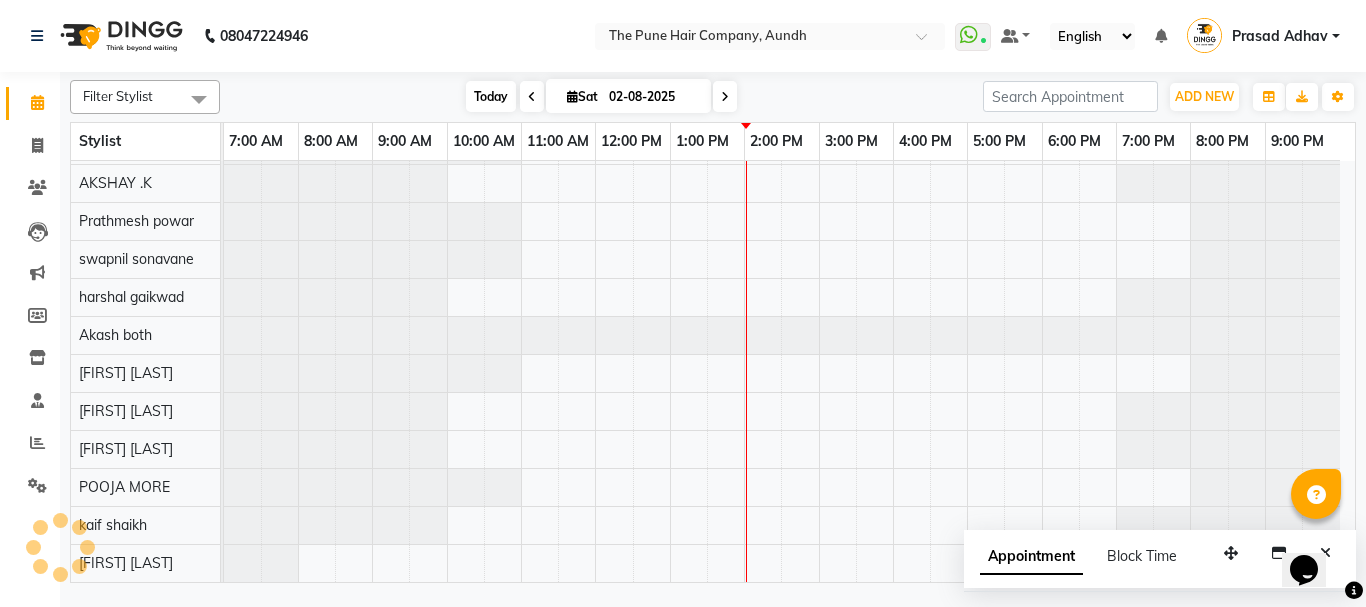 scroll, scrollTop: 110, scrollLeft: 0, axis: vertical 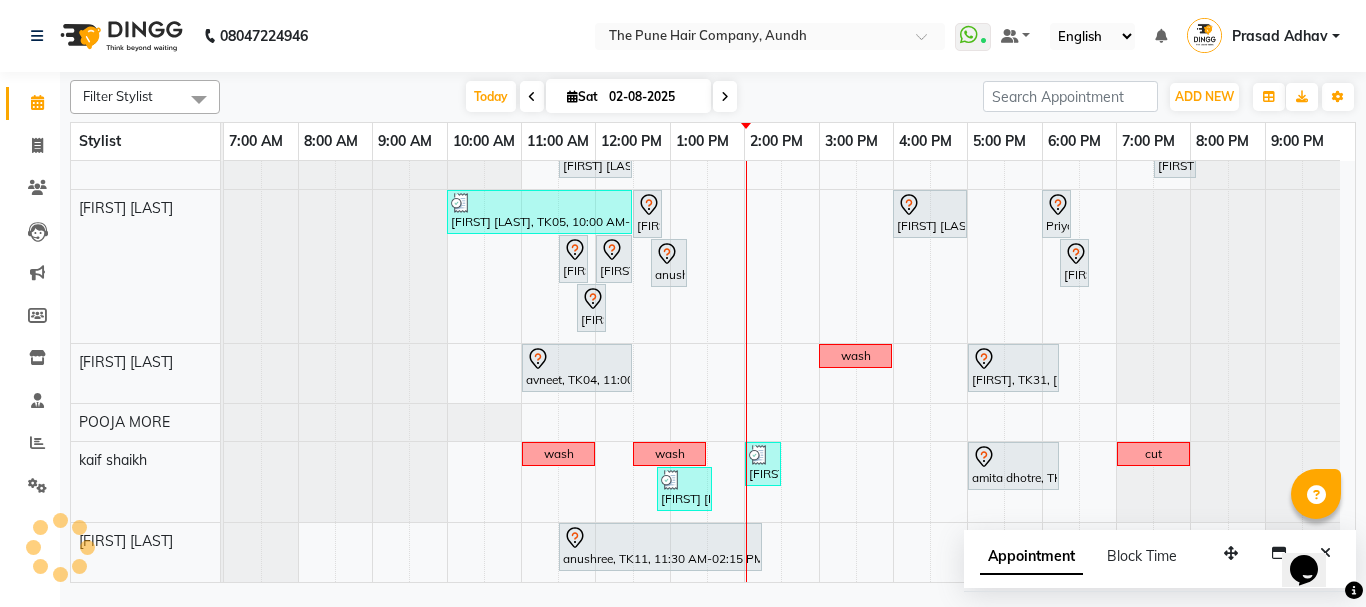 click at bounding box center (725, 96) 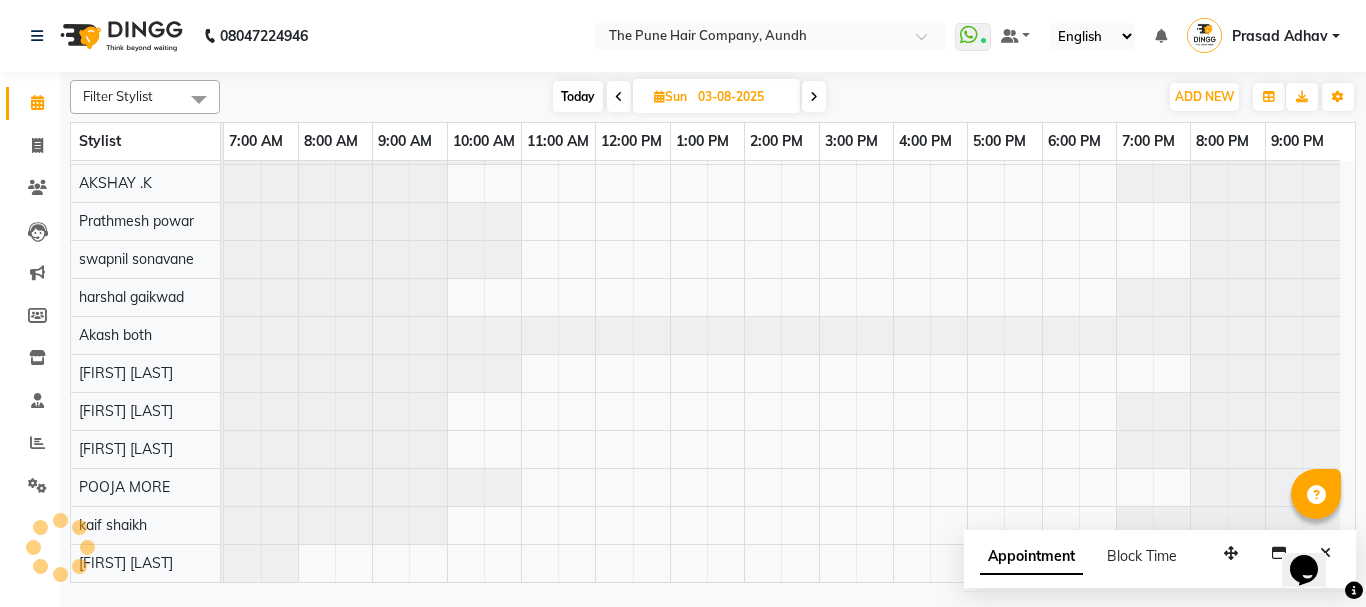 scroll, scrollTop: 110, scrollLeft: 0, axis: vertical 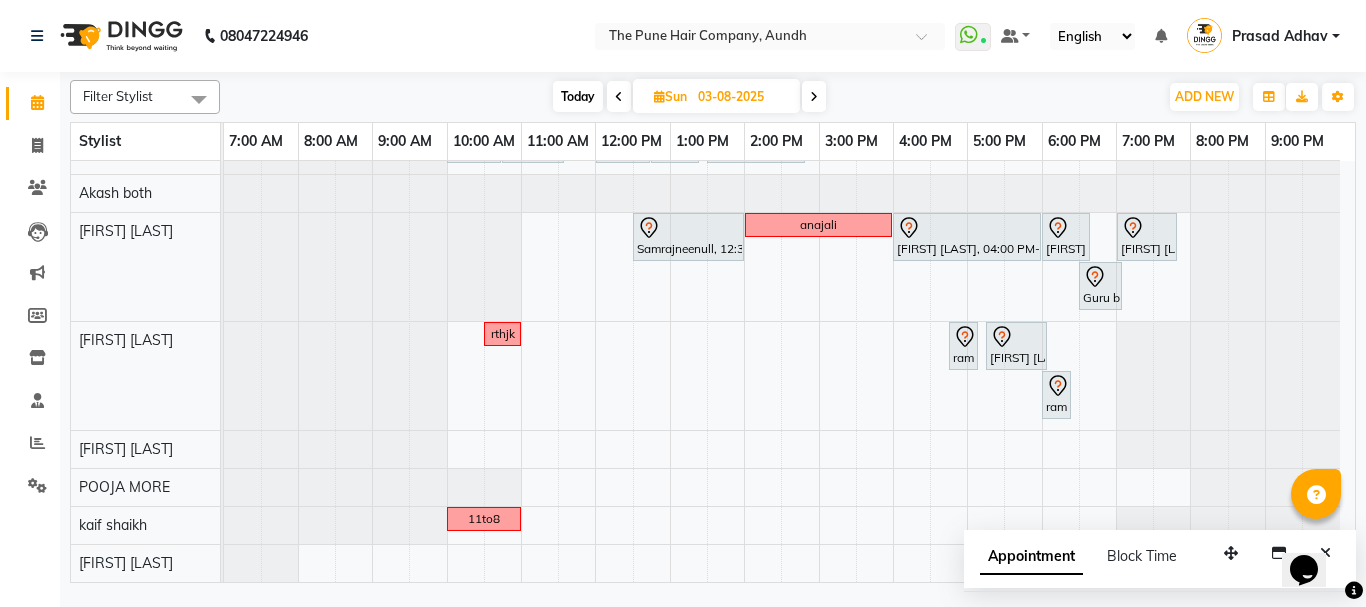 click at bounding box center [224, 267] 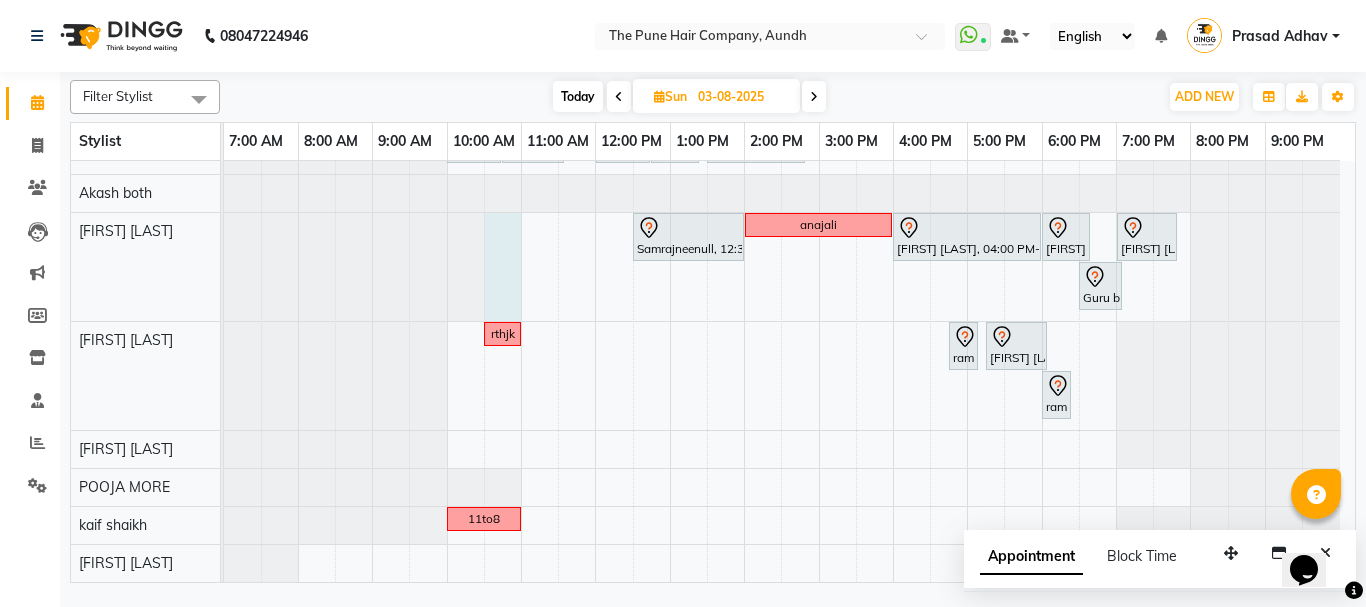 select on "49441" 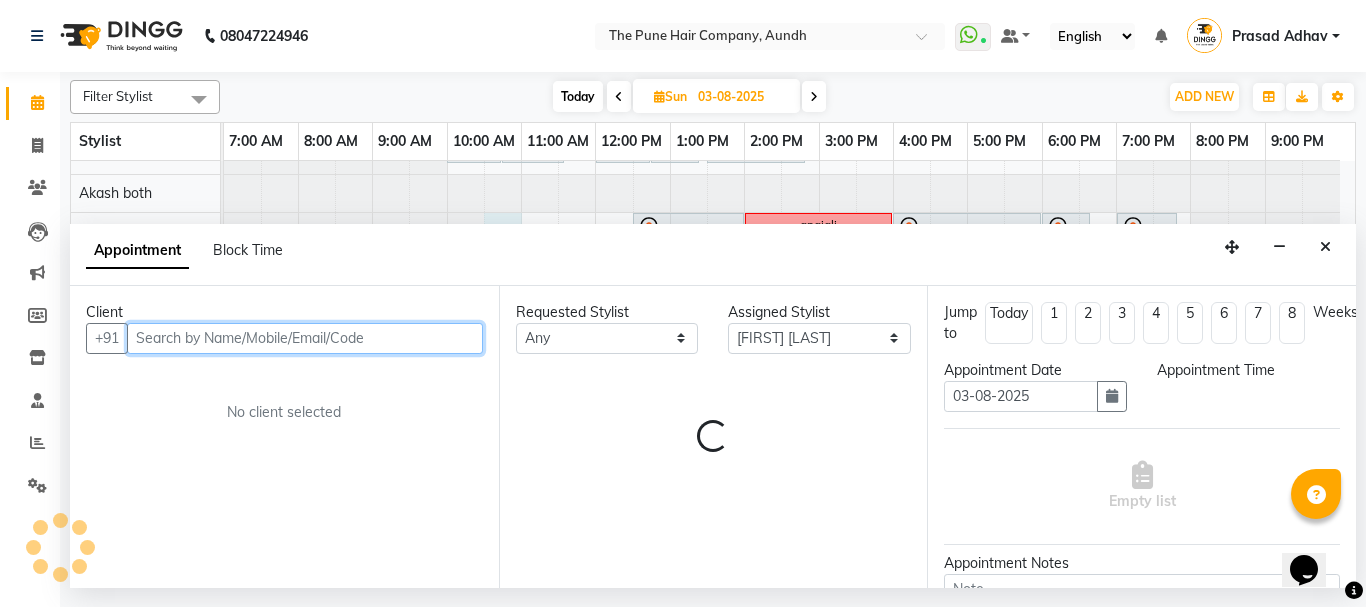 select on "630" 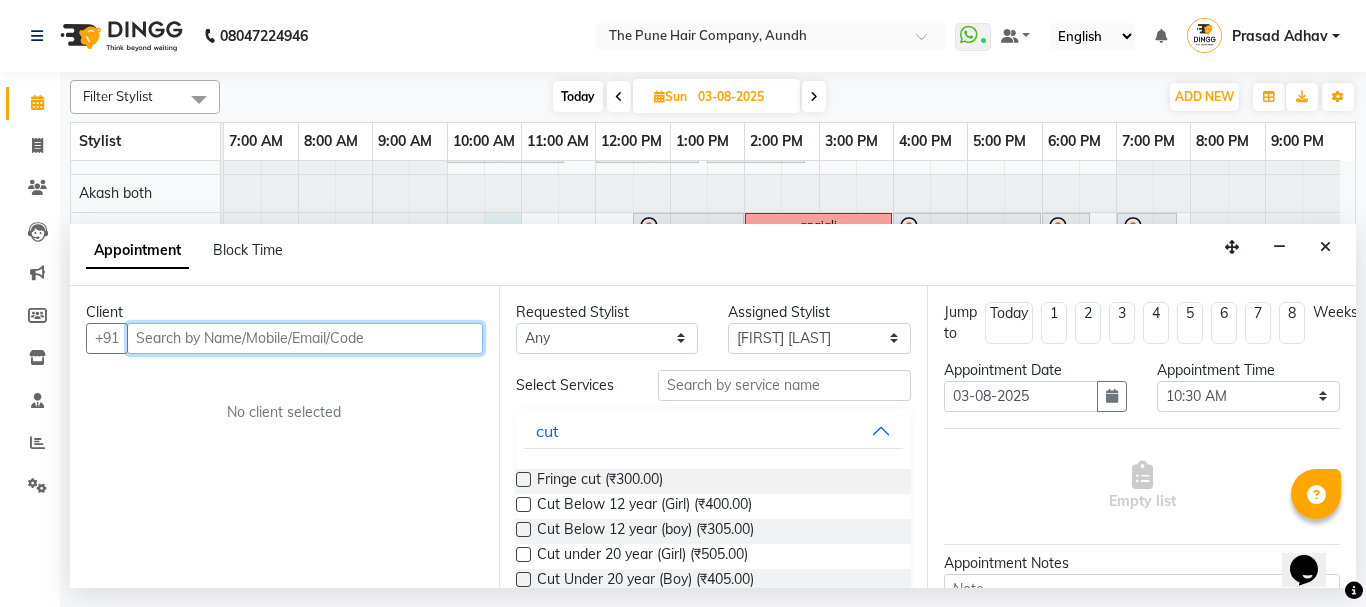 click at bounding box center (305, 338) 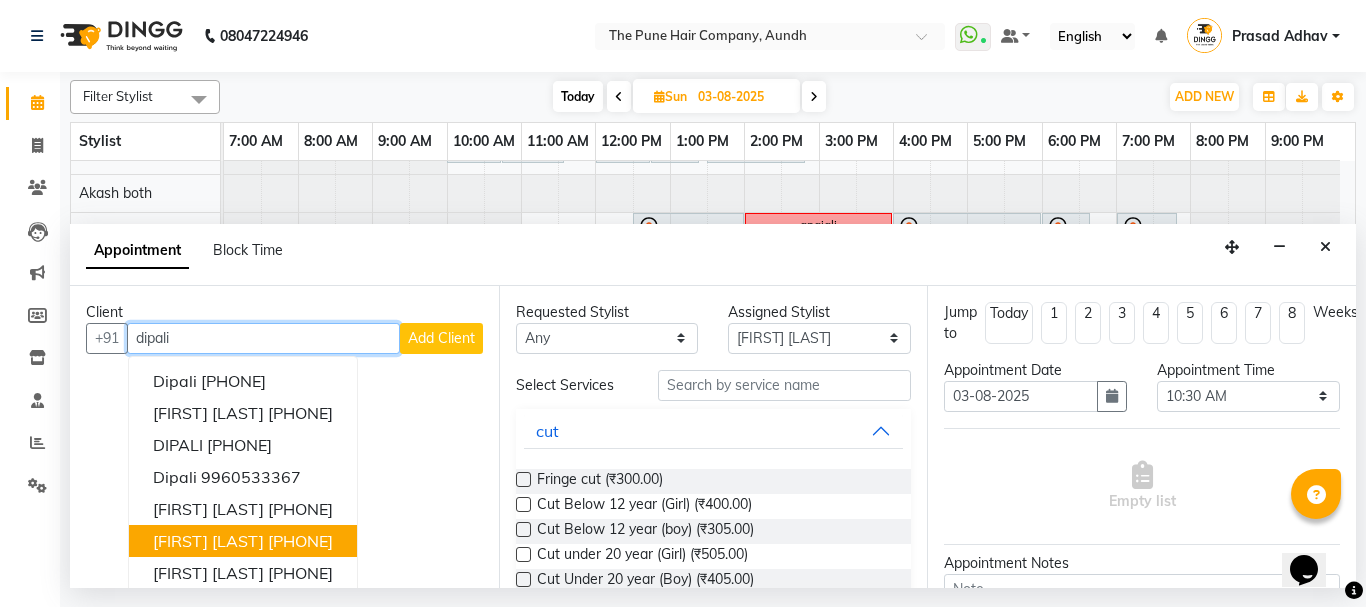 click on "9921180905" at bounding box center [300, 541] 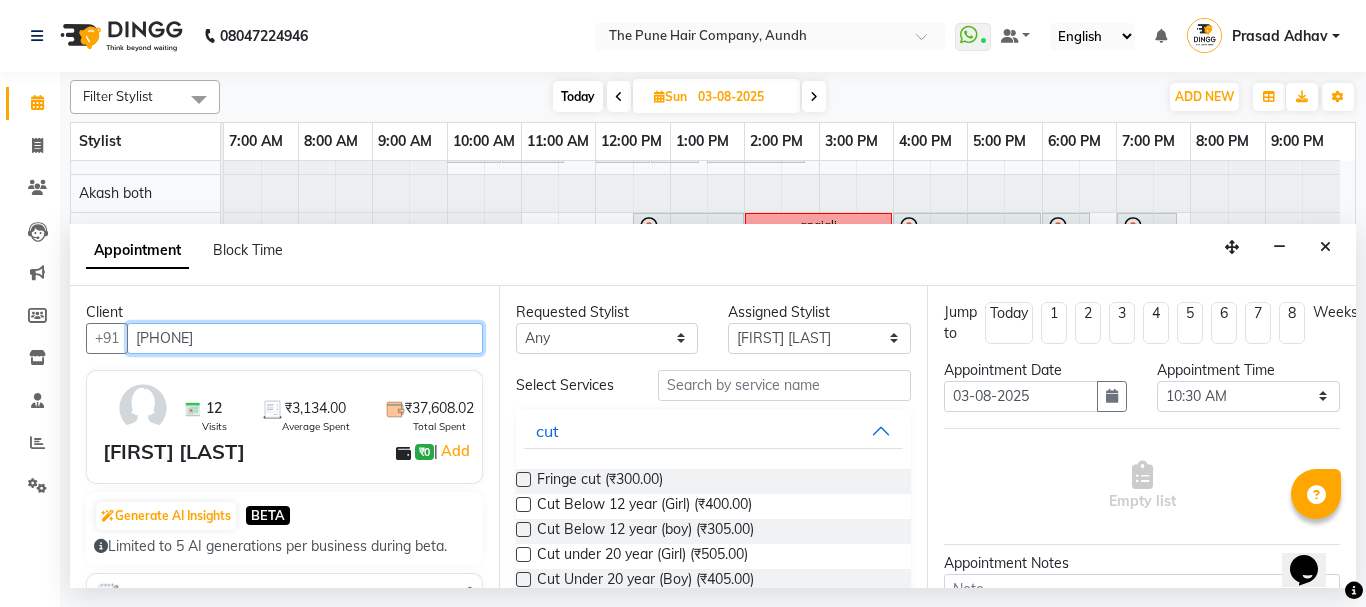 type on "9921180905" 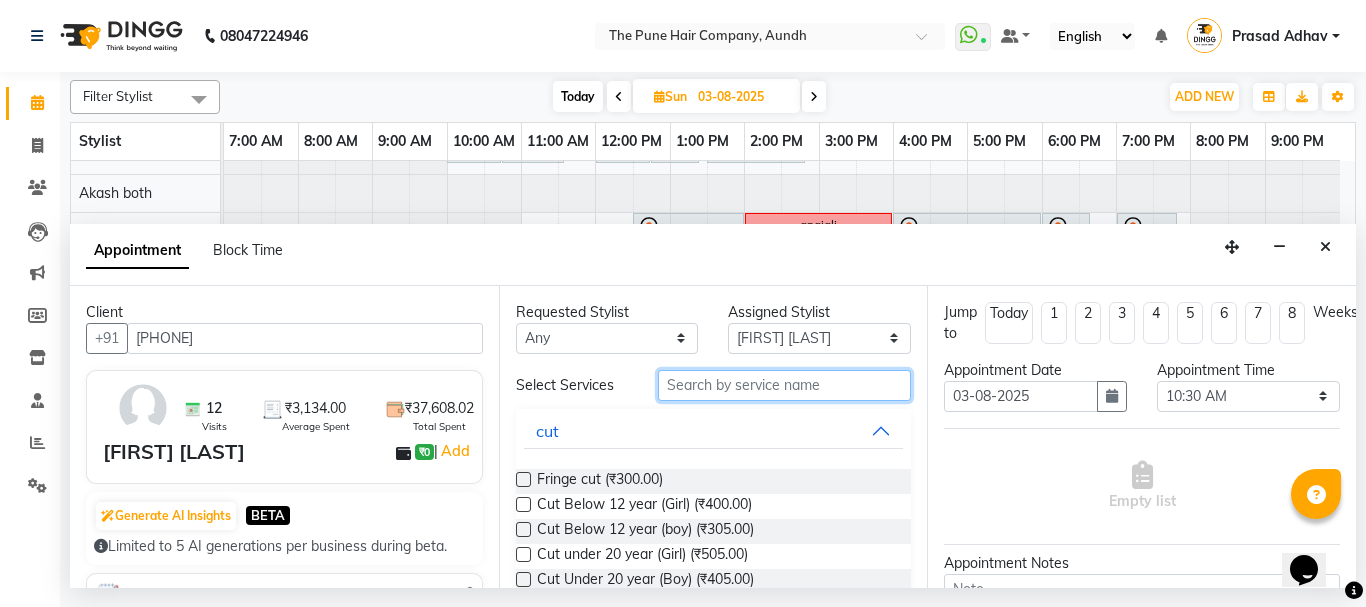 click at bounding box center (785, 385) 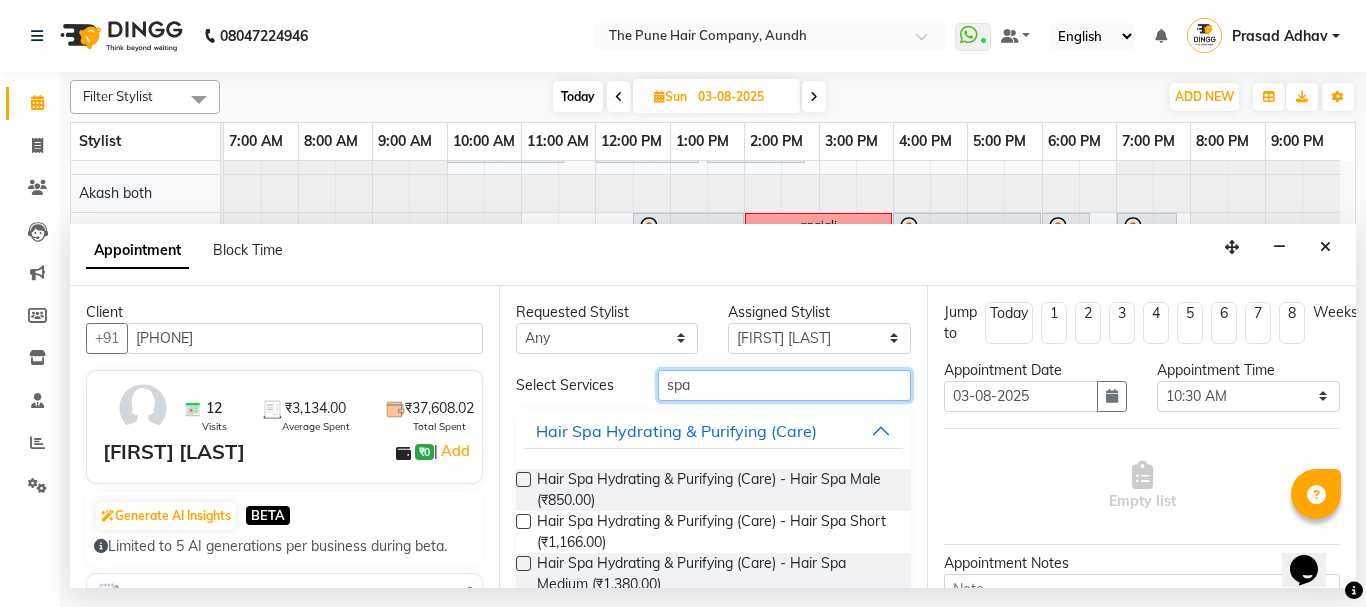type on "spa" 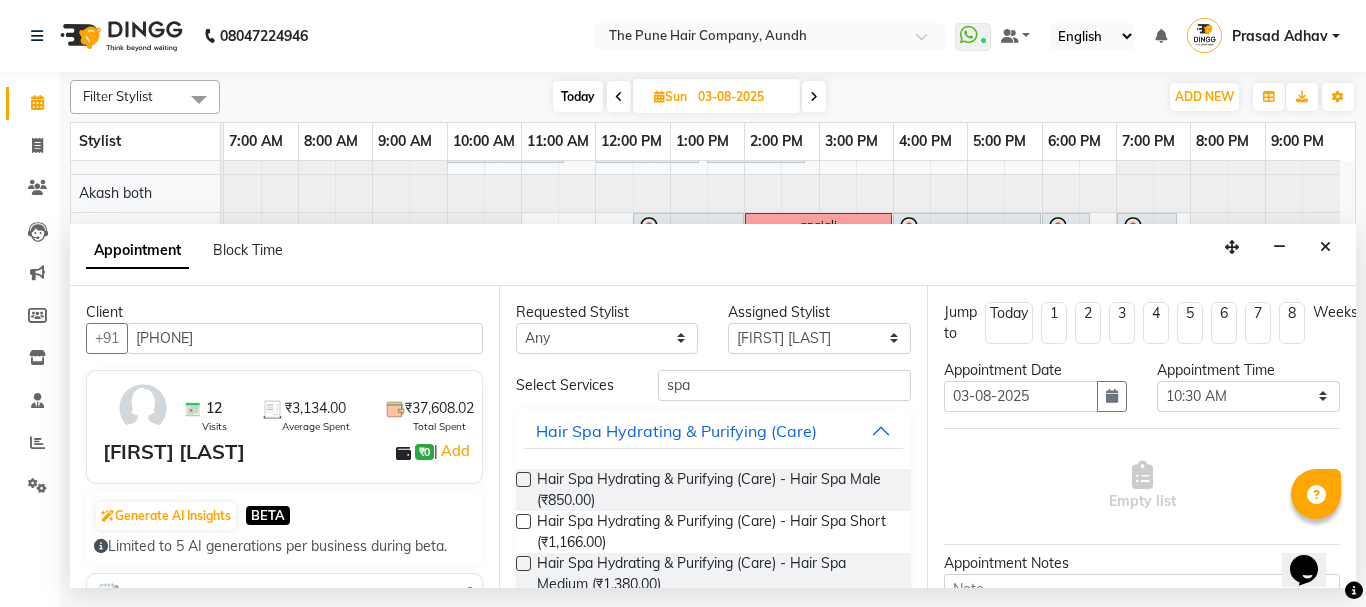 click at bounding box center [523, 563] 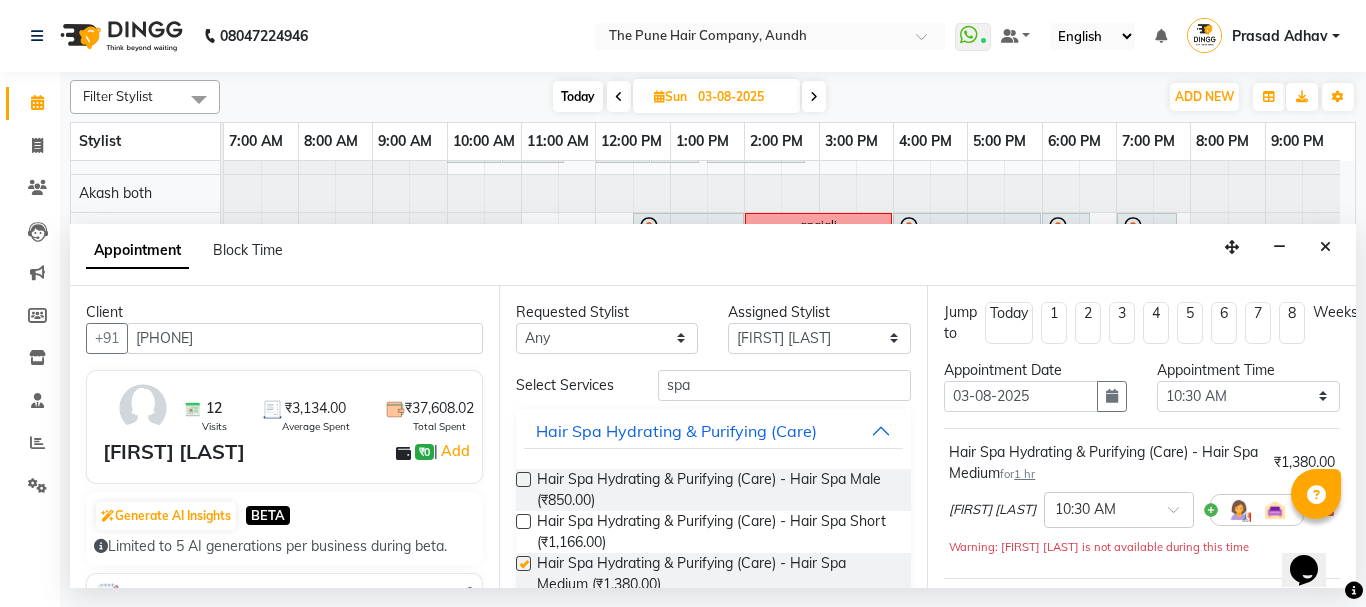 checkbox on "false" 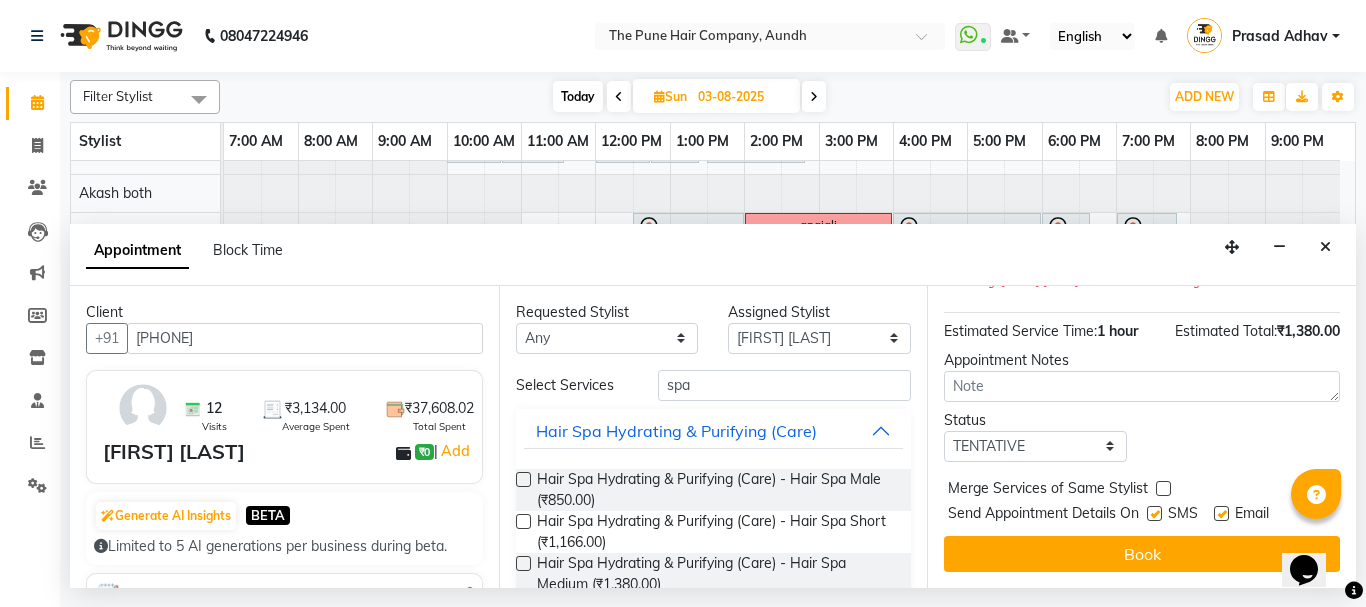 scroll, scrollTop: 284, scrollLeft: 0, axis: vertical 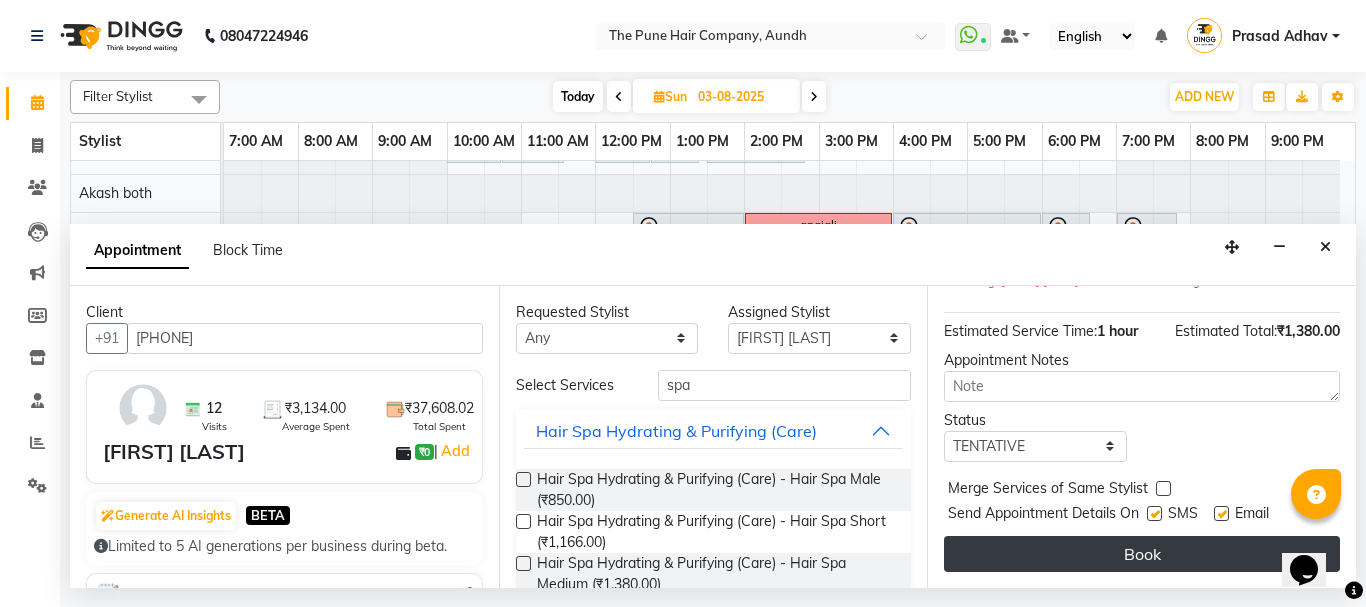 click on "Book" at bounding box center (1142, 554) 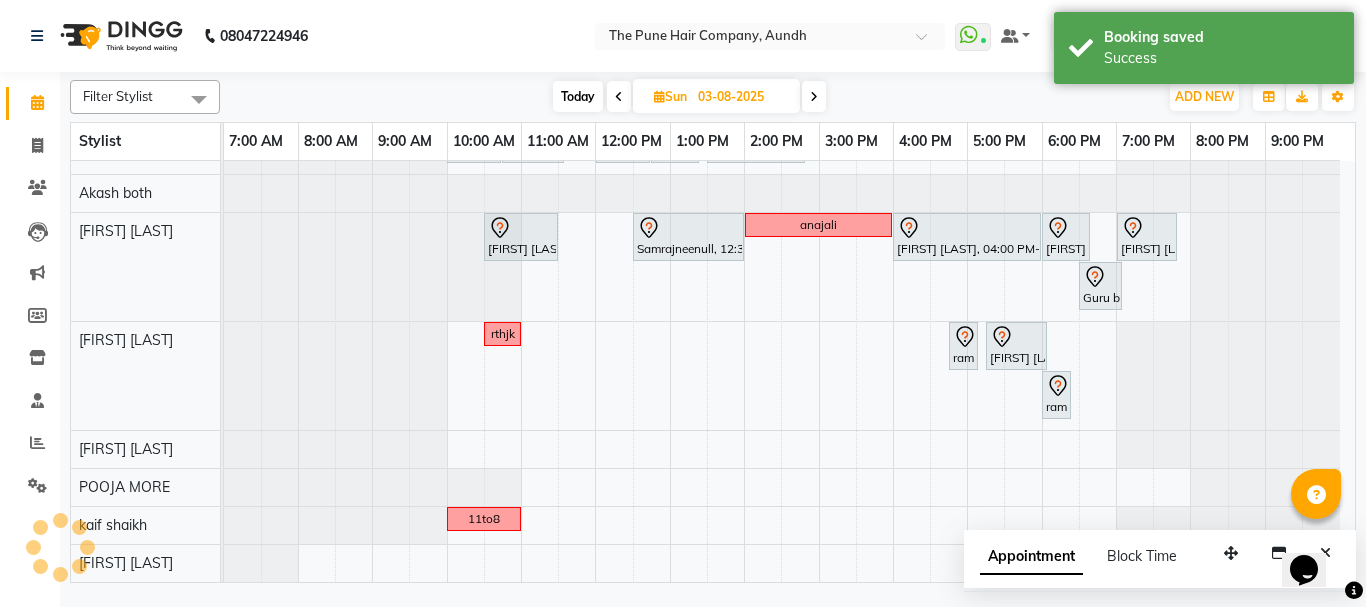 scroll, scrollTop: 578, scrollLeft: 0, axis: vertical 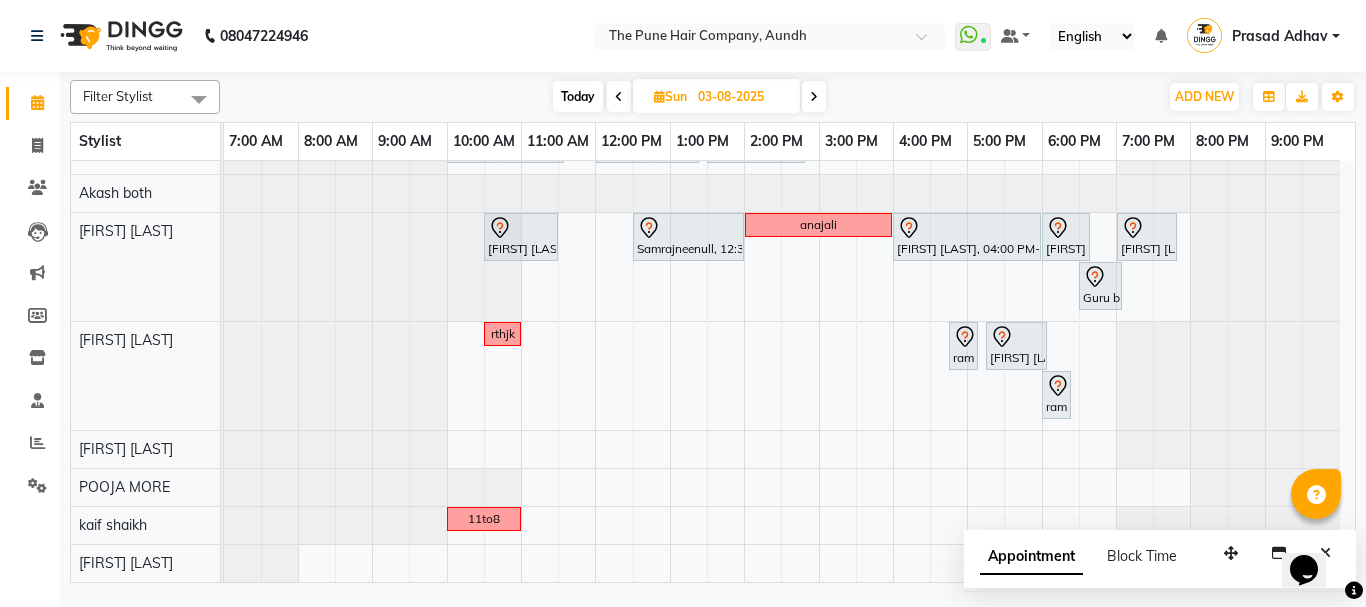 click on "Today" at bounding box center [578, 96] 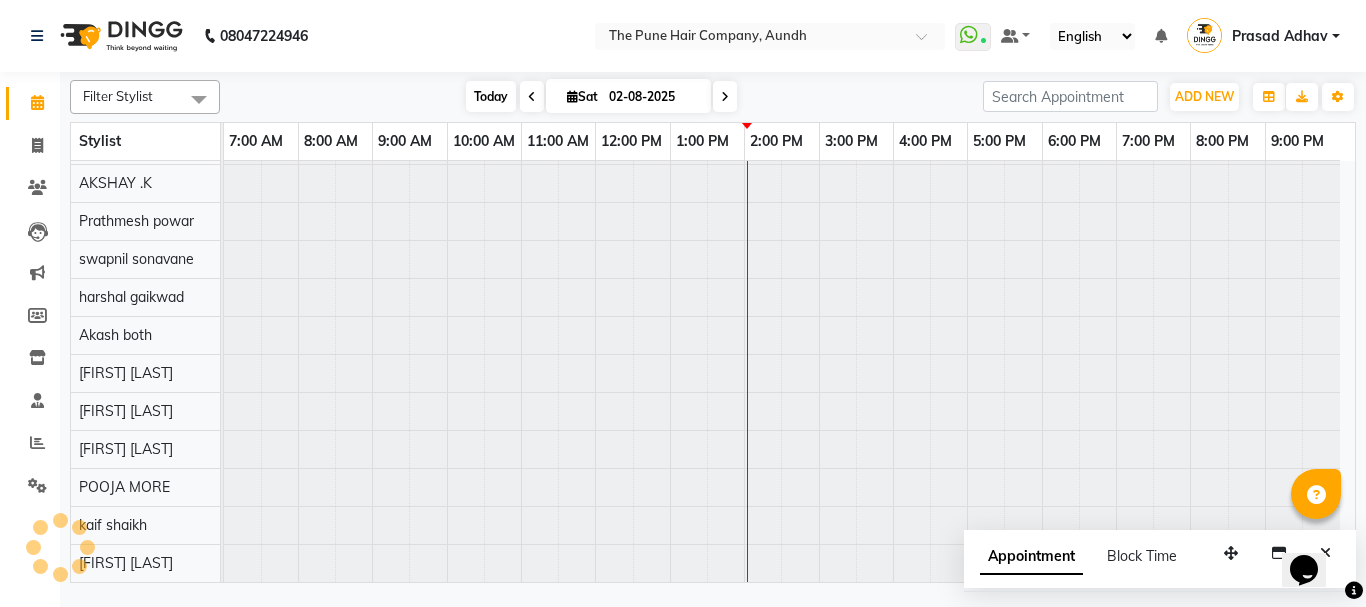 scroll, scrollTop: 110, scrollLeft: 0, axis: vertical 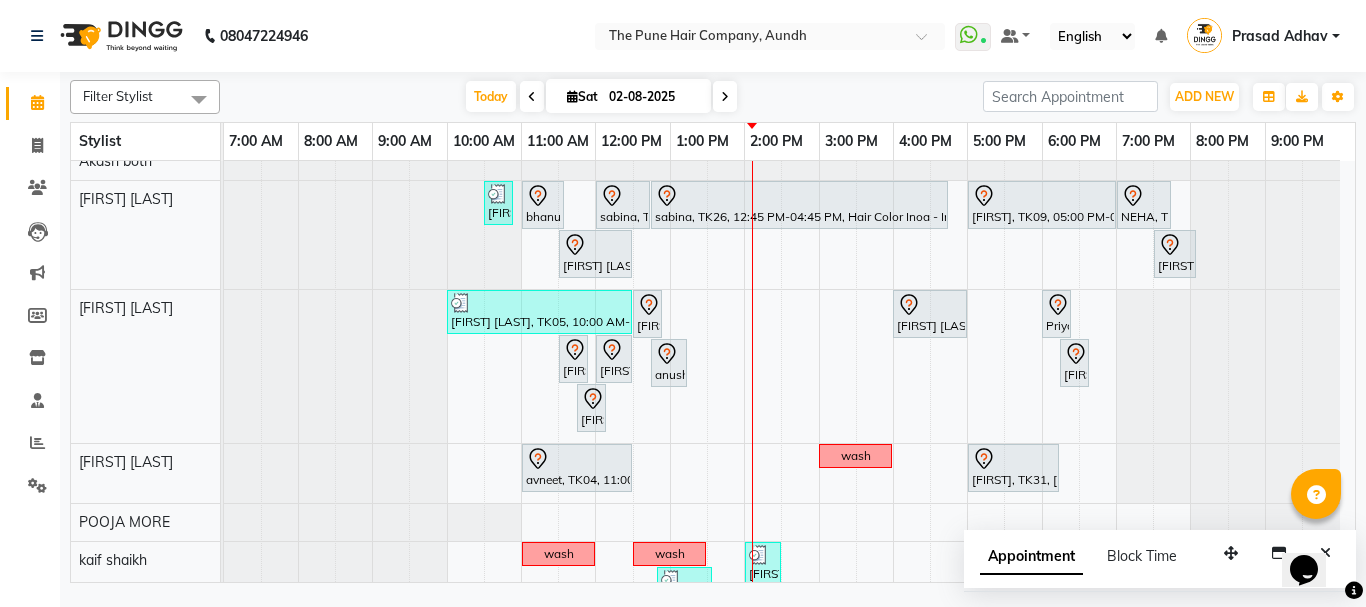 click at bounding box center [725, 97] 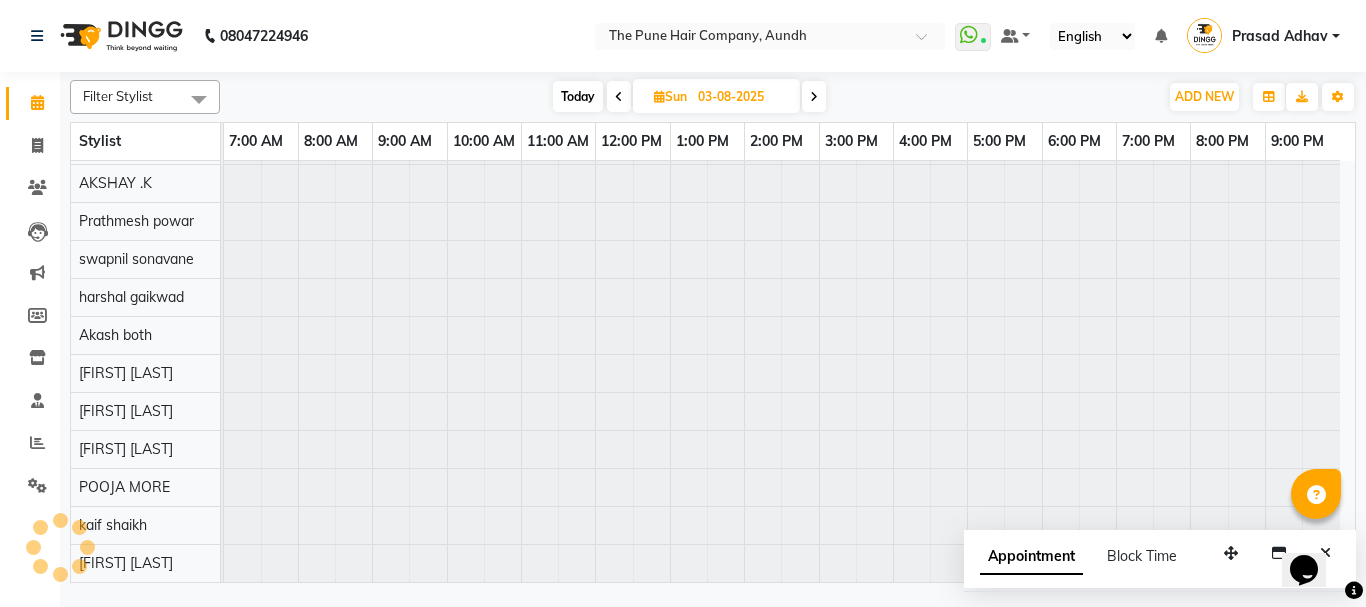 scroll, scrollTop: 110, scrollLeft: 0, axis: vertical 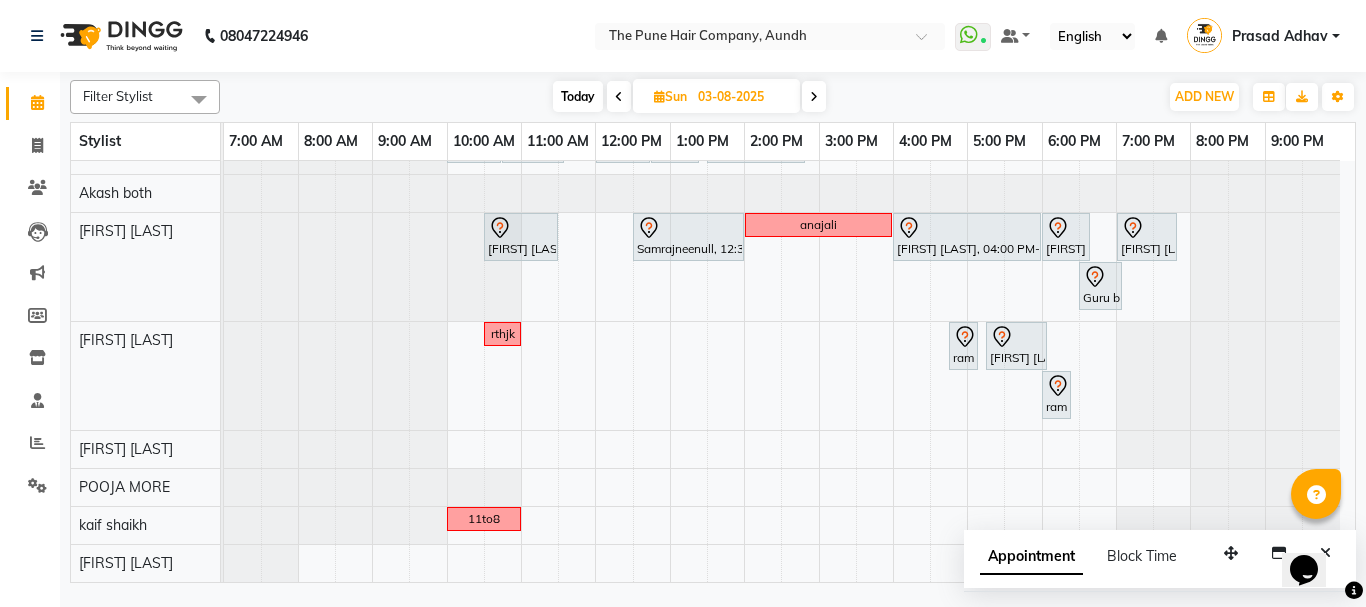 click on "Filter Stylist Select All Akash both AKSHAY .K harshal gaikwad kaif shaikh LAKKHAN SHINDE Nagesh Jadhav Nitish Desai  Pavan mane POOJA MORE Prasad Adhav  Prathmesh powar Shweta gotur Sonal saindane swapnil sonavane Today  Sun 03-08-2025 Toggle Dropdown Add Appointment Add Invoice Add Expense Add Attendance Add Client Add Transaction Toggle Dropdown Add Appointment Add Invoice Add Expense Add Attendance Add Client ADD NEW Toggle Dropdown Add Appointment Add Invoice Add Expense Add Attendance Add Client Add Transaction Filter Stylist Select All Akash both AKSHAY .K harshal gaikwad kaif shaikh LAKKHAN SHINDE Nagesh Jadhav Nitish Desai  Pavan mane POOJA MORE Prasad Adhav  Prathmesh powar Shweta gotur Sonal saindane swapnil sonavane Group By  Staff View   Room View  View as Vertical  Vertical - Week View  Horizontal  Horizontal - Week View  List  Toggle Dropdown Calendar Settings Manage Tags   Arrange Stylists   Reset Stylists  Full Screen  Show Available Stylist  Appointment Form Zoom 50% Stylist 7:00 AM 8:00 AM" 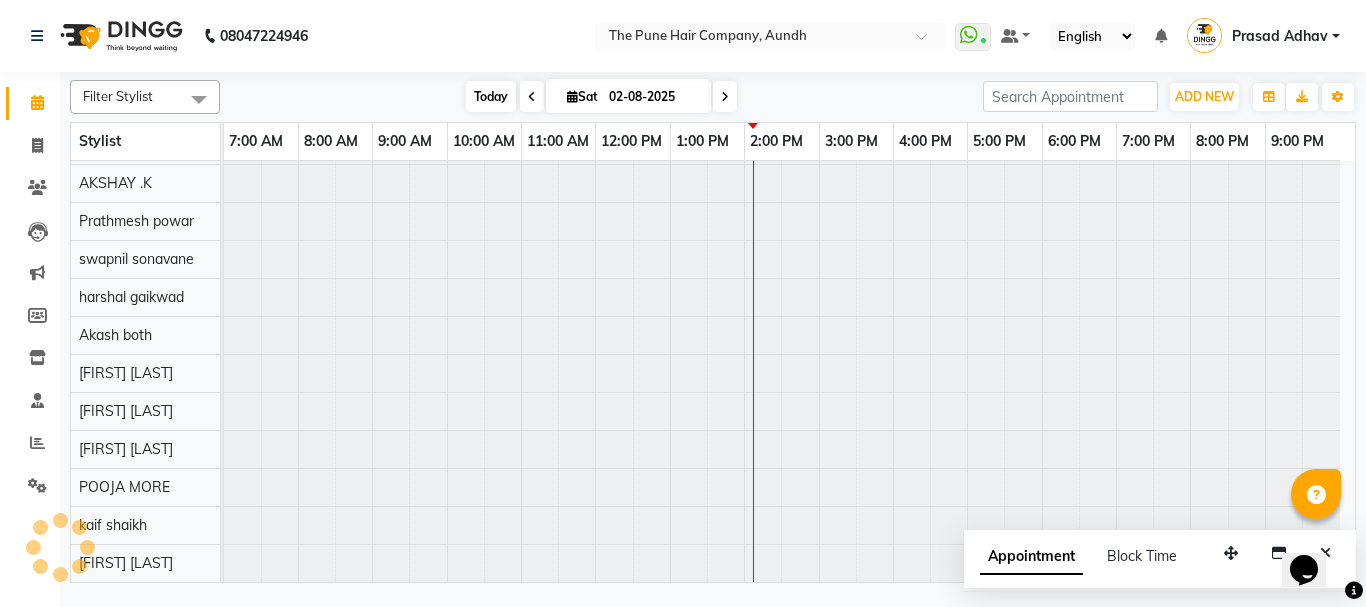 scroll, scrollTop: 110, scrollLeft: 0, axis: vertical 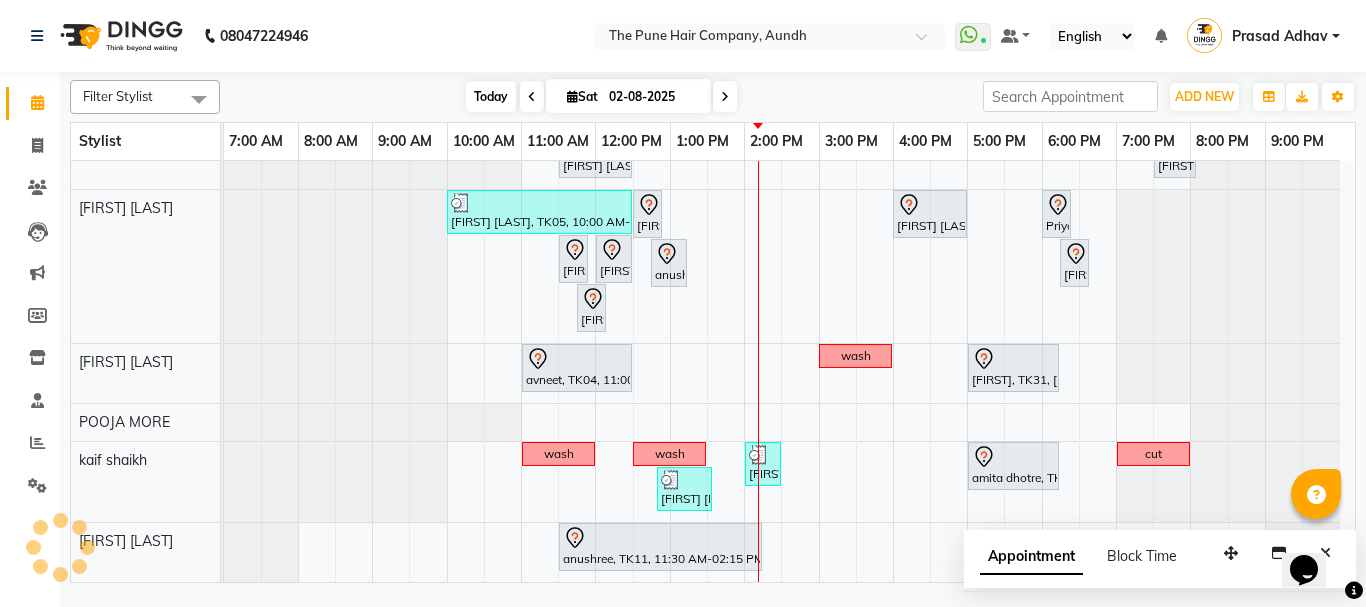 click on "Today" at bounding box center (491, 96) 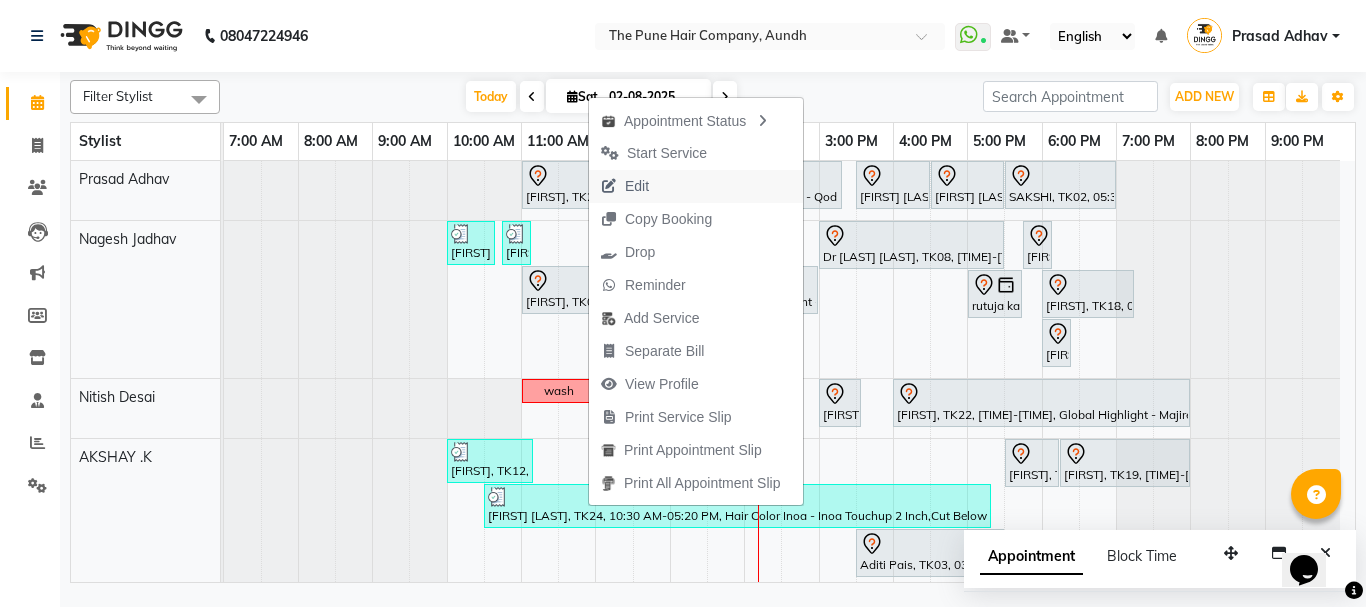 click on "Edit" at bounding box center (625, 186) 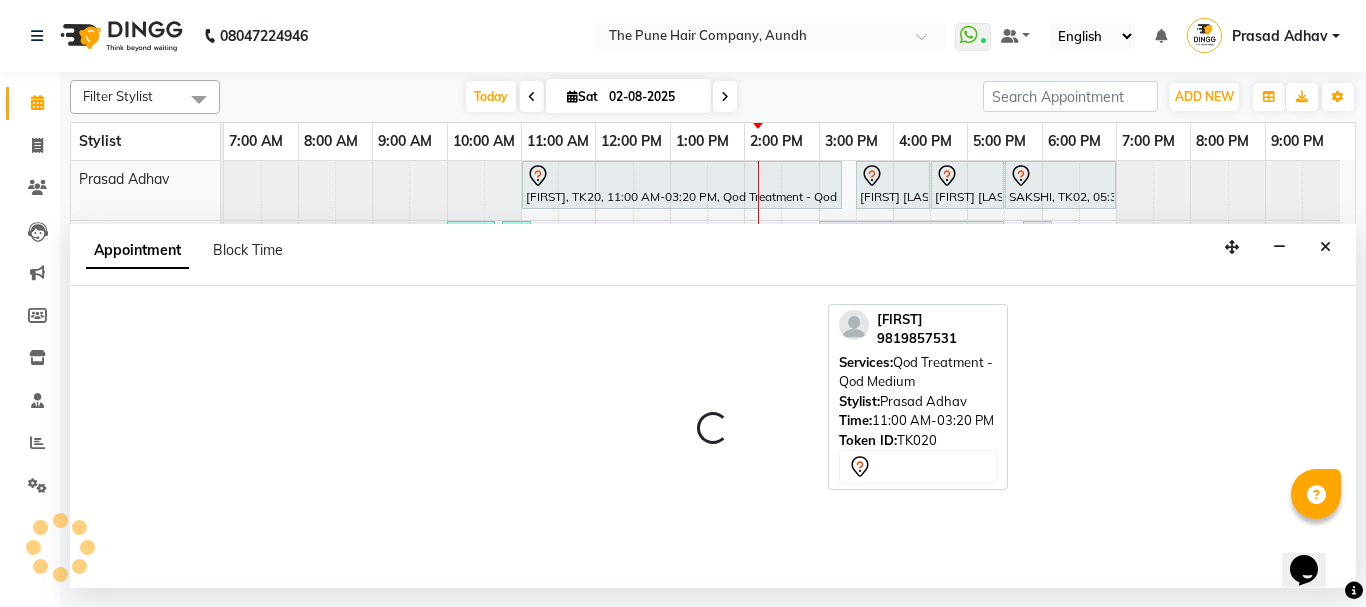 select on "tentative" 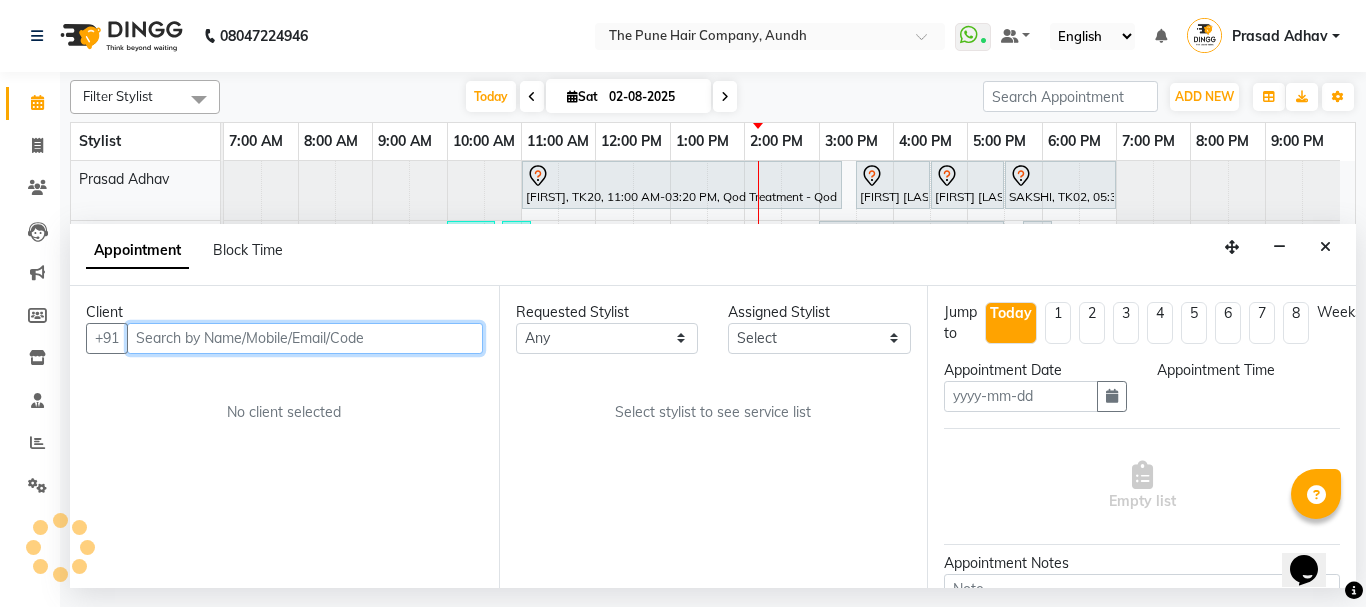 type on "02-08-2025" 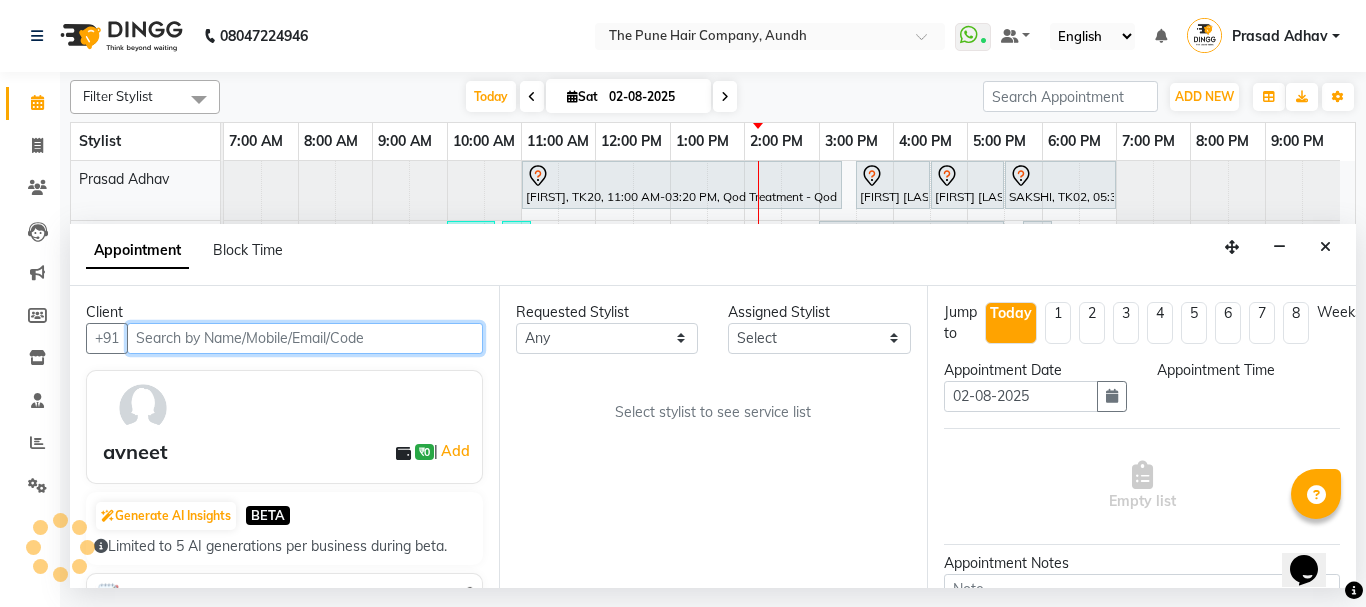 select on "660" 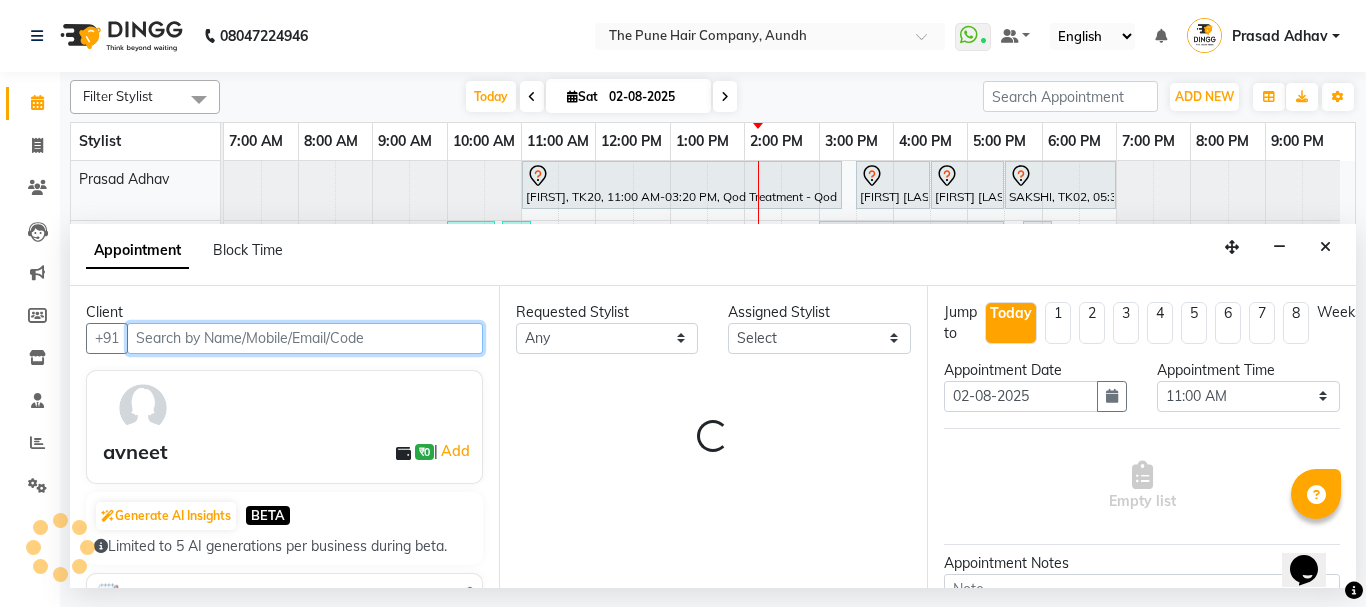 select on "49798" 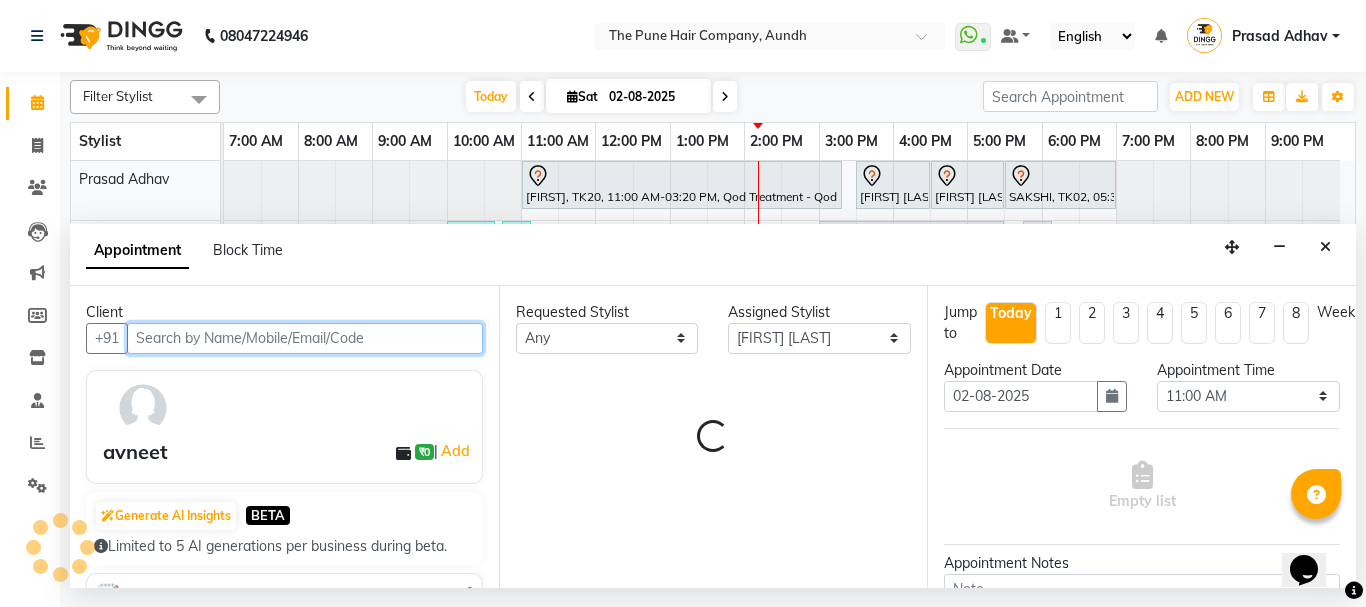 select on "660" 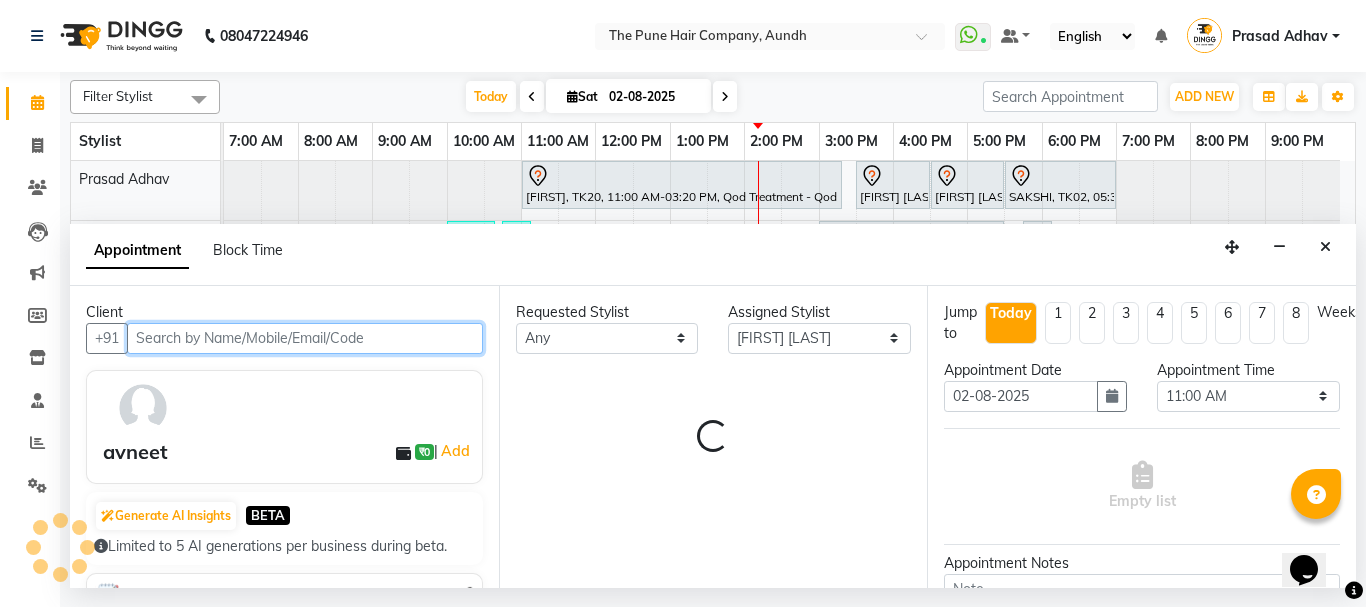 select on "660" 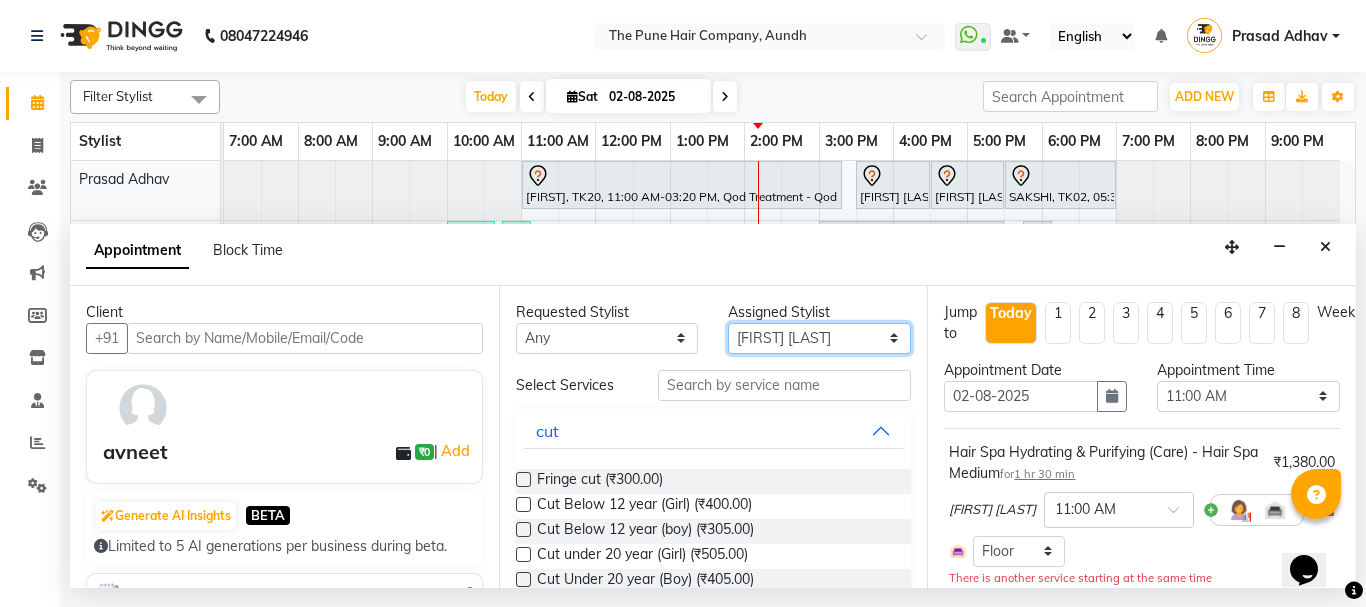 click on "Select Akash both AKSHAY .K harshal gaikwad kaif shaikh LAKKHAN SHINDE Nagesh Jadhav Nitish Desai  Pavan mane POOJA MORE Prasad Adhav  Prathmesh powar Shweta gotur Sonal saindane swapnil sonavane" at bounding box center [819, 338] 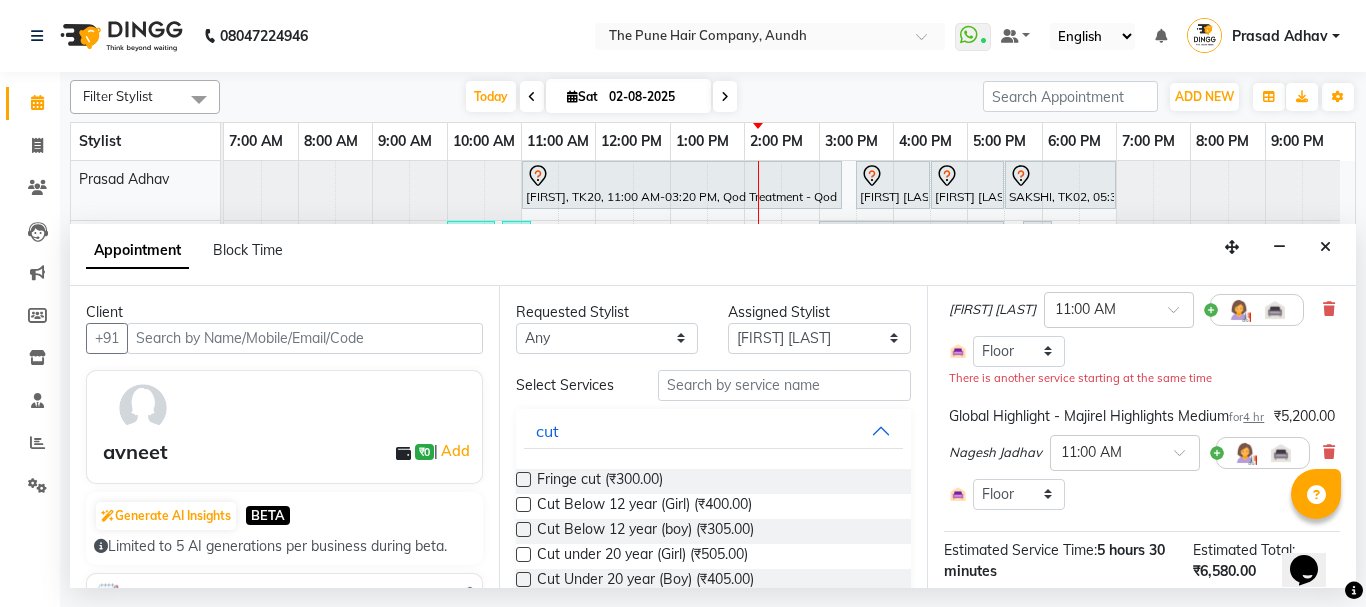 click on "Global Highlight - Majirel Highlights Medium   for  4 hr" at bounding box center [1106, 416] 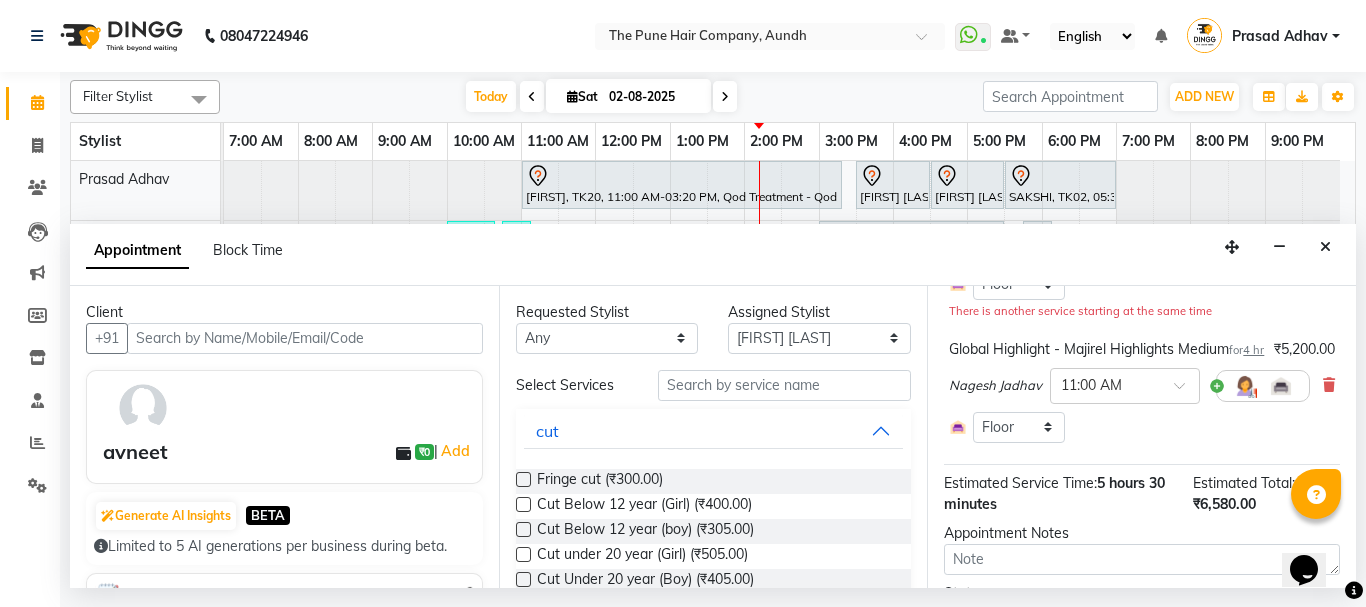 scroll, scrollTop: 300, scrollLeft: 0, axis: vertical 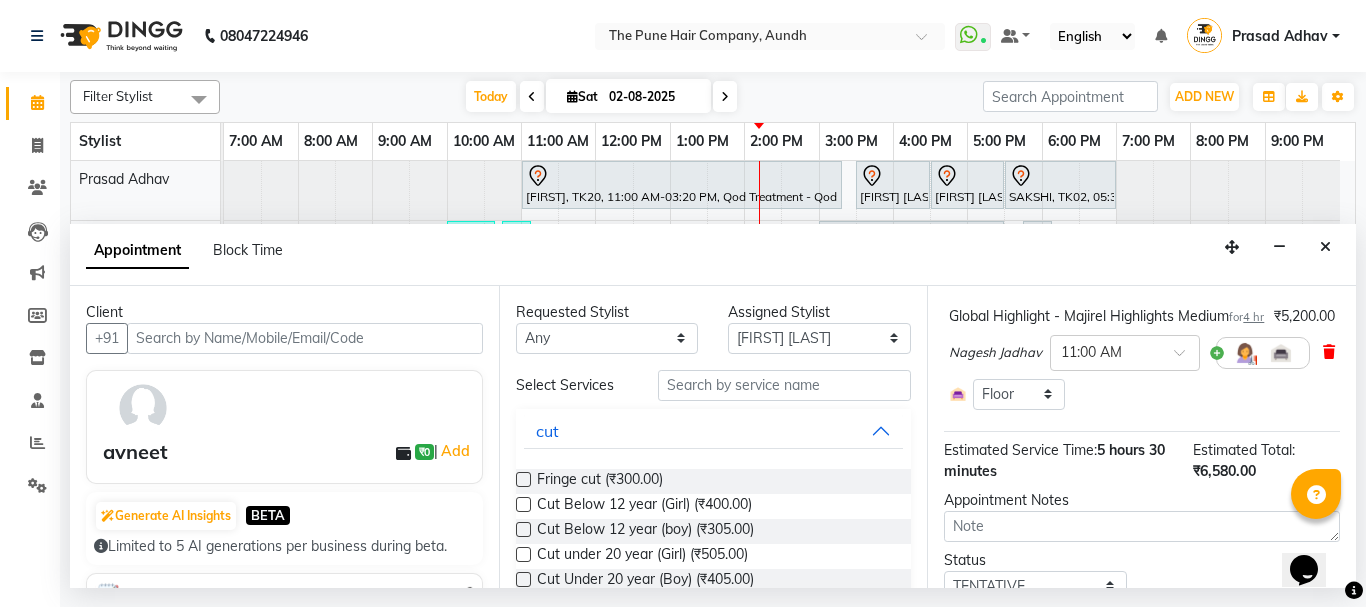 click at bounding box center [1329, 352] 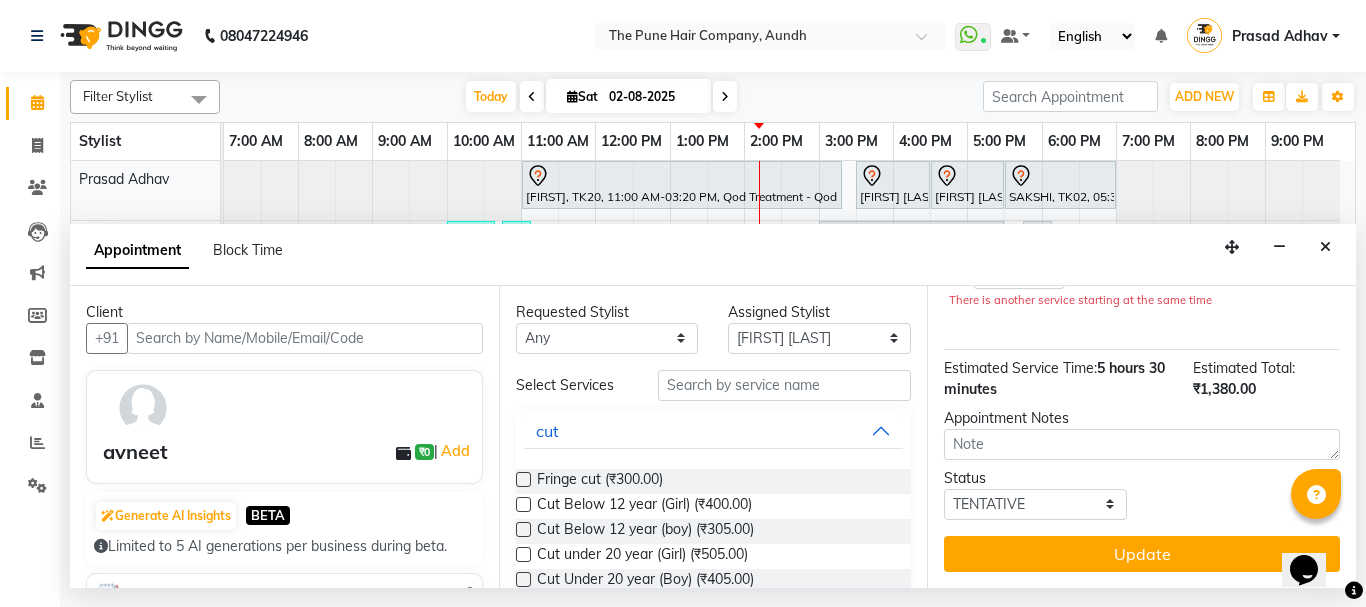 scroll, scrollTop: 296, scrollLeft: 0, axis: vertical 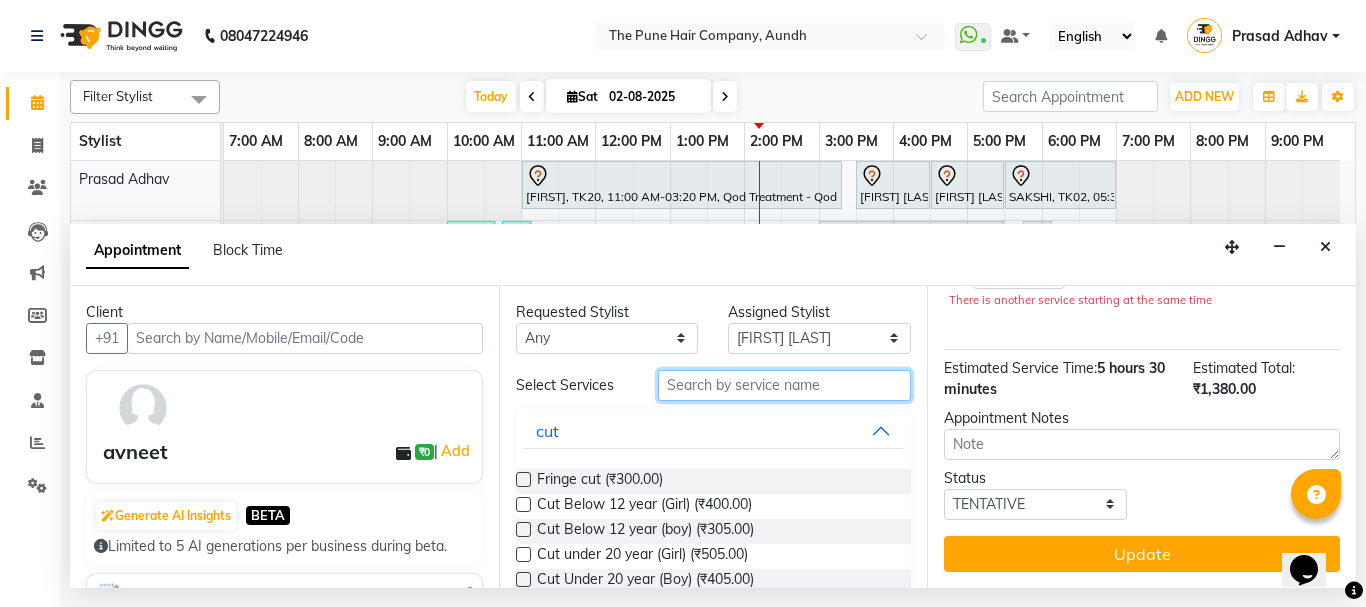 click at bounding box center [785, 385] 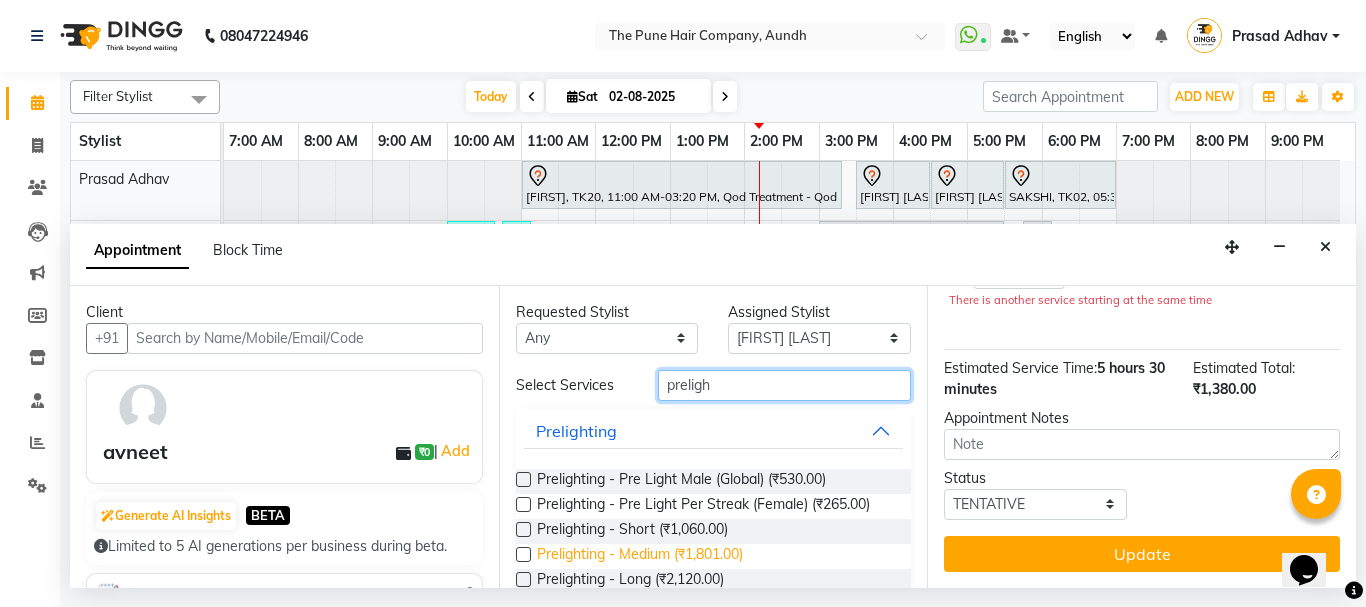 type on "preligh" 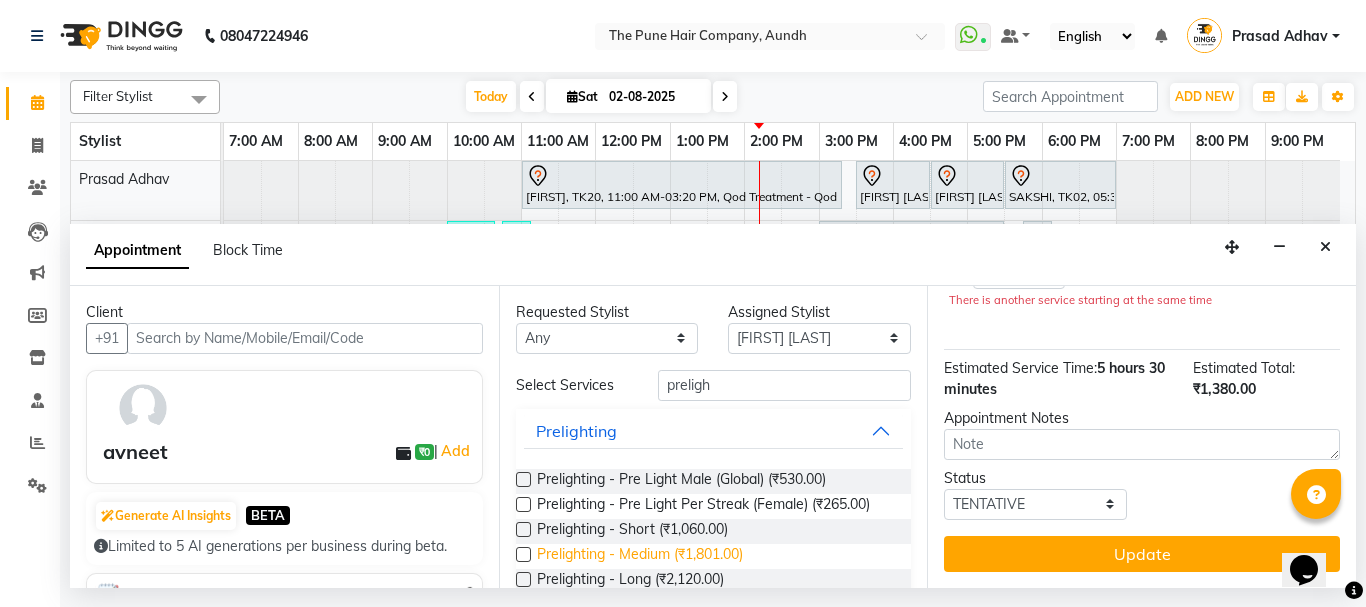 click on "Prelighting - Medium (₹1,801.00)" at bounding box center [640, 556] 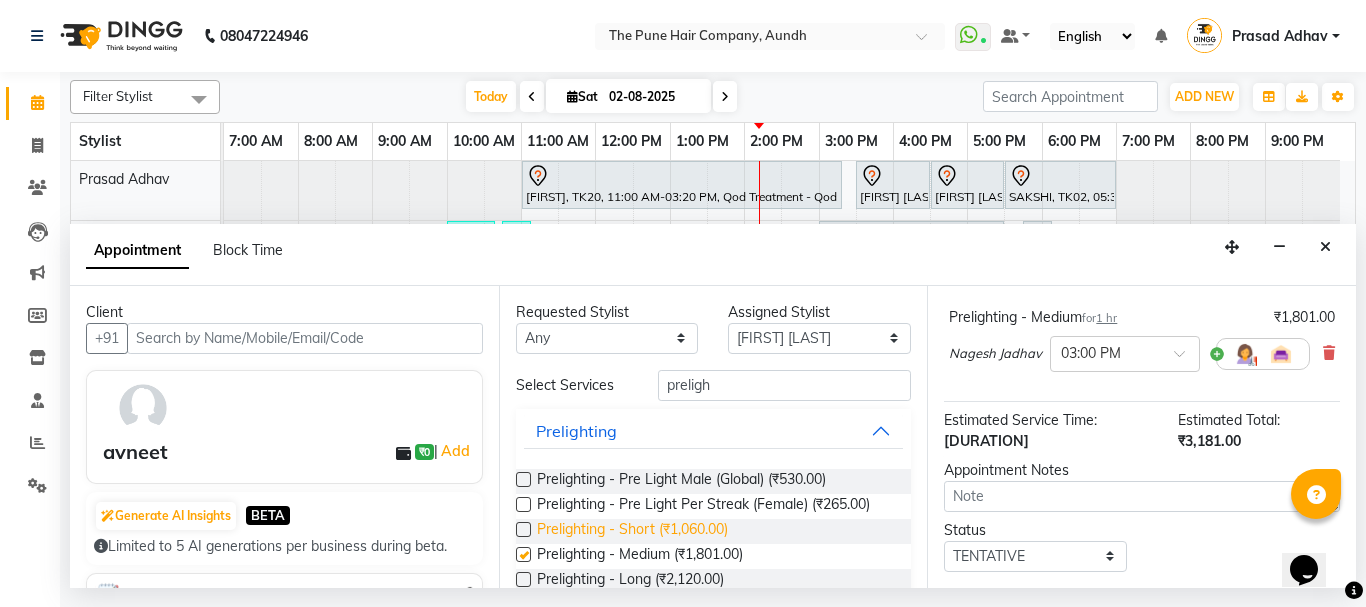 checkbox on "false" 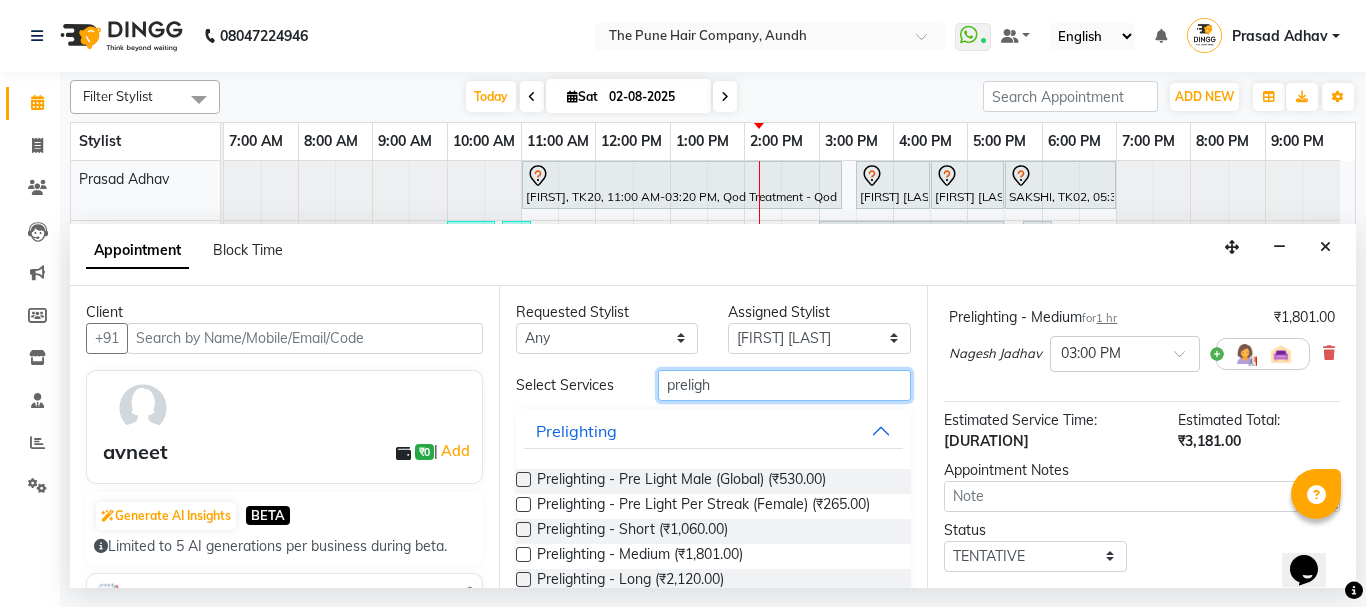 click on "preligh" at bounding box center (785, 385) 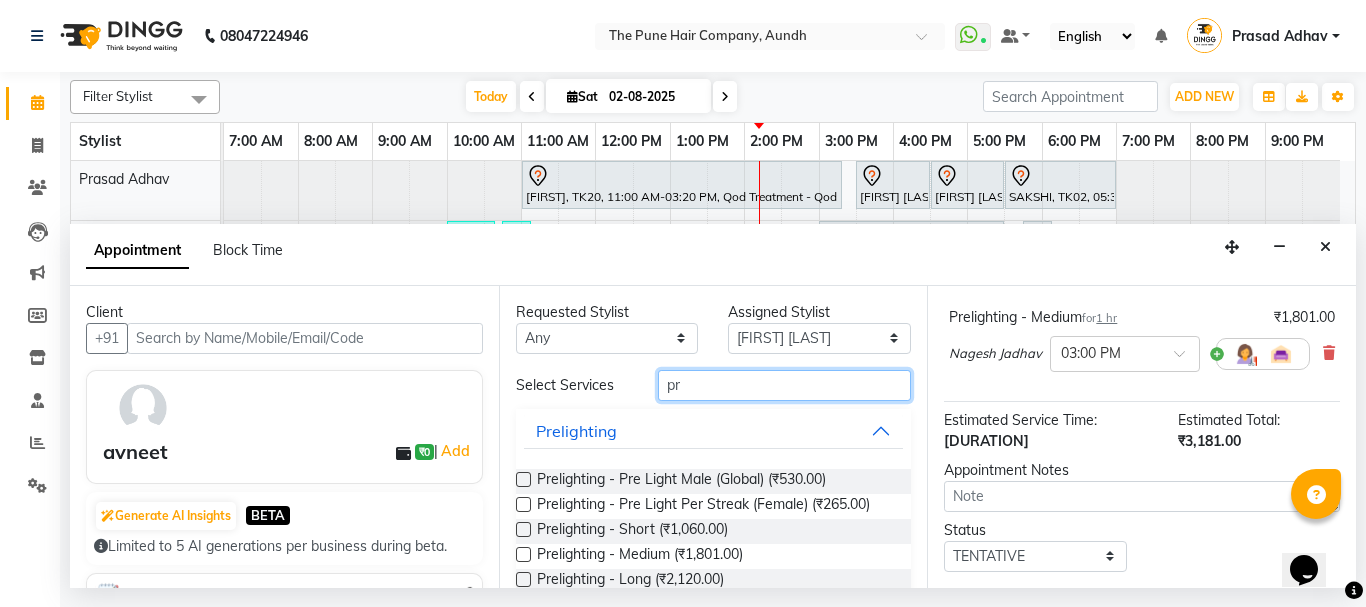 type on "p" 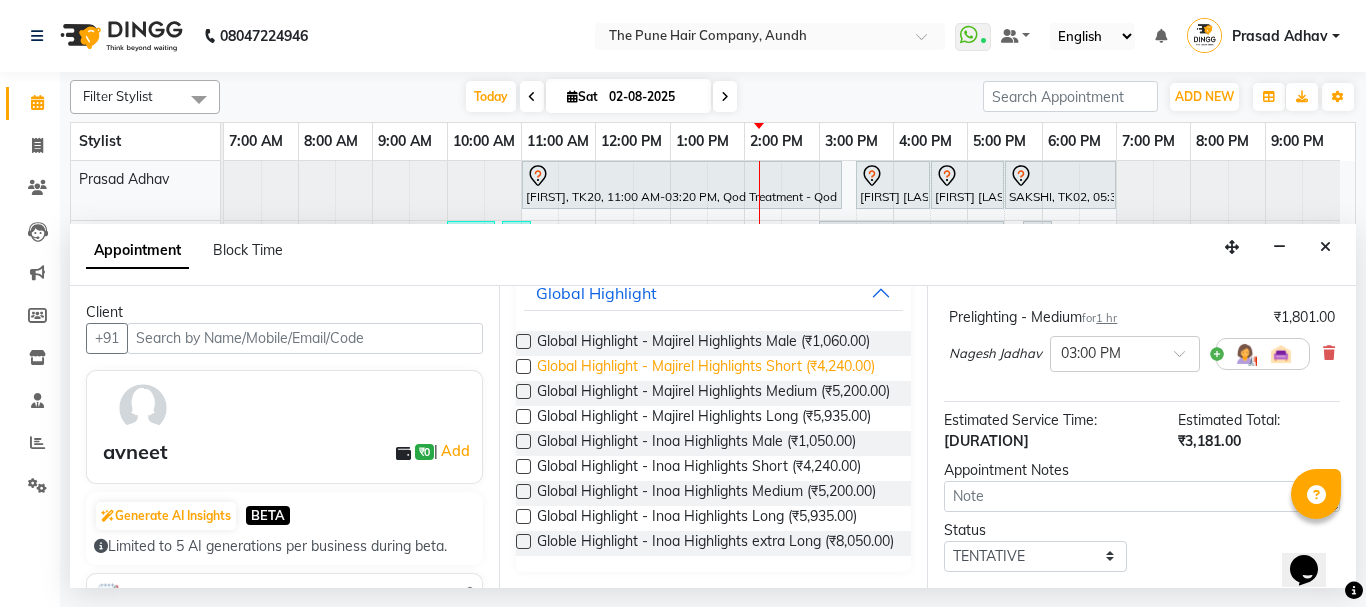 scroll, scrollTop: 206, scrollLeft: 0, axis: vertical 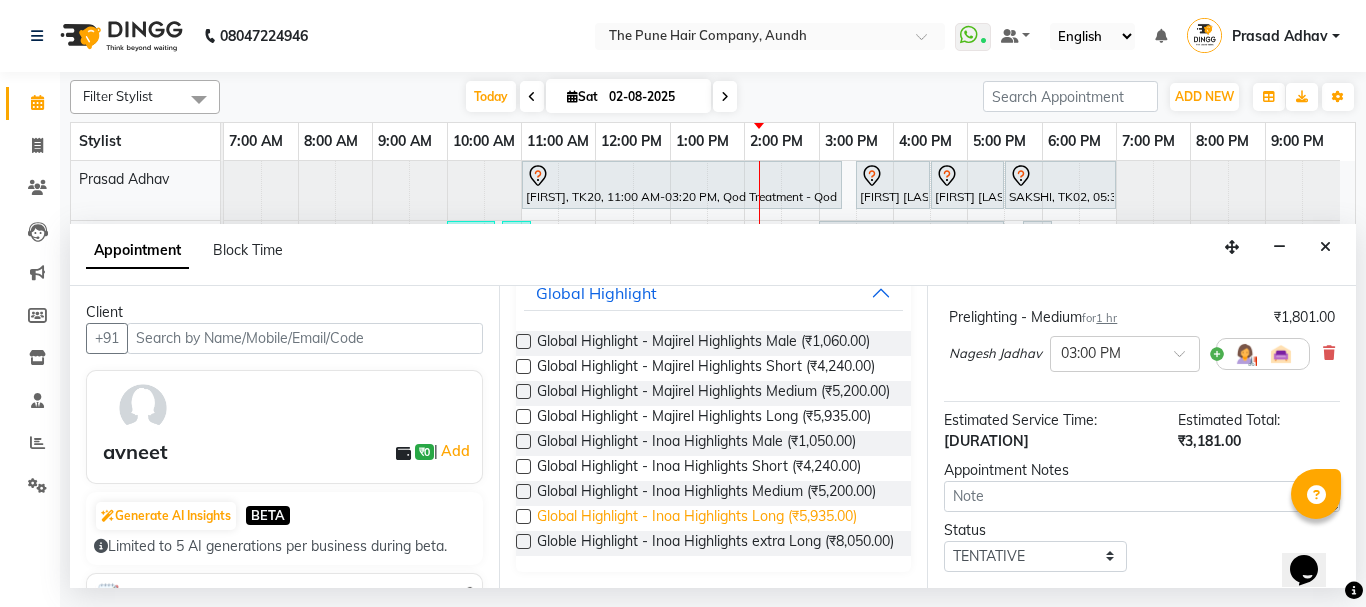 type on "high" 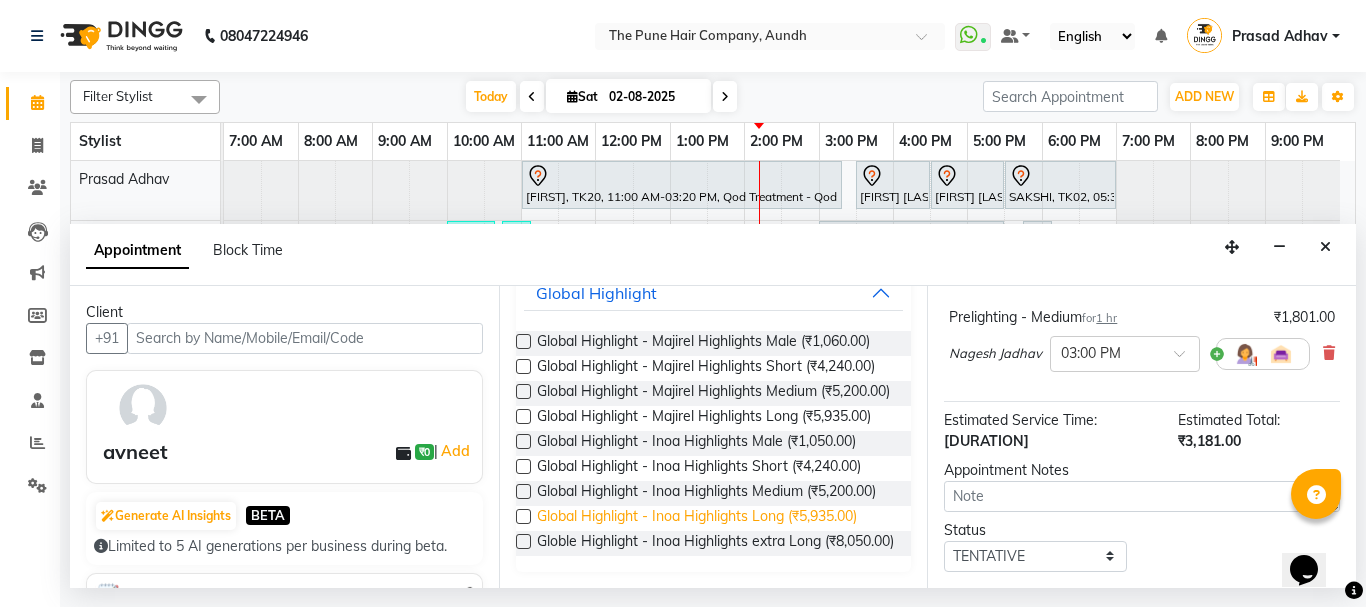 click on "Global Highlight - Inoa Highlights Long (₹5,935.00)" at bounding box center [697, 518] 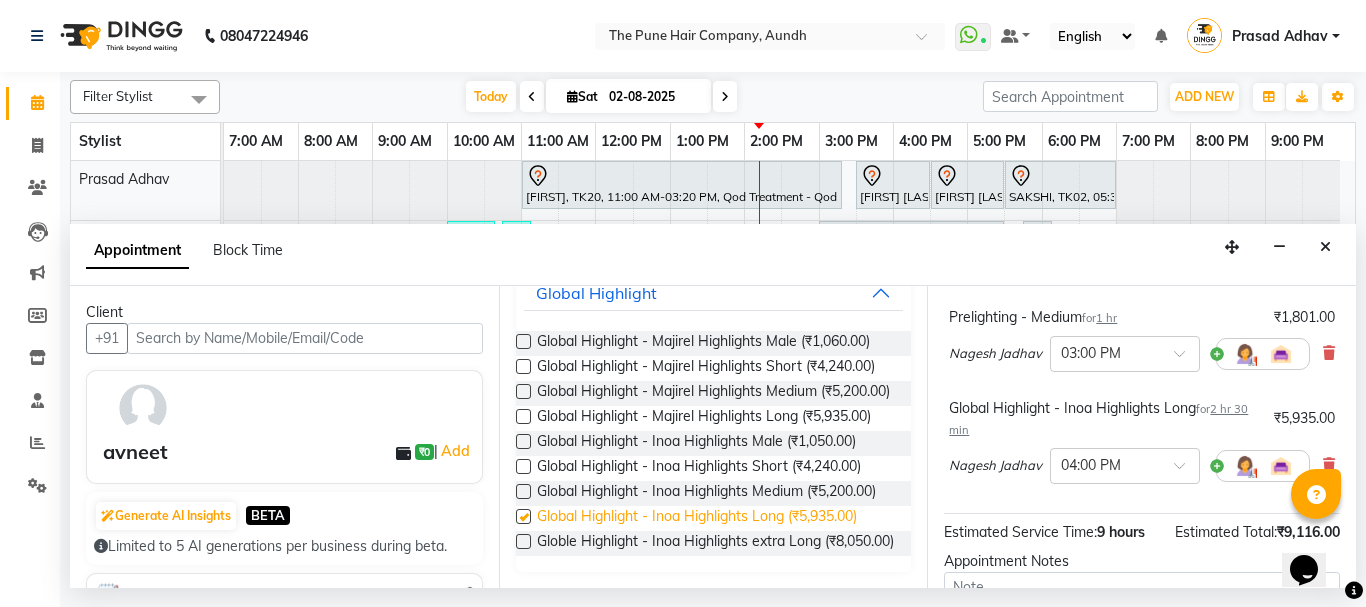 checkbox on "false" 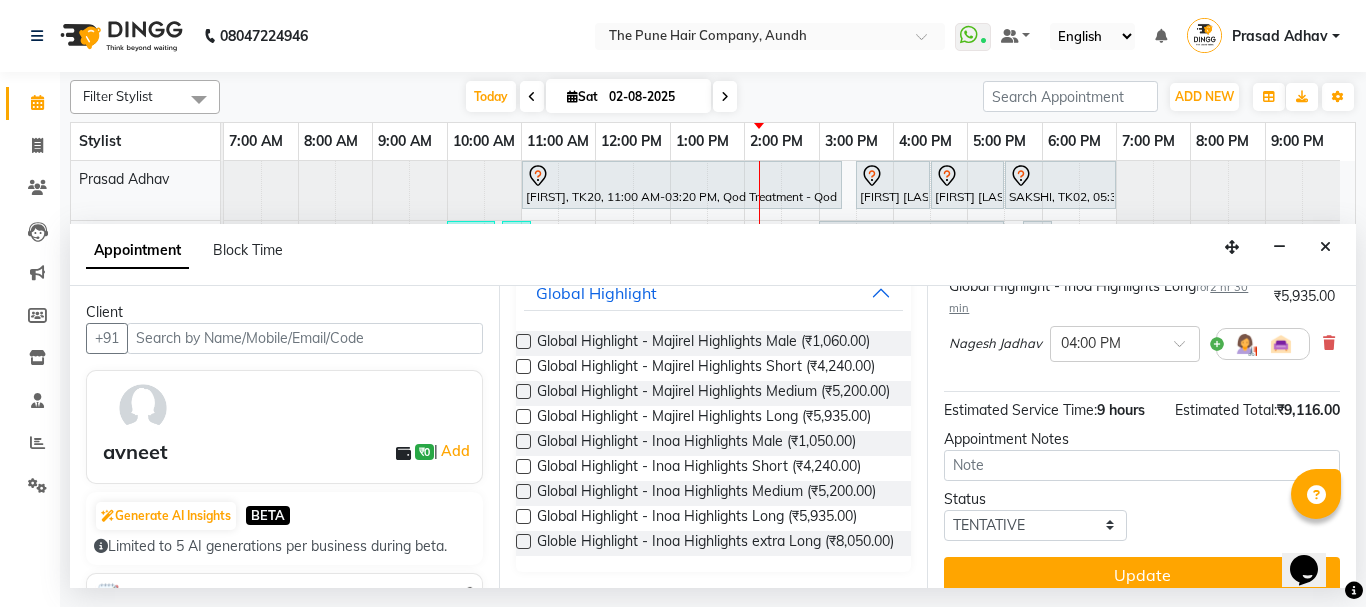 scroll, scrollTop: 484, scrollLeft: 0, axis: vertical 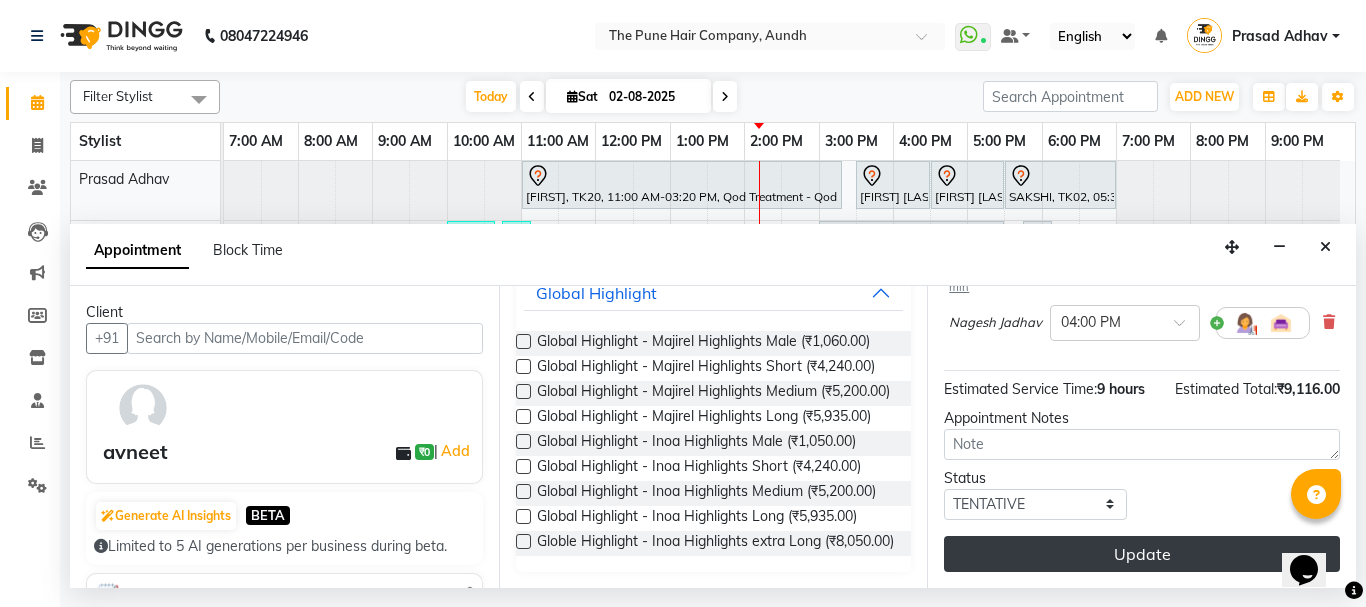 click on "Update" at bounding box center [1142, 554] 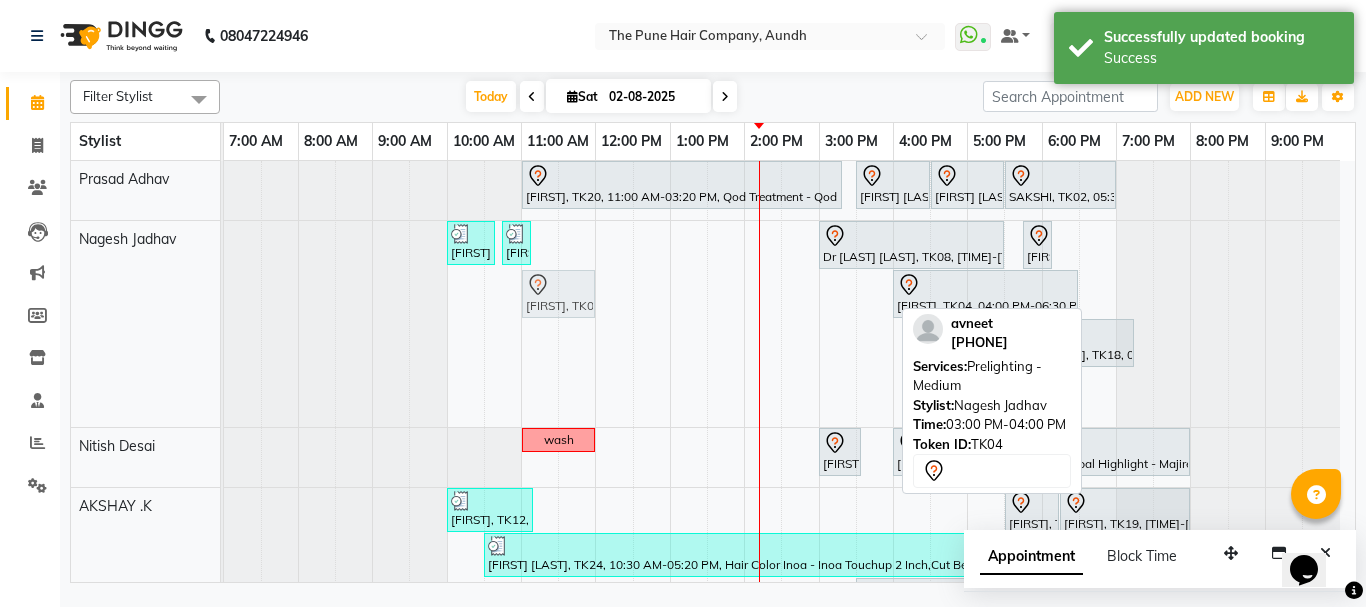 drag, startPoint x: 885, startPoint y: 291, endPoint x: 600, endPoint y: 274, distance: 285.50656 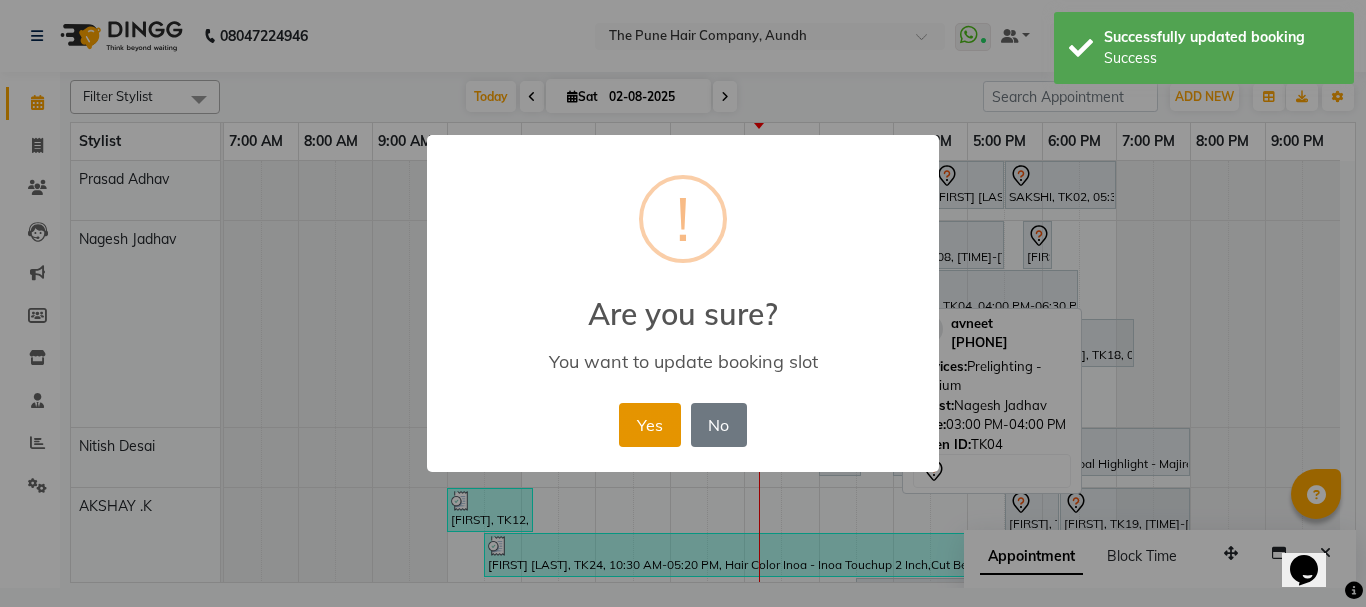 click on "Yes" at bounding box center [649, 425] 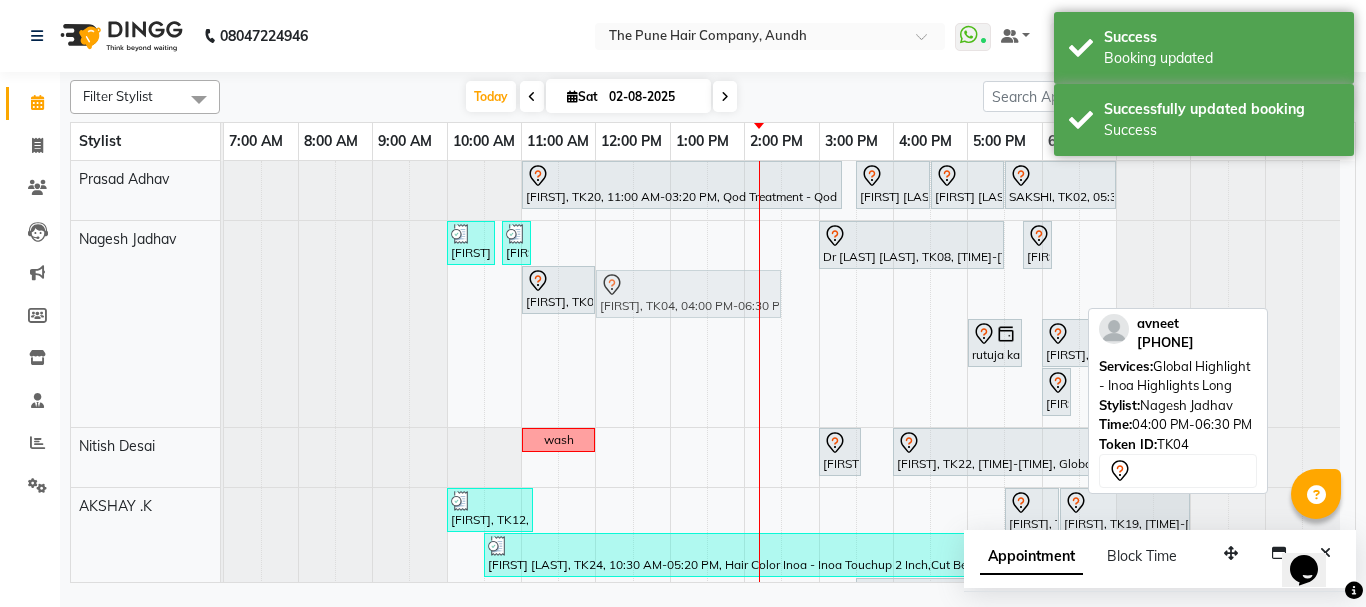 drag, startPoint x: 931, startPoint y: 297, endPoint x: 696, endPoint y: 287, distance: 235.21268 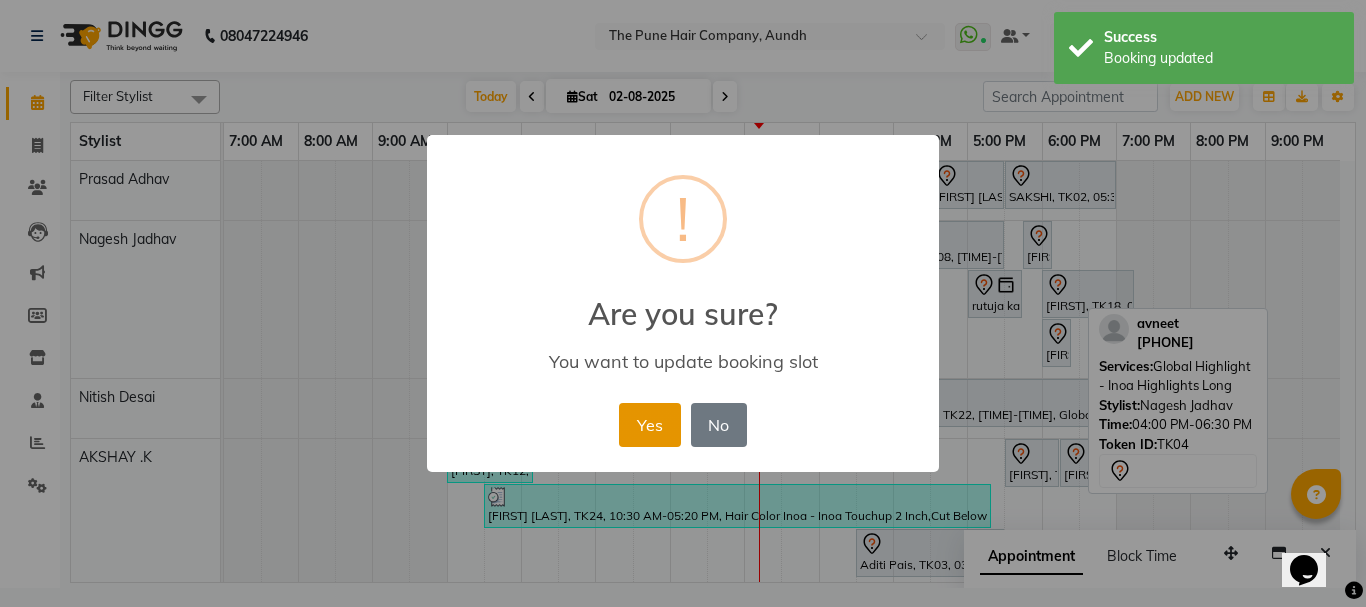 click on "Yes" at bounding box center (649, 425) 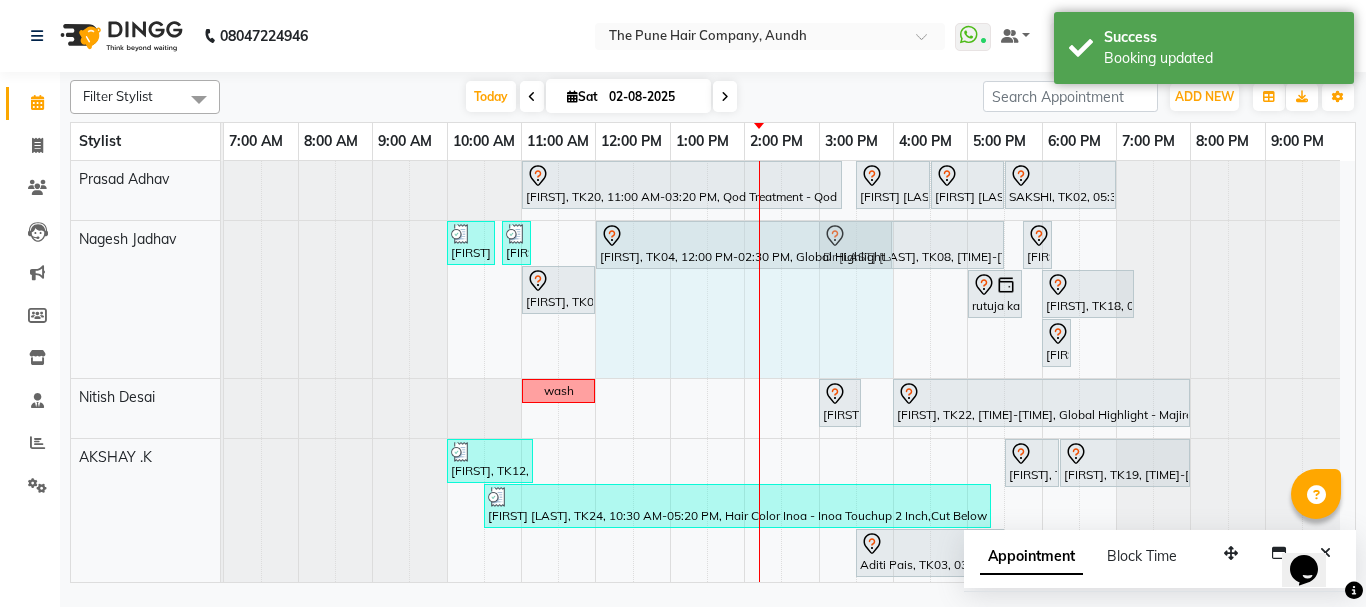 drag, startPoint x: 781, startPoint y: 240, endPoint x: 859, endPoint y: 244, distance: 78.10249 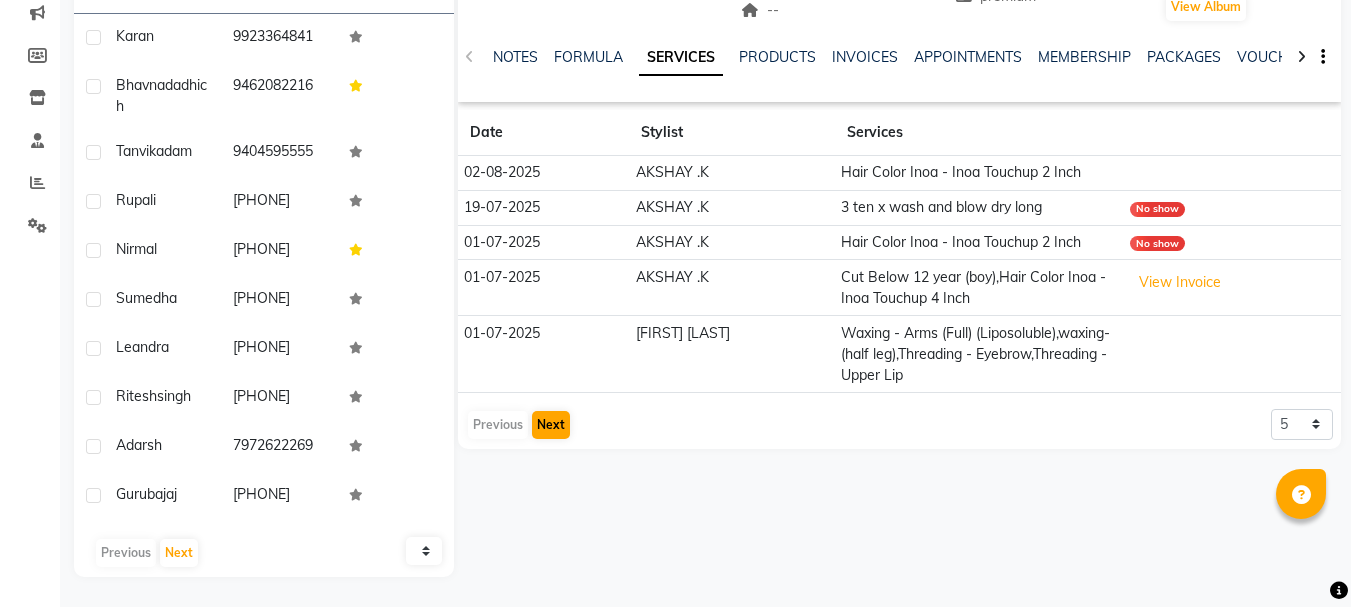 scroll, scrollTop: 260, scrollLeft: 0, axis: vertical 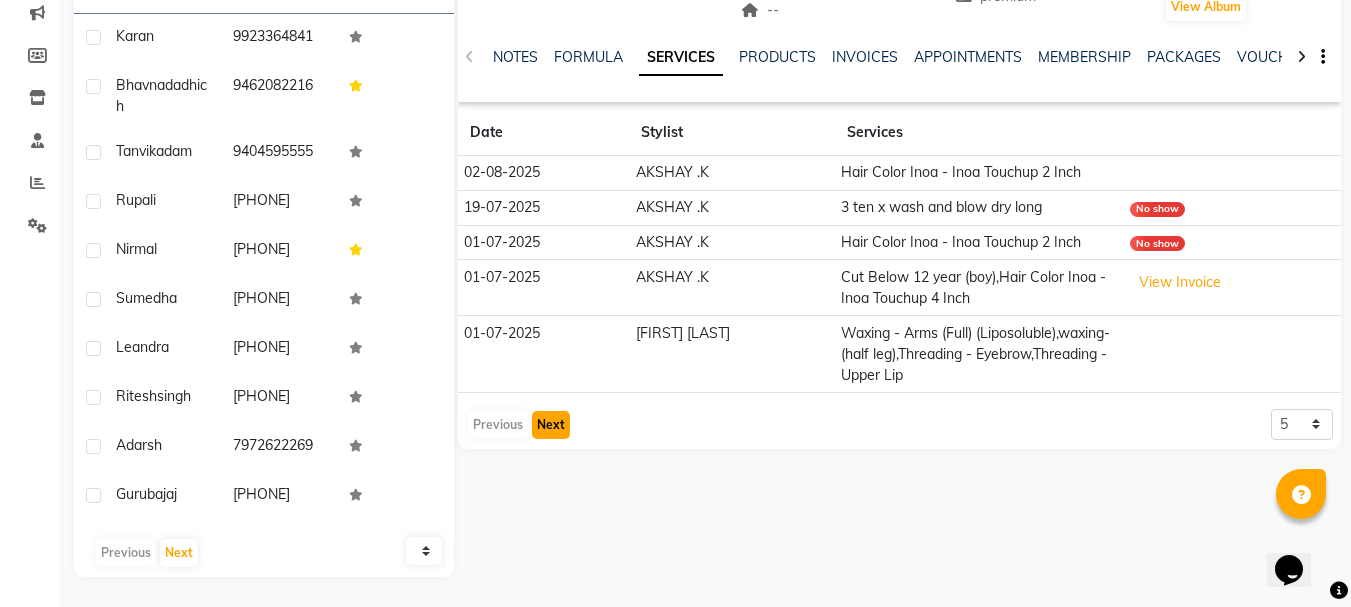 click on "Next" 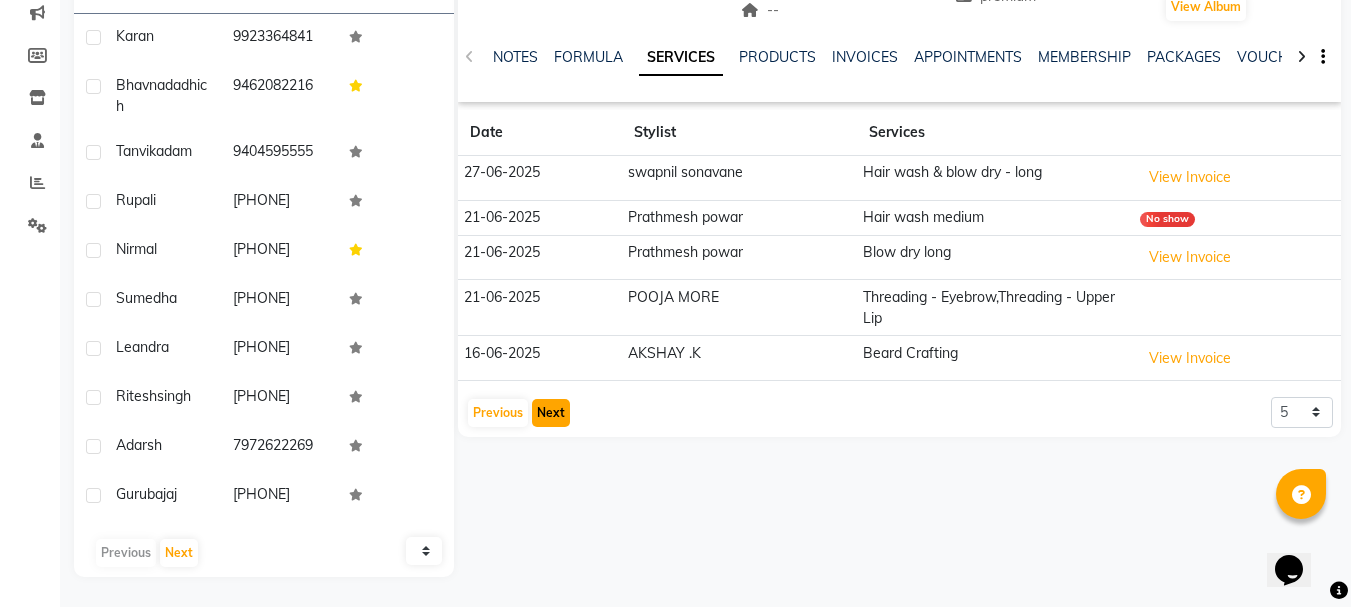 click on "Next" 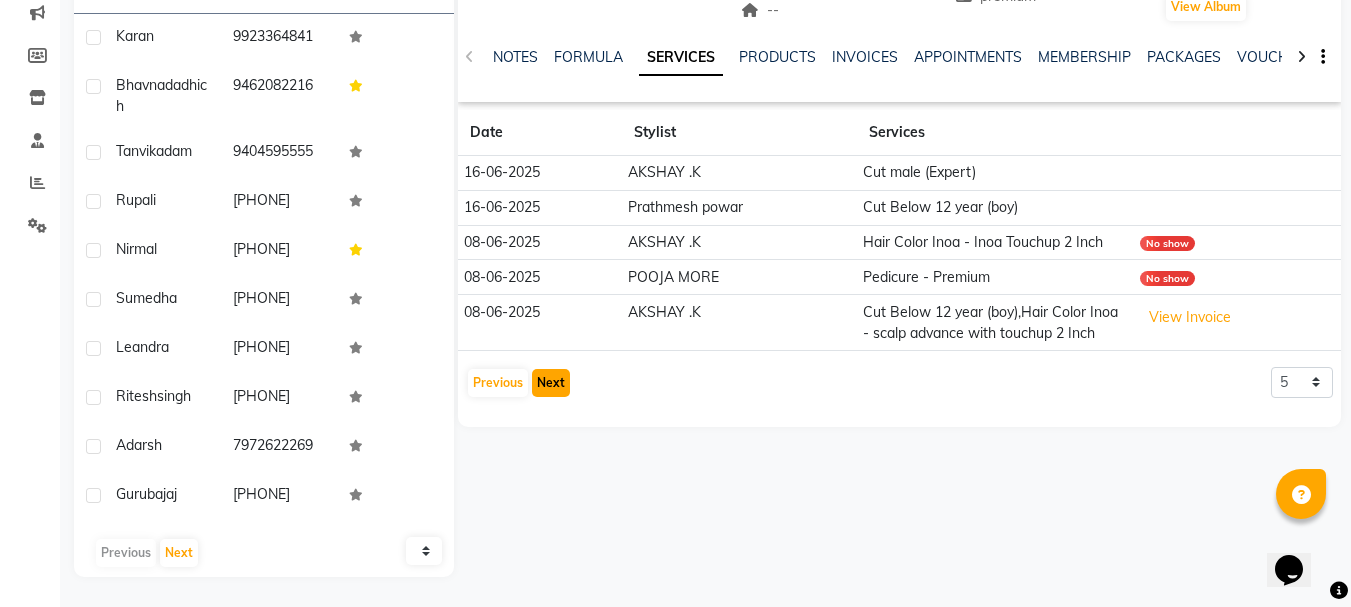 click on "Next" 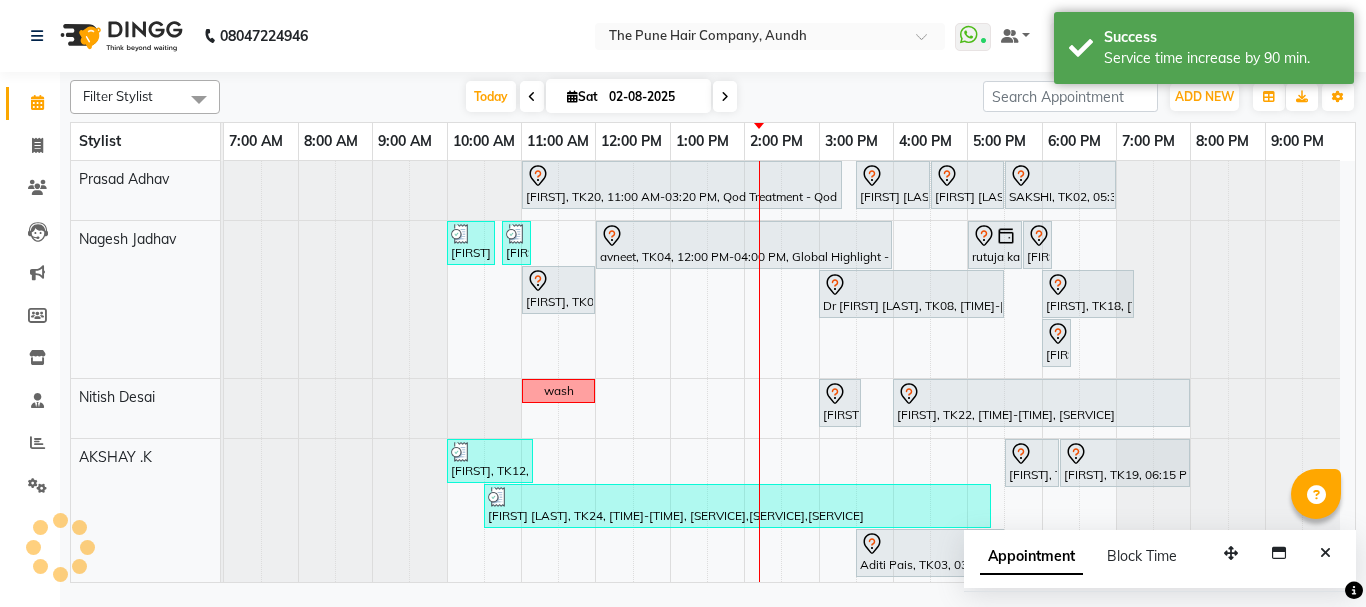 scroll, scrollTop: 0, scrollLeft: 0, axis: both 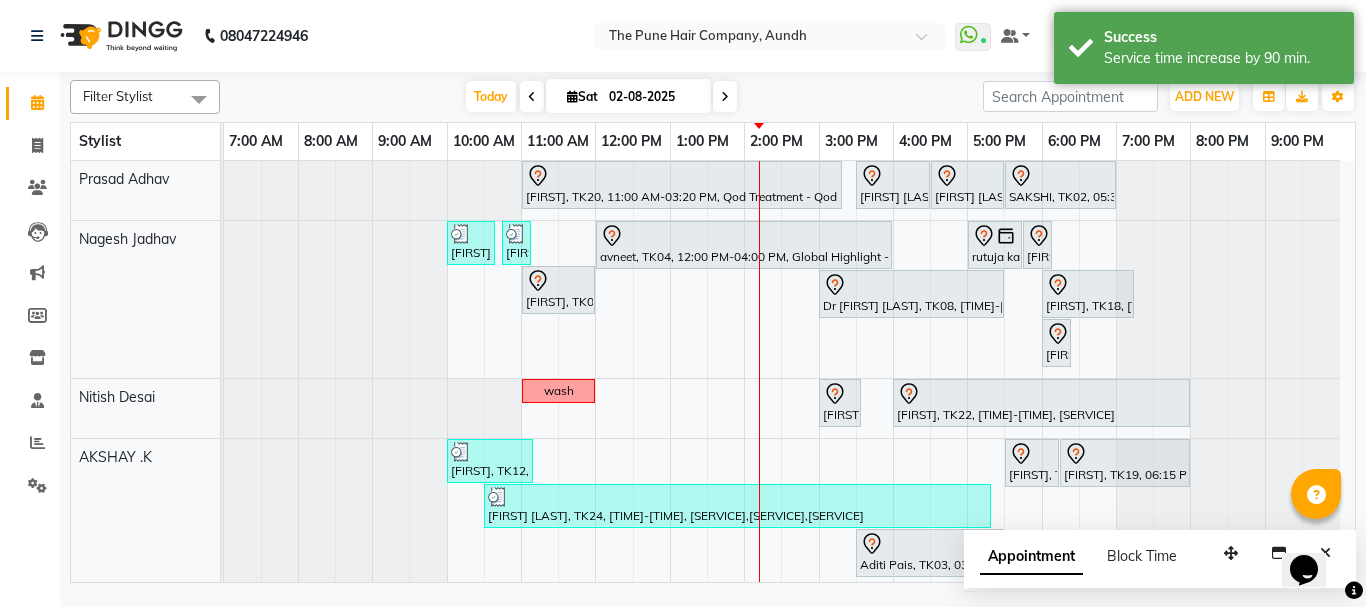 click at bounding box center [725, 96] 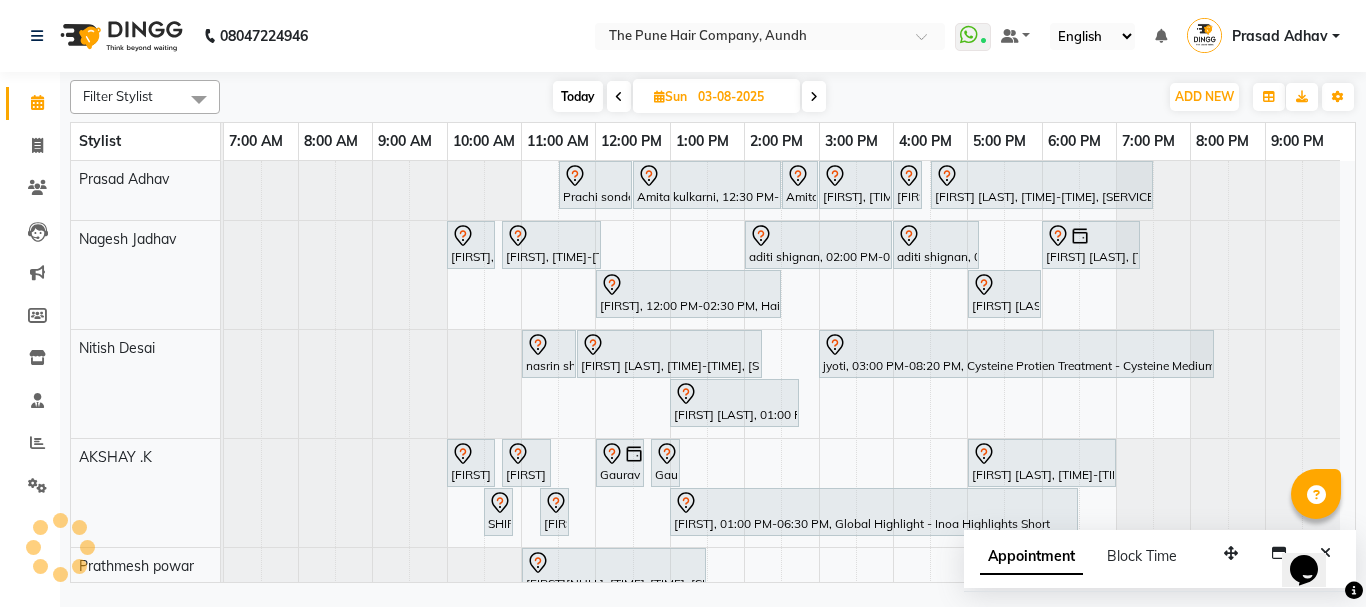 scroll, scrollTop: 399, scrollLeft: 0, axis: vertical 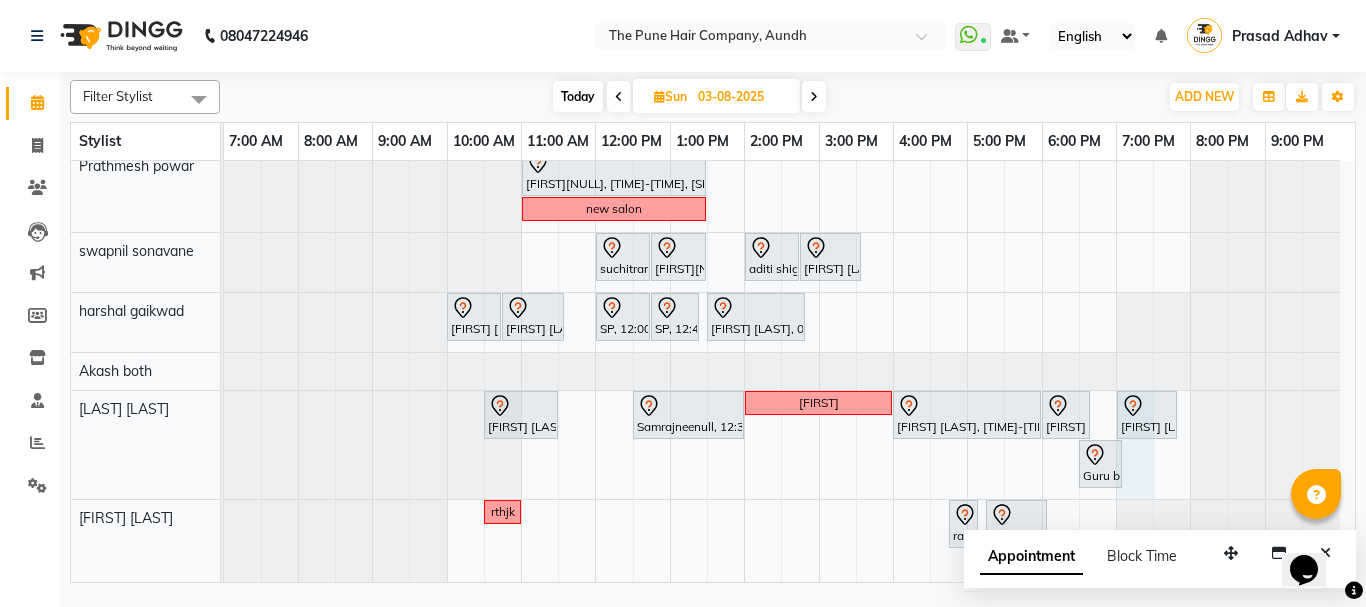 click on "break 10va [FIRST] [LAST], 11:30 AM-12:30 PM, Hair wash & blow dry -medium [FIRST] [LAST], 12:30 PM-02:30 PM, Hair Color Inoa - Inoa Touchup 2 Inch [FIRST] [LAST], 02:30 PM-03:00 PM, Cut Female ( Top Stylist ) [FIRST], 03:00 PM-04:00 PM, Cut Male ( Top Stylist ) [FIRST], 04:00 PM-04:20 PM, Beard Crafting [FIRST] [LAST], 04:30 PM-07:30 PM, Hair Color Inoa - Inoa Touchup 2 Inch [FIRST], 10:00 AM-10:40 AM, Cut male (Expert) [FIRST], 10:45 AM-12:05 PM, Beard Crafting [FIRST] [LAST], 02:00 PM-04:00 PM, Hair Color Inoa - Inoa Touchup 2 Inch [FIRST] [LAST], 04:00 PM-05:10 PM, Cut male (Expert) [FIRST] [LAST], 06:00 PM-07:20 PM, Beard Crafting [FIRST], 12:00 PM-02:30 PM, Hair Color Inoa - Inoa Touchup 2 Inch [FIRST] [LAST], 05:00 PM-06:00 PM, Hair wash & blow dry - long [FIRST] [LAST], 11:00 AM-11:45 AM, Cut Female (Sr.stylist)" at bounding box center [789, 260] 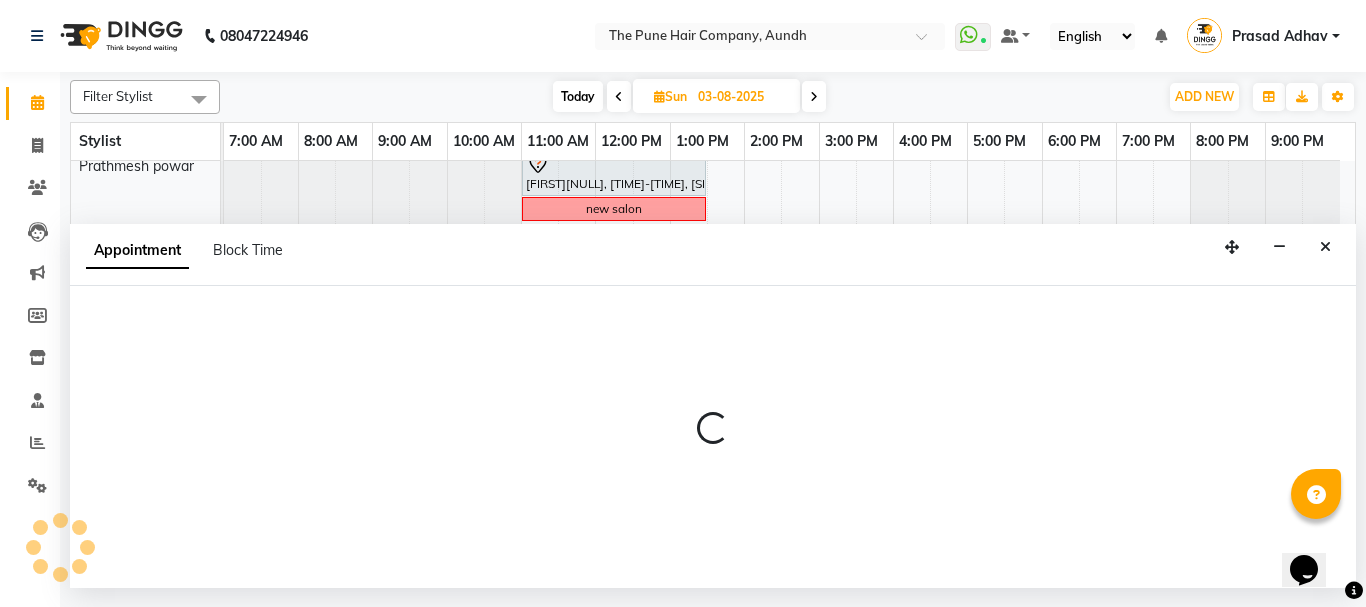 select on "49441" 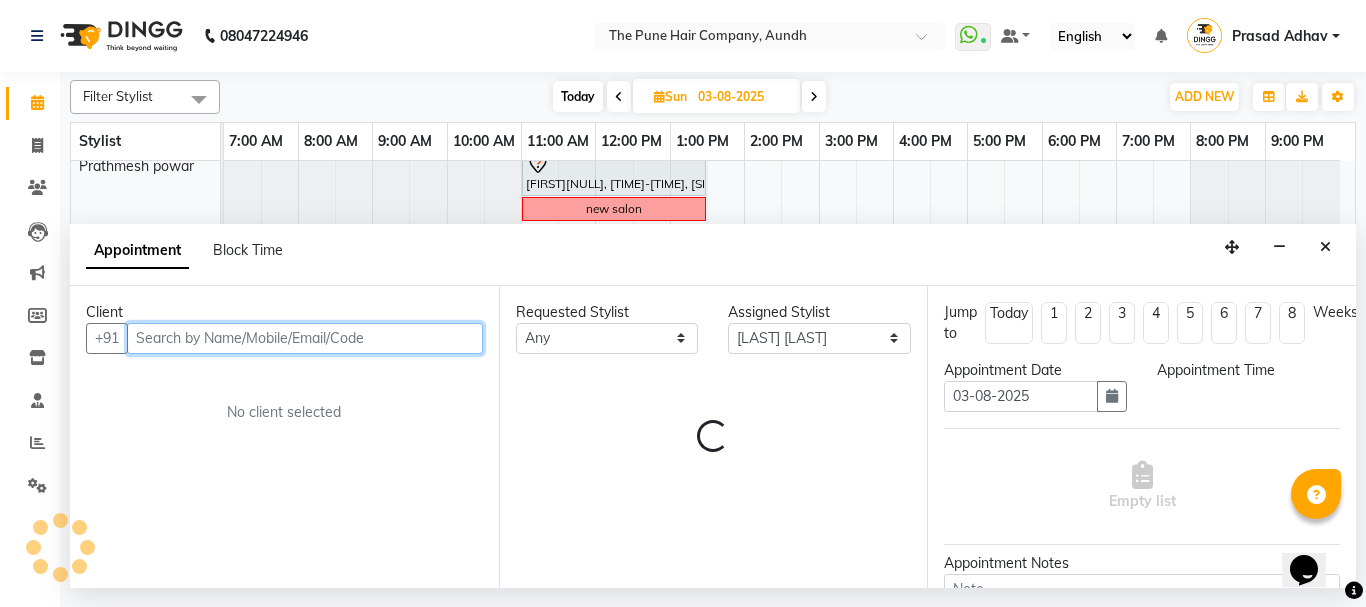 select on "1140" 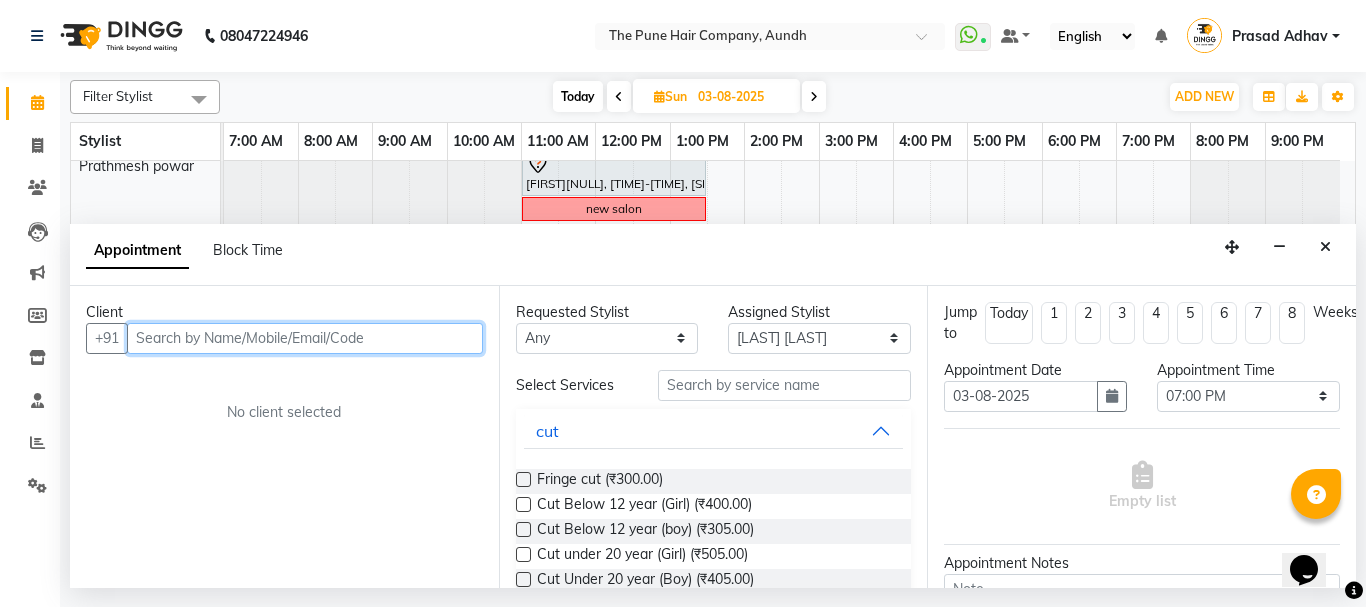 click at bounding box center [305, 338] 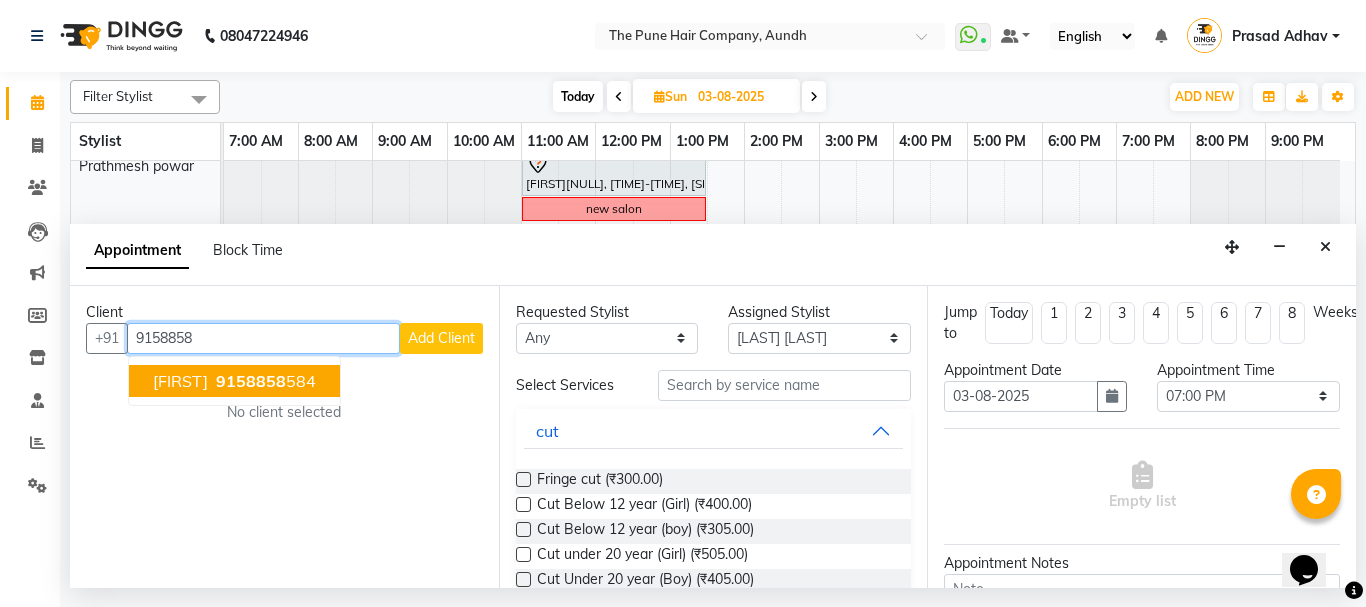 click on "[FIRST] [PHONE]" at bounding box center (234, 381) 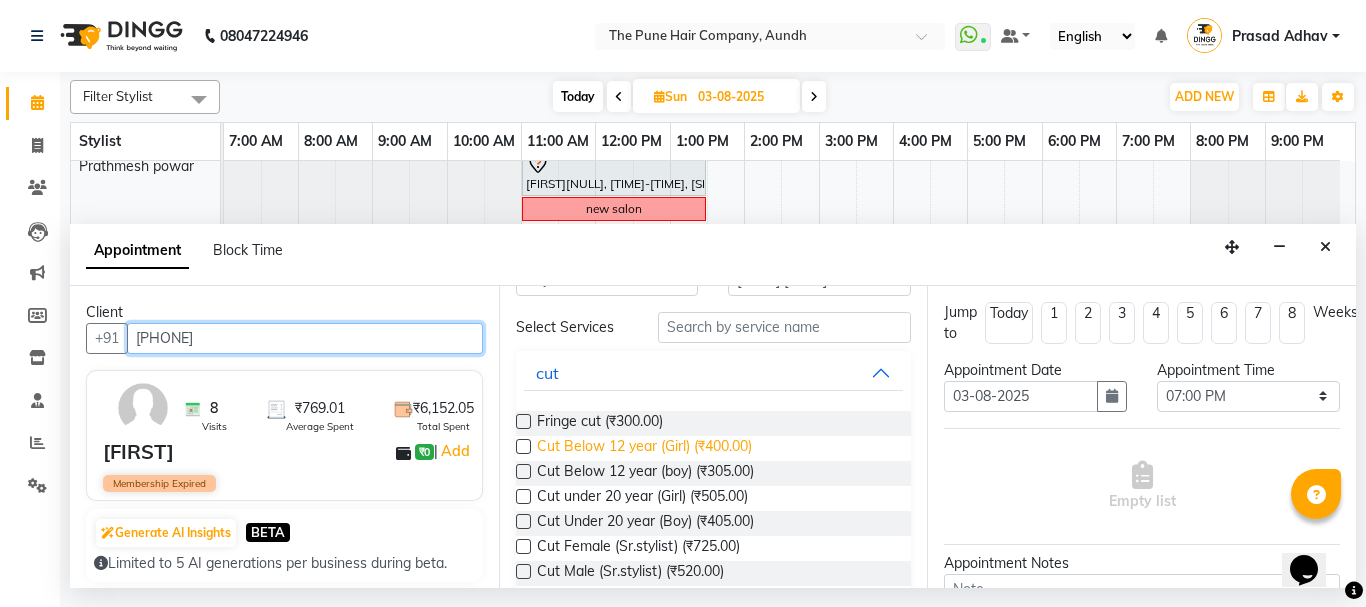 scroll, scrollTop: 100, scrollLeft: 0, axis: vertical 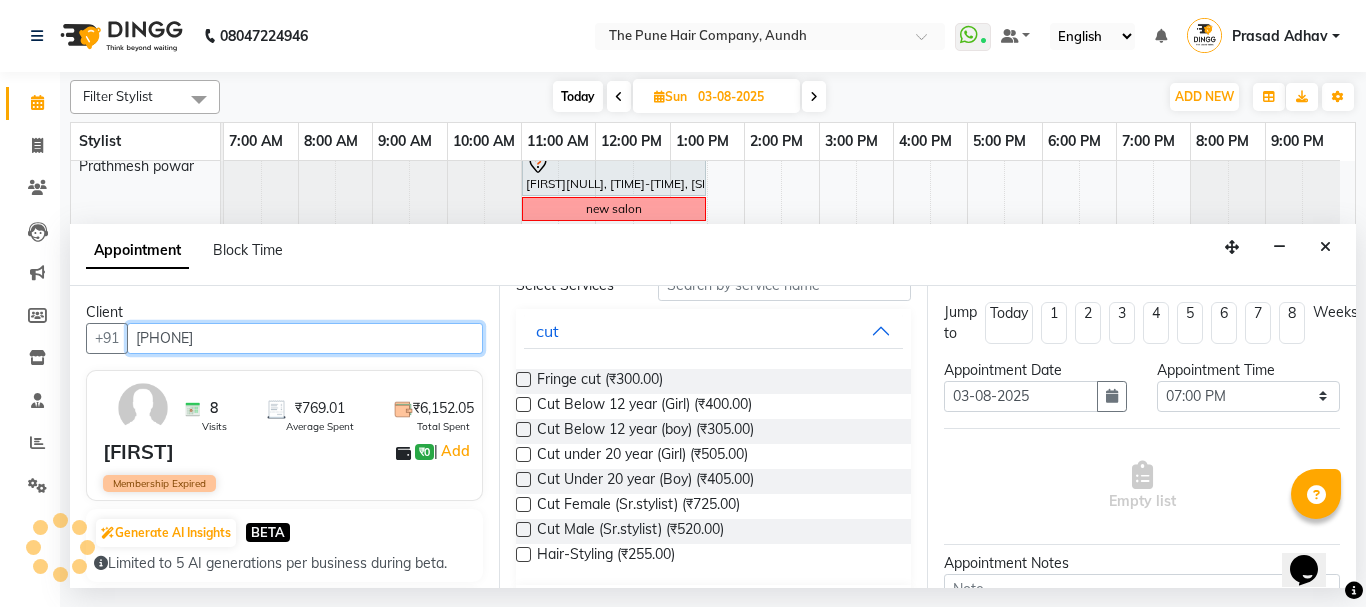 type on "[PHONE]" 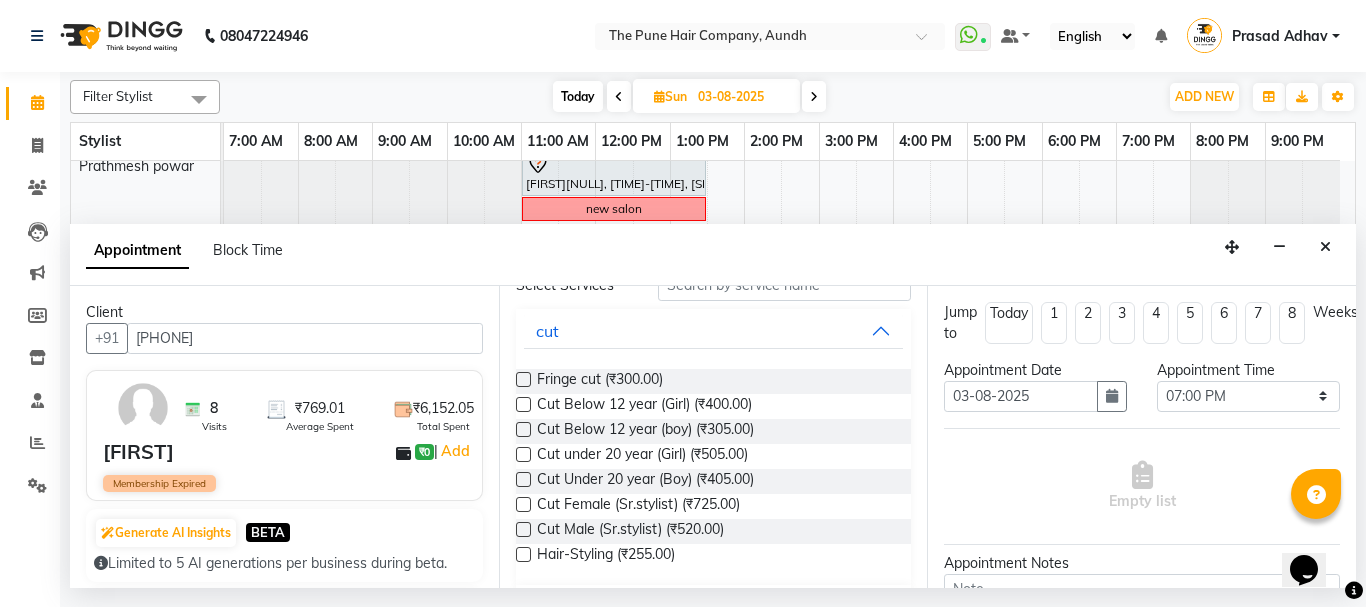 click at bounding box center [523, 529] 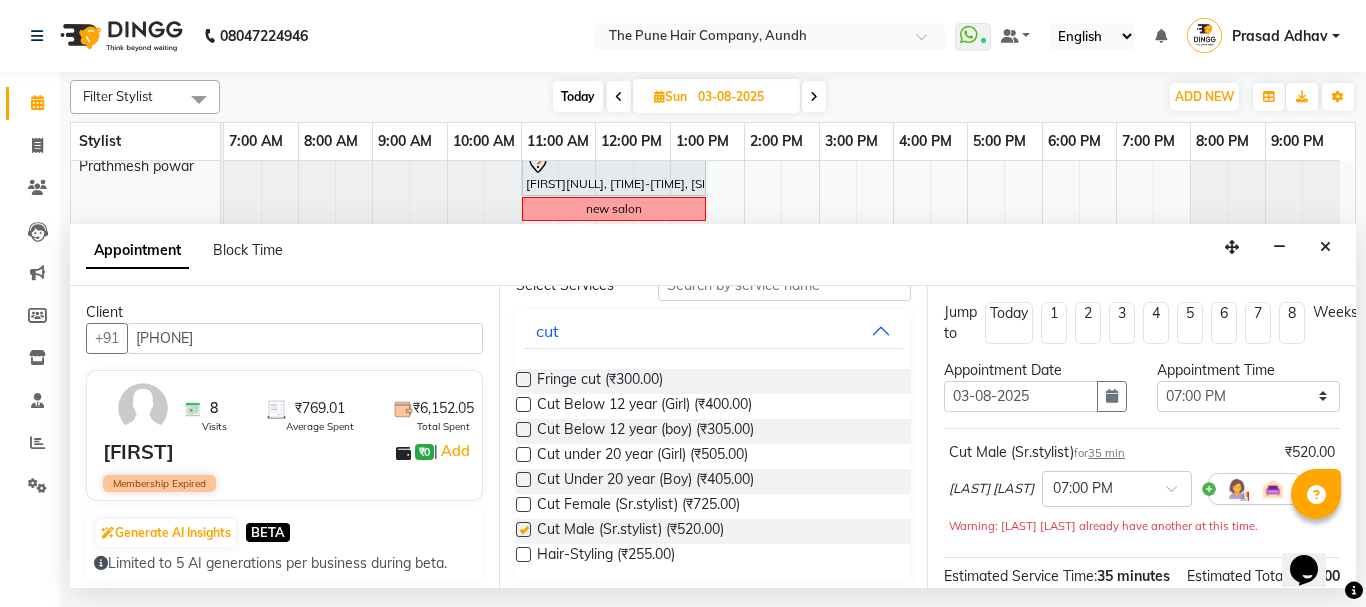 checkbox on "false" 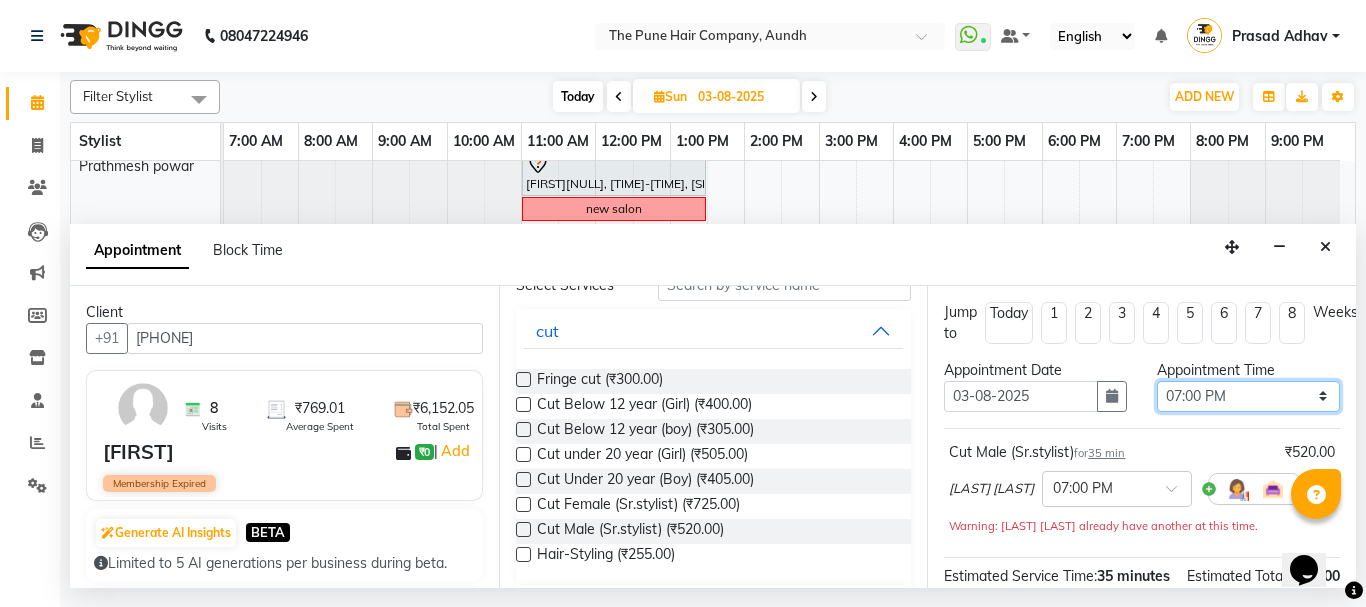 click on "Select 08:00 AM 08:15 AM 08:30 AM 08:45 AM 09:00 AM 09:15 AM 09:30 AM 09:45 AM 10:00 AM 10:15 AM 10:30 AM 10:45 AM 11:00 AM 11:15 AM 11:30 AM 11:45 AM 12:00 PM 12:15 PM 12:30 PM 12:45 PM 01:00 PM 01:15 PM 01:30 PM 01:45 PM 02:00 PM 02:15 PM 02:30 PM 02:45 PM 03:00 PM 03:15 PM 03:30 PM 03:45 PM 04:00 PM 04:15 PM 04:30 PM 04:45 PM 05:00 PM 05:15 PM 05:30 PM 05:45 PM 06:00 PM 06:15 PM 06:30 PM 06:45 PM 07:00 PM 07:15 PM 07:30 PM 07:45 PM 08:00 PM 08:15 PM 08:30 PM 08:45 PM 09:00 PM" at bounding box center (1248, 396) 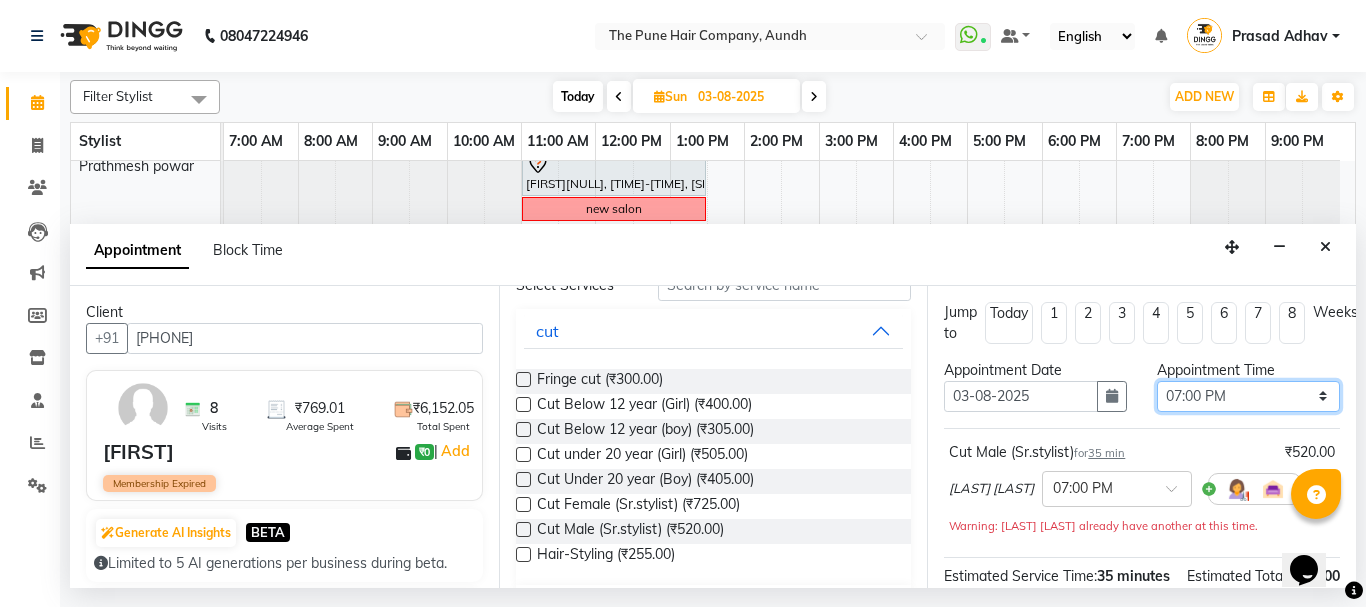 select on "1155" 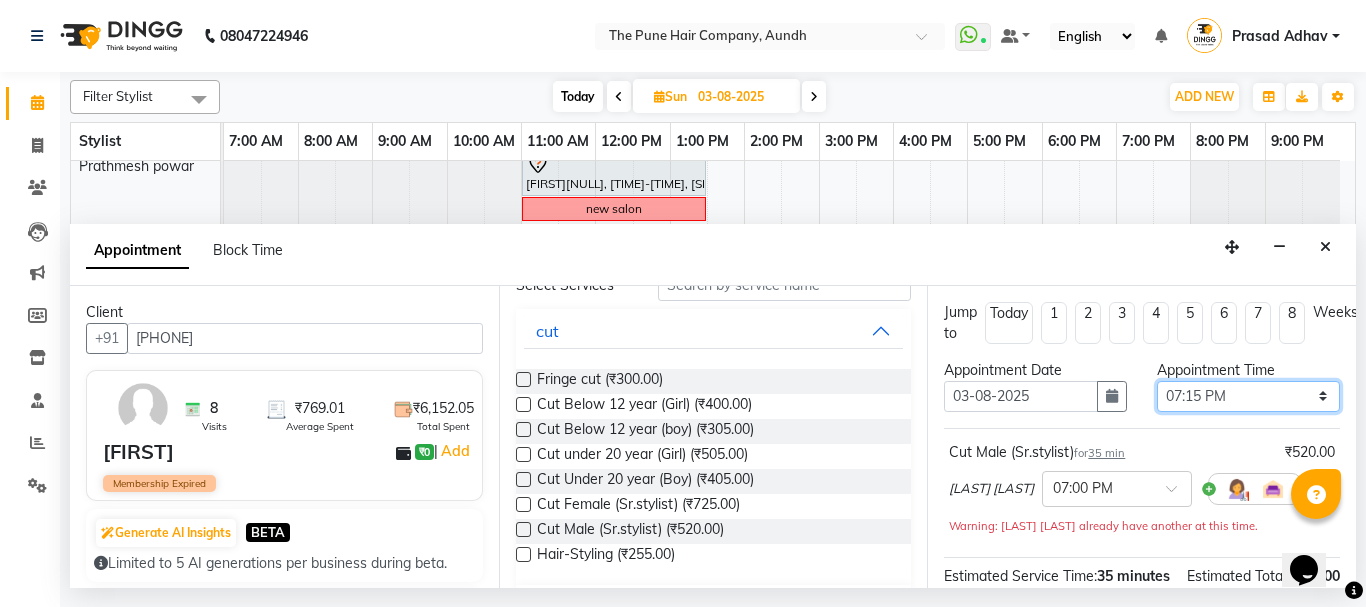 click on "Select 08:00 AM 08:15 AM 08:30 AM 08:45 AM 09:00 AM 09:15 AM 09:30 AM 09:45 AM 10:00 AM 10:15 AM 10:30 AM 10:45 AM 11:00 AM 11:15 AM 11:30 AM 11:45 AM 12:00 PM 12:15 PM 12:30 PM 12:45 PM 01:00 PM 01:15 PM 01:30 PM 01:45 PM 02:00 PM 02:15 PM 02:30 PM 02:45 PM 03:00 PM 03:15 PM 03:30 PM 03:45 PM 04:00 PM 04:15 PM 04:30 PM 04:45 PM 05:00 PM 05:15 PM 05:30 PM 05:45 PM 06:00 PM 06:15 PM 06:30 PM 06:45 PM 07:00 PM 07:15 PM 07:30 PM 07:45 PM 08:00 PM 08:15 PM 08:30 PM 08:45 PM 09:00 PM" at bounding box center (1248, 396) 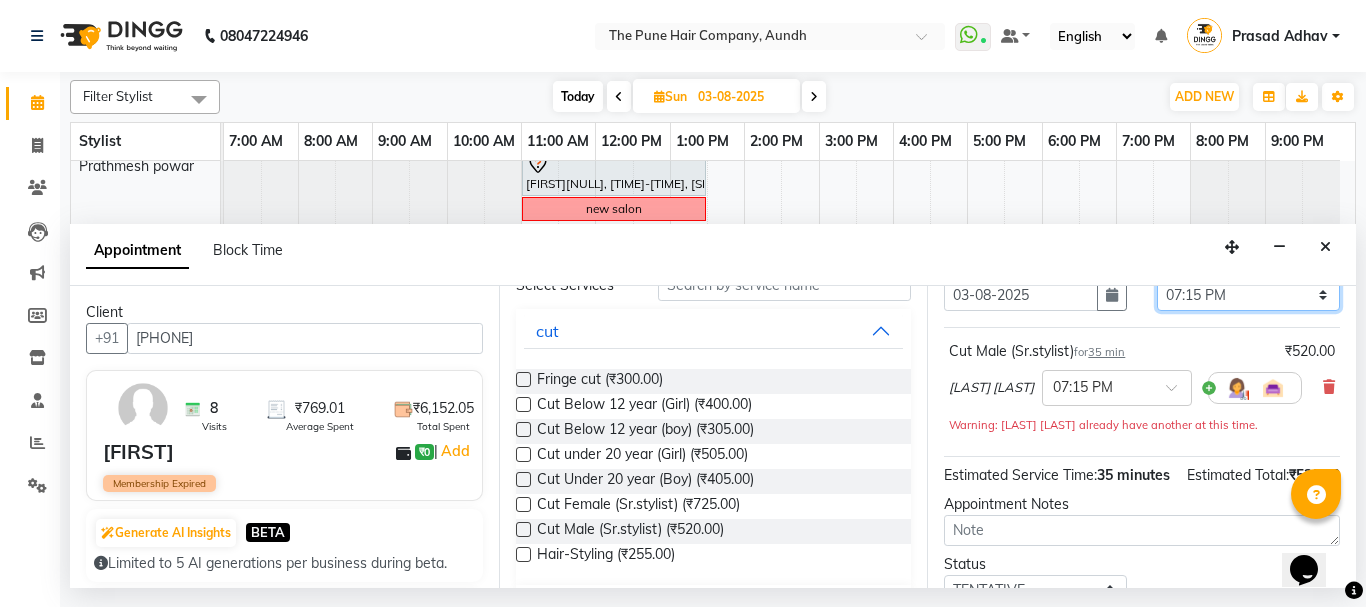 scroll, scrollTop: 284, scrollLeft: 0, axis: vertical 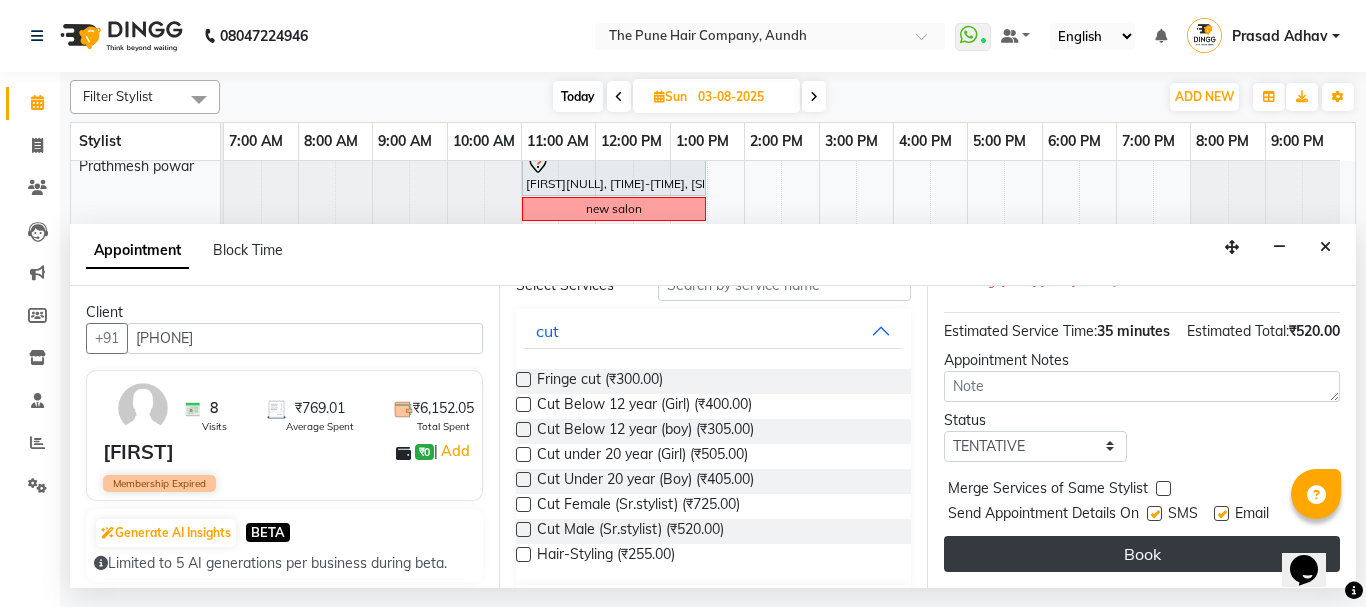 click on "Book" at bounding box center [1142, 554] 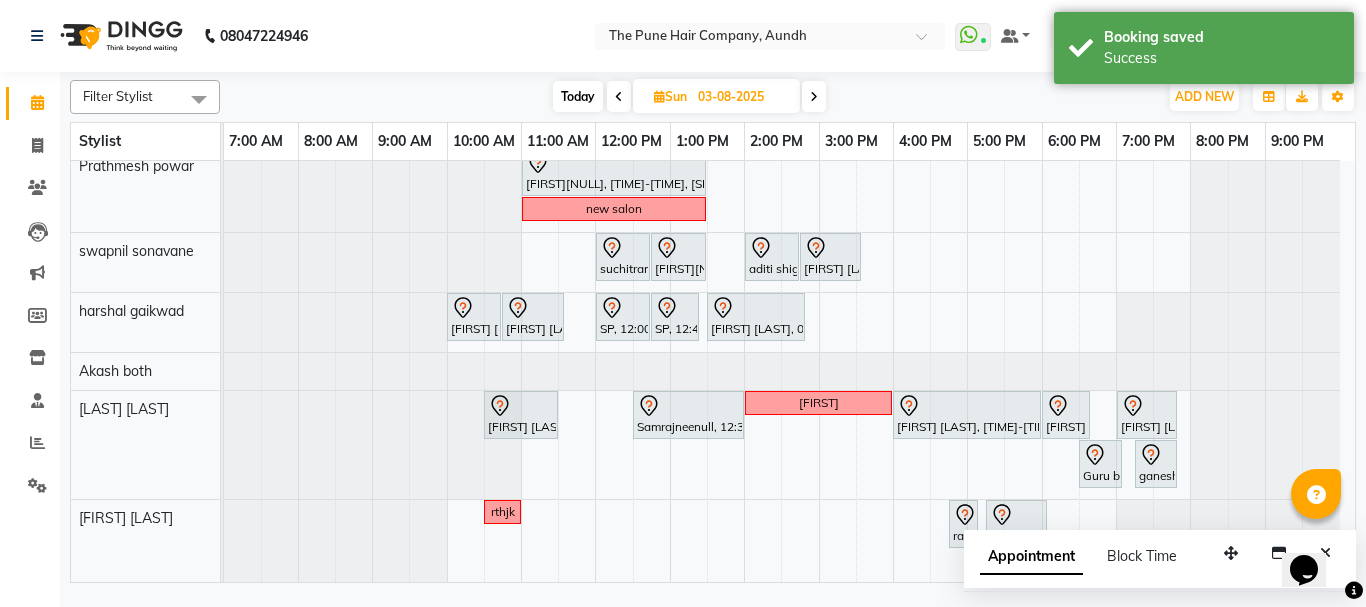 click on "Today" at bounding box center (578, 96) 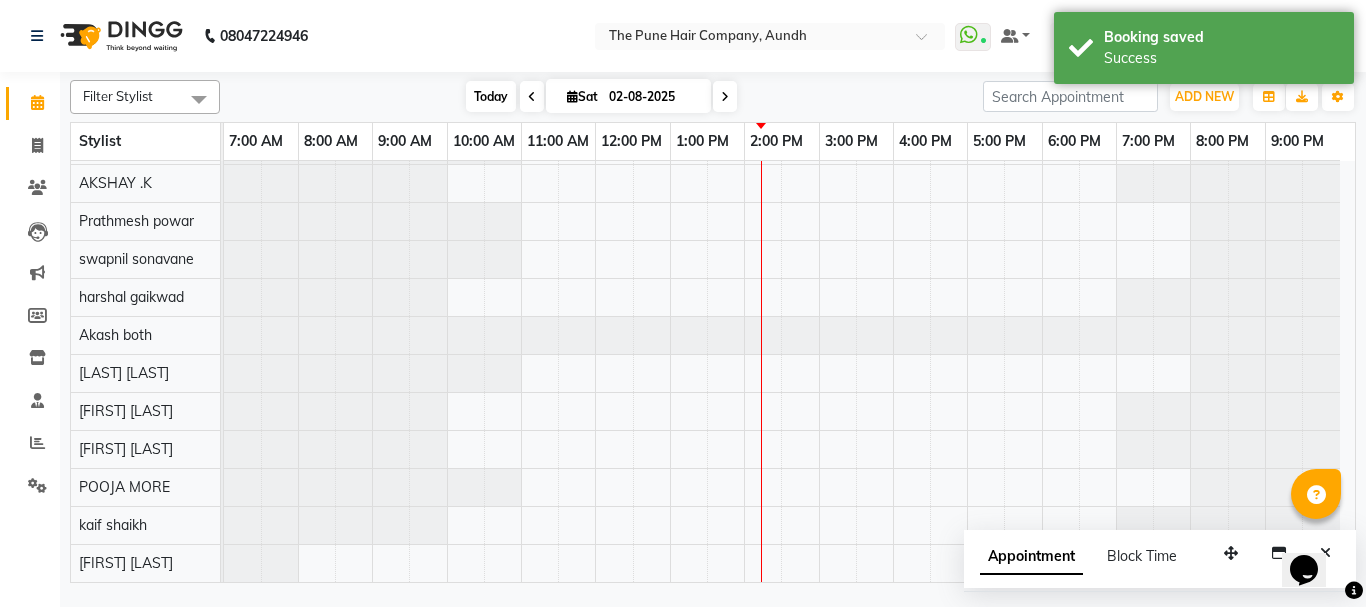 scroll, scrollTop: 400, scrollLeft: 0, axis: vertical 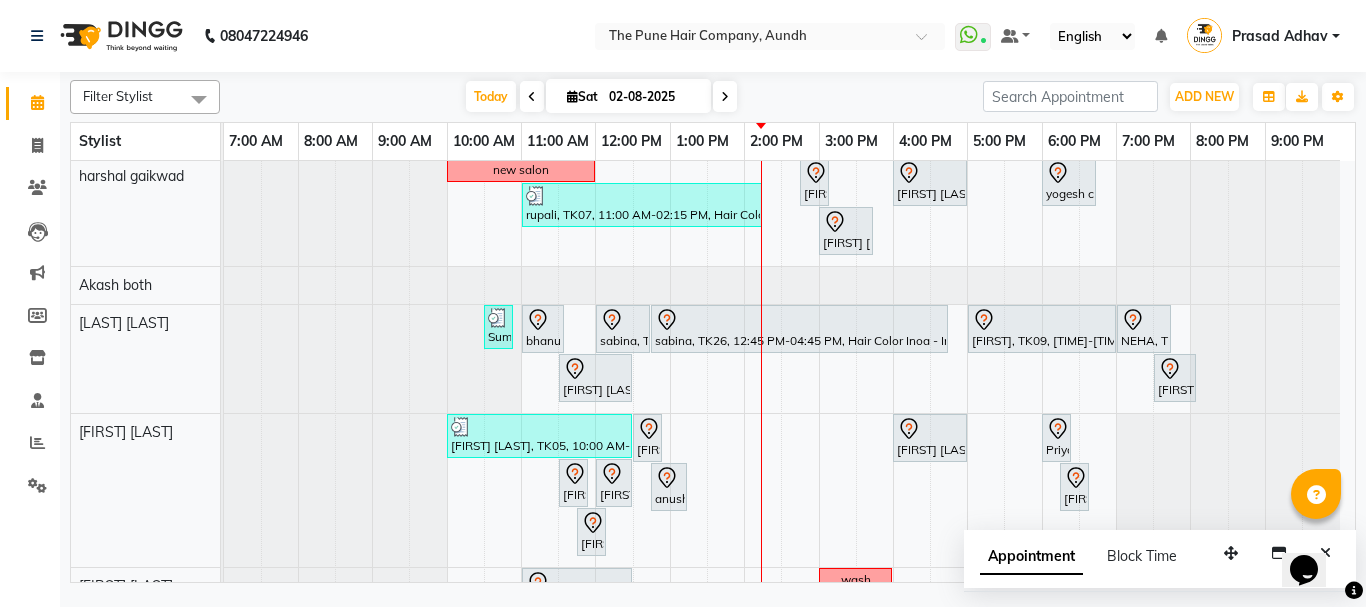 click at bounding box center [725, 96] 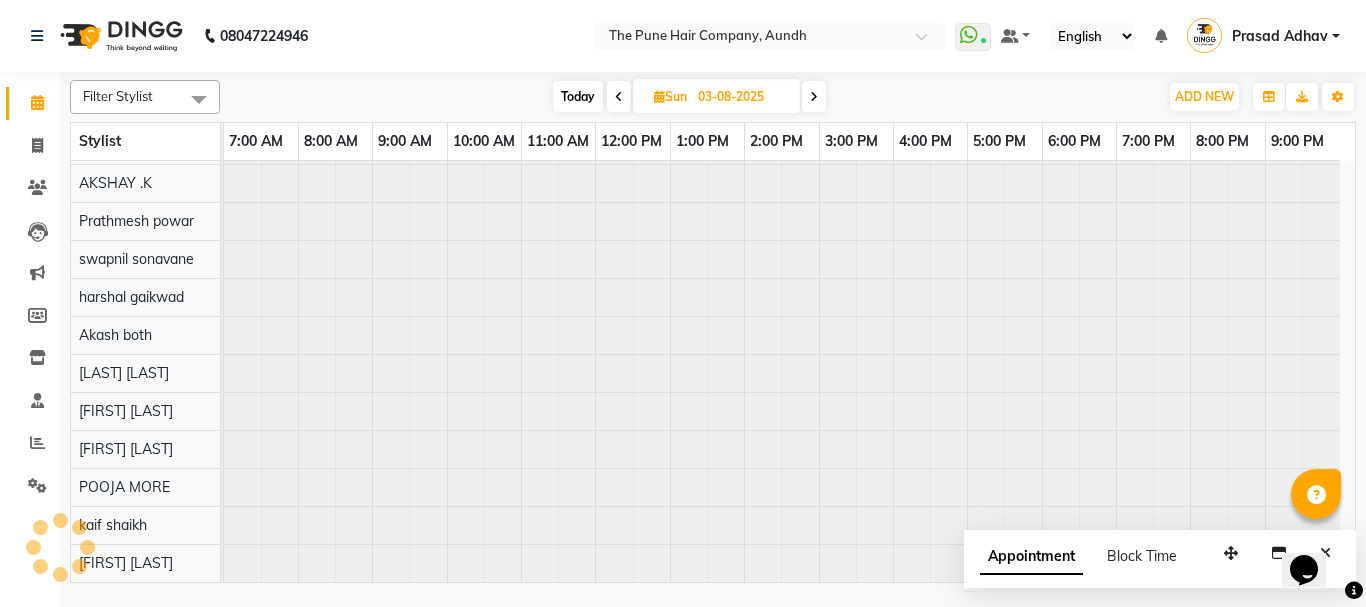 scroll, scrollTop: 110, scrollLeft: 0, axis: vertical 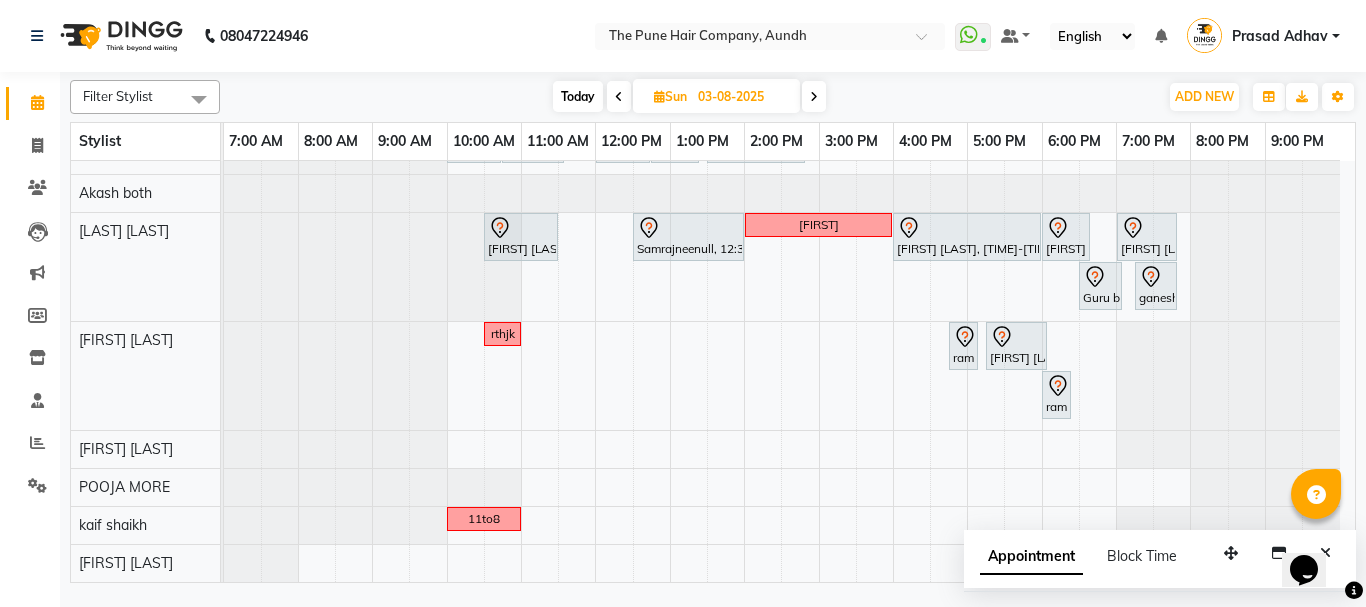 click on "Today" at bounding box center (578, 96) 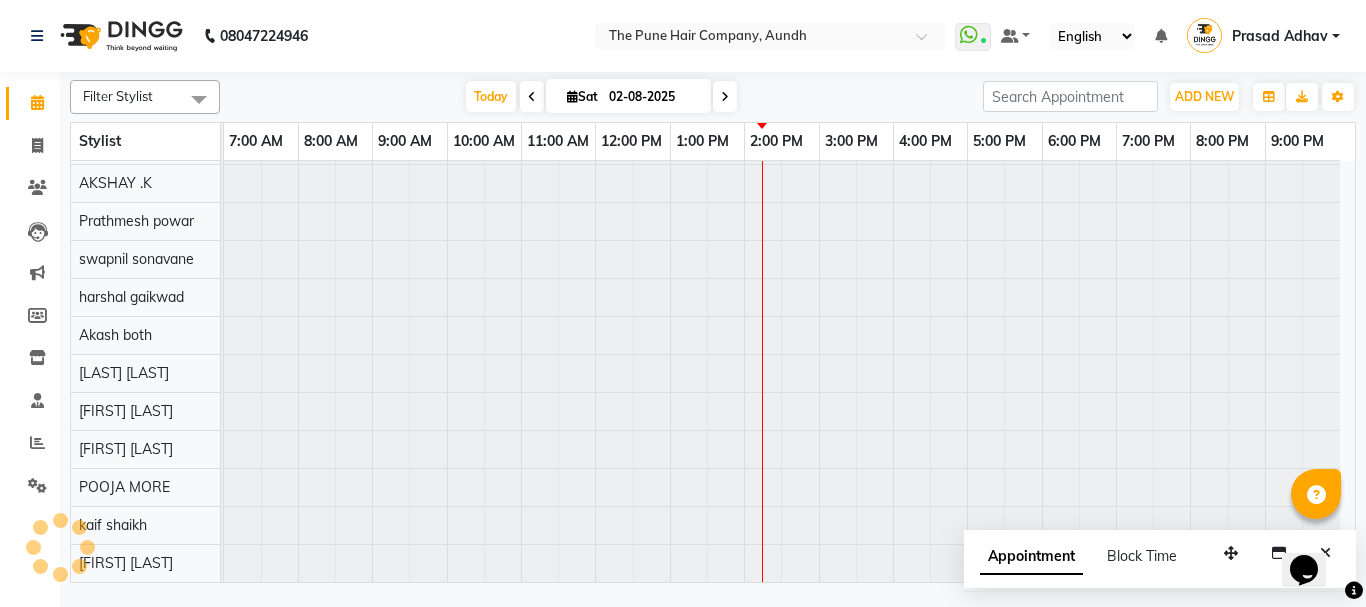 scroll, scrollTop: 110, scrollLeft: 0, axis: vertical 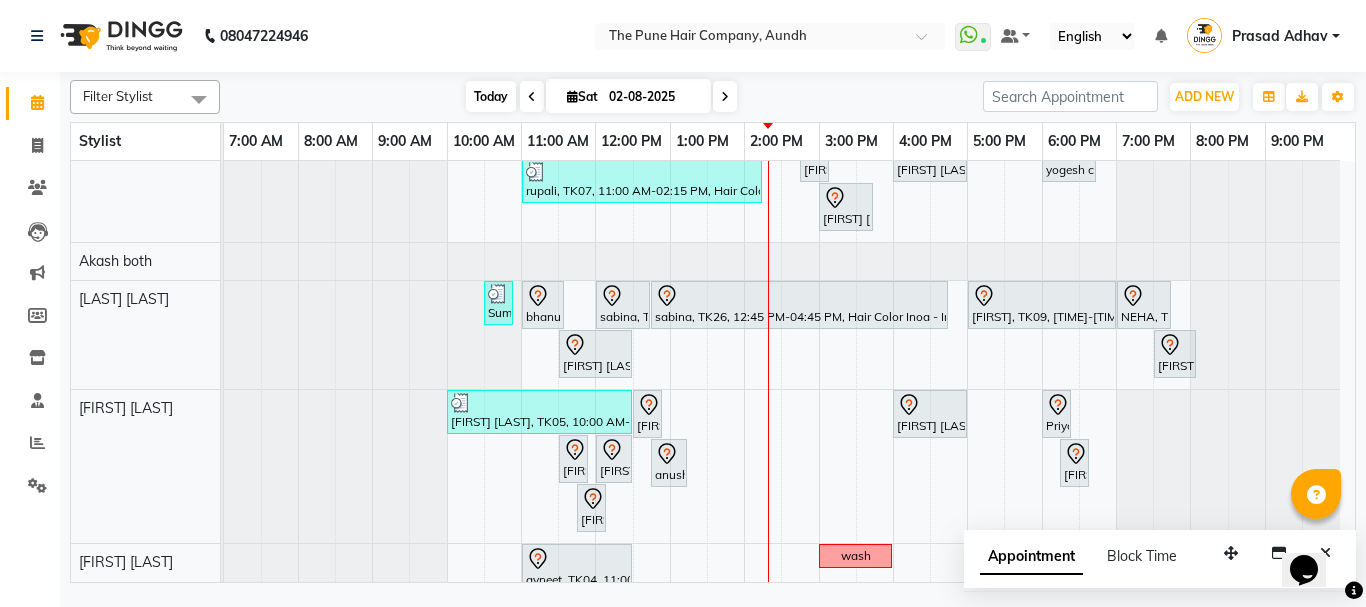 click on "Today" at bounding box center [491, 96] 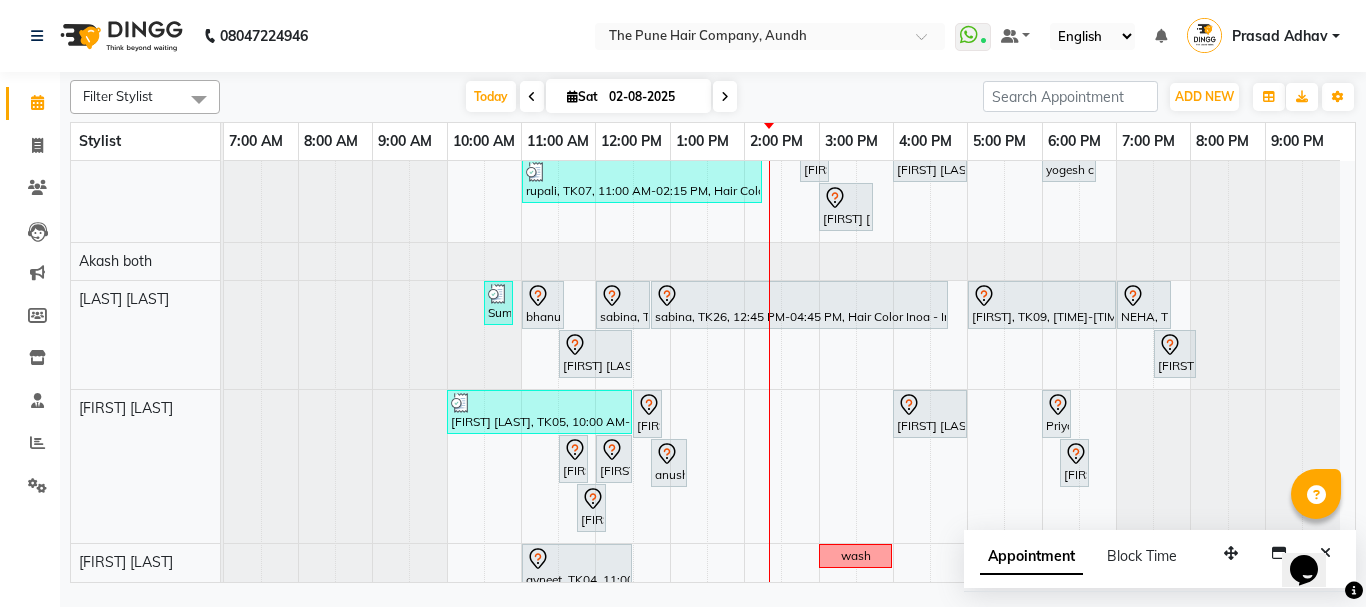 click on "Appointment" at bounding box center (1031, 557) 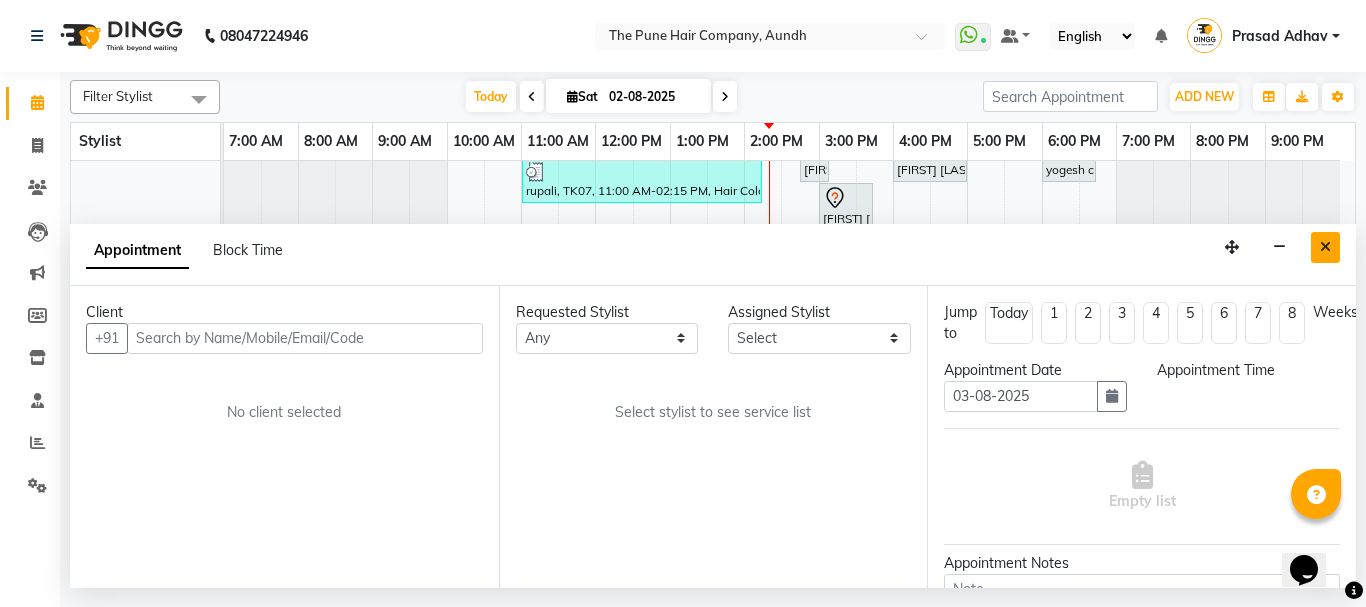 click at bounding box center (1325, 247) 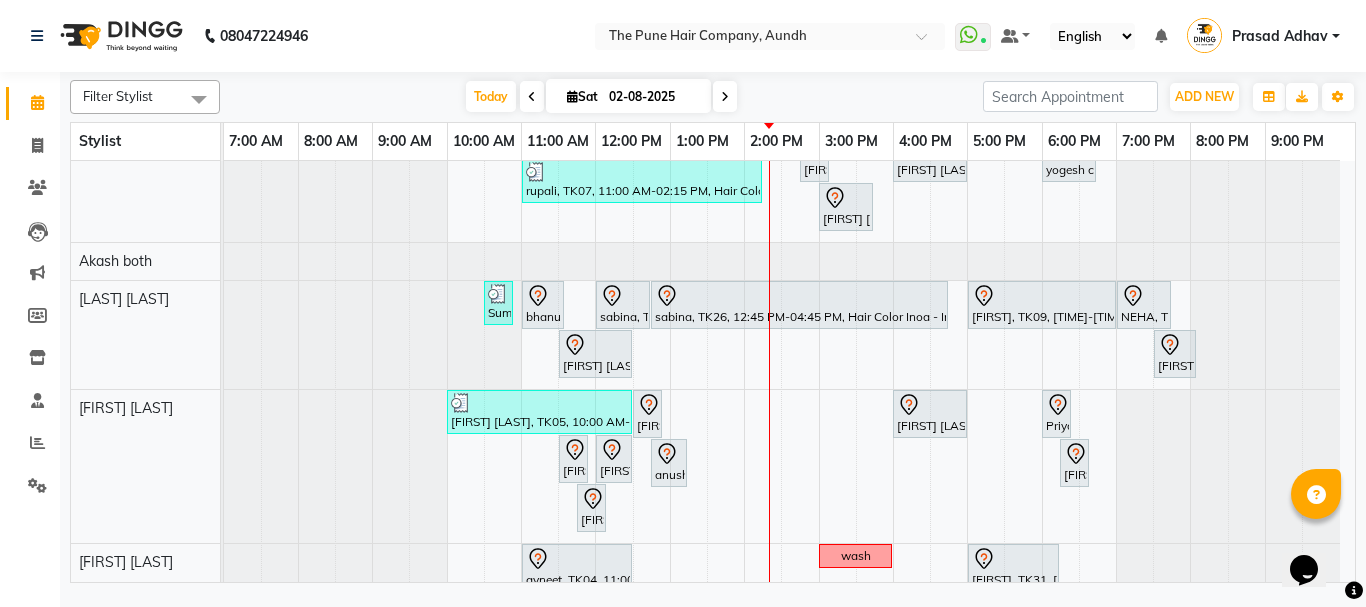 click at bounding box center (725, 96) 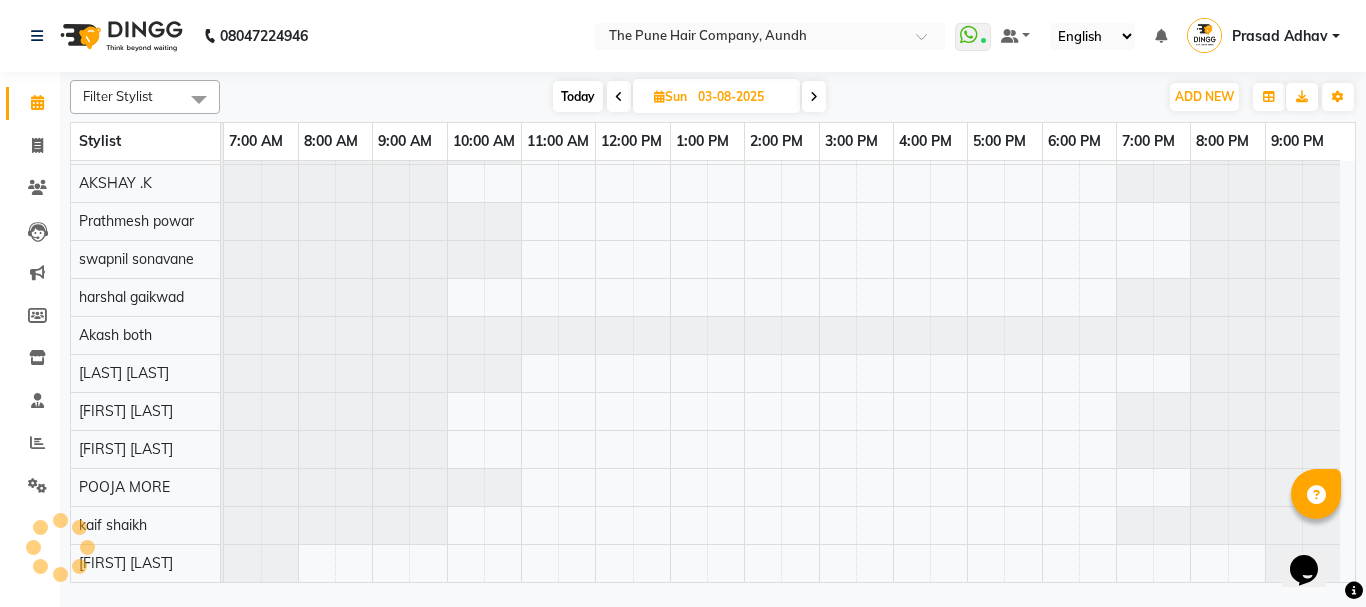 scroll, scrollTop: 110, scrollLeft: 0, axis: vertical 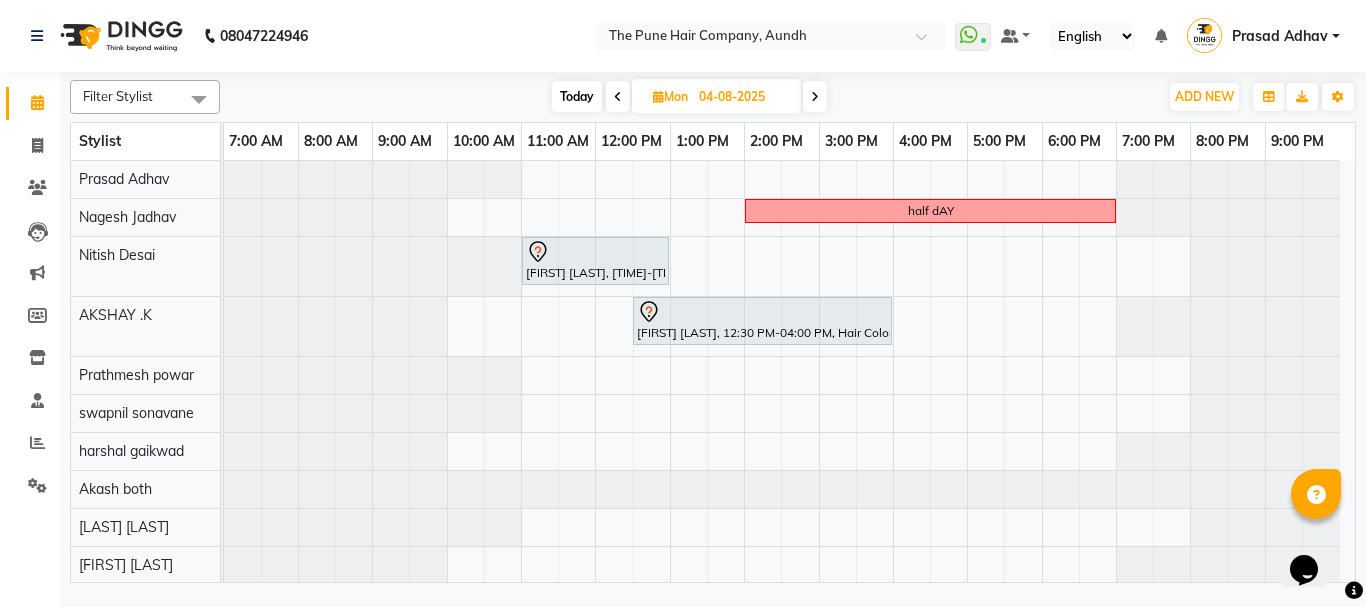 click on "Today" at bounding box center (577, 96) 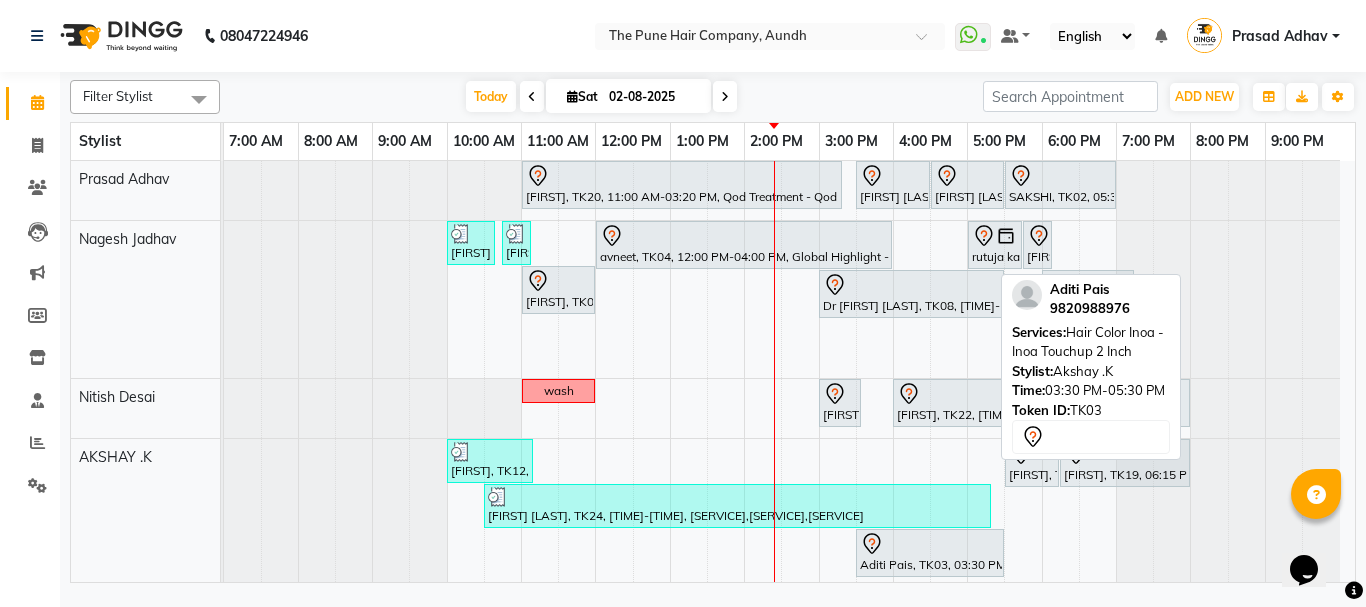 scroll, scrollTop: 100, scrollLeft: 0, axis: vertical 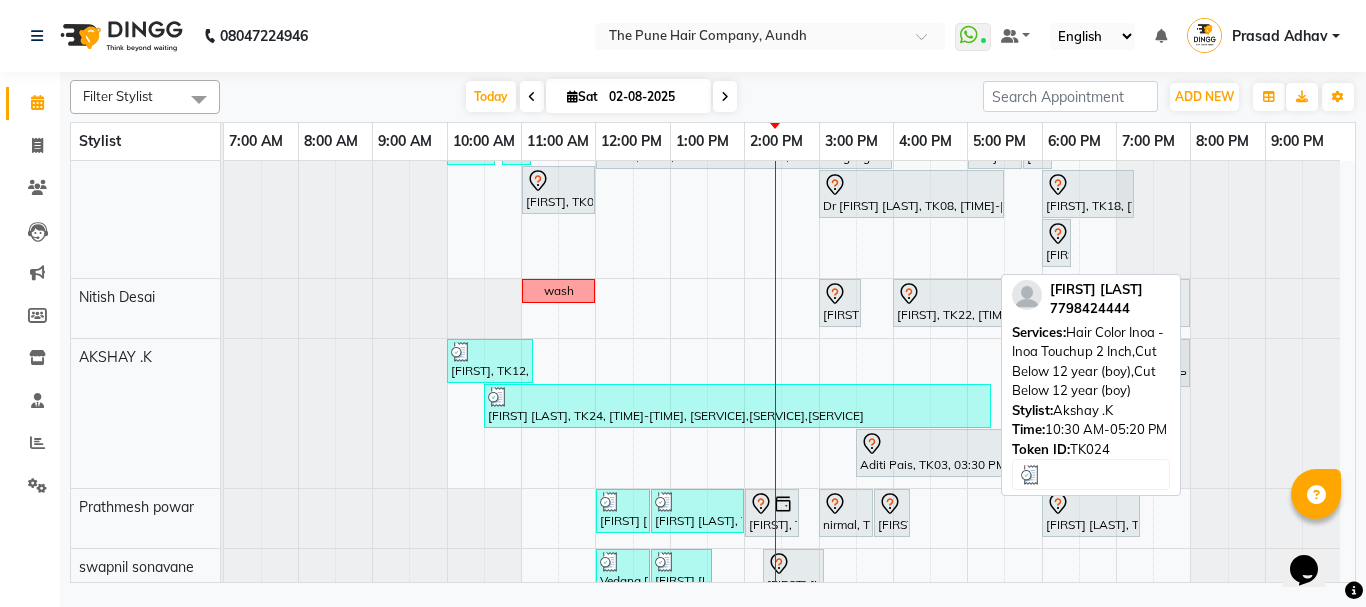 click on "[FIRST] [LAST], [CODE], [TIME]-[TIME], [SERVICE] - [SERVICE] [DETAIL], [SERVICE] - [SERVICE] [DETAIL]" at bounding box center [737, 406] 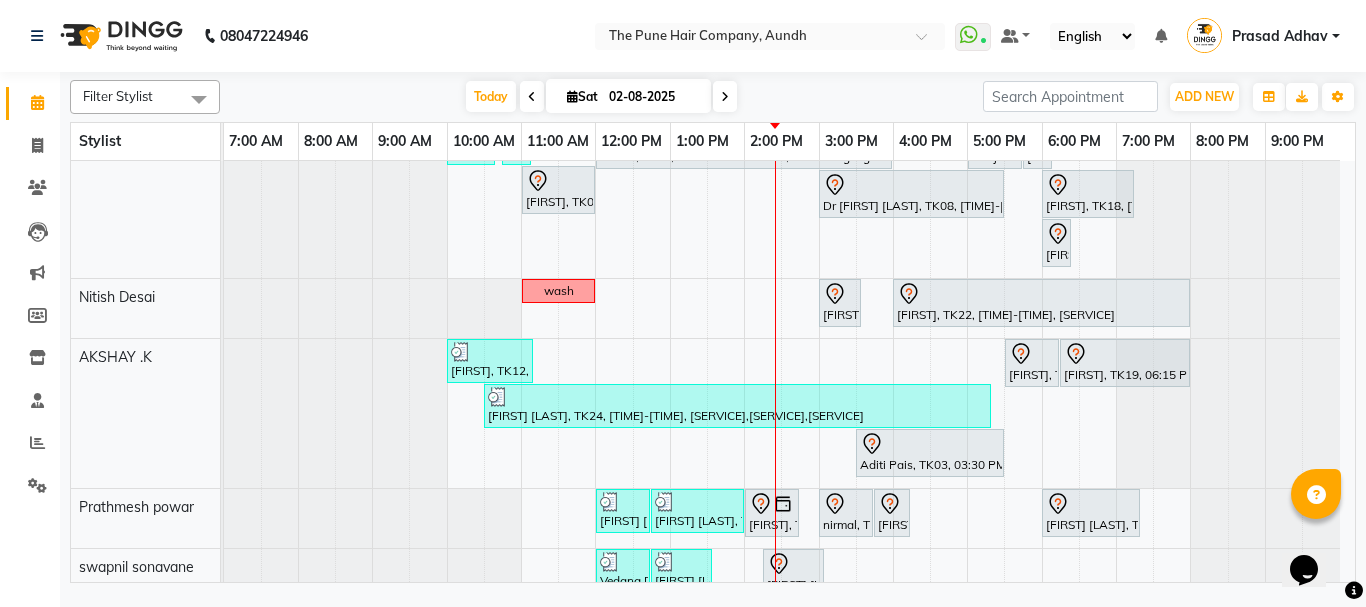 scroll, scrollTop: 0, scrollLeft: 0, axis: both 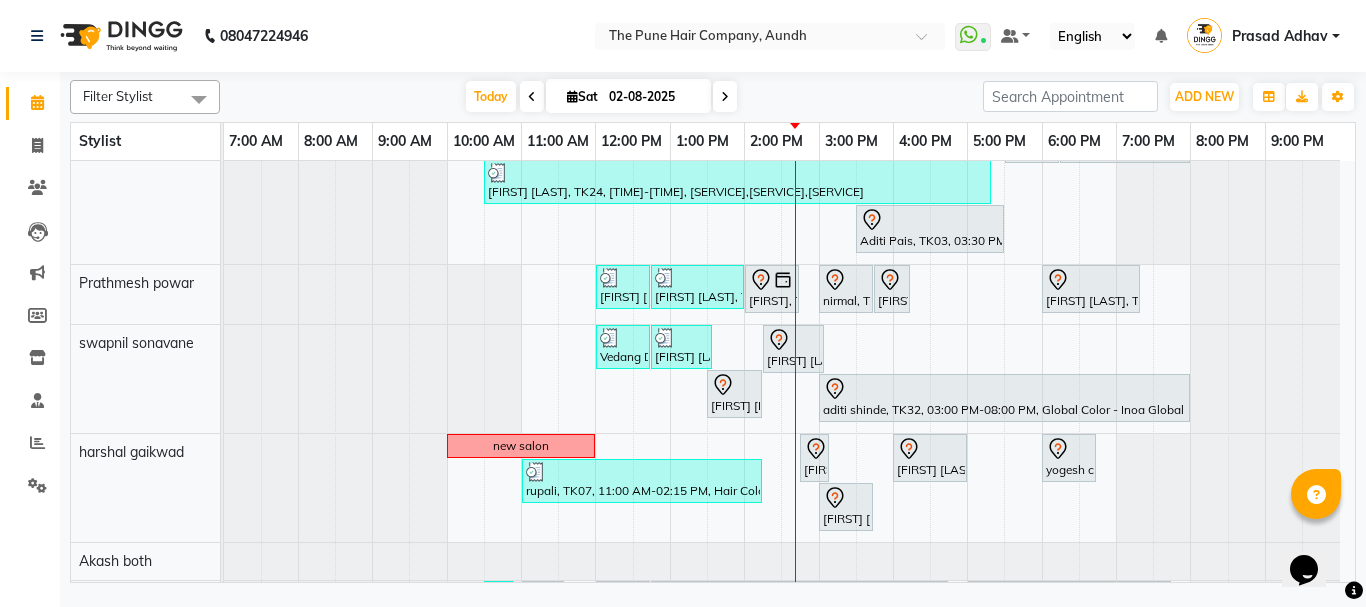 click at bounding box center (572, 96) 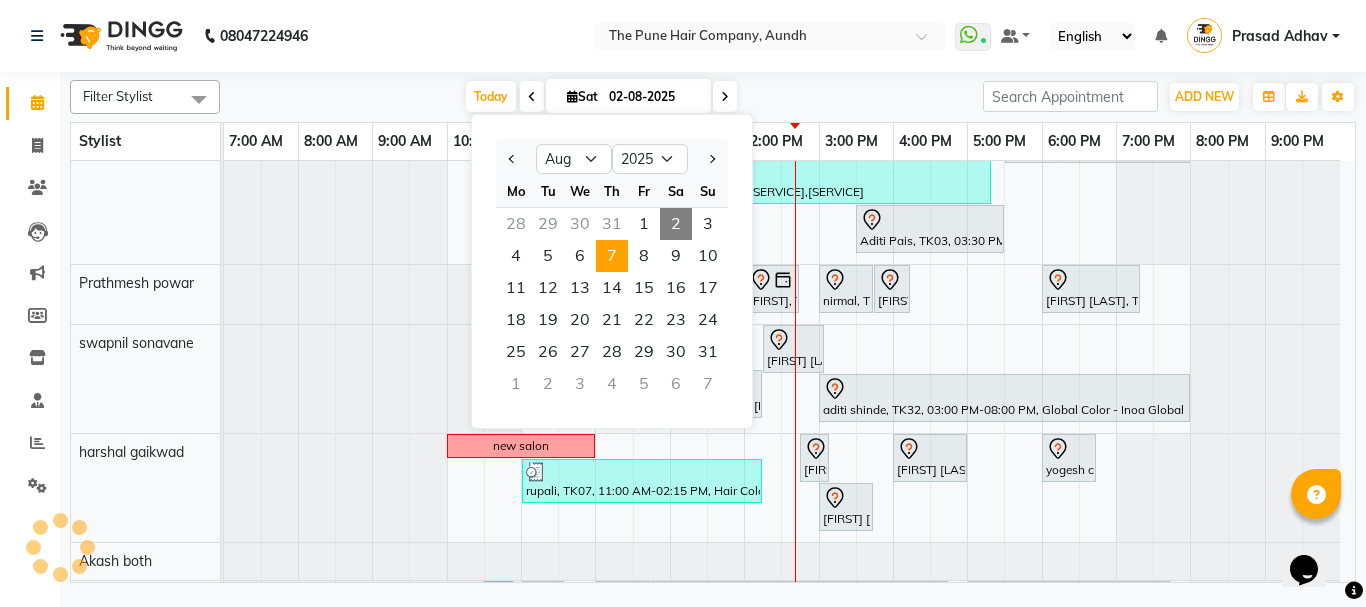 click on "7" at bounding box center [612, 256] 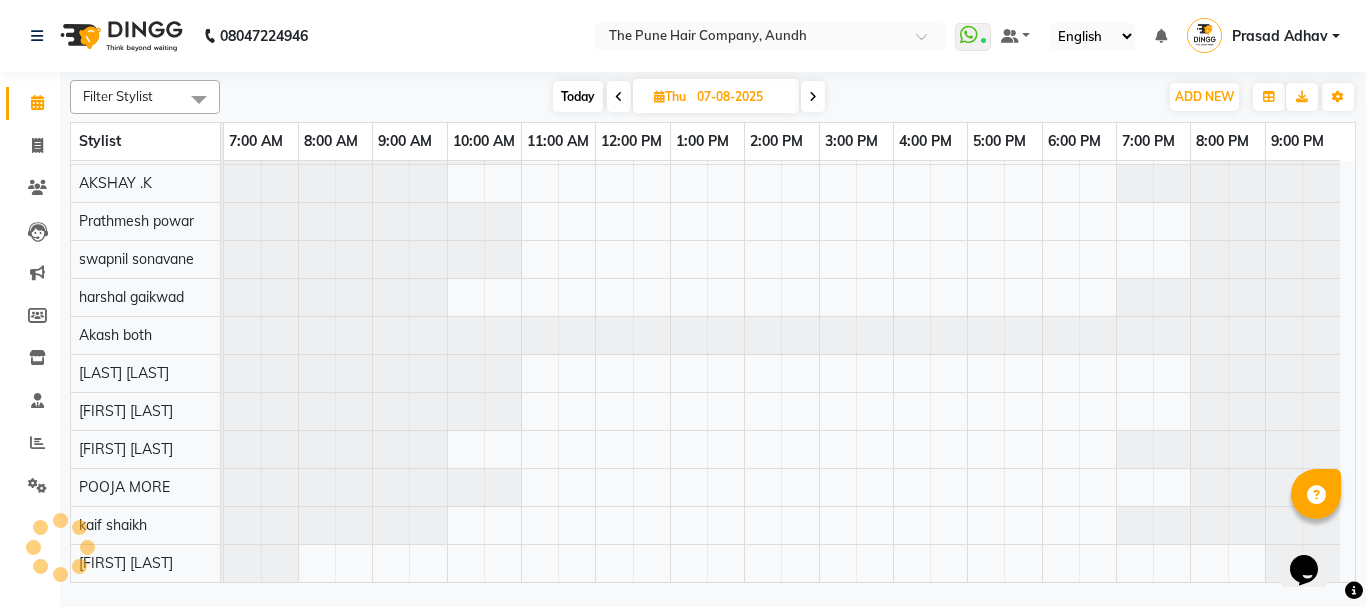 scroll, scrollTop: 110, scrollLeft: 0, axis: vertical 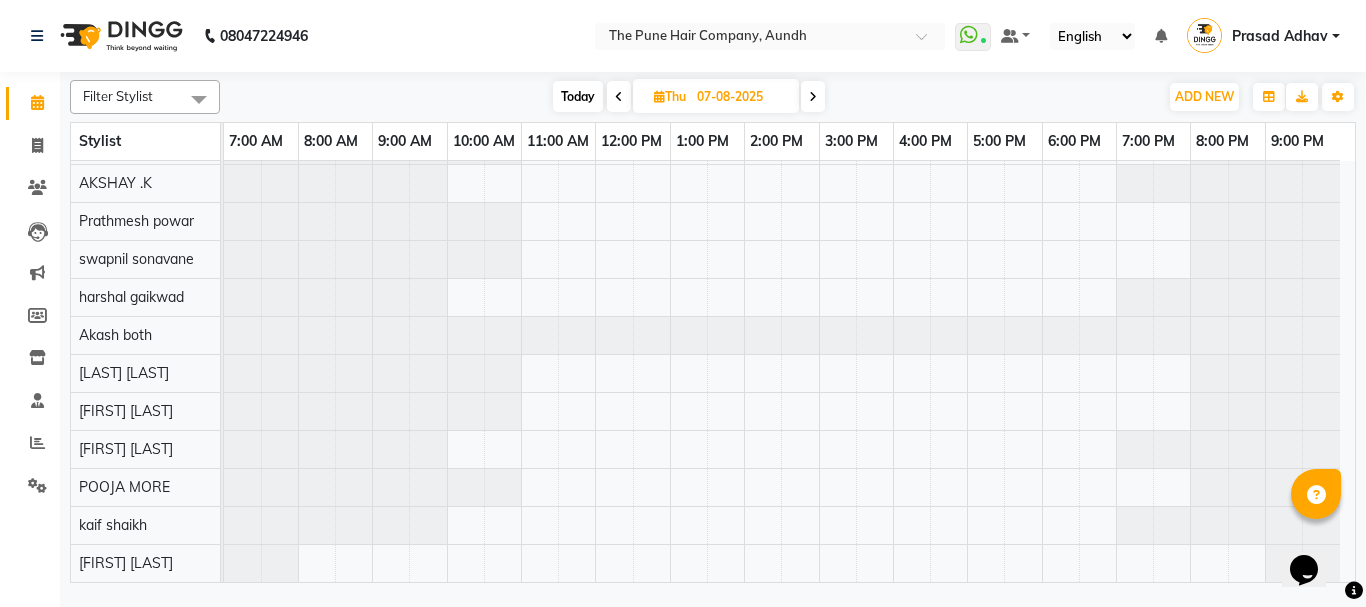 click at bounding box center [659, 96] 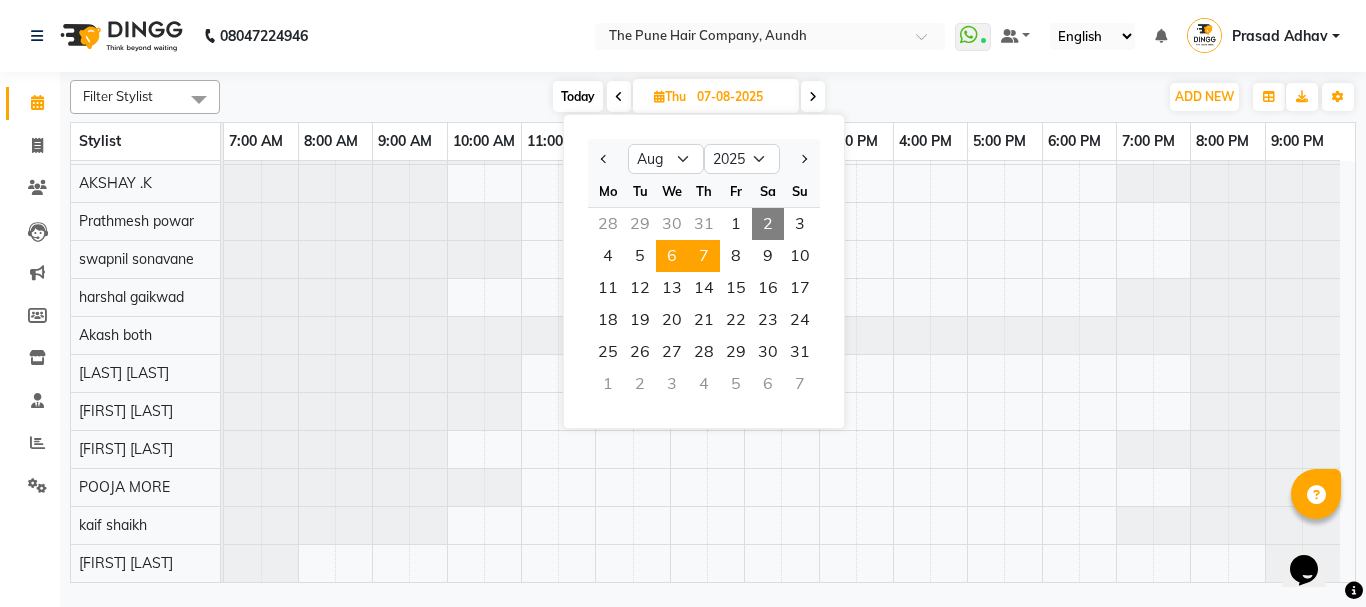 click on "6" at bounding box center [672, 256] 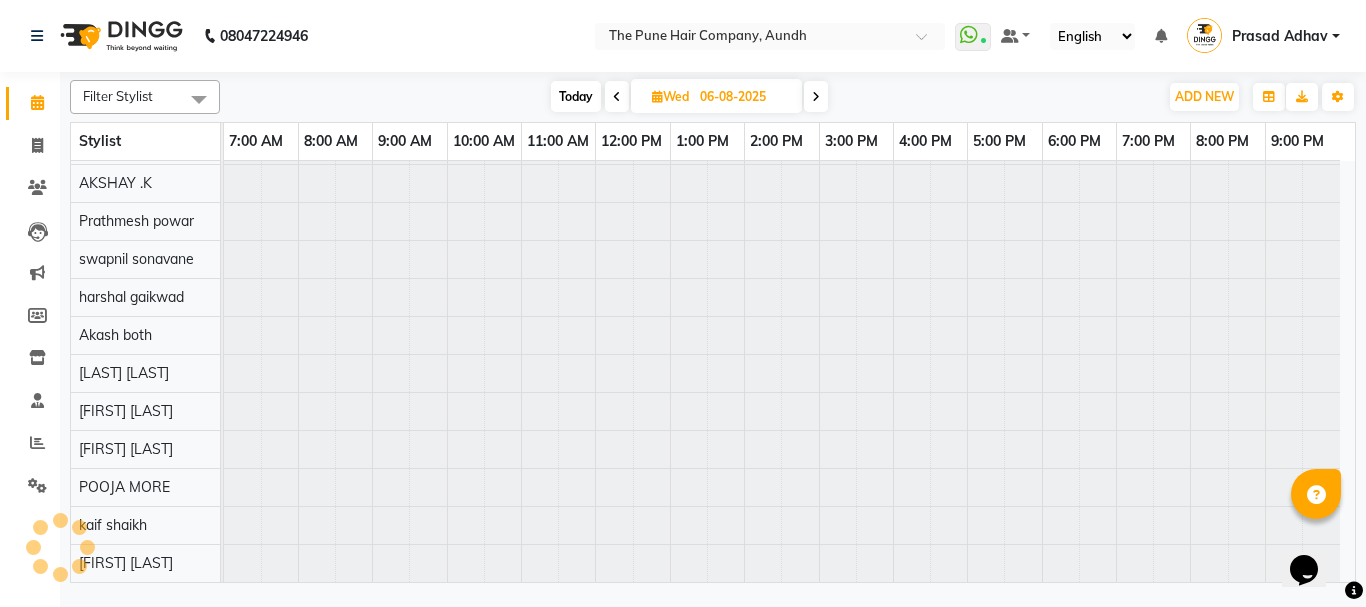 scroll, scrollTop: 110, scrollLeft: 0, axis: vertical 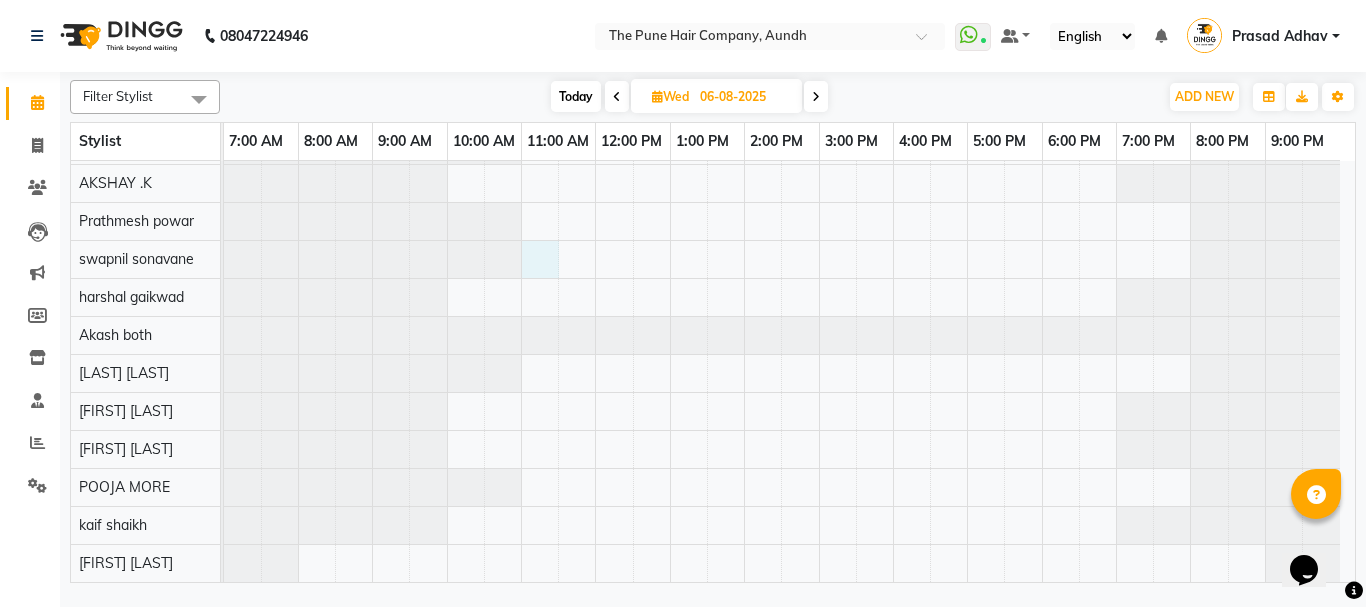 click on "PRATIKSHA, 05:30 PM-07:30 PM, Hair Color Inoa - Inoa Touchup 2 Inch             RACHANAnull, 10:00 AM-02:00 PM, Cysteine Protien Treatment - Cysteine Long             RACHANAnull, 02:00 PM-05:30 PM, Global Color - Inoa Global Long  off" at bounding box center [789, 294] 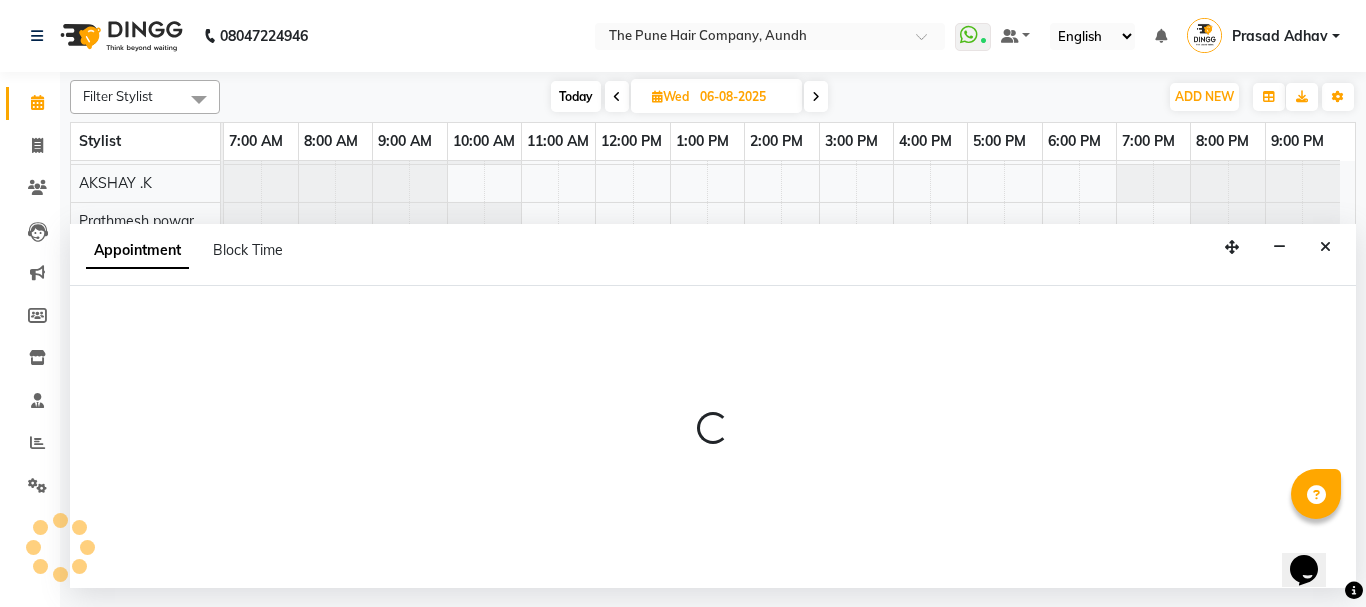 select on "18078" 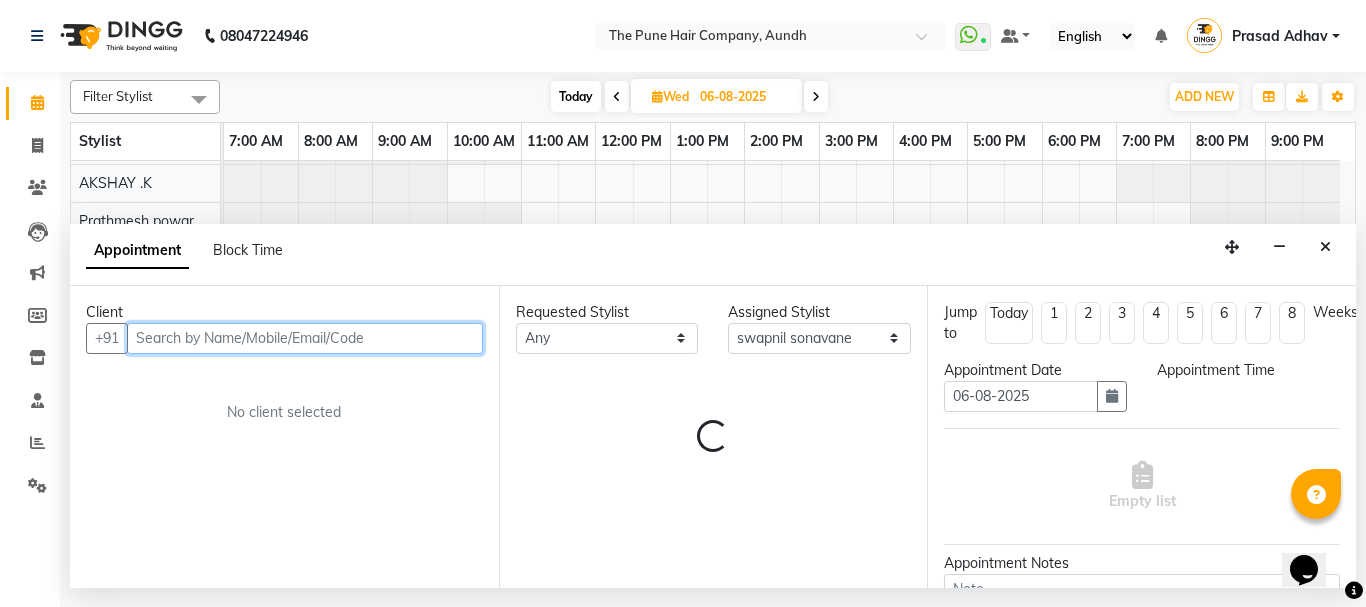 select on "660" 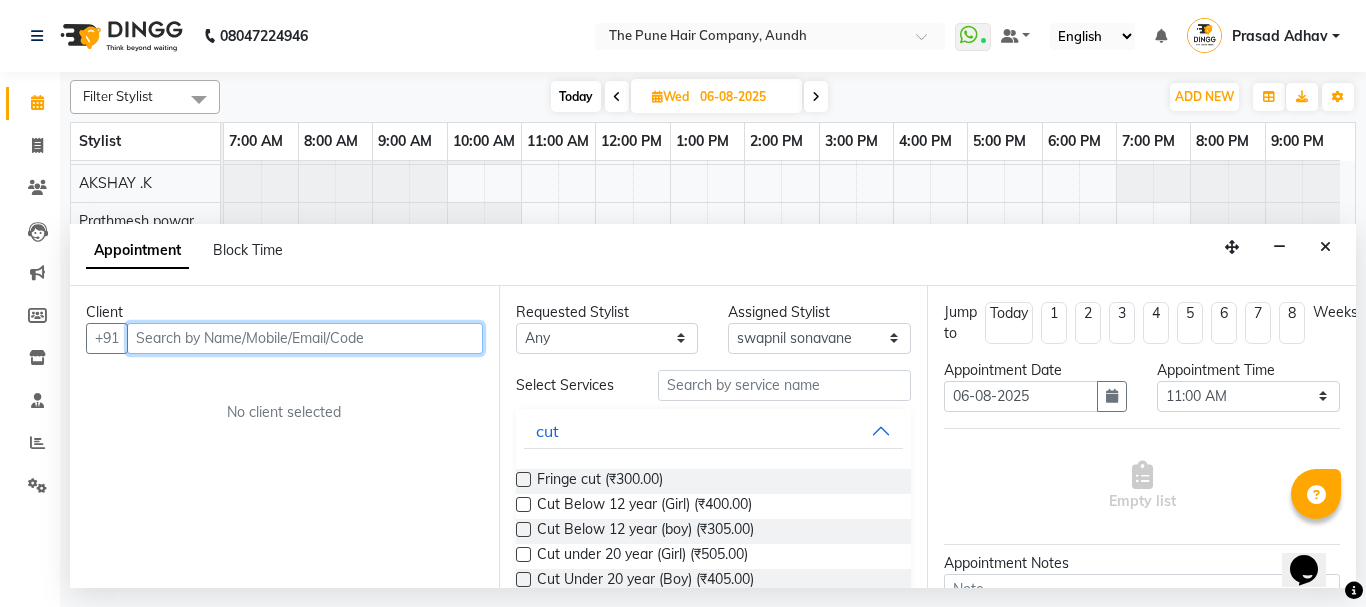 click at bounding box center [305, 338] 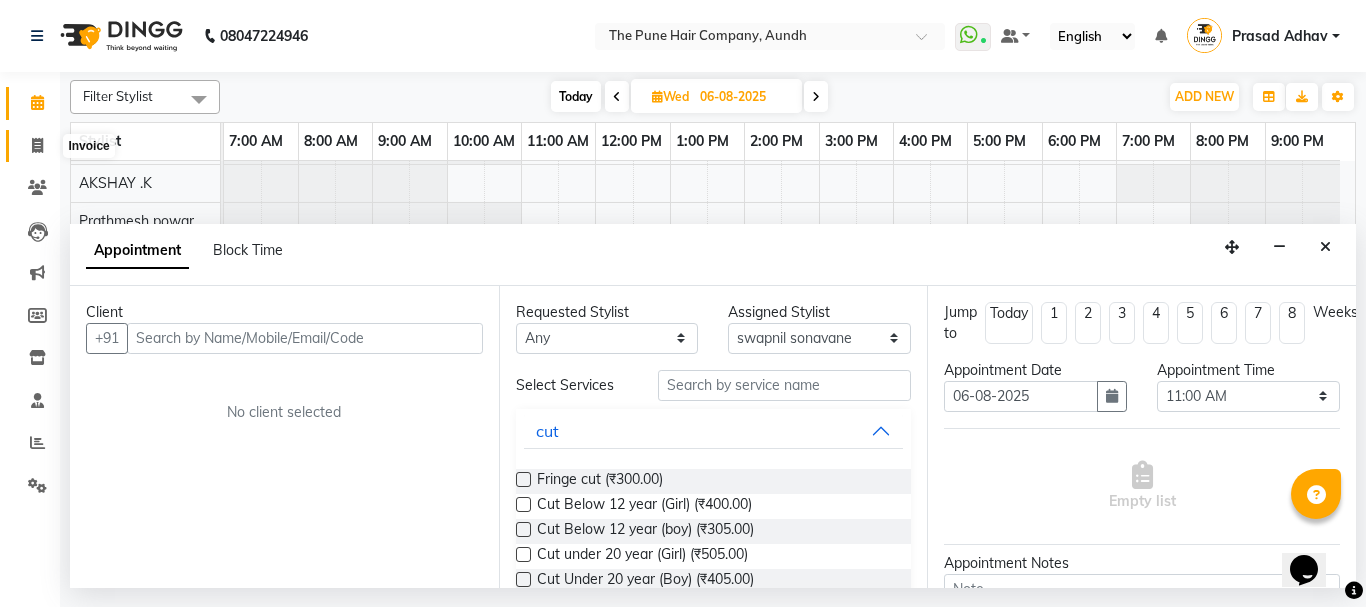click 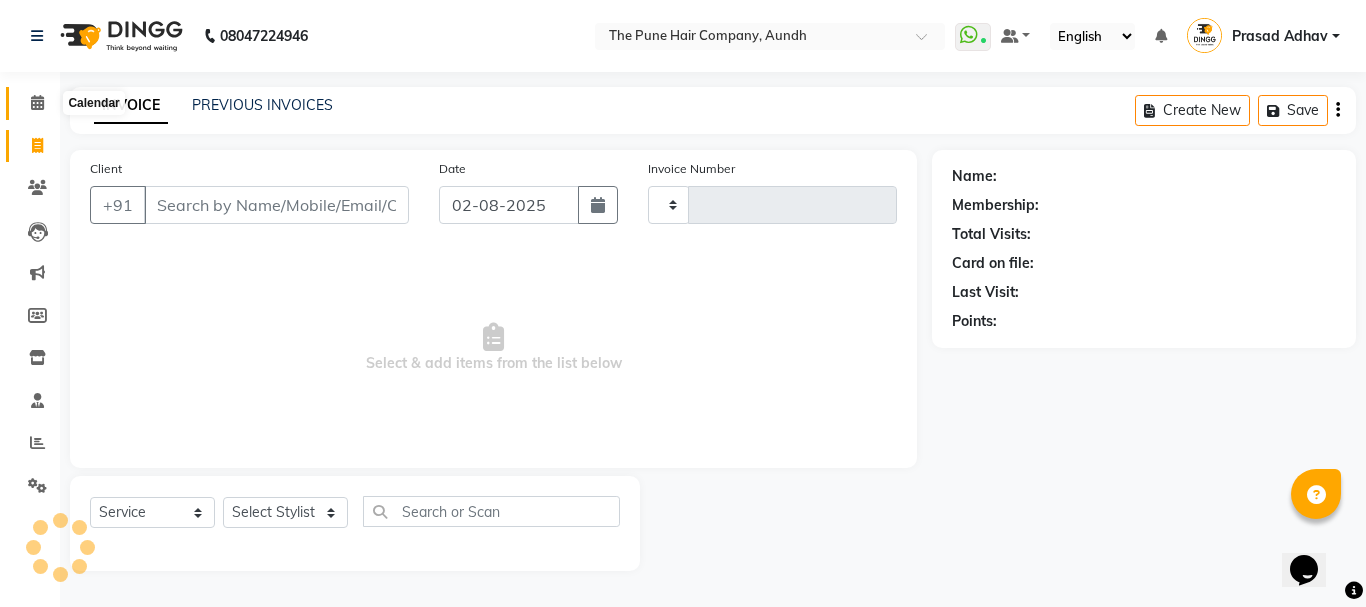 click 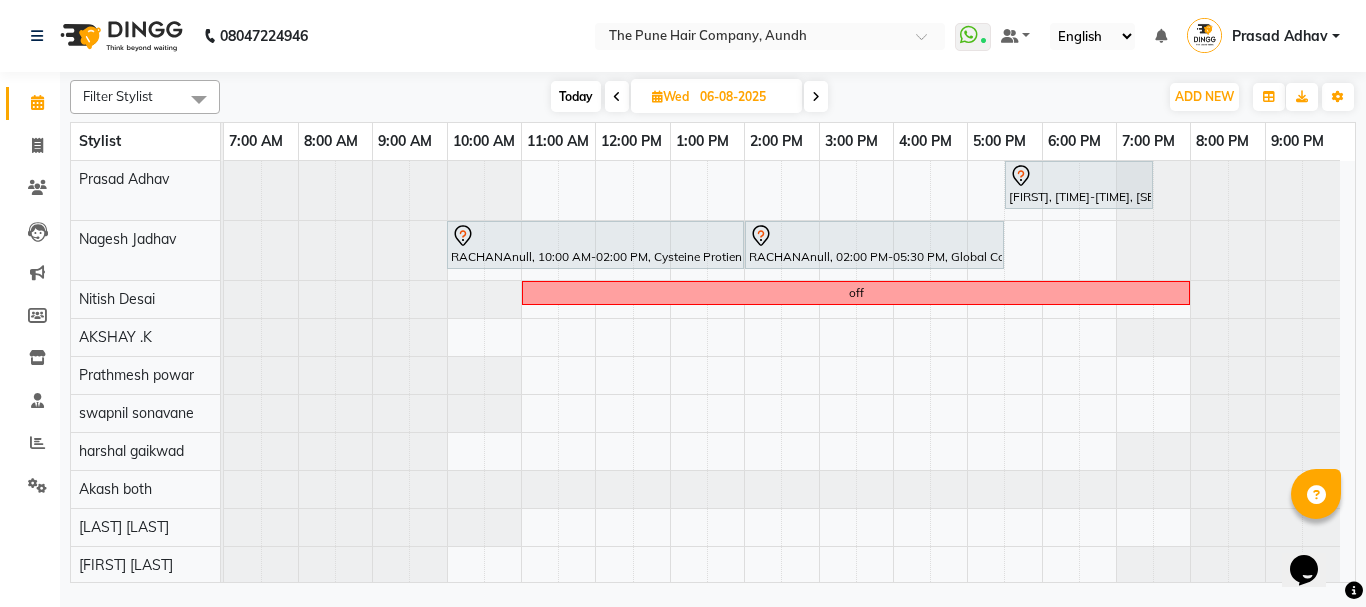 click on "Wed" at bounding box center (670, 96) 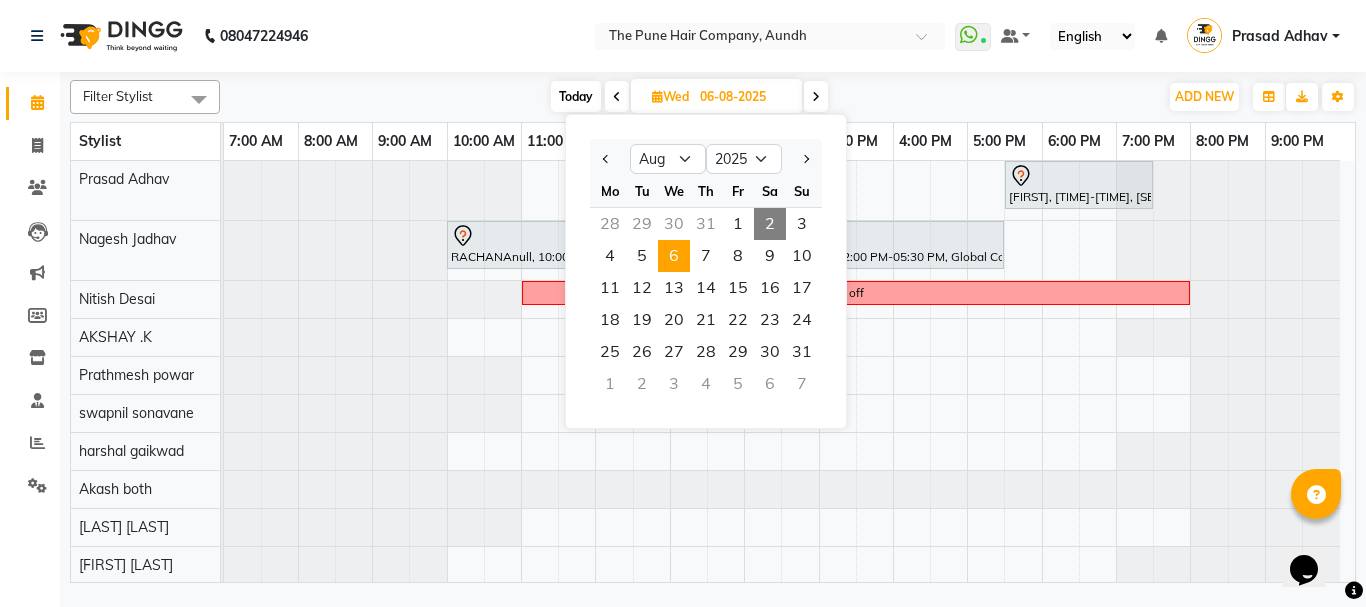 click on "2" at bounding box center (770, 224) 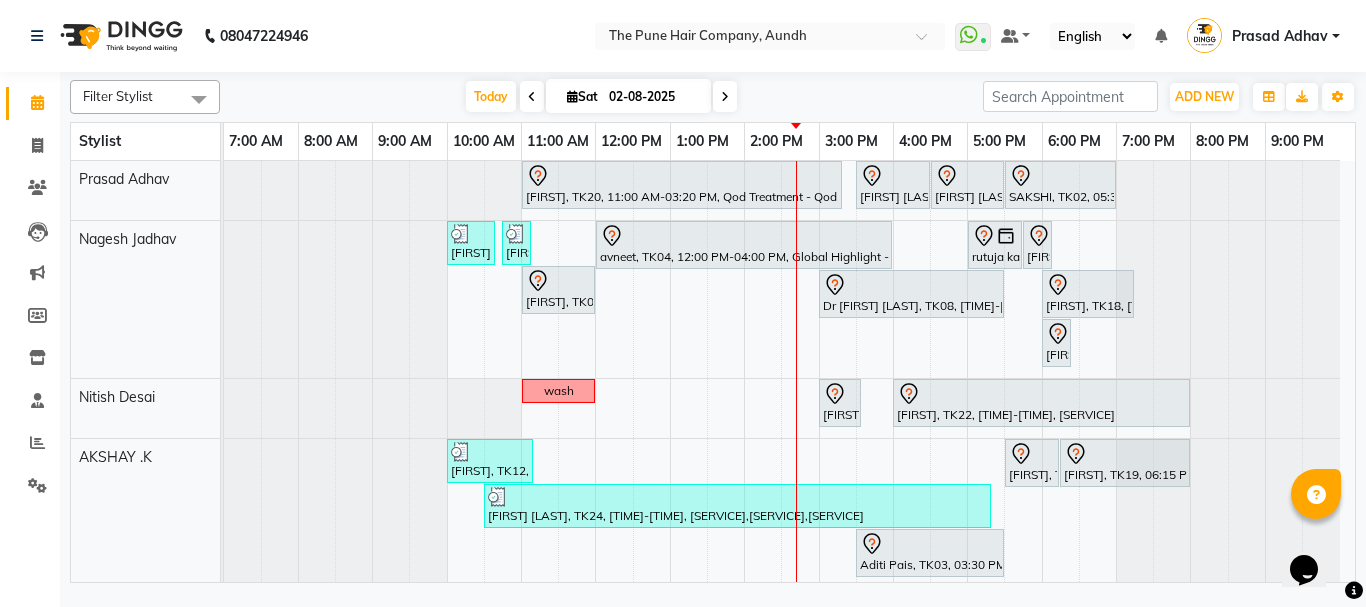 scroll, scrollTop: 200, scrollLeft: 0, axis: vertical 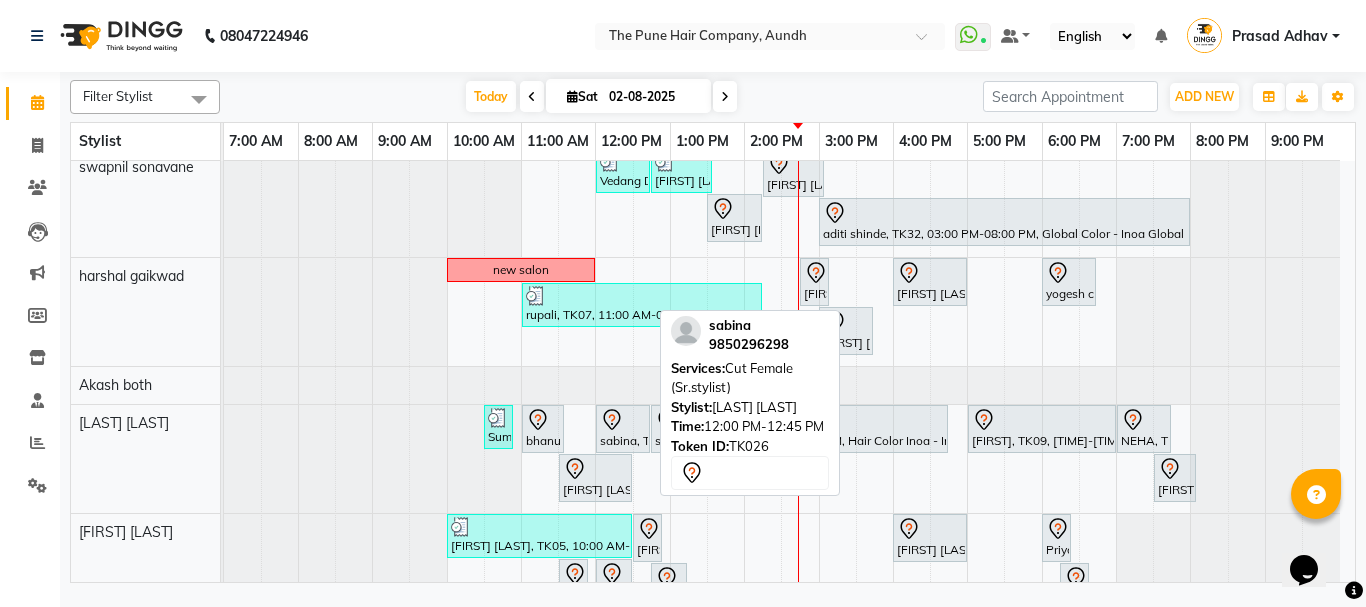 click on "sabina, TK26, 12:00 PM-12:45 PM, Cut Female (Sr.stylist)" at bounding box center (623, 429) 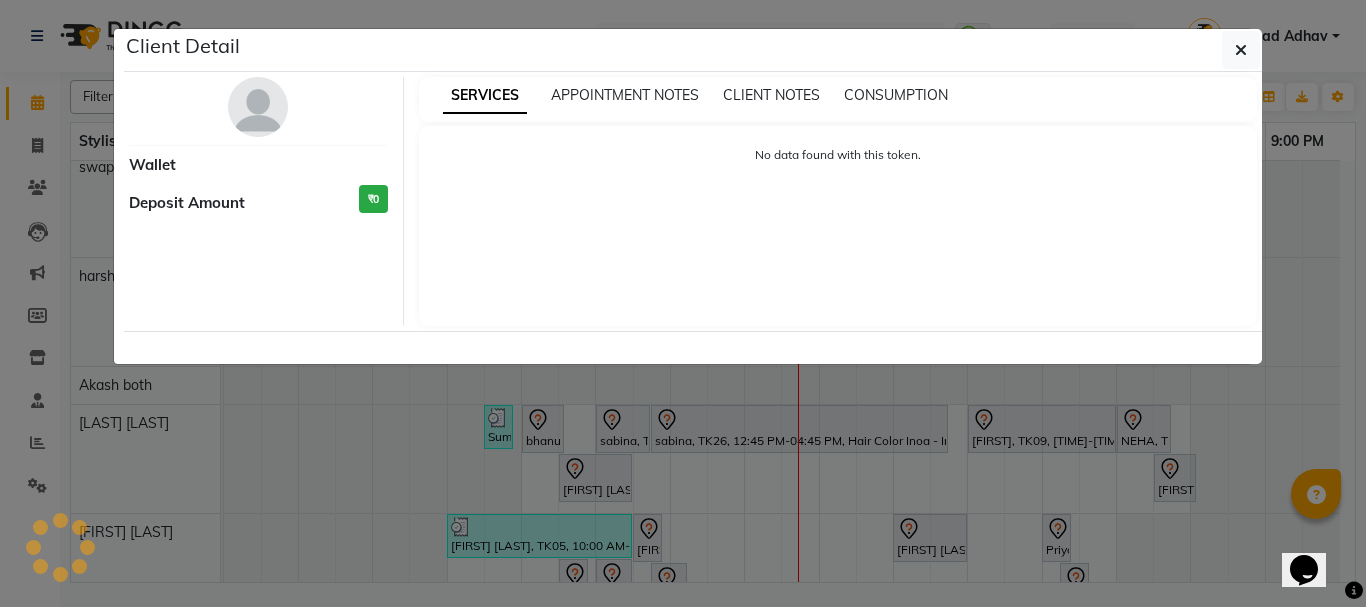 select on "7" 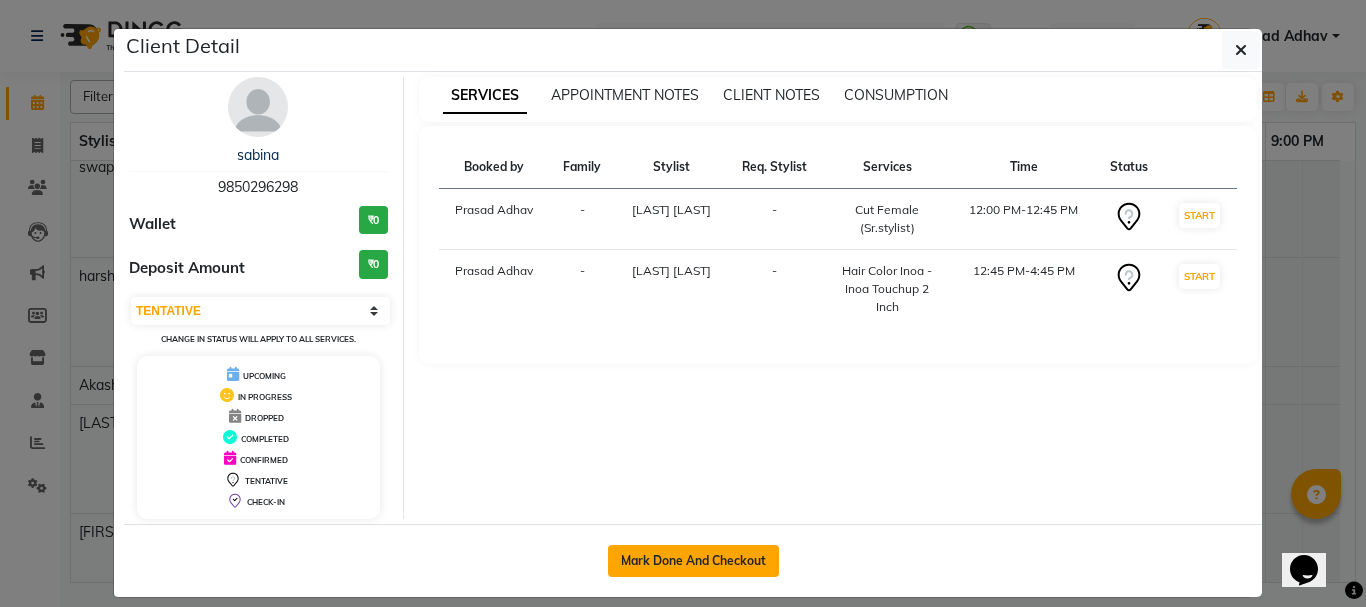 click on "Mark Done And Checkout" 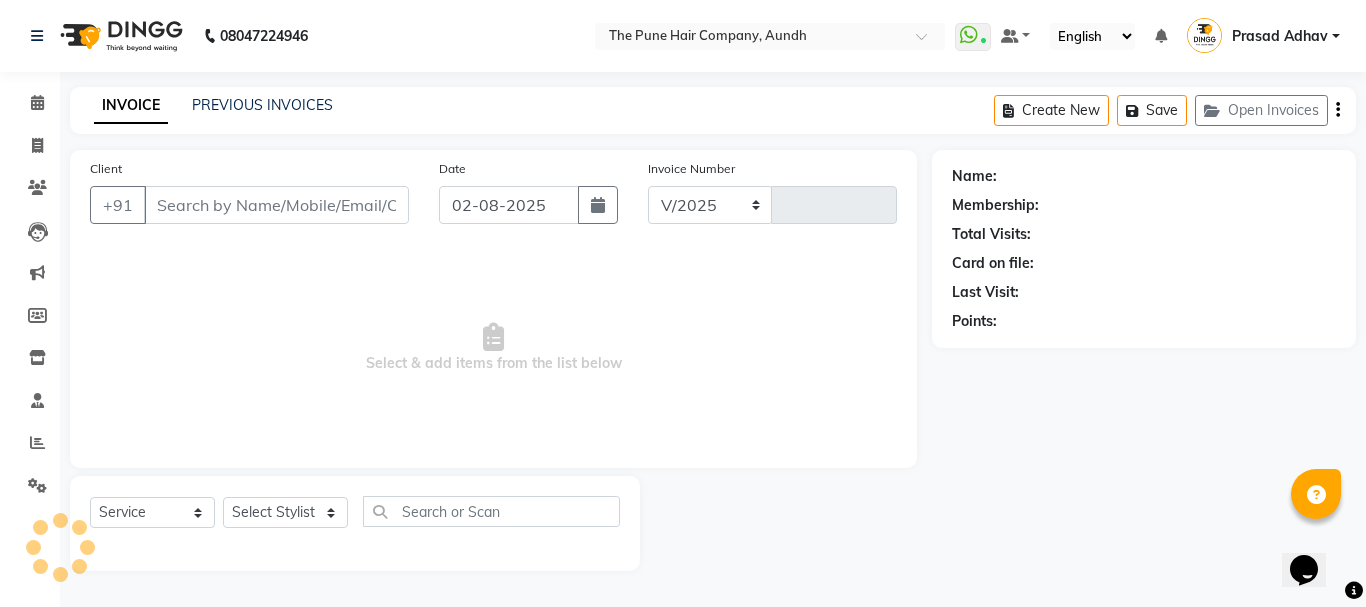 select on "106" 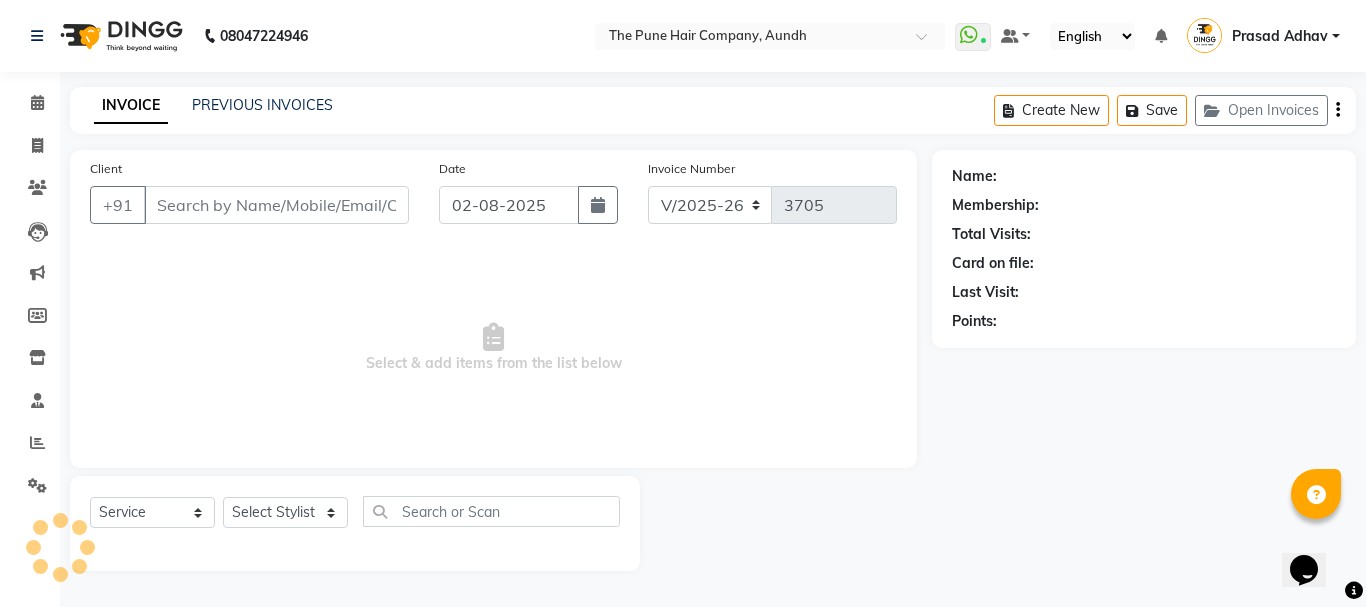 type on "9850296298" 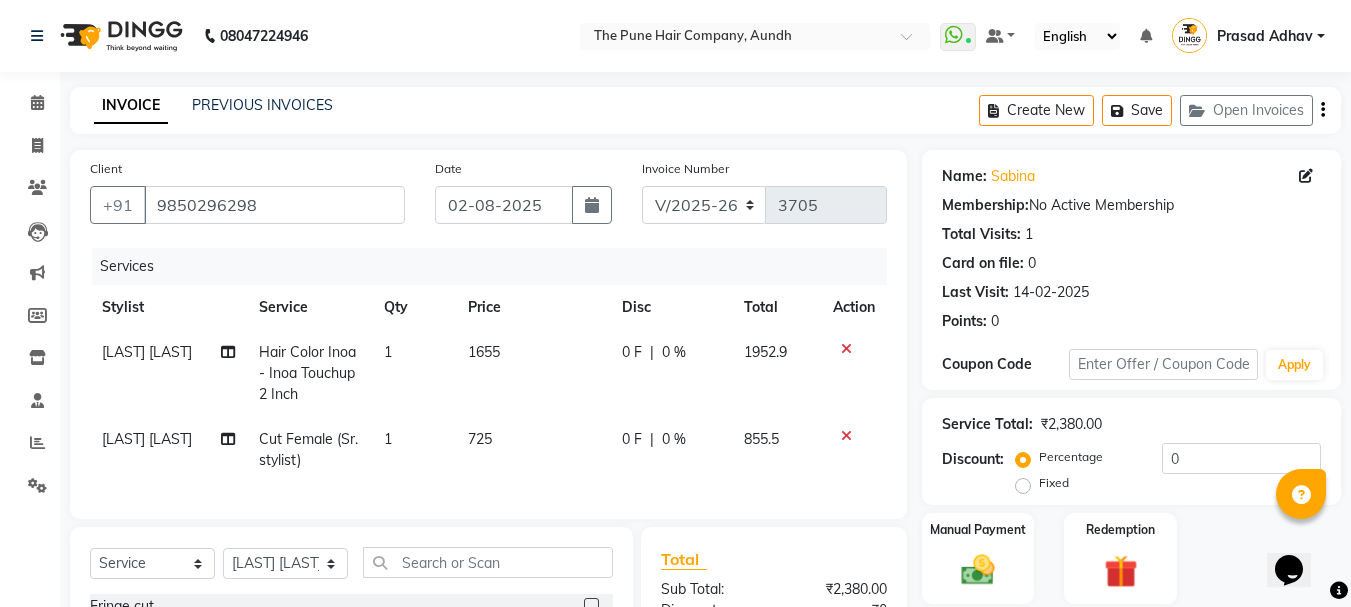 click on "Hair Color Inoa - Inoa Touchup 2 Inch" 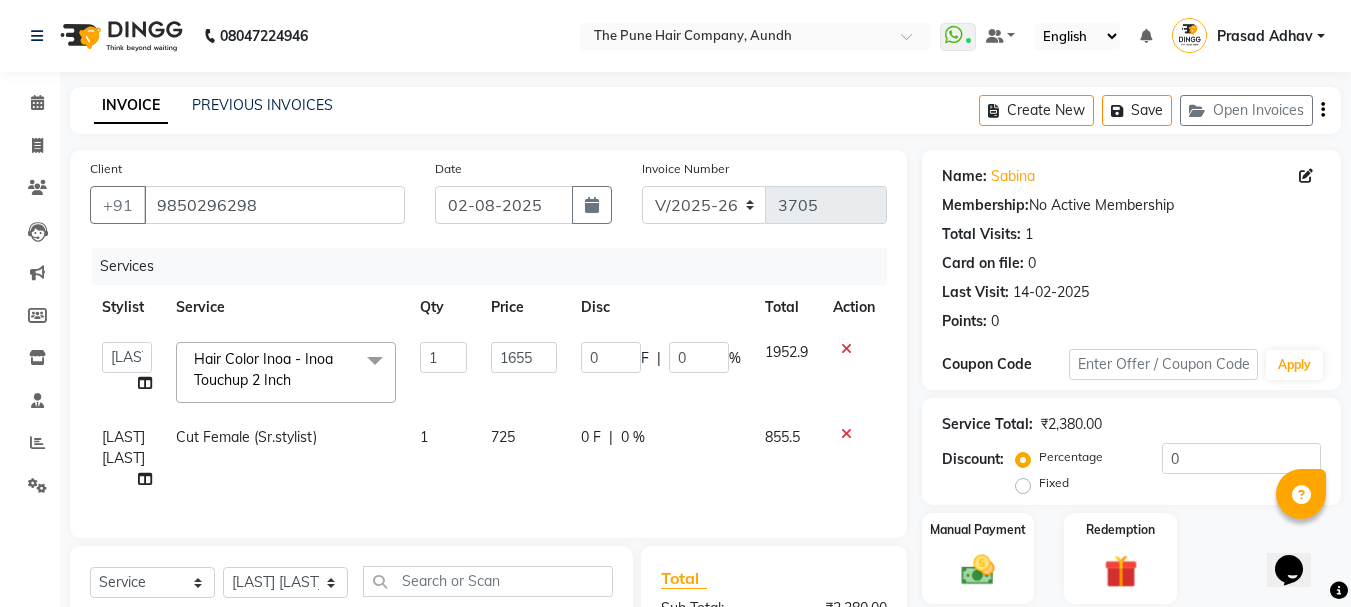 click on "Hair Color Inoa - Inoa Touchup 2 Inch  x" 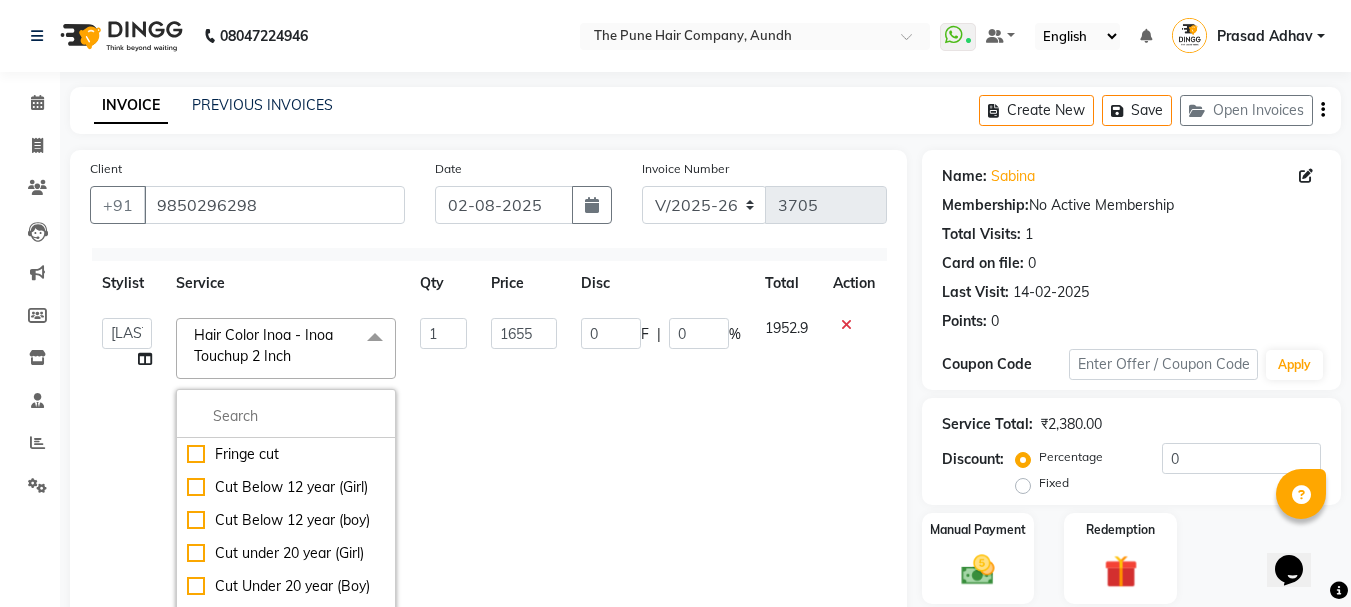 scroll, scrollTop: 0, scrollLeft: 0, axis: both 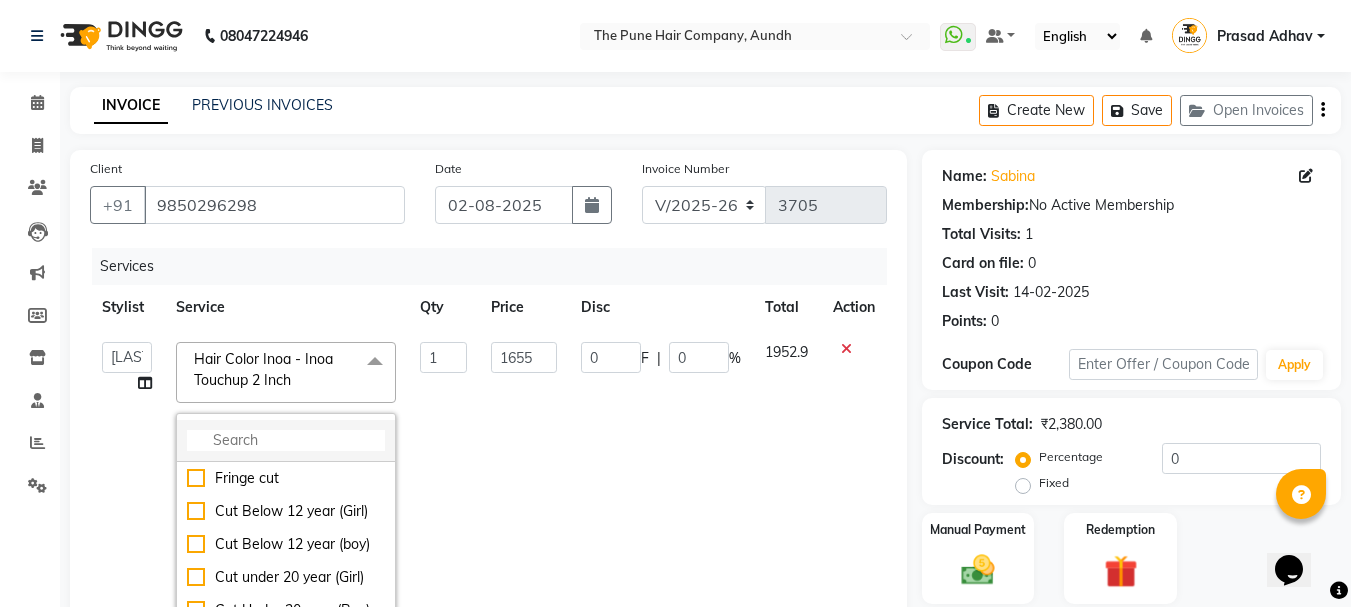 click 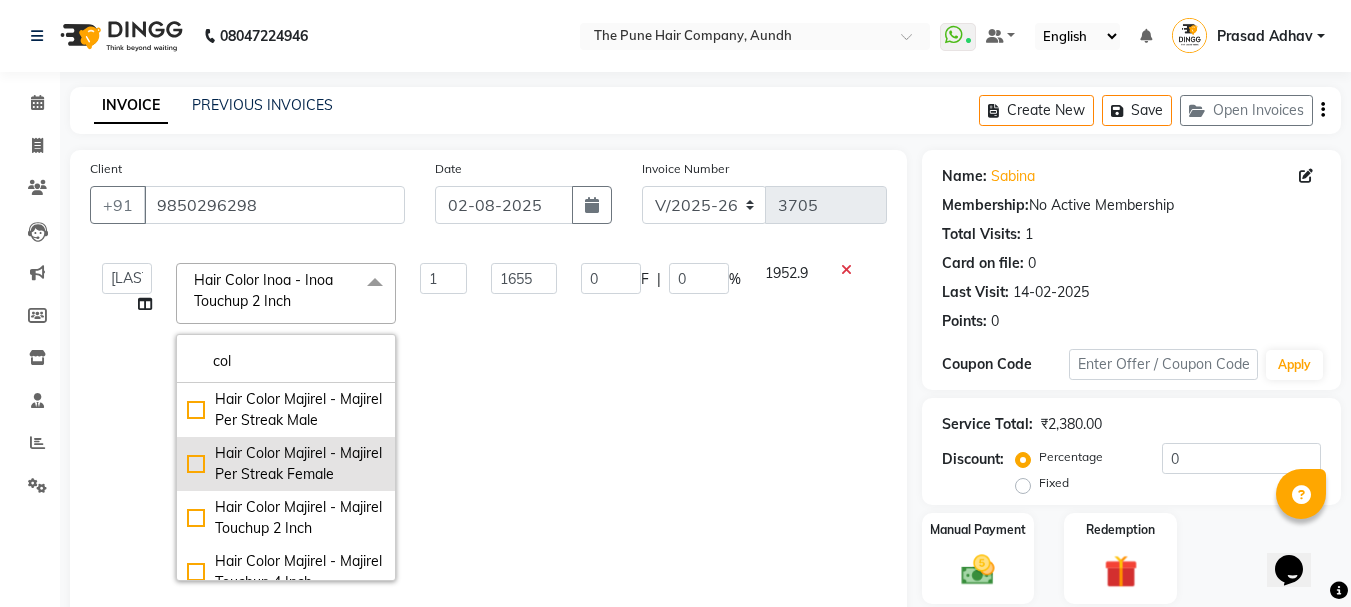 scroll, scrollTop: 100, scrollLeft: 0, axis: vertical 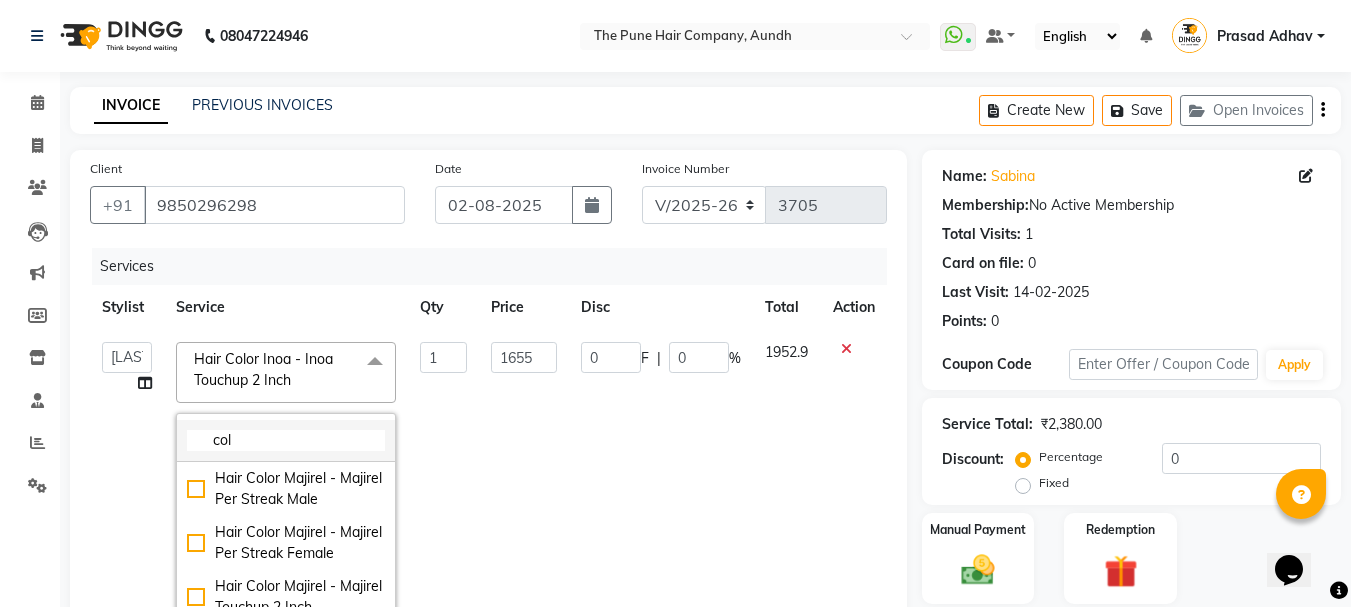 click on "col" 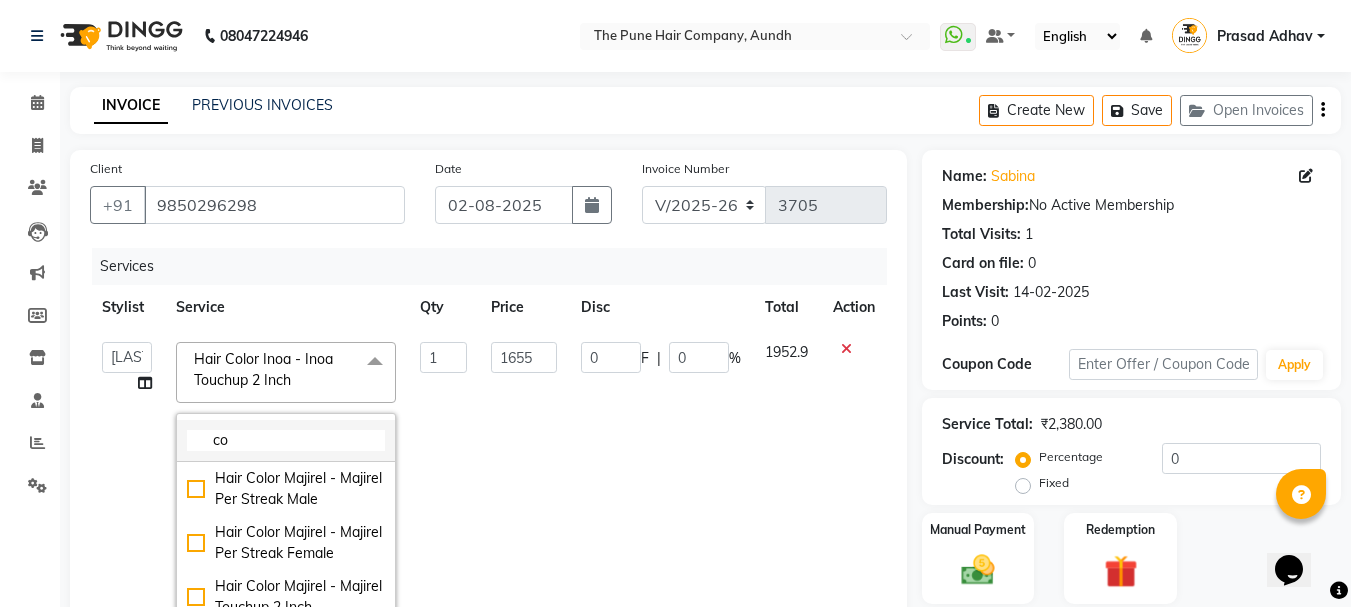 type on "c" 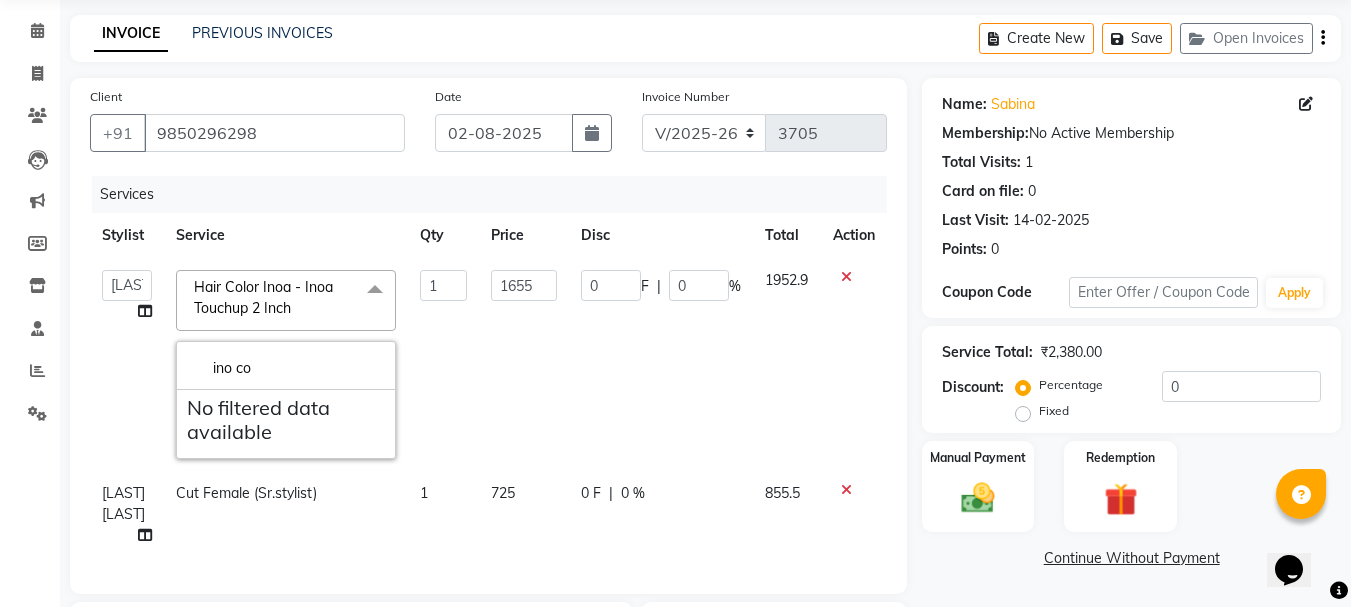 scroll, scrollTop: 100, scrollLeft: 0, axis: vertical 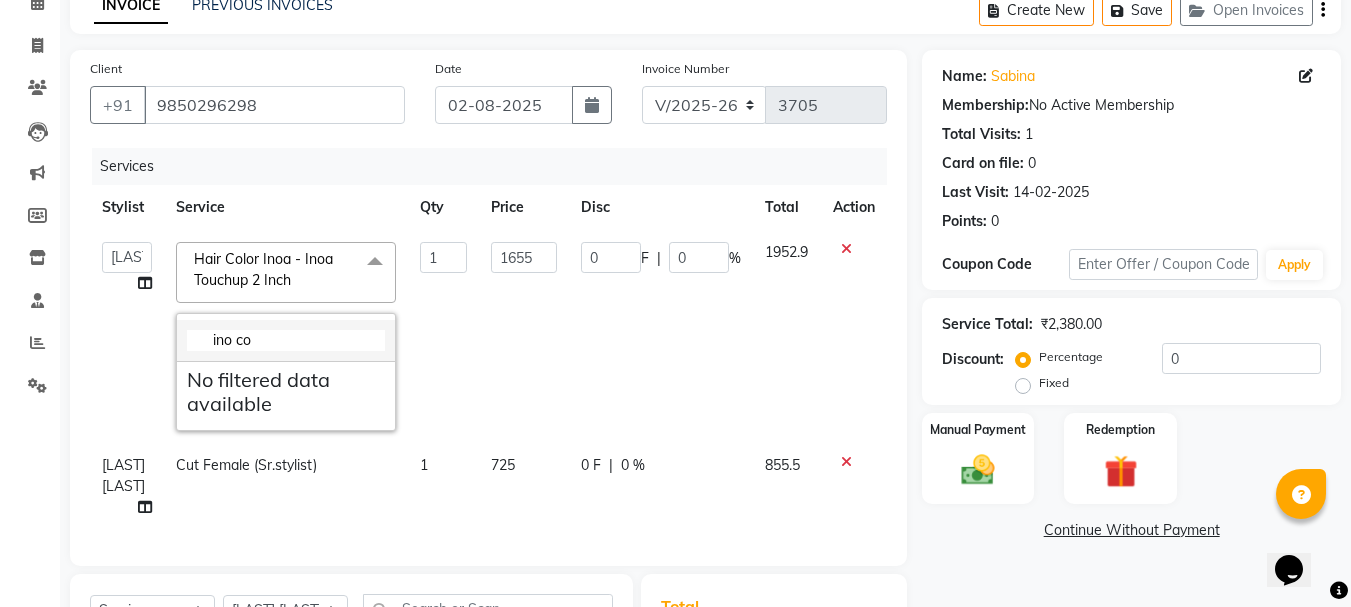 click on "ino co" 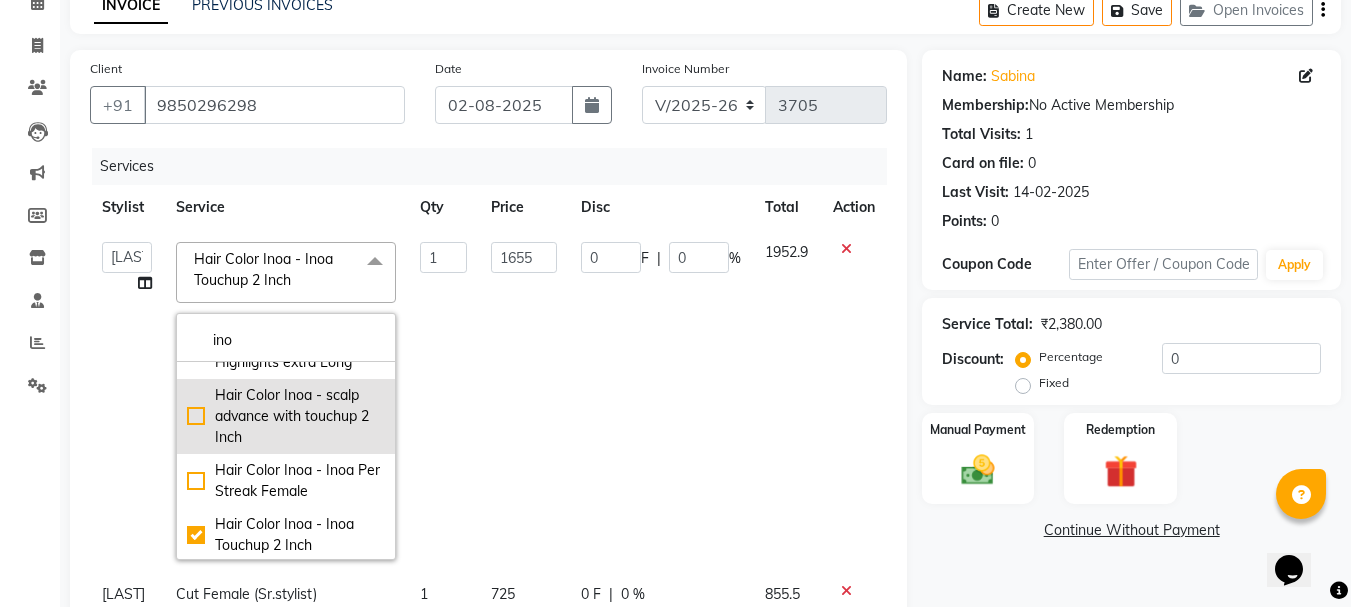 scroll, scrollTop: 300, scrollLeft: 0, axis: vertical 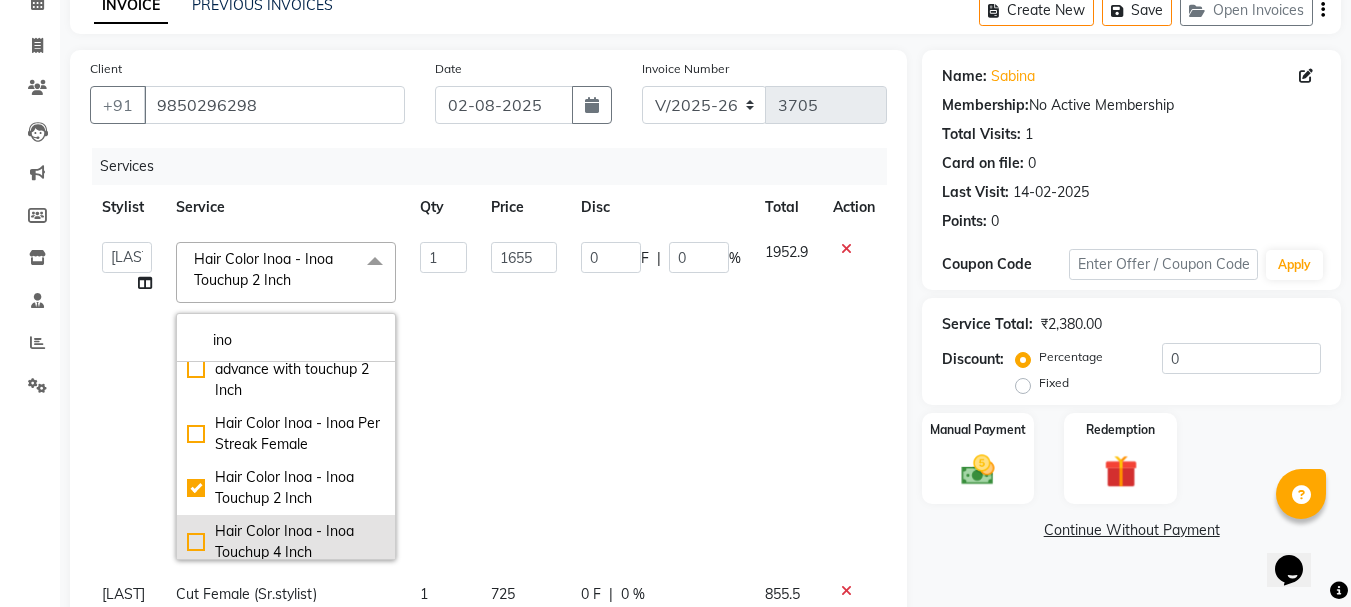 type on "ino" 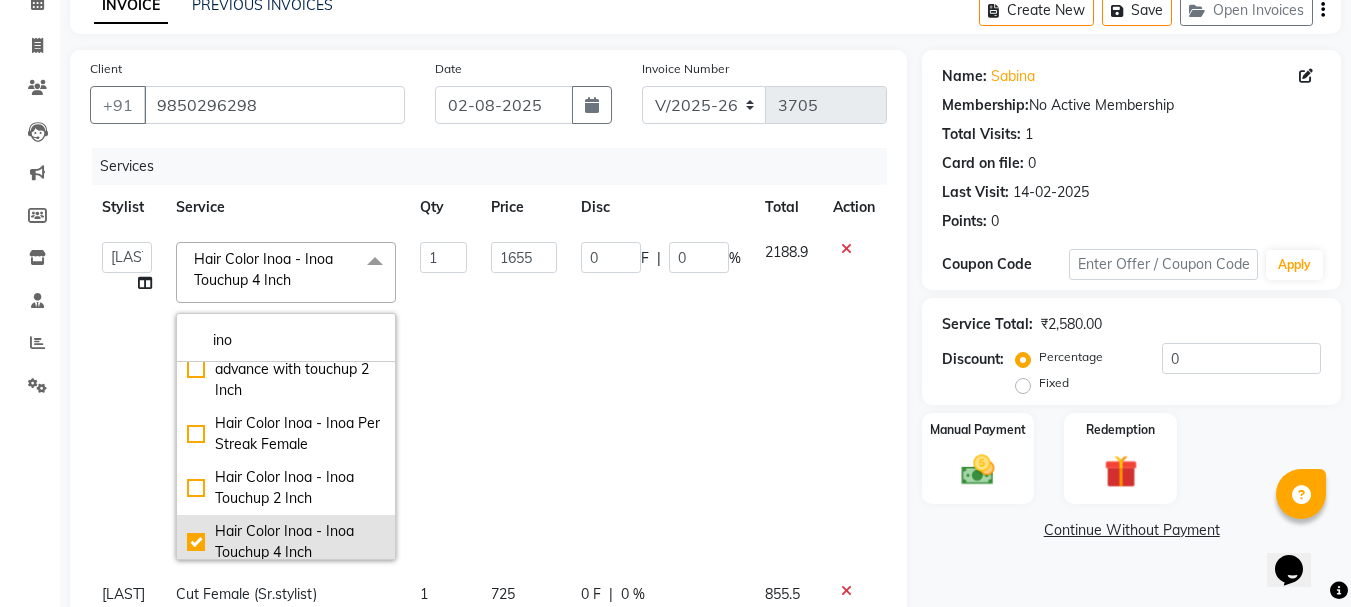 type on "1855" 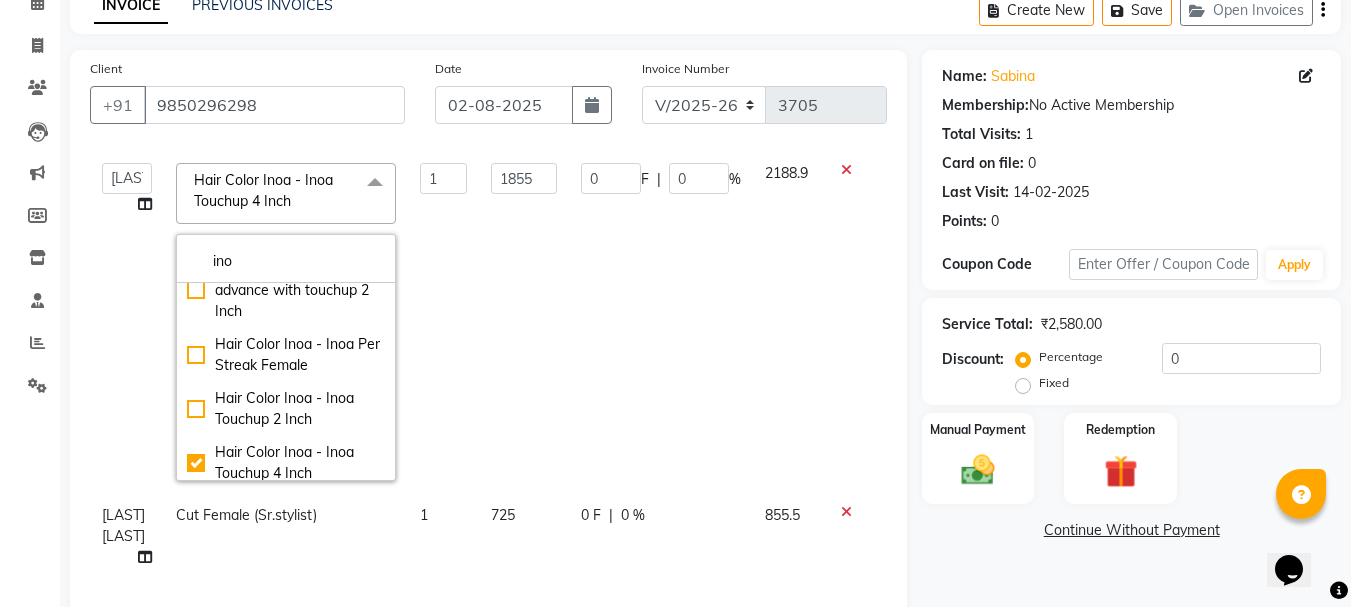 scroll, scrollTop: 100, scrollLeft: 0, axis: vertical 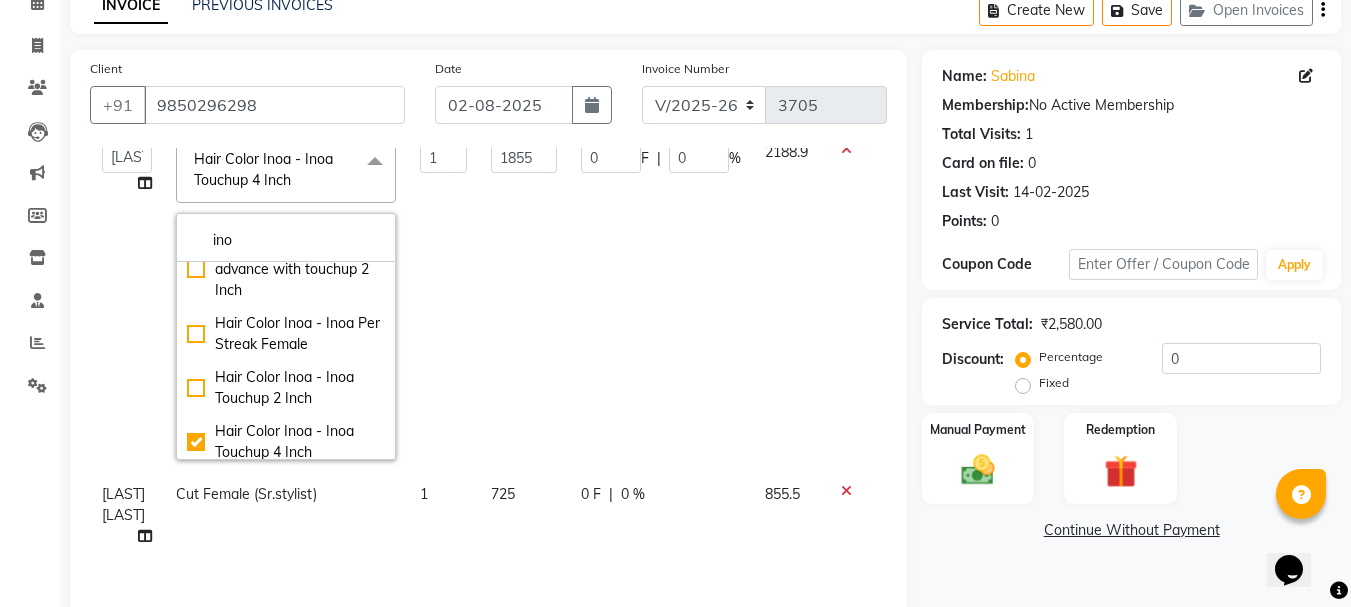click on "1" 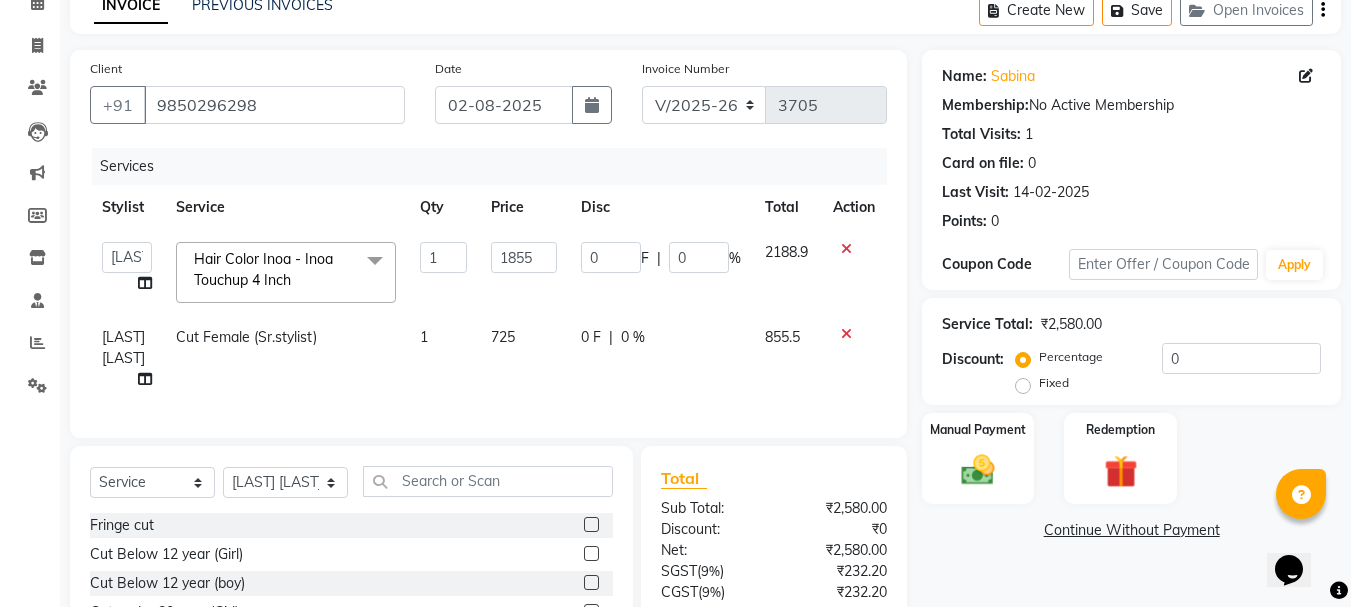 scroll, scrollTop: 0, scrollLeft: 0, axis: both 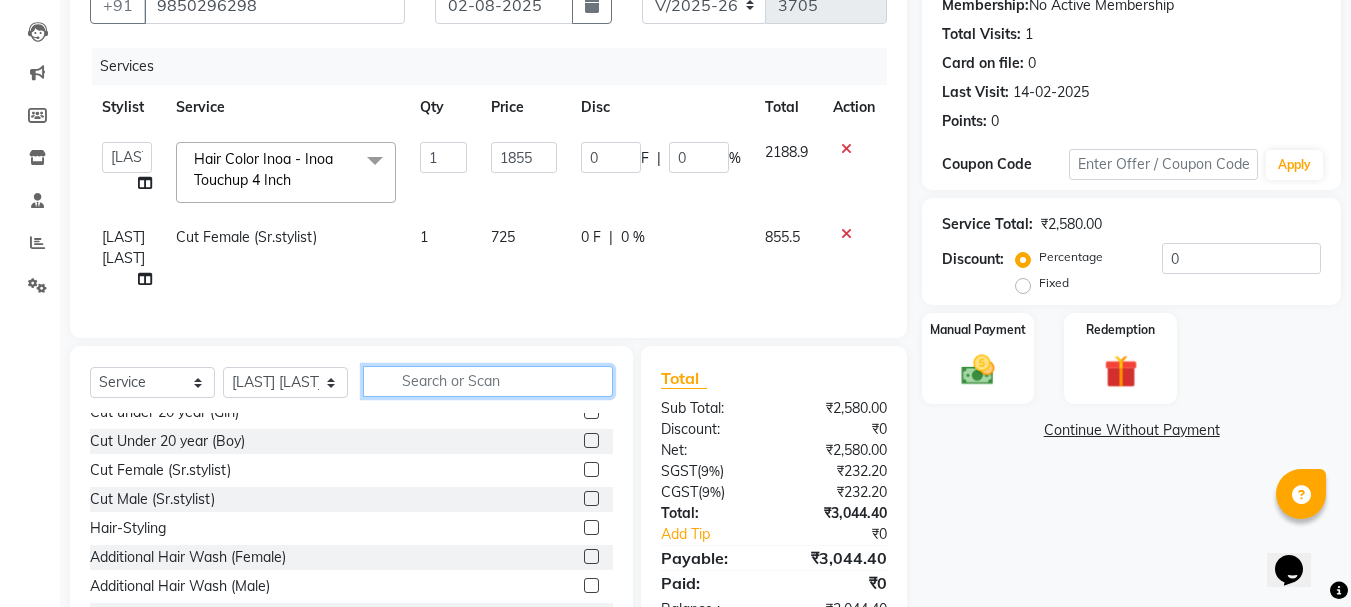 click 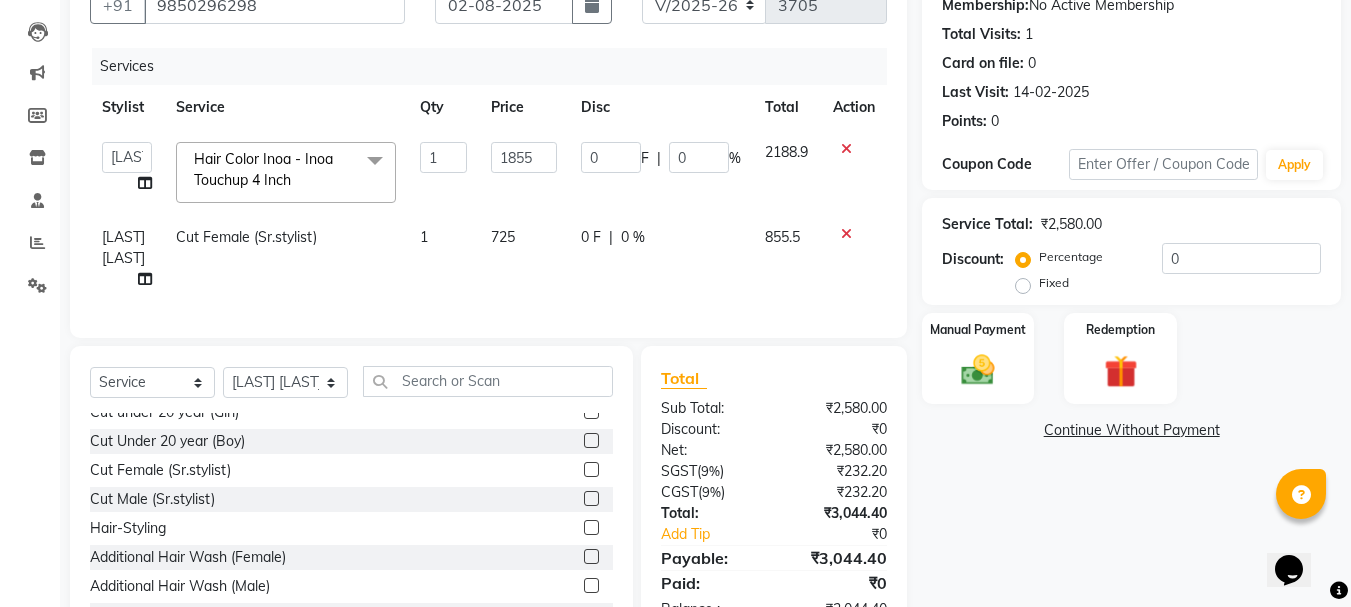 click on "Select  Service  Product  Membership  Package Voucher Prepaid Gift Card  Select Stylist Akash both AKSHAY .K harshal gaikwad kaif shaikh LAKKHAN SHINDE Nagesh Jadhav Nitish Desai  Pavan mane POOJA MORE Prasad Adhav  Prathmesh powar Shweta gotur Sonal saindane swapnil sonavane Fringe cut  Cut Below 12 year (Girl)  Cut Below 12 year (boy)  Cut under 20 year (Girl)  Cut Under 20 year (Boy)  Cut Female (Sr.stylist)  Cut Male (Sr.stylist)  Hair-Styling   Additional Hair Wash (Female)  Additional Hair Wash (Male)  Hair wash short   Hair wash medium   Hair wash long  Hair wash & blow dry -Short  Hair wash & blow dry -medium  Hair wash & blow dry - long  Blow dry short  Blow dry medium   Blow dry long   Shaving  Shaving - Luxury   Beard Trim   Beard Crafting  Iron - Short Hair  Iron - Medium Hair  Iron - Long Hair  Temprory Curls - Hot Curls Short  Temprory Curls - Hot Curls Medium  Temprory Curls - Hot Curls Long  Head Massage - Head Massage- Male  Head Massage - Head Massage With Shampoo Male  AB molecular" 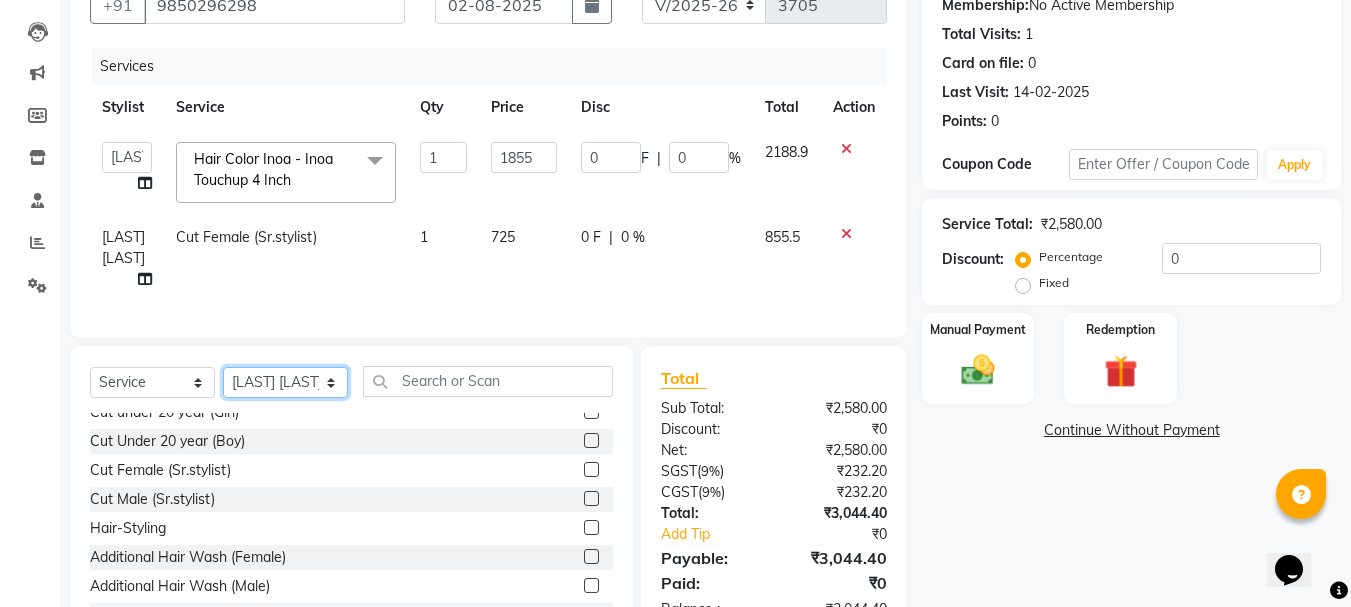 click on "Select Stylist Akash both AKSHAY .K harshal gaikwad kaif shaikh LAKKHAN SHINDE Nagesh Jadhav Nitish Desai  Pavan mane POOJA MORE Prasad Adhav  Prathmesh powar Shweta gotur Sonal saindane swapnil sonavane" 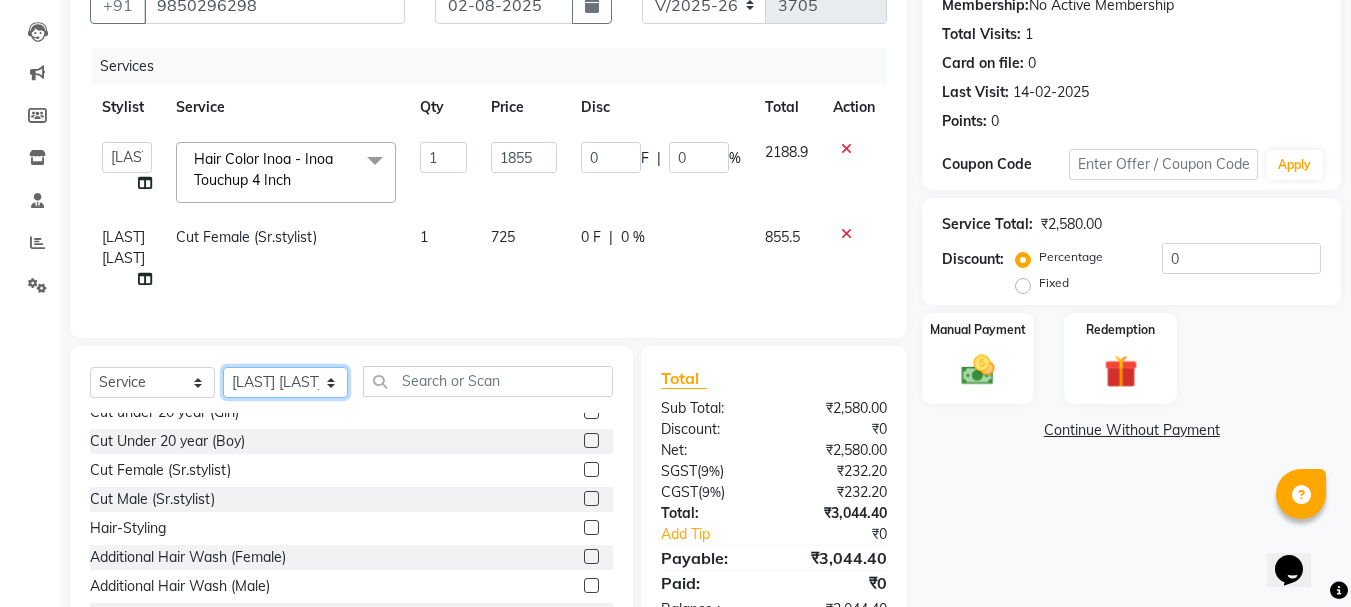 select on "49797" 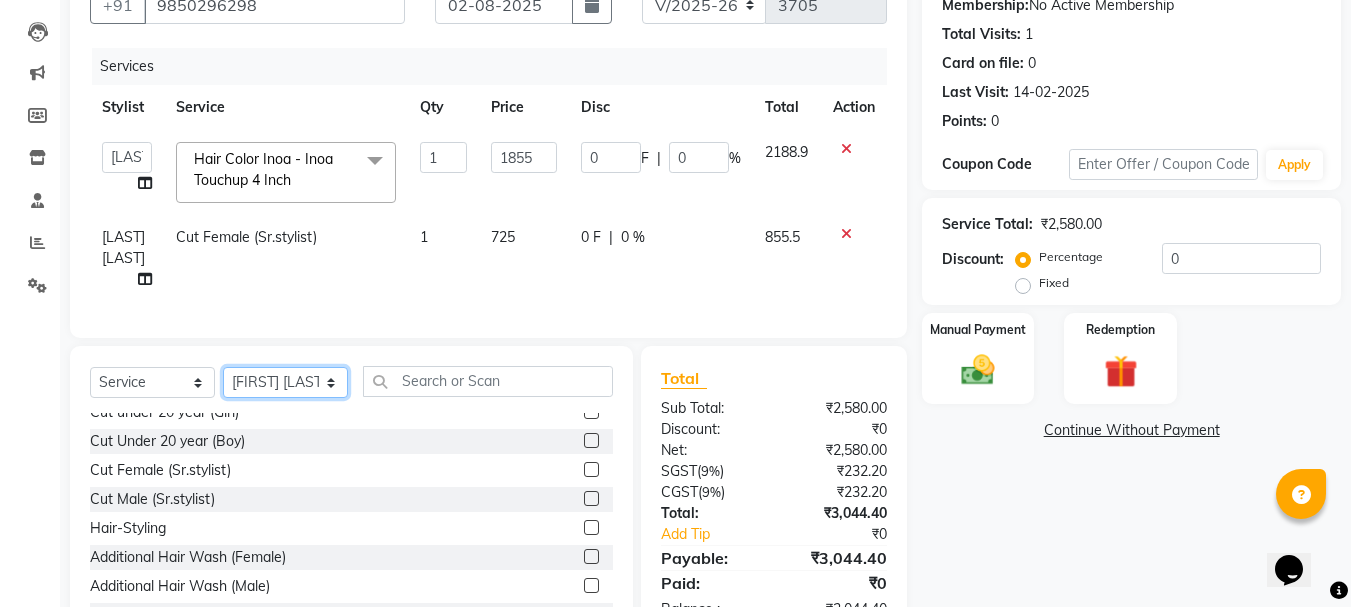 click on "Select Stylist Akash both AKSHAY .K harshal gaikwad kaif shaikh LAKKHAN SHINDE Nagesh Jadhav Nitish Desai  Pavan mane POOJA MORE Prasad Adhav  Prathmesh powar Shweta gotur Sonal saindane swapnil sonavane" 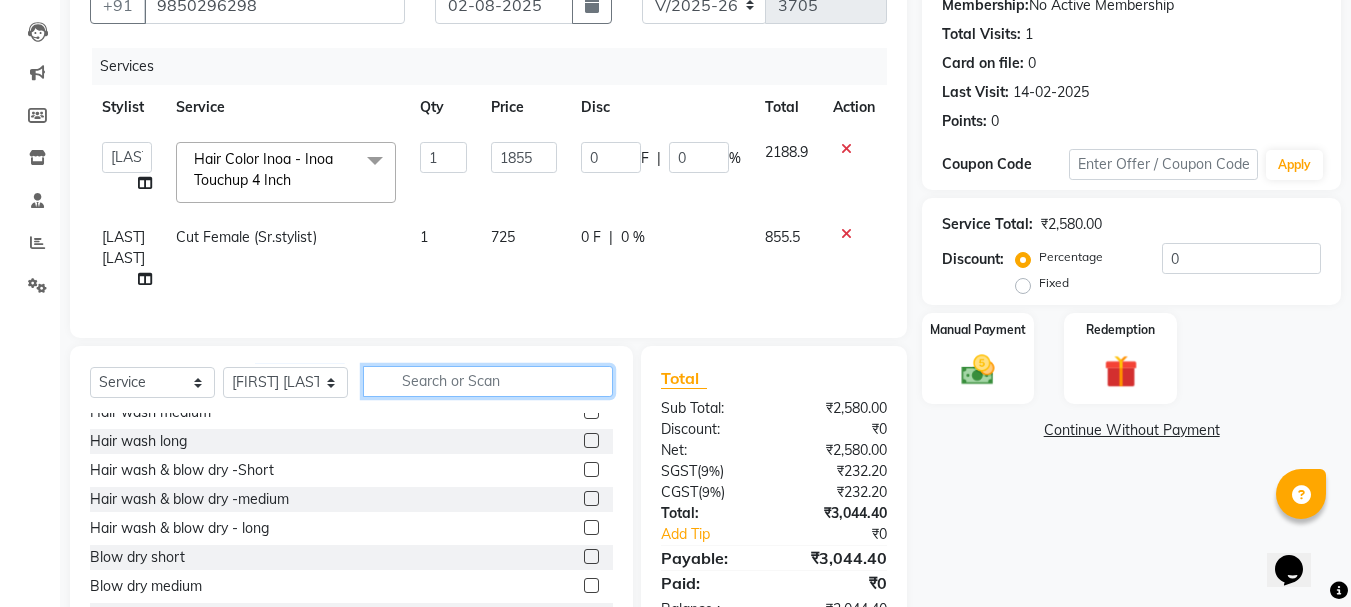 click 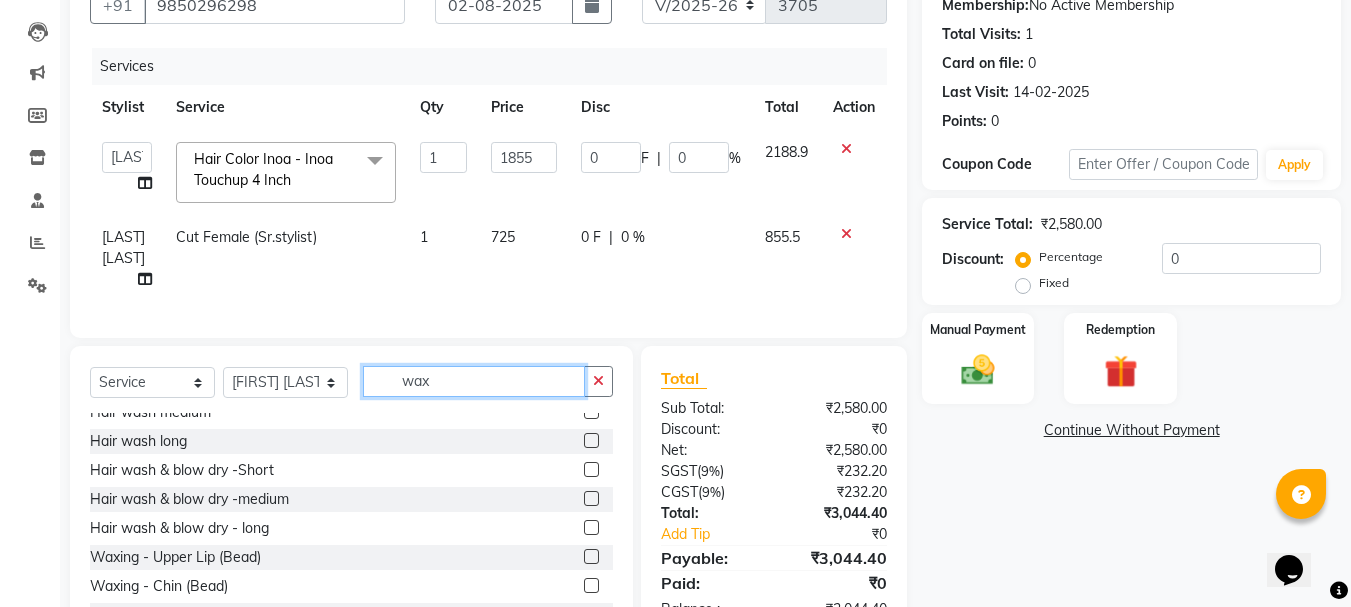scroll, scrollTop: 0, scrollLeft: 0, axis: both 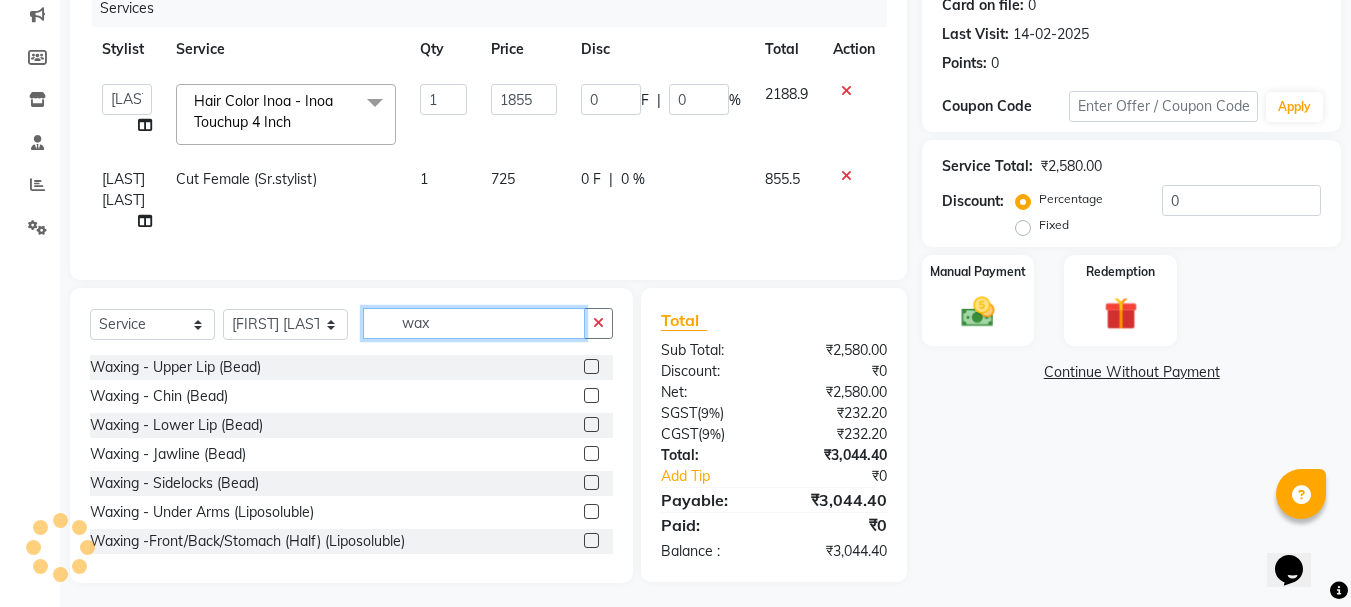 type on "wax" 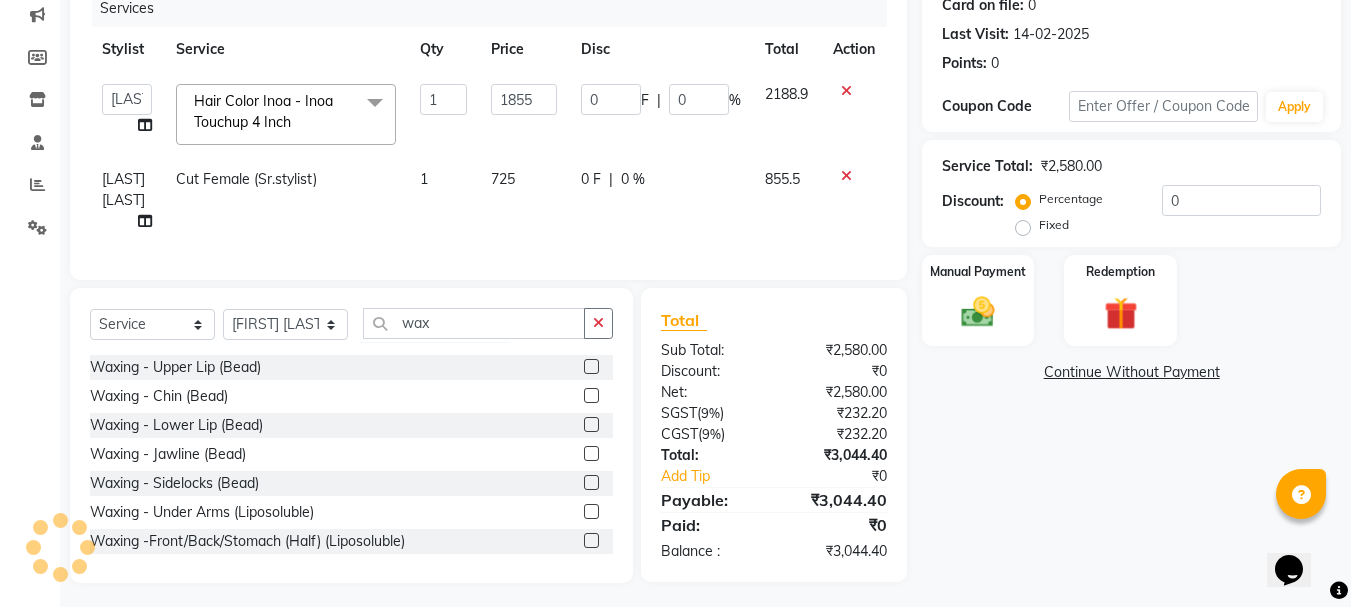 click 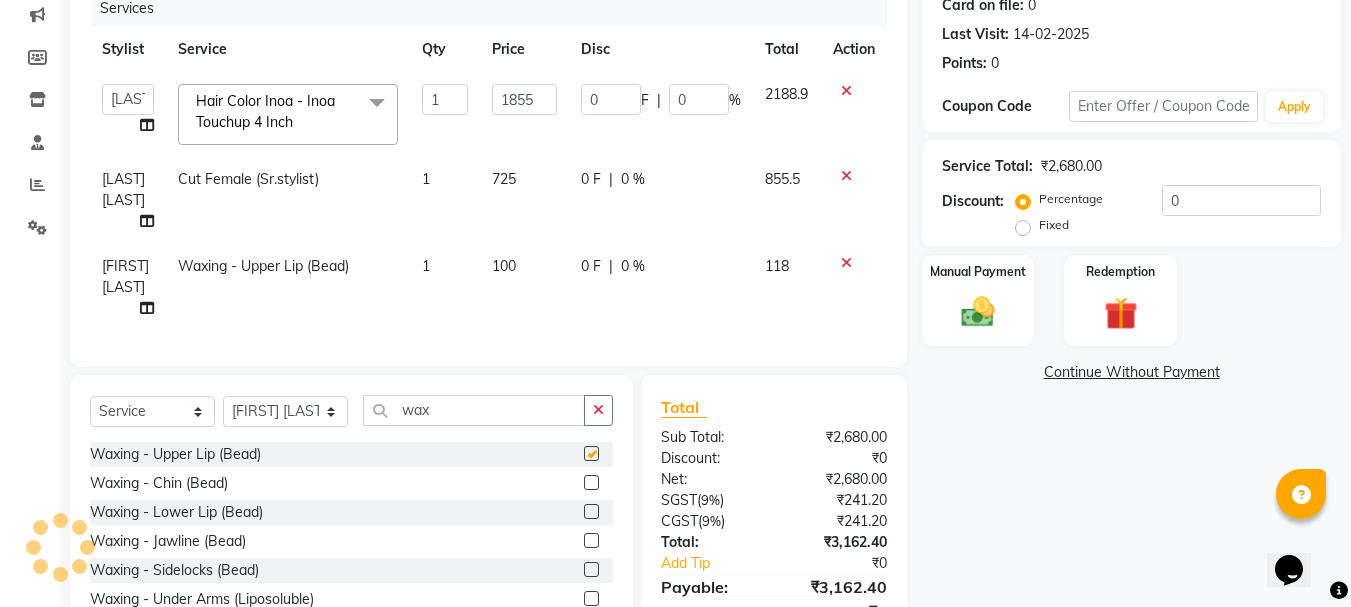 checkbox on "false" 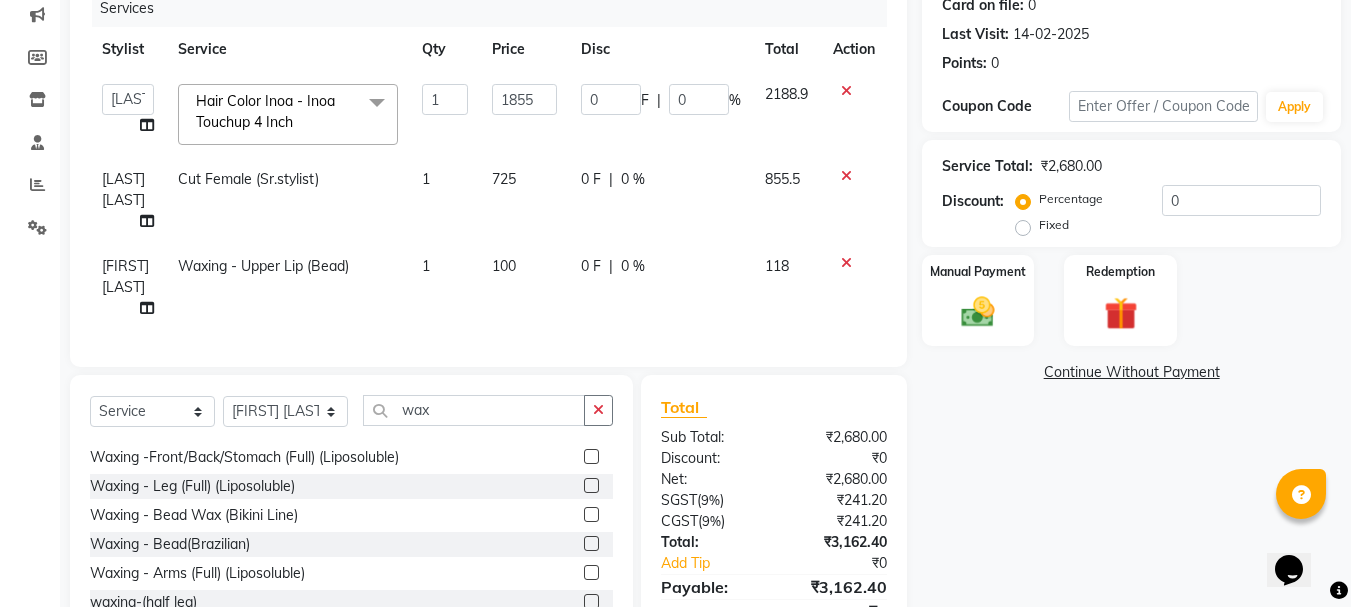 scroll, scrollTop: 206, scrollLeft: 0, axis: vertical 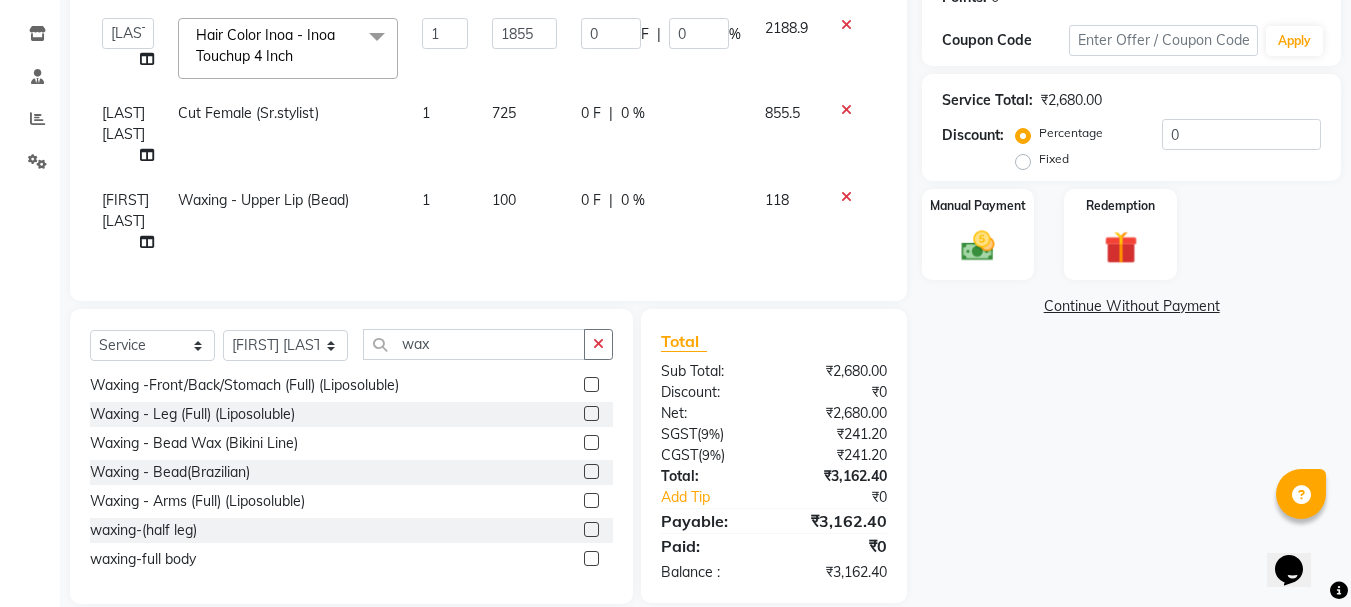 click 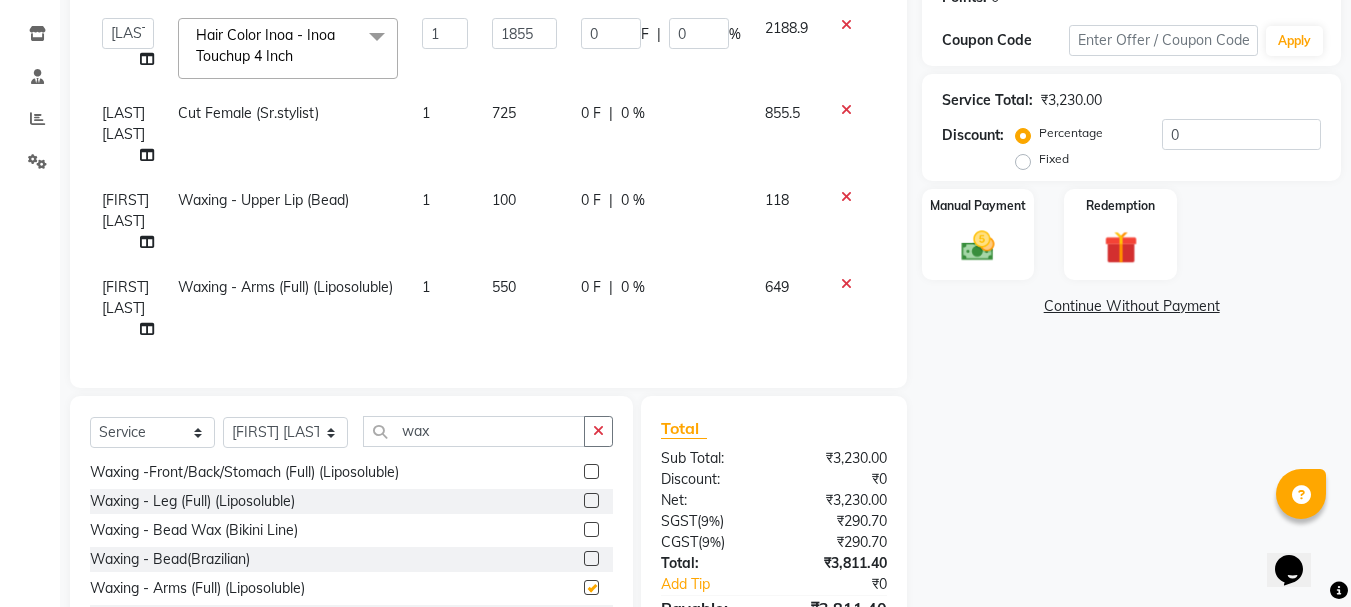 checkbox on "false" 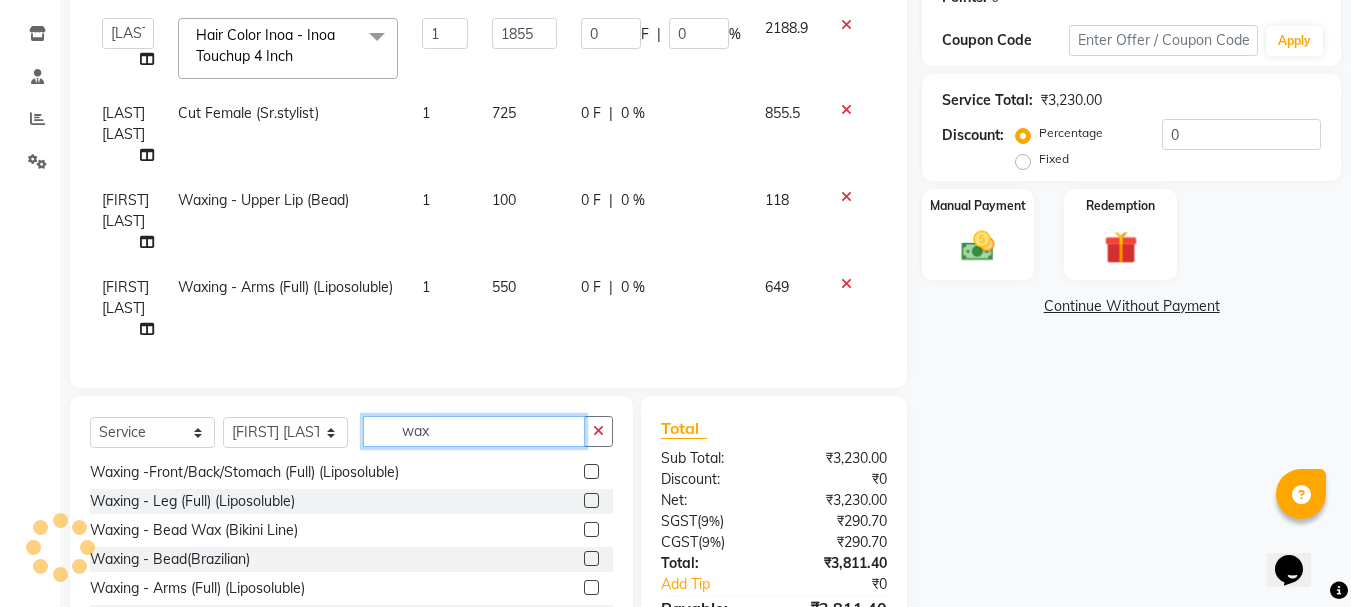 click on "wax" 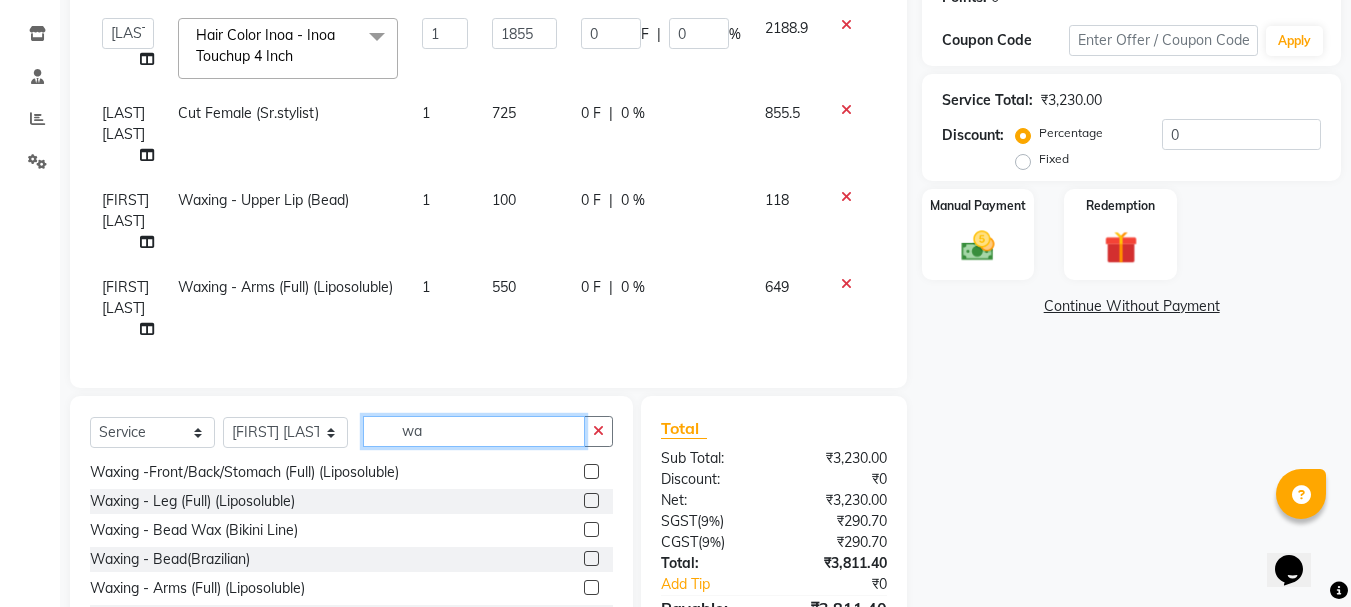 type on "w" 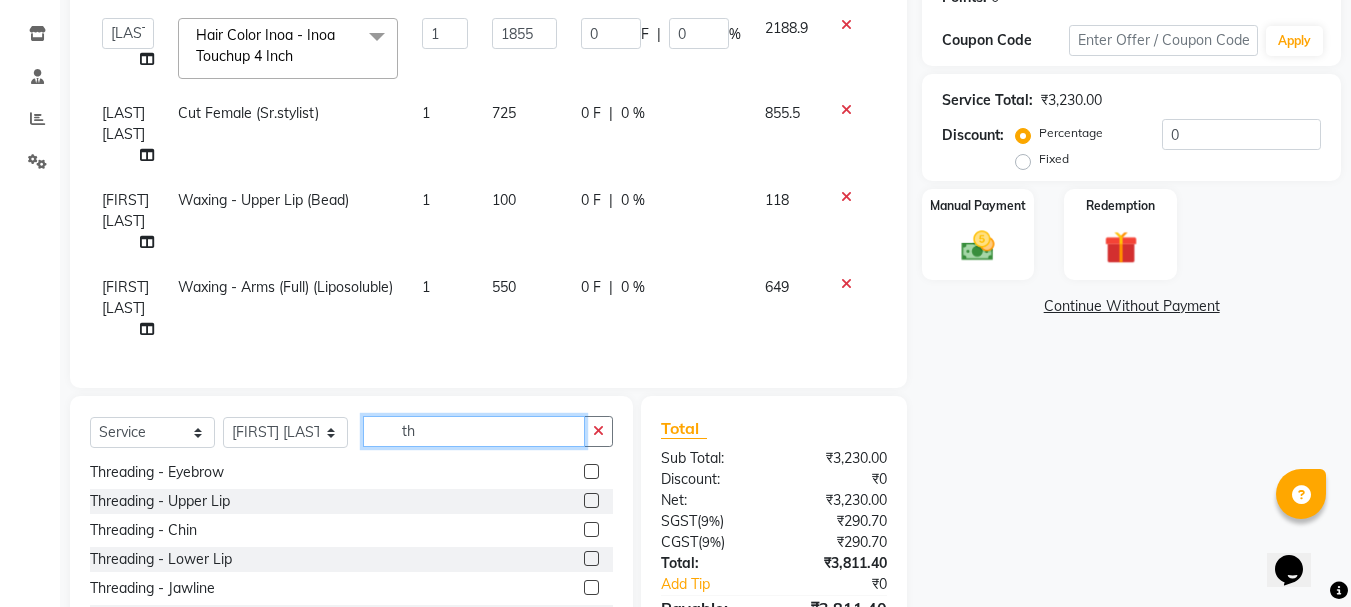 scroll, scrollTop: 32, scrollLeft: 0, axis: vertical 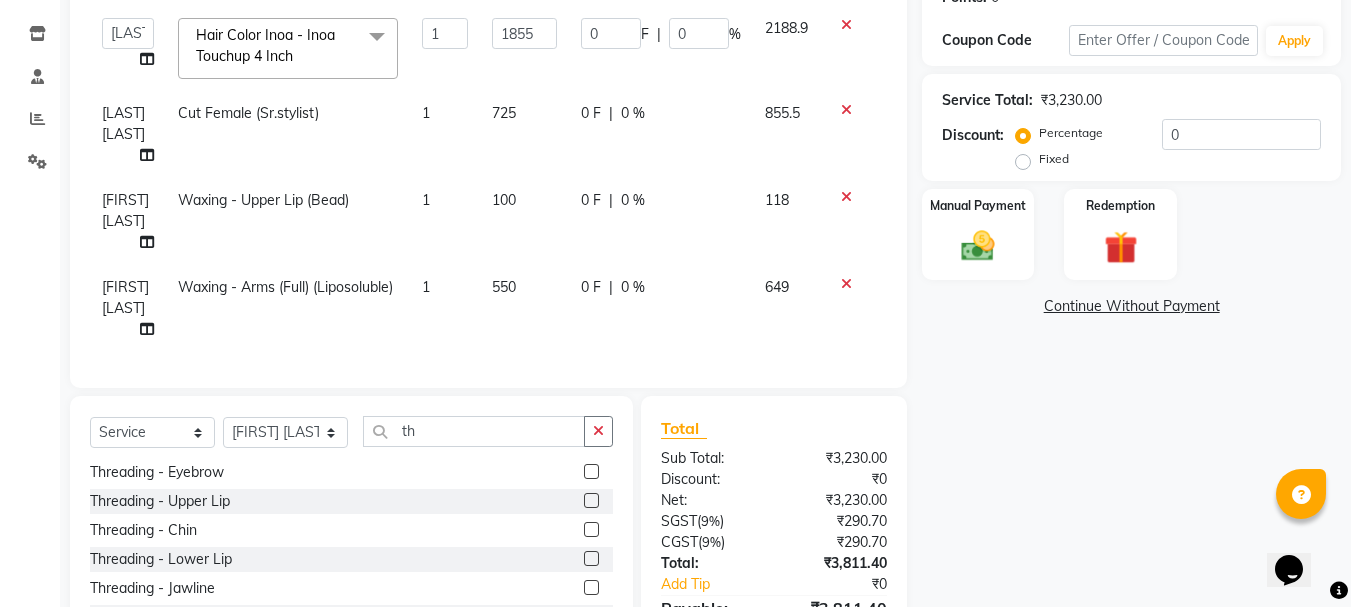click 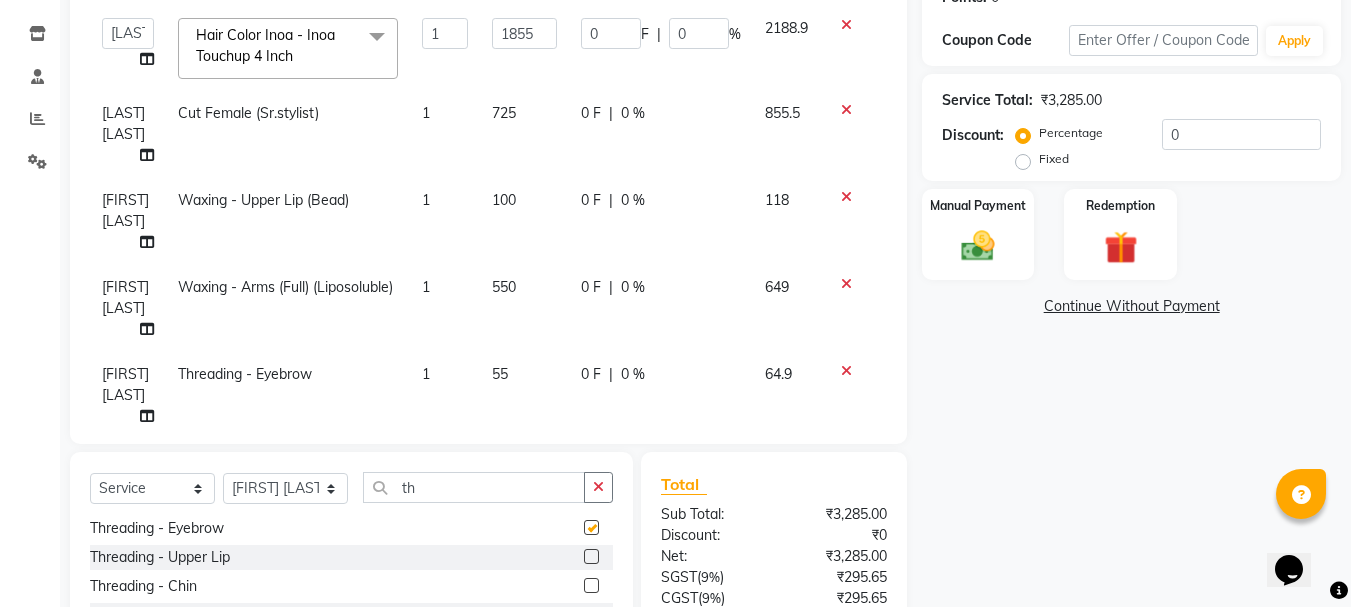 checkbox on "false" 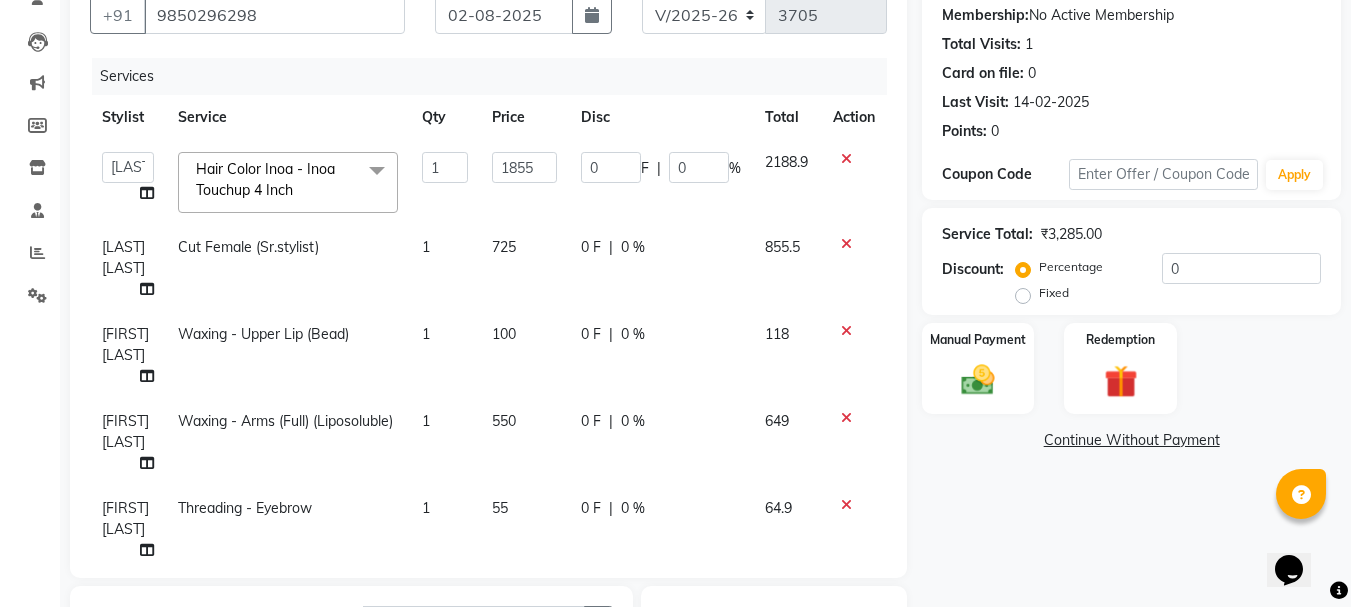 scroll, scrollTop: 224, scrollLeft: 0, axis: vertical 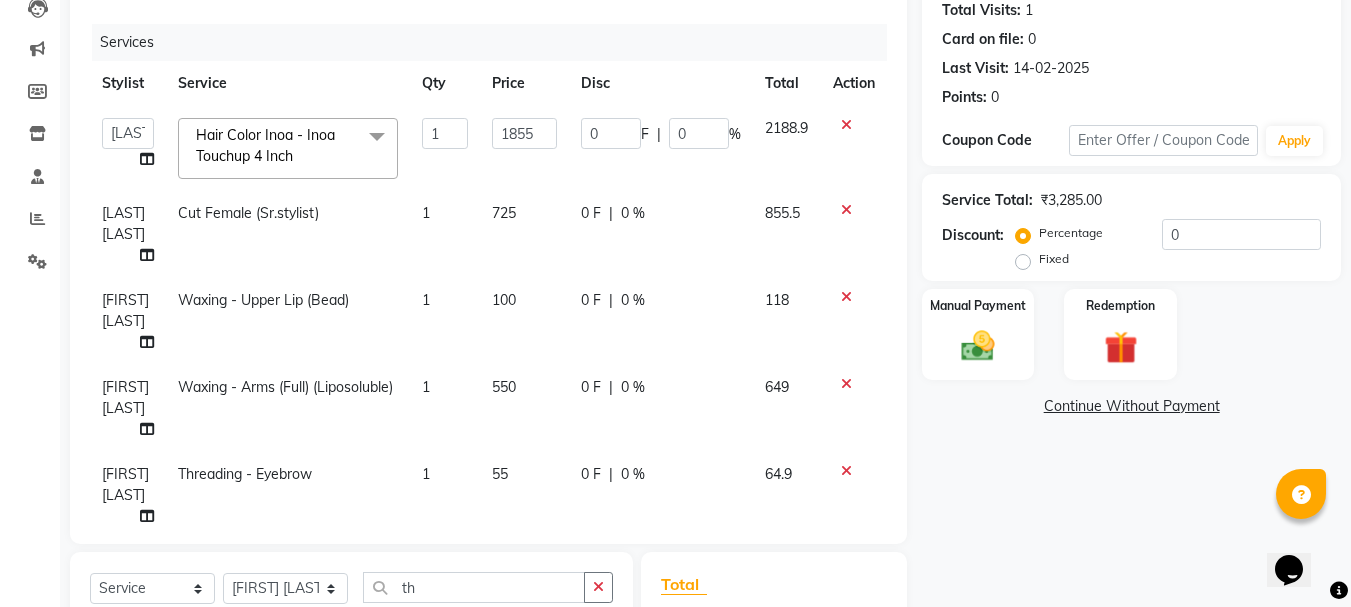 click on "Hair Color Inoa - Inoa Touchup 4 Inch" 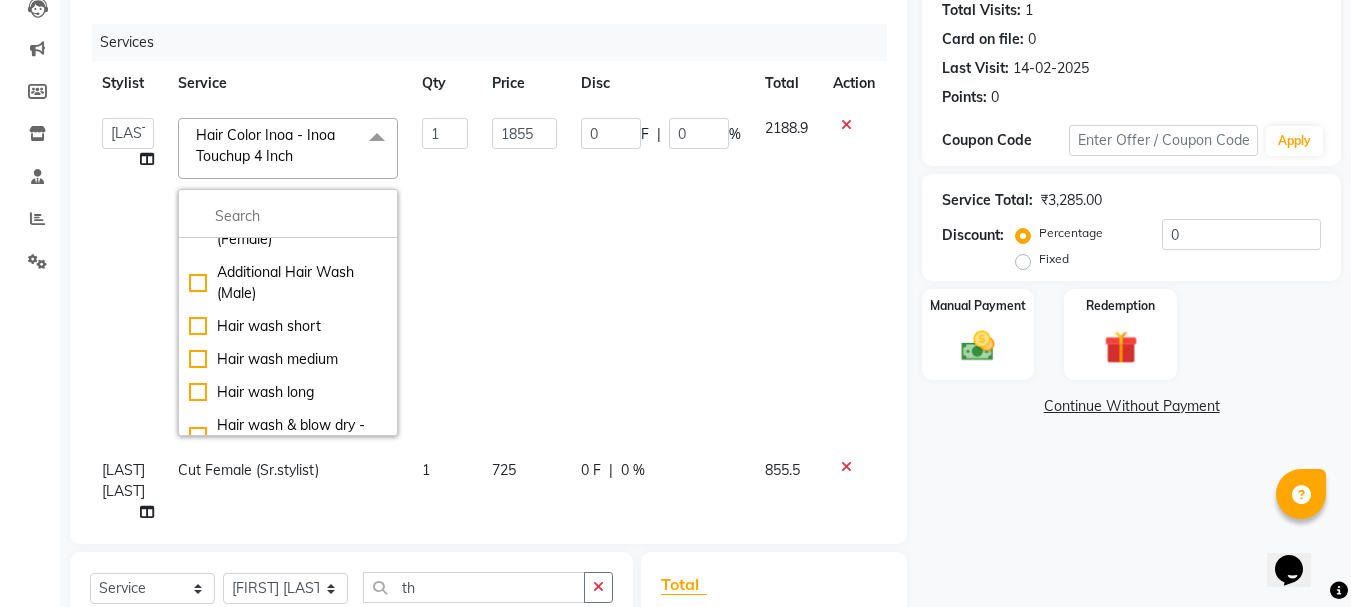drag, startPoint x: 307, startPoint y: 135, endPoint x: 300, endPoint y: 154, distance: 20.248457 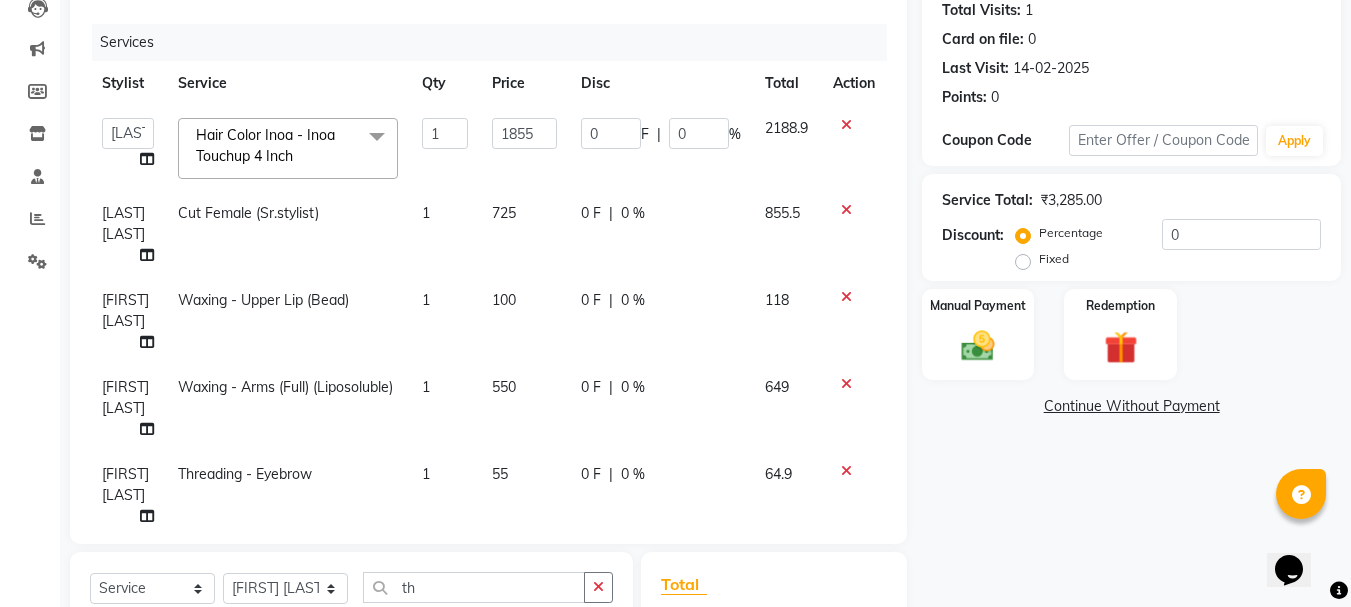 click on "Hair Color Inoa - Inoa Touchup 4 Inch" 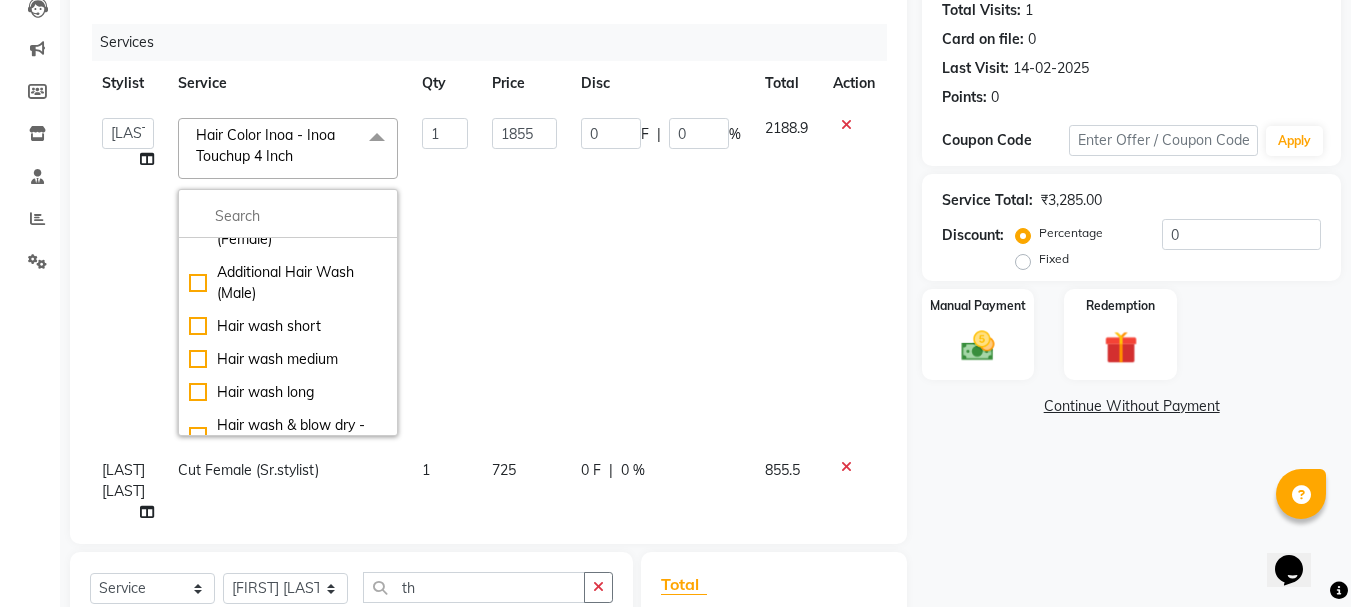 click on "Hair Color Inoa - Inoa Touchup 4 Inch" 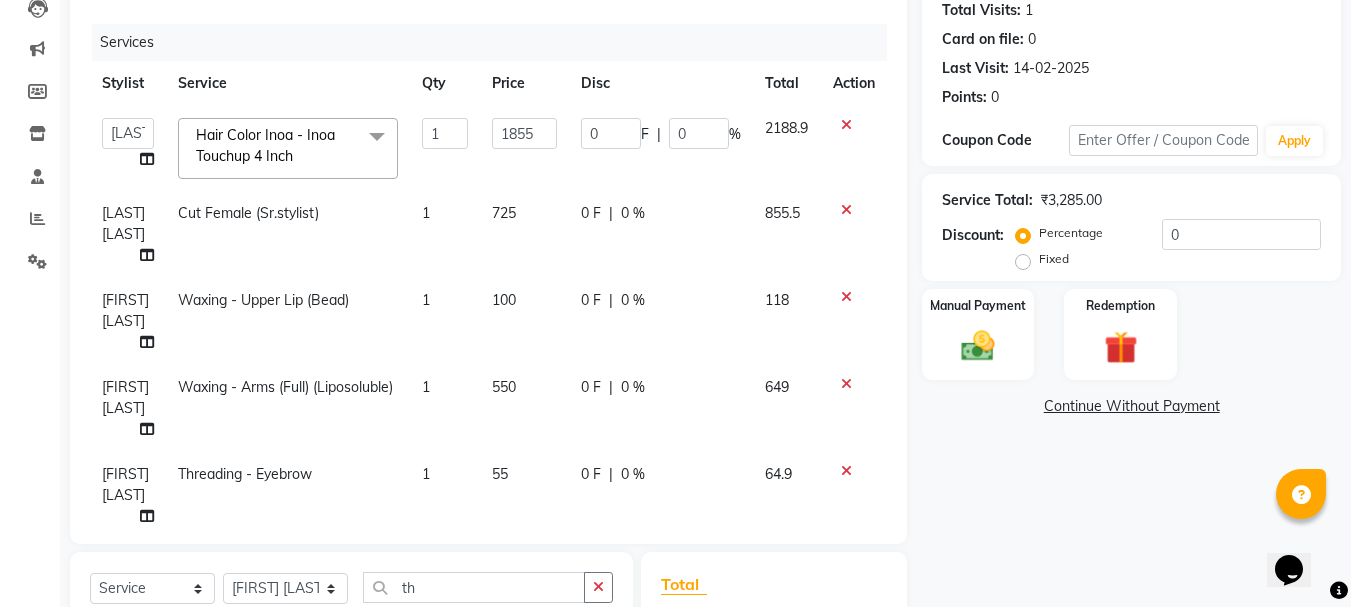 click on "Hair Color Inoa - Inoa Touchup 4 Inch" 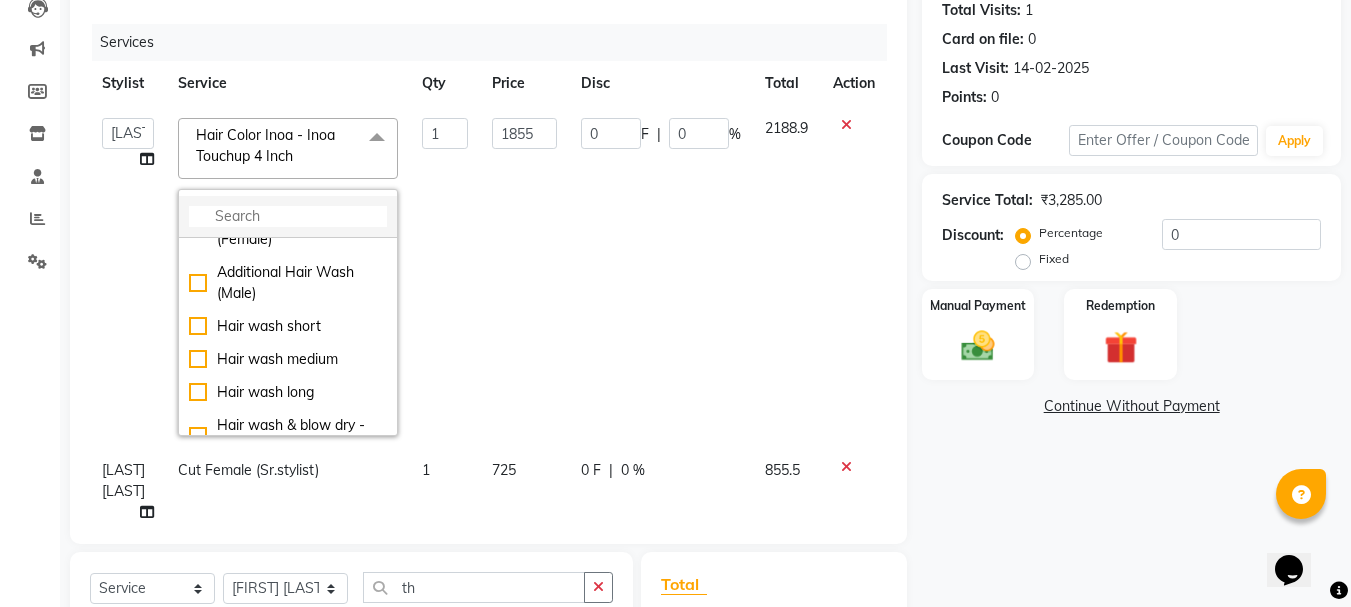 click 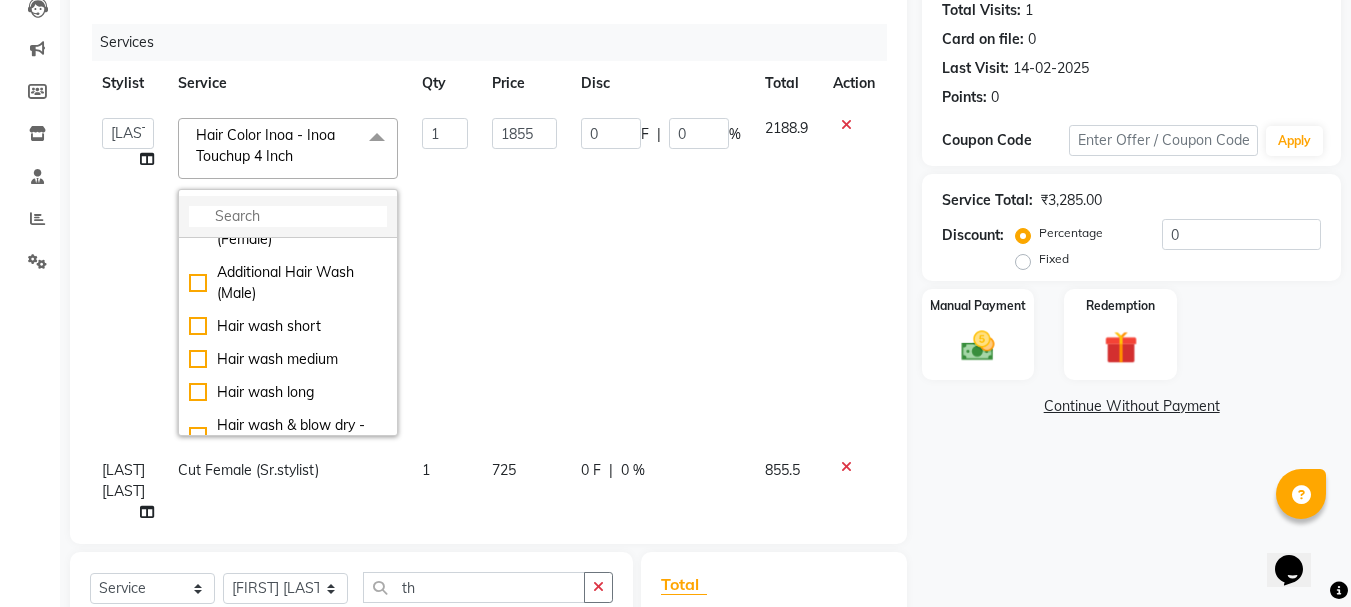 type on "n" 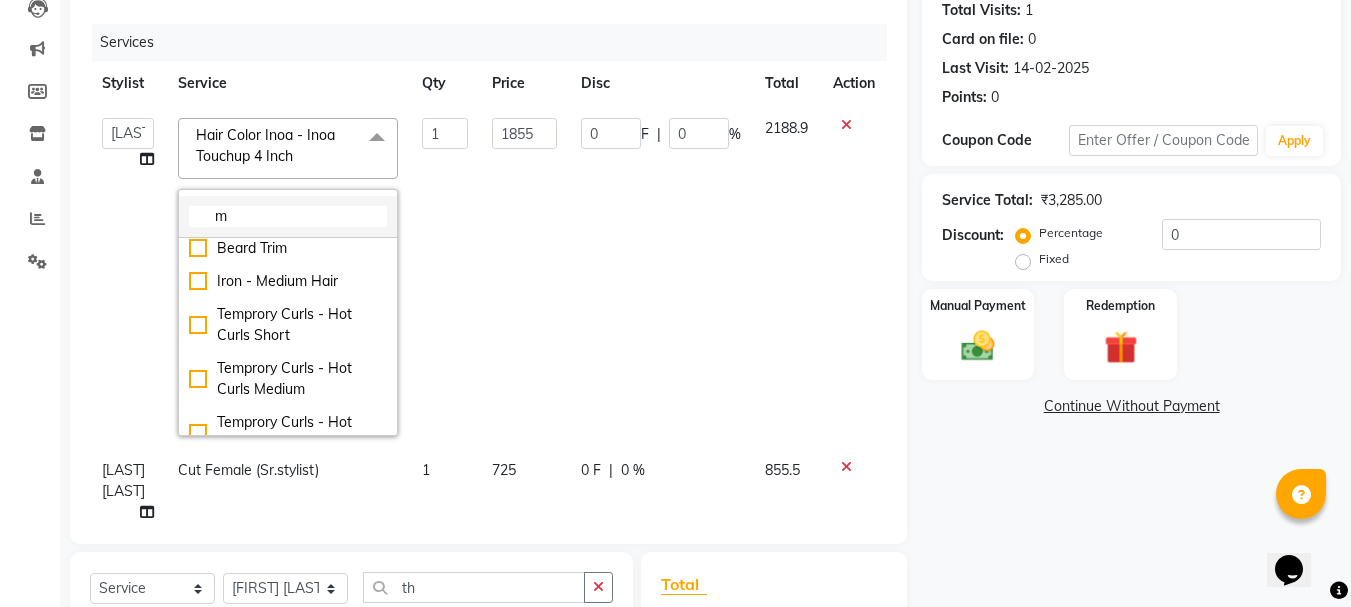 scroll, scrollTop: 60, scrollLeft: 0, axis: vertical 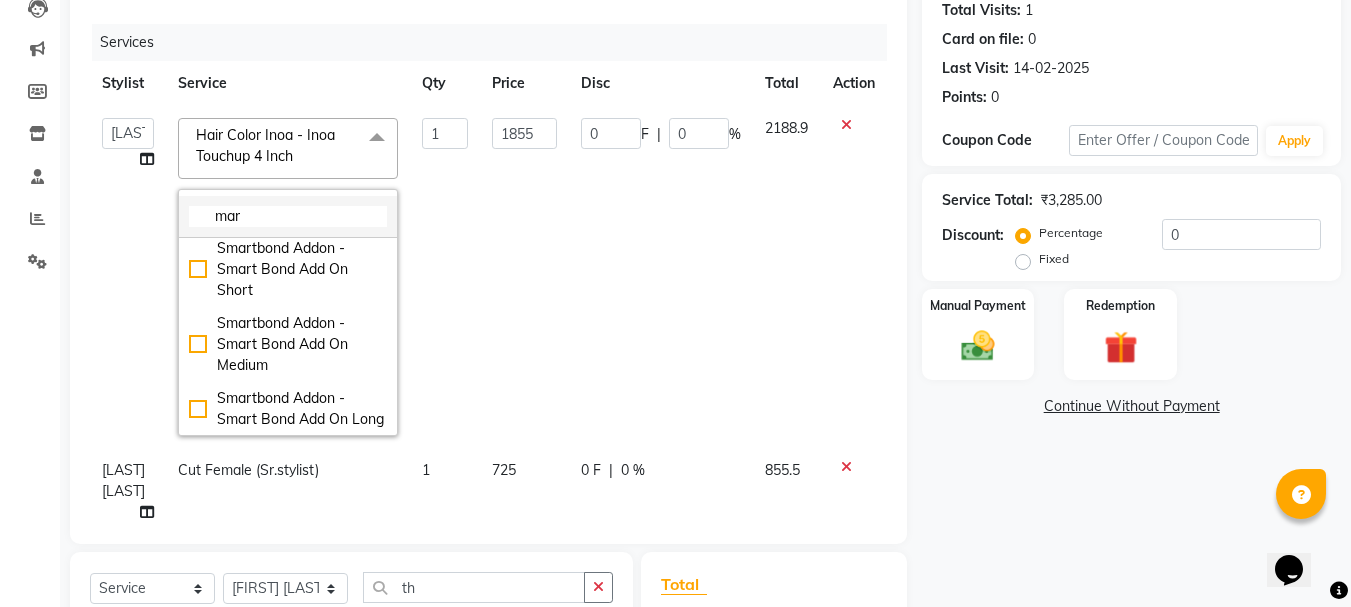 click on "mar" 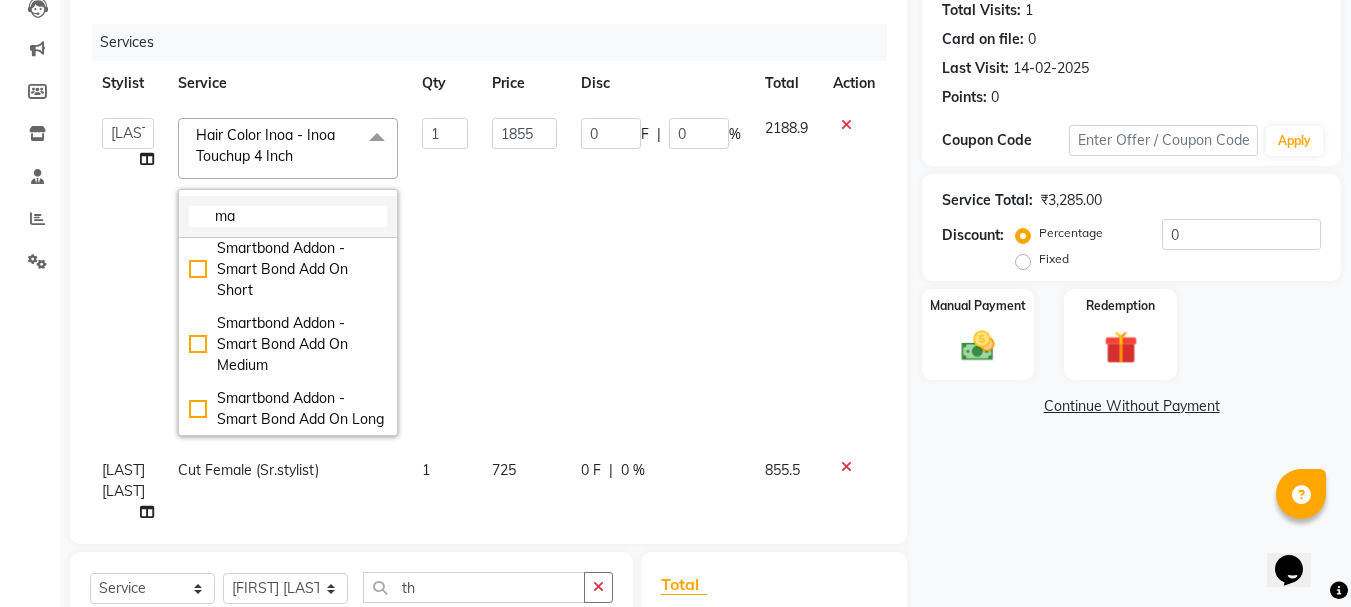 type on "m" 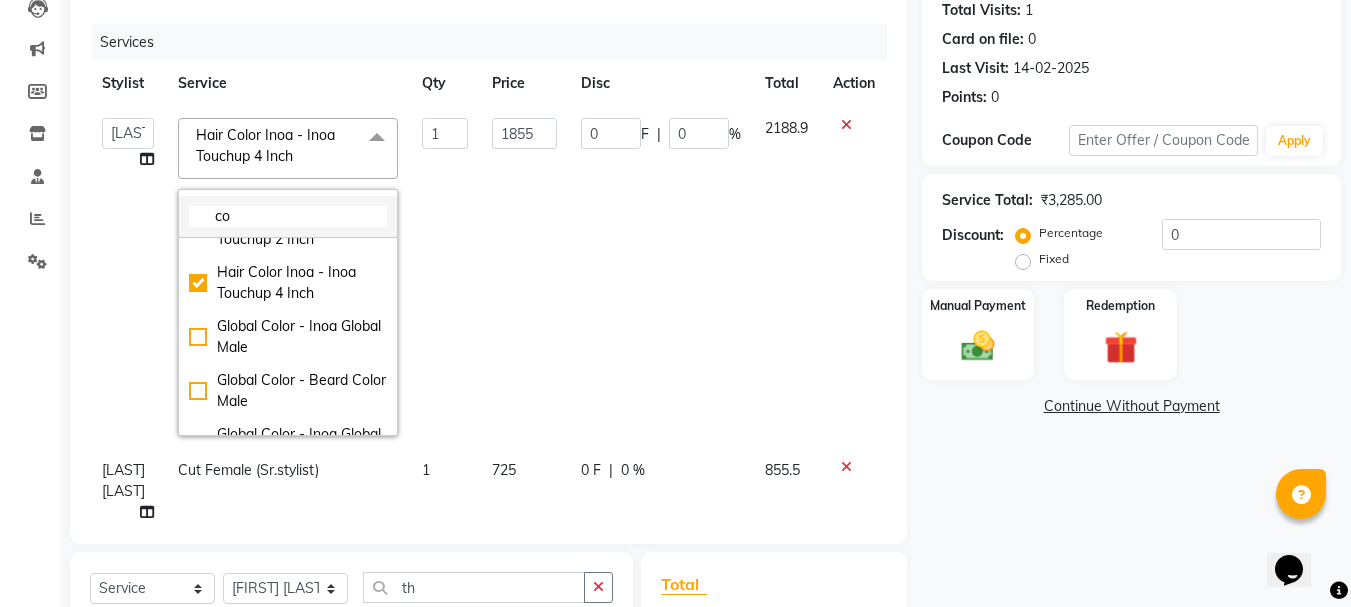scroll, scrollTop: 1095, scrollLeft: 0, axis: vertical 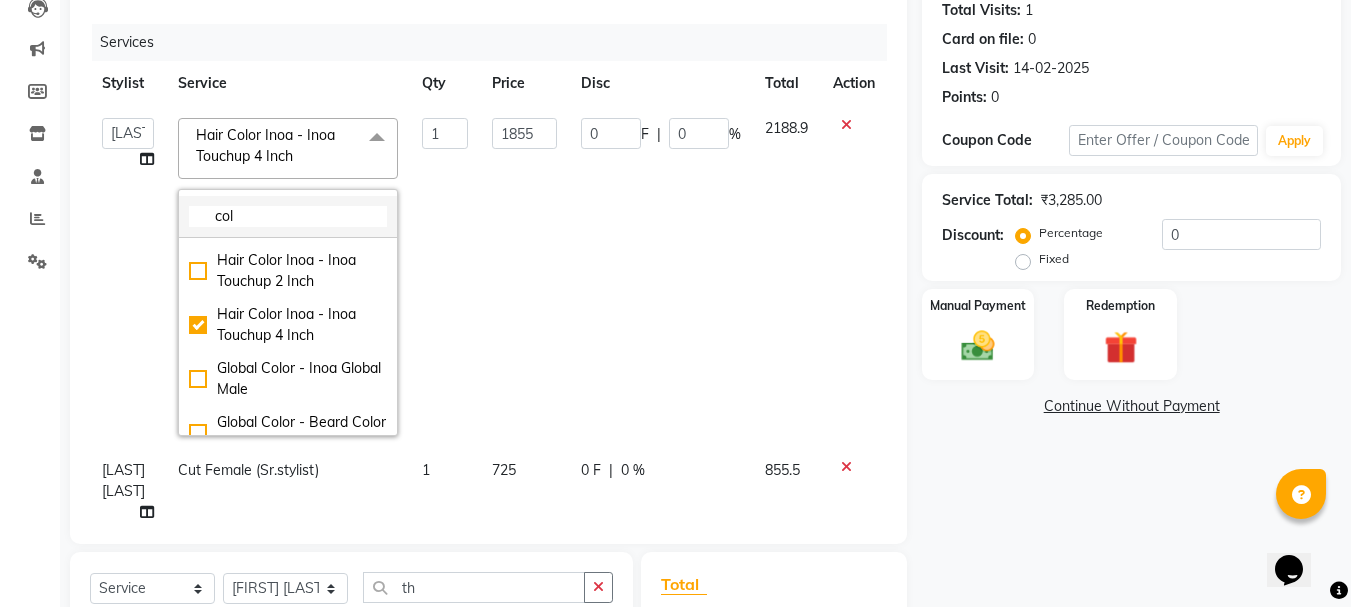 click on "col" 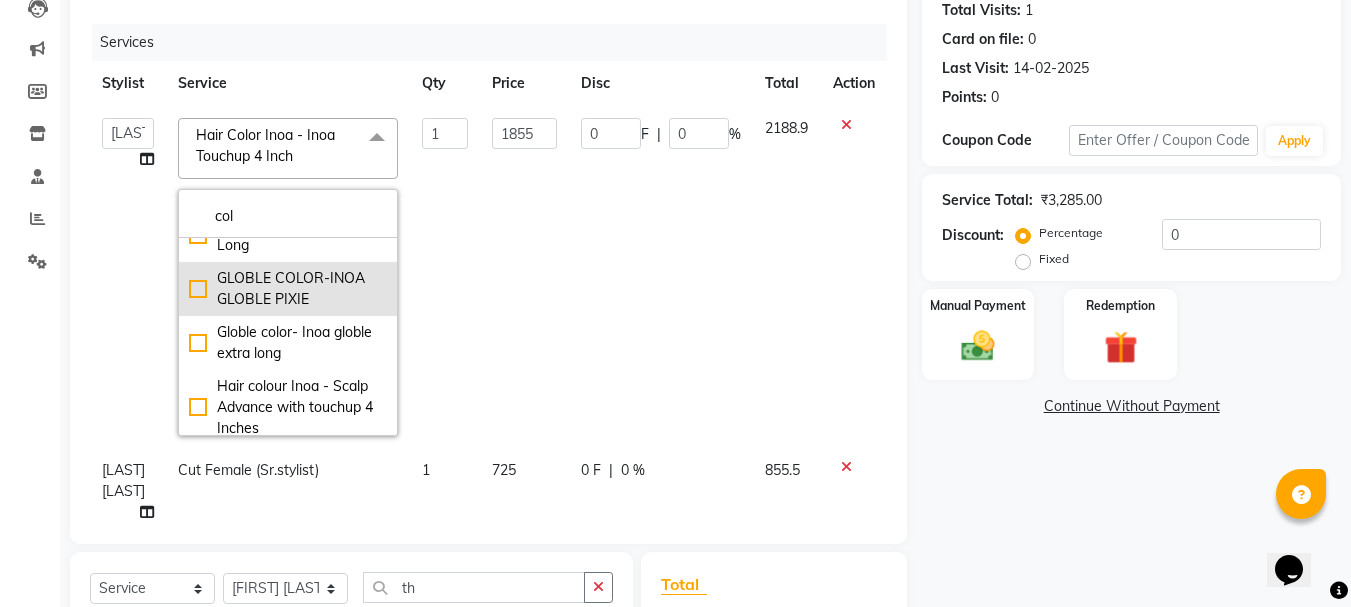 scroll, scrollTop: 1486, scrollLeft: 0, axis: vertical 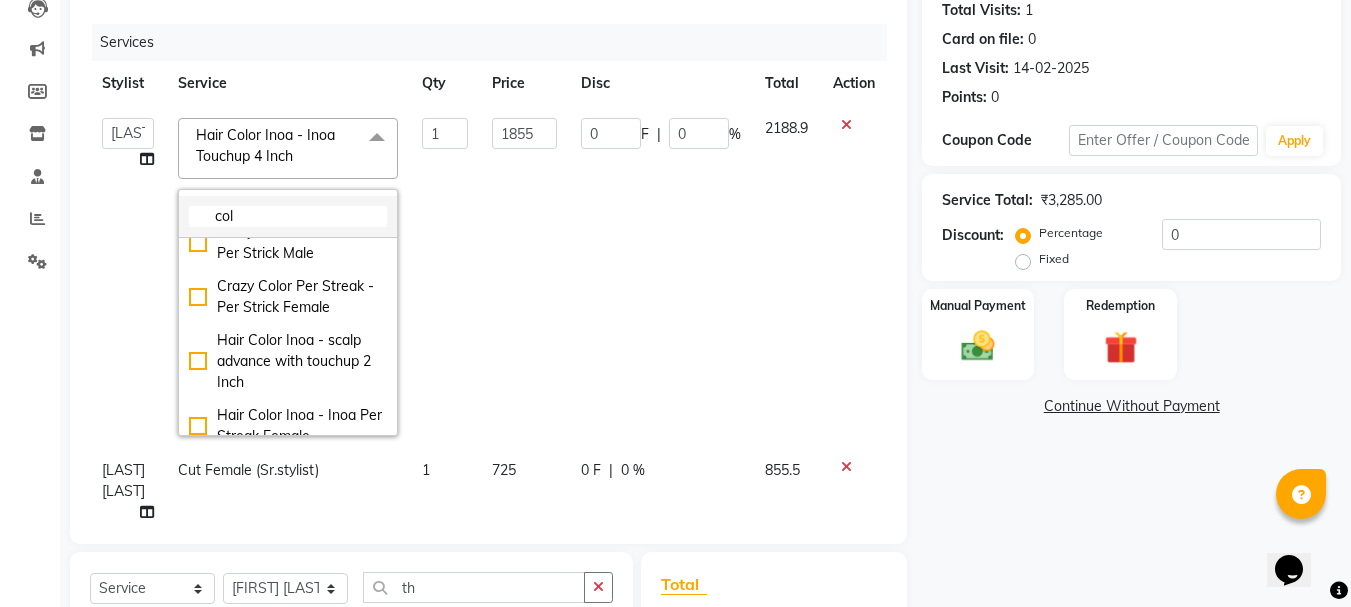 click on "col" 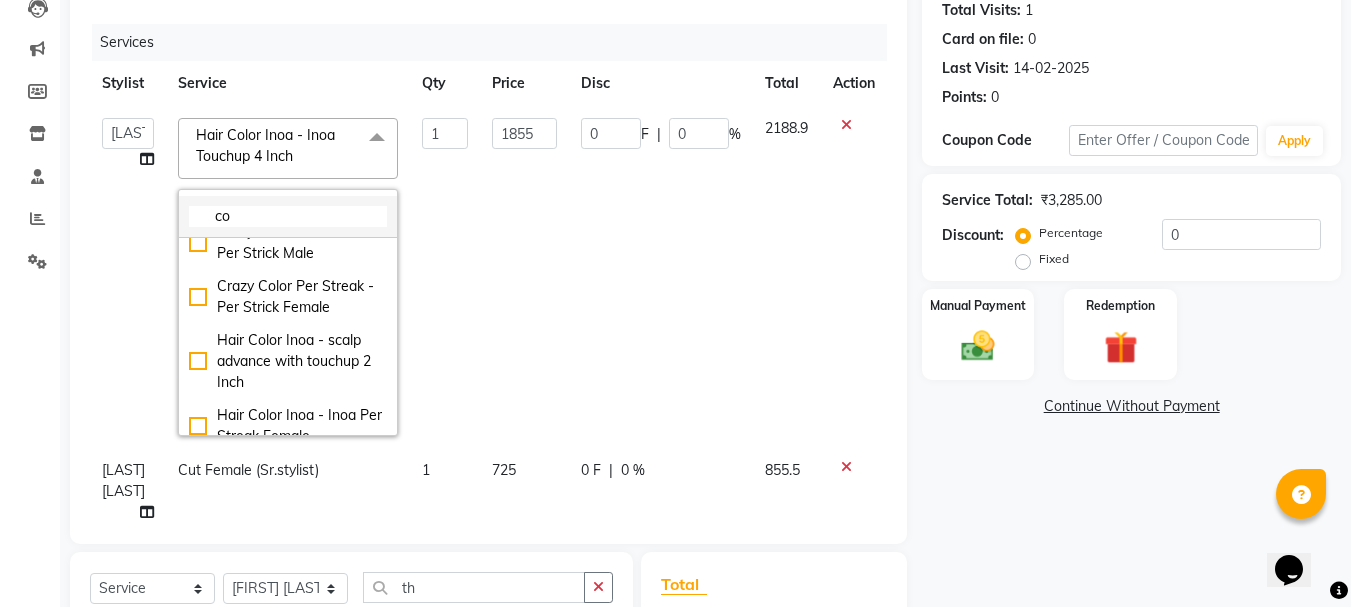 type on "c" 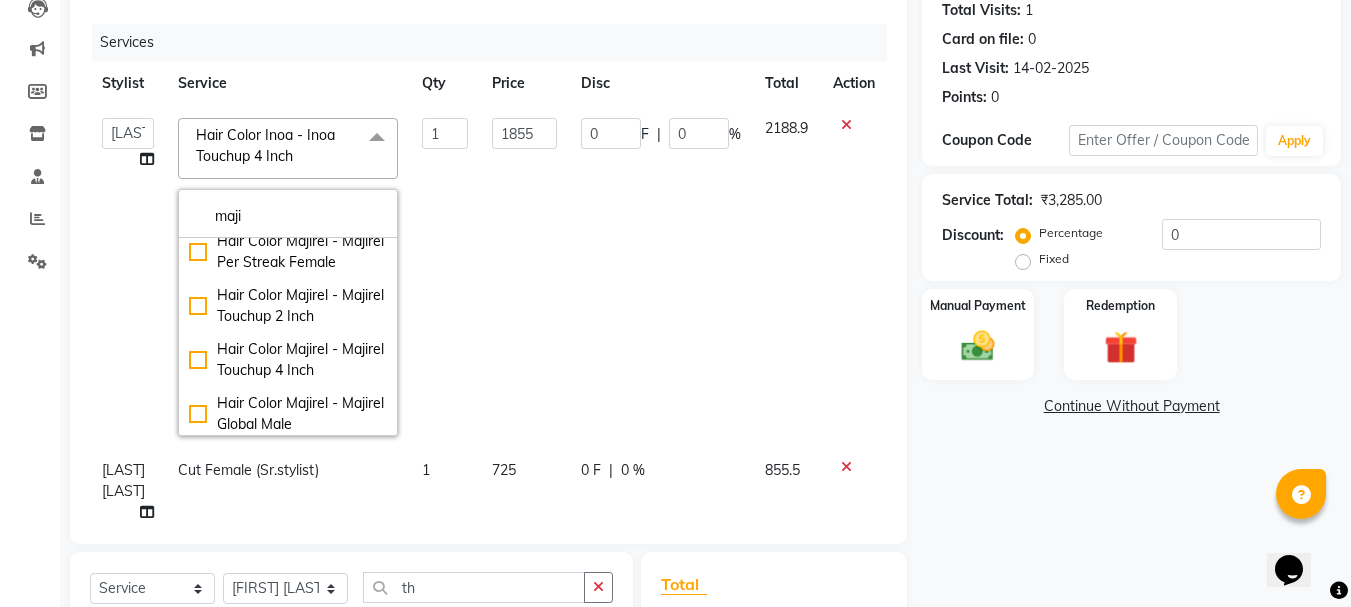 scroll, scrollTop: 100, scrollLeft: 0, axis: vertical 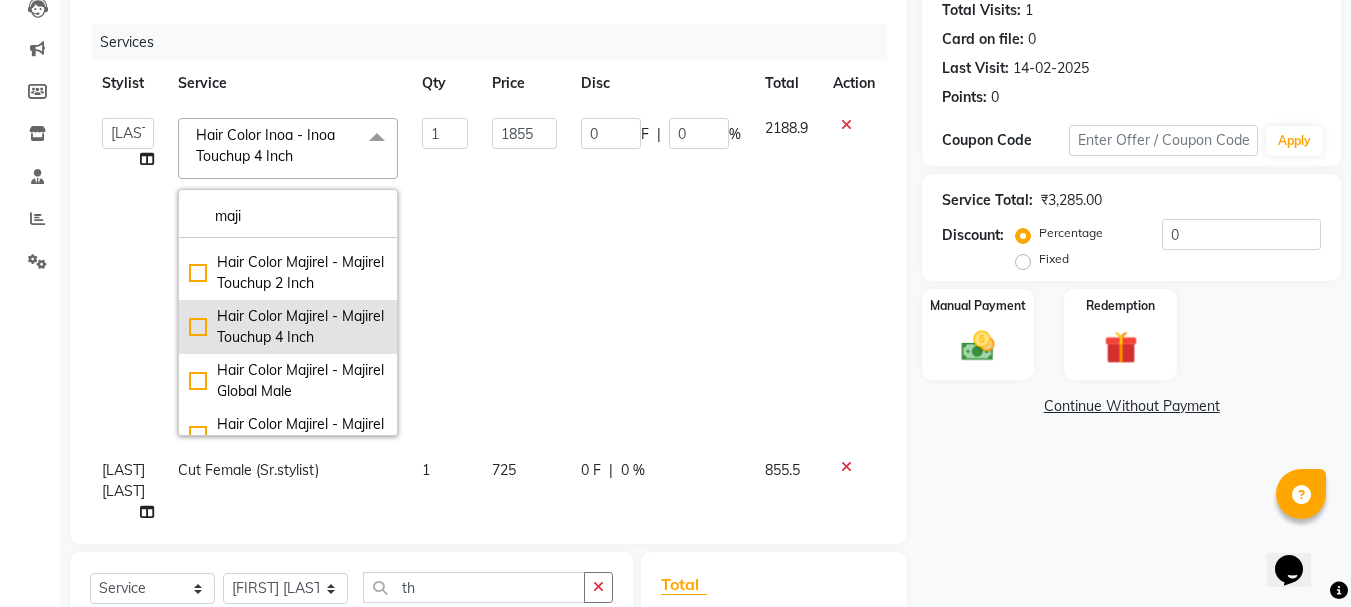 type on "maji" 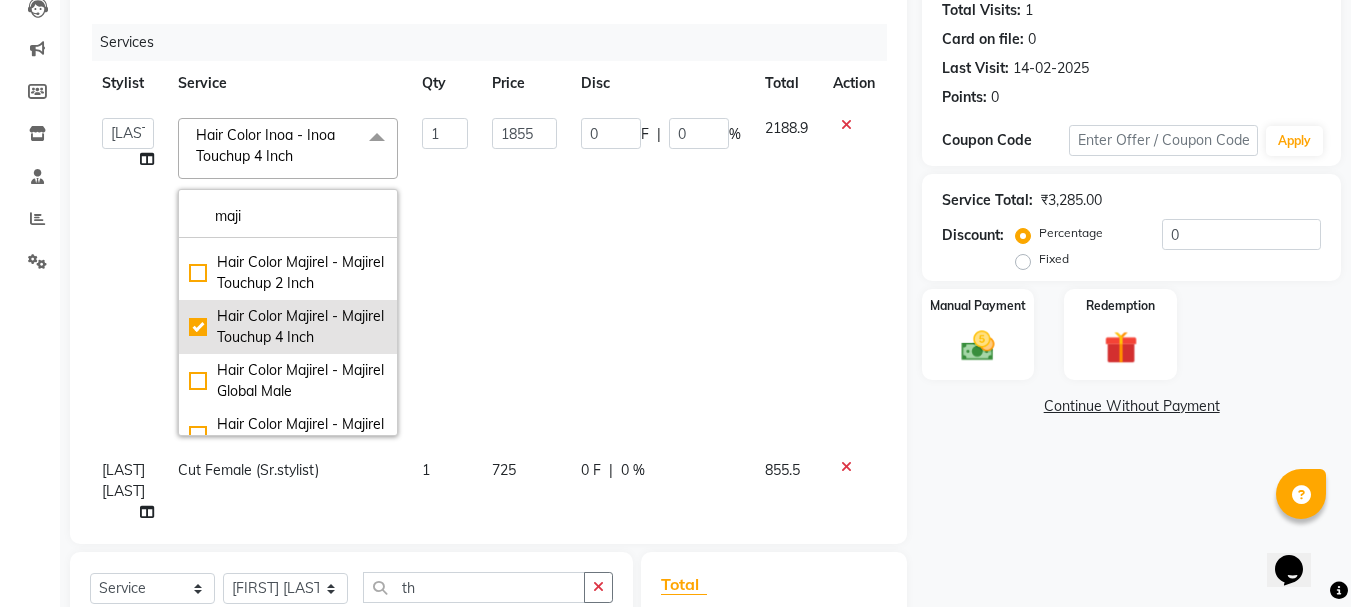 type on "1705" 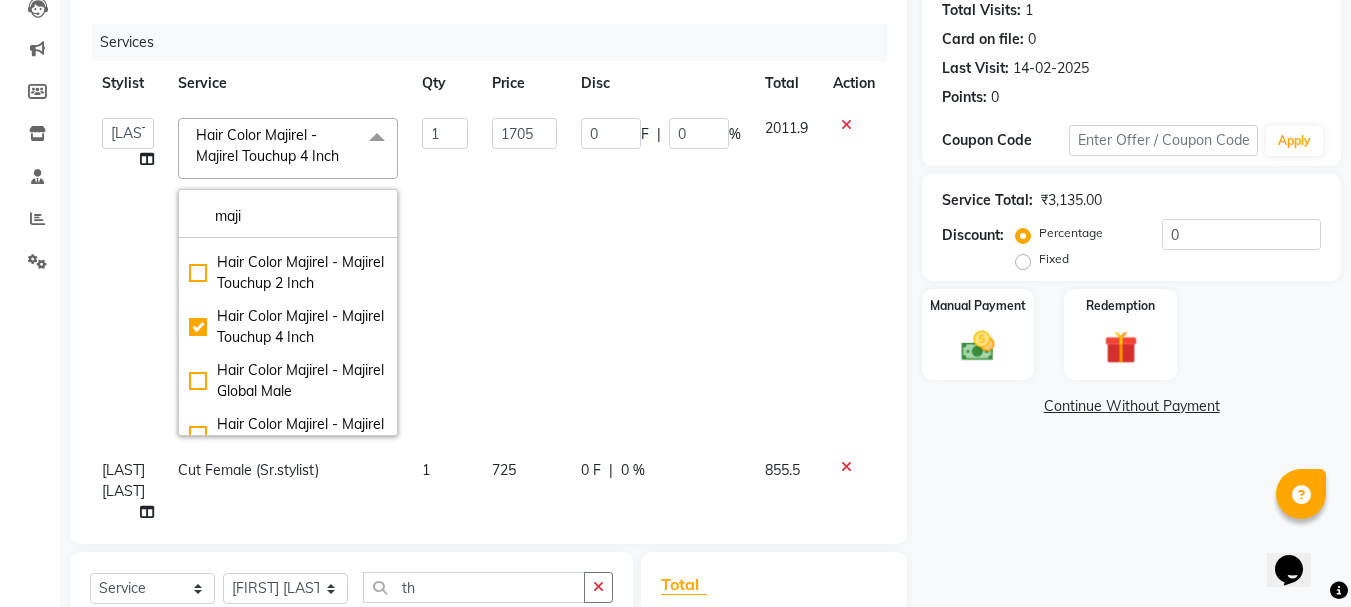 click on "2011.9" 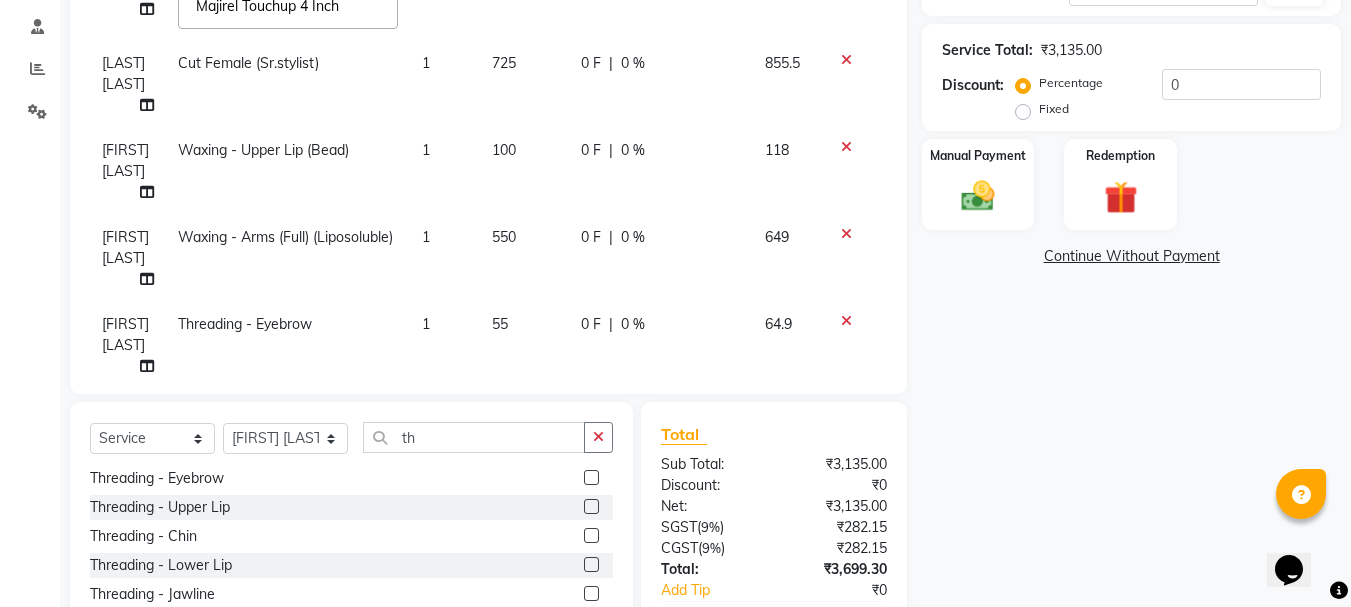 scroll, scrollTop: 424, scrollLeft: 0, axis: vertical 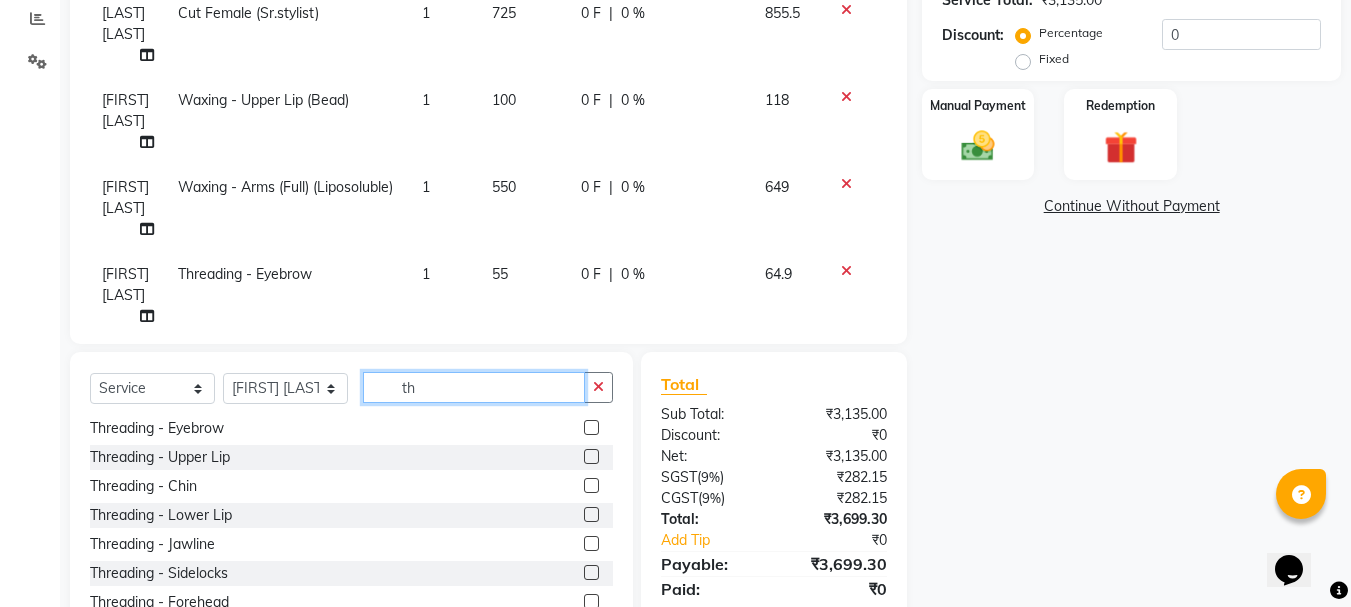 click on "th" 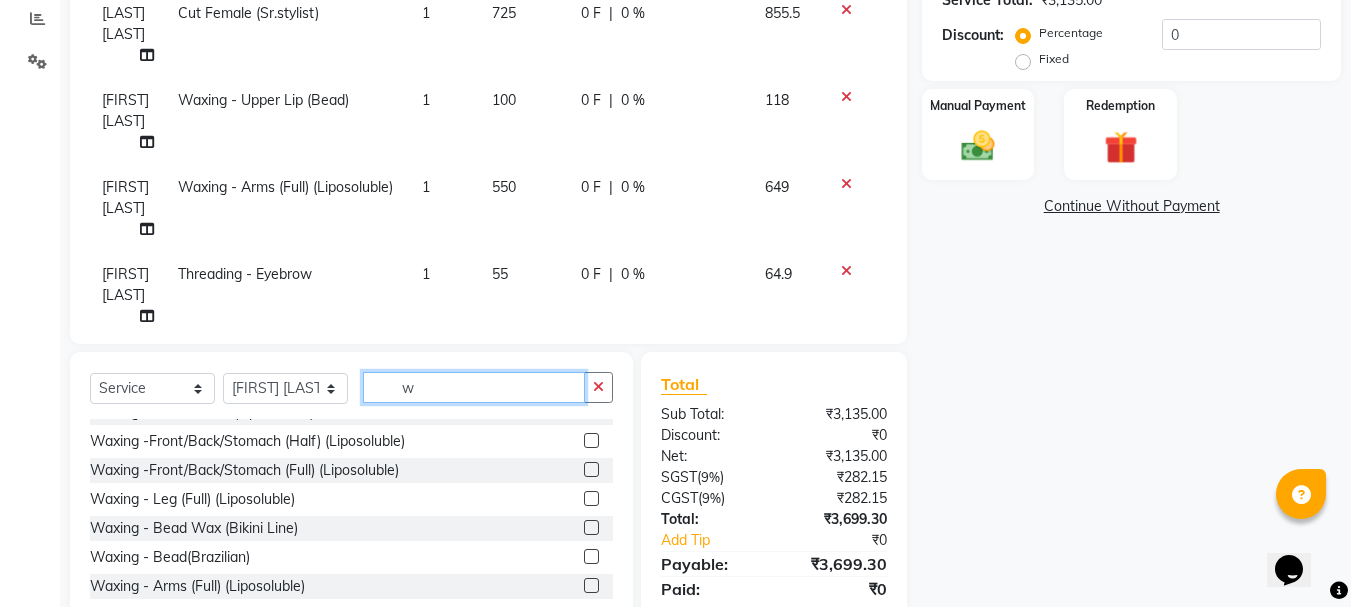 scroll, scrollTop: 551, scrollLeft: 0, axis: vertical 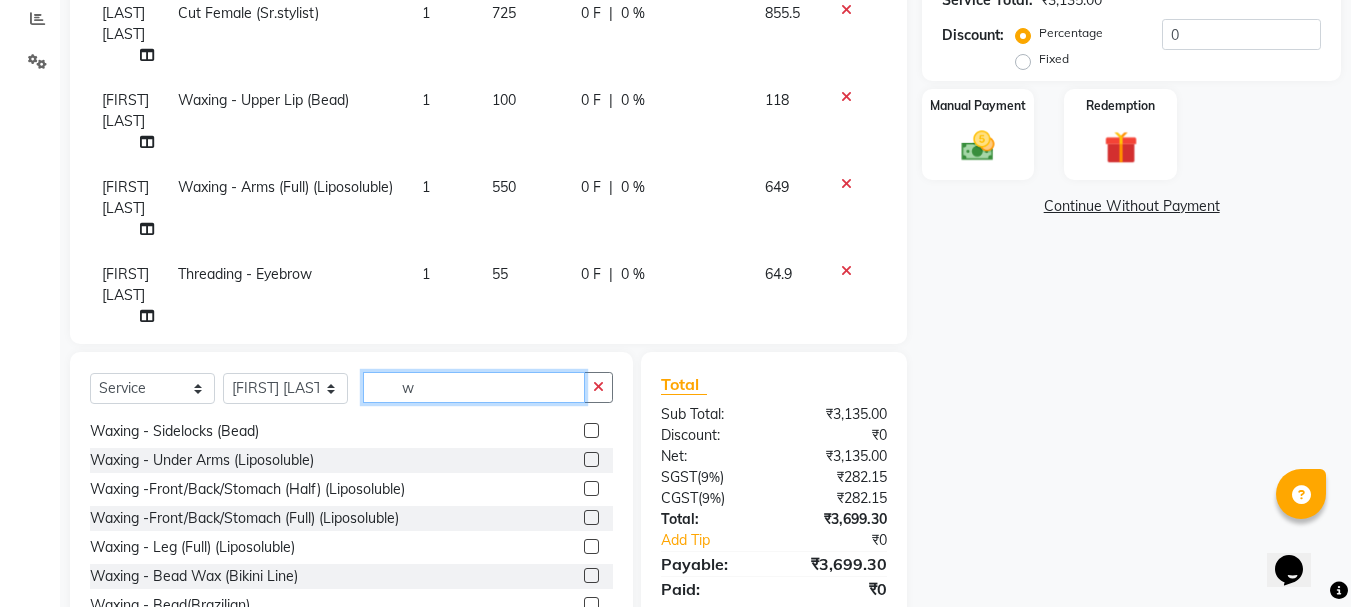 type on "w" 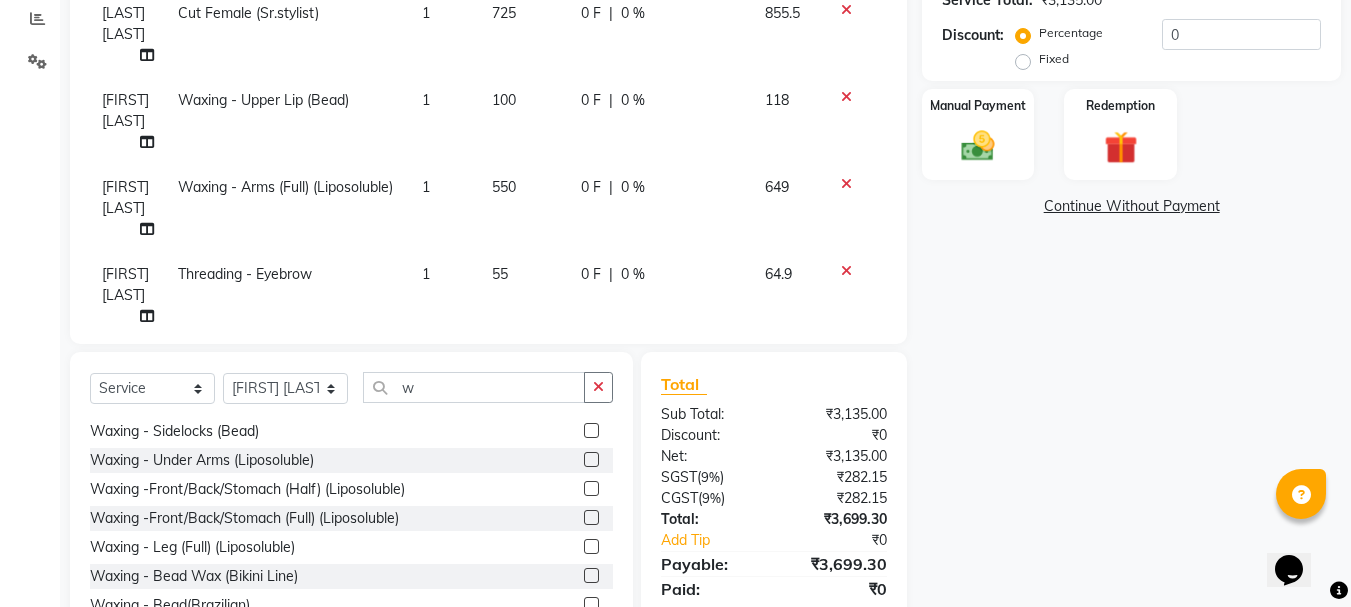 click 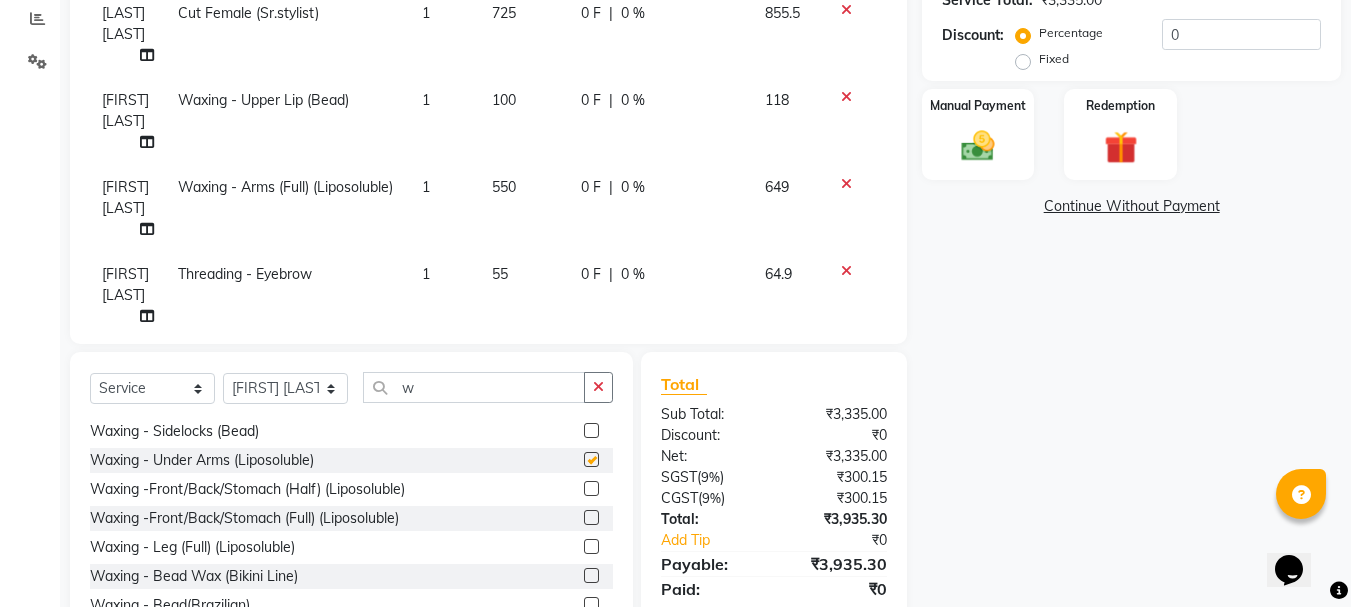 checkbox on "false" 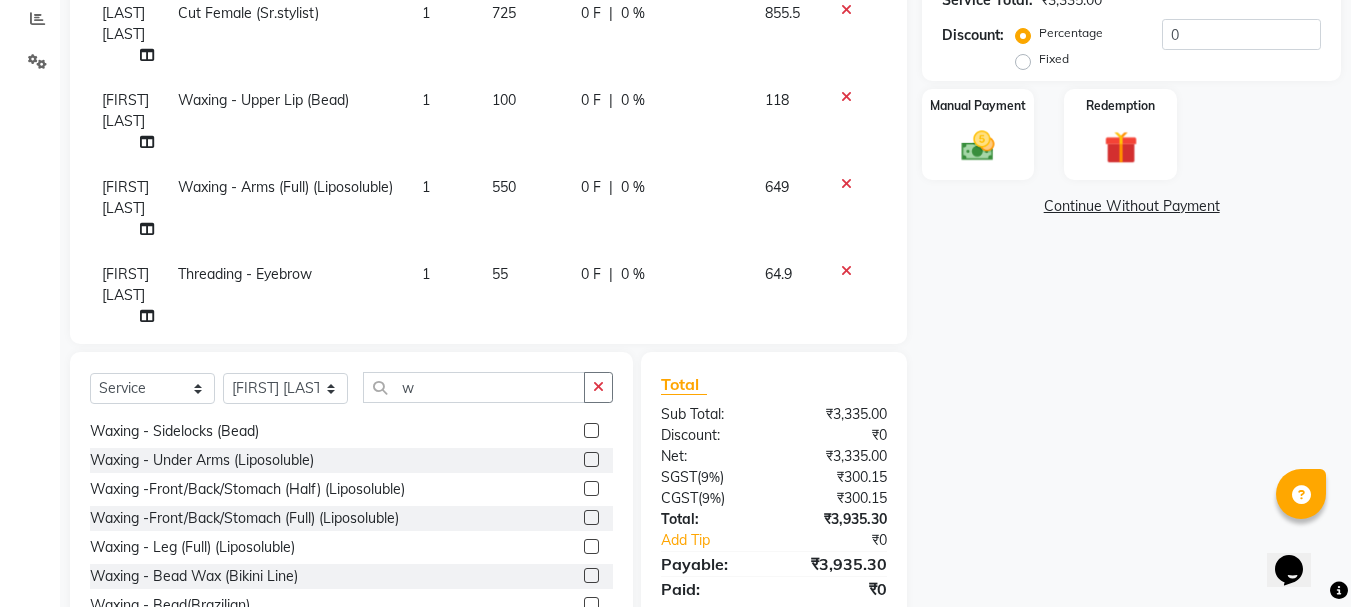 scroll, scrollTop: 28, scrollLeft: 0, axis: vertical 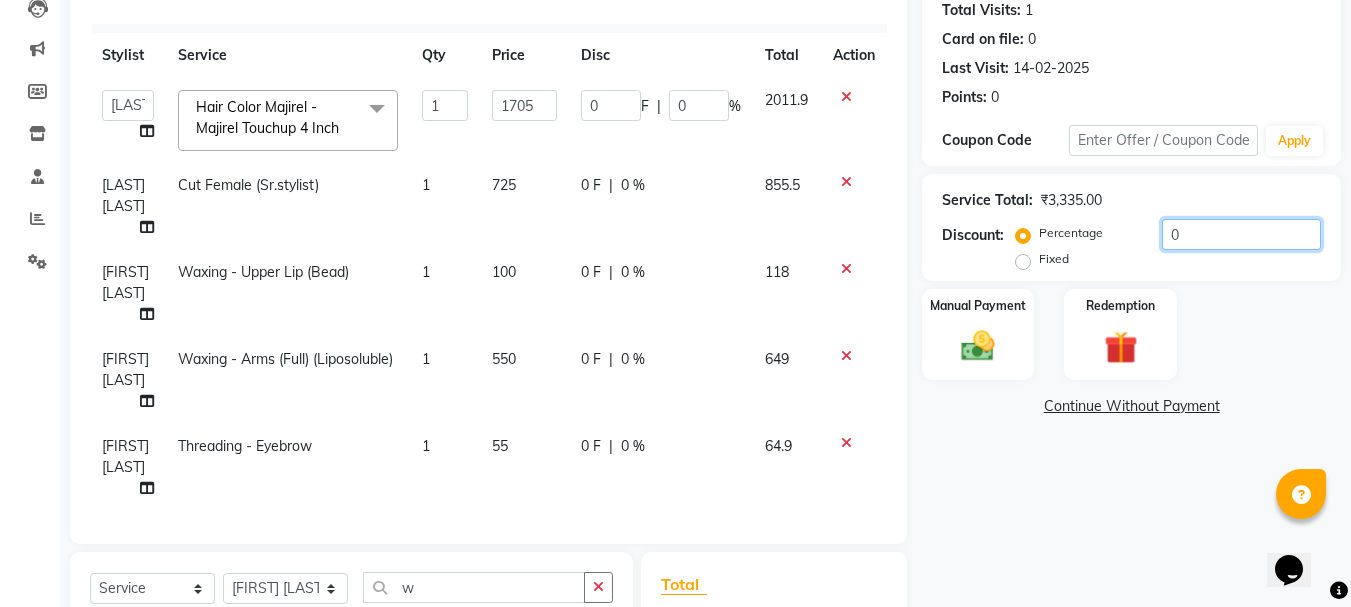 click on "0" 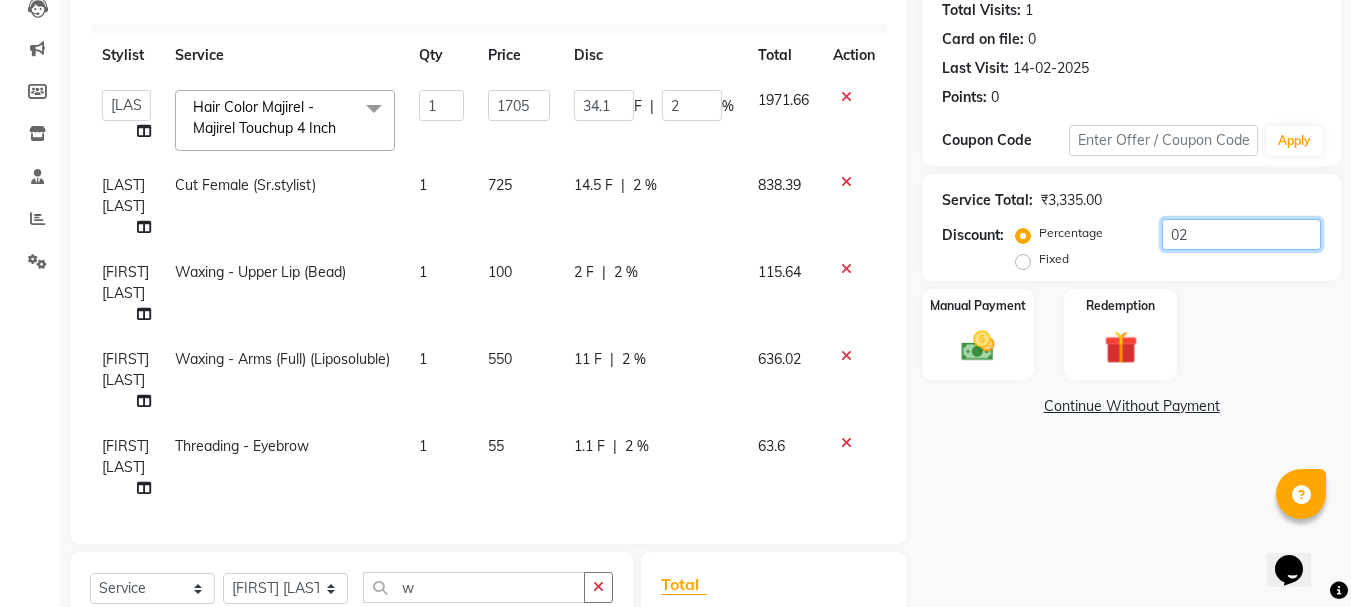 type on "020" 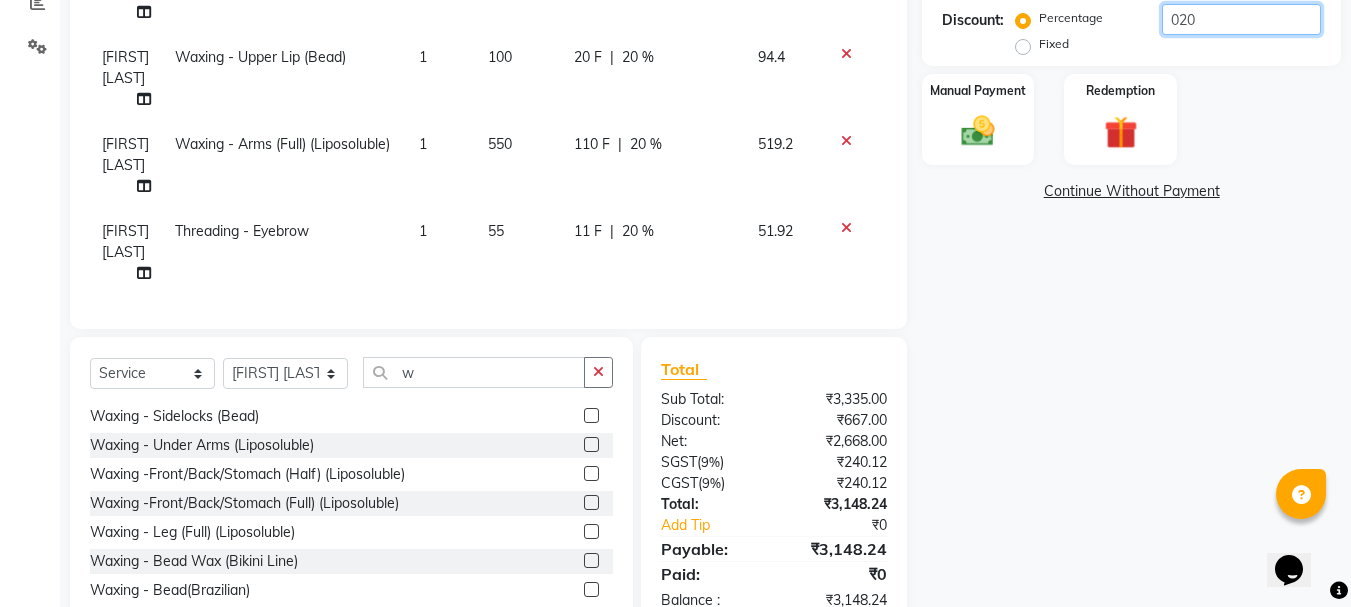 scroll, scrollTop: 394, scrollLeft: 0, axis: vertical 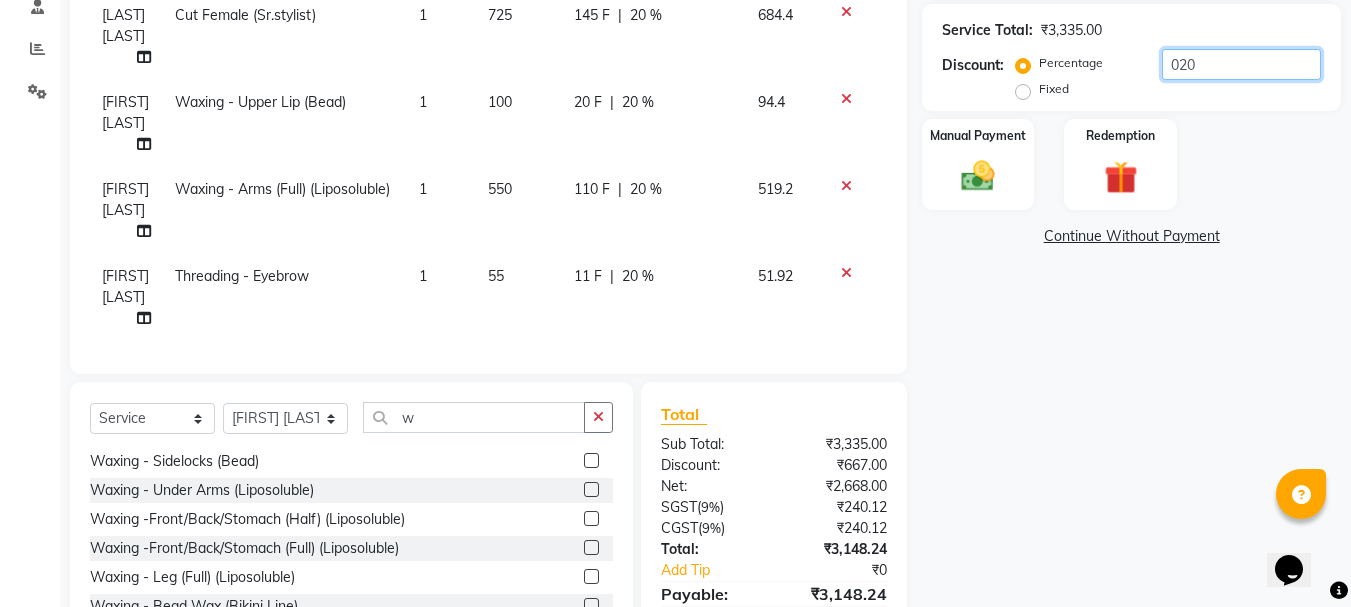 click on "020" 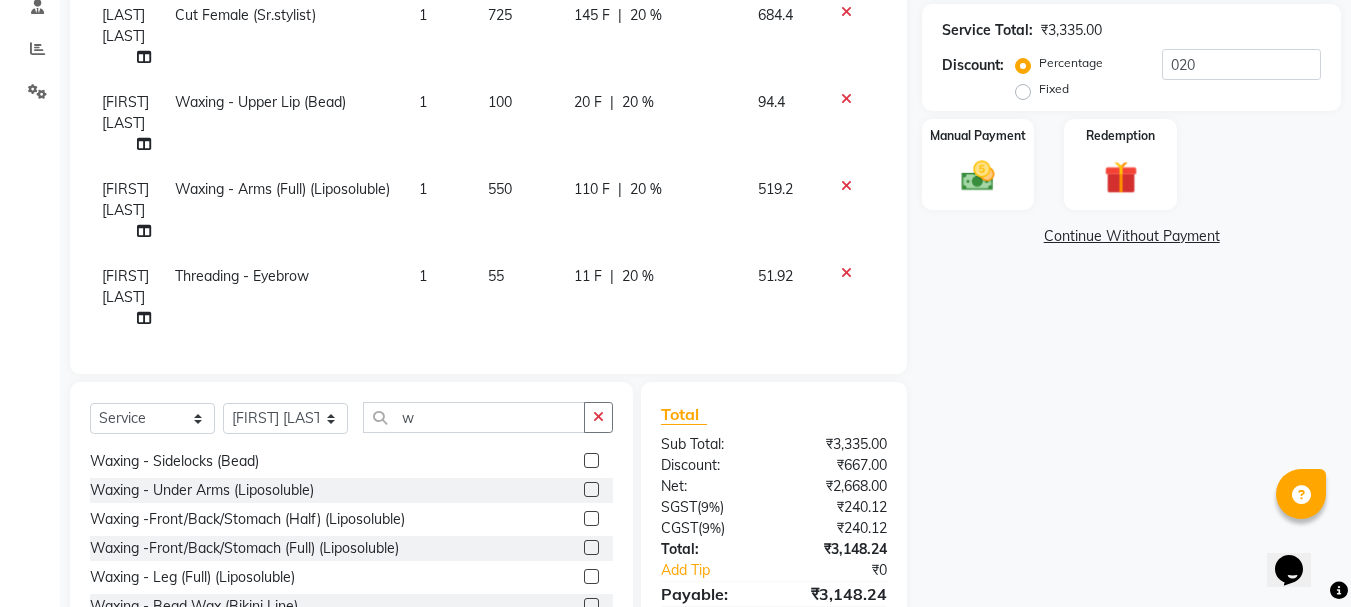 click on "Name: Sabina  Membership:  No Active Membership  Total Visits:  1 Card on file:  0 Last Visit:   14-02-2025 Points:   0  Coupon Code Apply Service Total:  ₹3,335.00  Discount:  Percentage   Fixed  020 Manual Payment Redemption  Continue Without Payment" 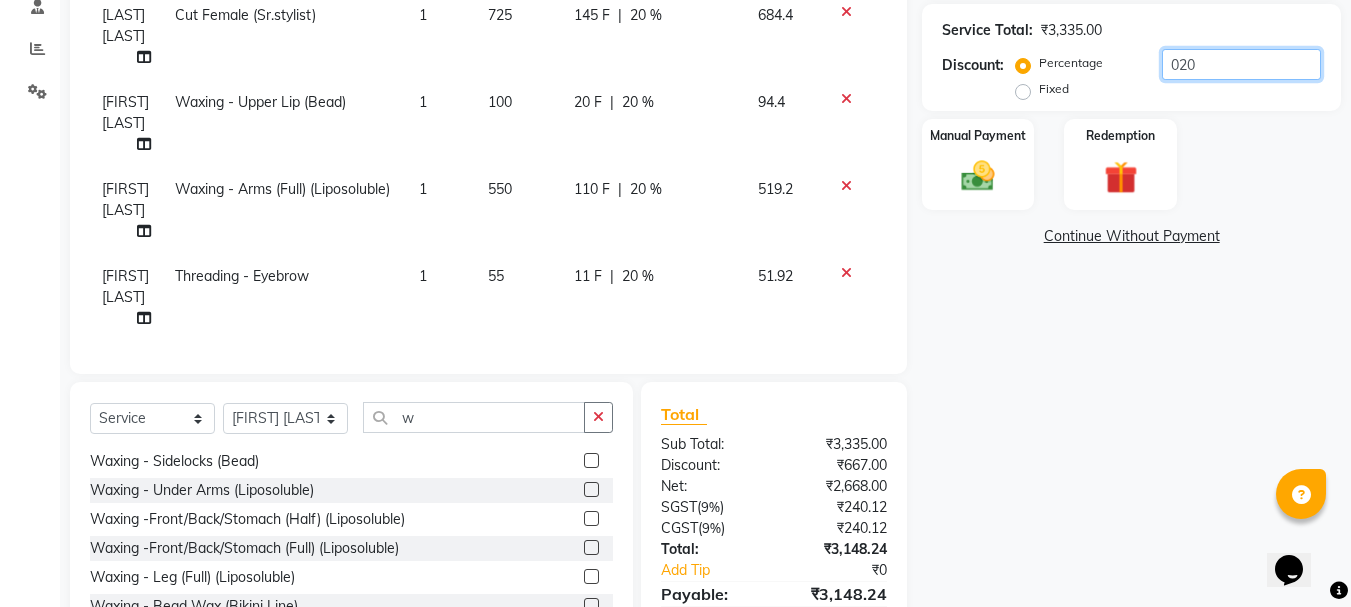 click on "020" 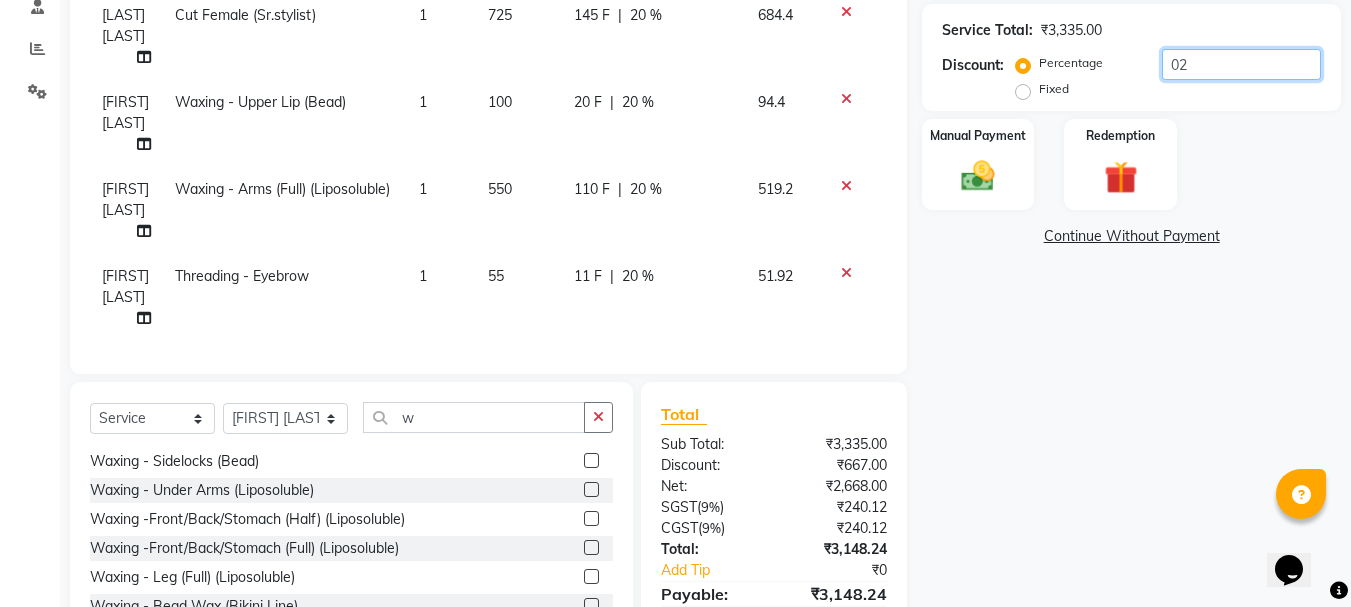 type on "0" 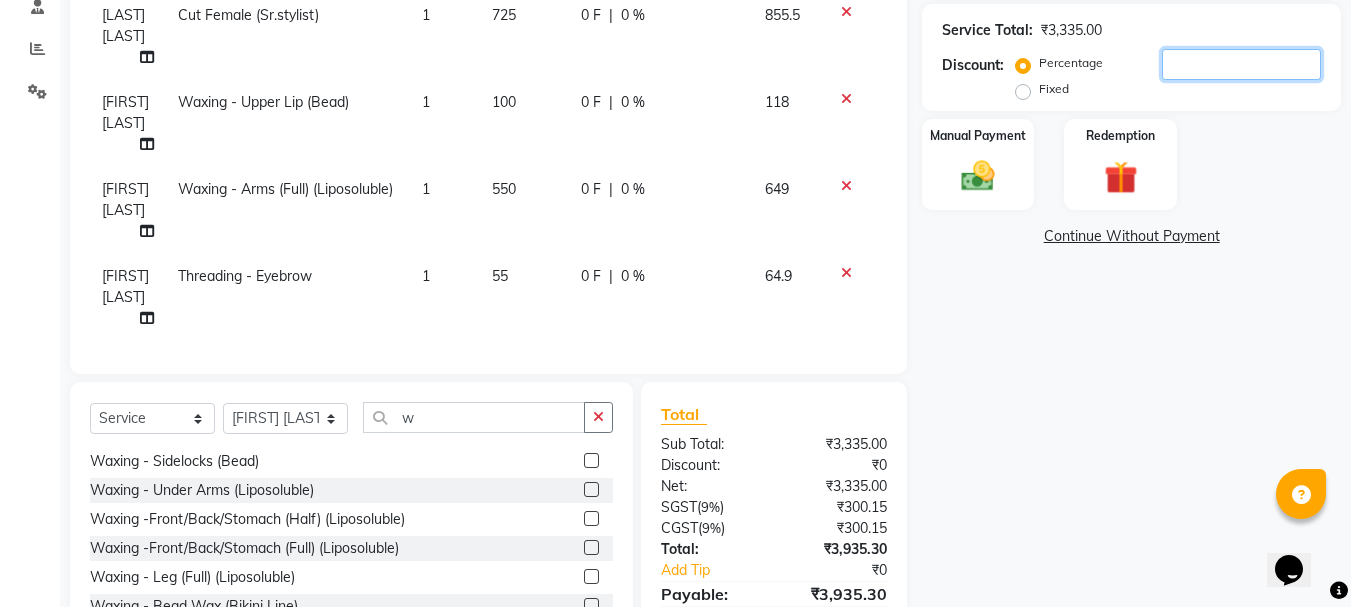 type on "2" 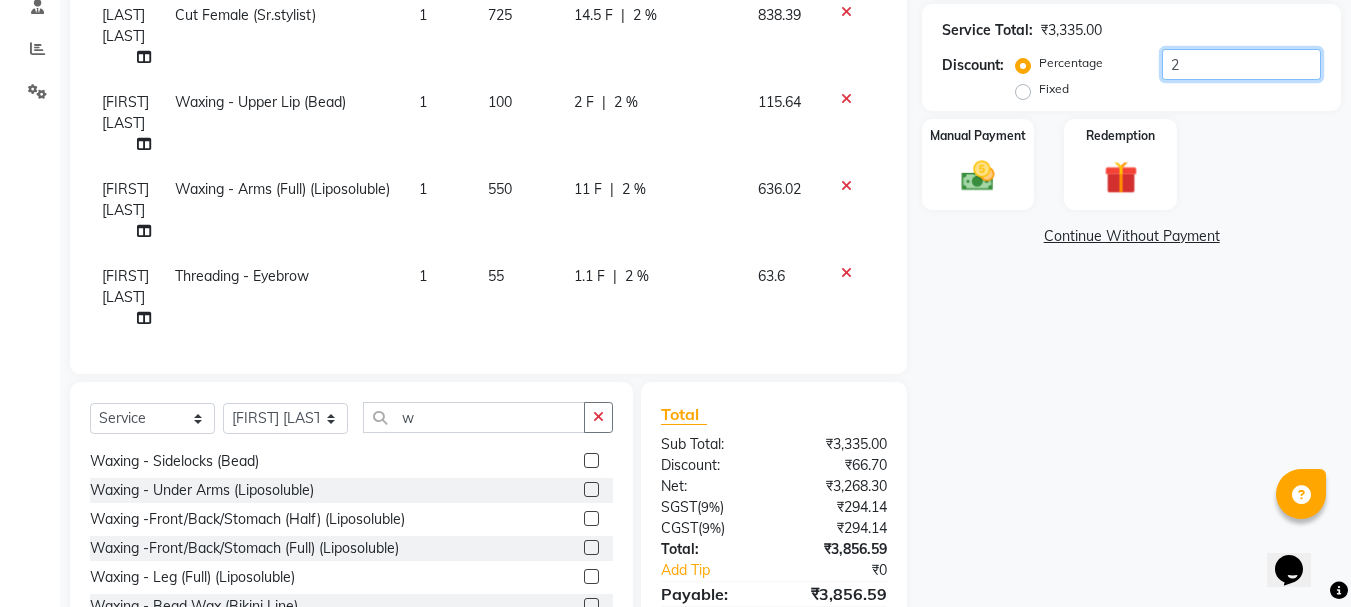 type on "20" 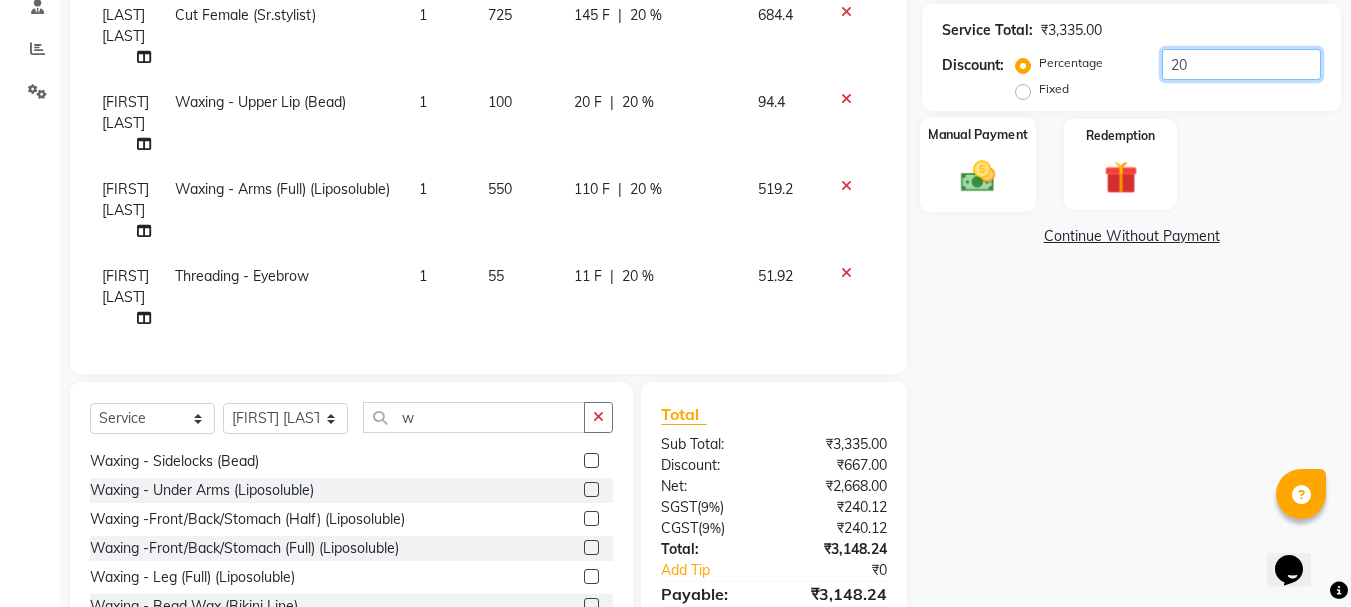 type on "20" 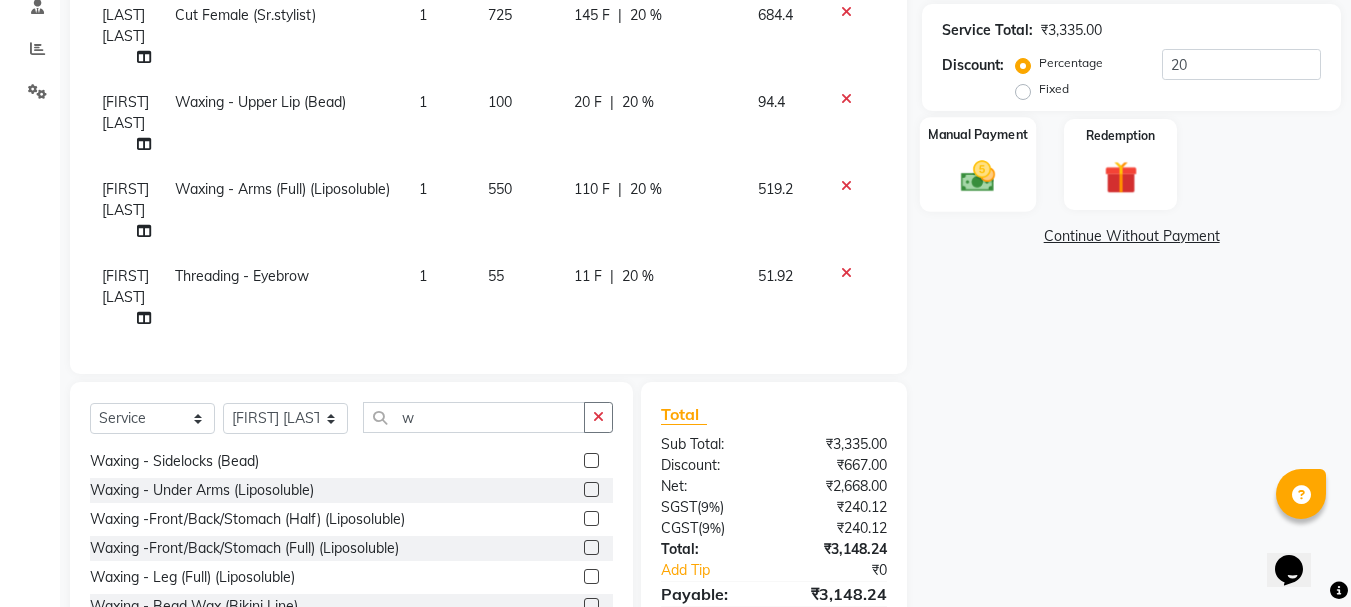 click 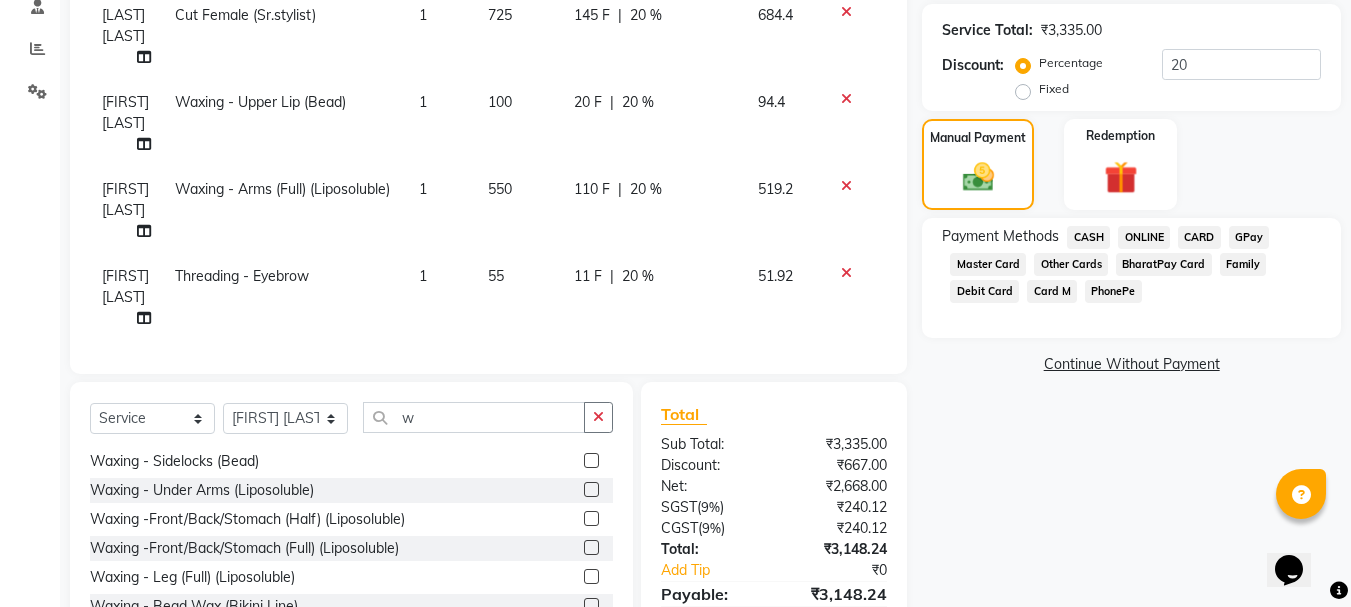 click on "ONLINE" 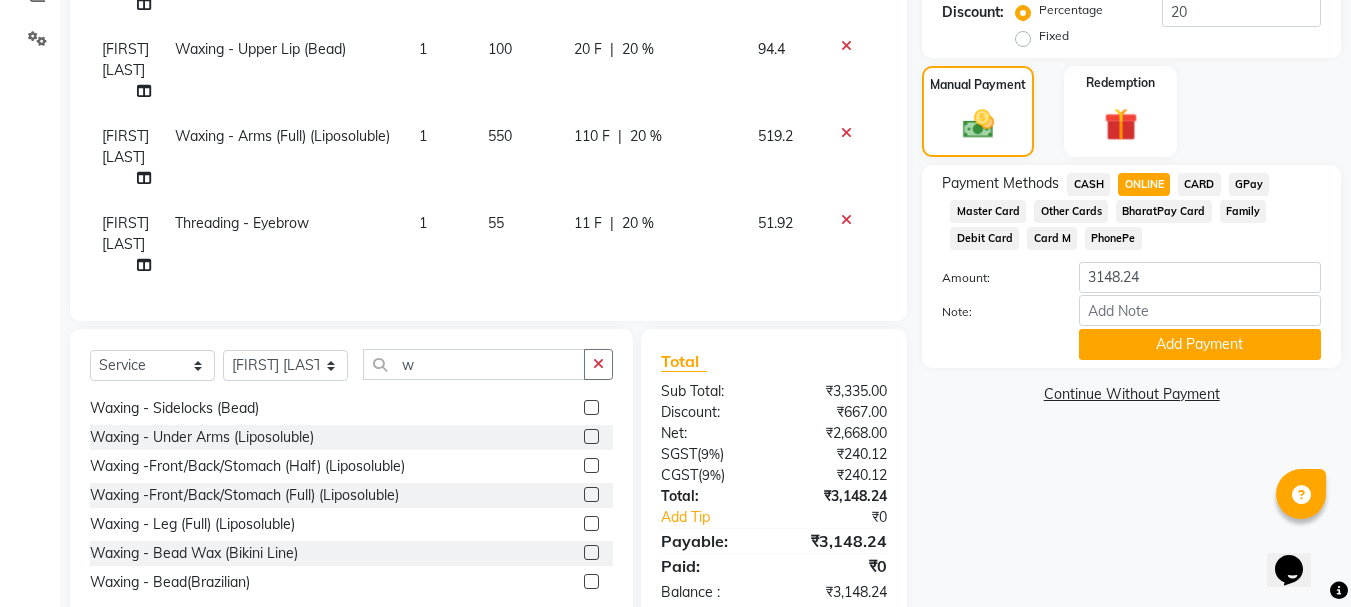 scroll, scrollTop: 494, scrollLeft: 0, axis: vertical 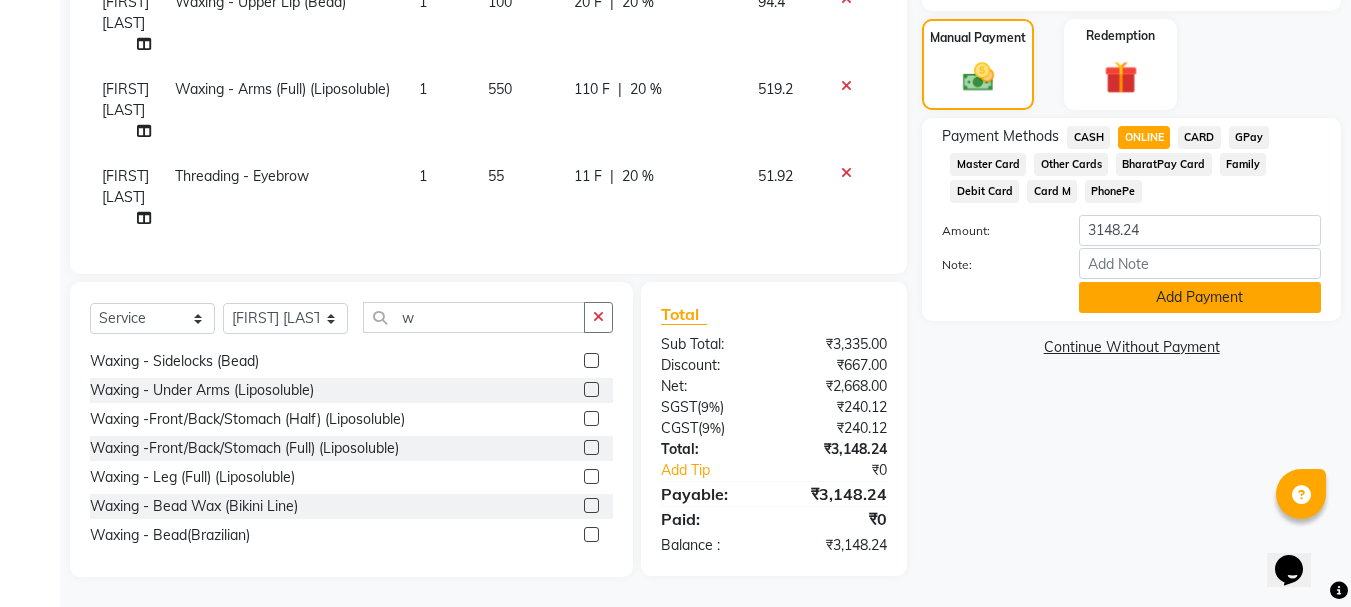 click on "Add Payment" 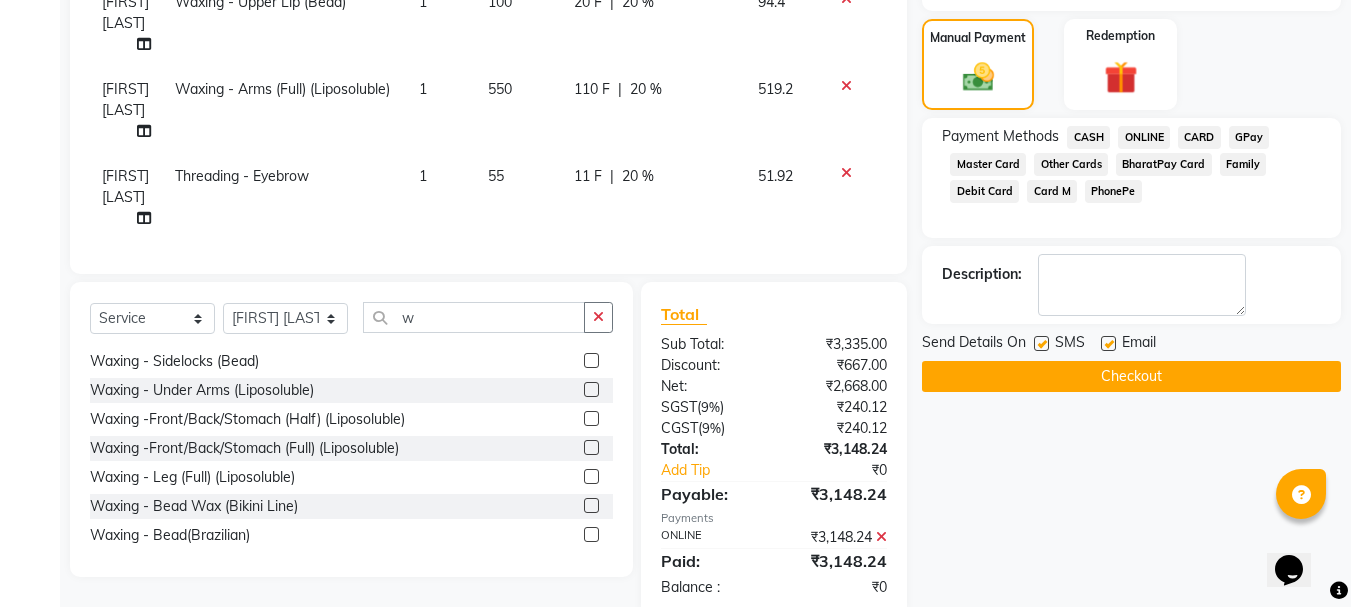 click on "Checkout" 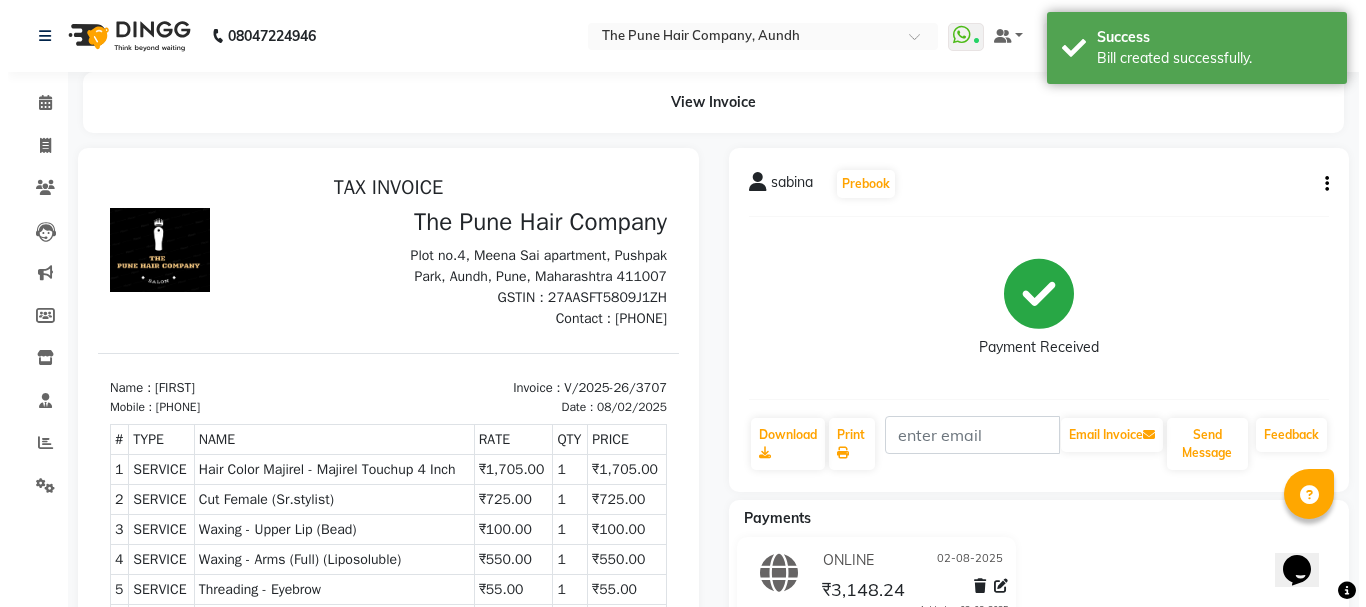 scroll, scrollTop: 0, scrollLeft: 0, axis: both 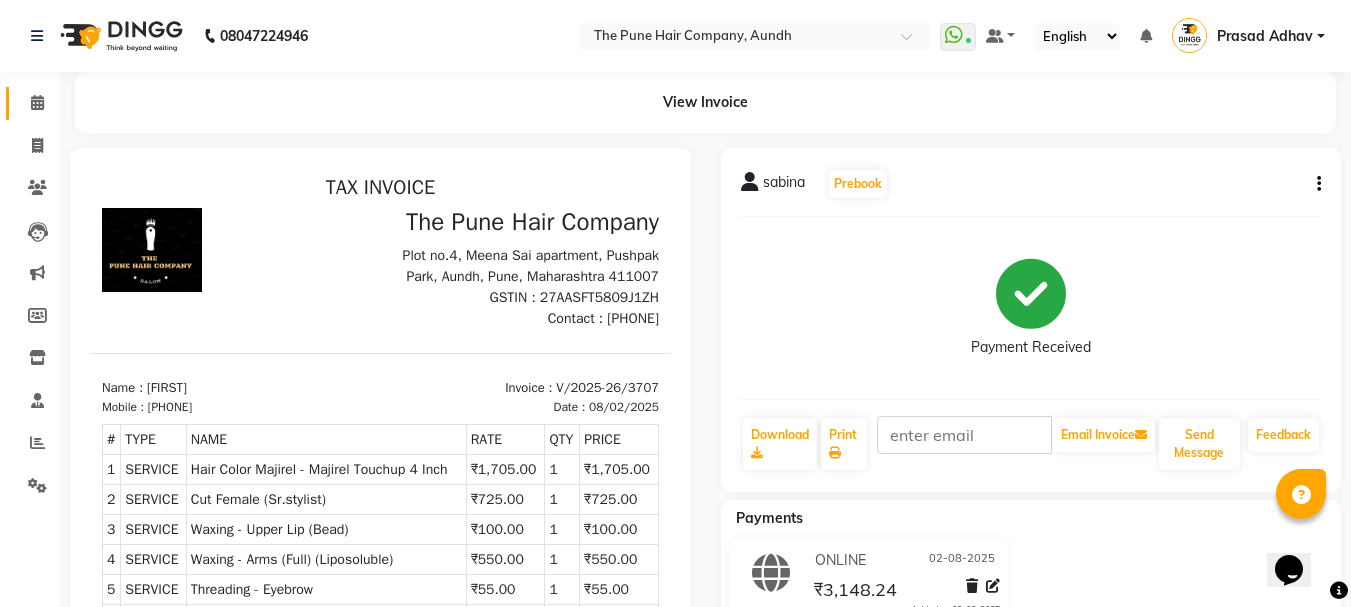 click on "Calendar" 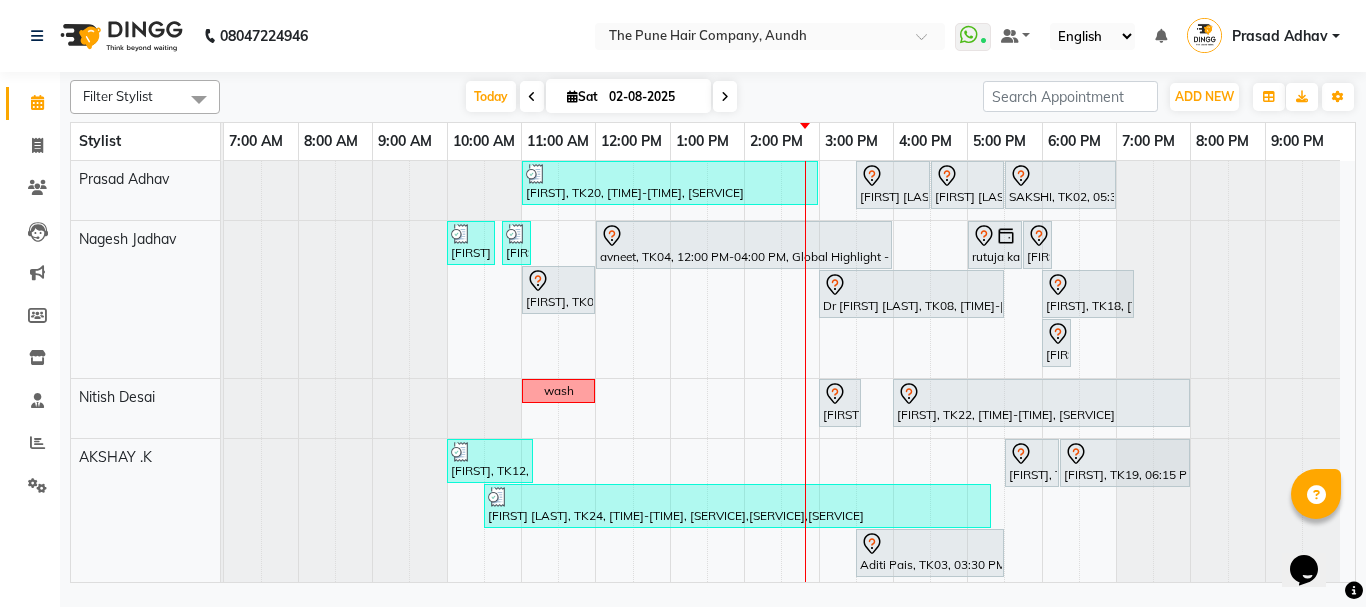 scroll, scrollTop: 276, scrollLeft: 0, axis: vertical 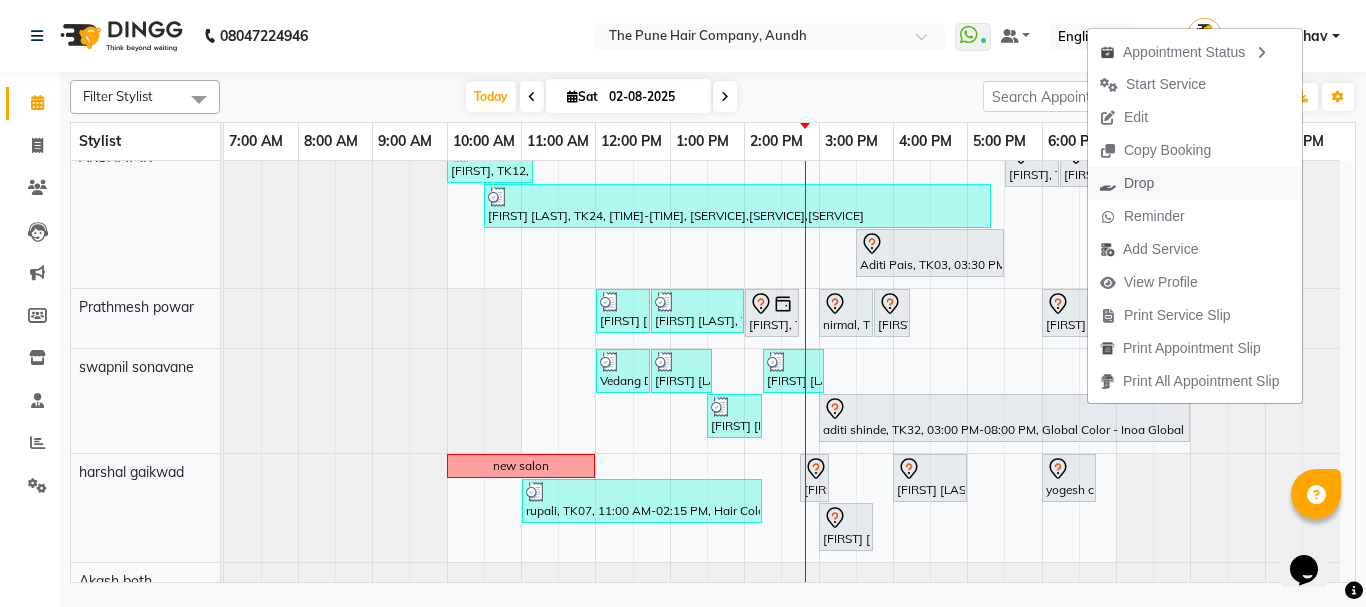 click on "Drop" at bounding box center [1139, 183] 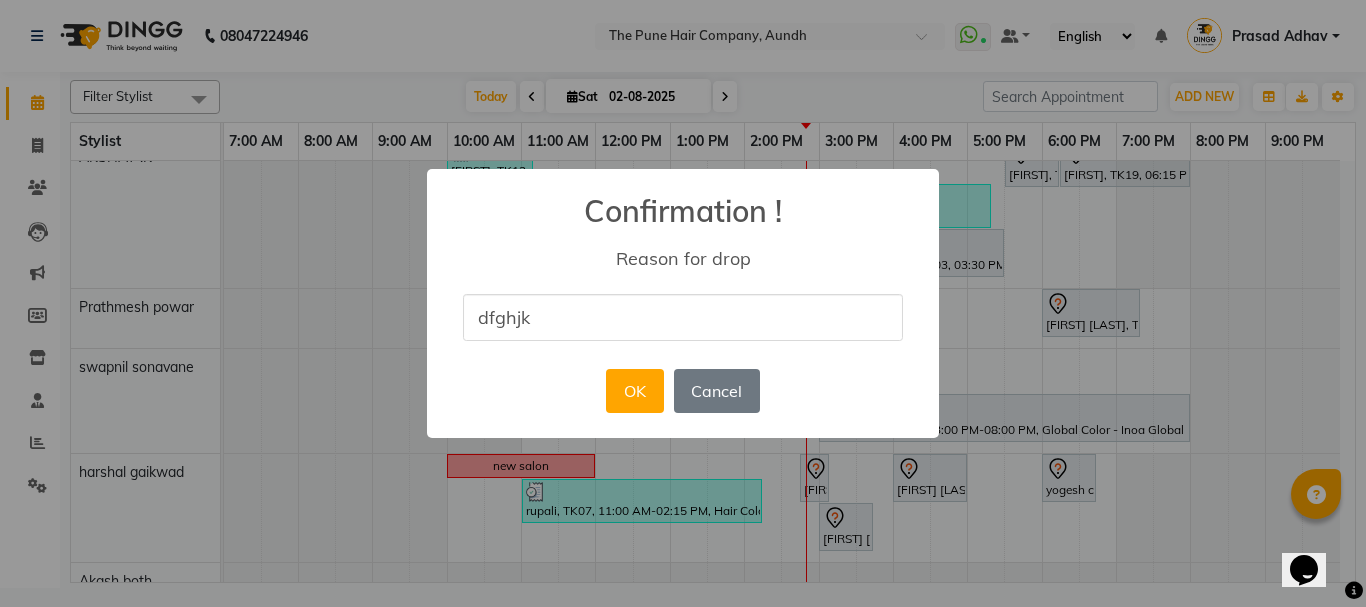 type on "dfghjk" 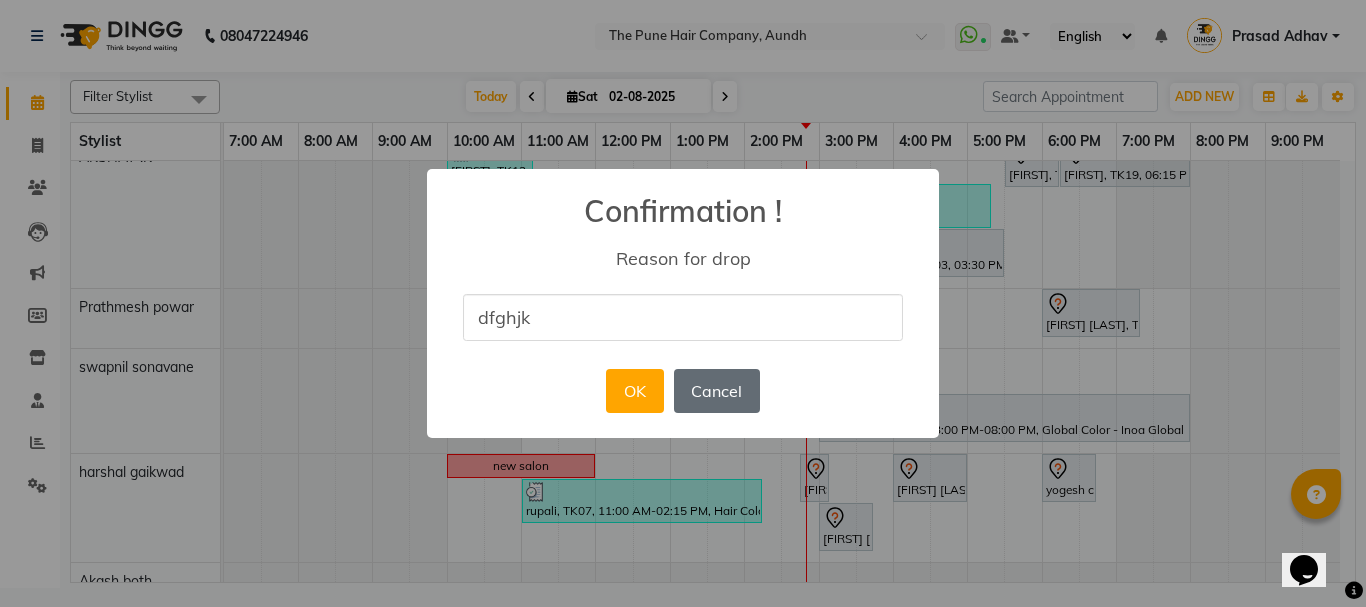 click on "Cancel" at bounding box center [717, 391] 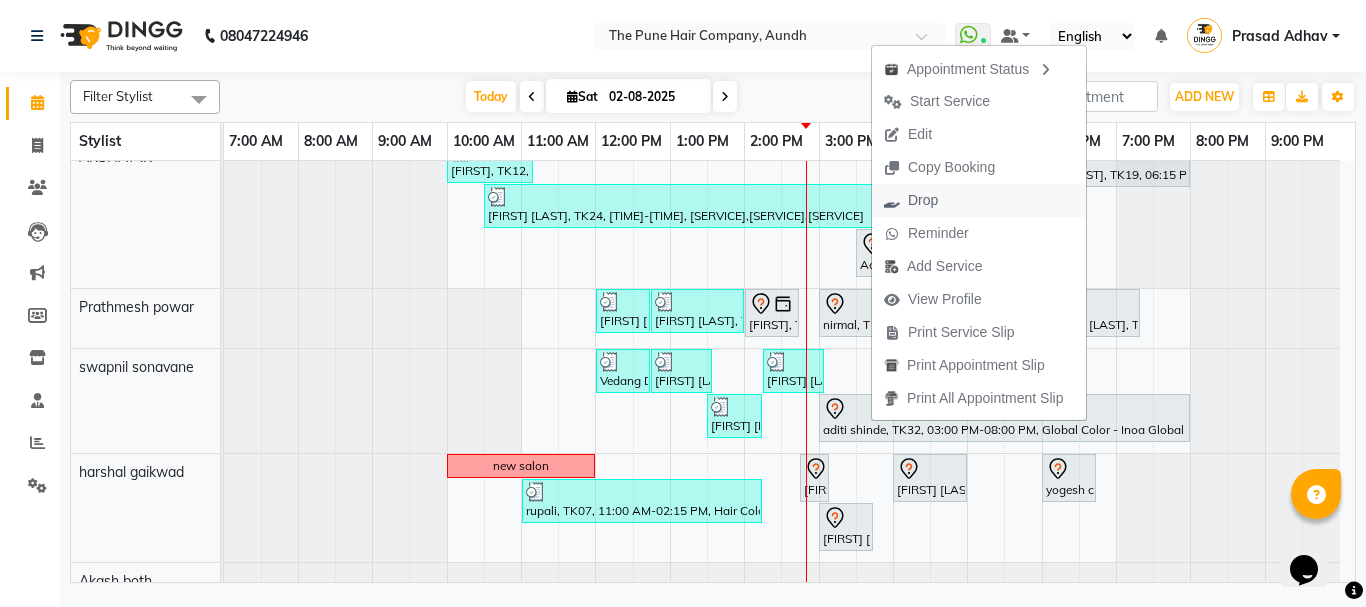 click on "Drop" at bounding box center [923, 200] 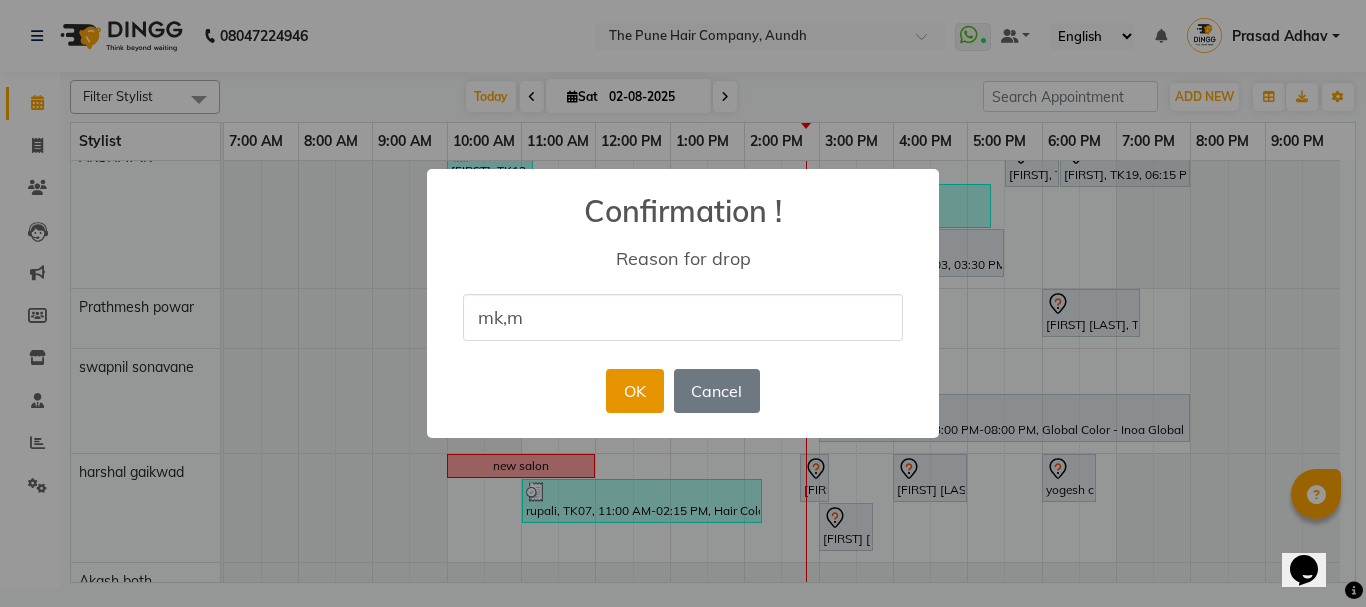 type on "mk,m" 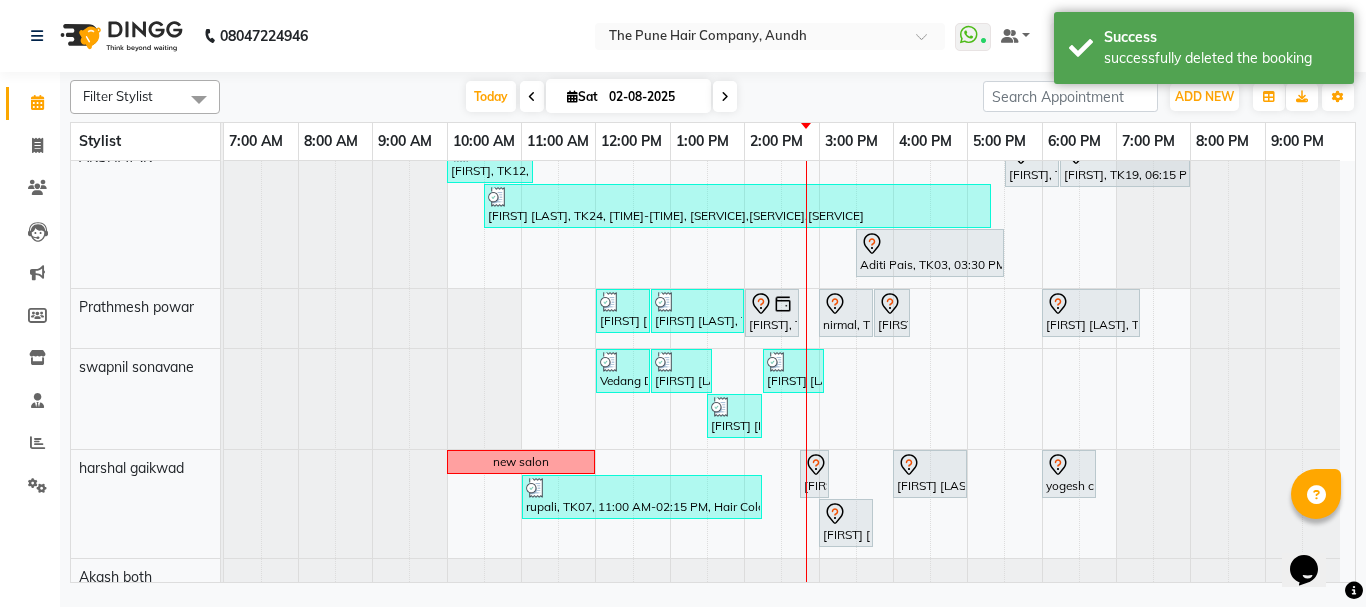 scroll, scrollTop: 600, scrollLeft: 0, axis: vertical 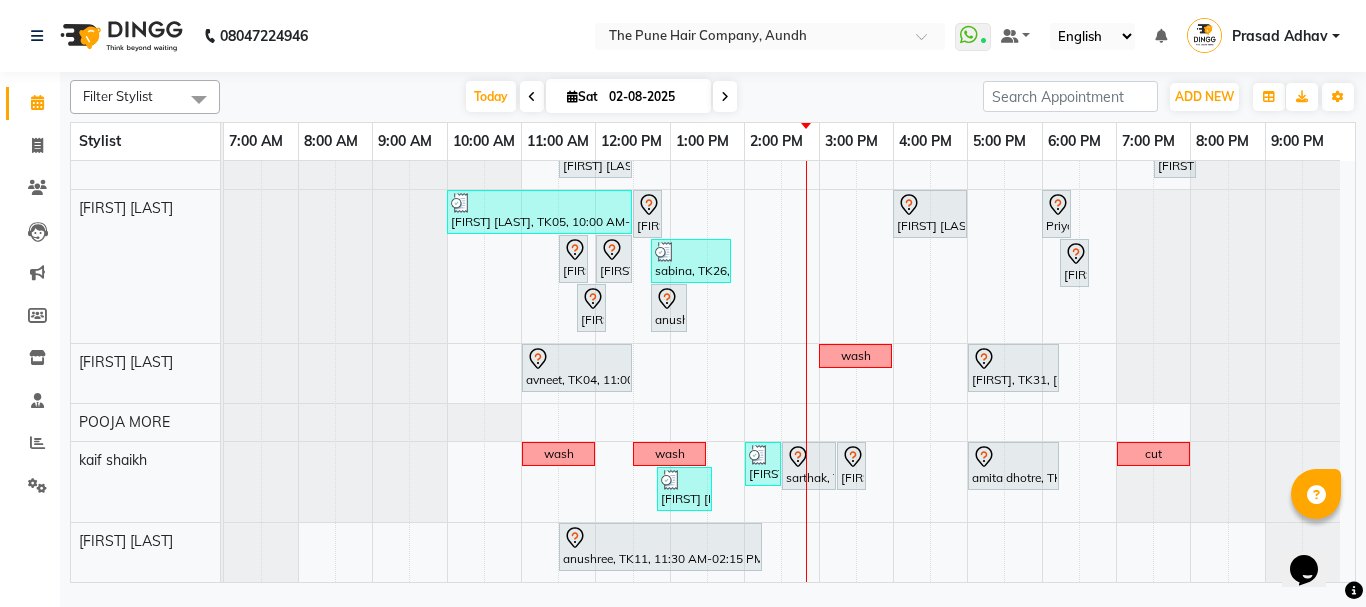 click at bounding box center (725, 97) 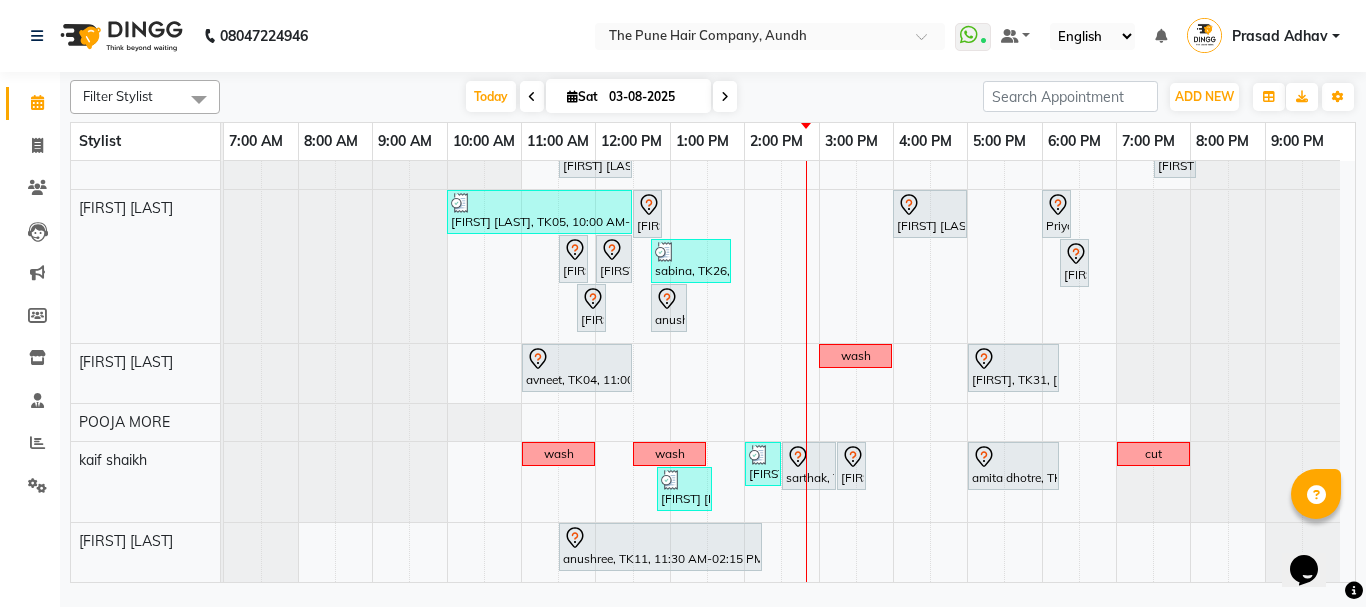 select on "8" 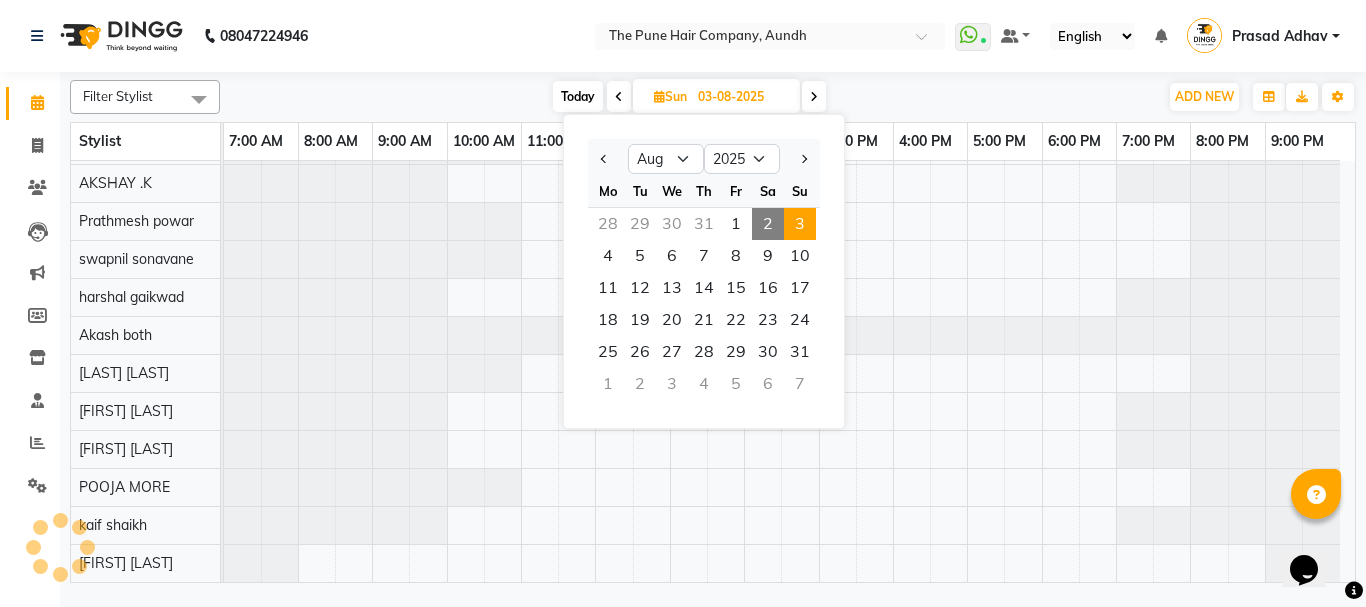 scroll, scrollTop: 110, scrollLeft: 0, axis: vertical 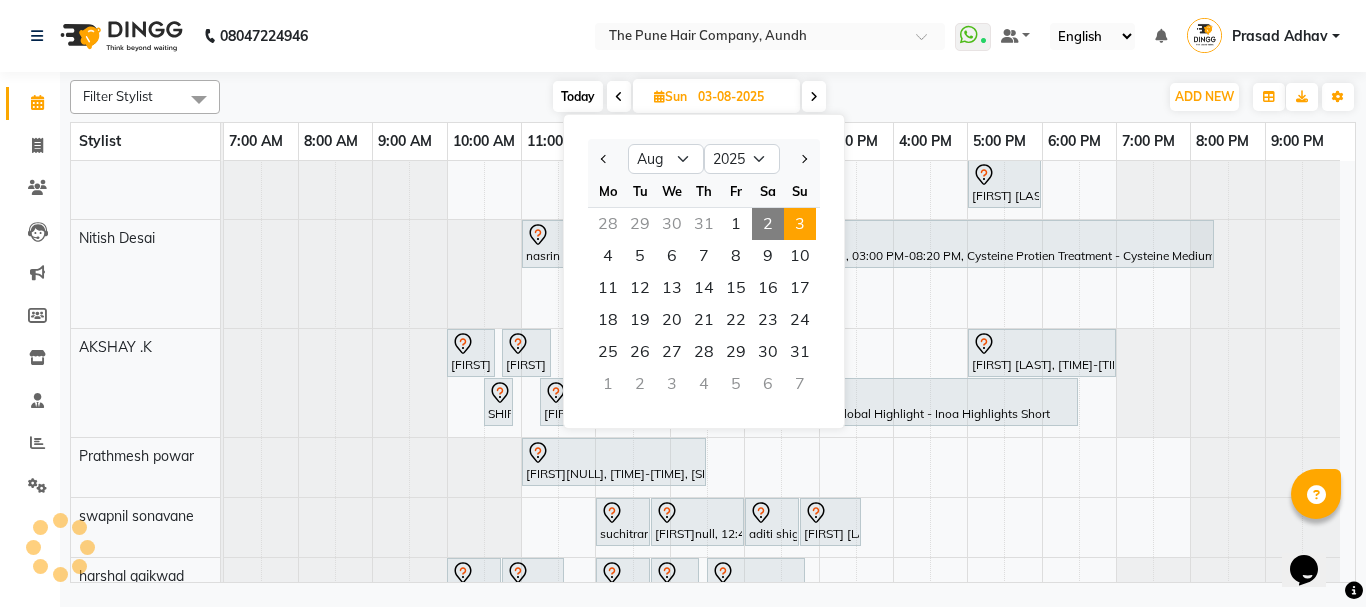 click at bounding box center [814, 97] 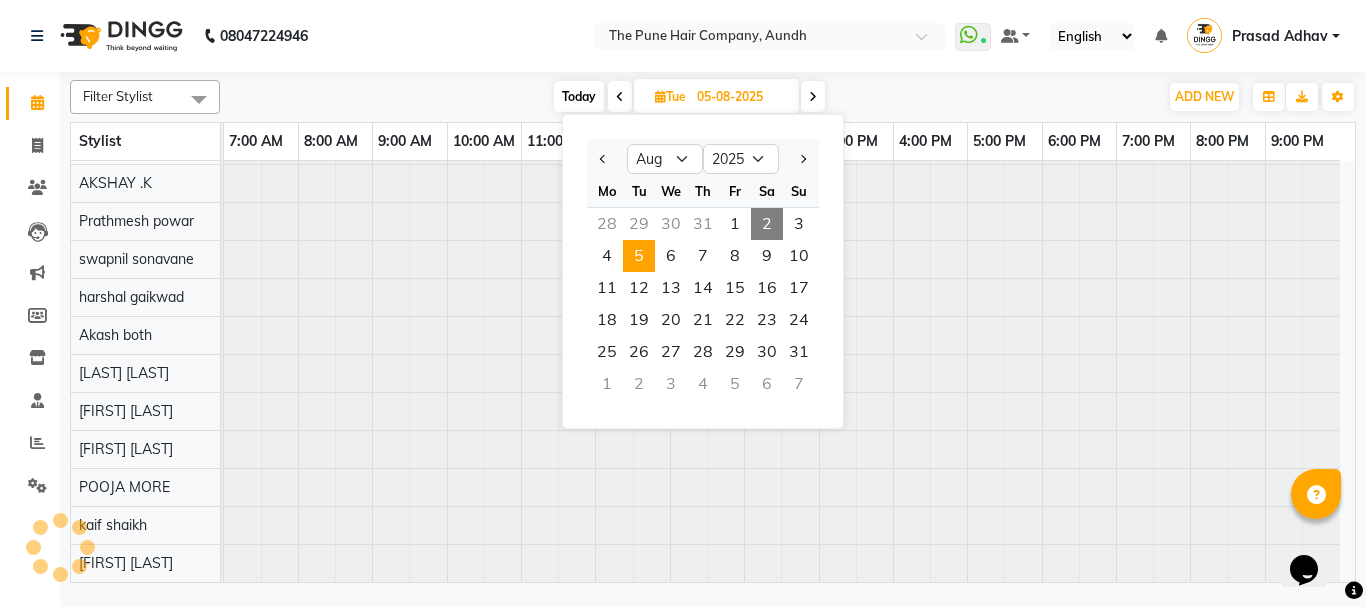 click at bounding box center [813, 97] 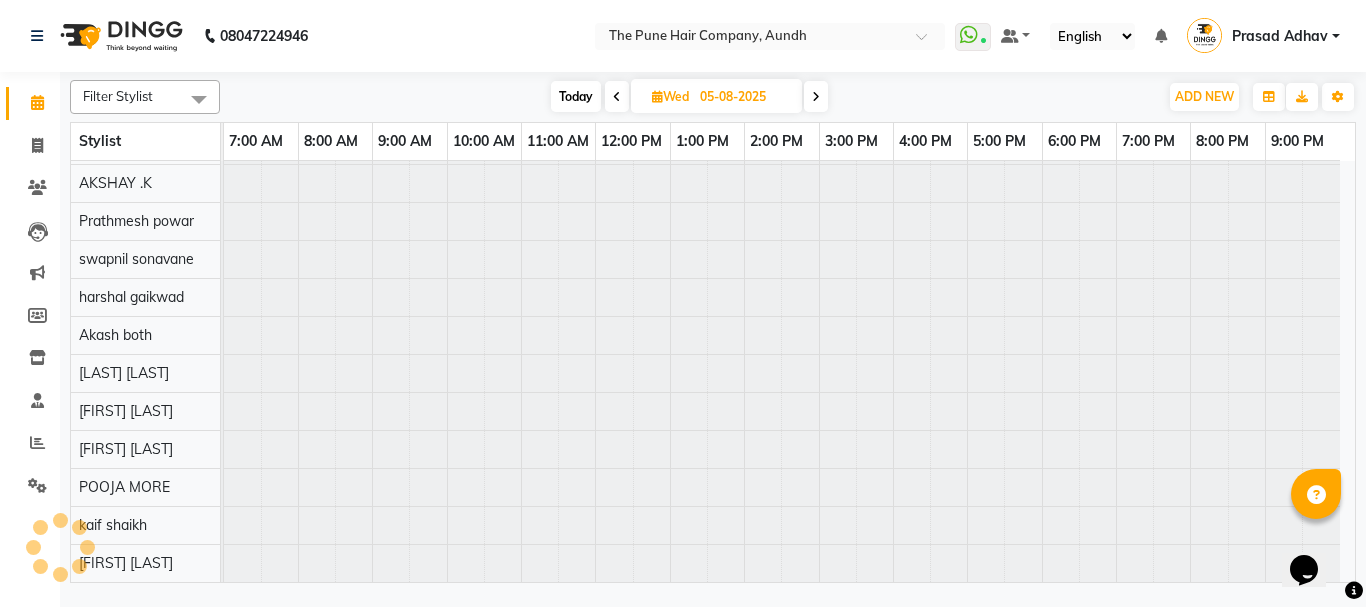 scroll, scrollTop: 110, scrollLeft: 0, axis: vertical 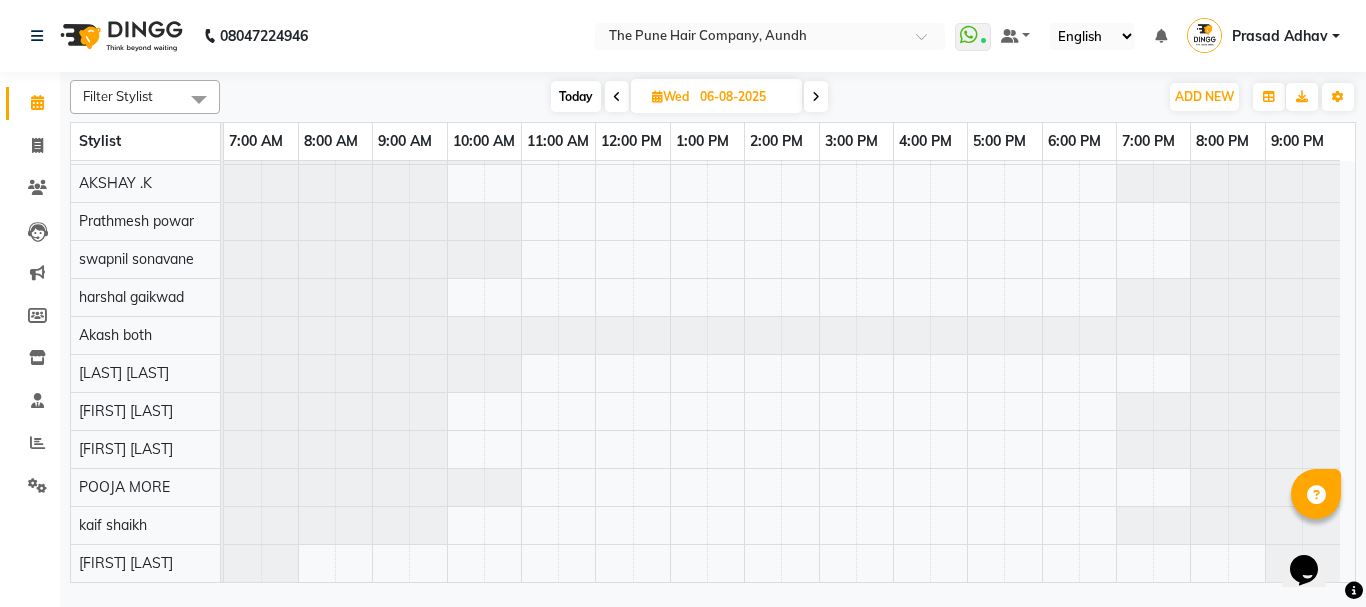 click on "PRATIKSHA, 05:30 PM-07:30 PM, Hair Color Inoa - Inoa Touchup 2 Inch             RACHANAnull, 10:00 AM-02:00 PM, Cysteine Protien Treatment - Cysteine Long             RACHANAnull, 02:00 PM-05:30 PM, Global Color - Inoa Global Long  off" at bounding box center [789, 294] 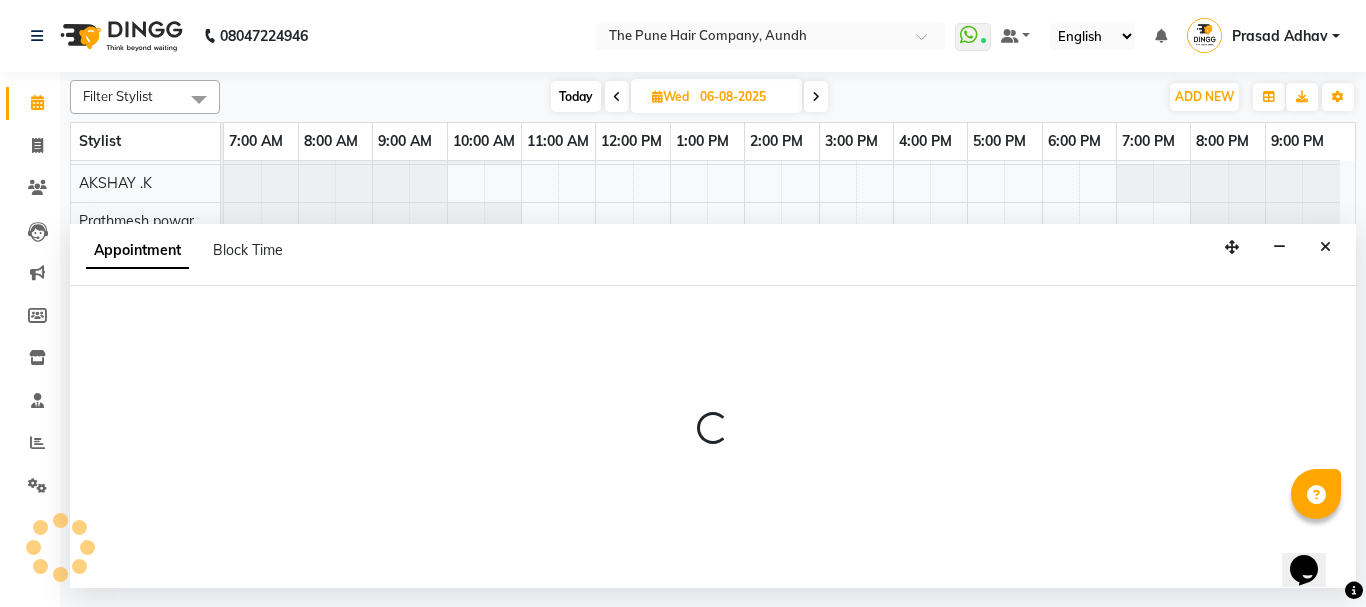 select on "18078" 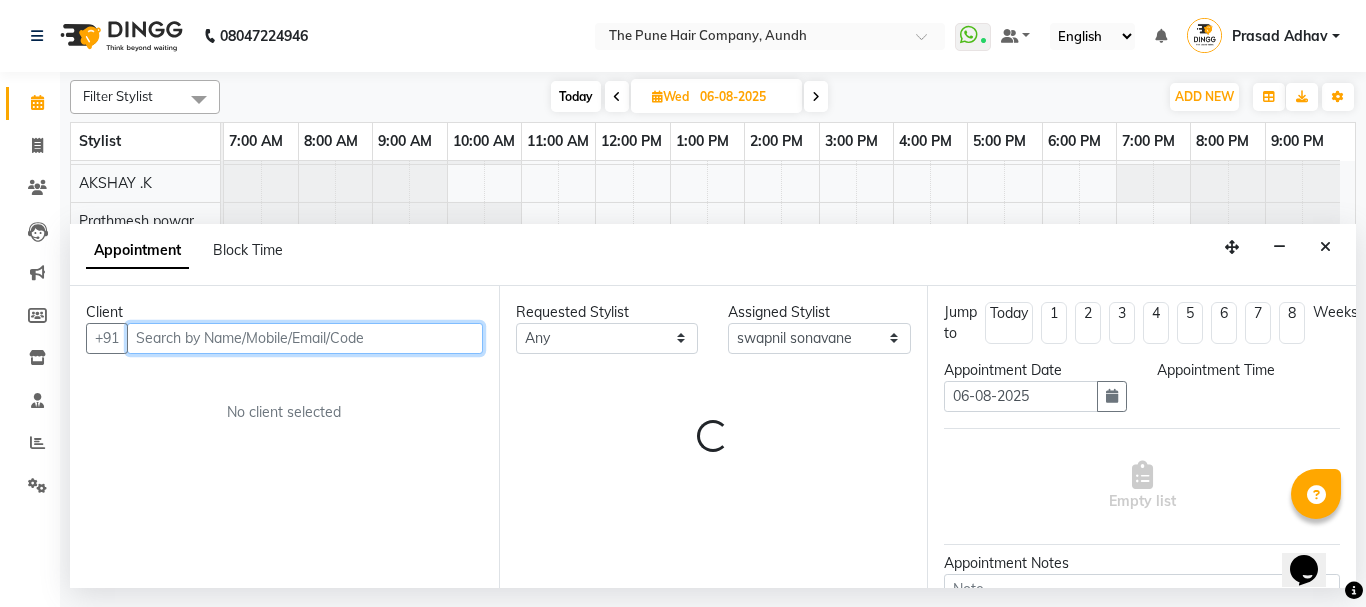 select on "660" 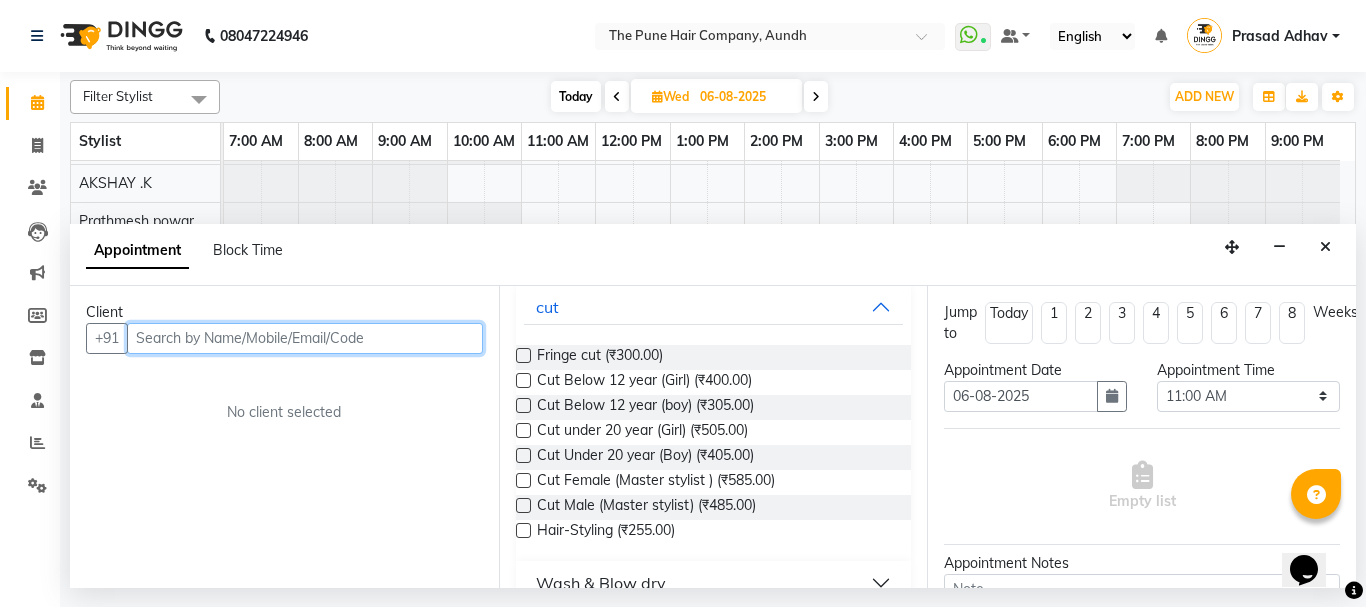 scroll, scrollTop: 200, scrollLeft: 0, axis: vertical 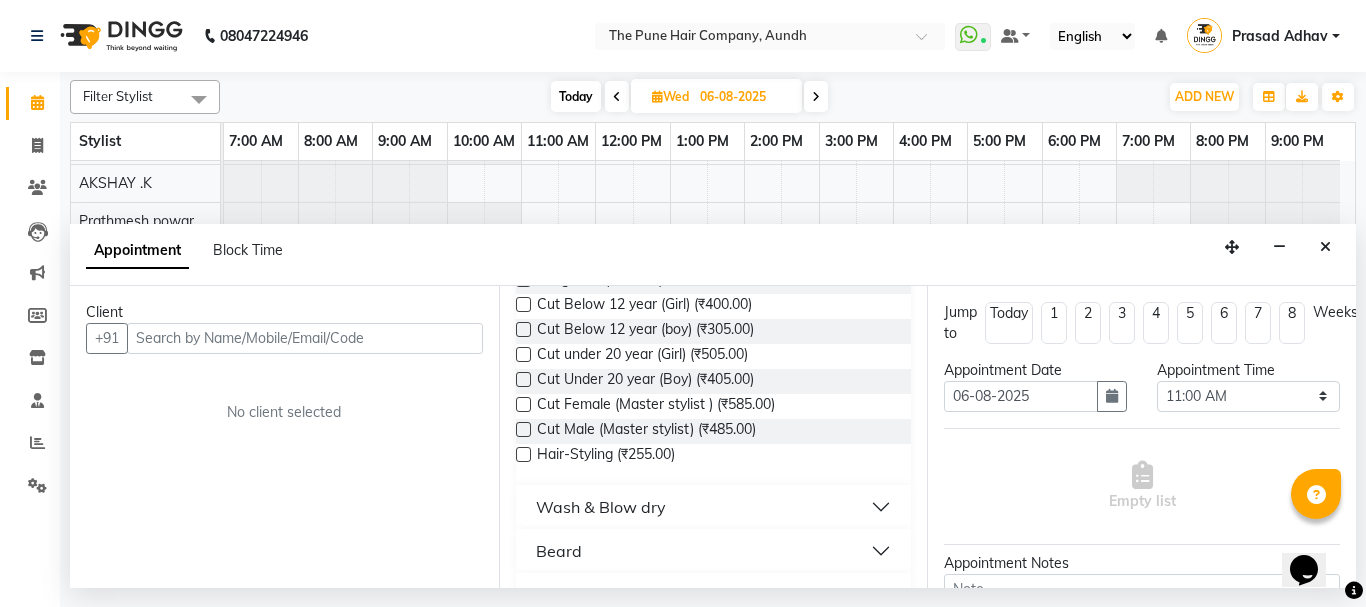click at bounding box center (523, 429) 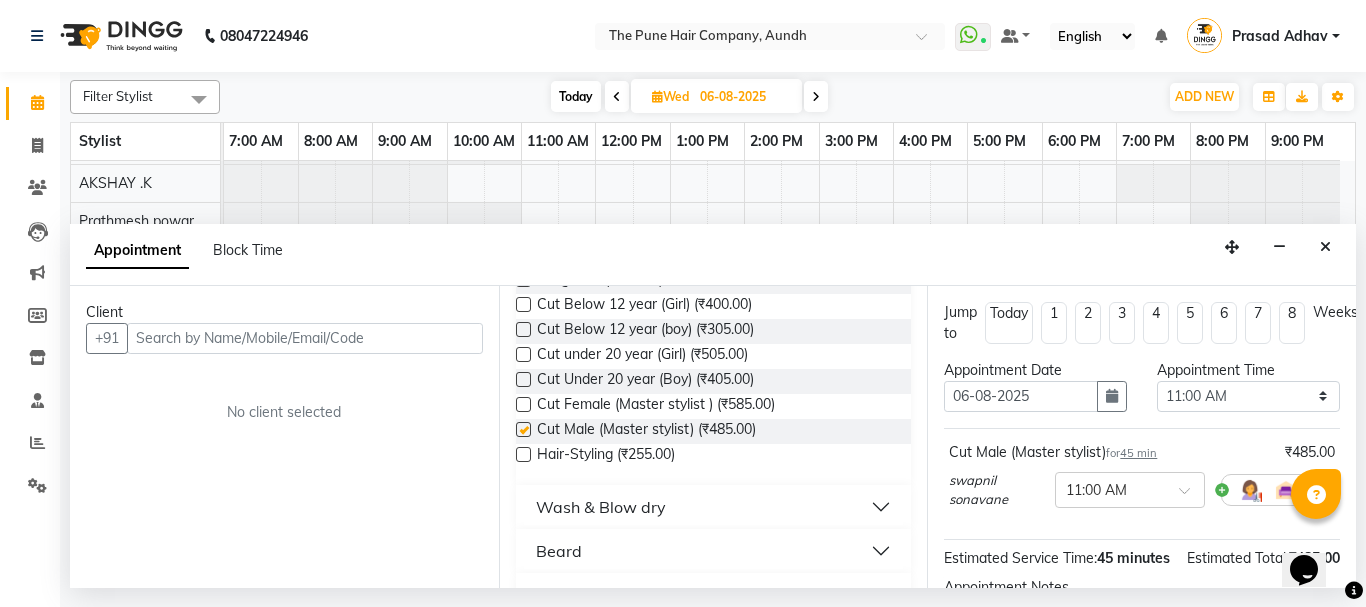 scroll, scrollTop: 0, scrollLeft: 0, axis: both 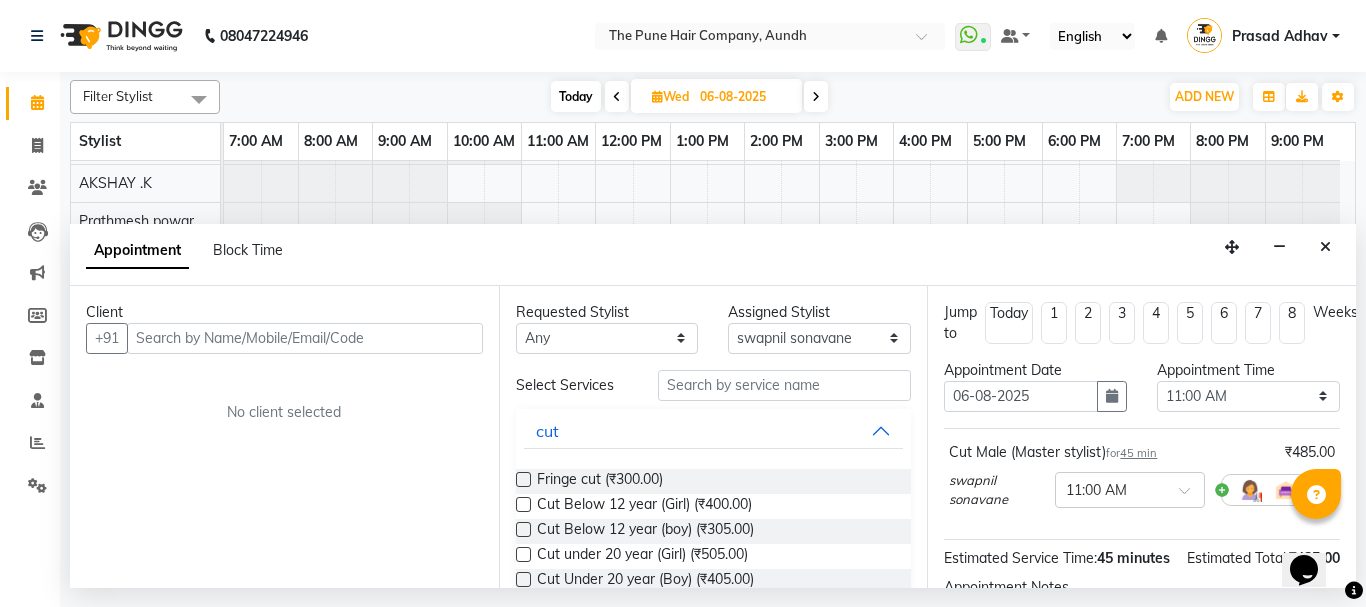 checkbox on "false" 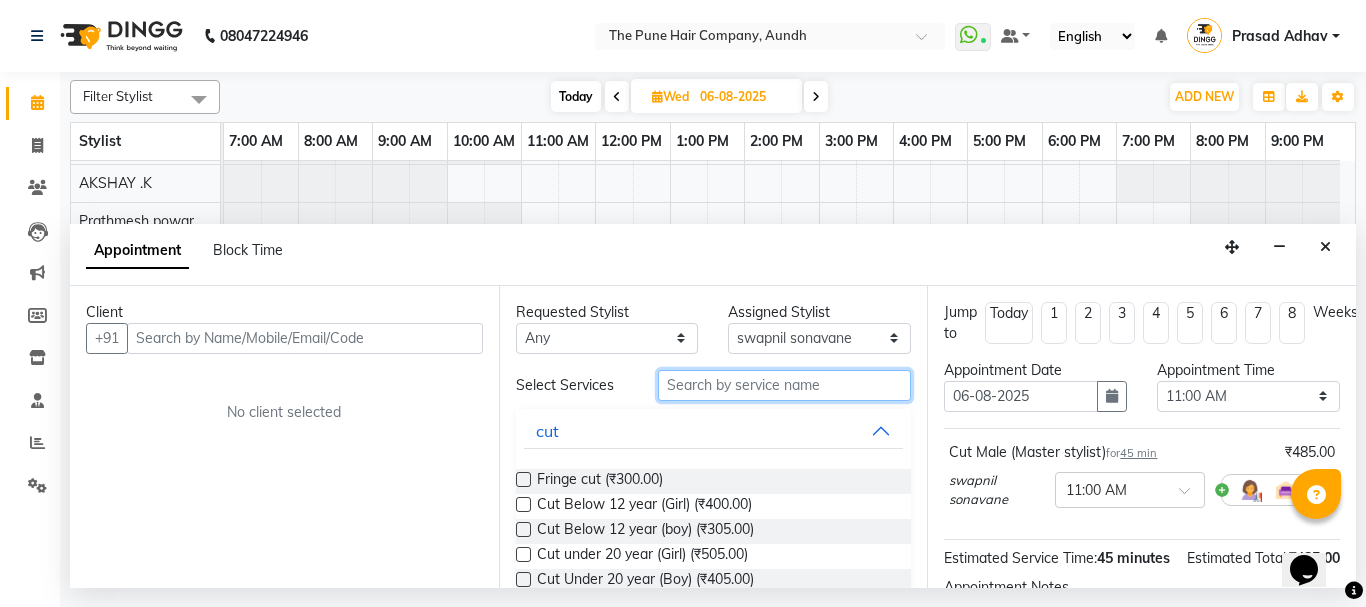 click at bounding box center (785, 385) 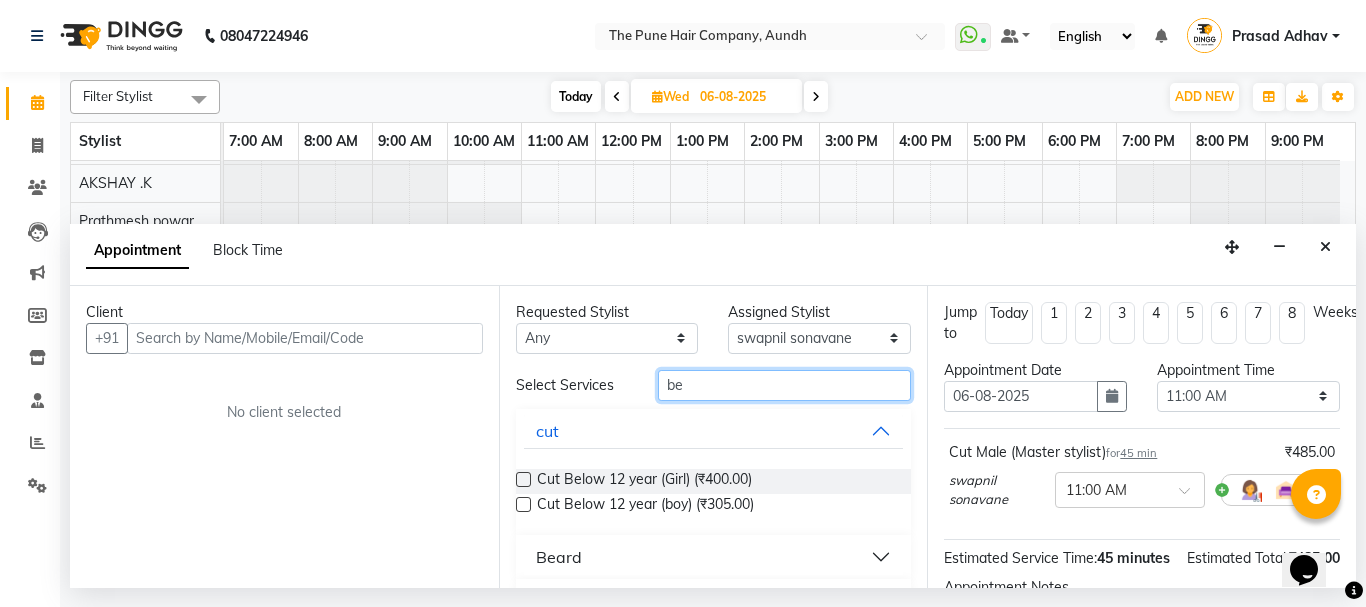 type on "be" 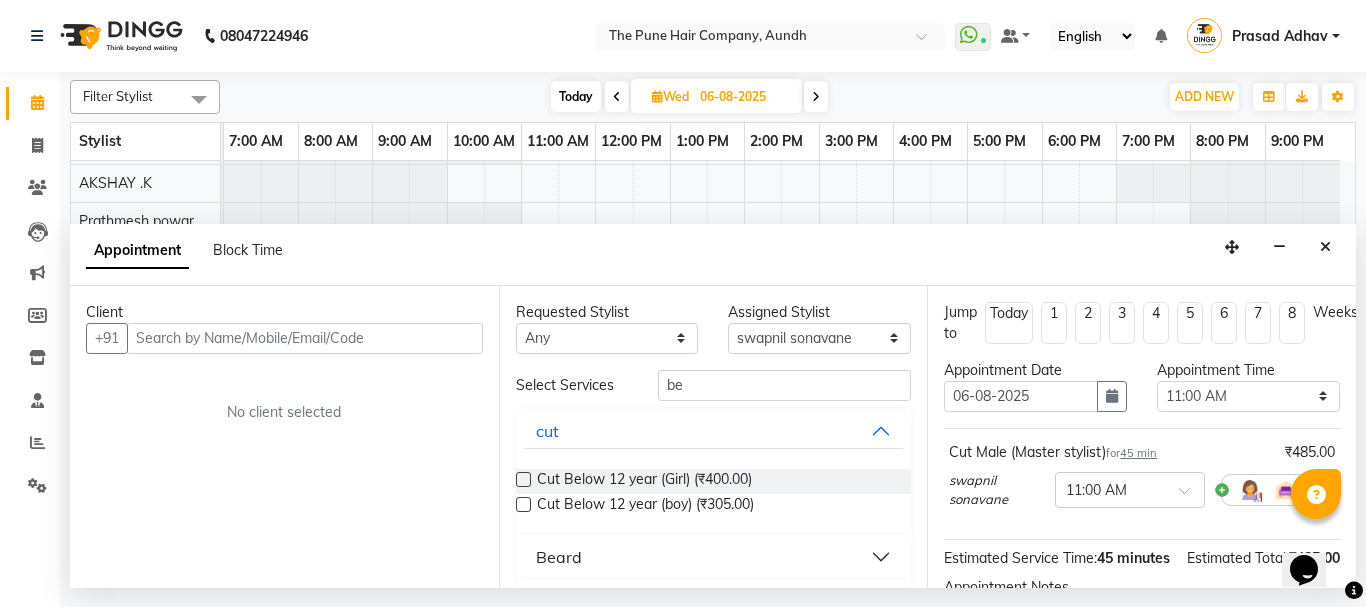 click on "Beard" at bounding box center [559, 557] 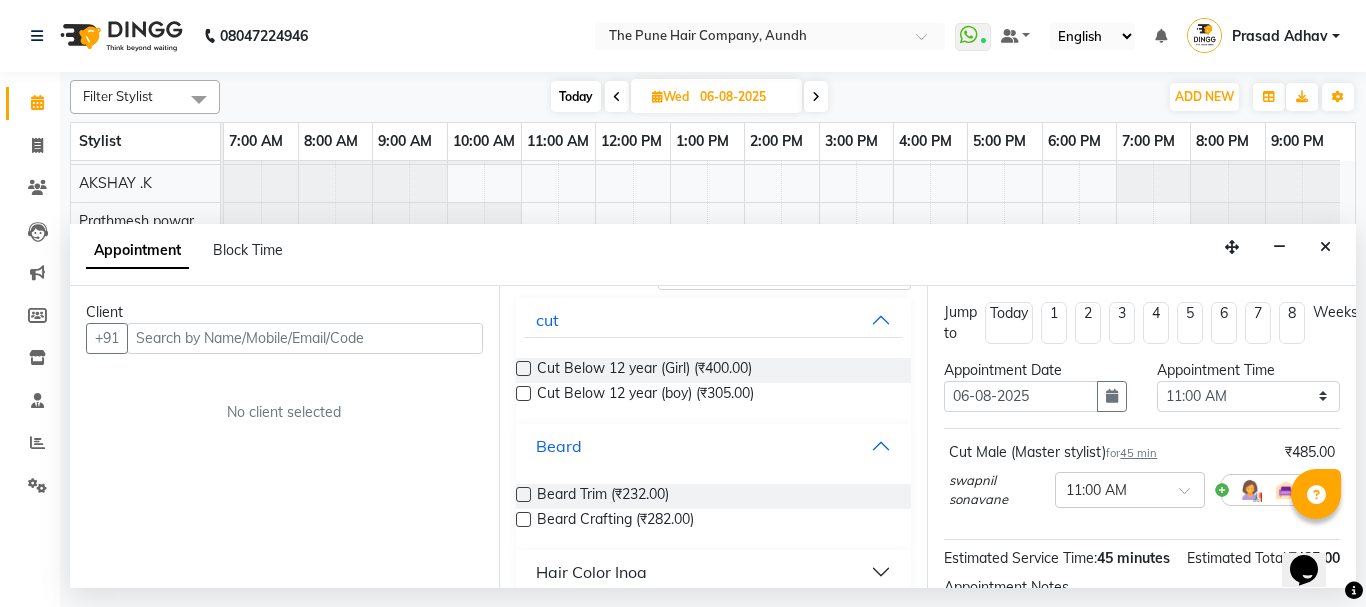 scroll, scrollTop: 186, scrollLeft: 0, axis: vertical 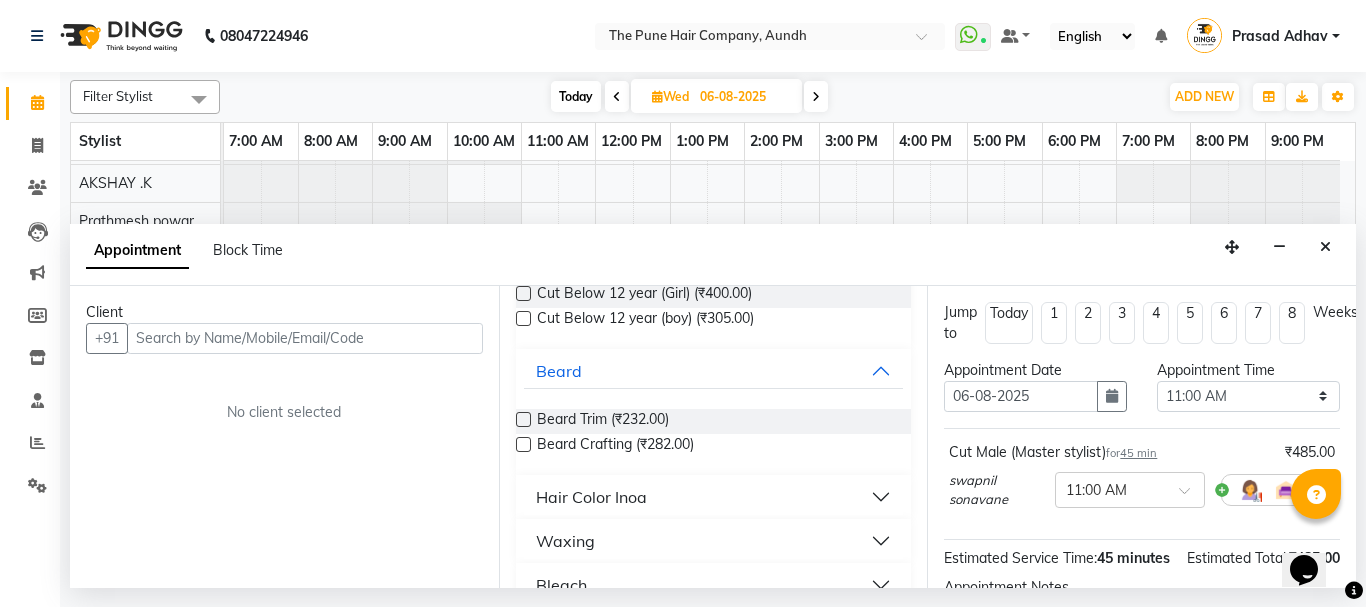 click at bounding box center [523, 444] 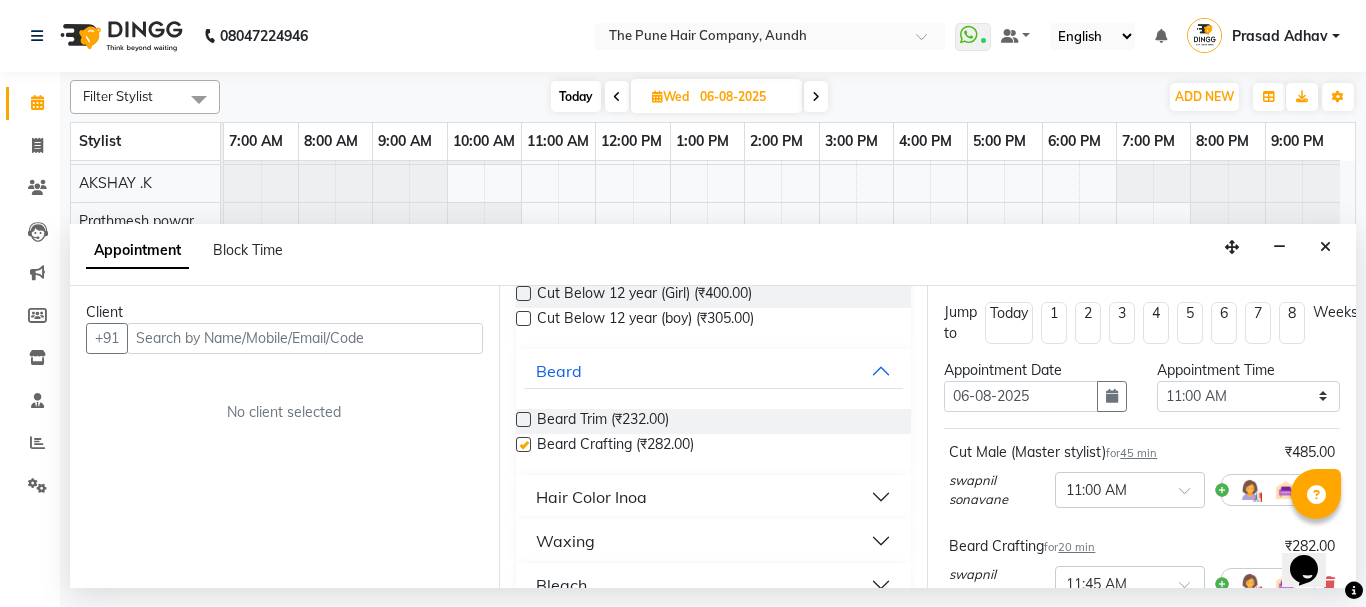 checkbox on "false" 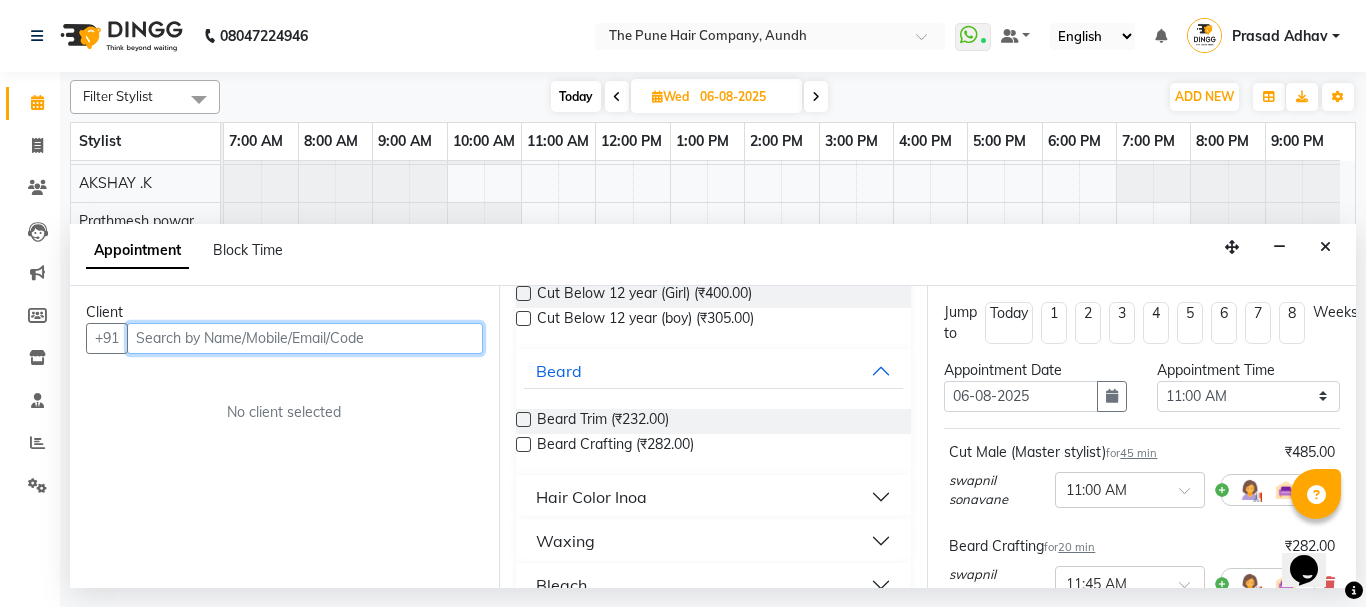 drag, startPoint x: 442, startPoint y: 329, endPoint x: 479, endPoint y: 291, distance: 53.037724 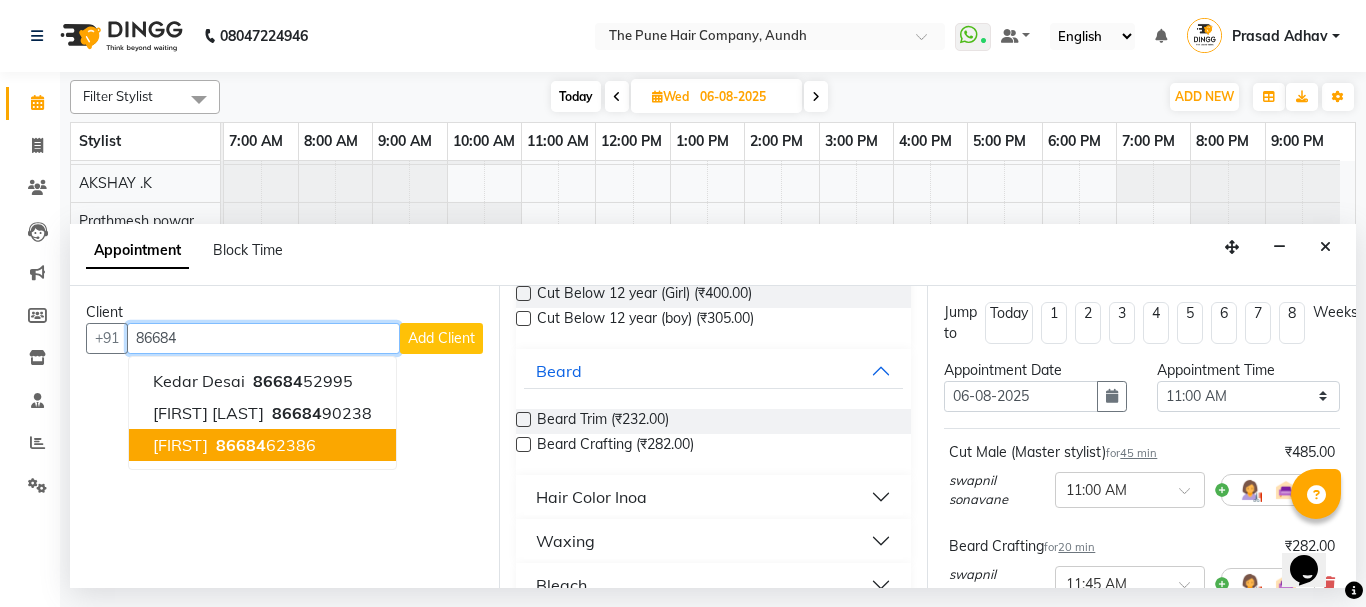 click on "param   86684 62386" at bounding box center (262, 445) 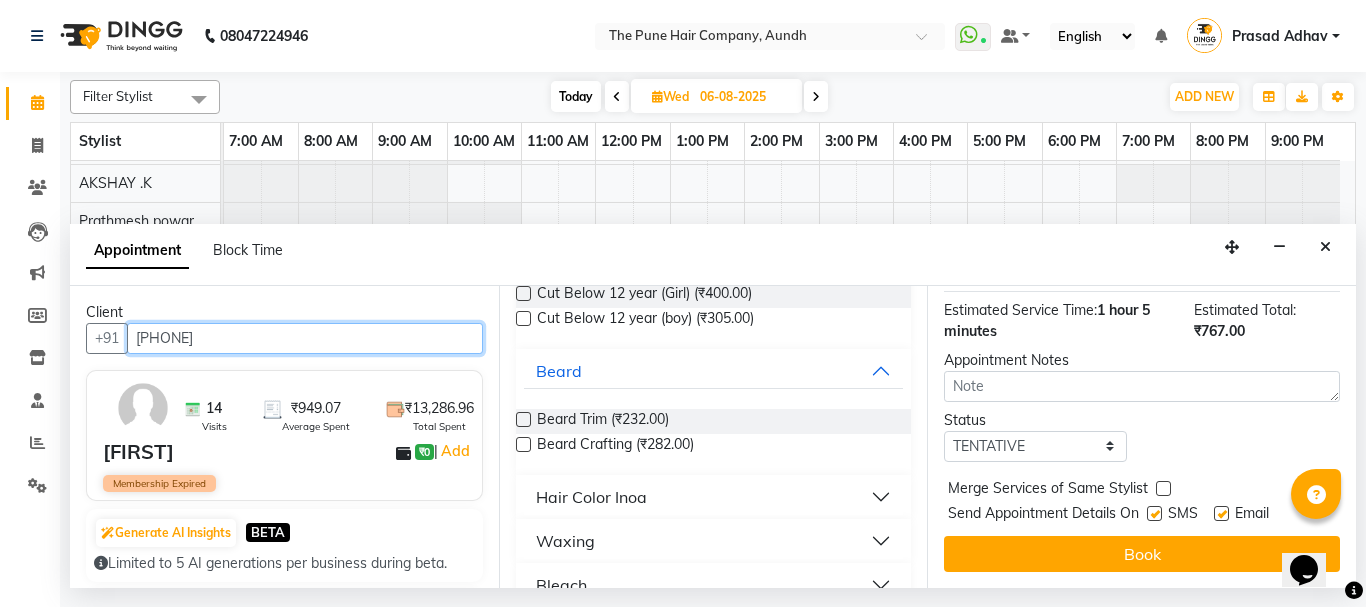 scroll, scrollTop: 357, scrollLeft: 0, axis: vertical 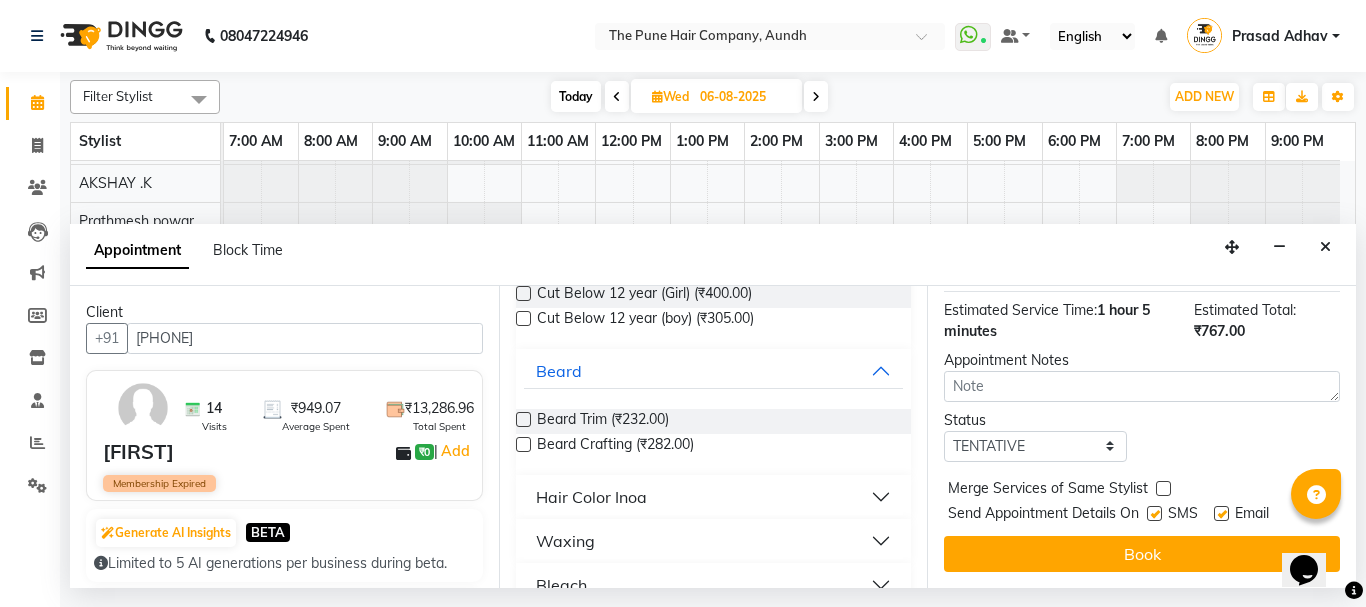click on "Book" at bounding box center [1142, 554] 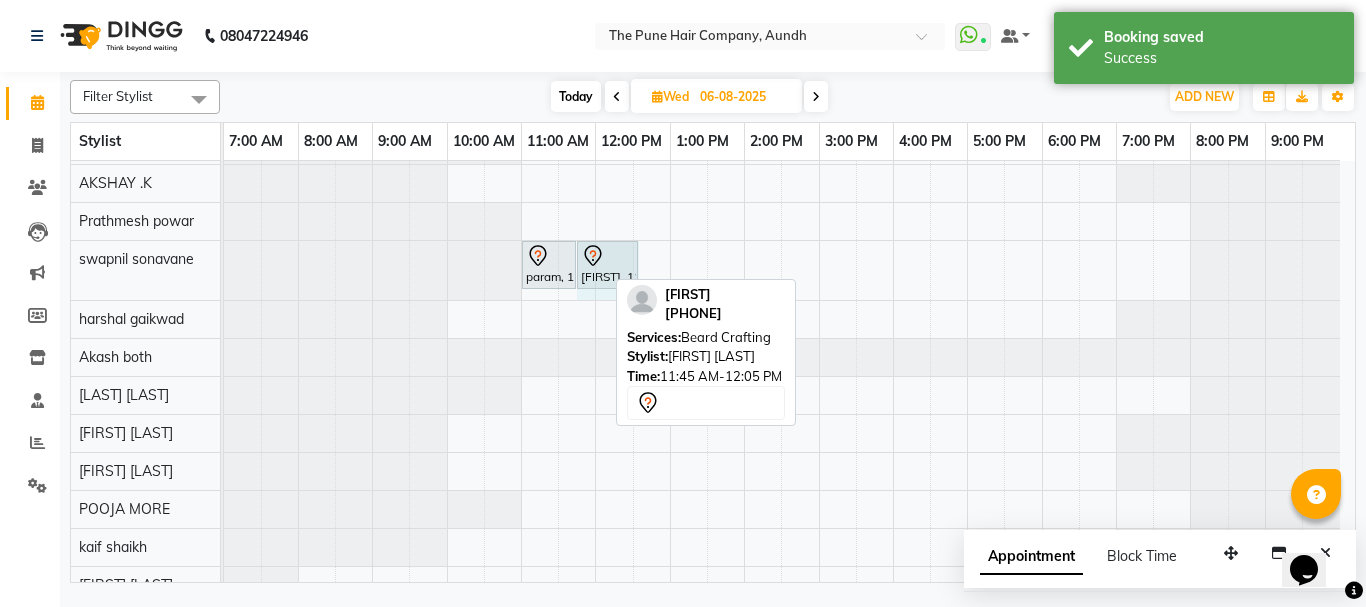 drag, startPoint x: 602, startPoint y: 266, endPoint x: 642, endPoint y: 265, distance: 40.012497 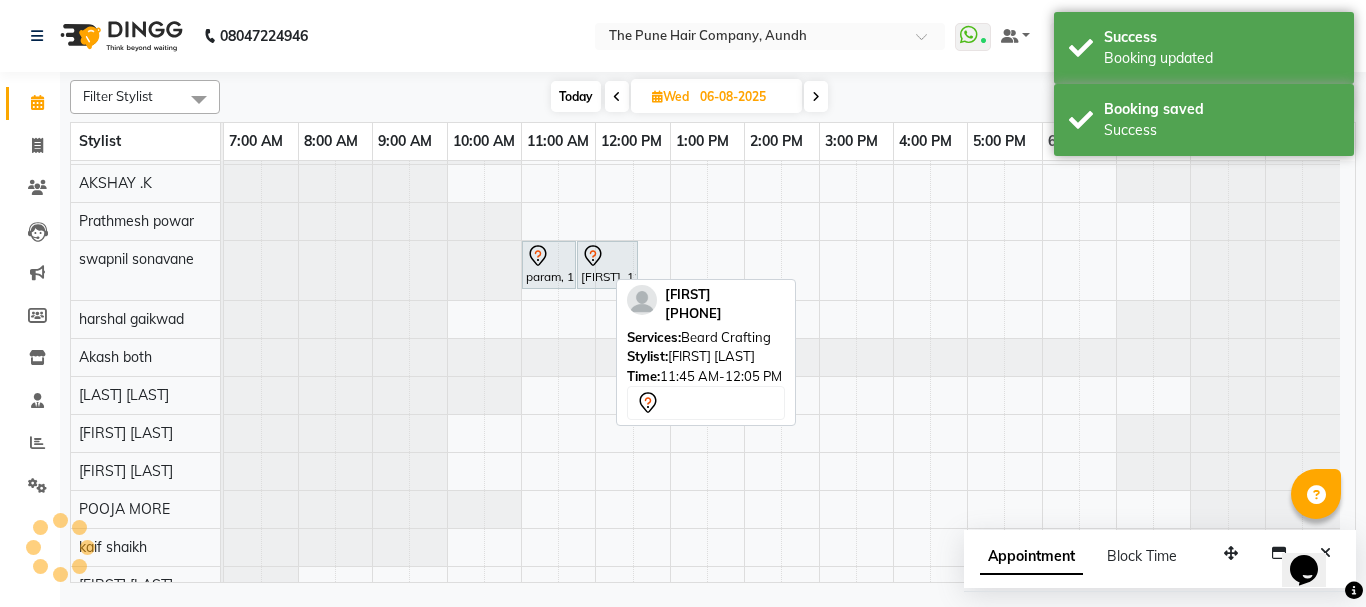 click on "Today" at bounding box center (576, 96) 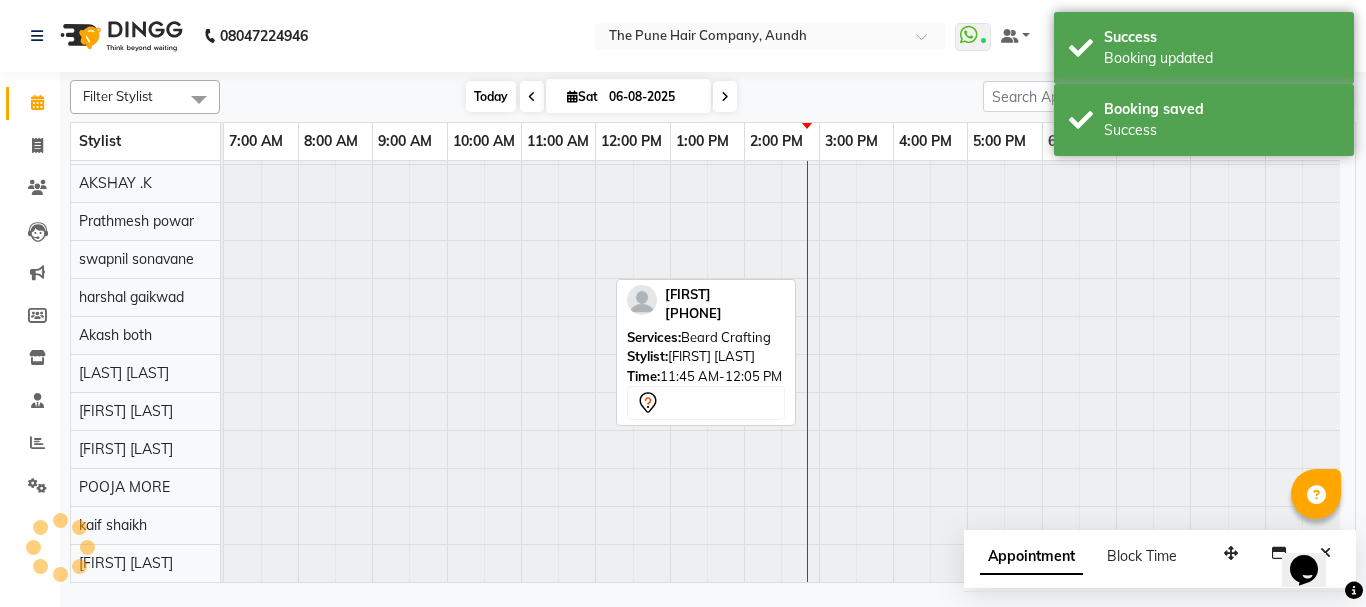 type on "02-08-2025" 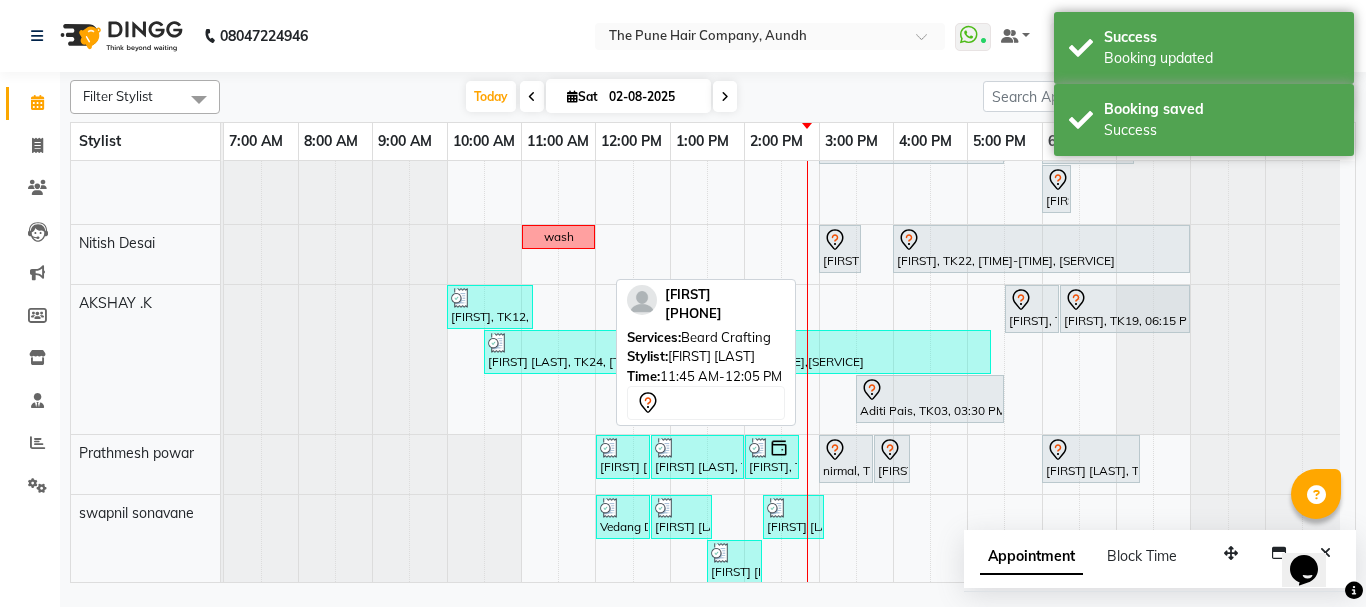 scroll, scrollTop: 154, scrollLeft: 0, axis: vertical 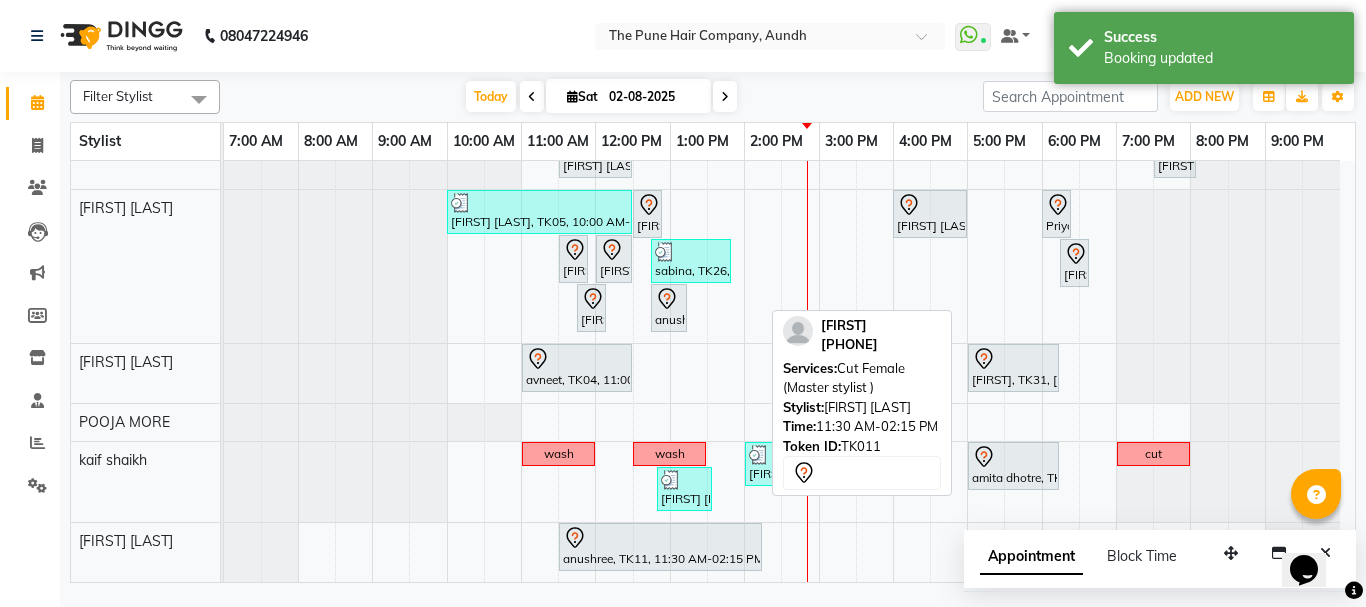 click on "anushree, TK11, 11:30 AM-02:15 PM, Cut Female (Master stylist )" at bounding box center (660, 547) 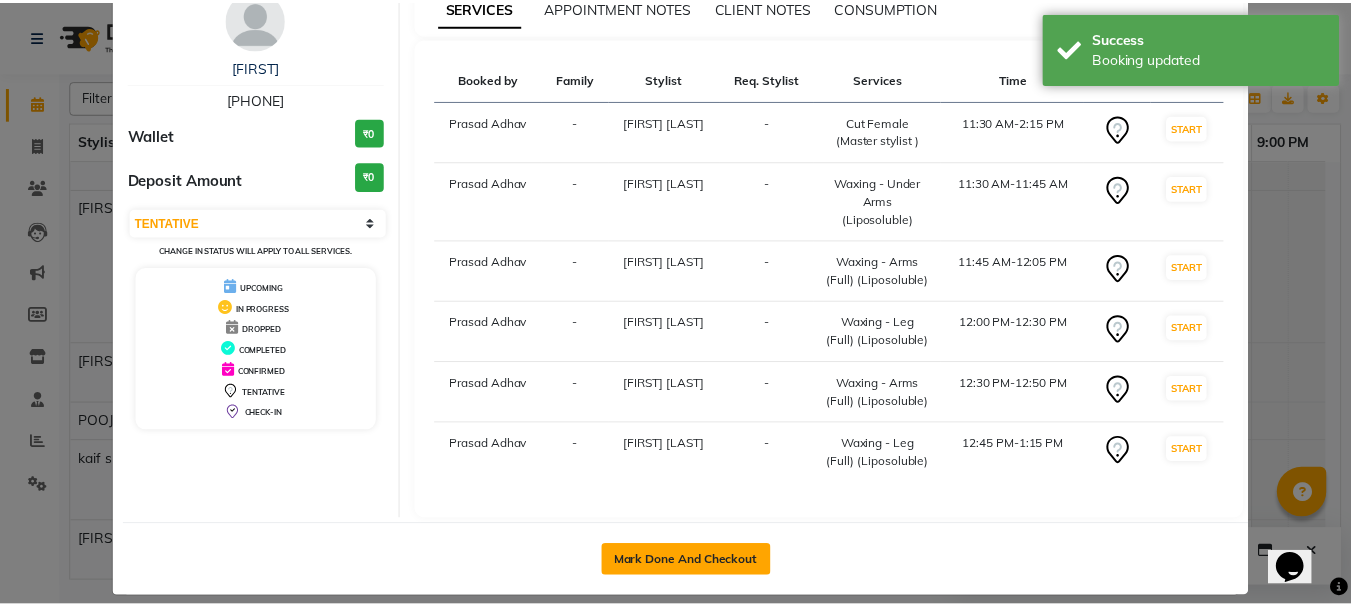 scroll, scrollTop: 90, scrollLeft: 0, axis: vertical 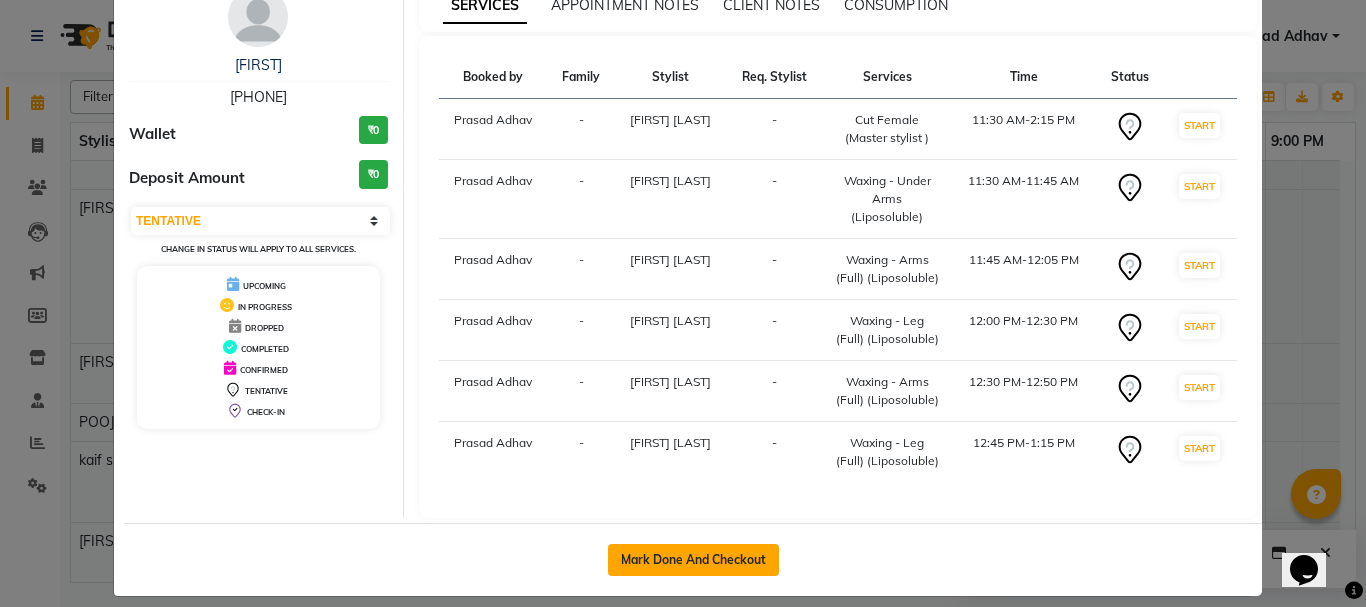 click on "Mark Done And Checkout" 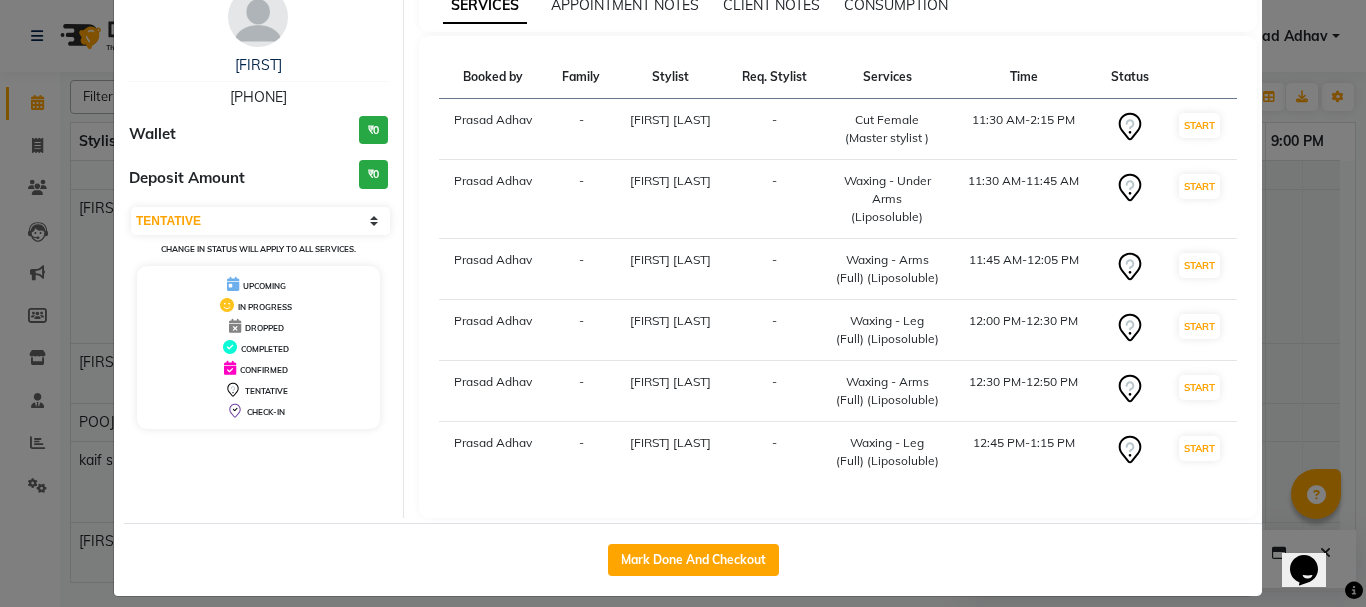 select on "service" 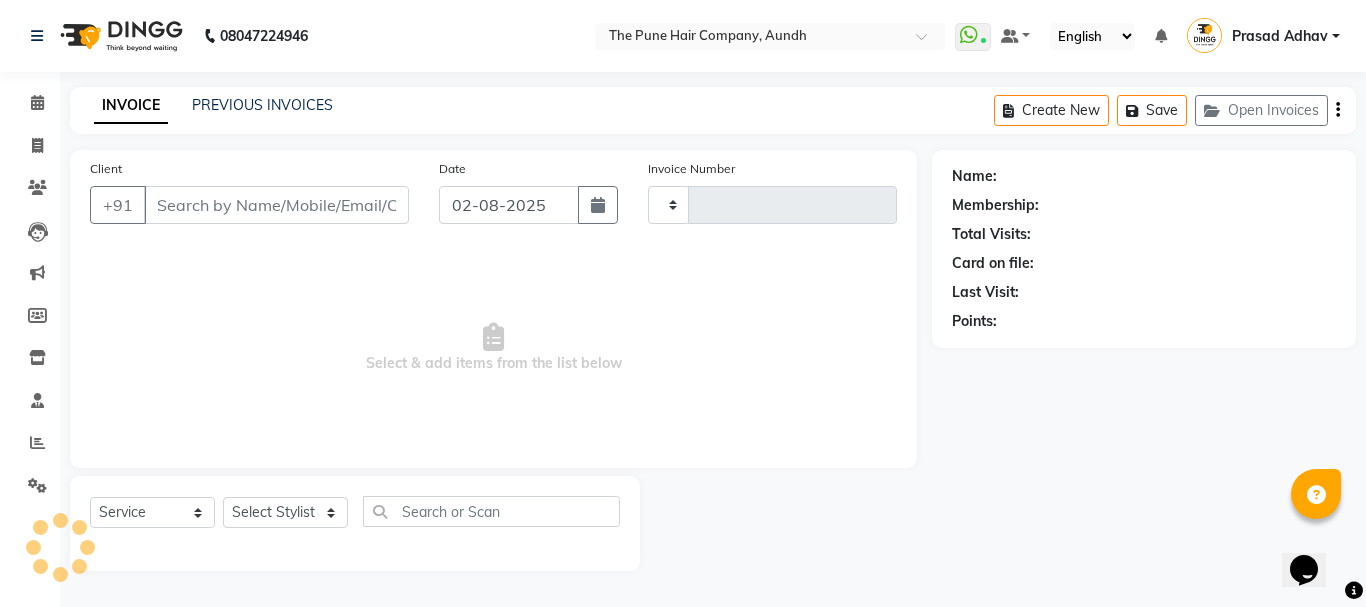 type on "3709" 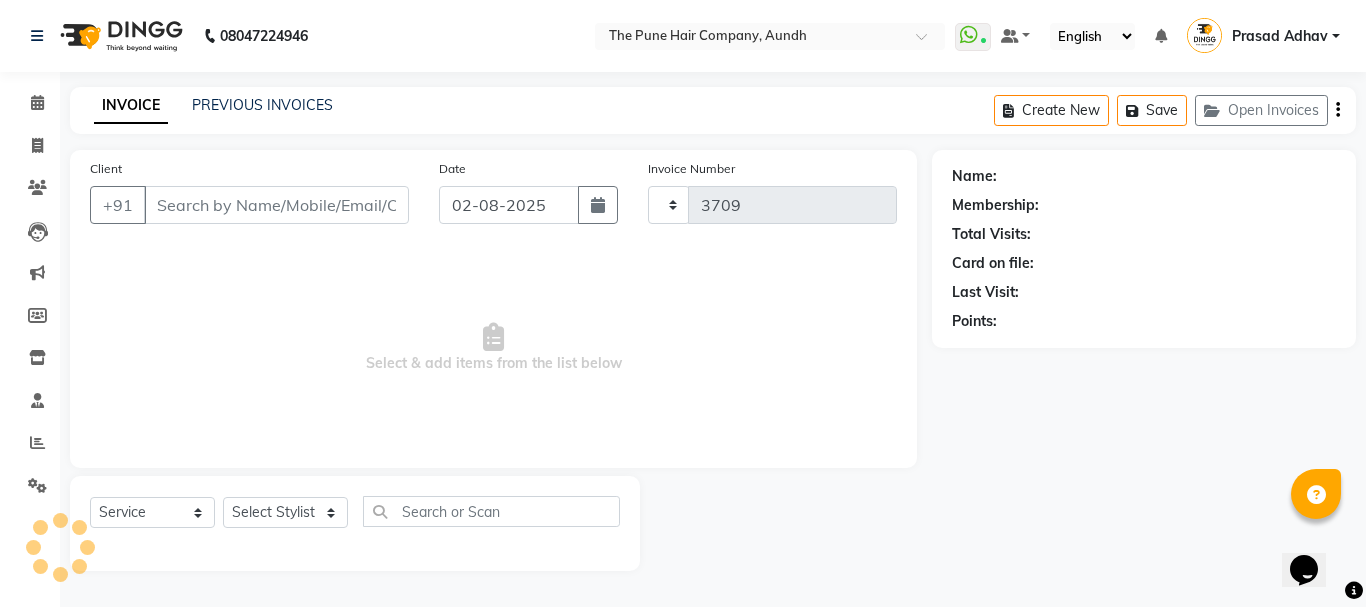 select on "106" 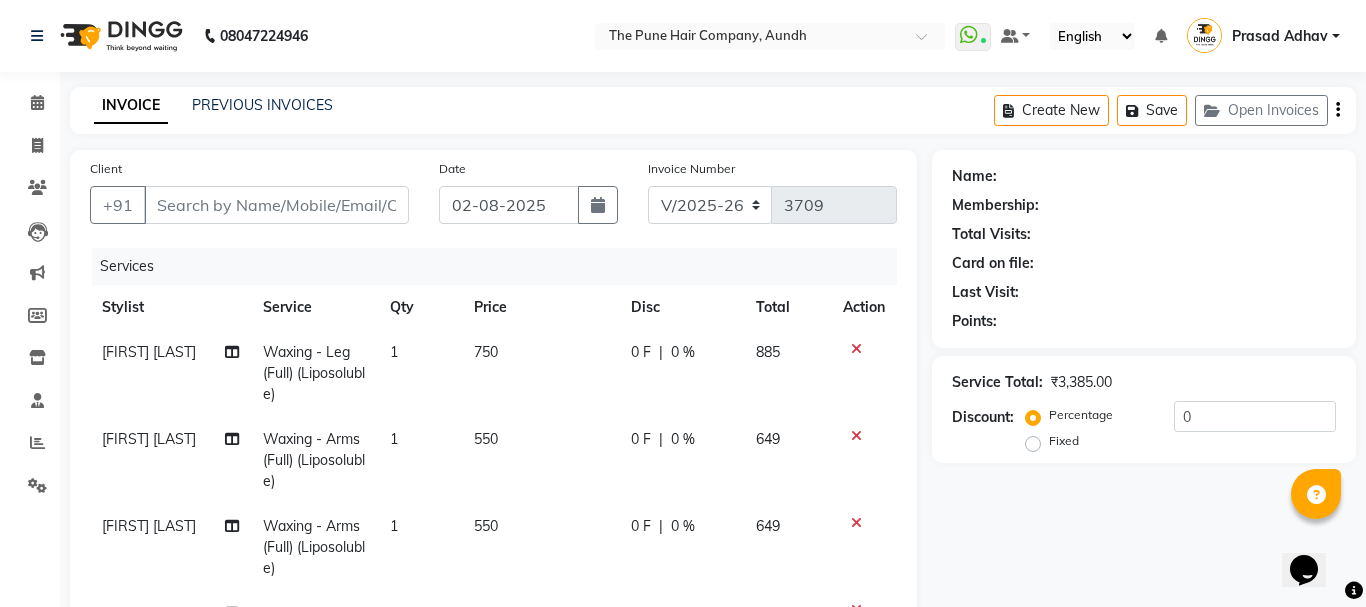 type on "7276653730" 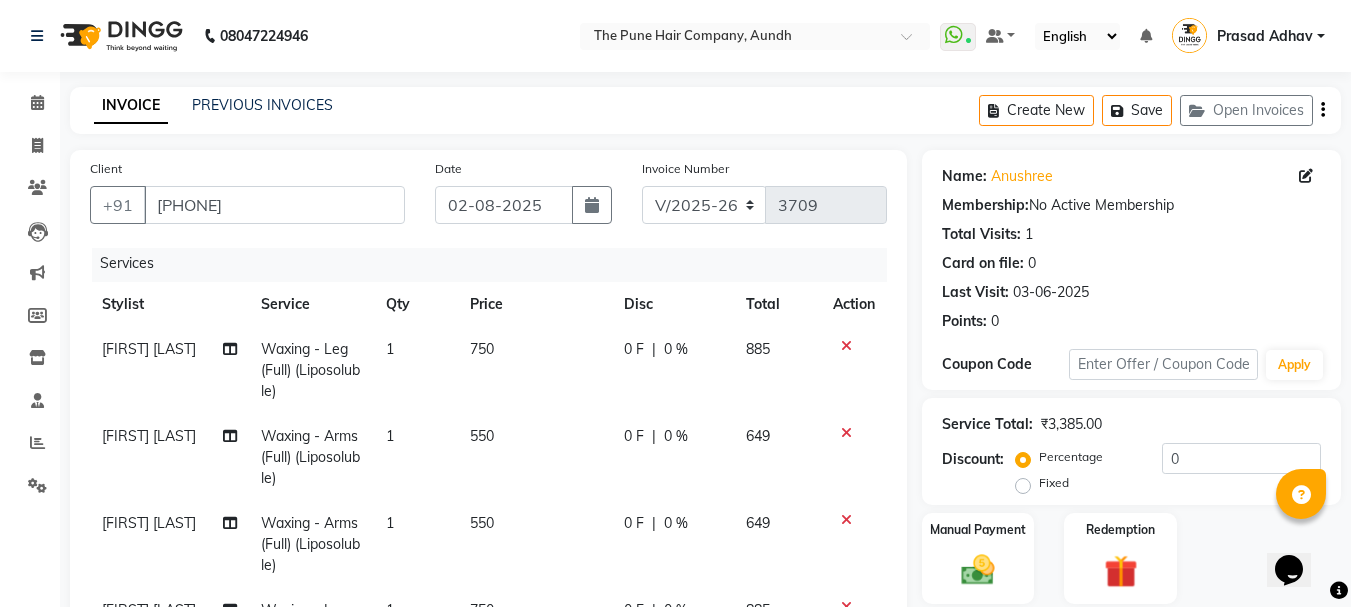 scroll, scrollTop: 0, scrollLeft: 0, axis: both 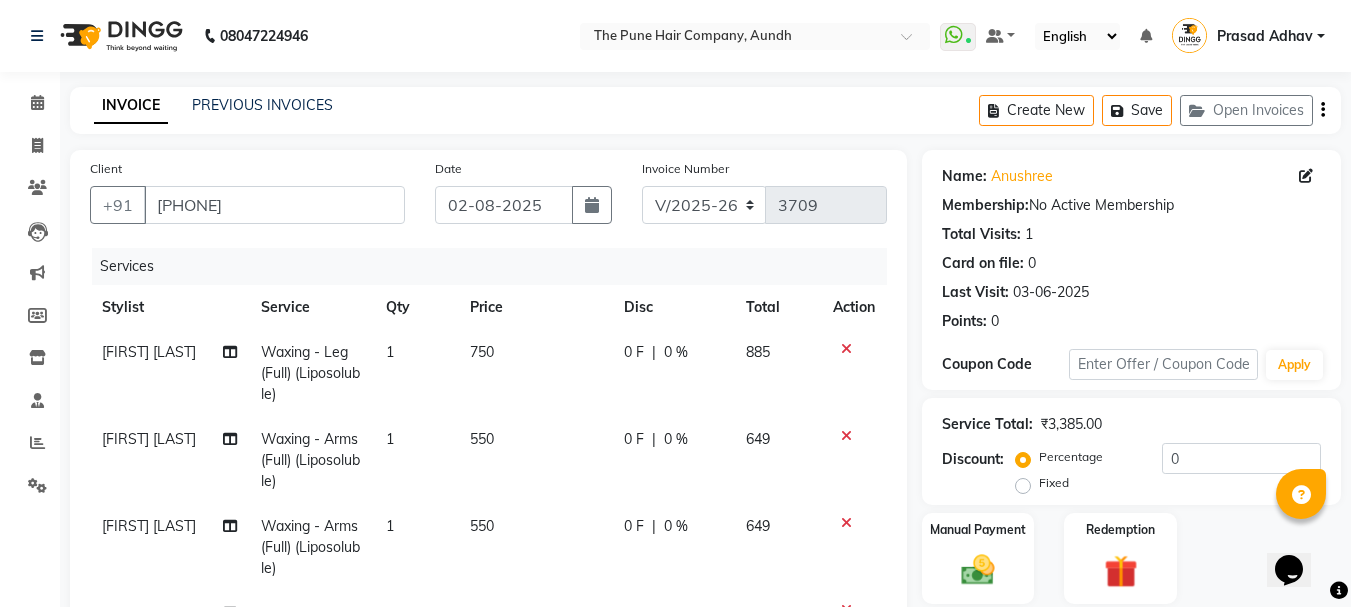 click 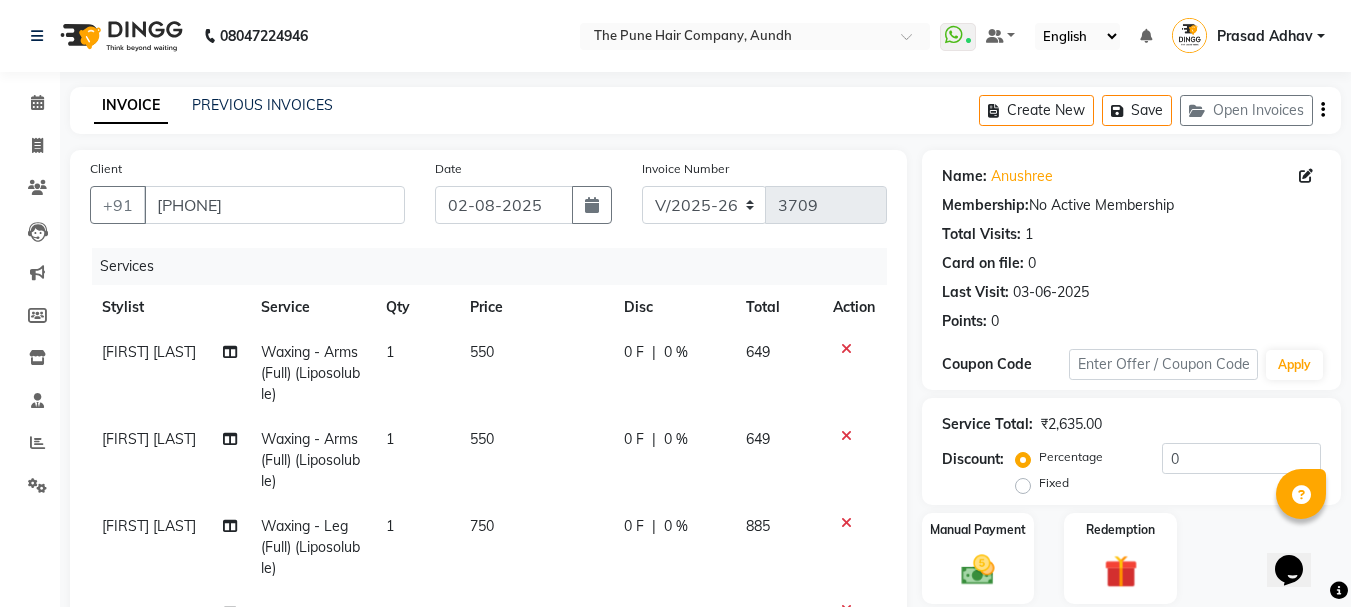 scroll, scrollTop: 27, scrollLeft: 0, axis: vertical 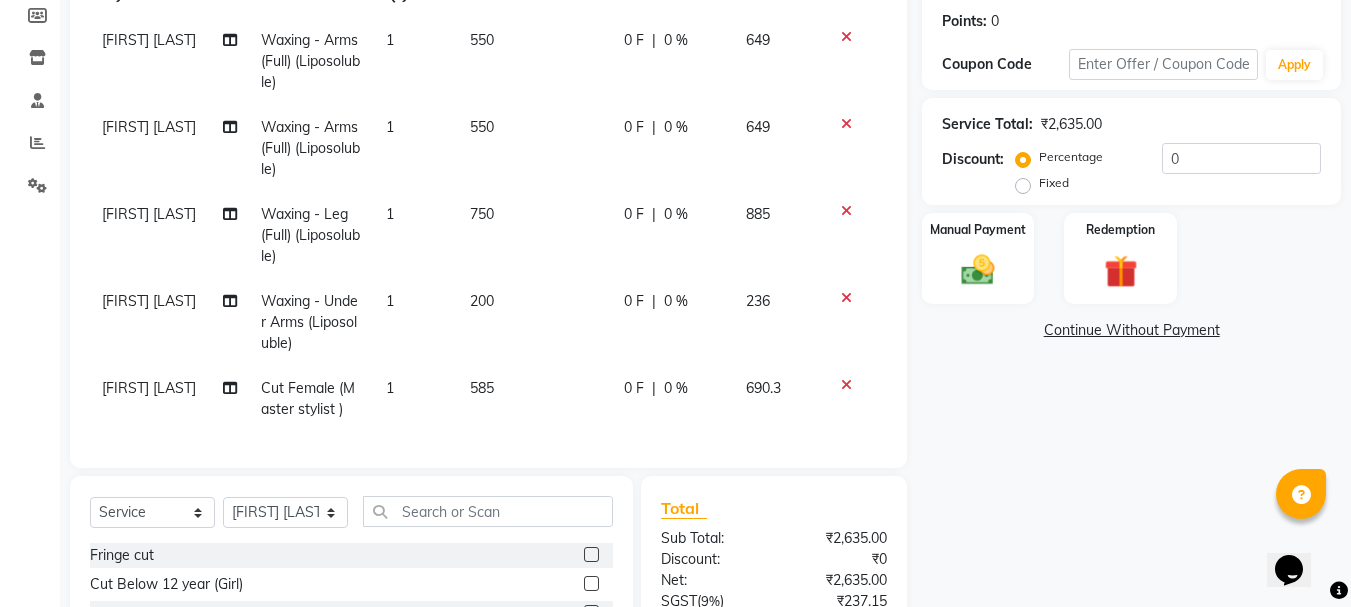 click 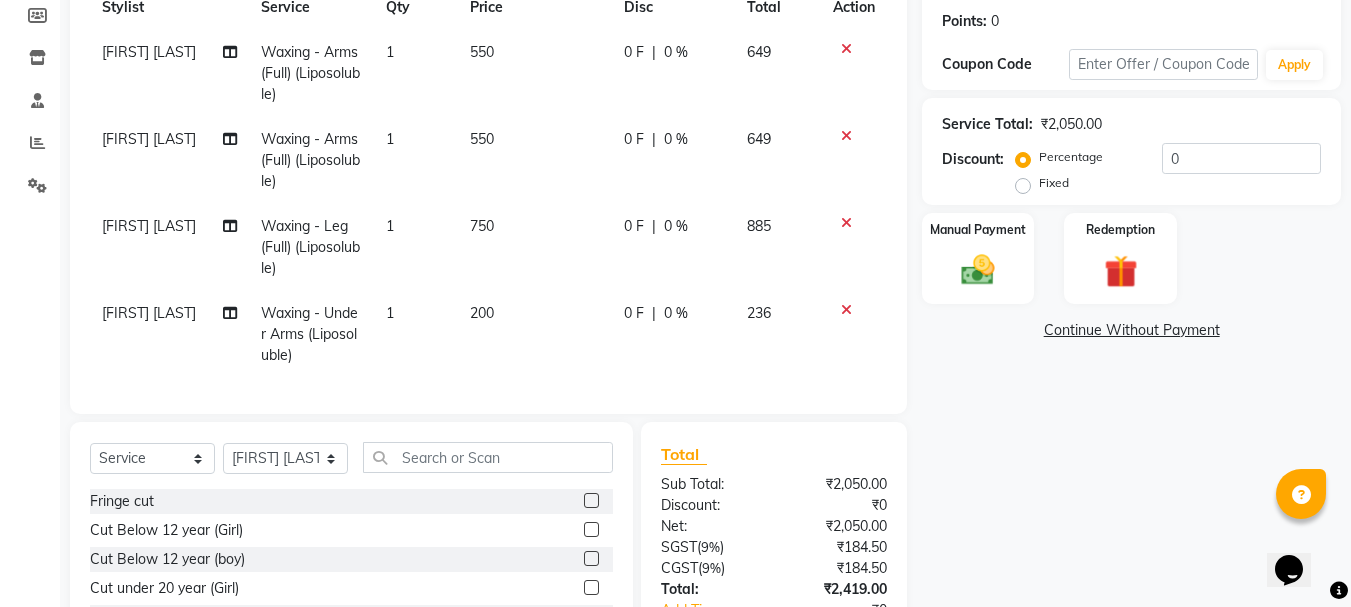 scroll, scrollTop: 0, scrollLeft: 0, axis: both 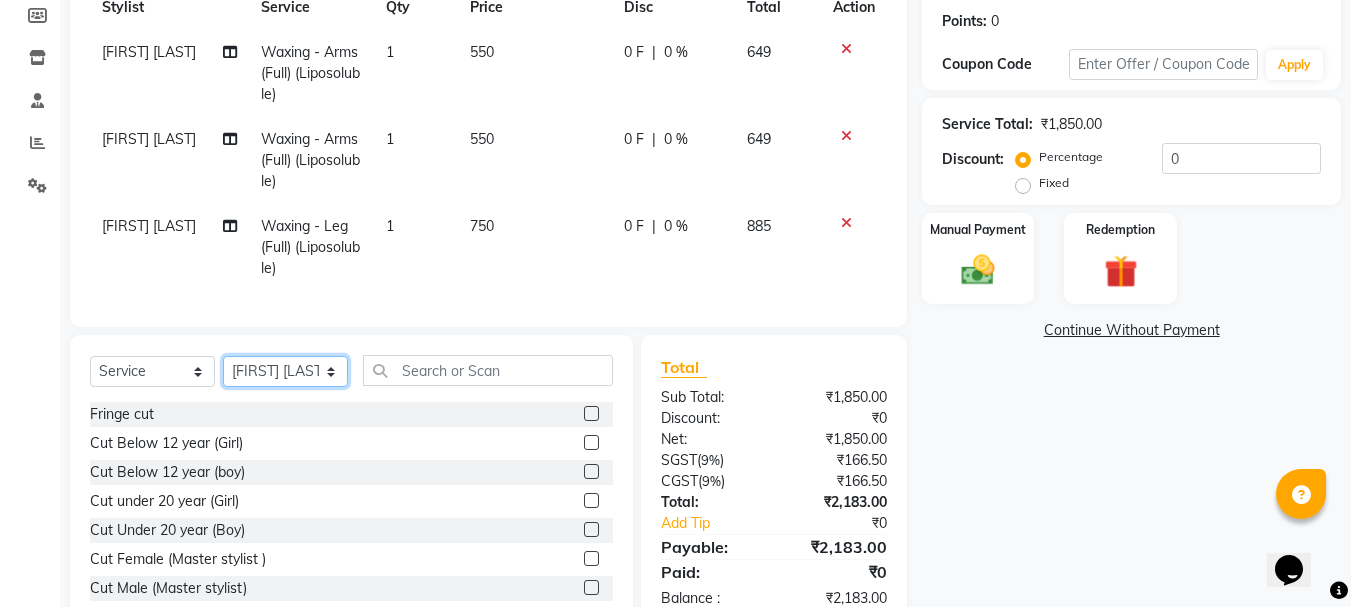 click on "Select Stylist Akash both AKSHAY .K harshal gaikwad kaif shaikh LAKKHAN SHINDE Nagesh Jadhav Nitish Desai  Pavan mane POOJA MORE Prasad Adhav  Prathmesh powar Shweta gotur Sonal saindane swapnil sonavane" 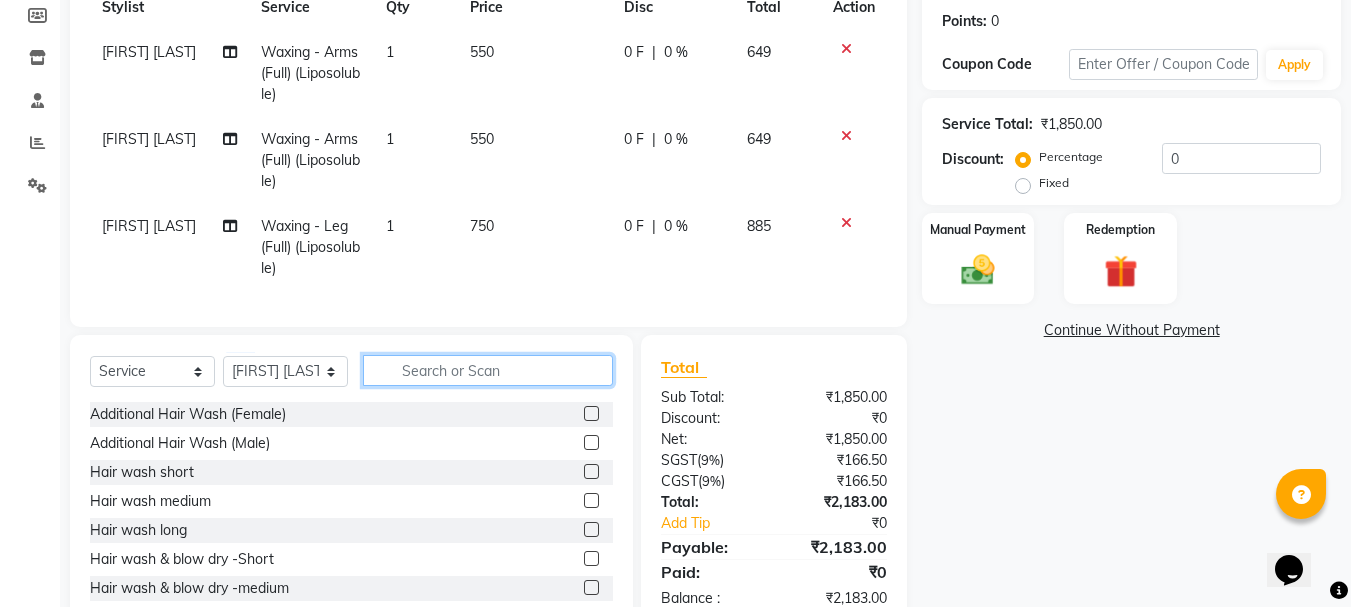 click 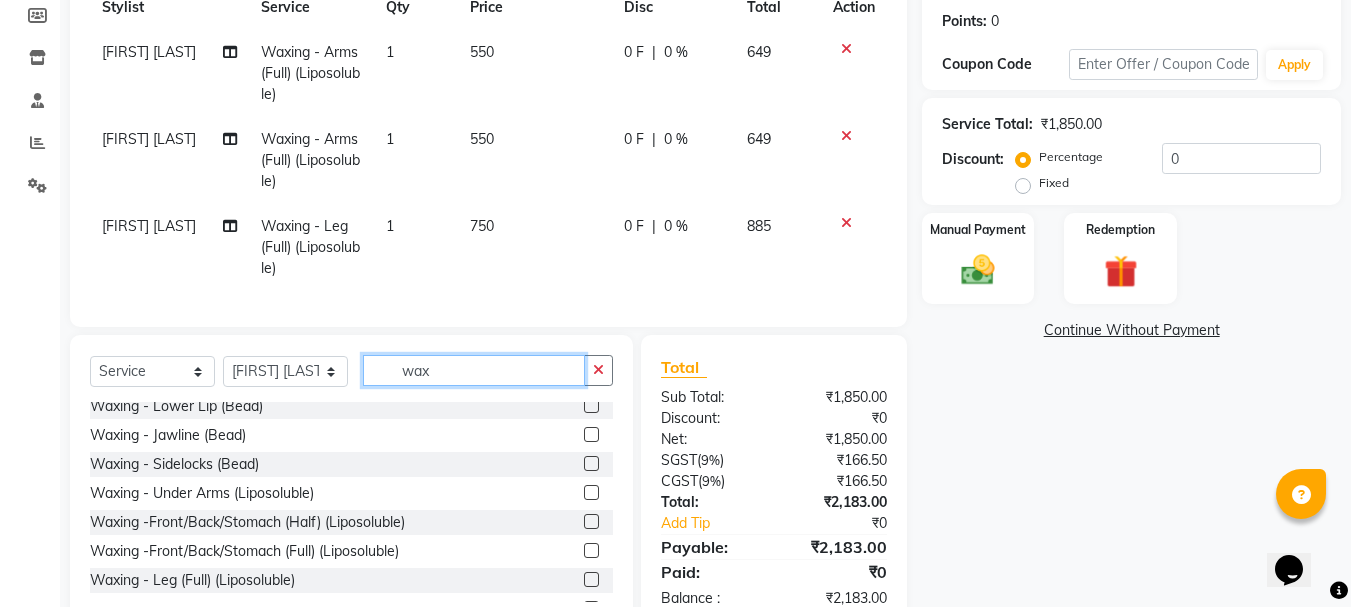 scroll, scrollTop: 100, scrollLeft: 0, axis: vertical 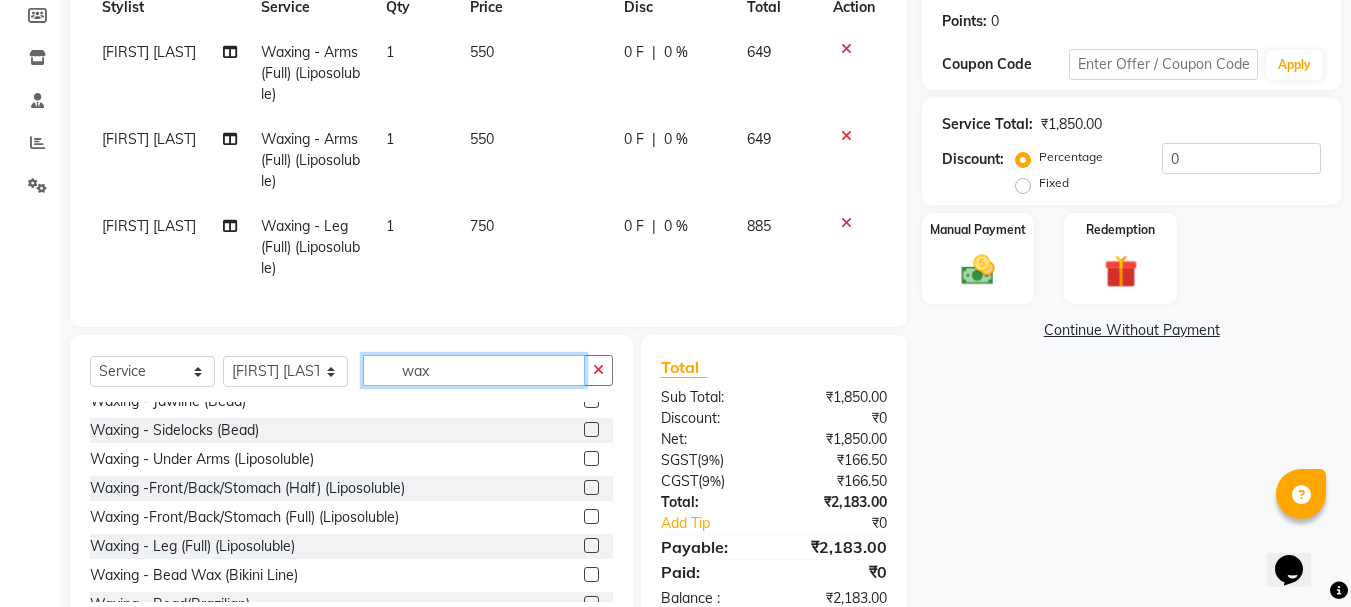 type on "wax" 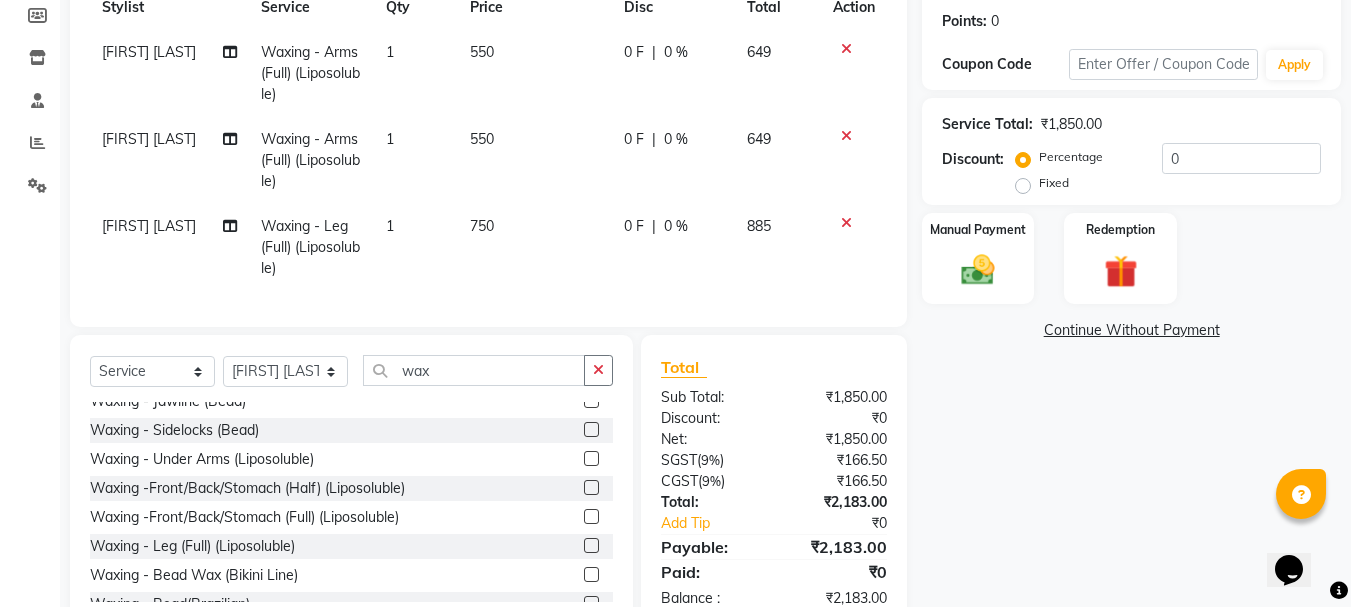 click 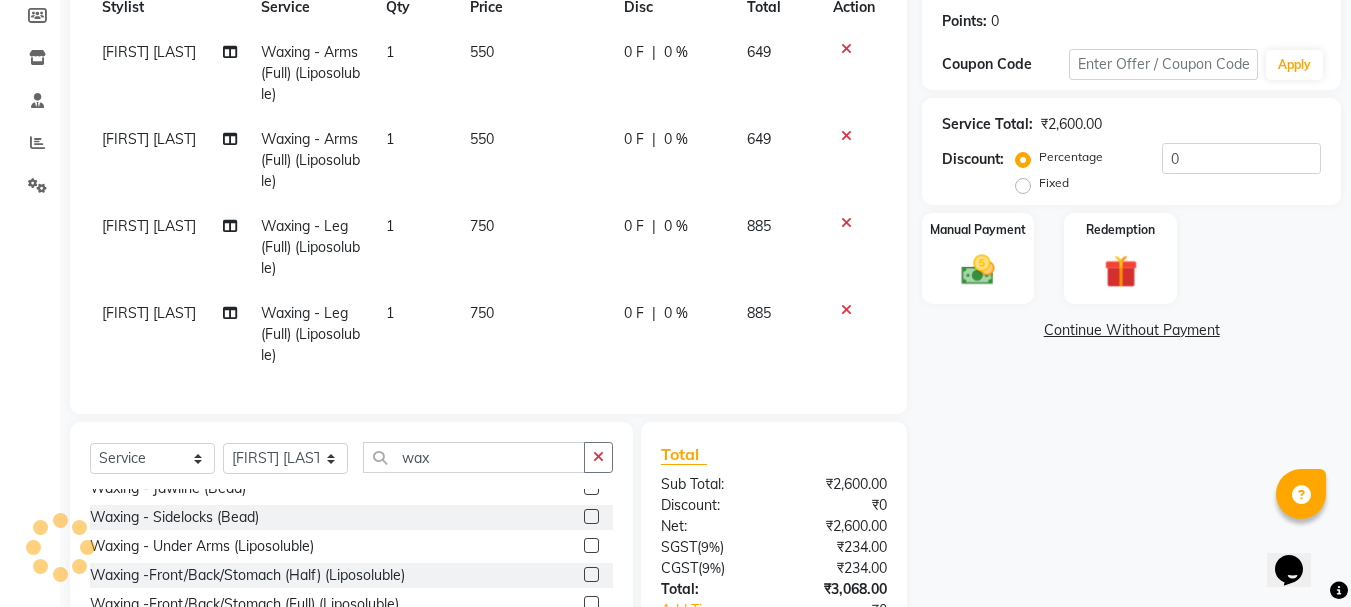 checkbox on "false" 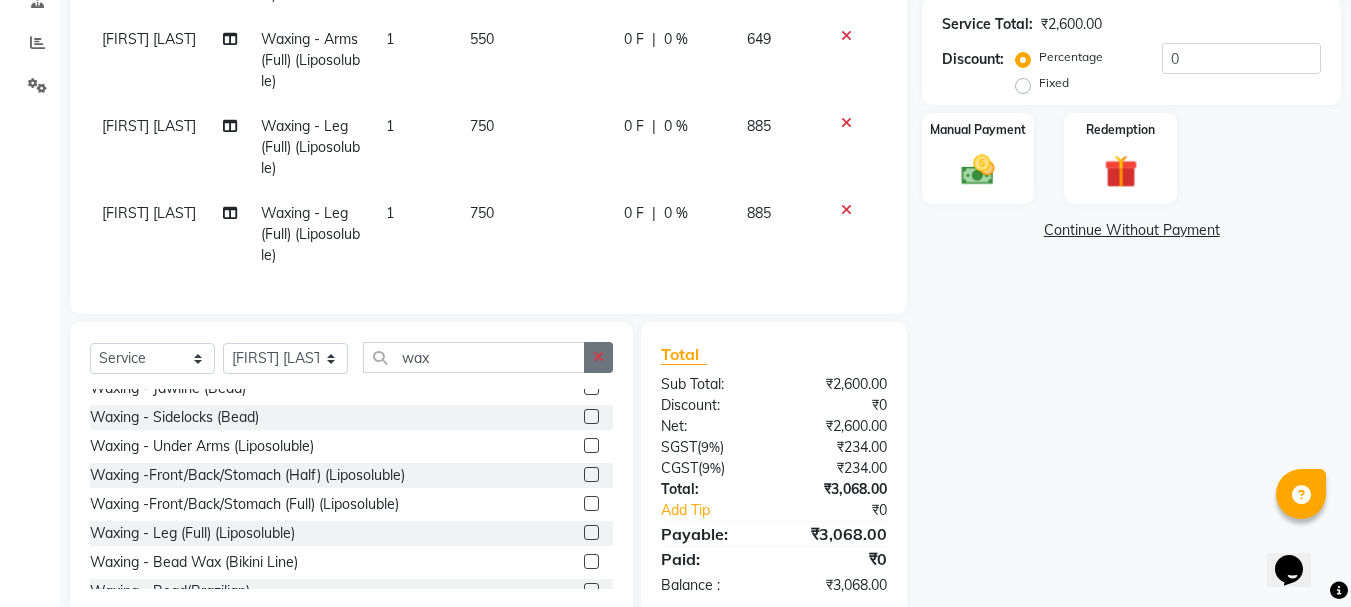 click 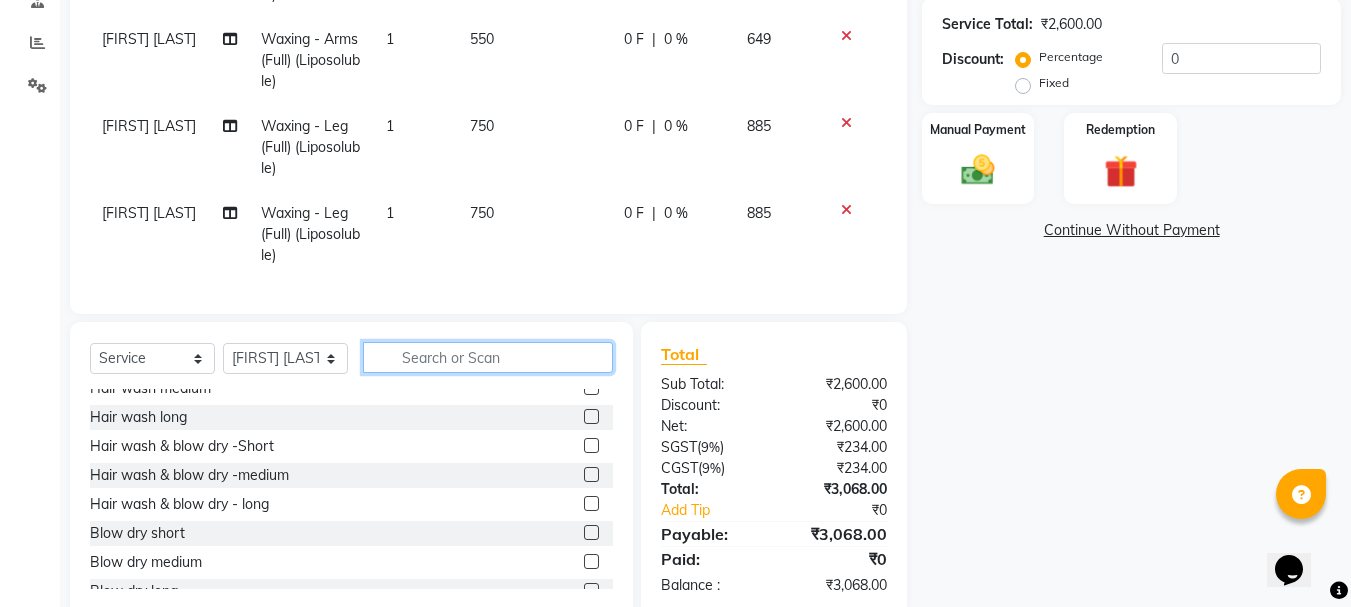 scroll, scrollTop: 941, scrollLeft: 0, axis: vertical 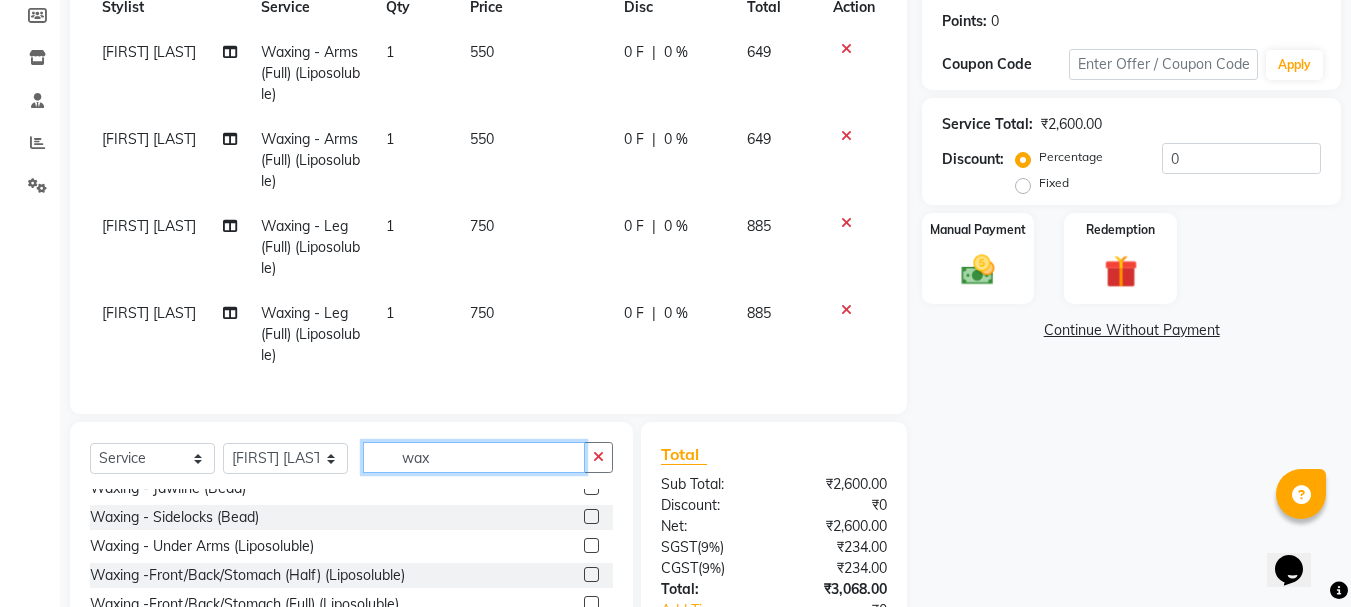 type on "wax" 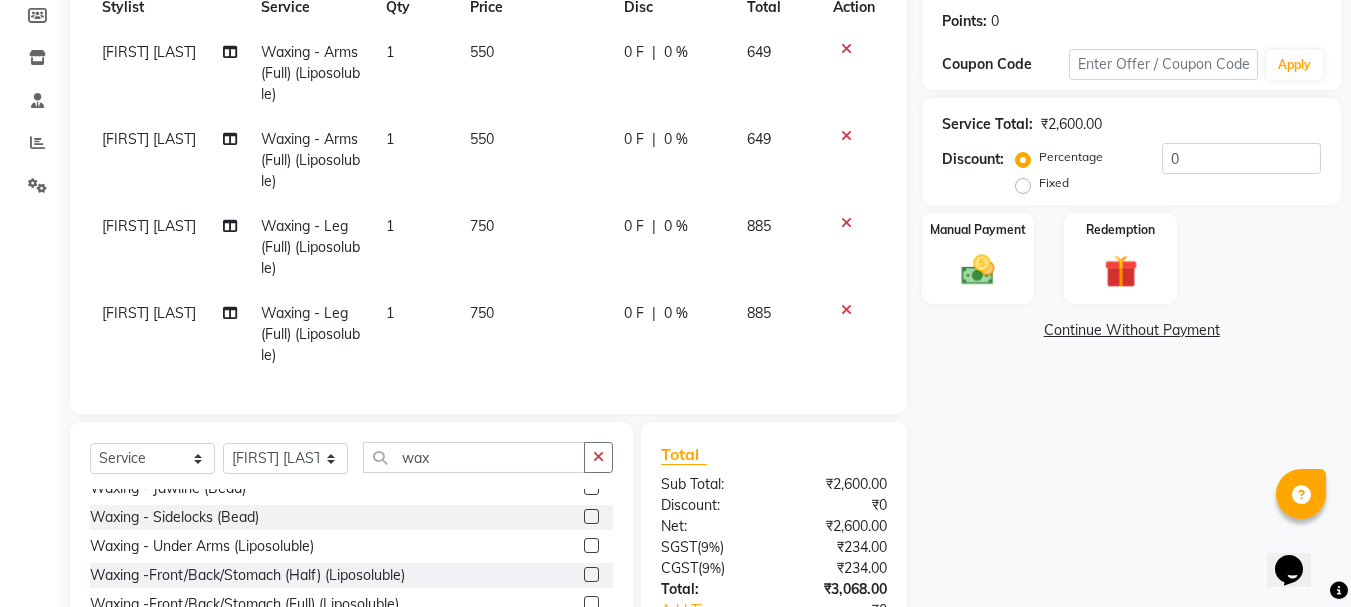 click 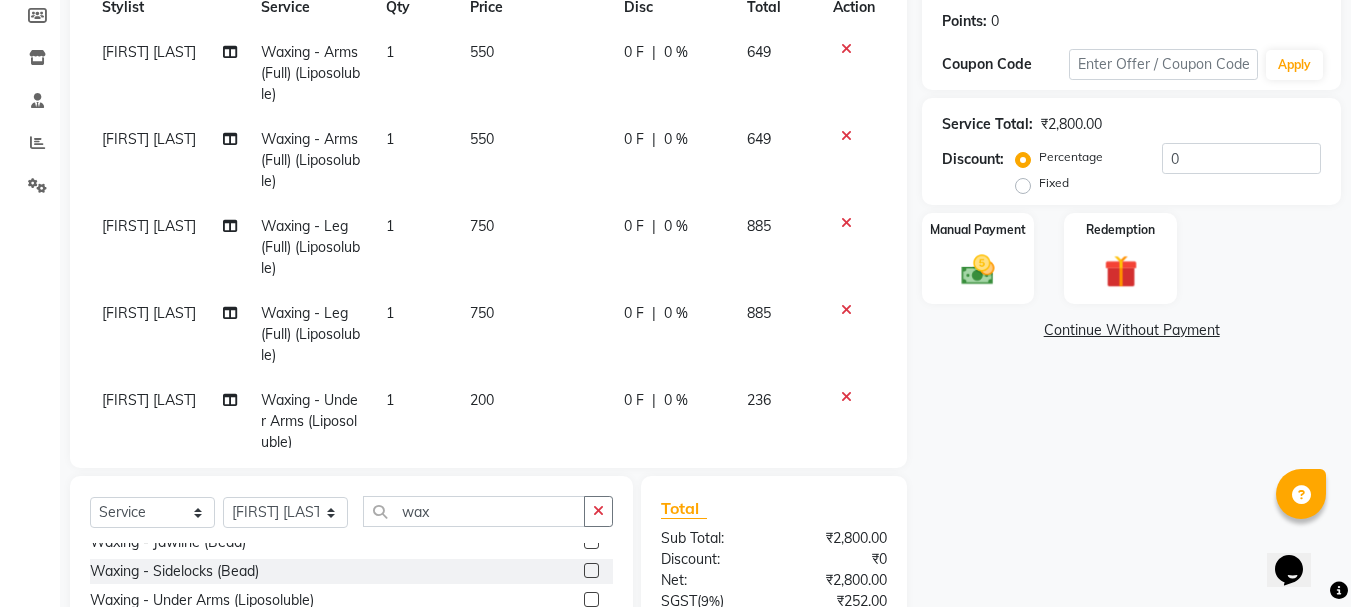 click 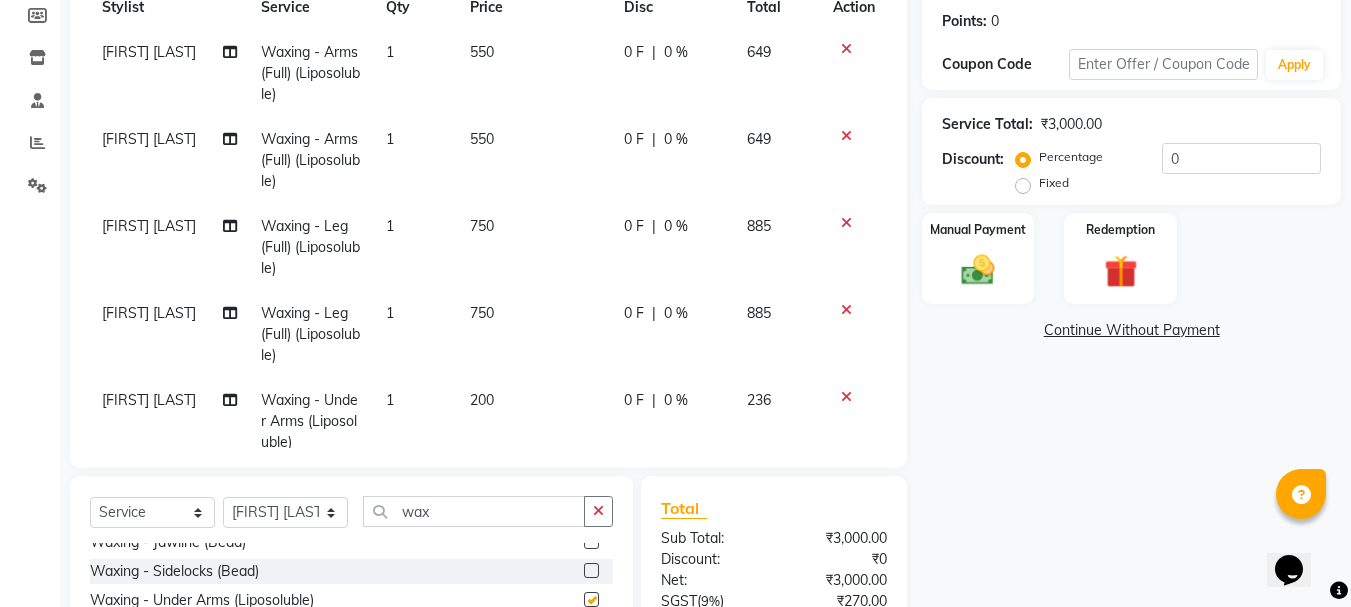 checkbox on "false" 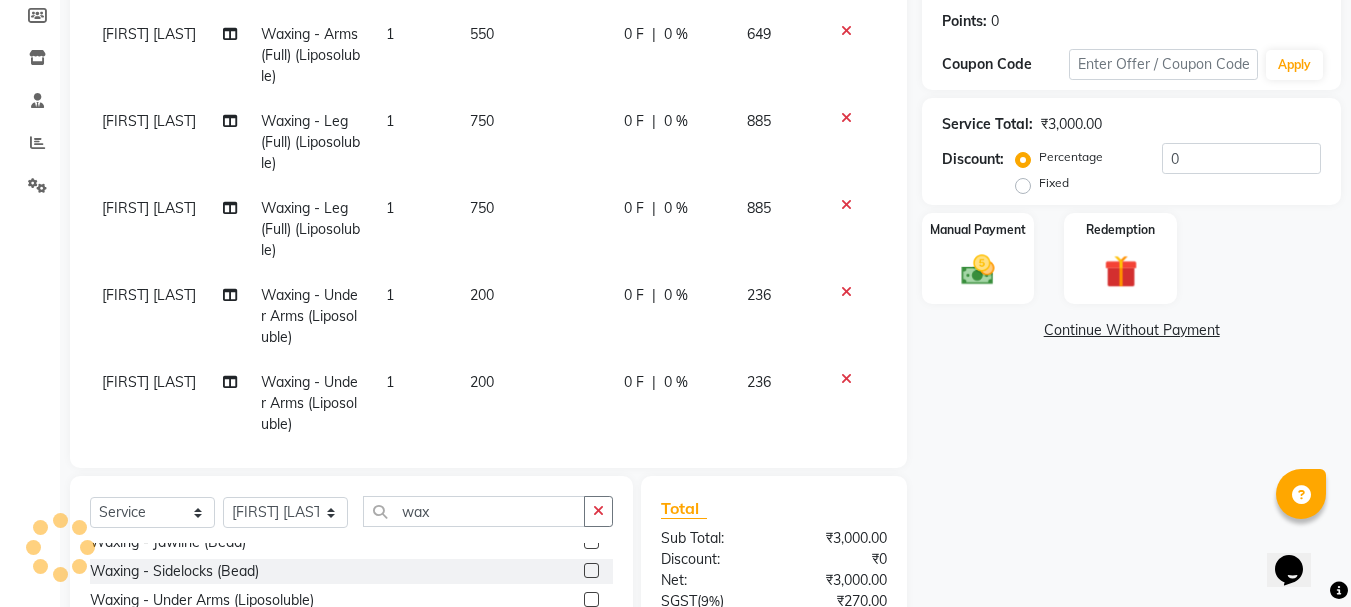 scroll, scrollTop: 135, scrollLeft: 0, axis: vertical 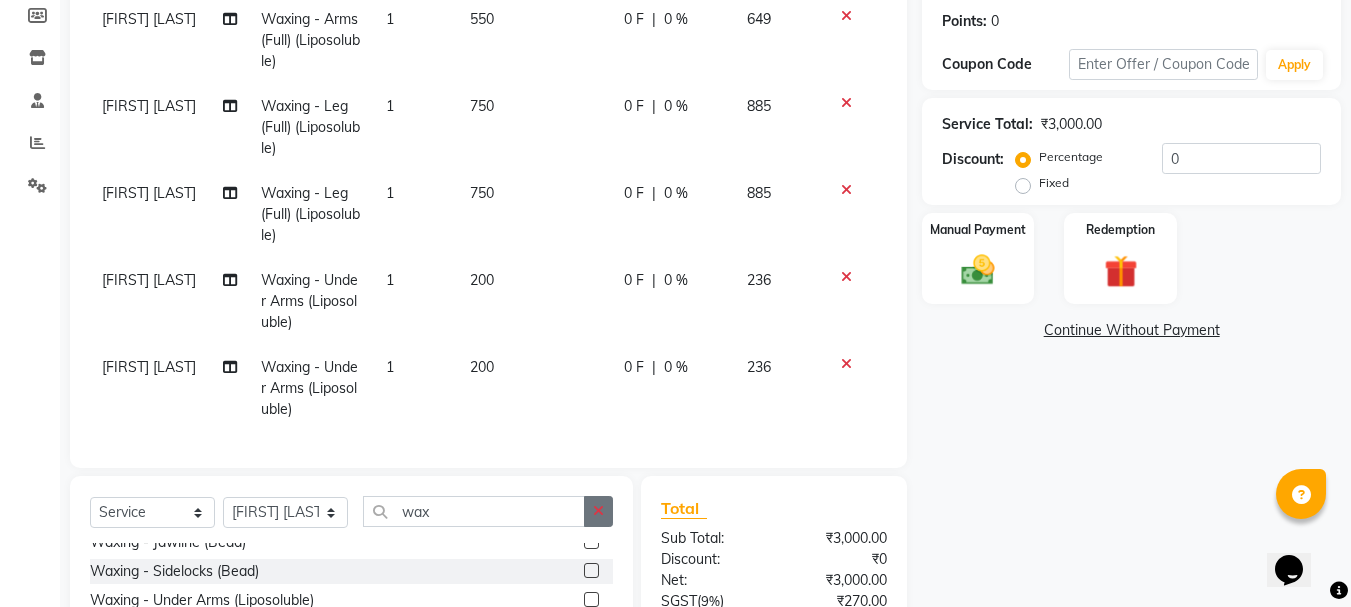 click 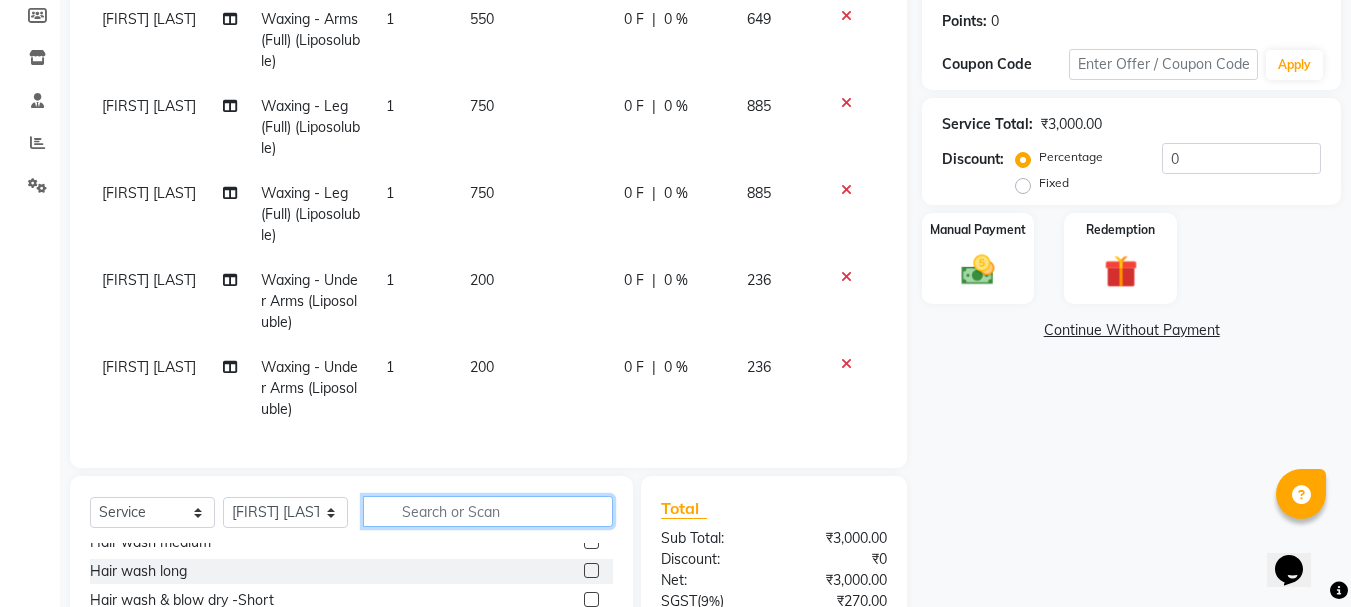 scroll, scrollTop: 941, scrollLeft: 0, axis: vertical 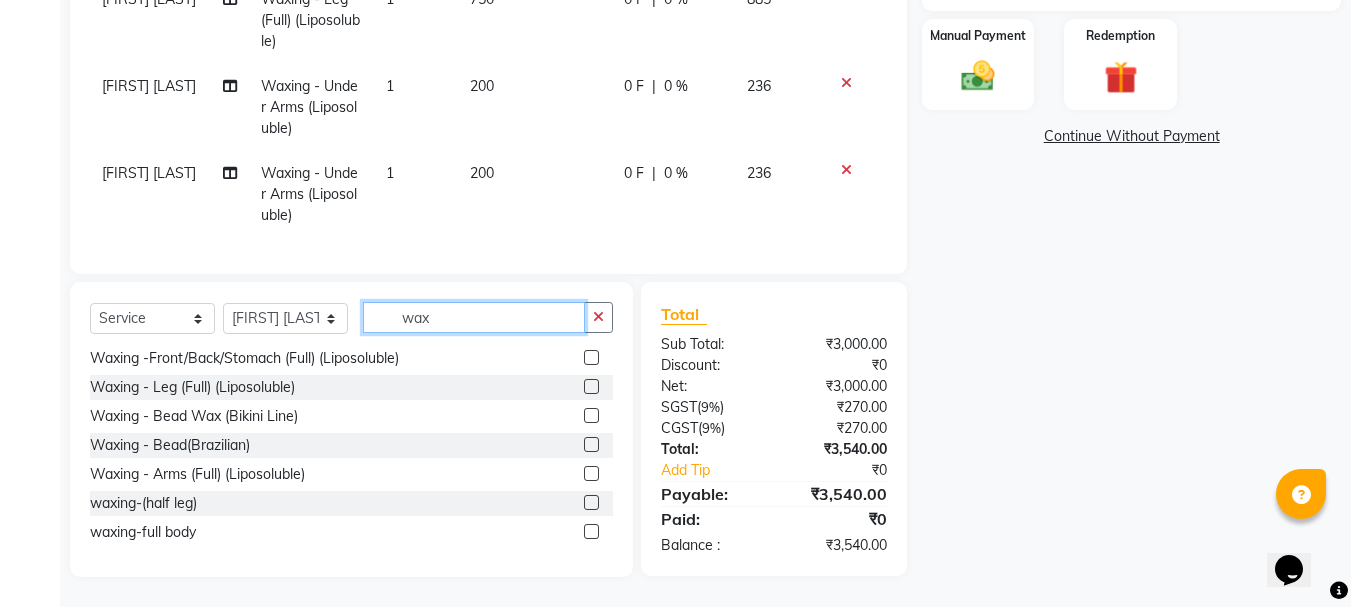 type on "wax" 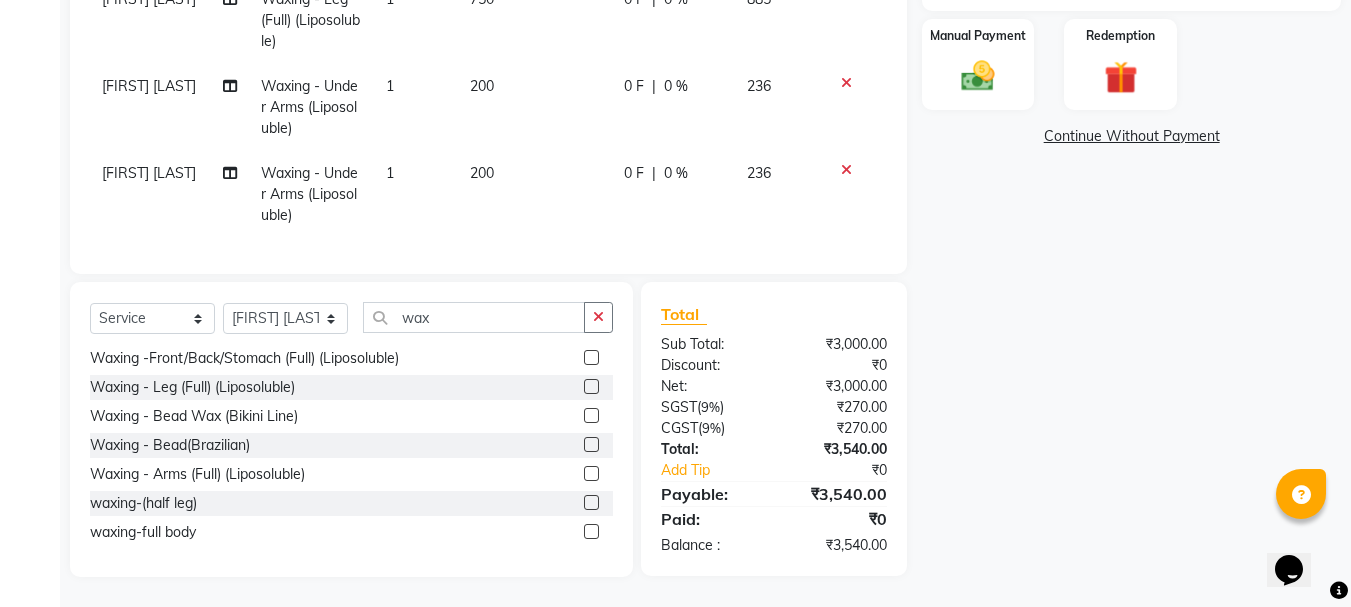 click 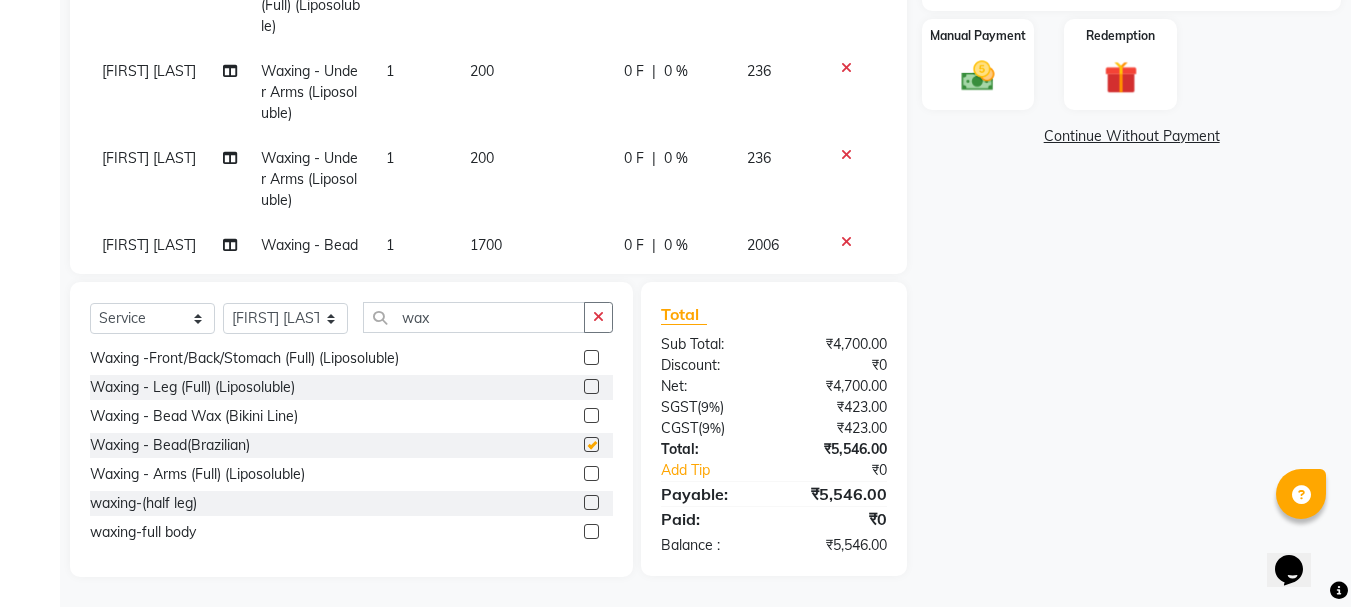 checkbox on "false" 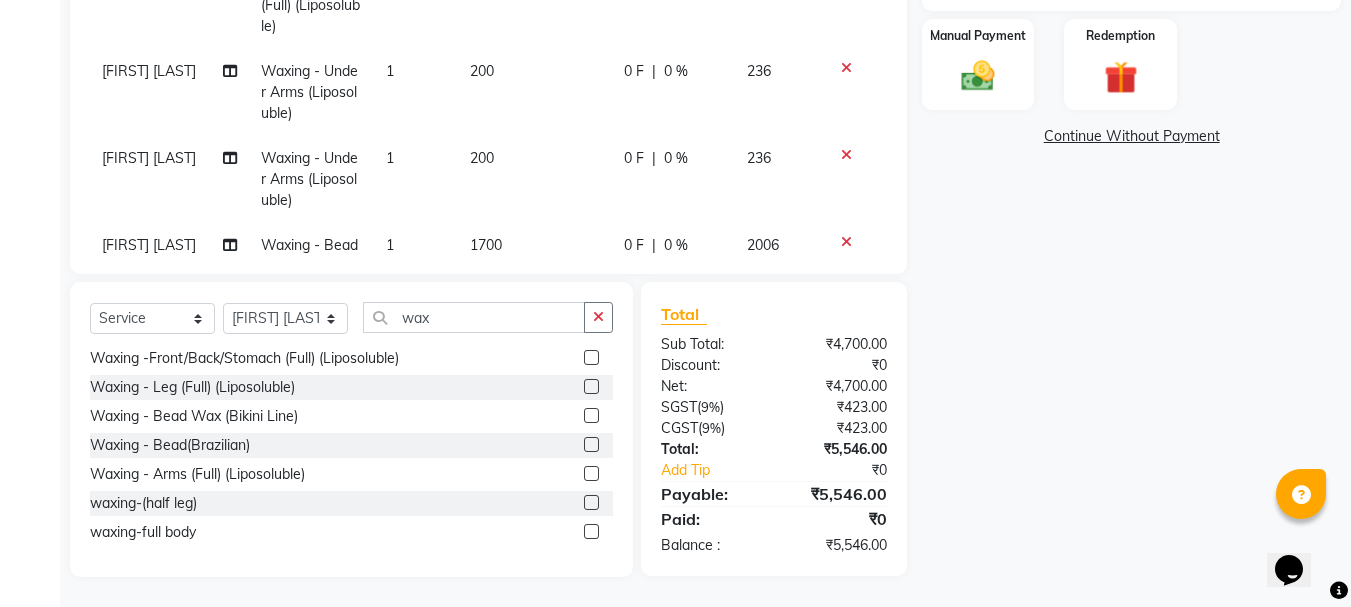scroll, scrollTop: 201, scrollLeft: 0, axis: vertical 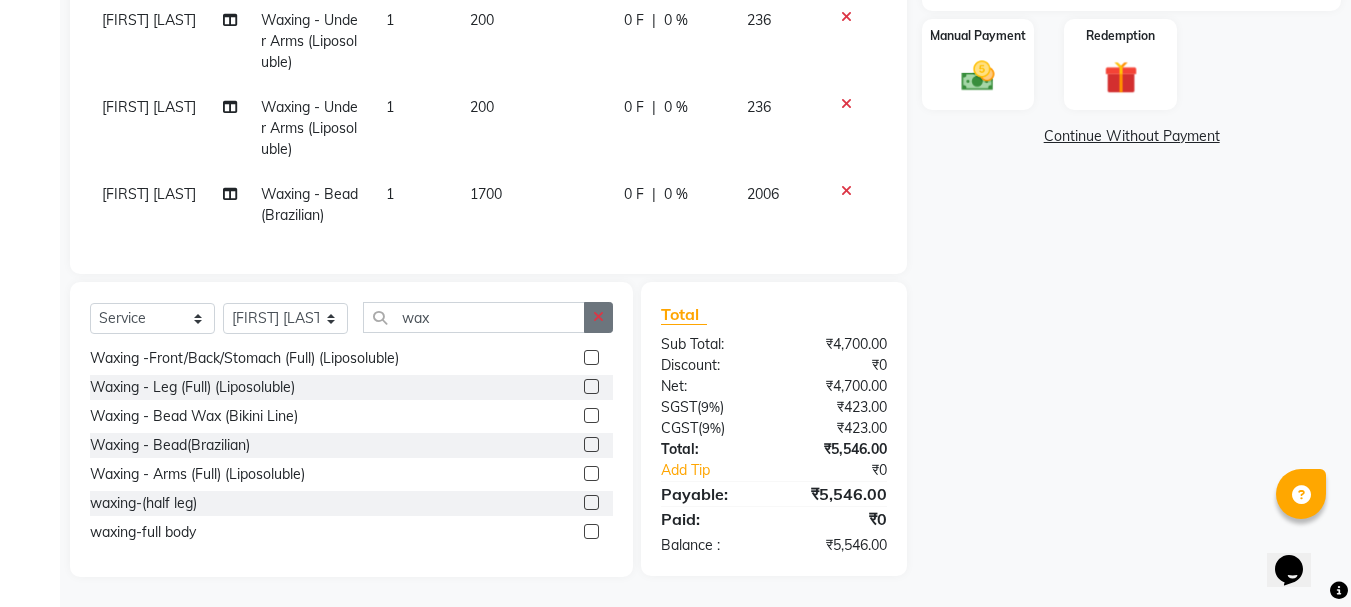 click 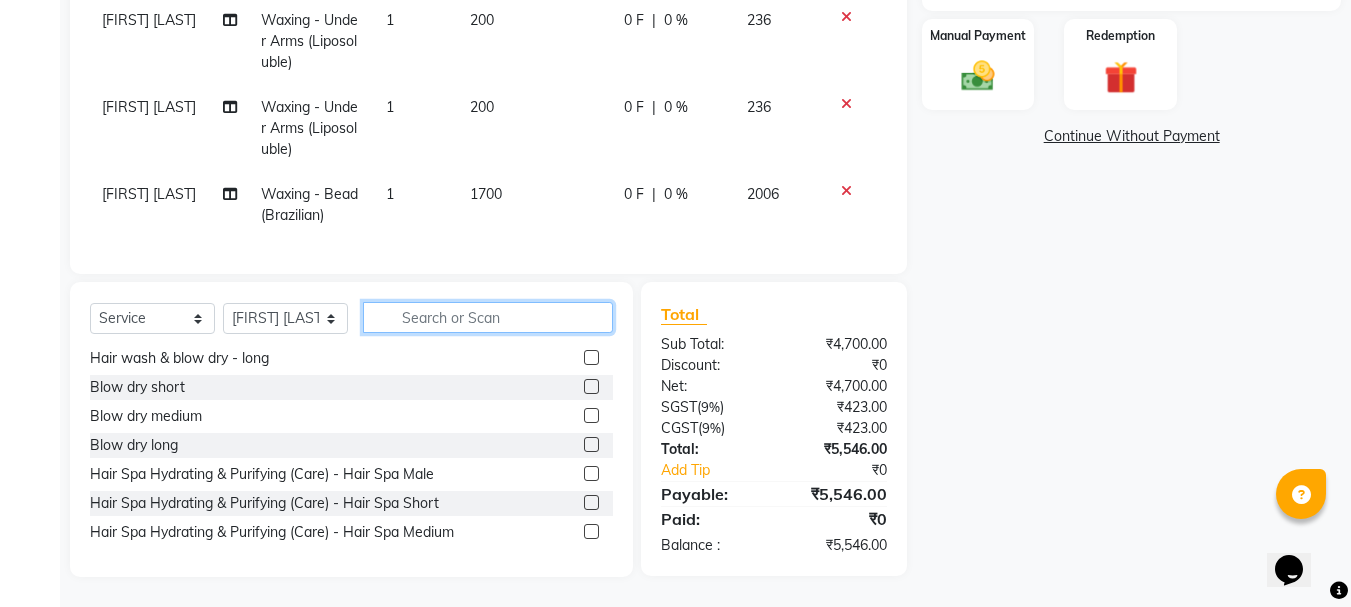 scroll, scrollTop: 1047, scrollLeft: 0, axis: vertical 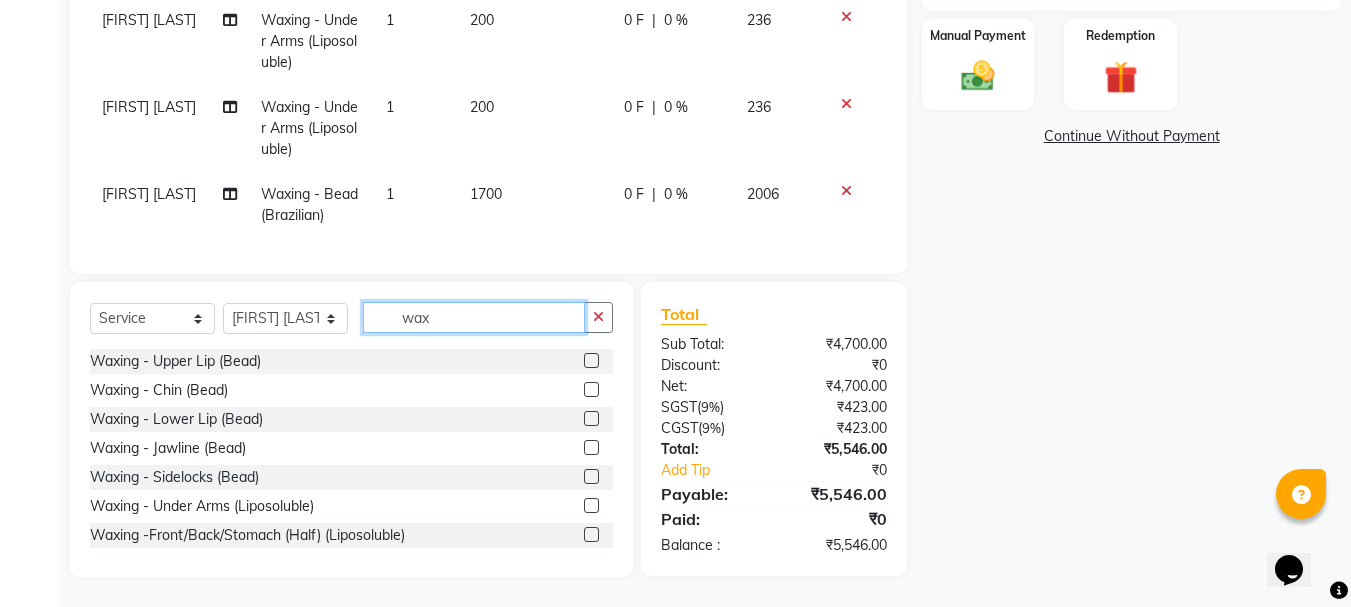 type on "wax" 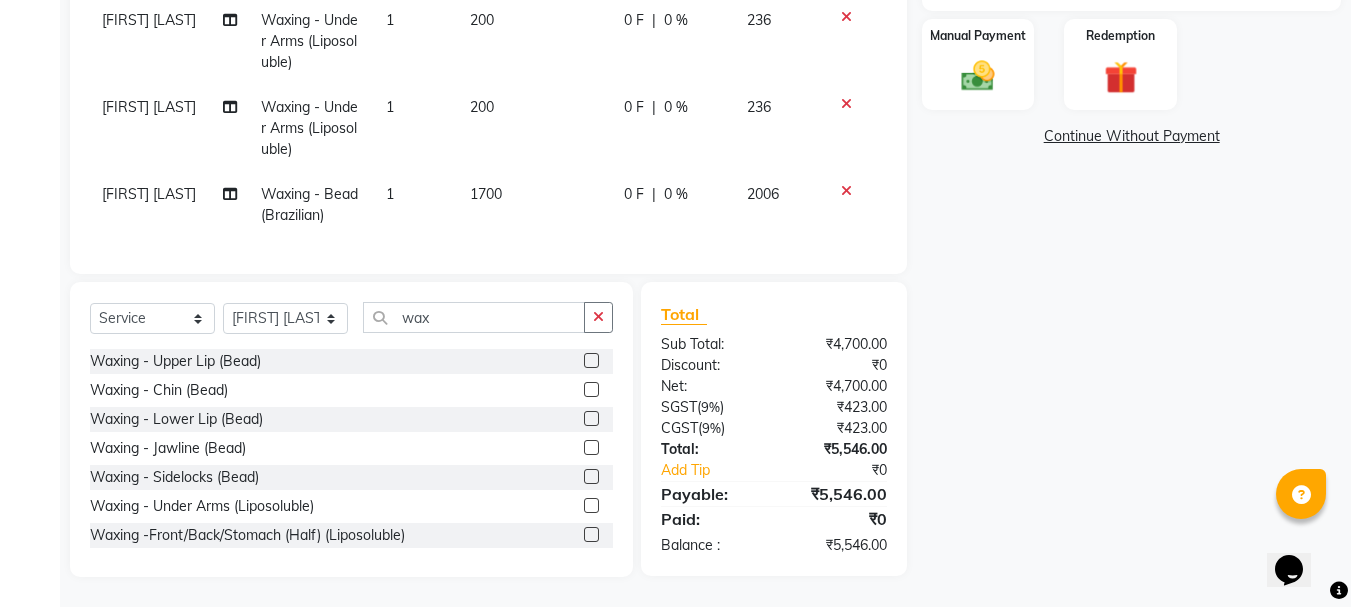 click 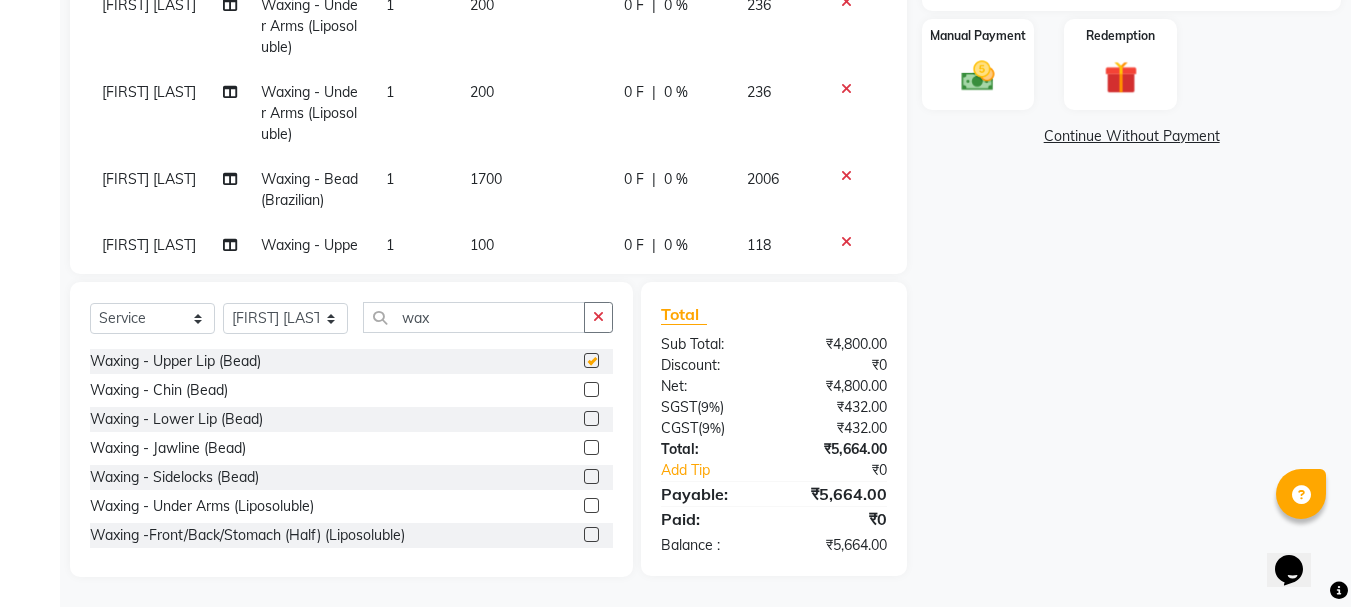 checkbox on "false" 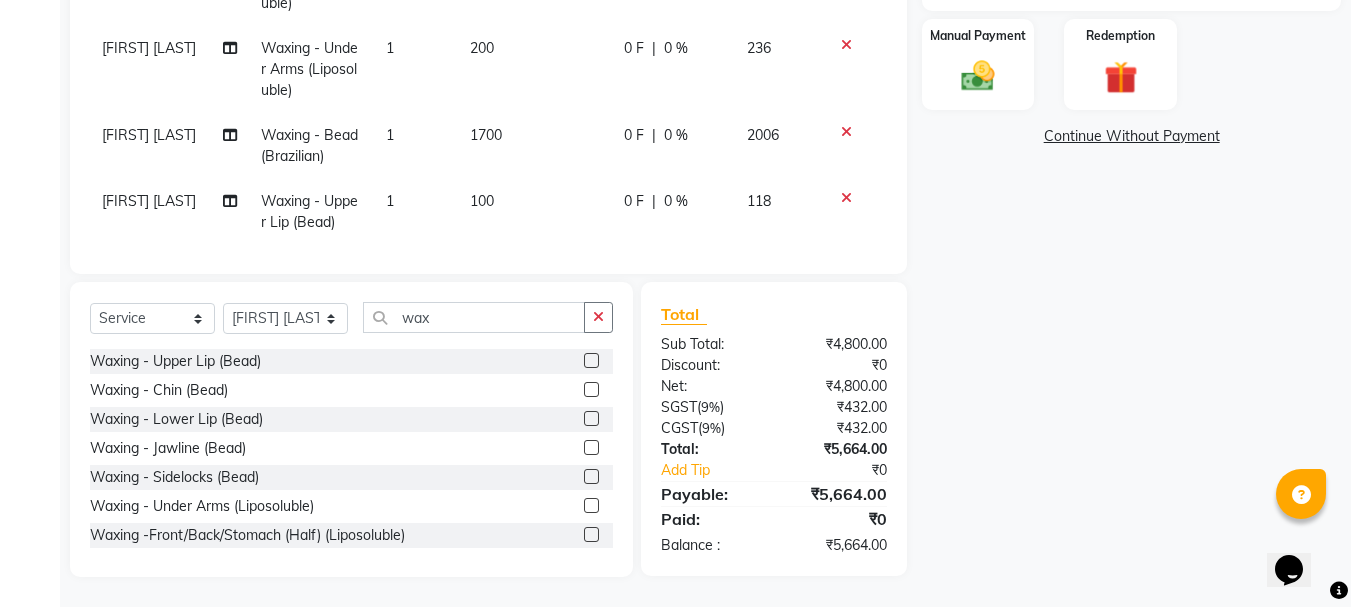 scroll, scrollTop: 267, scrollLeft: 0, axis: vertical 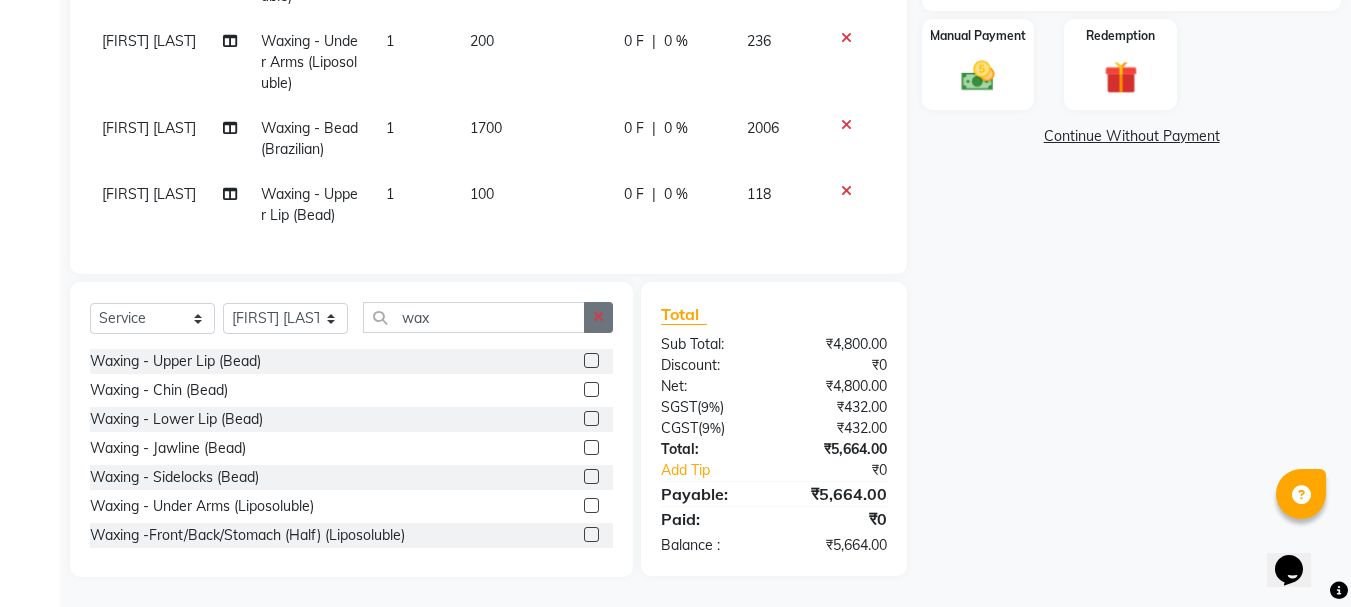 click 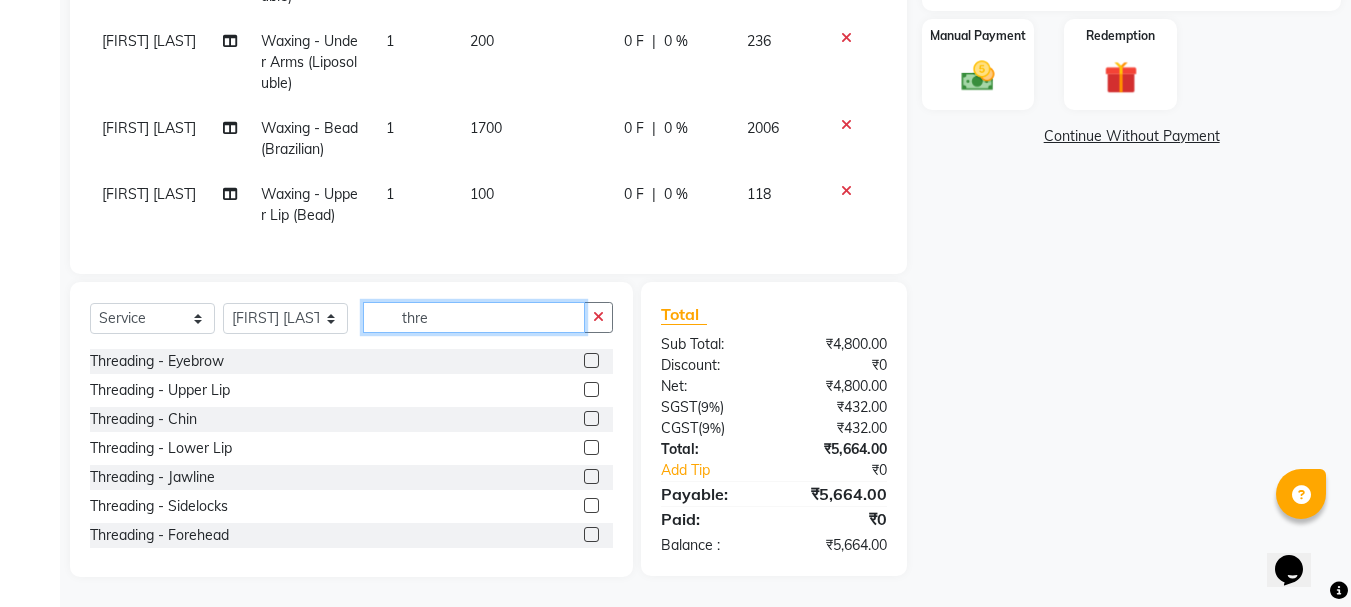 type on "thre" 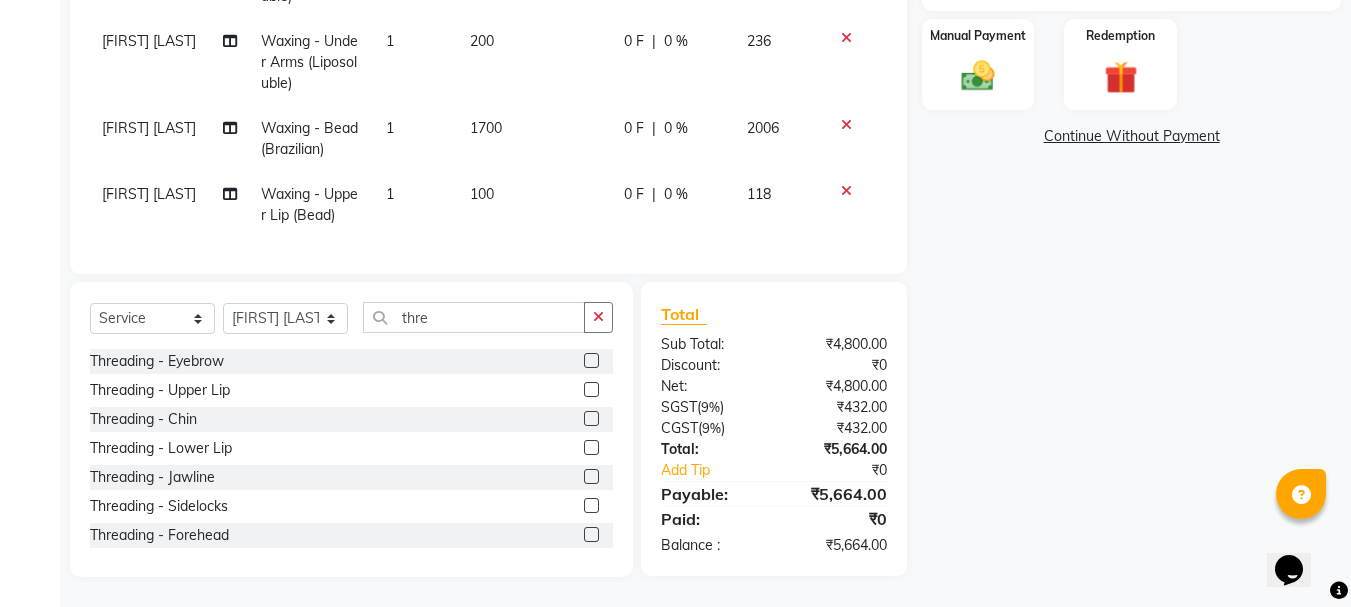 click 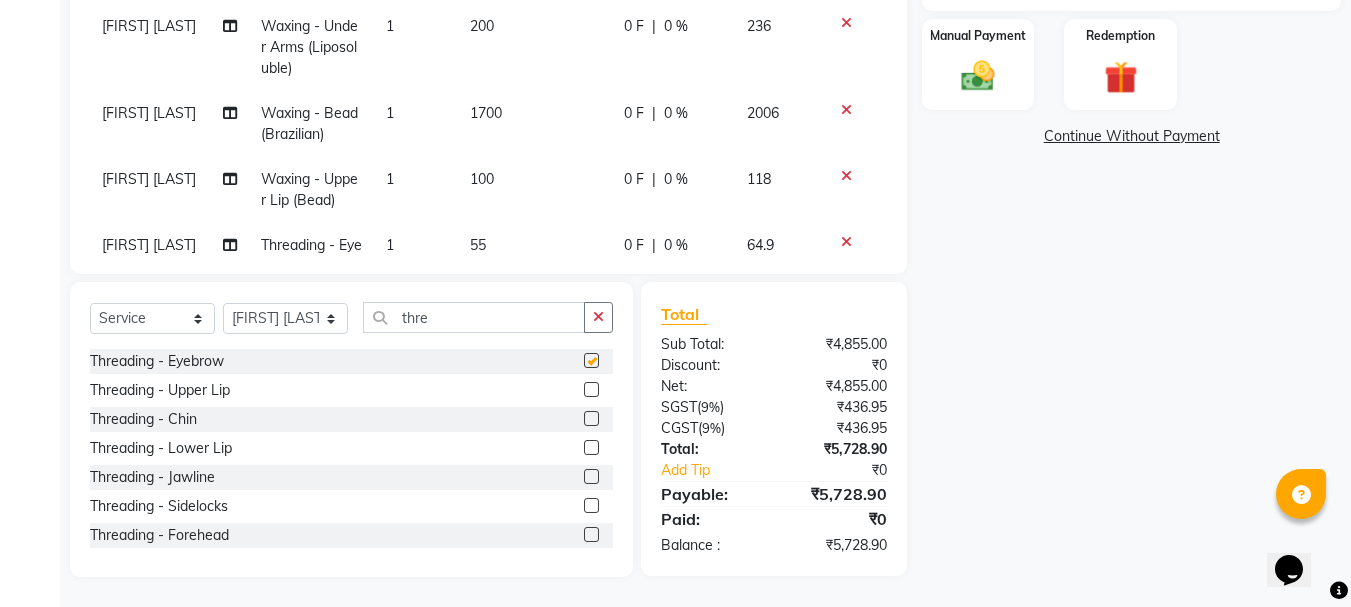 checkbox on "false" 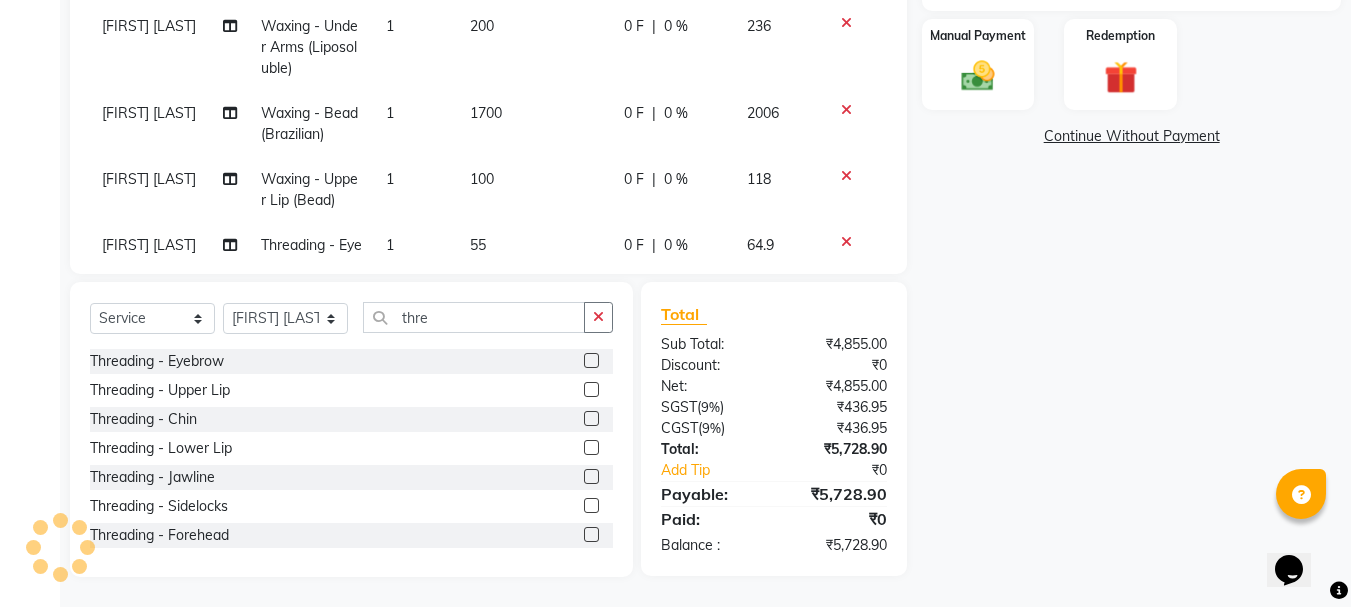 scroll, scrollTop: 333, scrollLeft: 0, axis: vertical 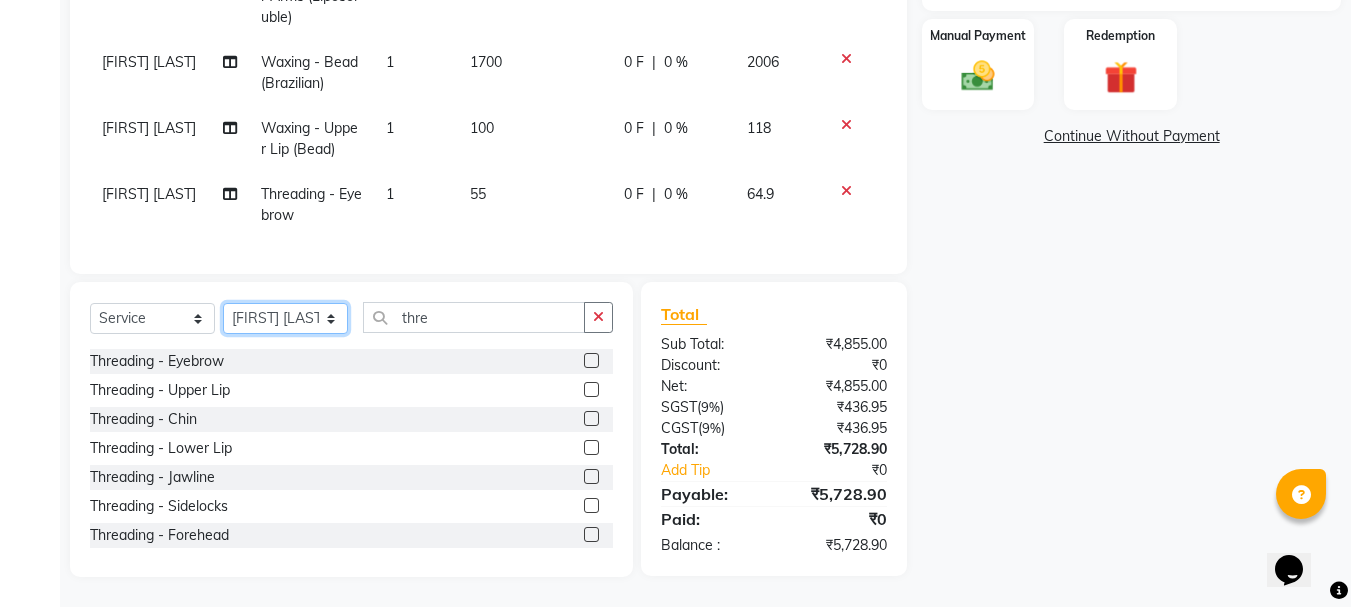 click on "Select Stylist Akash both AKSHAY .K harshal gaikwad kaif shaikh LAKKHAN SHINDE Nagesh Jadhav Nitish Desai  Pavan mane POOJA MORE Prasad Adhav  Prathmesh powar Shweta gotur Sonal saindane swapnil sonavane" 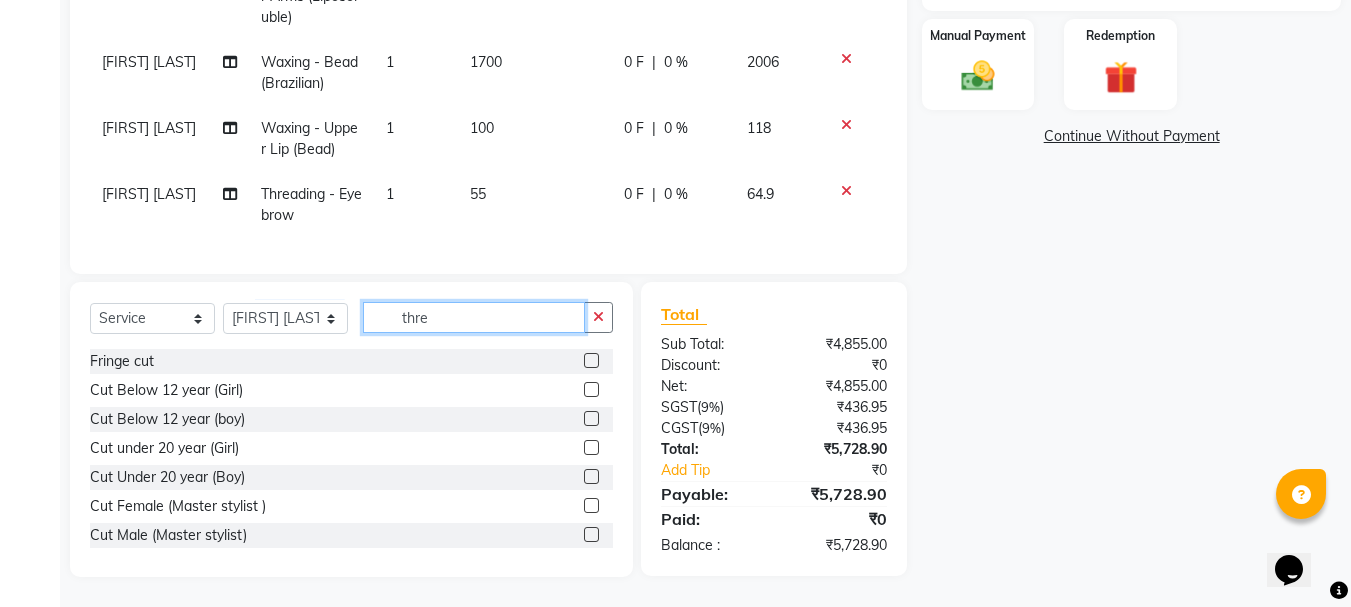 click on "thre" 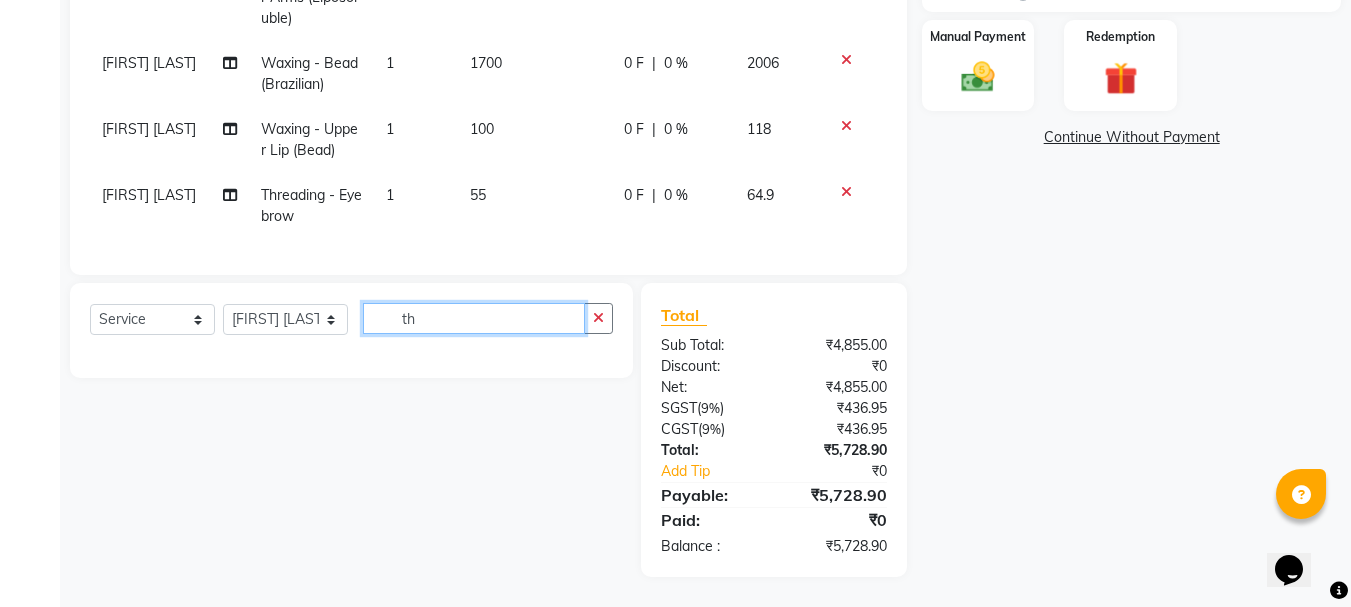 type on "t" 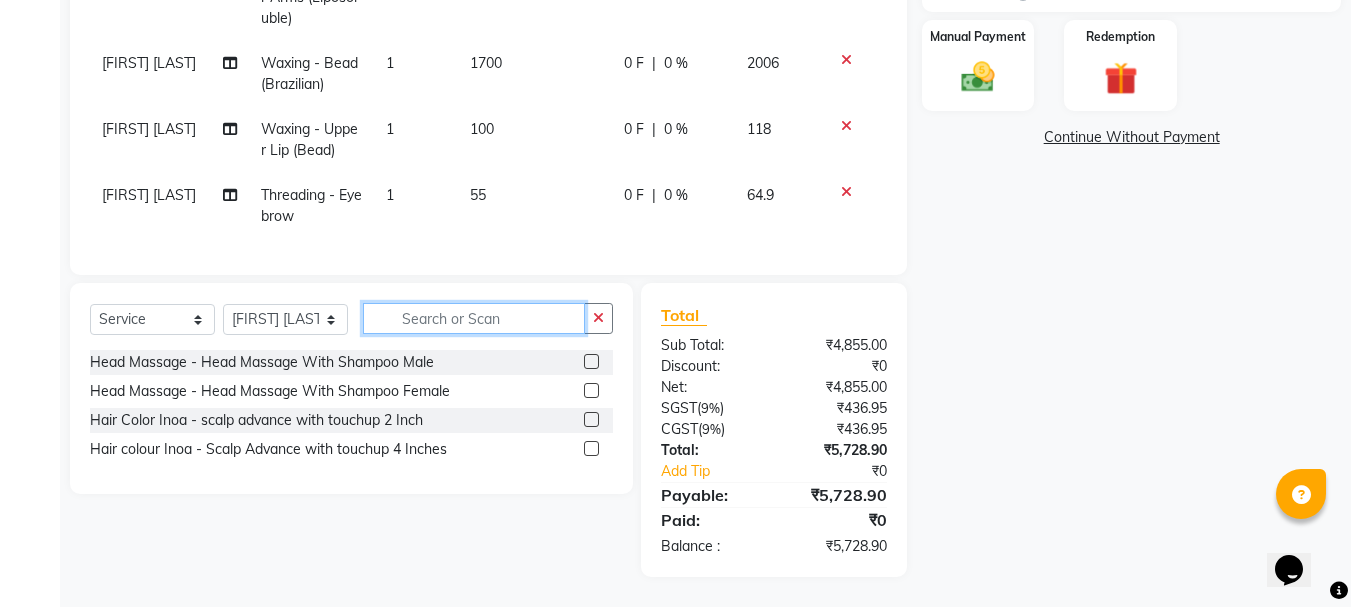 scroll, scrollTop: 494, scrollLeft: 0, axis: vertical 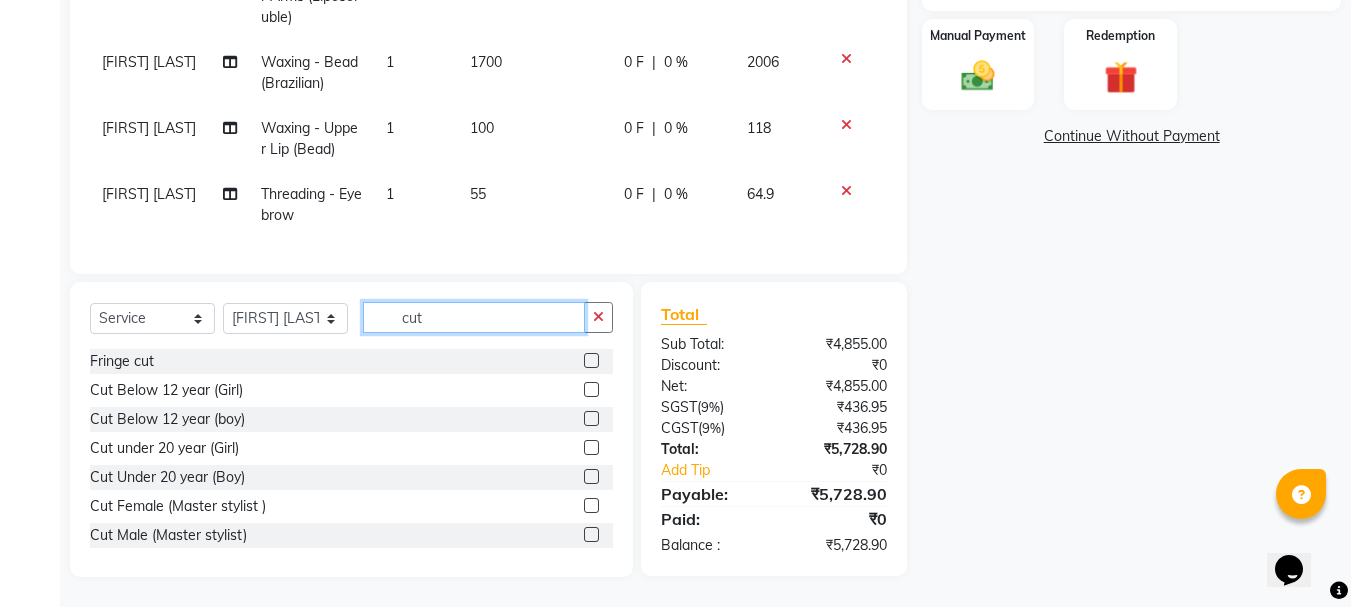 type on "cut" 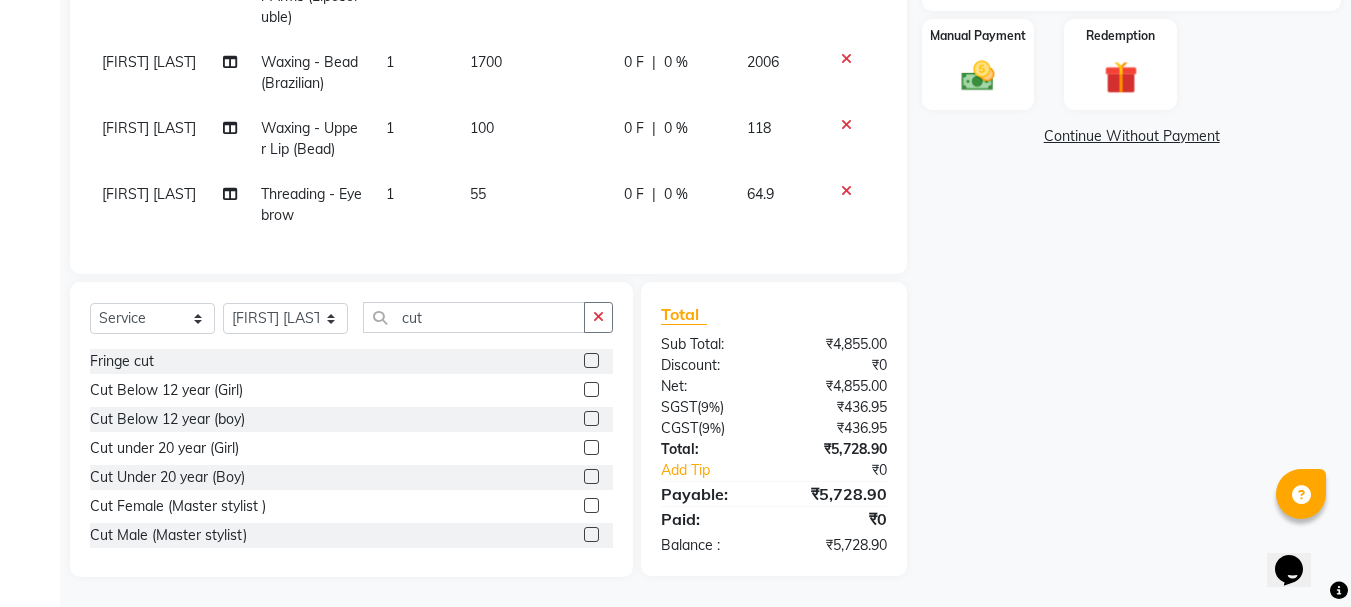 click on "Name: Anushree  Membership:  No Active Membership  Total Visits:  1 Card on file:  0 Last Visit:   03-06-2025 Points:   0  Coupon Code Apply Service Total:  ₹4,855.00  Discount:  Percentage   Fixed  0 Manual Payment Redemption  Continue Without Payment" 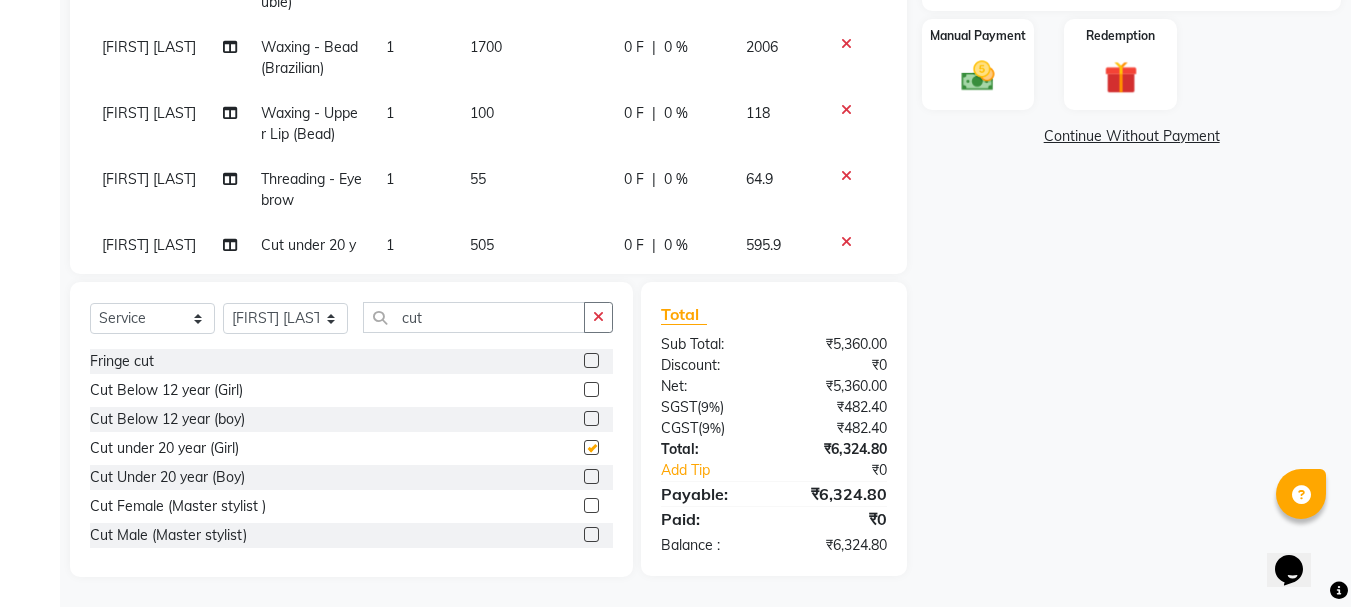 checkbox on "false" 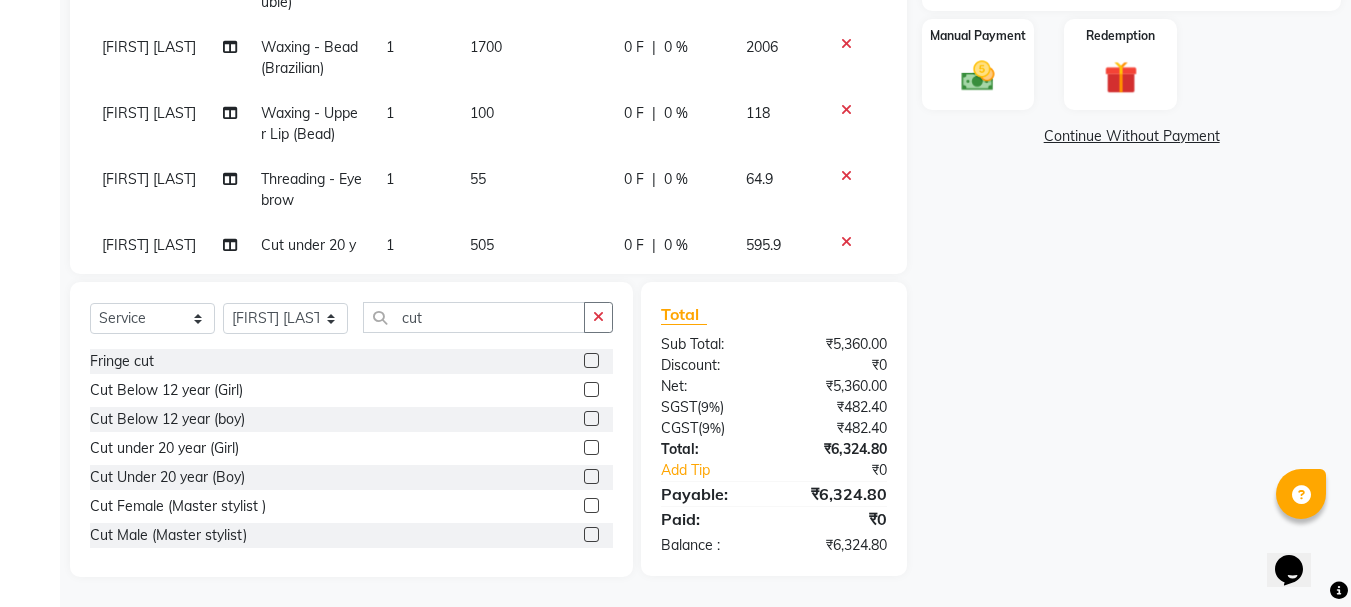 click 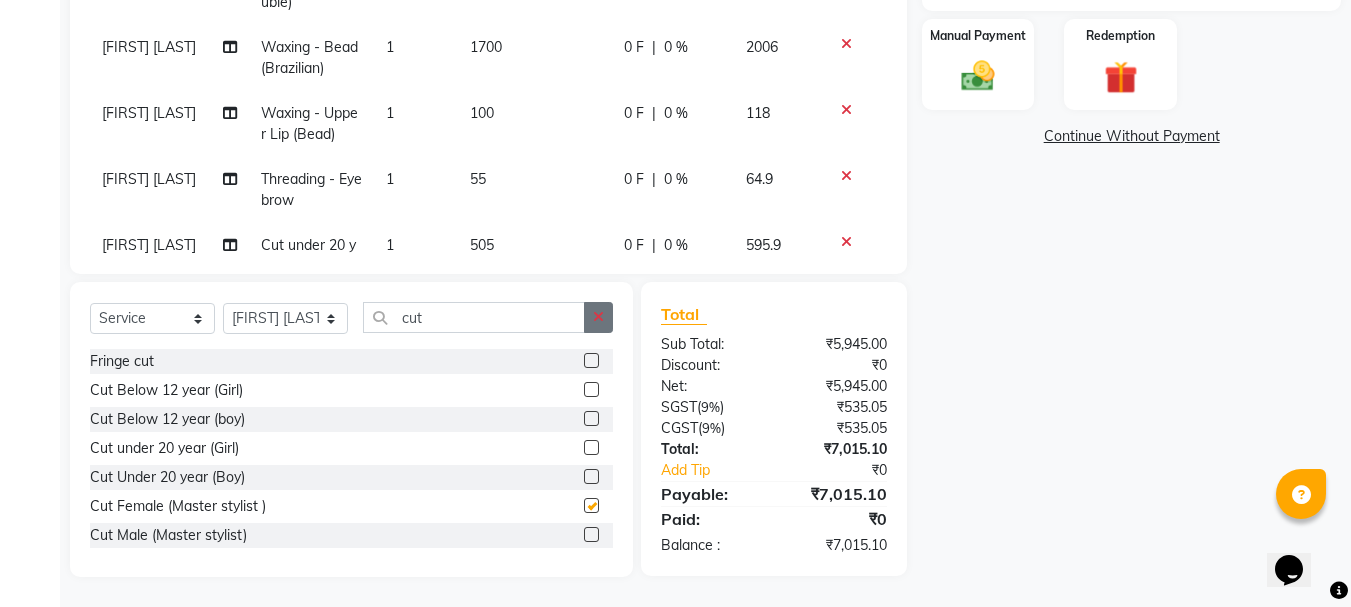 checkbox on "false" 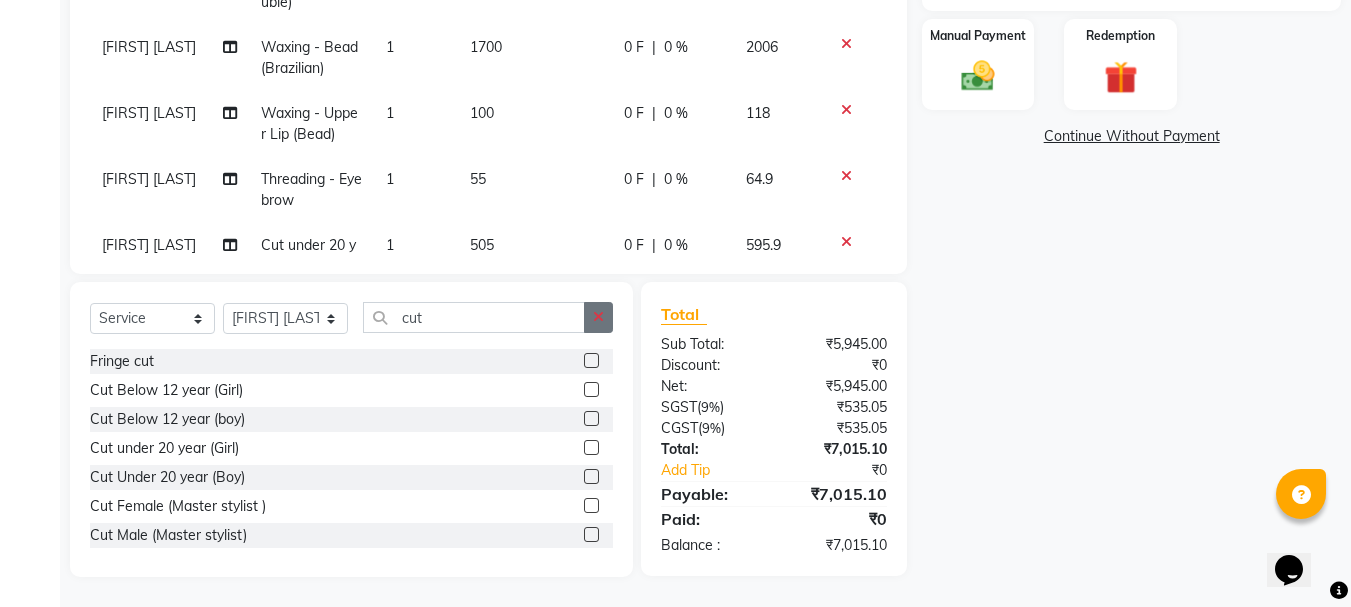 click 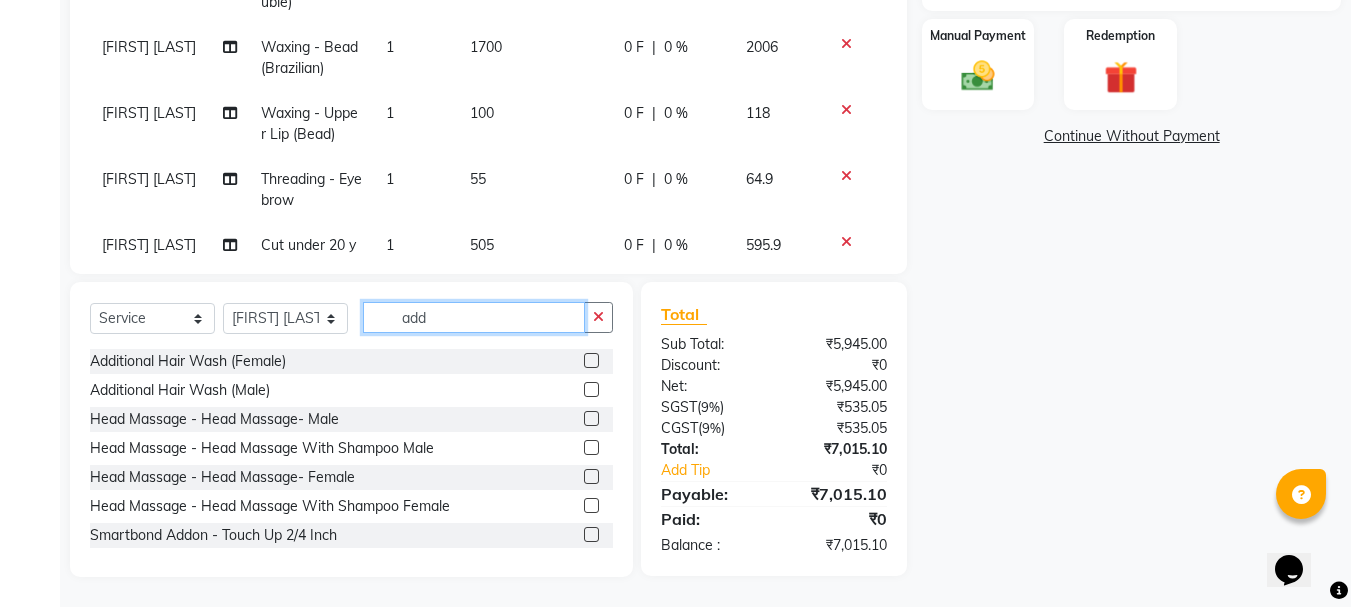 scroll, scrollTop: 493, scrollLeft: 0, axis: vertical 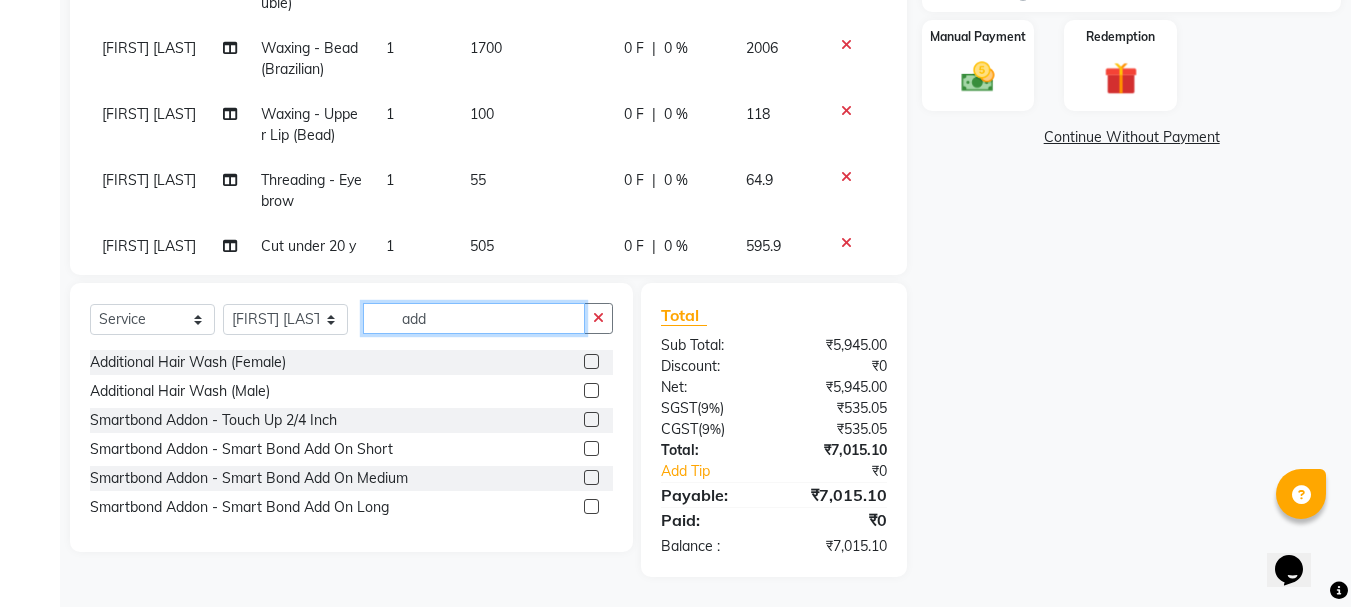 type on "add" 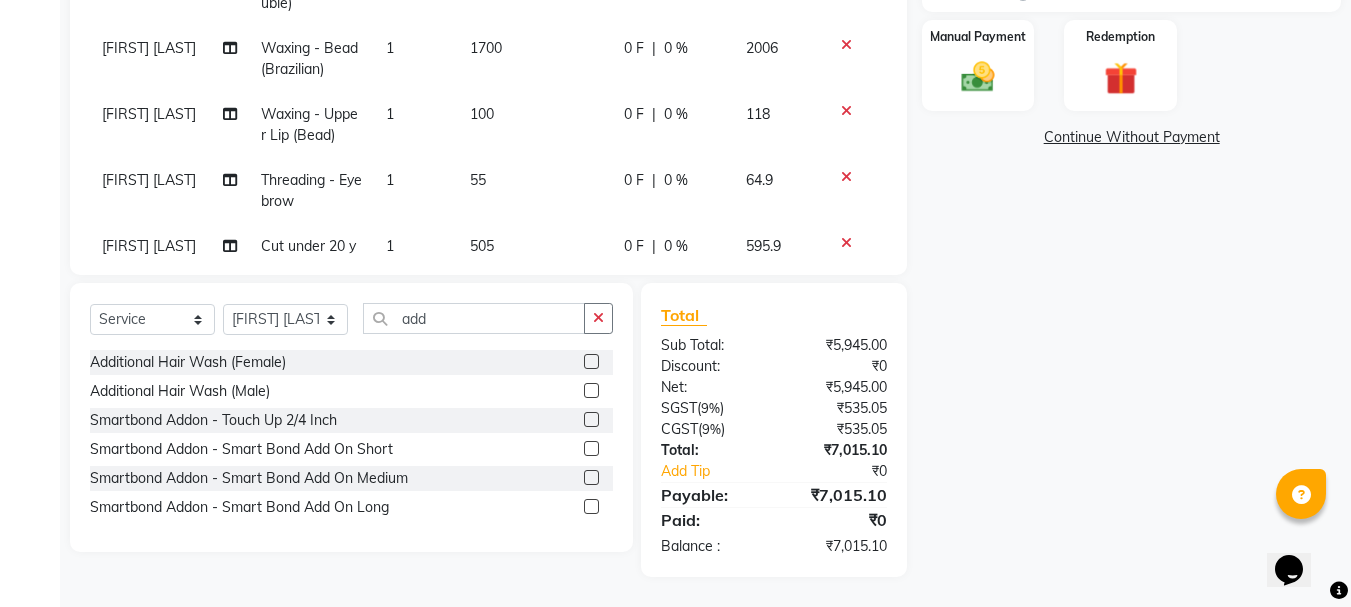 click 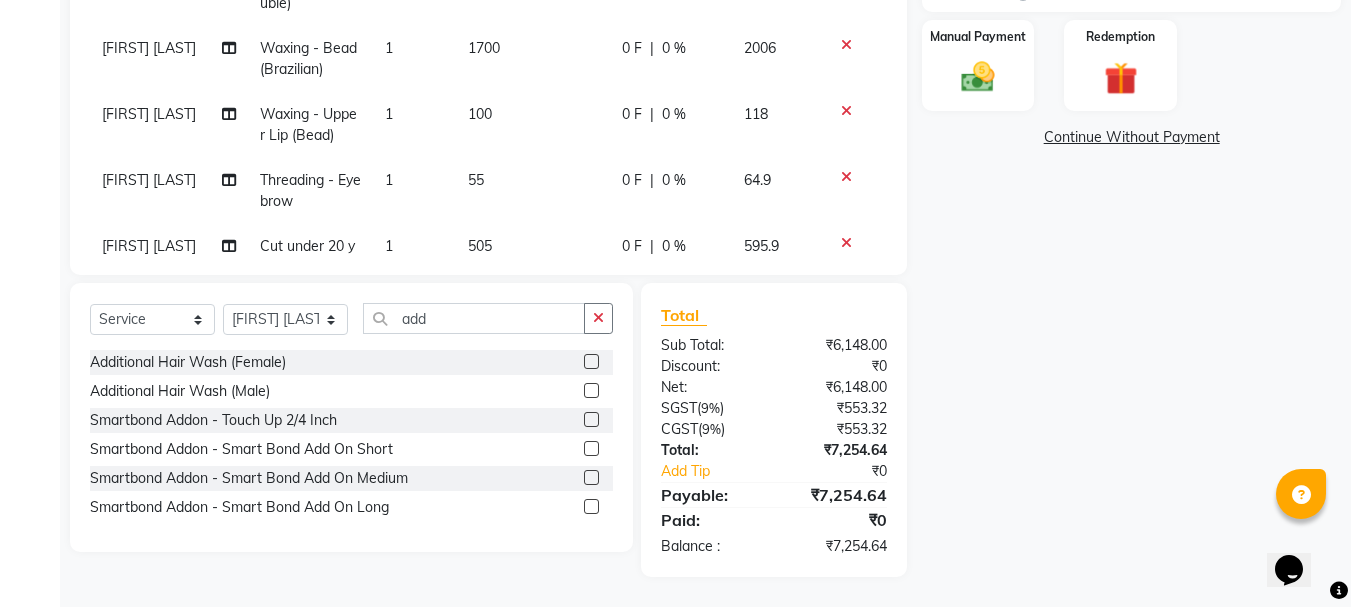 click 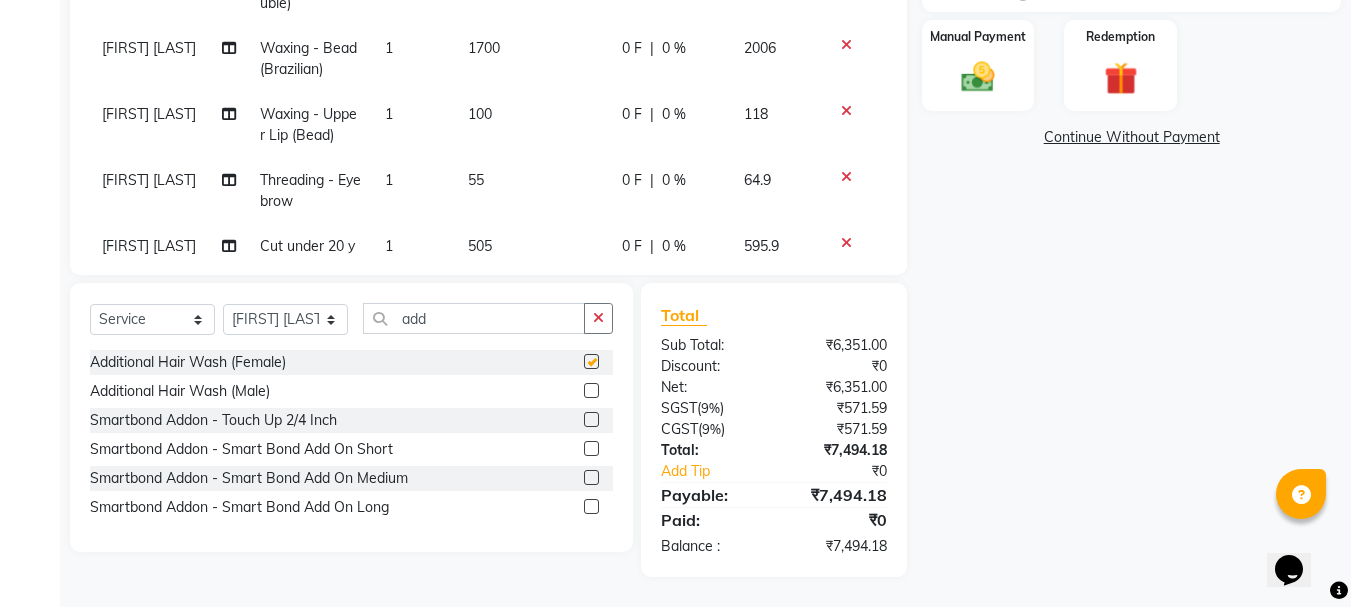 checkbox on "false" 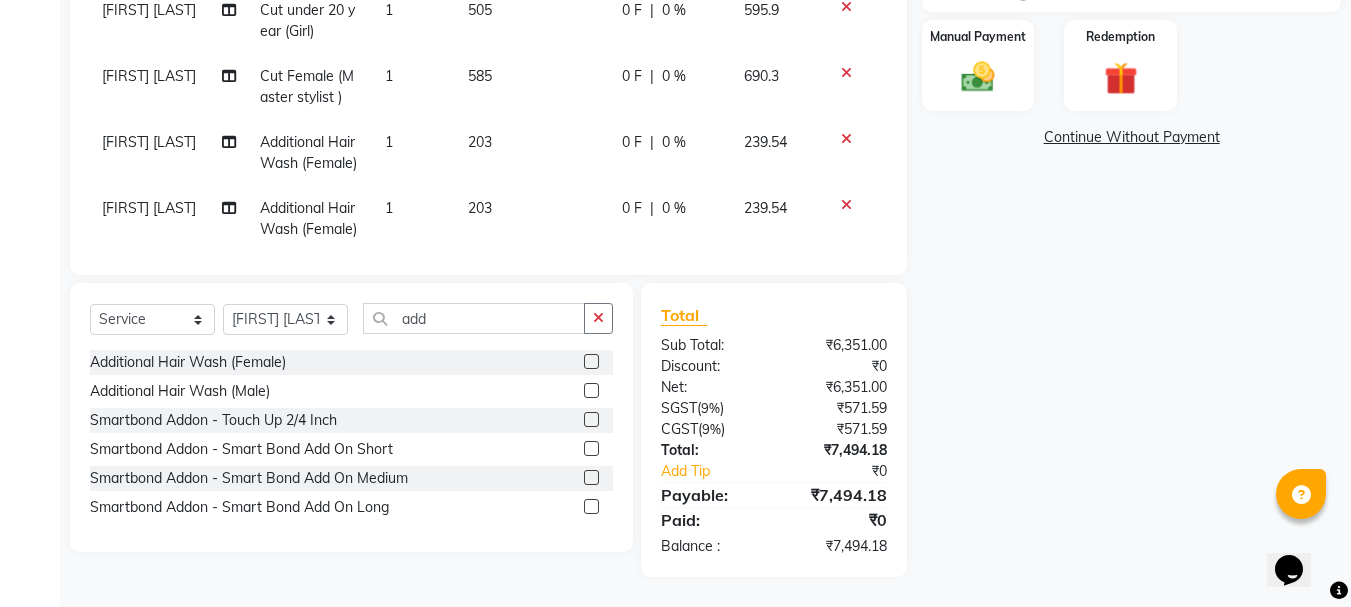 scroll, scrollTop: 597, scrollLeft: 0, axis: vertical 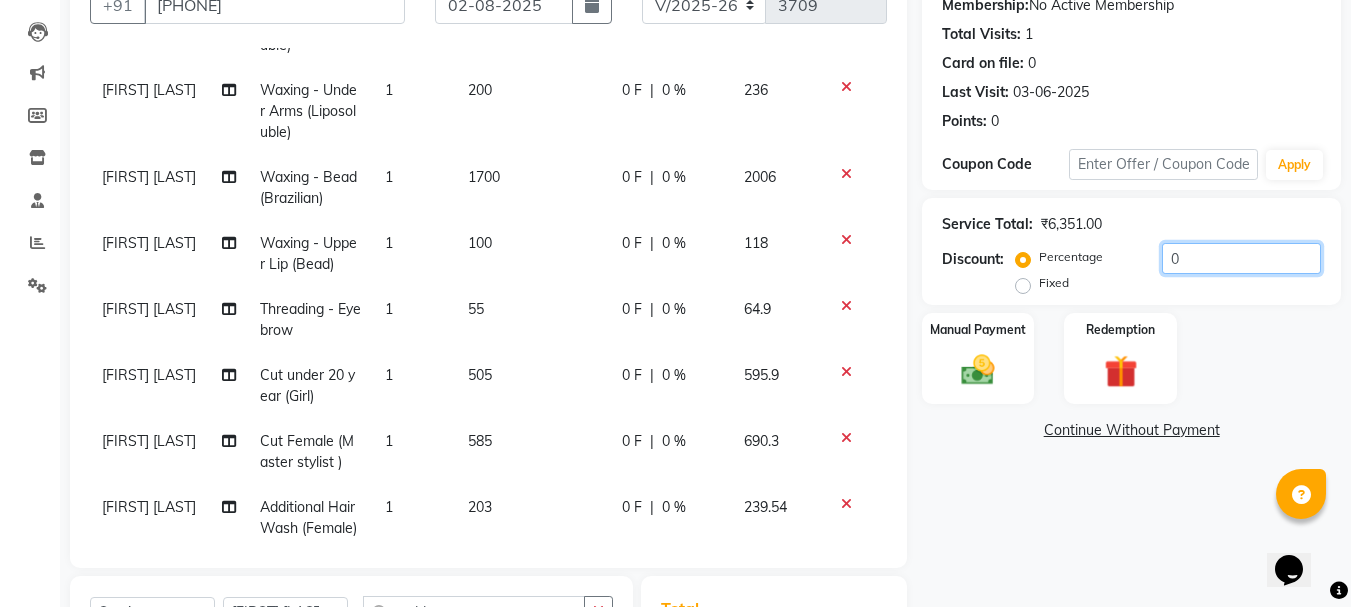 click on "0" 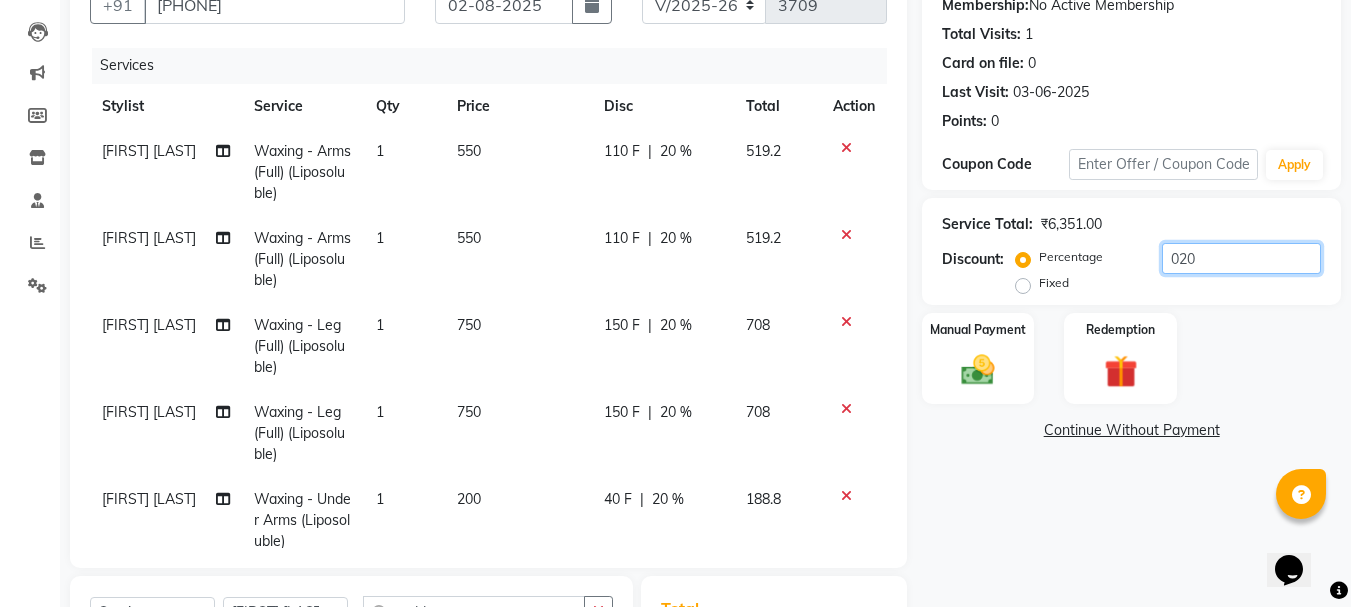 scroll, scrollTop: 0, scrollLeft: 0, axis: both 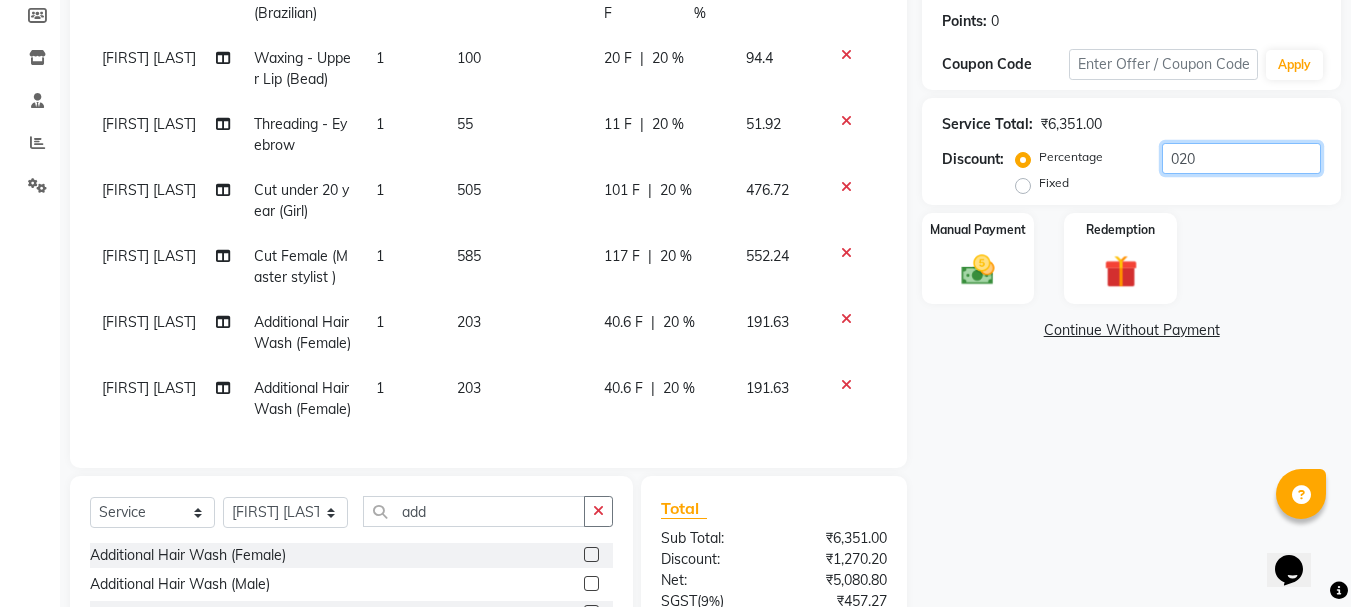 click on "020" 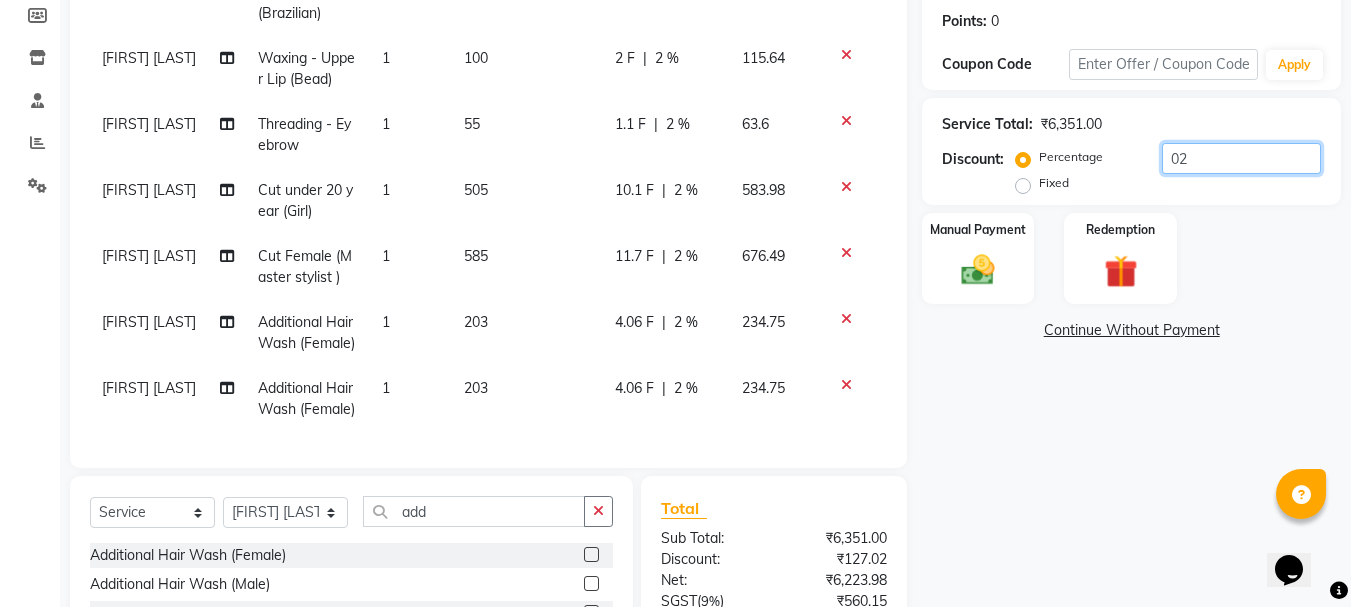 type on "0" 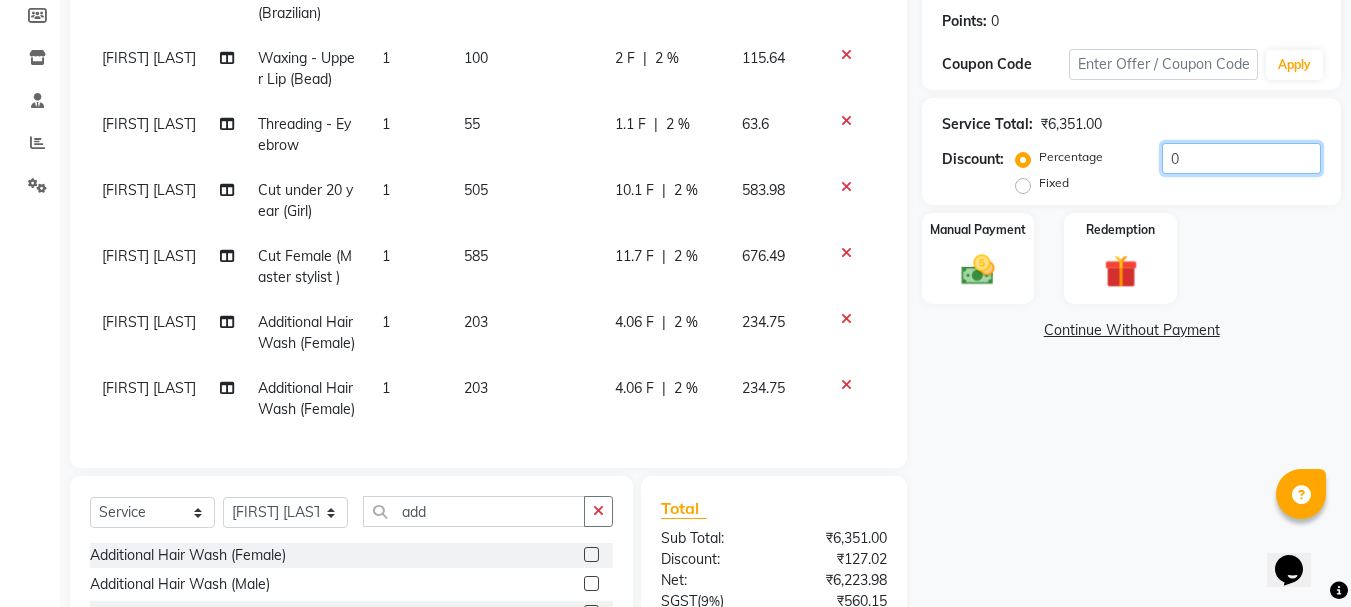 scroll, scrollTop: 597, scrollLeft: 0, axis: vertical 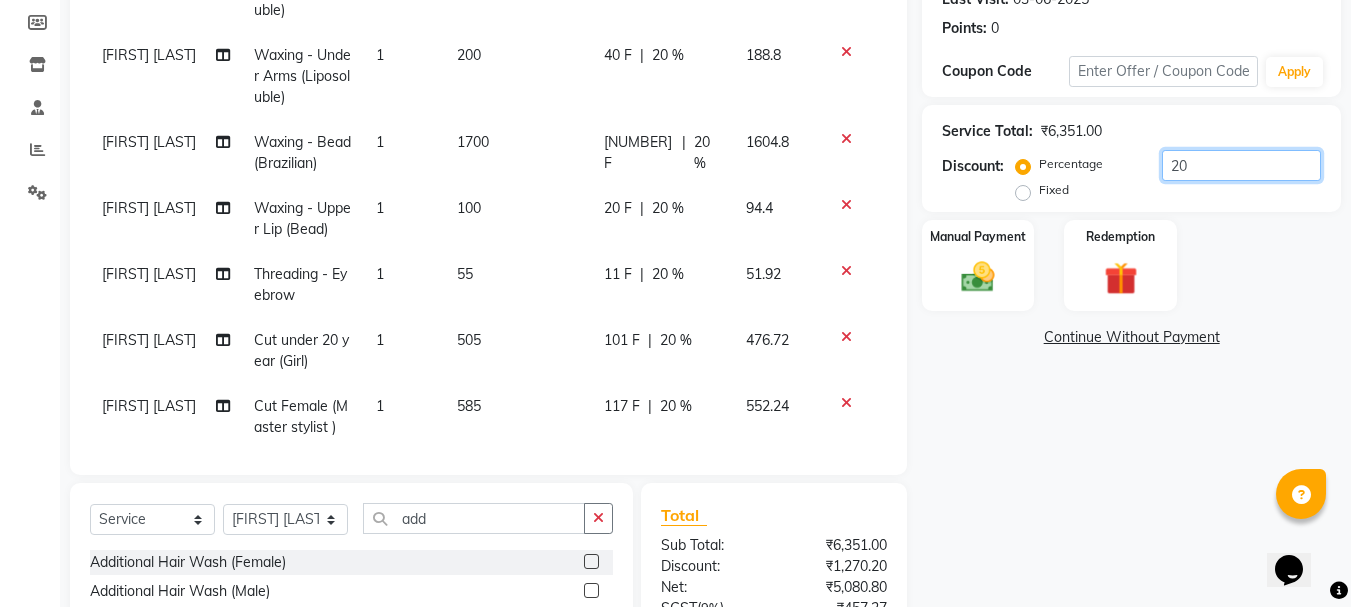 type on "20" 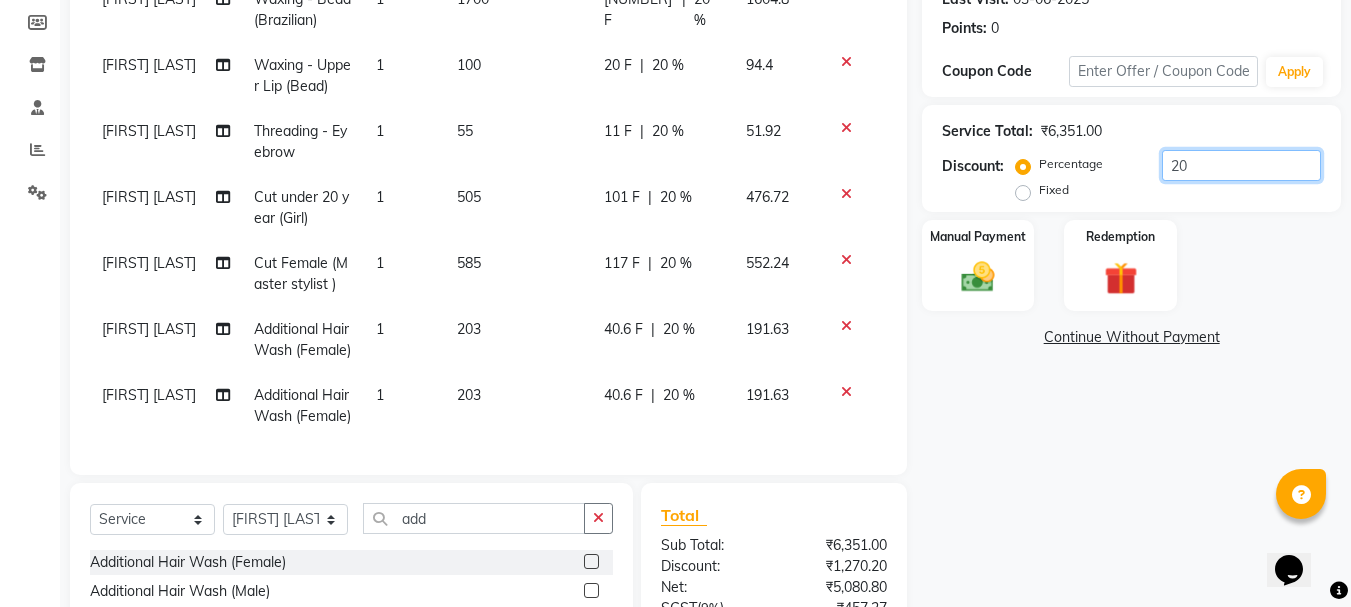 scroll, scrollTop: 639, scrollLeft: 0, axis: vertical 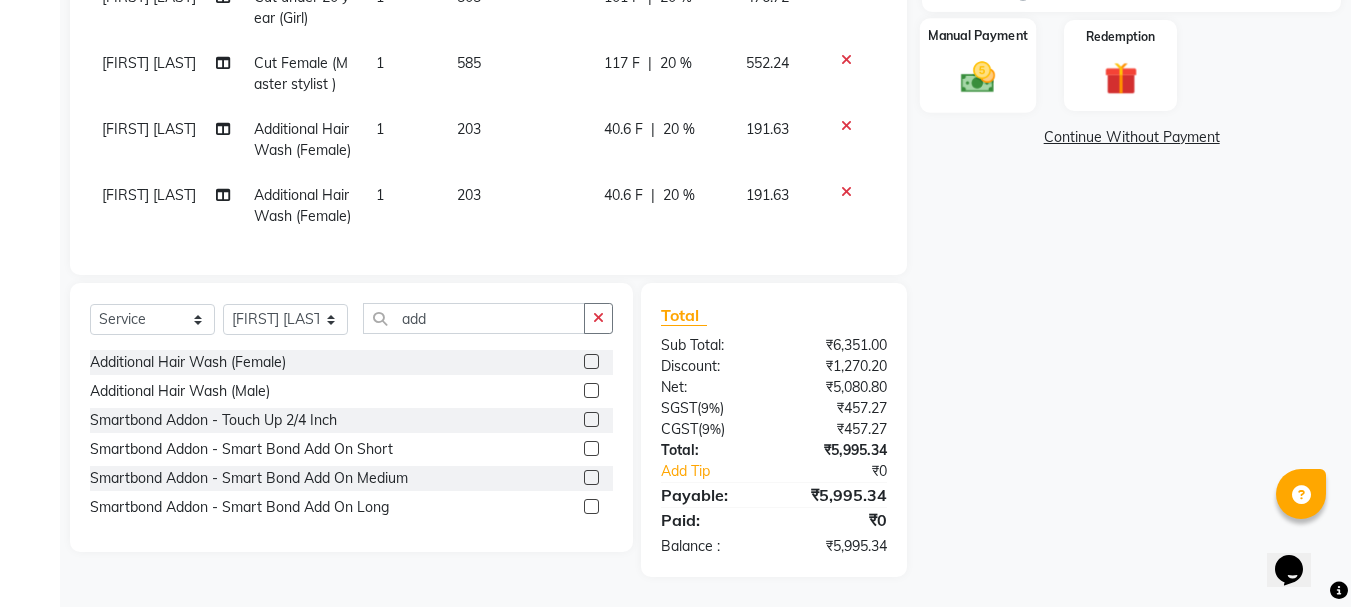 click 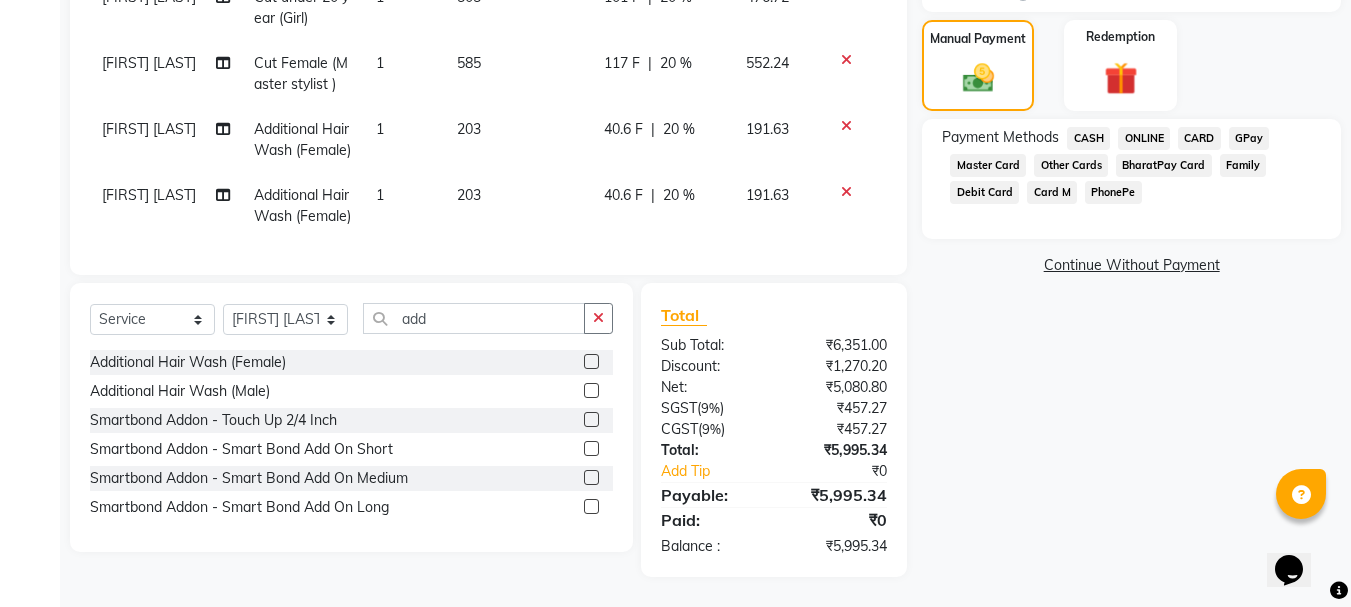 click on "ONLINE" 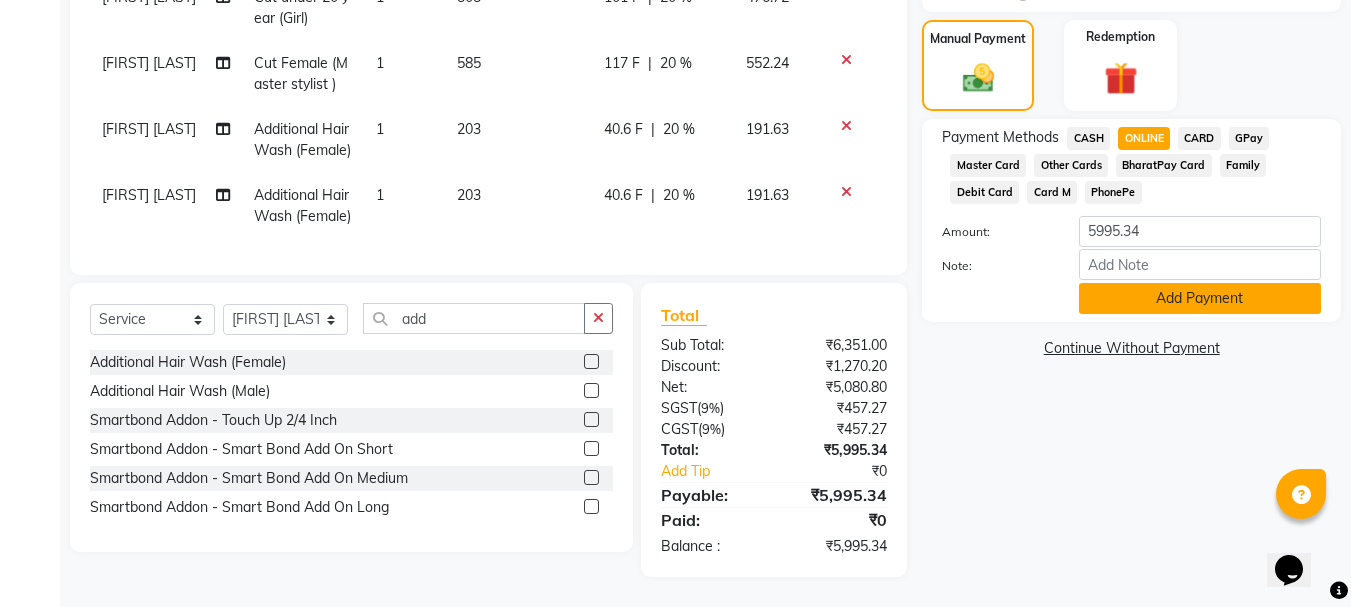 click on "Add Payment" 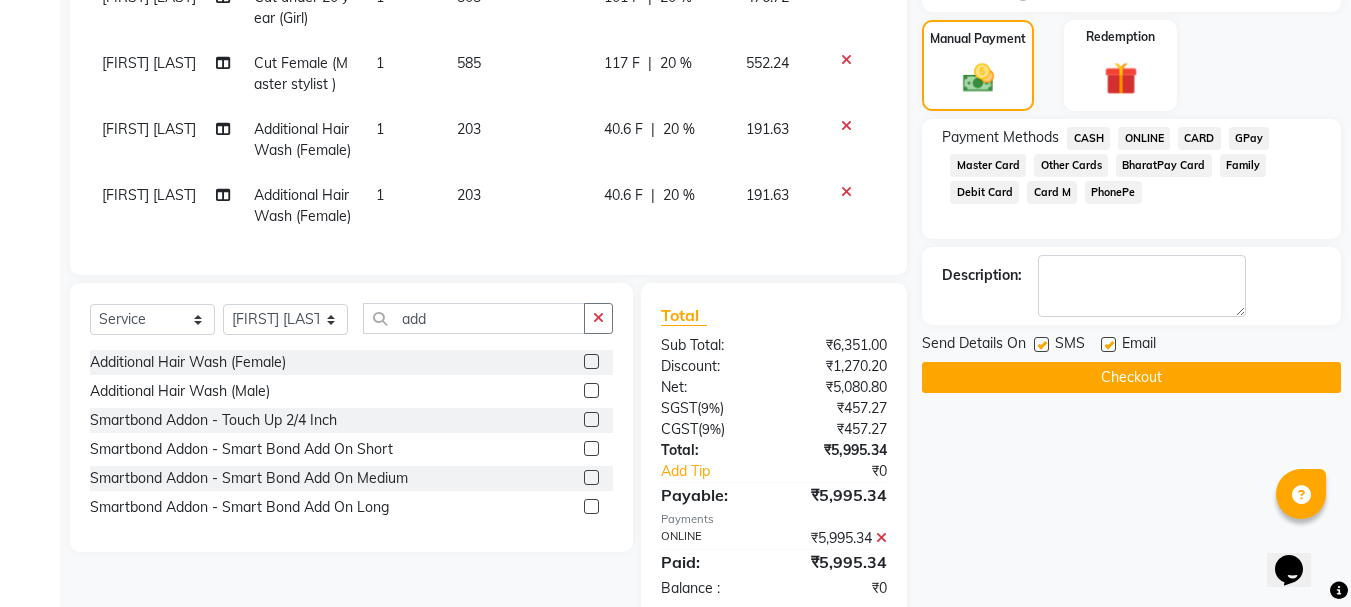 click on "Checkout" 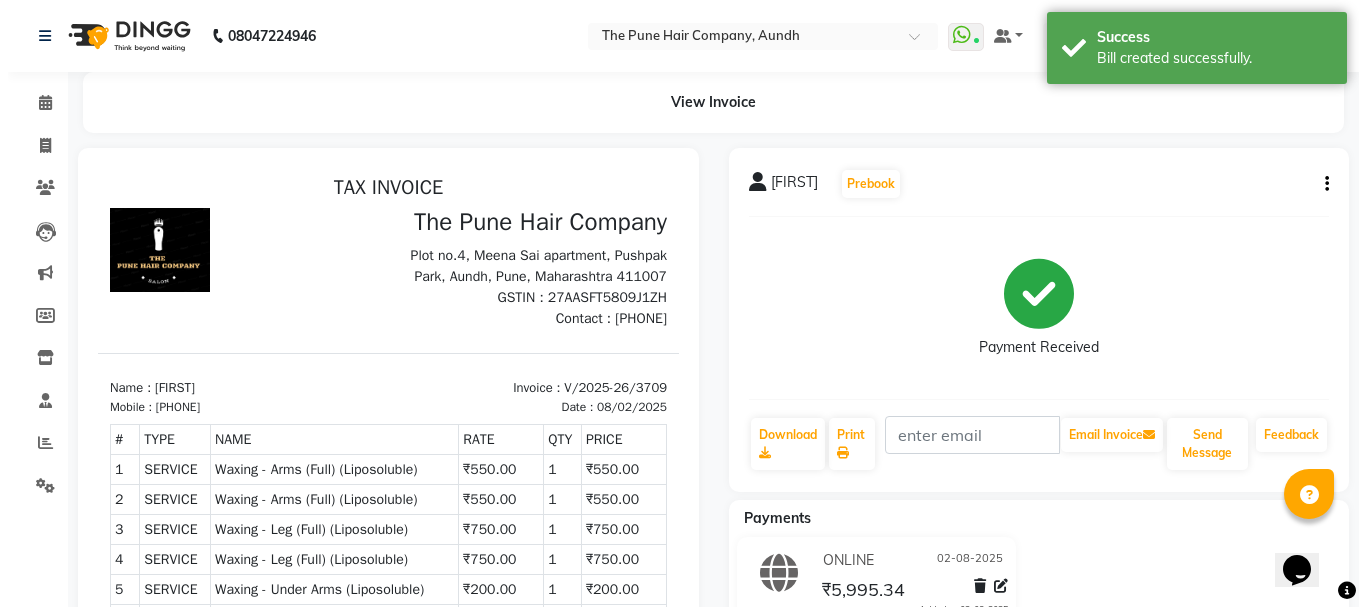 scroll, scrollTop: 0, scrollLeft: 0, axis: both 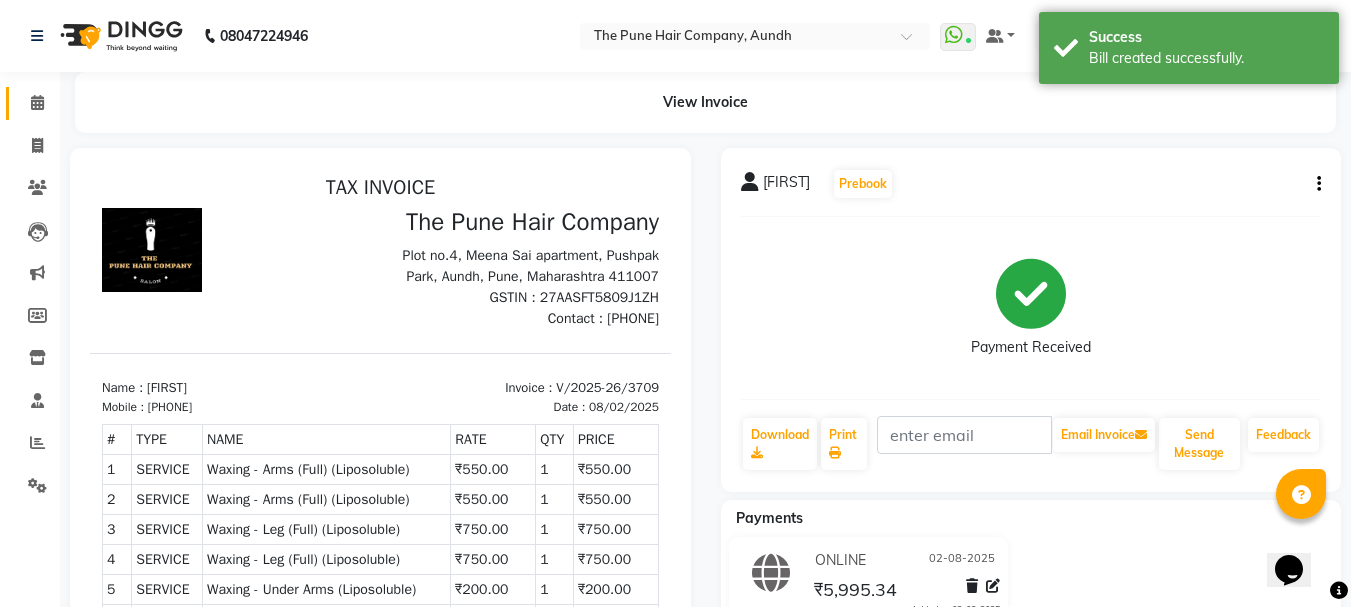 click on "Calendar" 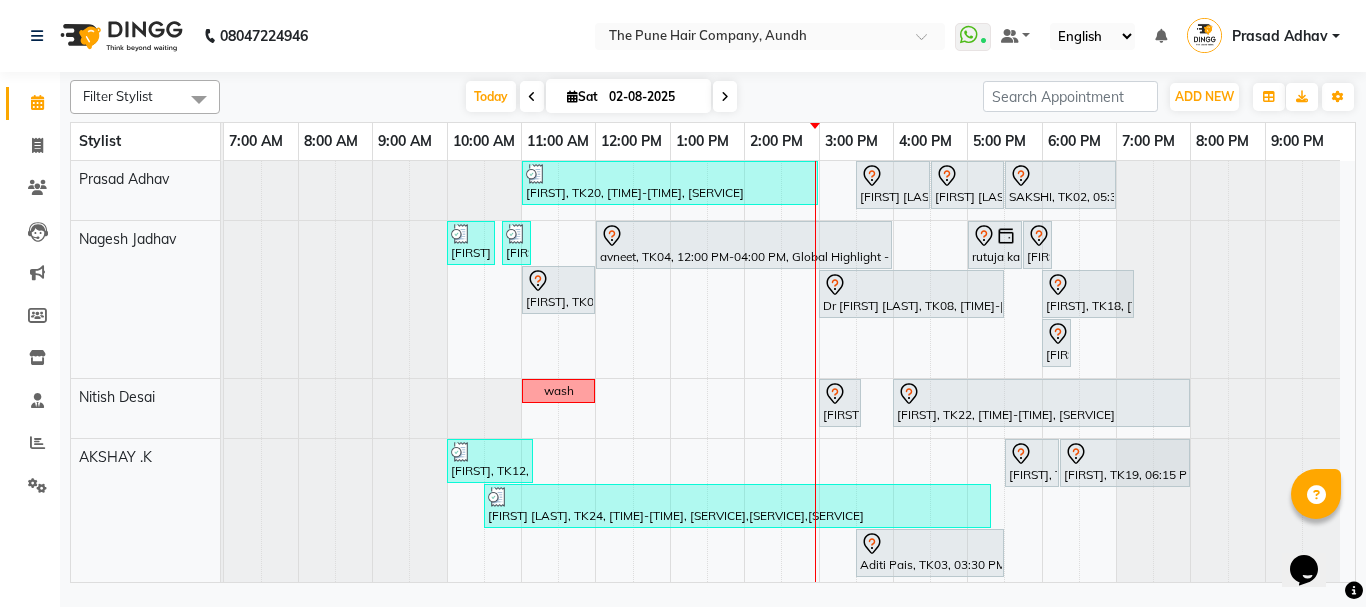 scroll, scrollTop: 400, scrollLeft: 0, axis: vertical 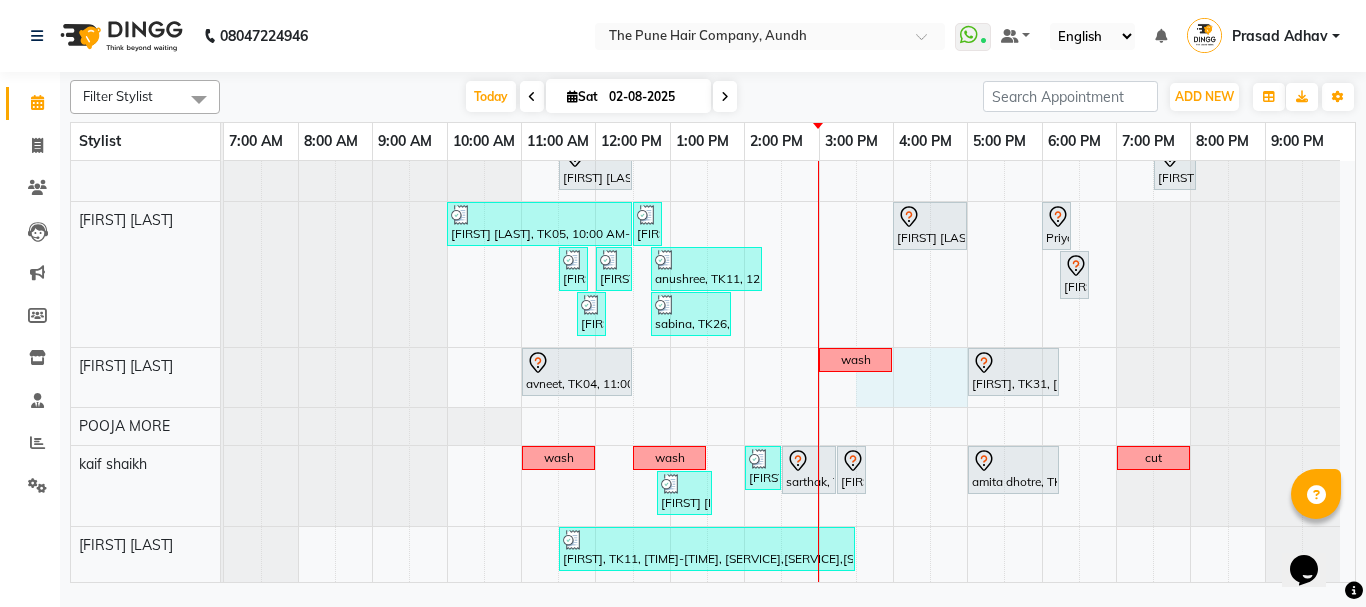 click on "reshma, TK20, 11:00 AM-03:00 PM, Global Highlight - Majirel Highlights Short             PRATIK  KAMTHE , TK16, 03:30 PM-04:30 PM, Cut Male ( Top Stylist )             PRATIK  KAMTHE , TK16, 04:30 PM-05:30 PM, Hair Color Majirel - Majirel Global Male             SAKSHI, TK02, 05:30 PM-07:00 PM, Hair wash & blow dry - long     ritesh singh, TK10, 10:00 AM-10:40 AM, Cut male (Expert)     ritesh singh, TK10, 10:45 AM-11:05 AM,  Beard Crafting             avneet, TK04, 12:00 PM-04:00 PM, Global Highlight - Inoa Highlights Long             rutuja kandekar, TK13, 05:00 PM-05:45 PM, Cut Female (Expert)             rutuja kandekar, TK13, 05:45 PM-06:00 PM,  Additional Hair Wash (Female)             avneet, TK04, 11:00 AM-12:00 PM, Prelighting - Medium             Dr Swati Apte, TK08, 03:00 PM-05:30 PM, Hair Color Inoa - Inoa Touchup 2 Inch             Sourabh, TK18, 06:00 PM-07:15 PM, Cut Female (Expert)             rutuja kandekar, TK13, 06:00 PM-06:15 PM,  Additional Hair Wash (Female)  wash" at bounding box center [789, -31] 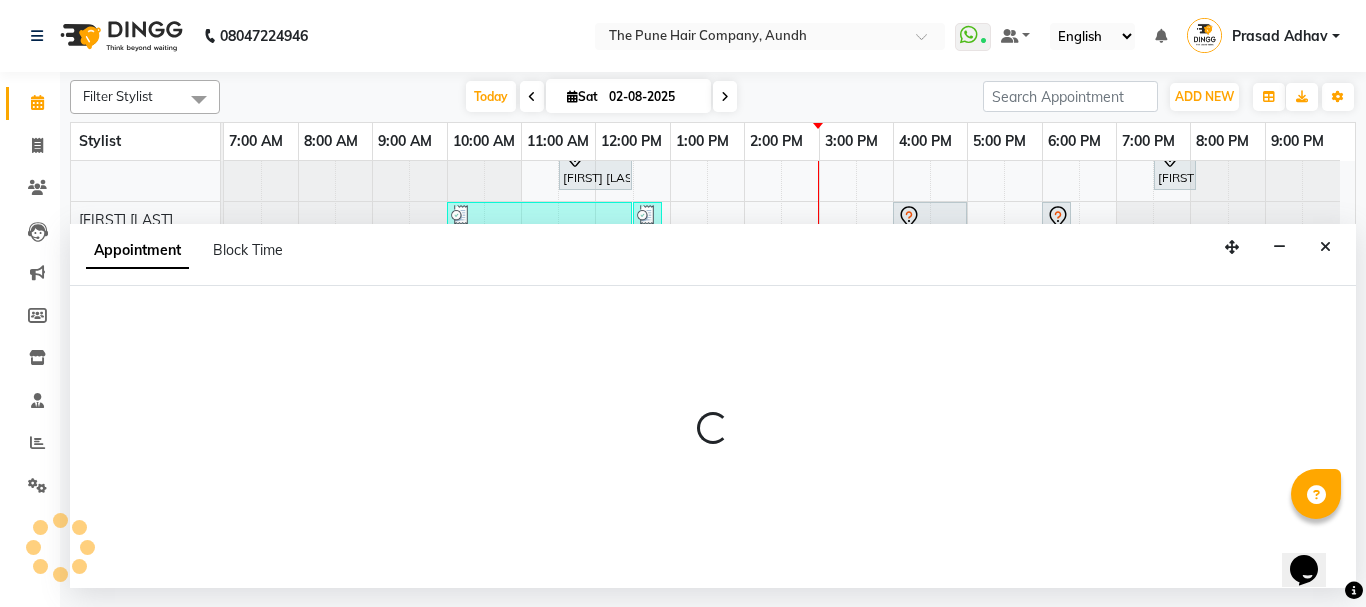 select on "49798" 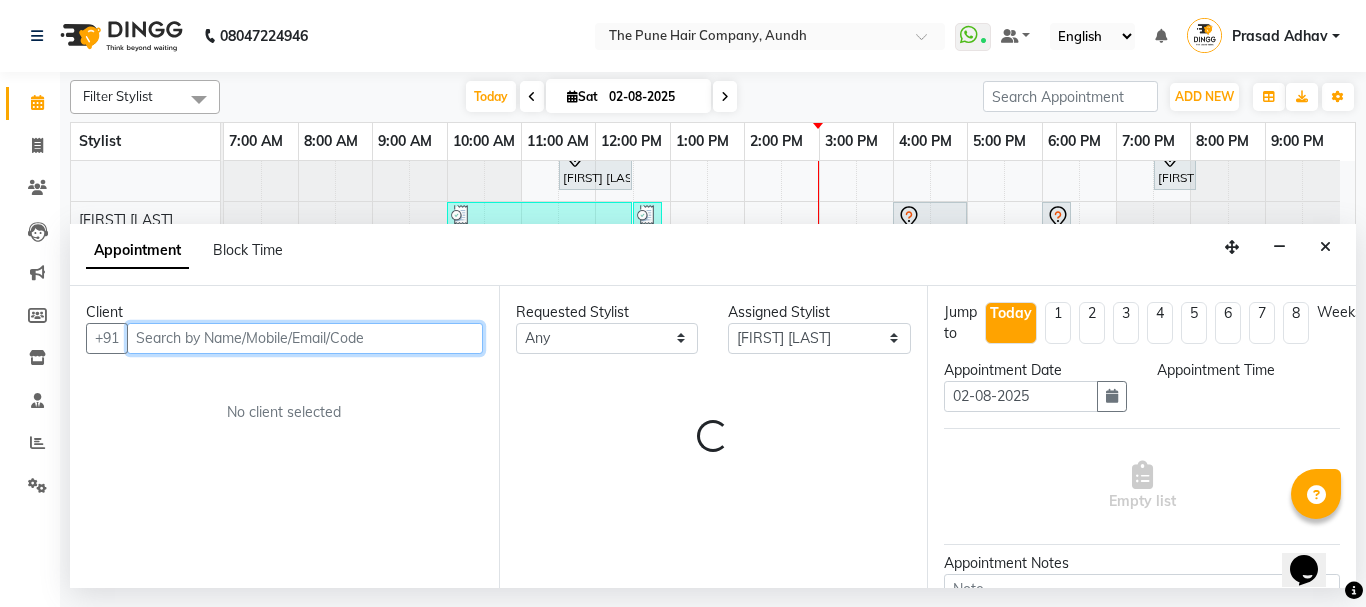 select on "930" 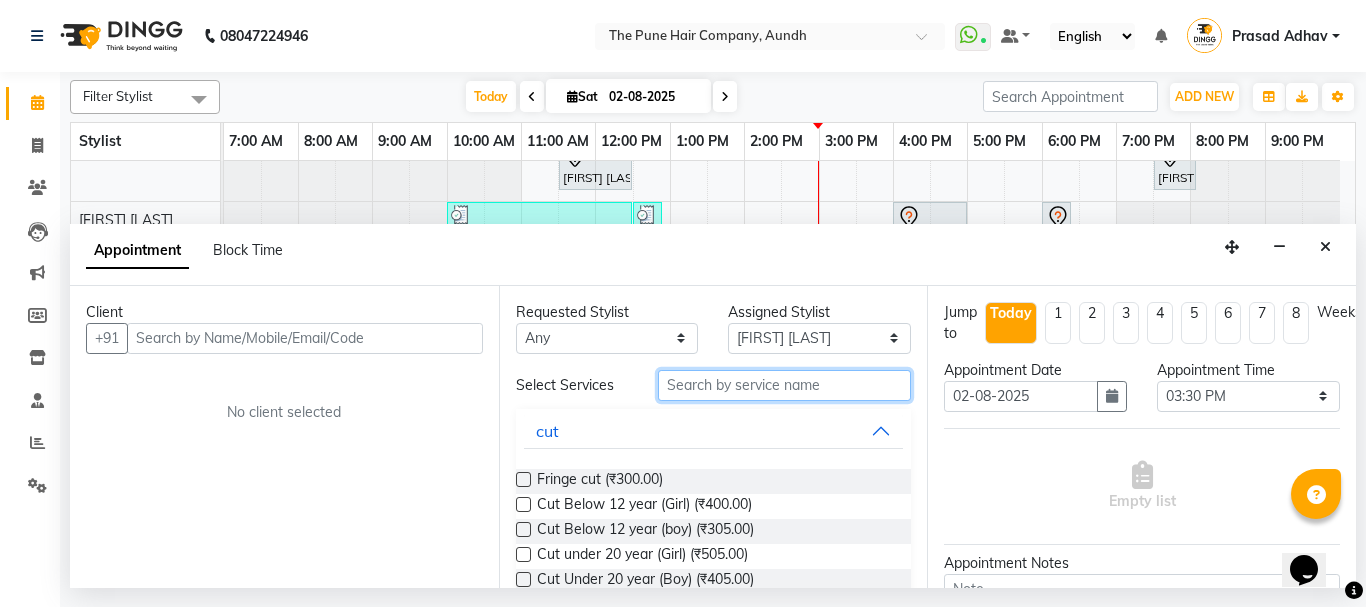 click at bounding box center [785, 385] 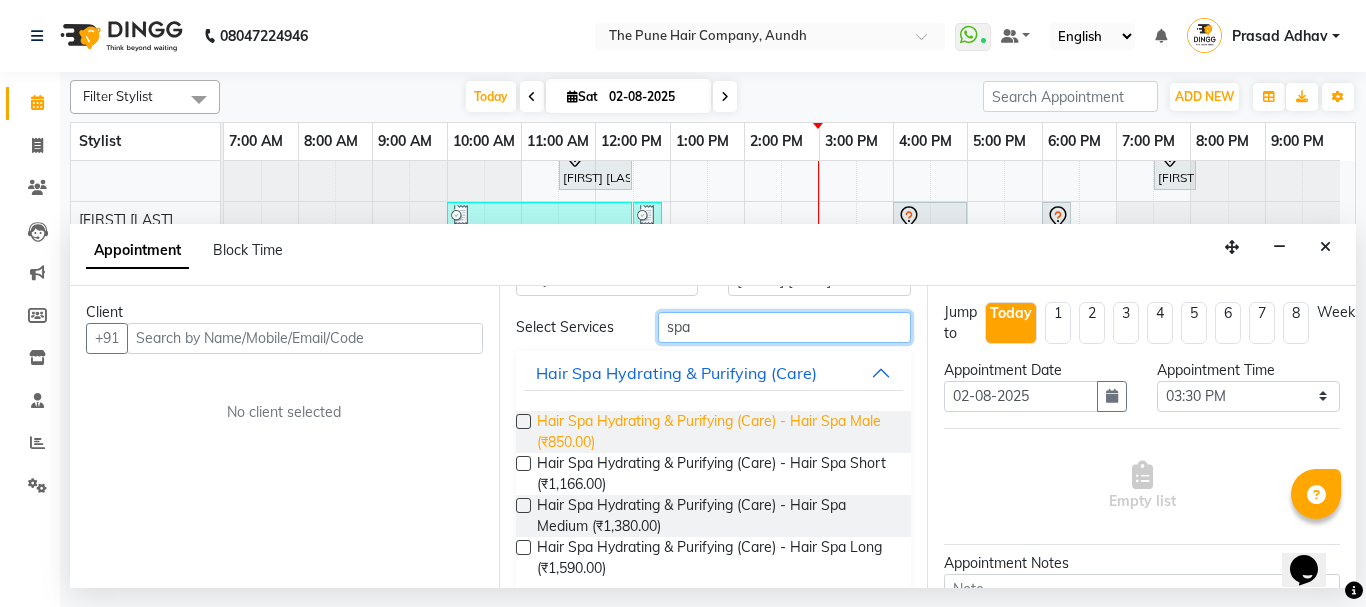 scroll, scrollTop: 81, scrollLeft: 0, axis: vertical 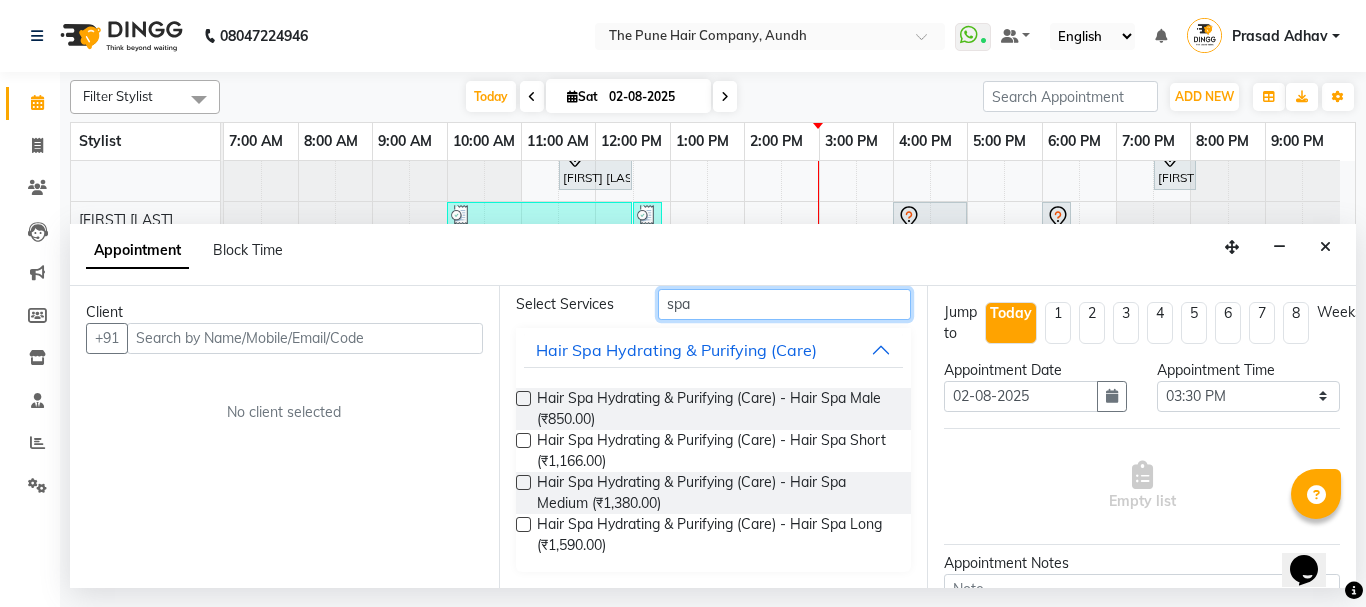 type on "spa" 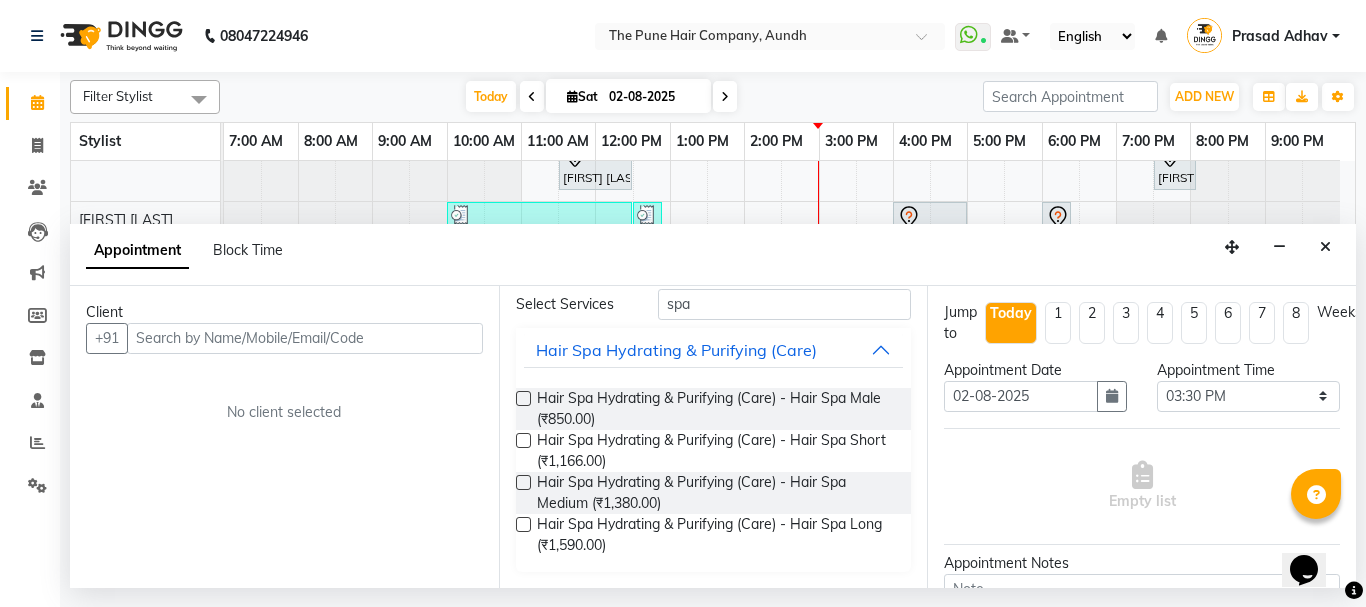 click at bounding box center (523, 482) 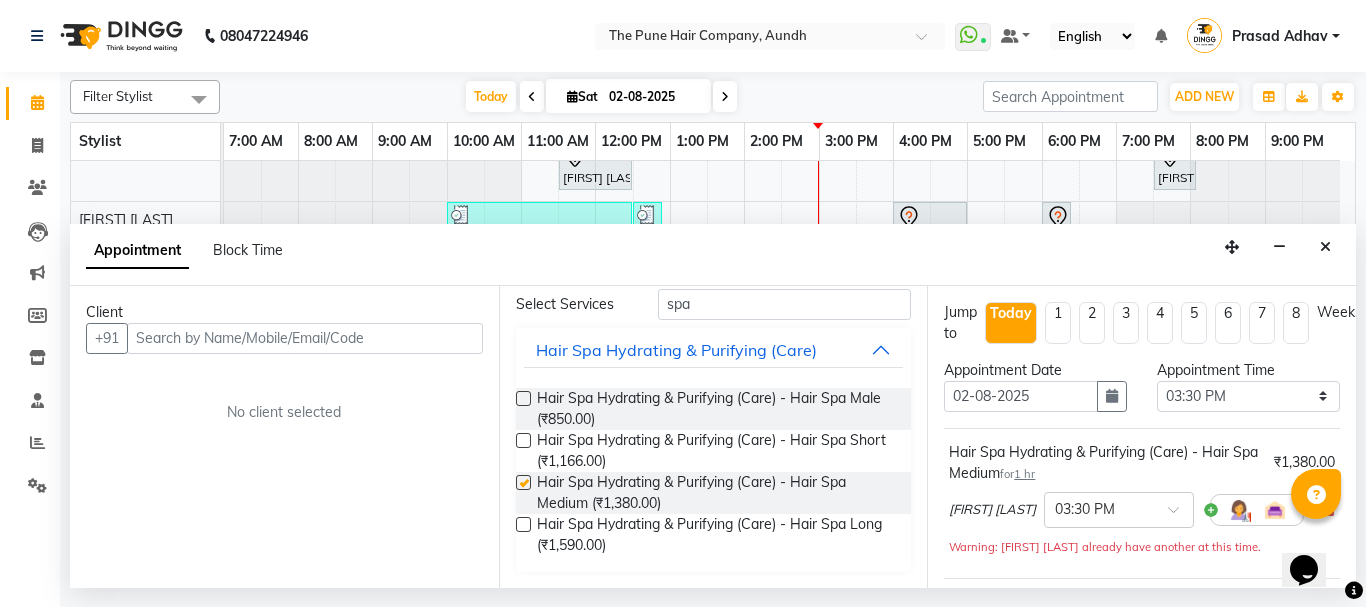 checkbox on "false" 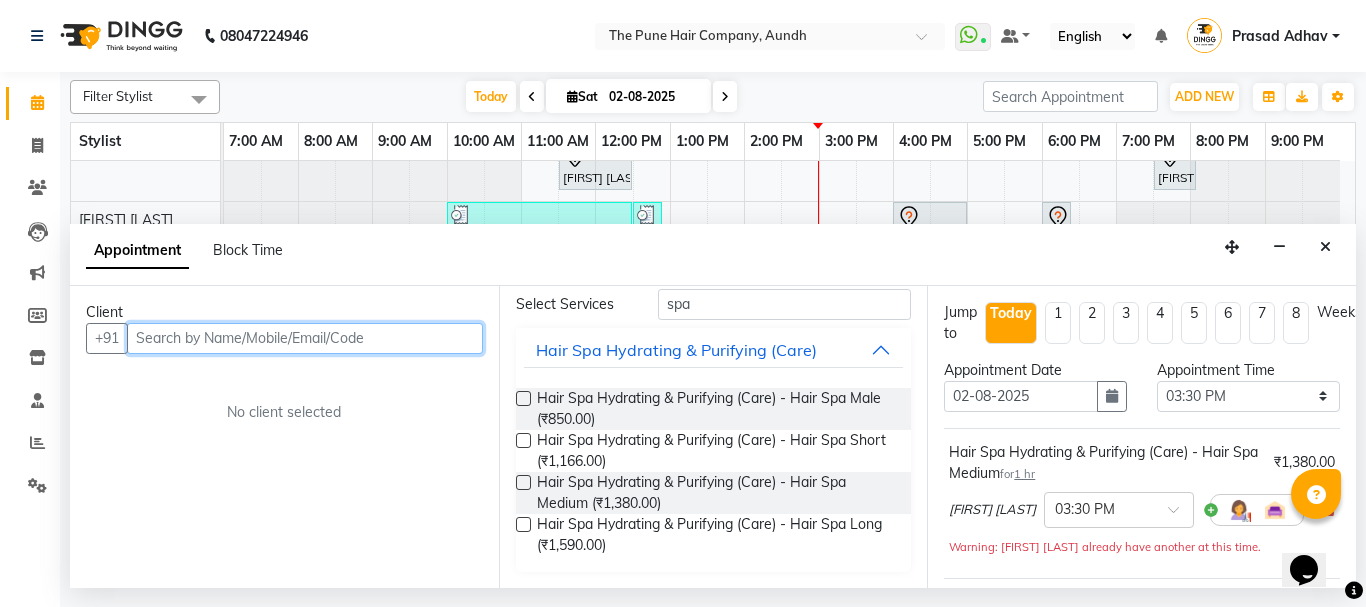 click at bounding box center (305, 338) 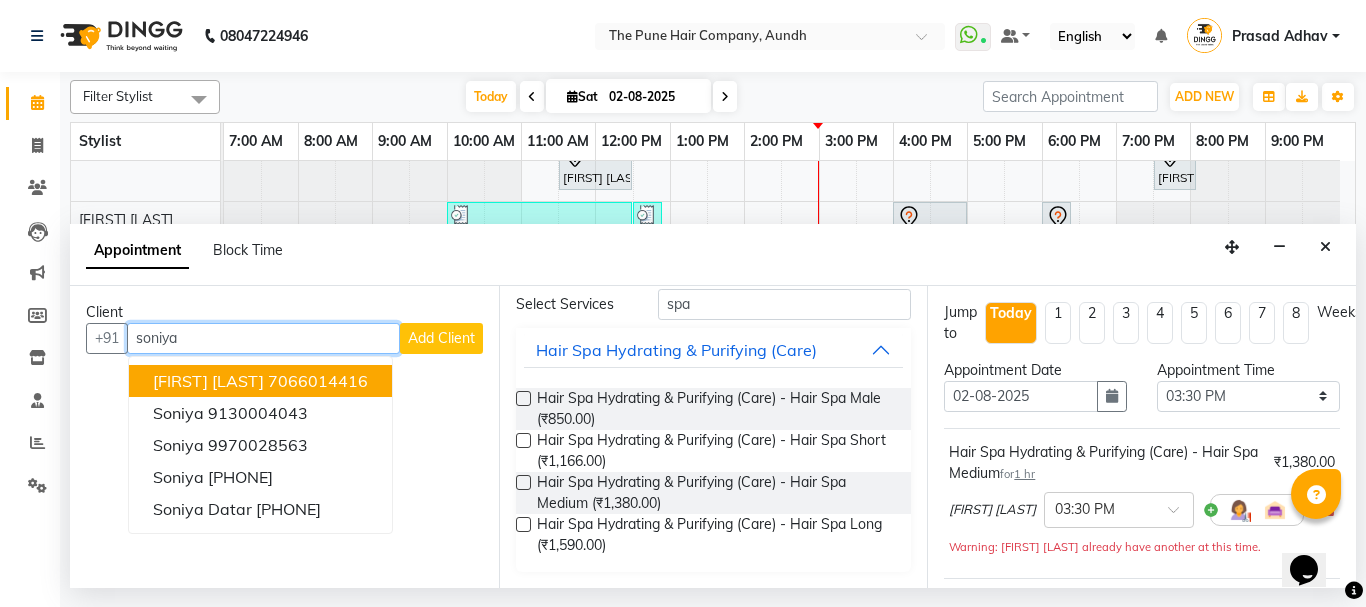 click on "7066014416" at bounding box center (318, 381) 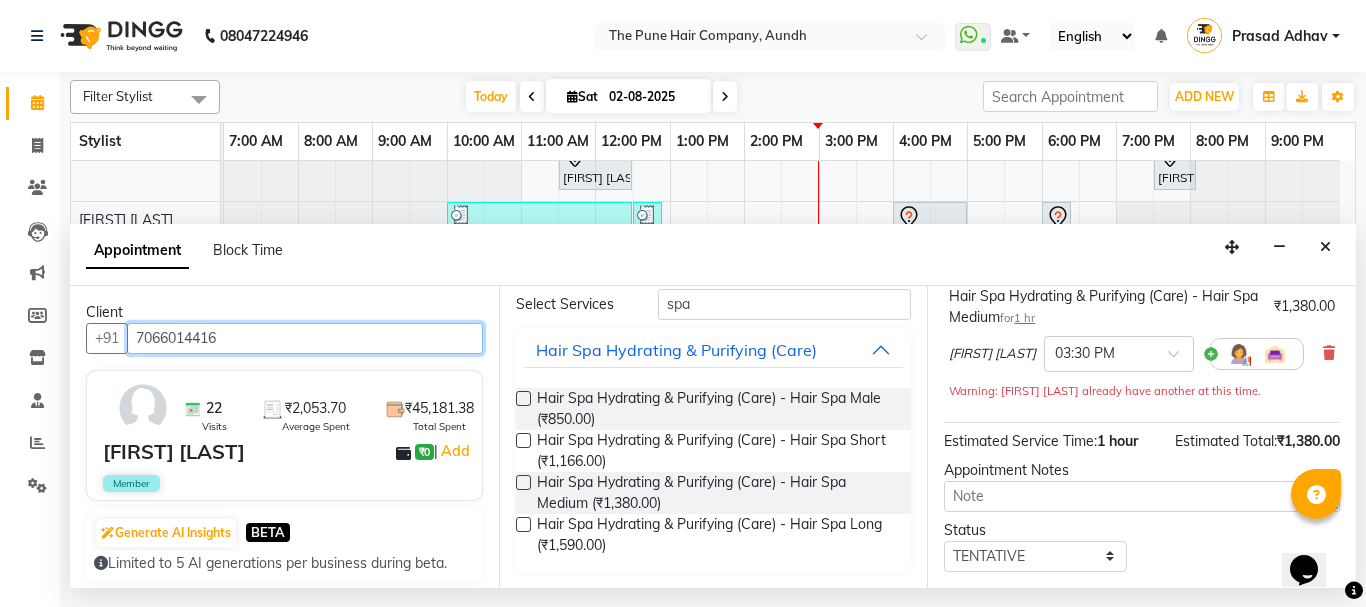 scroll, scrollTop: 284, scrollLeft: 0, axis: vertical 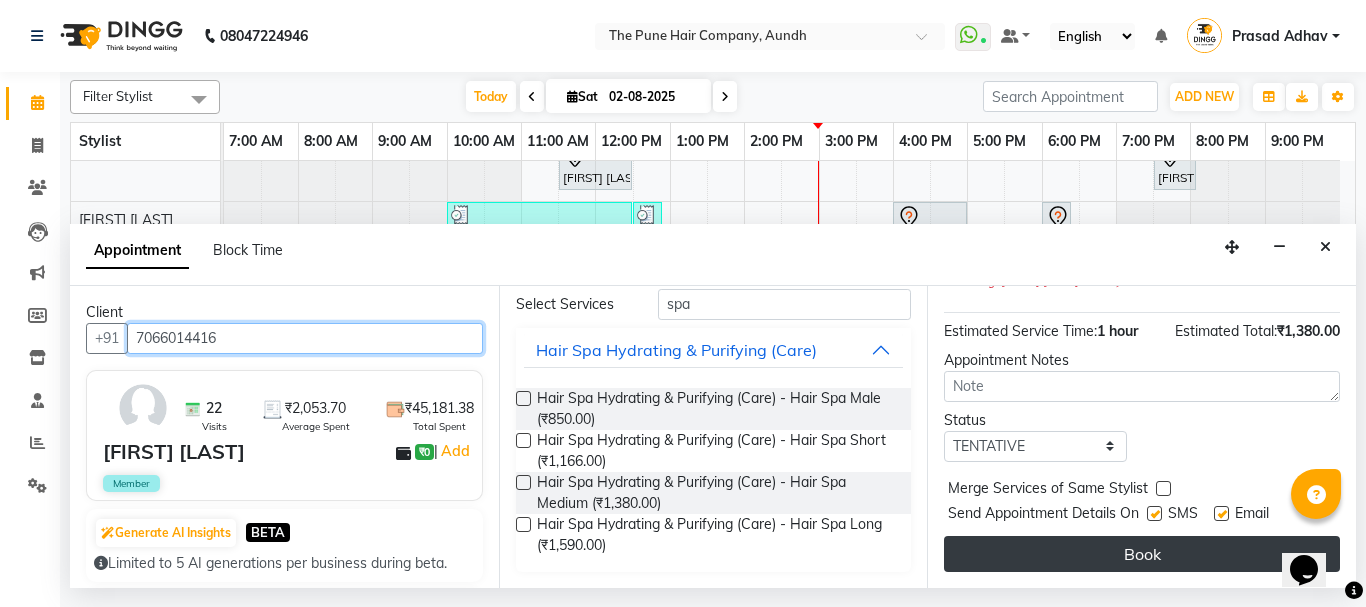type on "7066014416" 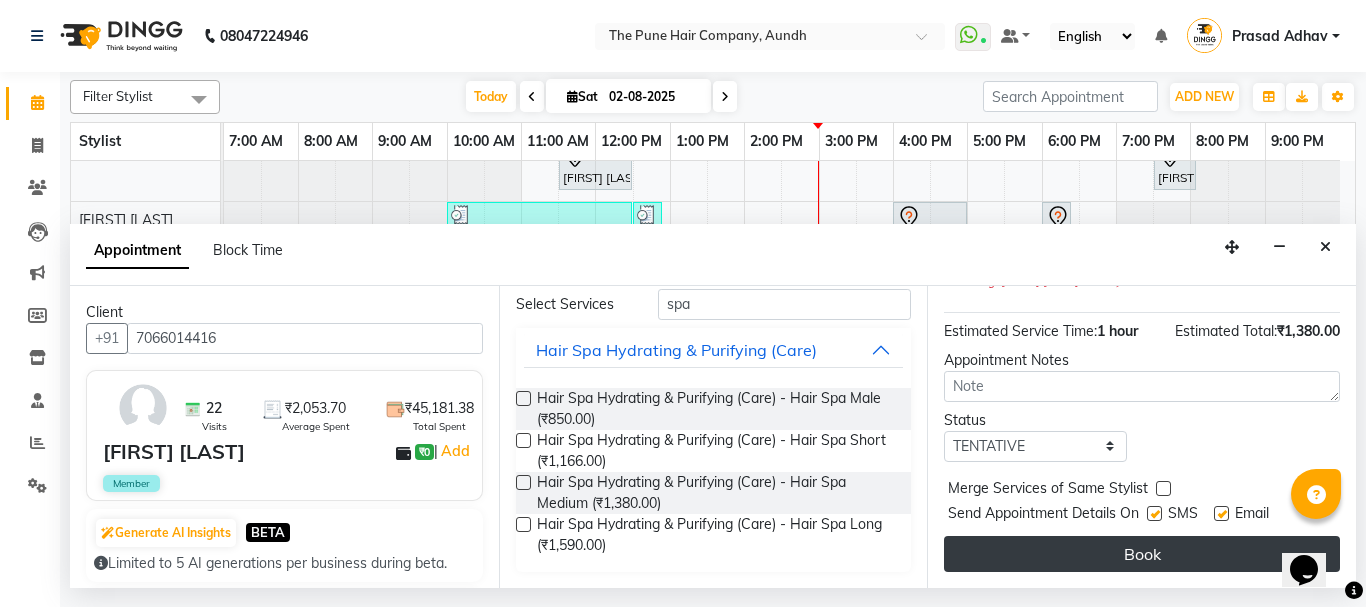 click on "Book" at bounding box center [1142, 554] 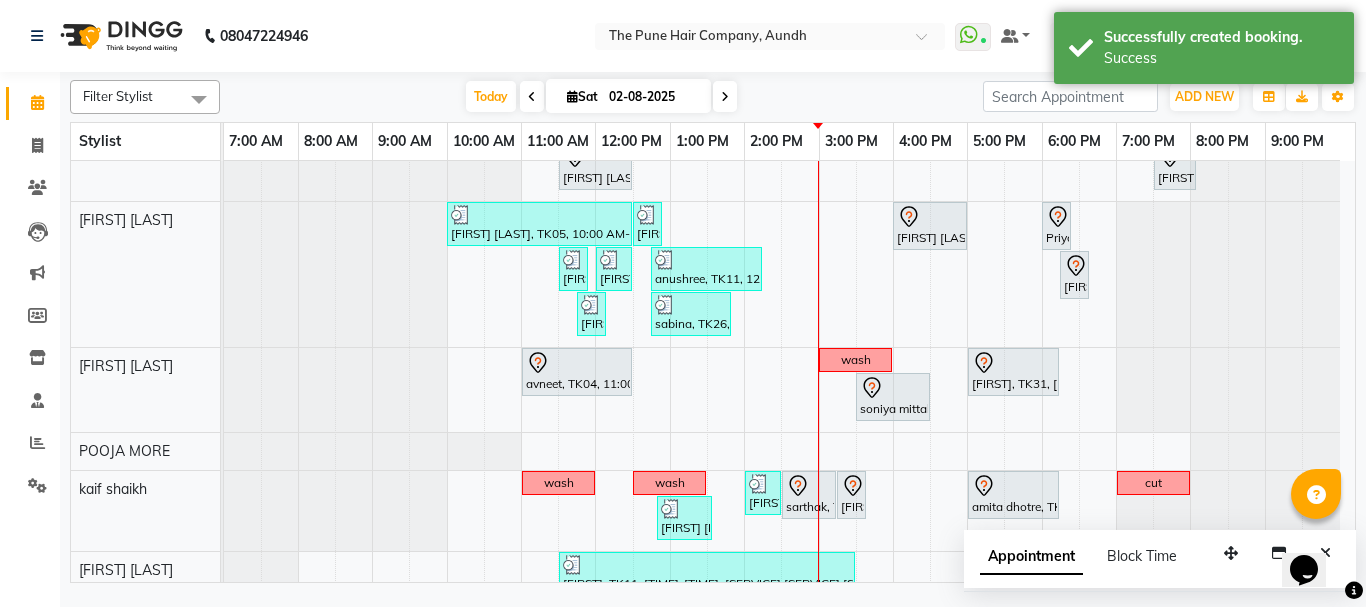 scroll, scrollTop: 804, scrollLeft: 0, axis: vertical 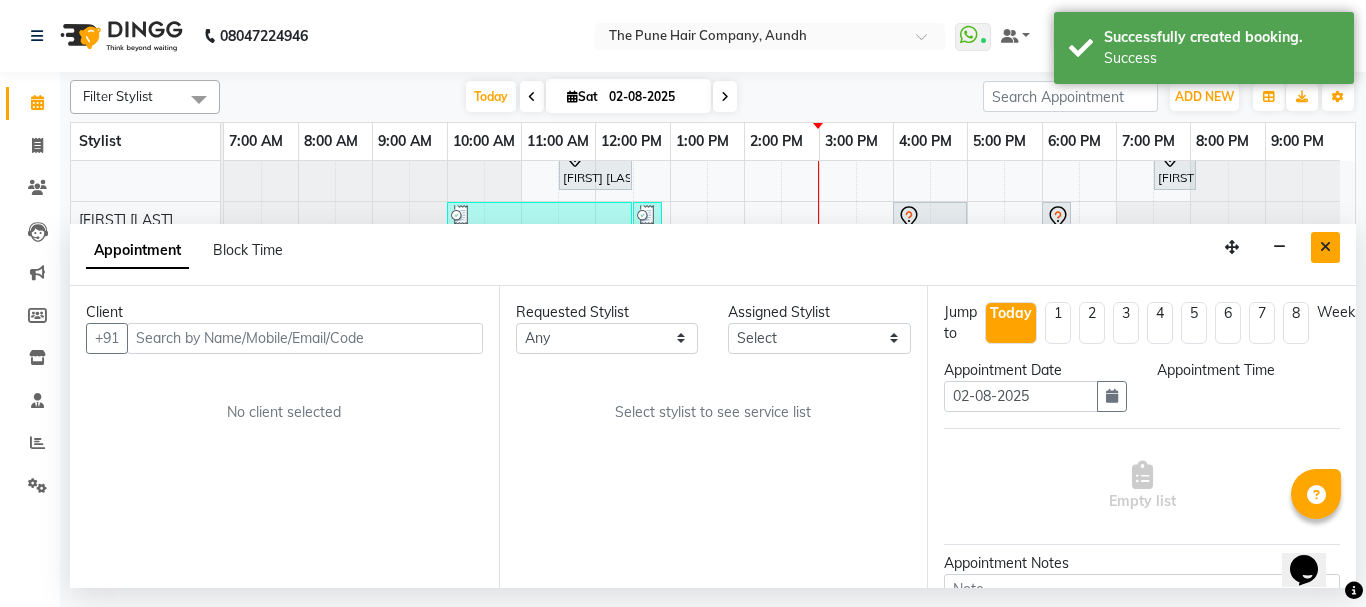 click at bounding box center [1325, 247] 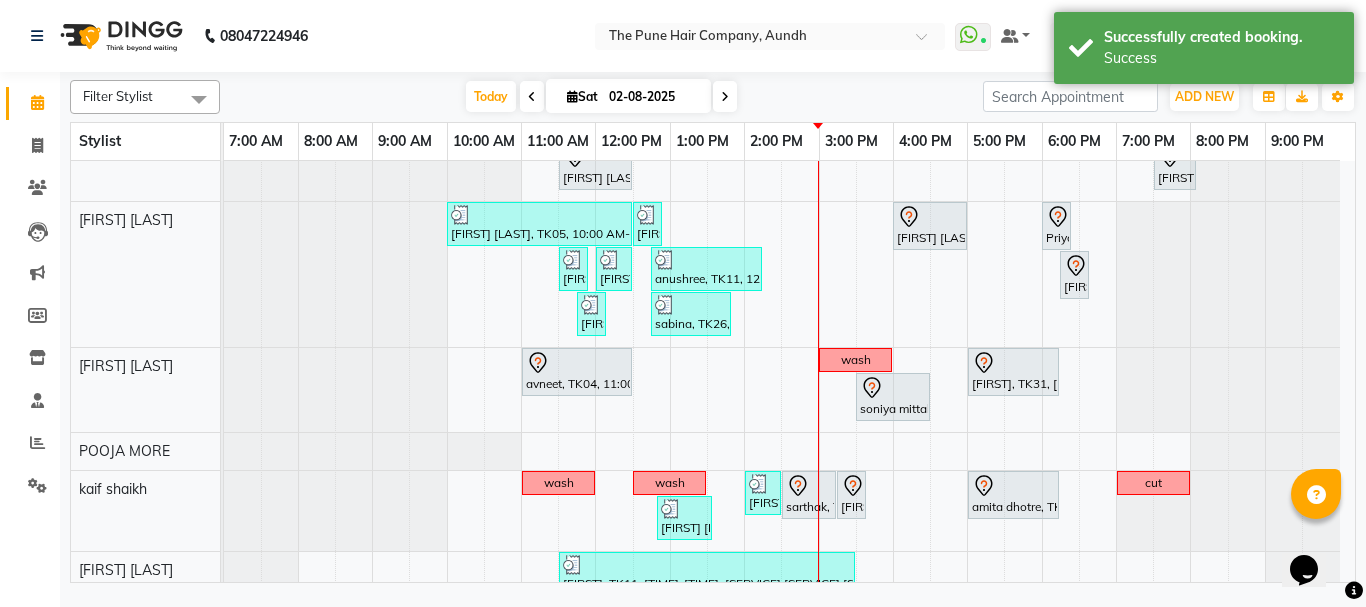 scroll, scrollTop: 829, scrollLeft: 0, axis: vertical 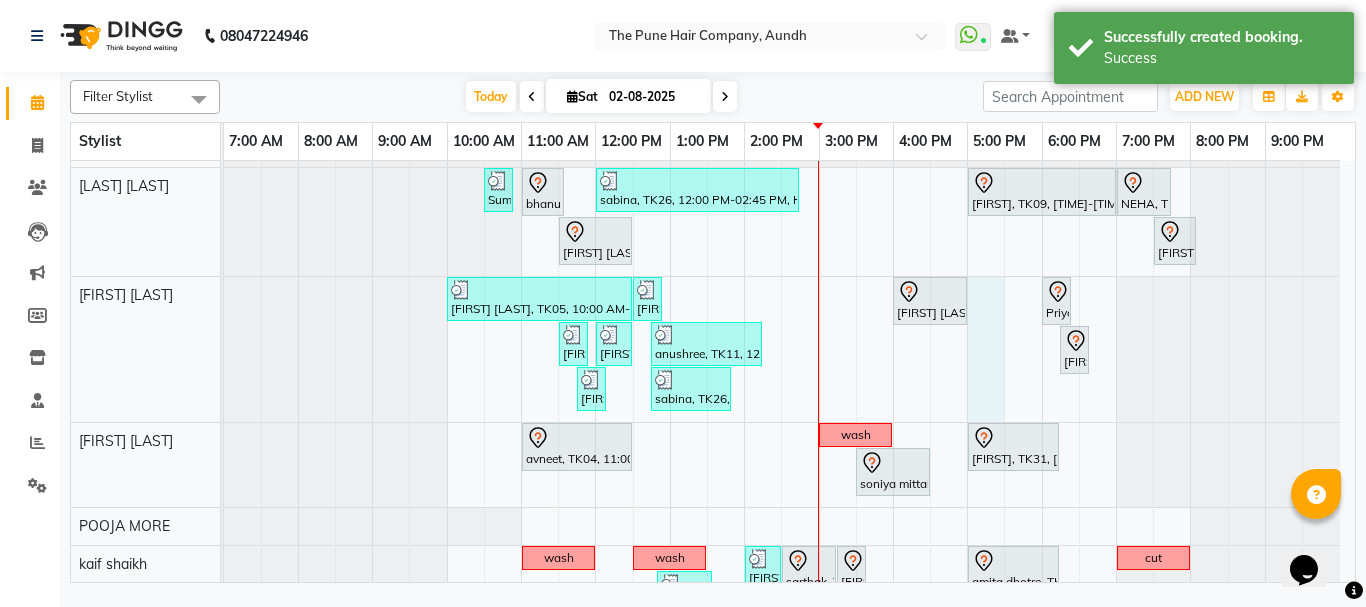 click on "reshma, TK20, 11:00 AM-03:00 PM, Global Highlight - Majirel Highlights Short             PRATIK  KAMTHE , TK16, 03:30 PM-04:30 PM, Cut Male ( Top Stylist )             PRATIK  KAMTHE , TK16, 04:30 PM-05:30 PM, Hair Color Majirel - Majirel Global Male             SAKSHI, TK02, 05:30 PM-07:00 PM, Hair wash & blow dry - long     ritesh singh, TK10, 10:00 AM-10:40 AM, Cut male (Expert)     ritesh singh, TK10, 10:45 AM-11:05 AM,  Beard Crafting             avneet, TK04, 12:00 PM-04:00 PM, Global Highlight - Inoa Highlights Long             rutuja kandekar, TK13, 05:00 PM-05:45 PM, Cut Female (Expert)             rutuja kandekar, TK13, 05:45 PM-06:00 PM,  Additional Hair Wash (Female)             avneet, TK04, 11:00 AM-12:00 PM, Prelighting - Medium             Dr Swati Apte, TK08, 03:00 PM-05:30 PM, Hair Color Inoa - Inoa Touchup 2 Inch             Sourabh, TK18, 06:00 PM-07:15 PM, Cut Female (Expert)             rutuja kandekar, TK13, 06:00 PM-06:15 PM,  Additional Hair Wash (Female)  wash" at bounding box center (789, 57) 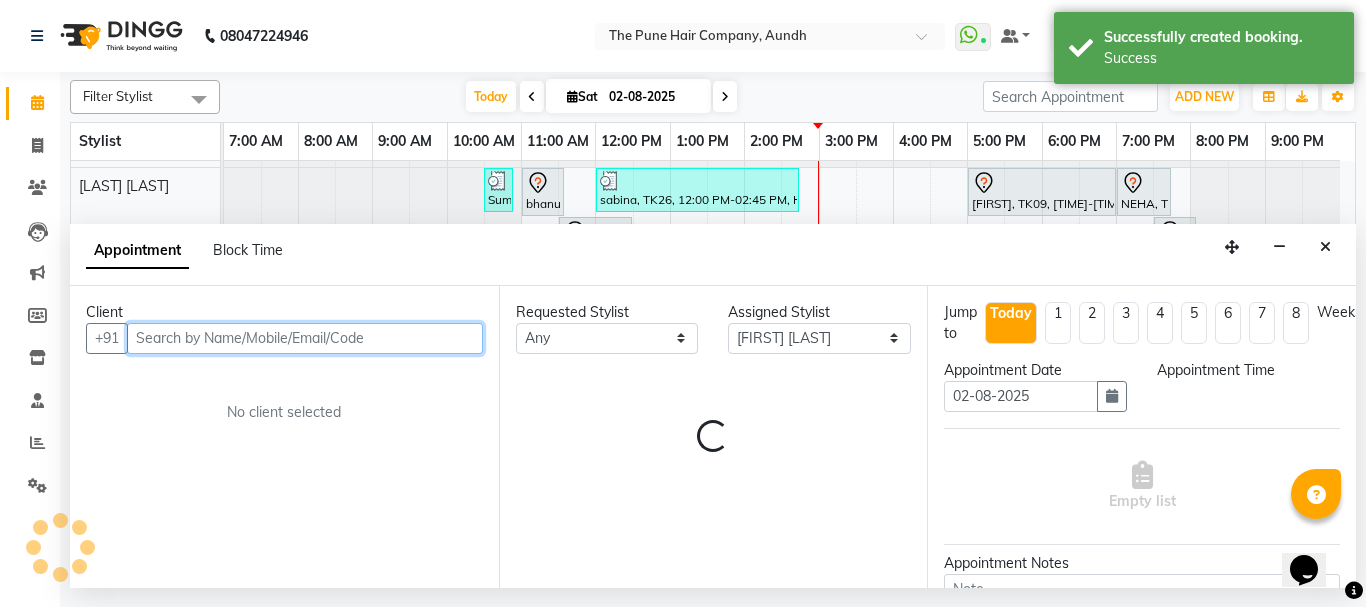 select on "1020" 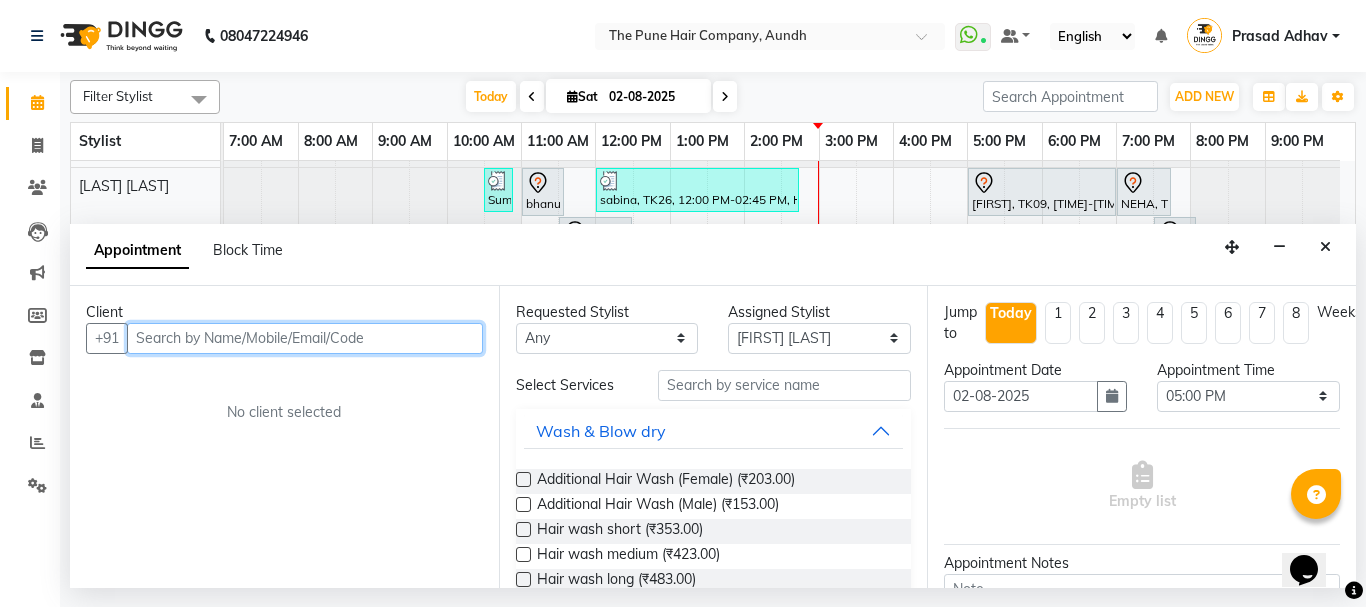 click at bounding box center [305, 338] 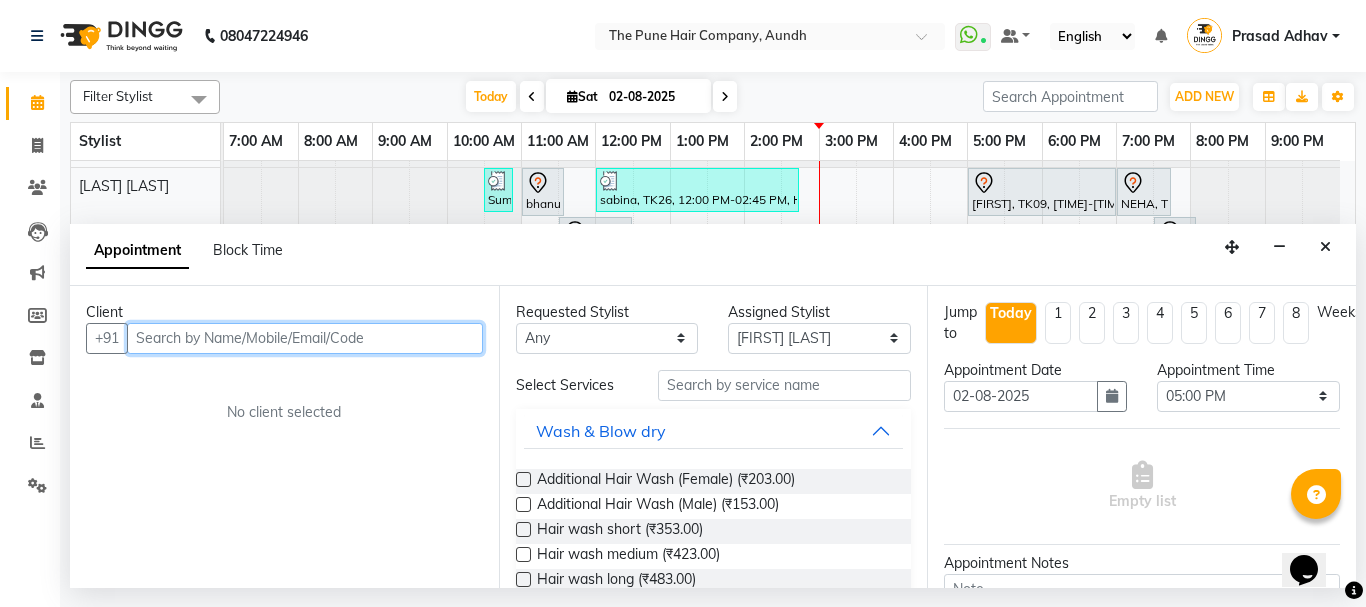 click at bounding box center [305, 338] 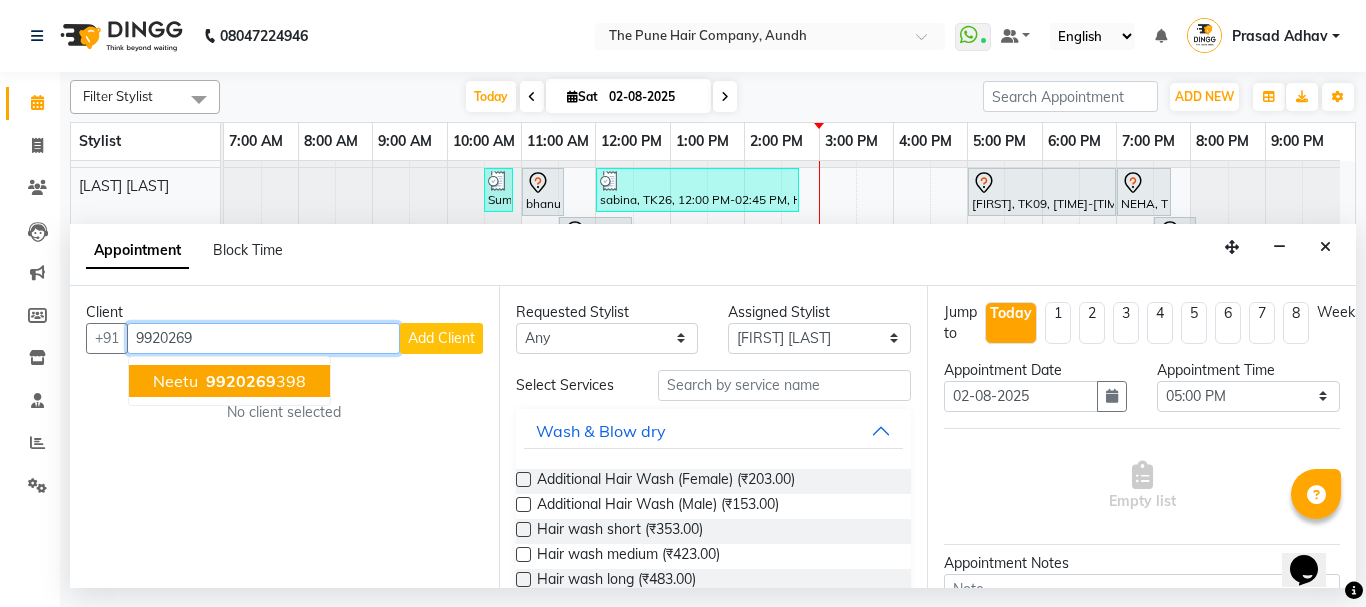 click on "Neetu" at bounding box center (175, 381) 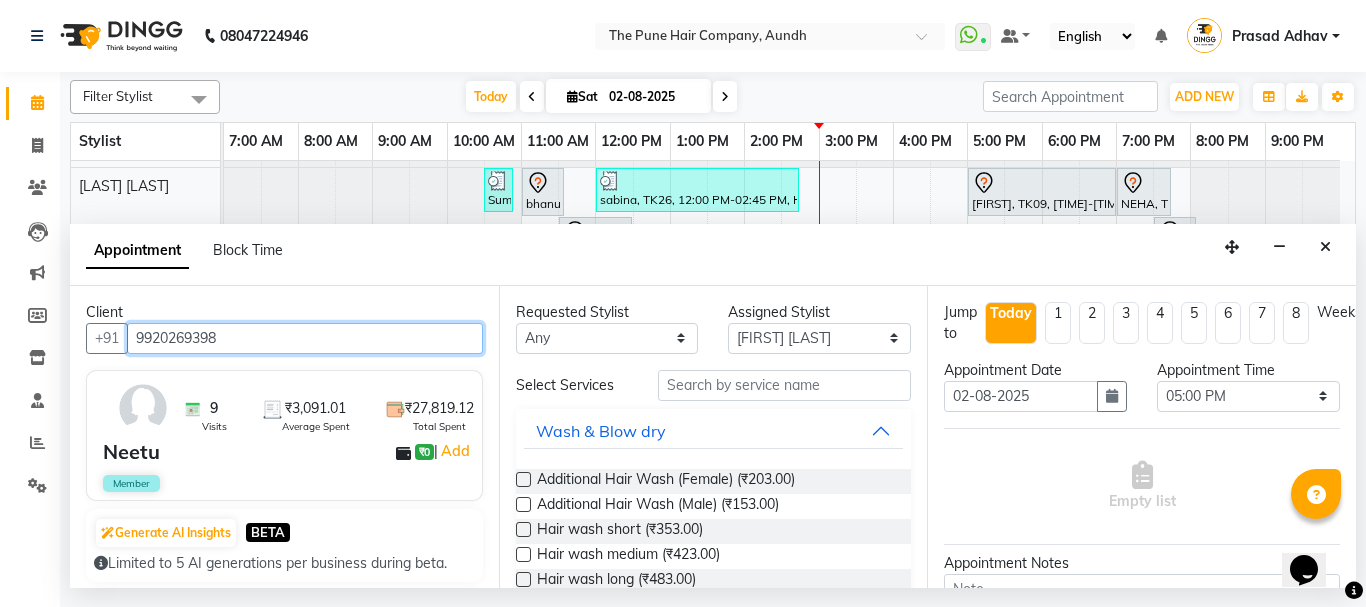 type on "9920269398" 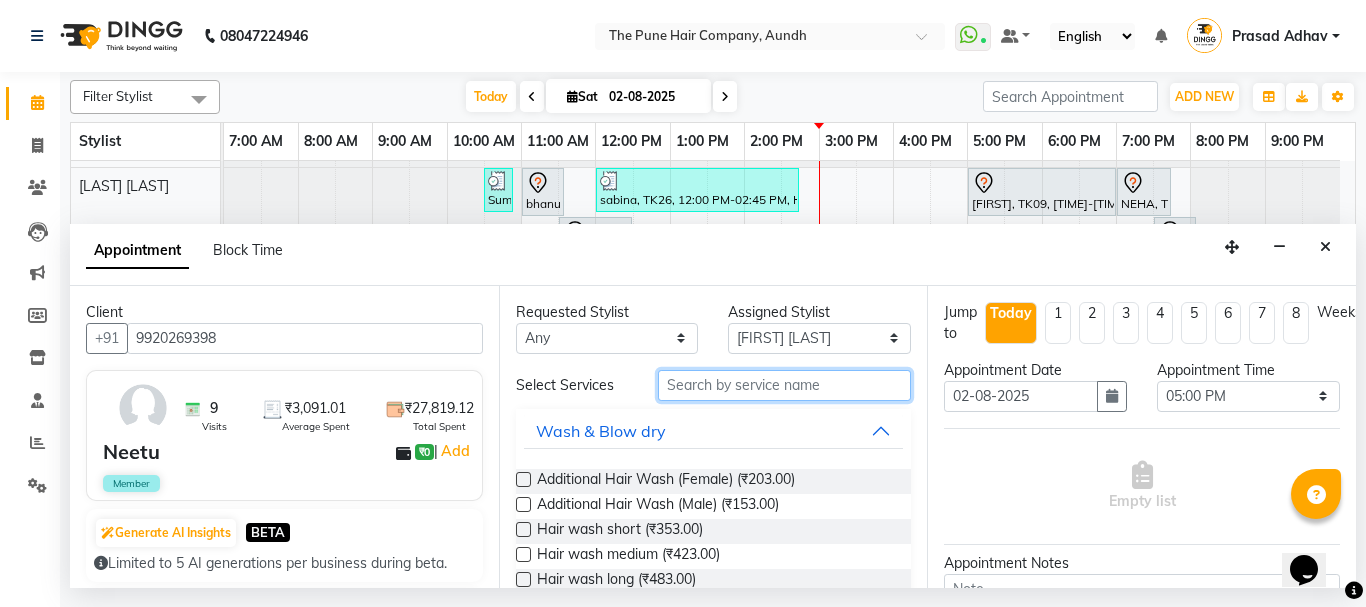 click at bounding box center [785, 385] 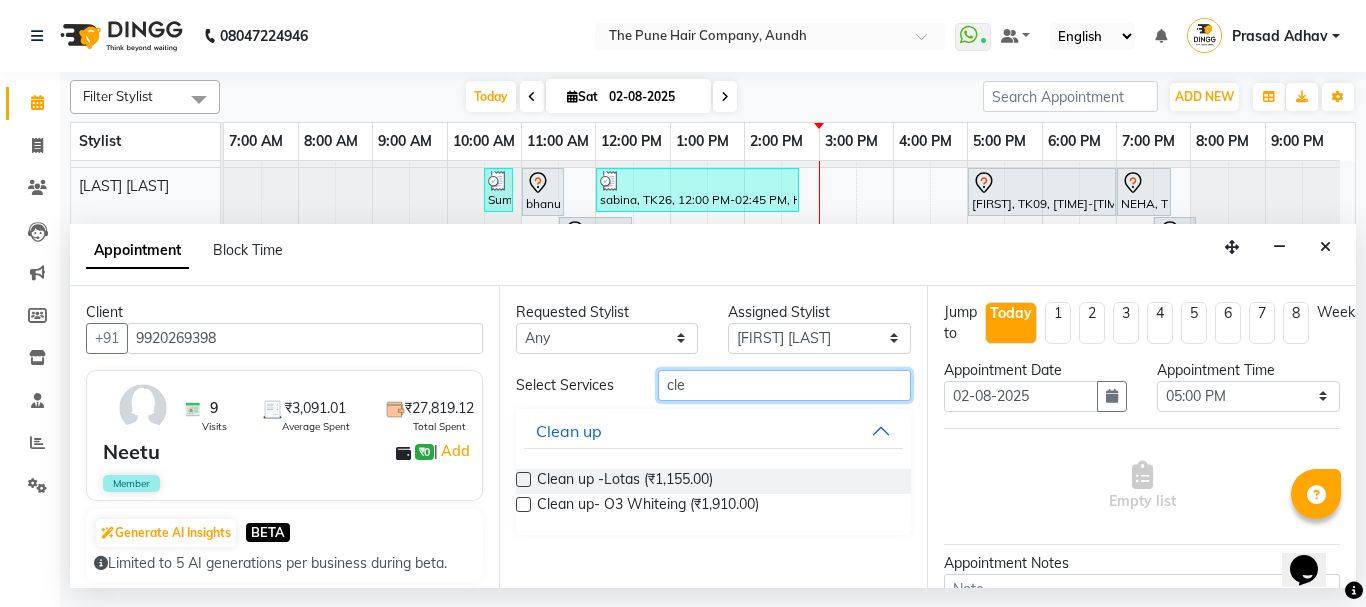 type on "cle" 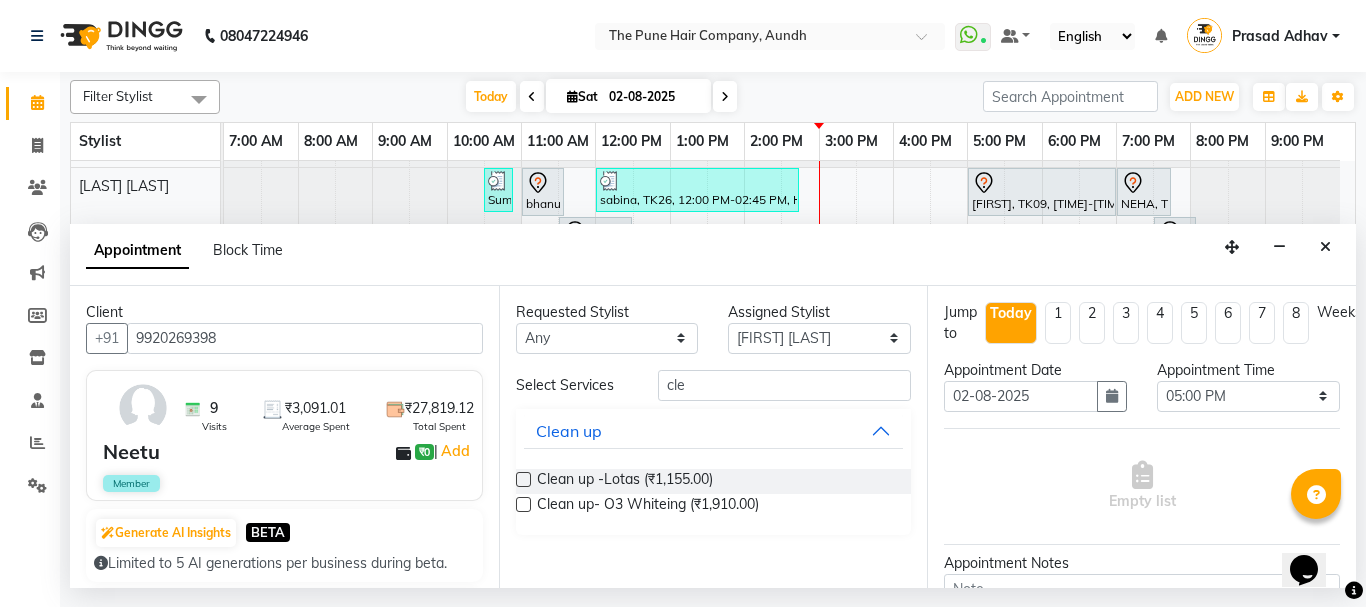 click at bounding box center (523, 479) 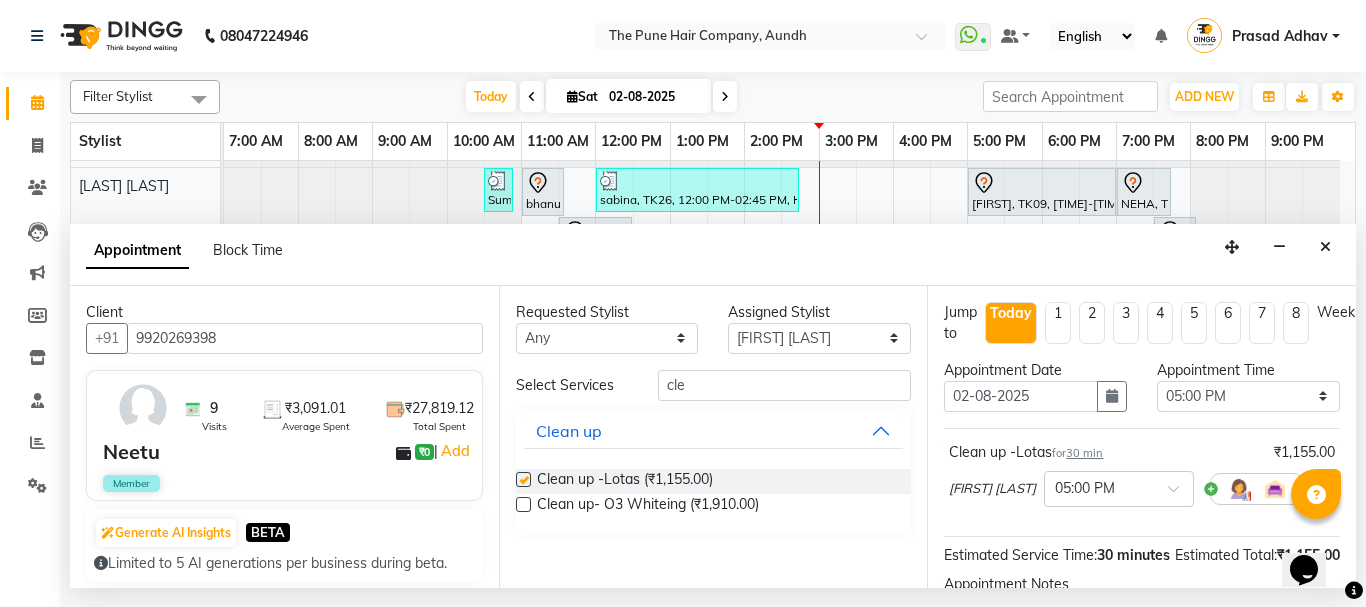 checkbox on "false" 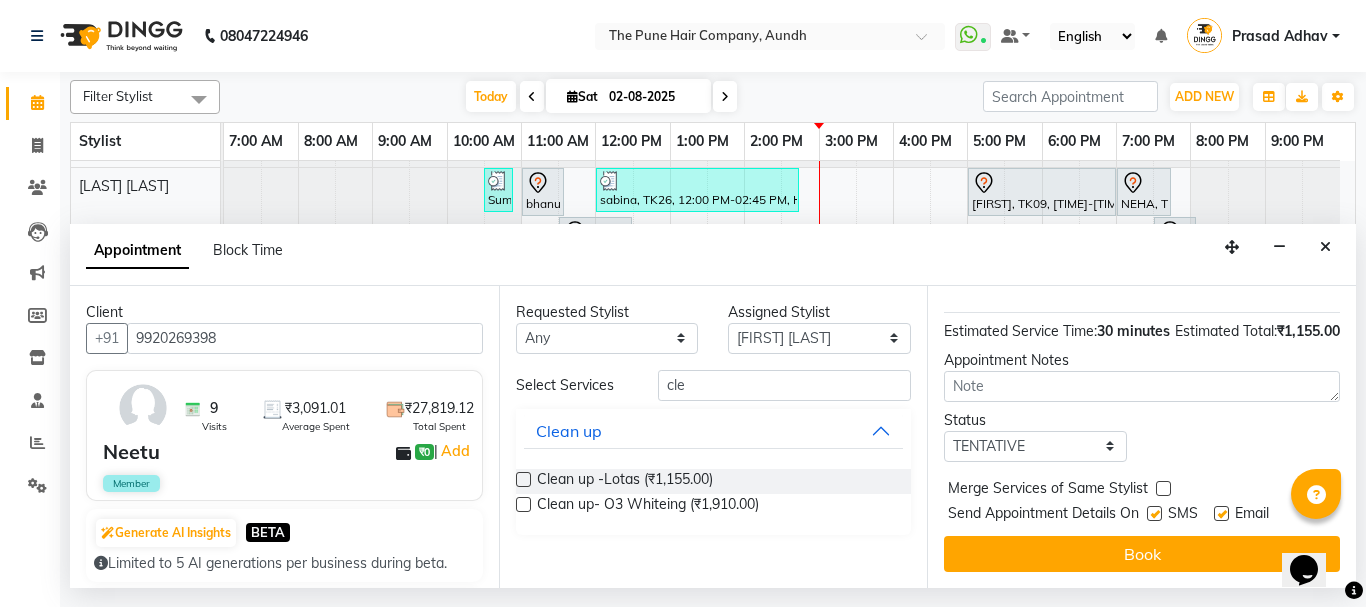 scroll, scrollTop: 260, scrollLeft: 0, axis: vertical 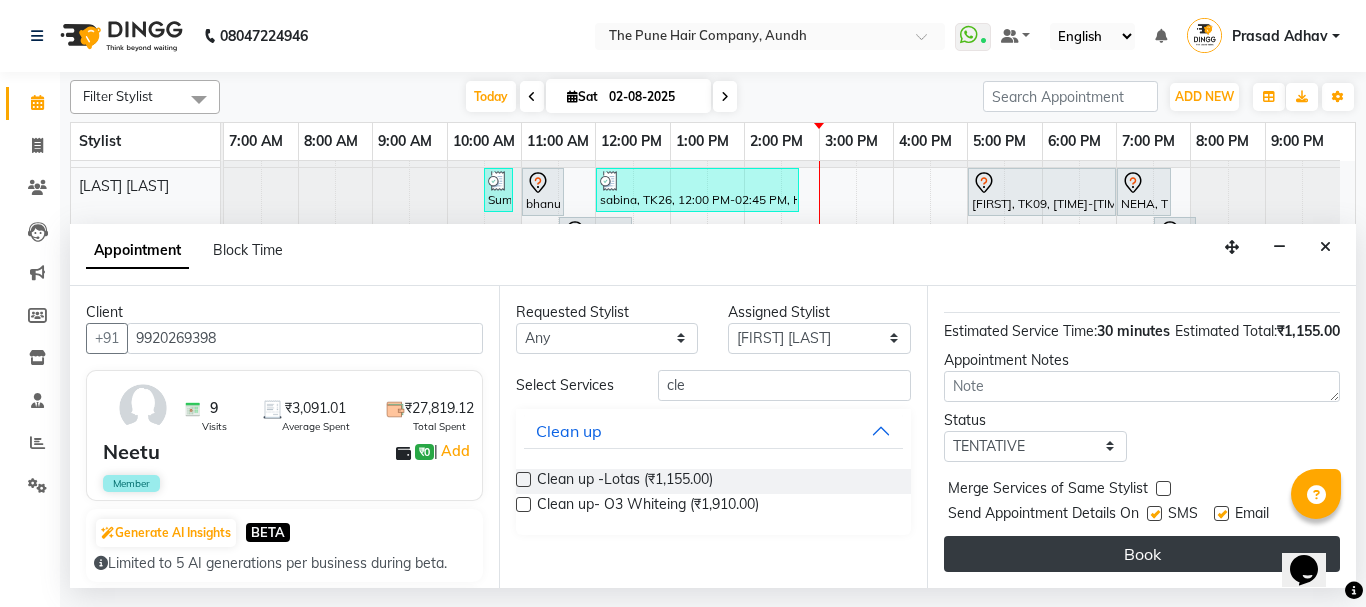 click on "Book" at bounding box center (1142, 554) 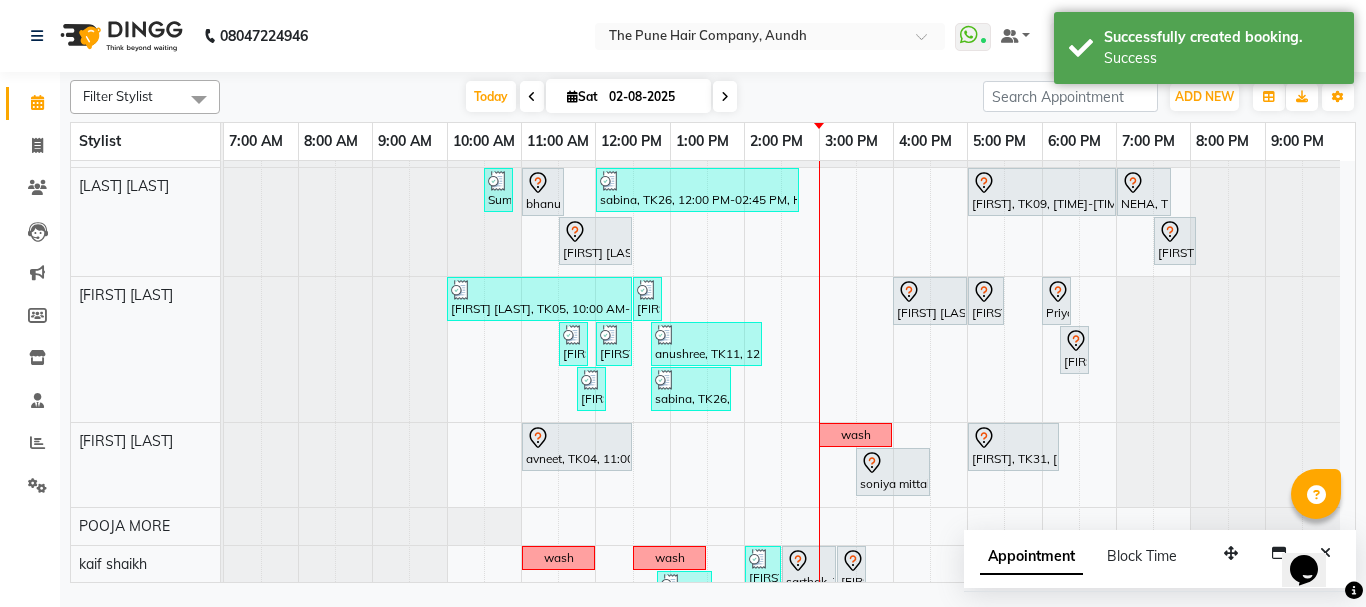click on "Appointment" at bounding box center [1031, 557] 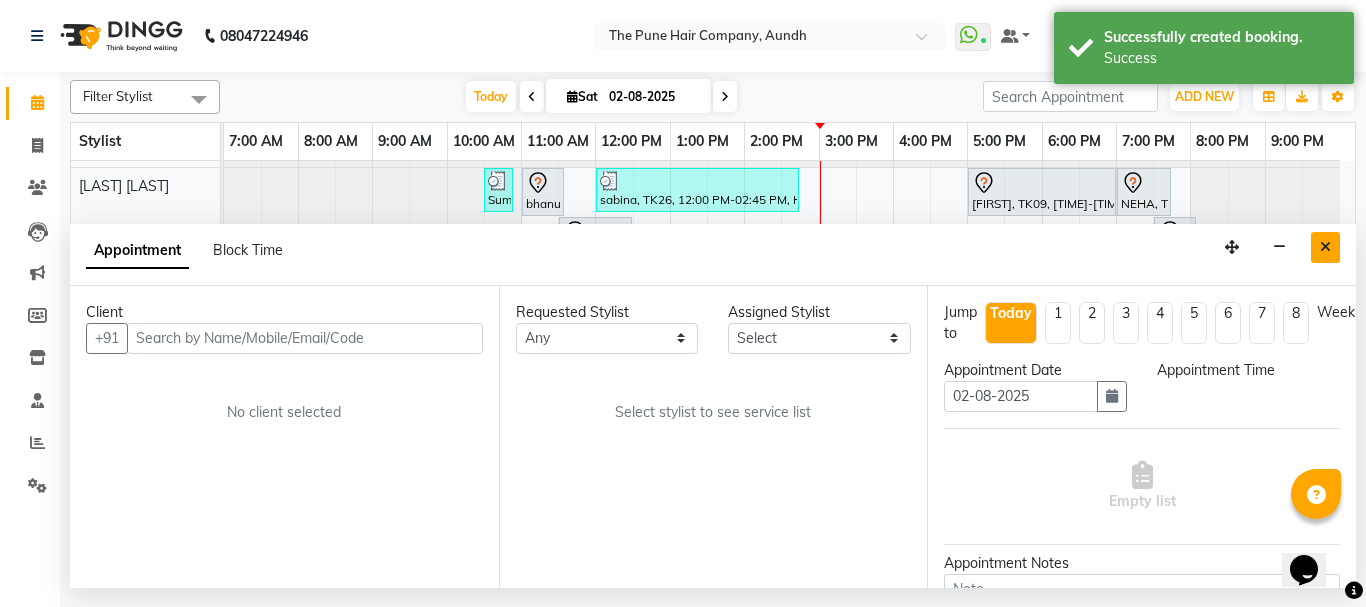 click at bounding box center [1325, 247] 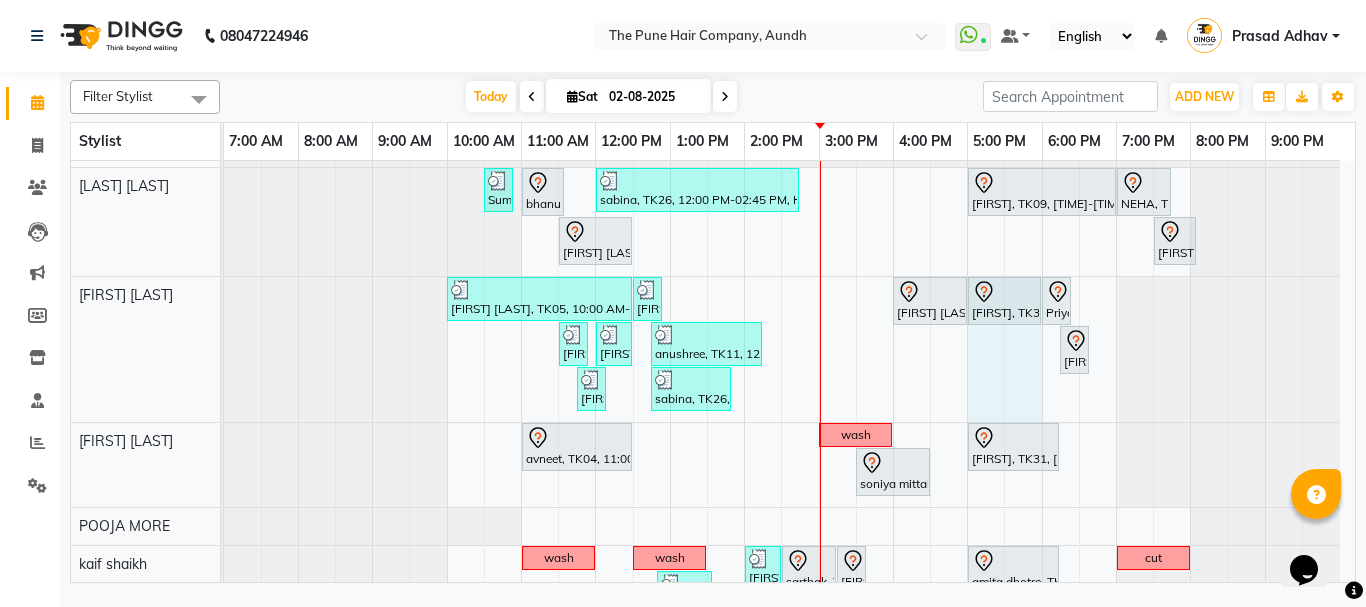 drag, startPoint x: 1001, startPoint y: 298, endPoint x: 1016, endPoint y: 293, distance: 15.811388 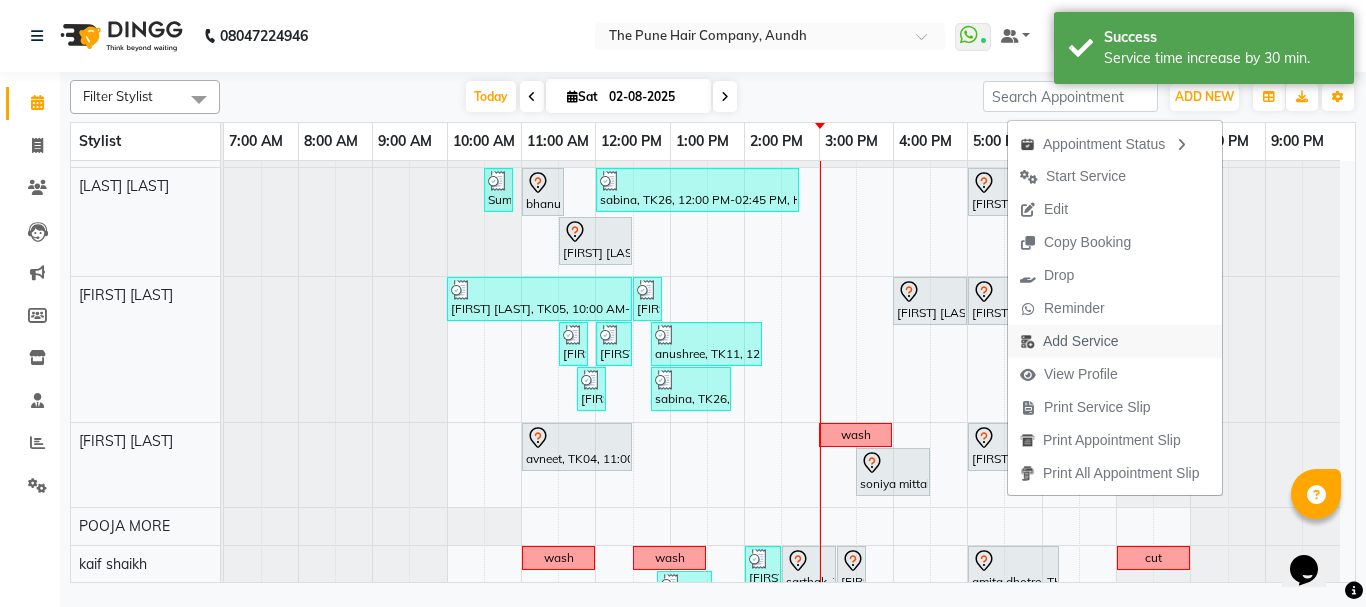 click on "Add Service" at bounding box center [1080, 341] 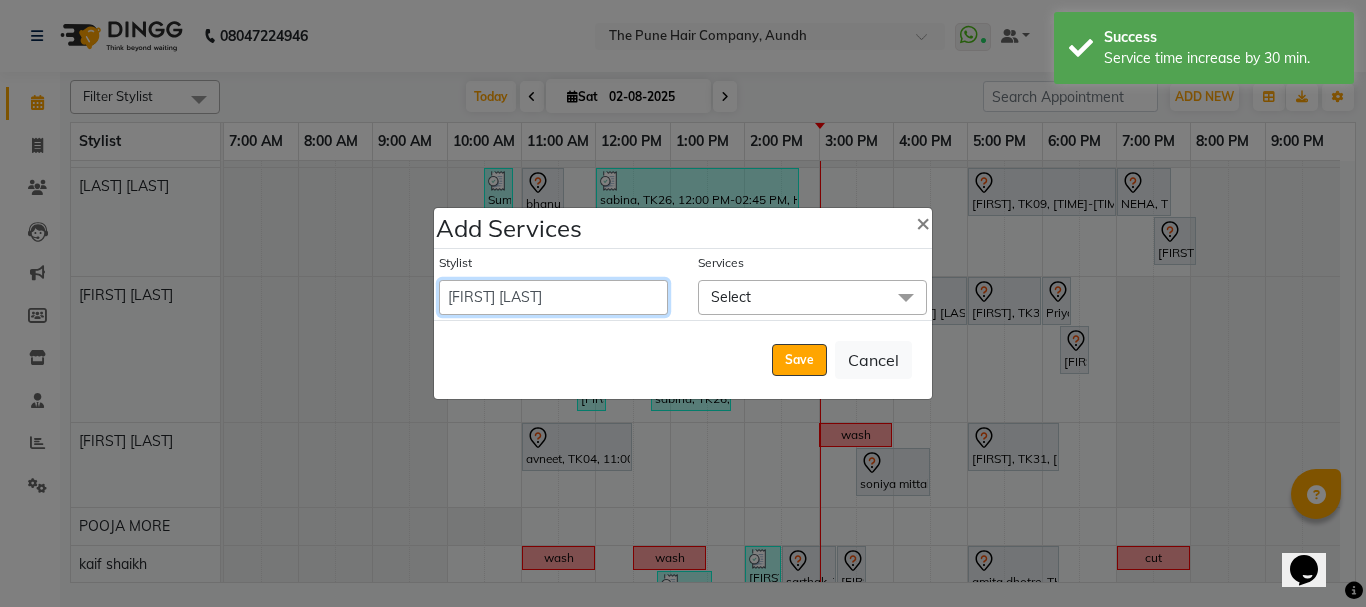 click on "Akash both   AKSHAY .K   harshal gaikwad   kaif shaikh   LAKKHAN SHINDE   Nagesh Jadhav   Nitish Desai    Pavan mane   POOJA MORE   Prasad Adhav    Prathmesh powar   Shweta gotur   Sonal saindane   swapnil sonavane" at bounding box center (553, 297) 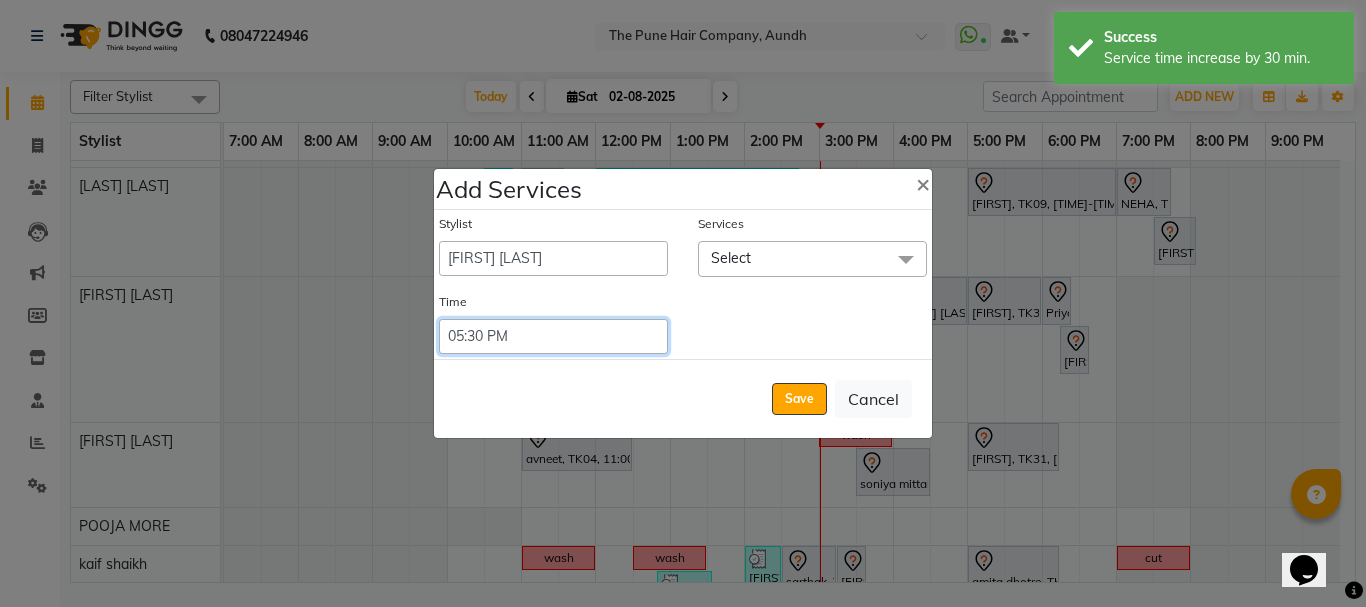 click on "Select 09:00 AM  09:15 AM  09:30 AM  09:45 AM  10:00 AM  10:15 AM  10:30 AM  10:45 AM  11:00 AM  11:15 AM  11:30 AM  11:45 AM  12:00 PM  12:15 PM  12:30 PM  12:45 PM  01:00 PM  01:15 PM  01:30 PM  01:45 PM  02:00 PM  02:15 PM  02:30 PM  02:45 PM  03:00 PM  03:15 PM  03:30 PM  03:45 PM  04:00 PM  04:15 PM  04:30 PM  04:45 PM  05:00 PM  05:15 PM  05:30 PM  05:45 PM  06:00 PM  06:15 PM  06:30 PM  06:45 PM  07:00 PM  07:15 PM  07:30 PM  07:45 PM  08:00 PM  08:15 PM  08:30 PM  08:45 PM  09:00 PM  09:15 PM  09:30 PM  09:45 PM  10:00 PM  10:15 PM  10:30 PM  10:45 PM  11:00 PM  11:15 PM  11:30 PM  11:45 PM  12:00 PM  12:15 PM  12:30 PM  12:45 PM" at bounding box center (553, 336) 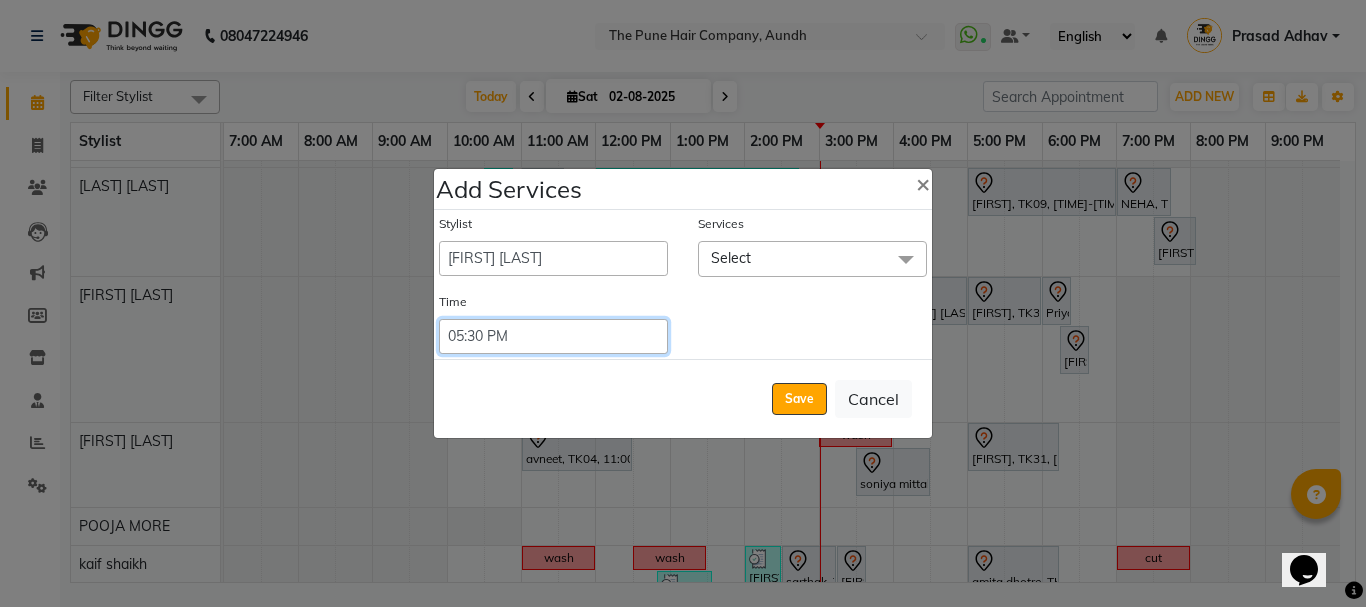 select on "1080" 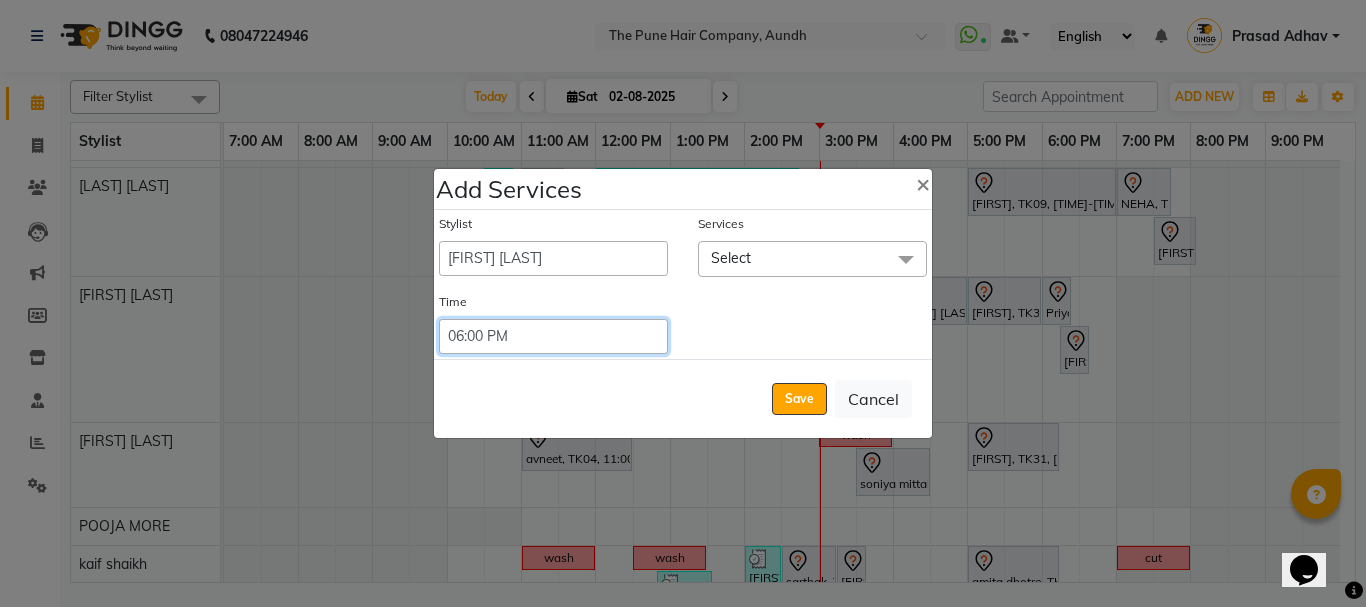 click on "Select 09:00 AM  09:15 AM  09:30 AM  09:45 AM  10:00 AM  10:15 AM  10:30 AM  10:45 AM  11:00 AM  11:15 AM  11:30 AM  11:45 AM  12:00 PM  12:15 PM  12:30 PM  12:45 PM  01:00 PM  01:15 PM  01:30 PM  01:45 PM  02:00 PM  02:15 PM  02:30 PM  02:45 PM  03:00 PM  03:15 PM  03:30 PM  03:45 PM  04:00 PM  04:15 PM  04:30 PM  04:45 PM  05:00 PM  05:15 PM  05:30 PM  05:45 PM  06:00 PM  06:15 PM  06:30 PM  06:45 PM  07:00 PM  07:15 PM  07:30 PM  07:45 PM  08:00 PM  08:15 PM  08:30 PM  08:45 PM  09:00 PM  09:15 PM  09:30 PM  09:45 PM  10:00 PM  10:15 PM  10:30 PM  10:45 PM  11:00 PM  11:15 PM  11:30 PM  11:45 PM  12:00 PM  12:15 PM  12:30 PM  12:45 PM" at bounding box center [553, 336] 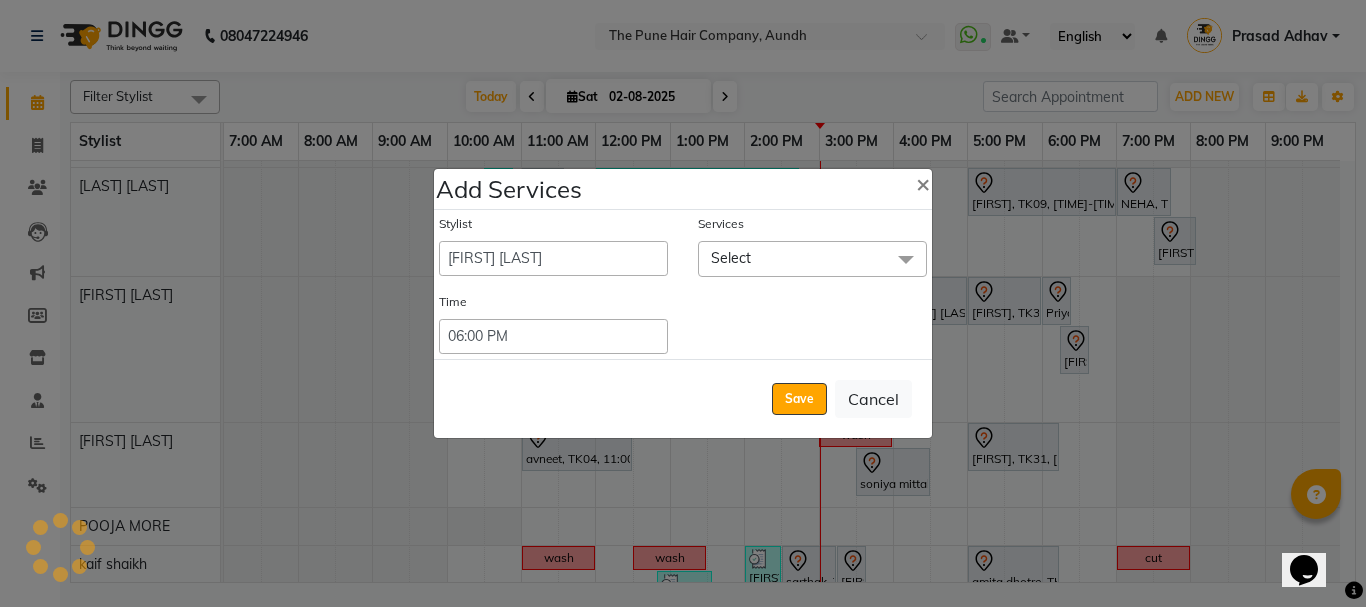 click on "Select" 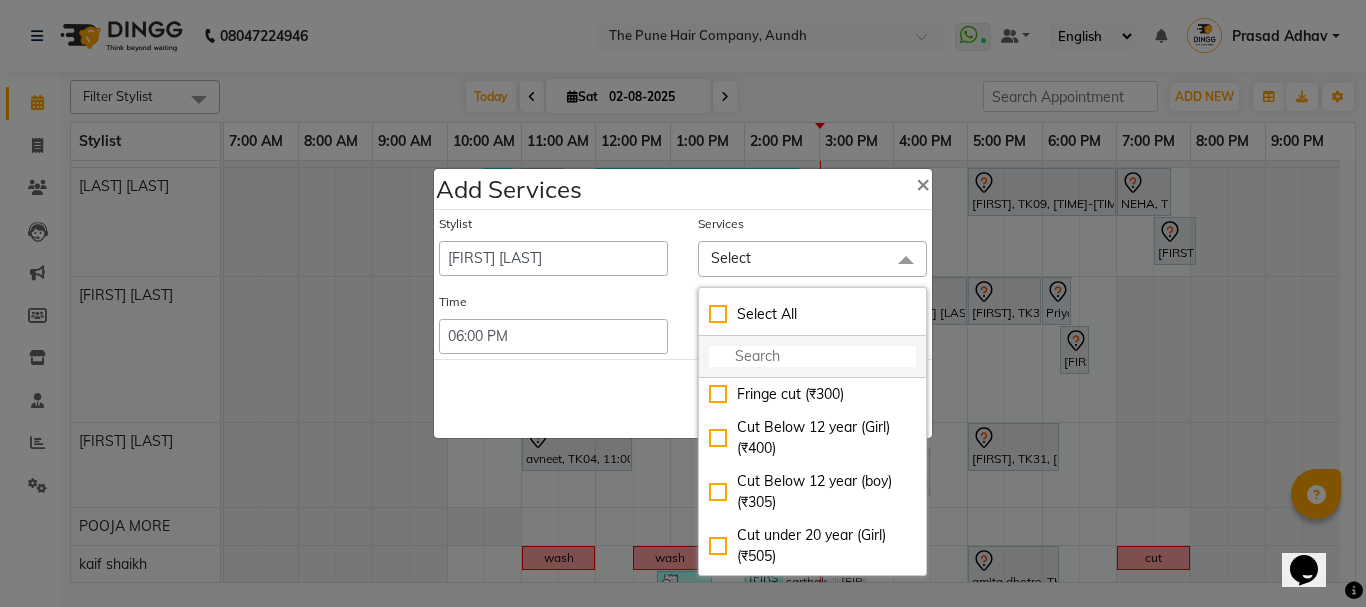click 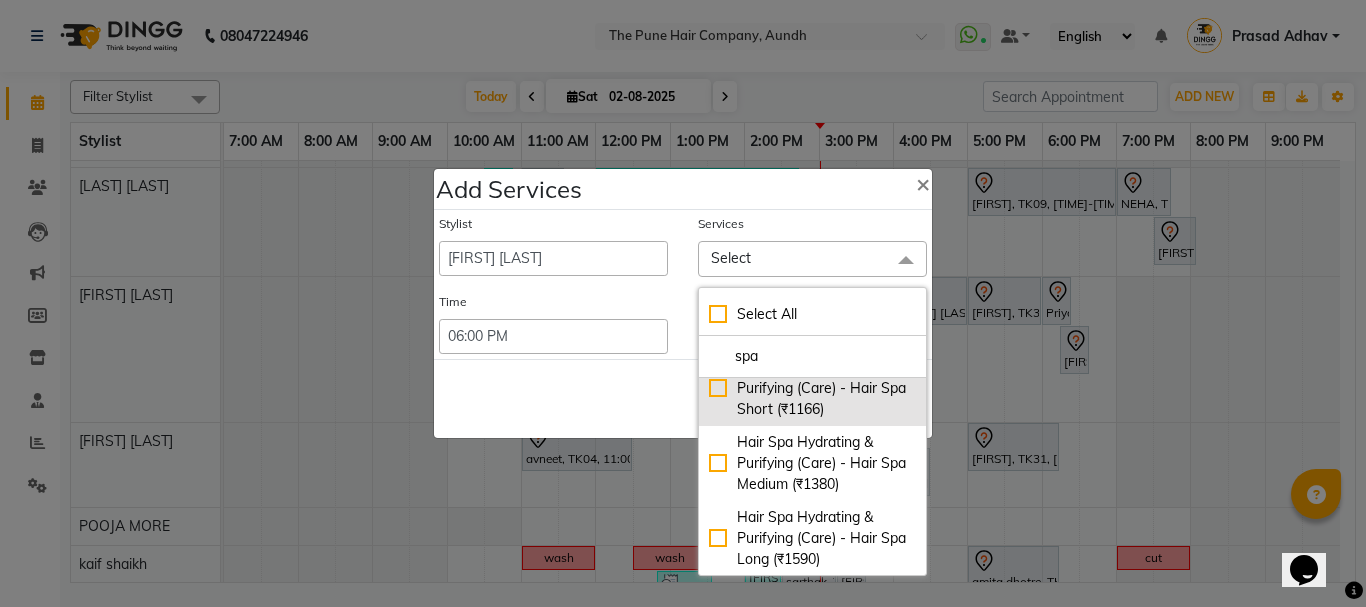 scroll, scrollTop: 103, scrollLeft: 0, axis: vertical 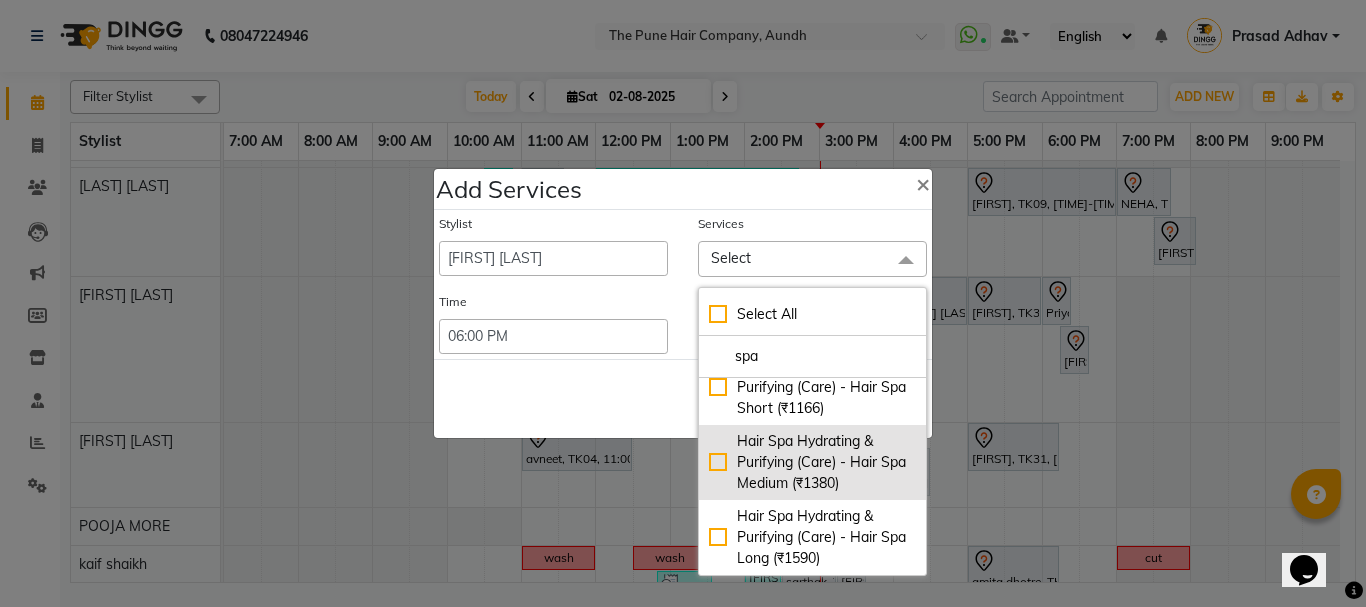 type on "spa" 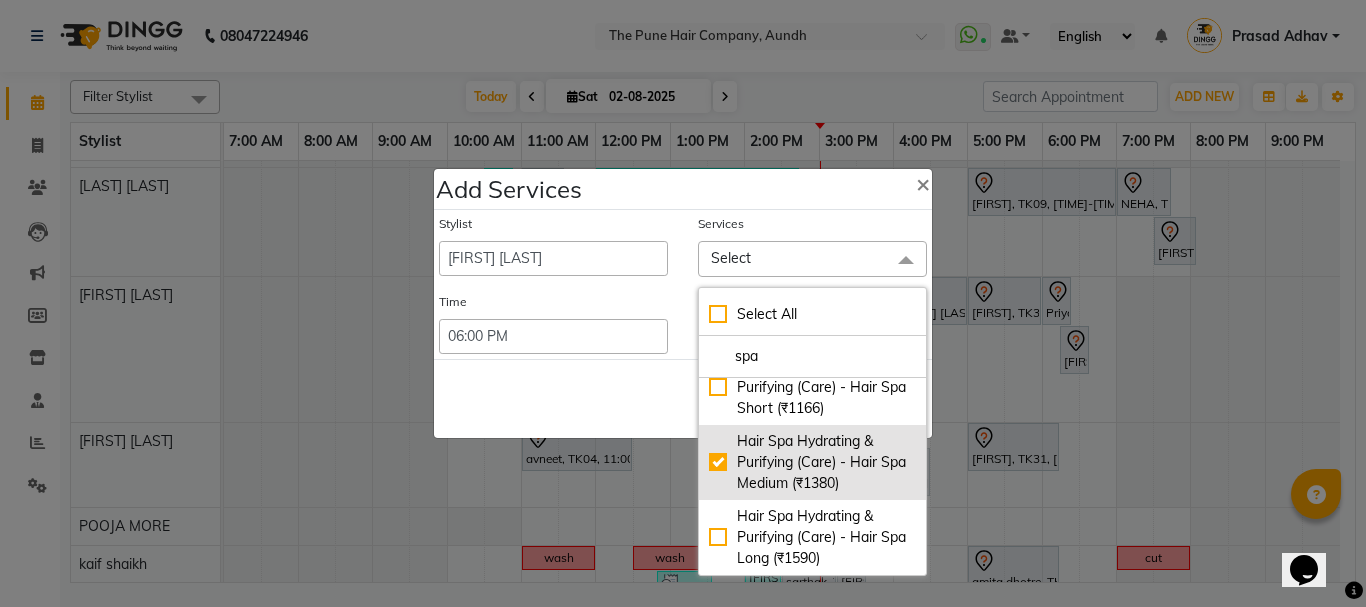 checkbox on "true" 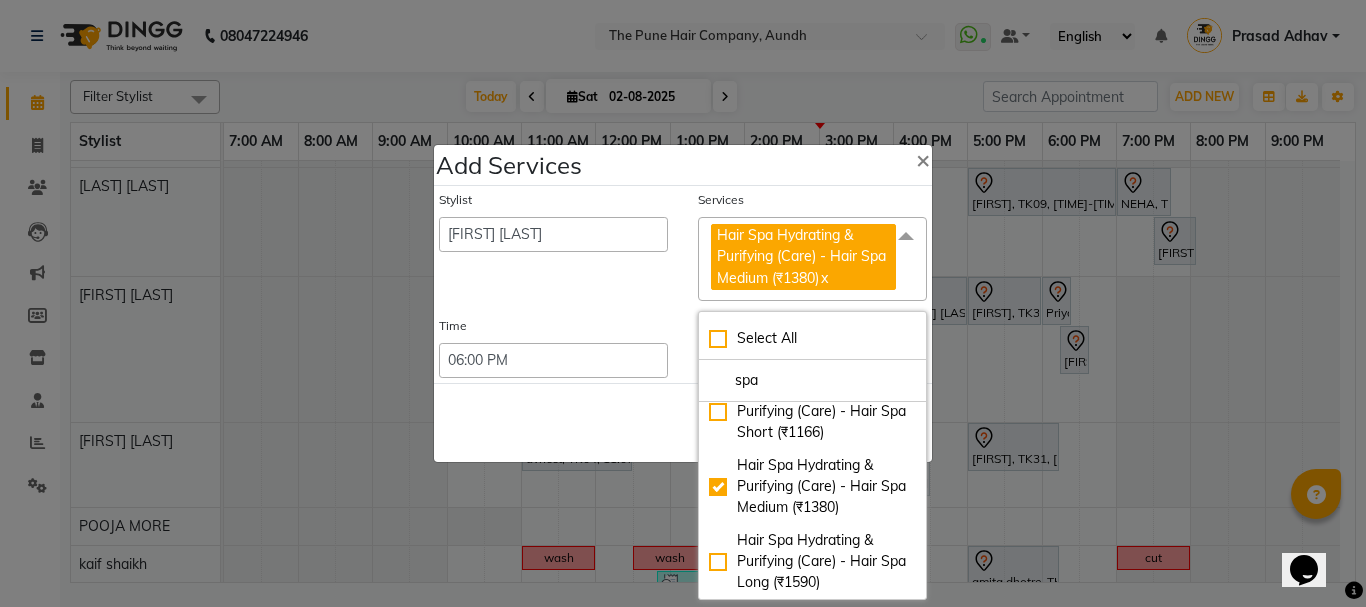 click on "Save   Cancel" 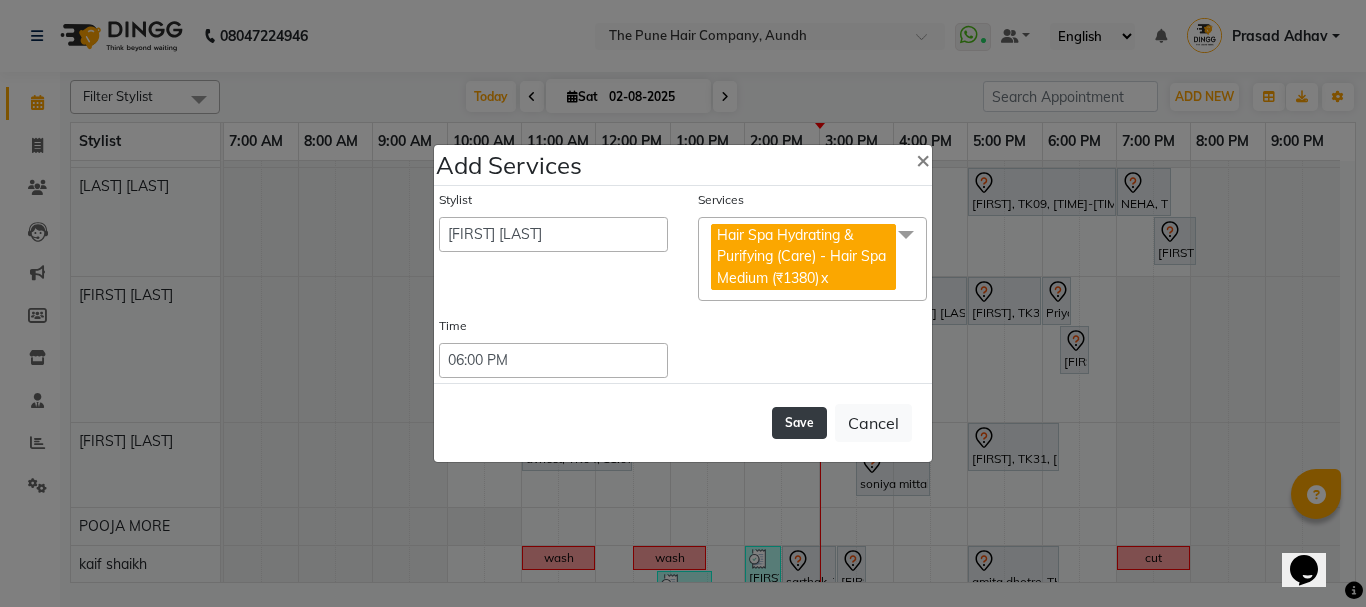 click on "Save" 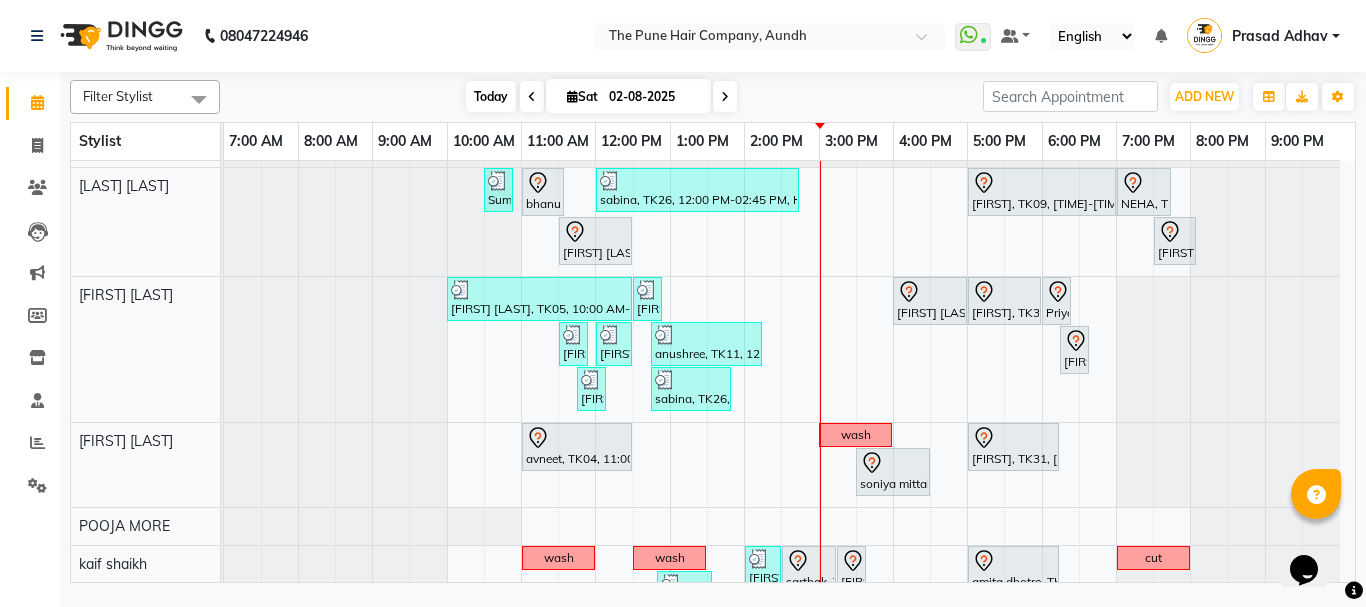 click on "Today" at bounding box center [491, 96] 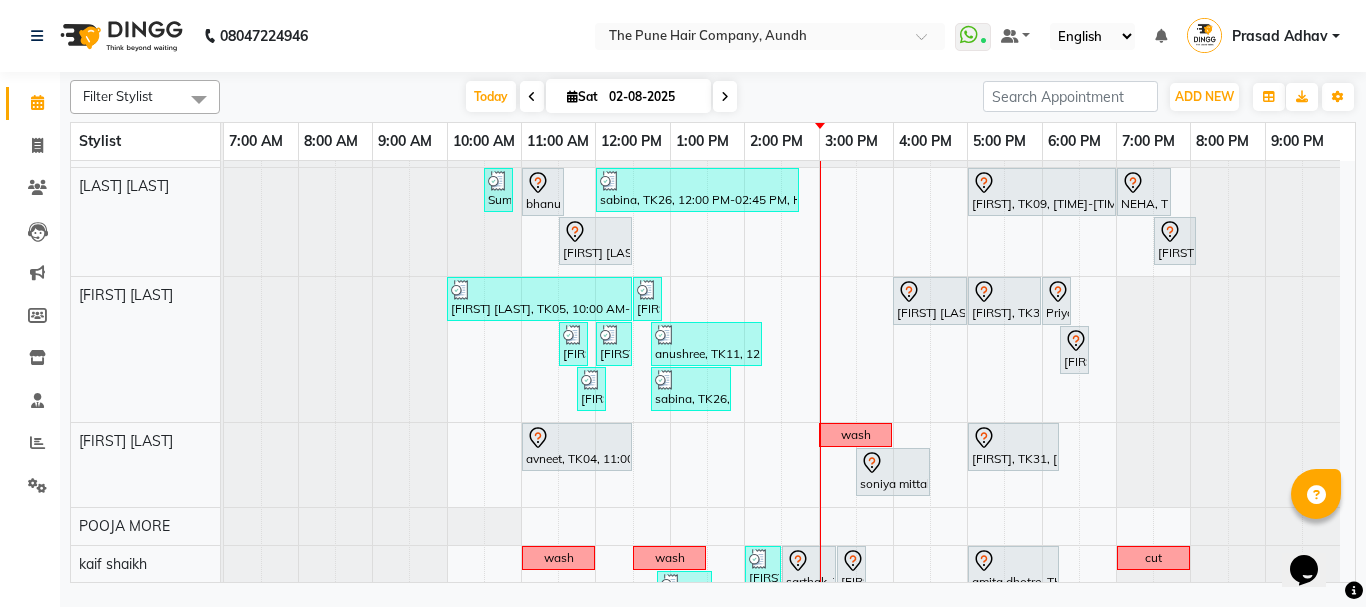 scroll, scrollTop: 829, scrollLeft: 0, axis: vertical 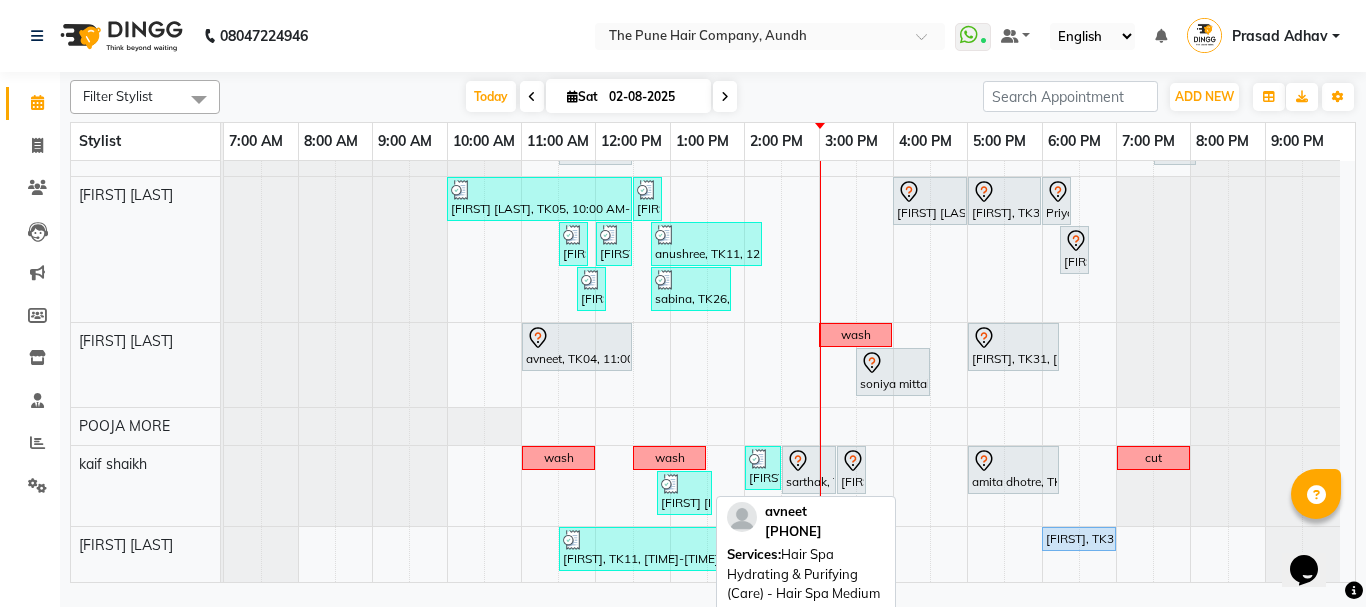 click on "avneet, TK04, 11:00 AM-12:30 PM, Hair Spa Hydrating & Purifying (Care) - Hair Spa Medium" at bounding box center (577, 347) 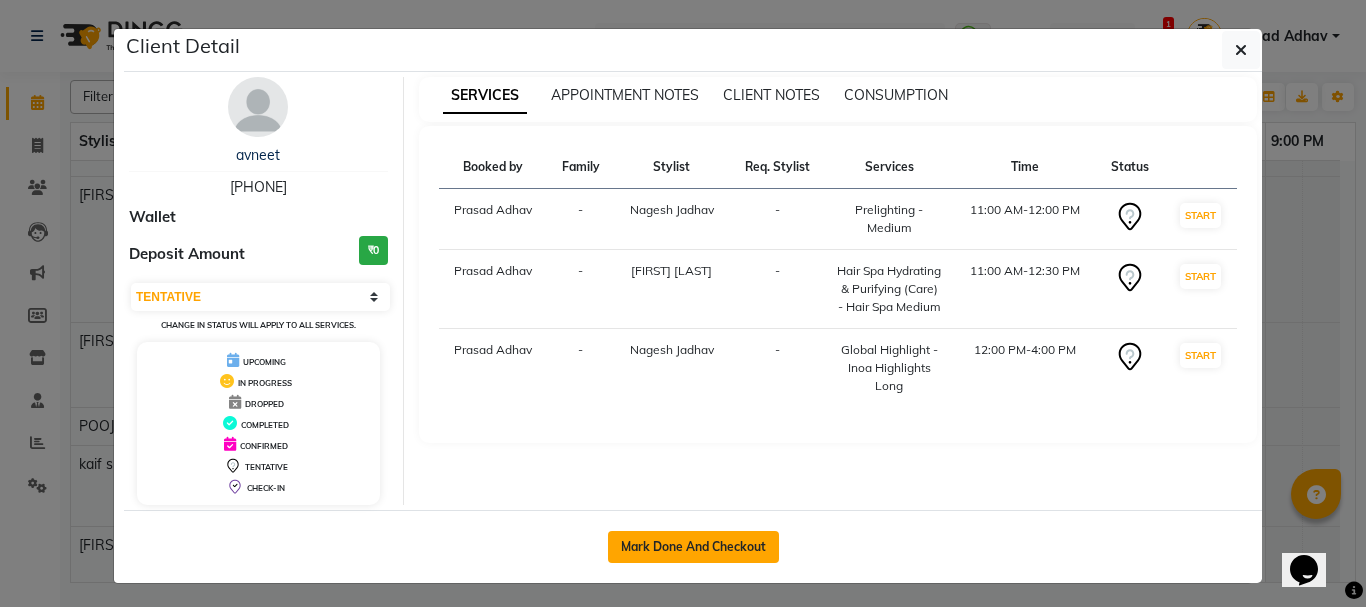 click on "Mark Done And Checkout" 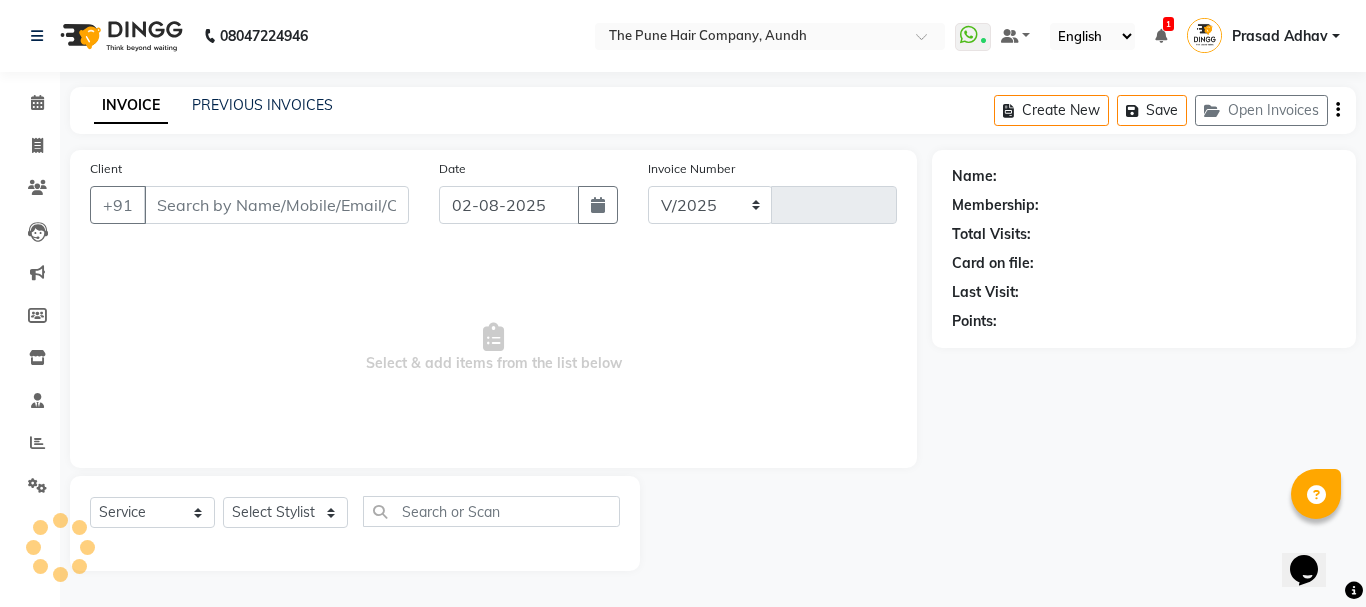 select on "106" 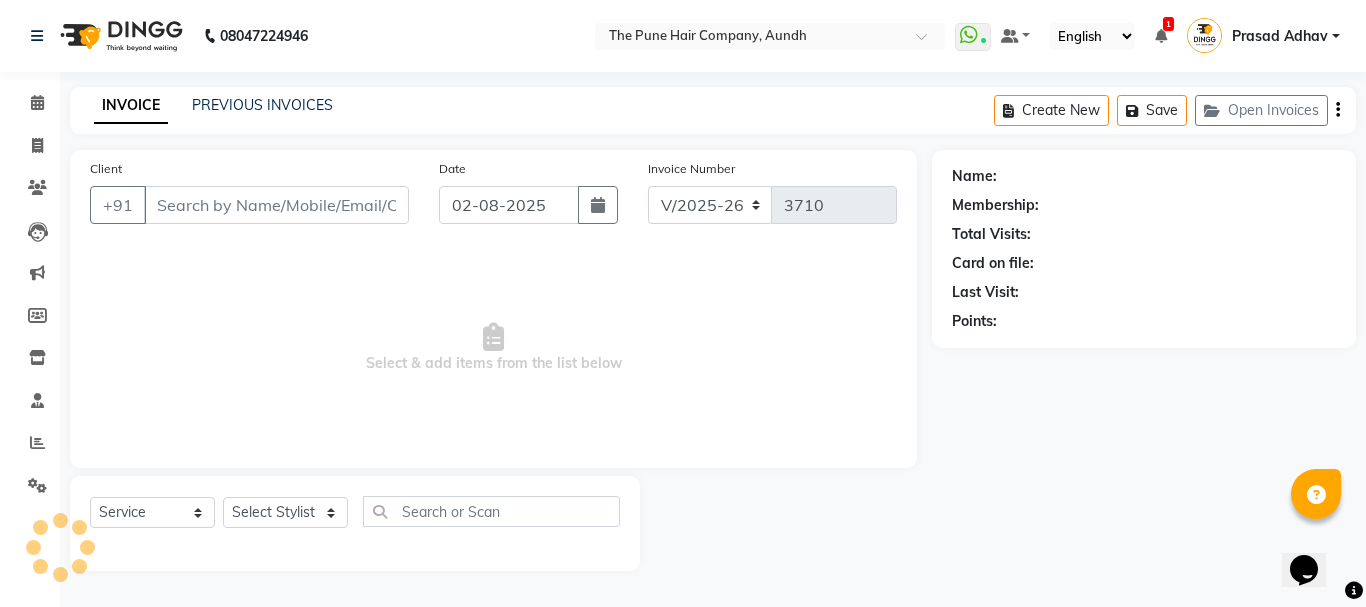 type on "[PHONE]" 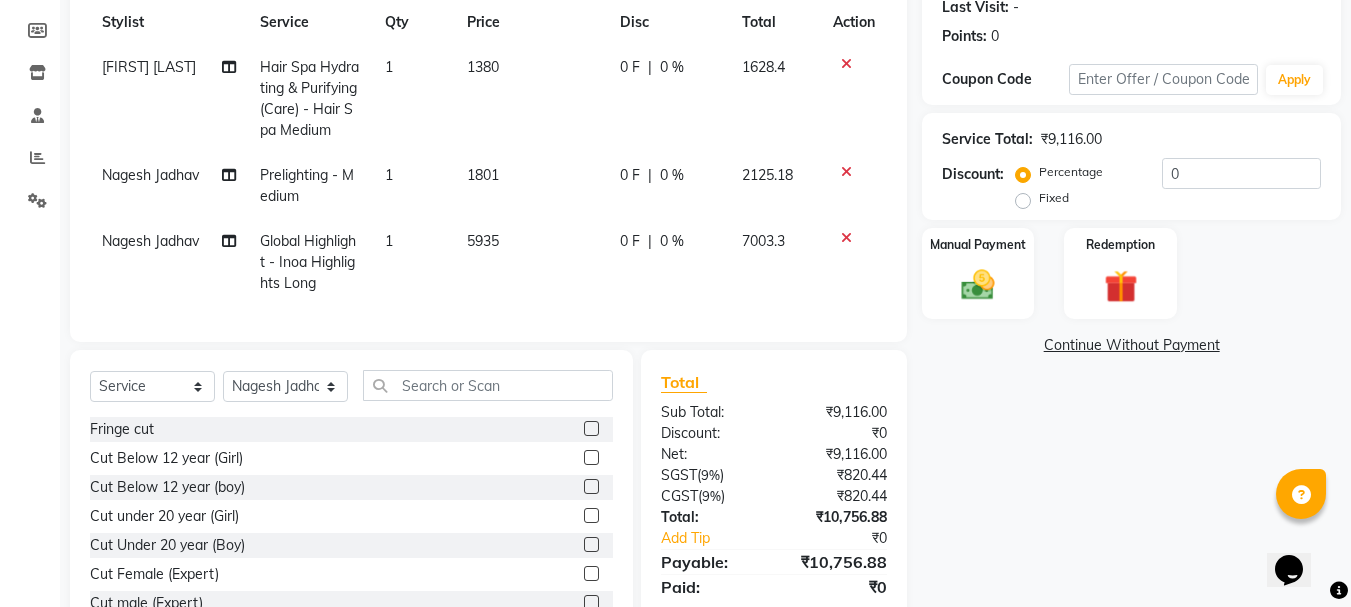 scroll, scrollTop: 300, scrollLeft: 0, axis: vertical 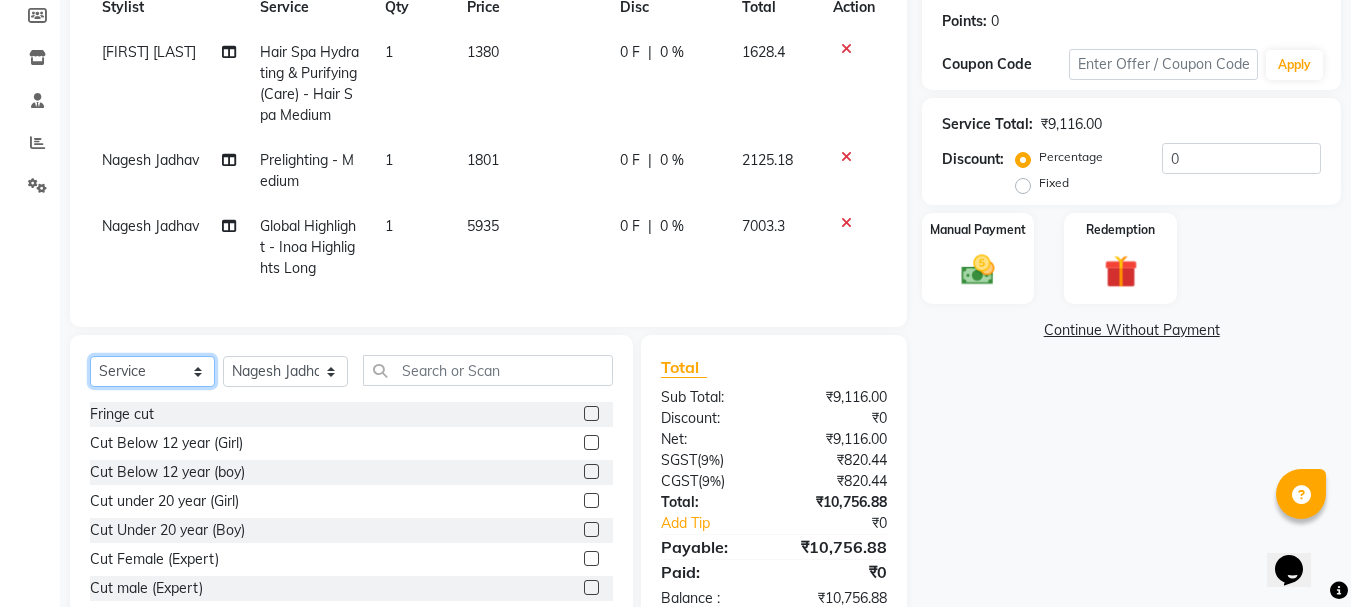 click on "Select  Service  Product  Membership  Package Voucher Prepaid Gift Card" 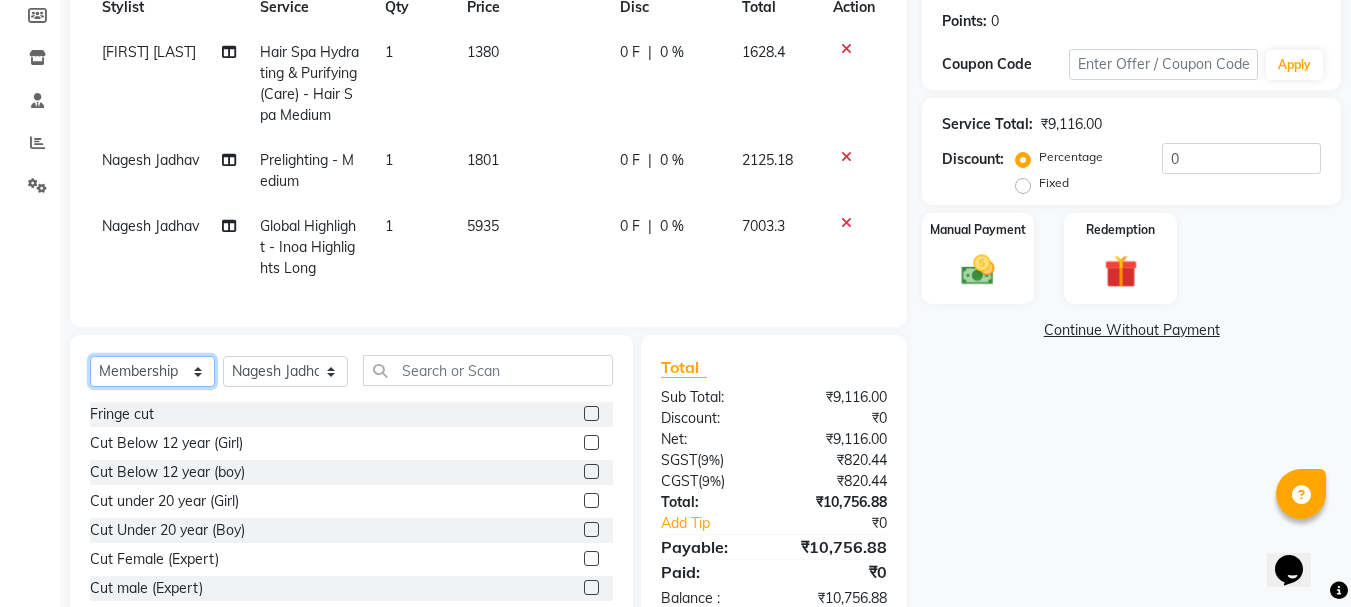 click on "Select  Service  Product  Membership  Package Voucher Prepaid Gift Card" 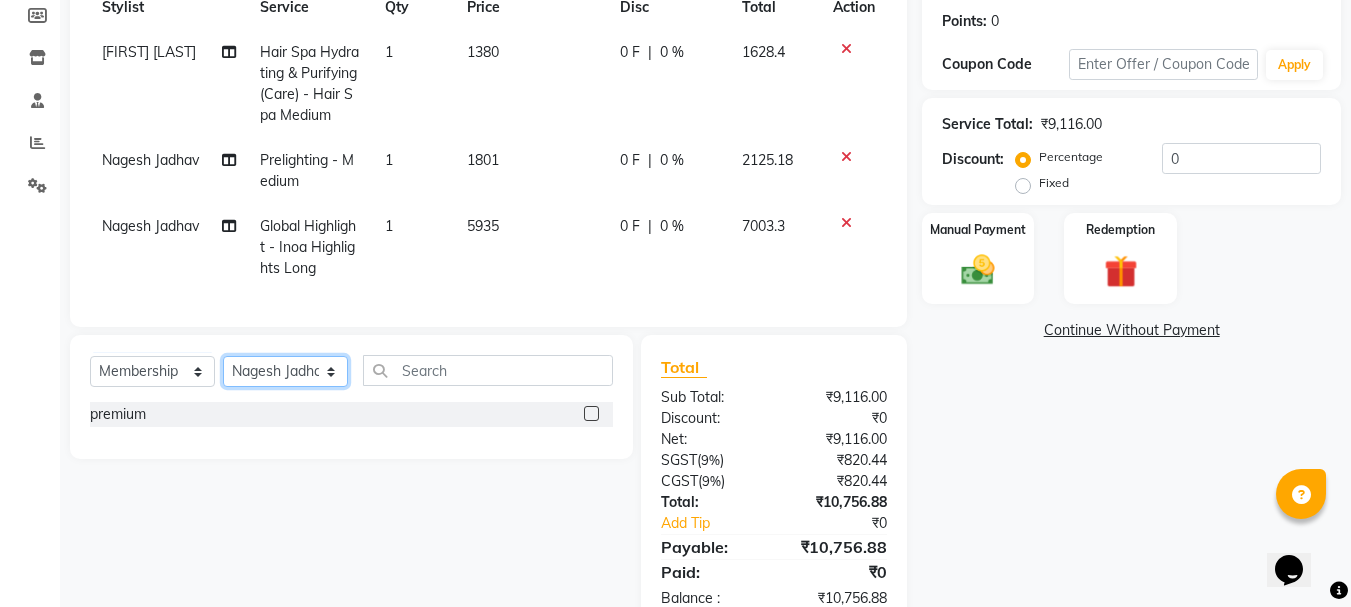 click on "Select Stylist Akash both AKSHAY .K harshal gaikwad kaif shaikh LAKKHAN SHINDE Nagesh Jadhav Nitish Desai  Pavan mane POOJA MORE Prasad Adhav  Prathmesh powar Shweta gotur Sonal saindane swapnil sonavane" 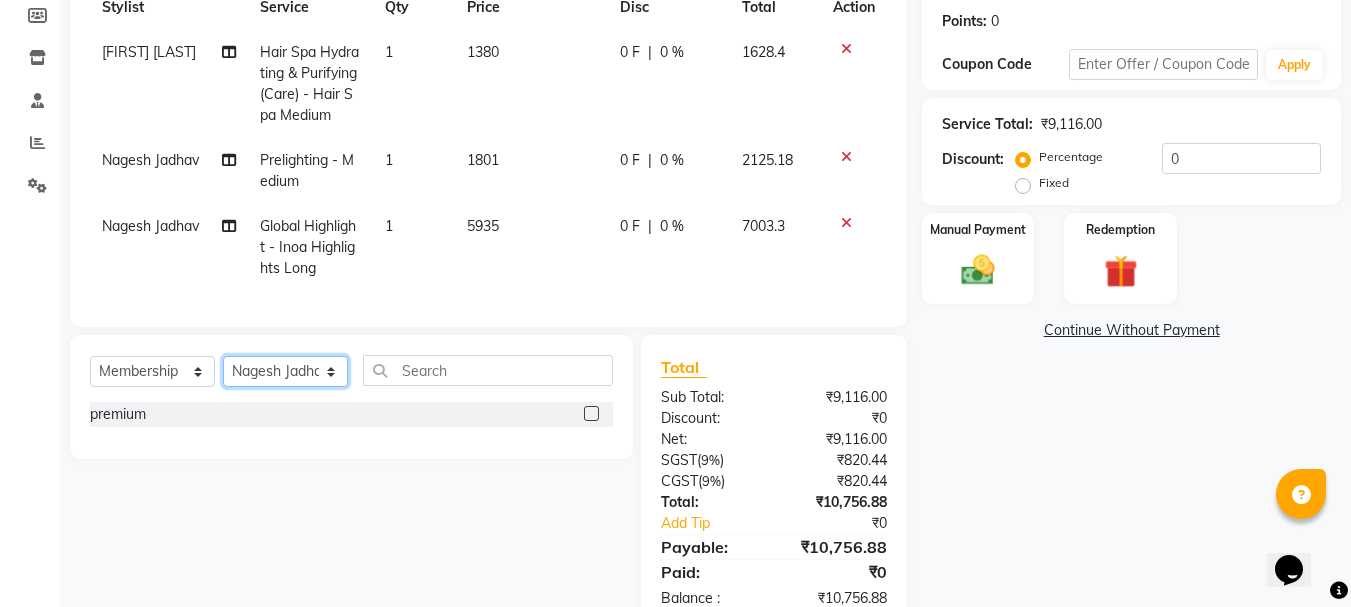 select on "49798" 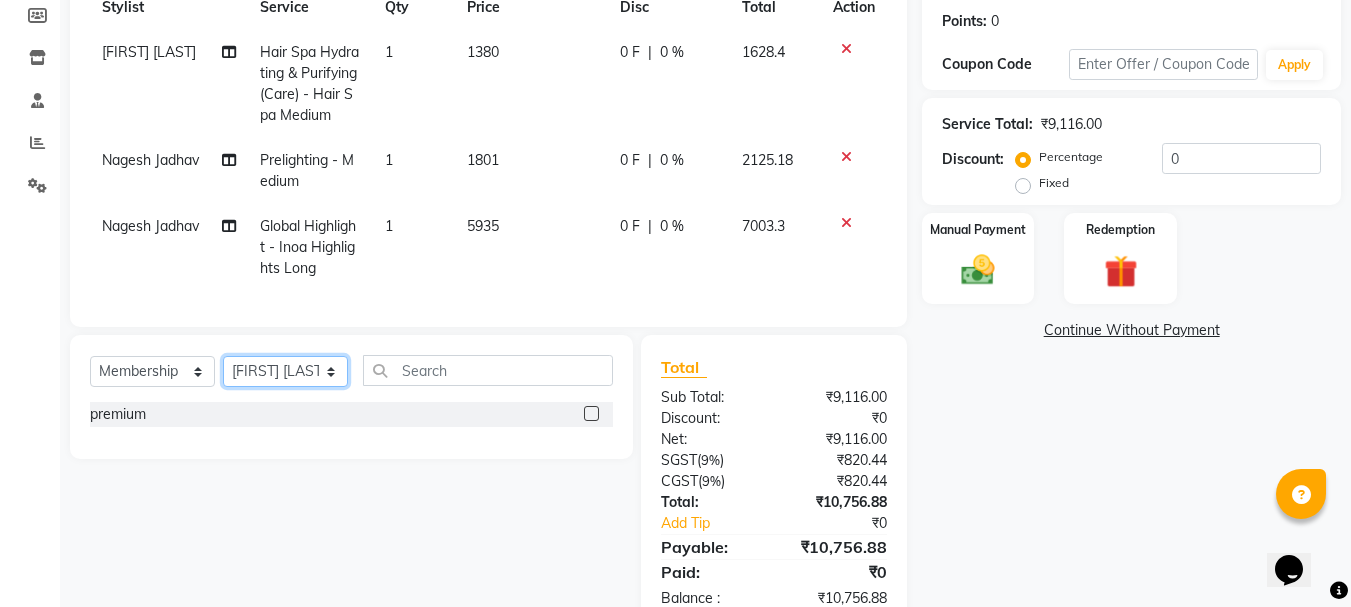click on "Select Stylist Akash both AKSHAY .K harshal gaikwad kaif shaikh LAKKHAN SHINDE Nagesh Jadhav Nitish Desai  Pavan mane POOJA MORE Prasad Adhav  Prathmesh powar Shweta gotur Sonal saindane swapnil sonavane" 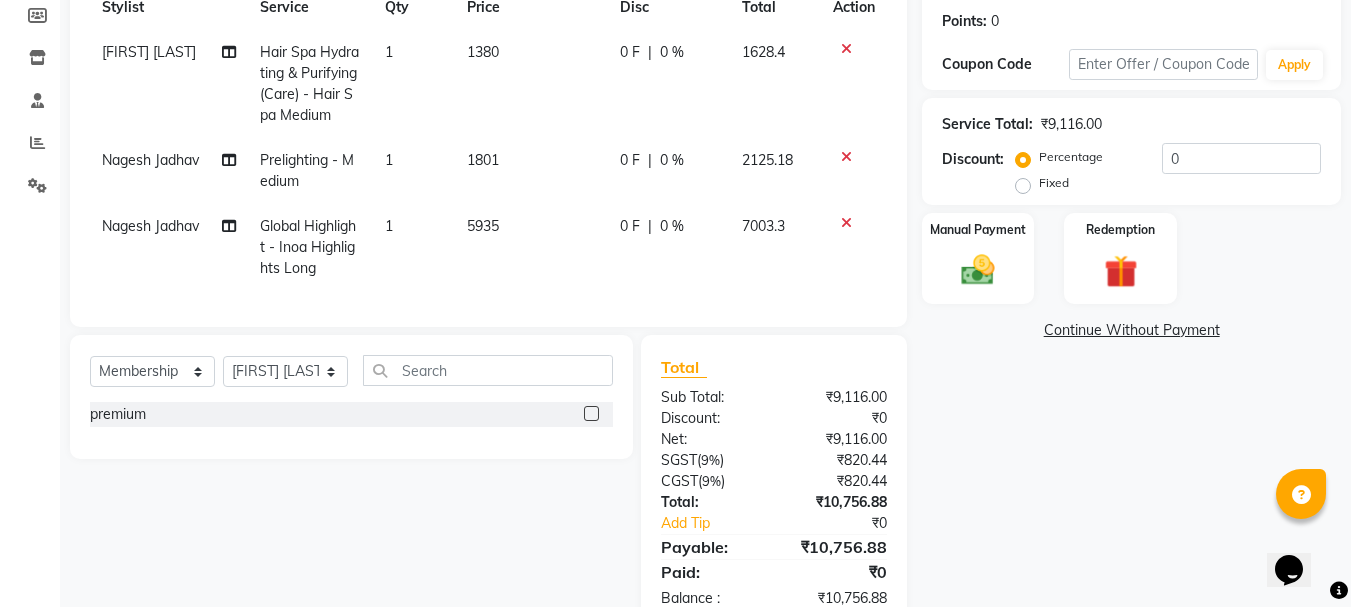 click 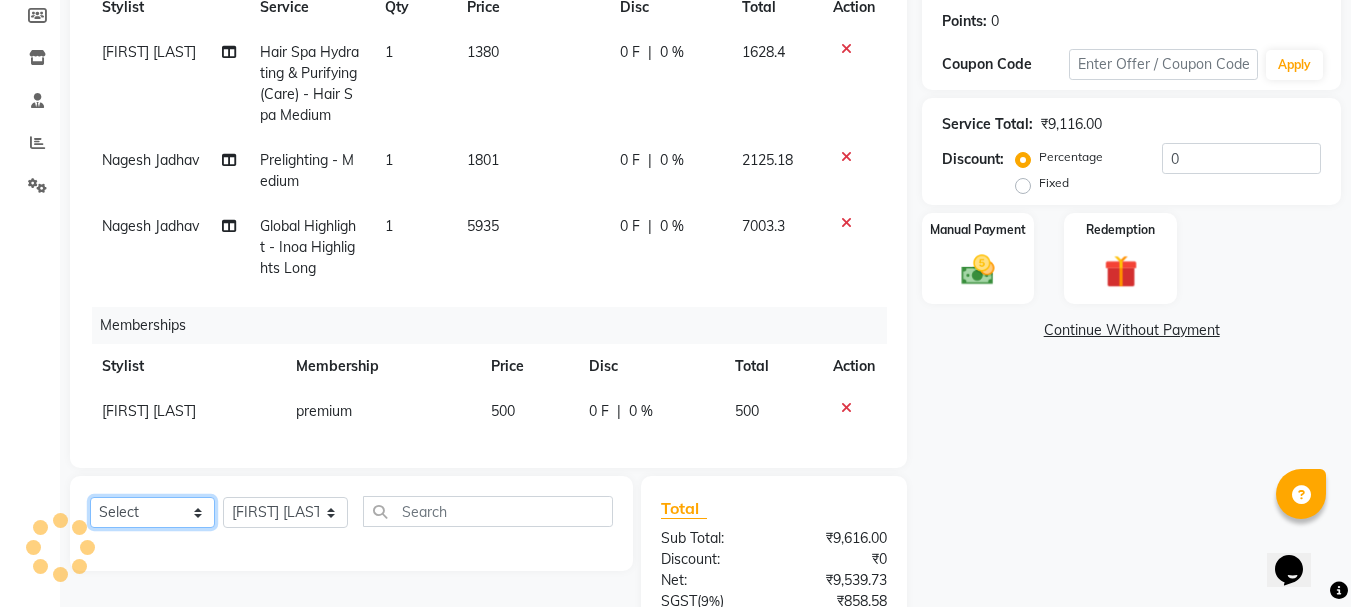 click on "Select  Service  Product  Package Voucher Prepaid Gift Card" 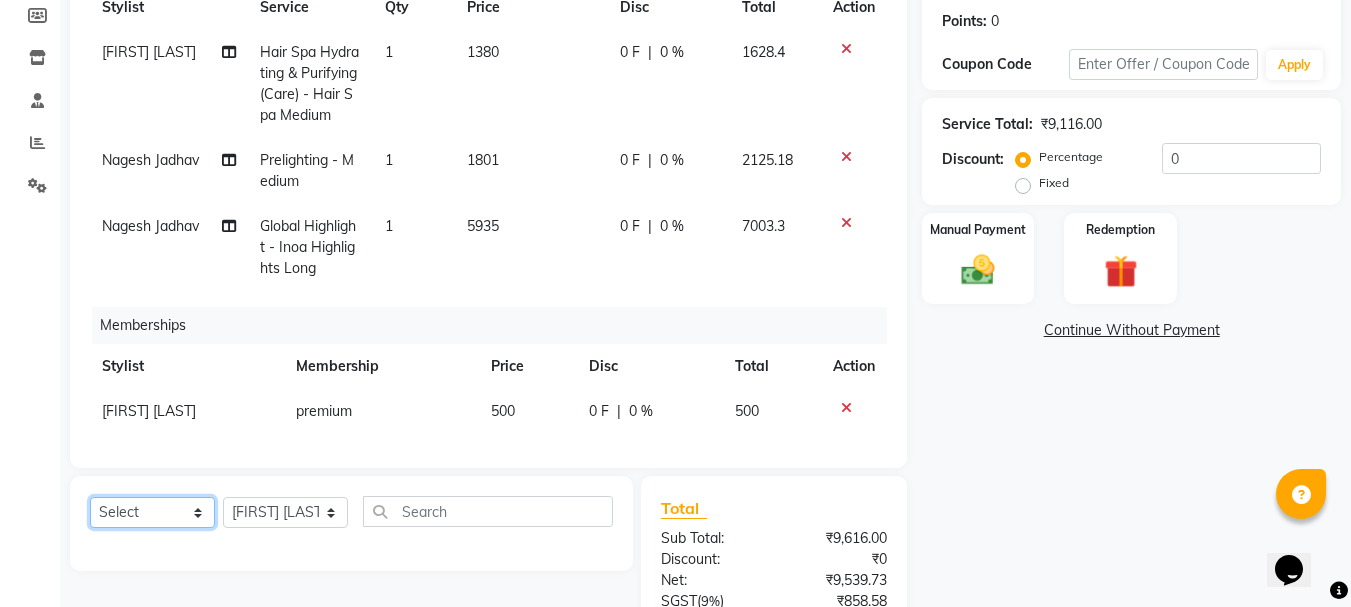 select on "service" 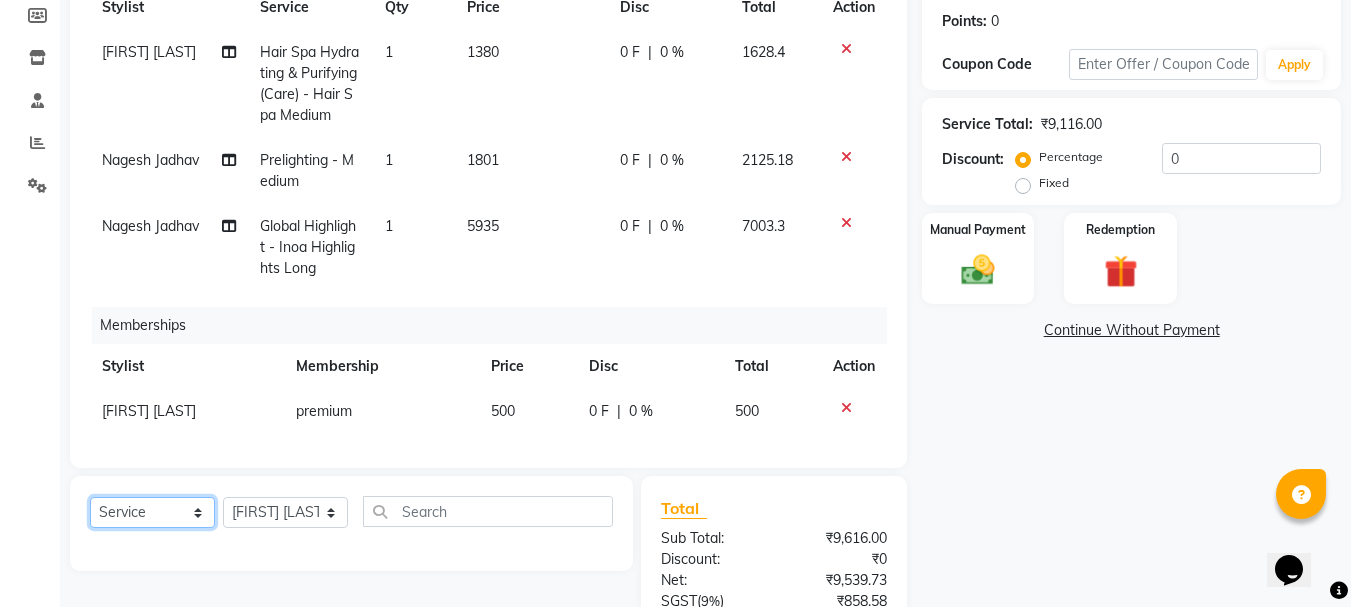 click on "Select  Service  Product  Package Voucher Prepaid Gift Card" 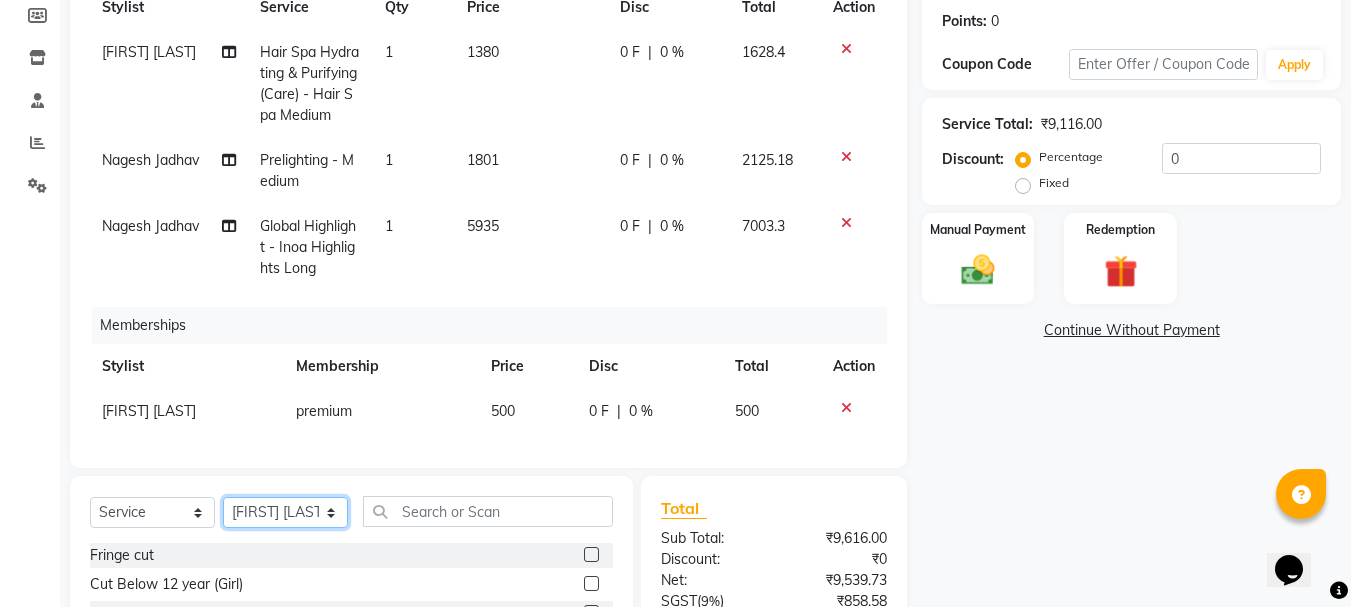 drag, startPoint x: 271, startPoint y: 518, endPoint x: 280, endPoint y: 505, distance: 15.811388 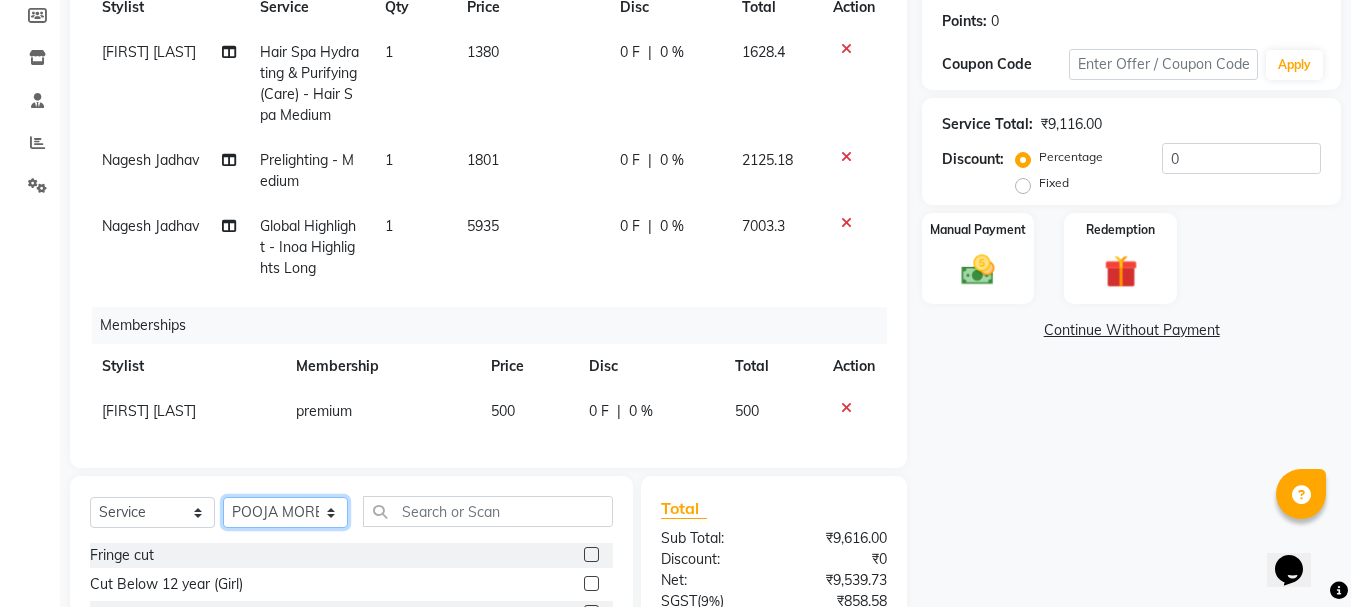 click on "Select Stylist Akash both AKSHAY .K harshal gaikwad kaif shaikh LAKKHAN SHINDE Nagesh Jadhav Nitish Desai  Pavan mane POOJA MORE Prasad Adhav  Prathmesh powar Shweta gotur Sonal saindane swapnil sonavane" 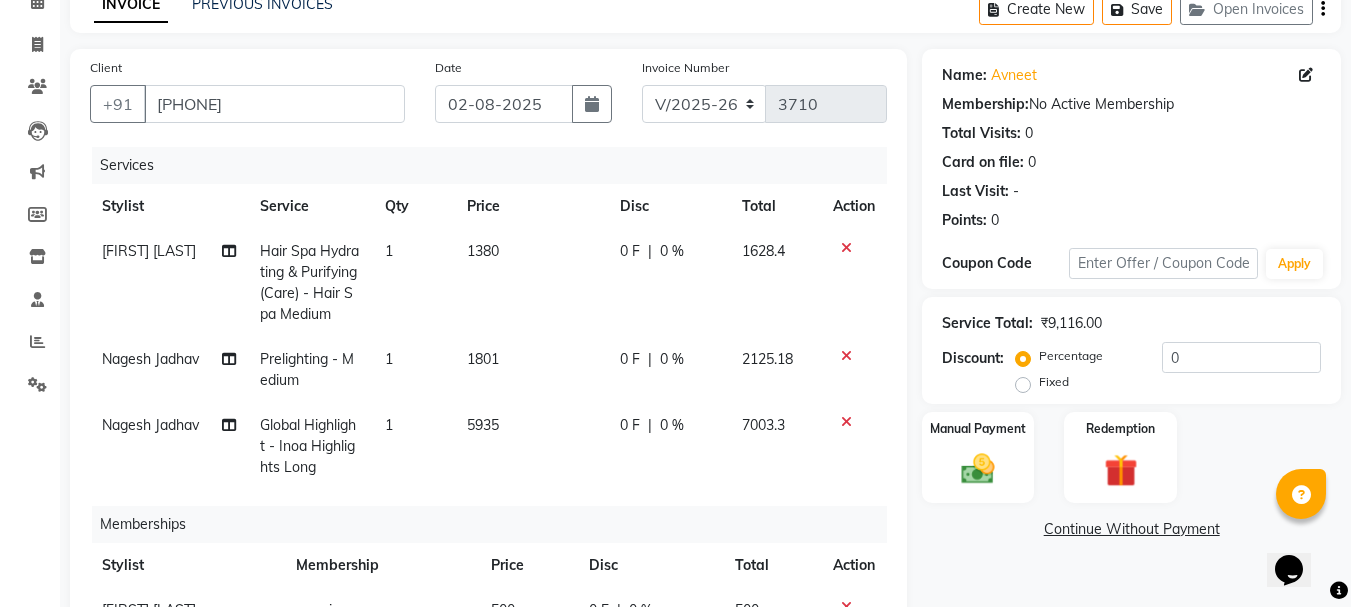 scroll, scrollTop: 100, scrollLeft: 0, axis: vertical 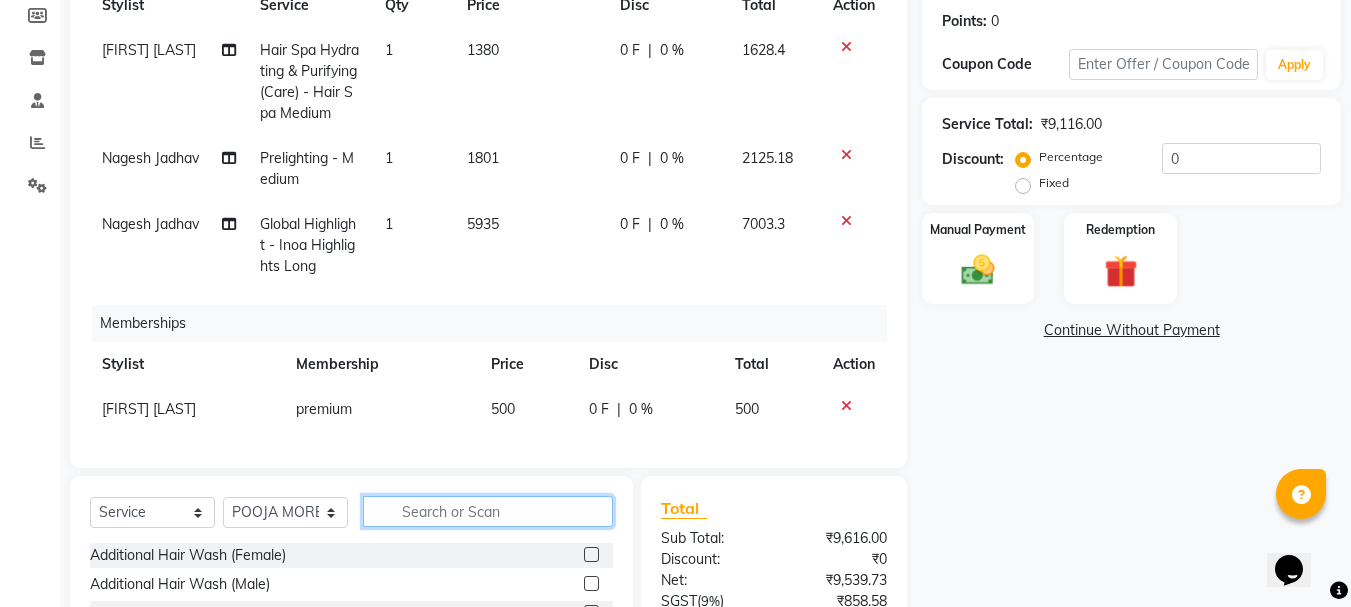 click 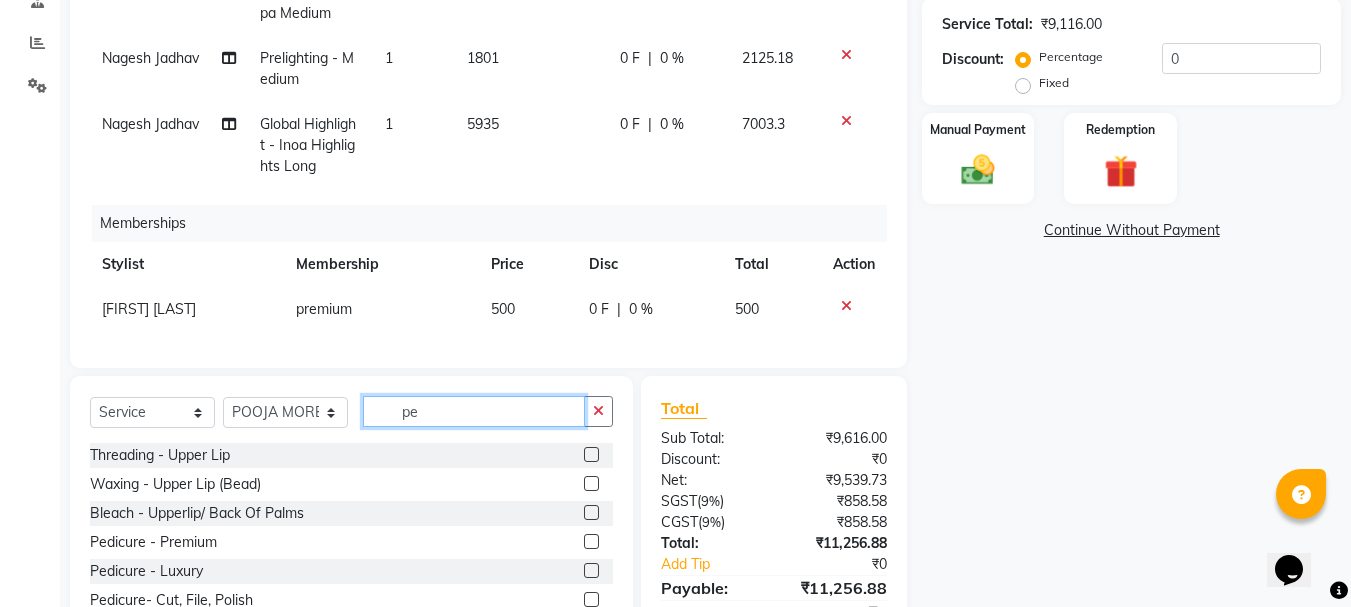 scroll, scrollTop: 494, scrollLeft: 0, axis: vertical 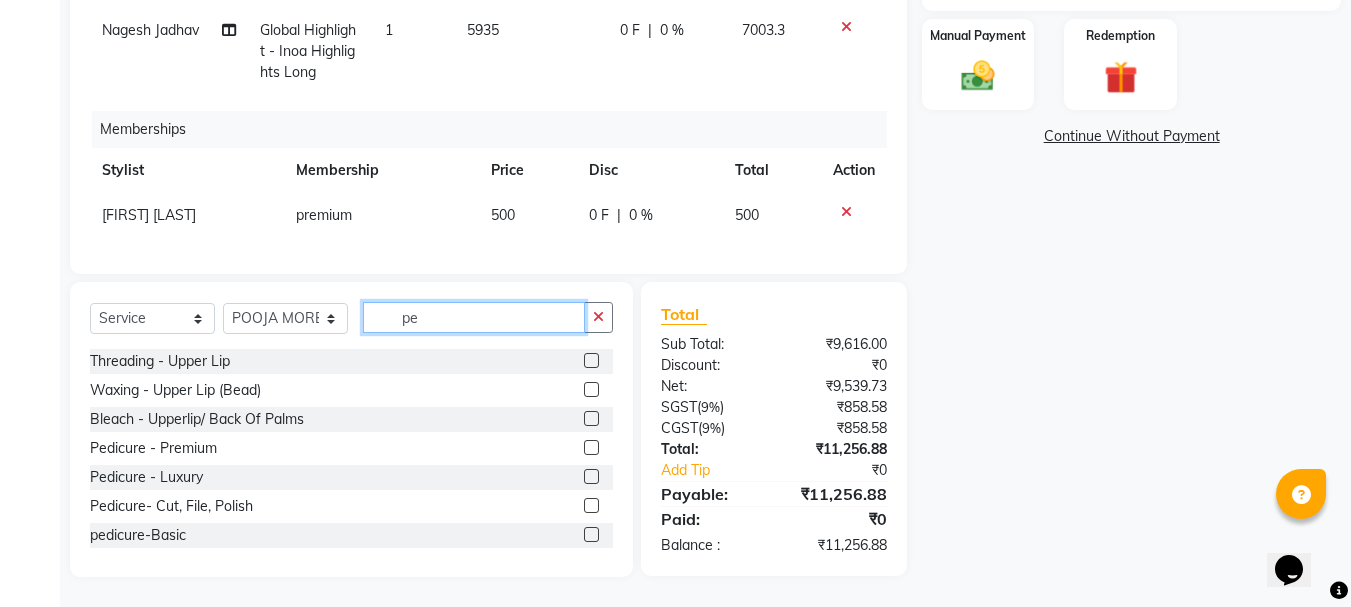 type on "pe" 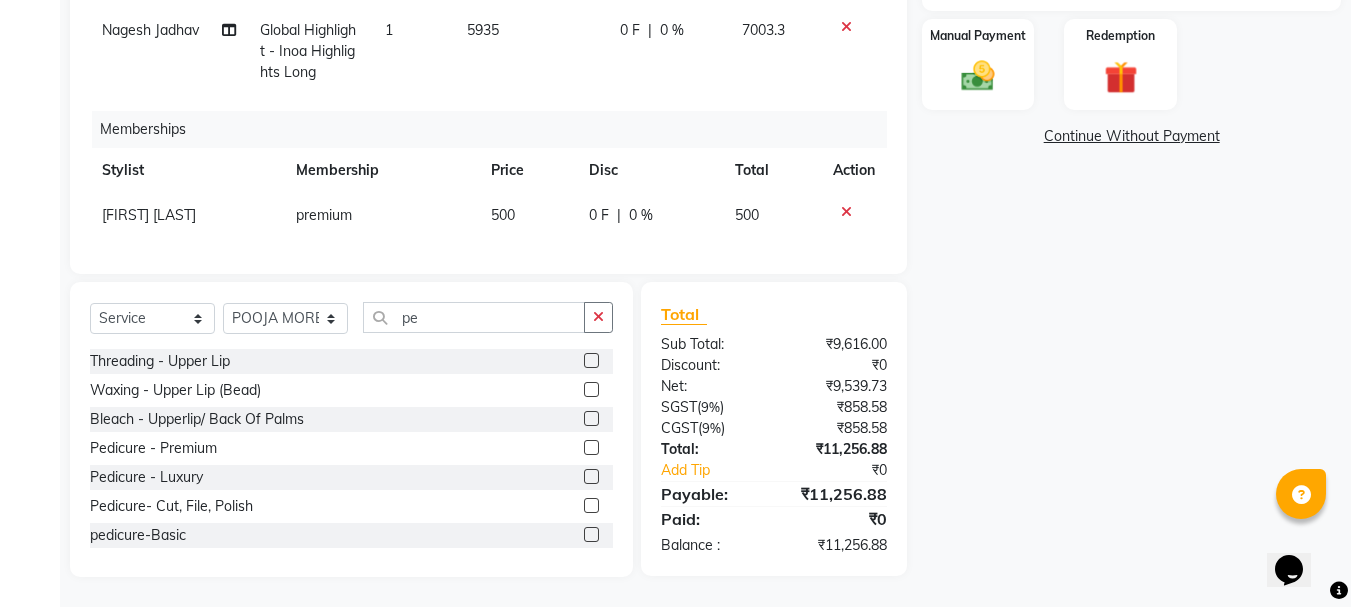 click 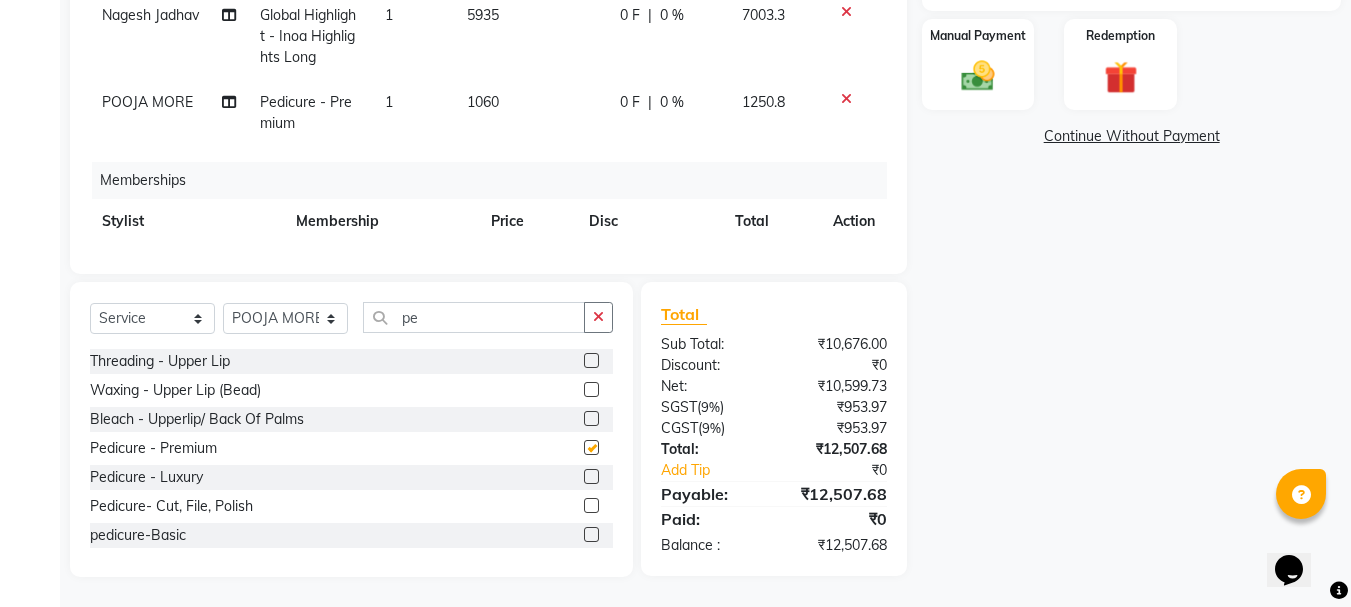 checkbox on "false" 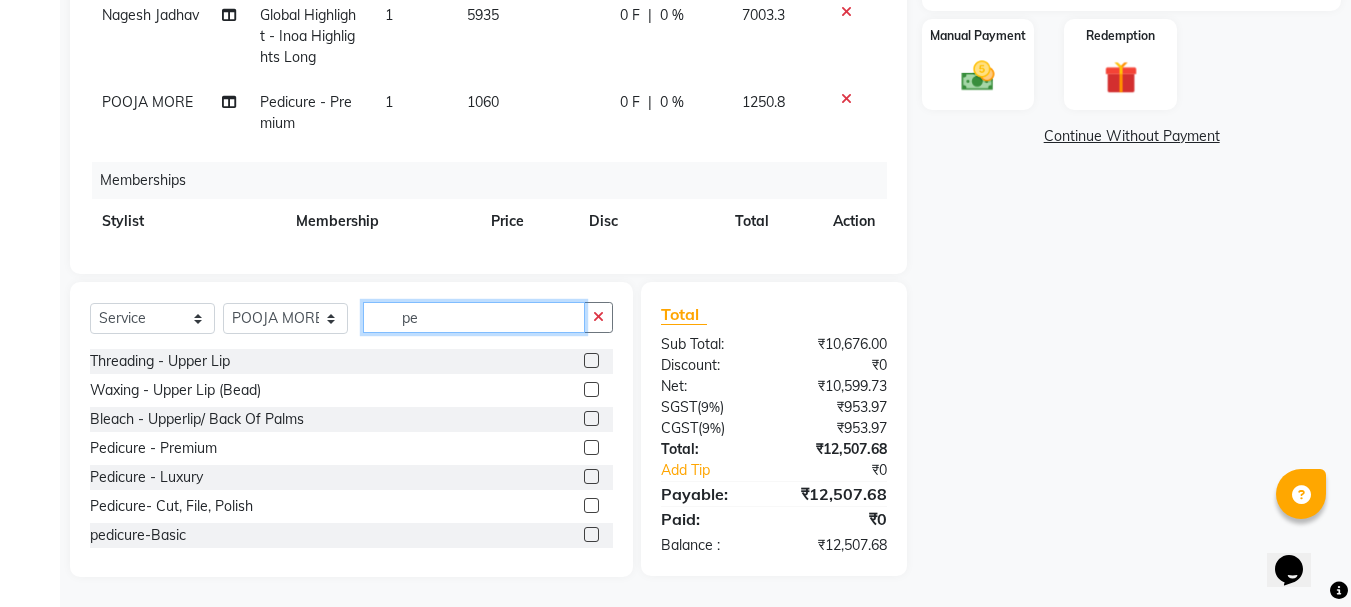 click on "pe" 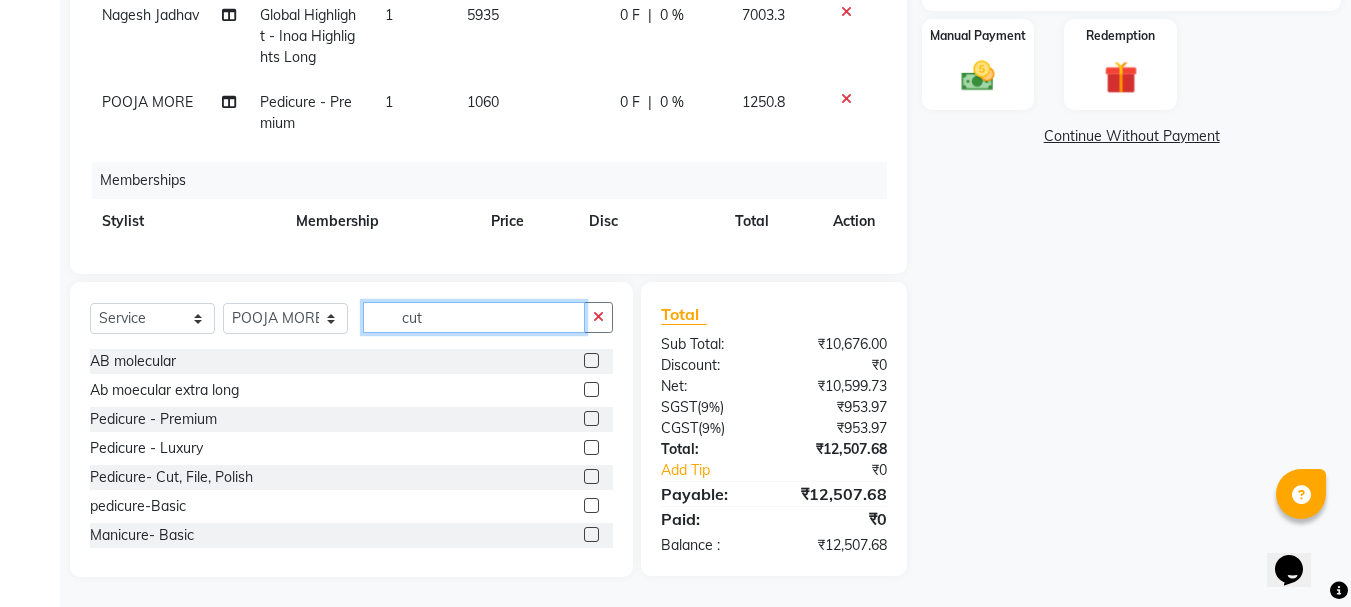 scroll, scrollTop: 493, scrollLeft: 0, axis: vertical 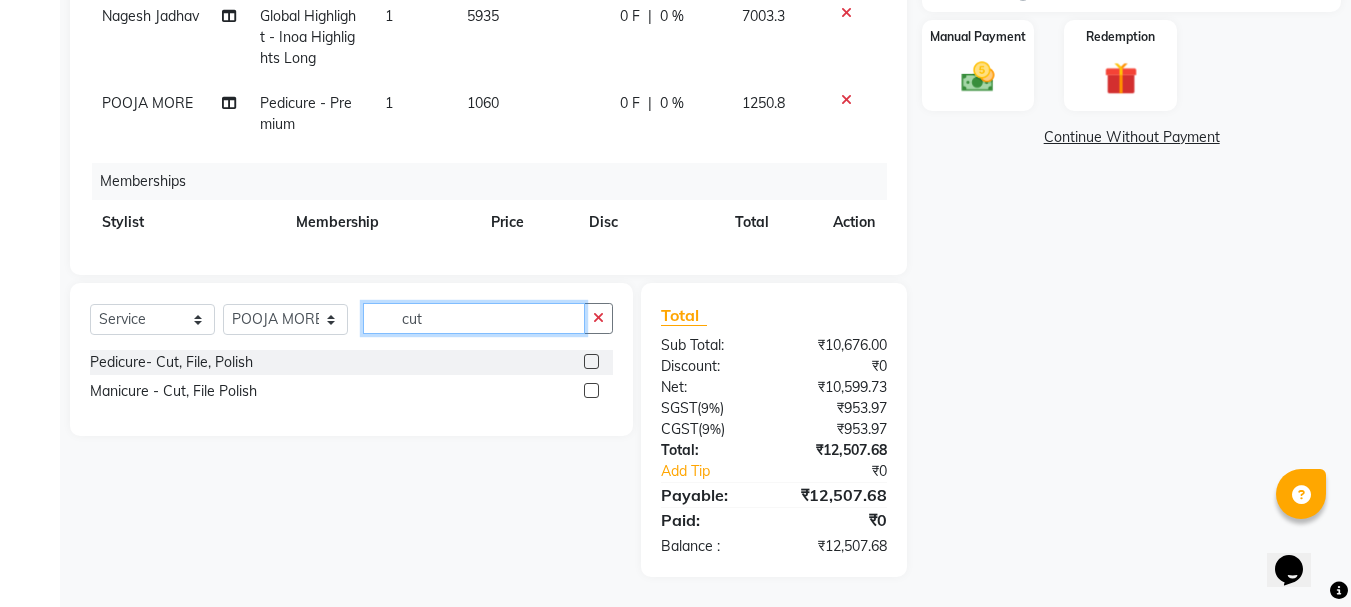 type on "cut" 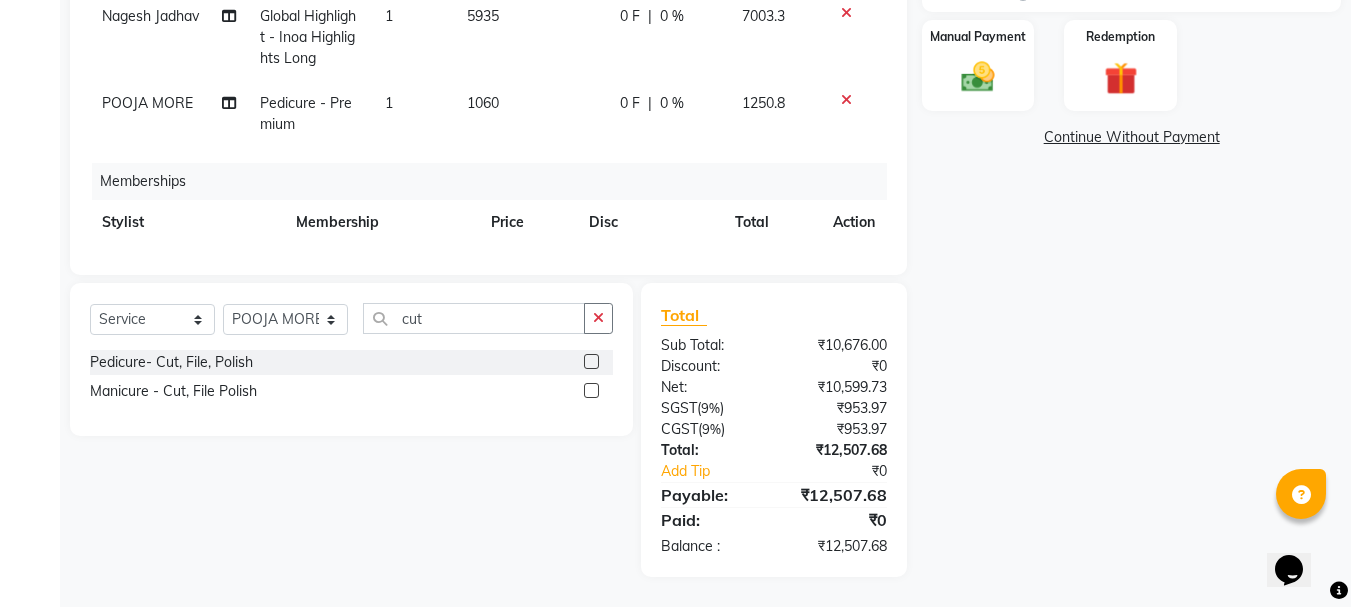 click 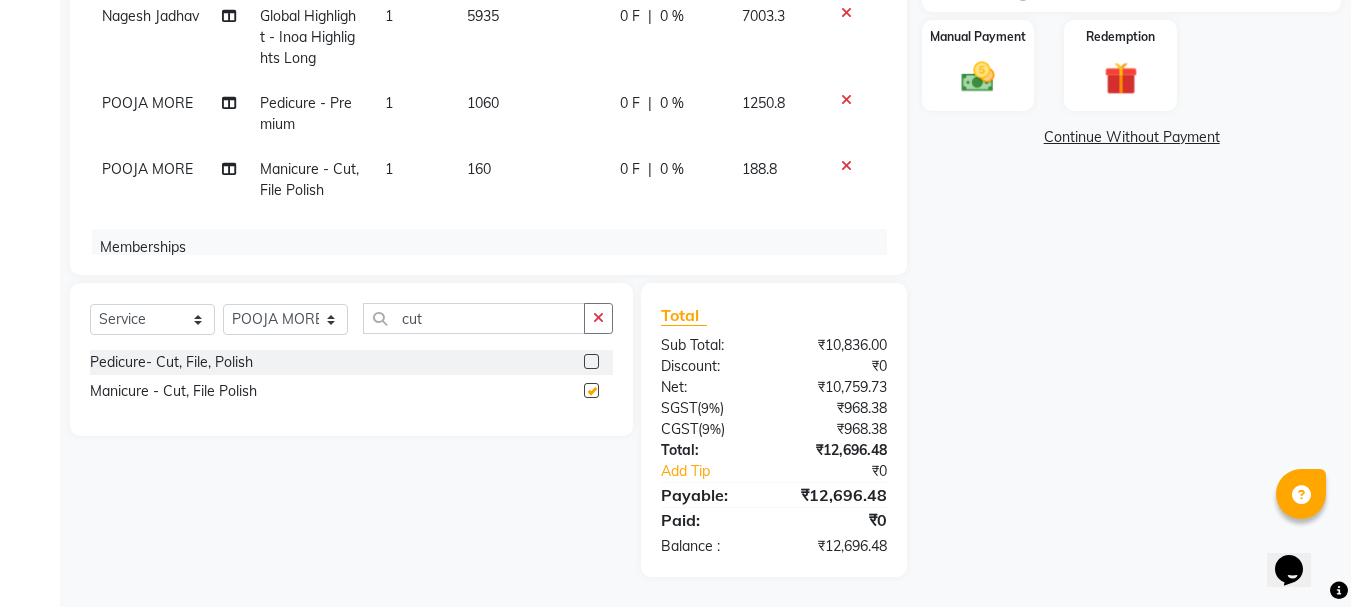 checkbox on "false" 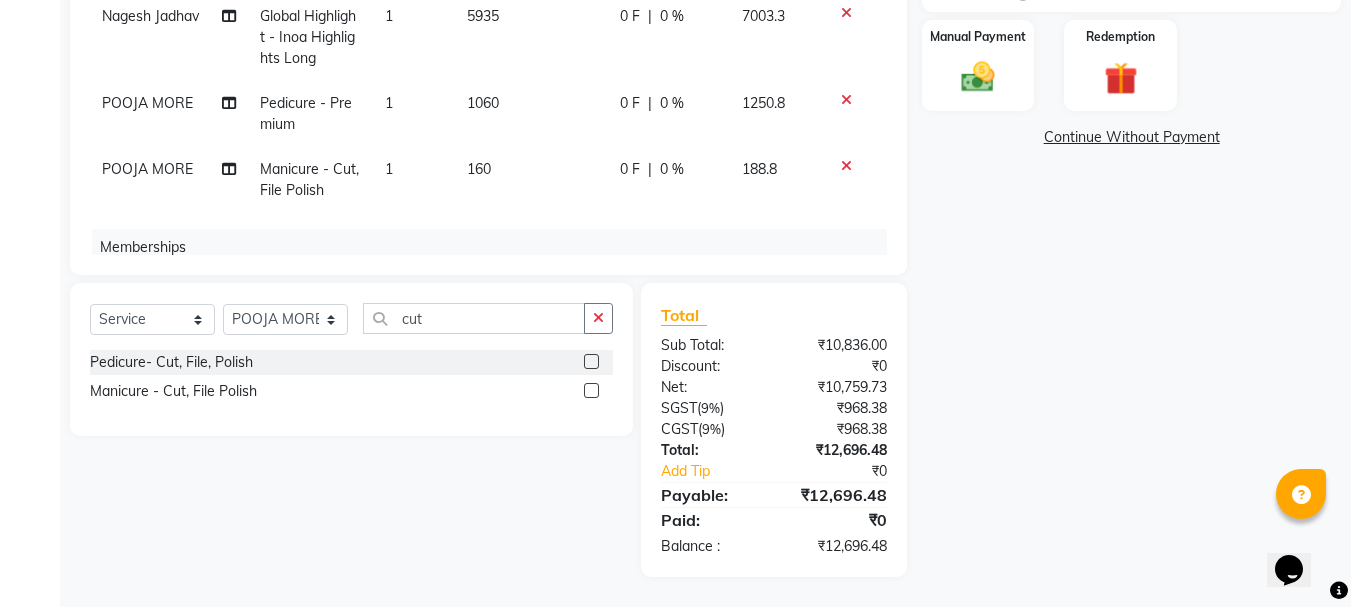 scroll, scrollTop: 393, scrollLeft: 0, axis: vertical 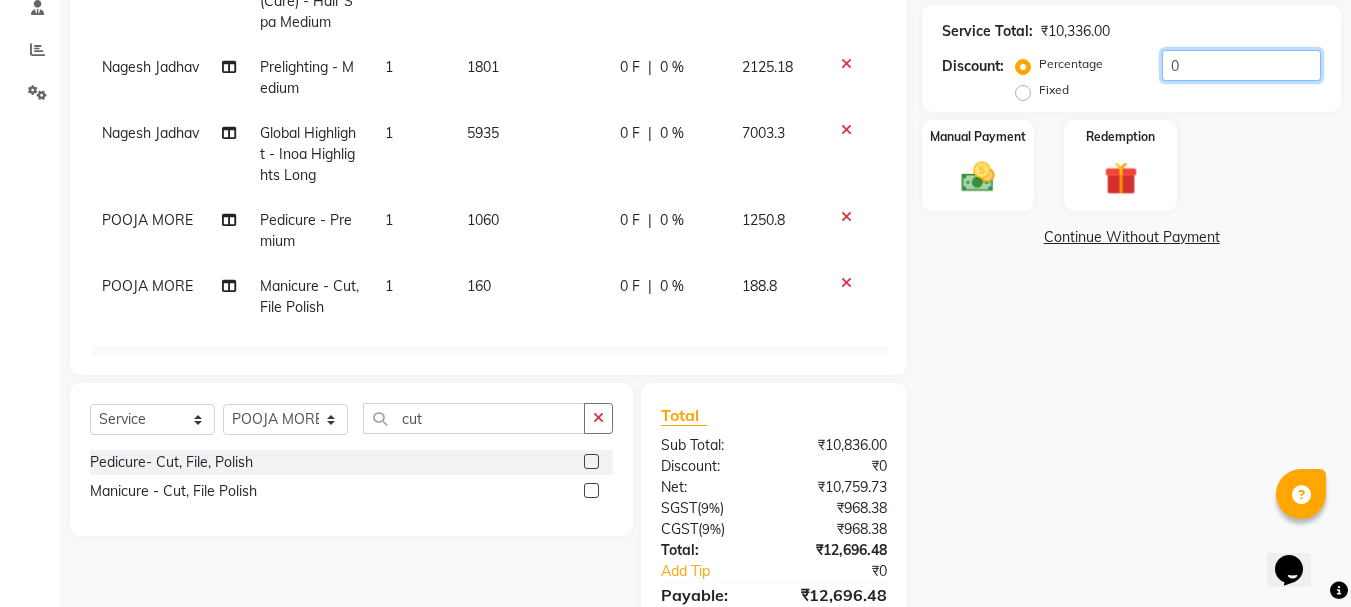 click on "0" 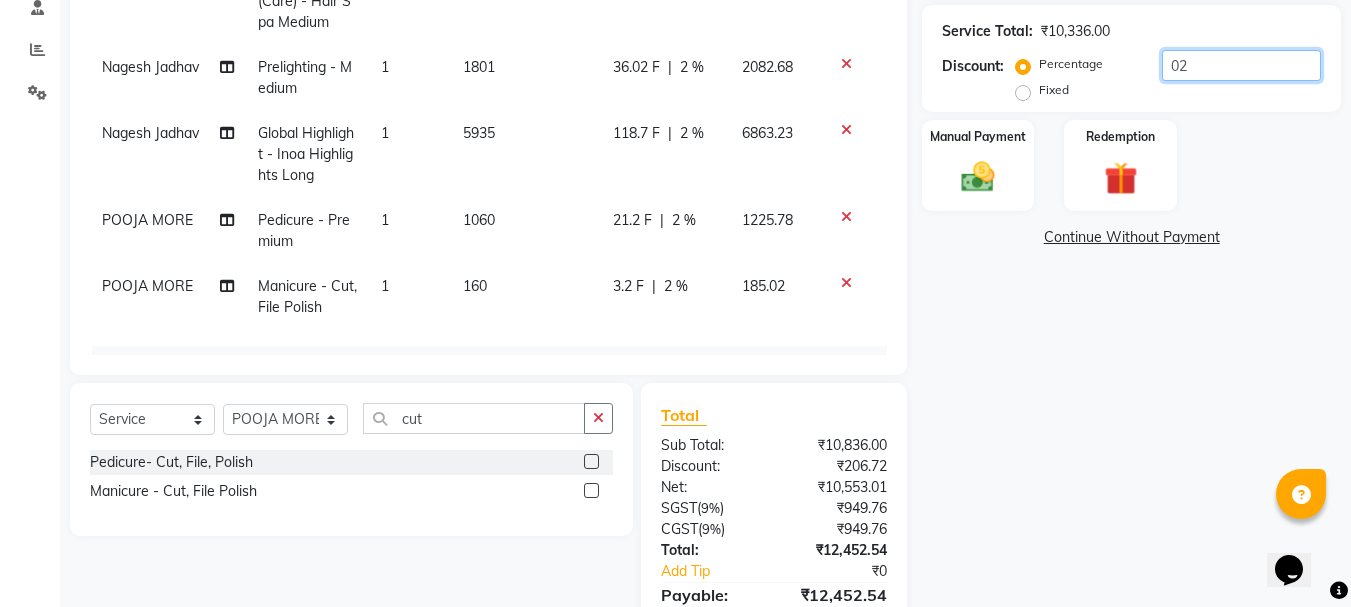 type on "0" 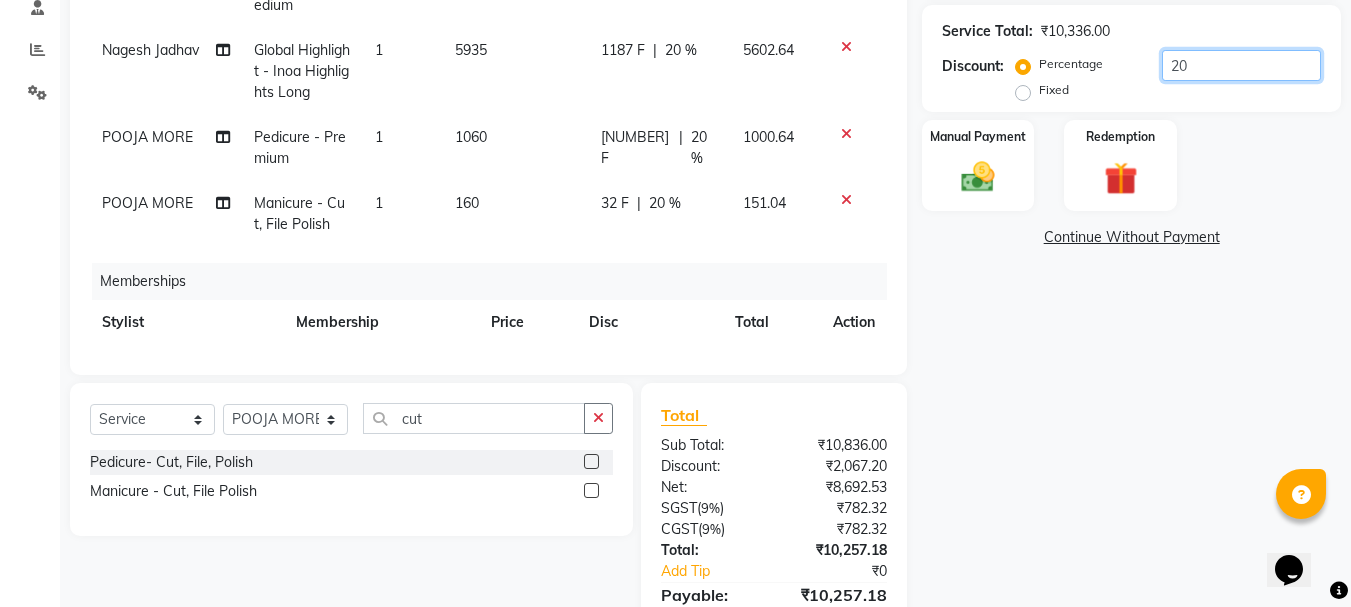scroll, scrollTop: 149, scrollLeft: 0, axis: vertical 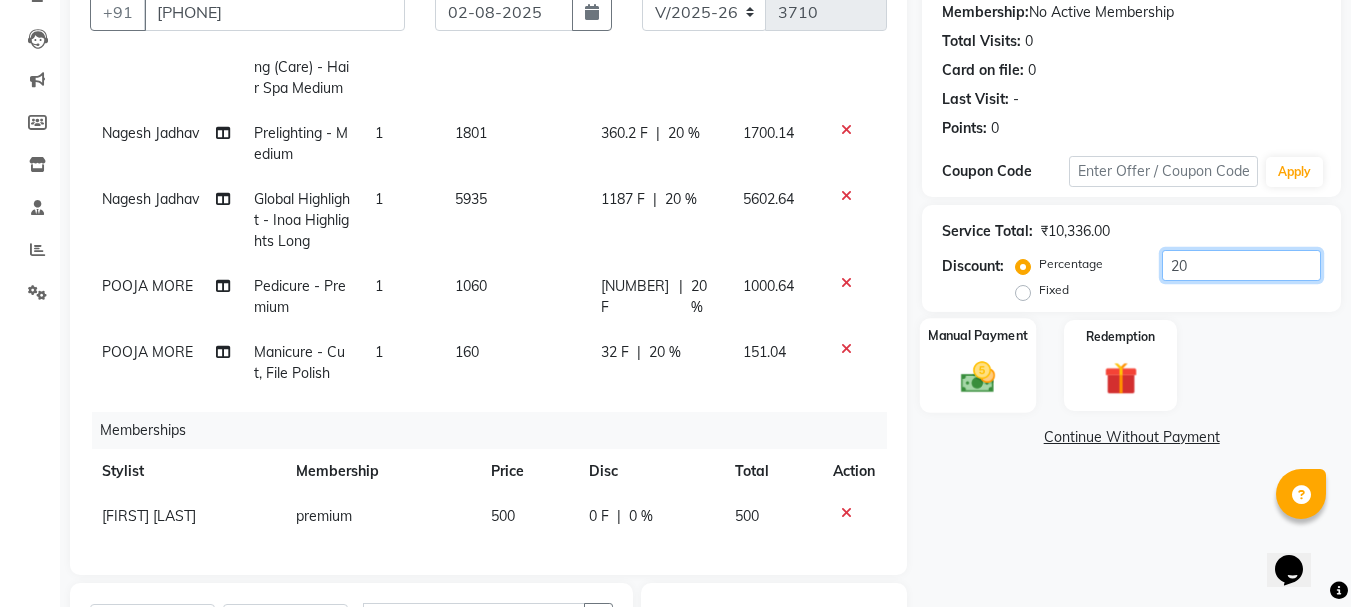 type on "2" 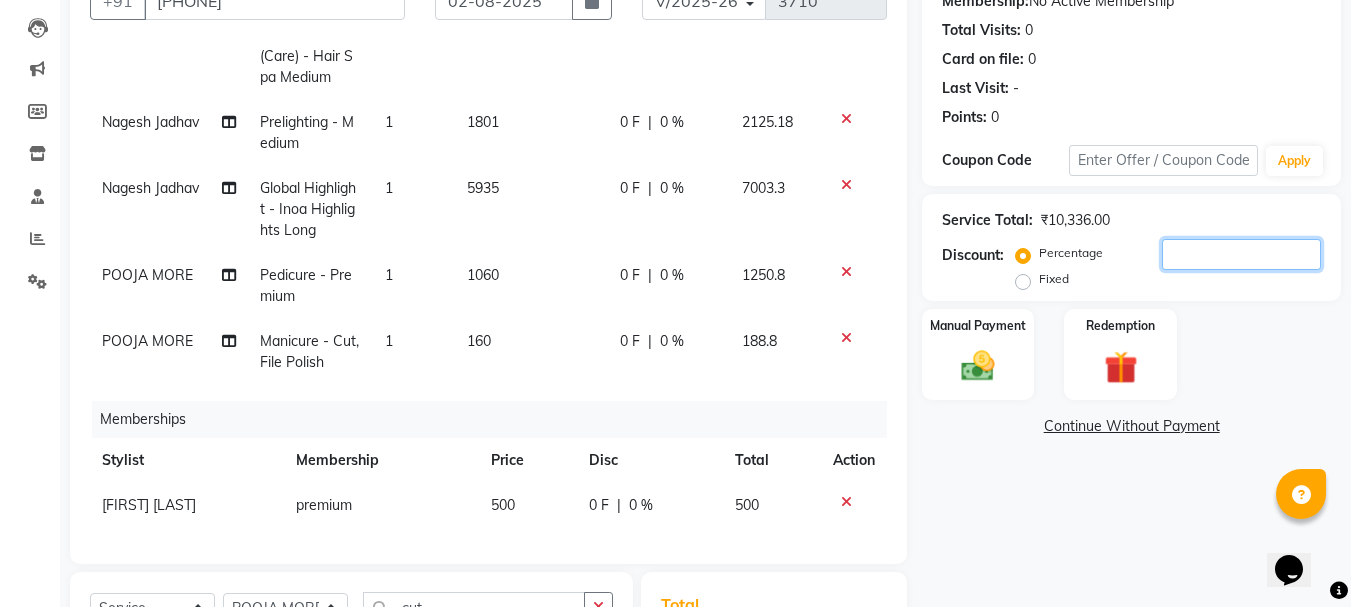 scroll, scrollTop: 193, scrollLeft: 0, axis: vertical 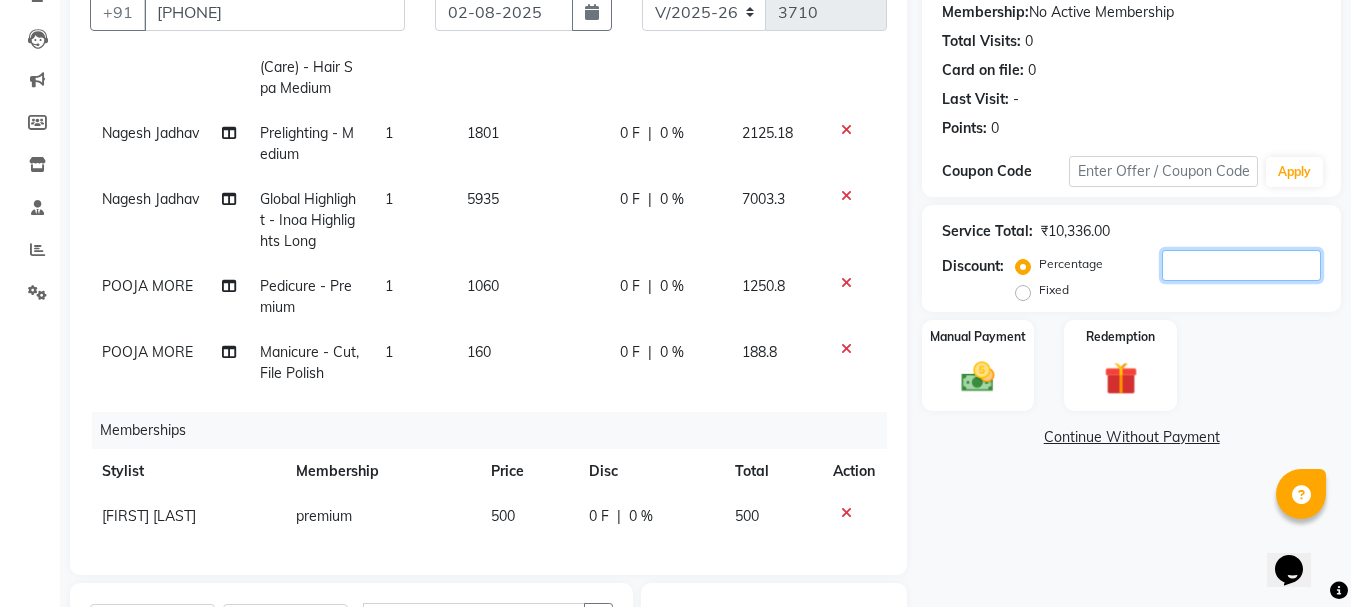 click 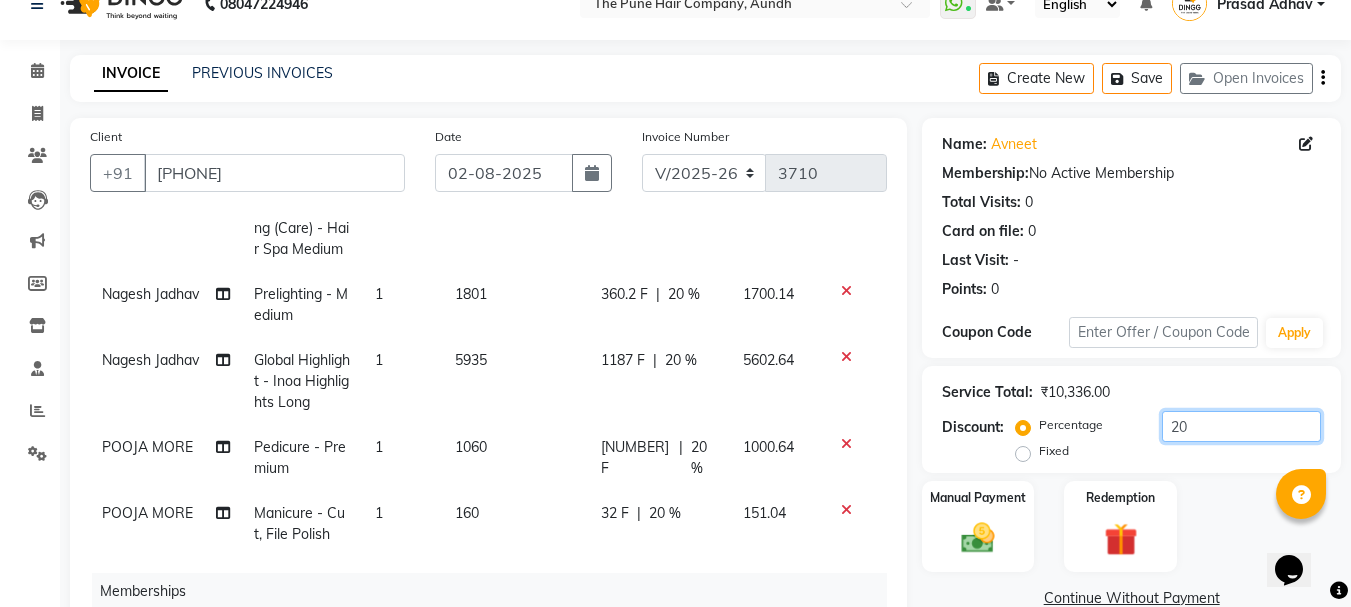 scroll, scrollTop: 0, scrollLeft: 0, axis: both 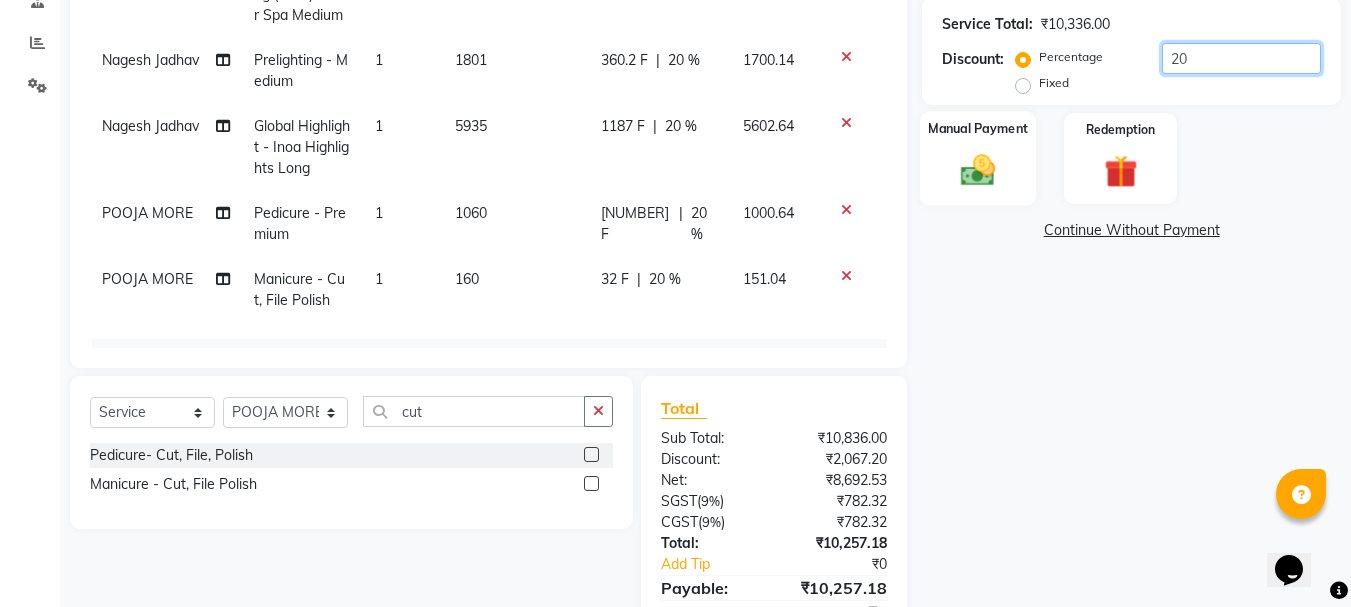 type on "20" 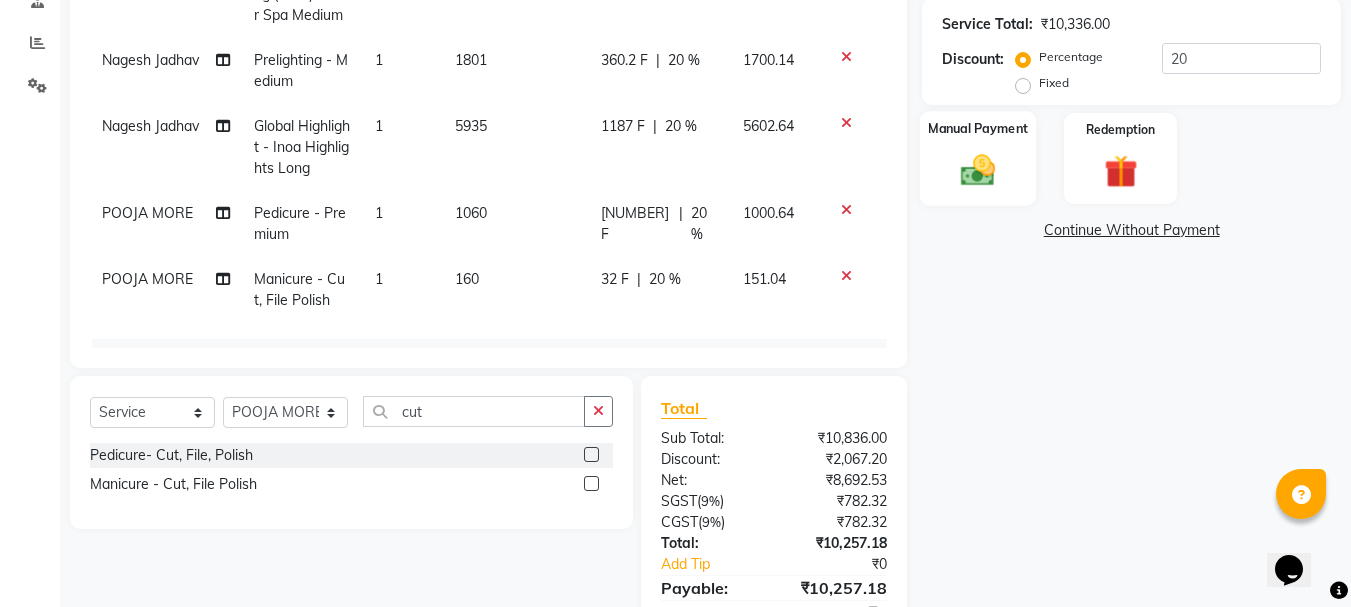 click 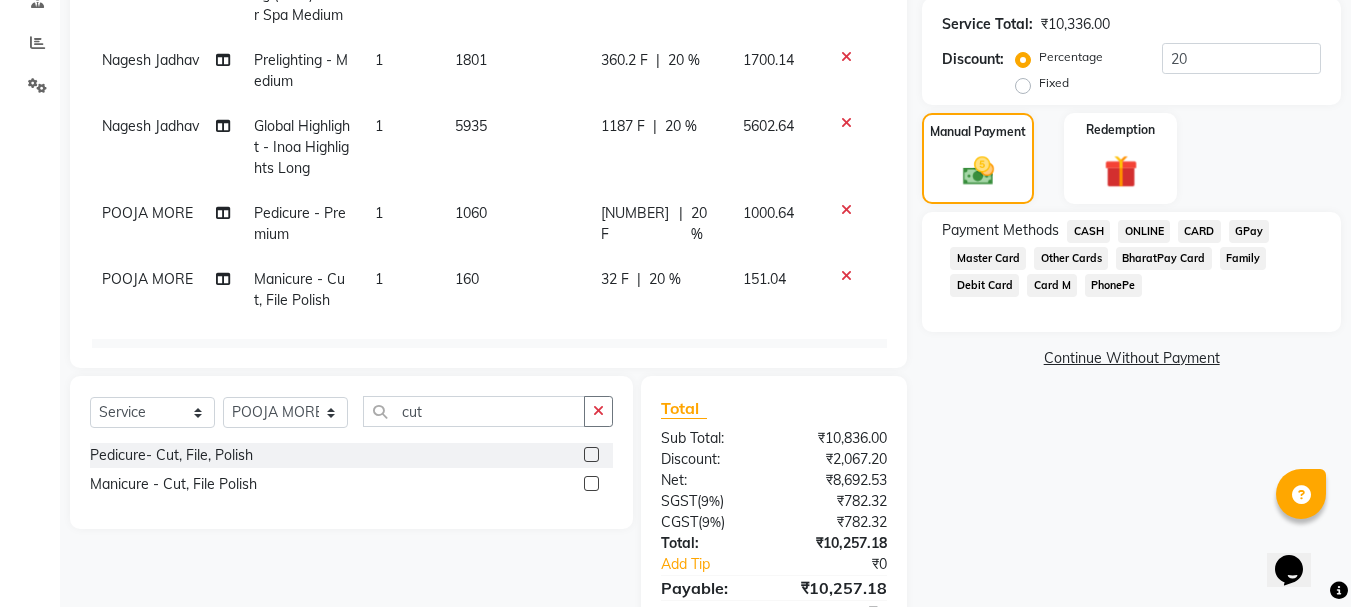 click on "ONLINE" 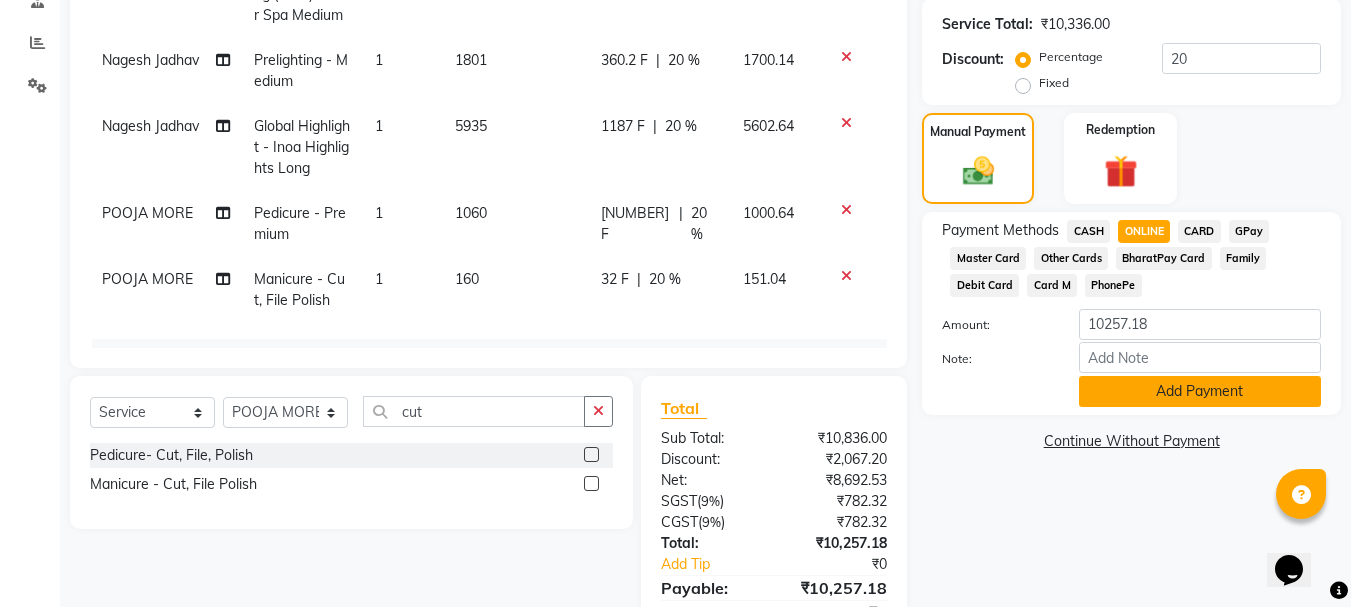 click on "Add Payment" 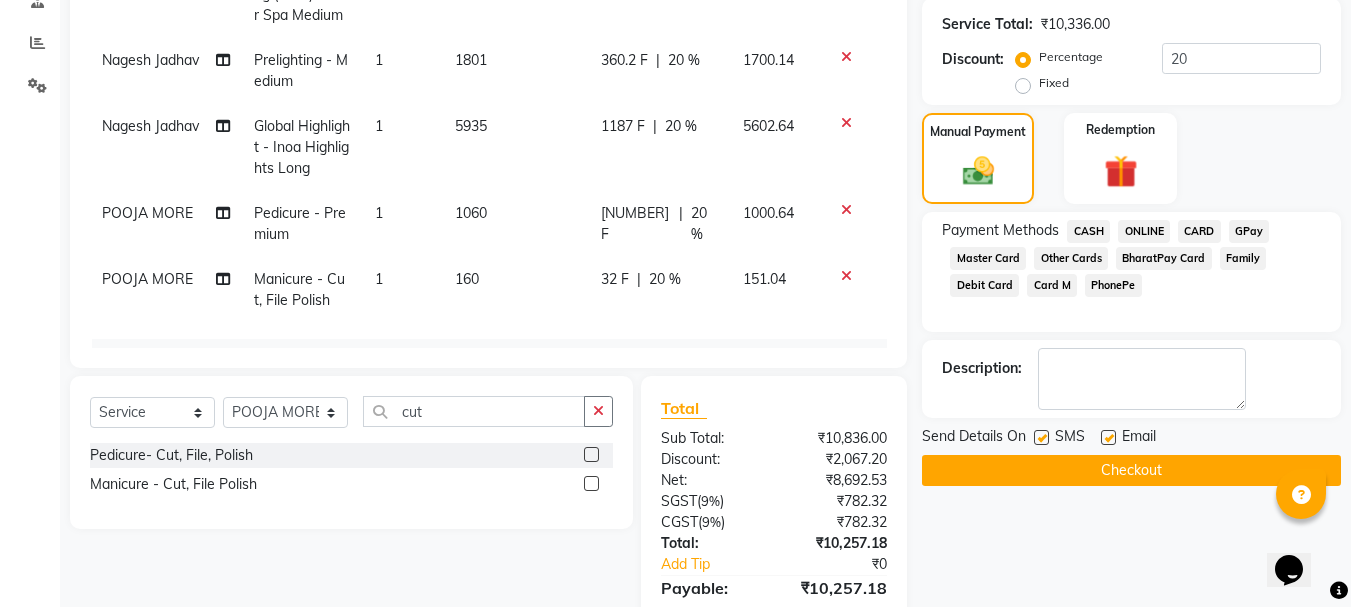 click on "Checkout" 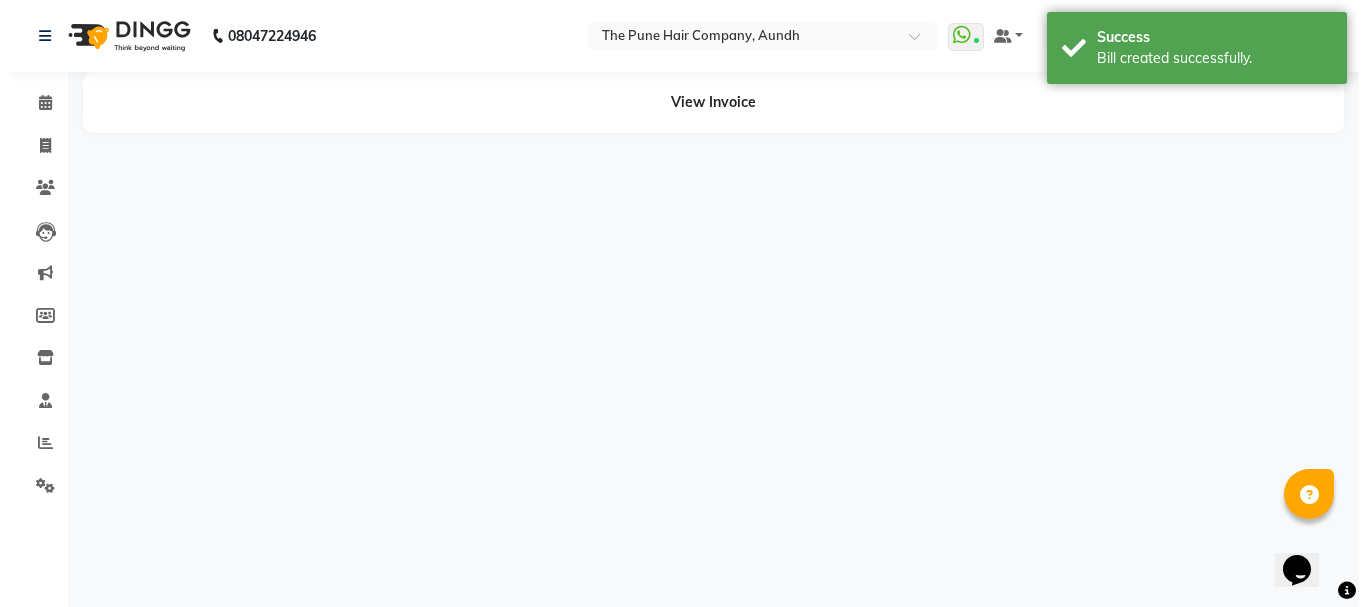 scroll, scrollTop: 0, scrollLeft: 0, axis: both 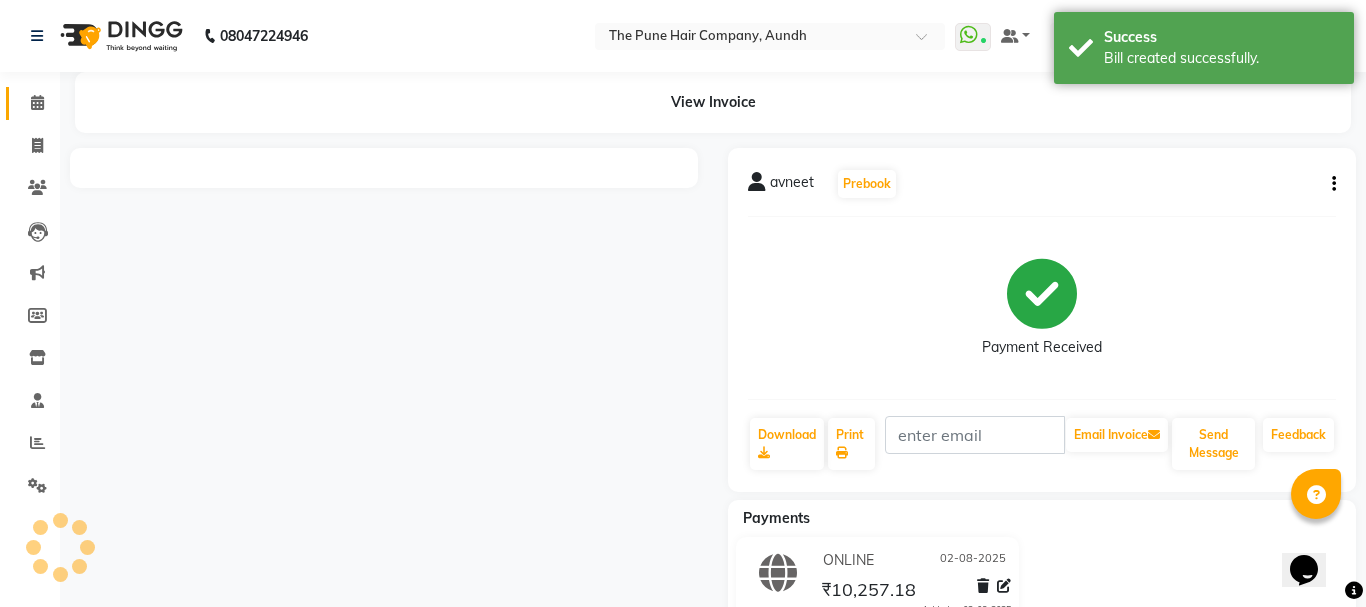 click 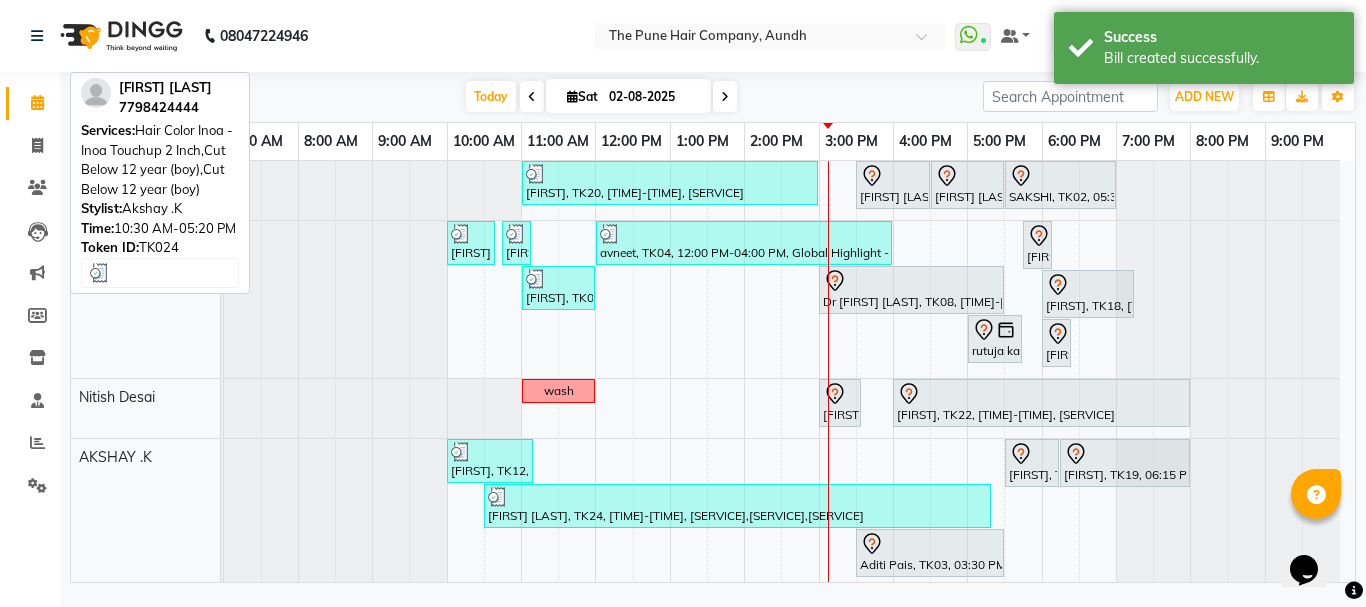 scroll, scrollTop: 200, scrollLeft: 0, axis: vertical 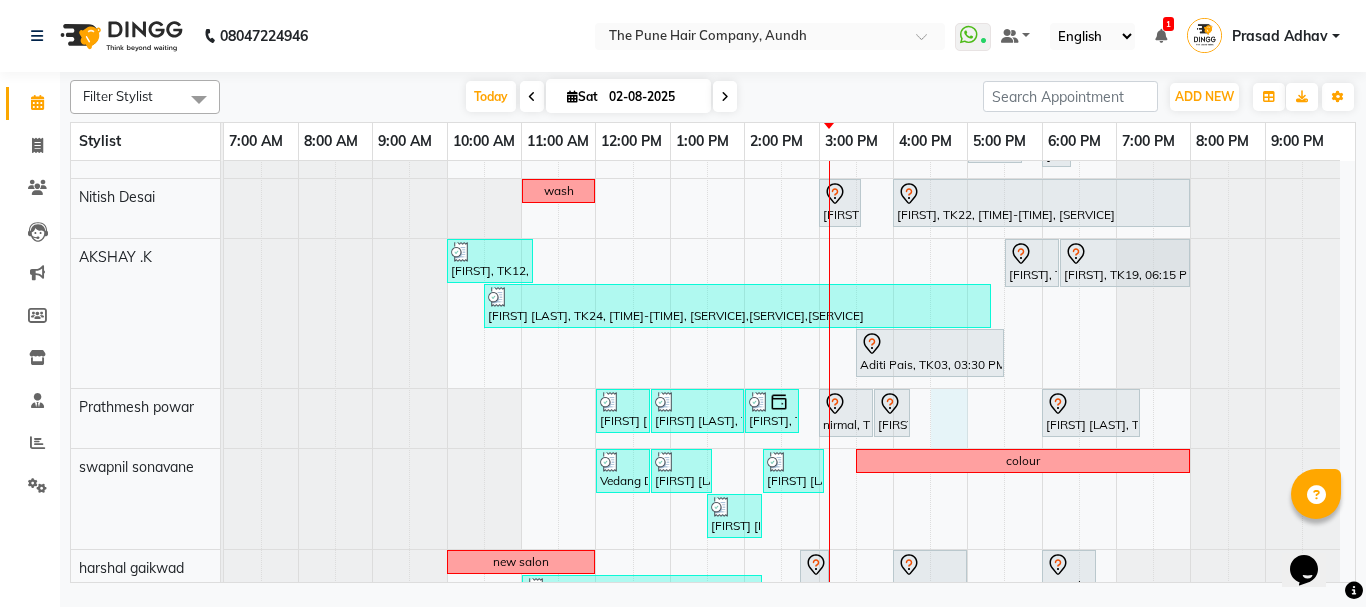 click on "reshma, TK20, 11:00 AM-03:00 PM, Global Highlight - Majirel Highlights Short             PRATIK  KAMTHE , TK16, 03:30 PM-04:30 PM, Cut Male ( Top Stylist )             PRATIK  KAMTHE , TK16, 04:30 PM-05:30 PM, Hair Color Majirel - Majirel Global Male             SAKSHI, TK02, 05:30 PM-07:00 PM, Hair wash & blow dry - long     ritesh singh, TK10, 10:00 AM-10:40 AM, Cut male (Expert)     ritesh singh, TK10, 10:45 AM-11:05 AM,  Beard Crafting     avneet, TK04, 12:00 PM-04:00 PM, Global Highlight - Inoa Highlights Long             rutuja kandekar, TK13, 05:45 PM-06:00 PM,  Additional Hair Wash (Female)     avneet, TK04, 11:00 AM-12:00 PM, Prelighting - Medium             Dr Swati Apte, TK08, 03:00 PM-05:30 PM, Hair Color Inoa - Inoa Touchup 2 Inch             Sourabh, TK18, 06:00 PM-07:15 PM, Cut Female (Expert)             rutuja kandekar, TK13, 05:00 PM-05:45 PM, Cut Female (Expert)             rutuja kandekar, TK13, 06:00 PM-06:15 PM,  Additional Hair Wash (Female)  wash" at bounding box center (789, 595) 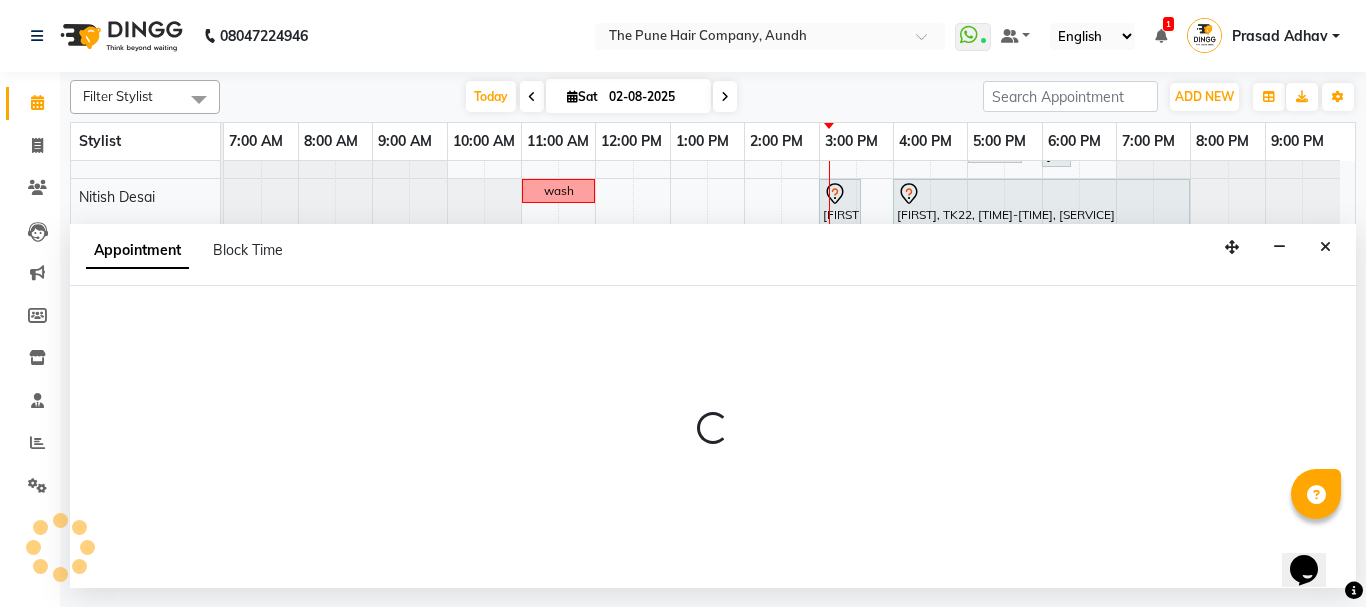 select on "12769" 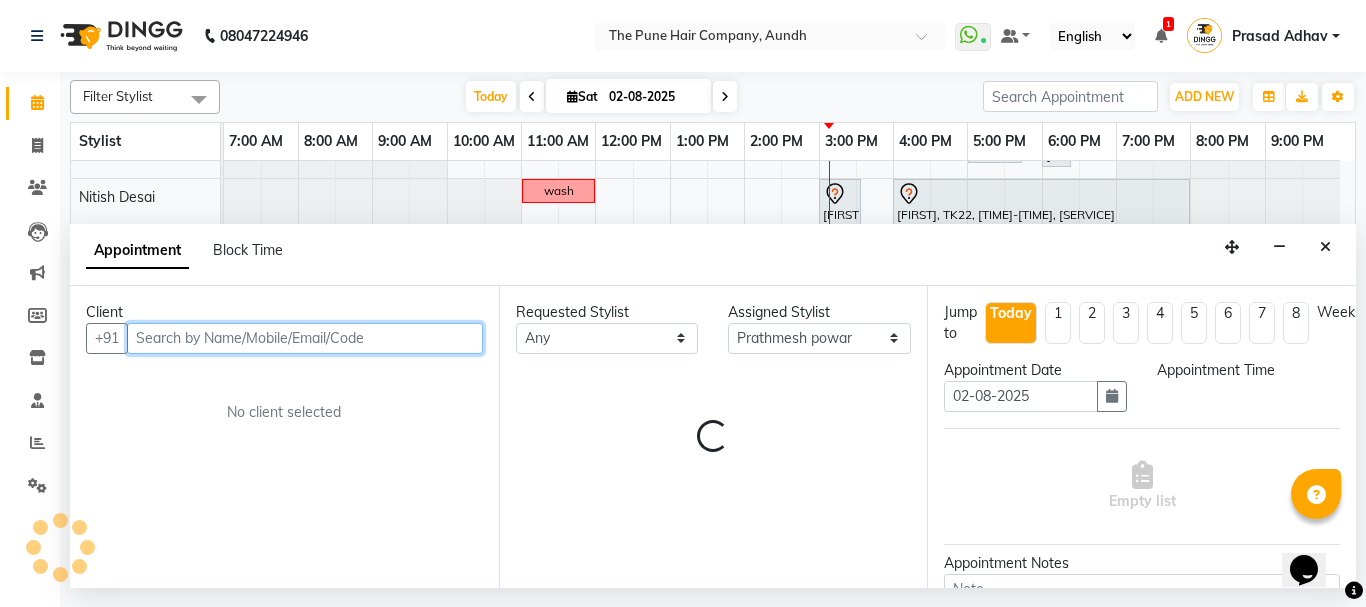 select on "990" 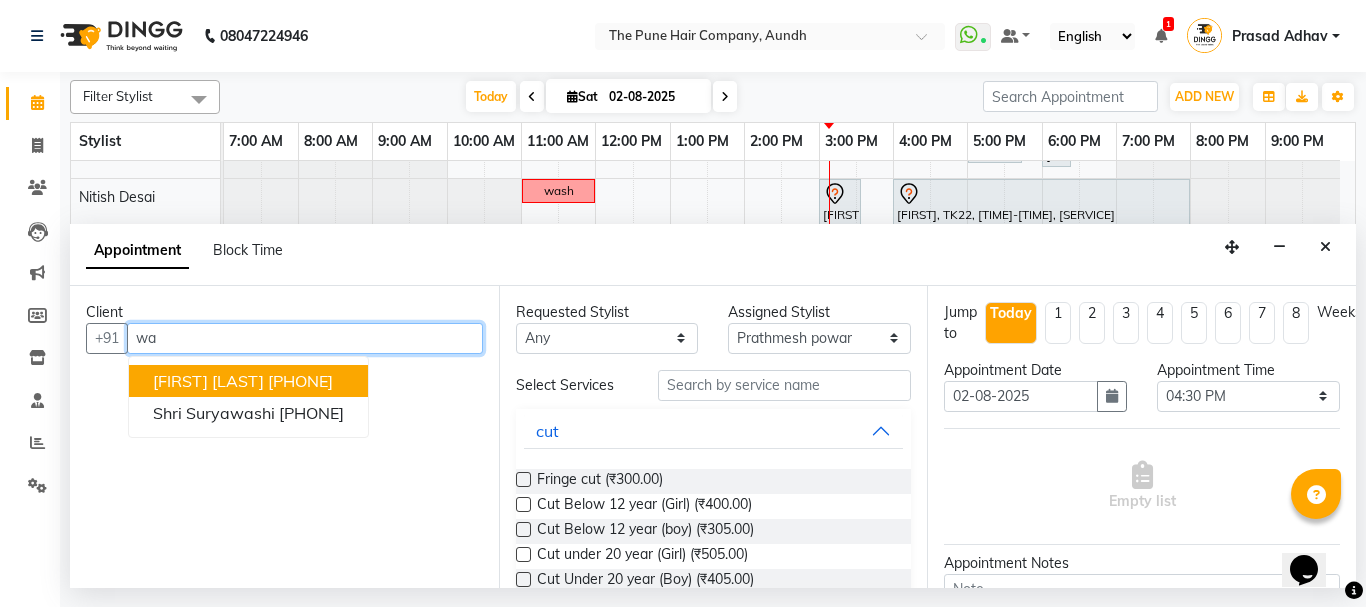 type on "w" 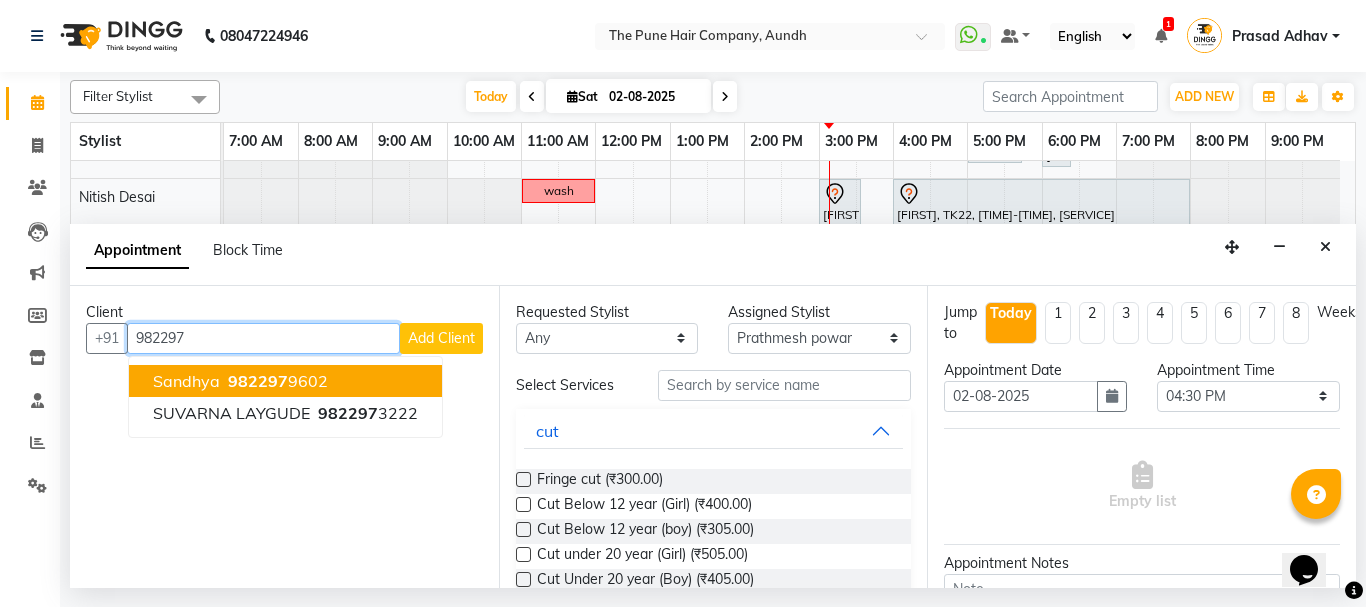click on "Sandhya" at bounding box center (186, 381) 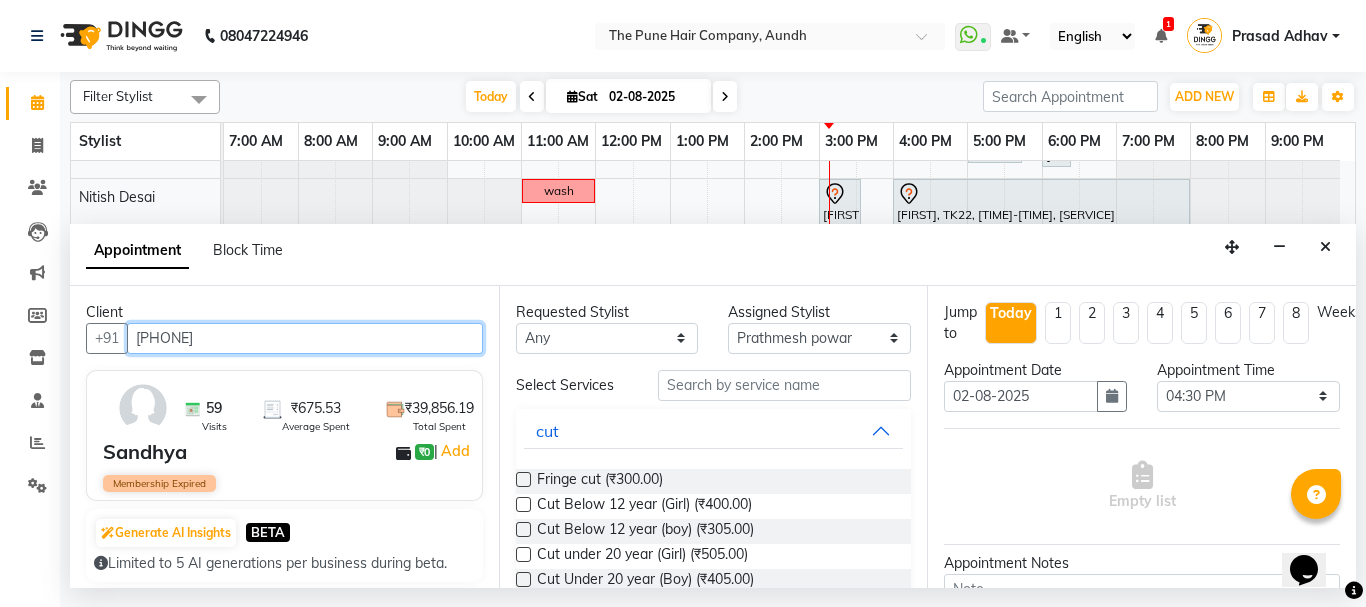 type on "[PHONE]" 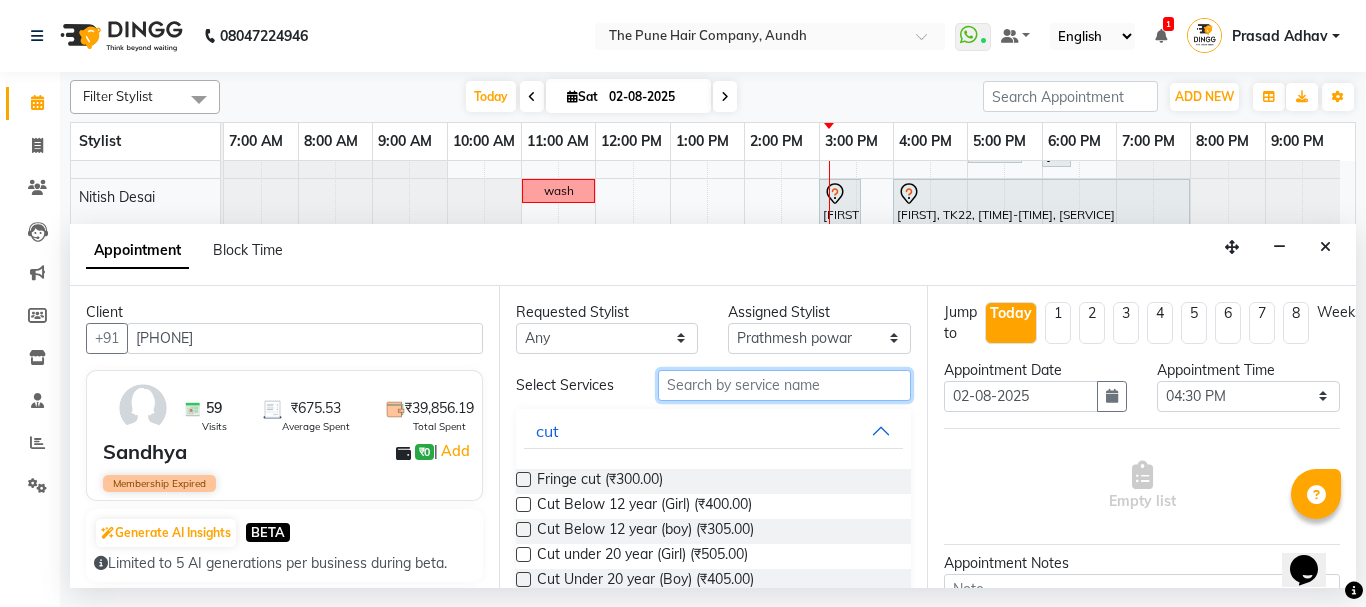 click at bounding box center (785, 385) 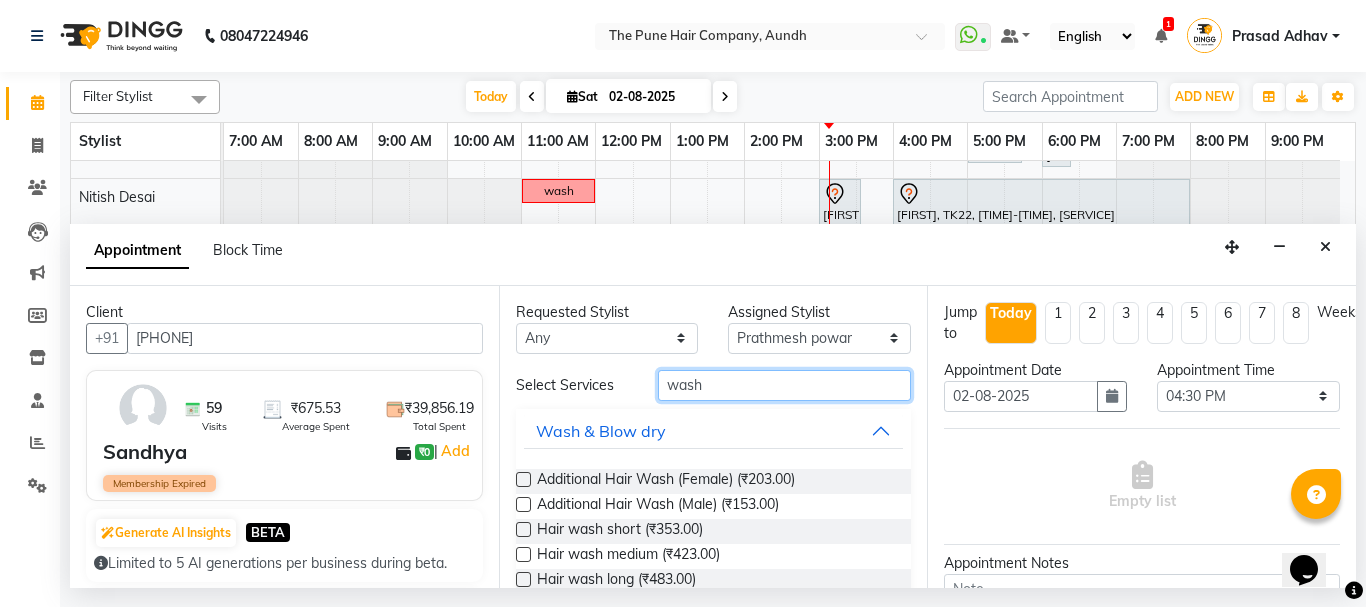 type on "wash" 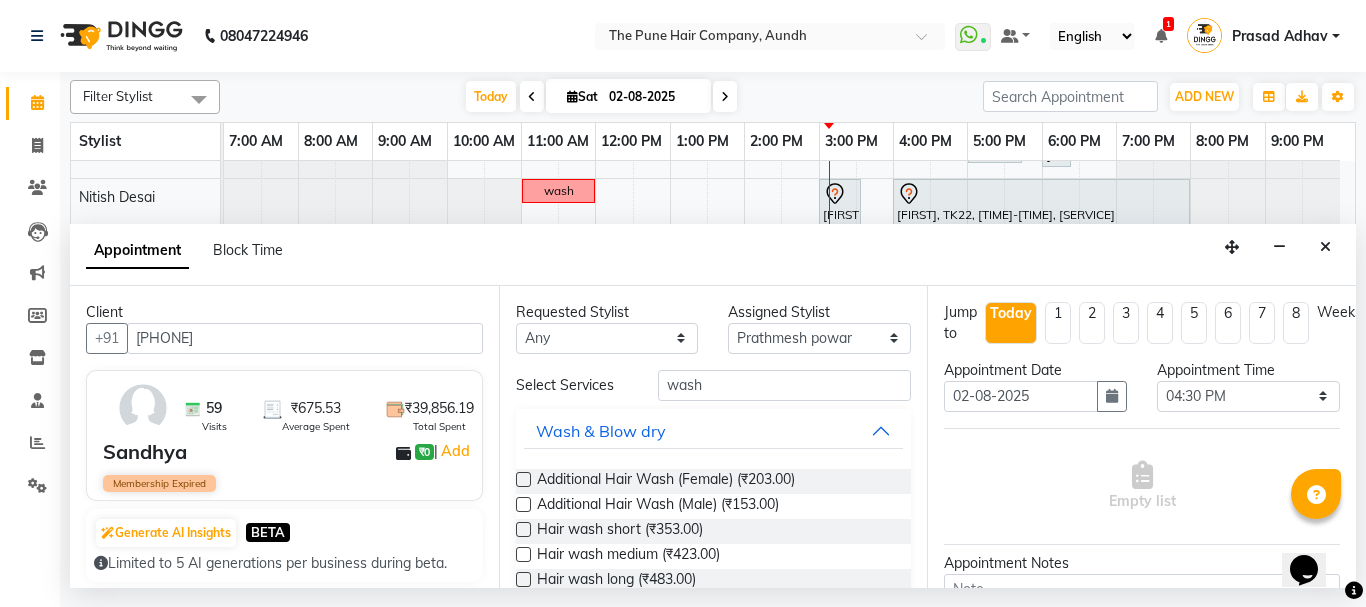 click at bounding box center (523, 554) 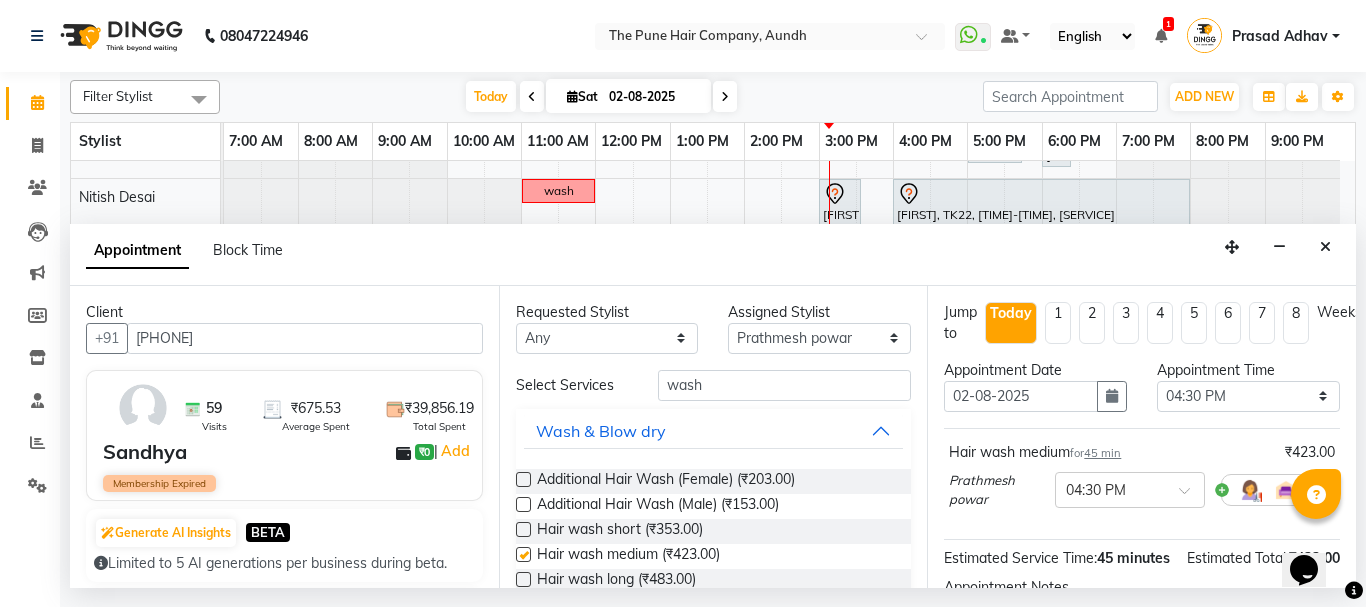 checkbox on "false" 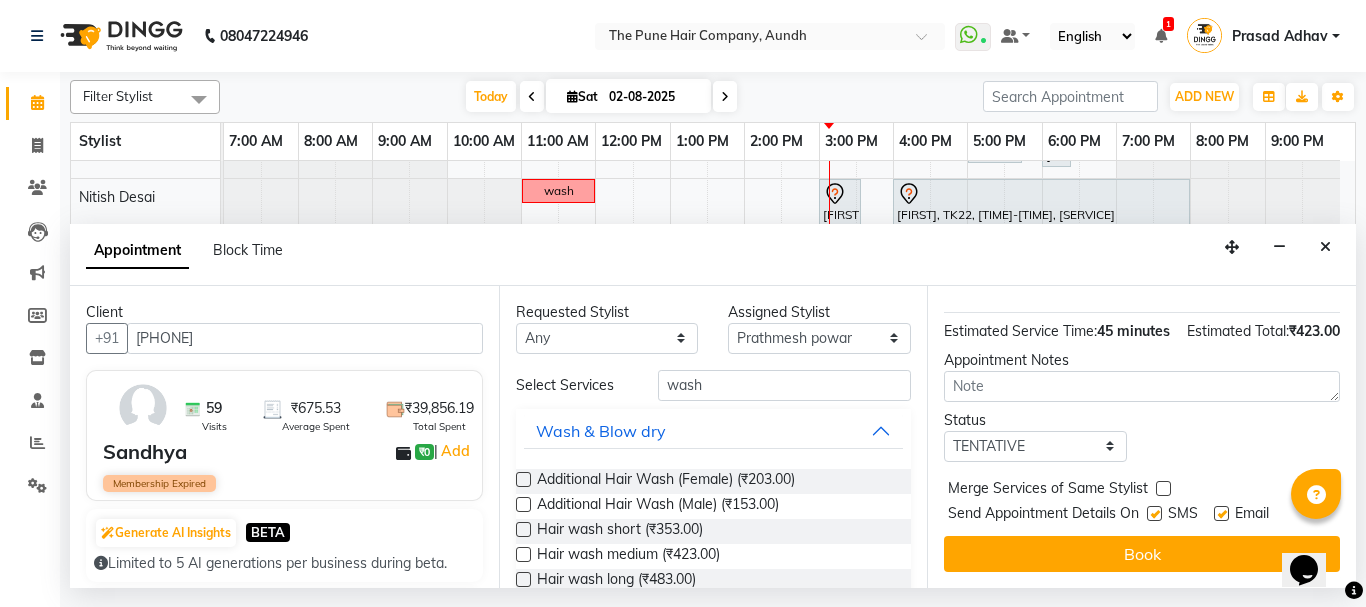 scroll, scrollTop: 263, scrollLeft: 0, axis: vertical 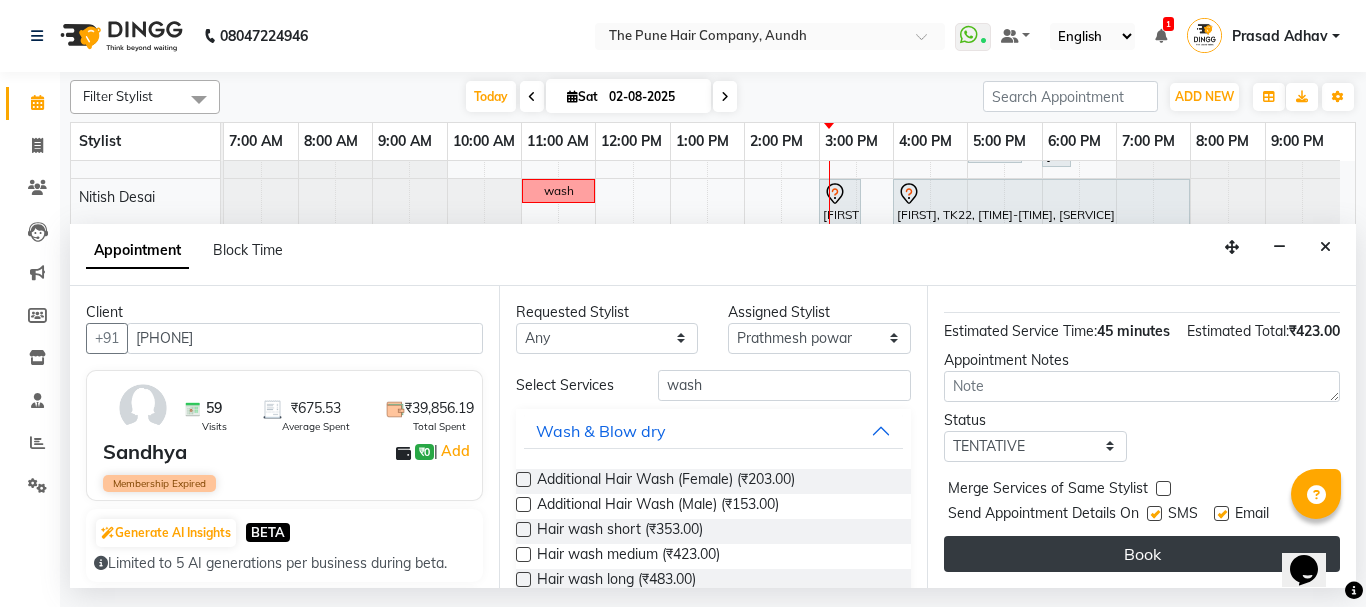 click on "Book" at bounding box center [1142, 554] 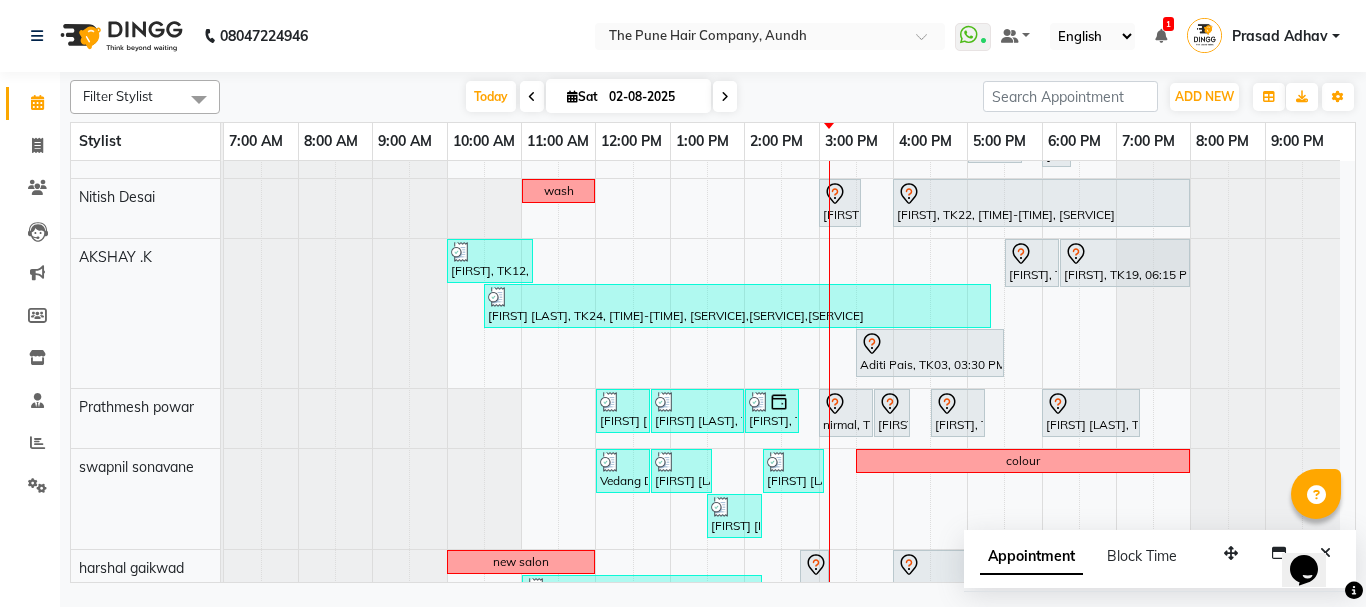 scroll, scrollTop: 800, scrollLeft: 0, axis: vertical 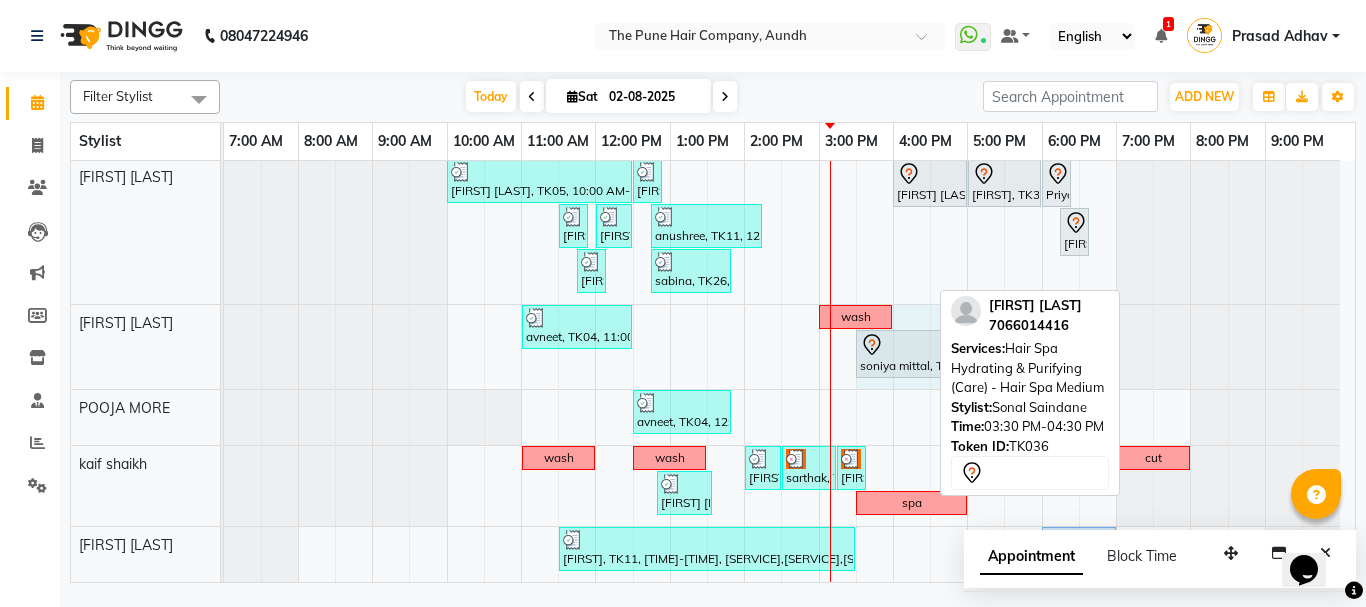 drag, startPoint x: 926, startPoint y: 341, endPoint x: 951, endPoint y: 352, distance: 27.313 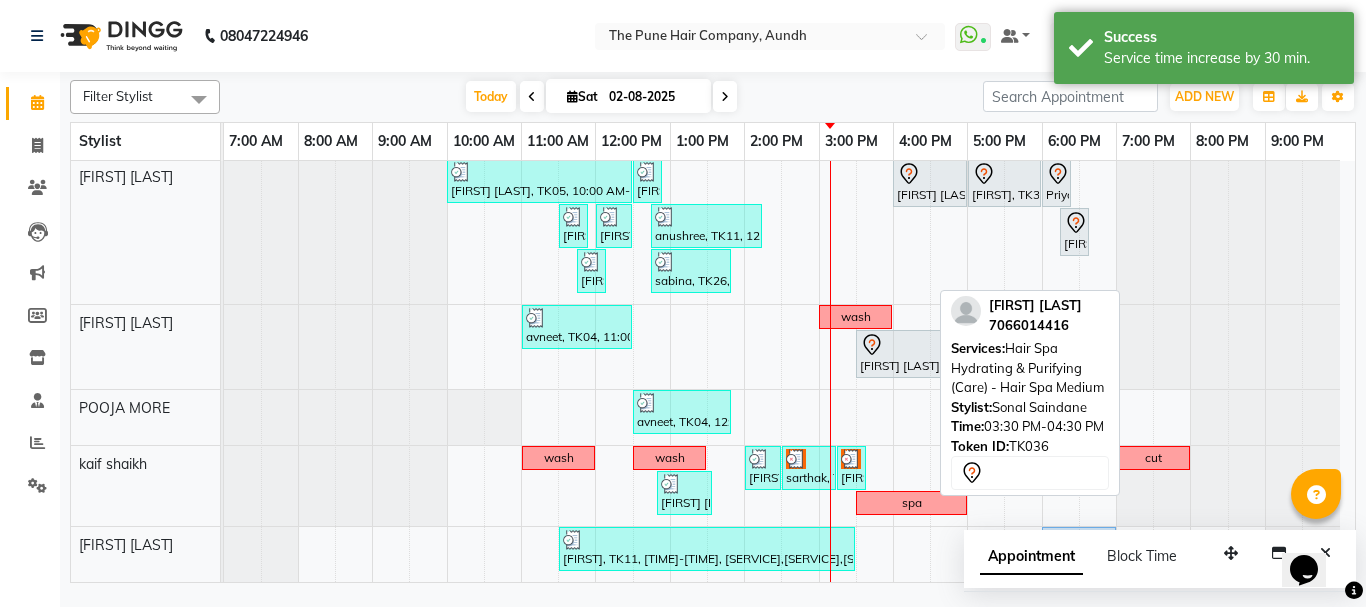 scroll, scrollTop: 847, scrollLeft: 0, axis: vertical 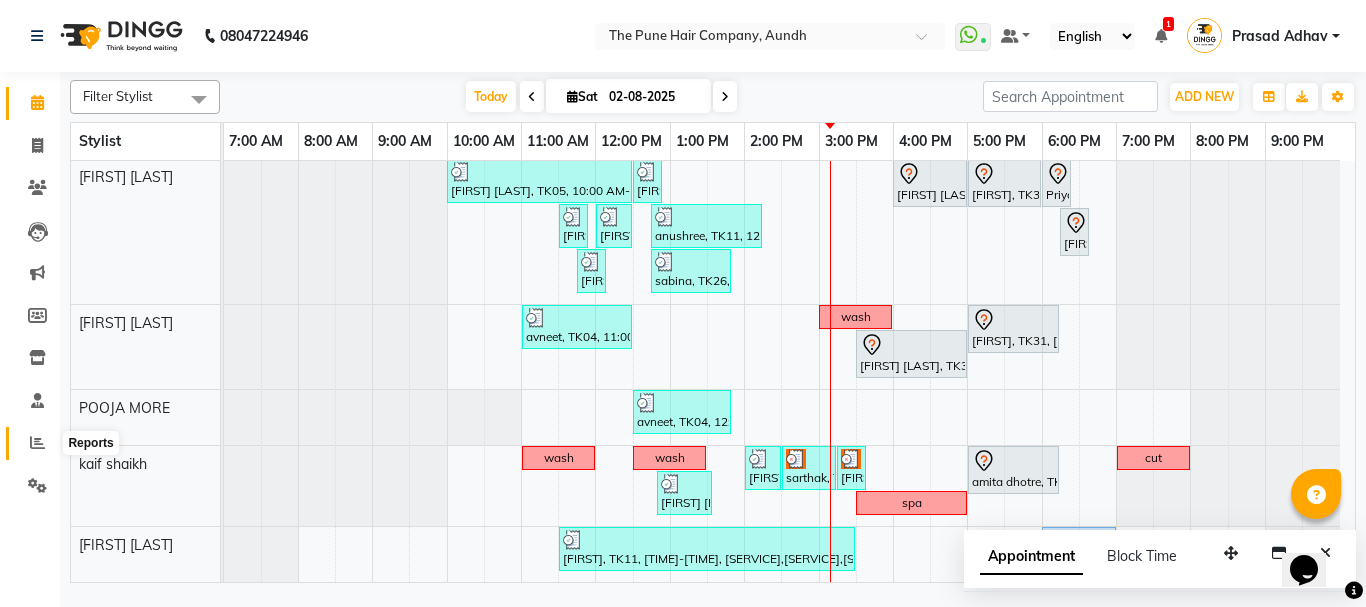 click 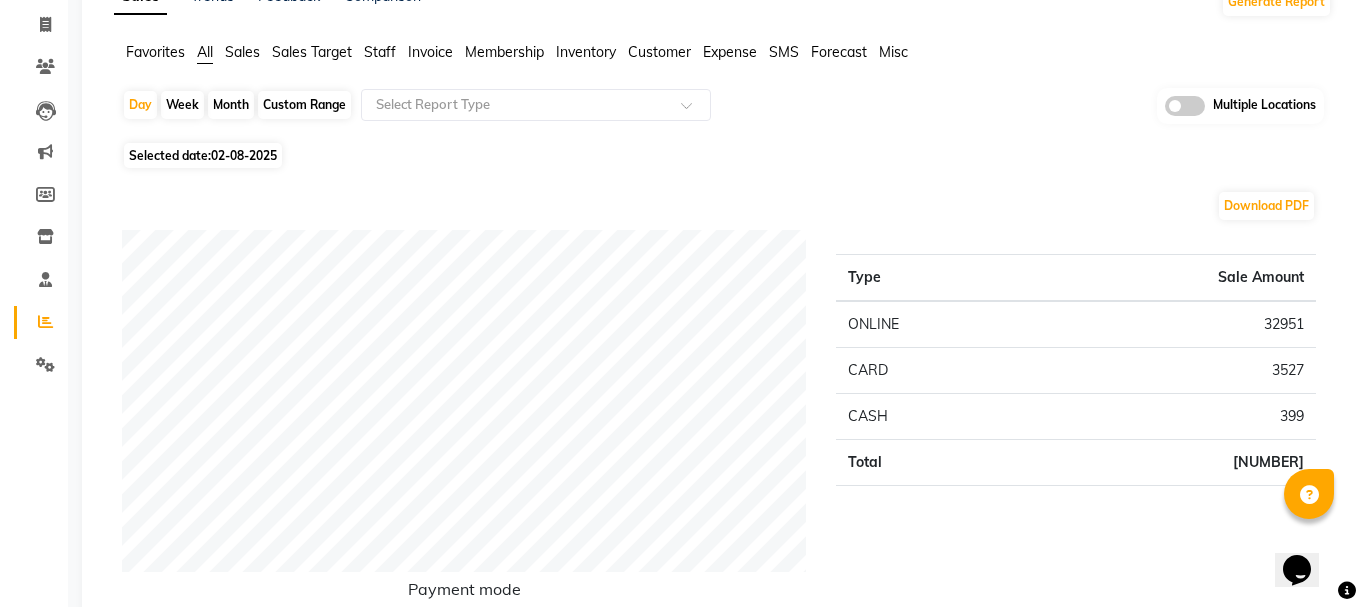 scroll, scrollTop: 0, scrollLeft: 0, axis: both 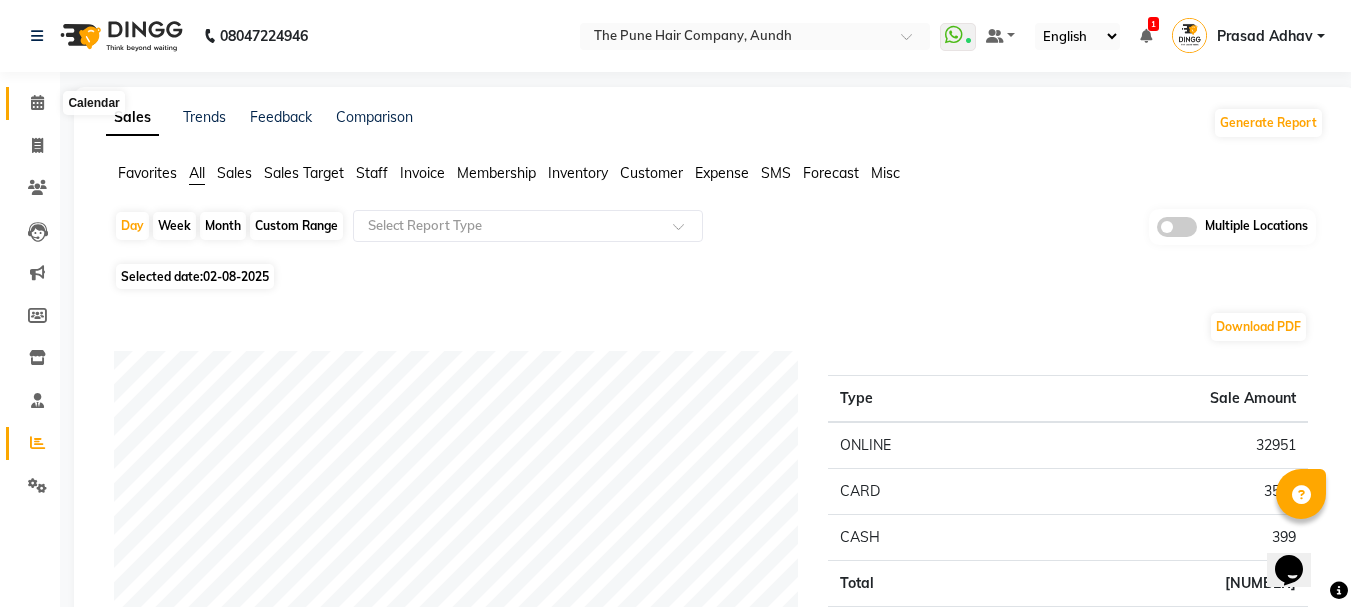 click 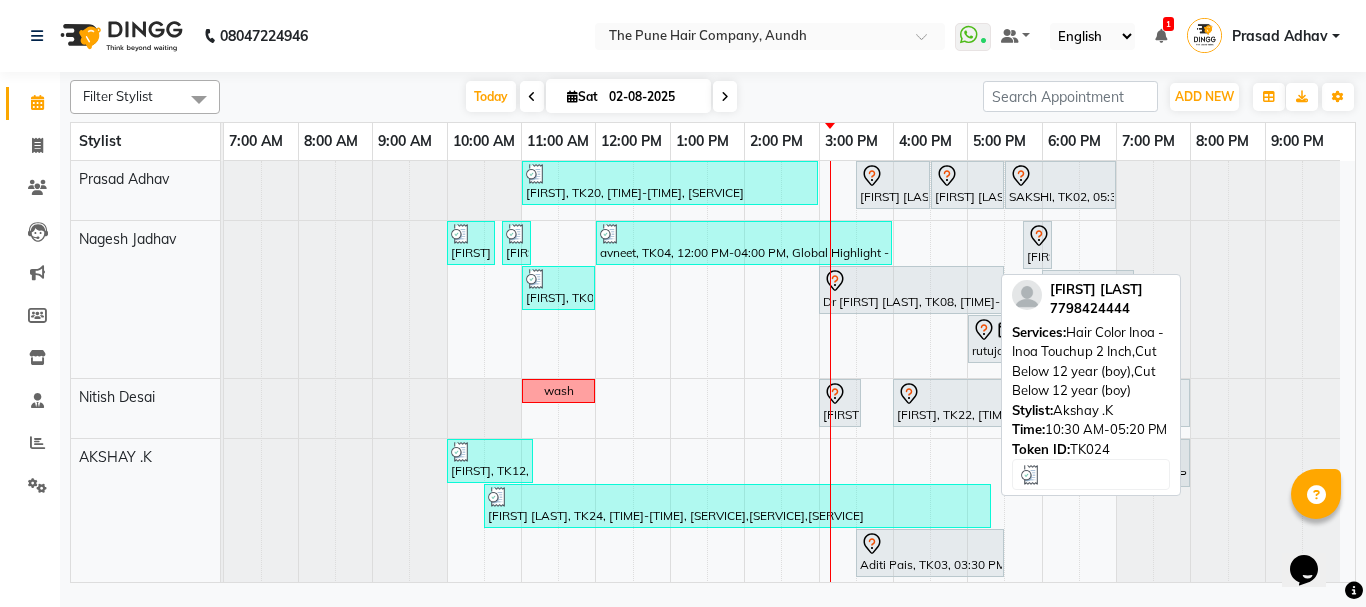 scroll, scrollTop: 118, scrollLeft: 0, axis: vertical 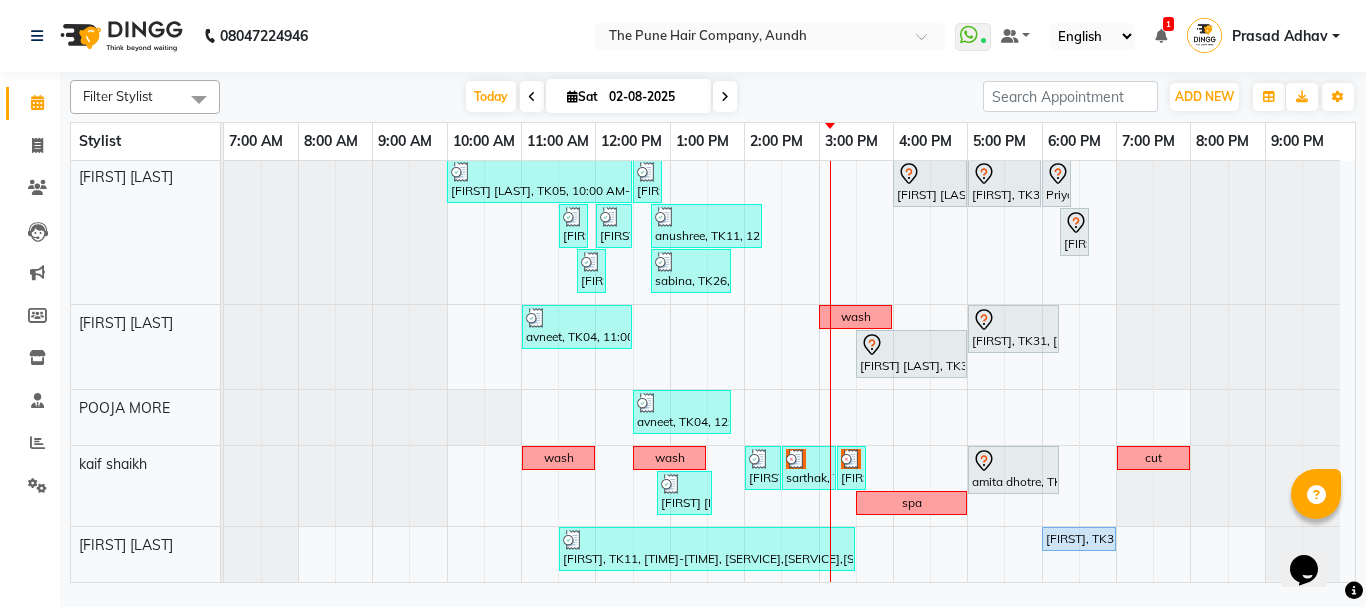 click at bounding box center [725, 96] 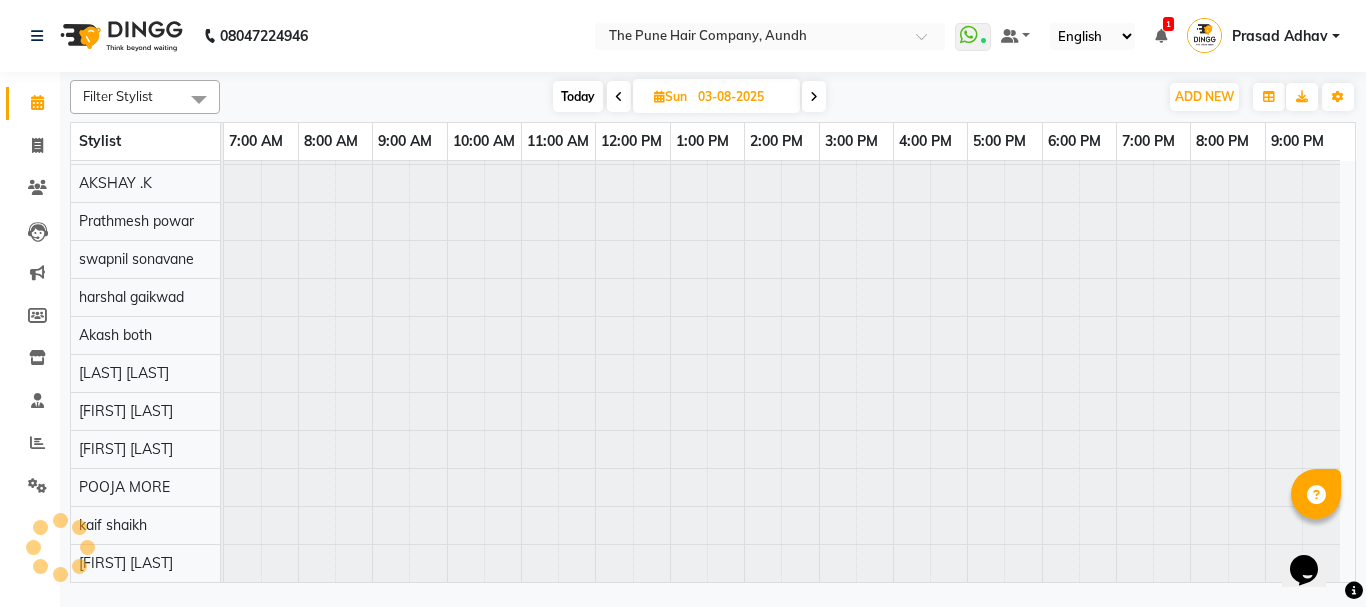 scroll, scrollTop: 110, scrollLeft: 0, axis: vertical 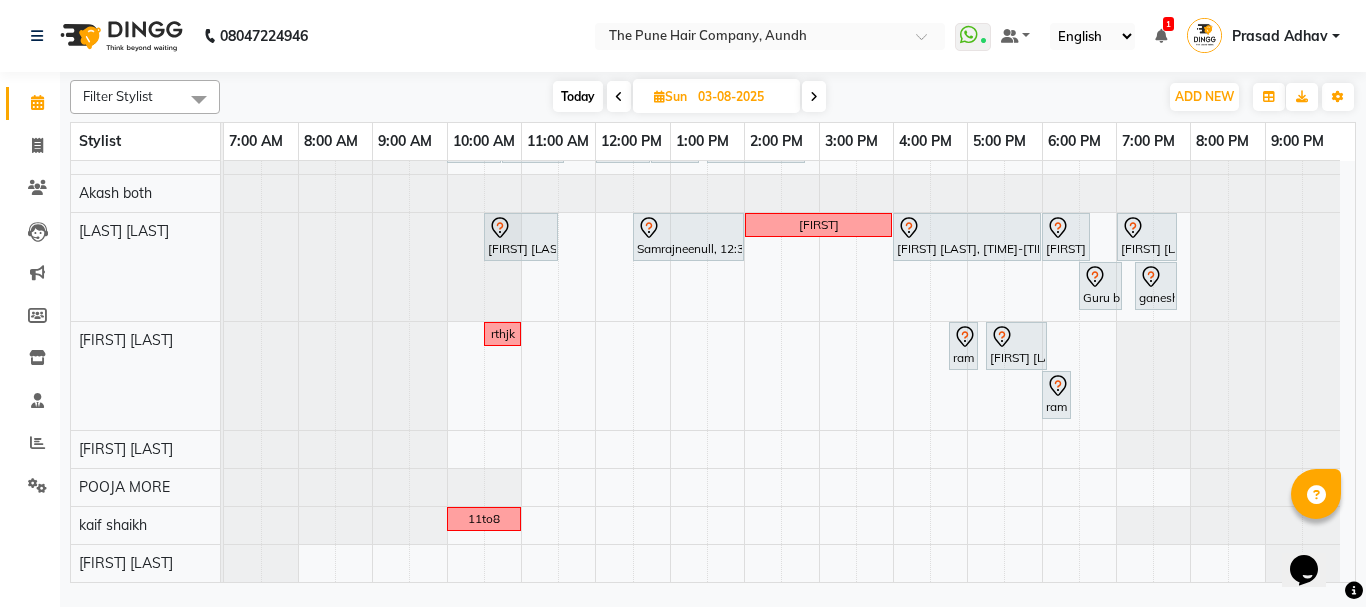 click on "Today" at bounding box center [578, 96] 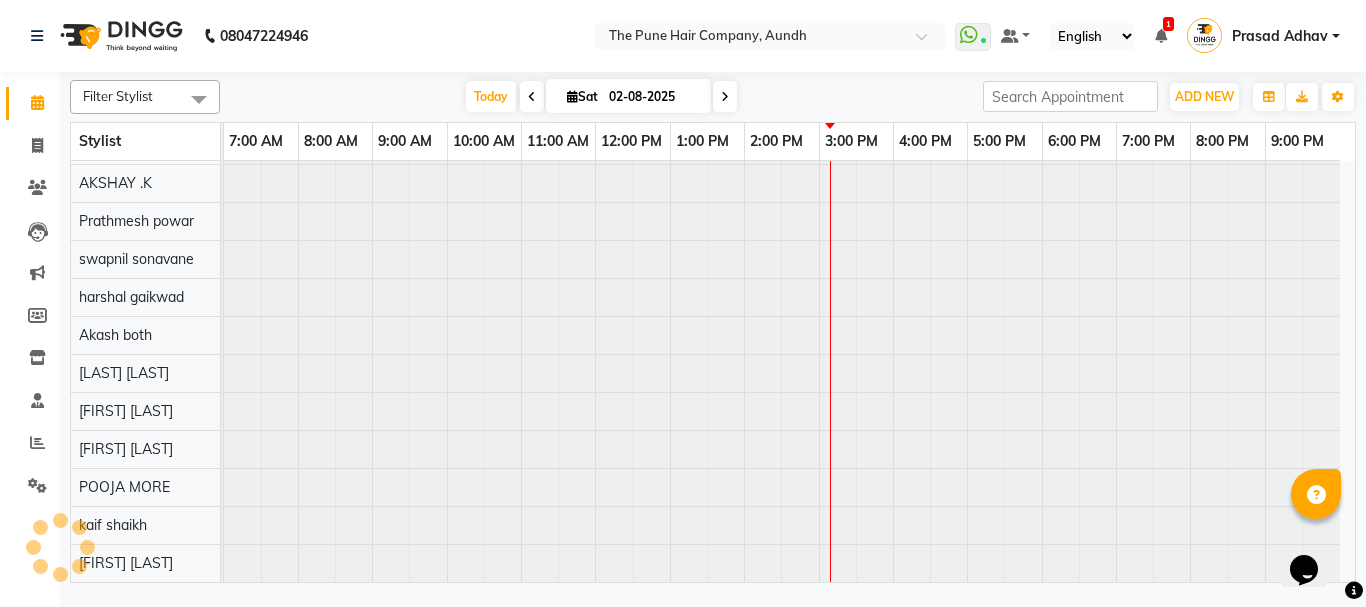 scroll, scrollTop: 110, scrollLeft: 0, axis: vertical 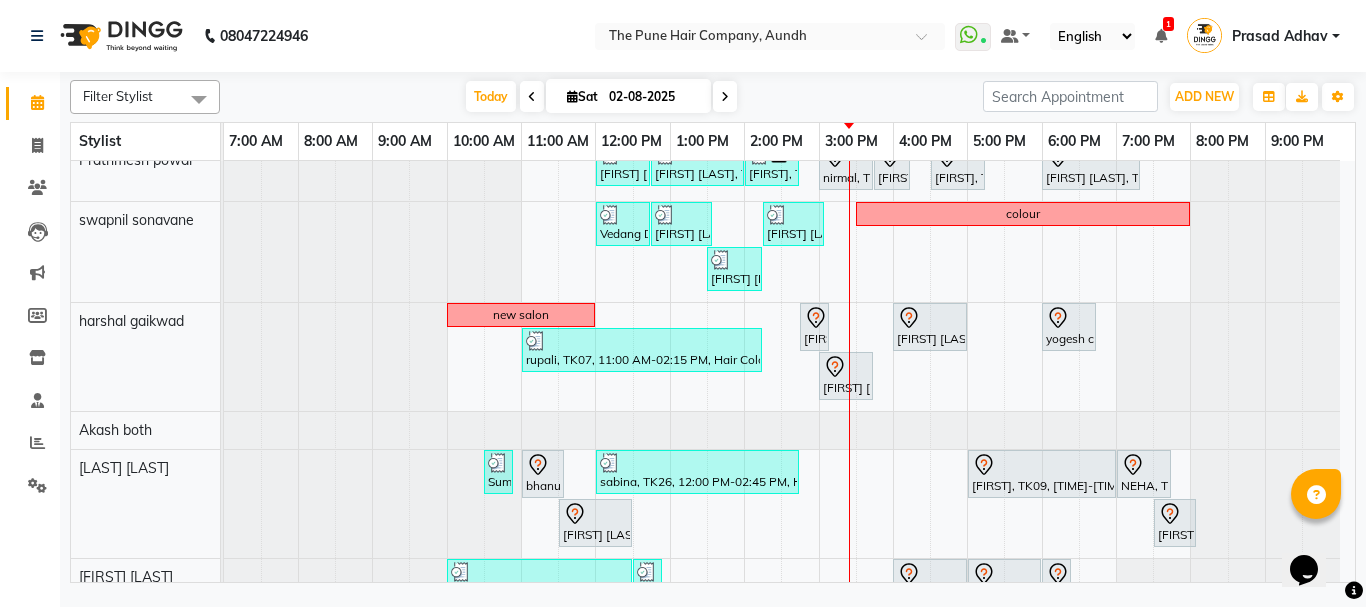 click on "Sat" at bounding box center (582, 96) 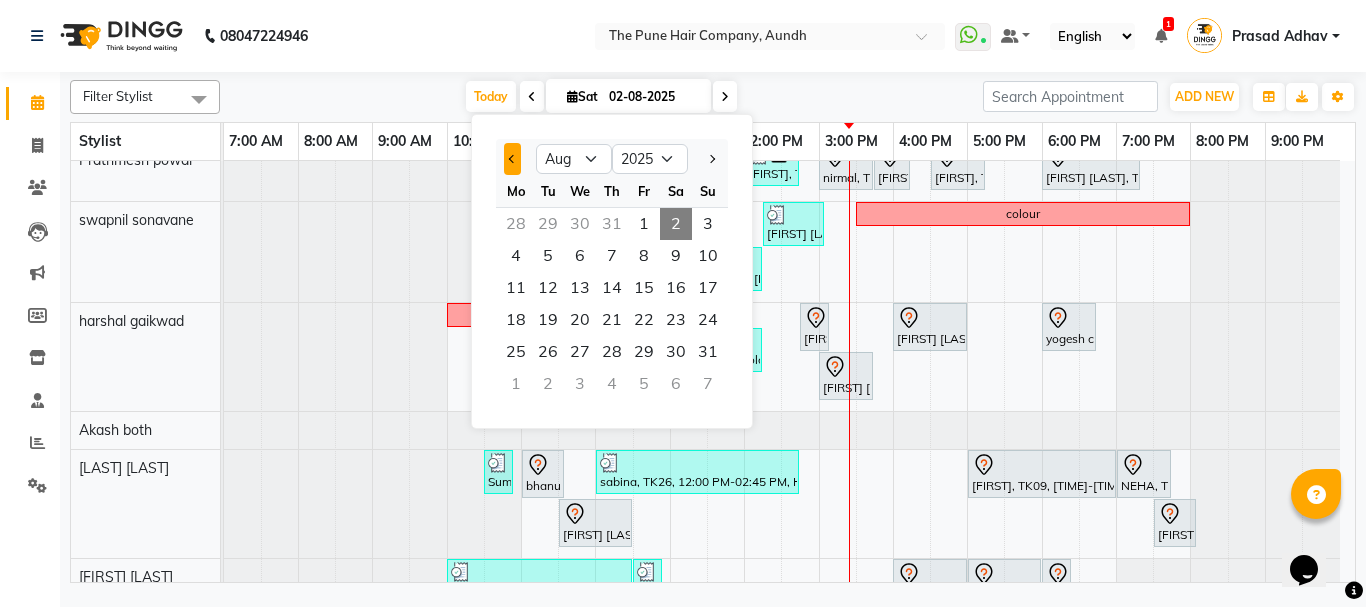 click at bounding box center (513, 159) 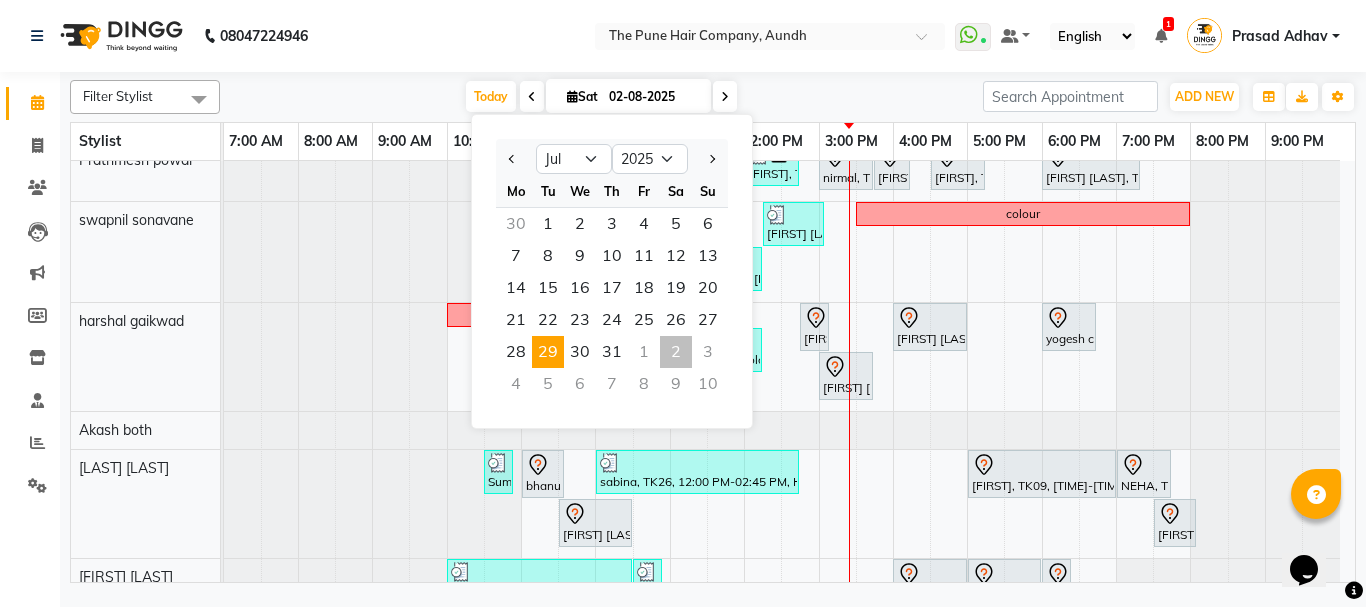 click on "29" at bounding box center [548, 352] 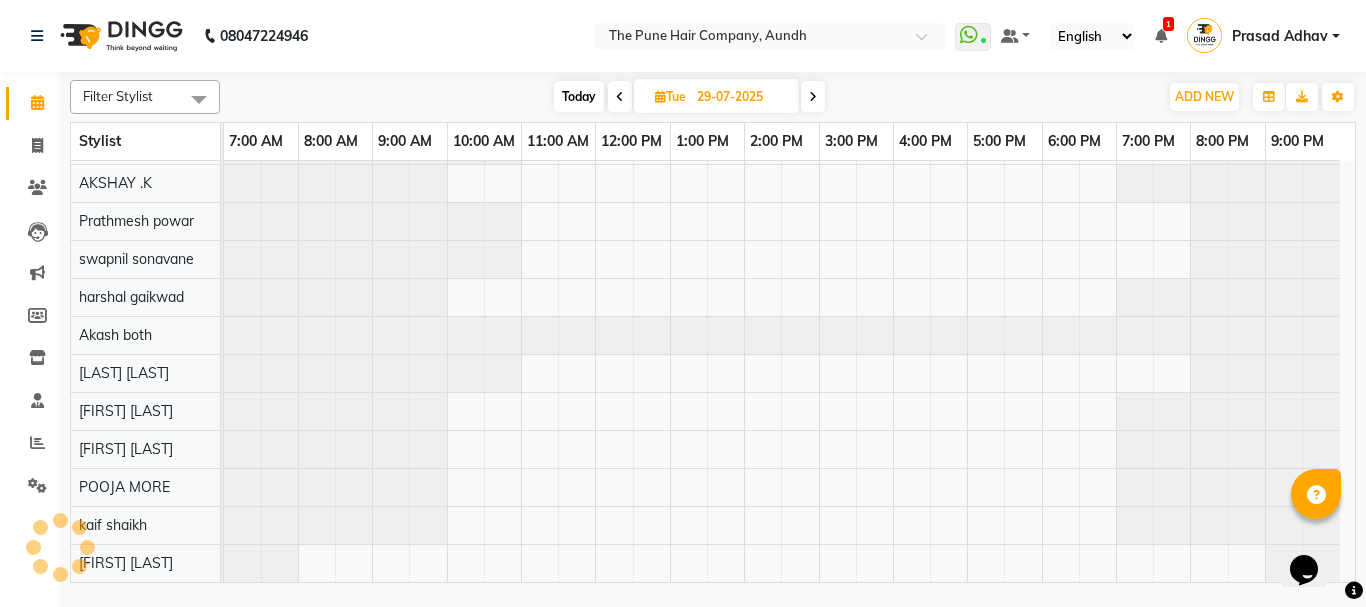 scroll, scrollTop: 110, scrollLeft: 0, axis: vertical 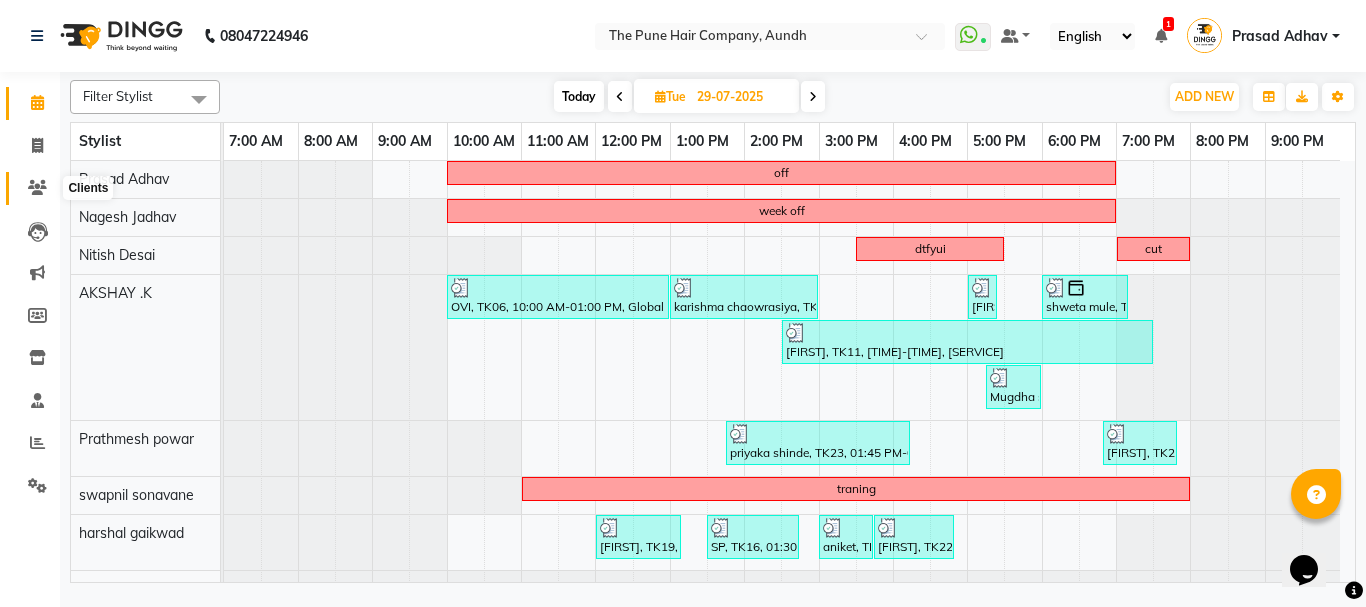 click 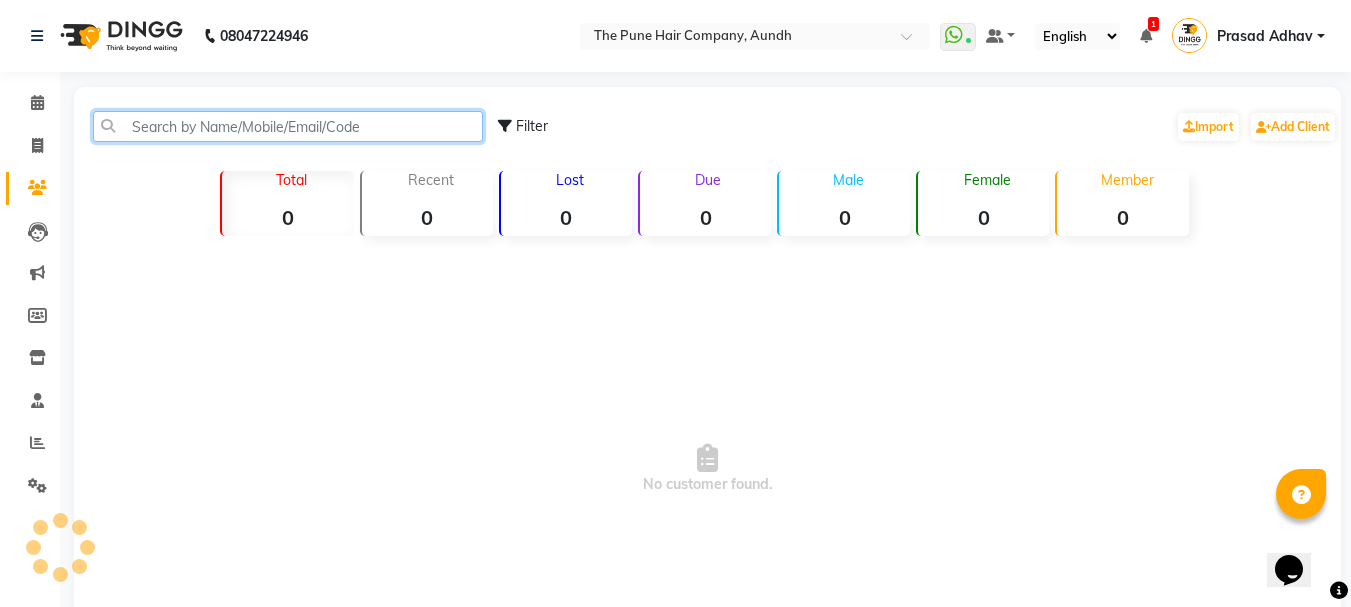 click 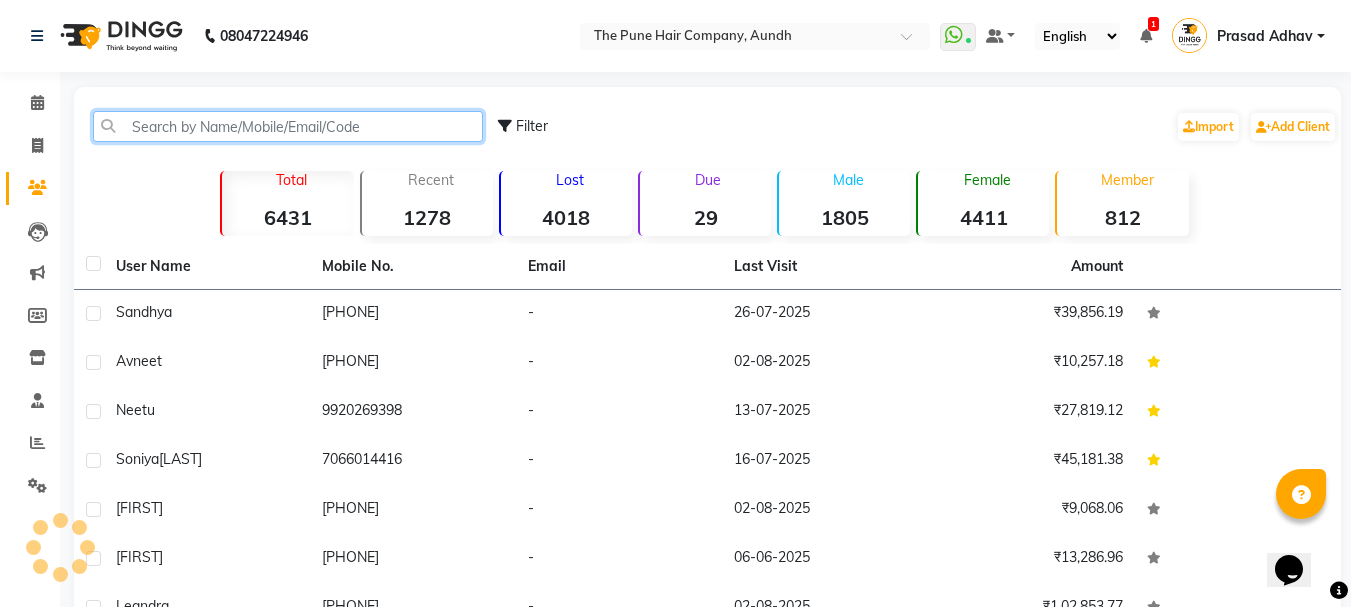 click 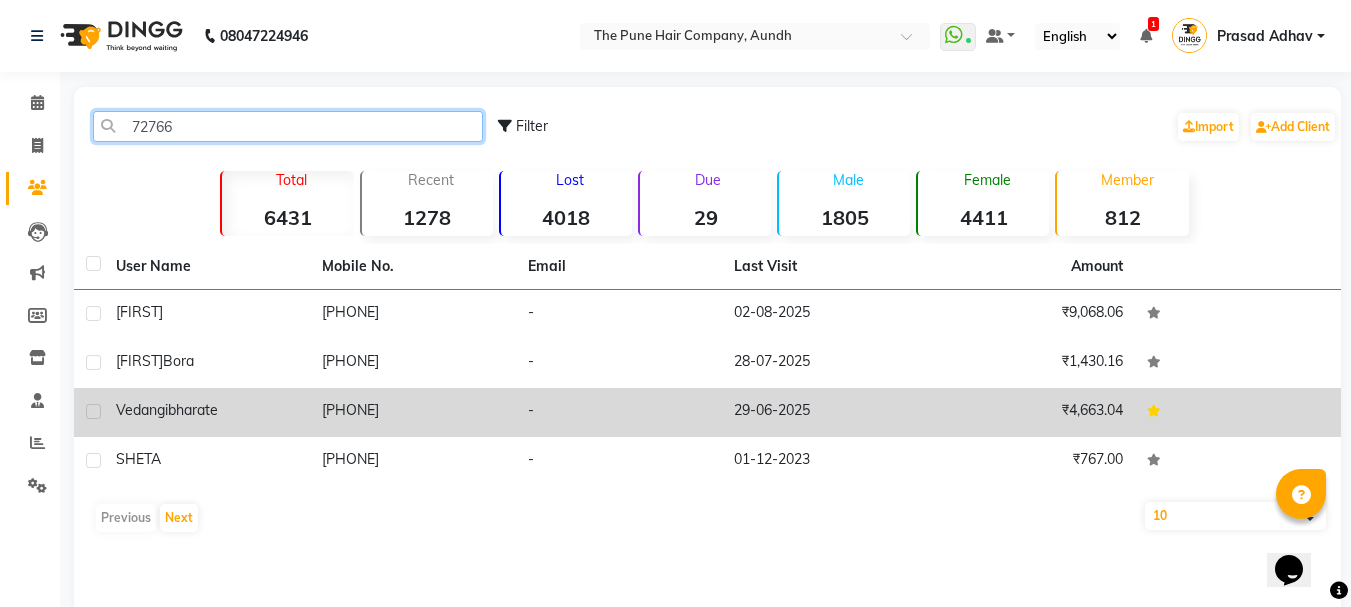 type on "72766" 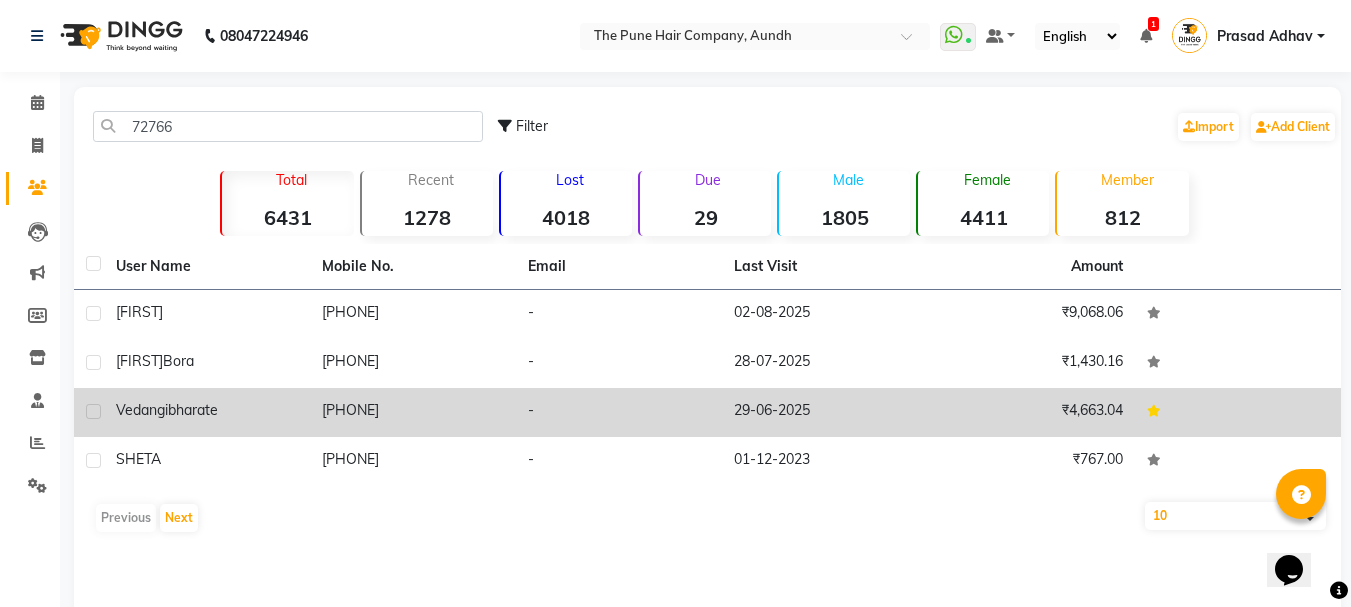 click on "bharate" 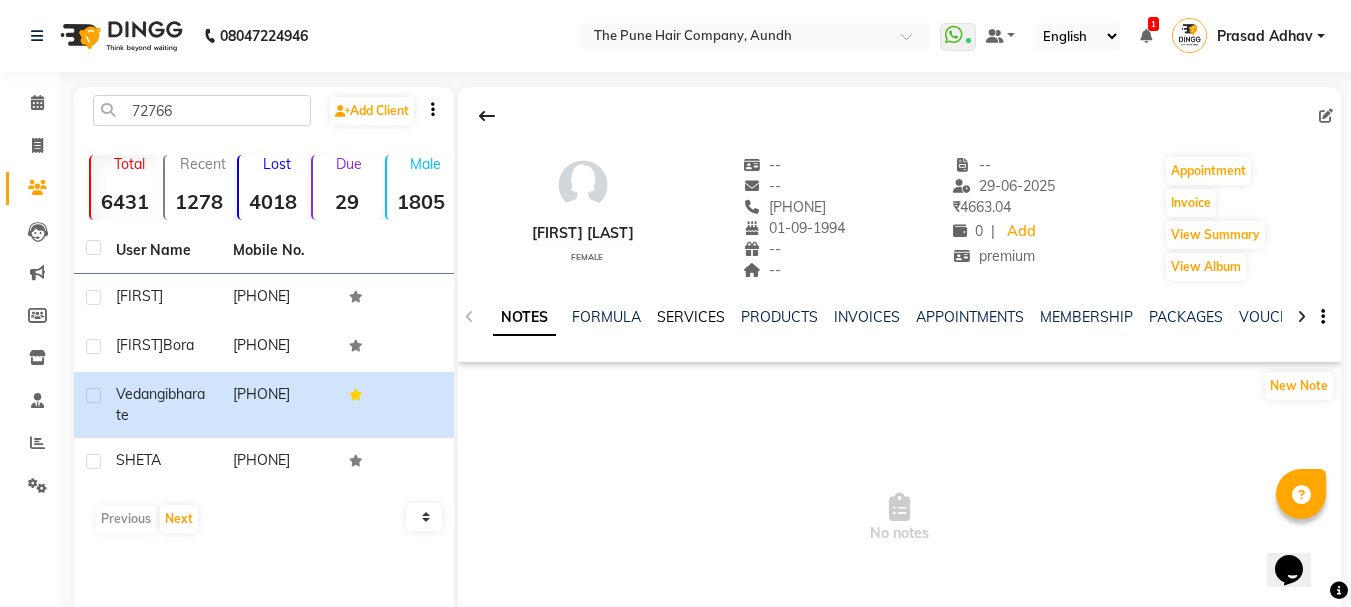 click on "SERVICES" 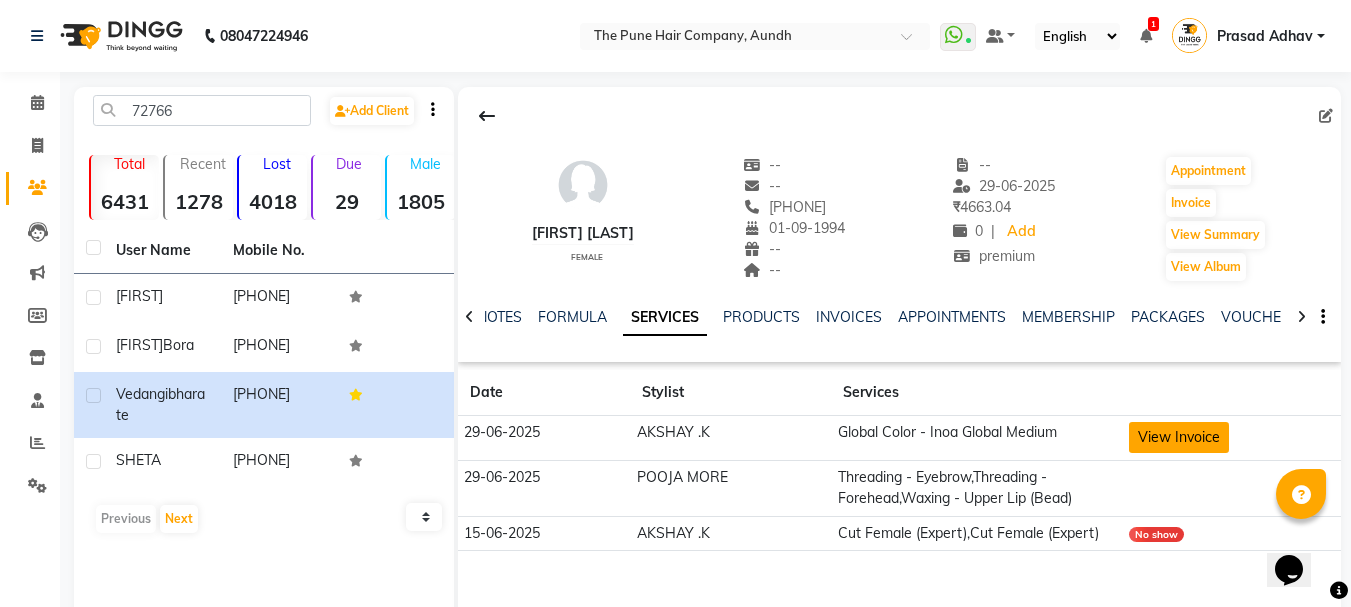 click on "View Invoice" 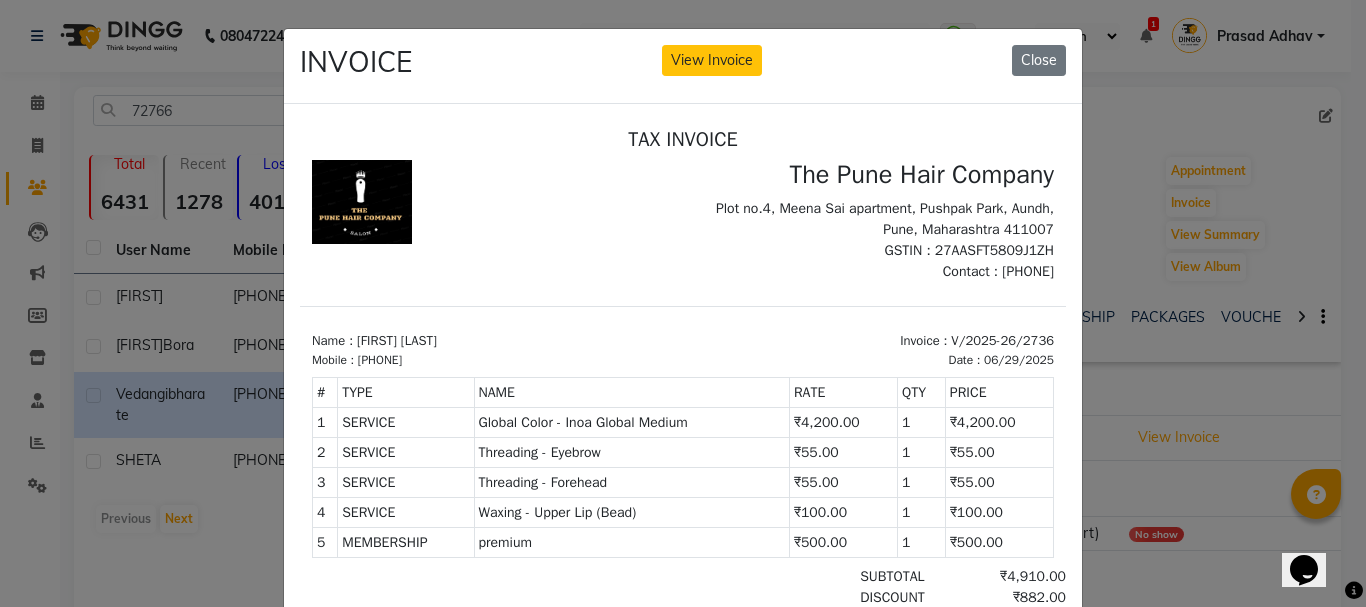 scroll, scrollTop: 0, scrollLeft: 0, axis: both 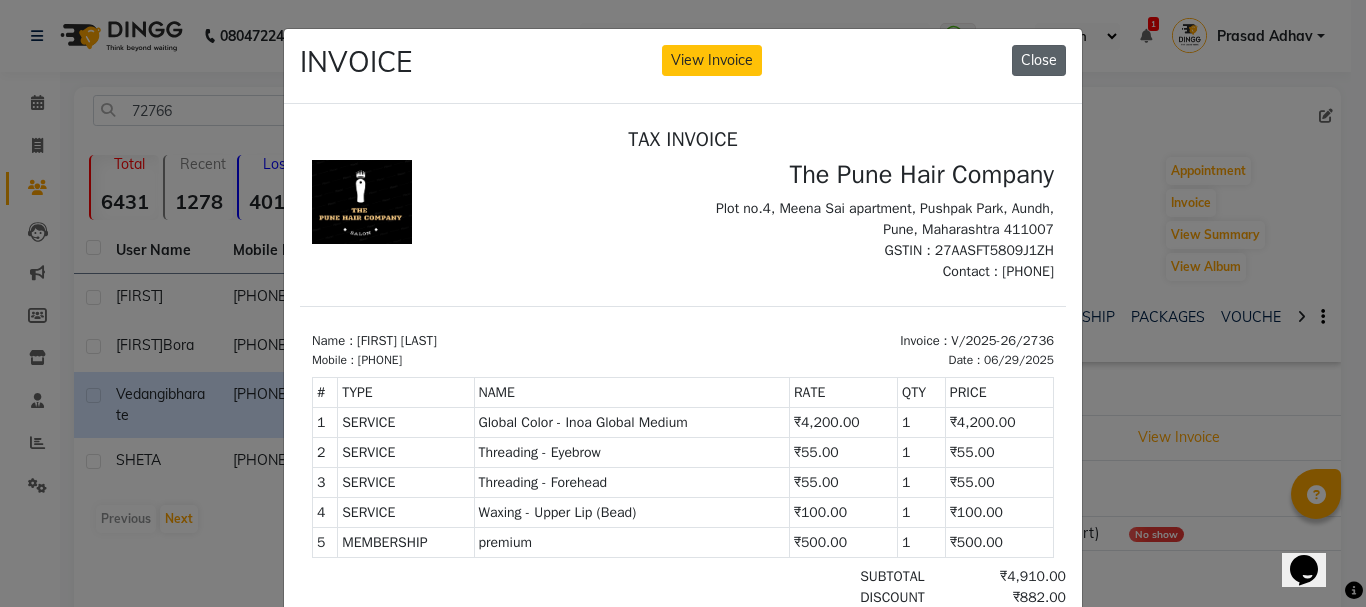 click on "Close" 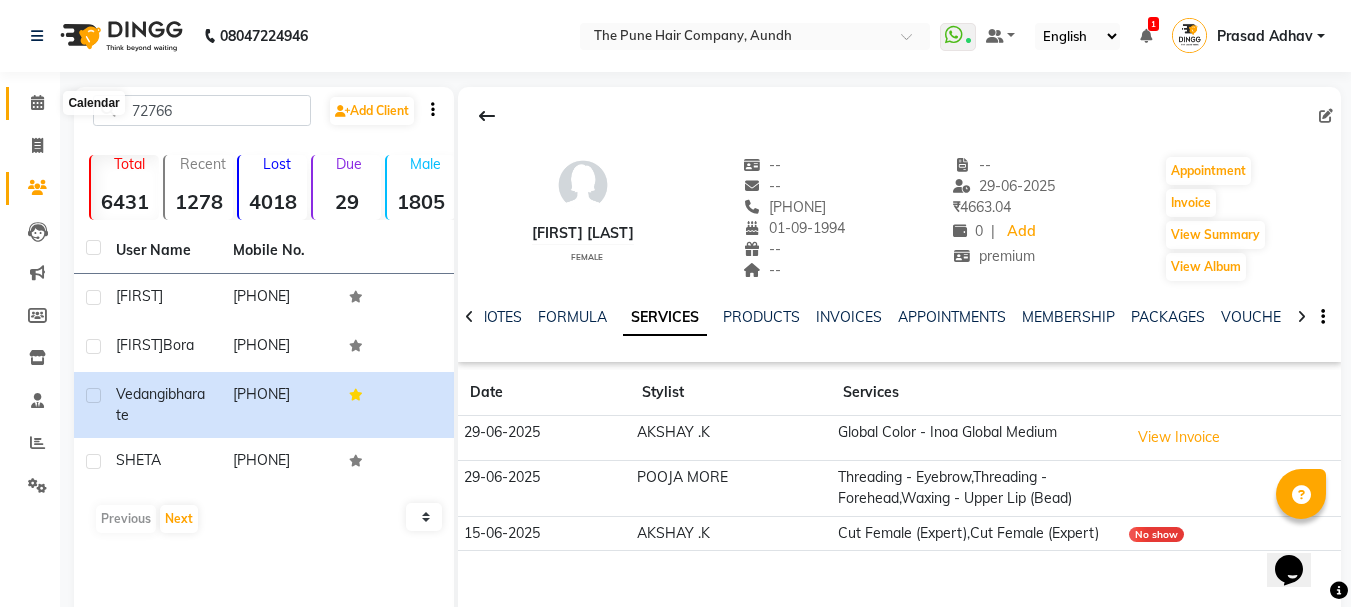 click 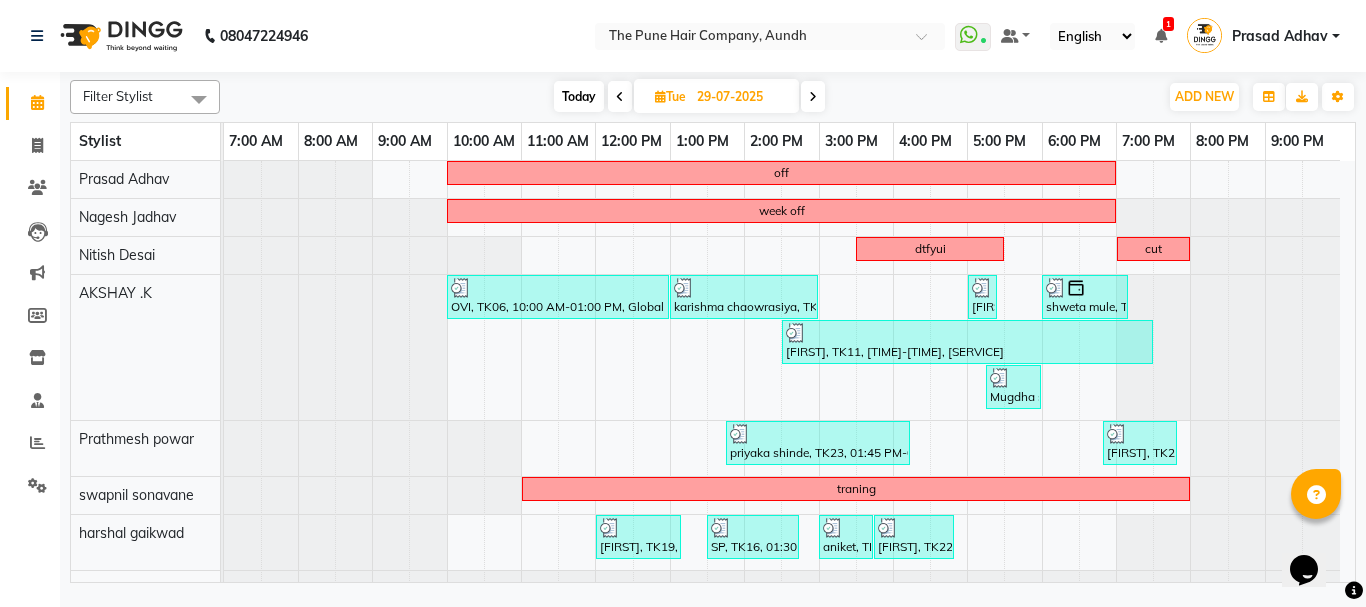 click on "Today" at bounding box center (579, 96) 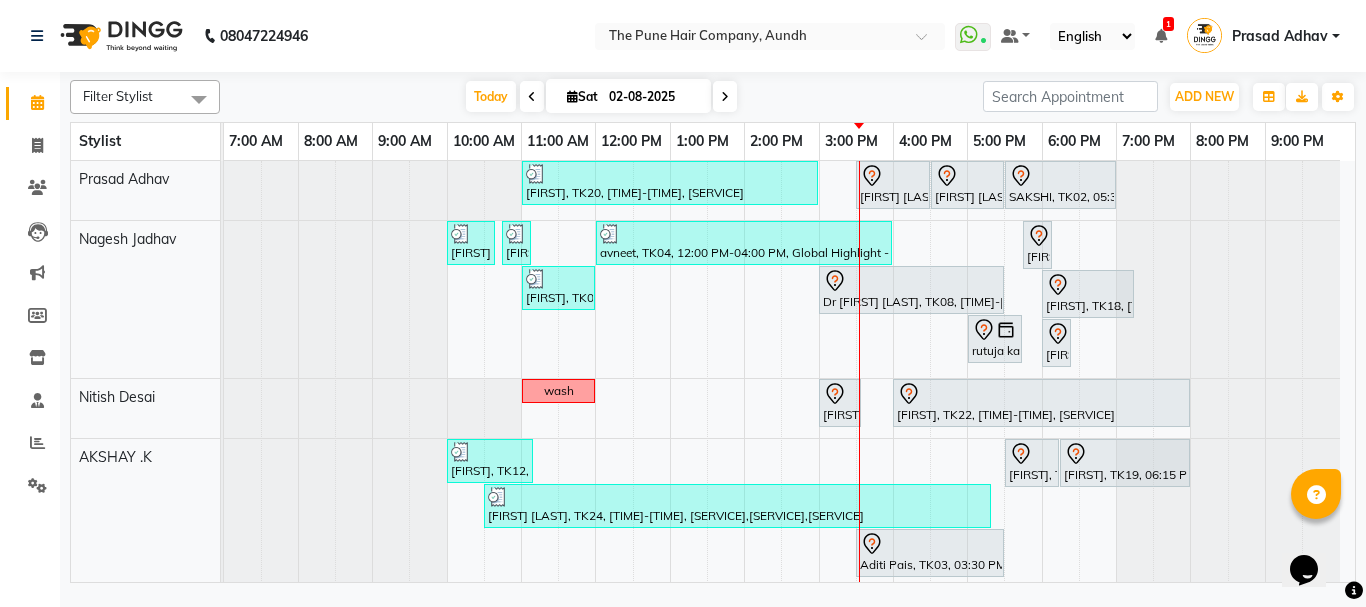 click at bounding box center [725, 96] 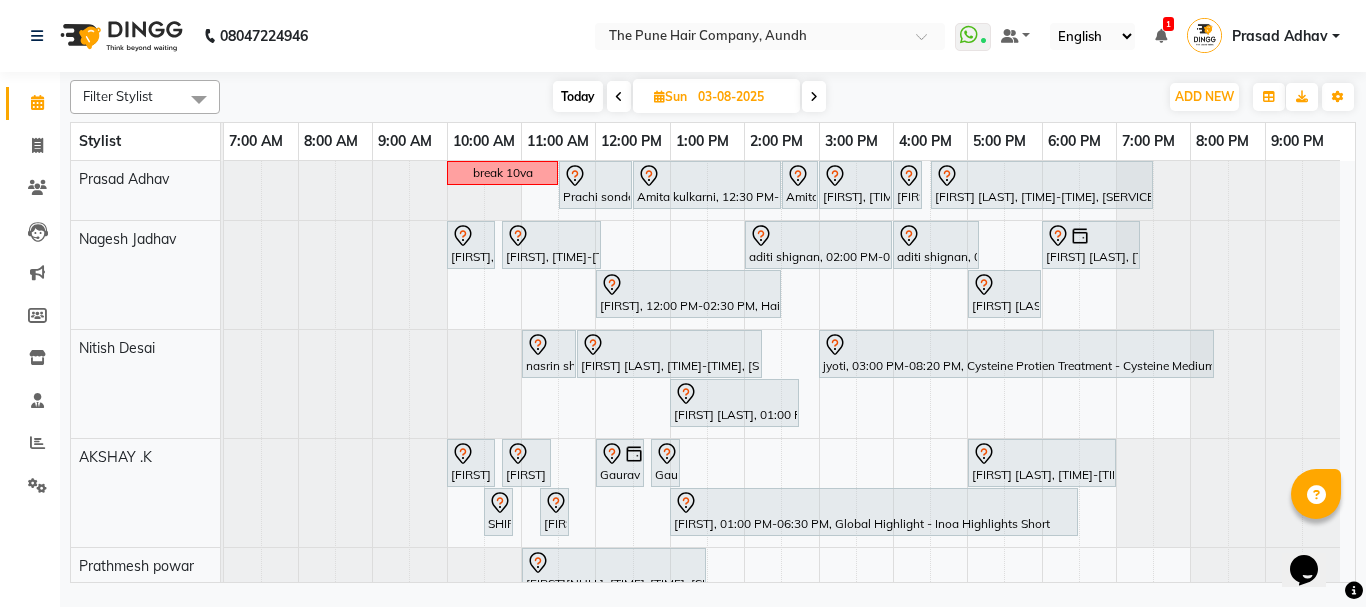 scroll, scrollTop: 100, scrollLeft: 0, axis: vertical 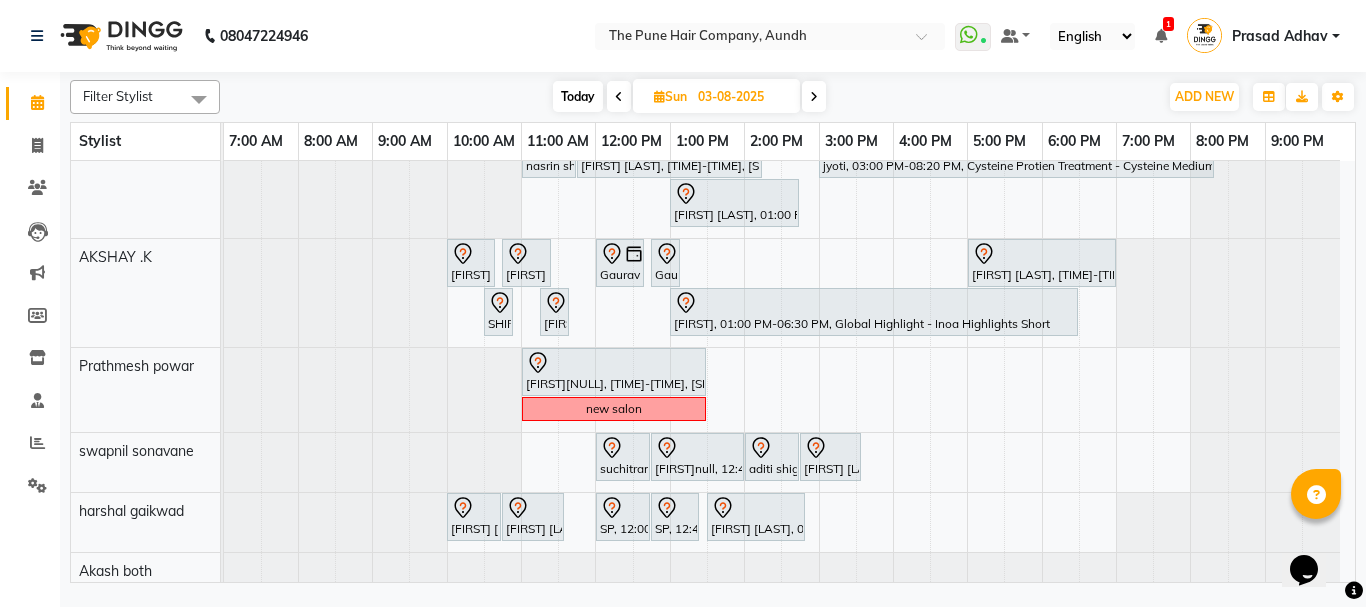 click on "[SERVICE] [FIRST] [LAST], [TIME]-[TIME], [SERVICE] [DETAIL] [FIRST] [LAST], [TIME]-[TIME], [SERVICE] [DETAIL] [FIRST] [LAST], [TIME]-[TIME], [SERVICE] [TITLE] [FIRST] [LAST], [TIME]-[TIME], [SERVICE] [FIRST] [LAST], [TIME]-[TIME], [SERVICE] [FIRST] [LAST], [TIME]-[TIME], [SERVICE] [DETAIL] [FIRST] [LAST], [TIME]-[TIME], [SERVICE] [DETAIL] [FIRST] [LAST], [TIME]-[TIME], [SERVICE] [DETAIL] [FIRST] [LAST], [TIME]-[TIME], [SERVICE] [DETAIL] [FIRST] [LAST], [TIME]-[TIME], [SERVICE] [DETAIL] [FIRST] [LAST], [TIME]-[TIME], [SERVICE] [DETAIL] [FIRST] [LAST], [TIME]-[TIME], [SERVICE] [DETAIL] [FIRST] [LAST], [TIME]-[TIME], [SERVICE] [DETAIL] [FIRST] [LAST], [TIME]-[TIME], [SERVICE] [DETAIL] [FIRST] [LAST], [TIME]-[TIME], [SERVICE] [DETAIL]" at bounding box center [789, 460] 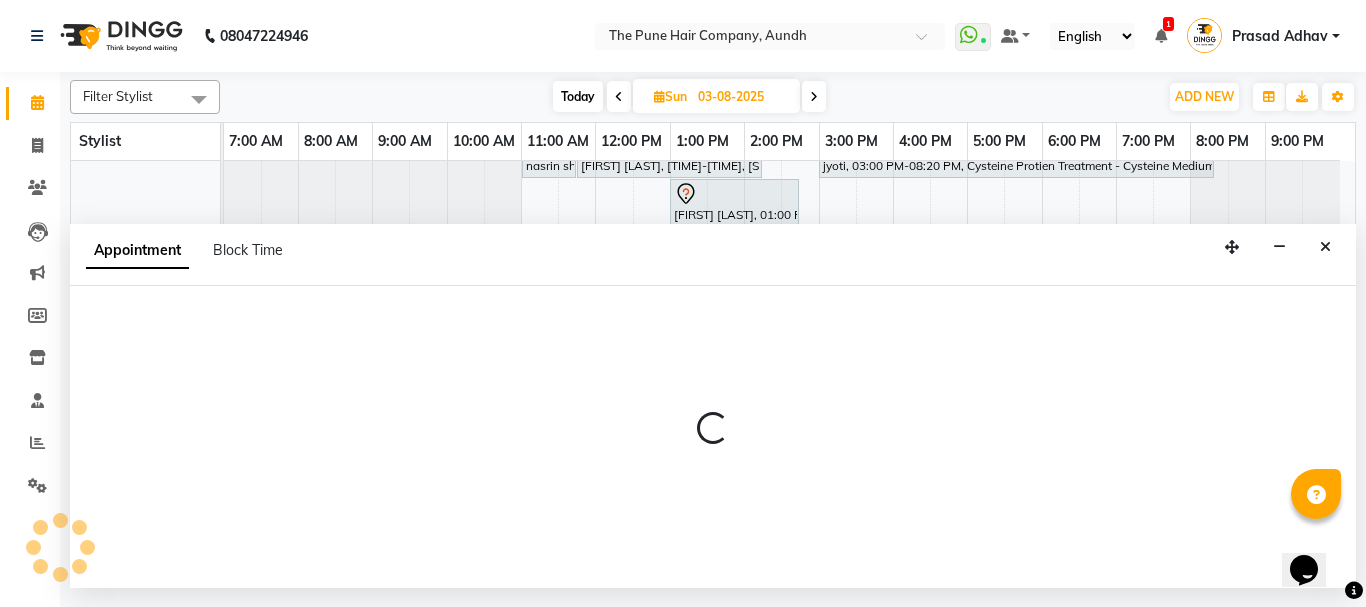 select on "18078" 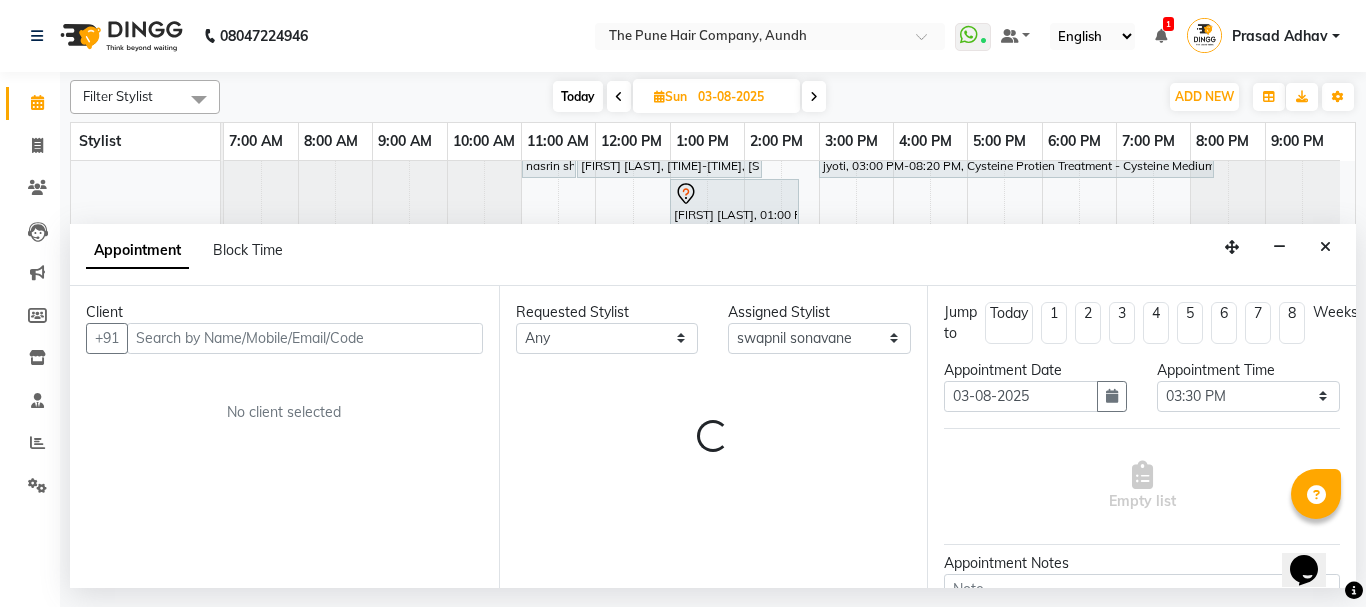 click at bounding box center (305, 338) 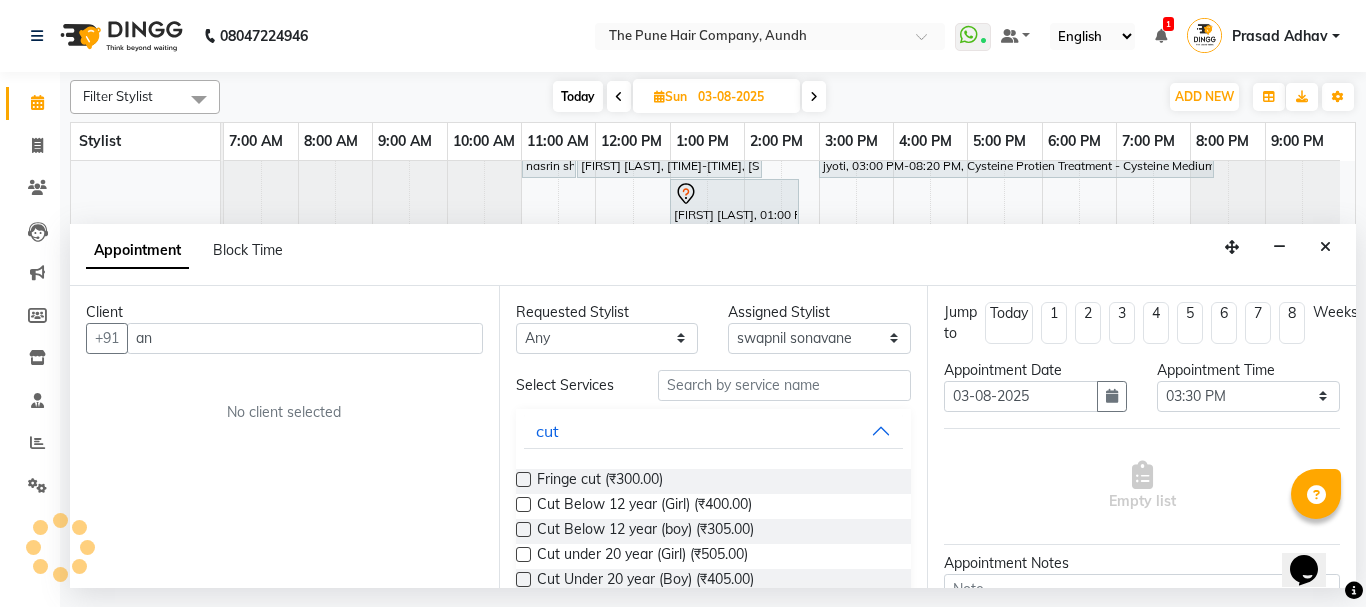 type on "a" 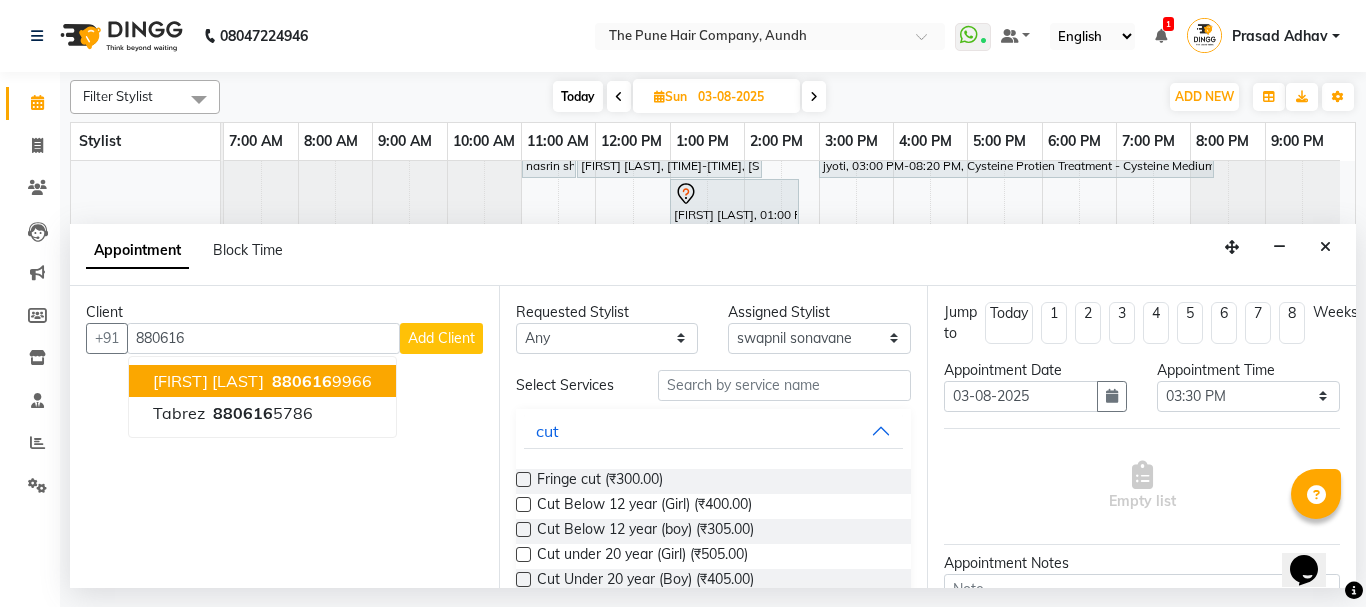 click on "aniket nair" at bounding box center (208, 381) 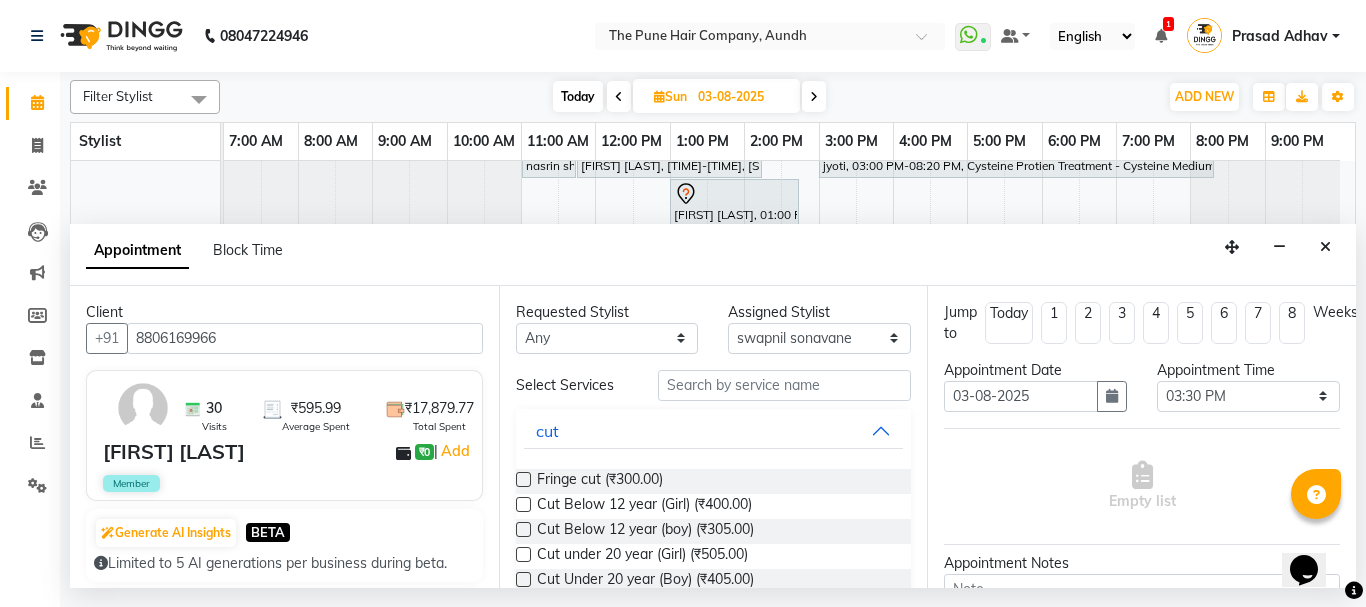 scroll, scrollTop: 100, scrollLeft: 0, axis: vertical 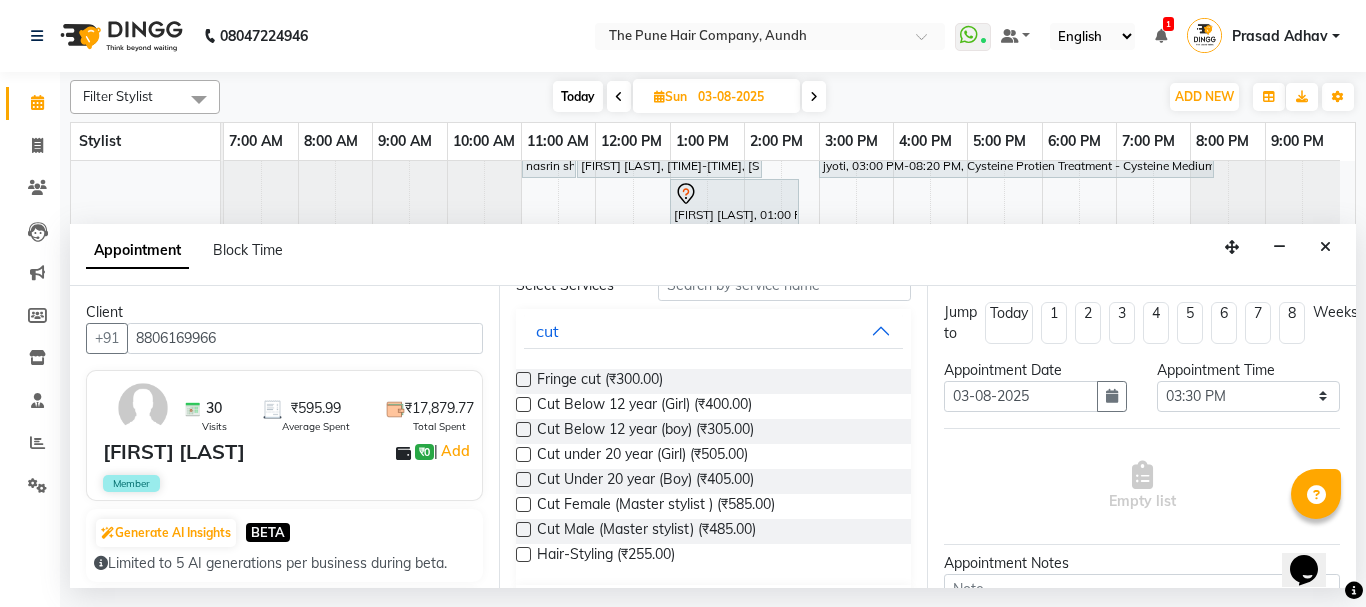 type on "8806169966" 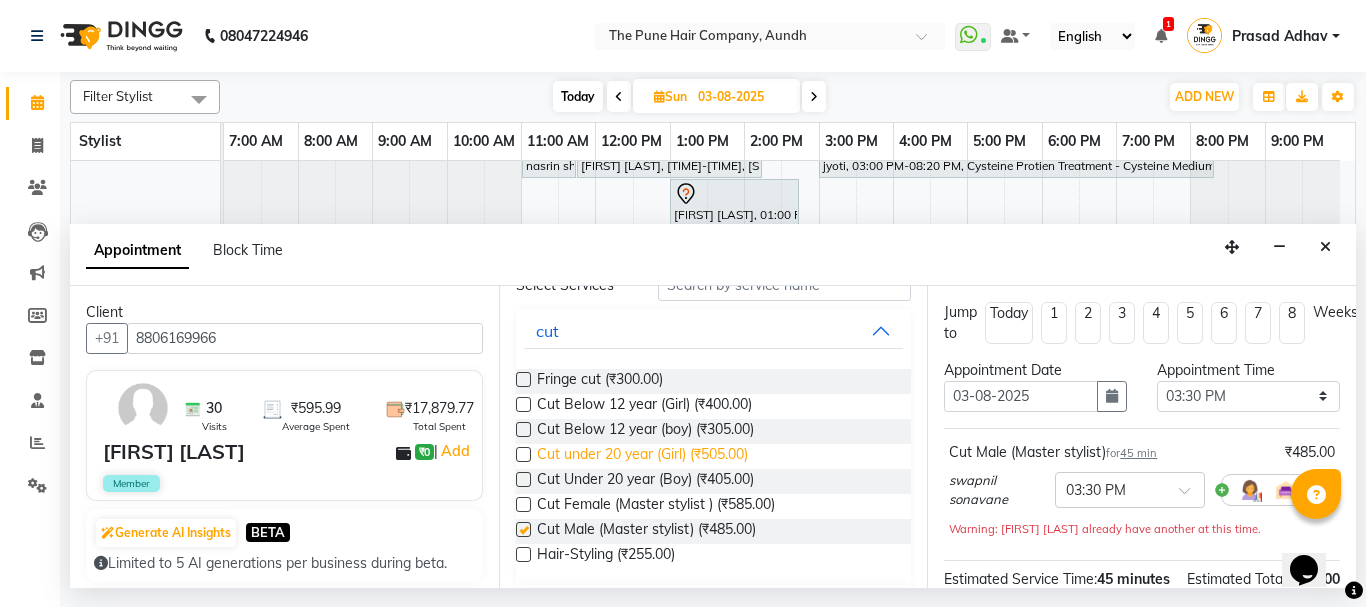 checkbox on "false" 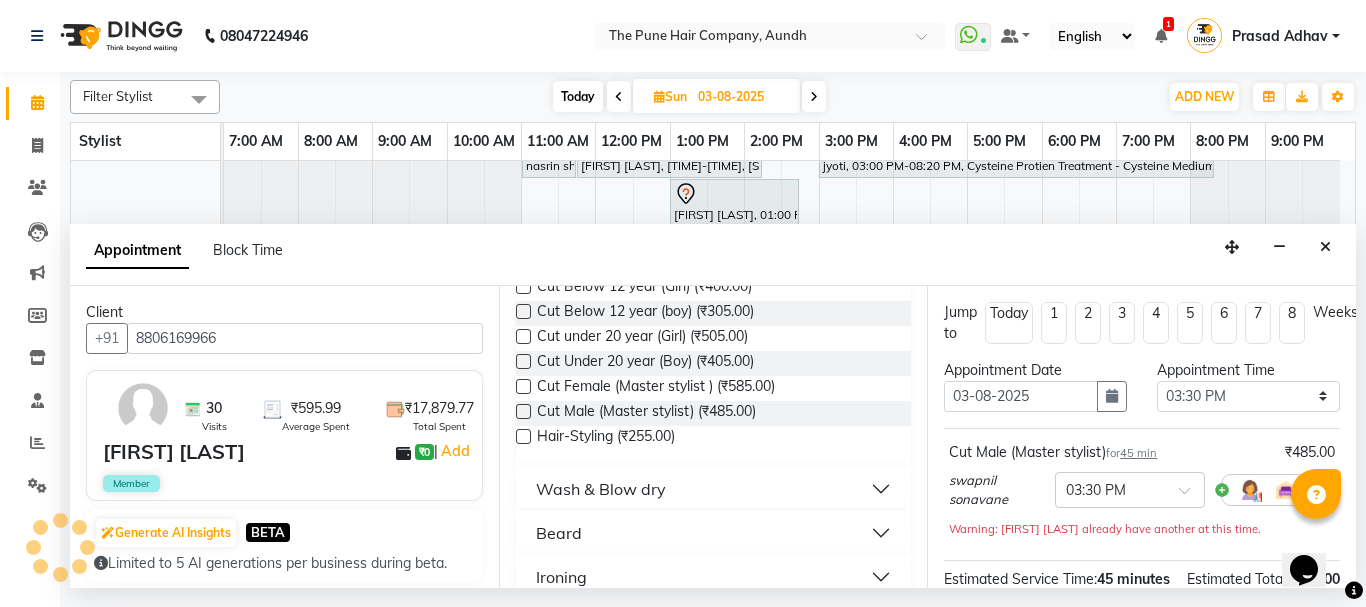 scroll, scrollTop: 300, scrollLeft: 0, axis: vertical 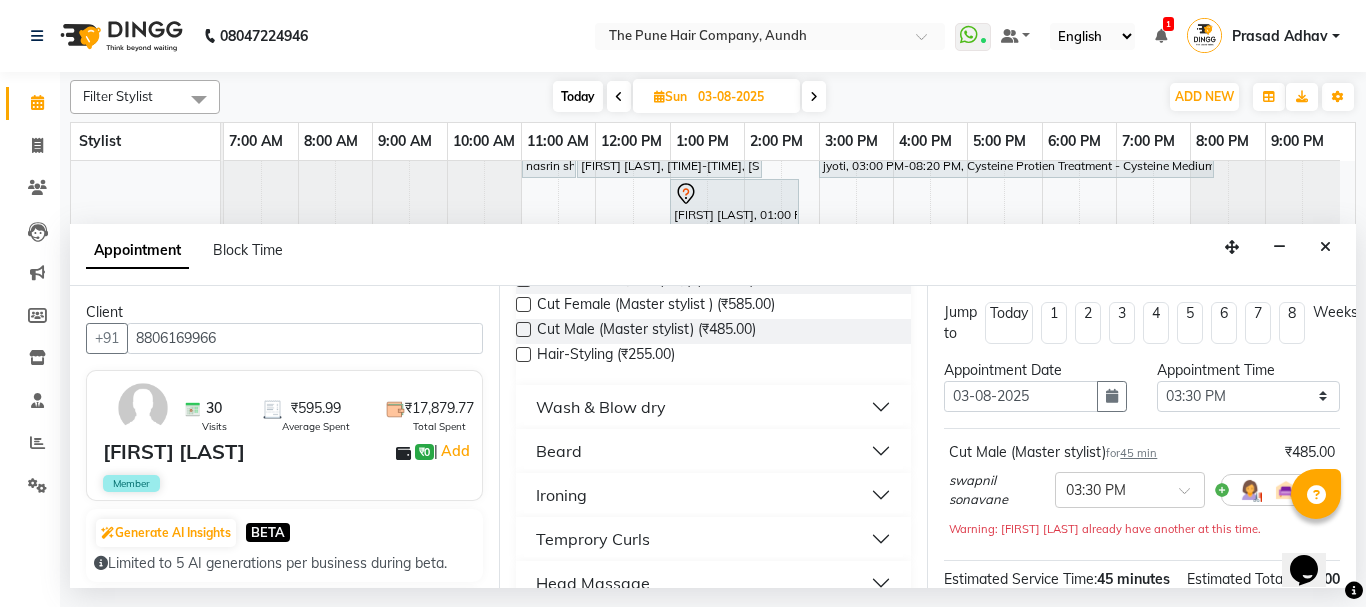 click on "Beard" at bounding box center [559, 451] 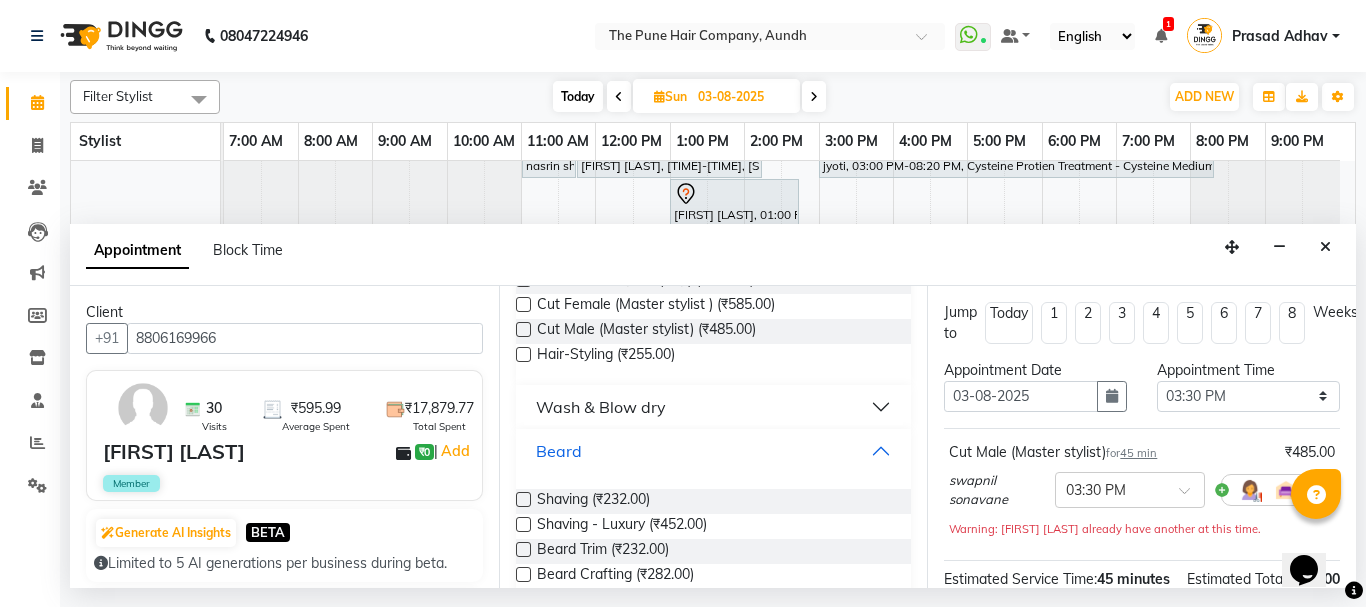 scroll, scrollTop: 500, scrollLeft: 0, axis: vertical 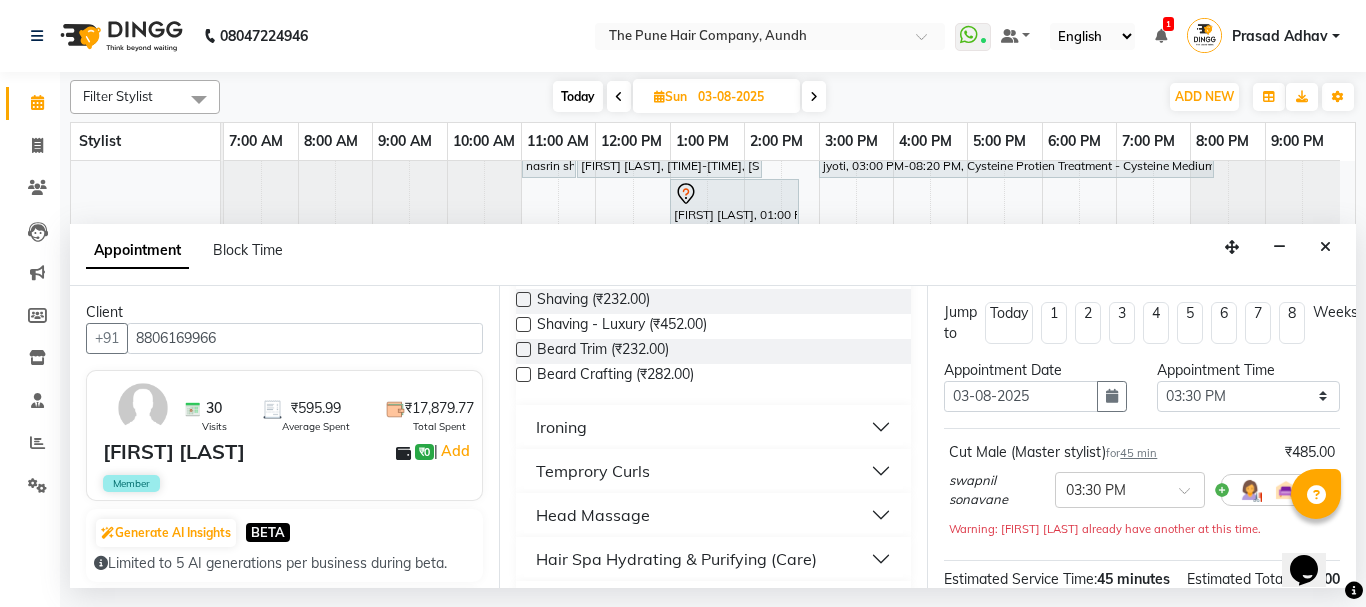click at bounding box center [523, 374] 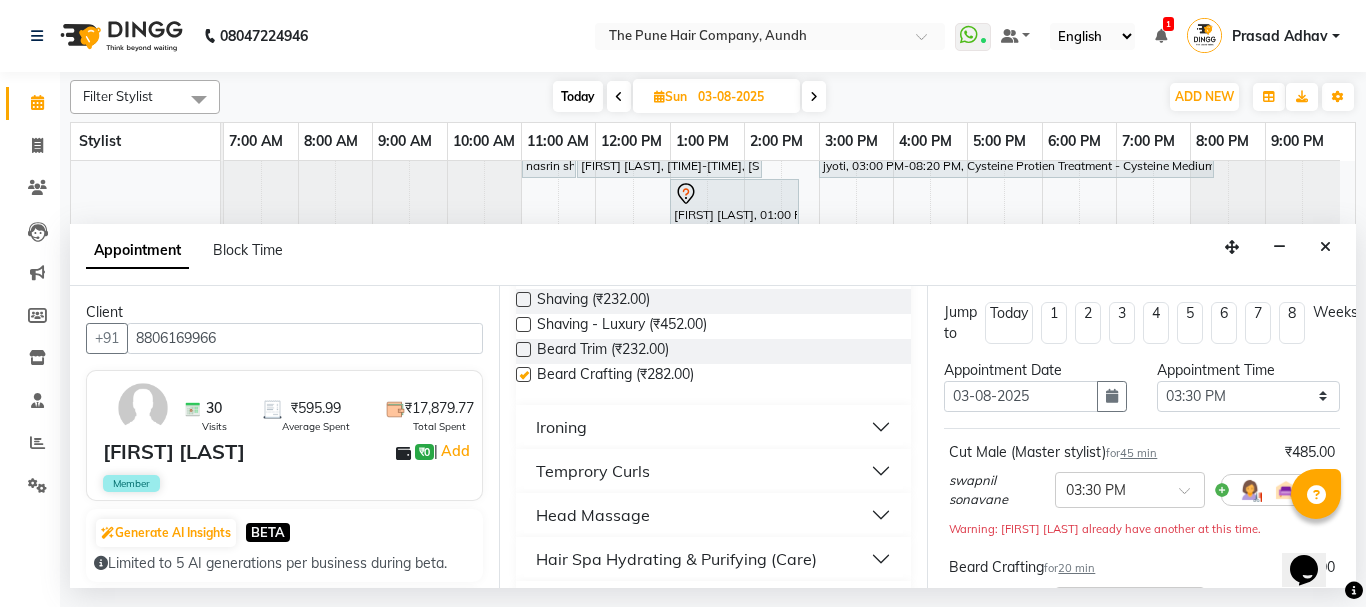 checkbox on "false" 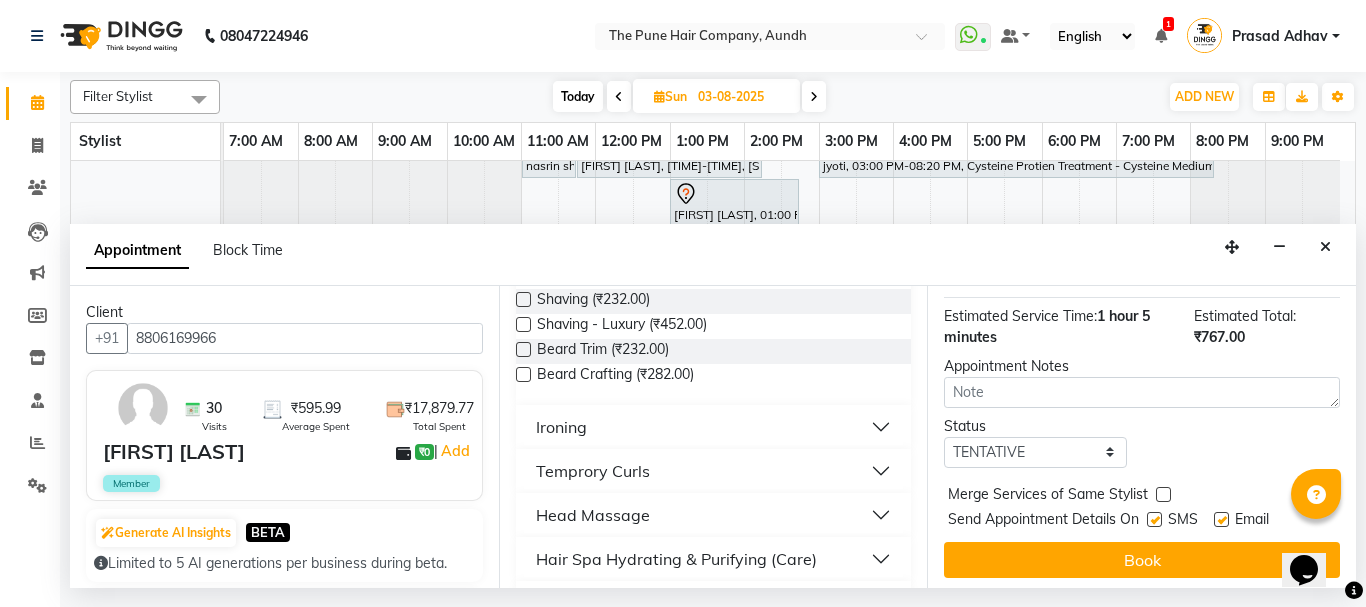 scroll, scrollTop: 378, scrollLeft: 0, axis: vertical 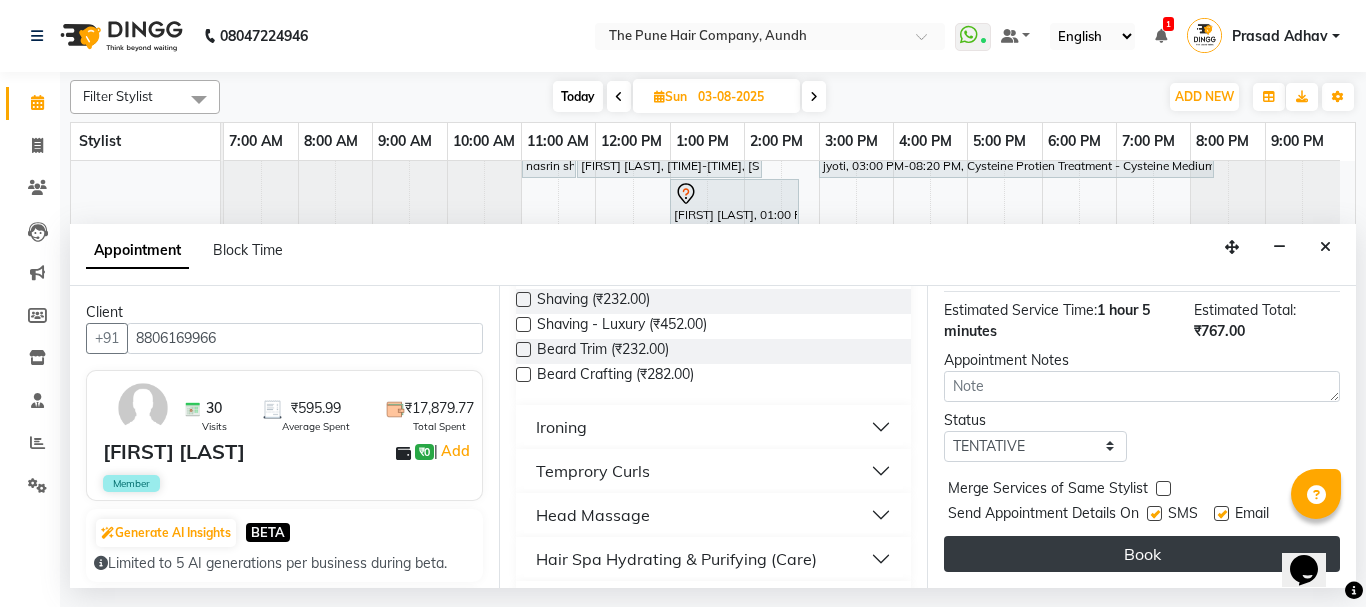 click on "Book" at bounding box center [1142, 554] 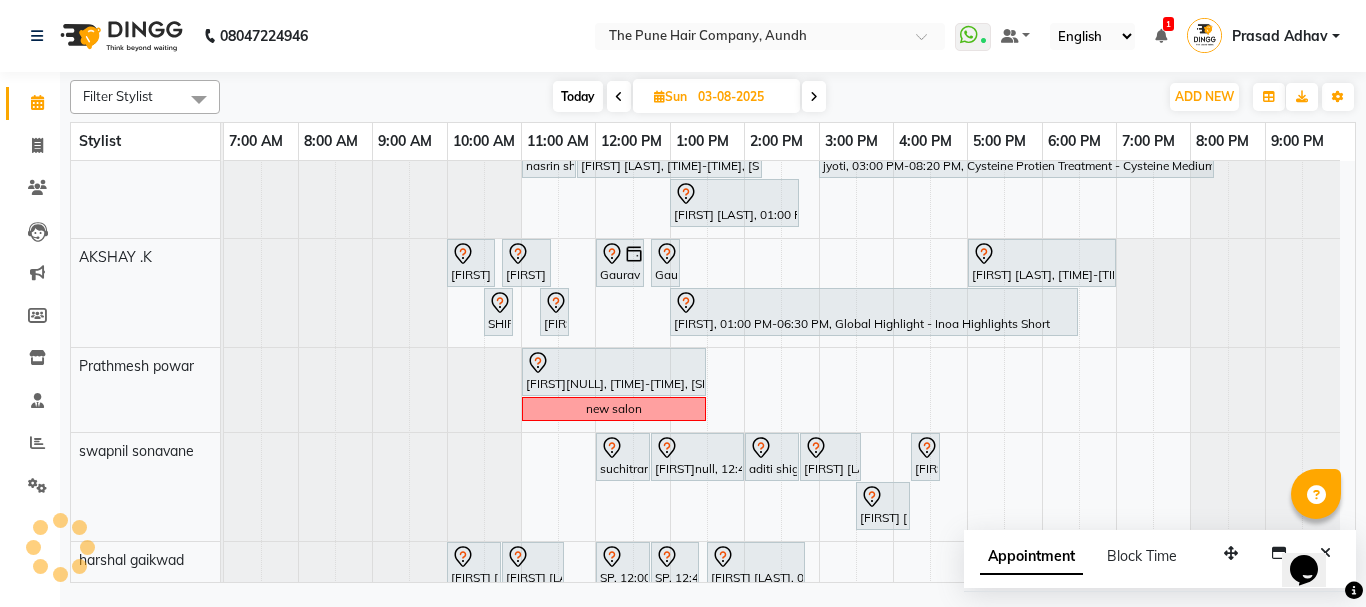 scroll, scrollTop: 400, scrollLeft: 0, axis: vertical 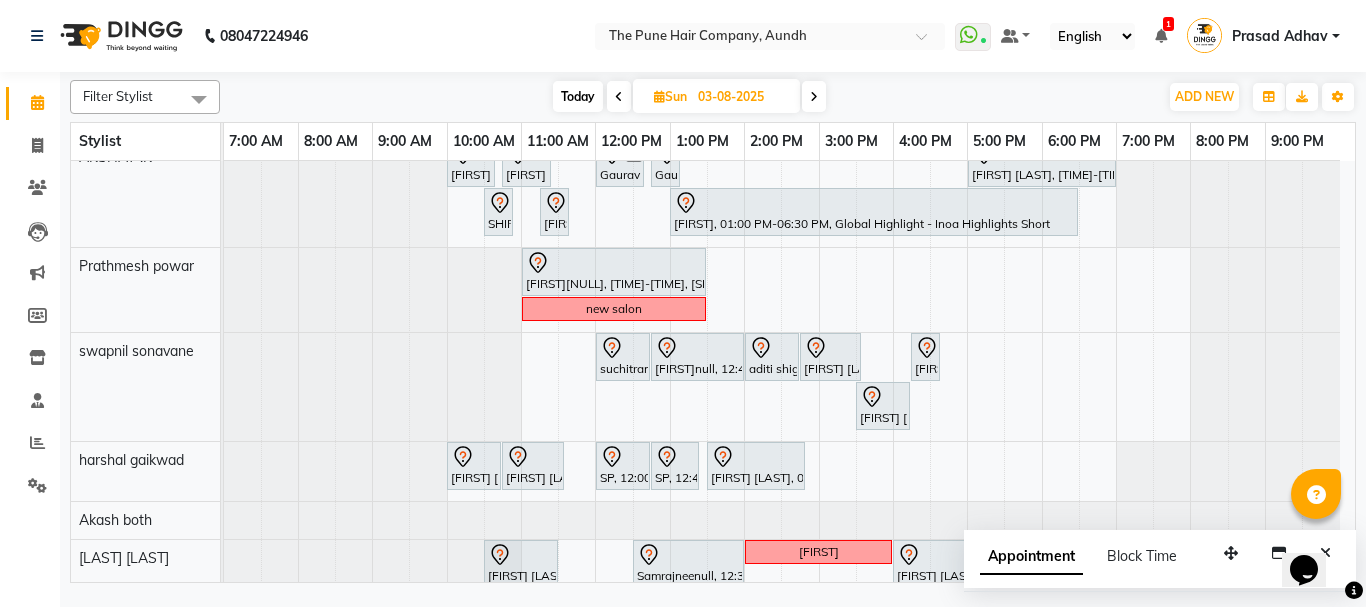 click on "Today" at bounding box center (578, 96) 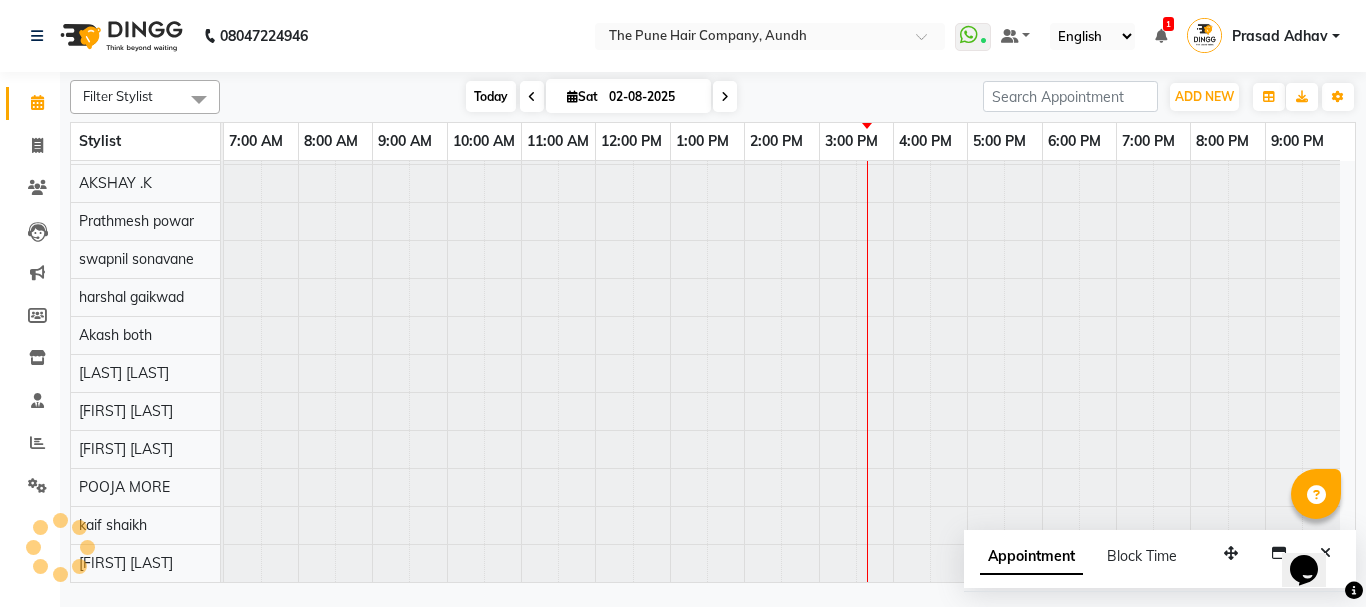 scroll, scrollTop: 110, scrollLeft: 0, axis: vertical 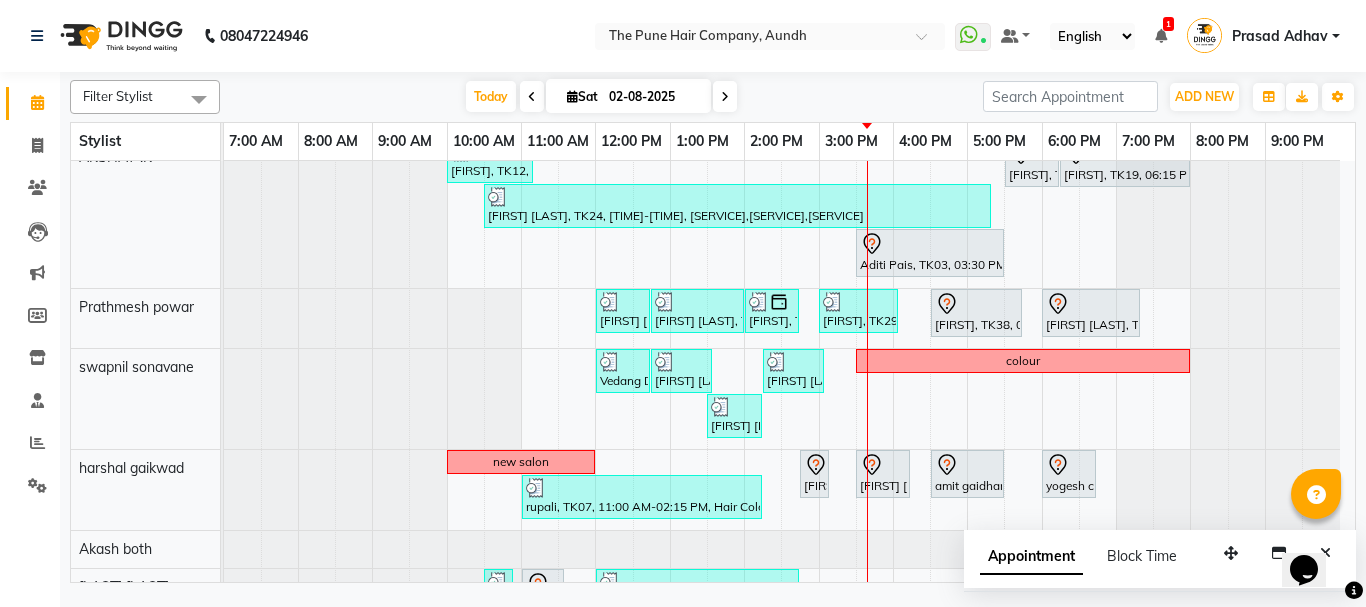 click on "02-08-2025" at bounding box center [653, 97] 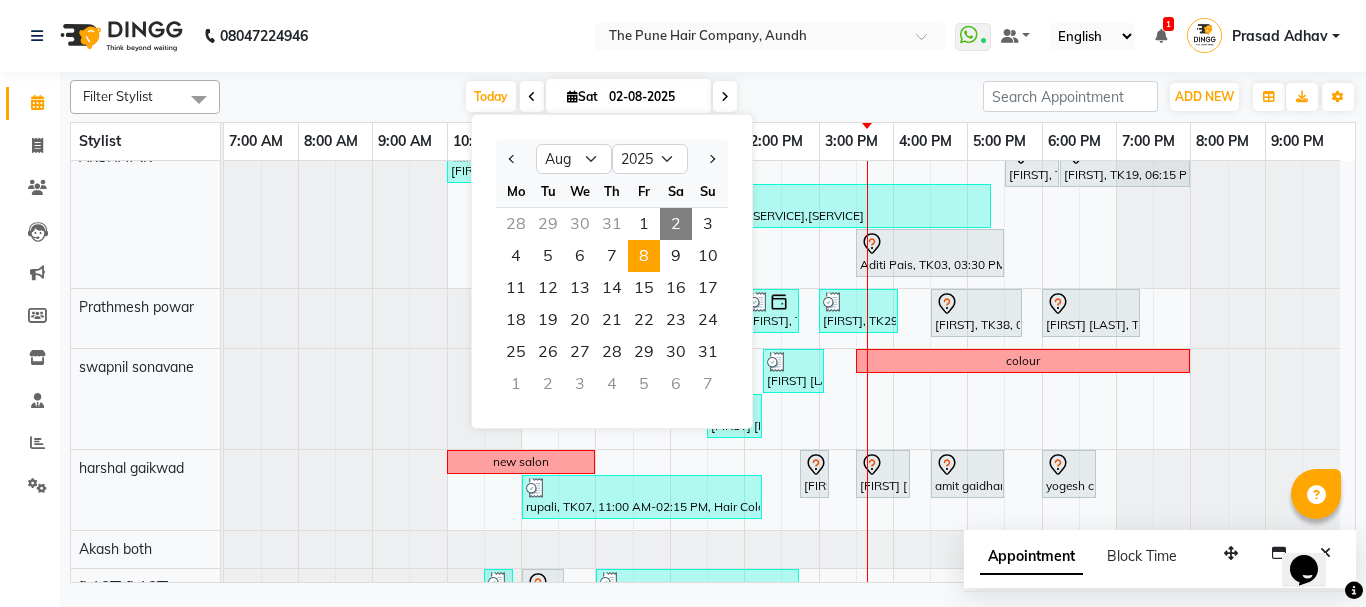 click on "8" at bounding box center (644, 256) 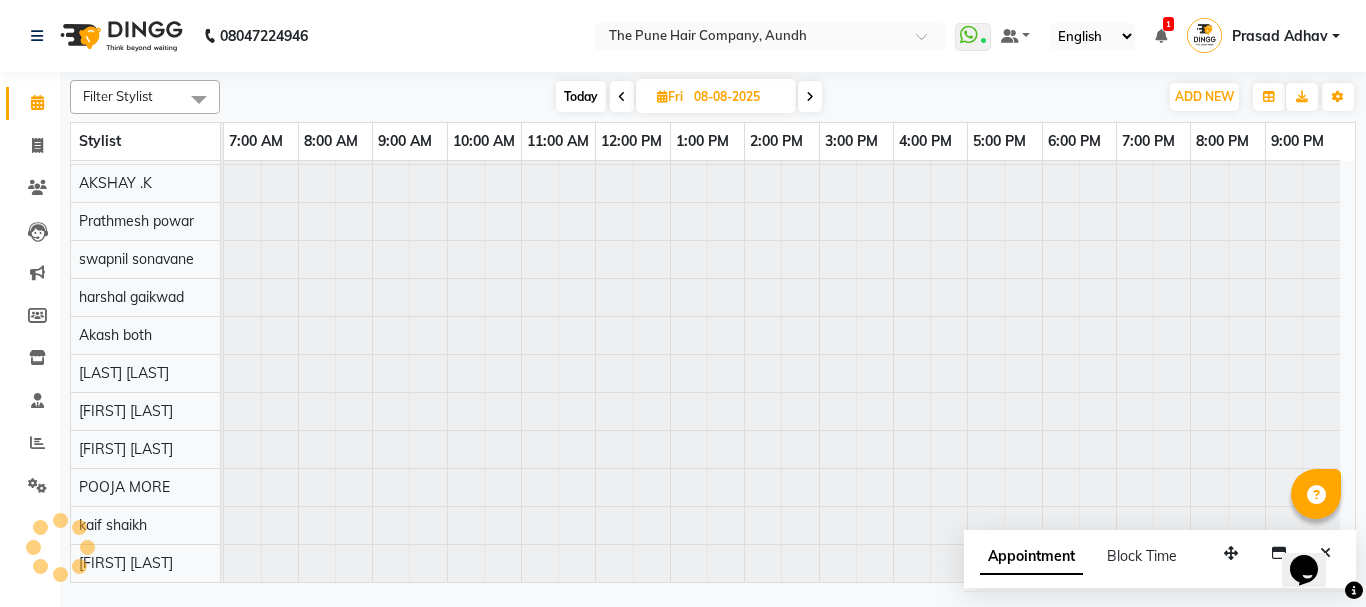 scroll, scrollTop: 110, scrollLeft: 0, axis: vertical 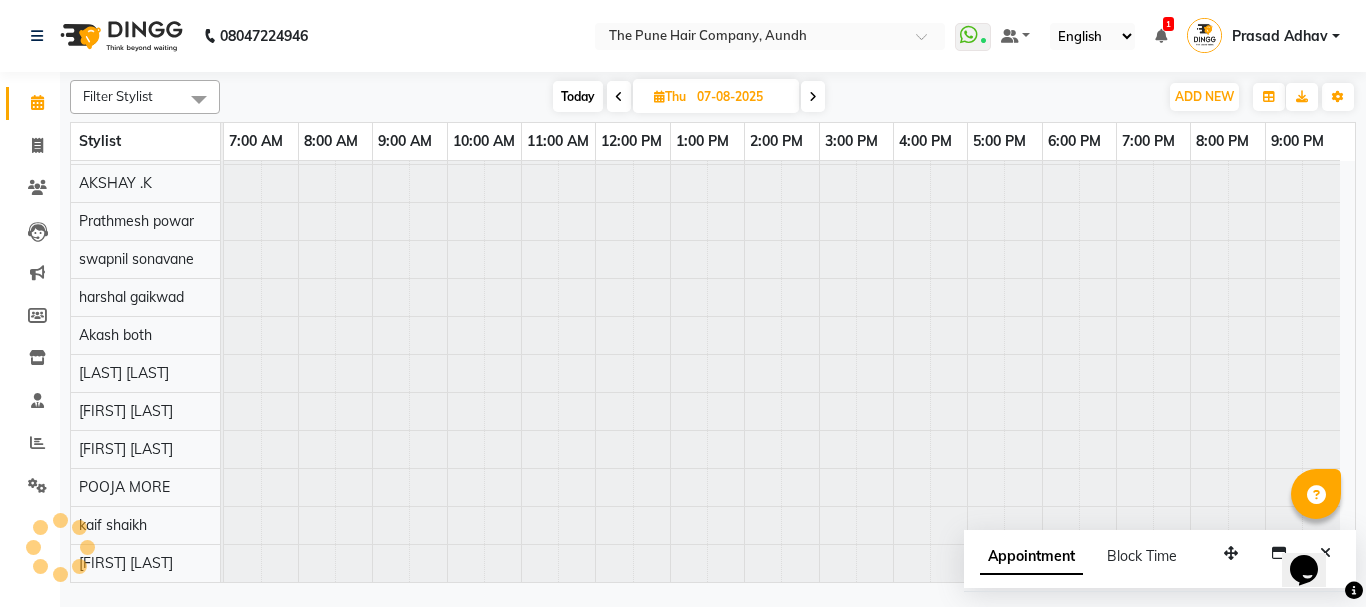 click at bounding box center (619, 96) 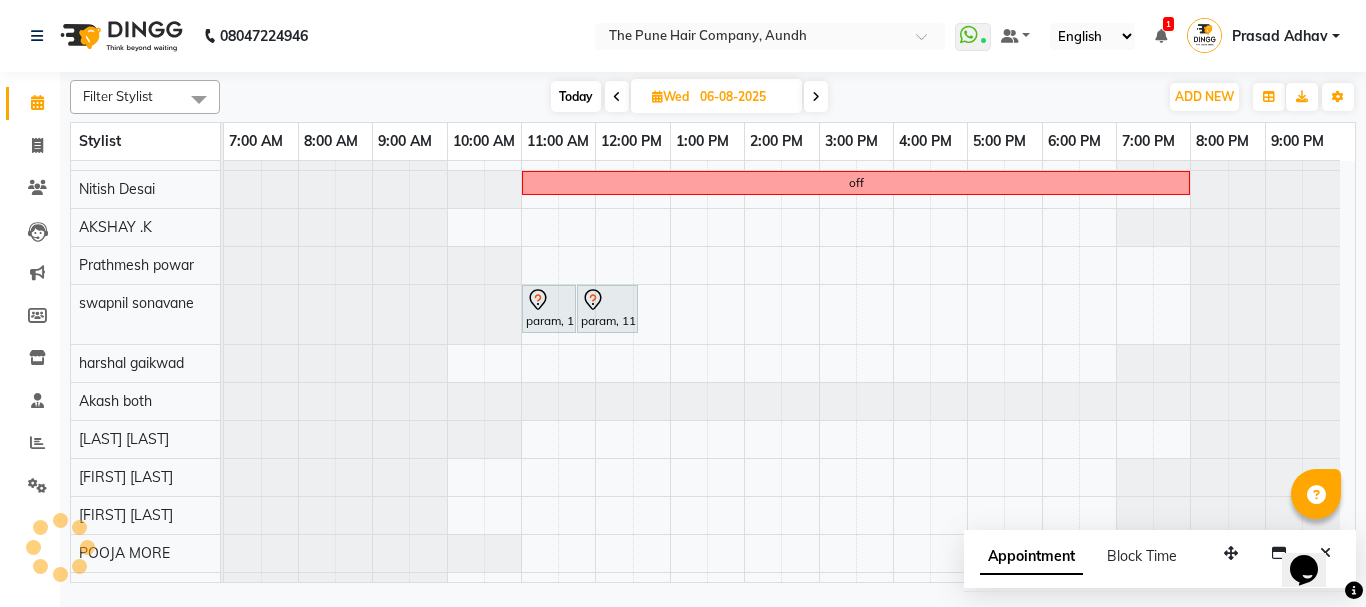 scroll, scrollTop: 176, scrollLeft: 0, axis: vertical 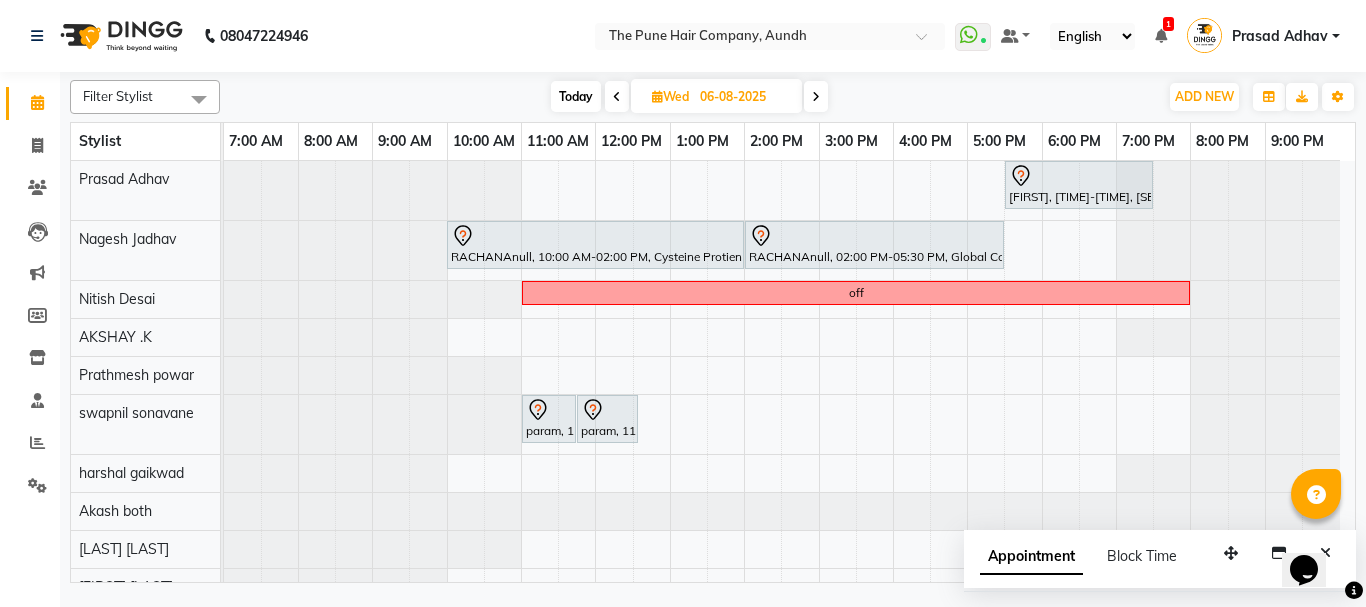 click on "PRATIKSHA, 05:30 PM-07:30 PM, Hair Color Inoa - Inoa Touchup 2 Inch             RACHANAnull, 10:00 AM-02:00 PM, Cysteine Protien Treatment - Cysteine Long             RACHANAnull, 02:00 PM-05:30 PM, Global Color - Inoa Global Long  off              param, 11:00 AM-11:45 AM, Cut Male (Master stylist)             param, 11:45 AM-12:35 PM,  Beard Crafting" at bounding box center [789, 459] 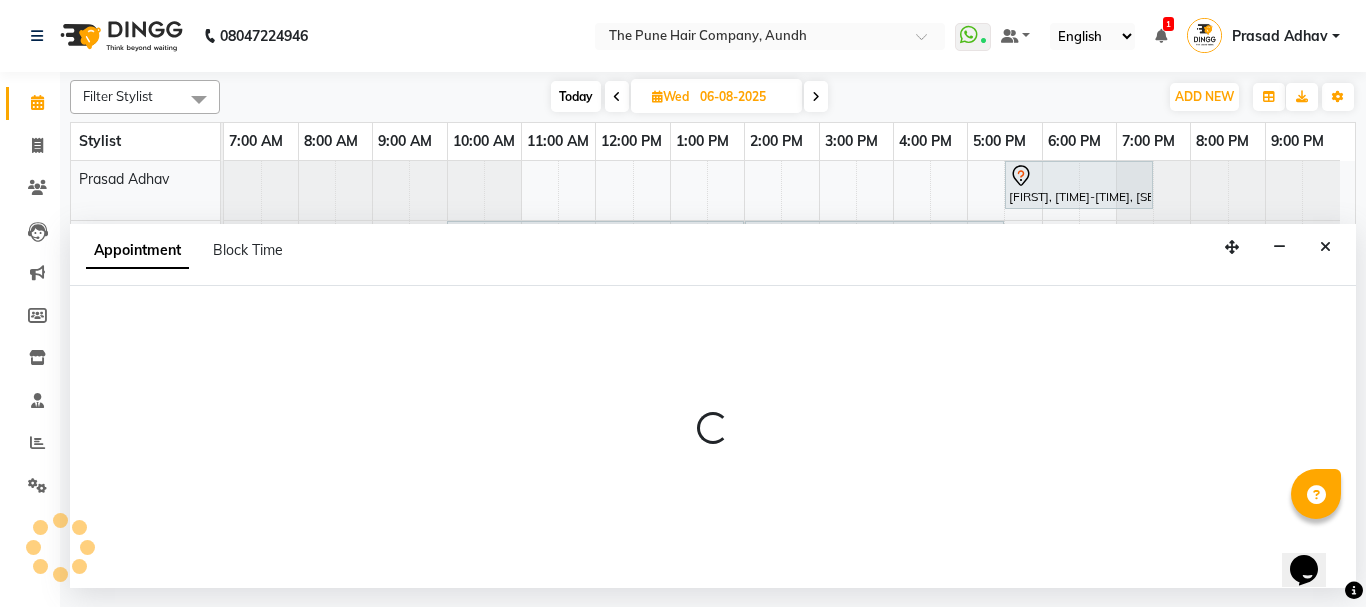 select on "18078" 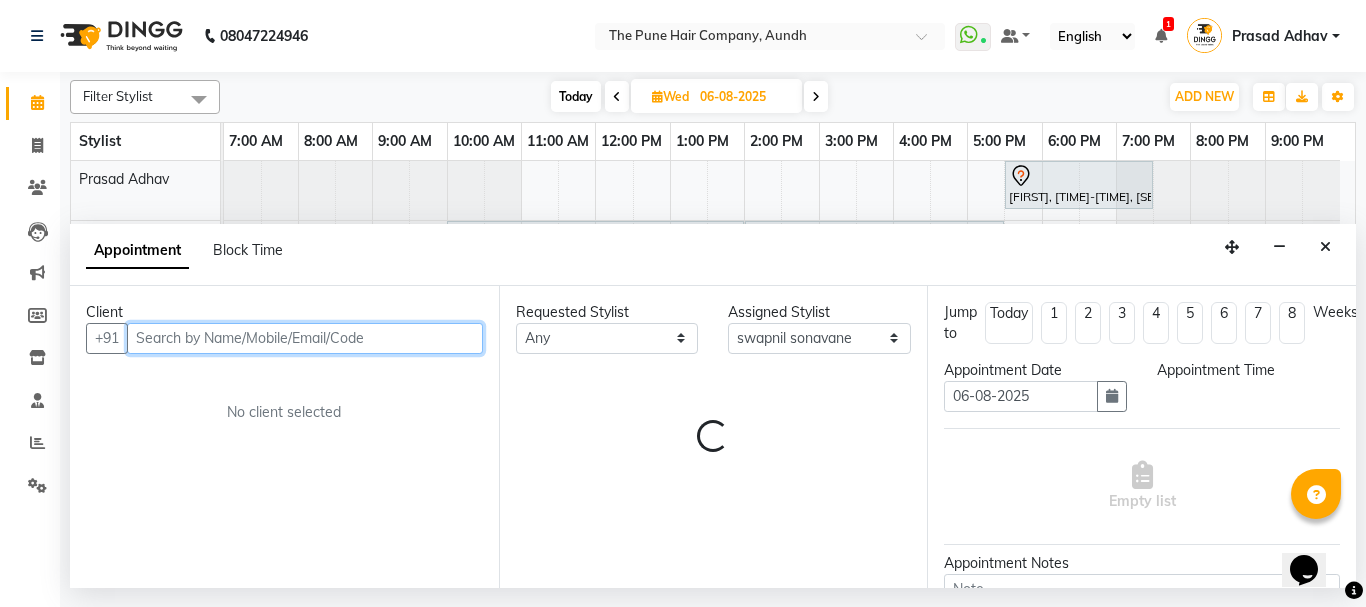 select on "1080" 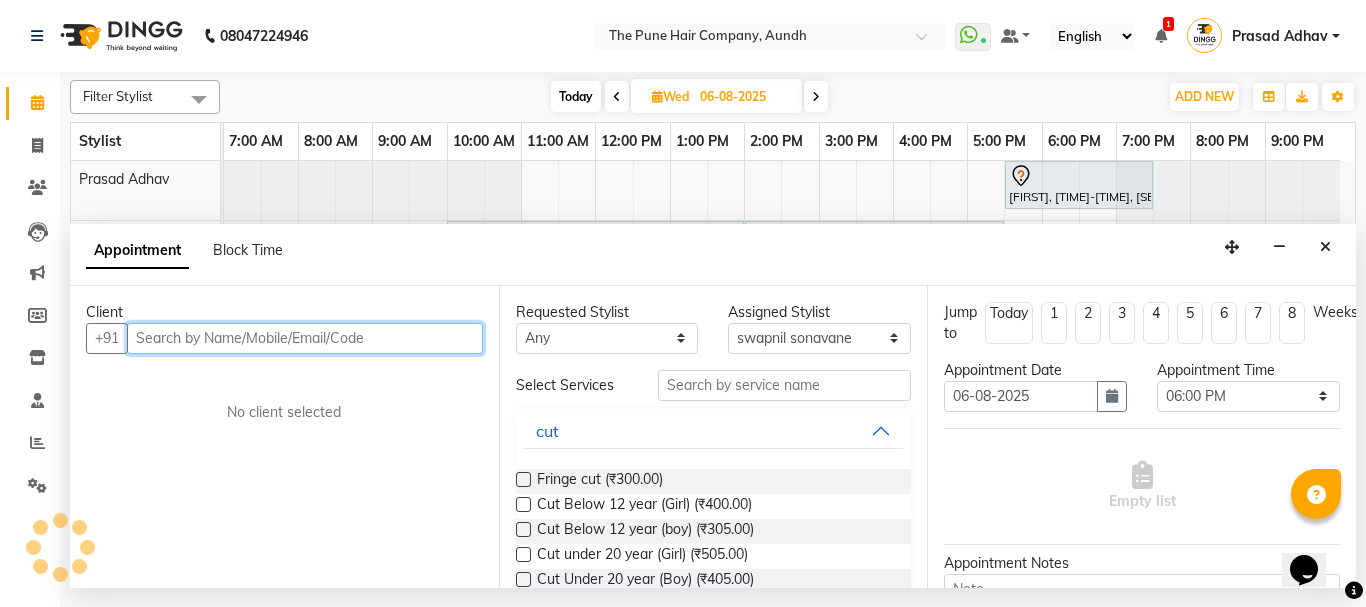 click at bounding box center (305, 338) 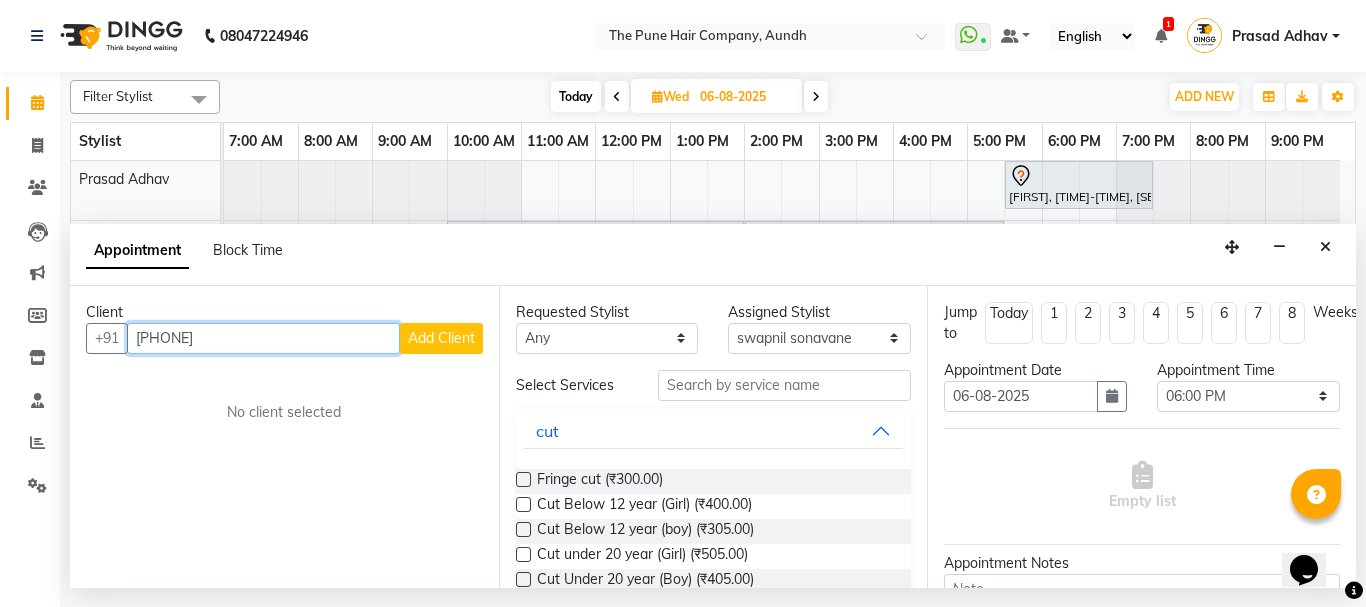 type on "7709159453" 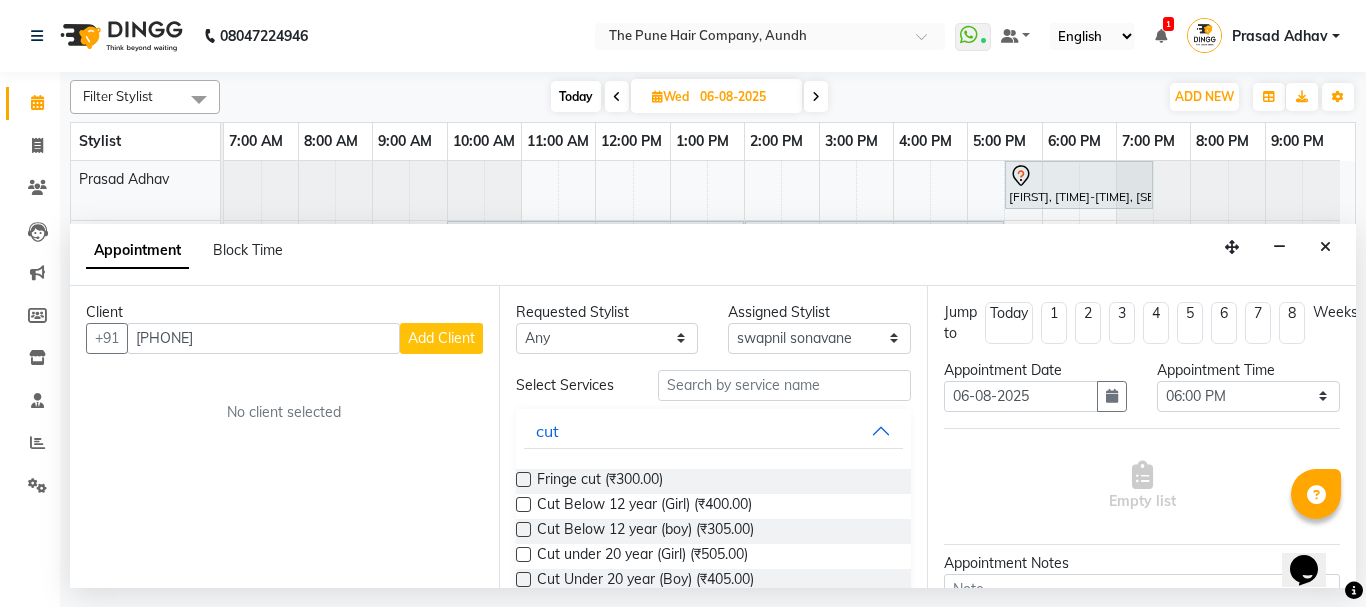 click on "Add Client" at bounding box center [441, 338] 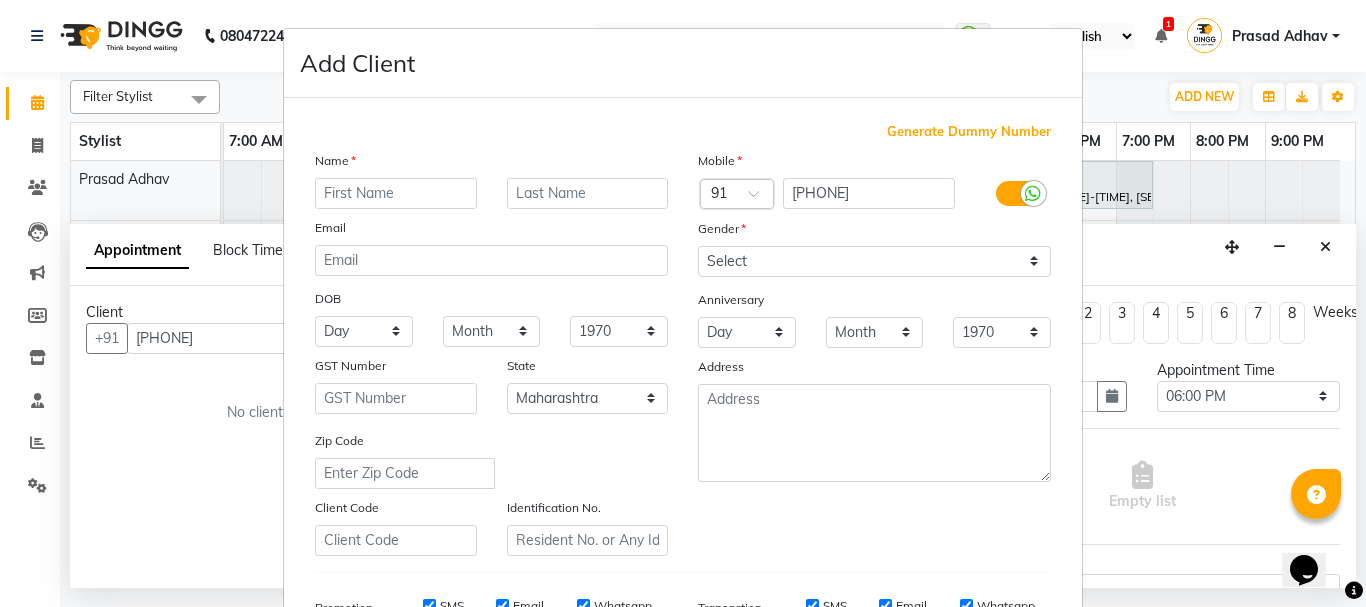 click at bounding box center (396, 193) 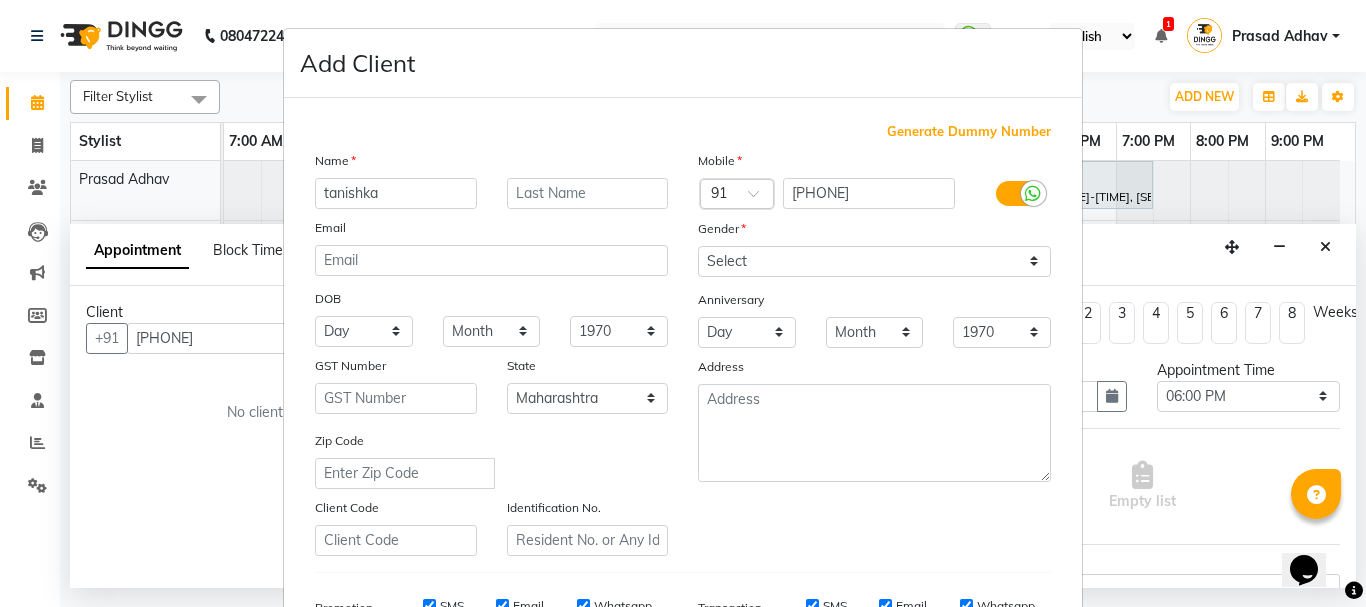 type on "tanishka" 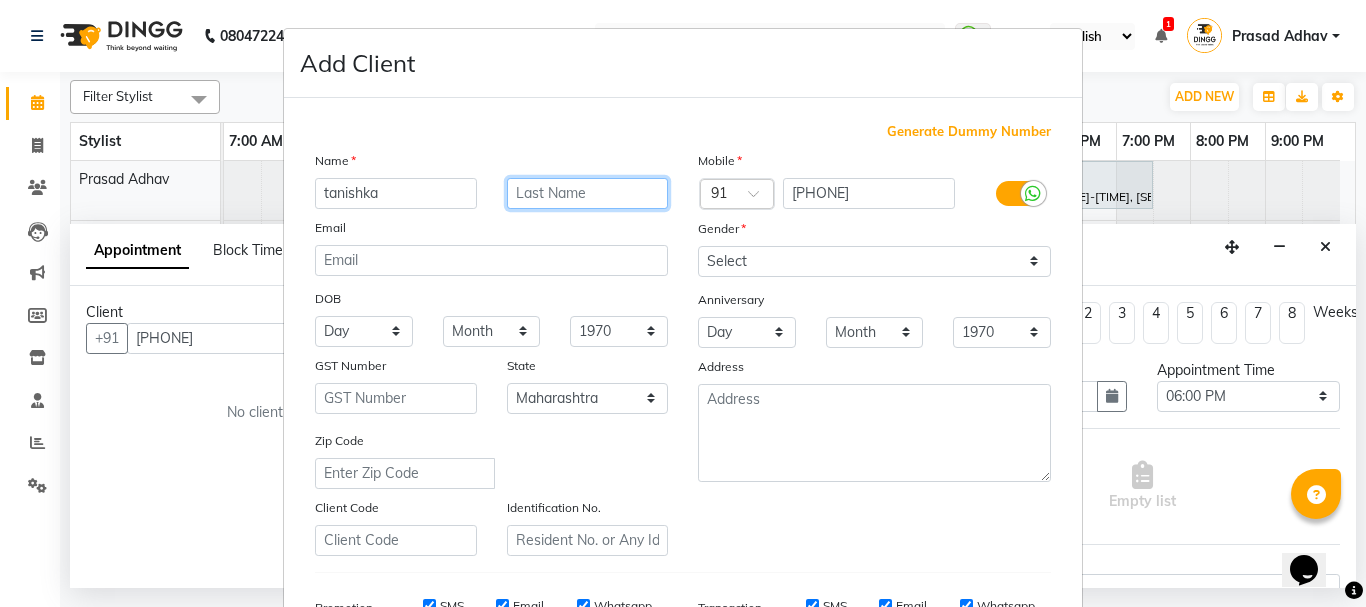click at bounding box center (588, 193) 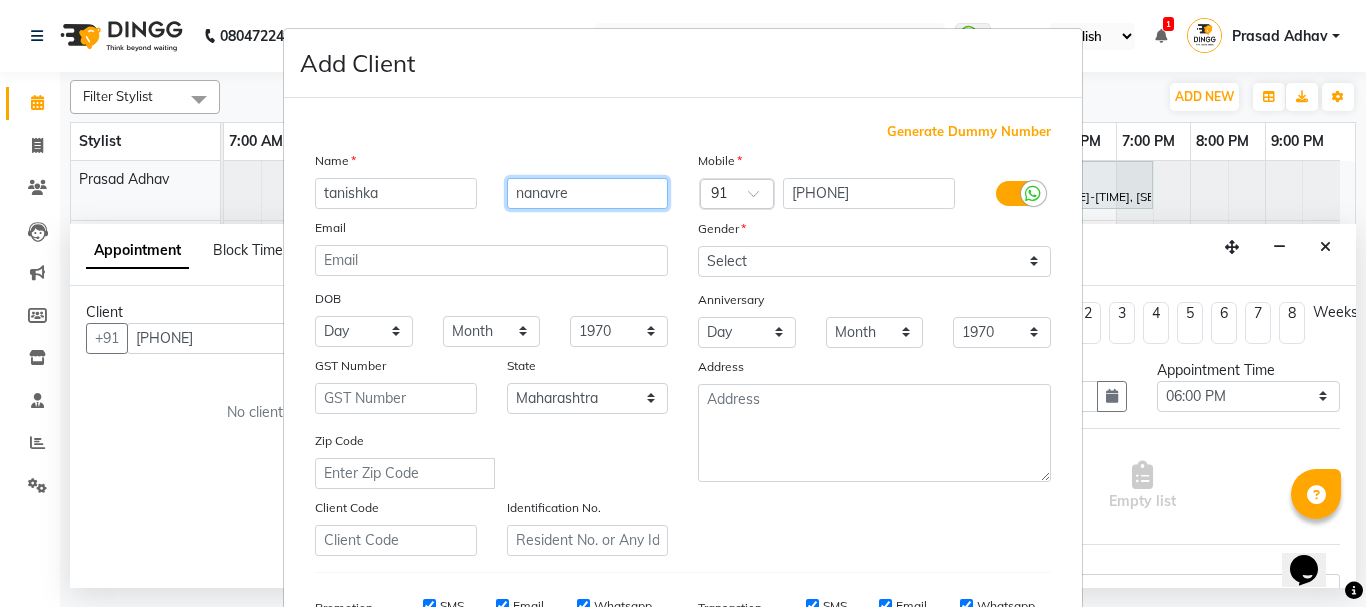 type on "nanavre" 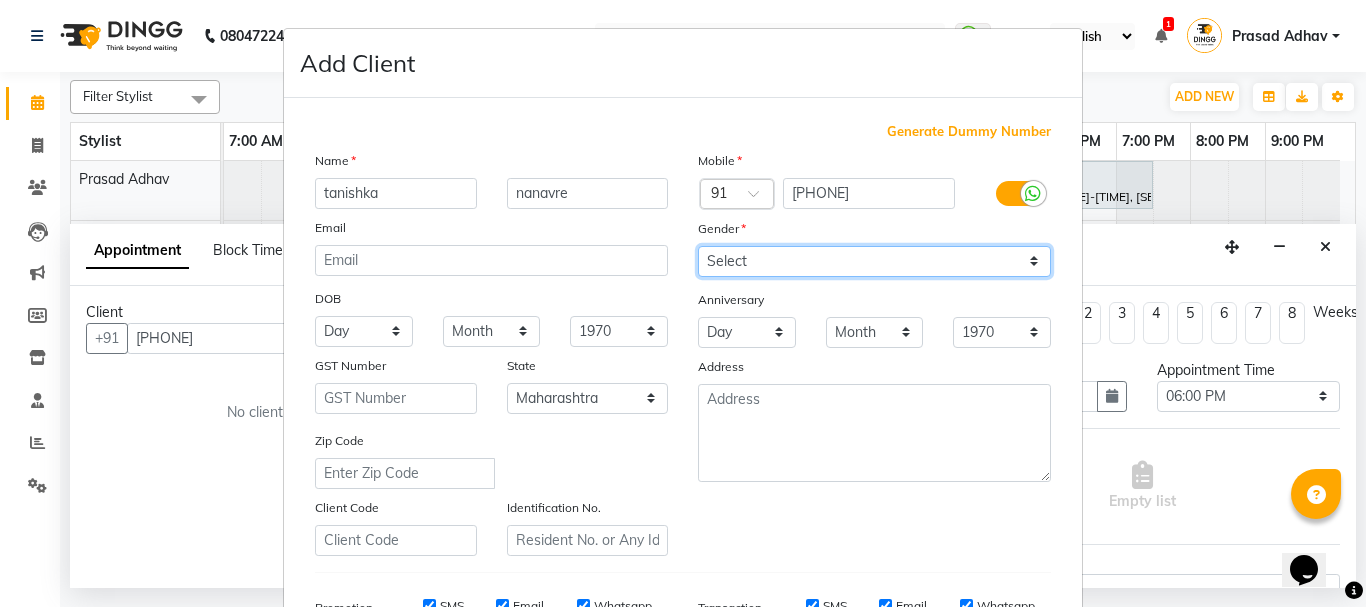 click on "Select Male Female Other Prefer Not To Say" at bounding box center (874, 261) 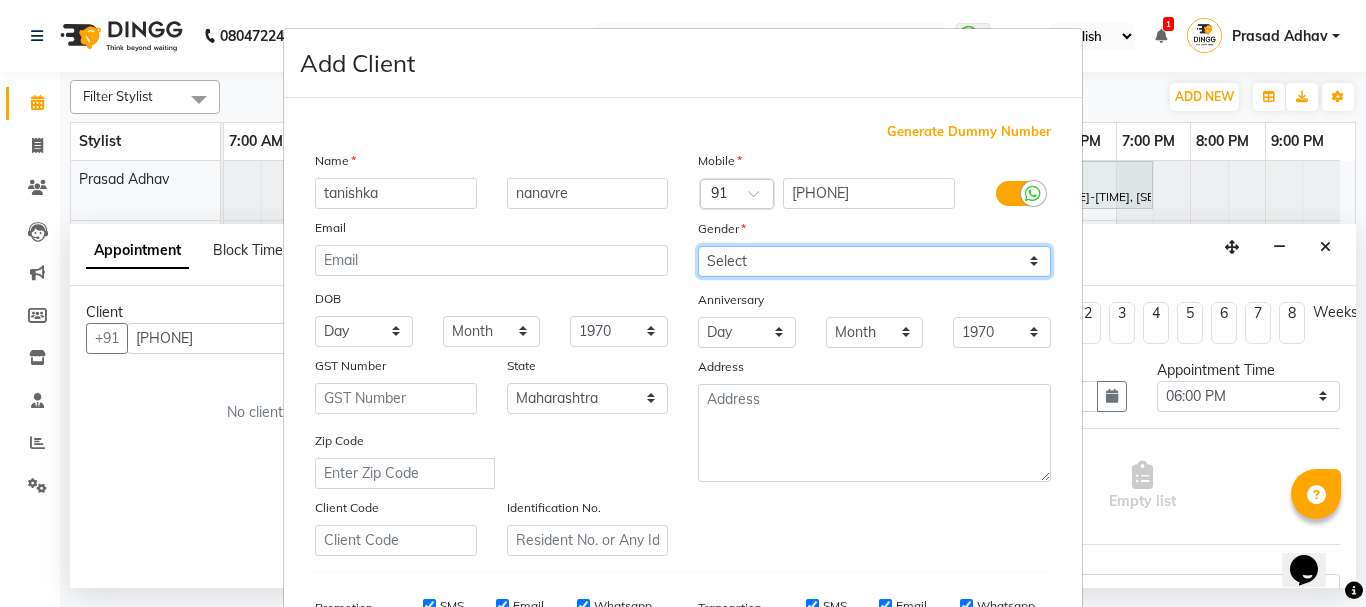 select on "female" 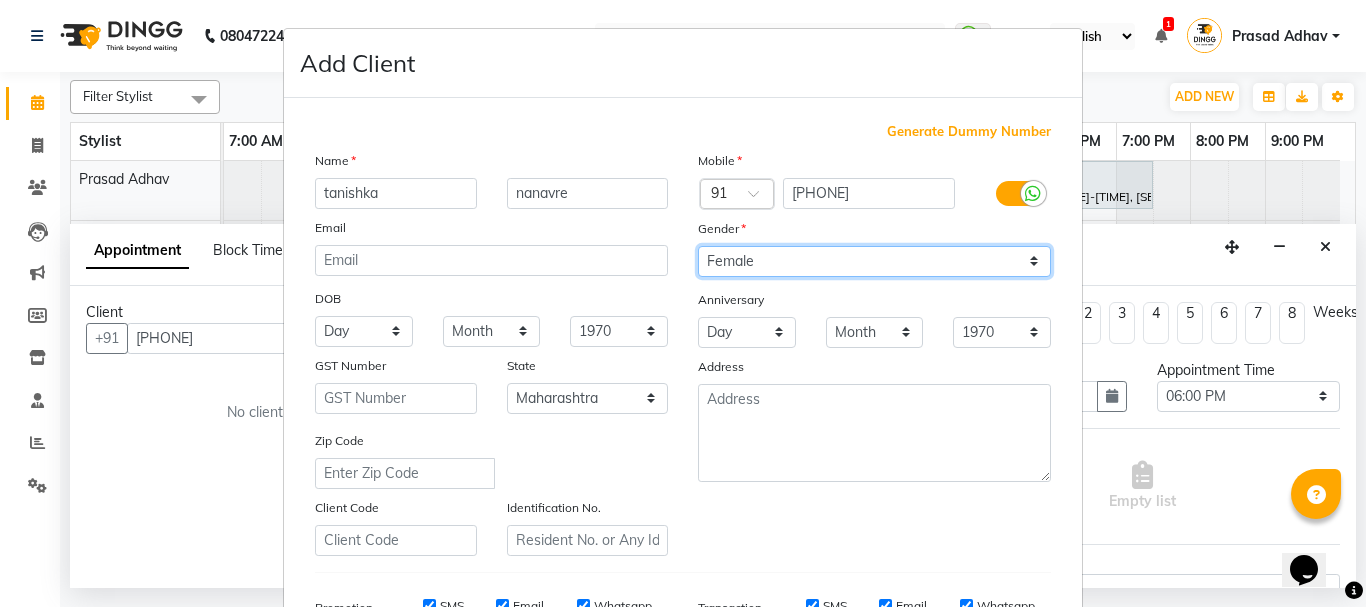 click on "Select Male Female Other Prefer Not To Say" at bounding box center (874, 261) 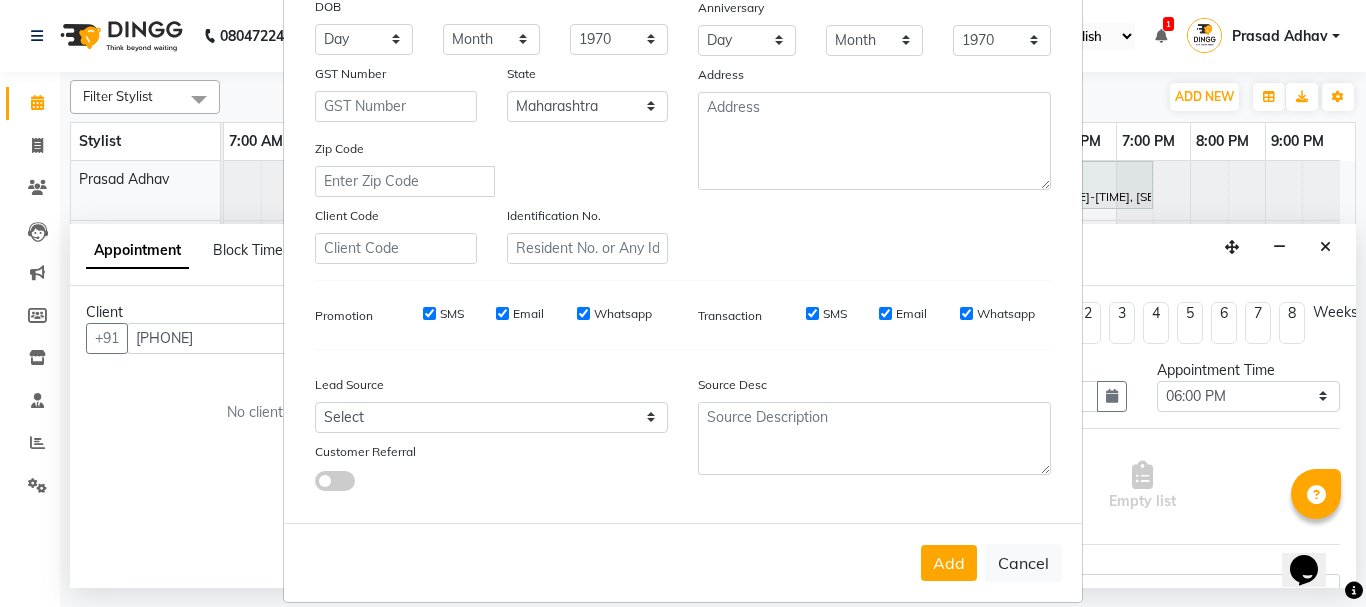 scroll, scrollTop: 316, scrollLeft: 0, axis: vertical 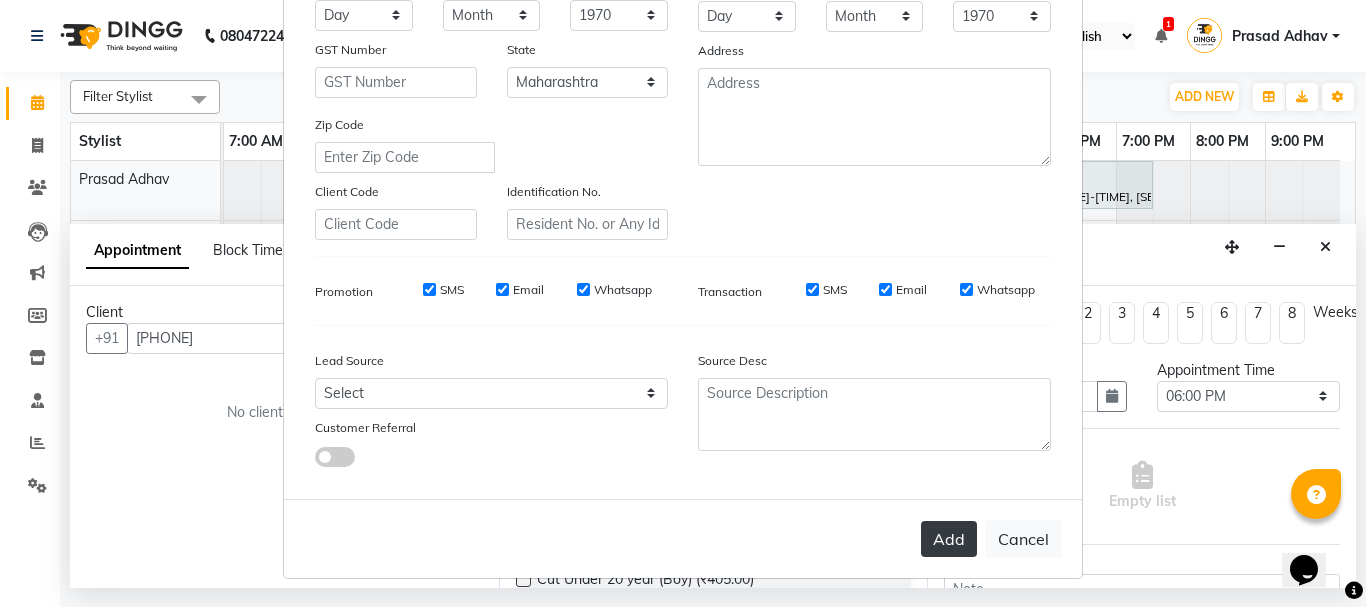click on "Add" at bounding box center [949, 539] 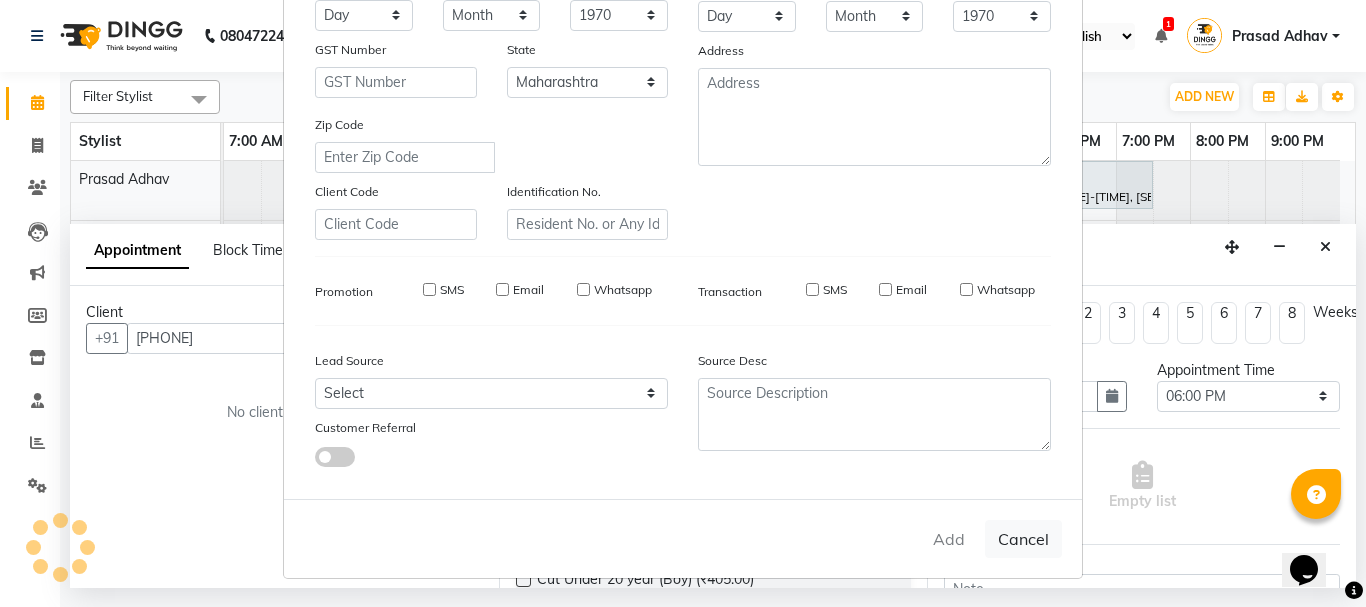 type 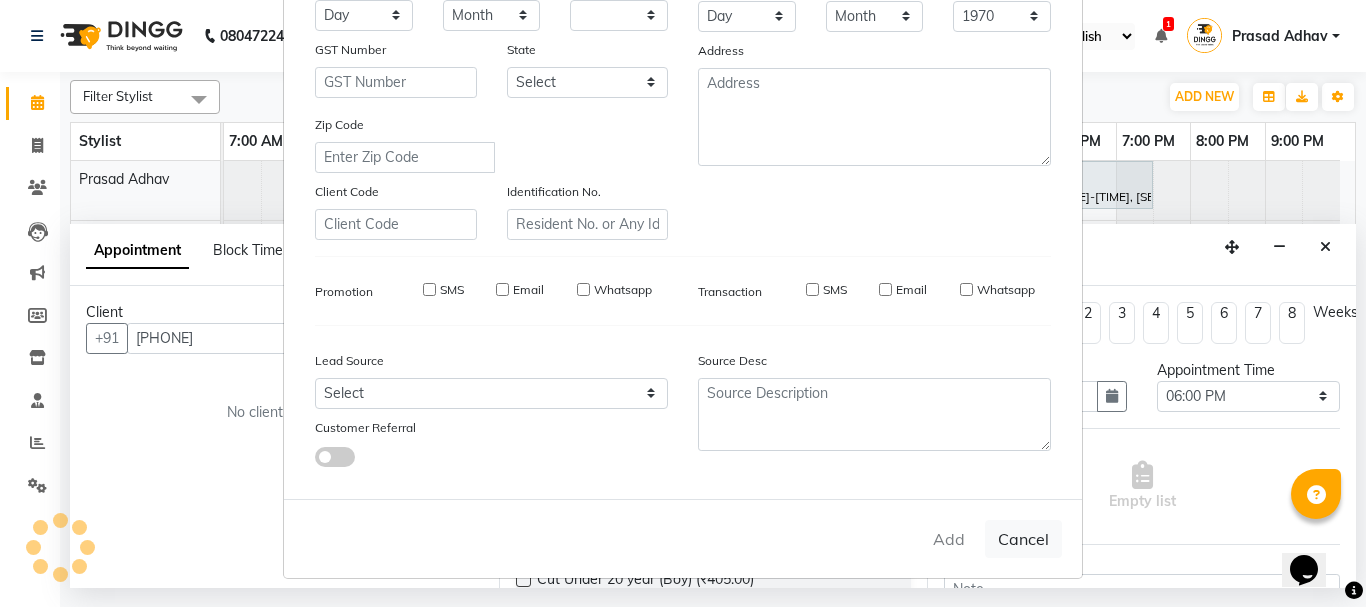 select 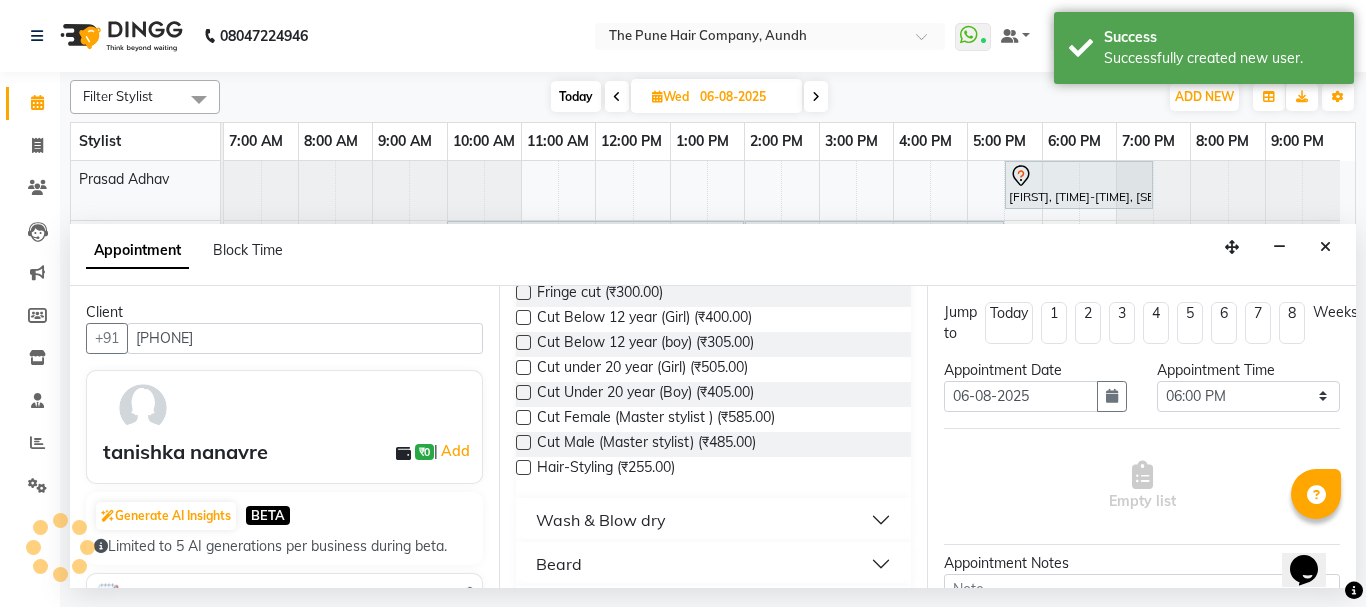 scroll, scrollTop: 200, scrollLeft: 0, axis: vertical 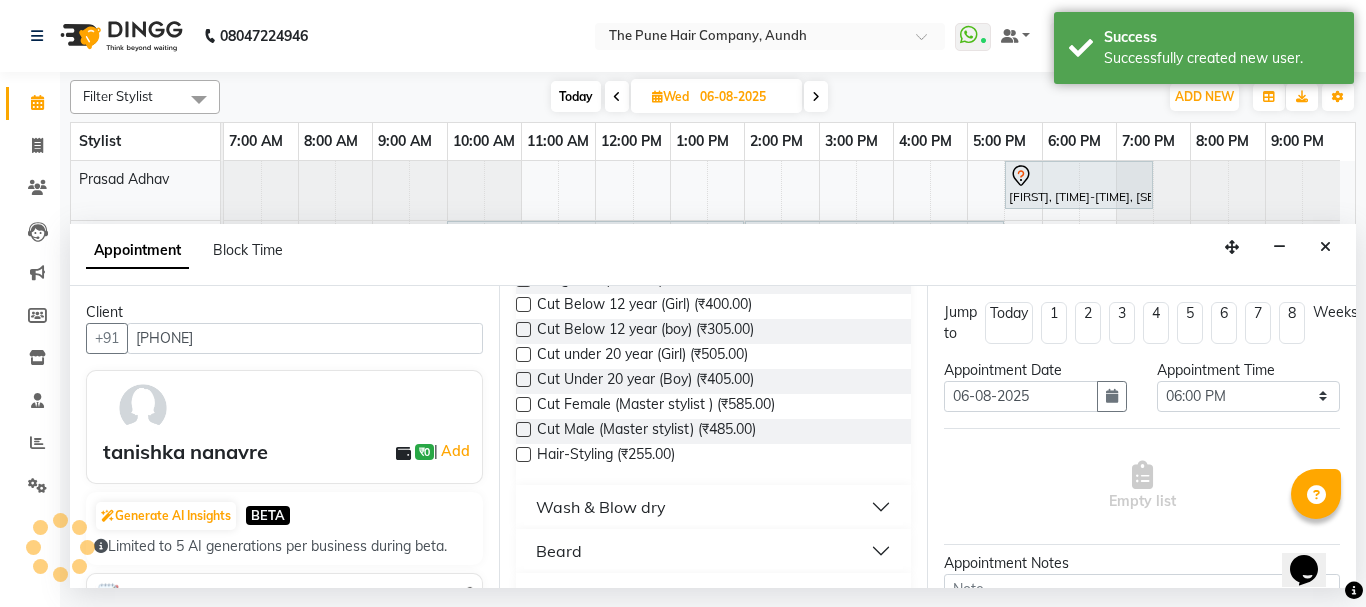 click on "Wash & Blow dry" at bounding box center [601, 507] 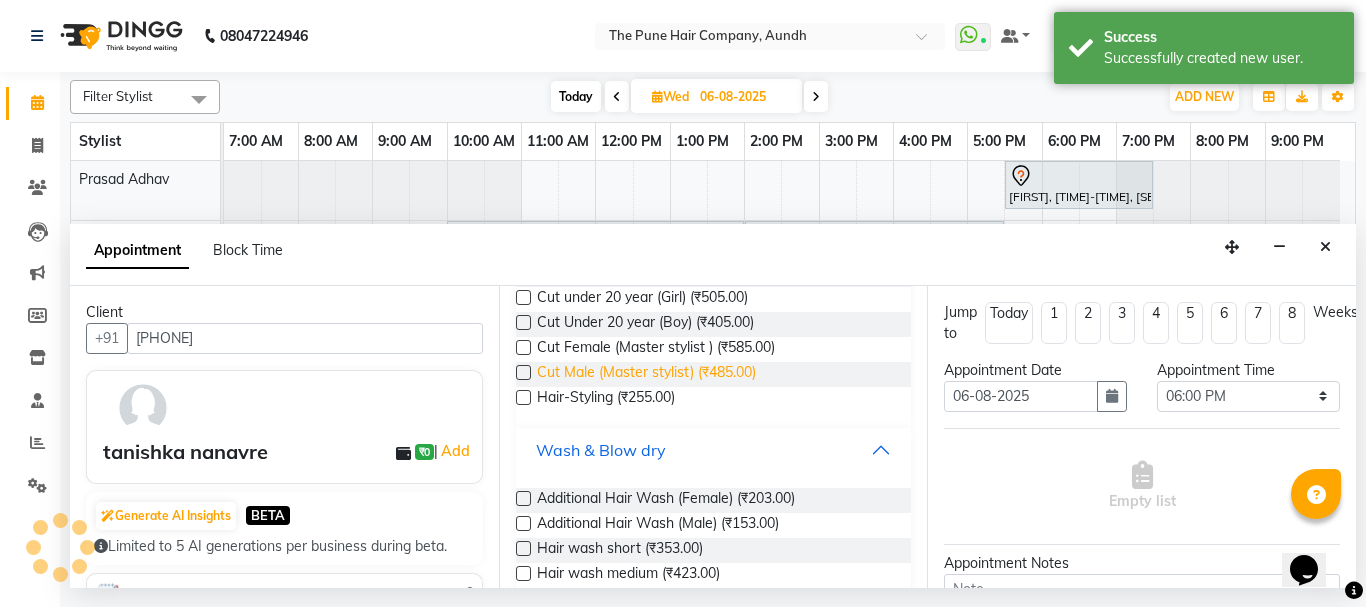 scroll, scrollTop: 300, scrollLeft: 0, axis: vertical 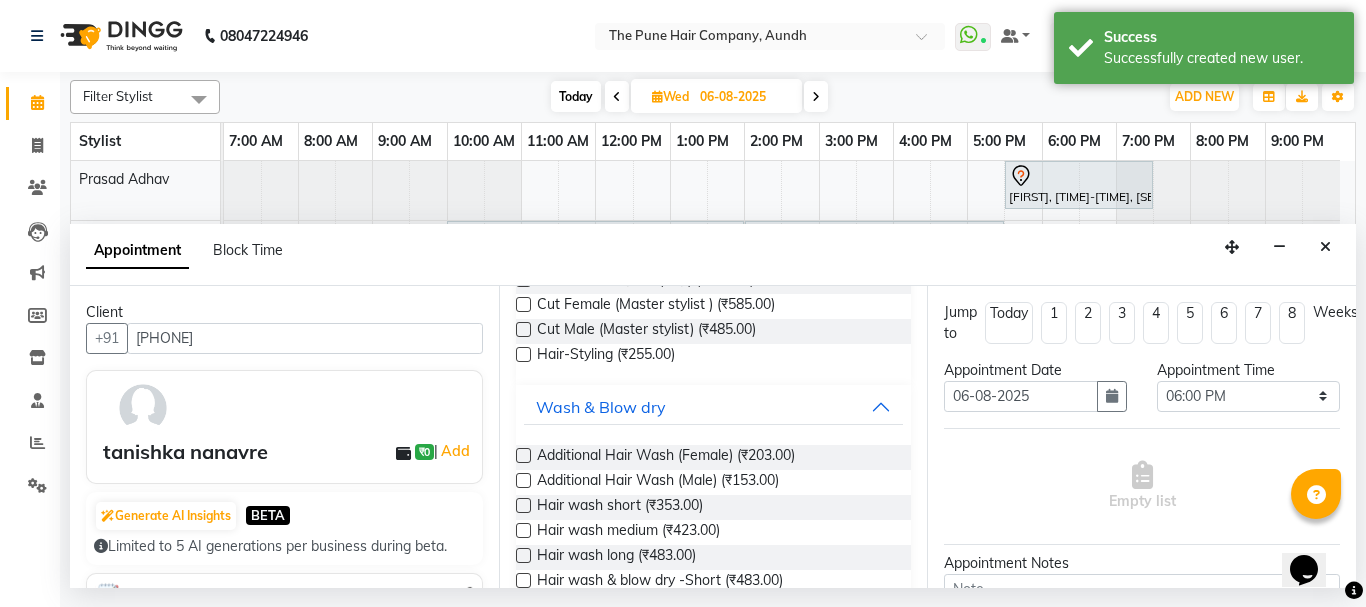 click at bounding box center (523, 455) 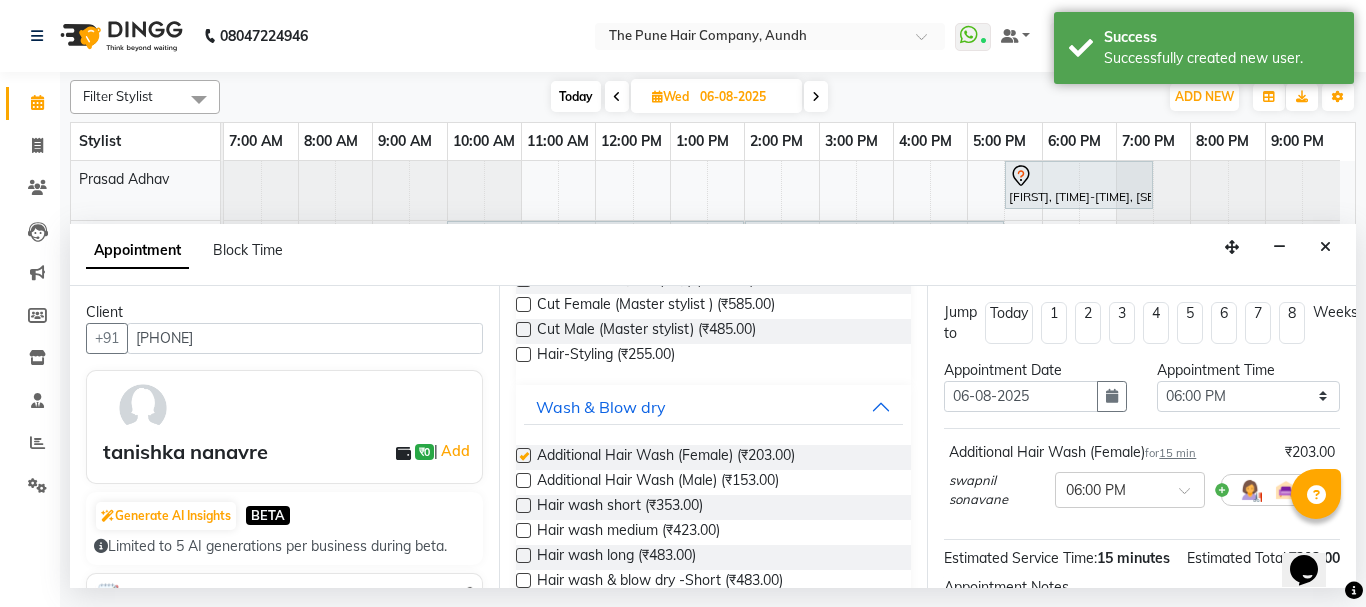 checkbox on "false" 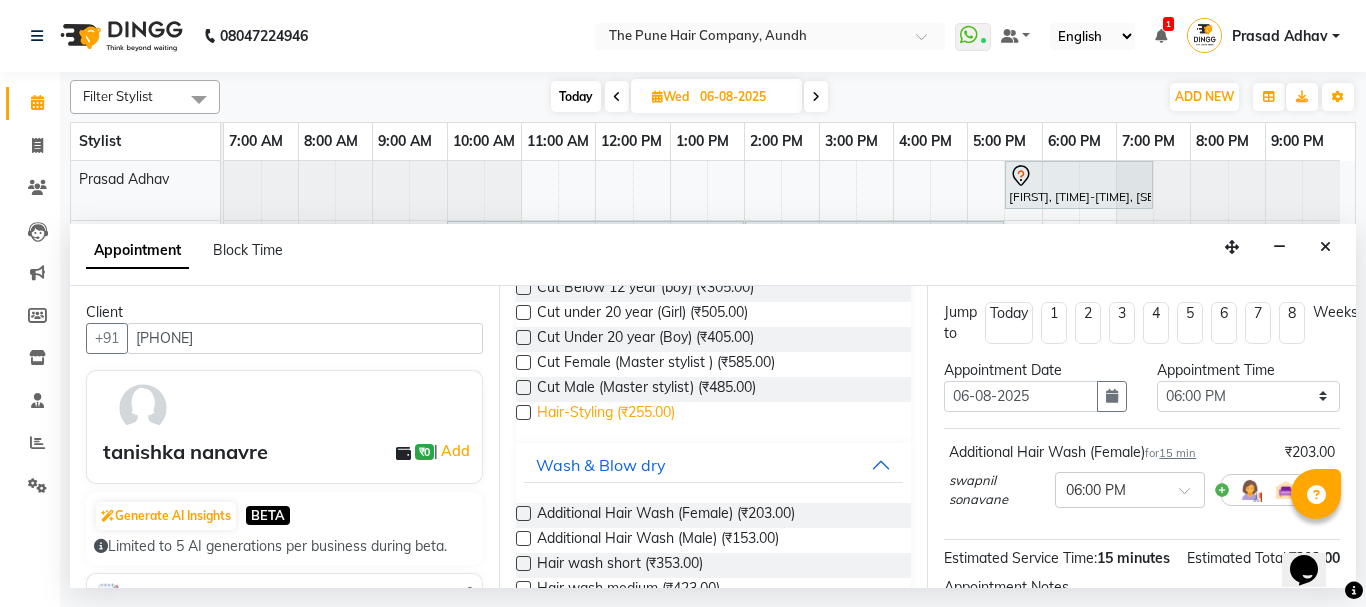 scroll, scrollTop: 200, scrollLeft: 0, axis: vertical 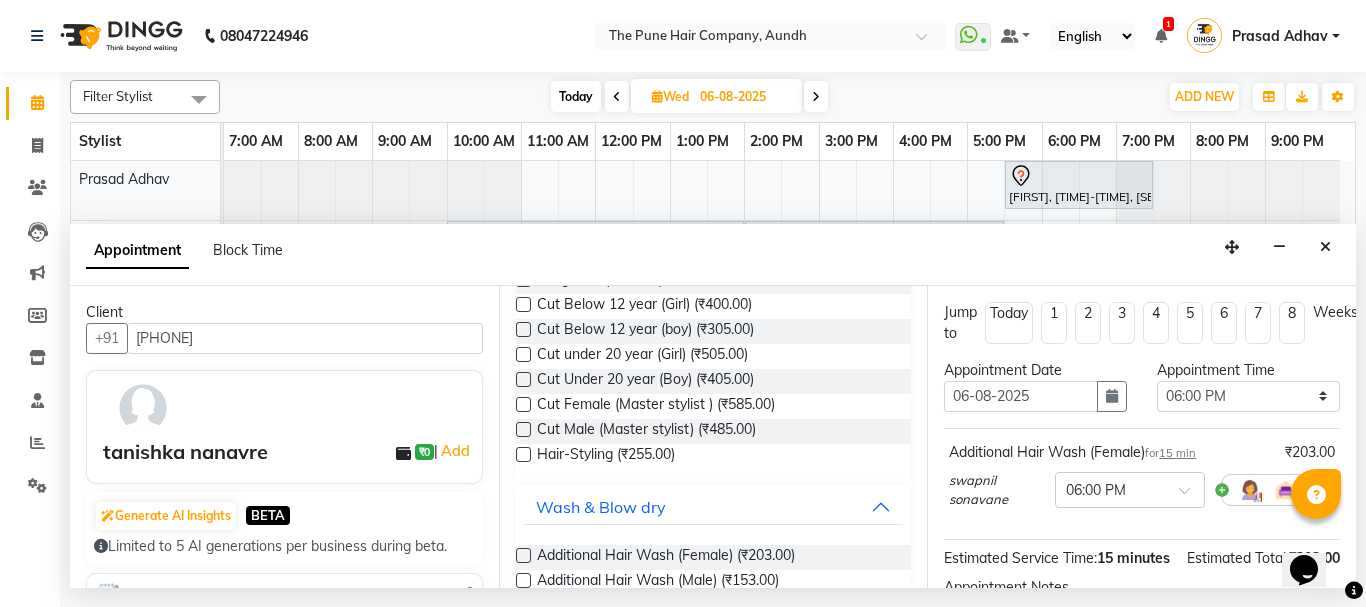 click at bounding box center [523, 404] 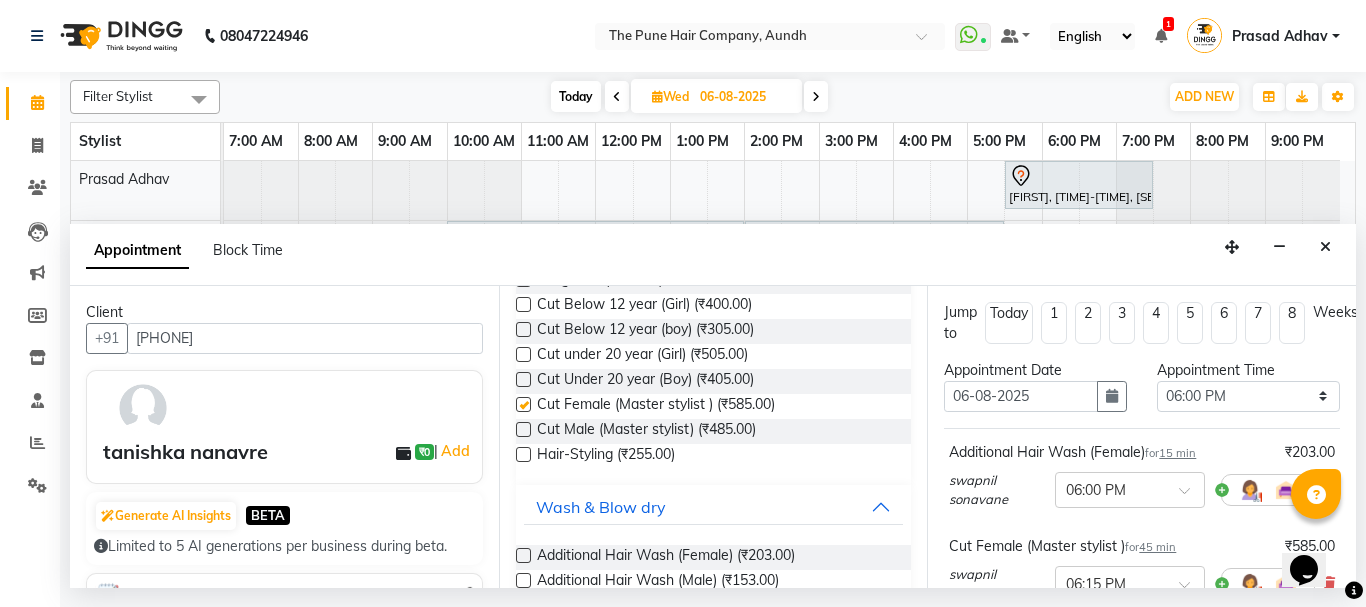 checkbox on "false" 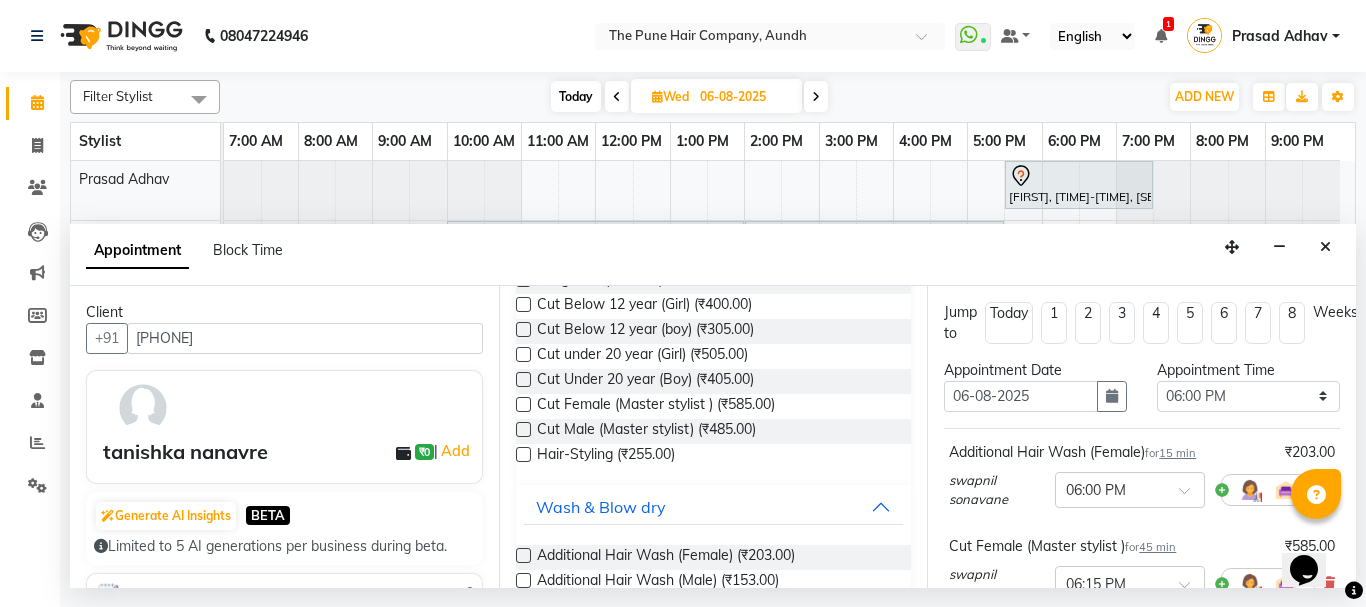 scroll, scrollTop: 336, scrollLeft: 0, axis: vertical 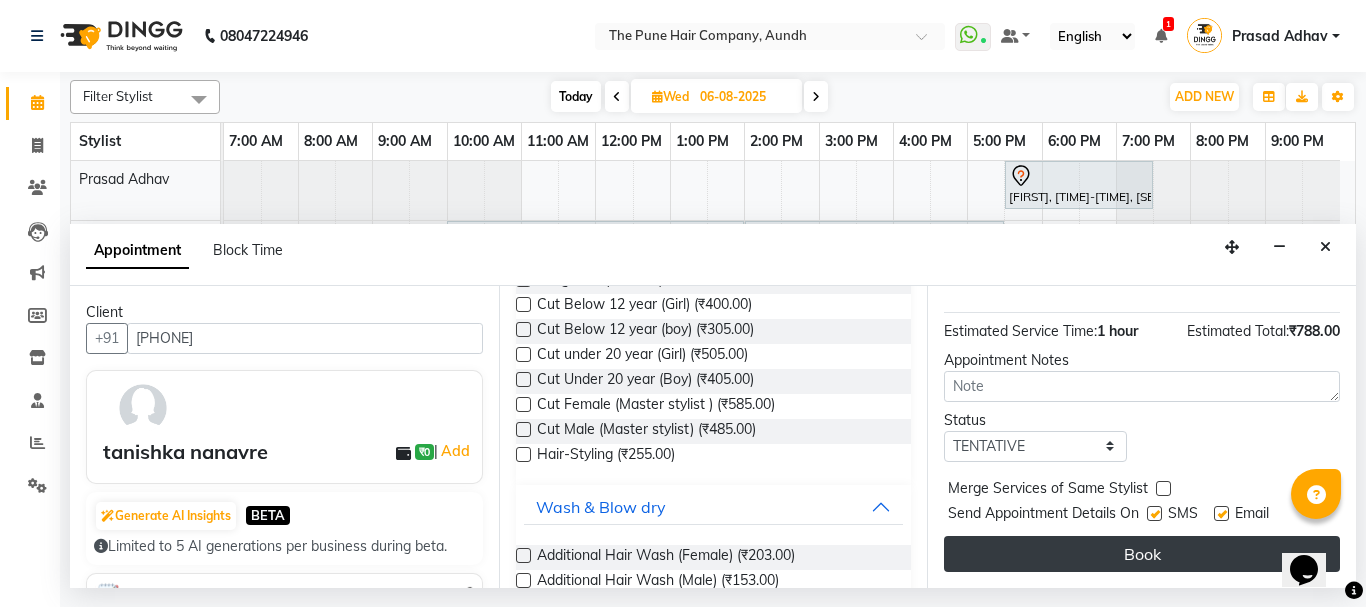 click on "Book" at bounding box center [1142, 554] 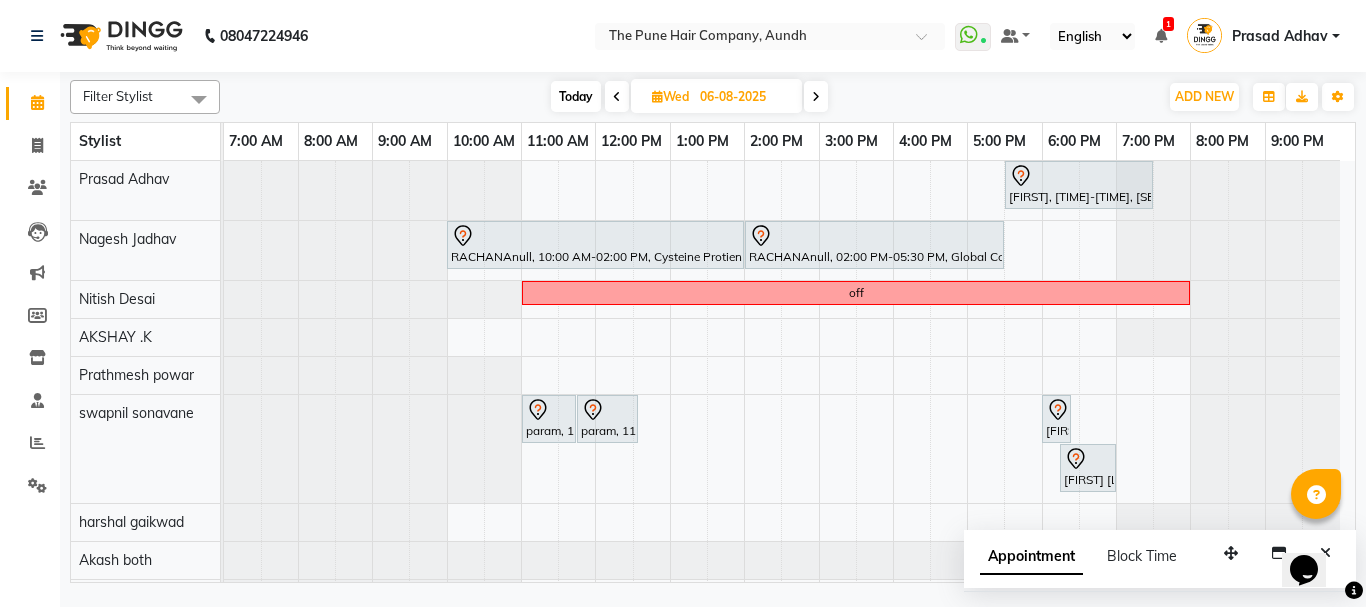 click at bounding box center [816, 96] 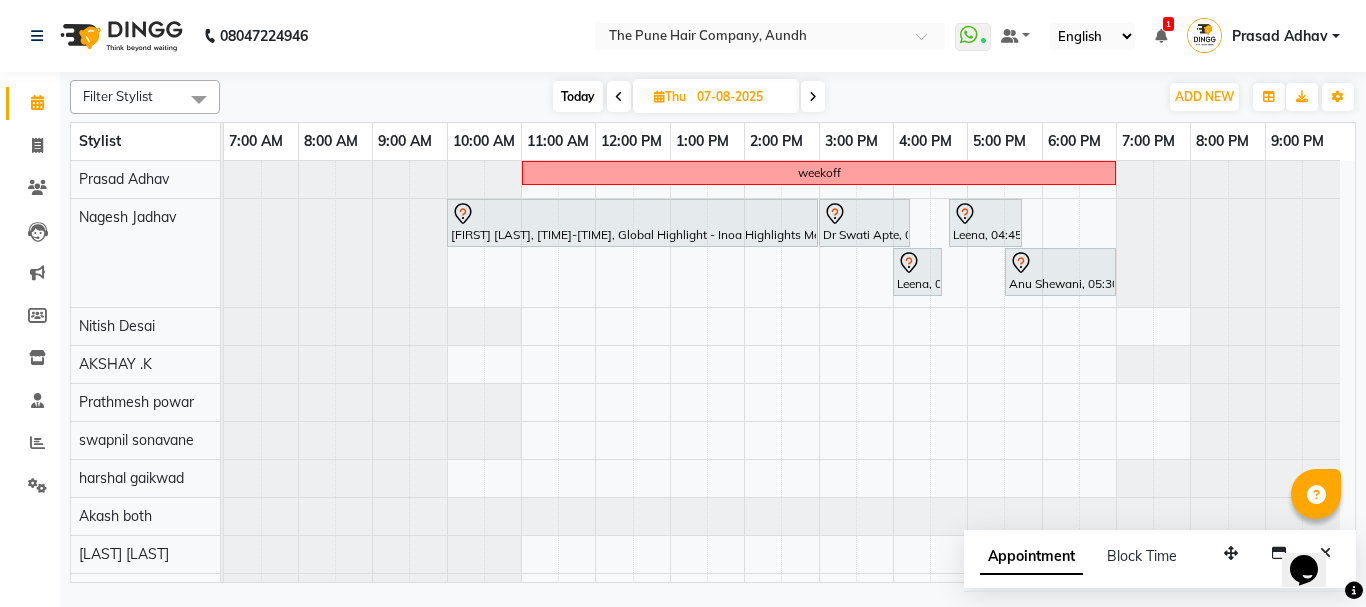 click on "Today" at bounding box center [578, 96] 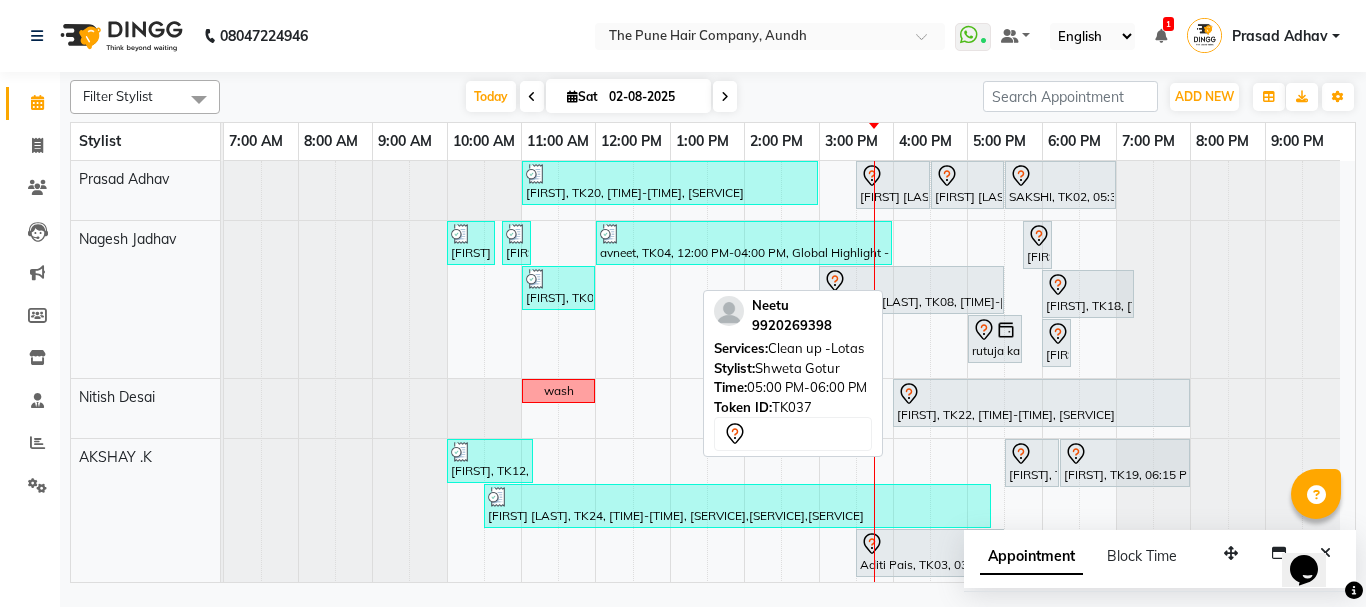 scroll, scrollTop: 600, scrollLeft: 0, axis: vertical 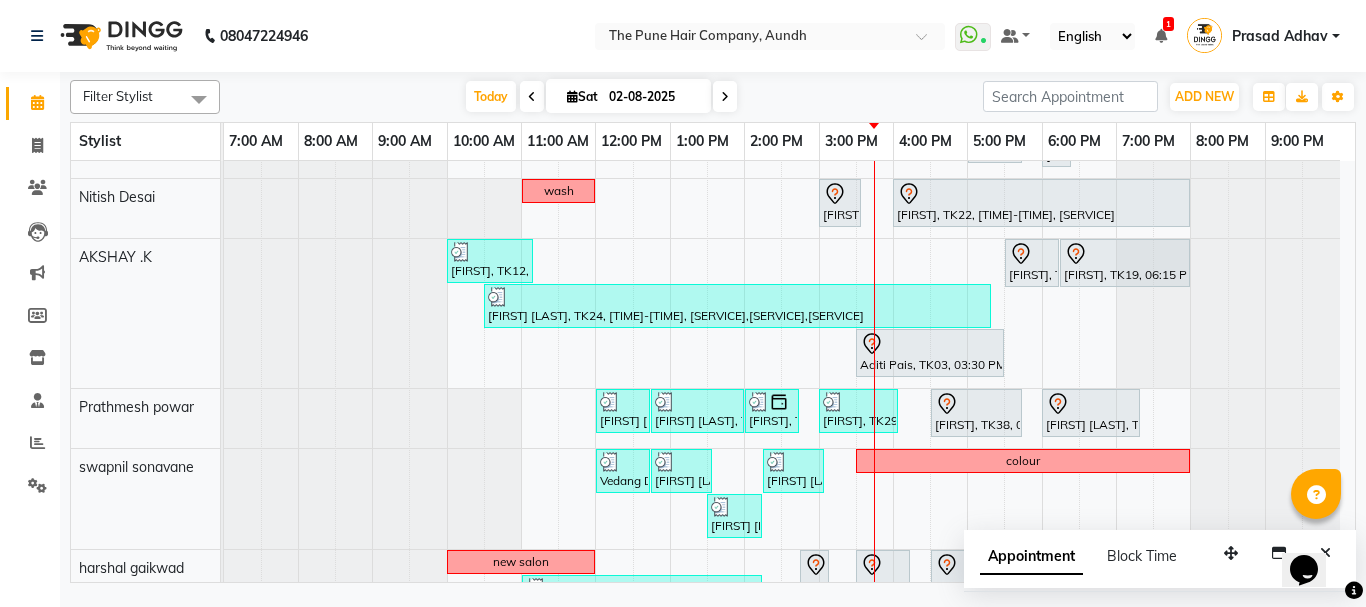 click at bounding box center (725, 97) 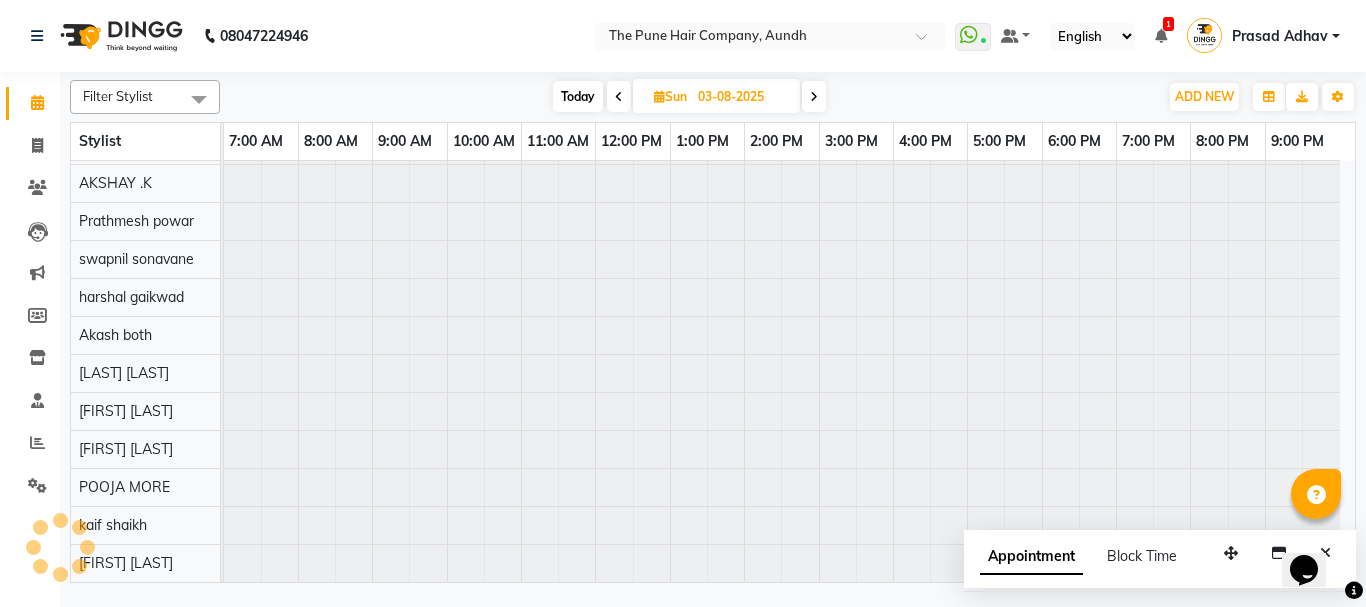 scroll, scrollTop: 110, scrollLeft: 0, axis: vertical 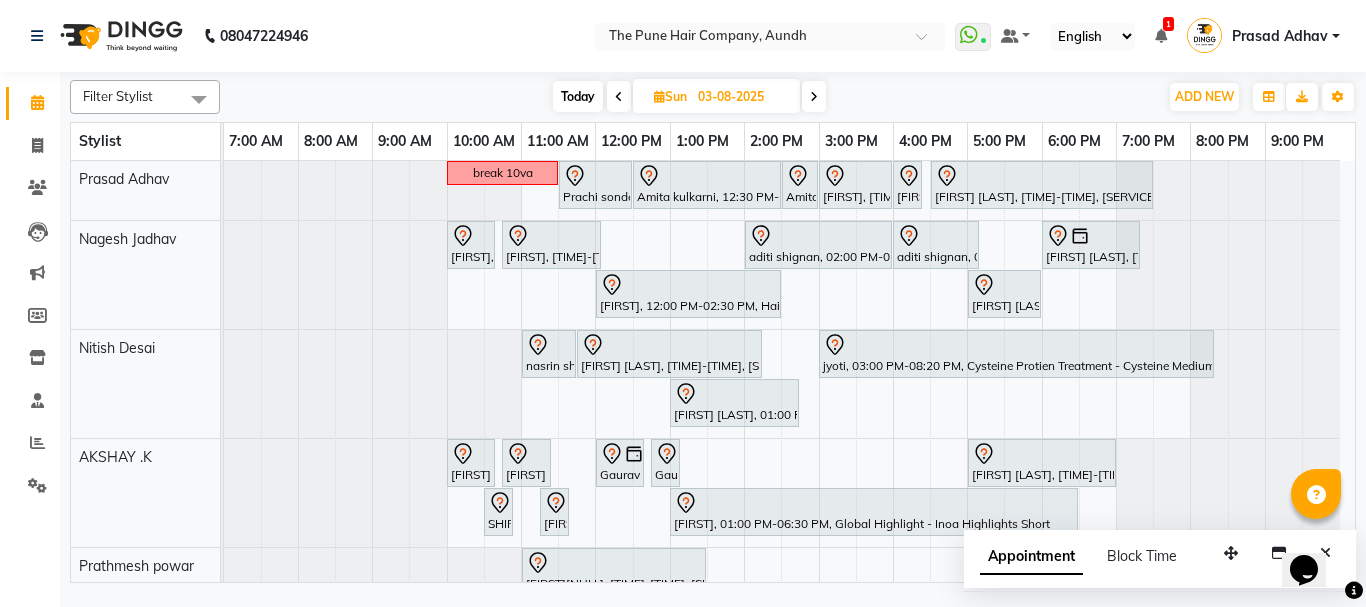 click on "Today" at bounding box center [578, 96] 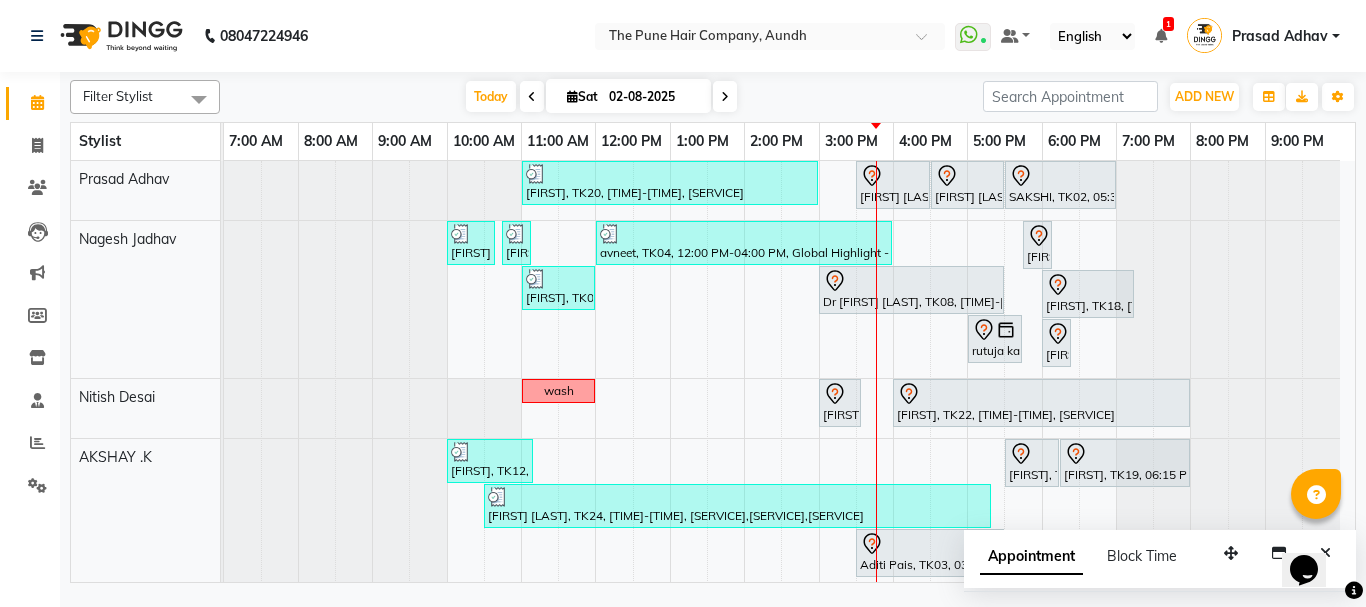 click at bounding box center [725, 96] 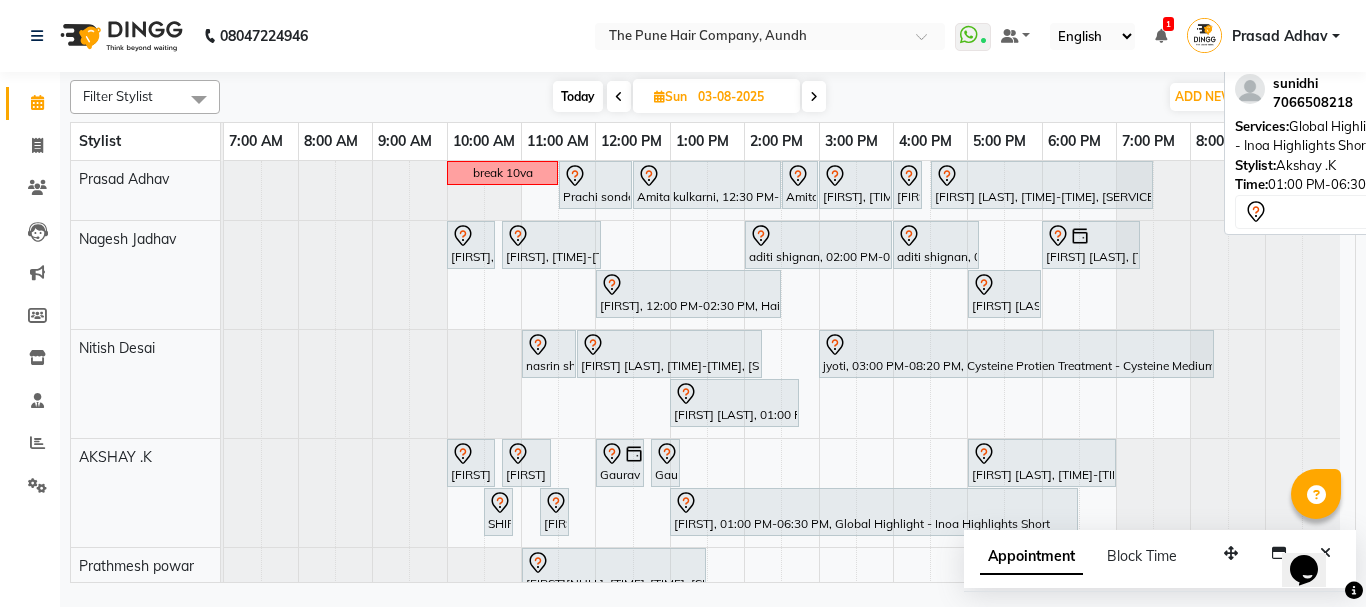 scroll, scrollTop: 374, scrollLeft: 0, axis: vertical 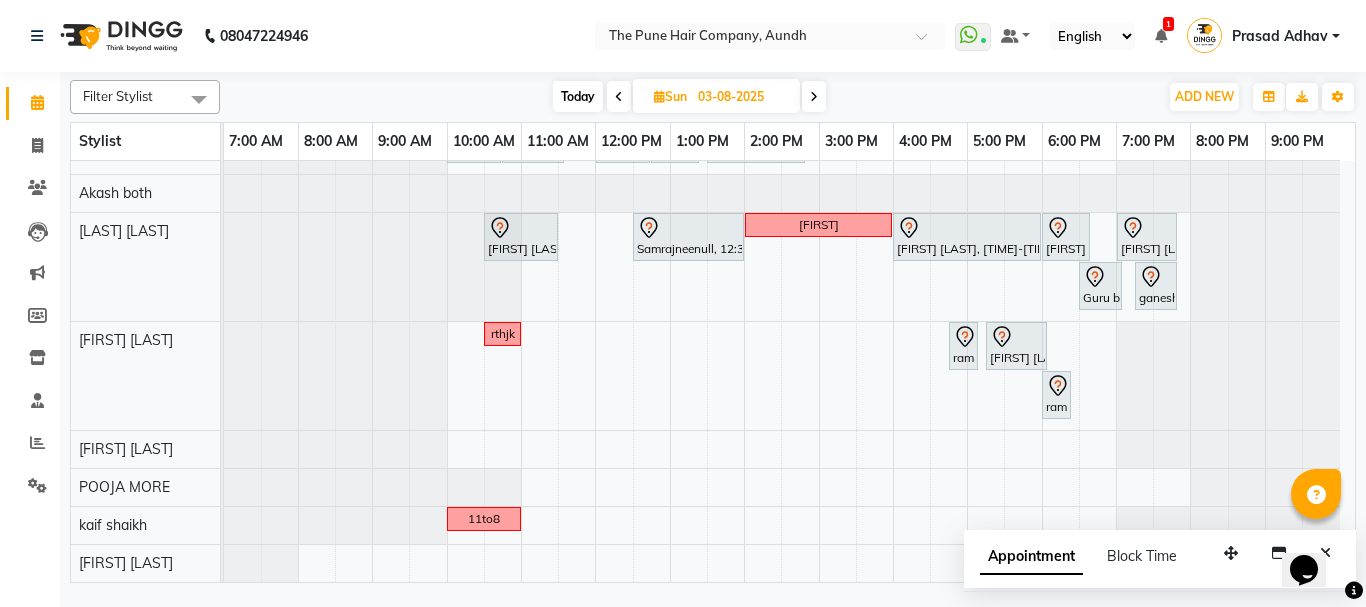 click at bounding box center (619, 97) 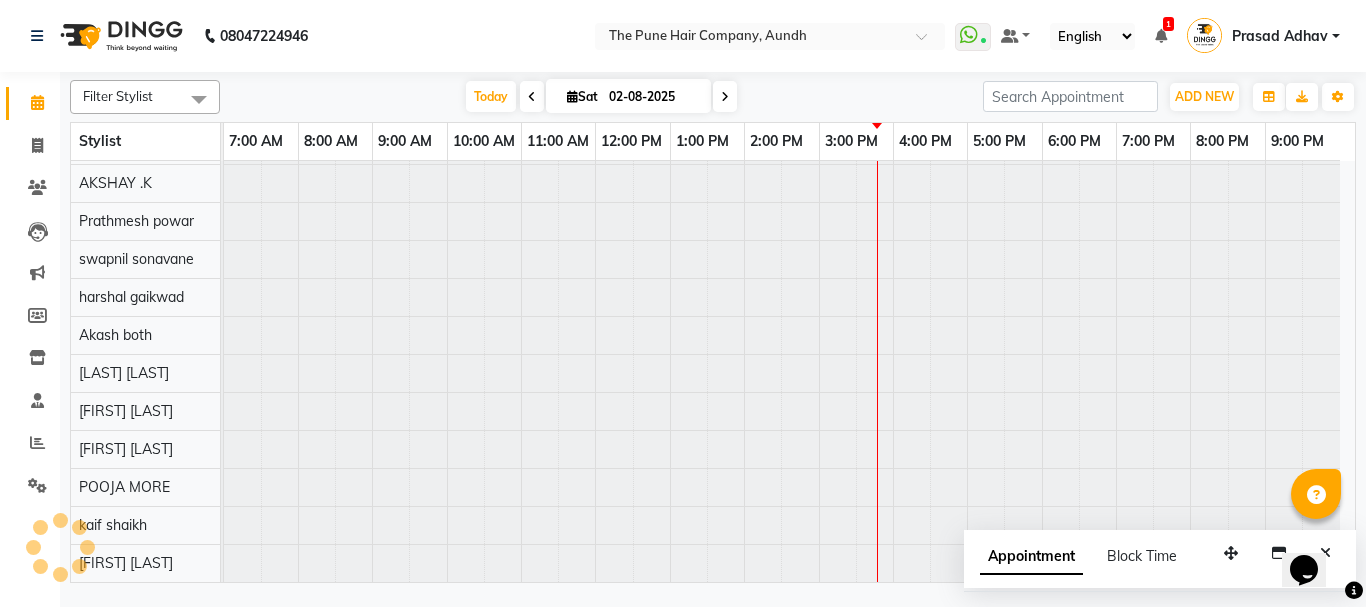 scroll, scrollTop: 110, scrollLeft: 0, axis: vertical 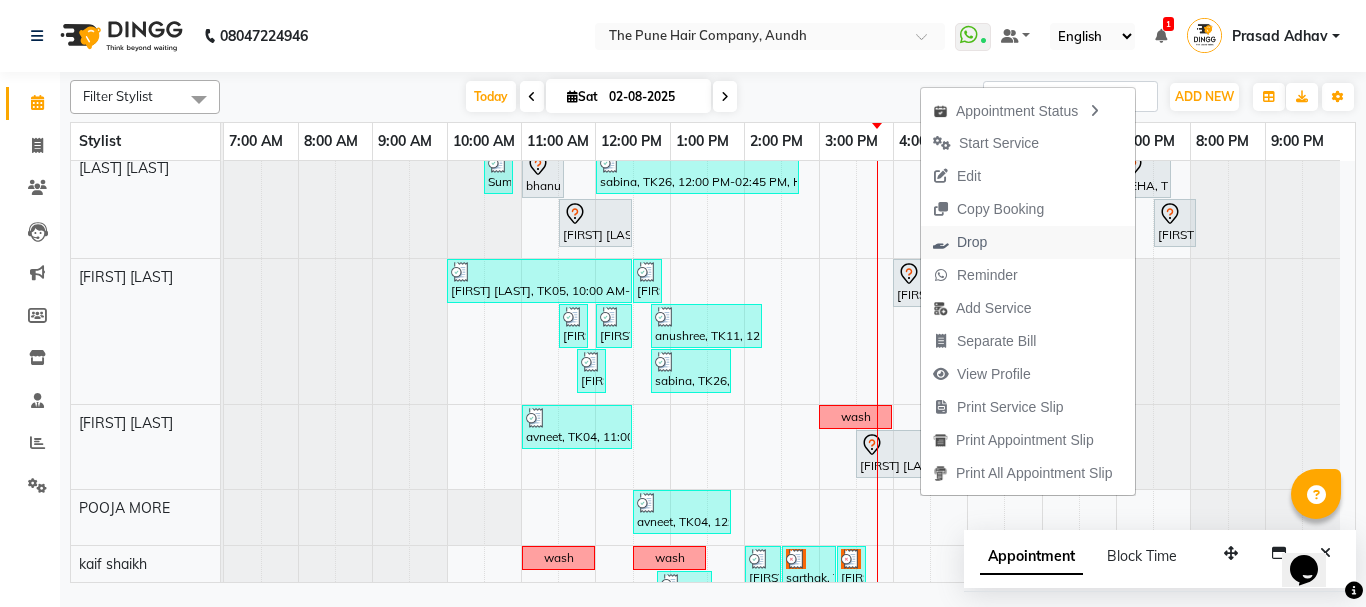click on "Drop" at bounding box center [960, 242] 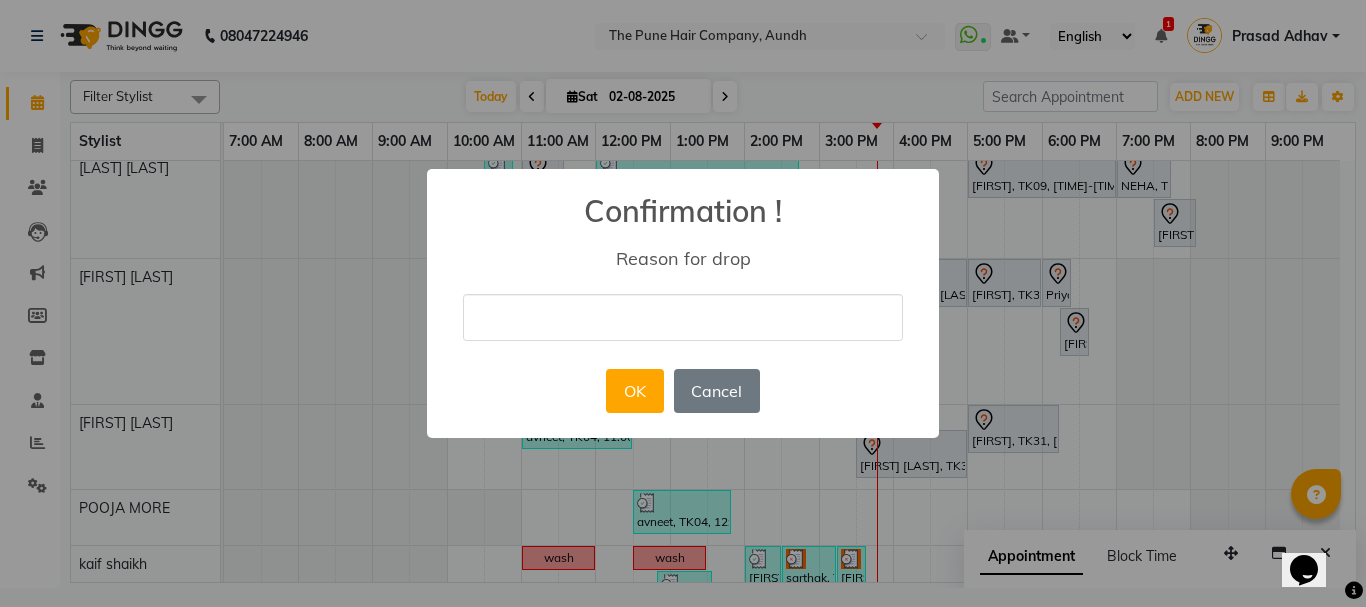 click at bounding box center [683, 317] 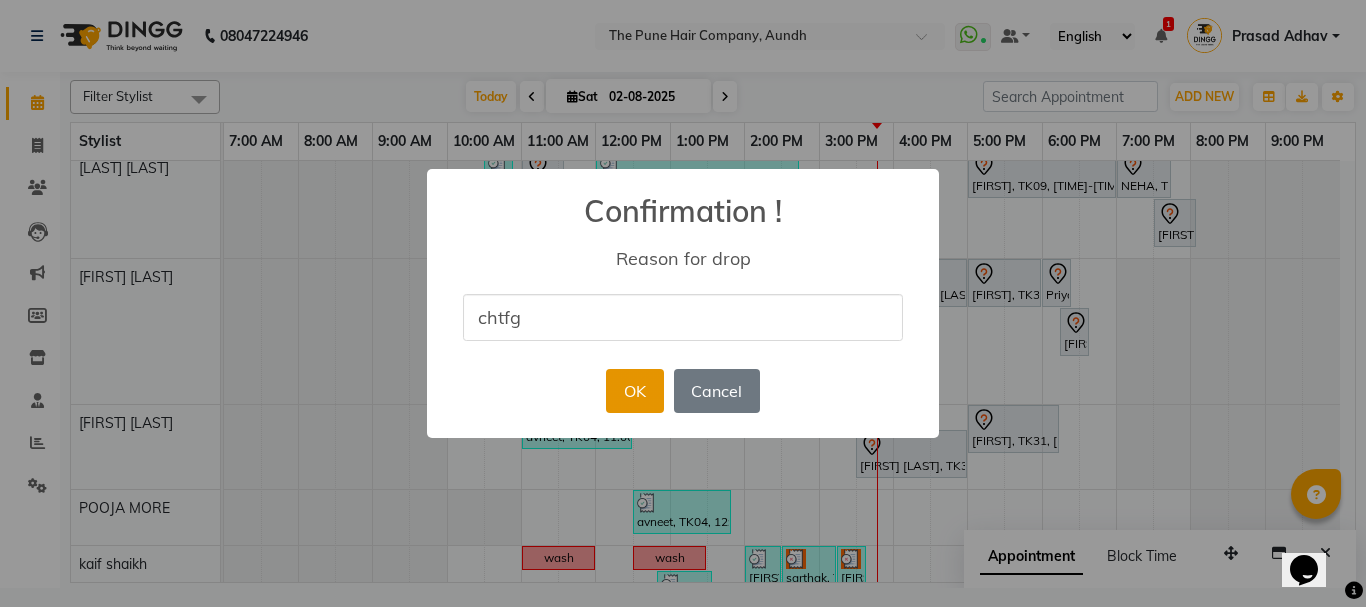 type on "chtfg" 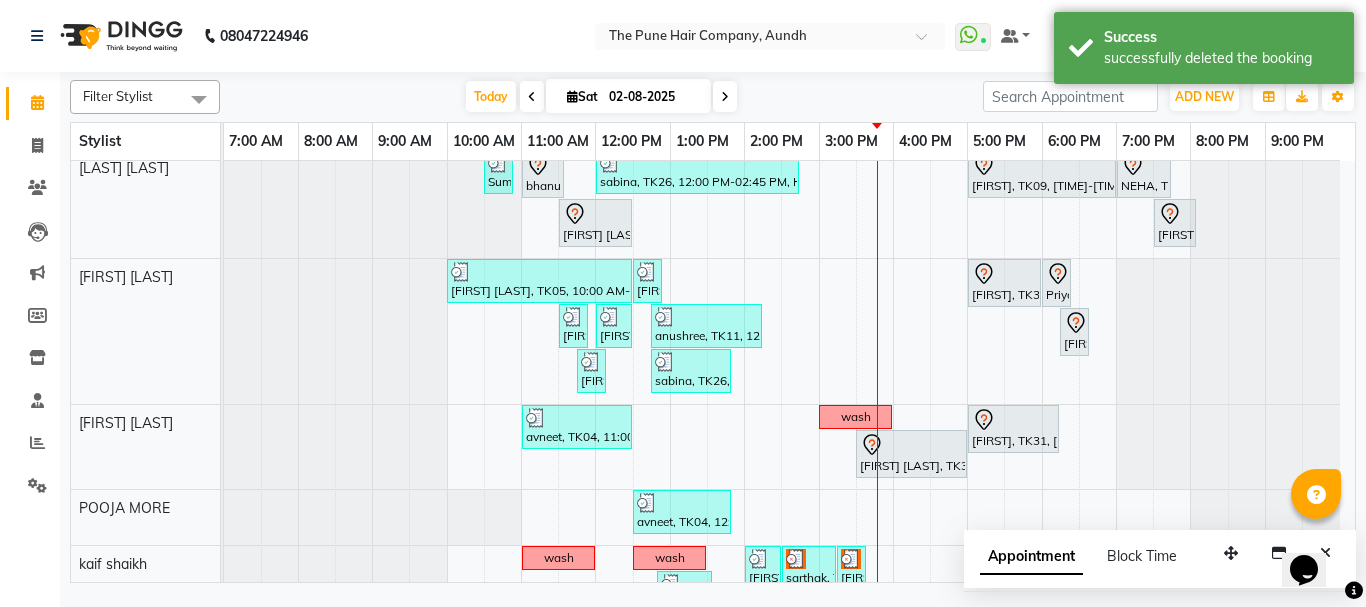 scroll, scrollTop: 819, scrollLeft: 0, axis: vertical 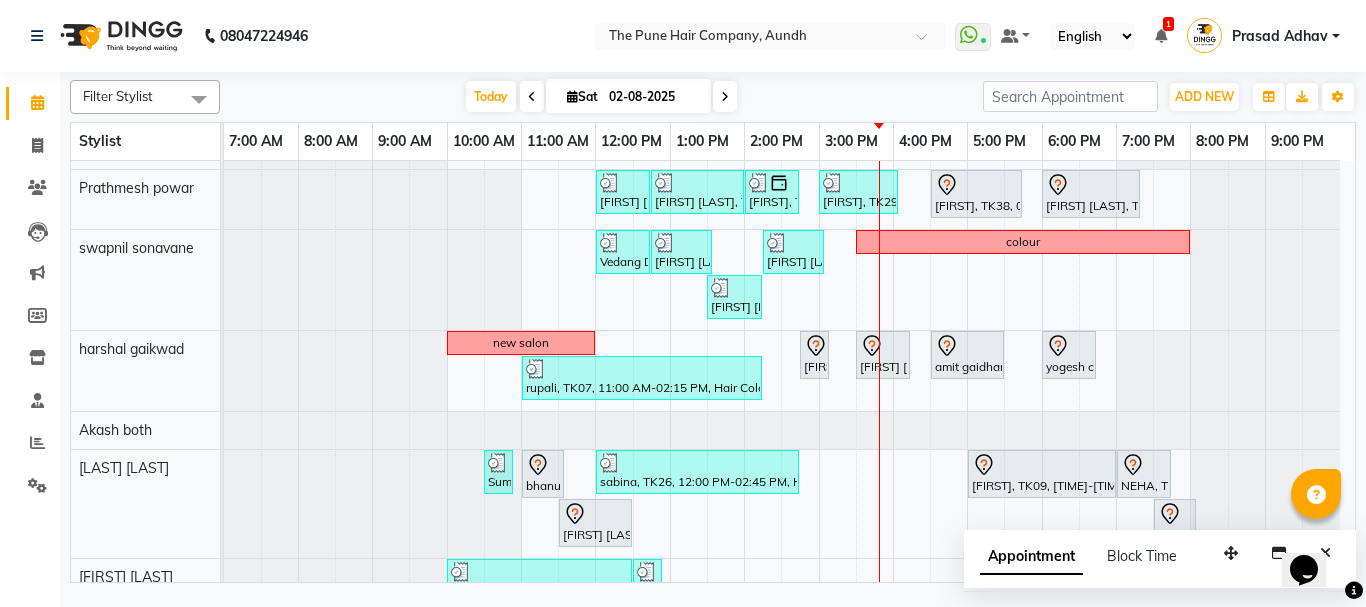 click at bounding box center (725, 97) 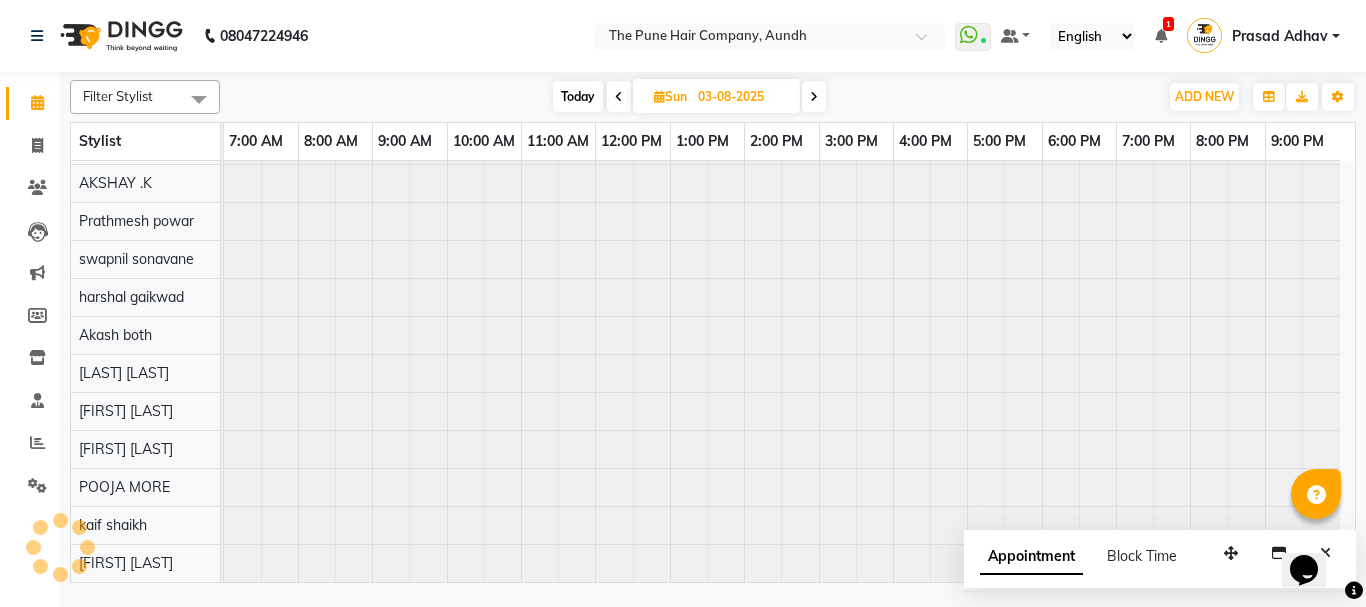 scroll, scrollTop: 110, scrollLeft: 0, axis: vertical 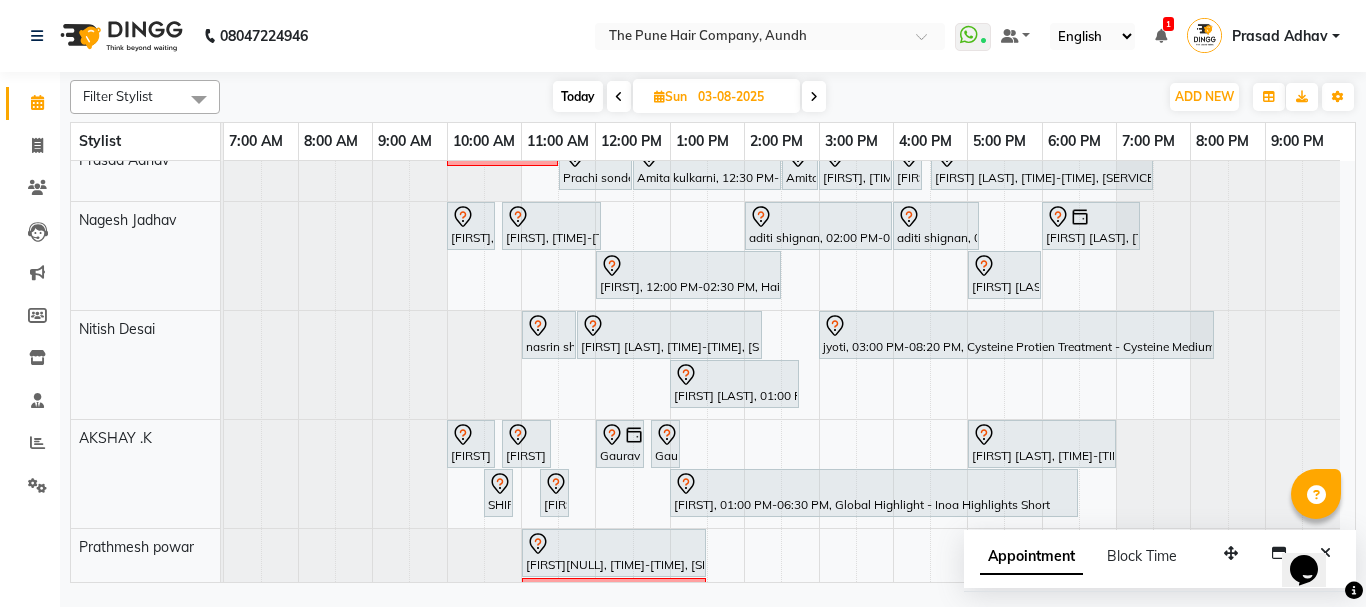 click on "Today" at bounding box center (578, 96) 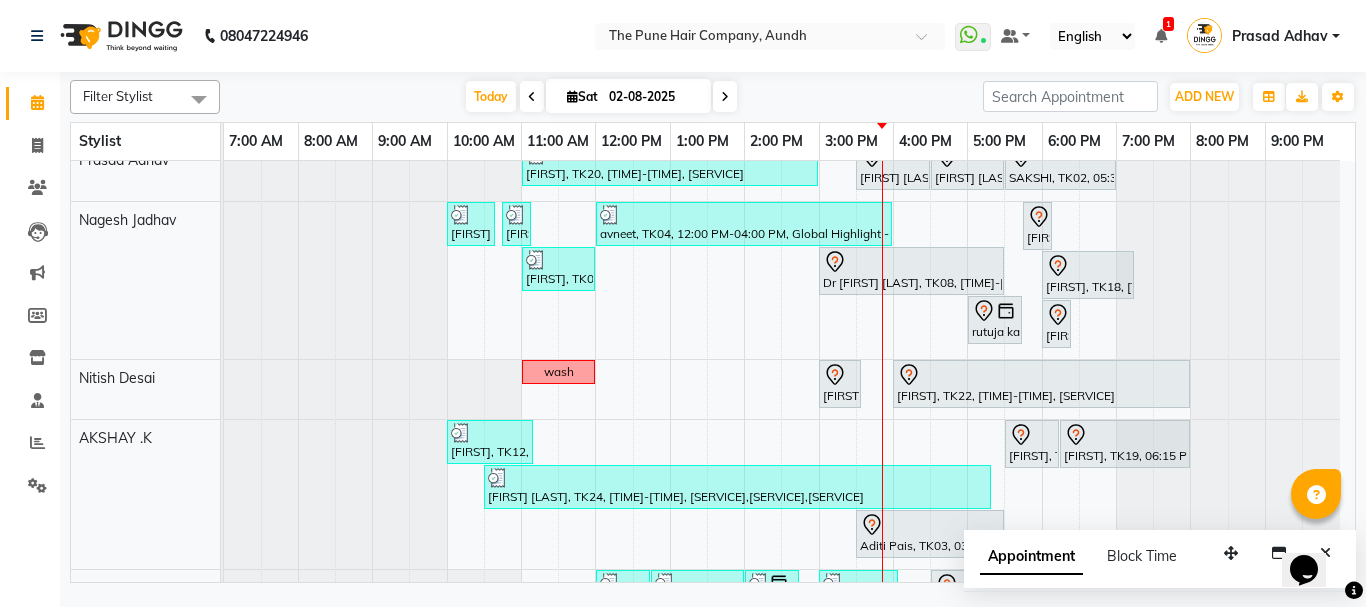 scroll, scrollTop: 119, scrollLeft: 0, axis: vertical 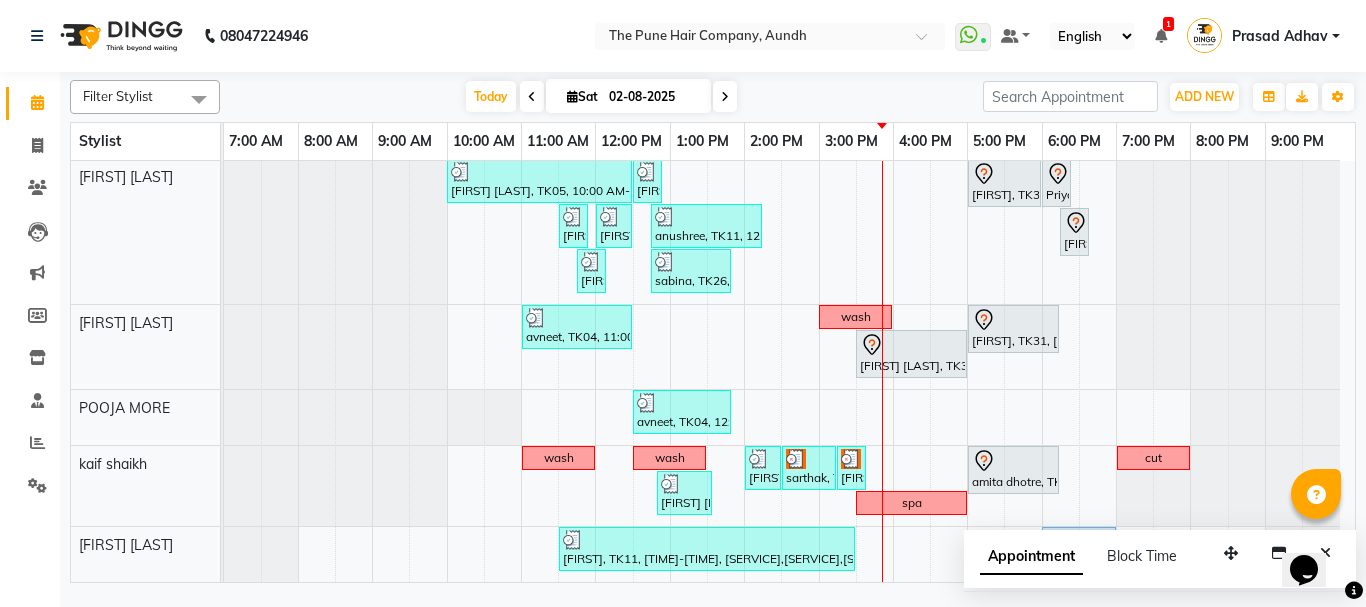 click on "reshma, TK20, 11:00 AM-03:00 PM, Global Highlight - Majirel Highlights Short             PRATIK  KAMTHE , TK16, 03:30 PM-04:30 PM, Cut Male ( Top Stylist )             PRATIK  KAMTHE , TK16, 04:30 PM-05:30 PM, Hair Color Majirel - Majirel Global Male             SAKSHI, TK02, 05:30 PM-07:00 PM, Hair wash & blow dry - long     ritesh singh, TK10, 10:00 AM-10:40 AM, Cut male (Expert)     ritesh singh, TK10, 10:45 AM-11:05 AM,  Beard Crafting     avneet, TK04, 12:00 PM-04:00 PM, Global Highlight - Inoa Highlights Long             rutuja kandekar, TK13, 05:45 PM-06:00 PM,  Additional Hair Wash (Female)     avneet, TK04, 11:00 AM-12:00 PM, Prelighting - Medium             Dr Swati Apte, TK08, 03:00 PM-05:30 PM, Hair Color Inoa - Inoa Touchup 2 Inch             Sourabh, TK18, 06:00 PM-07:15 PM, Cut Female (Expert)             rutuja kandekar, TK13, 05:00 PM-05:45 PM, Cut Female (Expert)             rutuja kandekar, TK13, 06:00 PM-06:15 PM,  Additional Hair Wash (Female)  wash" at bounding box center (789, -38) 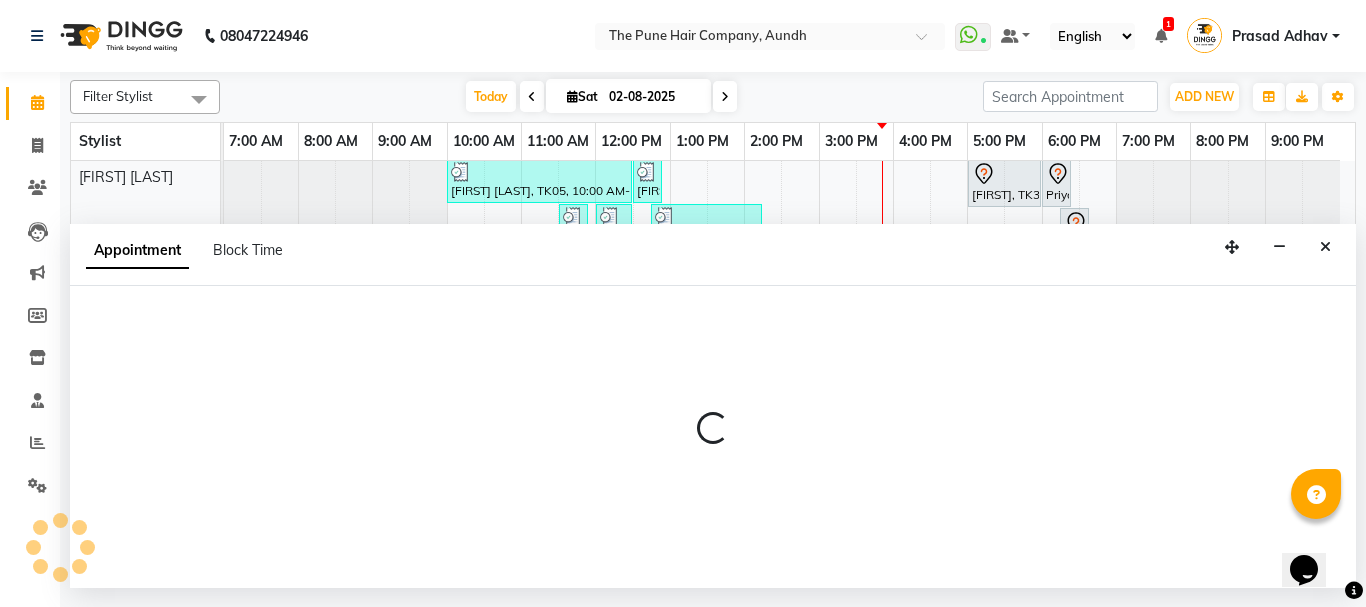 select on "78334" 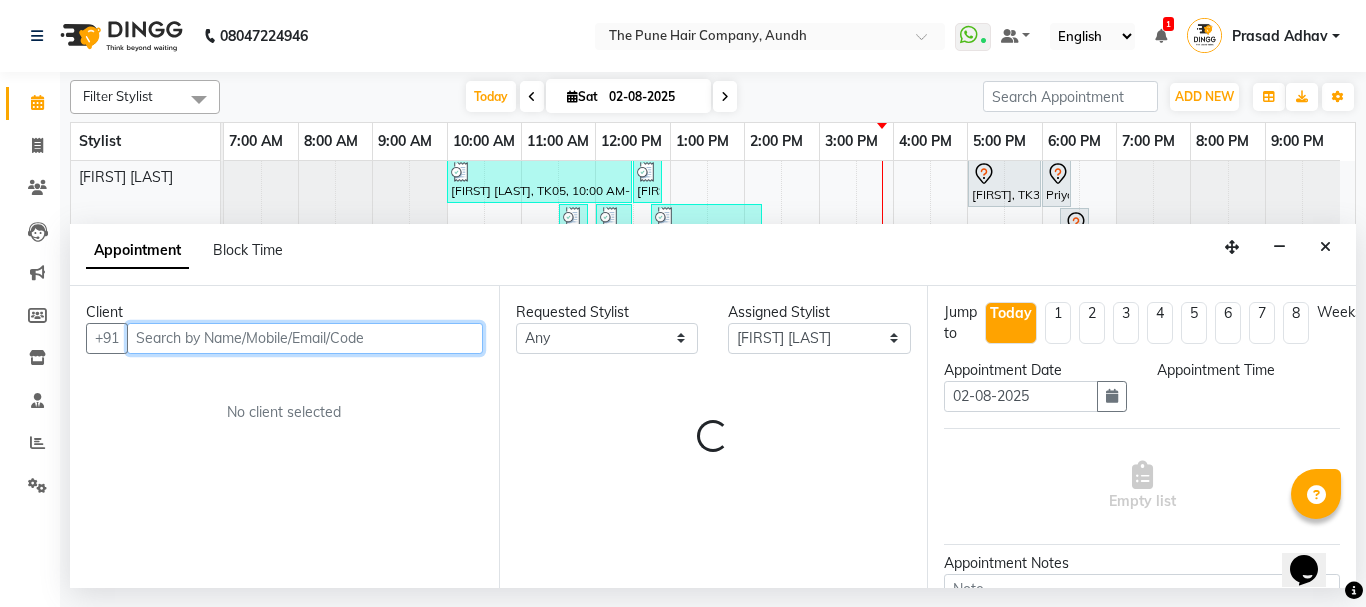 select on "960" 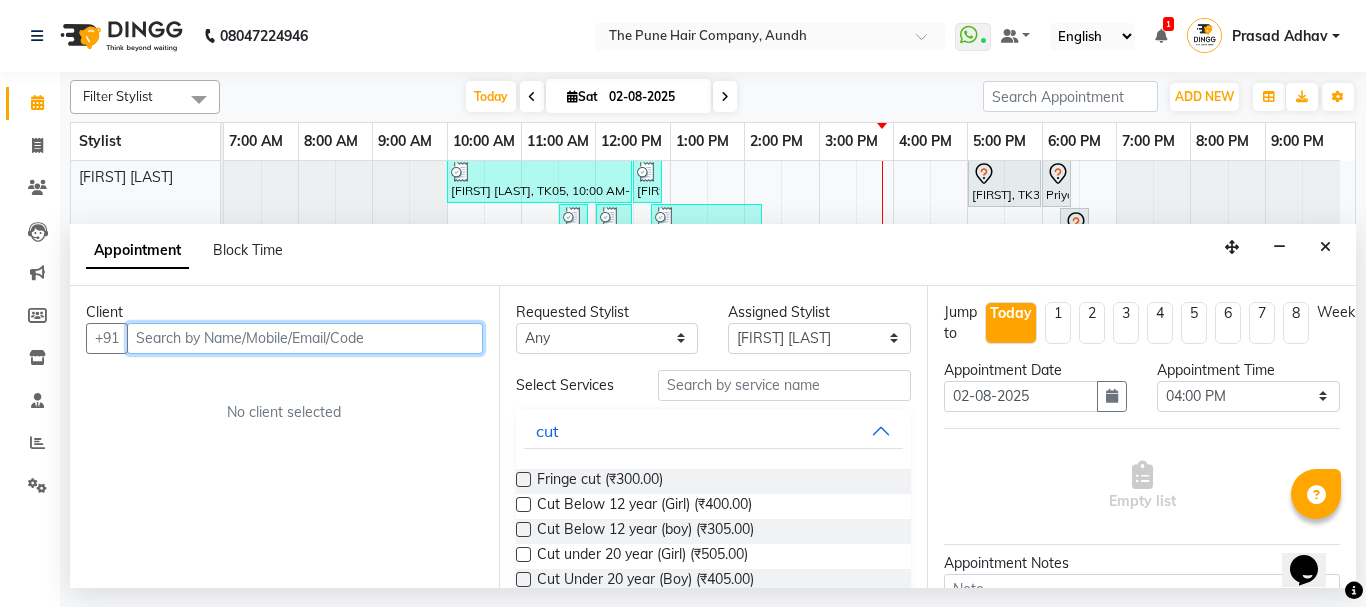 click at bounding box center [305, 338] 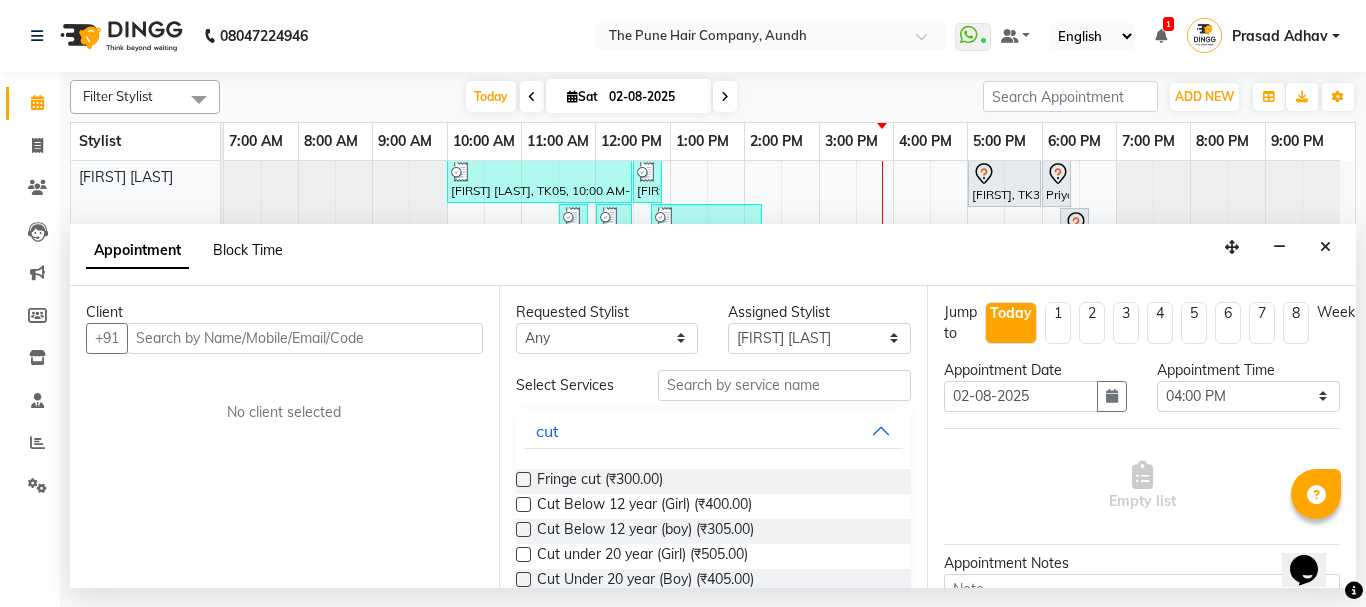 click on "Block Time" at bounding box center [248, 250] 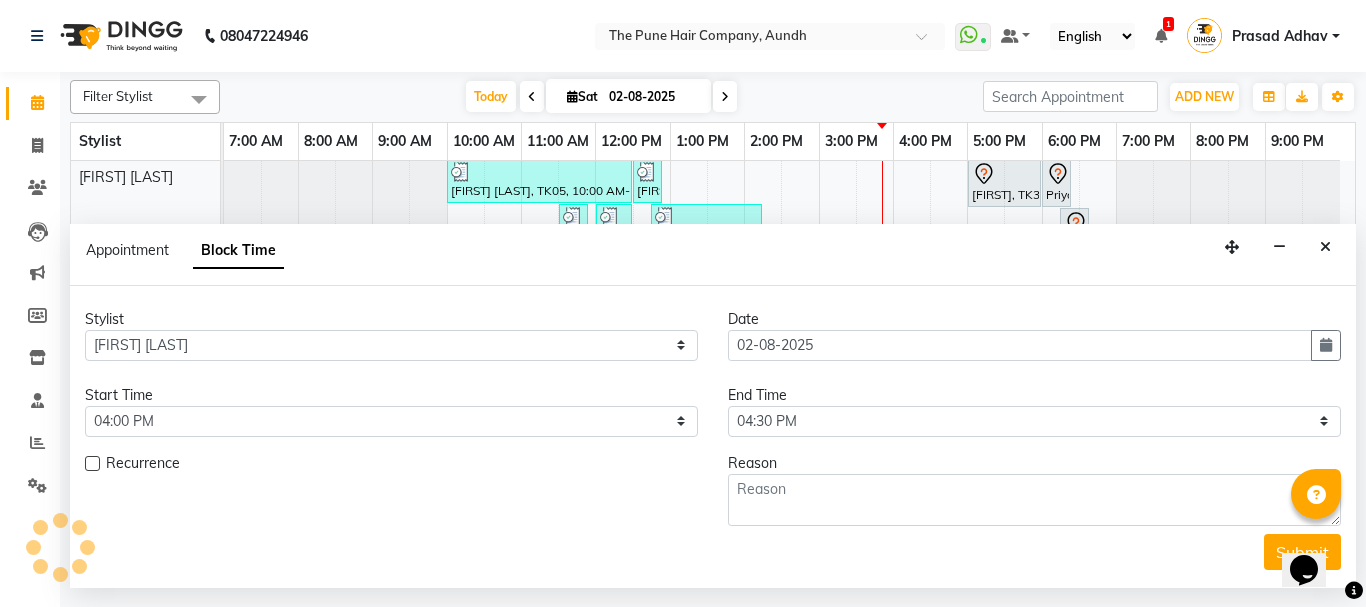 scroll, scrollTop: 819, scrollLeft: 0, axis: vertical 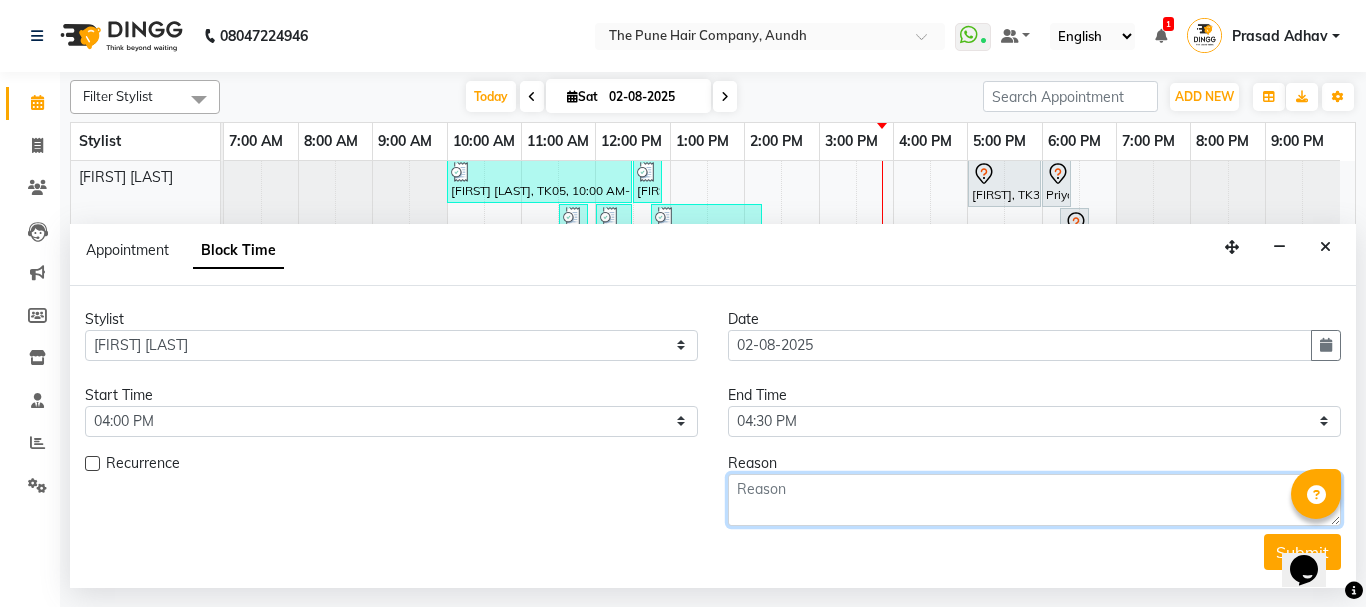 click at bounding box center [1034, 500] 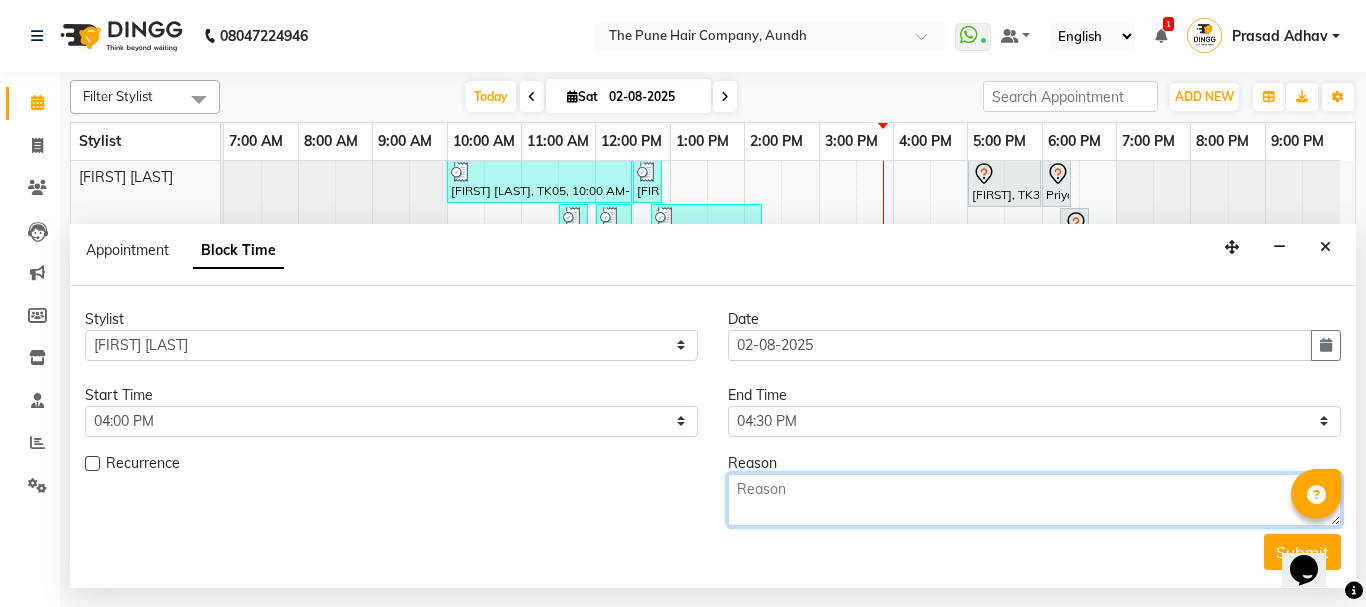 click at bounding box center [1034, 500] 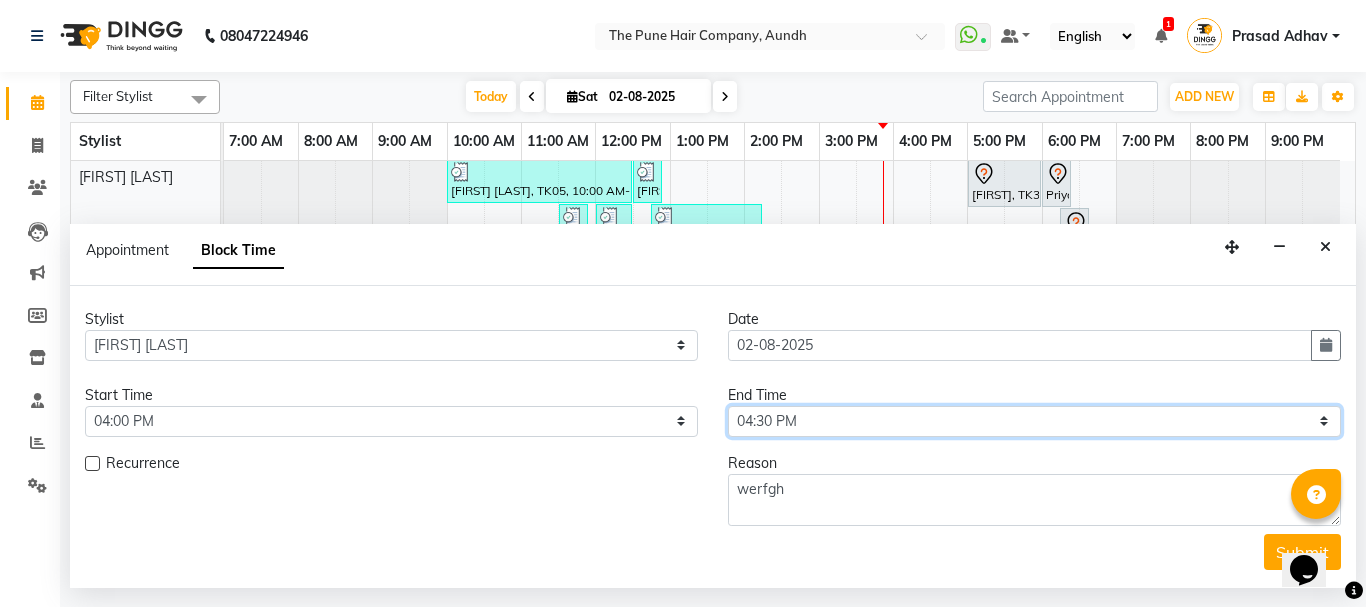 click on "Select 08:00 AM 08:15 AM 08:30 AM 08:45 AM 09:00 AM 09:15 AM 09:30 AM 09:45 AM 10:00 AM 10:15 AM 10:30 AM 10:45 AM 11:00 AM 11:15 AM 11:30 AM 11:45 AM 12:00 PM 12:15 PM 12:30 PM 12:45 PM 01:00 PM 01:15 PM 01:30 PM 01:45 PM 02:00 PM 02:15 PM 02:30 PM 02:45 PM 03:00 PM 03:15 PM 03:30 PM 03:45 PM 04:00 PM 04:15 PM 04:30 PM 04:45 PM 05:00 PM 05:15 PM 05:30 PM 05:45 PM 06:00 PM 06:15 PM 06:30 PM 06:45 PM 07:00 PM 07:15 PM 07:30 PM 07:45 PM 08:00 PM 08:15 PM 08:30 PM 08:45 PM 09:00 PM" at bounding box center [1034, 421] 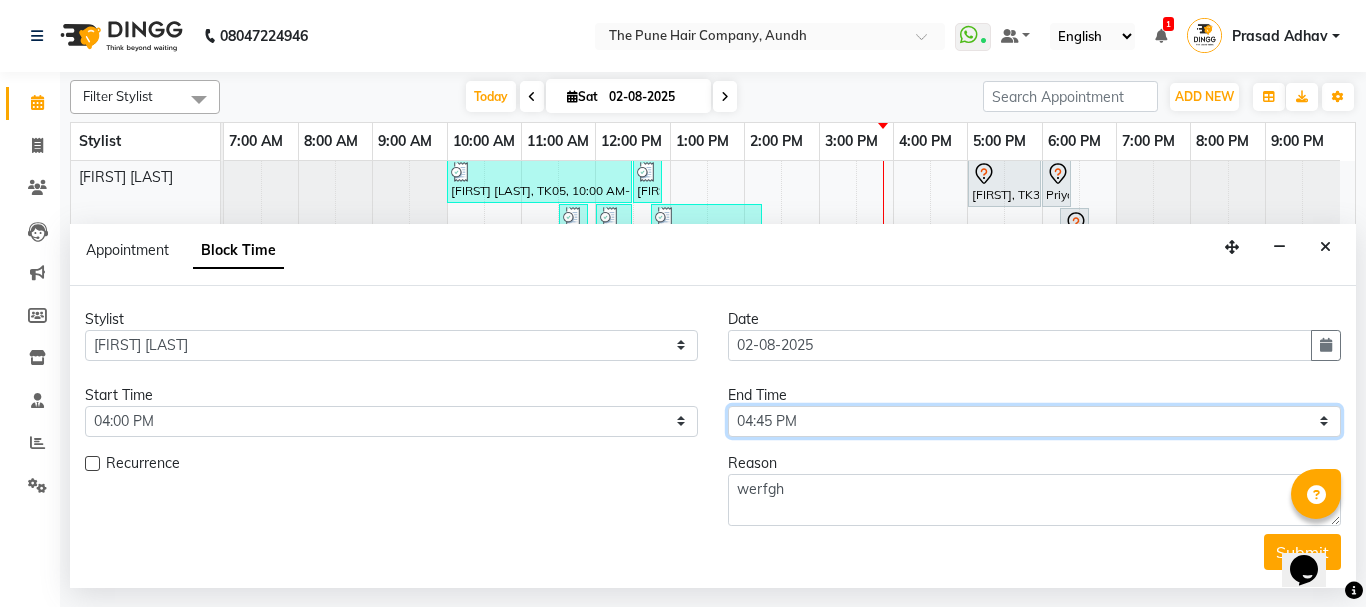 click on "Select 08:00 AM 08:15 AM 08:30 AM 08:45 AM 09:00 AM 09:15 AM 09:30 AM 09:45 AM 10:00 AM 10:15 AM 10:30 AM 10:45 AM 11:00 AM 11:15 AM 11:30 AM 11:45 AM 12:00 PM 12:15 PM 12:30 PM 12:45 PM 01:00 PM 01:15 PM 01:30 PM 01:45 PM 02:00 PM 02:15 PM 02:30 PM 02:45 PM 03:00 PM 03:15 PM 03:30 PM 03:45 PM 04:00 PM 04:15 PM 04:30 PM 04:45 PM 05:00 PM 05:15 PM 05:30 PM 05:45 PM 06:00 PM 06:15 PM 06:30 PM 06:45 PM 07:00 PM 07:15 PM 07:30 PM 07:45 PM 08:00 PM 08:15 PM 08:30 PM 08:45 PM 09:00 PM" at bounding box center [1034, 421] 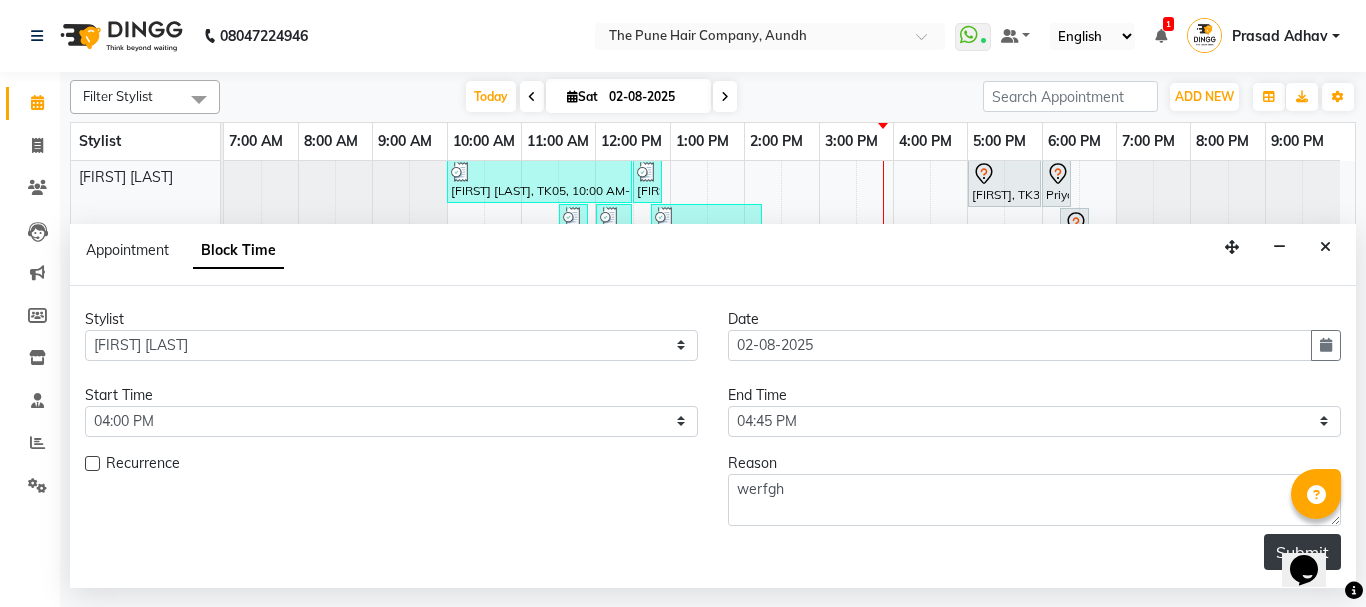 click on "Submit" at bounding box center (1302, 552) 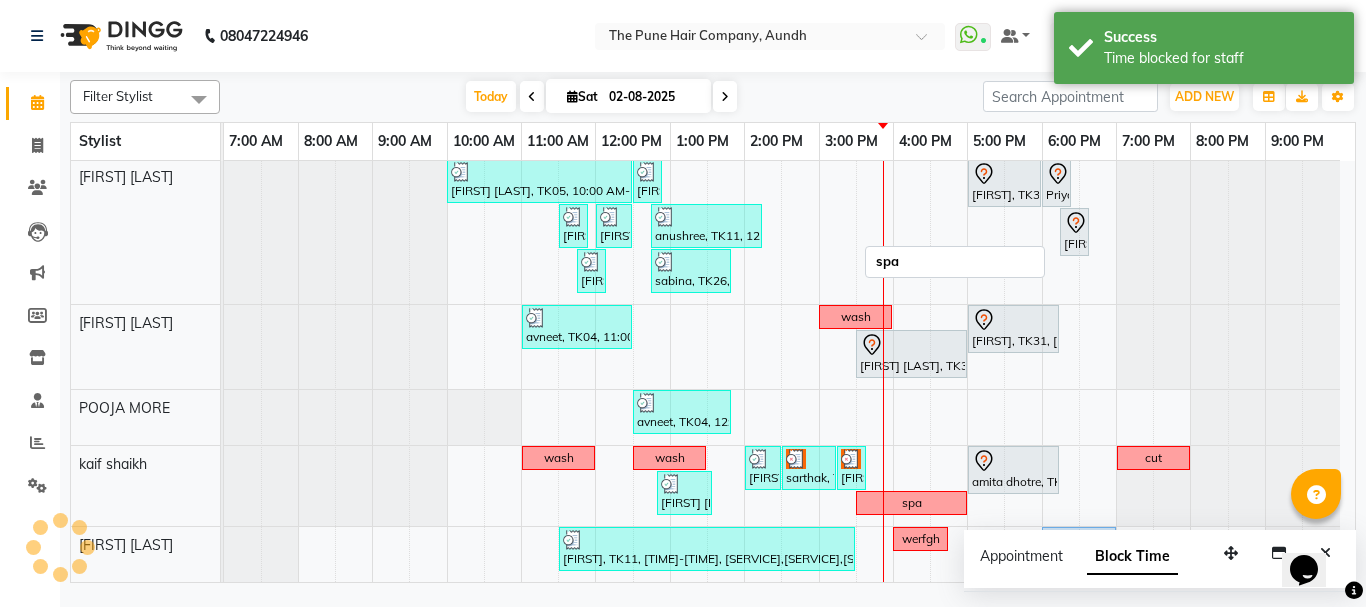 scroll, scrollTop: 819, scrollLeft: 0, axis: vertical 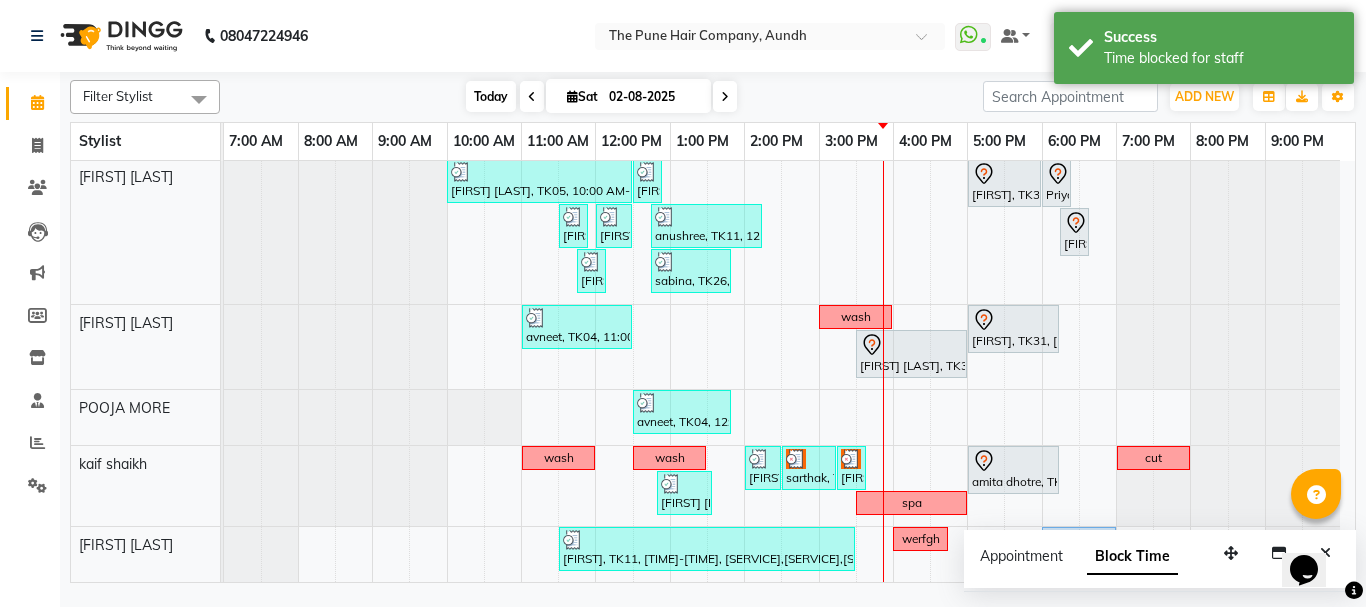 click on "Today" at bounding box center [491, 96] 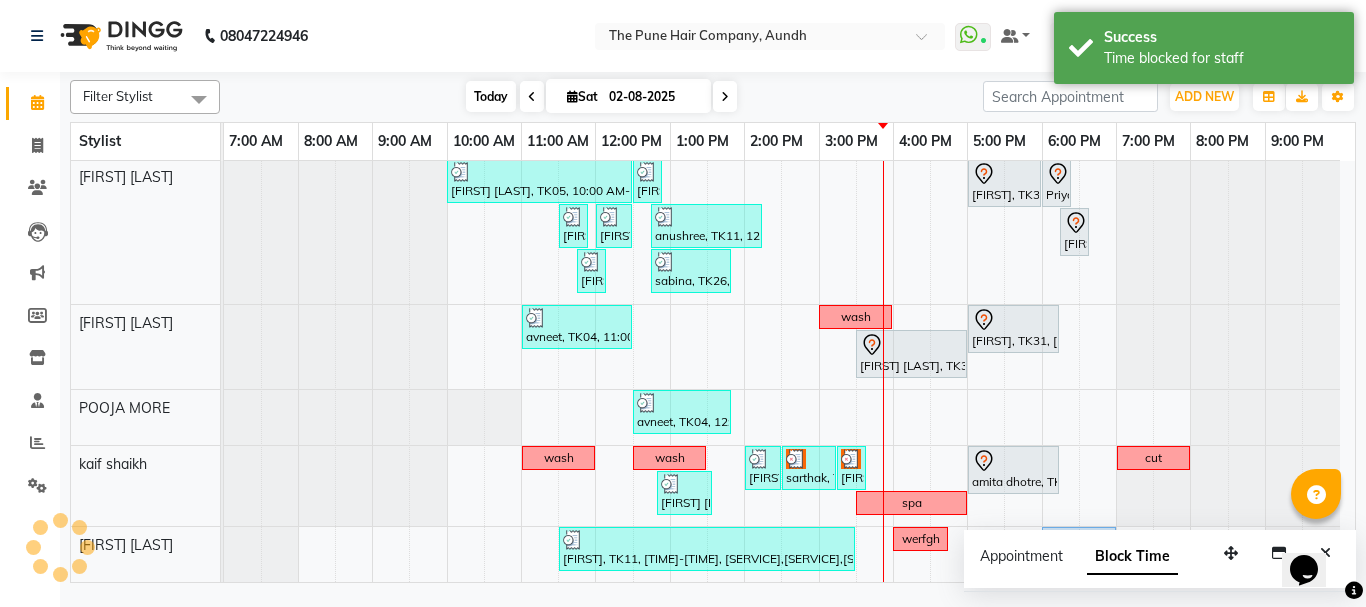 scroll, scrollTop: 819, scrollLeft: 0, axis: vertical 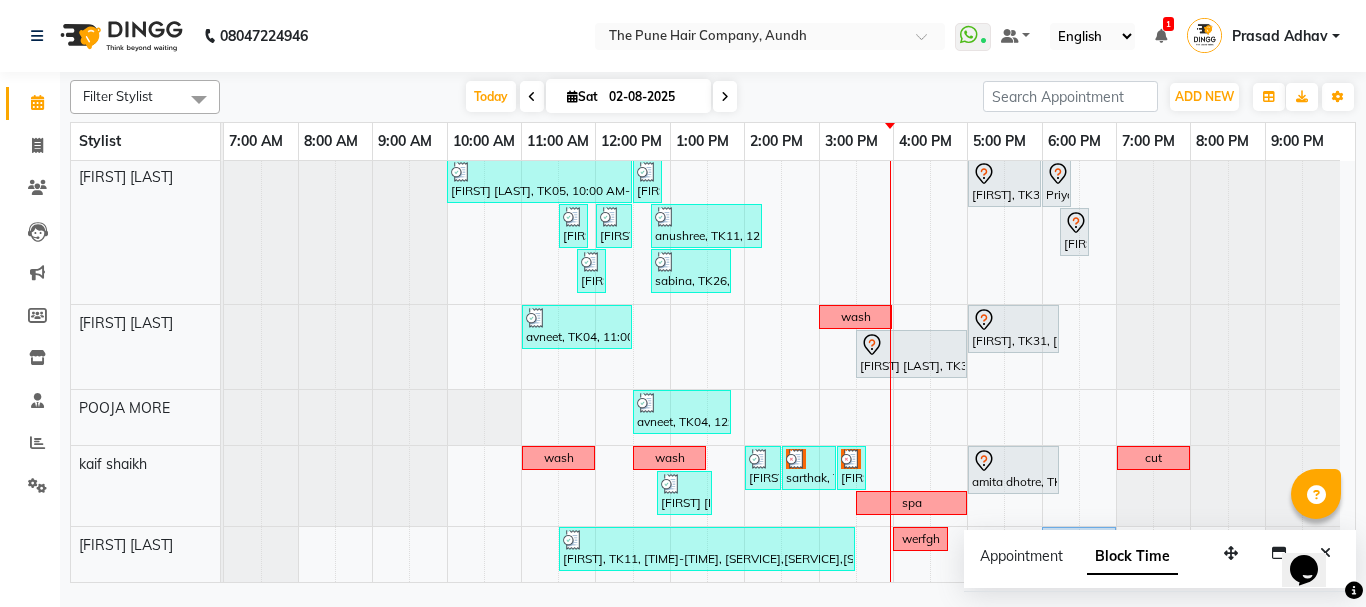 click at bounding box center (725, 96) 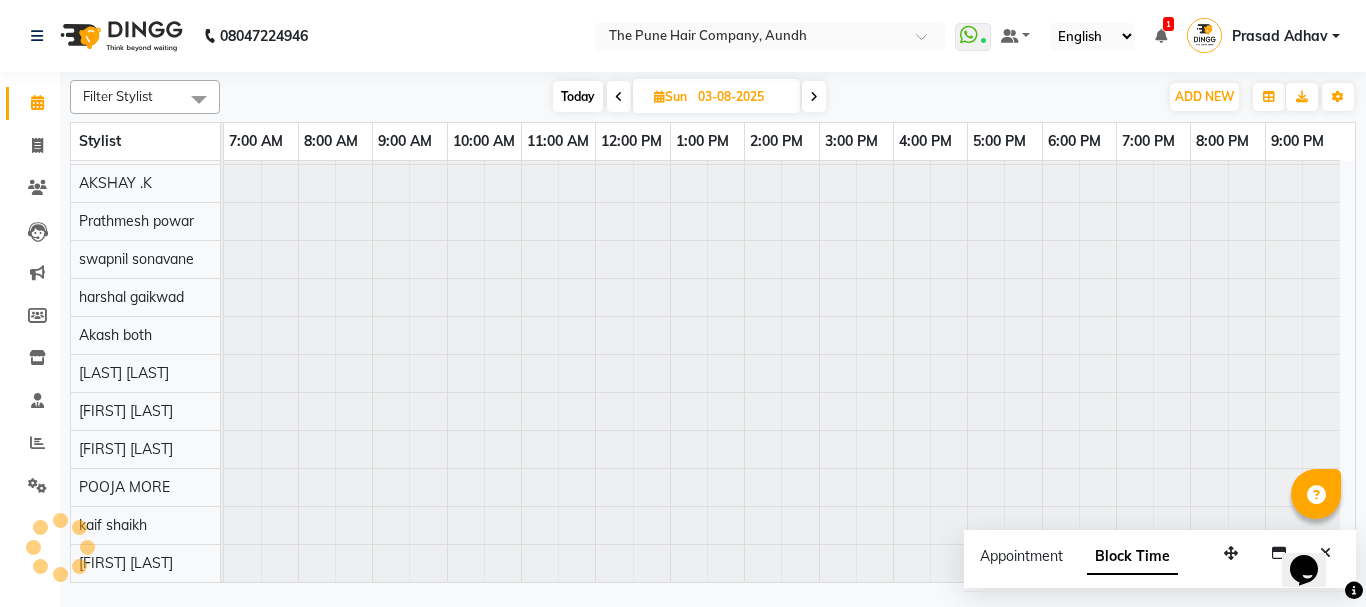 scroll, scrollTop: 110, scrollLeft: 0, axis: vertical 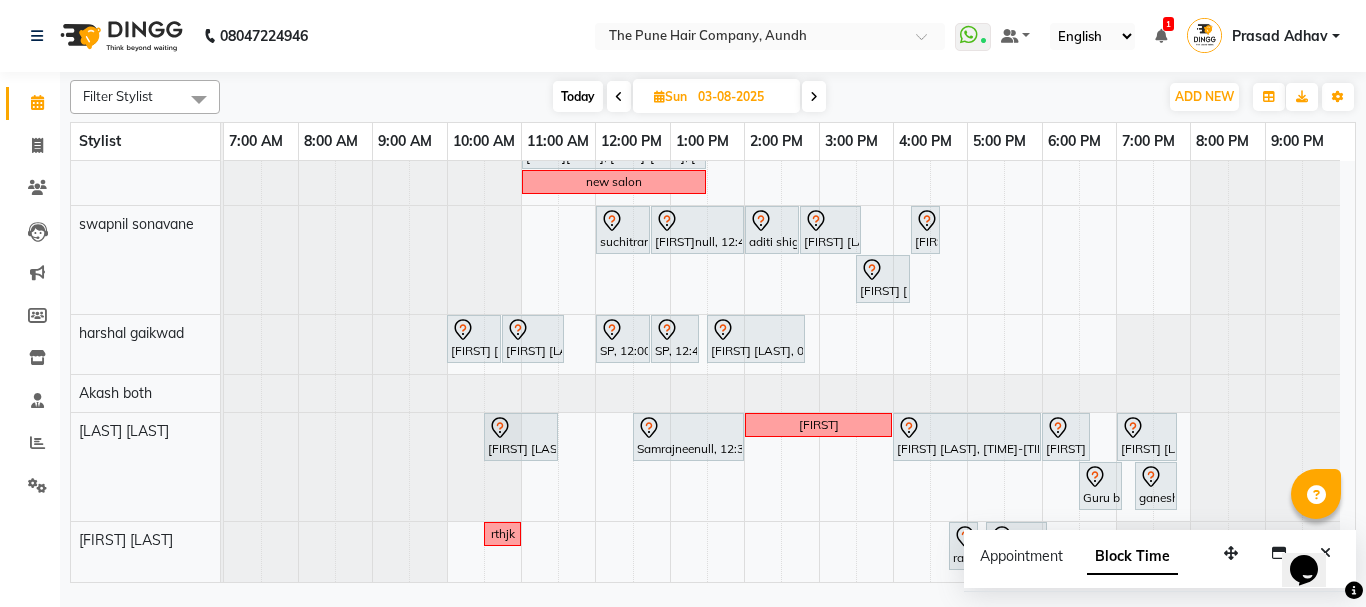 click at bounding box center [814, 97] 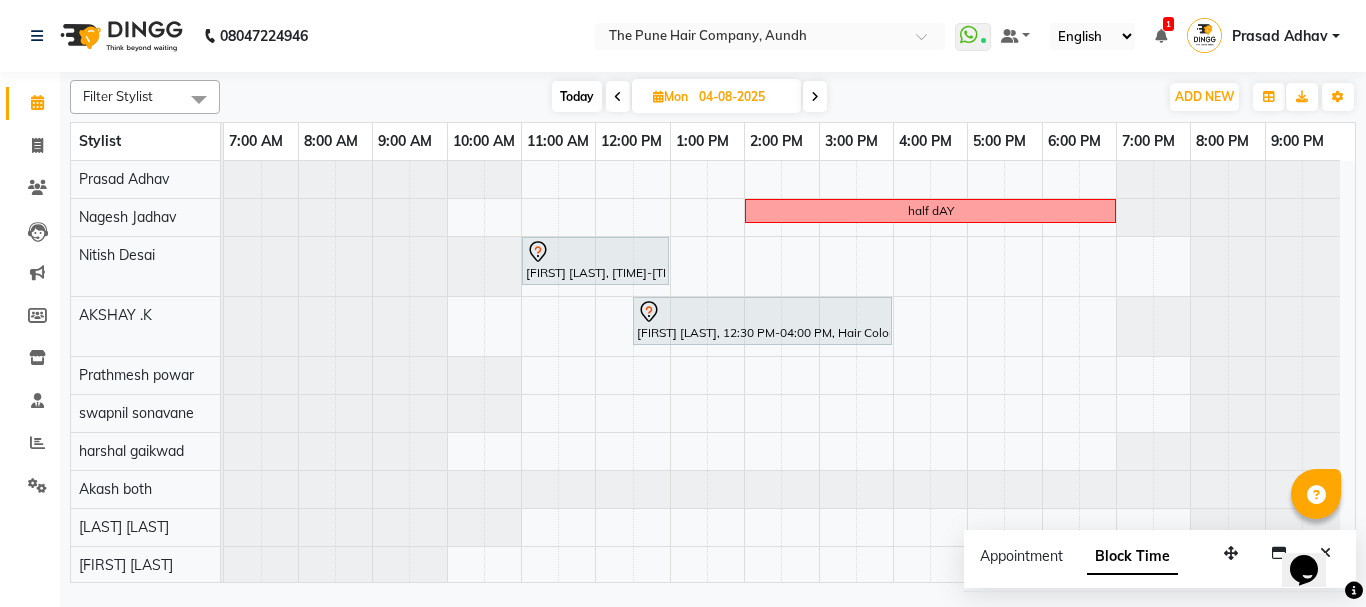 click at bounding box center (618, 97) 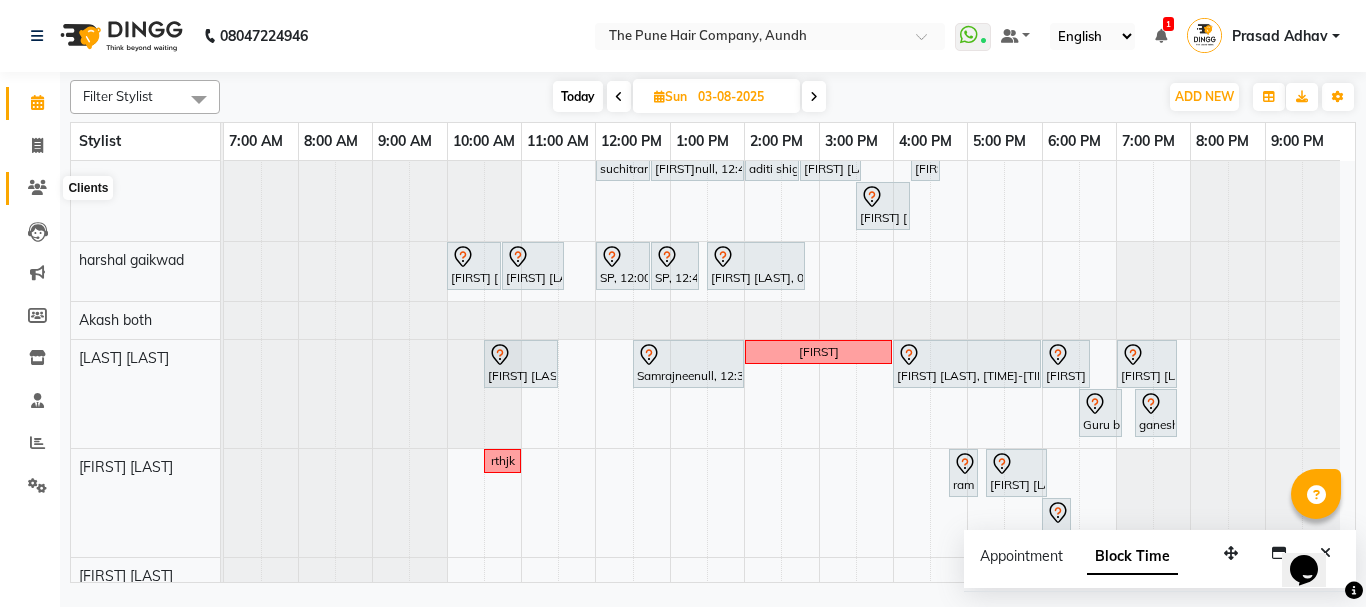 click 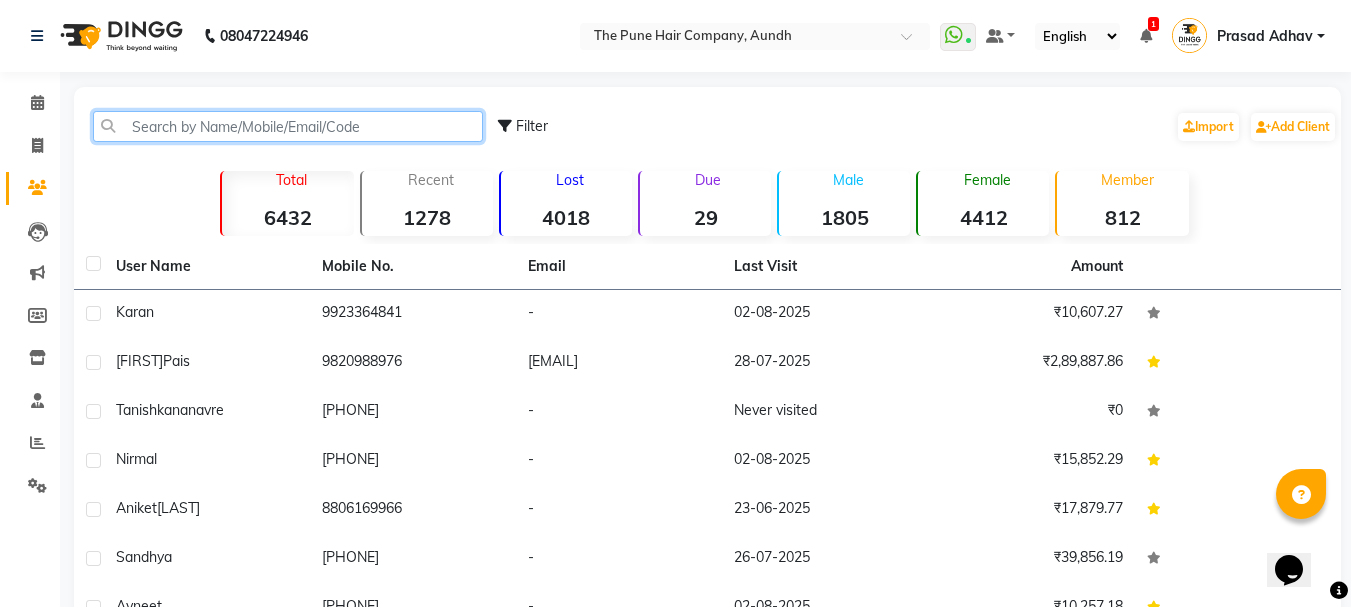 click 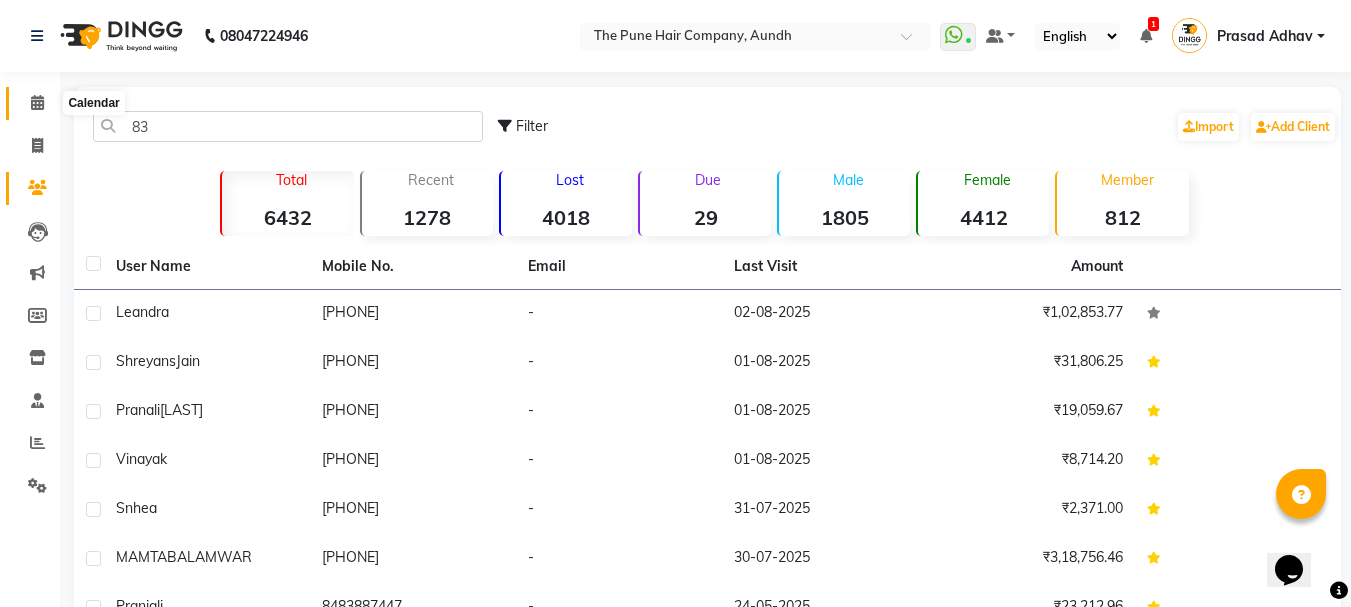 click 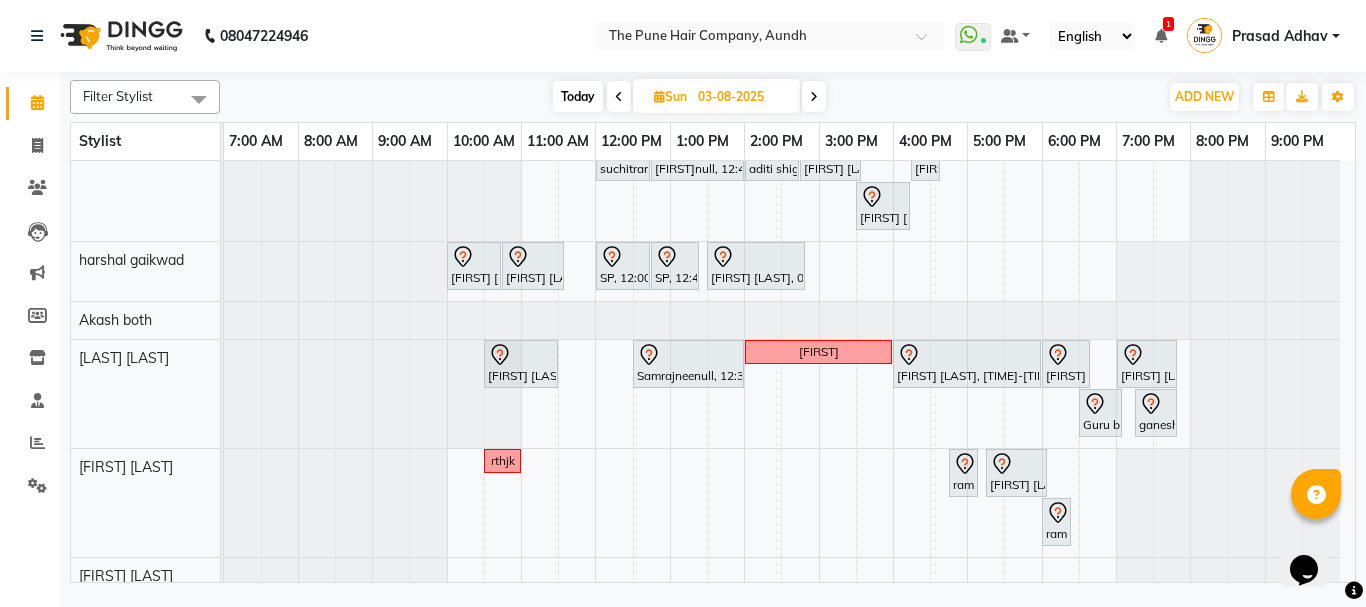 scroll, scrollTop: 627, scrollLeft: 0, axis: vertical 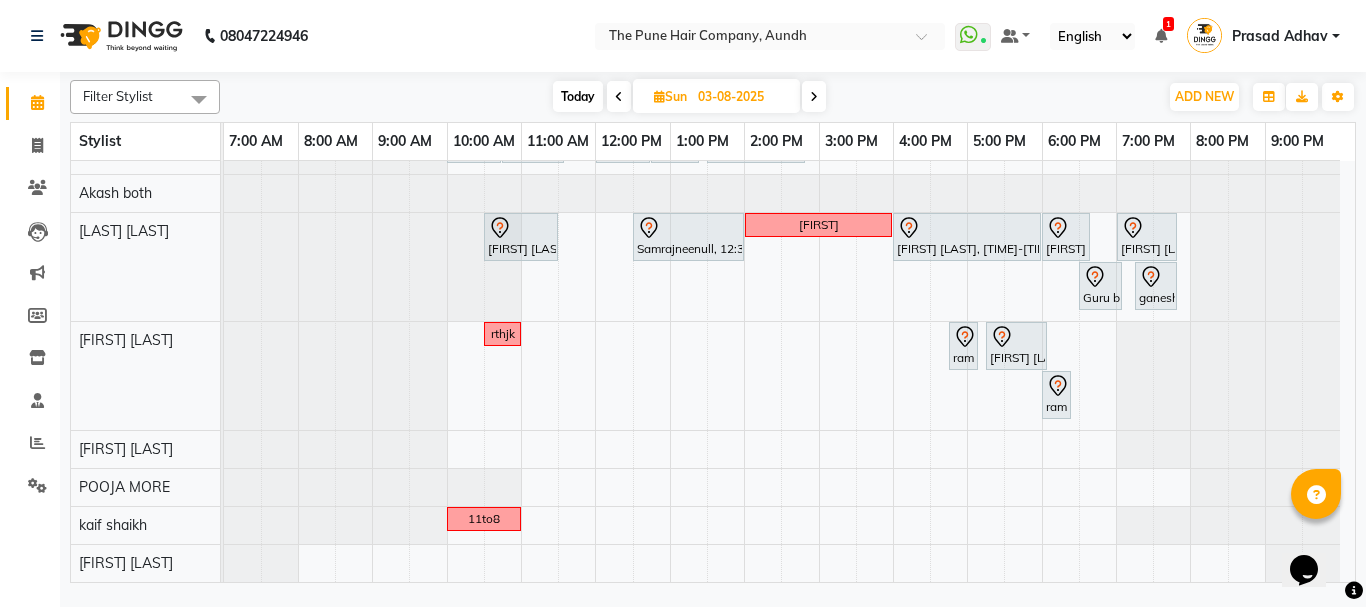 click on "Today" at bounding box center (578, 96) 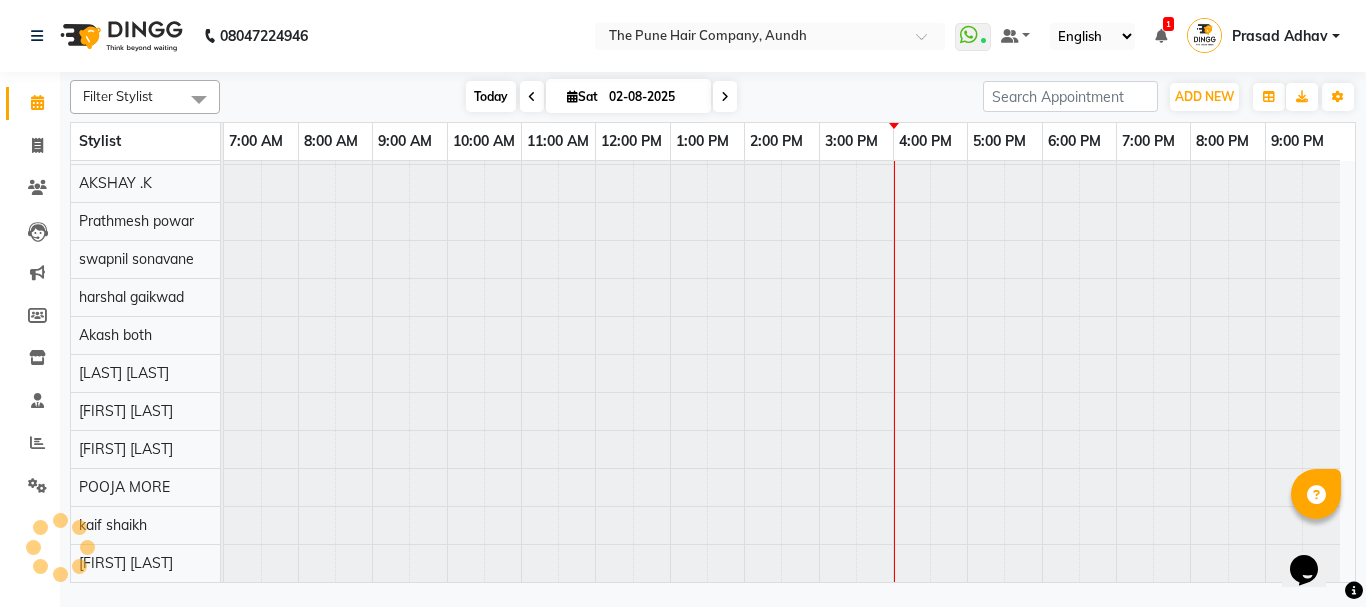 scroll, scrollTop: 110, scrollLeft: 0, axis: vertical 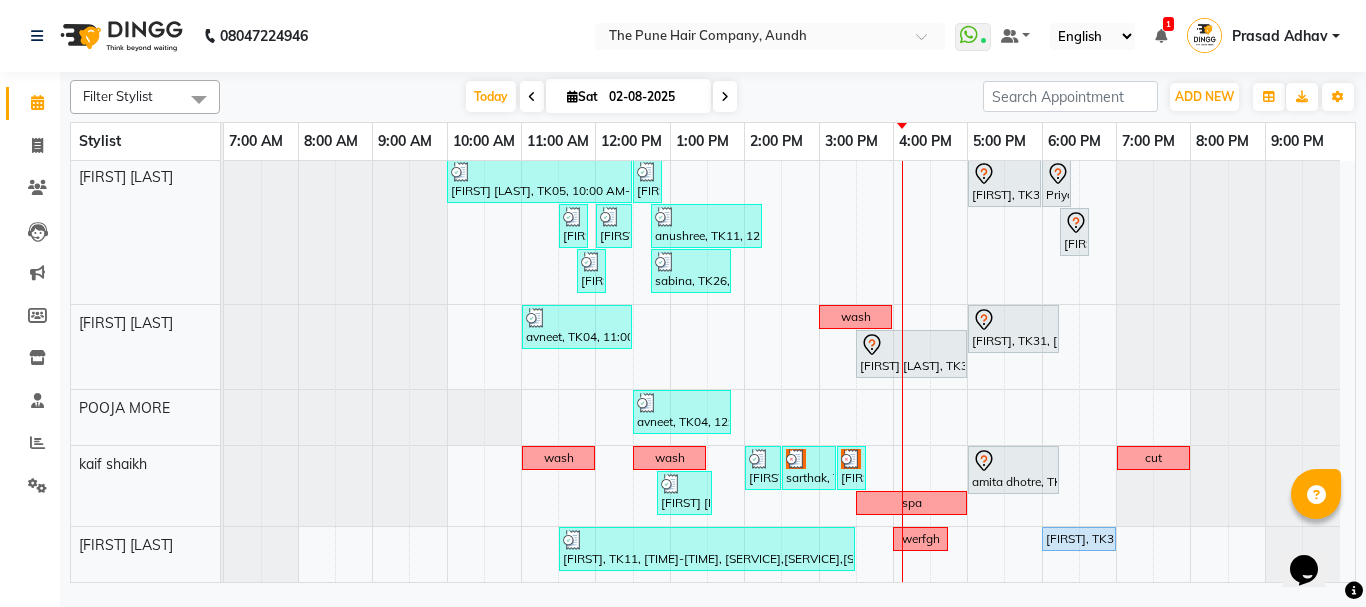 click at bounding box center (532, 96) 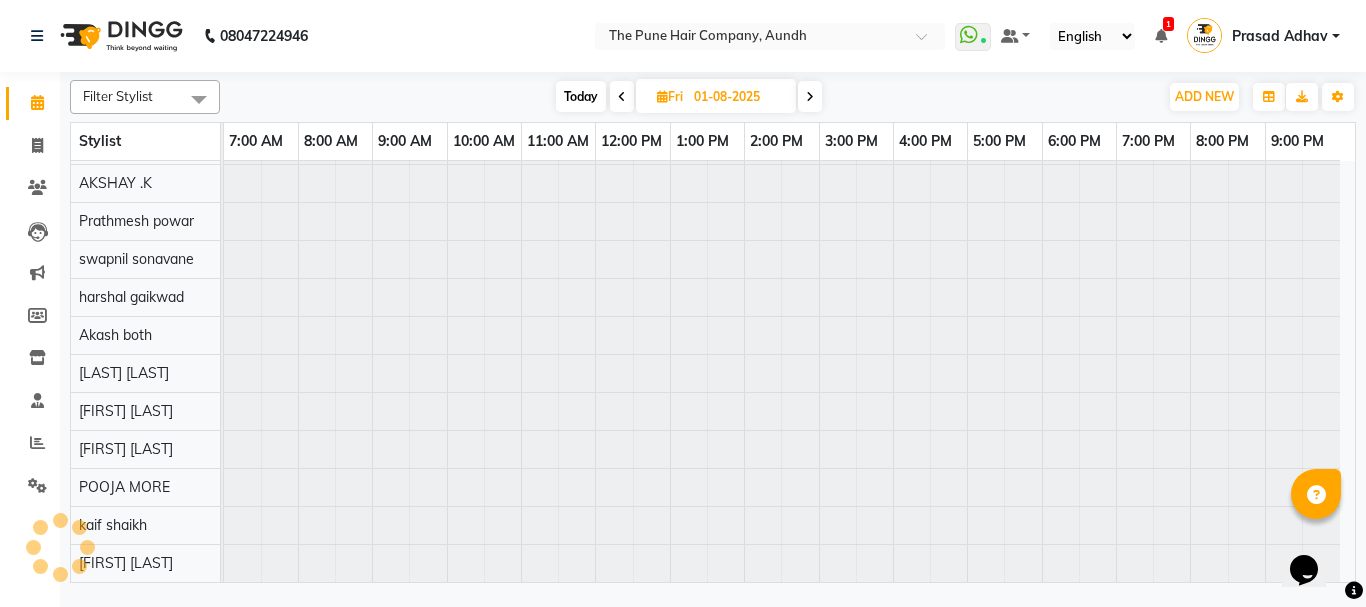 scroll, scrollTop: 110, scrollLeft: 0, axis: vertical 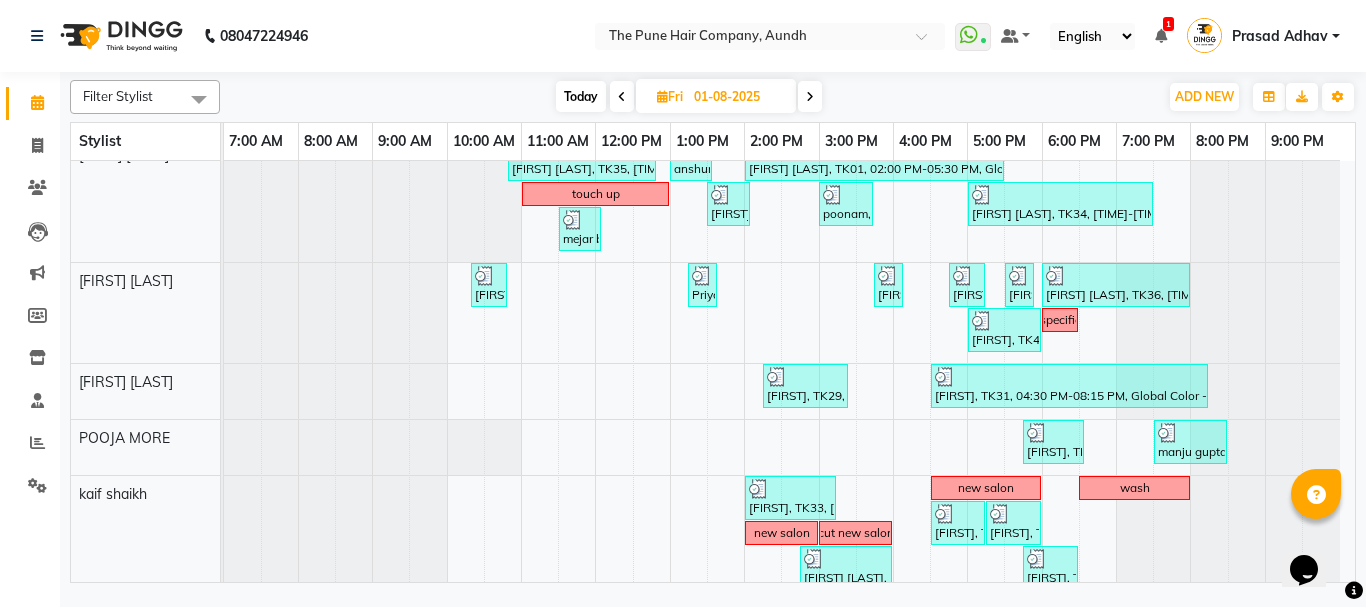 click at bounding box center [810, 96] 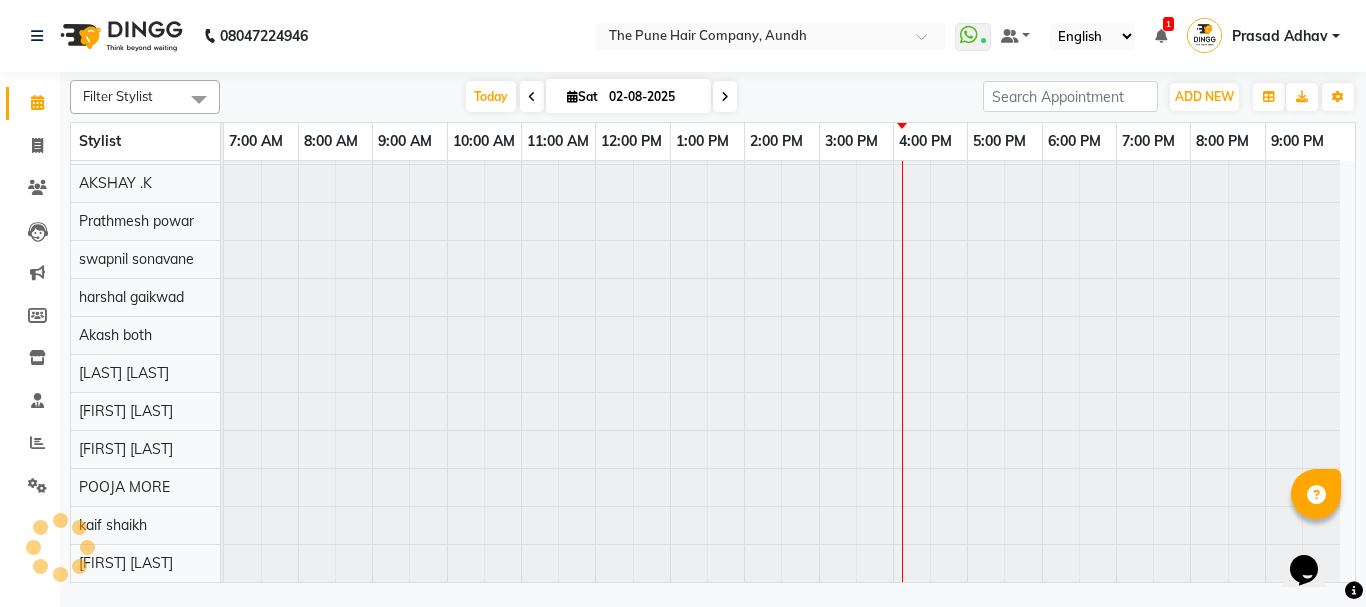 scroll, scrollTop: 110, scrollLeft: 0, axis: vertical 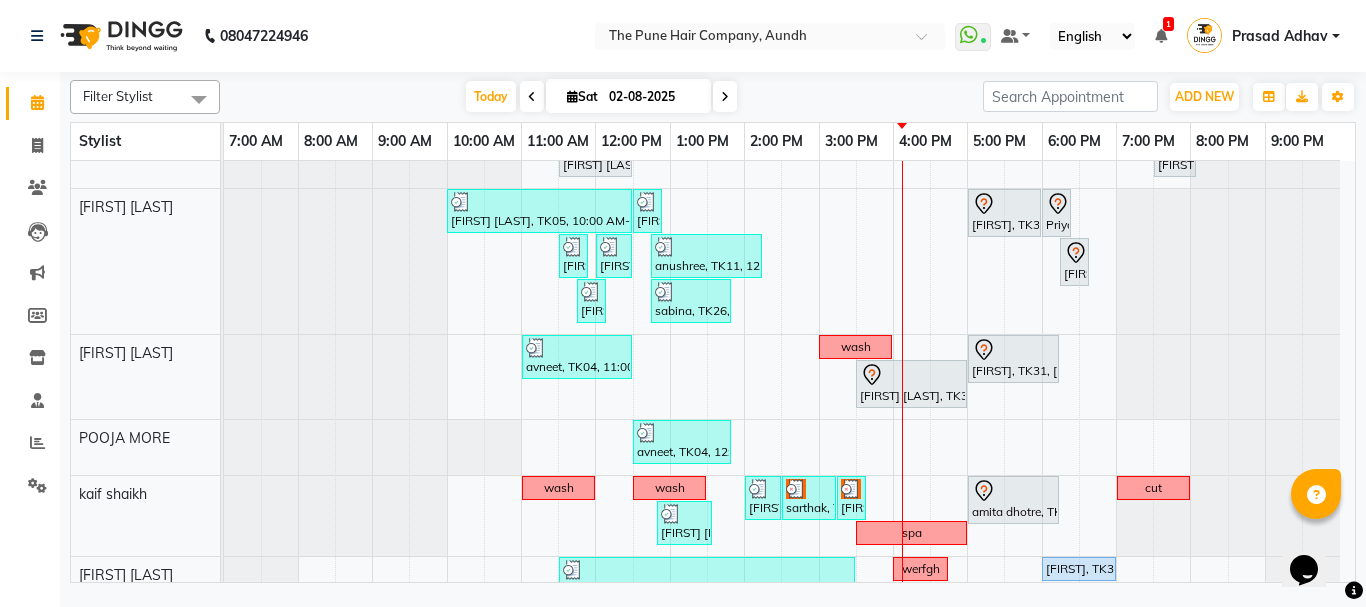 click at bounding box center [725, 96] 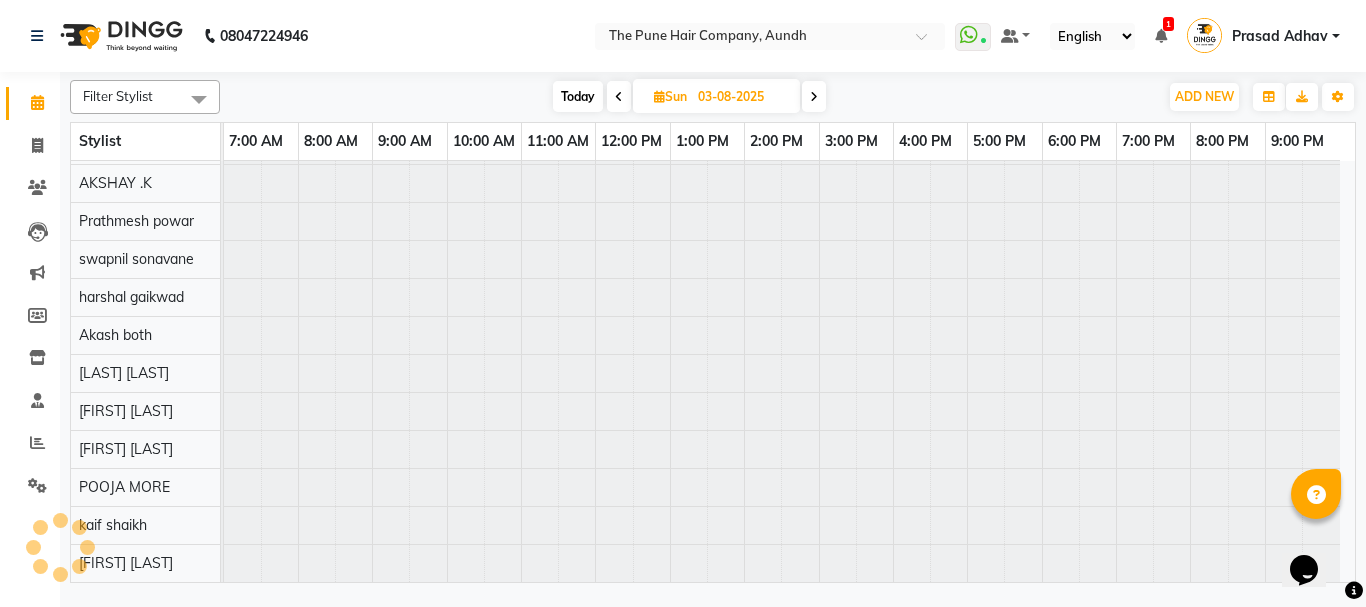 scroll, scrollTop: 110, scrollLeft: 0, axis: vertical 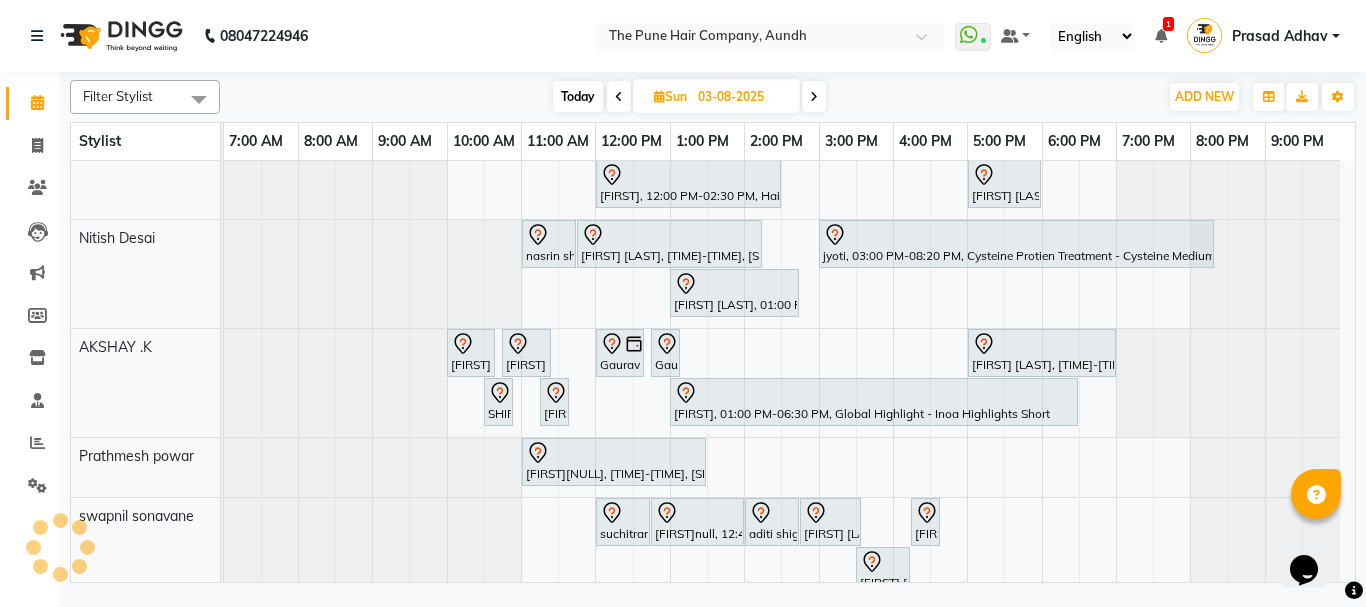 click on "Today" at bounding box center (578, 96) 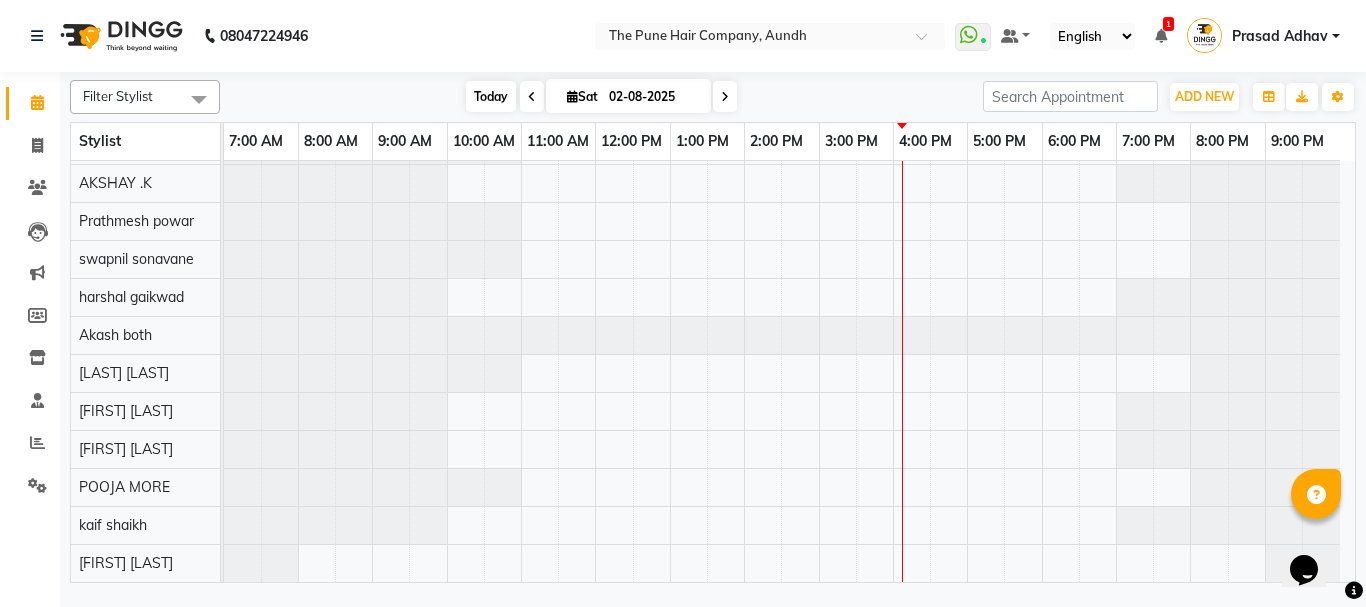 scroll, scrollTop: 110, scrollLeft: 0, axis: vertical 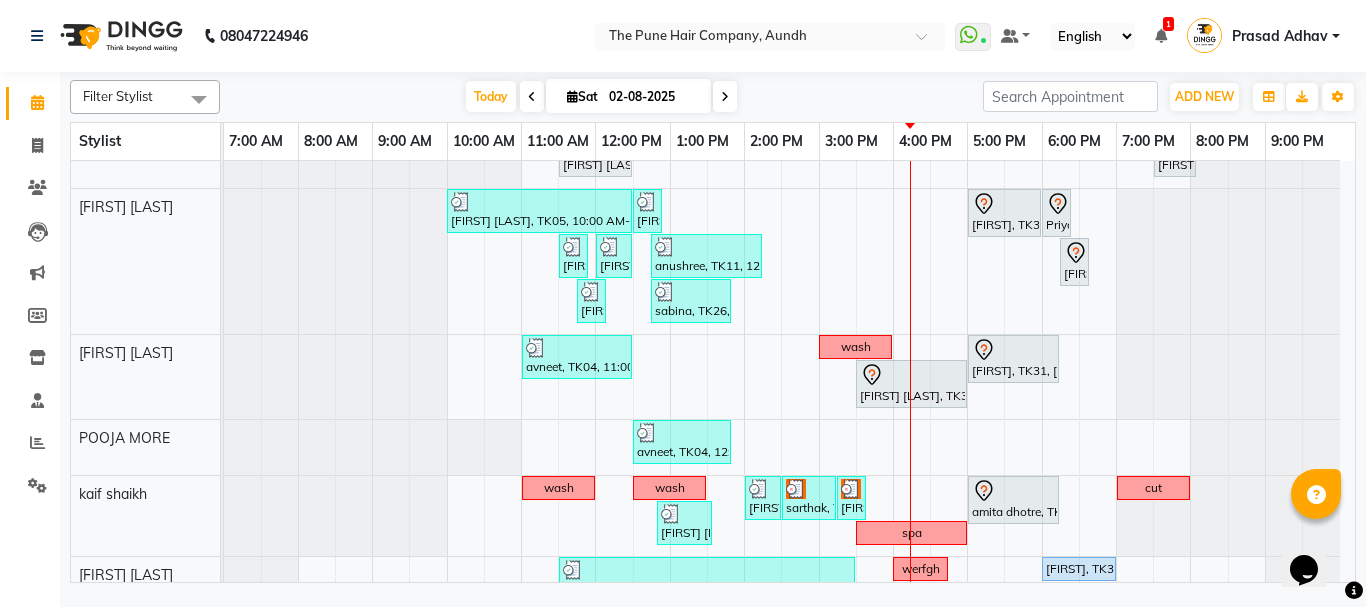 click at bounding box center (725, 96) 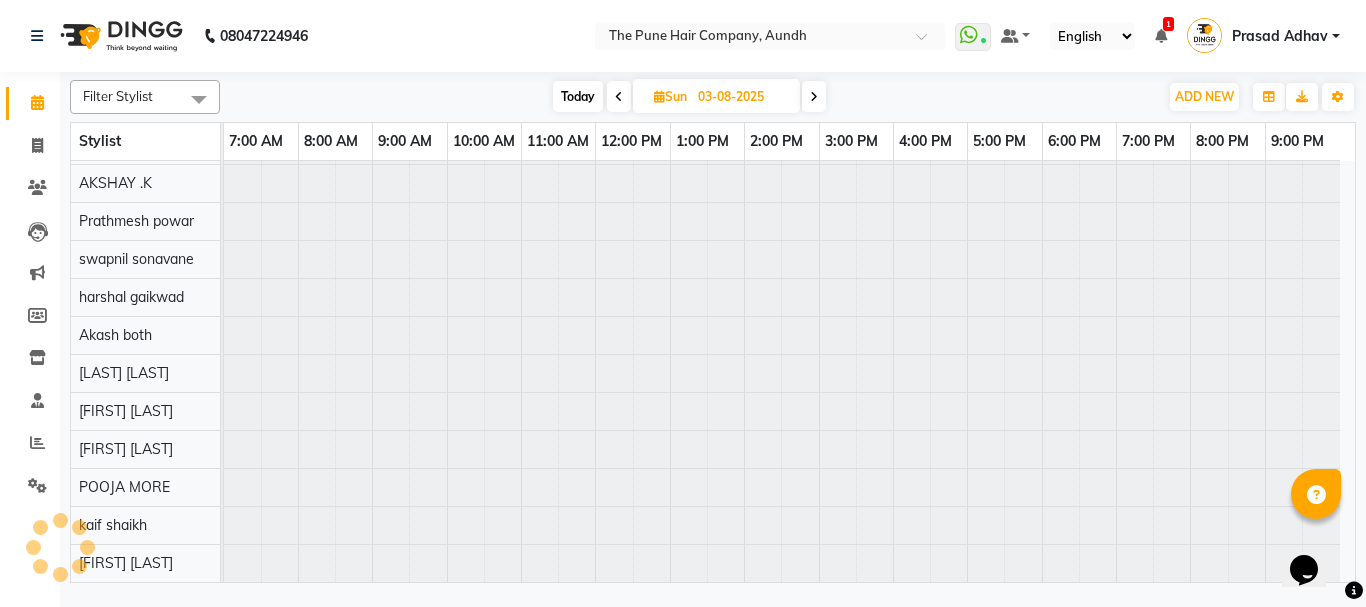 scroll, scrollTop: 110, scrollLeft: 0, axis: vertical 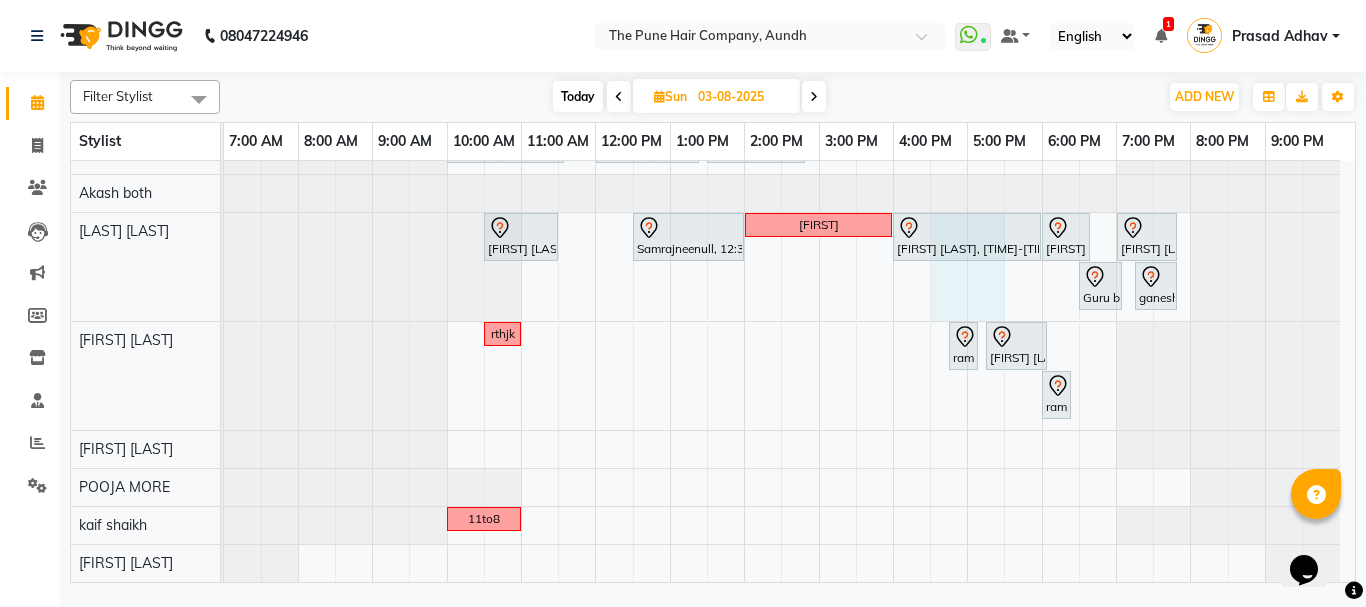 drag, startPoint x: 947, startPoint y: 277, endPoint x: 992, endPoint y: 276, distance: 45.01111 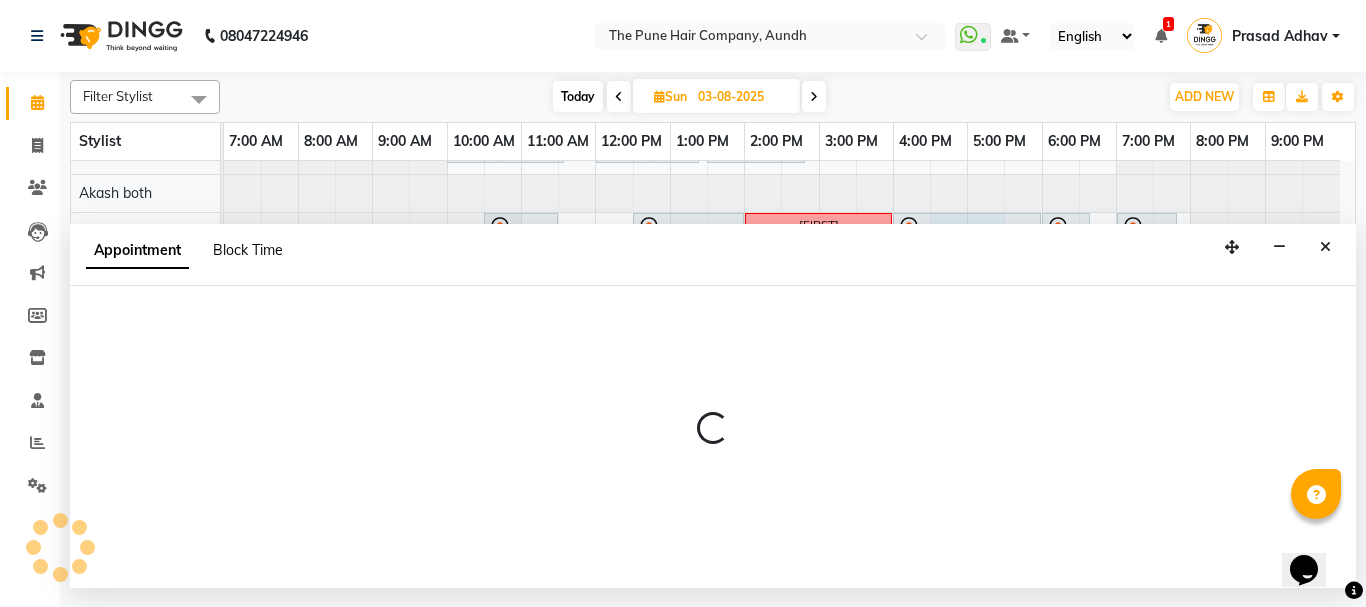 click on "Block Time" at bounding box center (248, 250) 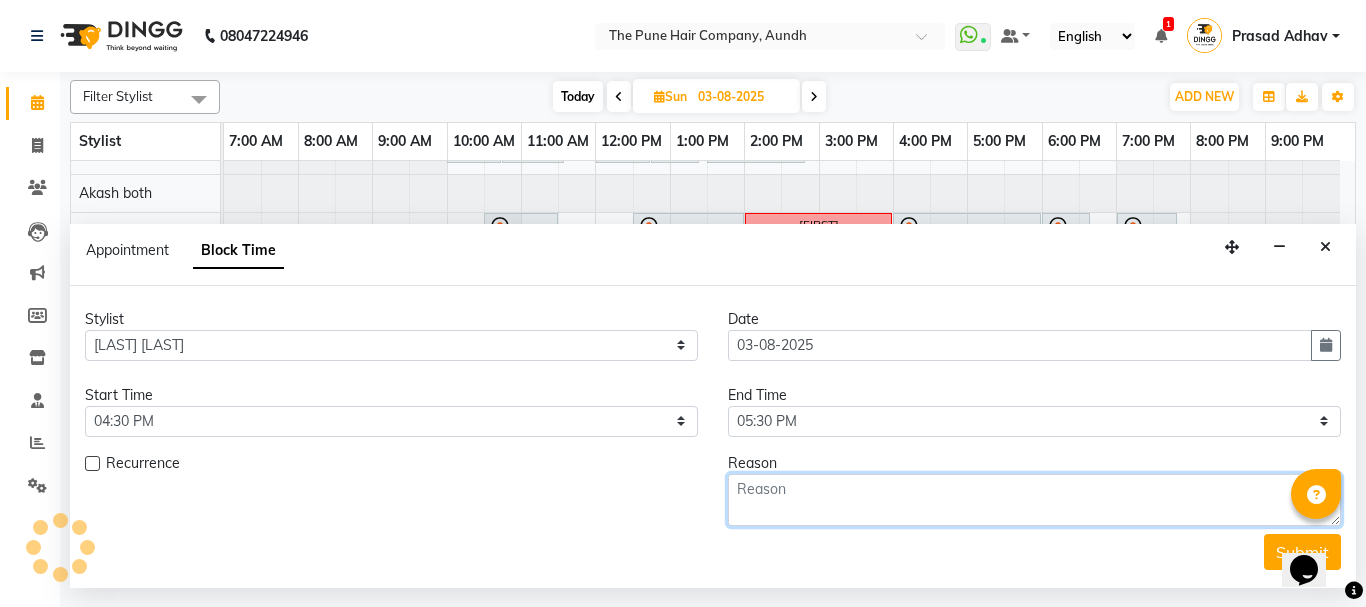 click at bounding box center [1034, 500] 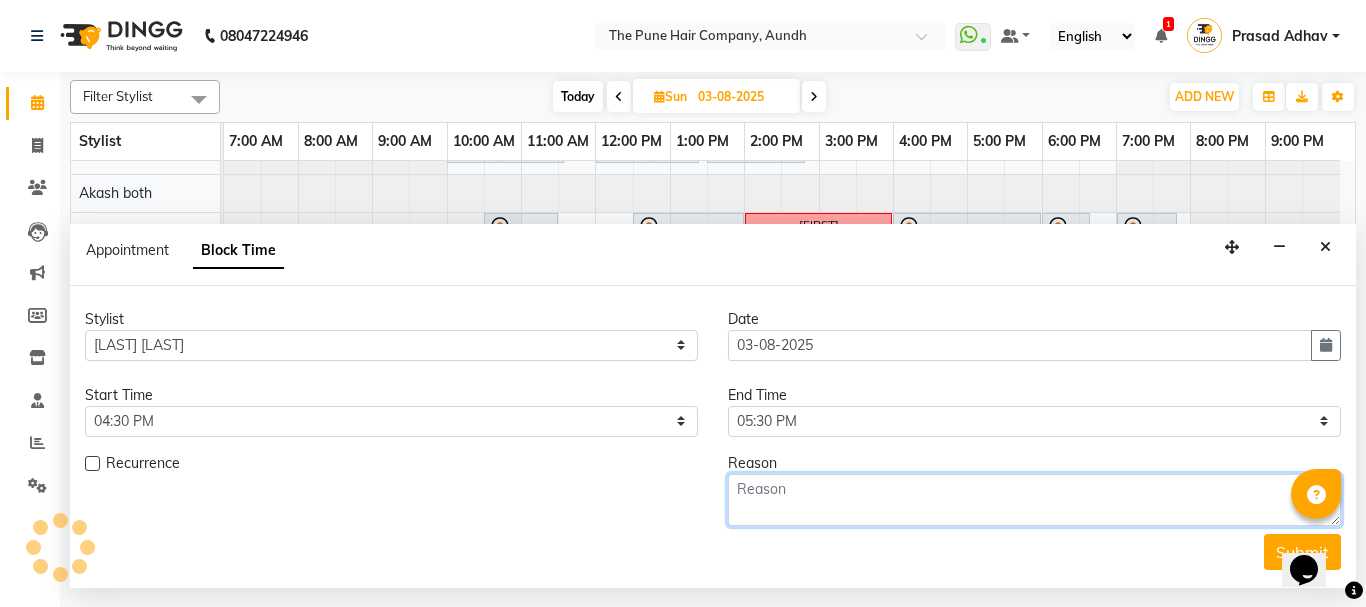scroll, scrollTop: 627, scrollLeft: 0, axis: vertical 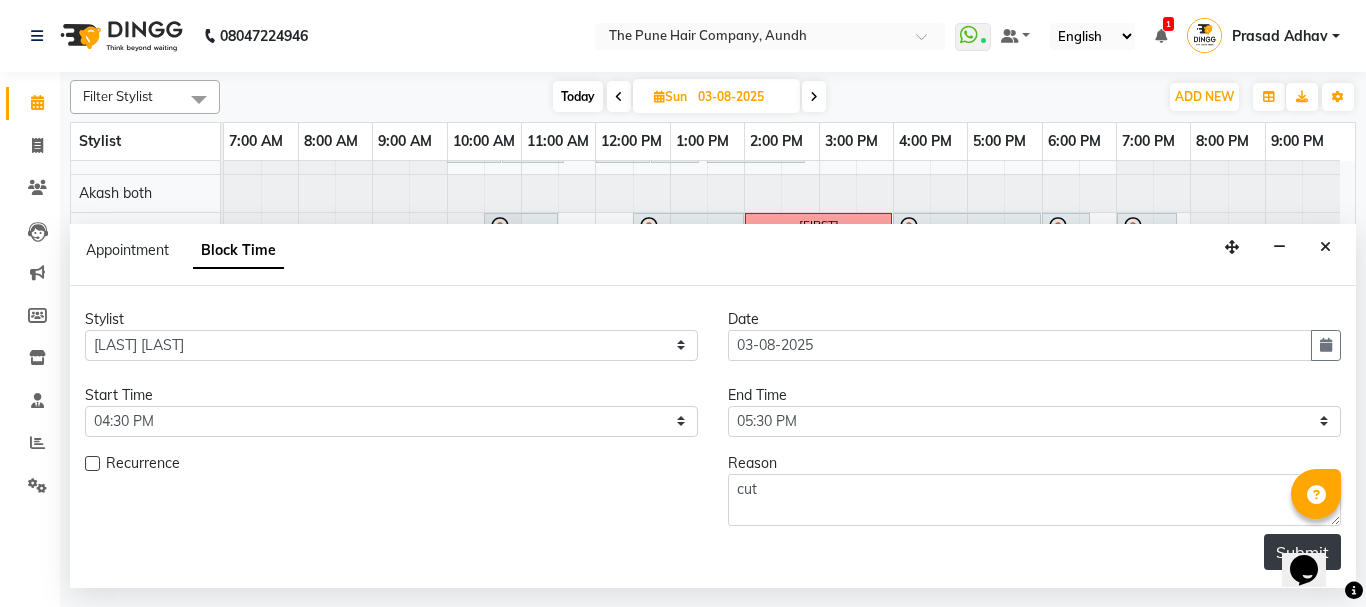 click on "Submit" at bounding box center [1302, 552] 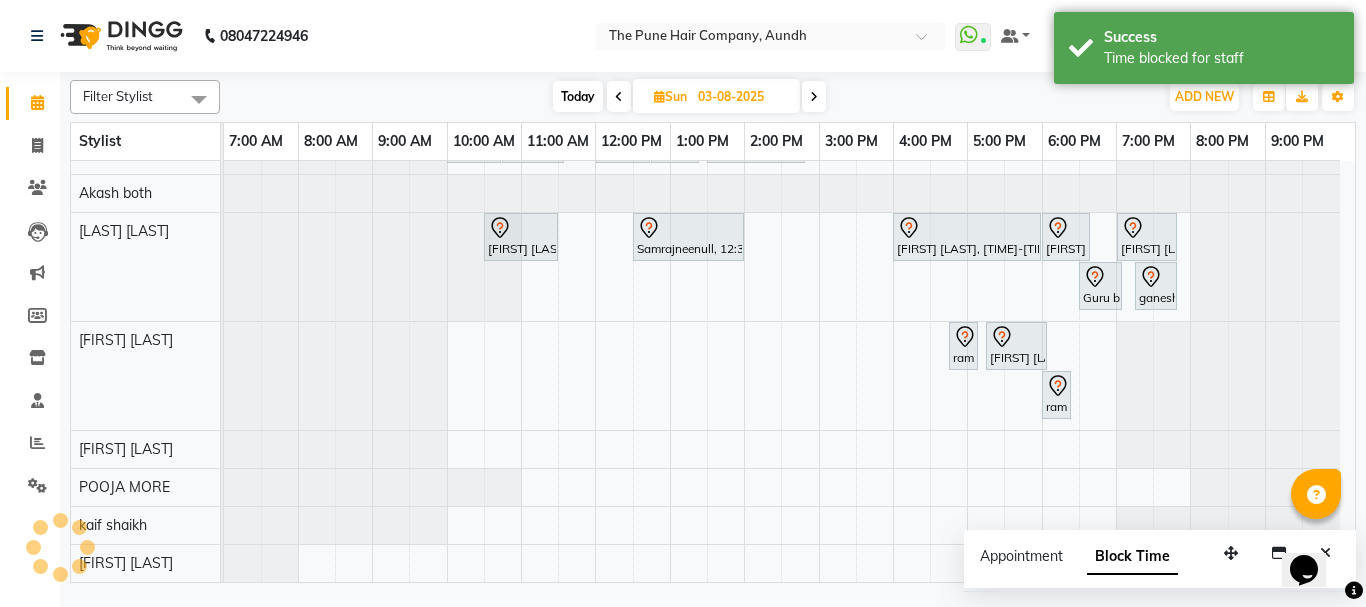 scroll, scrollTop: 602, scrollLeft: 0, axis: vertical 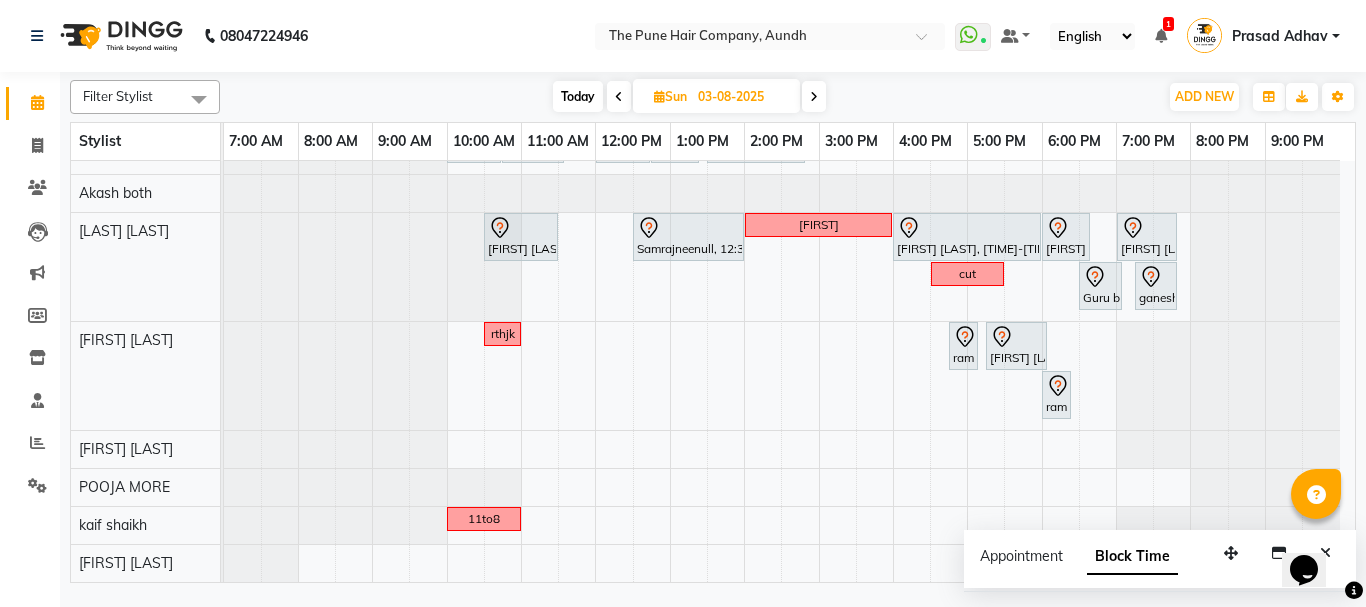 click on "Today" at bounding box center [578, 96] 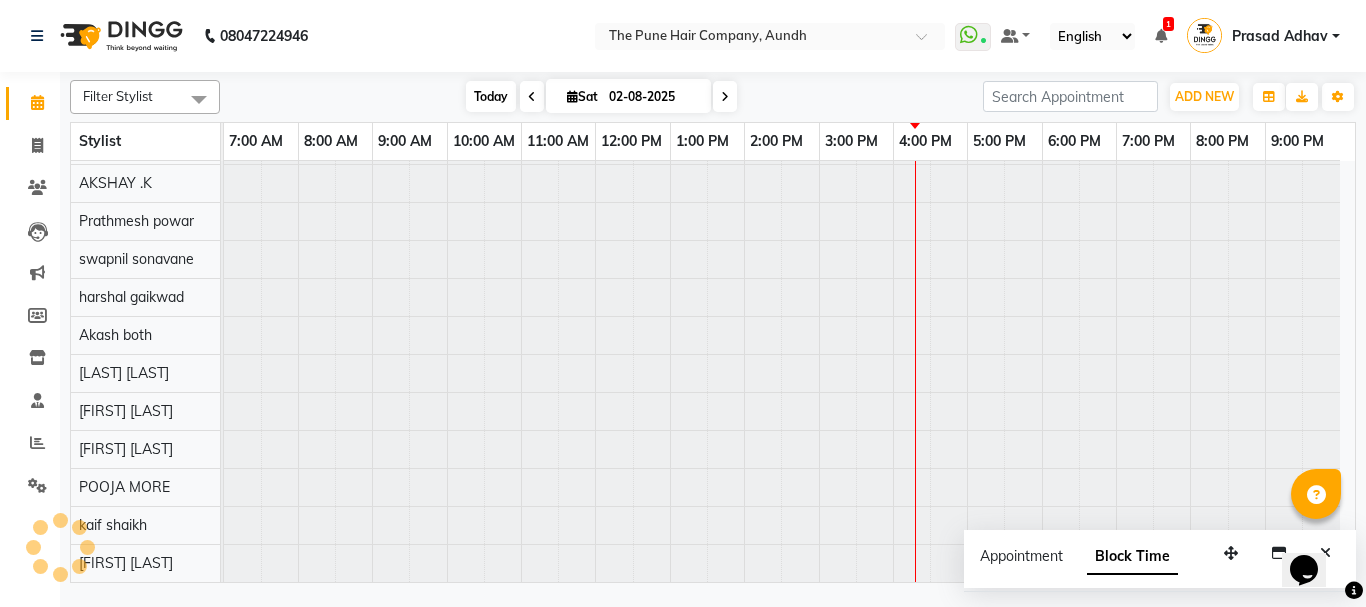 scroll, scrollTop: 110, scrollLeft: 0, axis: vertical 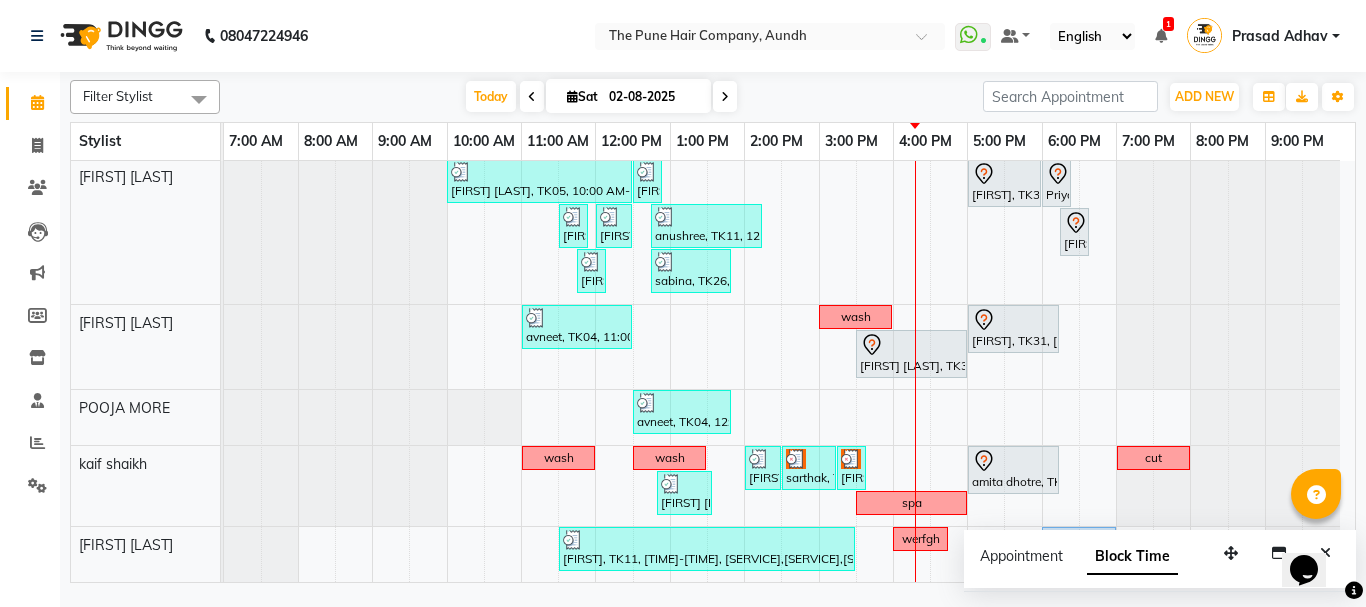 click at bounding box center (725, 97) 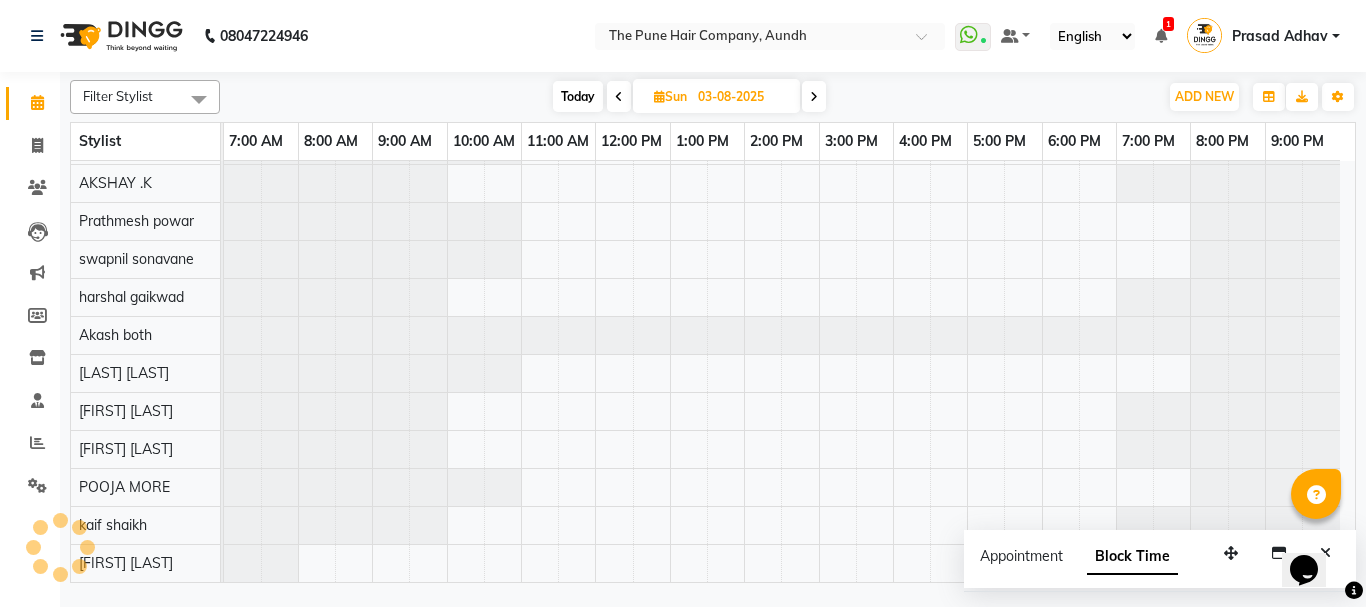 scroll, scrollTop: 110, scrollLeft: 0, axis: vertical 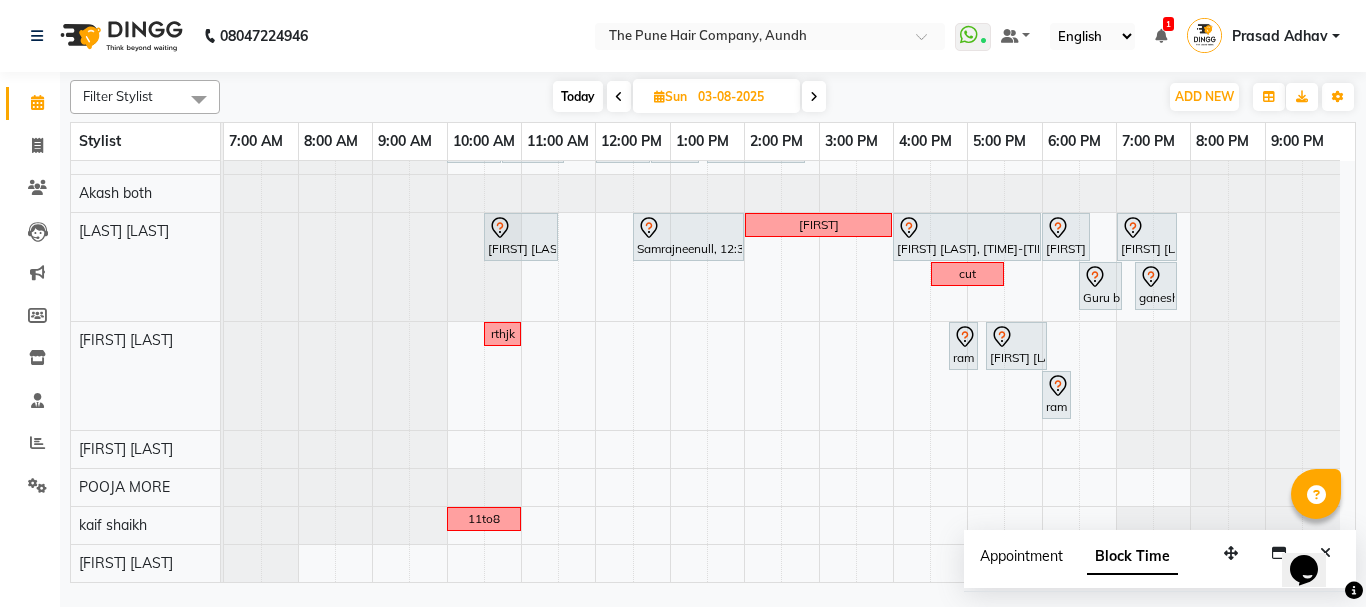 click on "Appointment" at bounding box center [1021, 556] 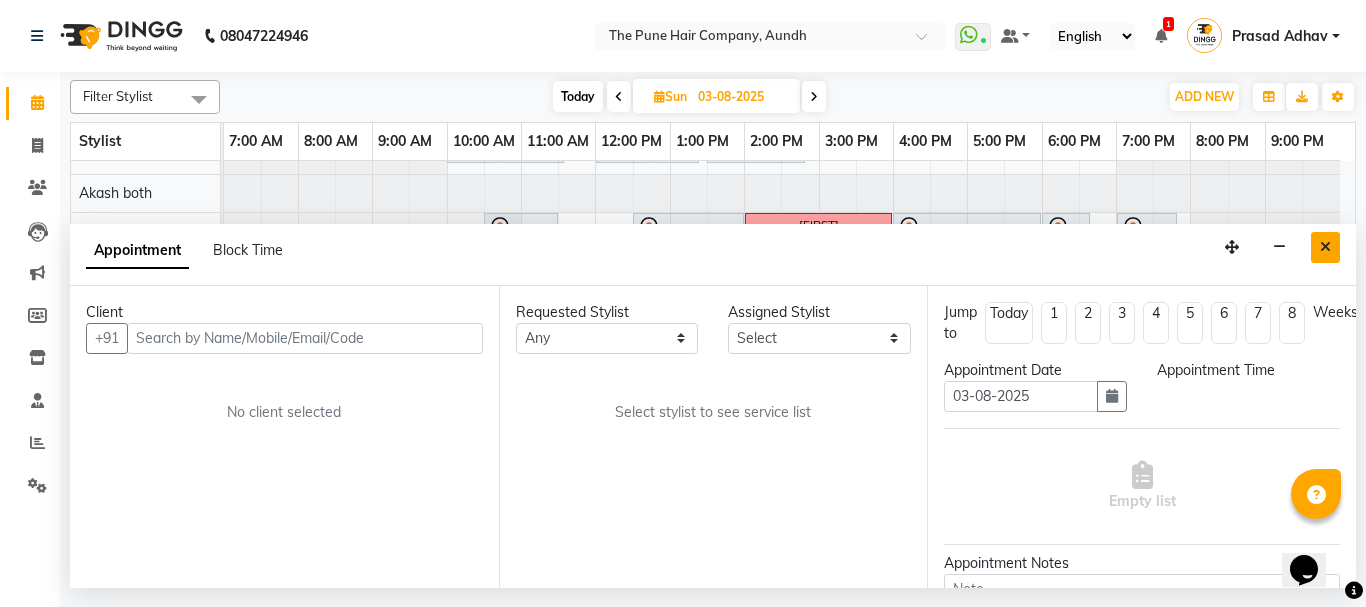 click at bounding box center [1325, 247] 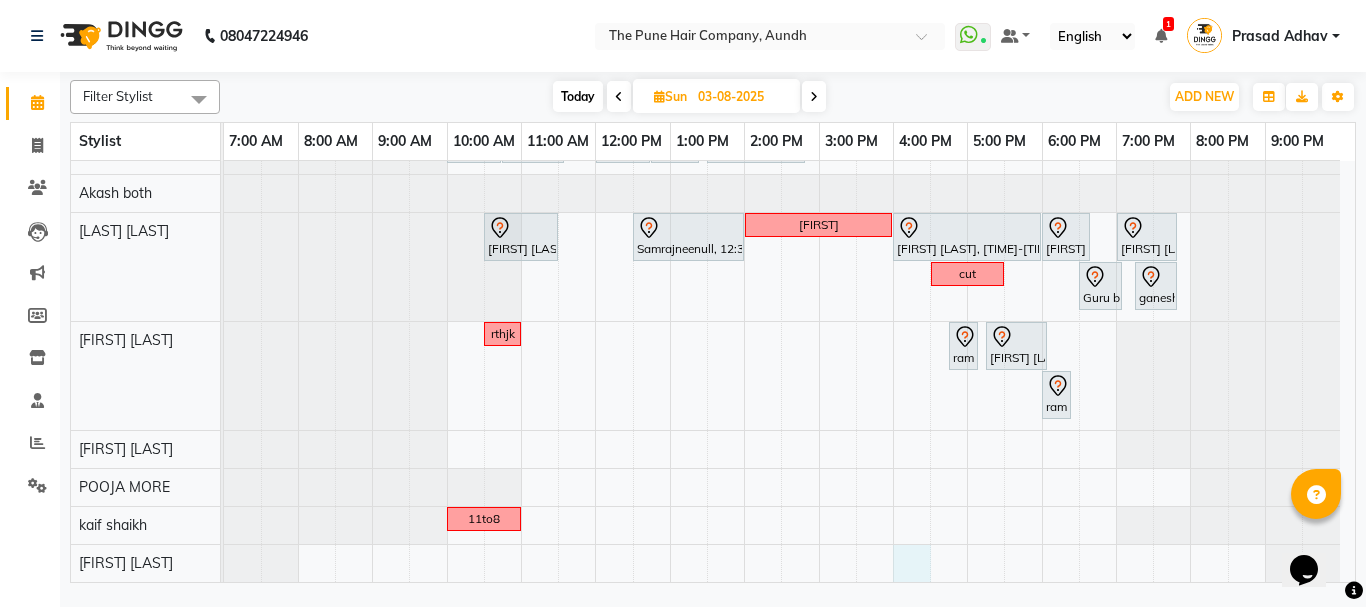 click on "[SERVICE] [FIRST] [LAST], [TIME]-[TIME], [SERVICE] [DETAIL] [FIRST] [LAST], [TIME]-[TIME], [SERVICE] [DETAIL] [FIRST] [LAST], [TIME]-[TIME], [SERVICE] [TITLE] [FIRST] [LAST], [TIME]-[TIME], [SERVICE] [FIRST] [LAST], [TIME]-[TIME], [SERVICE] [FIRST] [LAST], [TIME]-[TIME], [SERVICE] [DETAIL] [FIRST] [LAST], [TIME]-[TIME], [SERVICE] [DETAIL] [FIRST] [LAST], [TIME]-[TIME], [SERVICE] [DETAIL] [FIRST] [LAST], [TIME]-[TIME], [SERVICE] [DETAIL] [FIRST] [LAST], [TIME]-[TIME], [SERVICE] [DETAIL] [FIRST] [LAST], [TIME]-[TIME], [SERVICE] [DETAIL] [FIRST] [LAST], [TIME]-[TIME], [SERVICE] [DETAIL] [FIRST] [LAST], [TIME]-[TIME], [SERVICE] [DETAIL] [FIRST] [LAST], [TIME]-[TIME], [SERVICE] [DETAIL] [FIRST] [LAST], [TIME]-[TIME], [SERVICE] [DETAIL]" at bounding box center [789, 58] 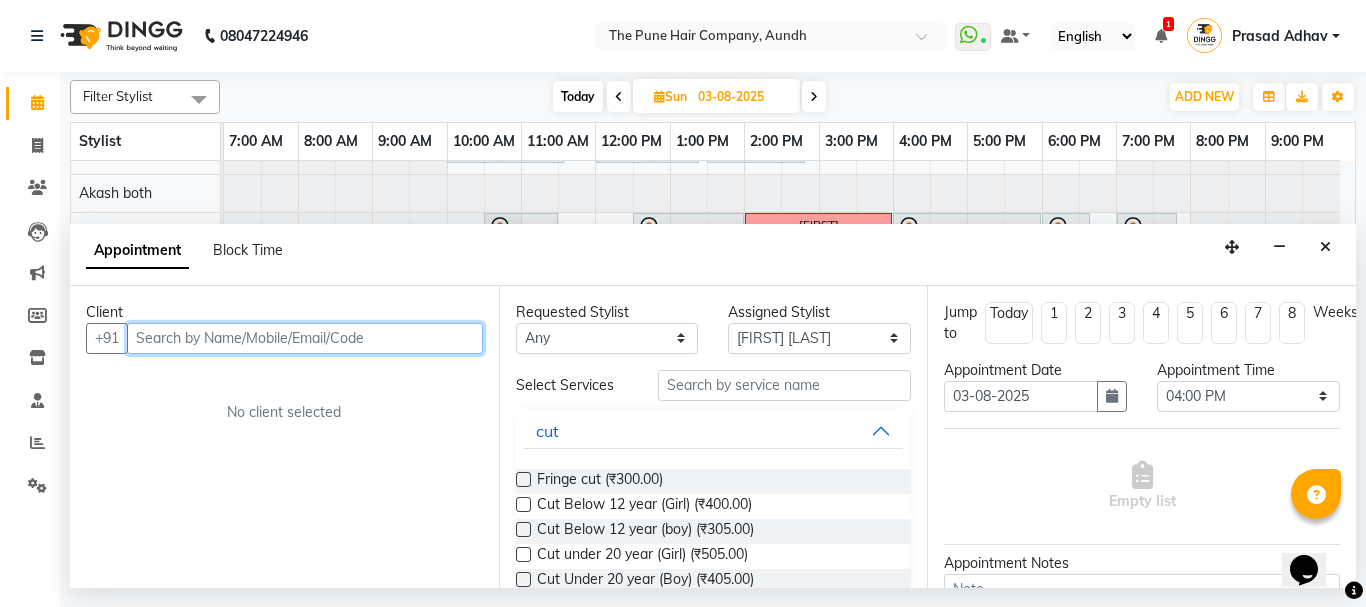 click at bounding box center (305, 338) 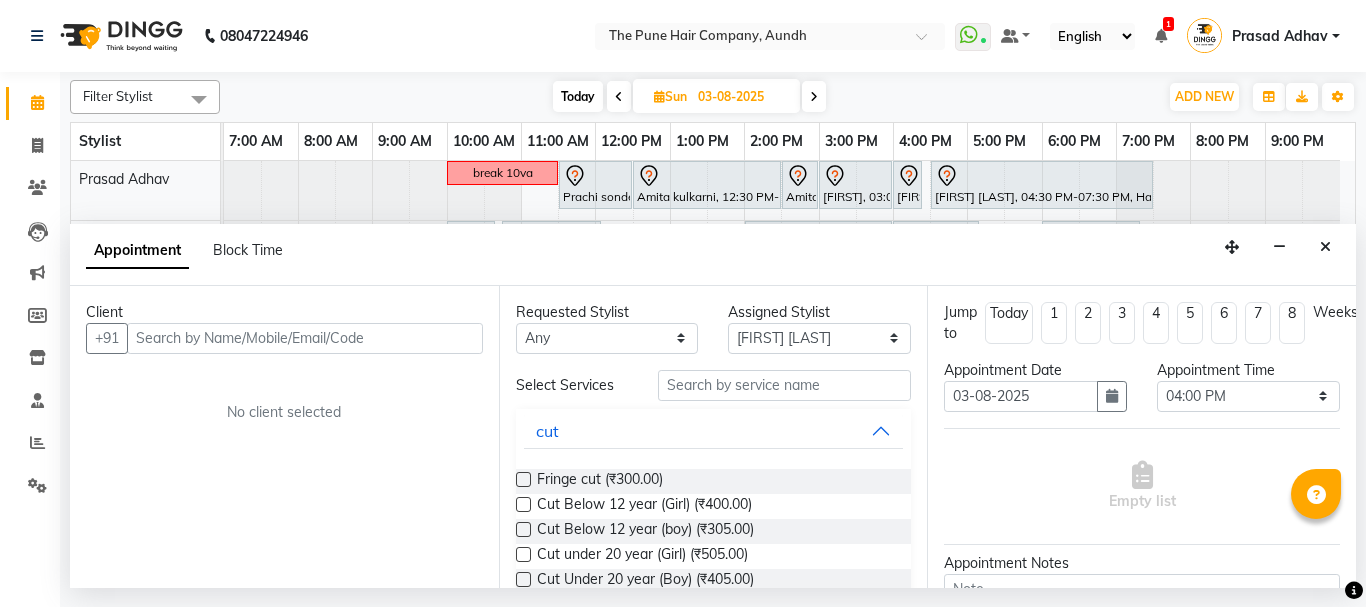 select on "78334" 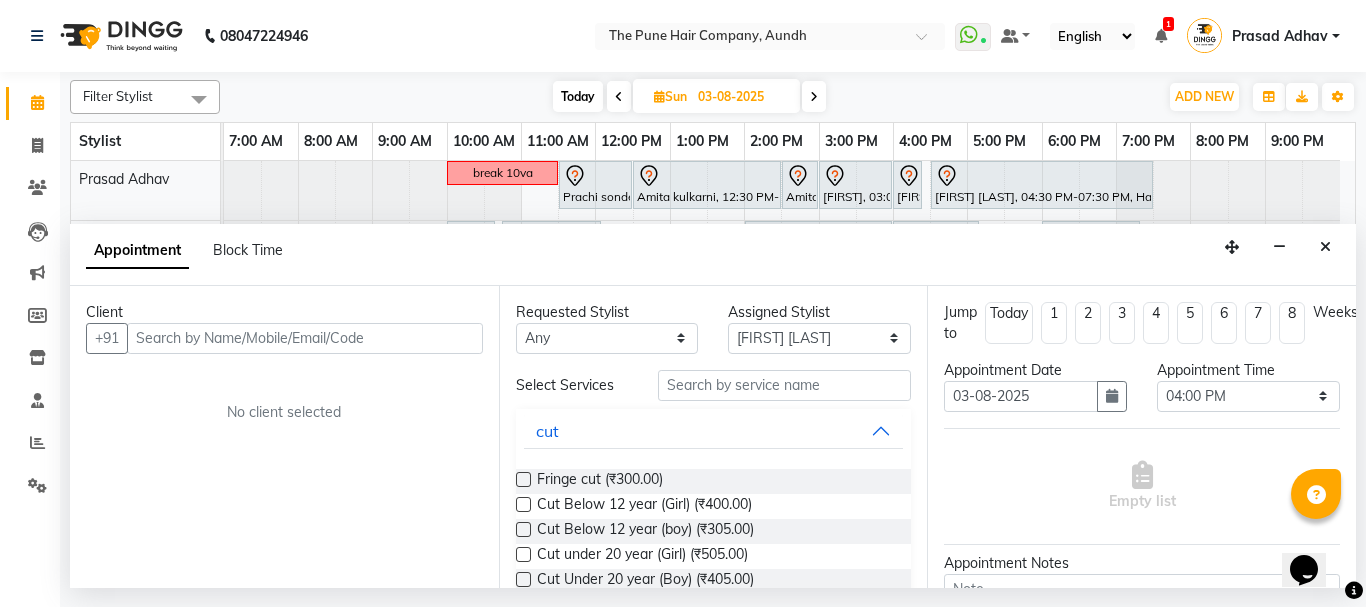 scroll, scrollTop: 0, scrollLeft: 0, axis: both 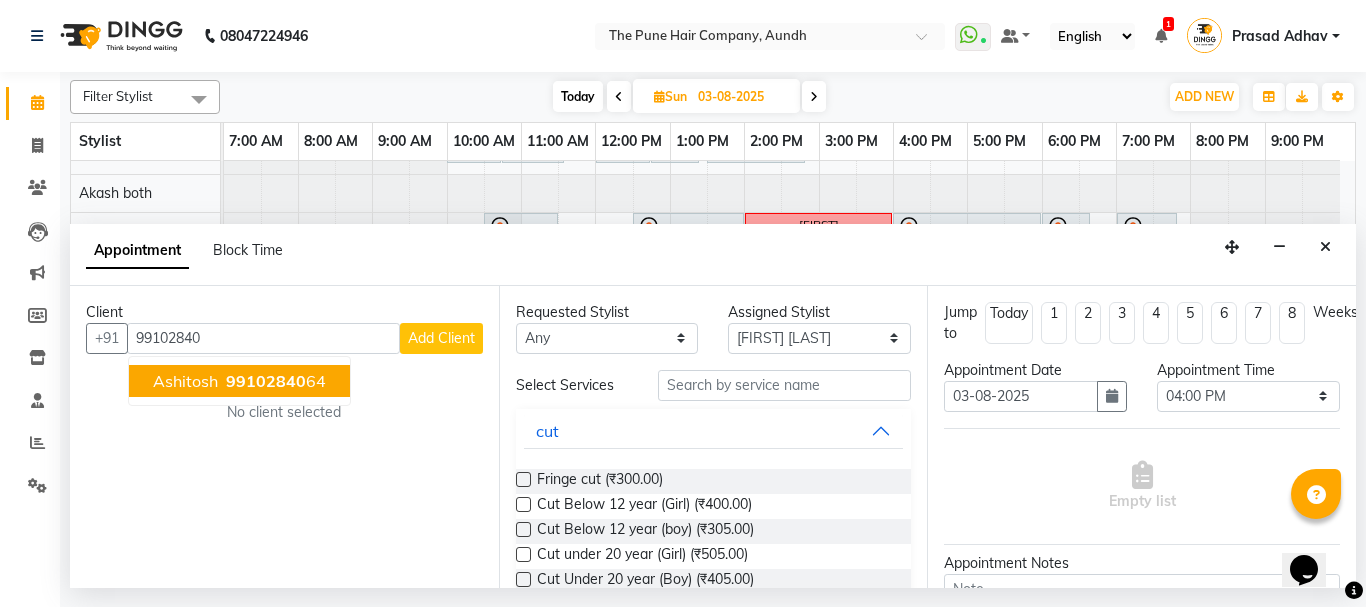 click on "99102840" at bounding box center (266, 381) 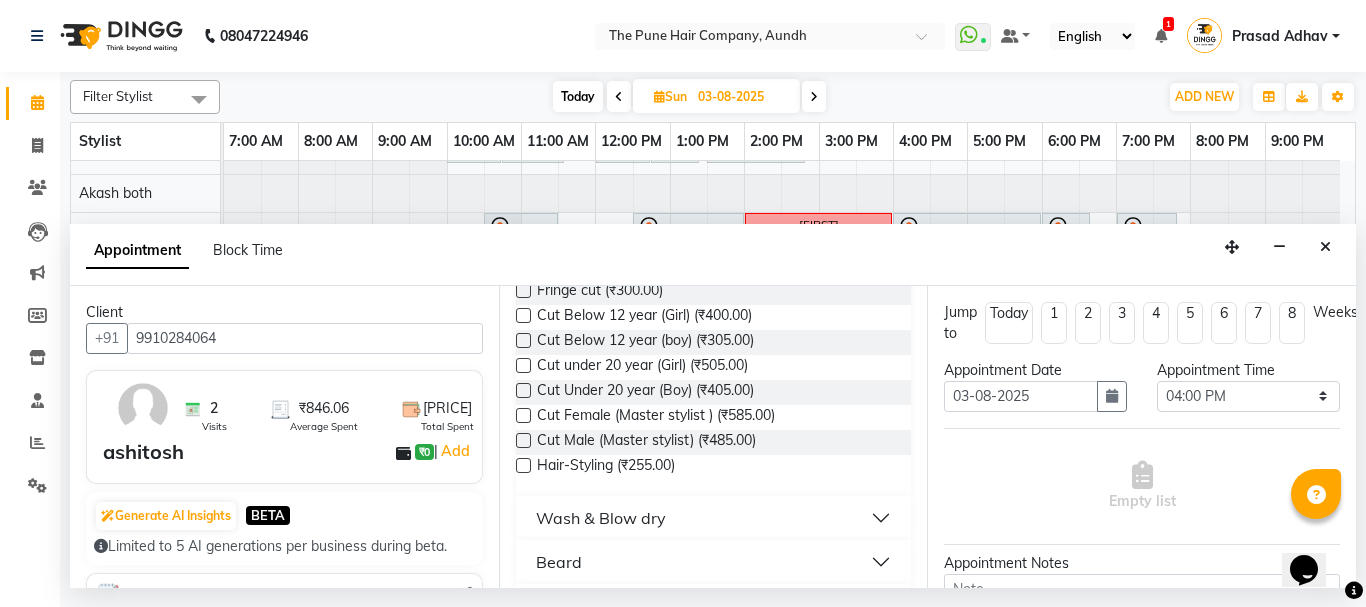 scroll, scrollTop: 200, scrollLeft: 0, axis: vertical 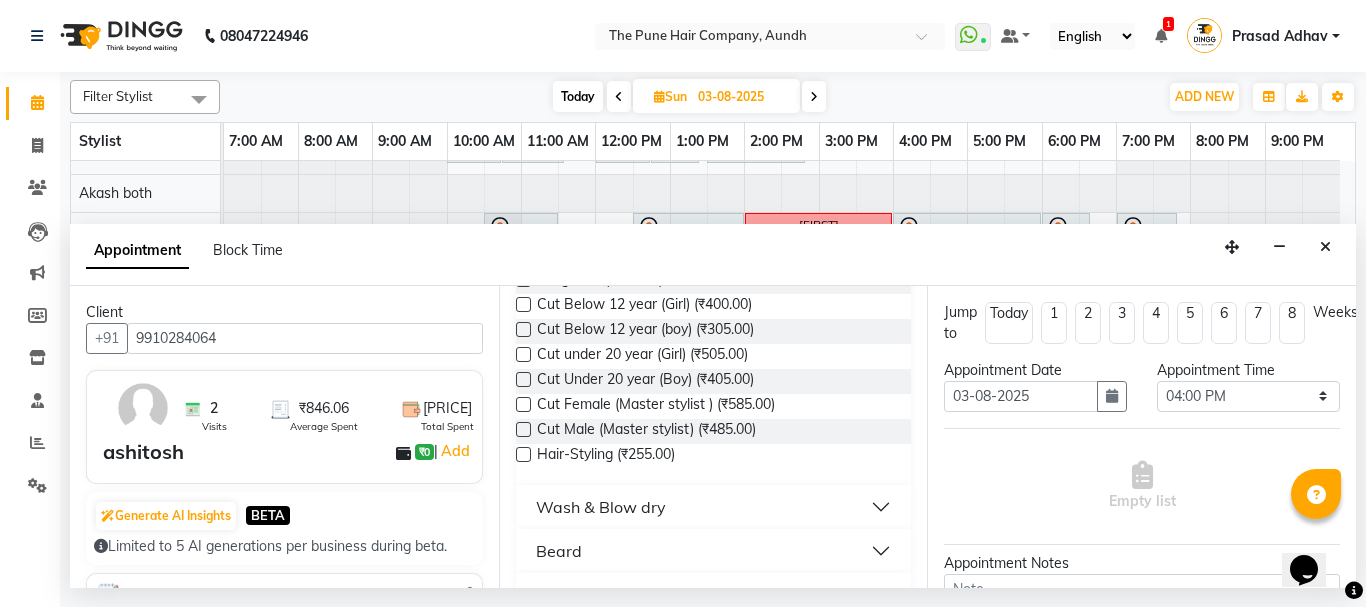 type on "9910284064" 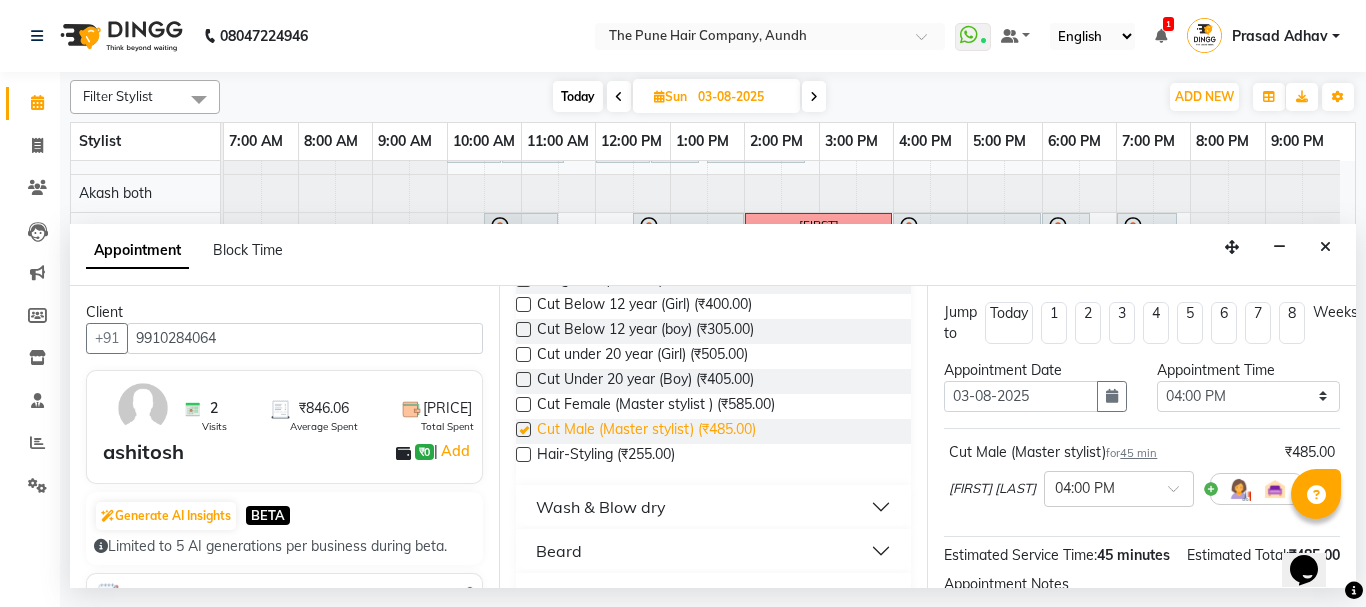 checkbox on "false" 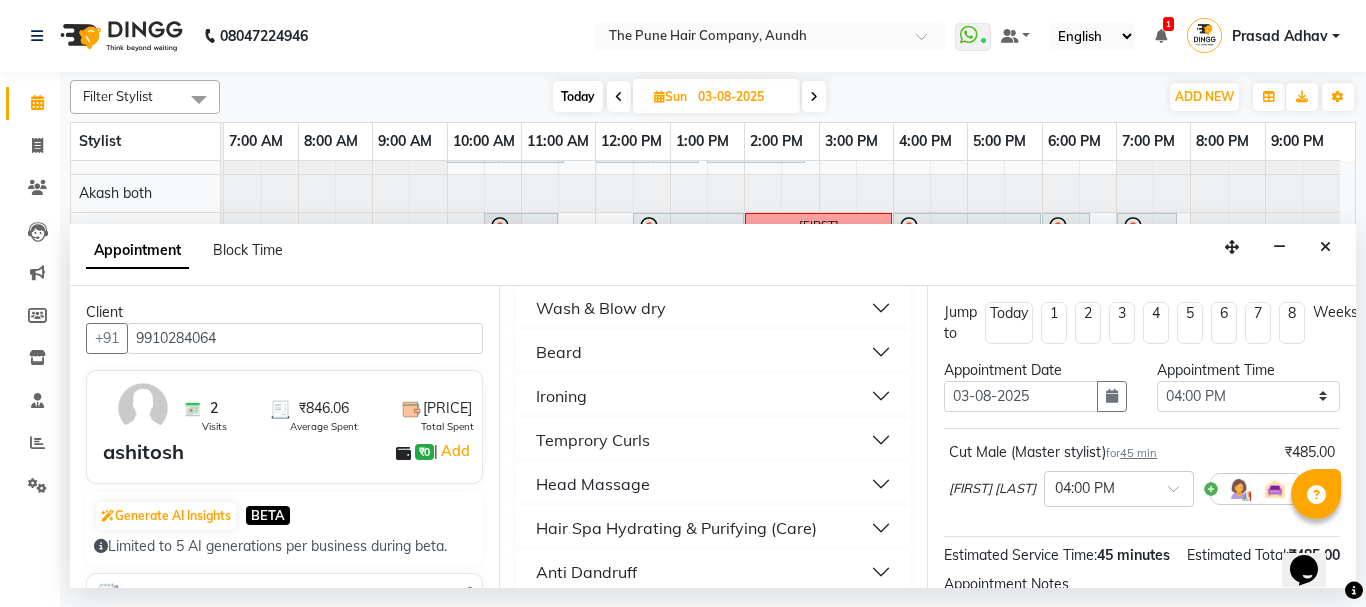 scroll, scrollTop: 400, scrollLeft: 0, axis: vertical 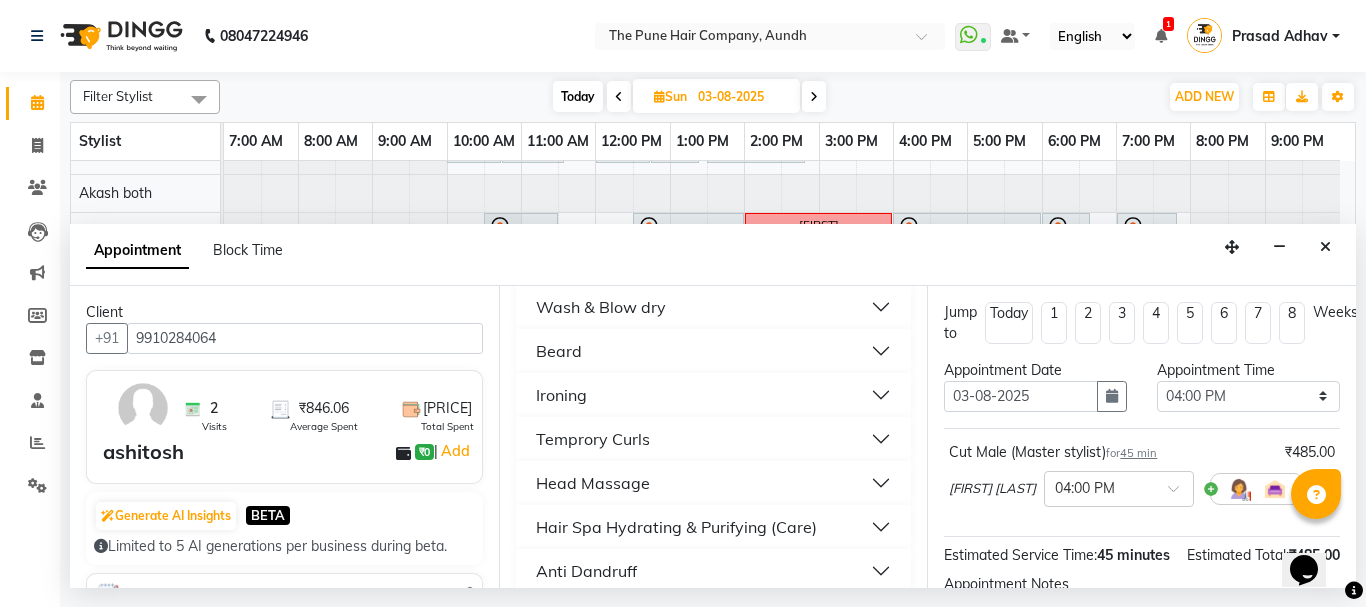 click on "Beard" at bounding box center (714, 351) 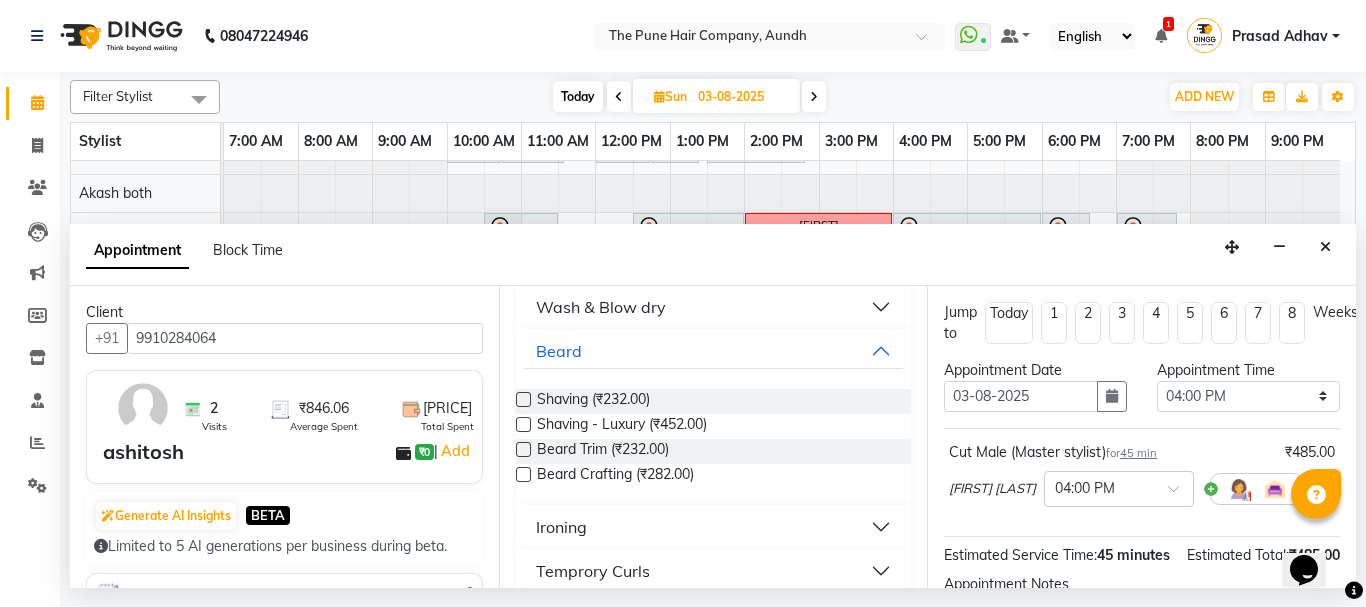 click at bounding box center [523, 474] 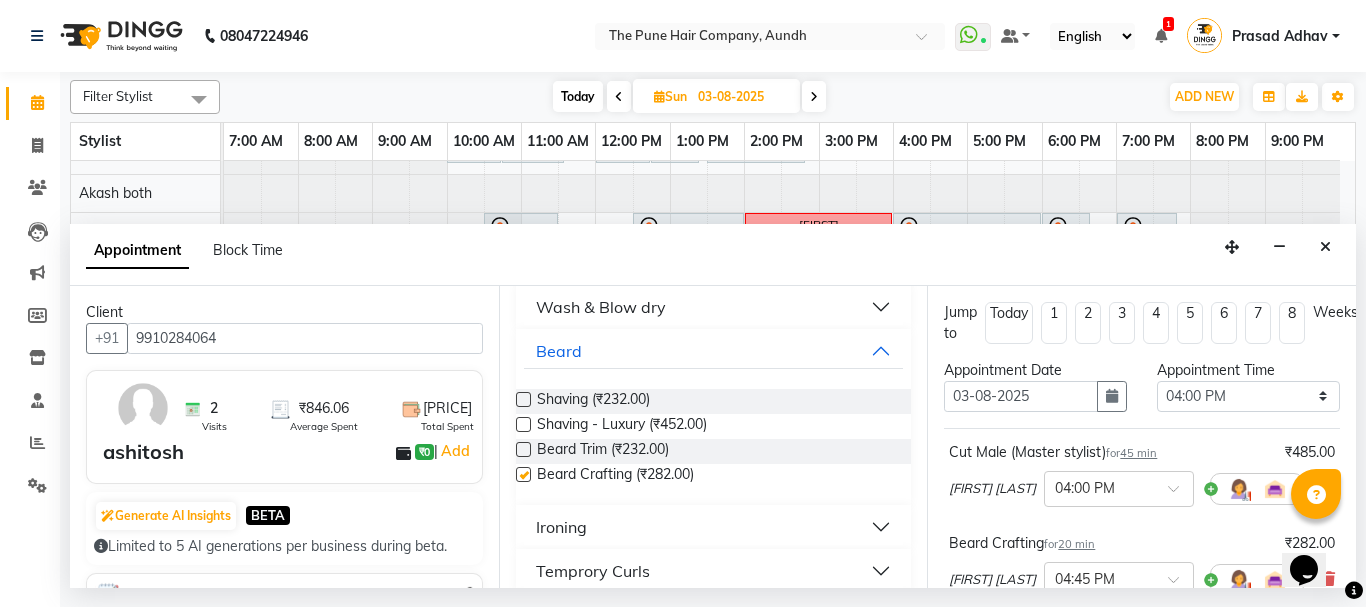 checkbox on "false" 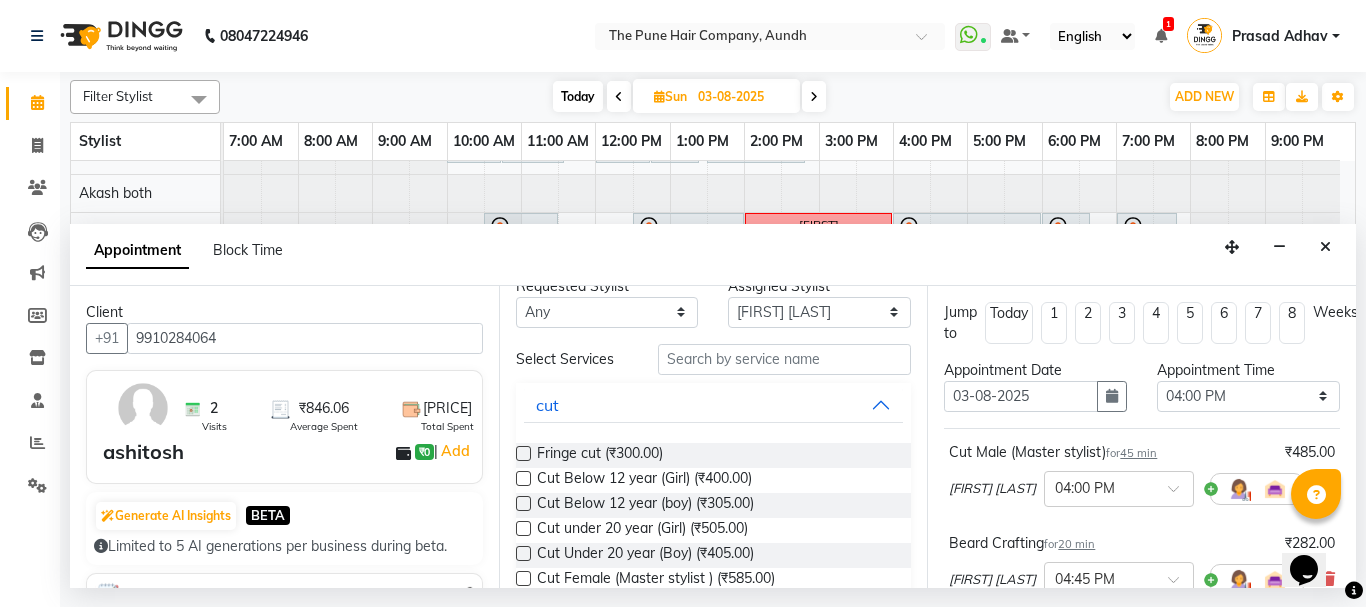 scroll, scrollTop: 0, scrollLeft: 0, axis: both 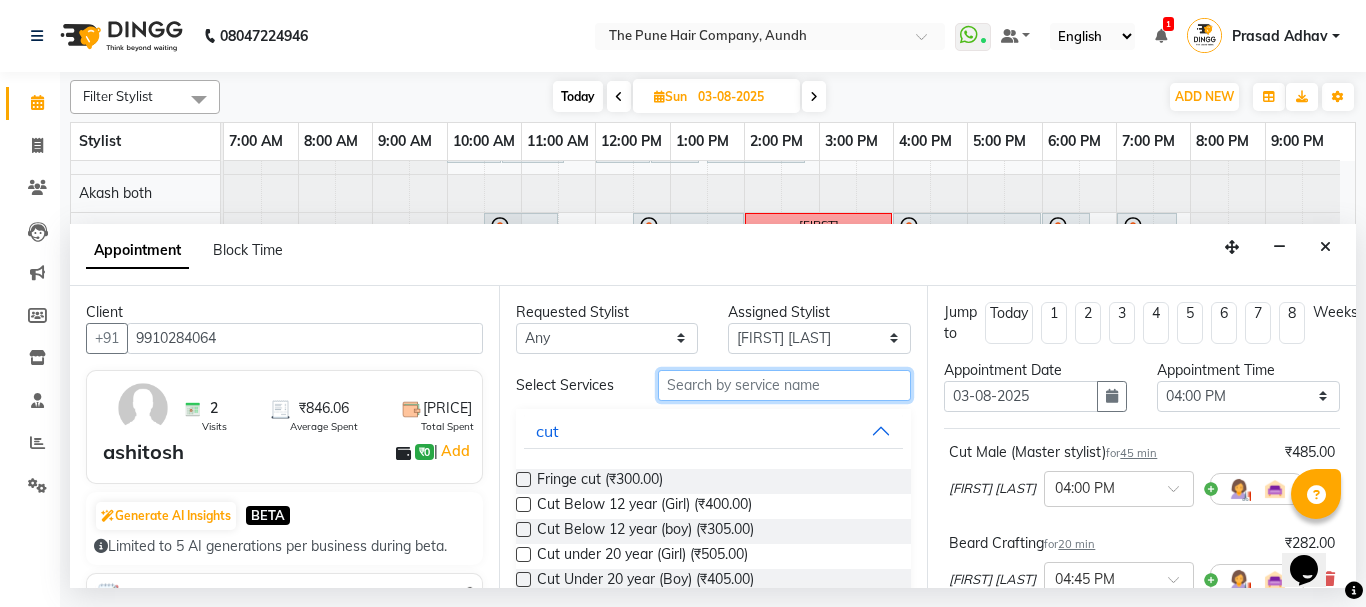 click at bounding box center (785, 385) 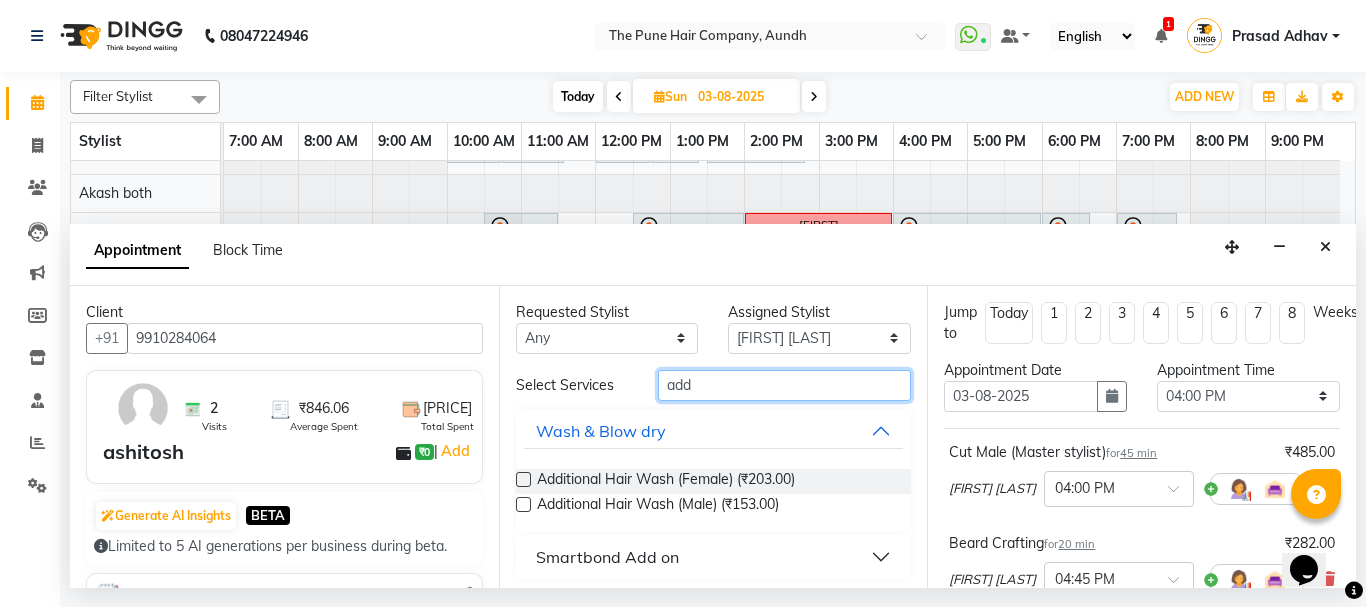type on "add" 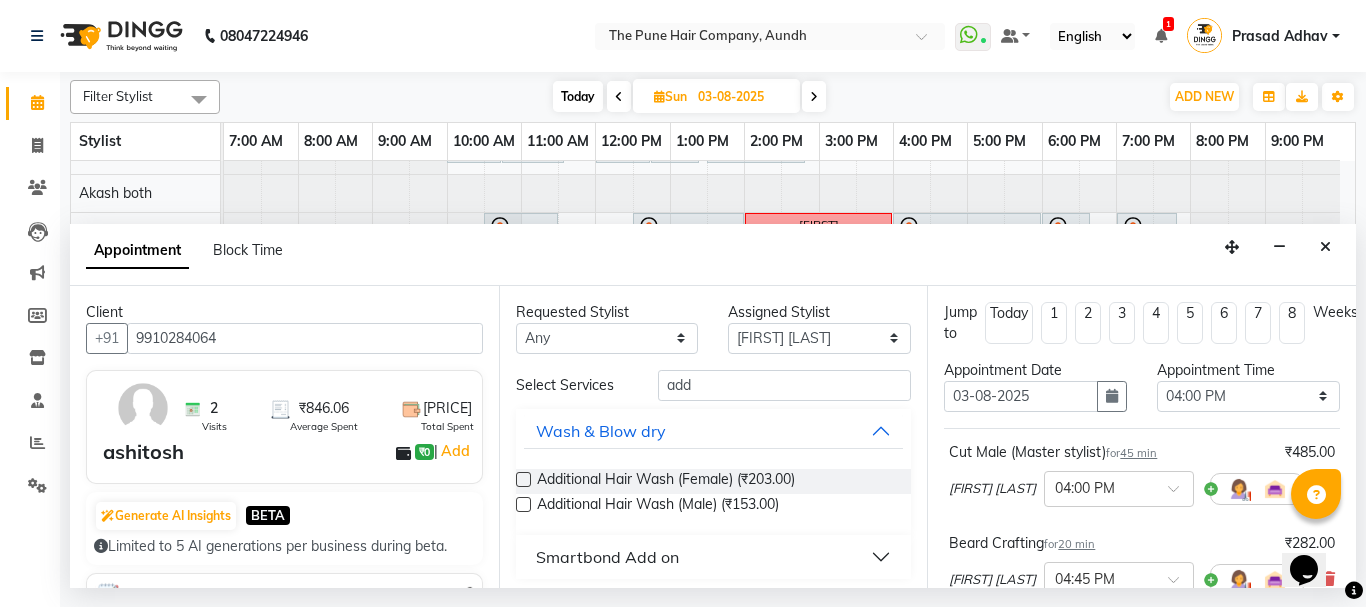 click at bounding box center [523, 504] 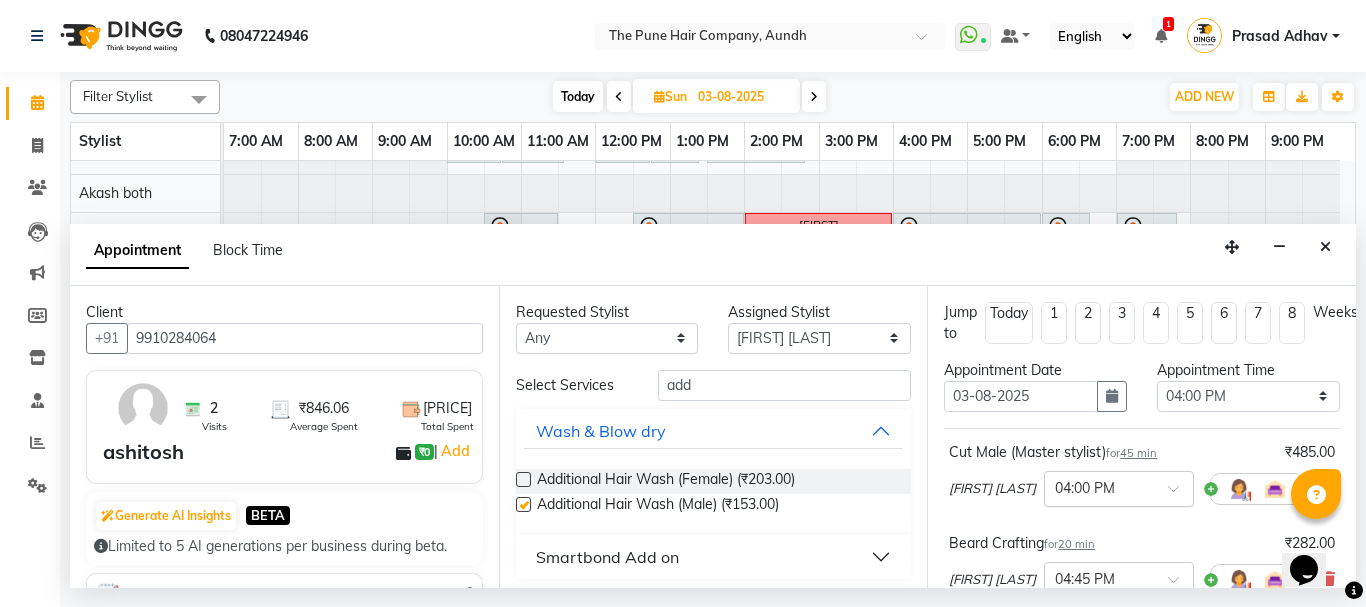checkbox on "false" 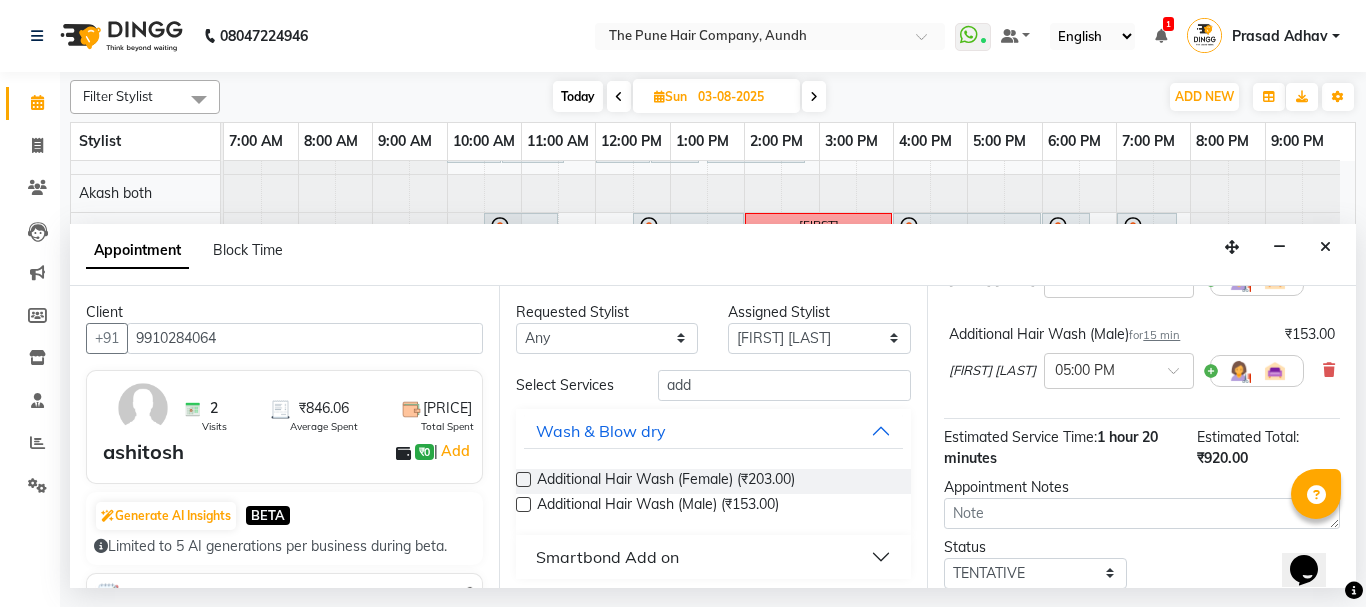 scroll, scrollTop: 442, scrollLeft: 0, axis: vertical 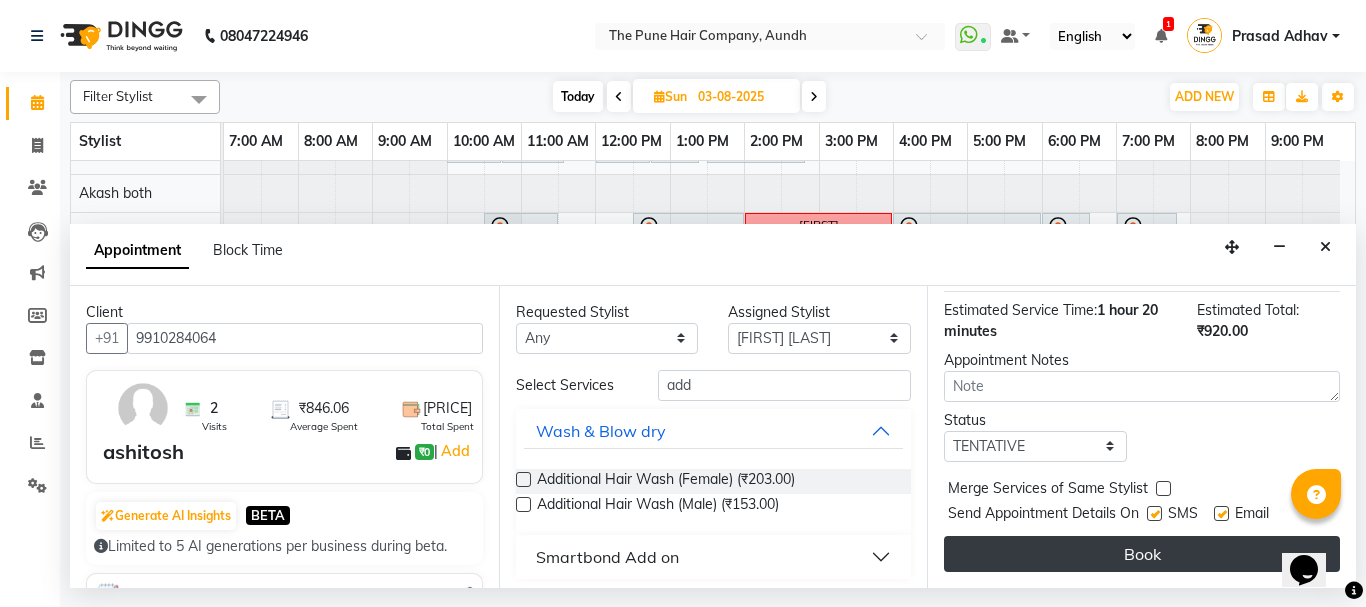 click on "Book" at bounding box center (1142, 554) 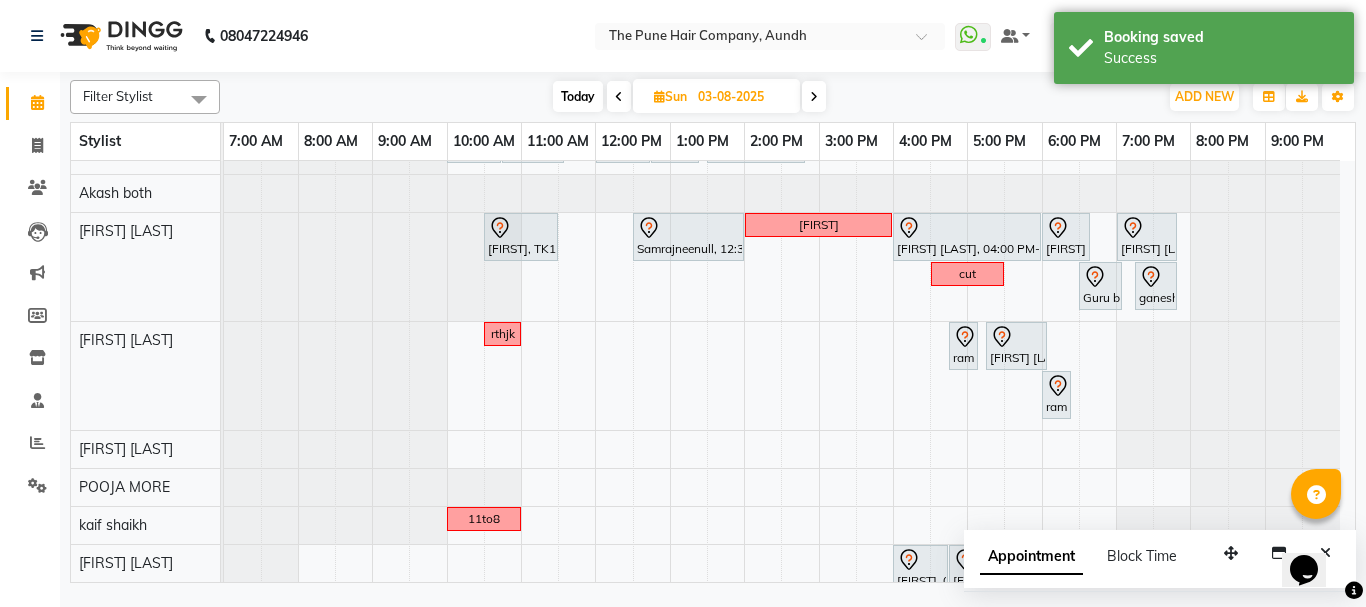 scroll, scrollTop: 698, scrollLeft: 0, axis: vertical 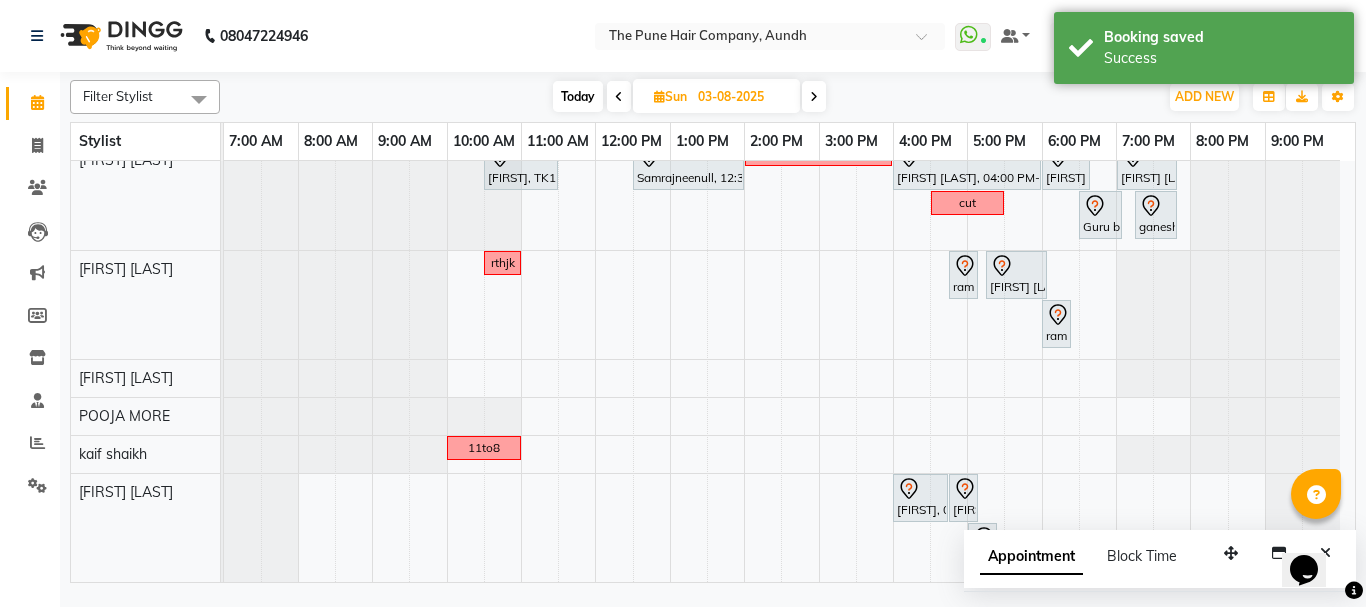 click on "Today" at bounding box center [578, 96] 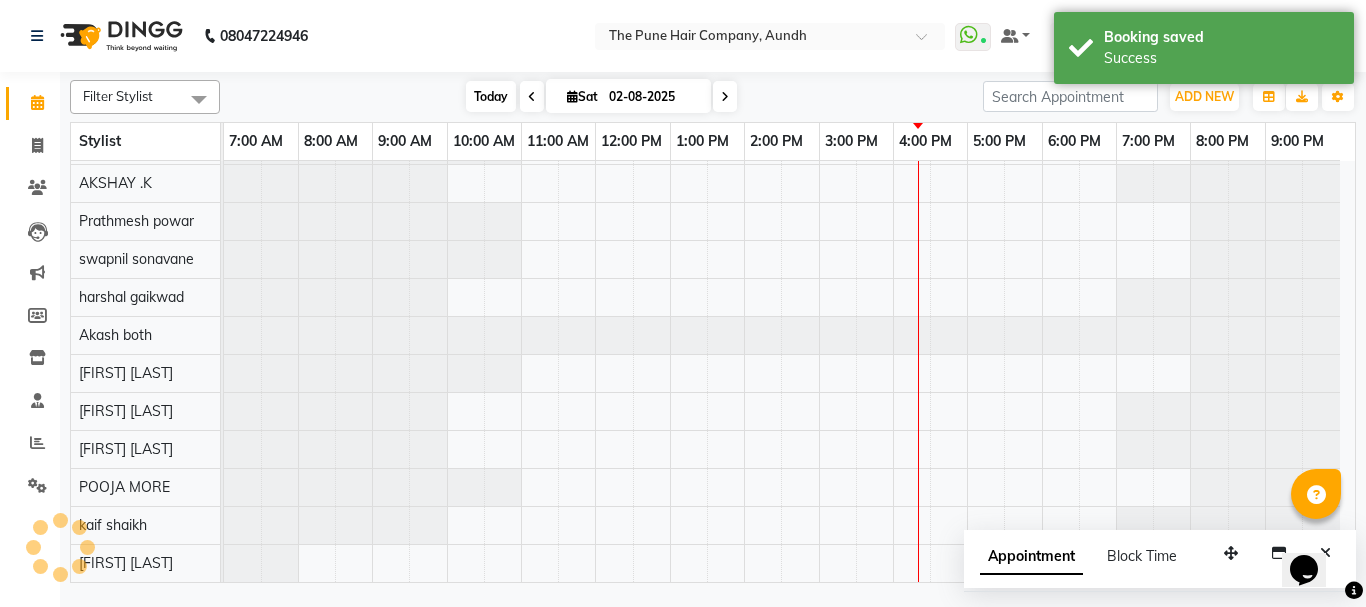 scroll, scrollTop: 110, scrollLeft: 0, axis: vertical 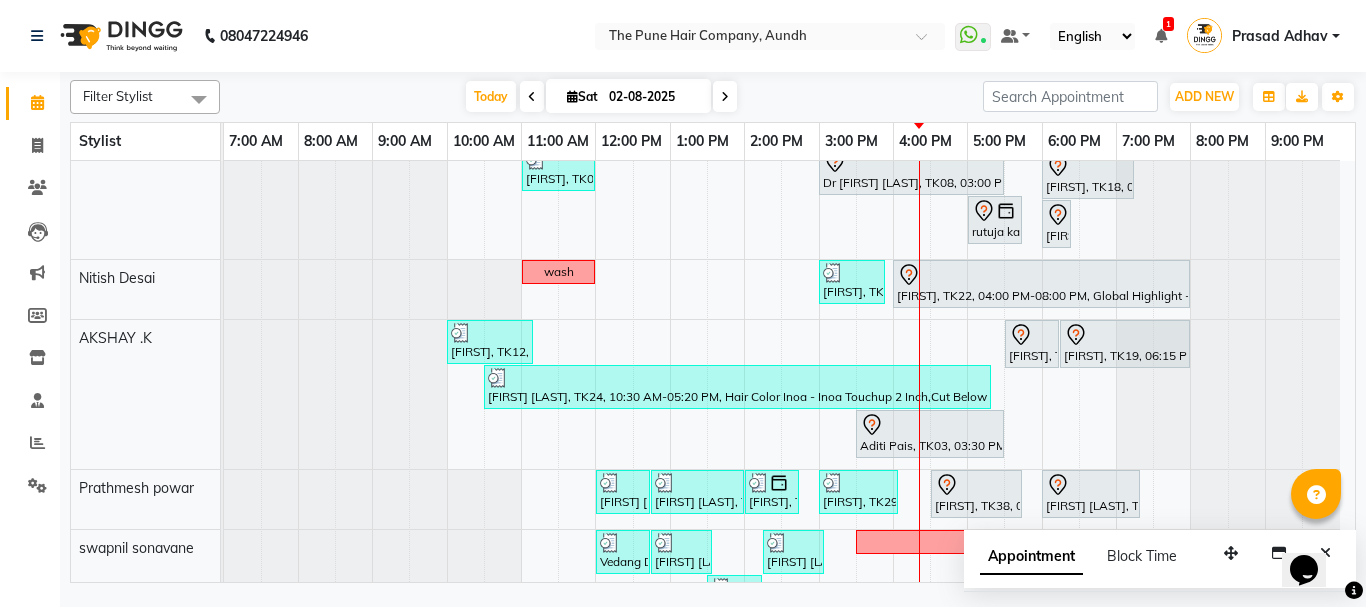 click at bounding box center [725, 96] 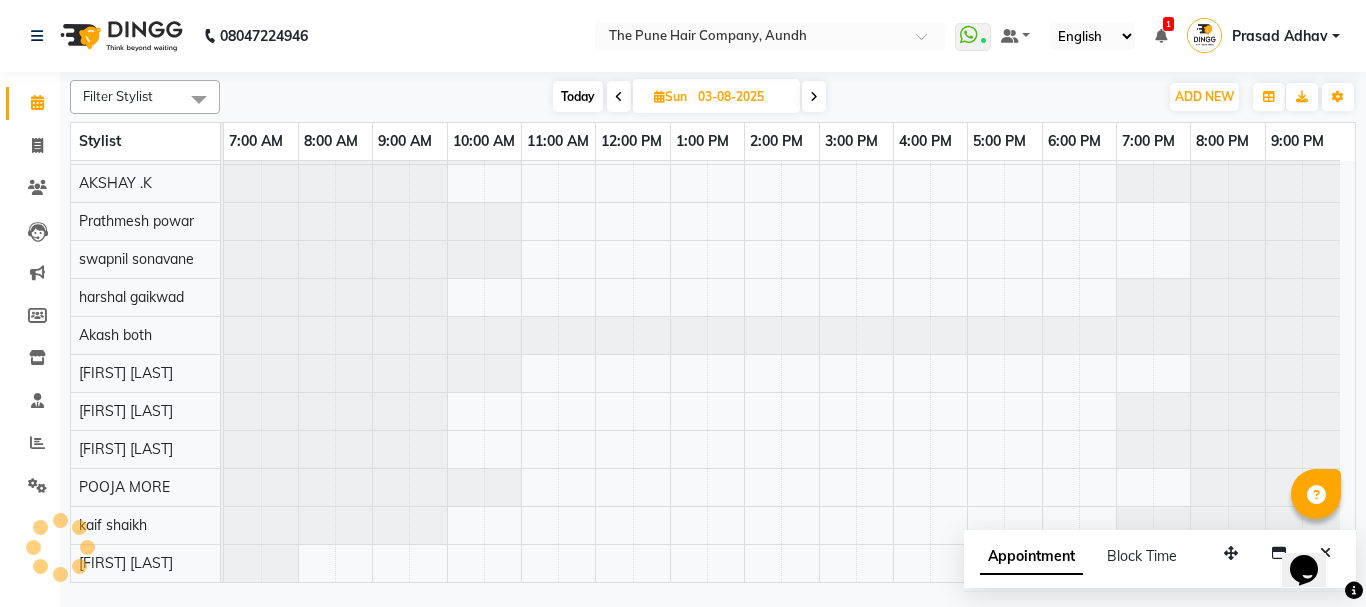 scroll, scrollTop: 110, scrollLeft: 0, axis: vertical 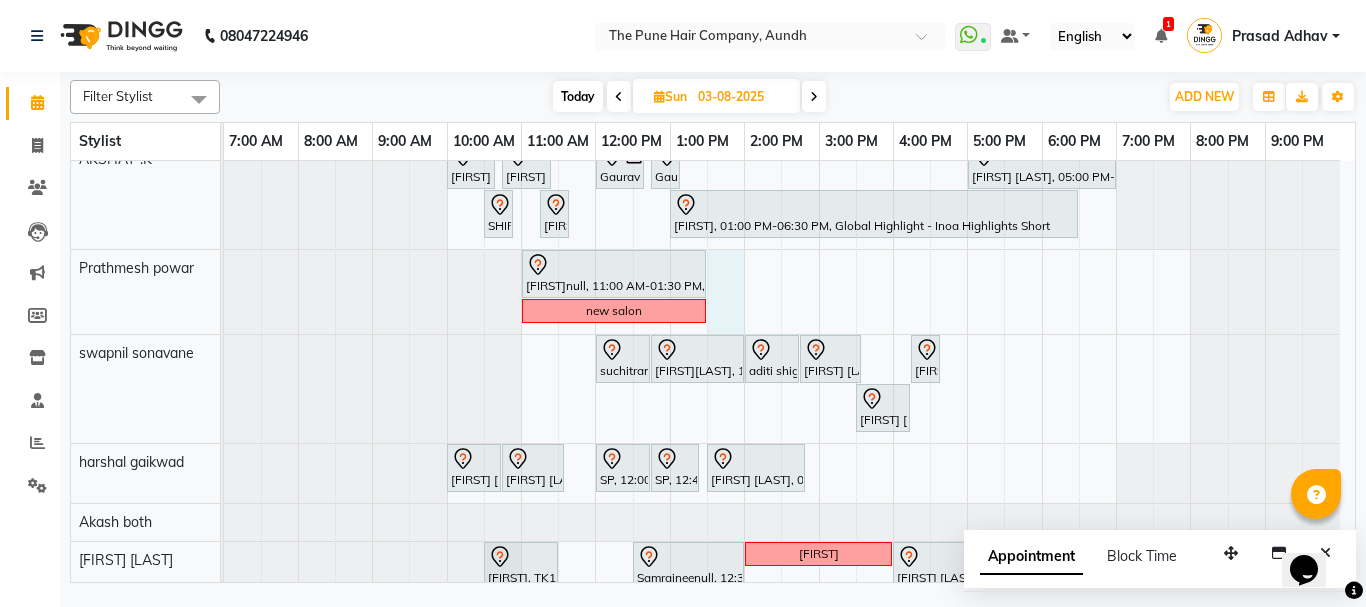 click on "break 10va [FIRST] [LAST], 11:30 AM-12:30 PM, Hair wash & blow dry -medium [FIRST] [LAST], 12:30 PM-02:30 PM, Hair Color Inoa - Inoa Touchup 2 Inch [FIRST] [LAST], 02:30 PM-03:00 PM, Cut Female ( Top Stylist ) [FIRST], 03:00 PM-04:00 PM, Cut Male ( Top Stylist ) [FIRST], 04:00 PM-04:20 PM, Beard Crafting [FIRST] [LAST], 04:30 PM-07:30 PM, Hair Color Inoa - Inoa Touchup 2 Inch [FIRST], 10:00 AM-10:40 AM, Cut male (Expert) [FIRST], 10:45 AM-12:05 PM, Beard Crafting [FIRST] [LAST], 02:00 PM-04:00 PM, Hair Color Inoa - Inoa Touchup 2 Inch [FIRST] [LAST], 04:00 PM-05:10 PM, Cut male (Expert) [FIRST] [LAST], 06:00 PM-07:20 PM, Beard Crafting [FIRST], 12:00 PM-02:30 PM, Hair Color Inoa - Inoa Touchup 2 Inch [FIRST] [LAST], 05:00 PM-06:00 PM, Hair wash & blow dry - long [FIRST] [LAST], 11:00 AM-11:45 AM, Cut Female (Sr.stylist)" at bounding box center (789, 422) 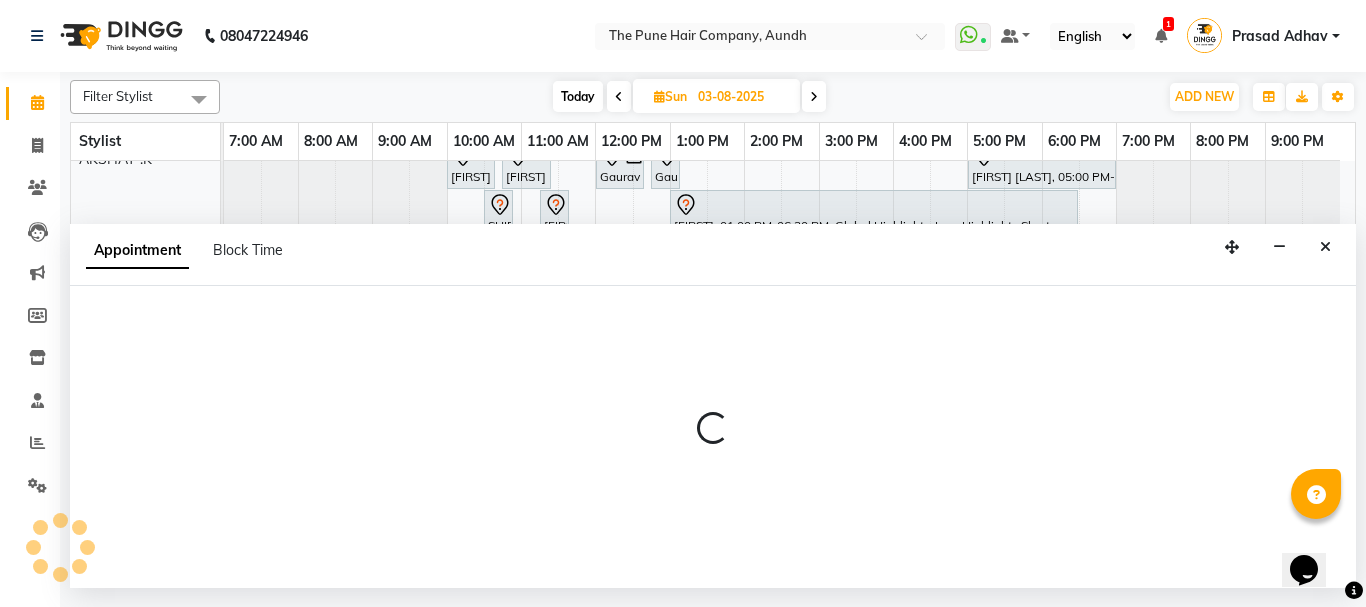 select on "12769" 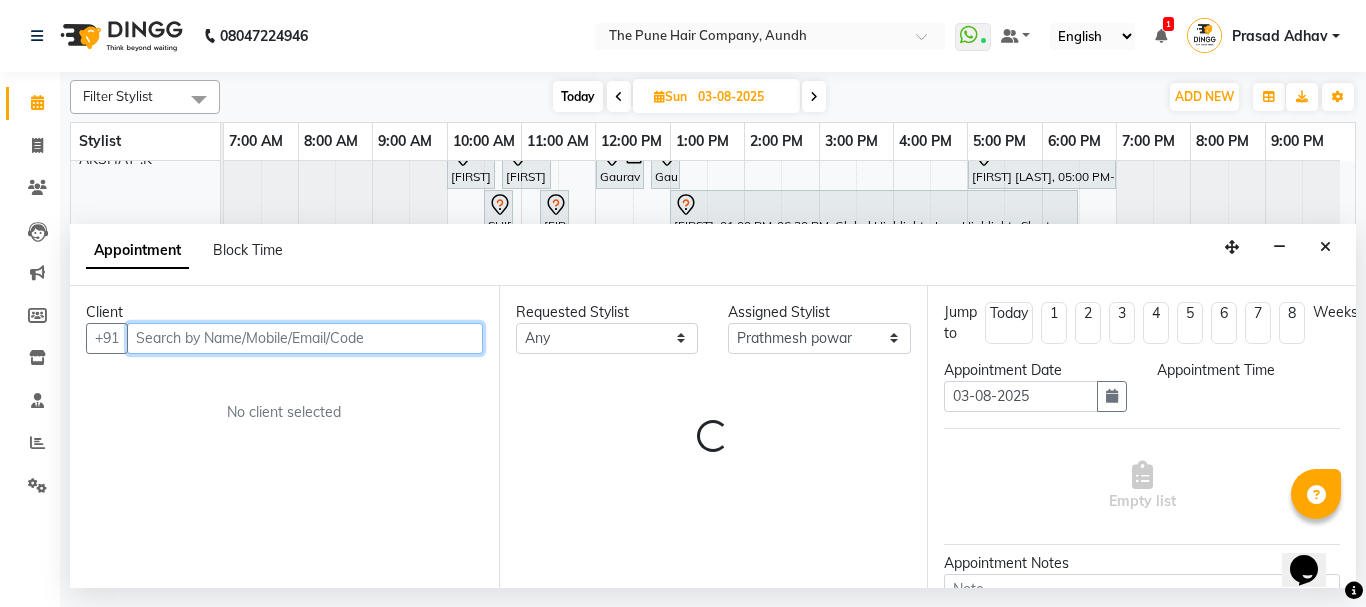 click at bounding box center (305, 338) 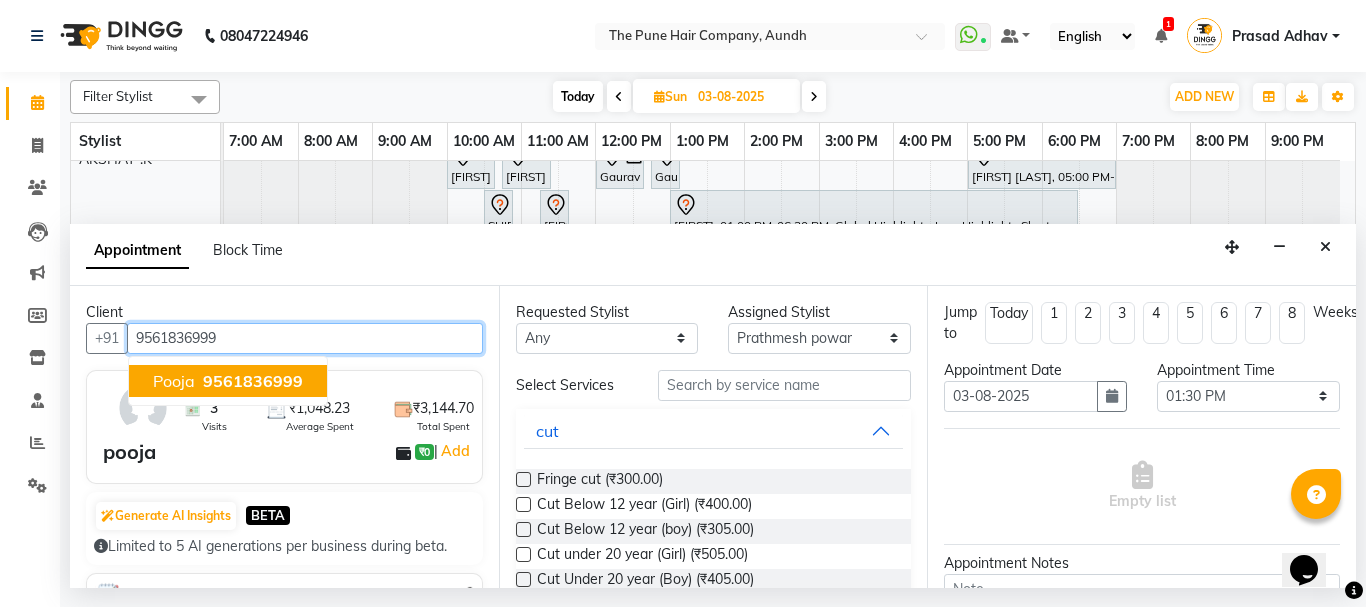 click on "9561836999" at bounding box center (253, 381) 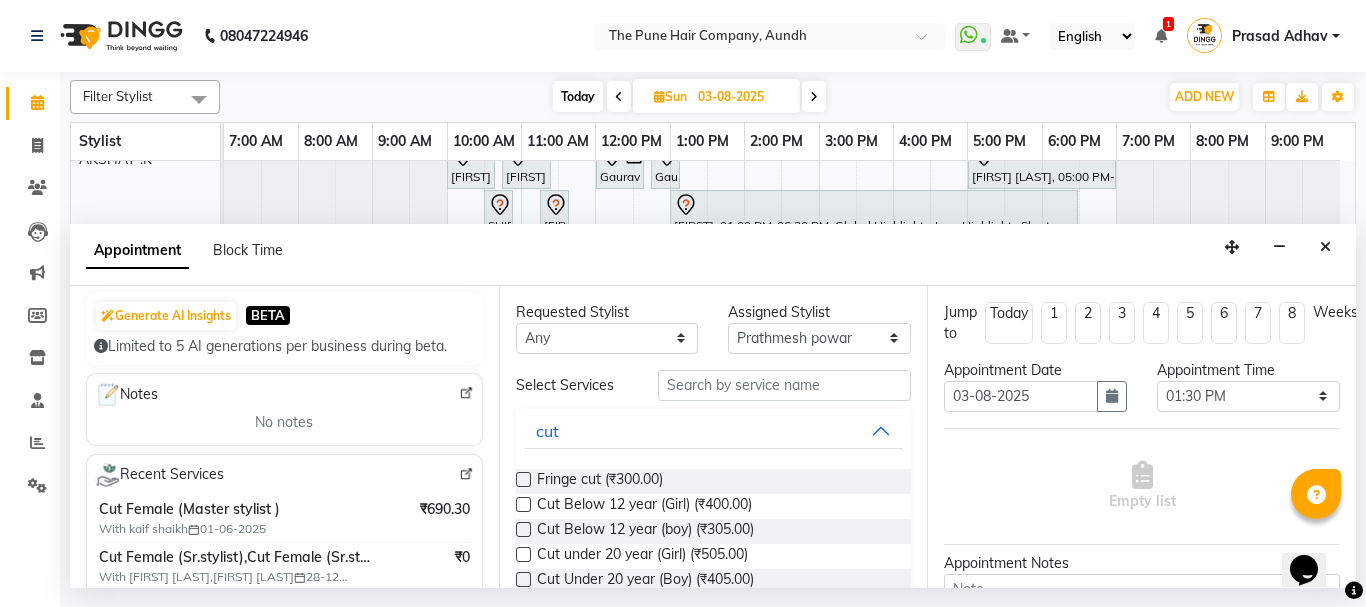scroll, scrollTop: 300, scrollLeft: 0, axis: vertical 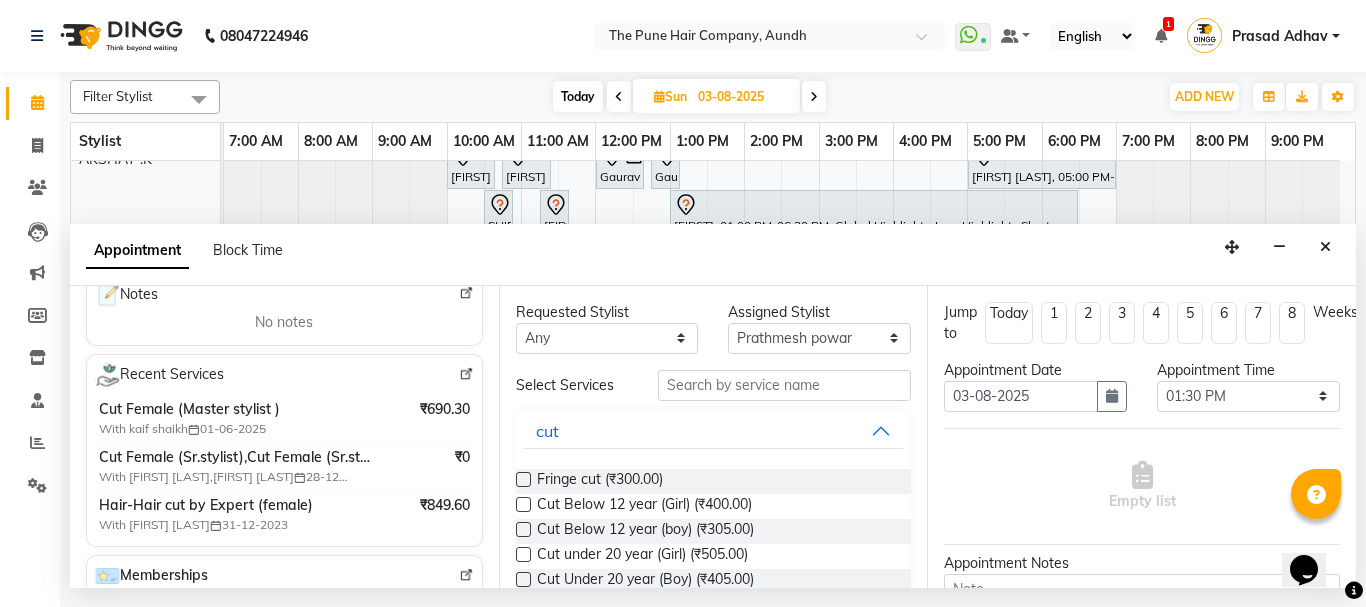 type on "9561836999" 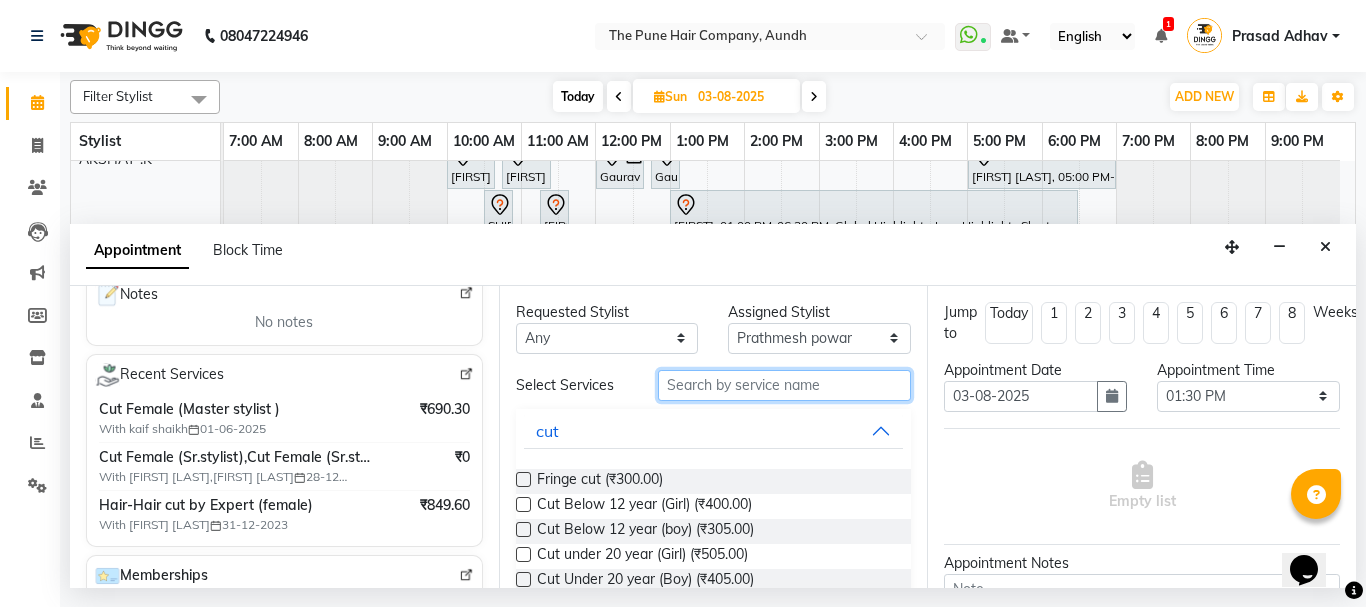 click at bounding box center (785, 385) 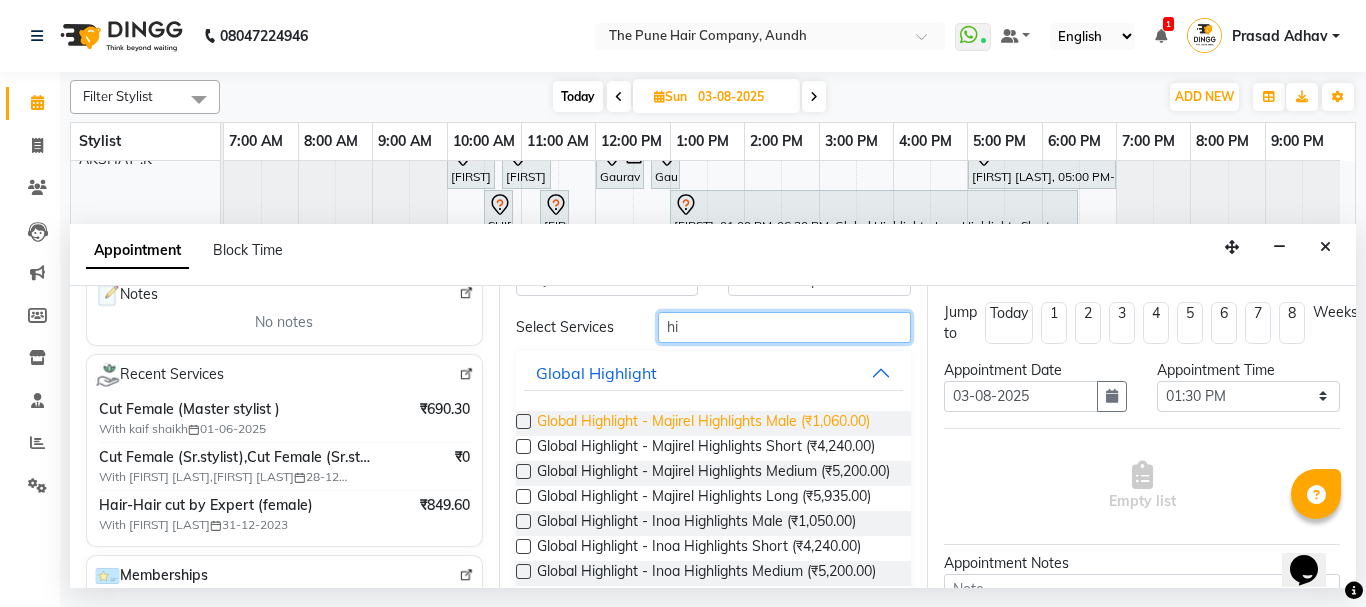 scroll, scrollTop: 100, scrollLeft: 0, axis: vertical 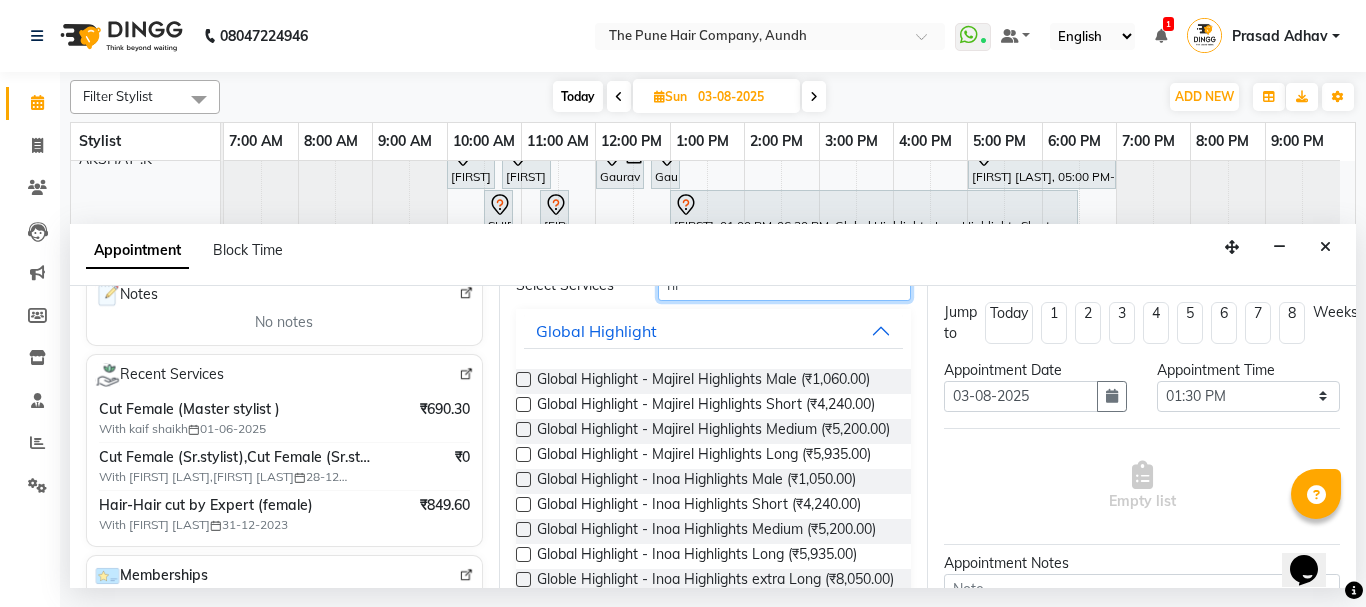 type on "hi" 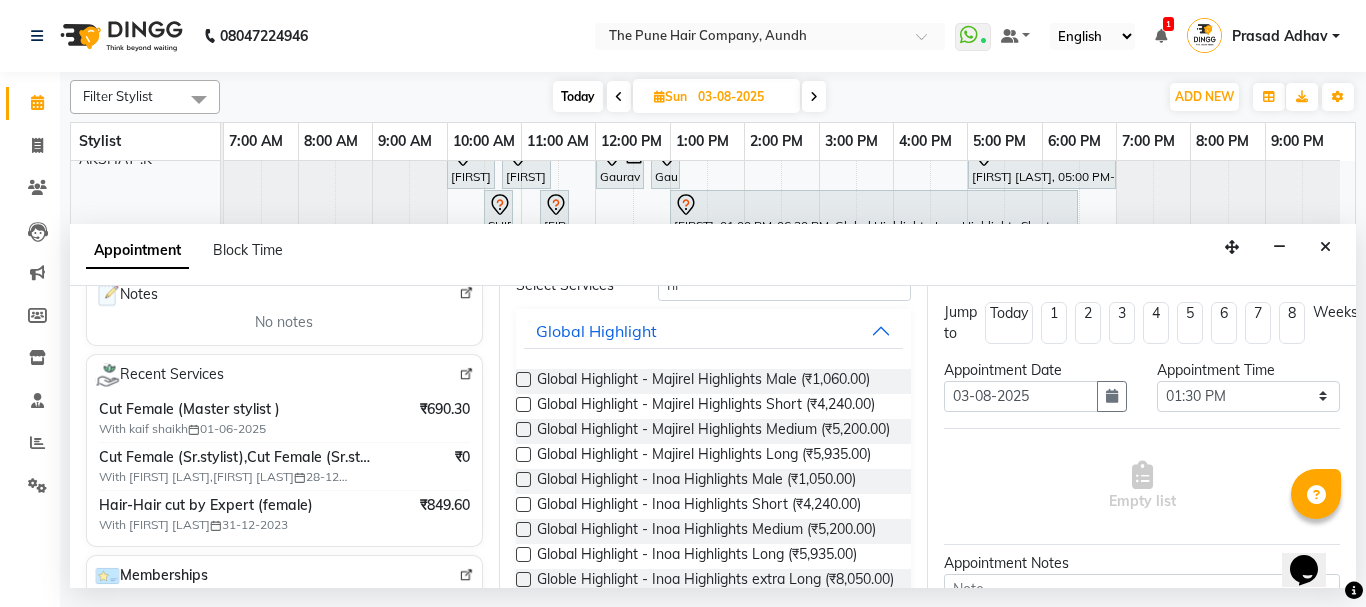 click at bounding box center (523, 429) 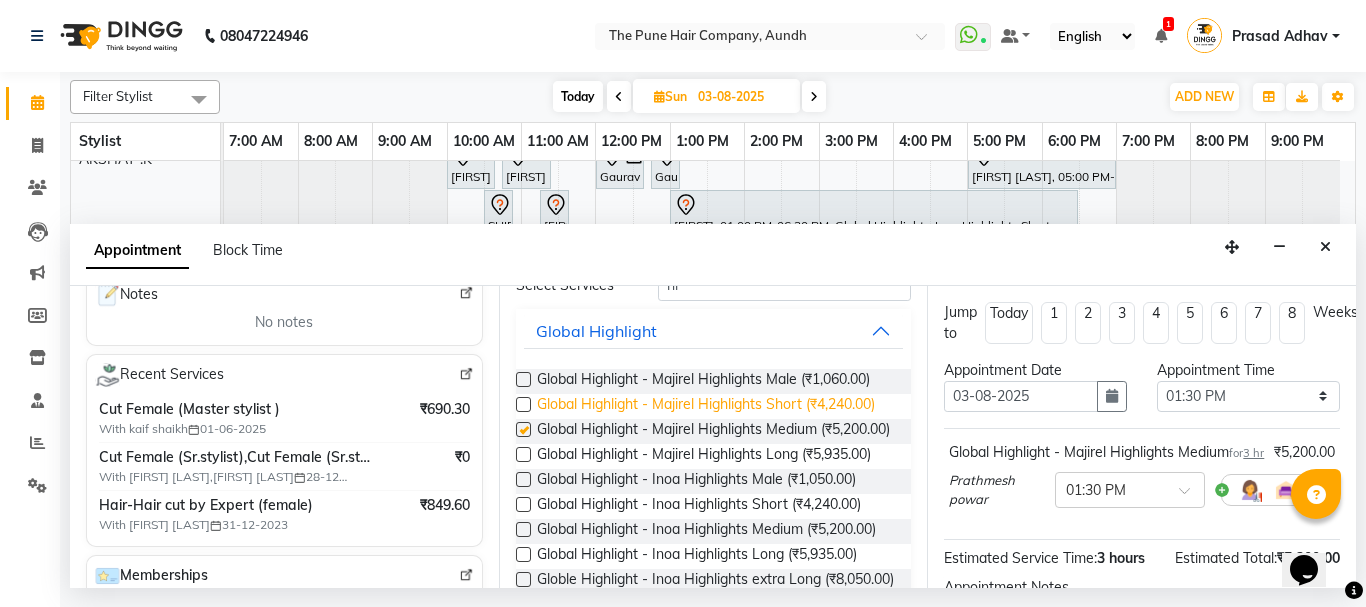 checkbox on "false" 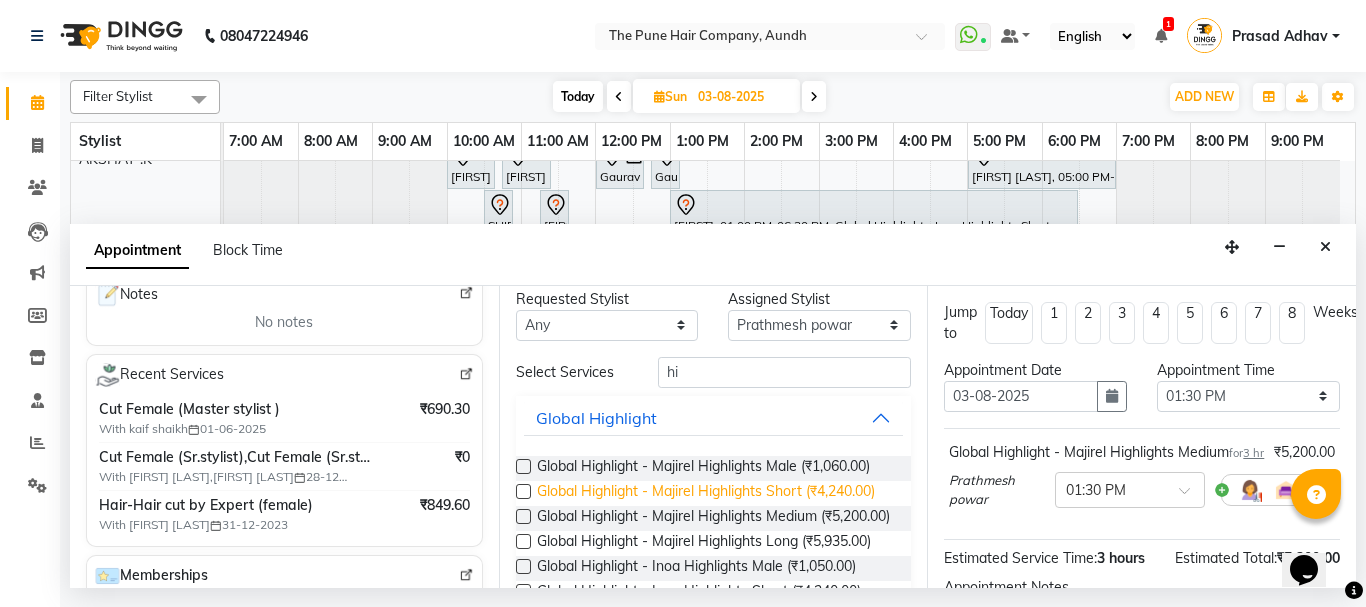 scroll, scrollTop: 0, scrollLeft: 0, axis: both 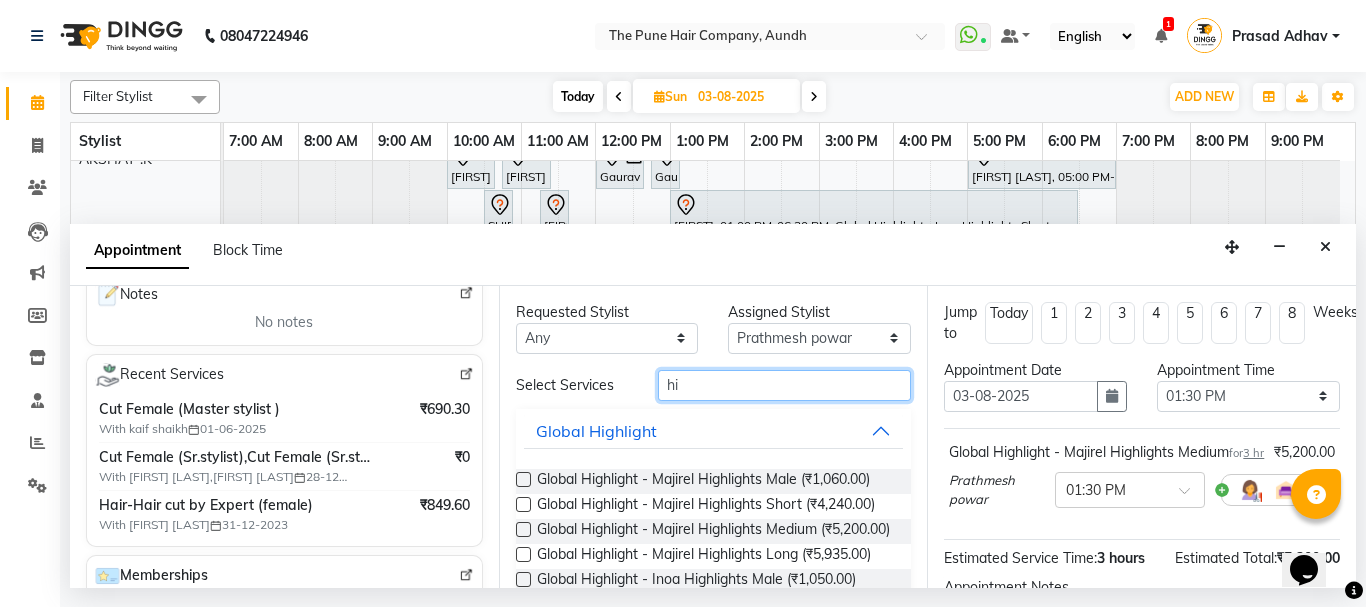 click on "hi" at bounding box center [785, 385] 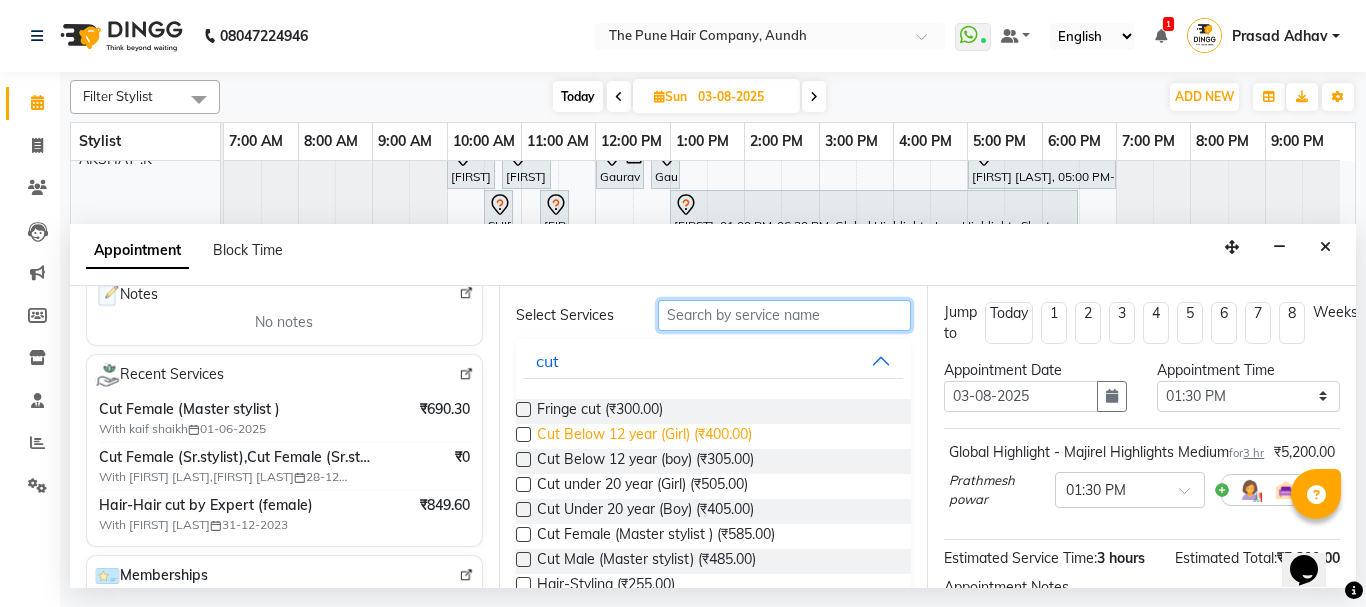 scroll, scrollTop: 100, scrollLeft: 0, axis: vertical 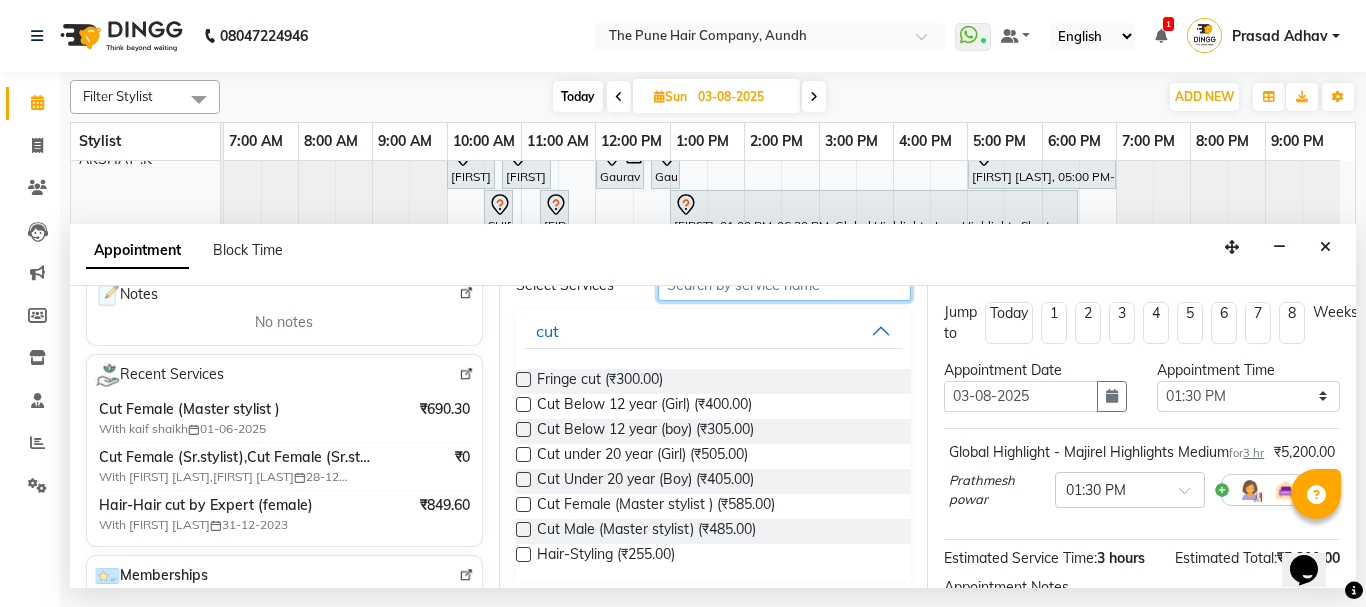 type 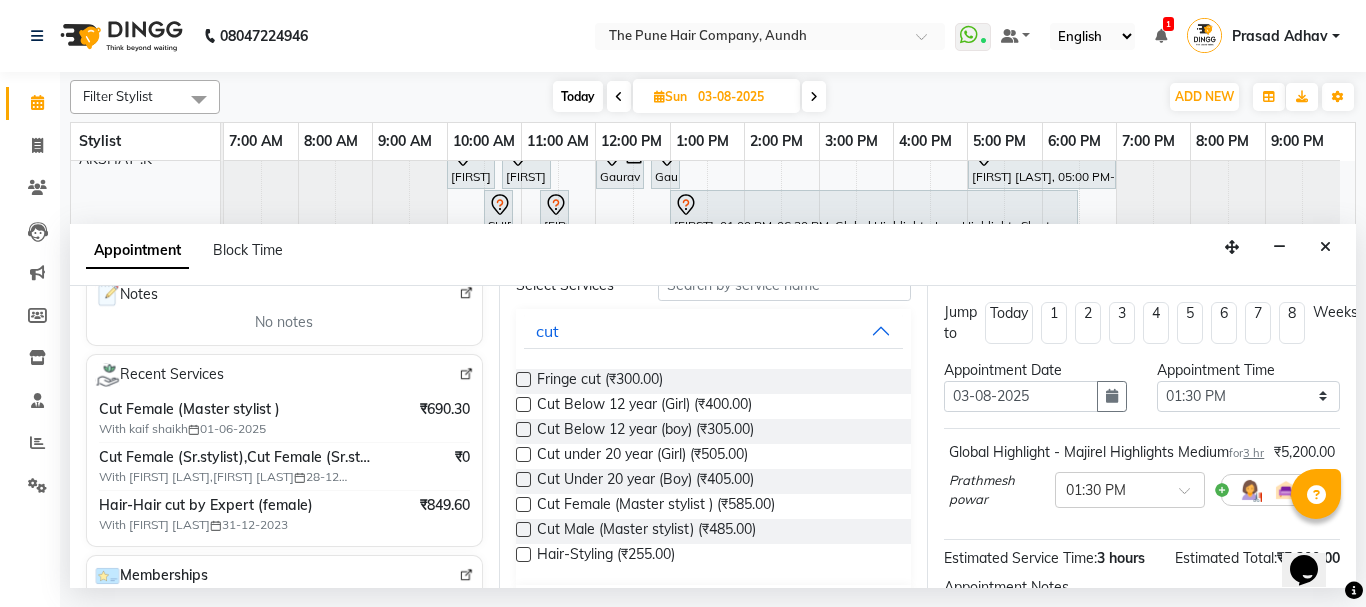 click at bounding box center (523, 504) 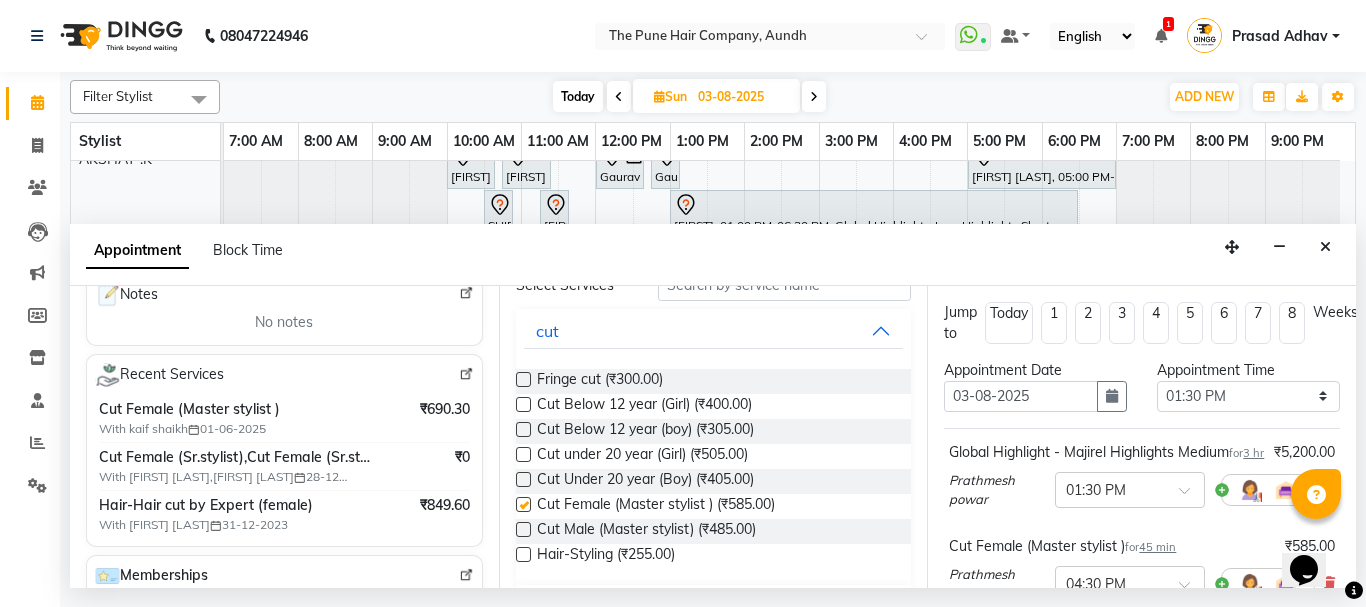 checkbox on "false" 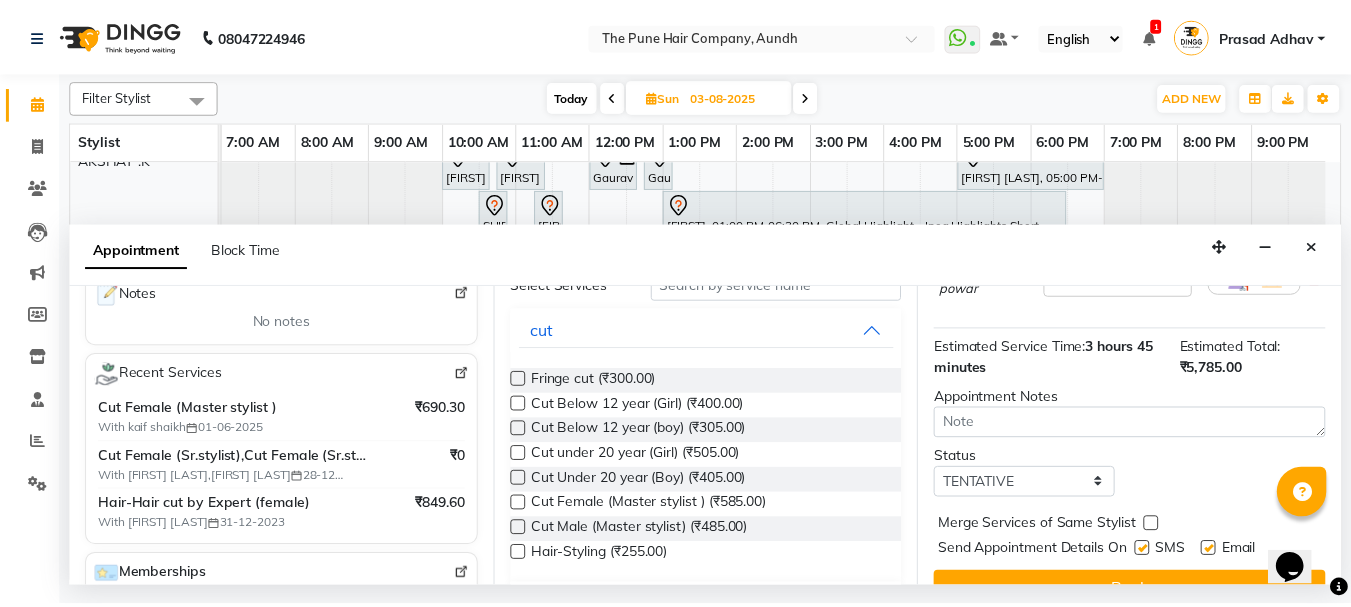 scroll, scrollTop: 378, scrollLeft: 0, axis: vertical 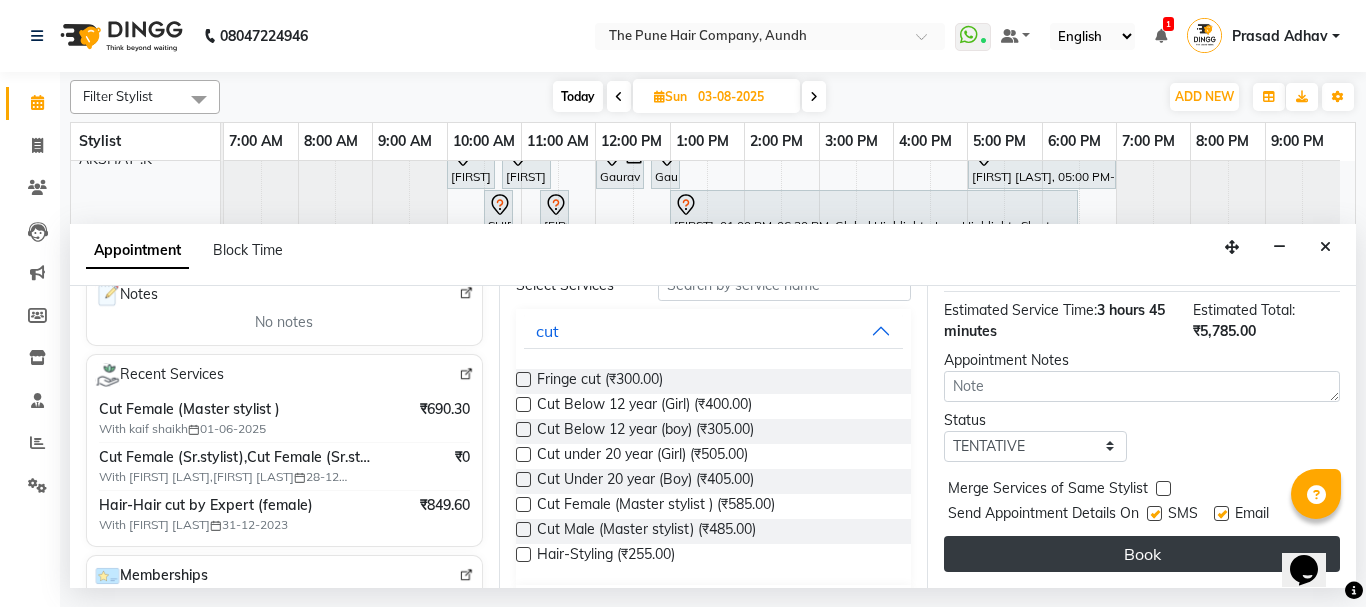 click on "Book" at bounding box center (1142, 554) 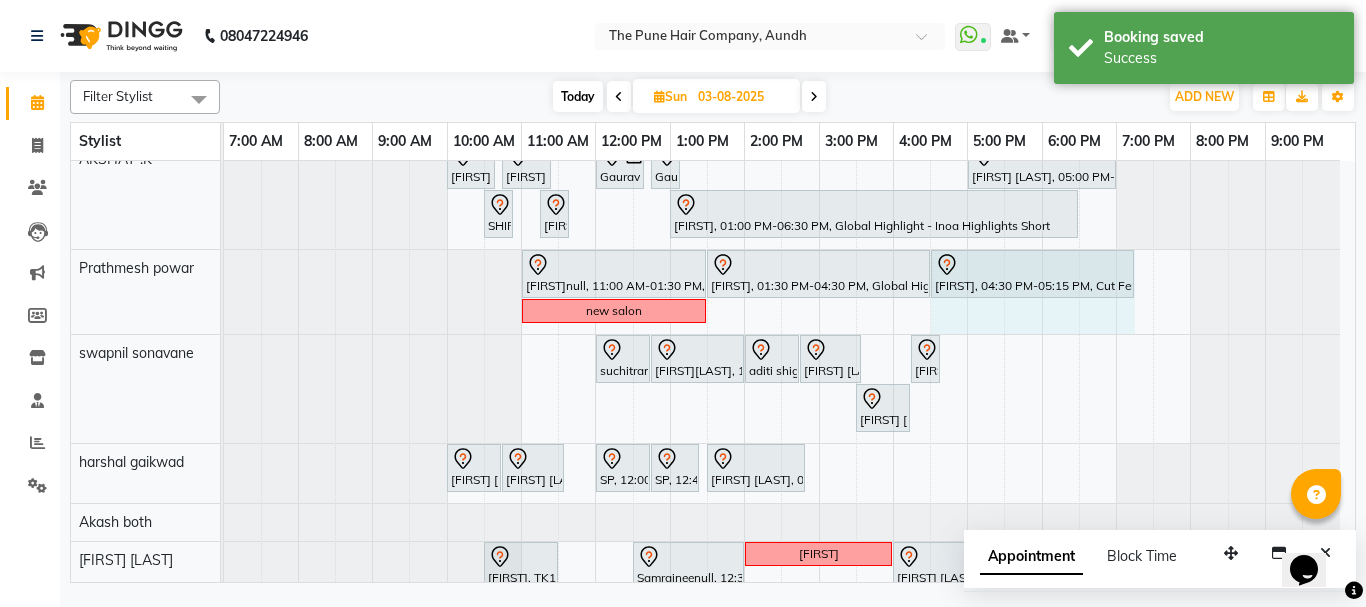 drag, startPoint x: 984, startPoint y: 277, endPoint x: 1125, endPoint y: 275, distance: 141.01419 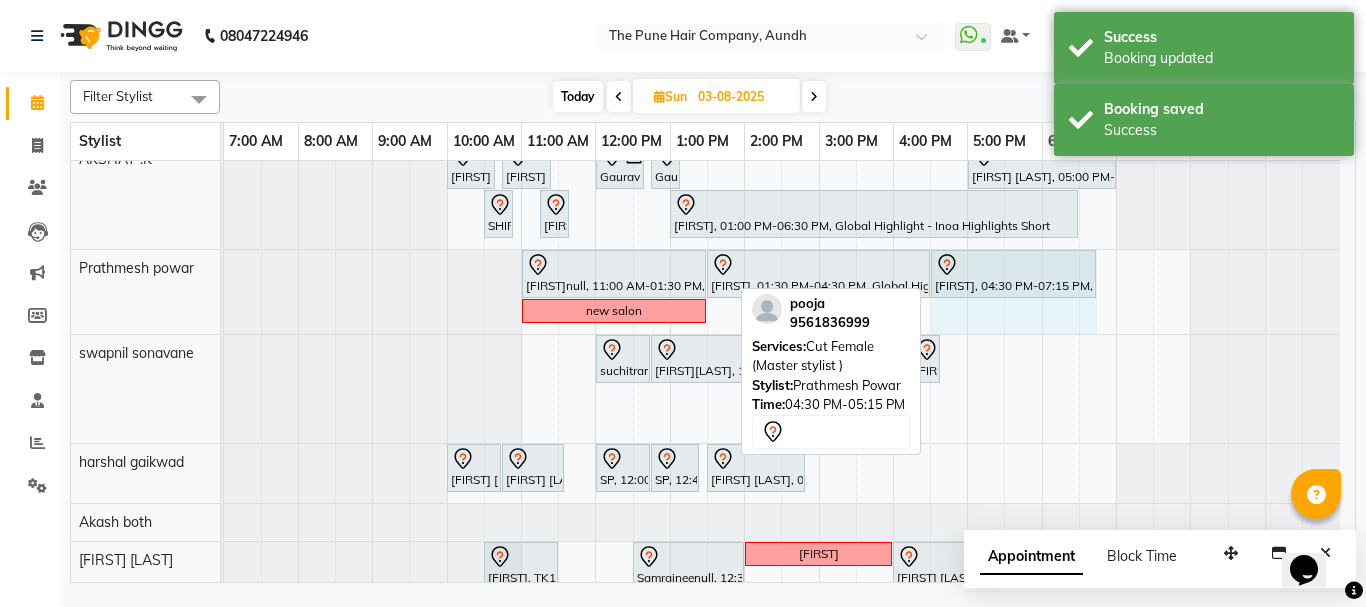 drag, startPoint x: 1134, startPoint y: 271, endPoint x: 1102, endPoint y: 276, distance: 32.38827 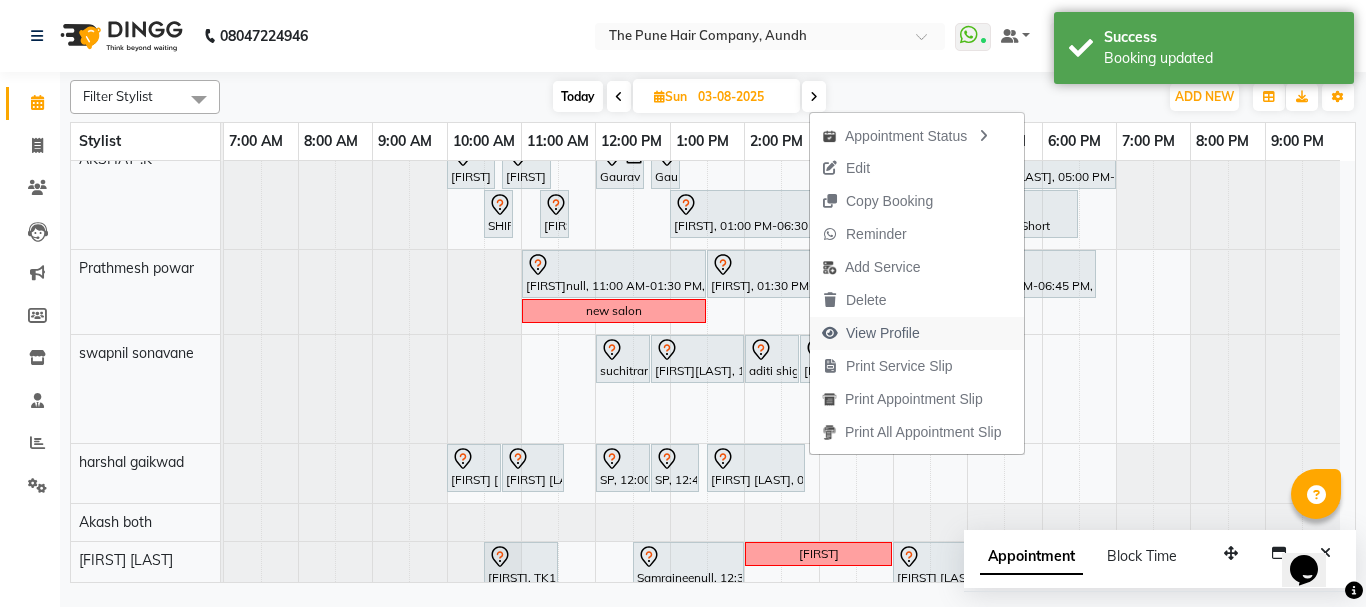 click on "View Profile" at bounding box center [883, 333] 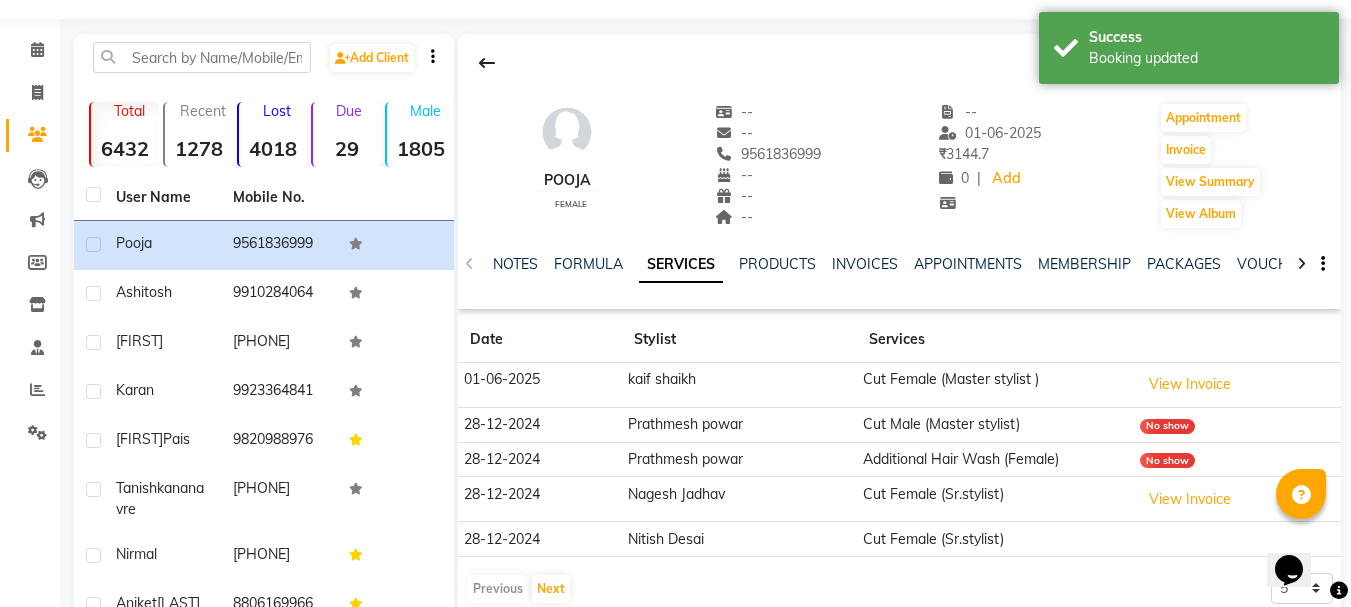 scroll, scrollTop: 100, scrollLeft: 0, axis: vertical 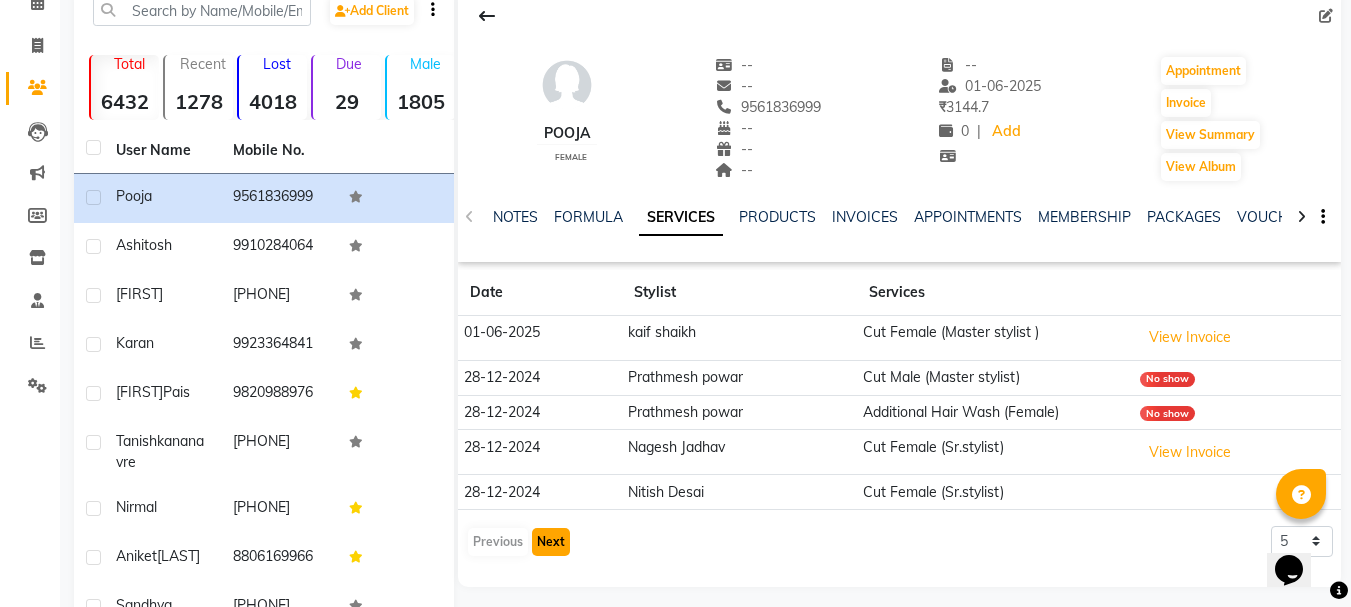 click on "Next" 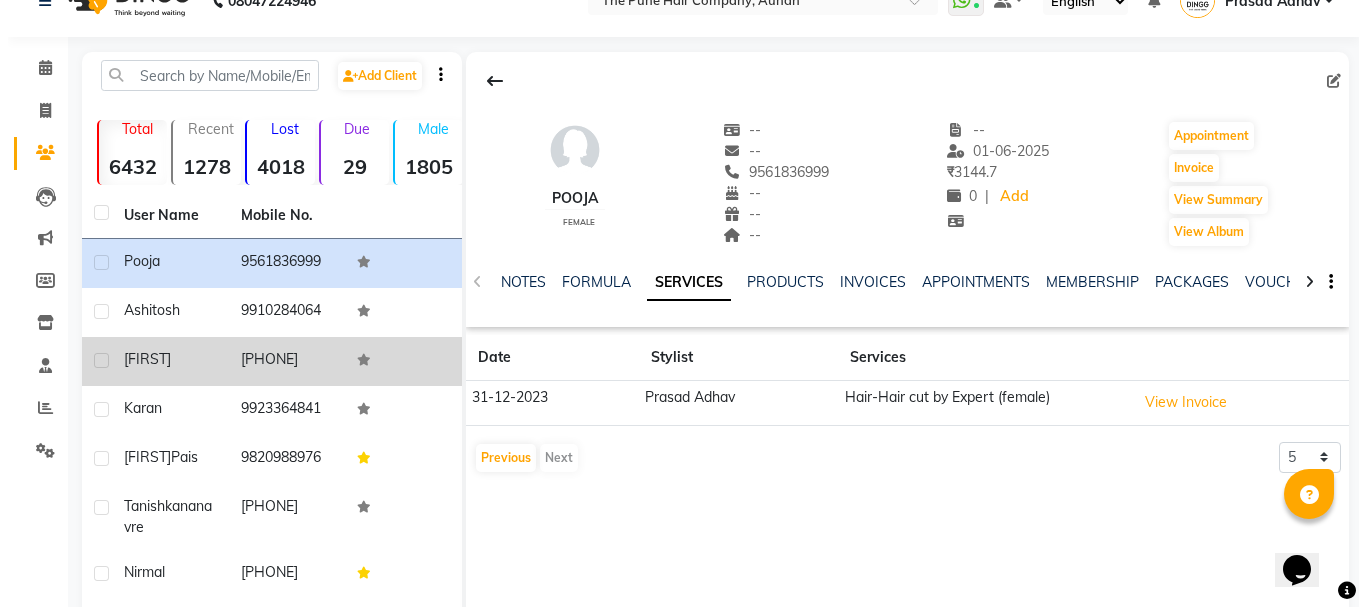scroll, scrollTop: 0, scrollLeft: 0, axis: both 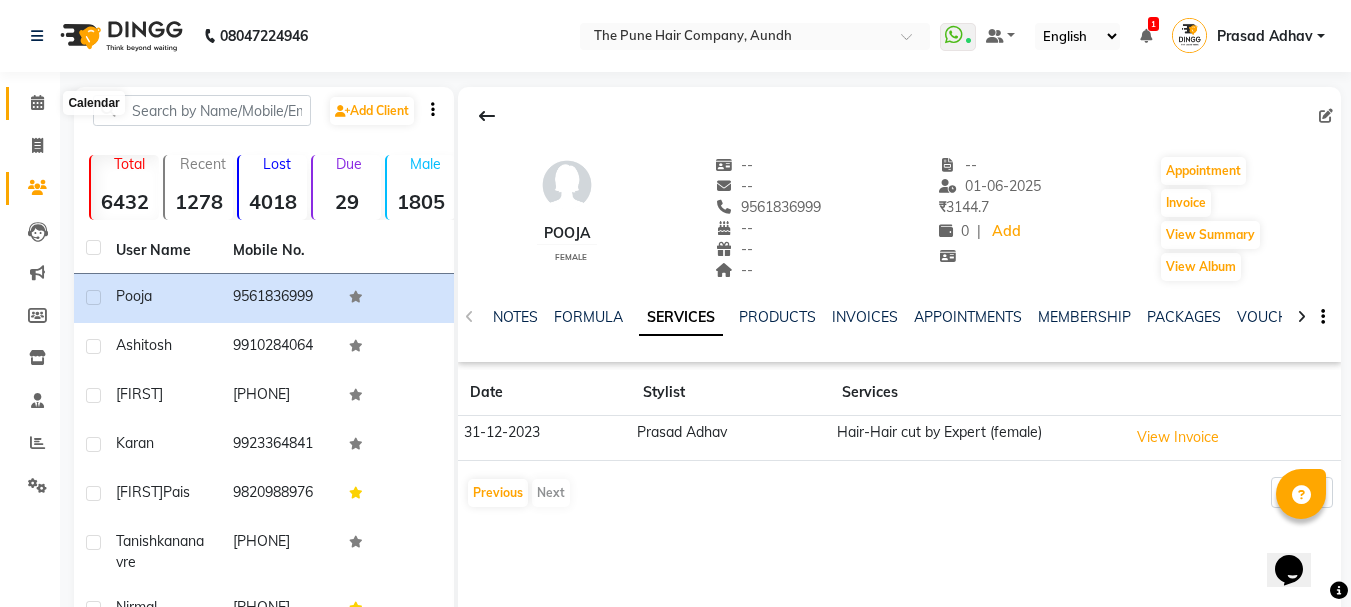 click 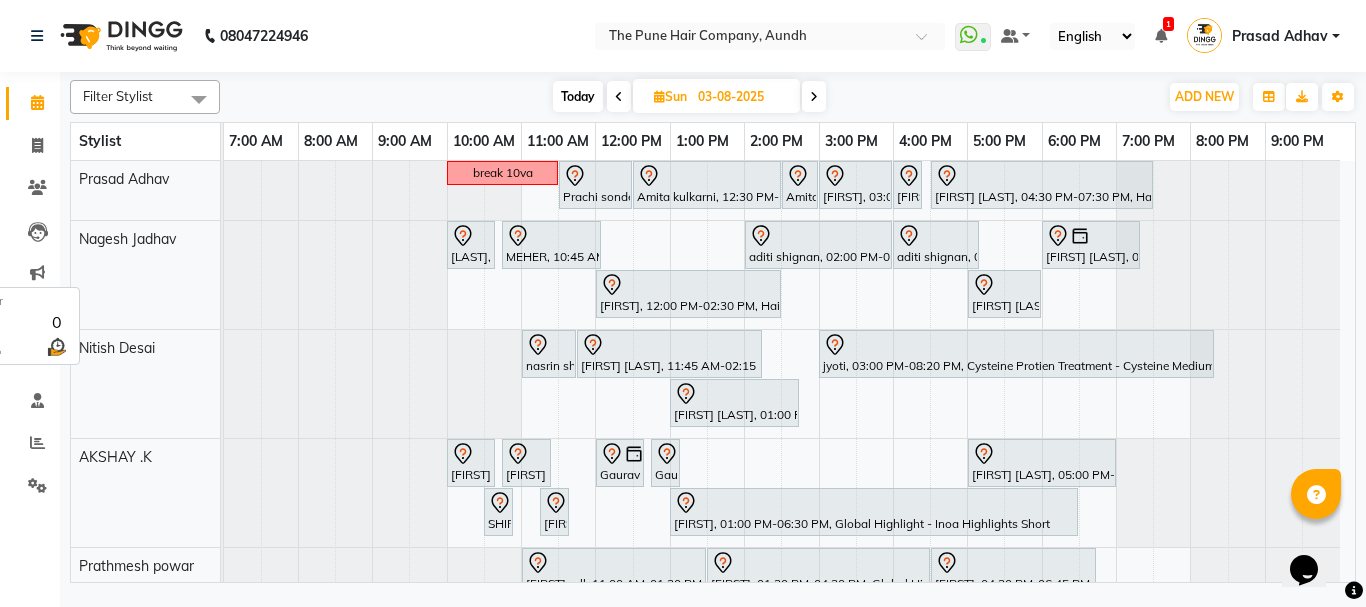 scroll, scrollTop: 300, scrollLeft: 0, axis: vertical 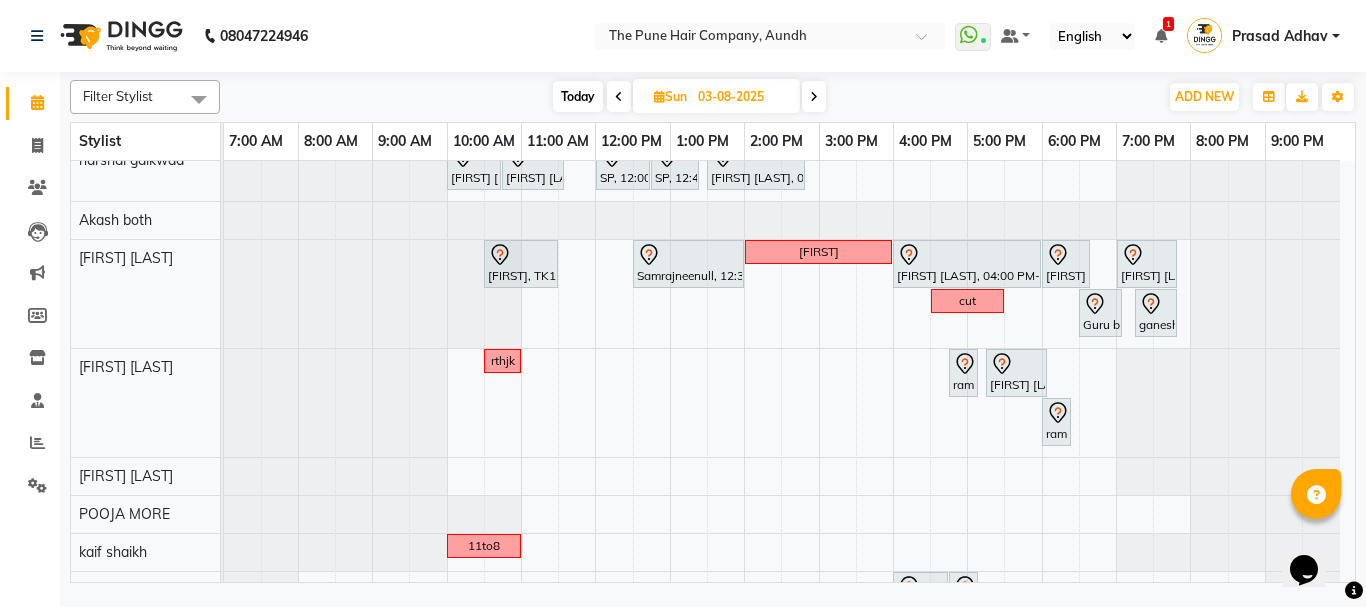 click on "Today" at bounding box center [578, 96] 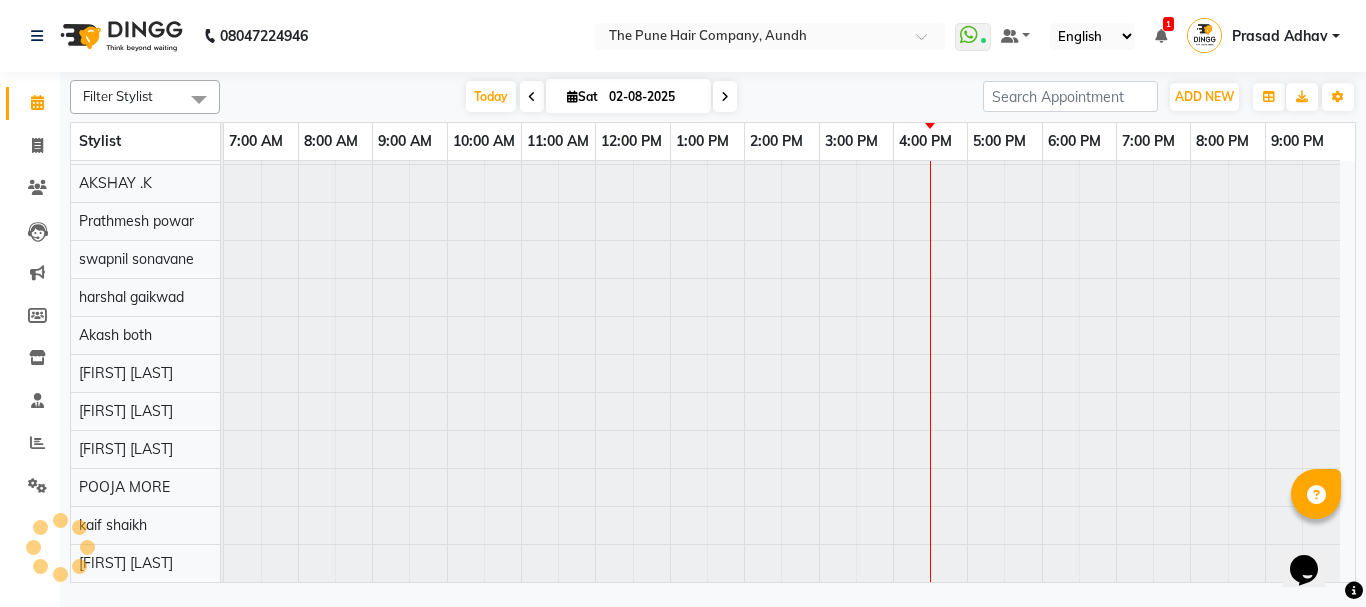 scroll, scrollTop: 110, scrollLeft: 0, axis: vertical 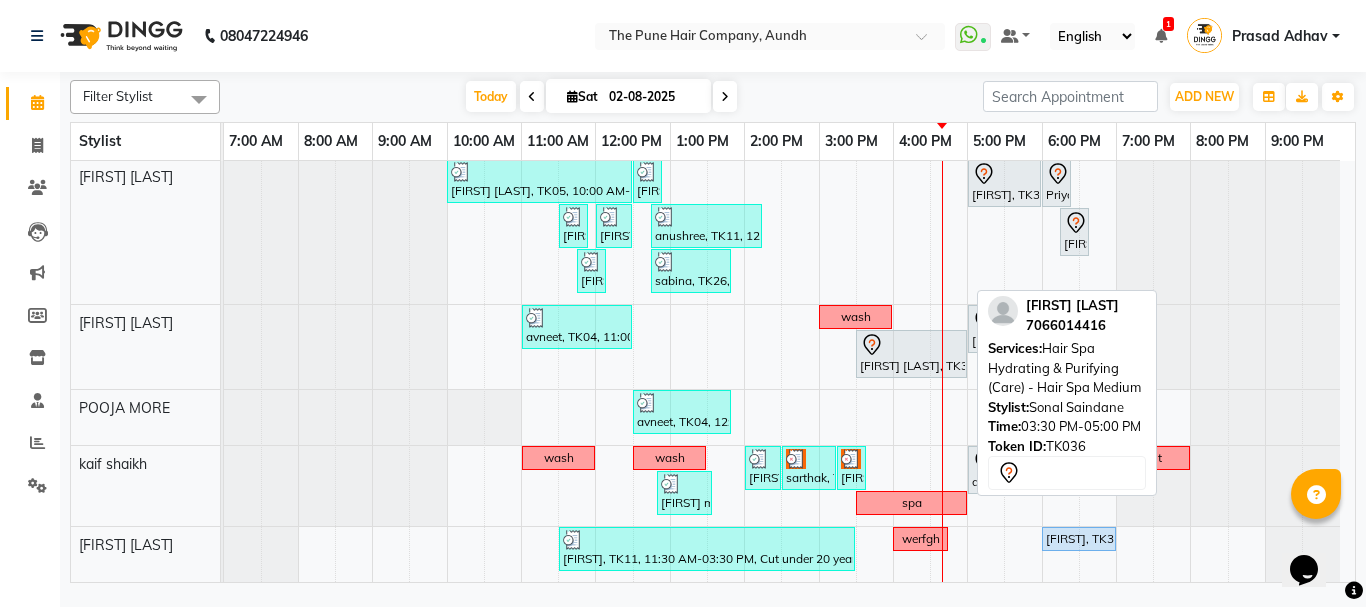 click at bounding box center (911, 345) 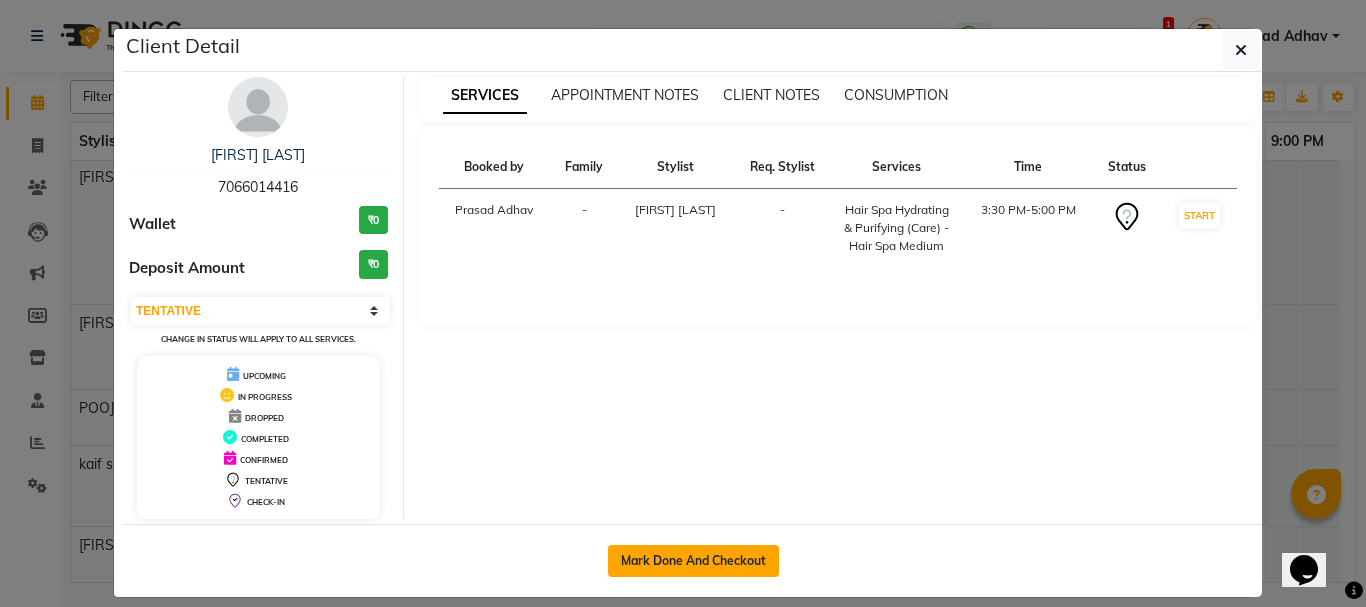 click on "Mark Done And Checkout" 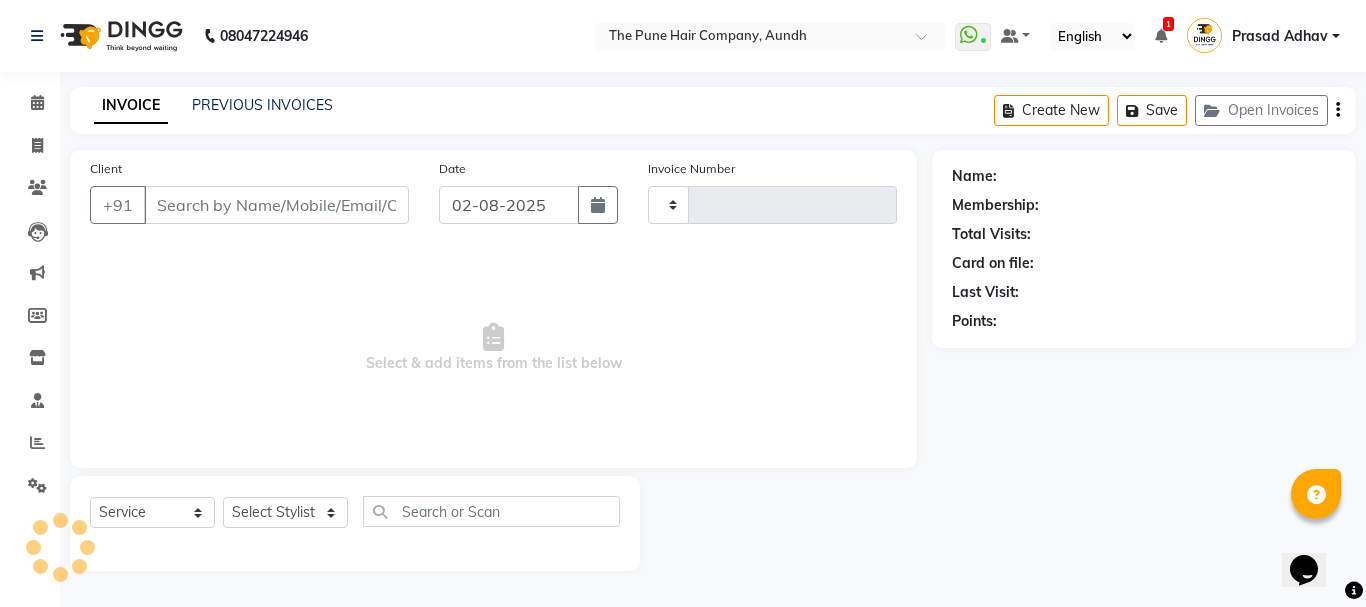 type on "3713" 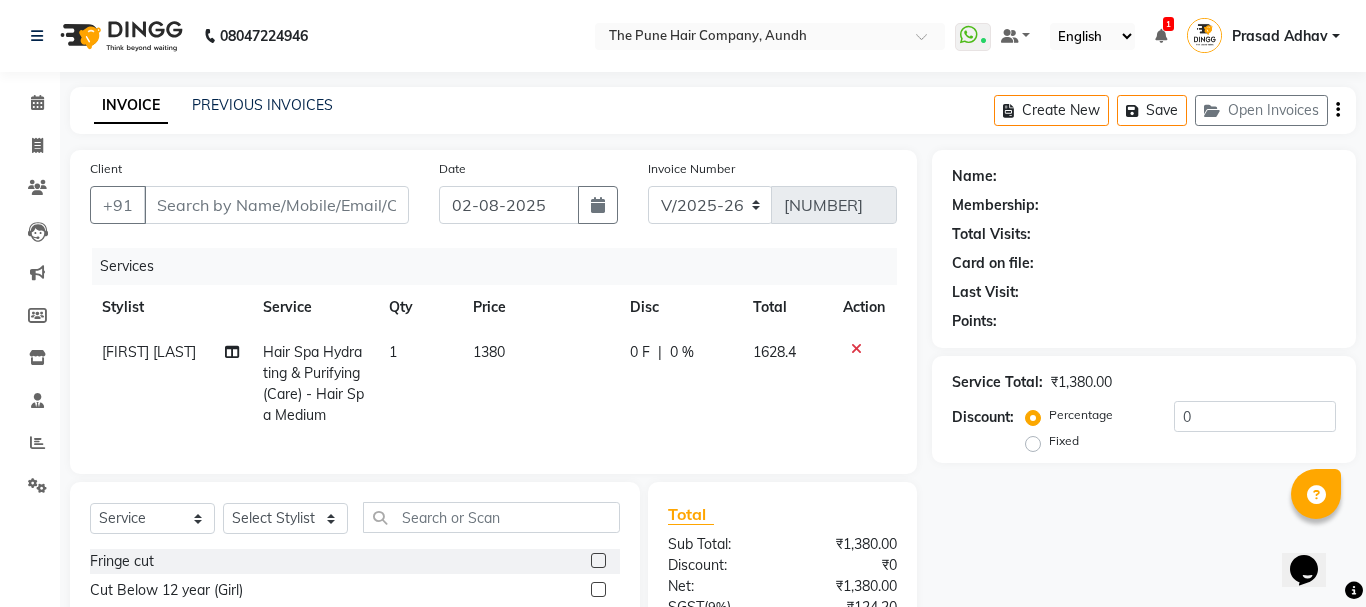 type on "7066014416" 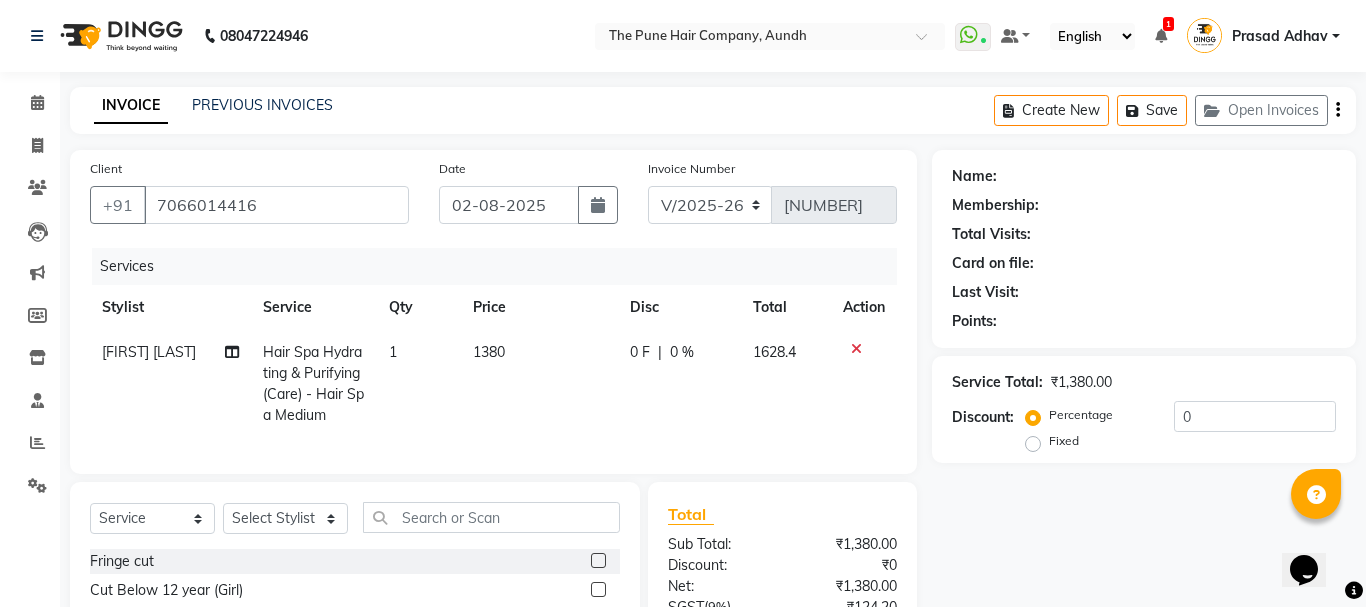 select on "49798" 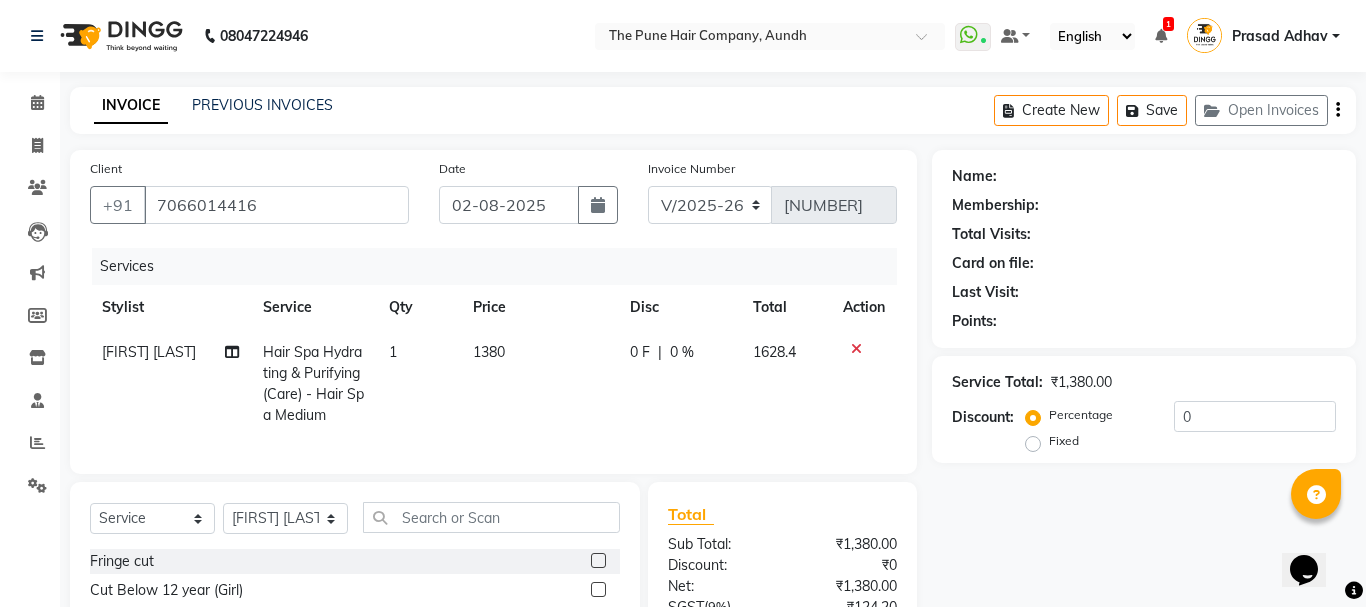 click on "Select  Service  Product  Membership  Package Voucher Prepaid Gift Card  Select Stylist Akash both AKSHAY .K harshal gaikwad kaif shaikh LAKKHAN SHINDE Nagesh Jadhav Nitish Desai  Pavan mane POOJA MORE Prasad Adhav  Prathmesh powar Shweta gotur Sonal saindane swapnil sonavane Fringe cut  Cut Below 12 year (Girl)  Cut Below 12 year (boy)  Cut under 20 year (Girl)  Cut Under 20 year (Boy)  Cut Female (Master stylist )  Cut Male (Master stylist)  Hair-Styling   Additional Hair Wash (Female)  Additional Hair Wash (Male)  Hair wash short   Hair wash medium   Hair wash long  Hair wash & blow dry -Short  Hair wash & blow dry -medium  Hair wash & blow dry - long  Blow dry short  Blow dry medium   Blow dry long   Shaving  Shaving - Luxury   Beard Trim   Beard Crafting  Iron - Short Hair  Iron - Medium Hair  Iron - Long Hair  Temprory Curls - Hot Curls Short  Temprory Curls - Hot Curls Medium  Temprory Curls - Hot Curls Long  Head Massage - Head Massage- Male  Head Massage - Head Massage With Shampoo Male  D-tan (Leg)" 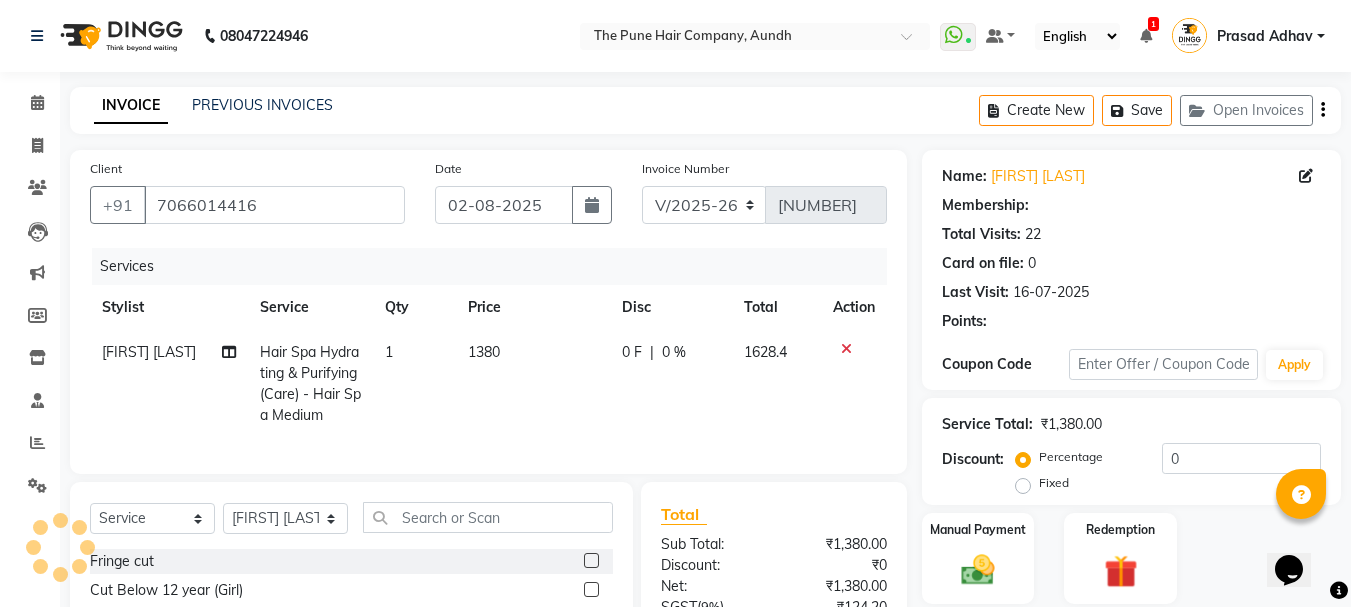 select on "1: Object" 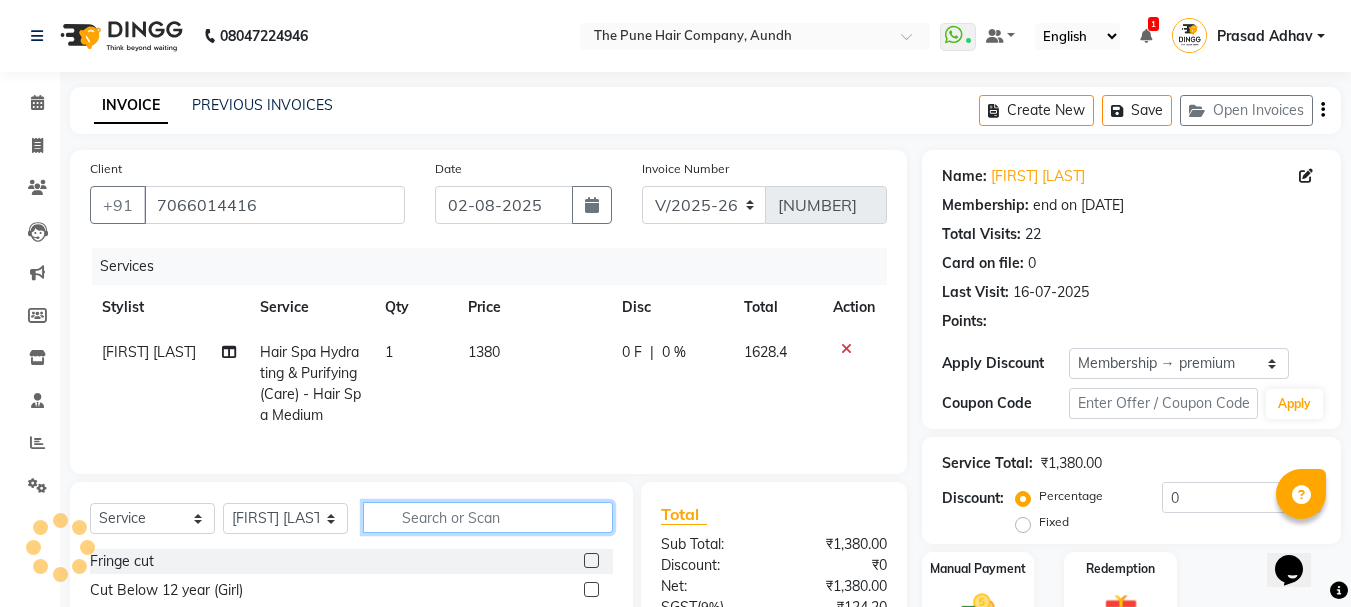 click 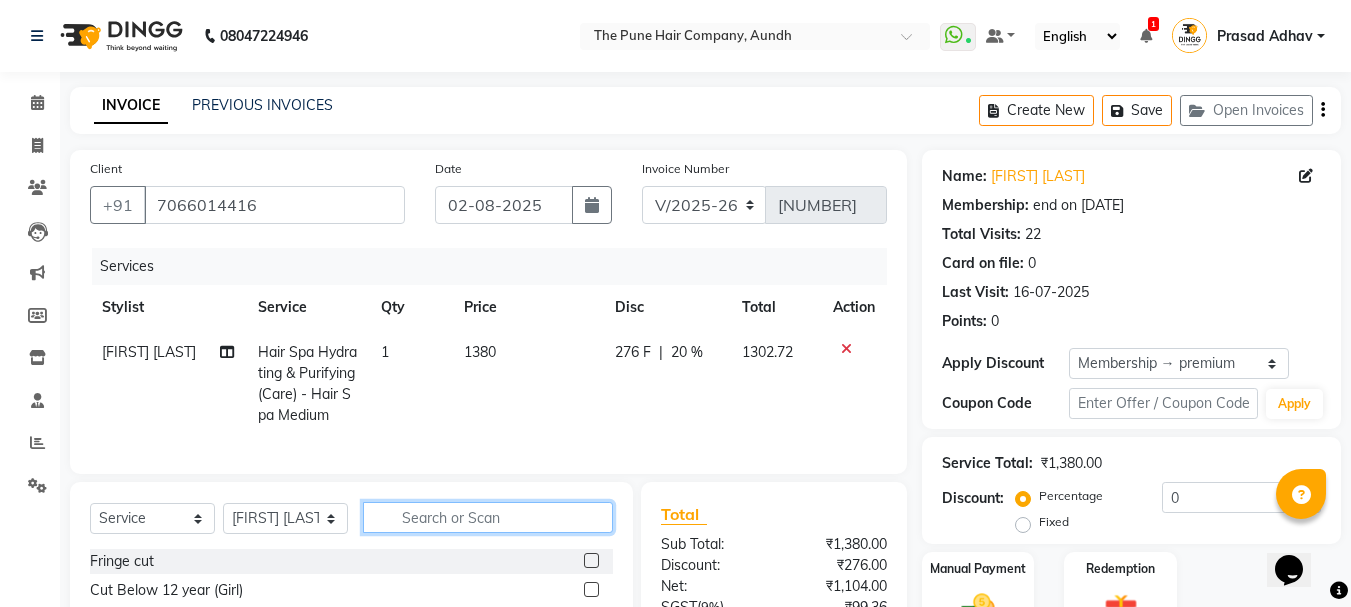 type on "20" 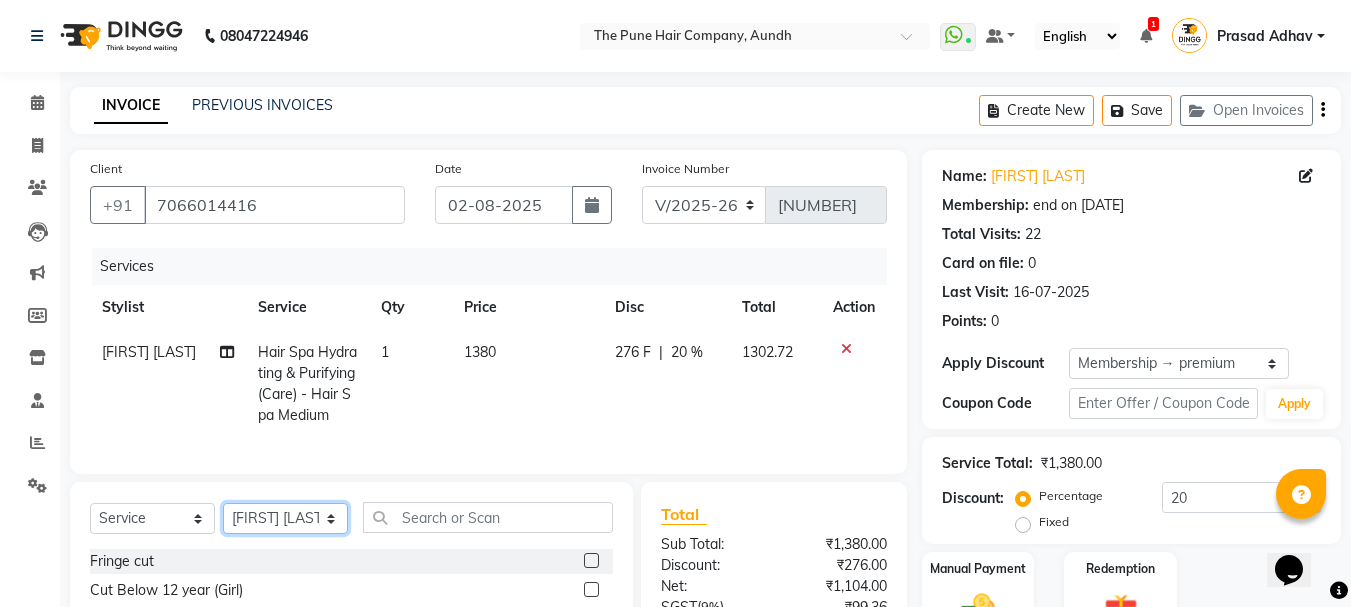 click on "Select Stylist Akash both AKSHAY .K harshal gaikwad kaif shaikh LAKKHAN SHINDE Nagesh Jadhav Nitish Desai  Pavan mane POOJA MORE Prasad Adhav  Prathmesh powar Shweta gotur Sonal saindane swapnil sonavane" 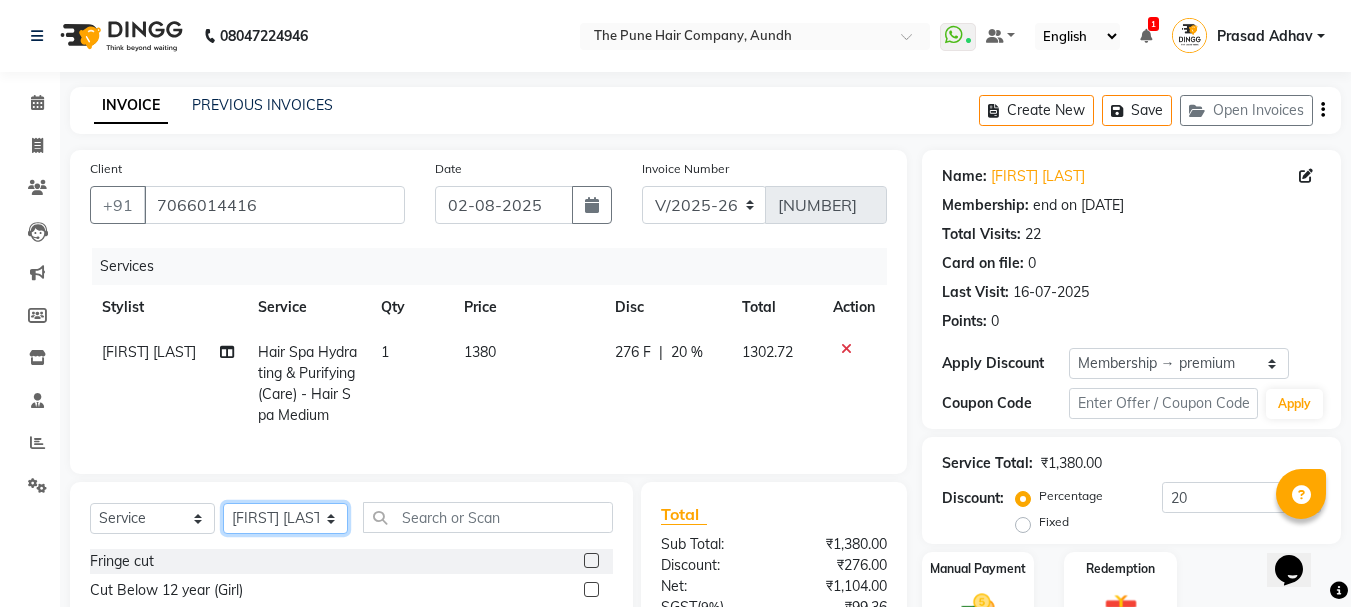 select on "49797" 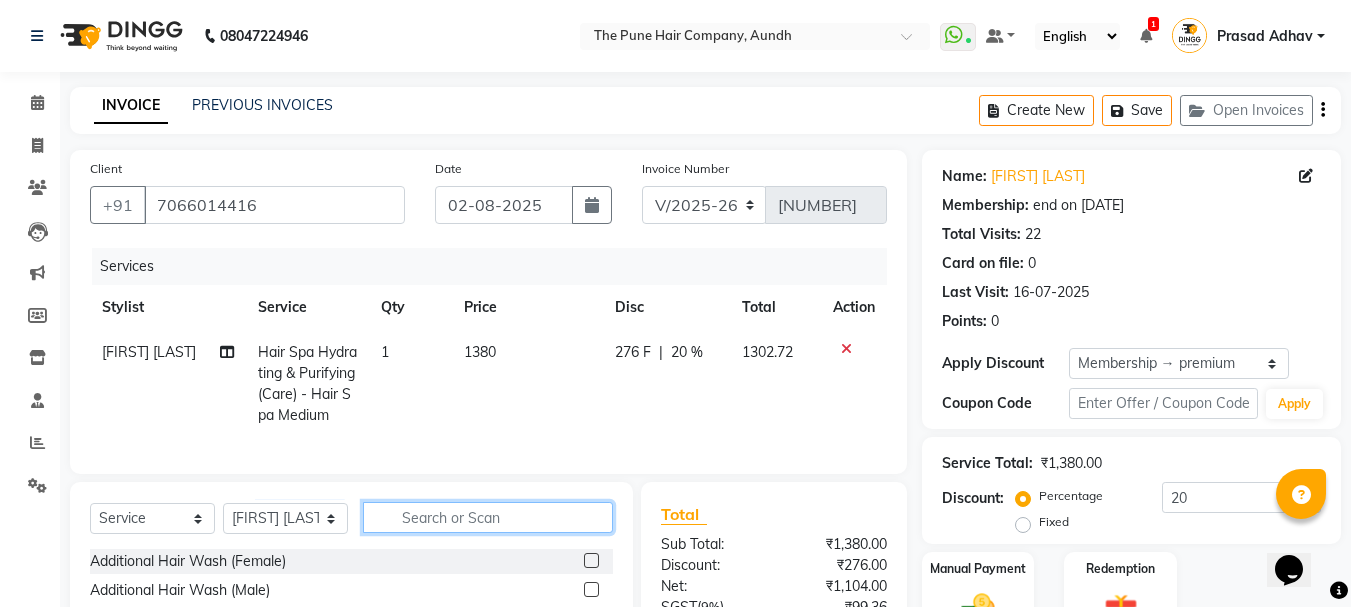 click 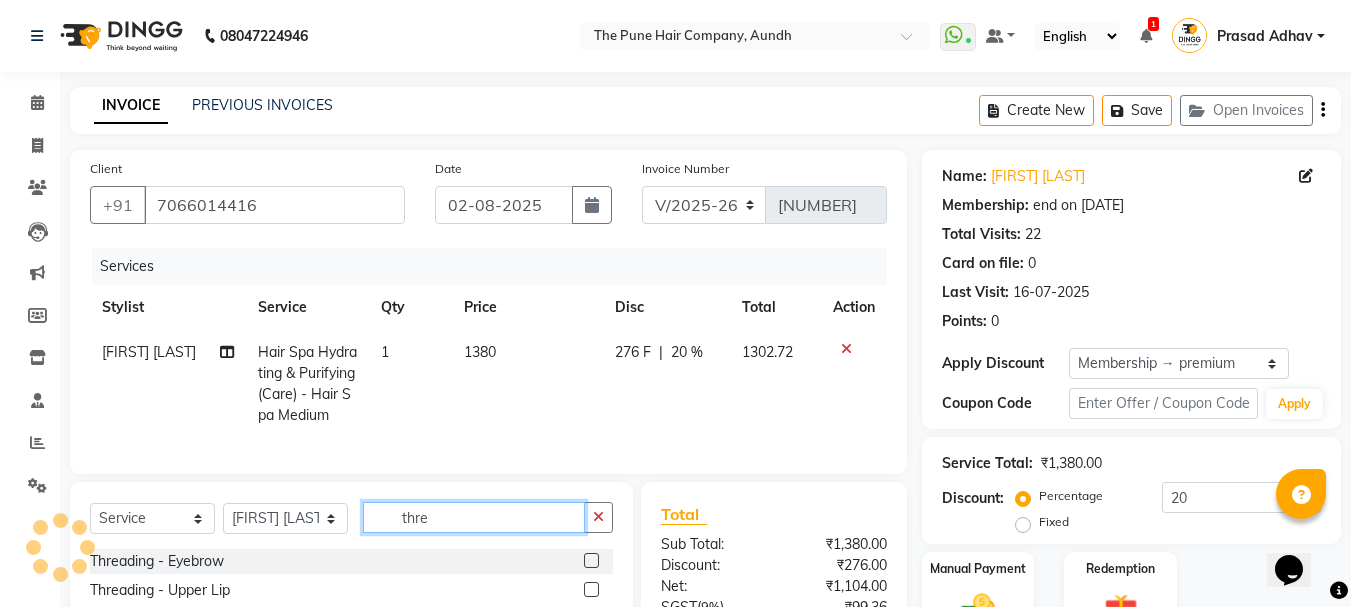 scroll, scrollTop: 215, scrollLeft: 0, axis: vertical 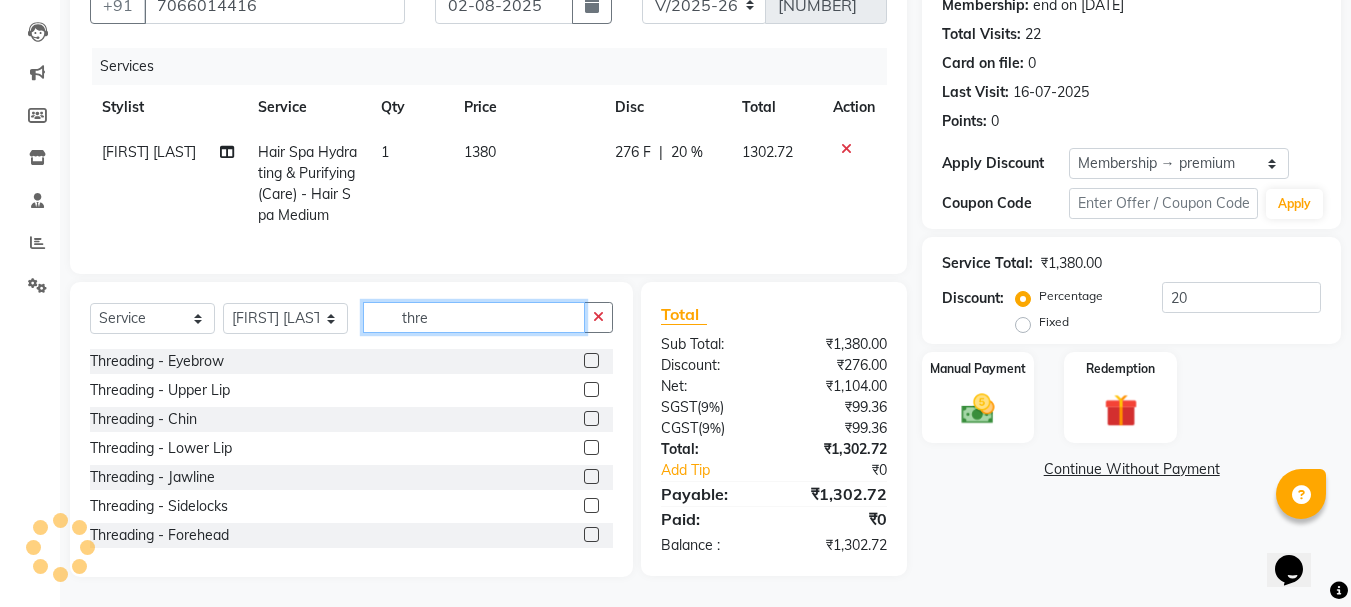 type on "thre" 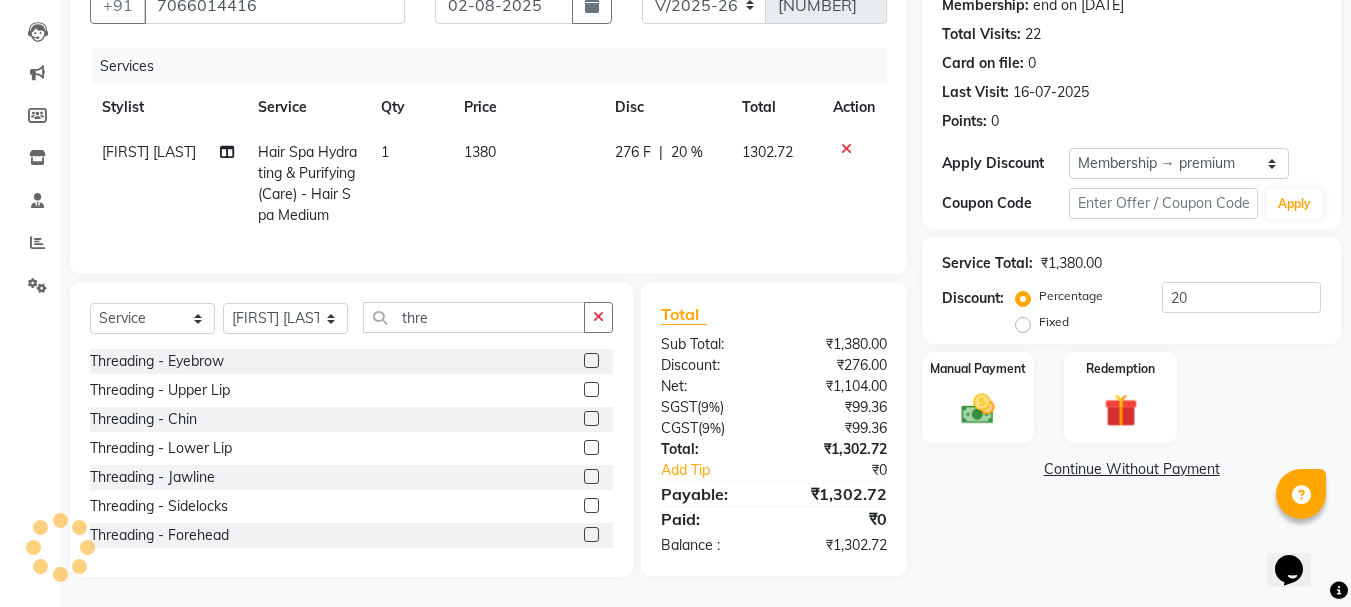 click 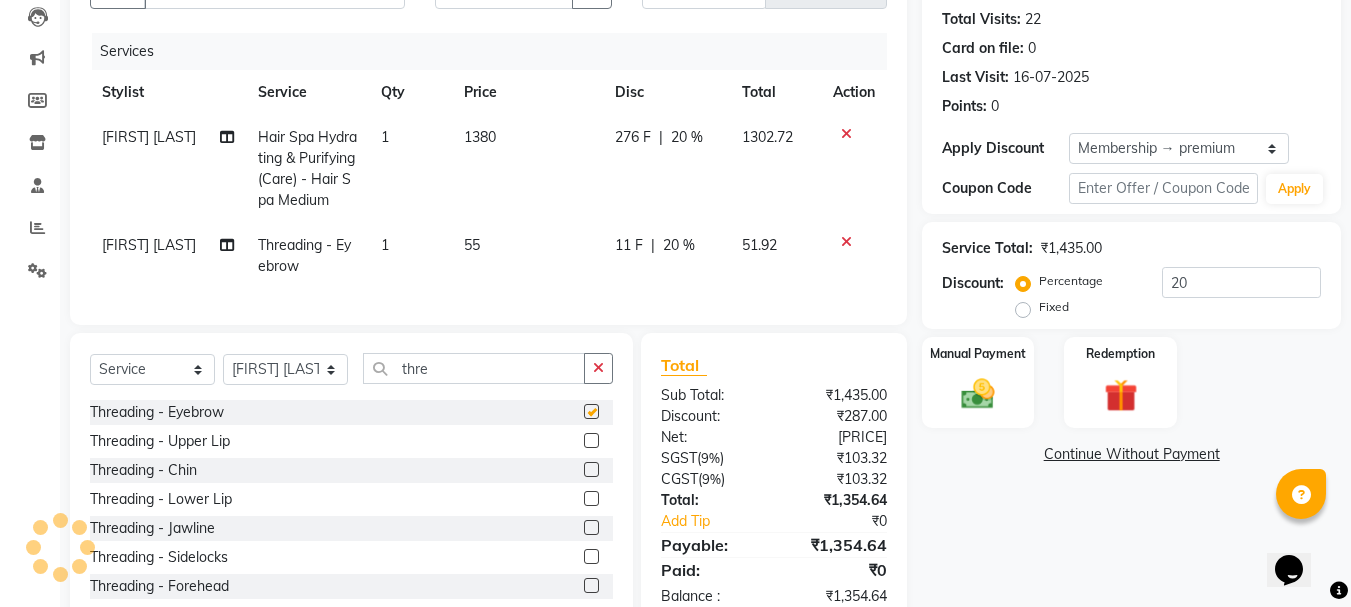 checkbox on "false" 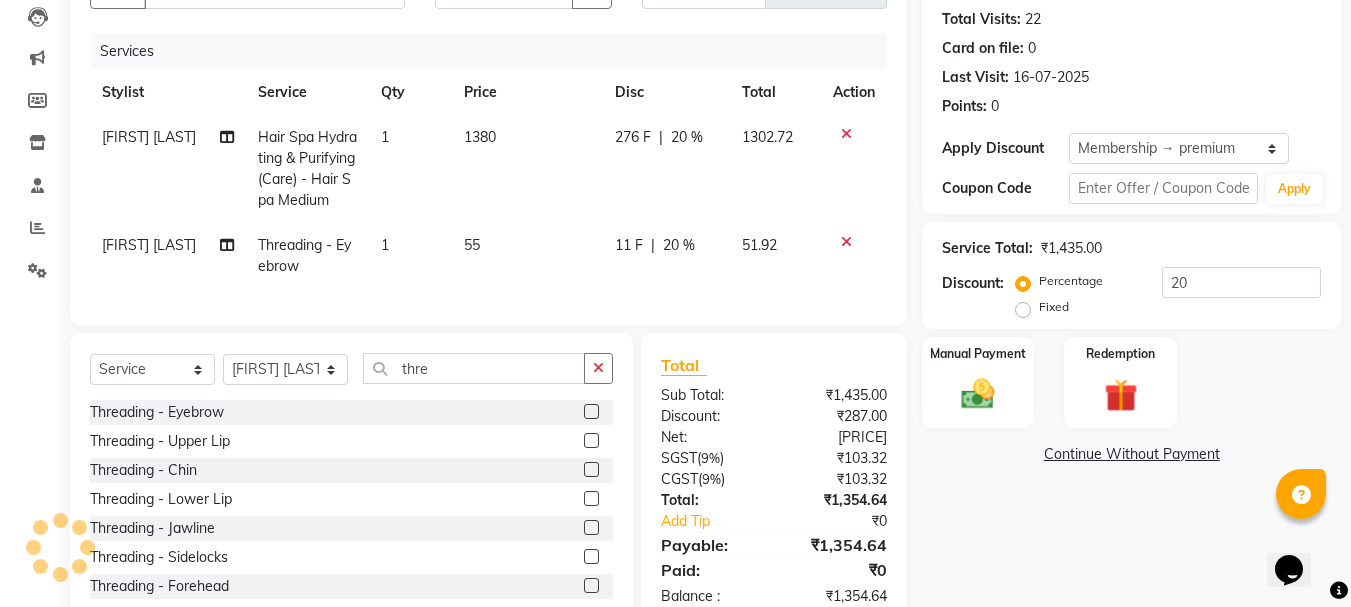 click on "Select  Service  Product  Membership  Package Voucher Prepaid Gift Card  Select Stylist Akash both AKSHAY .K harshal gaikwad kaif shaikh LAKKHAN SHINDE Nagesh Jadhav Nitish Desai  Pavan mane POOJA MORE Prasad Adhav  Prathmesh powar Shweta gotur Sonal saindane swapnil sonavane thre Threading - Eyebrow  Threading - Upper Lip  Threading - Chin  Threading - Lower Lip  Threading - Jawline  Threading - Sidelocks  Threading - Forehead" 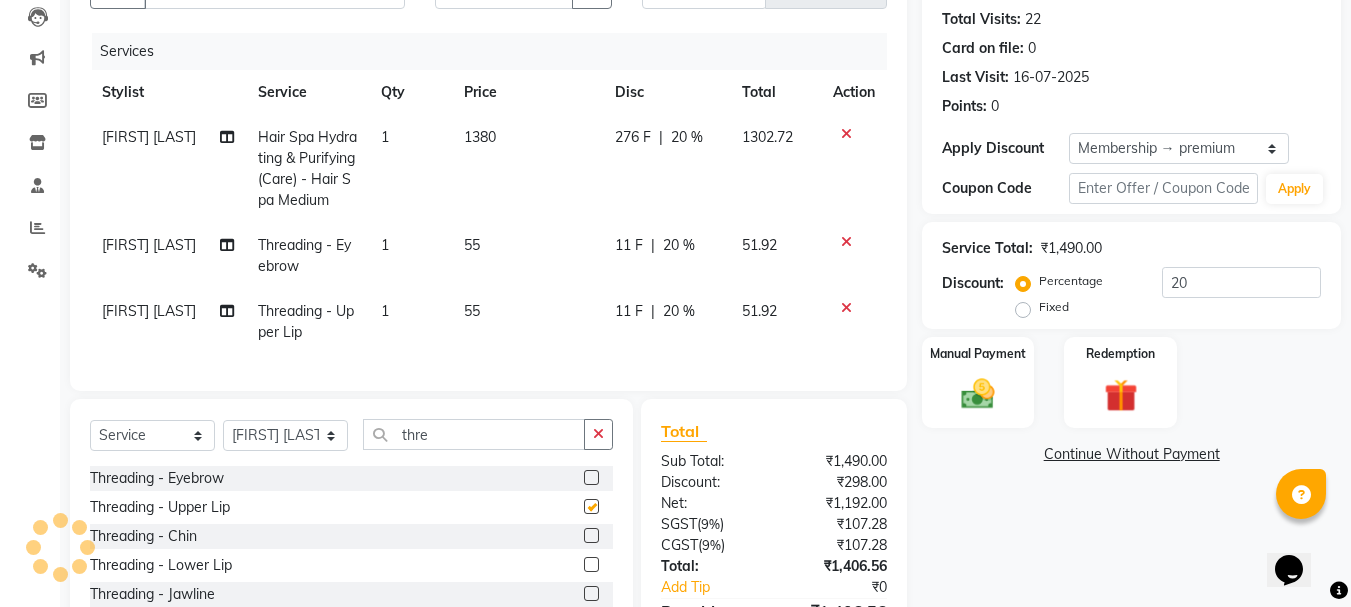 checkbox on "false" 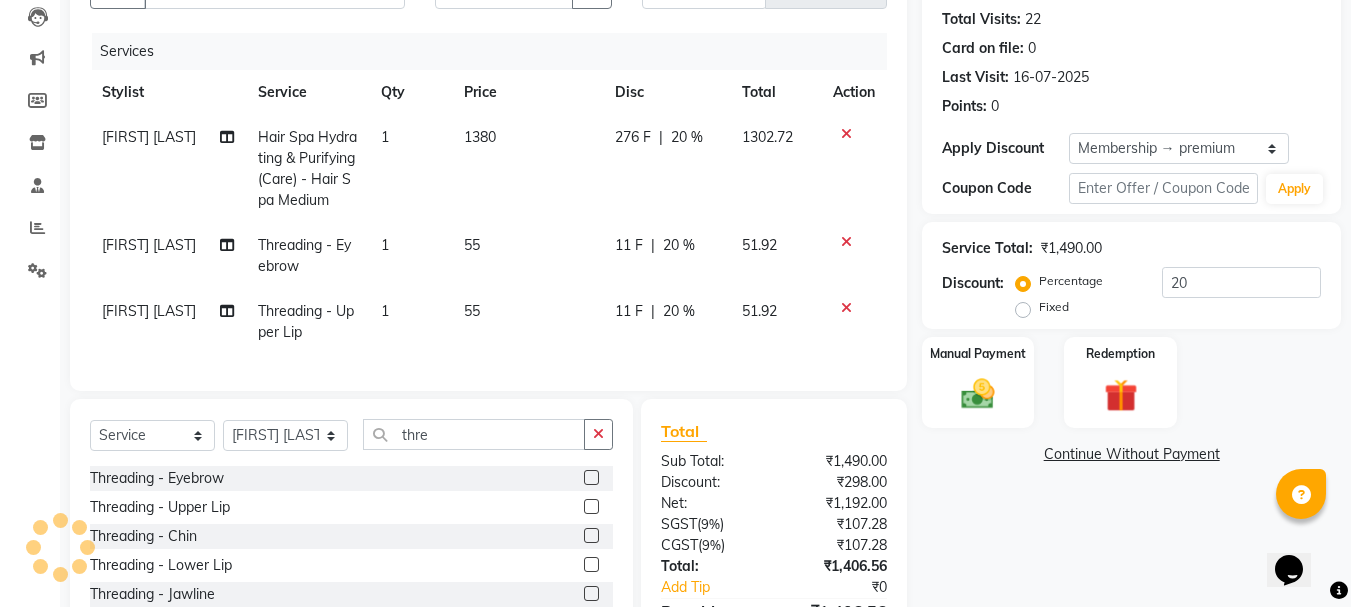 scroll, scrollTop: 315, scrollLeft: 0, axis: vertical 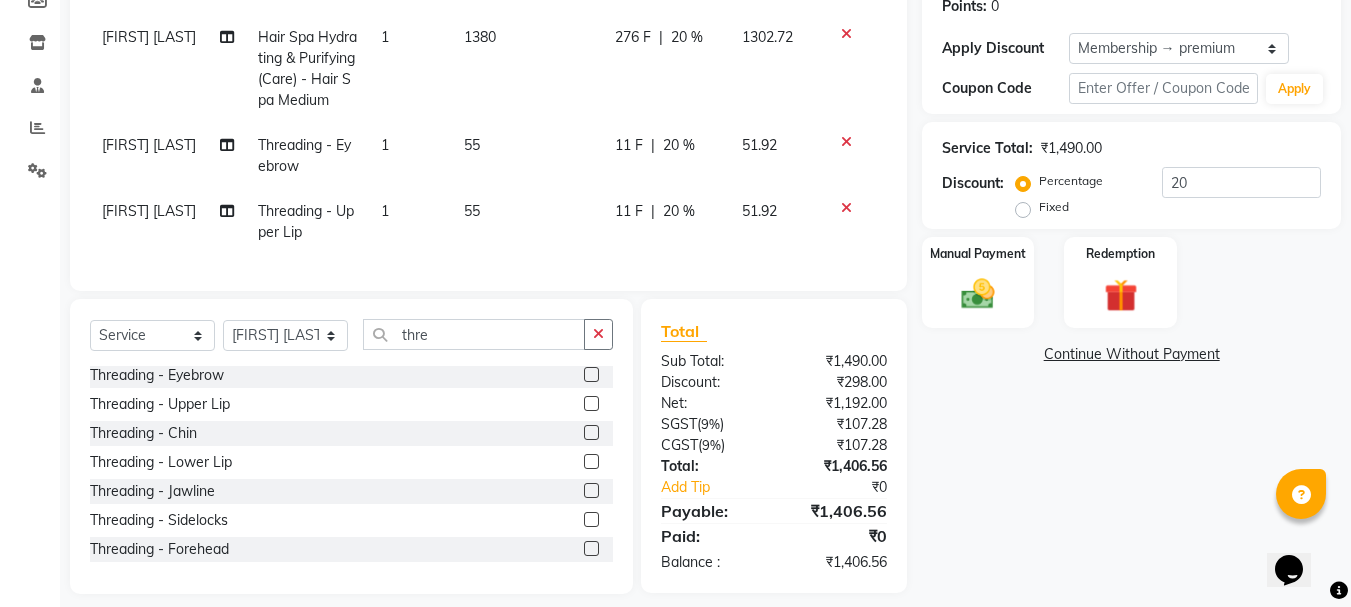 click 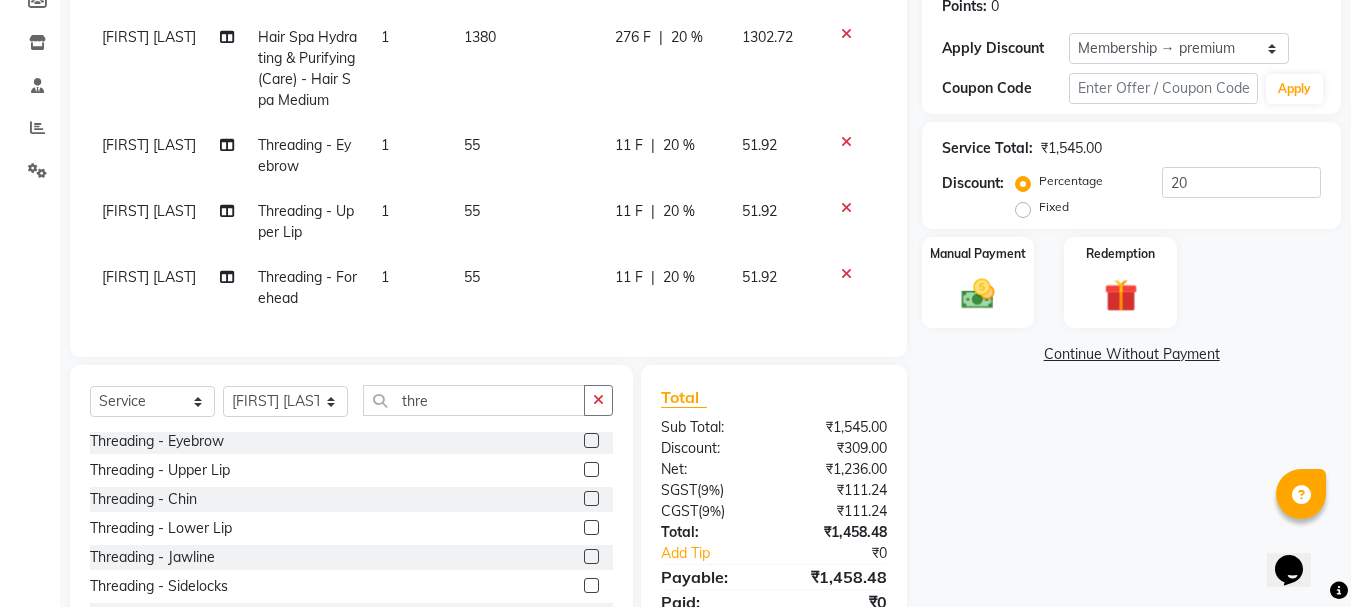checkbox on "false" 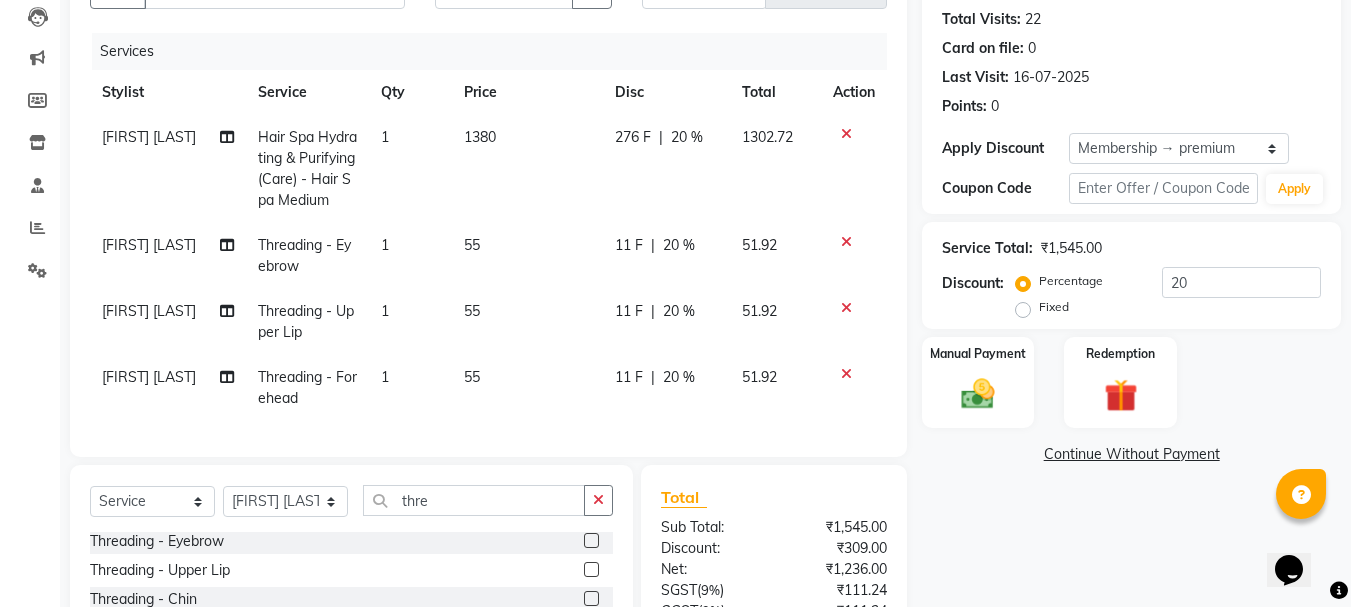 scroll, scrollTop: 413, scrollLeft: 0, axis: vertical 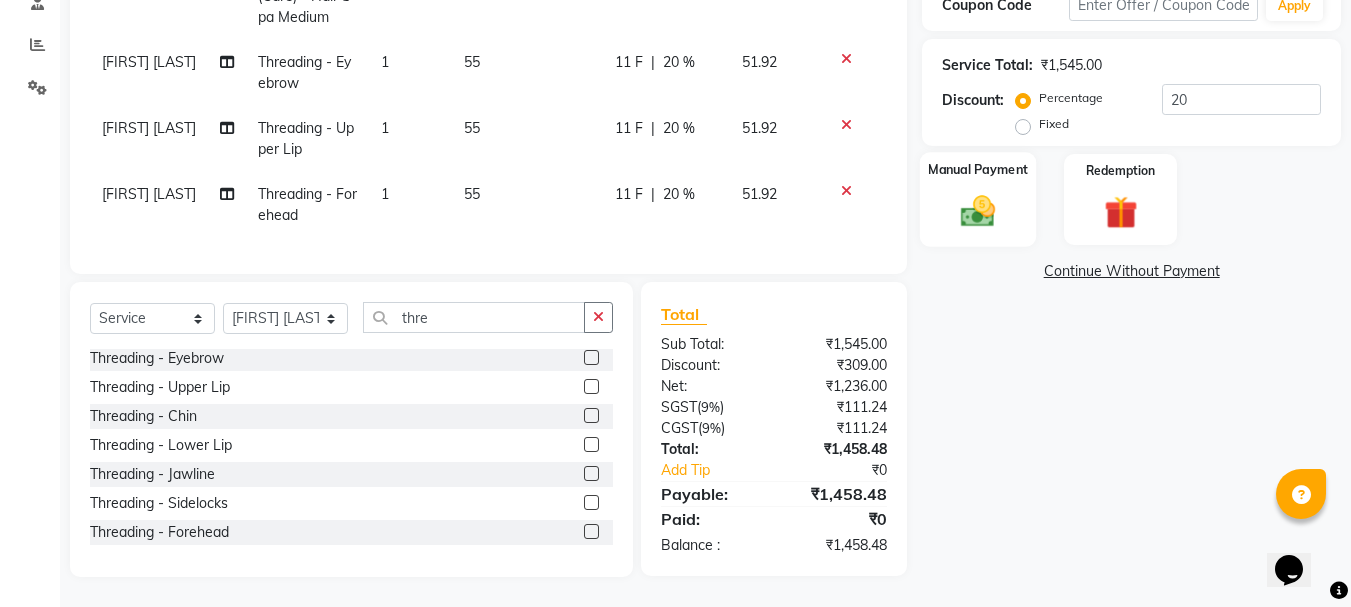 click 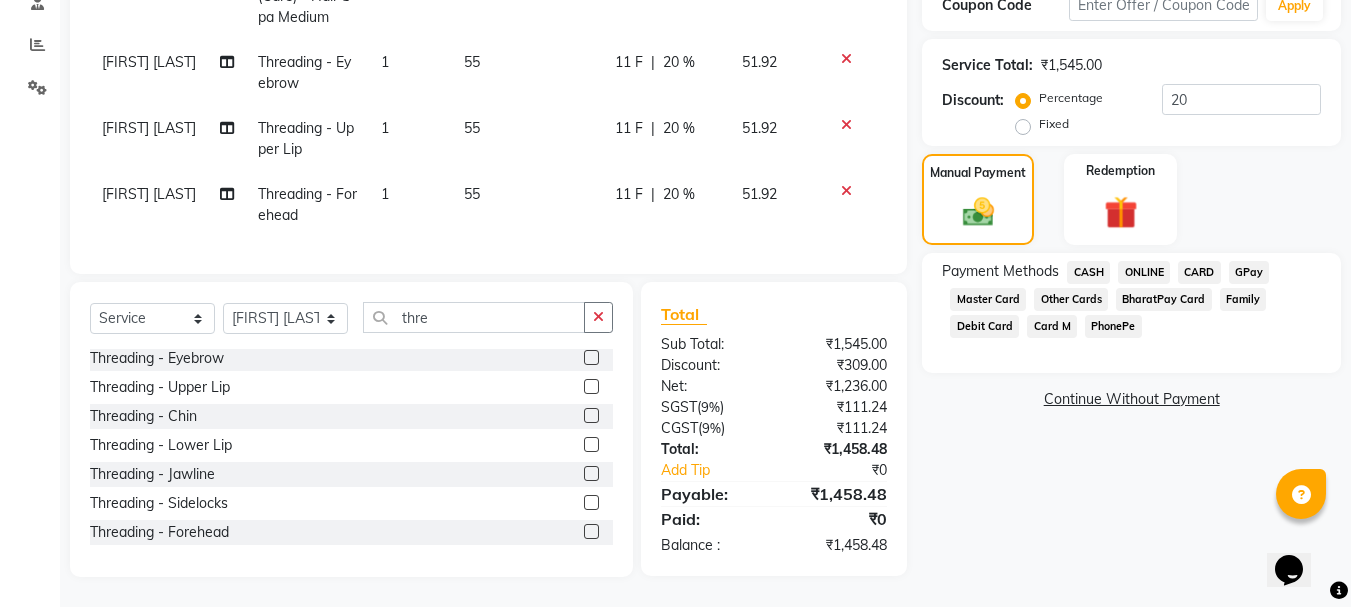 click on "ONLINE" 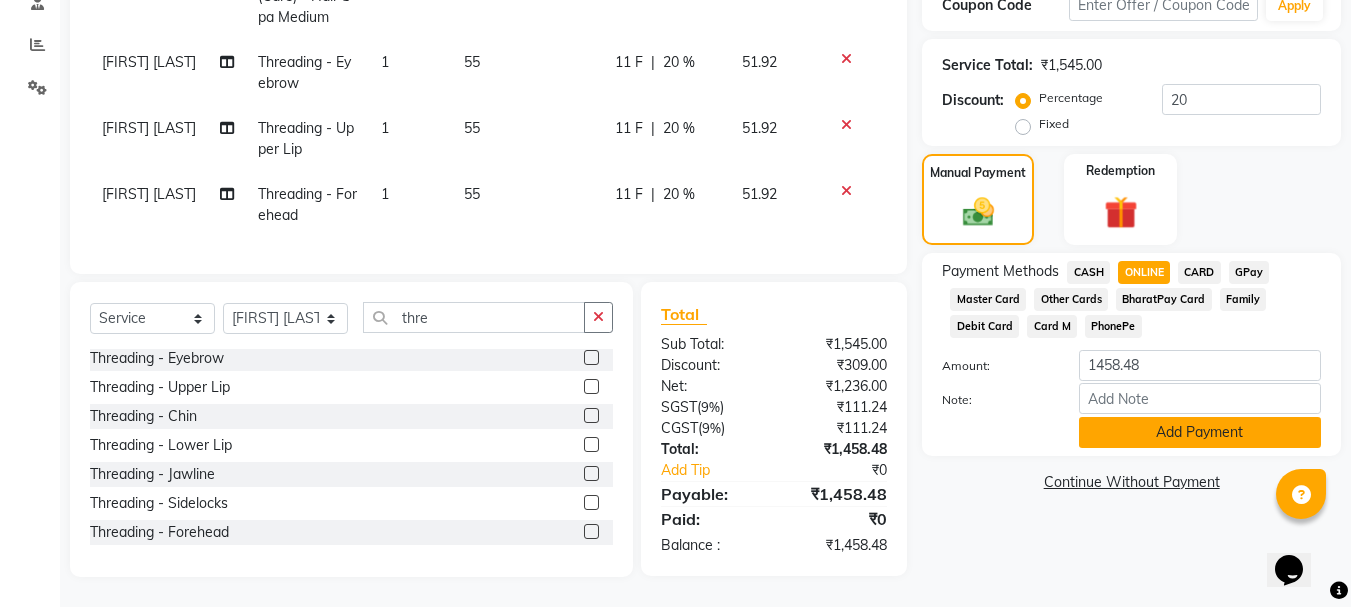 click on "Add Payment" 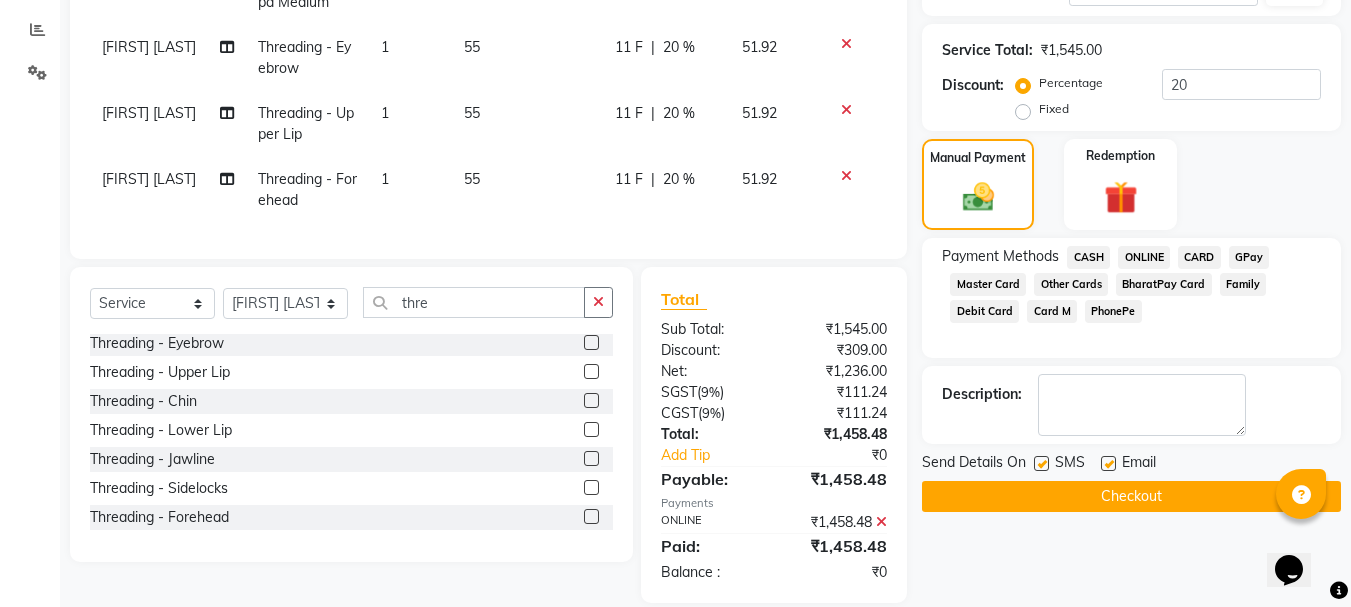 click on "Checkout" 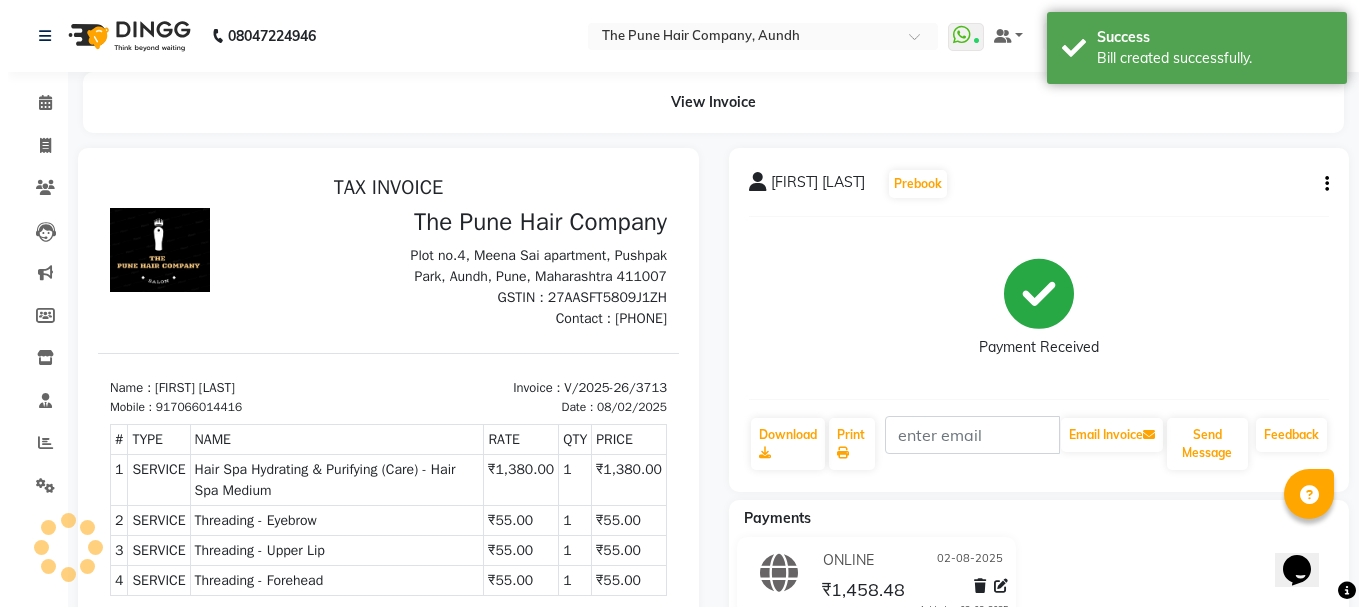scroll, scrollTop: 0, scrollLeft: 0, axis: both 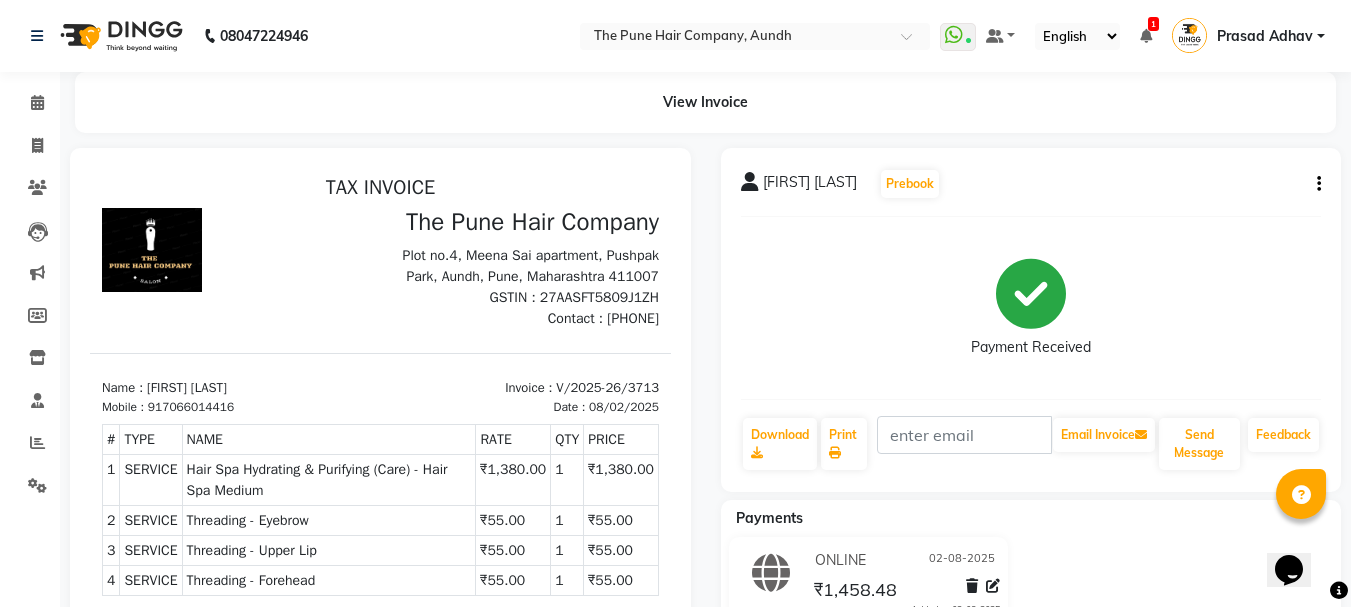 click on "Calendar" 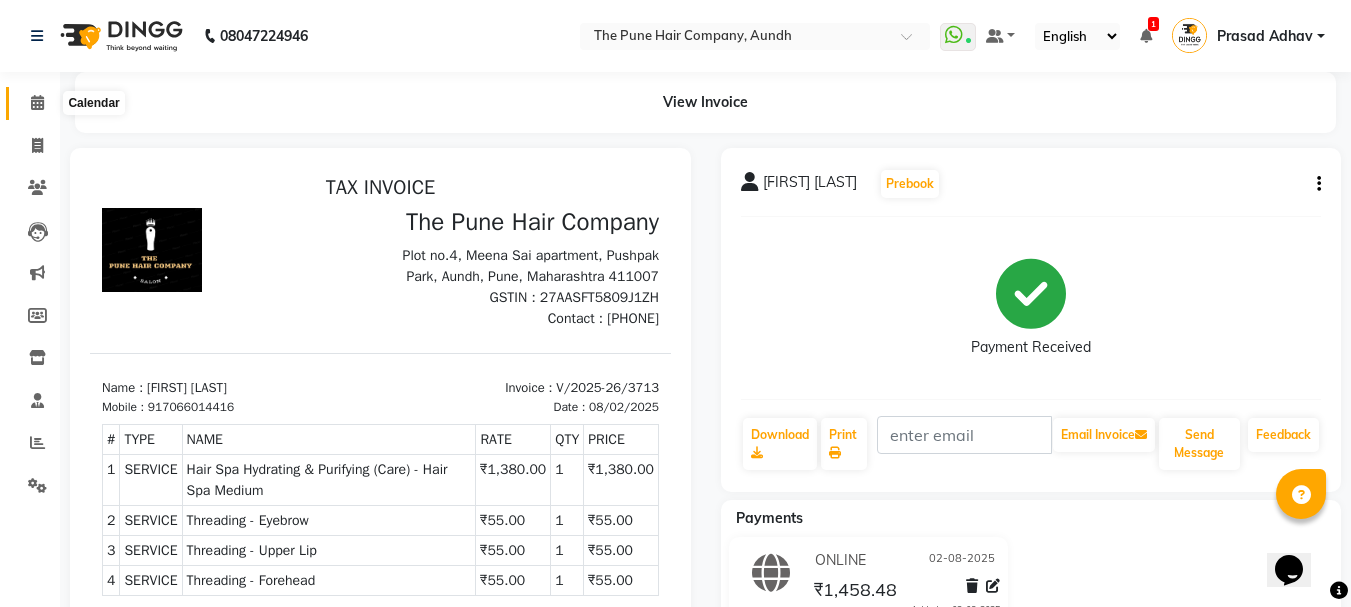 click 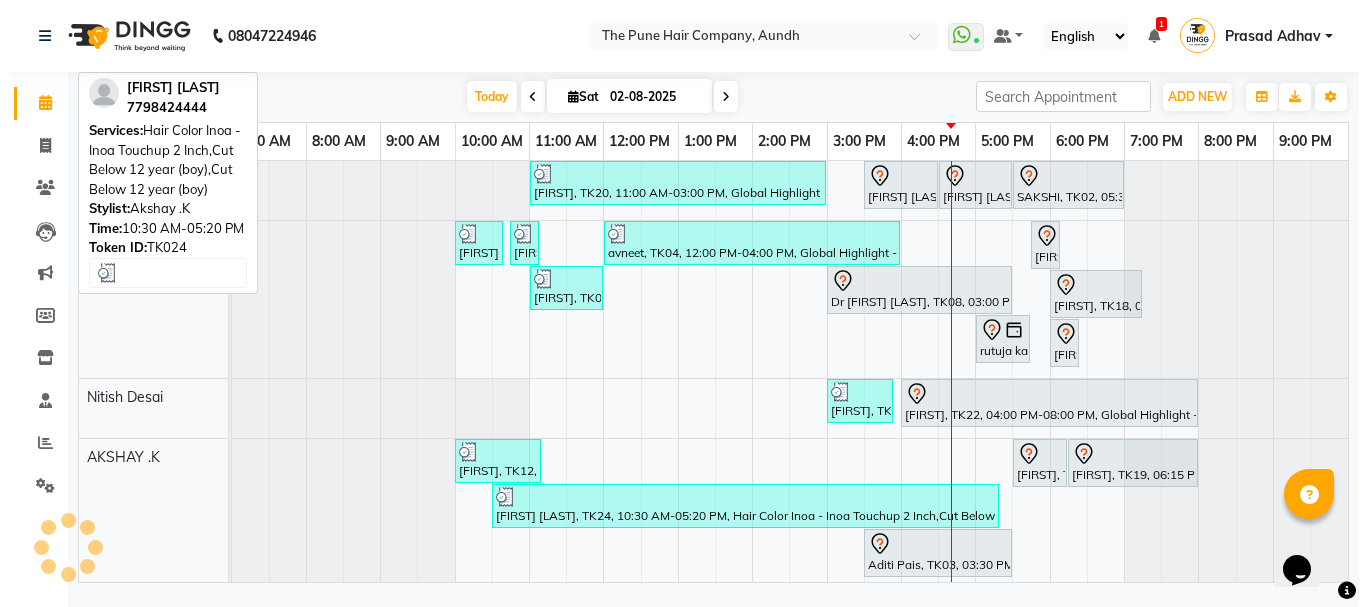 scroll, scrollTop: 286, scrollLeft: 0, axis: vertical 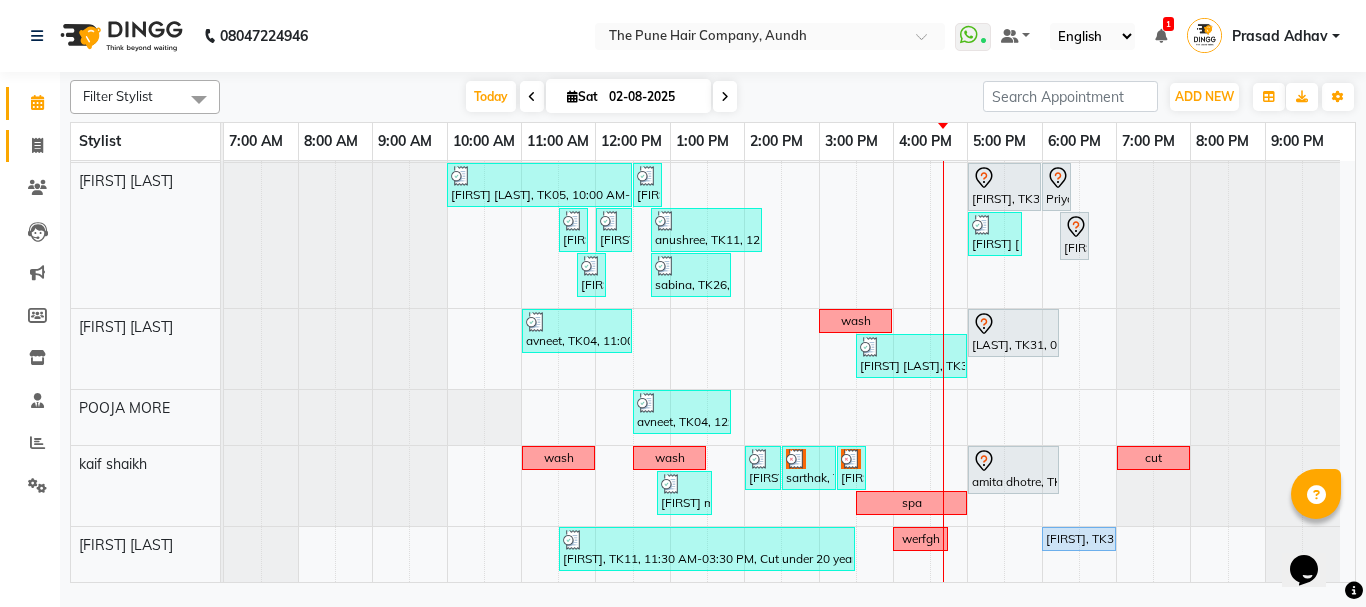 click on "Invoice" 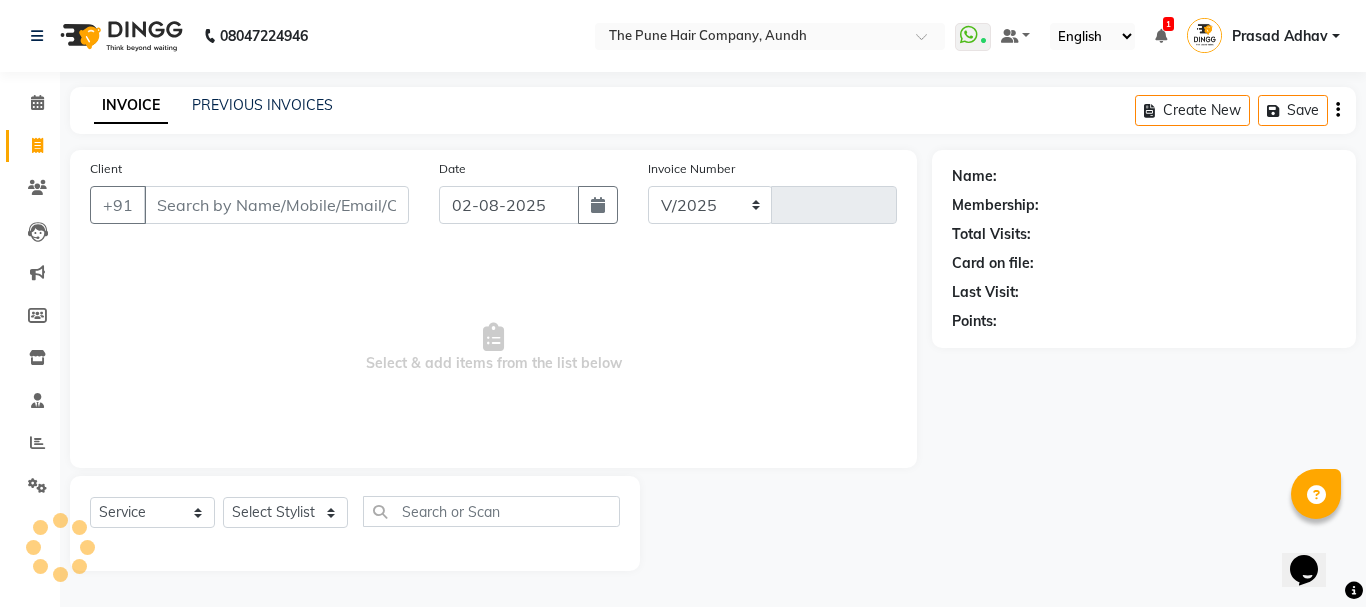select on "106" 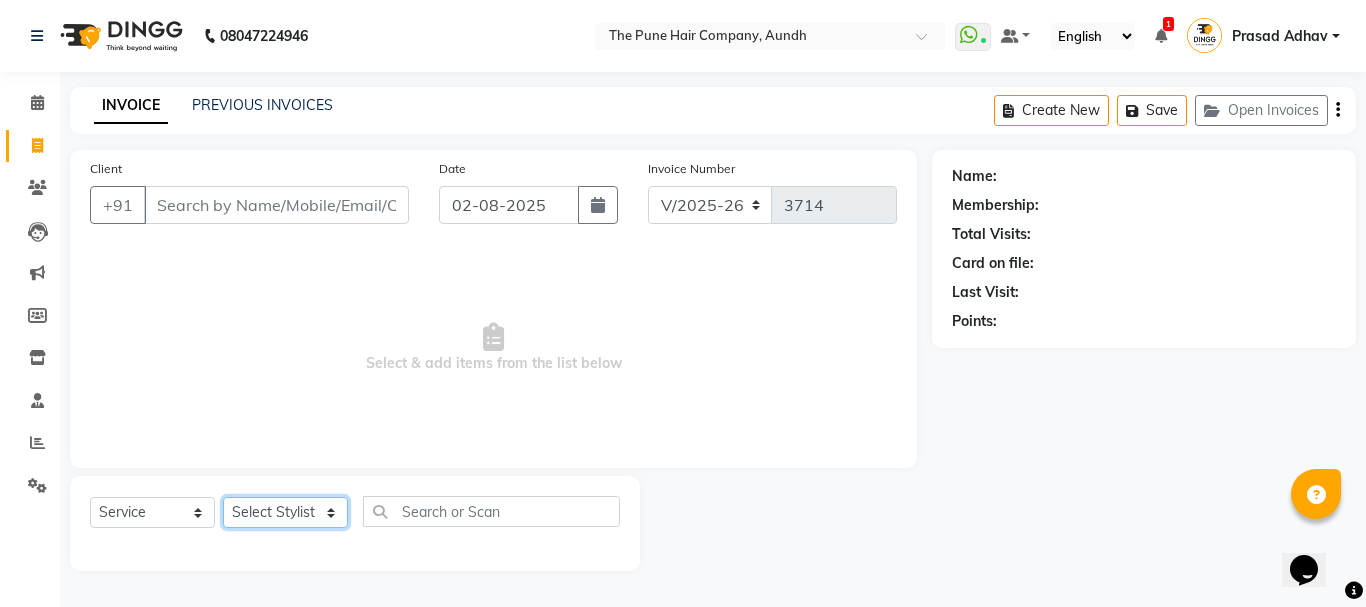 click on "Select Stylist" 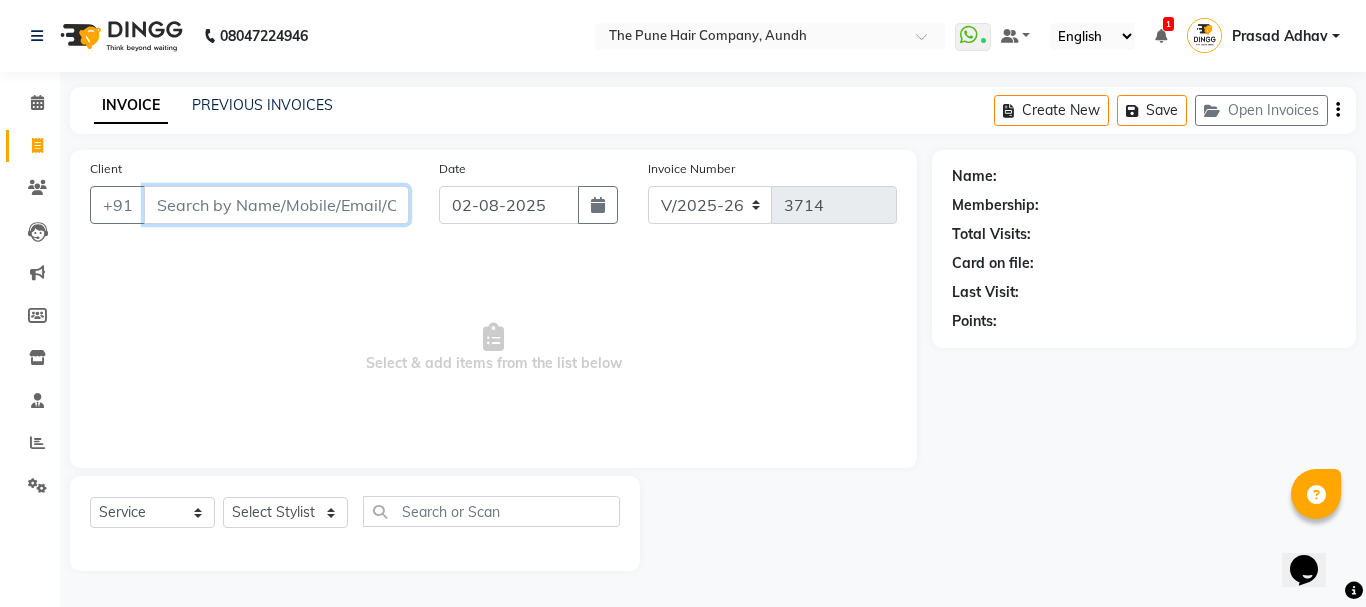 click on "Client" at bounding box center (276, 205) 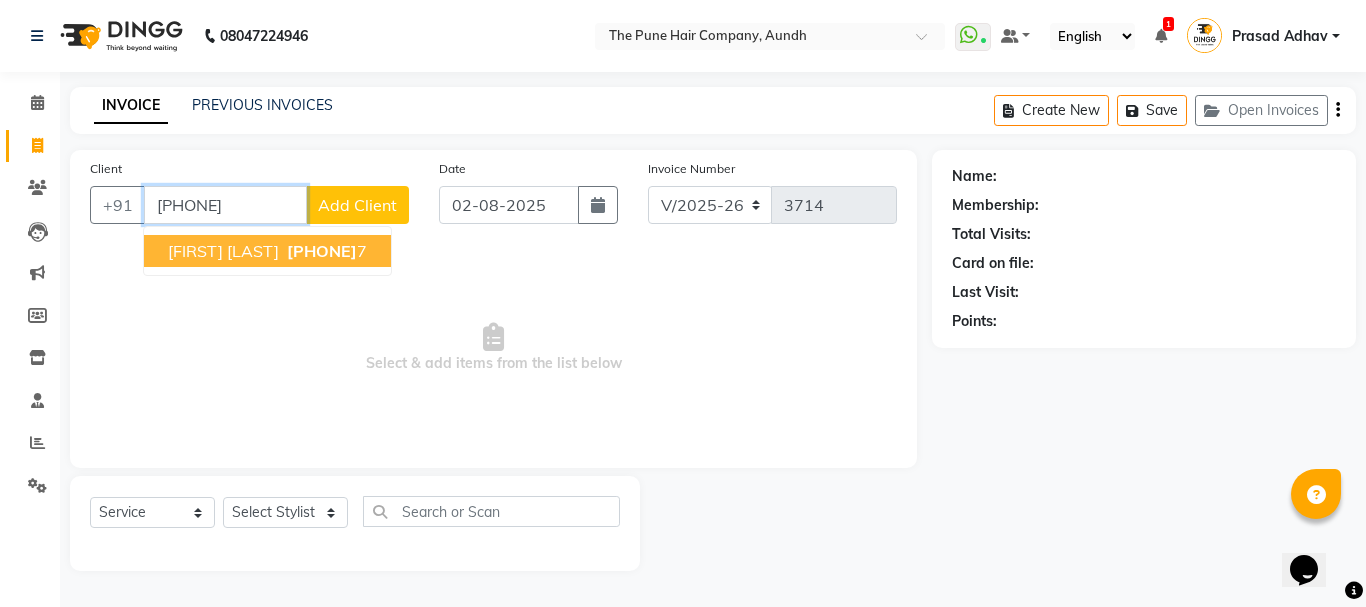 click on "rohit thombre   902816685 7" at bounding box center (267, 251) 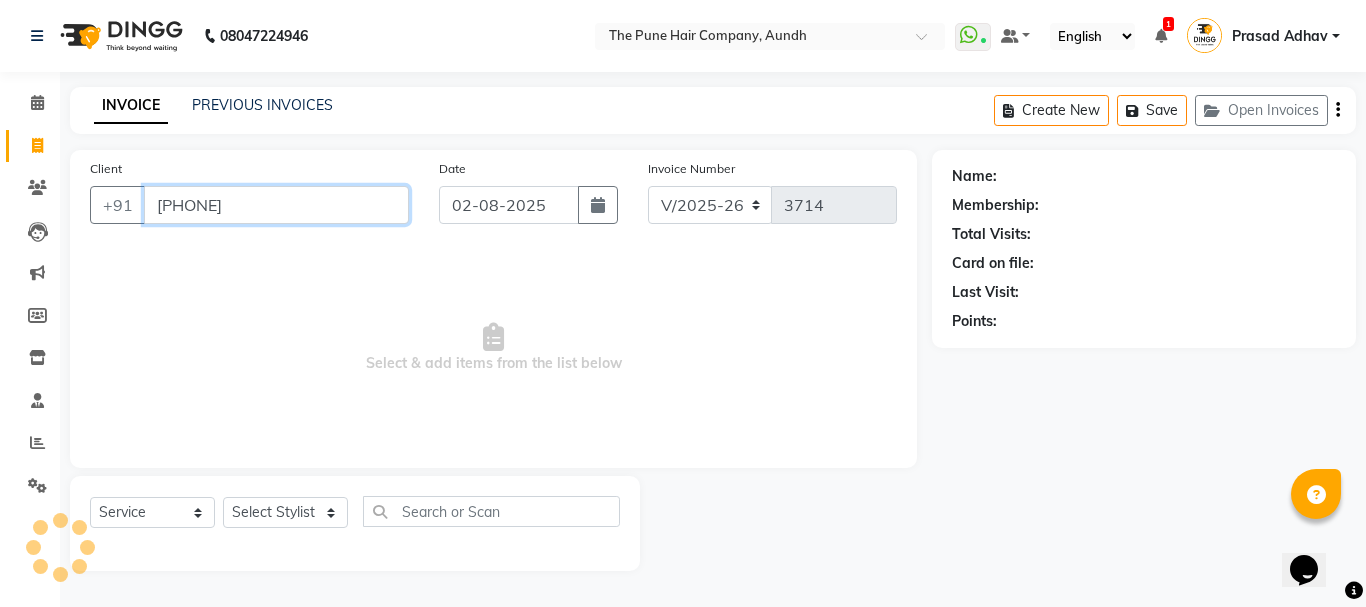 type on "[PHONE]" 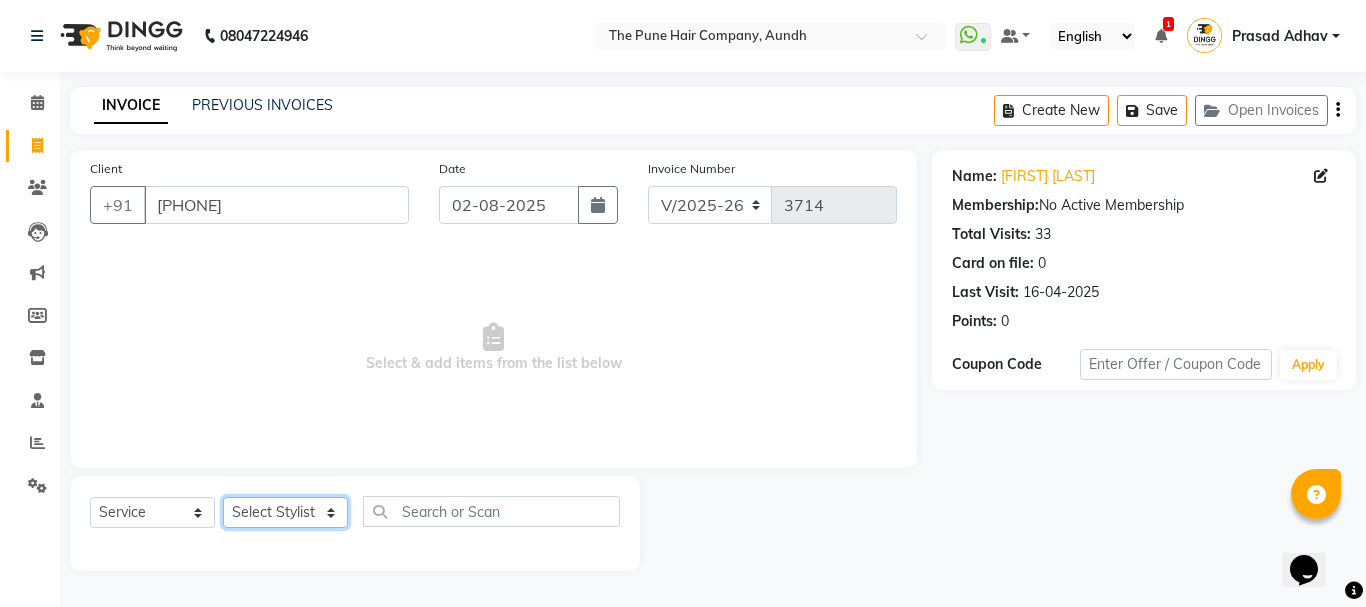 click on "Select Stylist Akash both AKSHAY .K harshal gaikwad kaif shaikh LAKKHAN SHINDE Nagesh Jadhav Nitish Desai  Pavan mane POOJA MORE Prasad Adhav  Prathmesh powar Shweta gotur Sonal saindane swapnil sonavane" 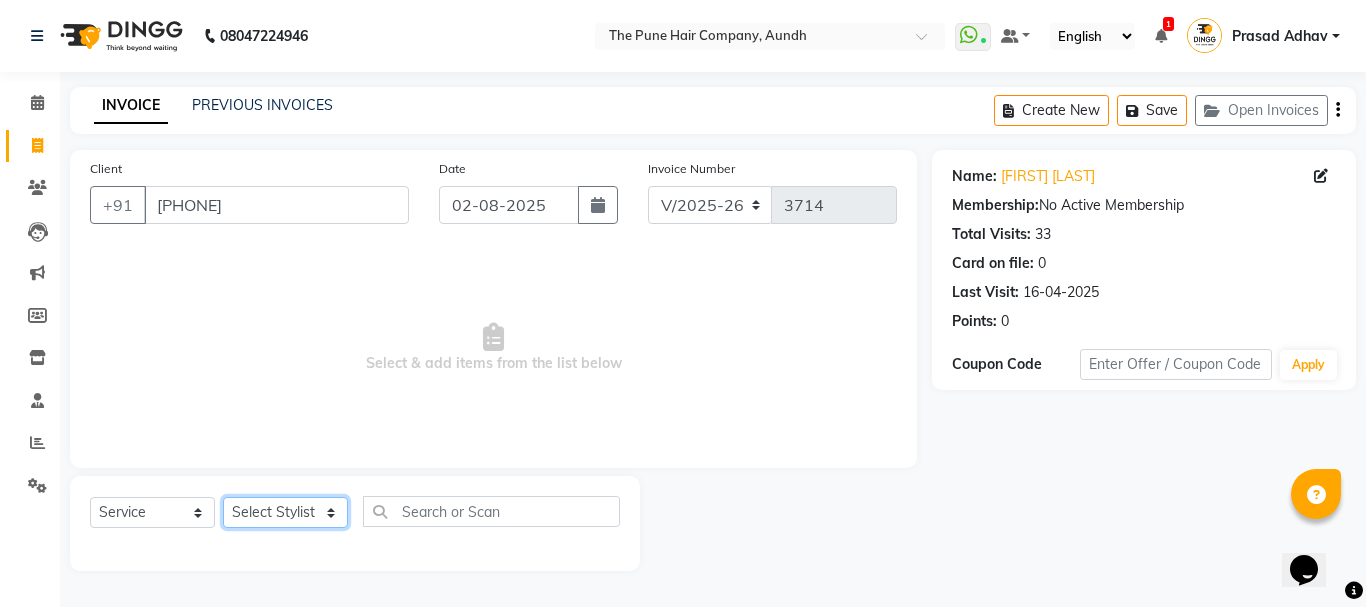 select on "78334" 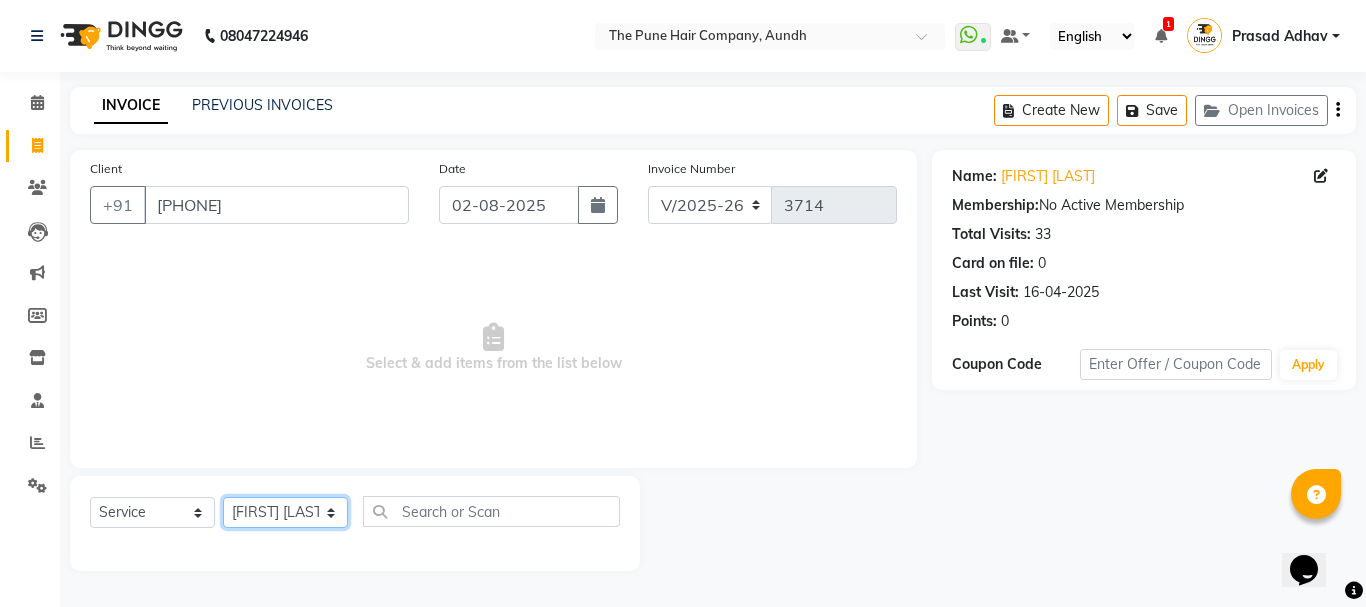 click on "Select Stylist Akash both AKSHAY .K harshal gaikwad kaif shaikh LAKKHAN SHINDE Nagesh Jadhav Nitish Desai  Pavan mane POOJA MORE Prasad Adhav  Prathmesh powar Shweta gotur Sonal saindane swapnil sonavane" 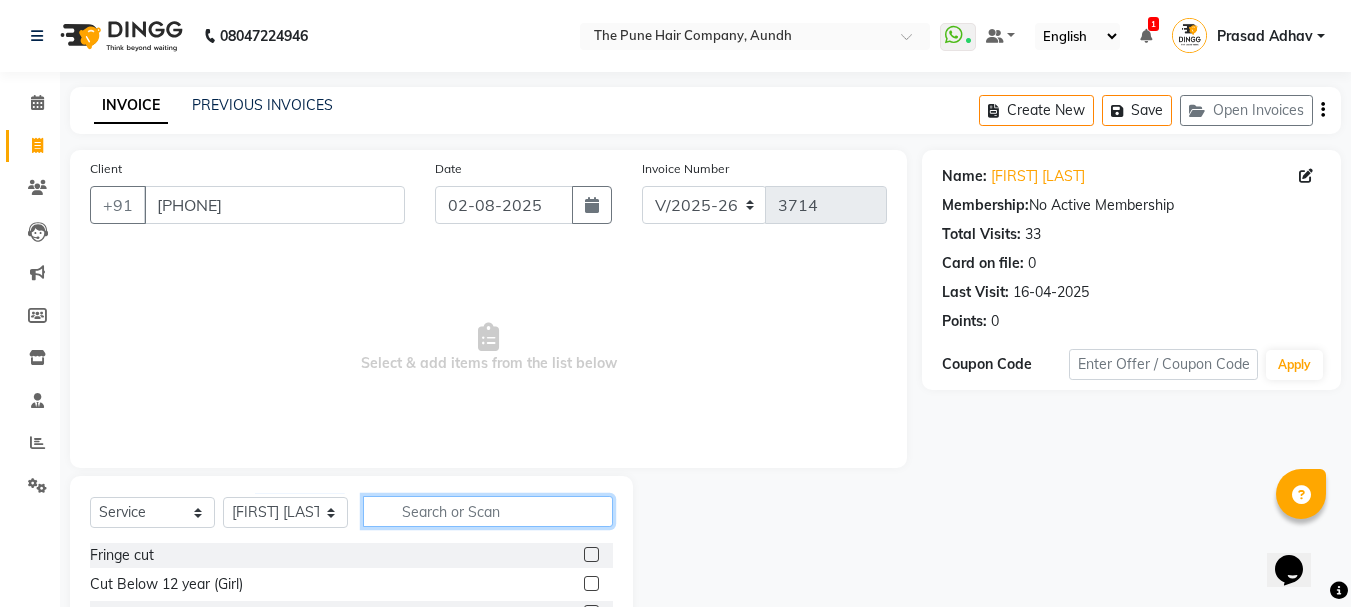 click 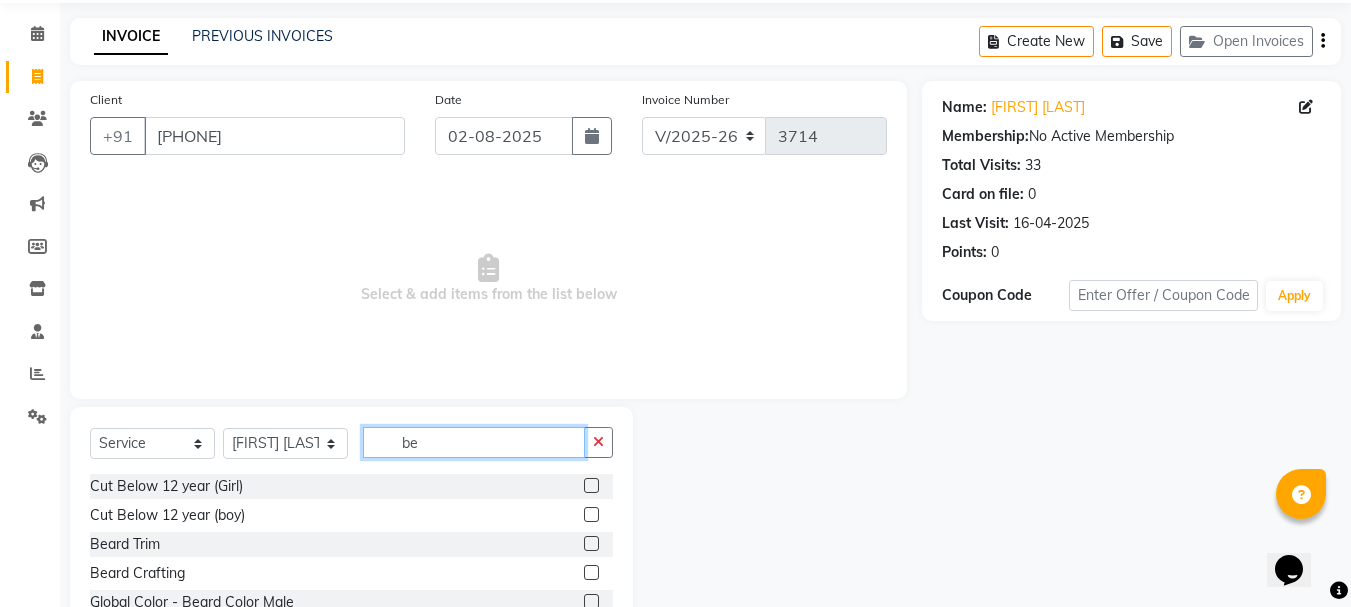 scroll, scrollTop: 139, scrollLeft: 0, axis: vertical 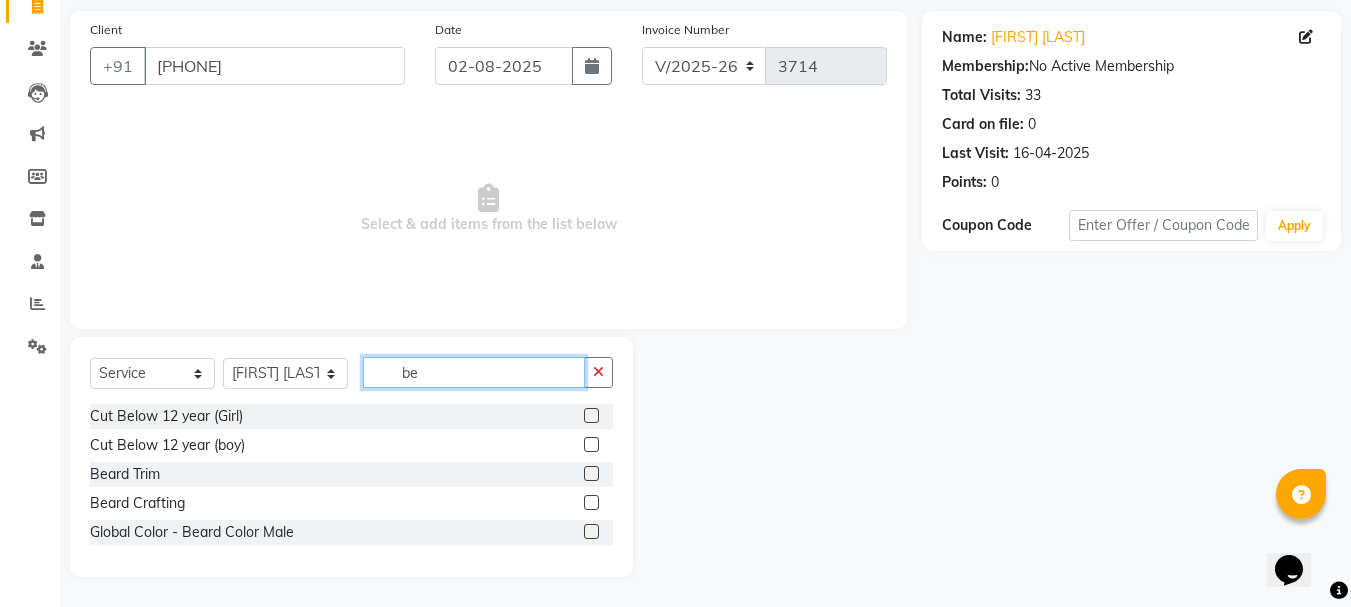 type on "be" 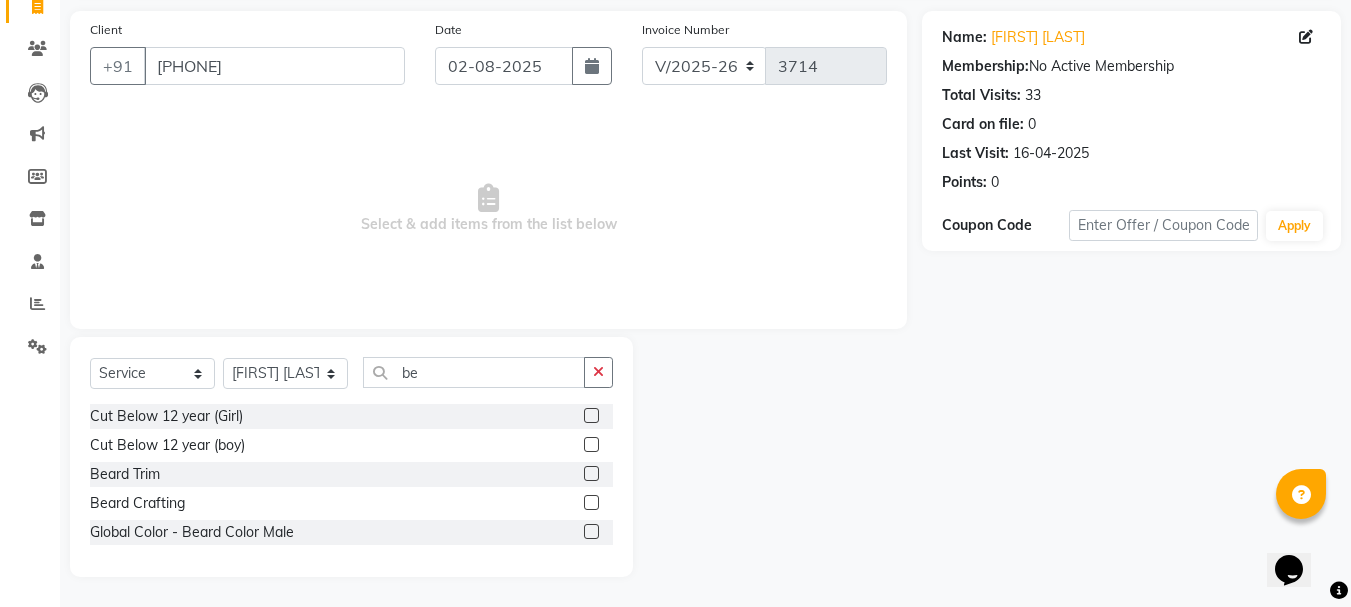 click 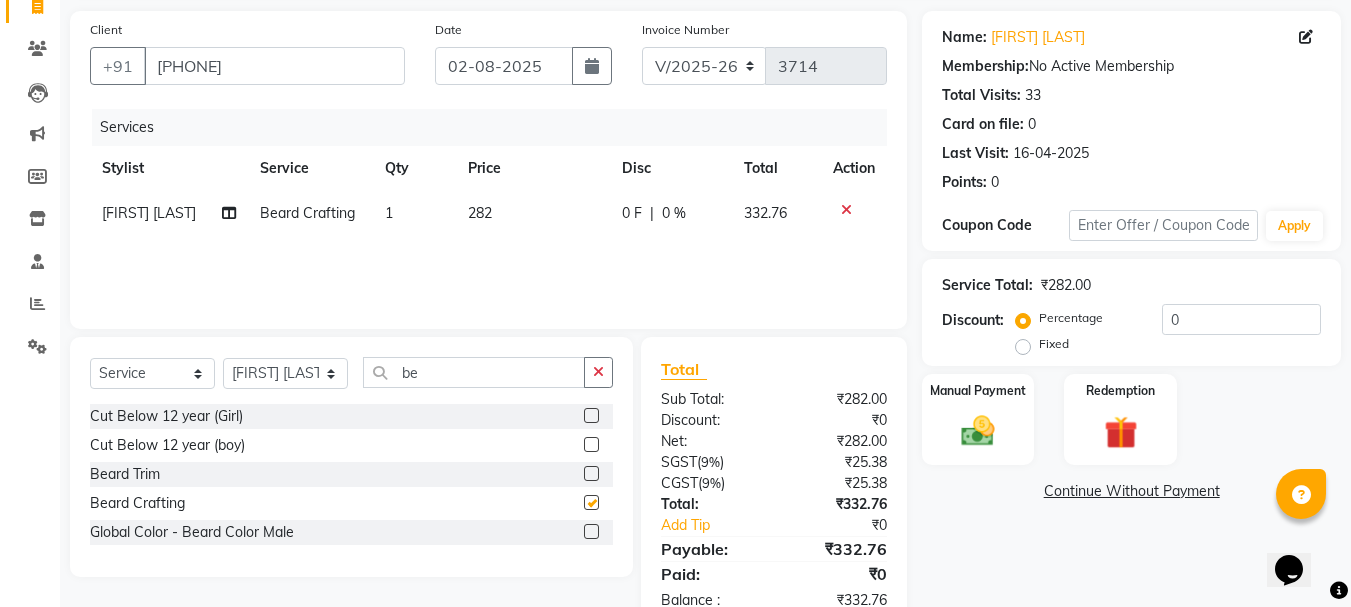checkbox on "false" 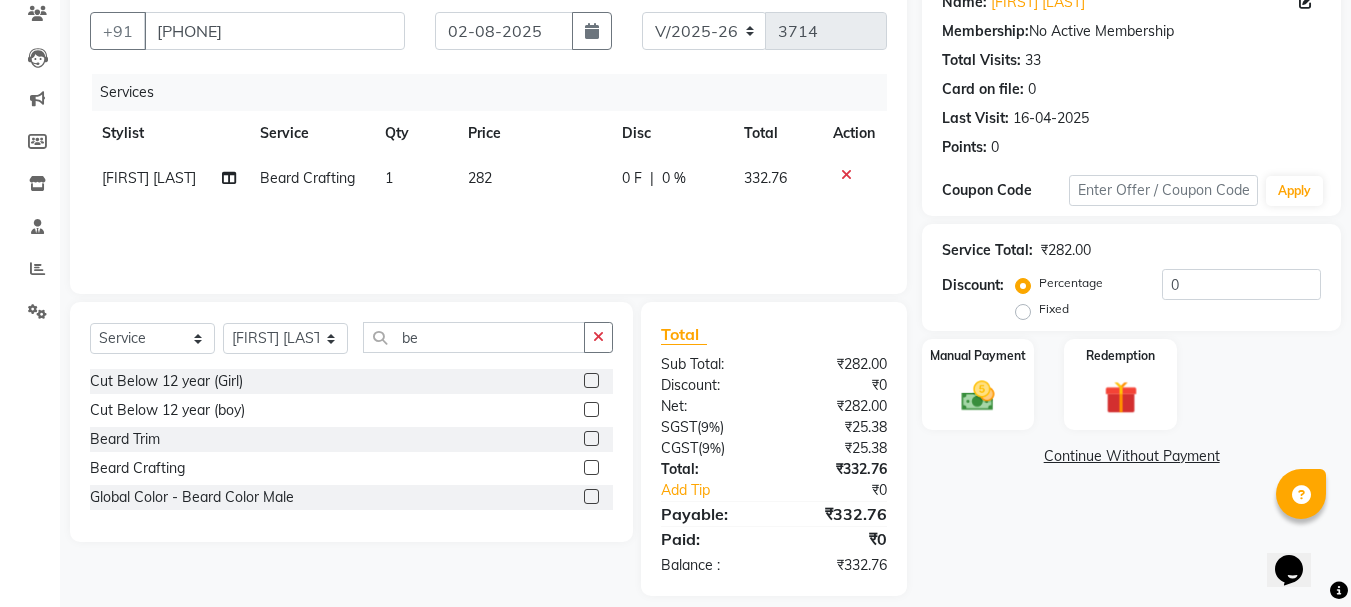 scroll, scrollTop: 193, scrollLeft: 0, axis: vertical 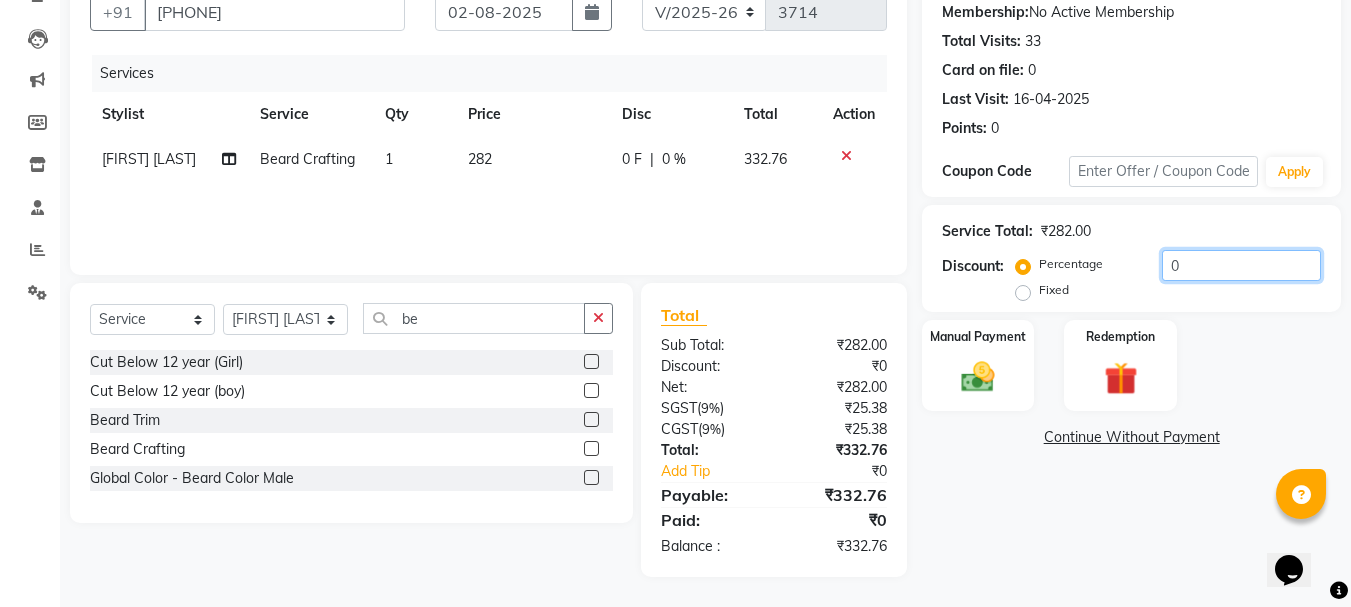 click on "0" 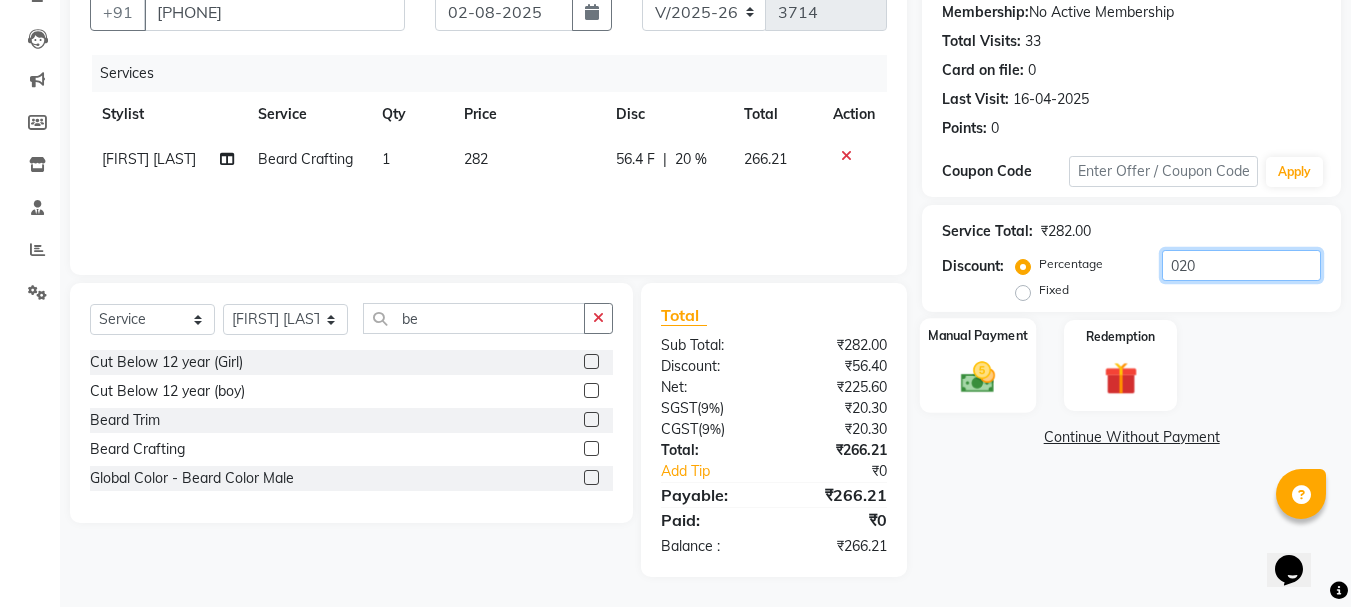 type on "020" 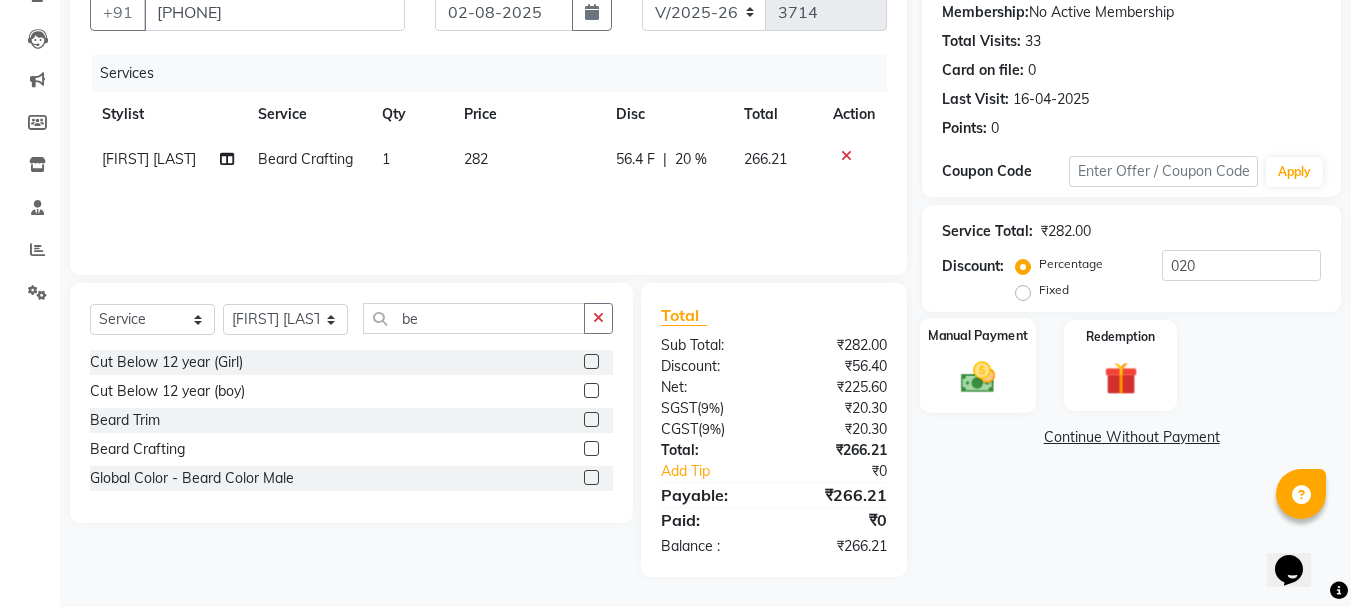 click on "Manual Payment" 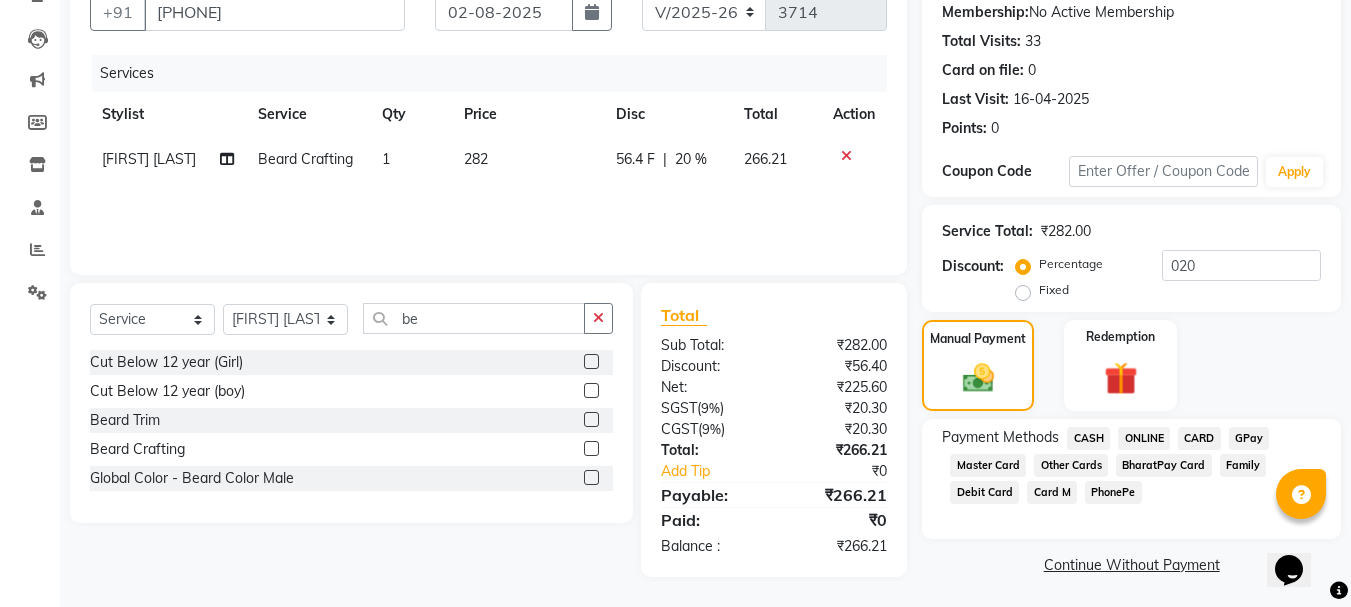 click on "Payment Methods  CASH   ONLINE   CARD   GPay   Master Card   Other Cards   BharatPay Card   Family   Debit Card   Card M   PhonePe" 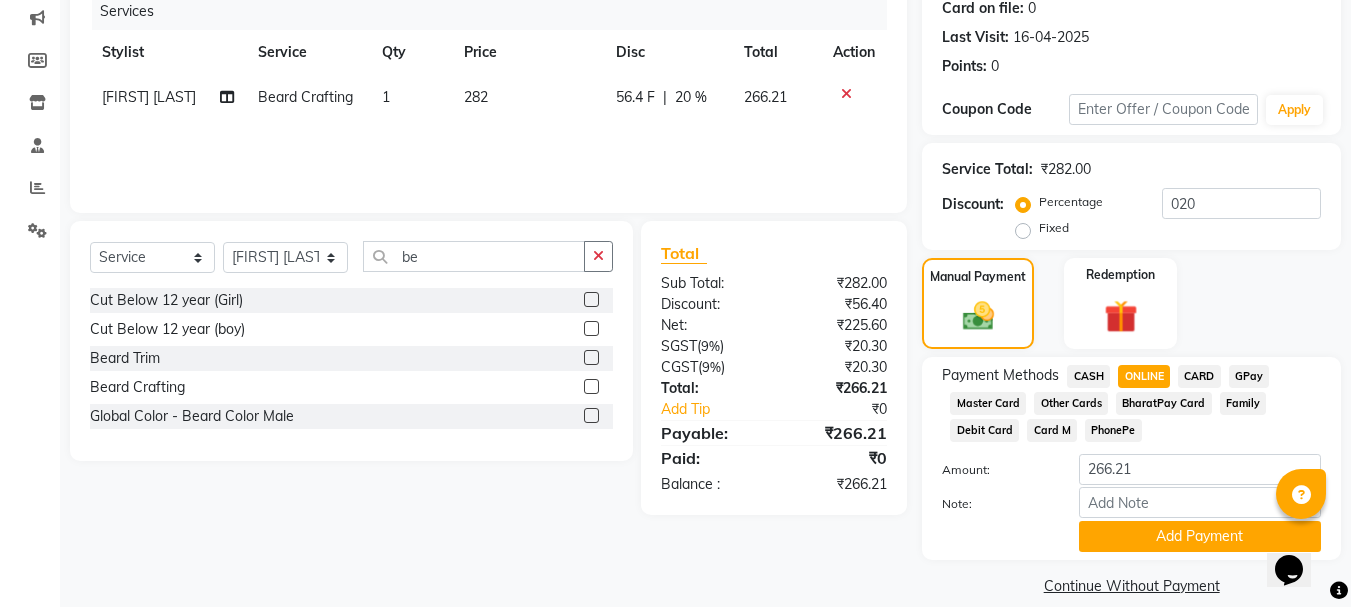 scroll, scrollTop: 279, scrollLeft: 0, axis: vertical 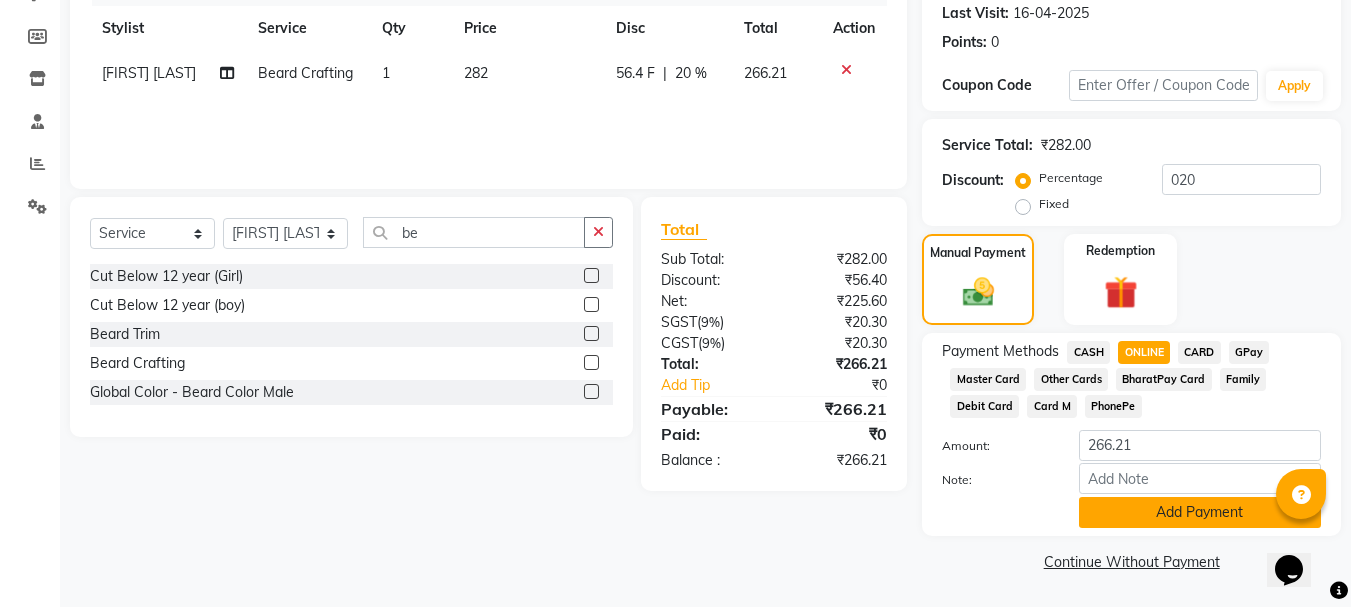 click on "Add Payment" 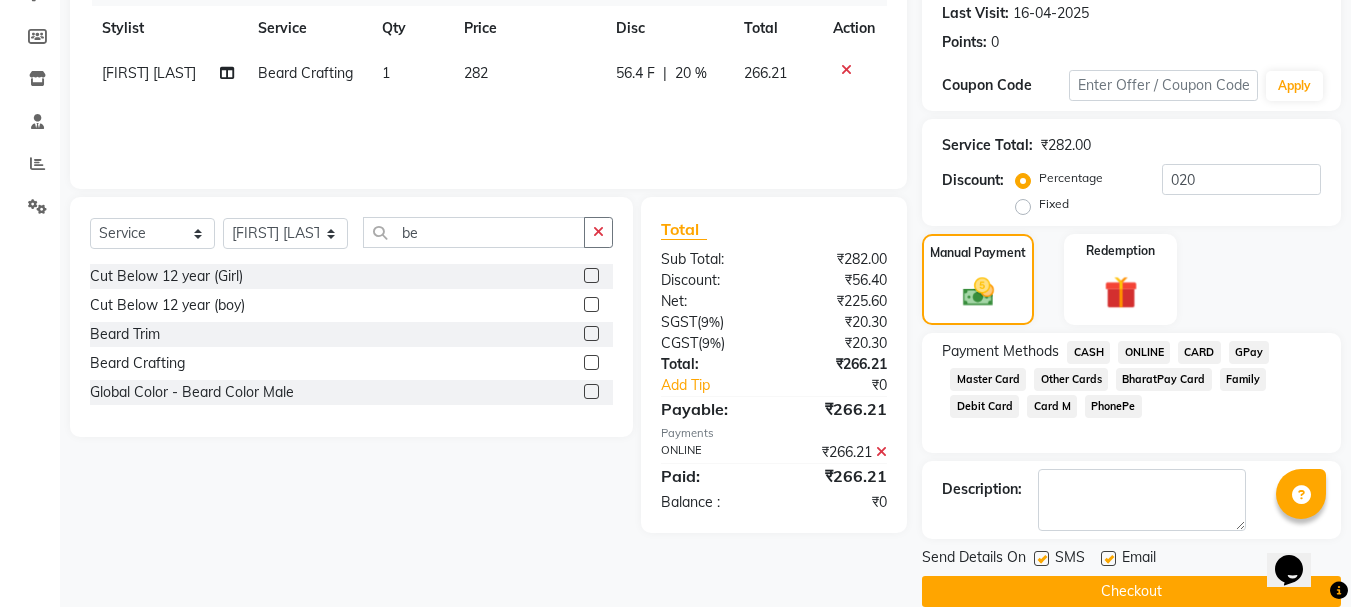 click on "Checkout" 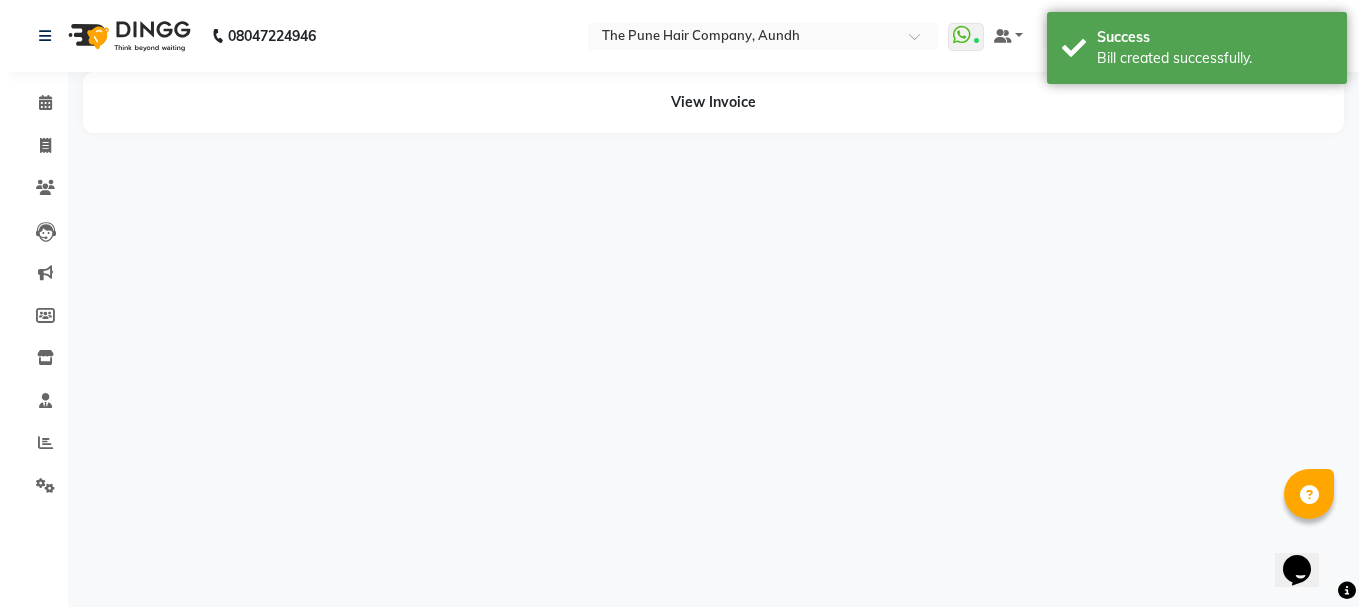 scroll, scrollTop: 0, scrollLeft: 0, axis: both 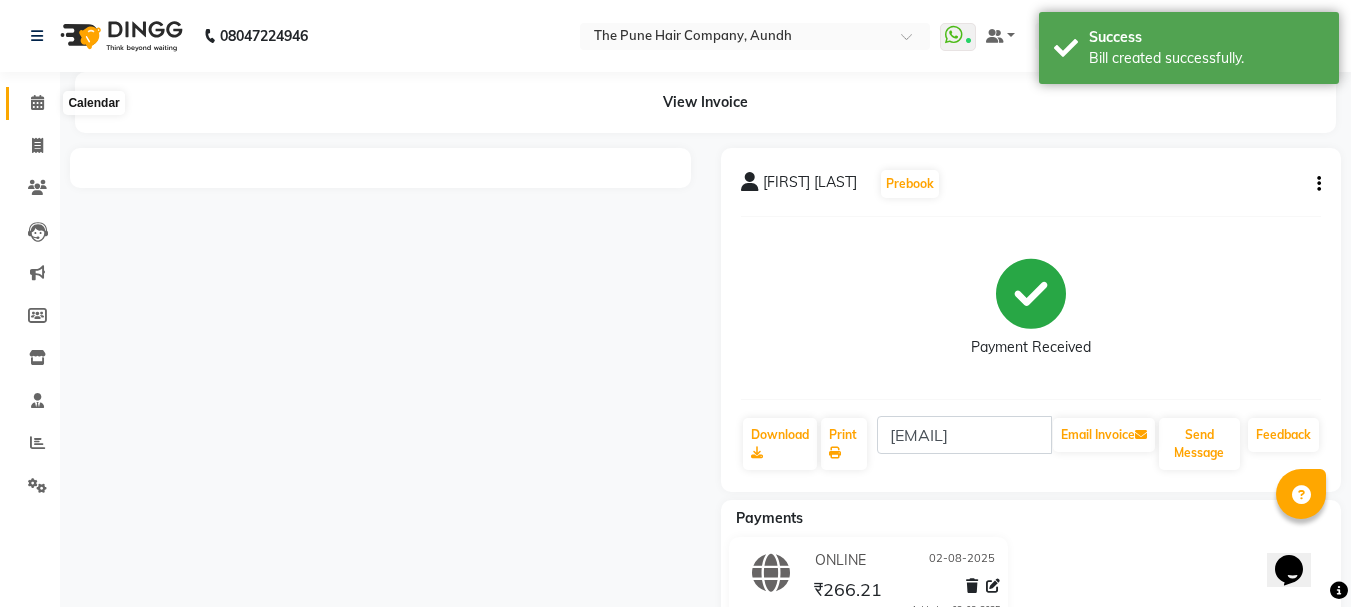 click 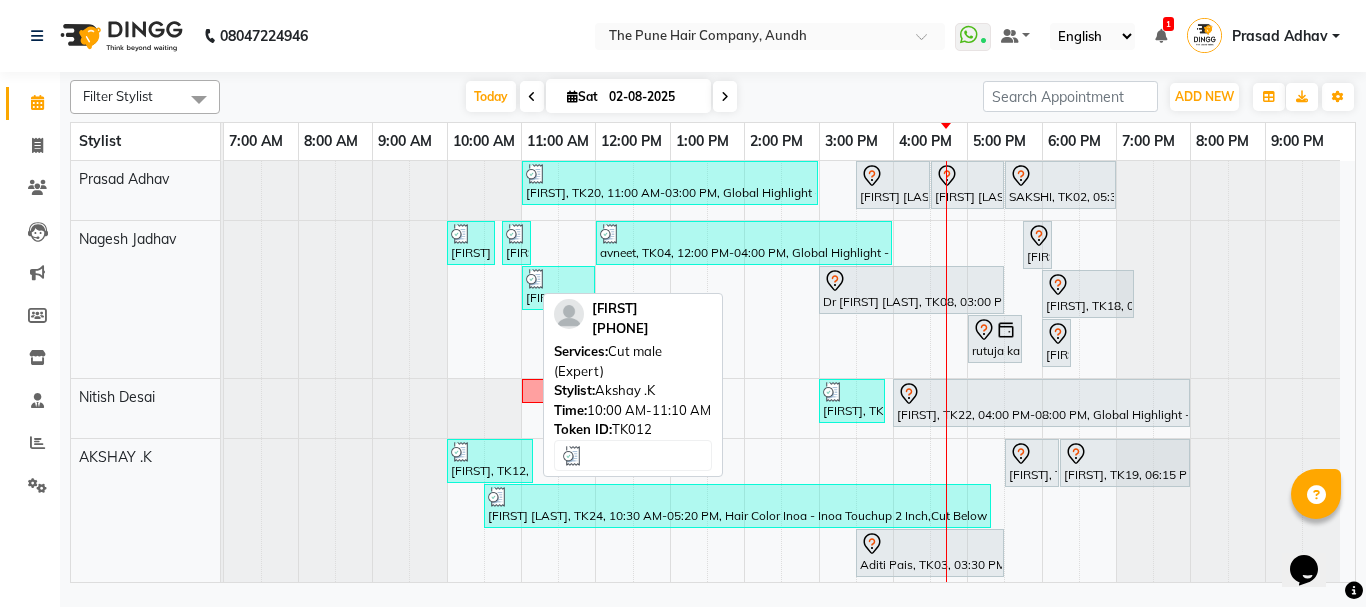 scroll, scrollTop: 800, scrollLeft: 0, axis: vertical 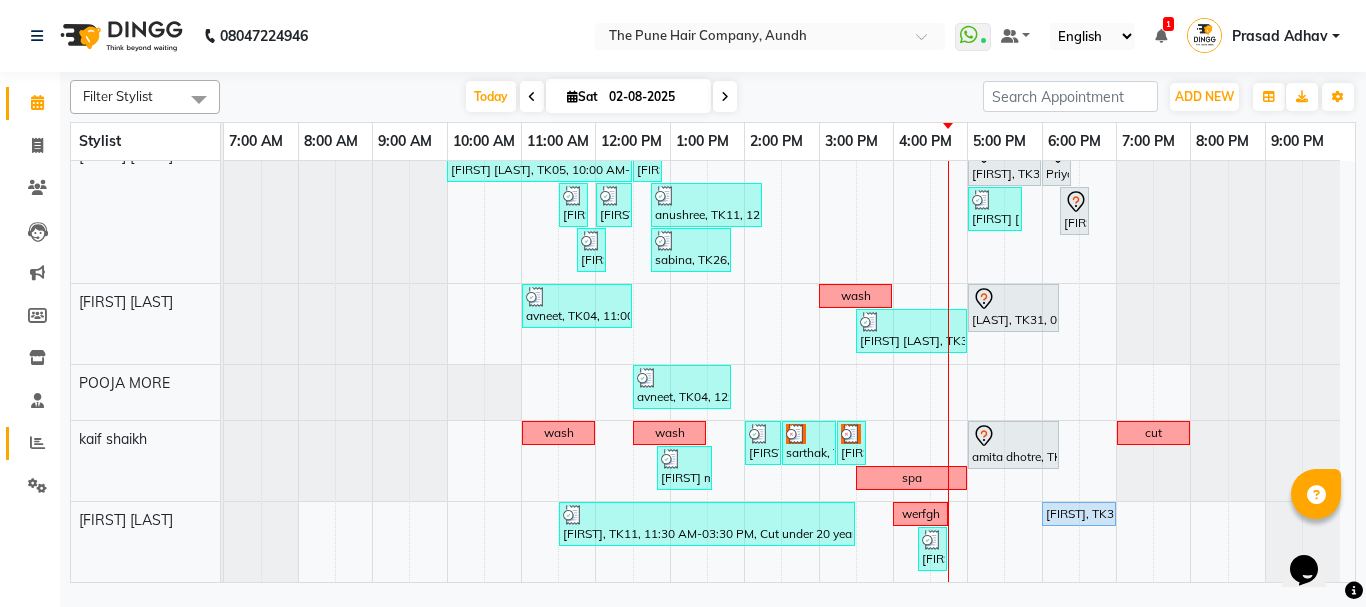 click on "Reports" 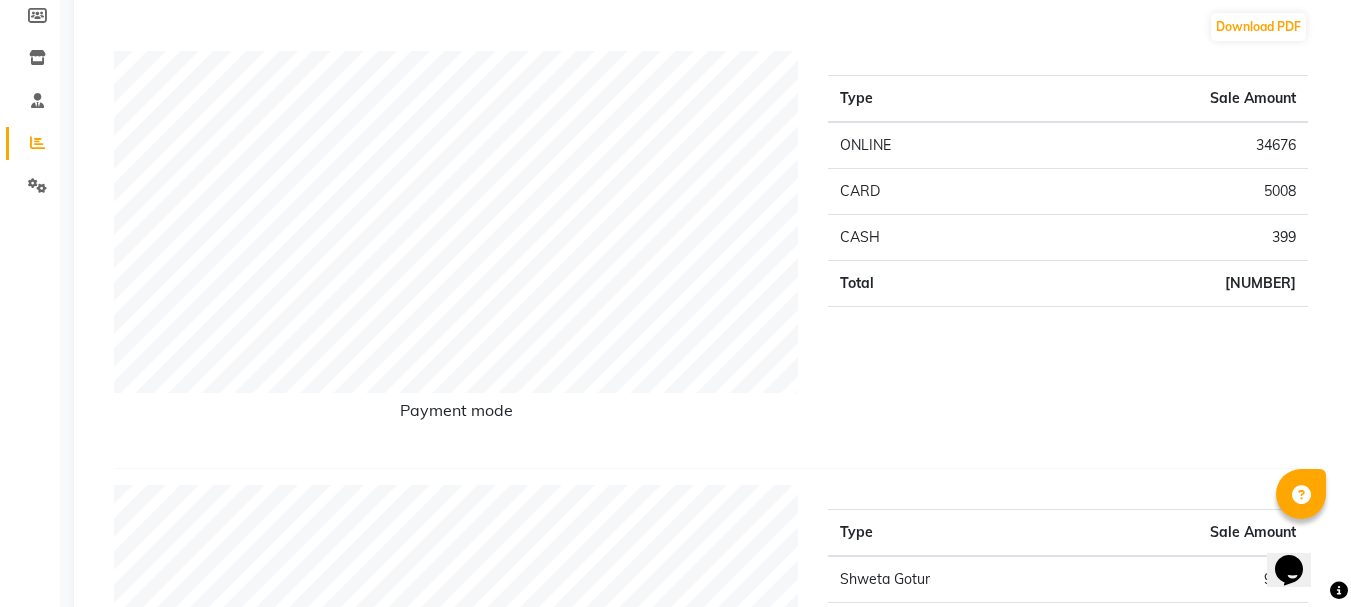 scroll, scrollTop: 0, scrollLeft: 0, axis: both 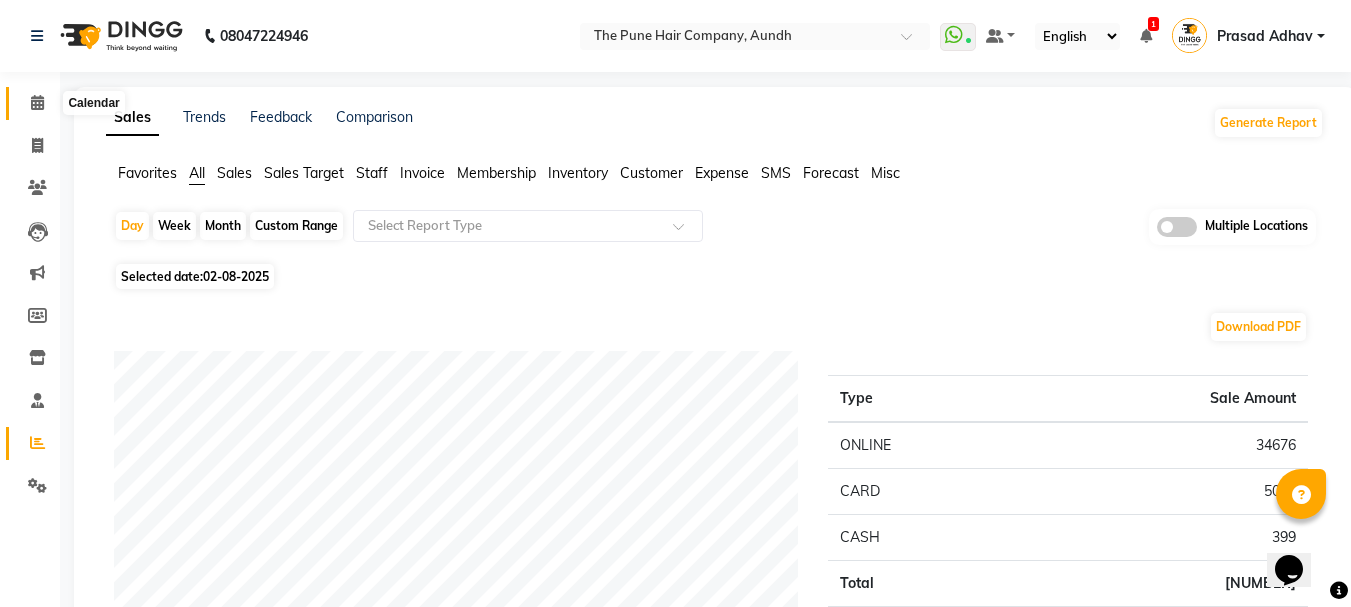 click 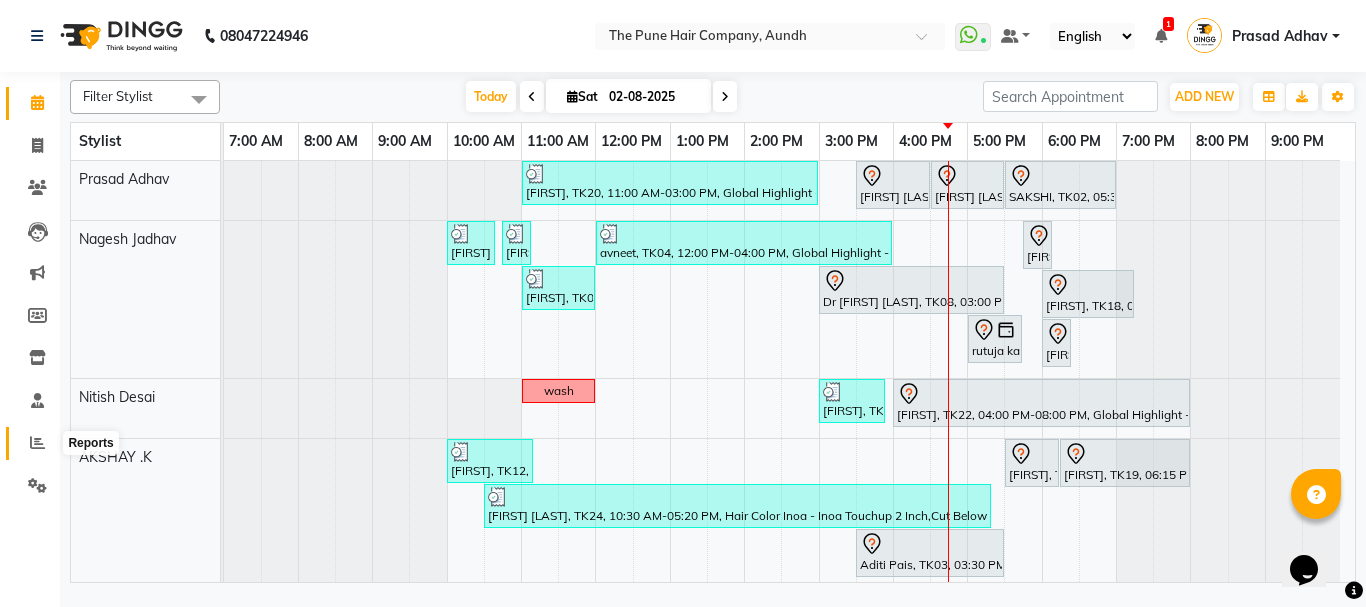 click 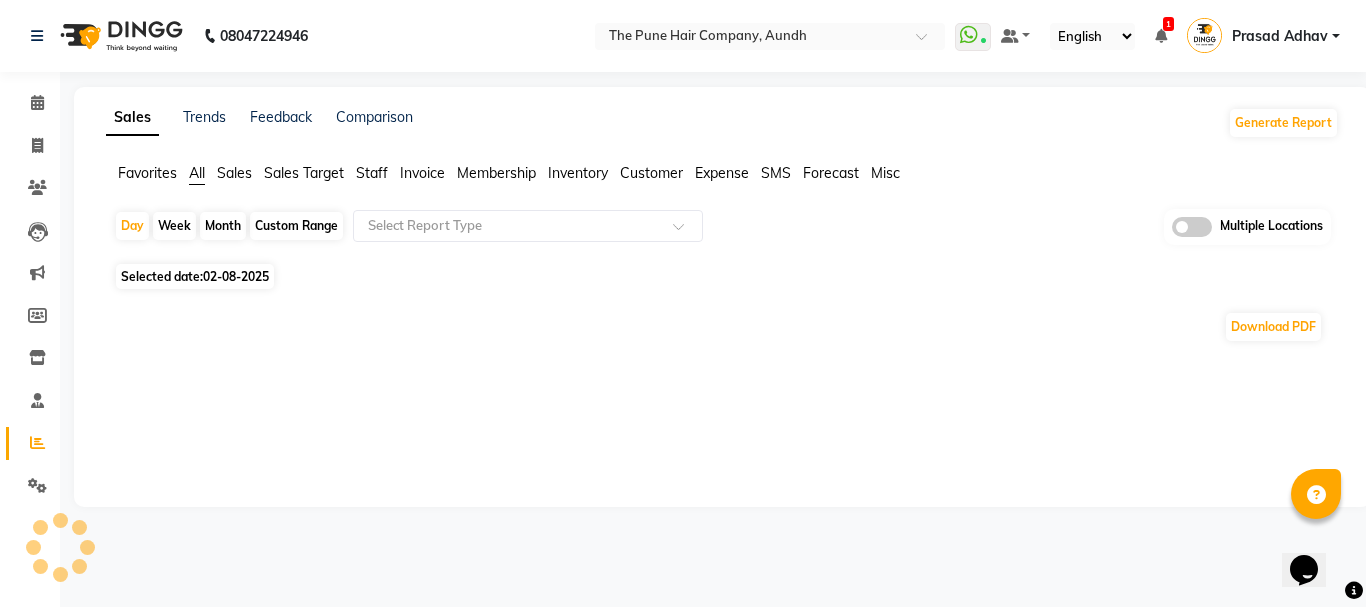 click on "Month" 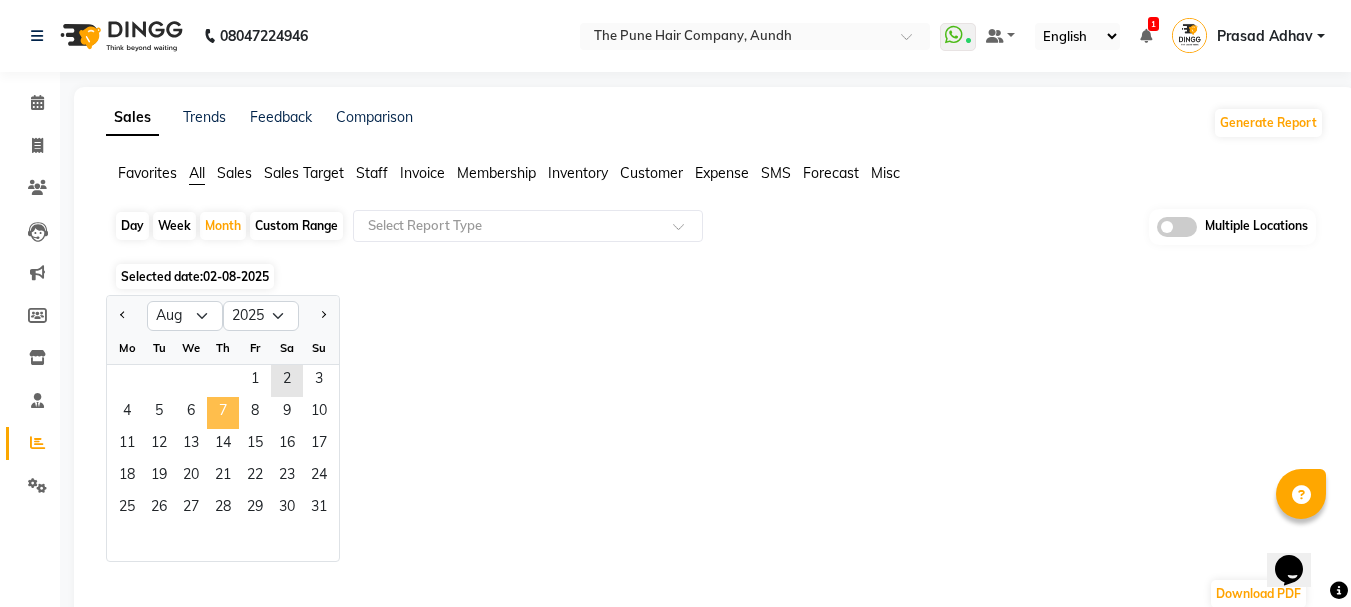 click on "7" 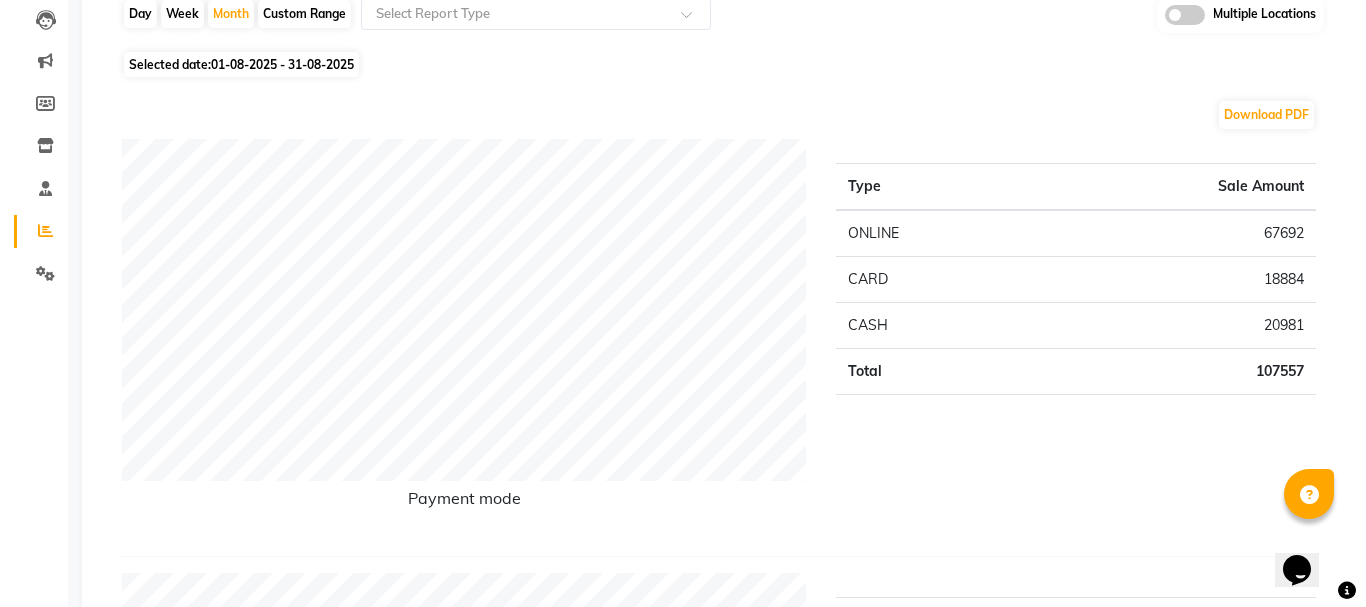 scroll, scrollTop: 0, scrollLeft: 0, axis: both 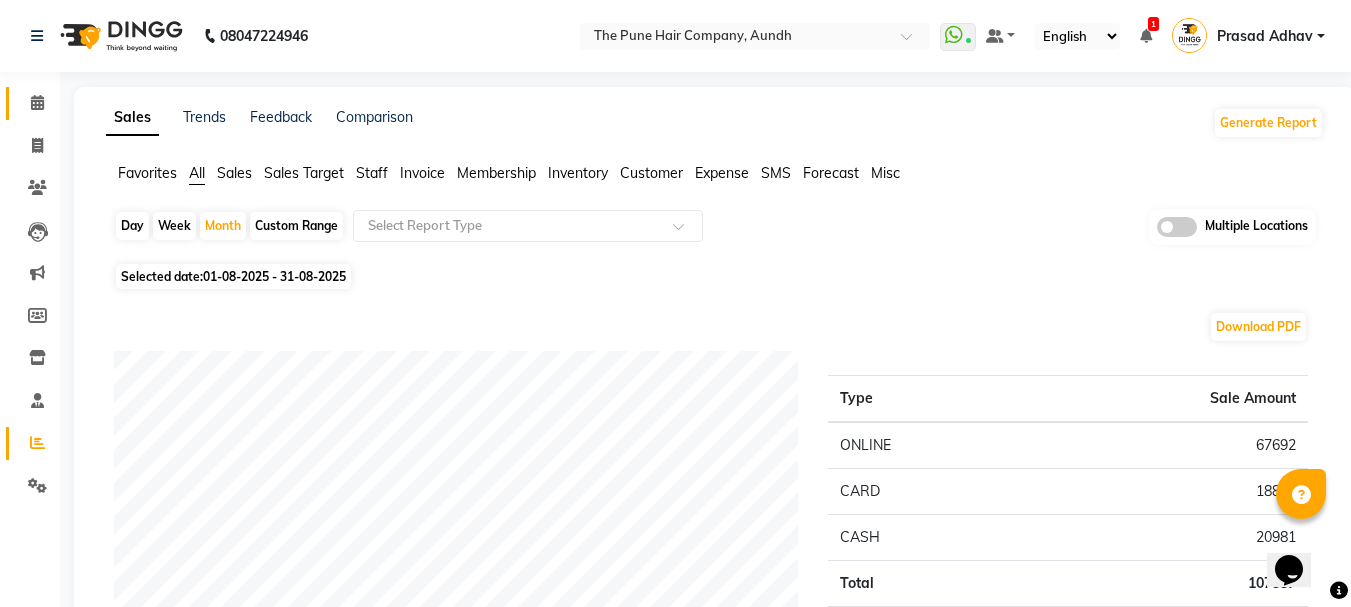 click on "Calendar" 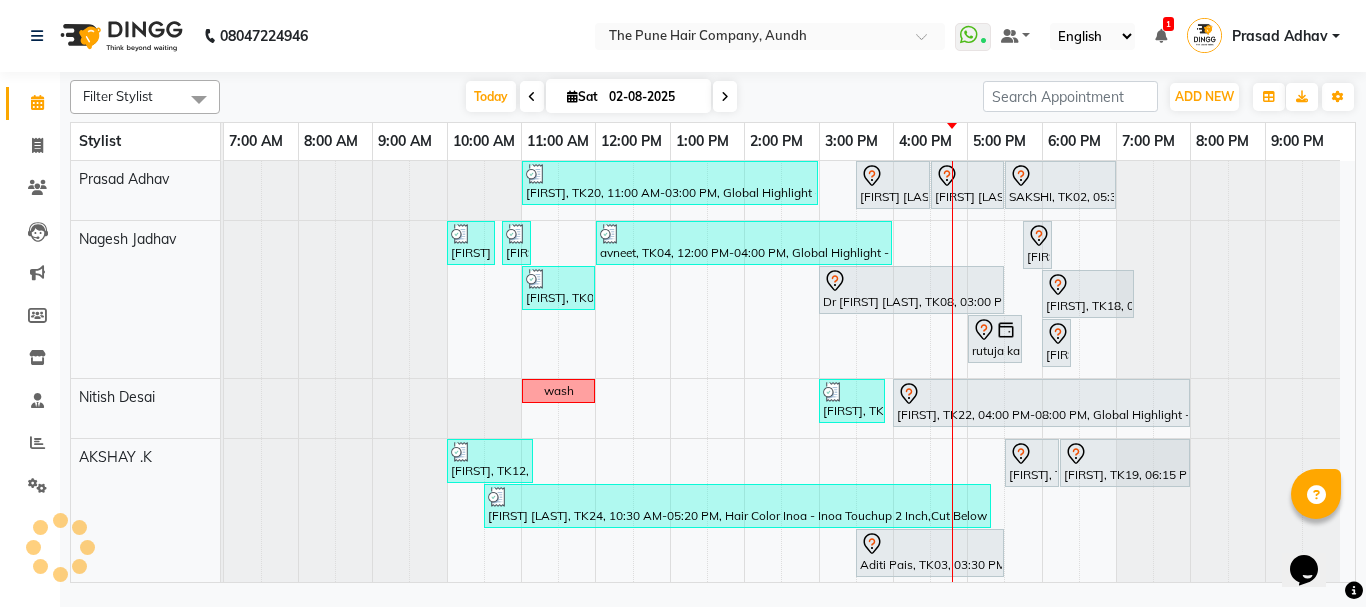 scroll, scrollTop: 200, scrollLeft: 0, axis: vertical 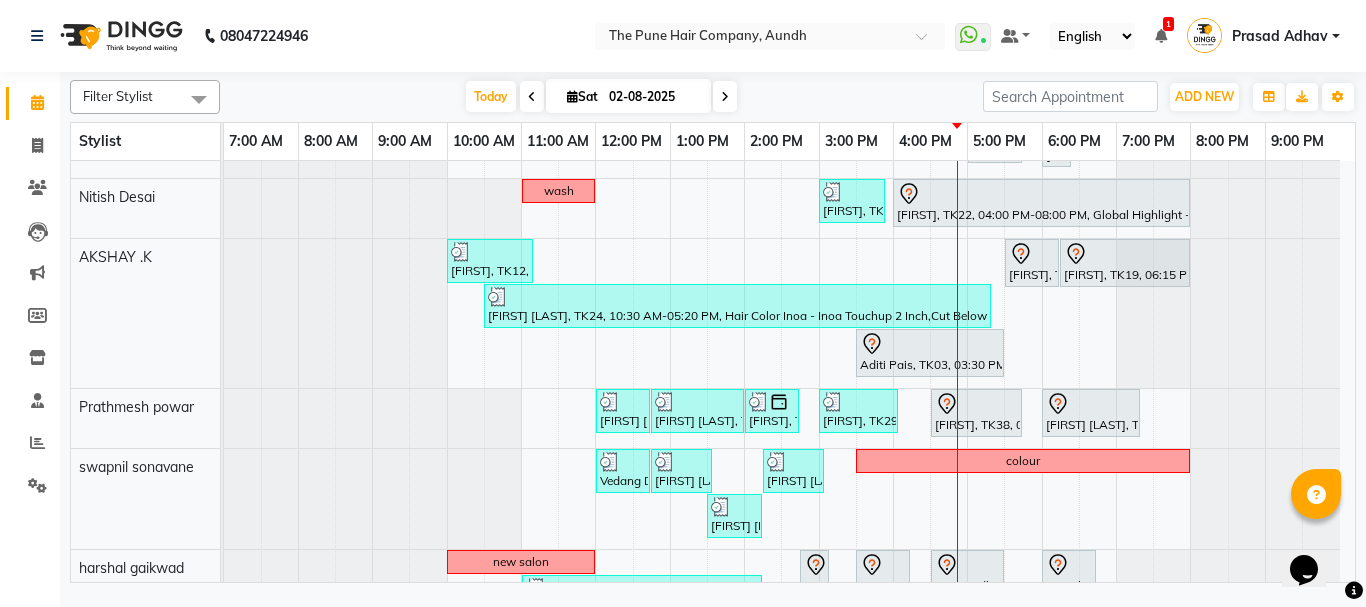 click at bounding box center (725, 97) 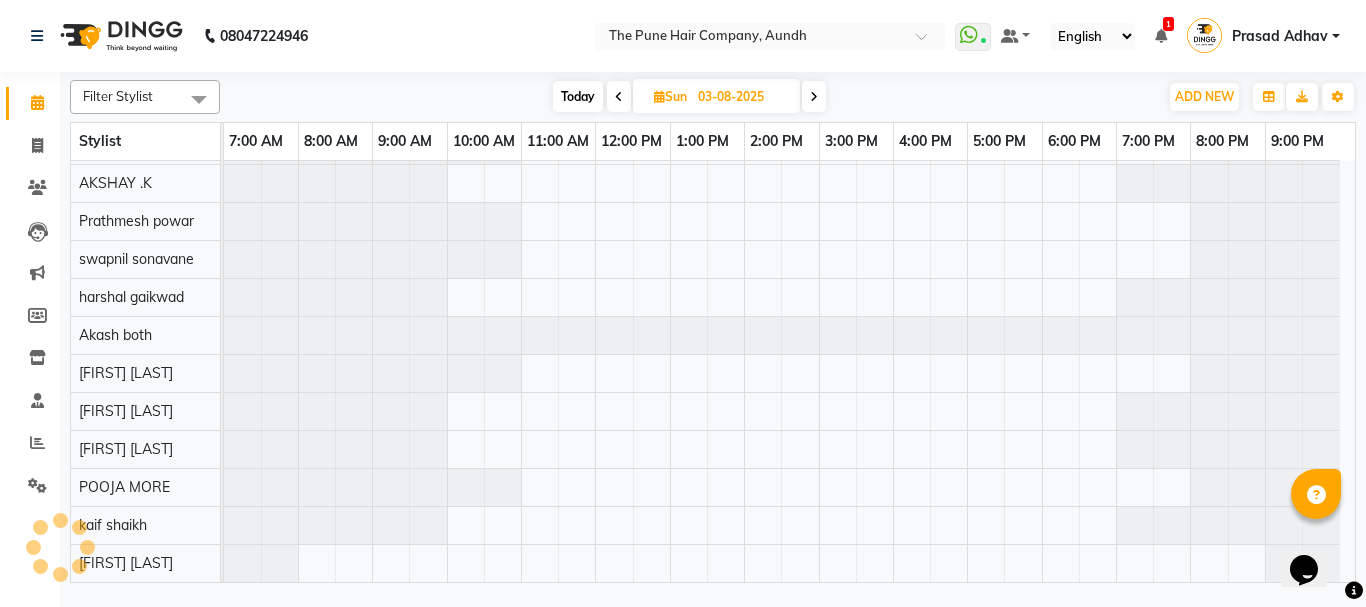 scroll, scrollTop: 110, scrollLeft: 0, axis: vertical 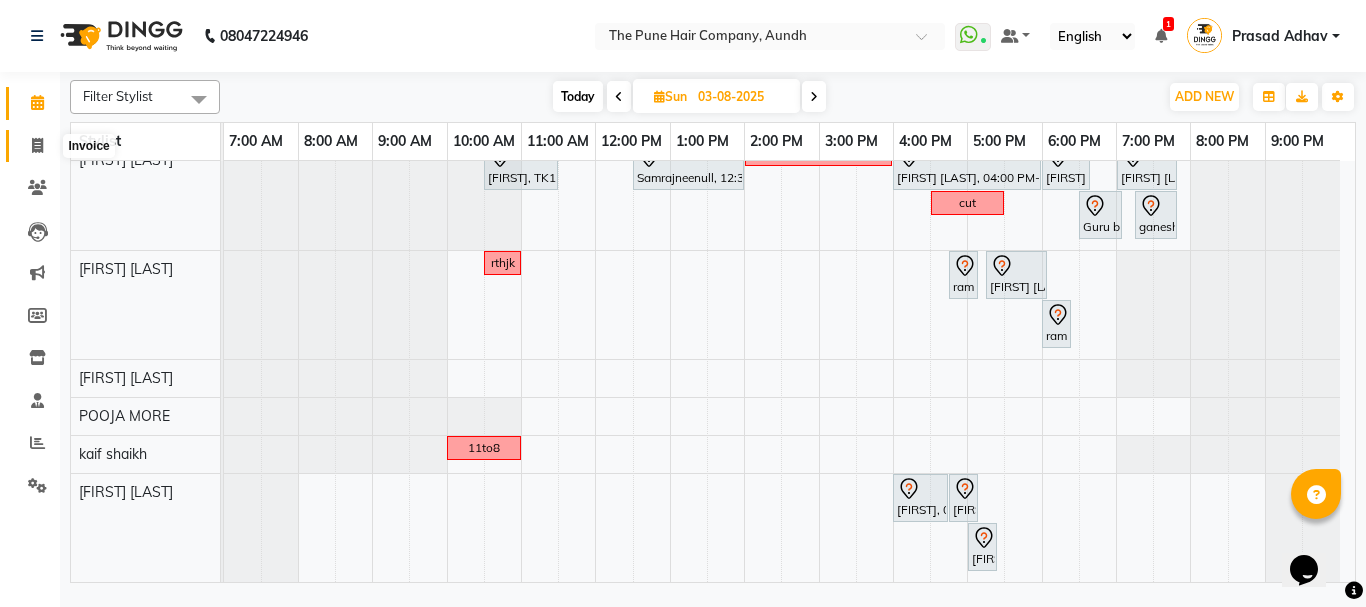 click 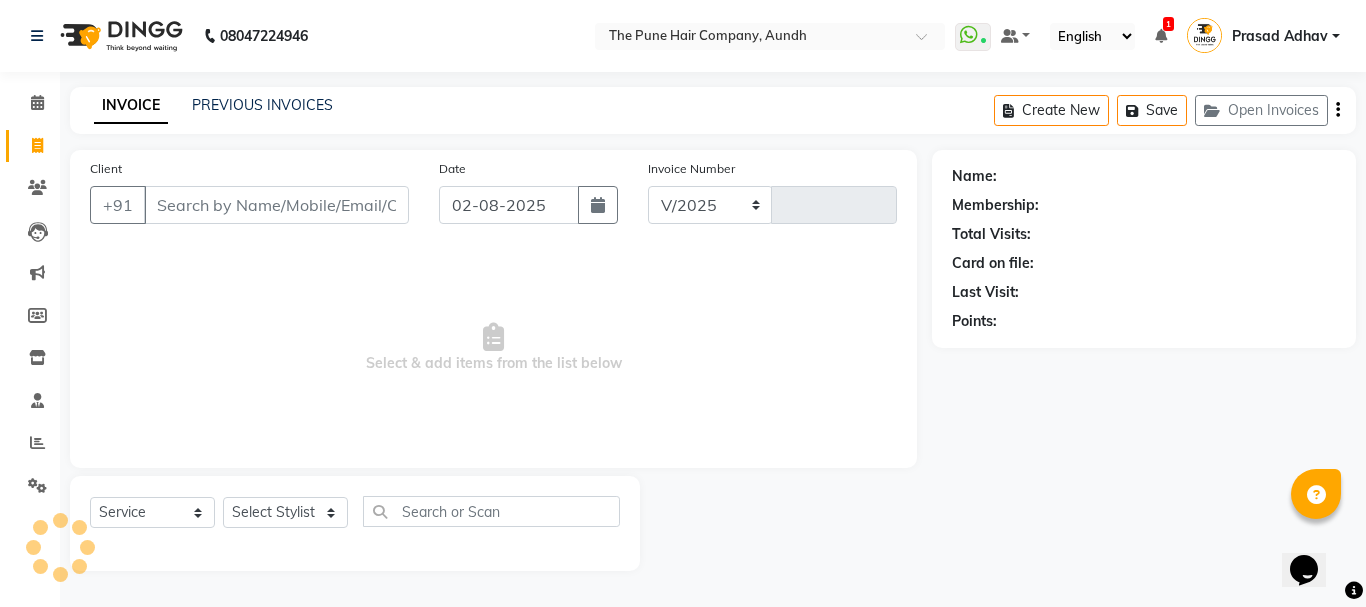 select on "106" 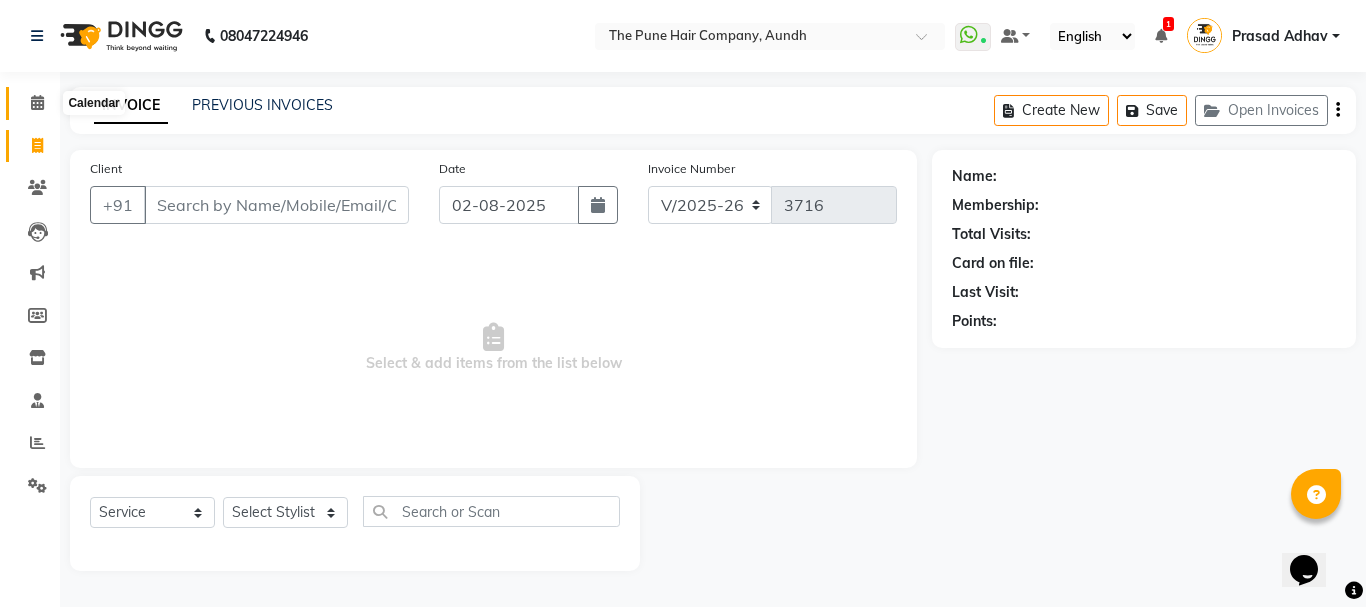 click 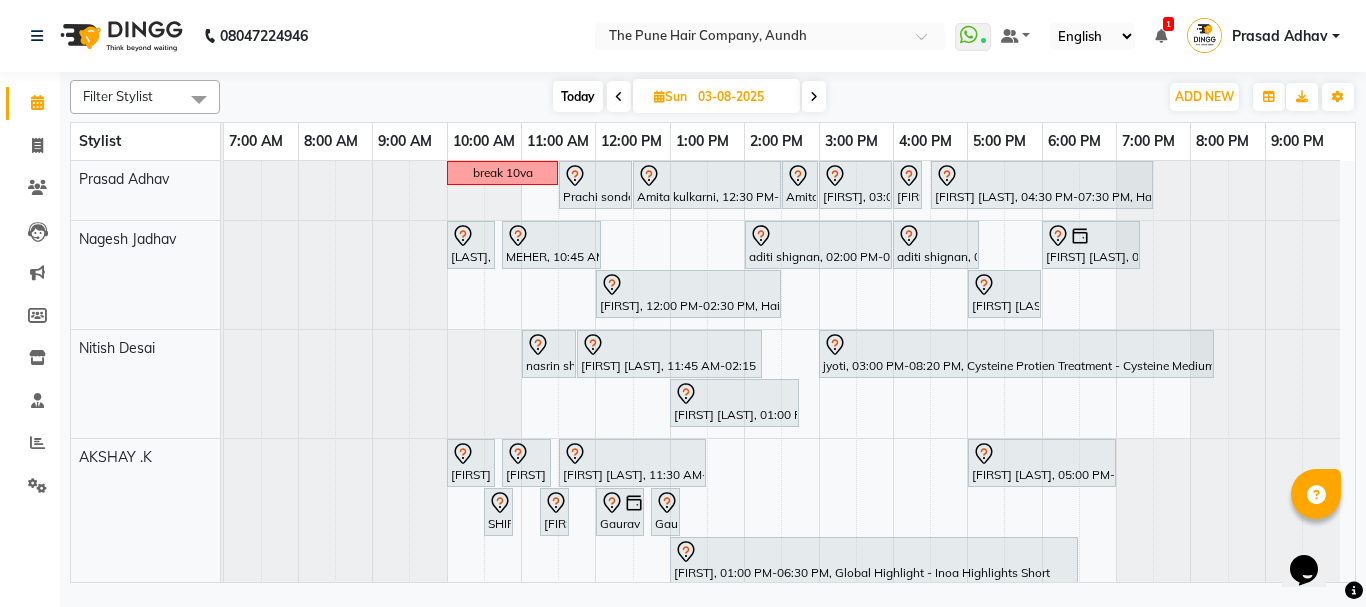 scroll, scrollTop: 200, scrollLeft: 0, axis: vertical 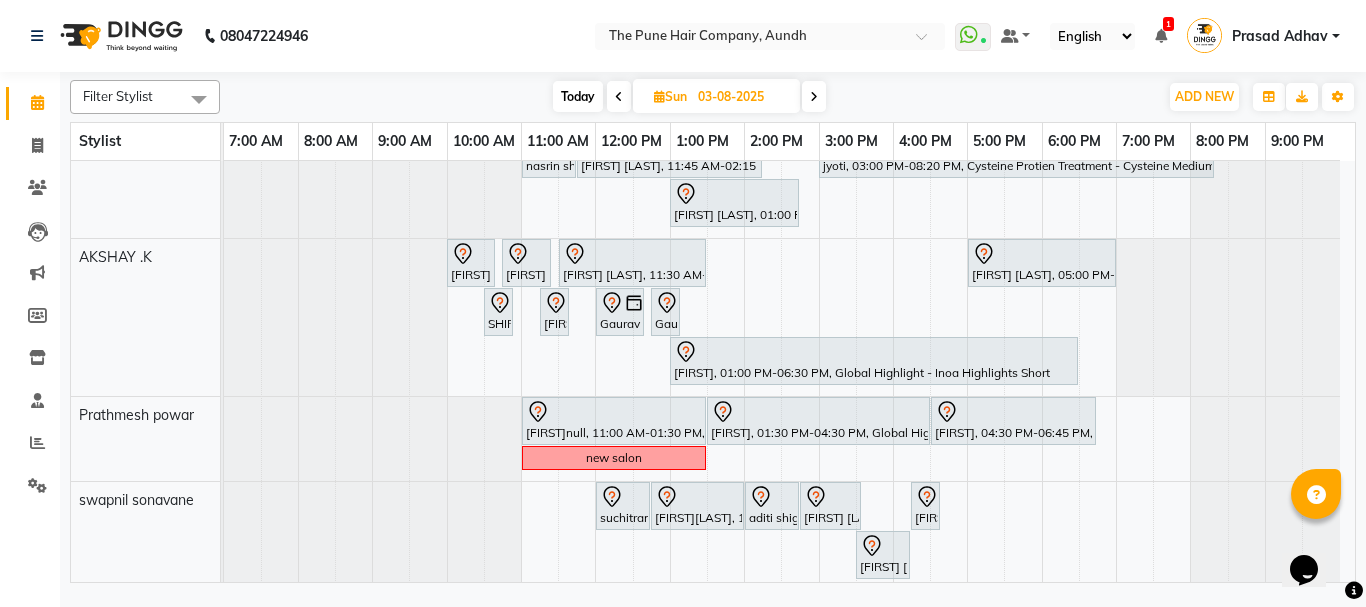 click at bounding box center (619, 96) 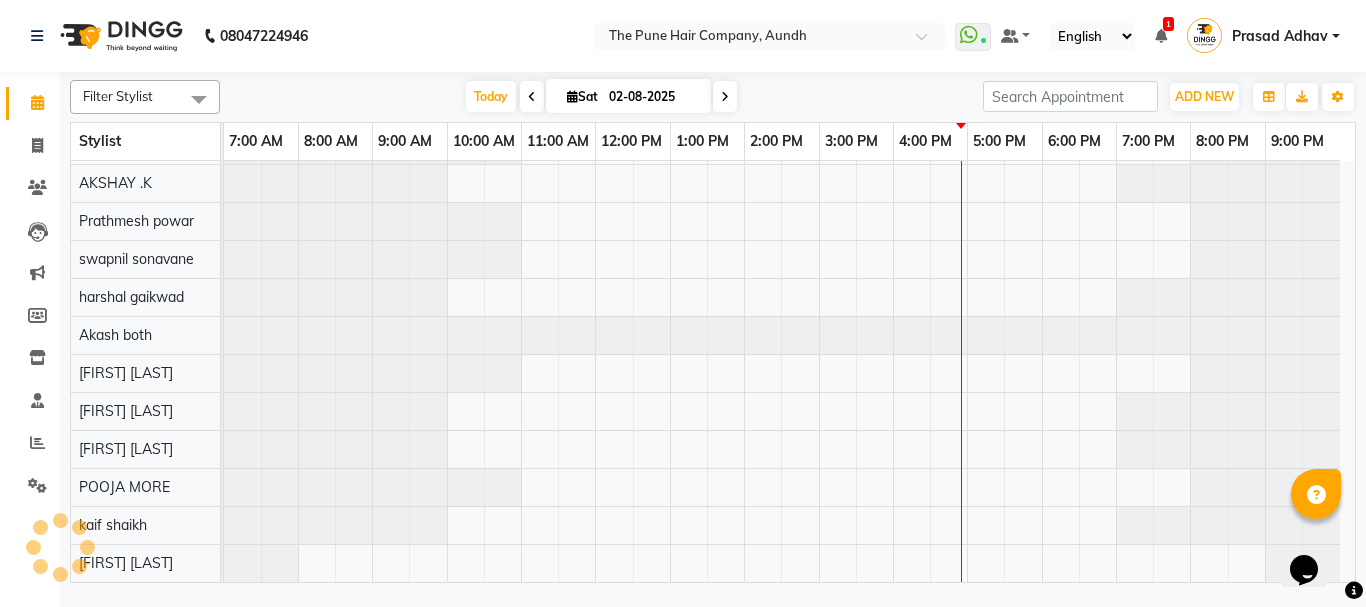 scroll, scrollTop: 110, scrollLeft: 0, axis: vertical 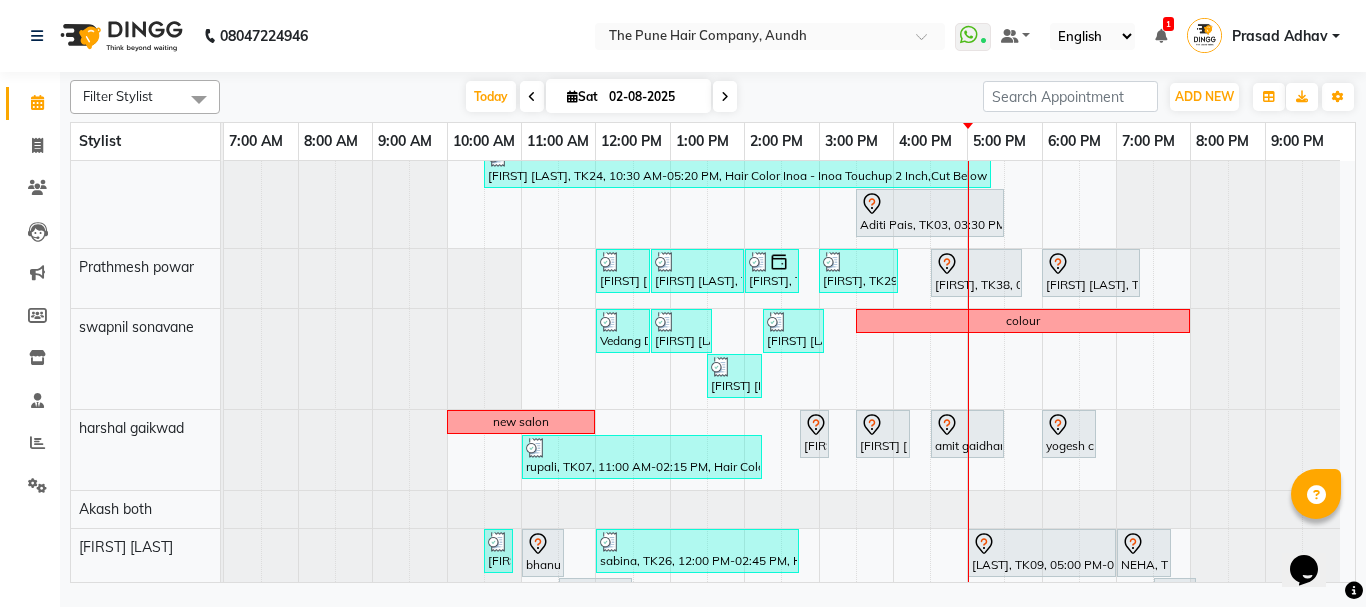 click at bounding box center [725, 97] 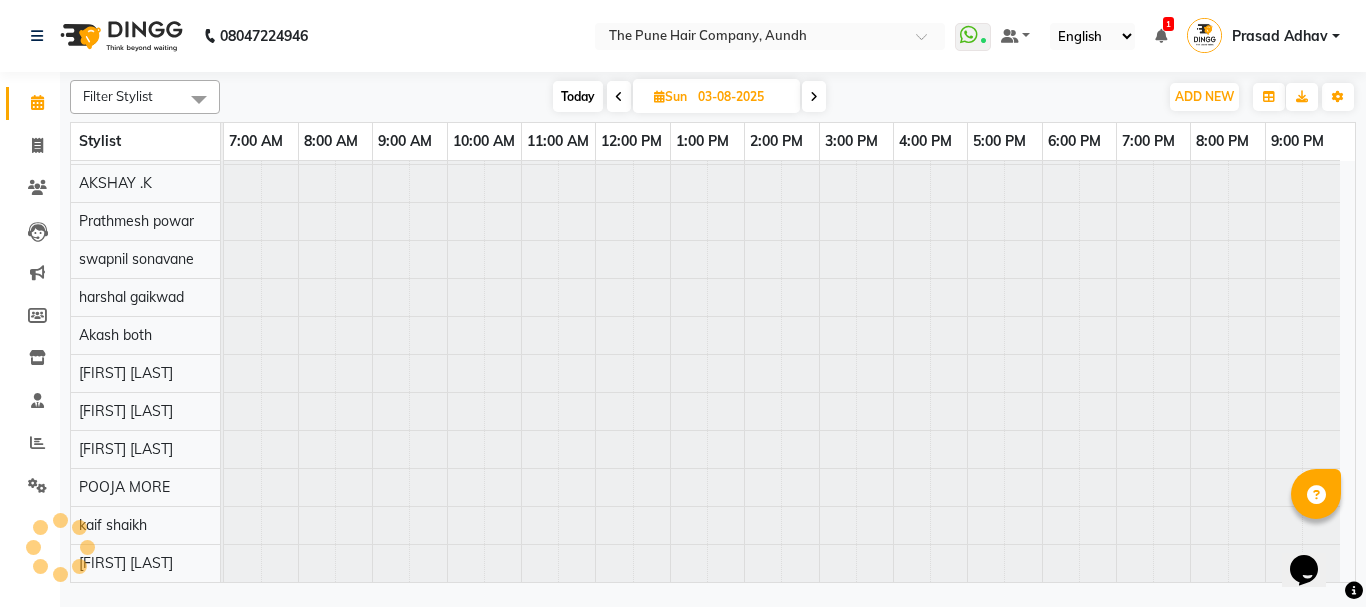scroll, scrollTop: 110, scrollLeft: 0, axis: vertical 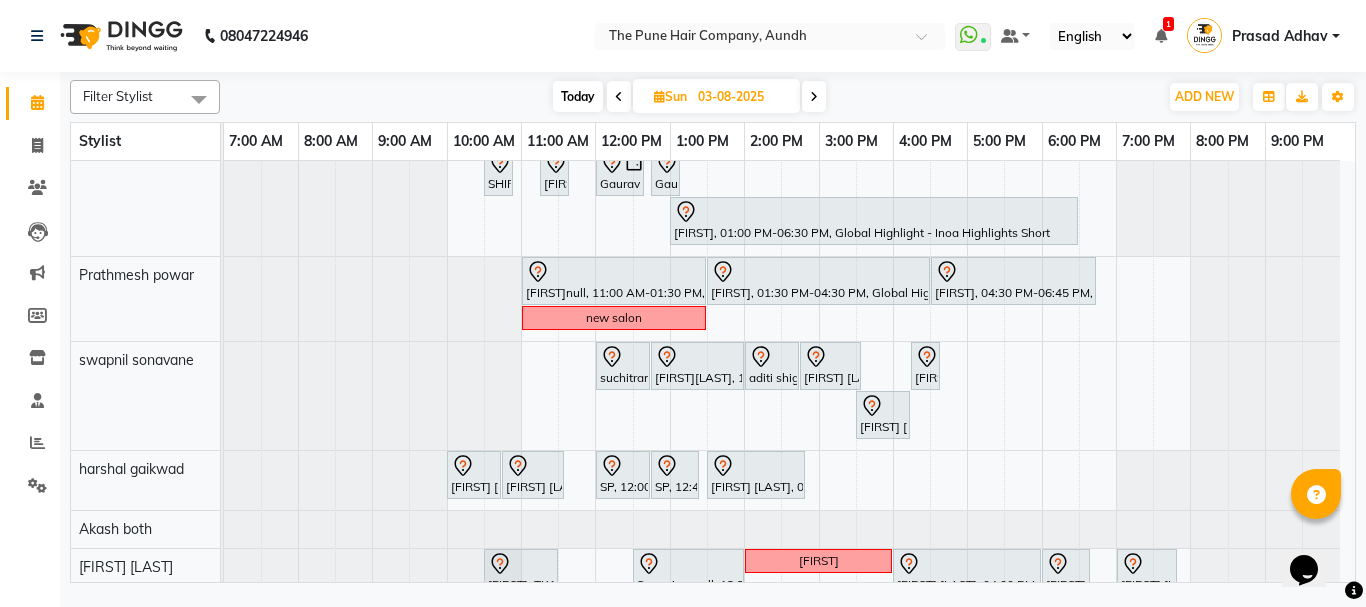 click on "[SERVICE] [FIRST] [LAST], [TIME]-[TIME], [SERVICE] [DETAIL] [FIRST] [LAST], [TIME]-[TIME], [SERVICE] [DETAIL] [FIRST] [LAST], [TIME]-[TIME], [SERVICE] [TITLE] [FIRST] [LAST], [TIME]-[TIME], [SERVICE] [FIRST] [LAST], [TIME]-[TIME], [SERVICE] [FIRST] [LAST], [TIME]-[TIME], [SERVICE] [DETAIL] [FIRST] [LAST], [TIME]-[TIME], [SERVICE] [DETAIL] [FIRST] [LAST], [TIME]-[TIME], [SERVICE] [DETAIL] [FIRST] [LAST], [TIME]-[TIME], [SERVICE] [DETAIL] [FIRST] [LAST], [TIME]-[TIME], [SERVICE] [DETAIL] [FIRST] [LAST], [TIME]-[TIME], [SERVICE] [DETAIL] [FIRST] [LAST], [TIME]-[TIME], [SERVICE] [DETAIL] [FIRST] [LAST], [TIME]-[TIME], [SERVICE] [DETAIL] [FIRST] [LAST], [TIME]-[TIME], [SERVICE] [DETAIL] [FIRST] [LAST], [TIME]-[TIME], [SERVICE] [DETAIL]" at bounding box center (789, 405) 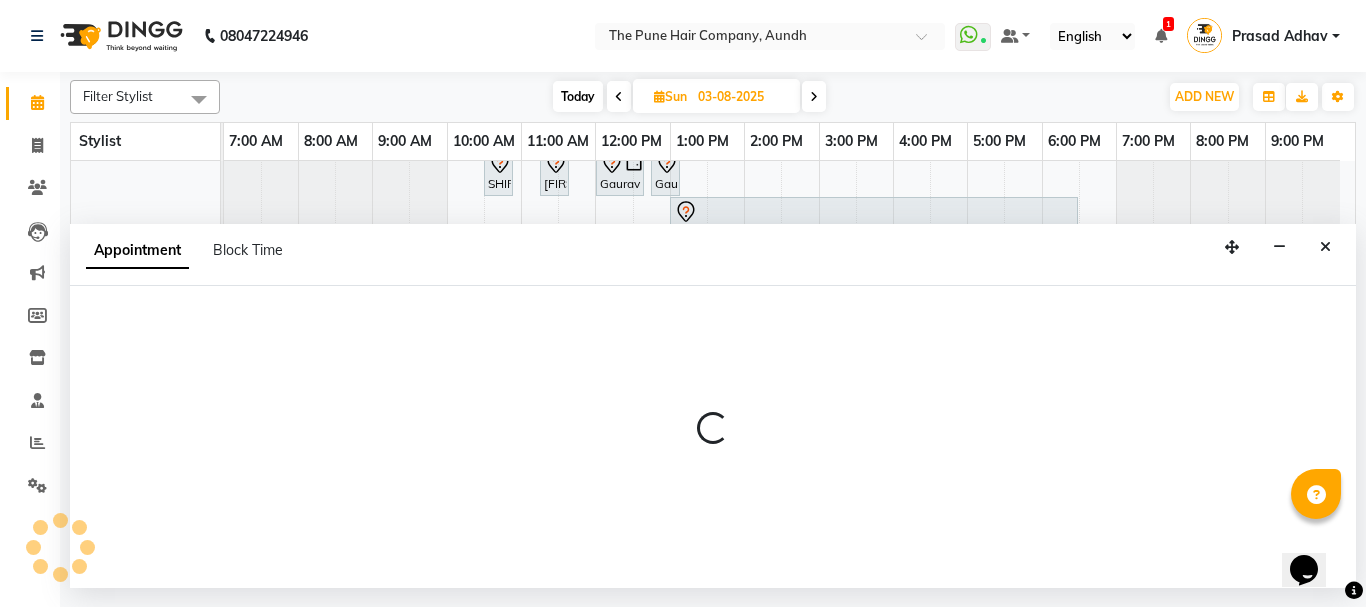 select on "18078" 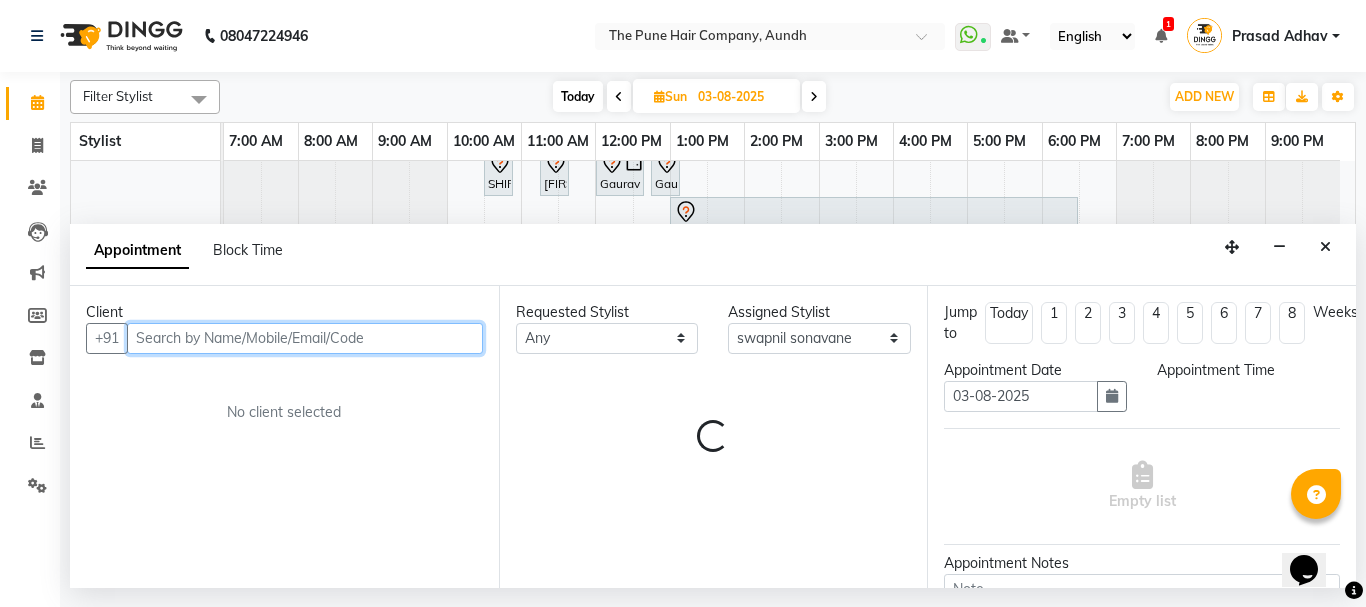 select on "660" 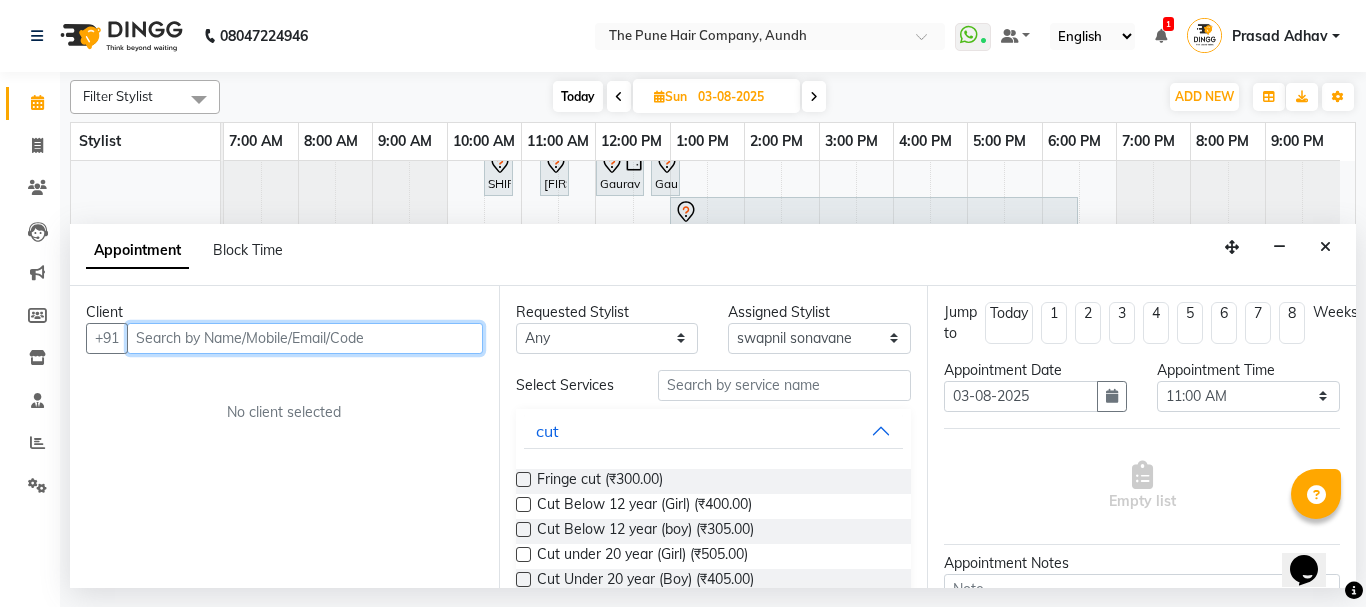 click at bounding box center [305, 338] 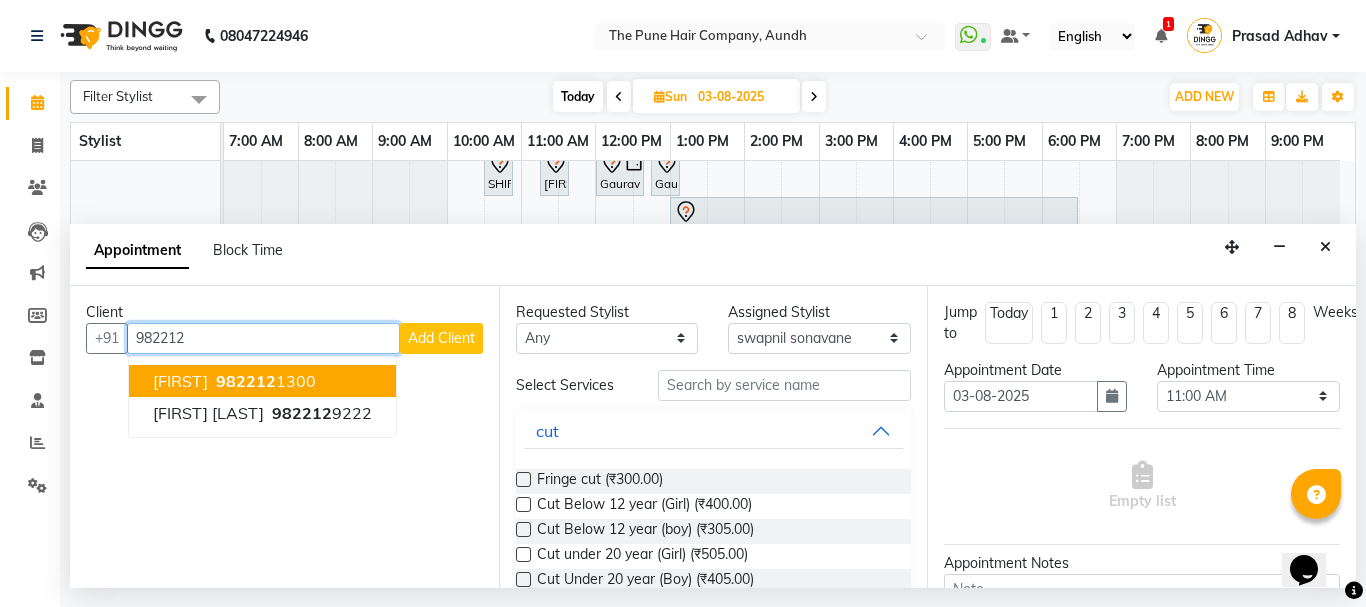 click on "982212" at bounding box center (246, 381) 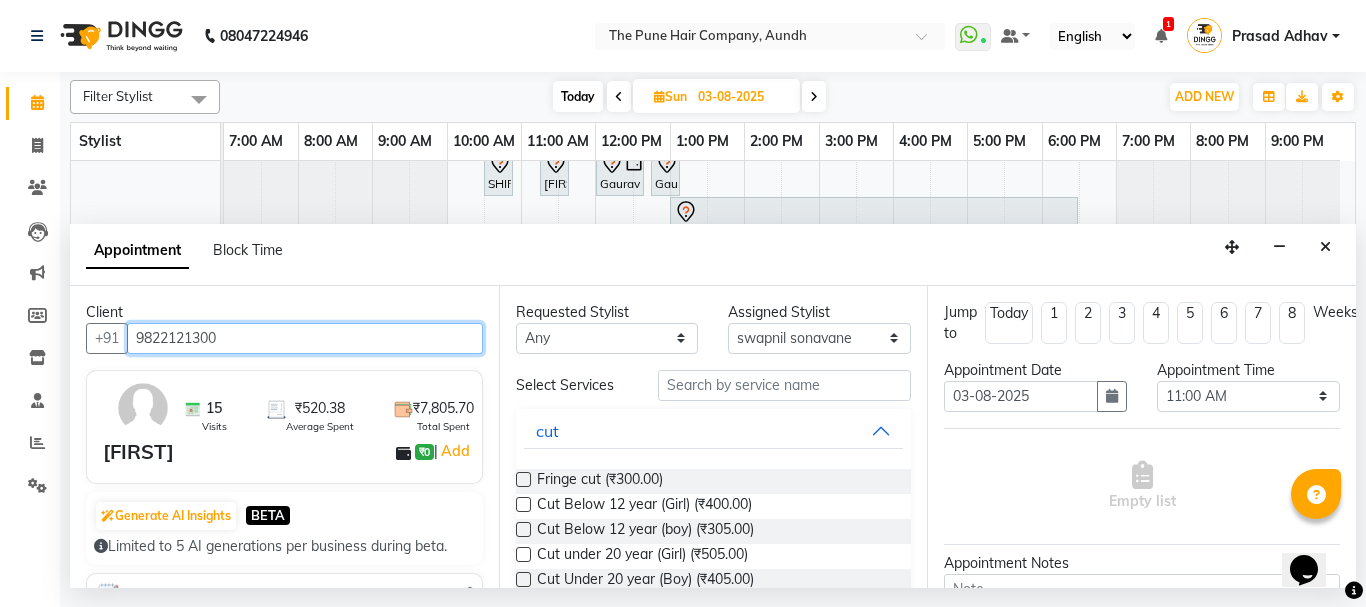 type on "9822121300" 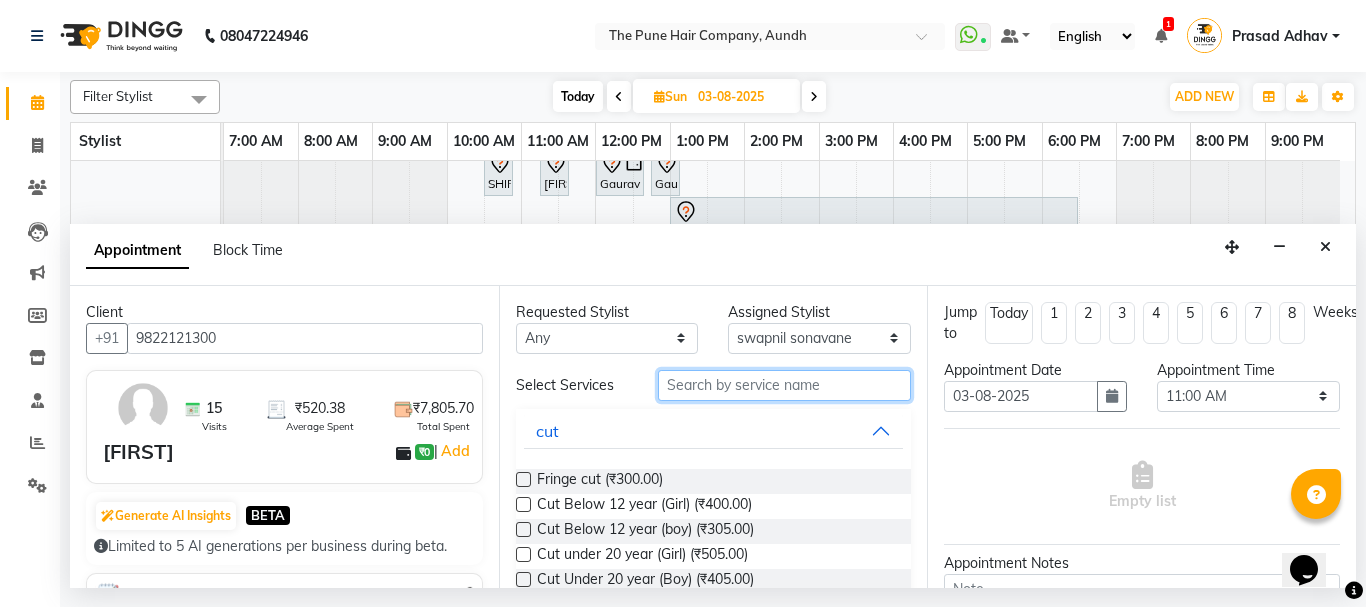 click at bounding box center [785, 385] 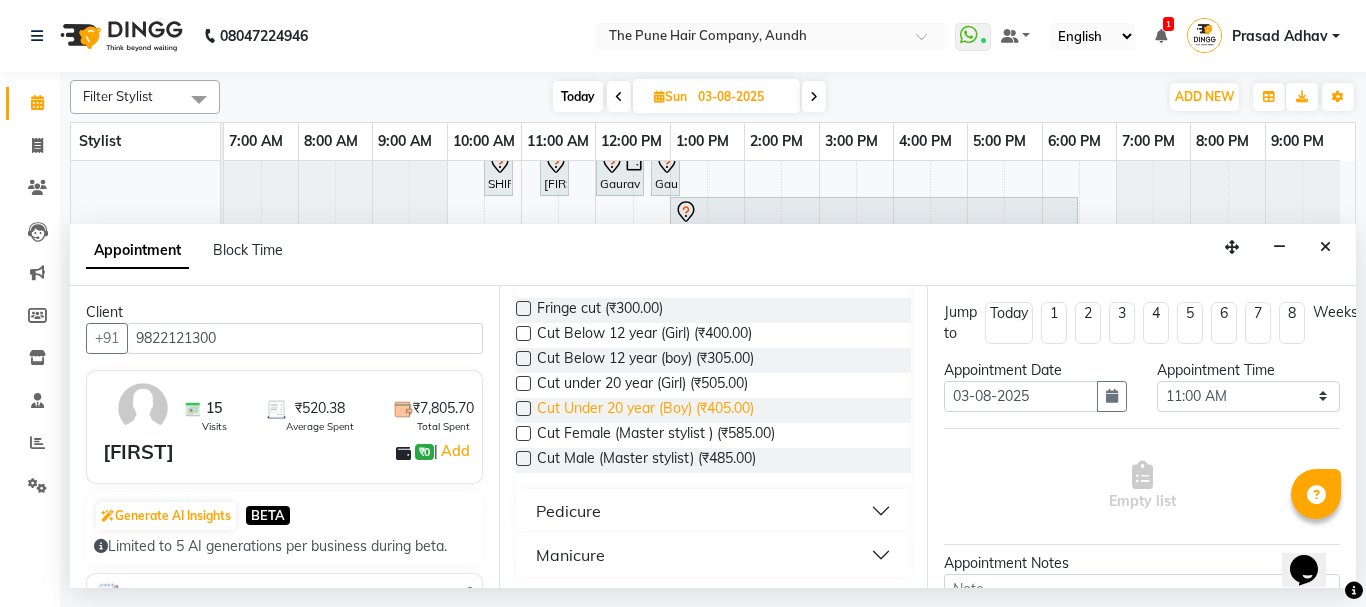 scroll, scrollTop: 176, scrollLeft: 0, axis: vertical 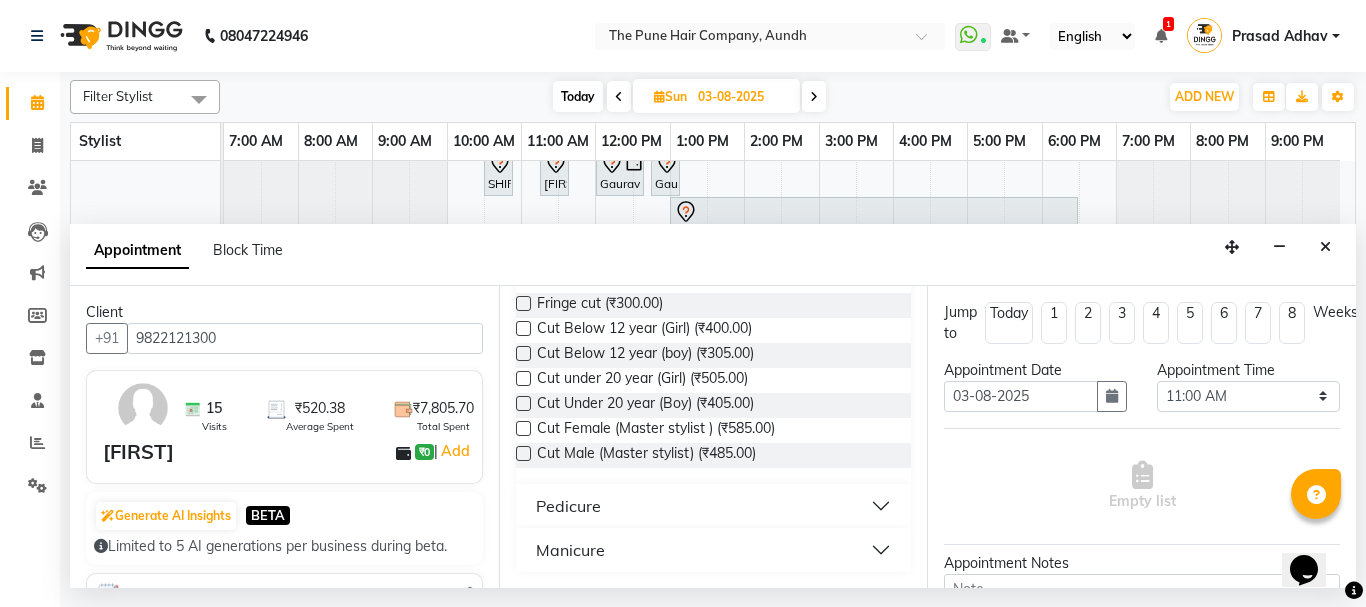 type on "cut" 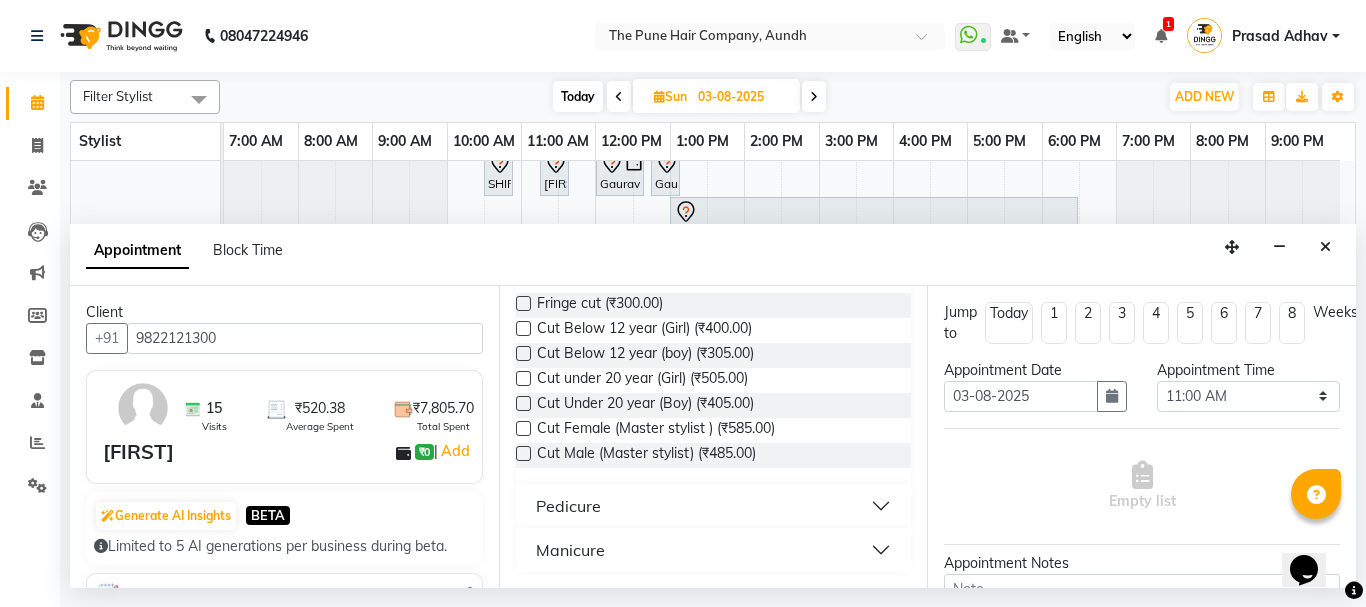 click at bounding box center [523, 453] 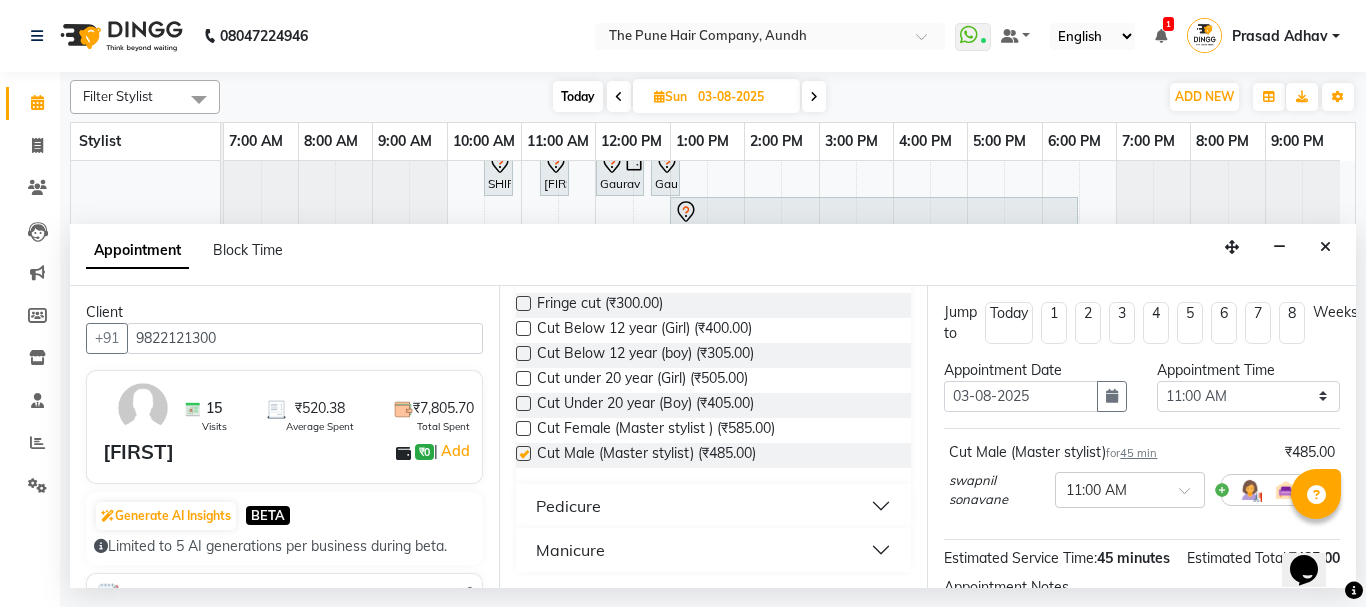 checkbox on "false" 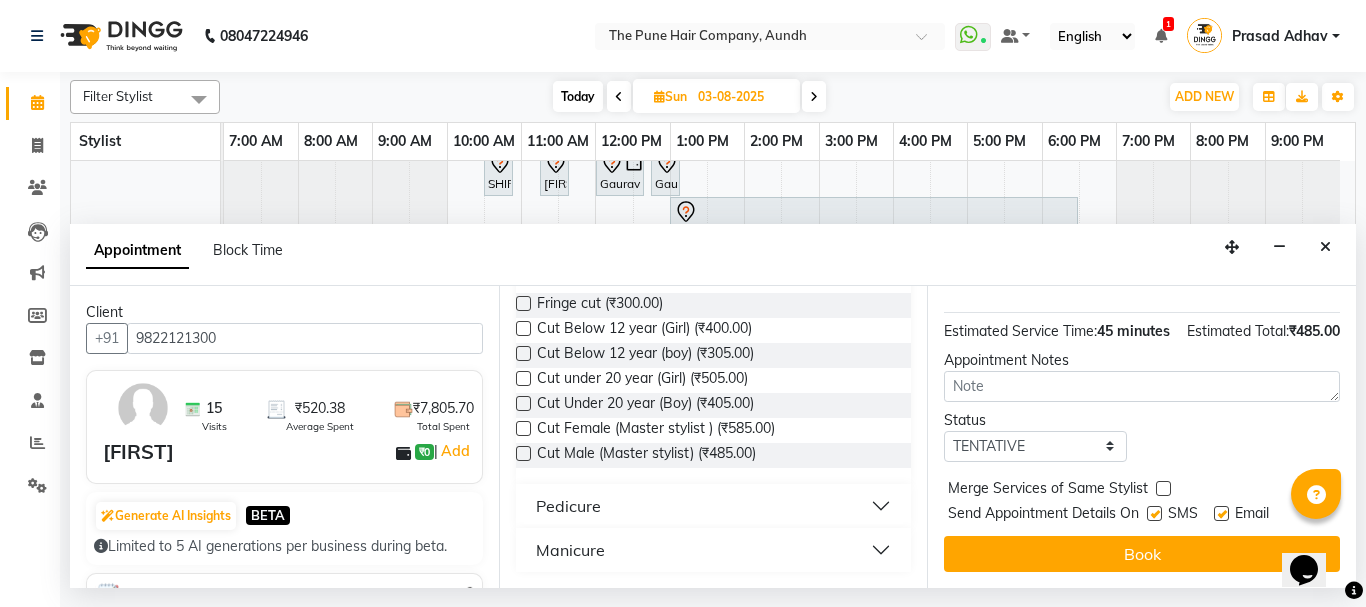 scroll, scrollTop: 263, scrollLeft: 0, axis: vertical 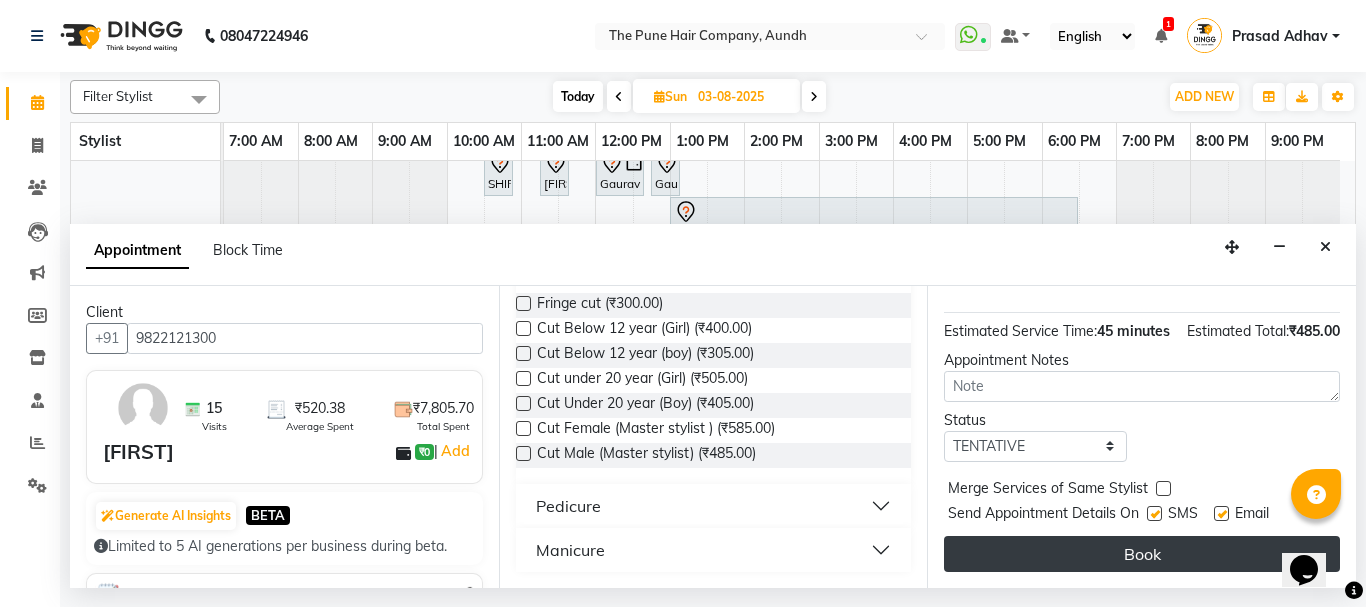 click on "Book" at bounding box center [1142, 554] 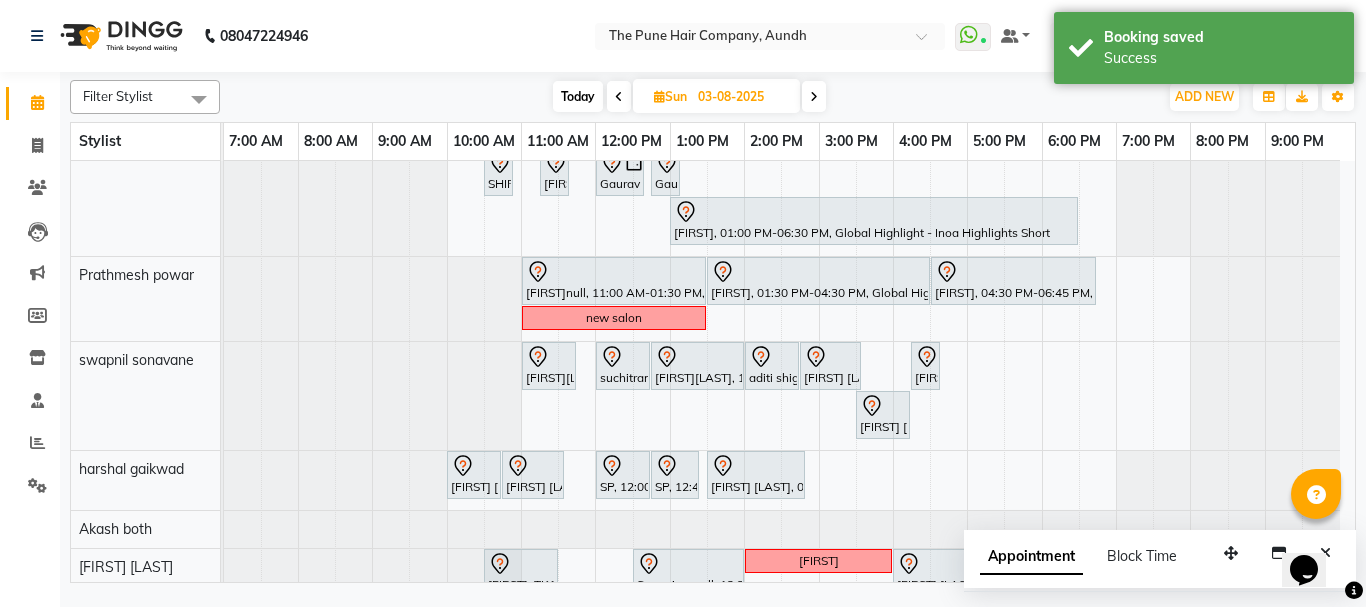 click at bounding box center (619, 96) 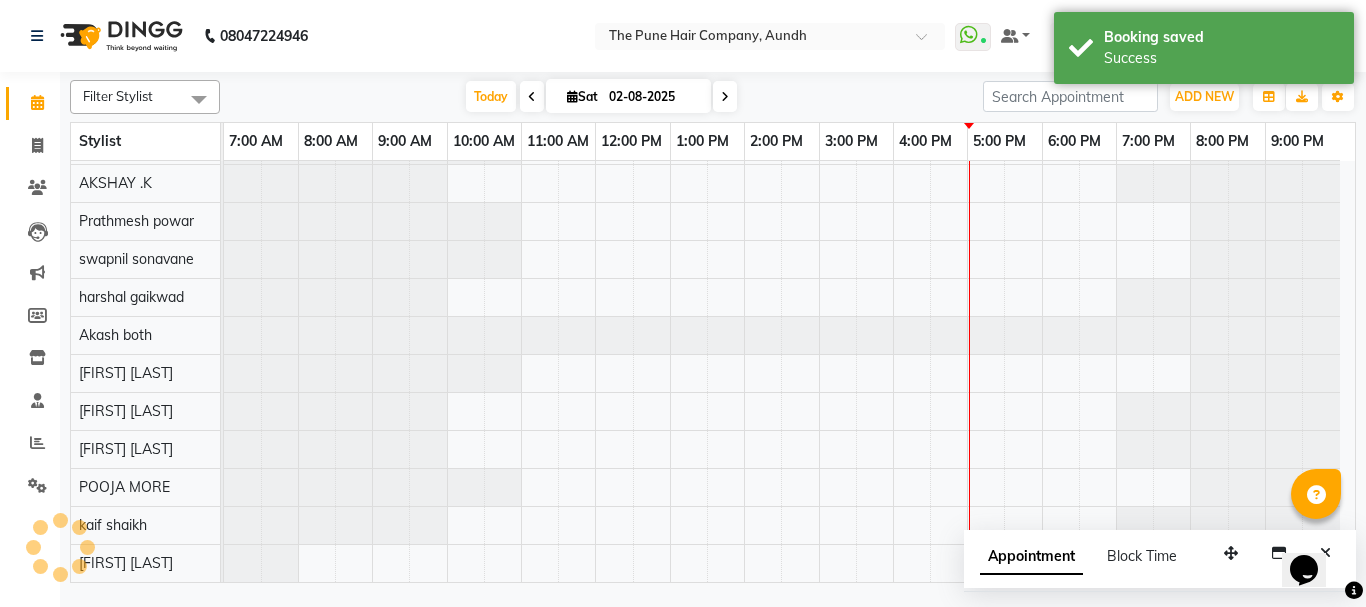 scroll, scrollTop: 340, scrollLeft: 0, axis: vertical 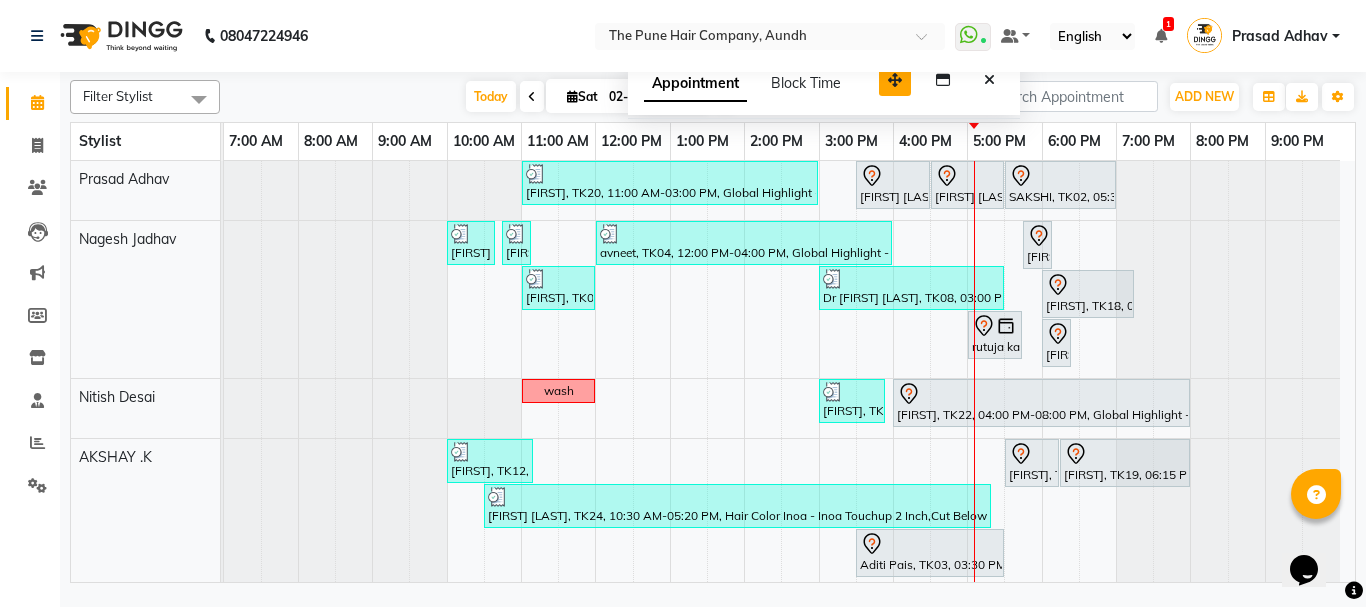 drag, startPoint x: 1234, startPoint y: 555, endPoint x: 898, endPoint y: 82, distance: 580.1939 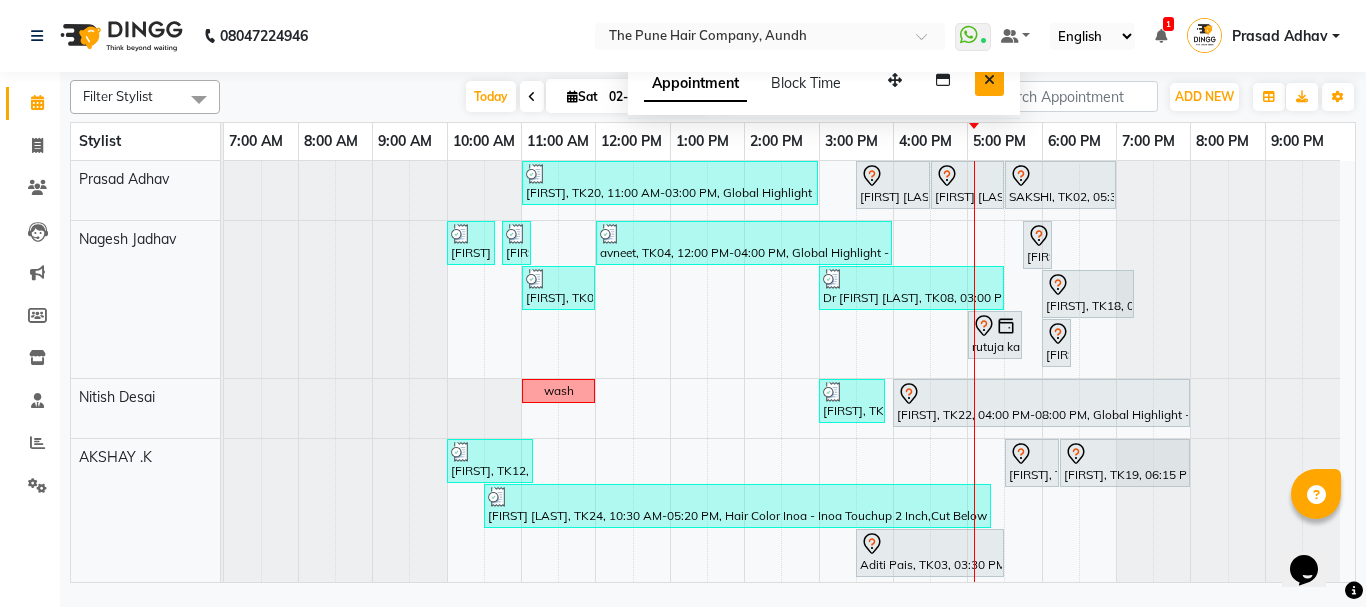 click at bounding box center (989, 80) 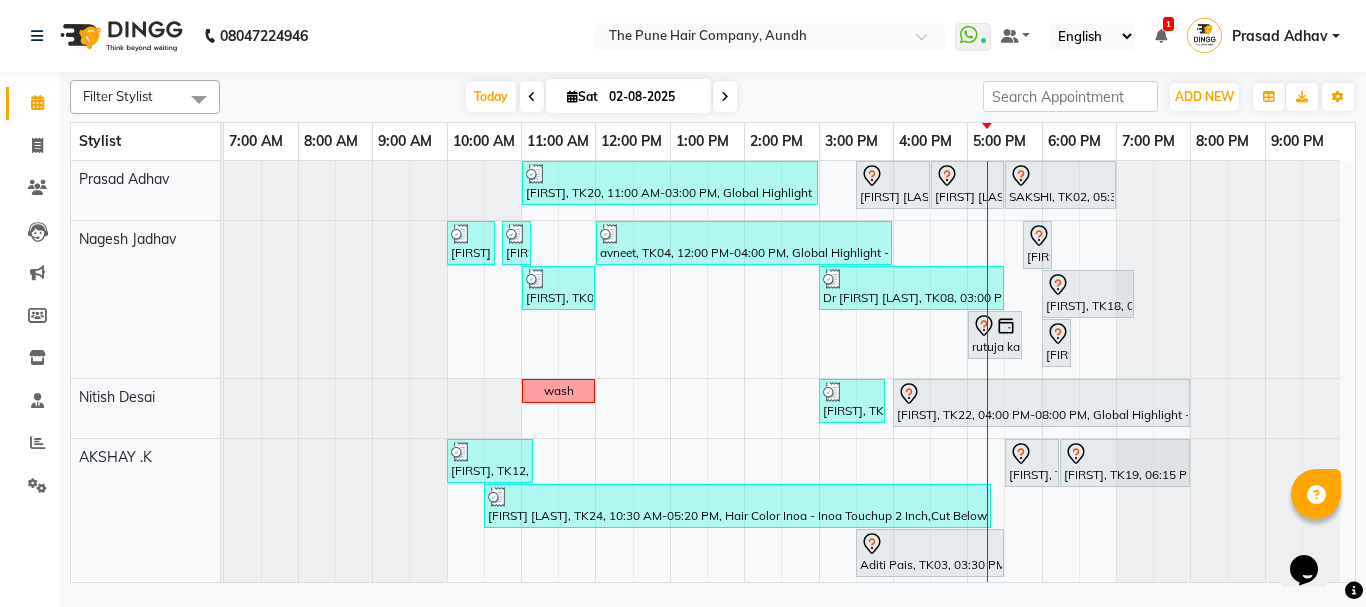 scroll, scrollTop: 200, scrollLeft: 0, axis: vertical 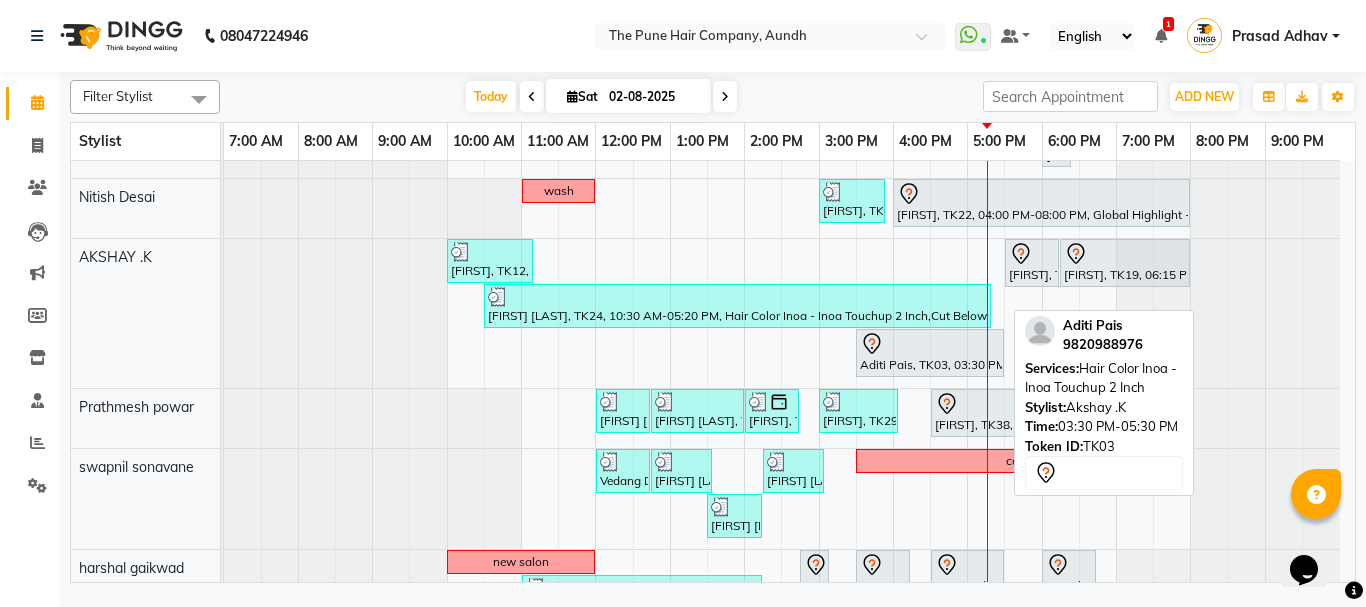 click on "sumit, TK12, 10:00 AM-11:10 AM, Cut male (Expert)             Priyanka, TK19, 05:30 PM-06:15 PM, Cut Female (Expert)             Priyanka, TK19, 06:15 PM-08:00 PM,  Additional Hair Wash (Female)     Tejal engawale, TK24, 10:30 AM-05:20 PM, Hair Color Inoa - Inoa Touchup 2 Inch,Cut Below 12 year (boy),Cut Below 12 year (boy)             Aditi Pais, TK03, 03:30 PM-05:30 PM, Hair Color Inoa - Inoa Touchup 2 Inch" at bounding box center (224, 313) 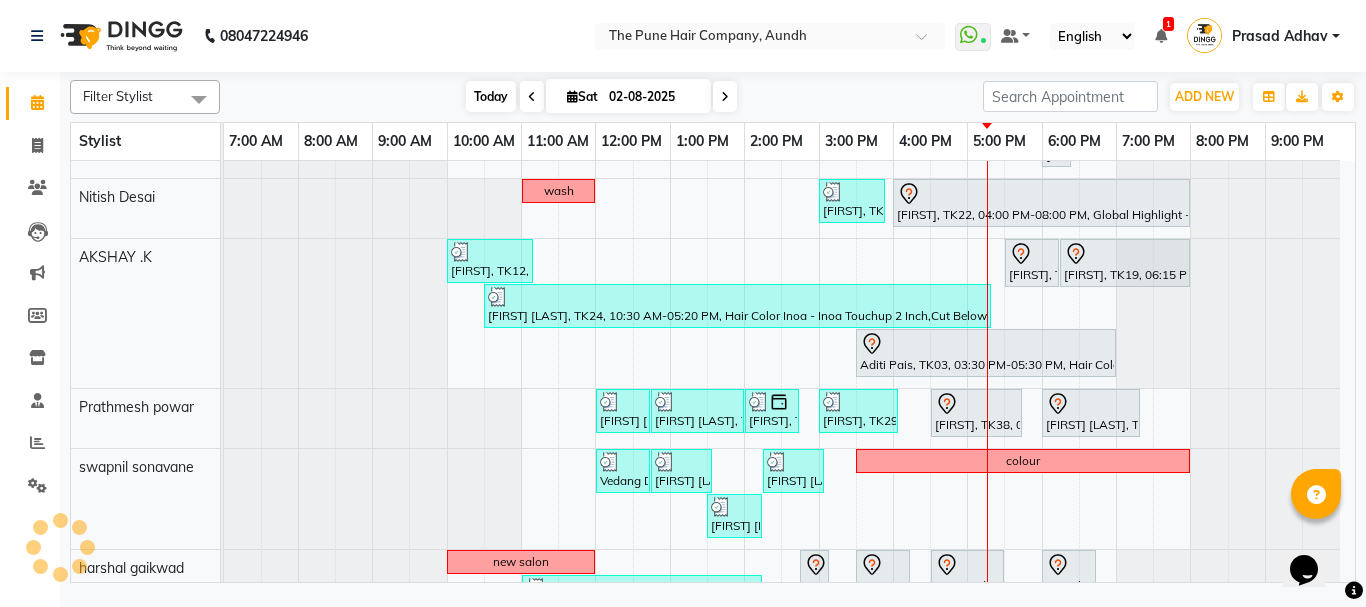 click on "Today" at bounding box center (491, 96) 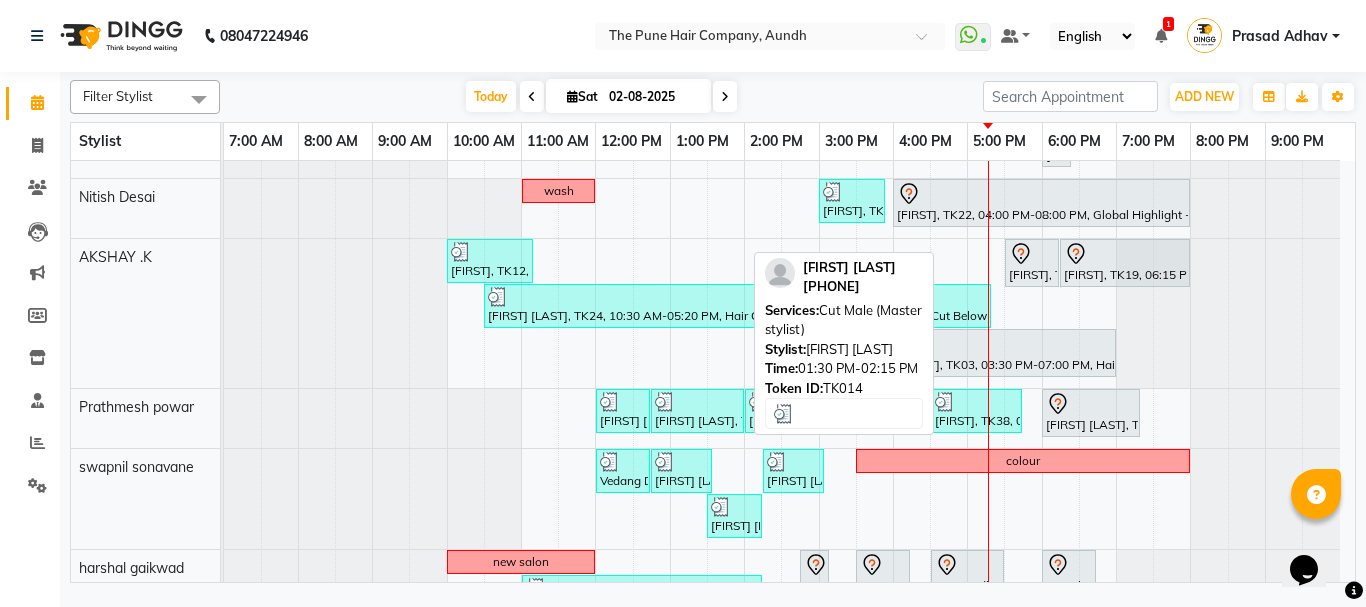 scroll, scrollTop: 400, scrollLeft: 0, axis: vertical 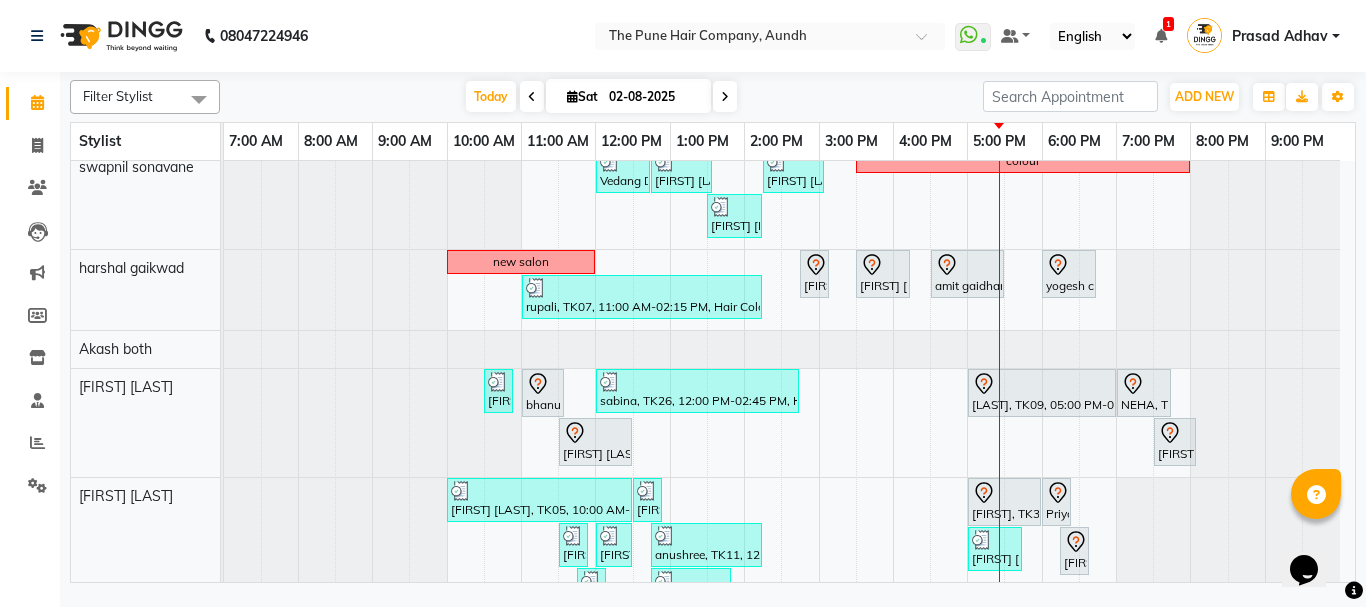 click at bounding box center [725, 97] 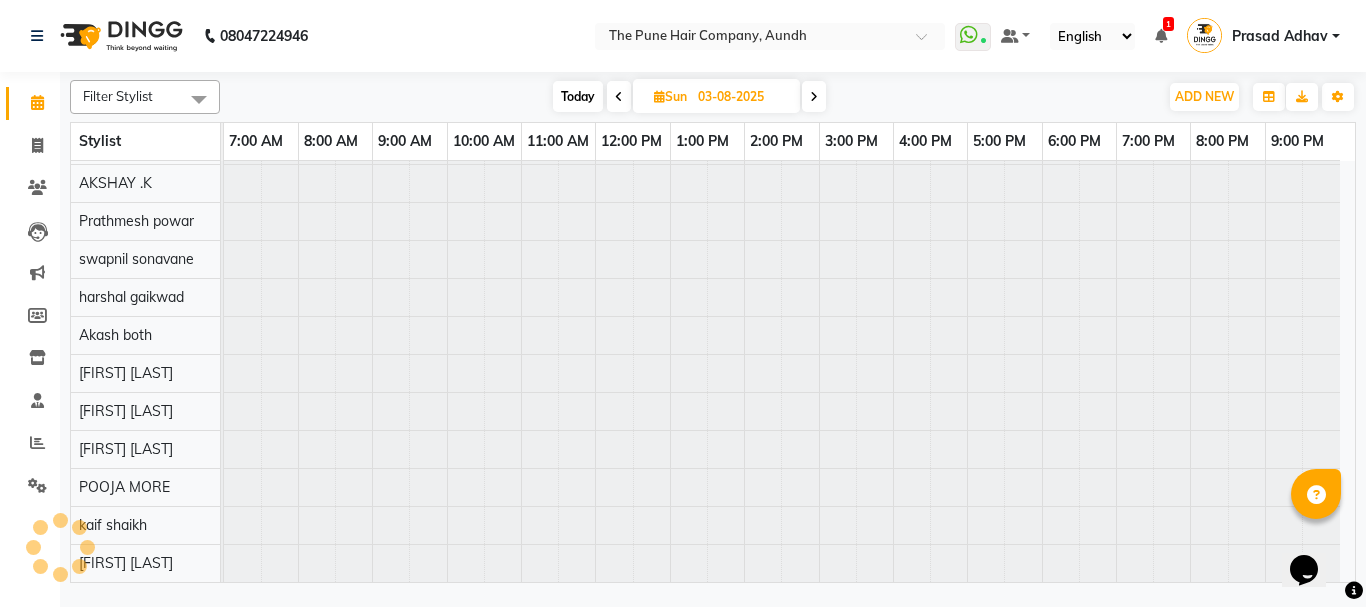 scroll, scrollTop: 110, scrollLeft: 0, axis: vertical 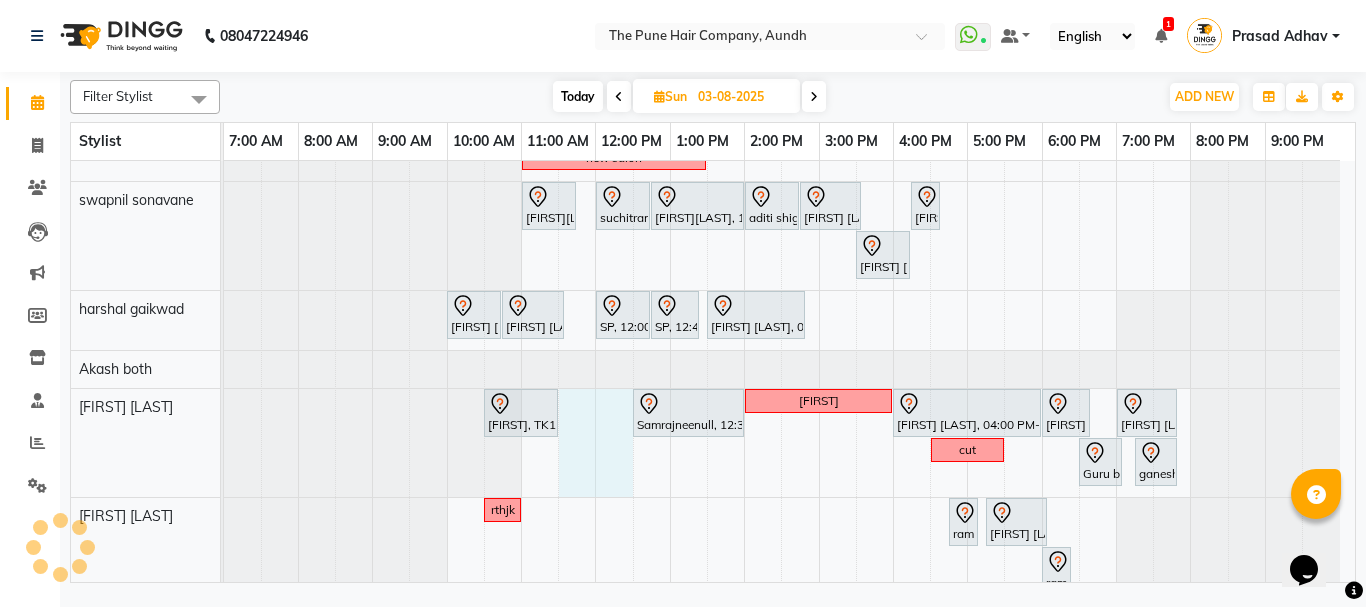drag, startPoint x: 569, startPoint y: 444, endPoint x: 596, endPoint y: 444, distance: 27 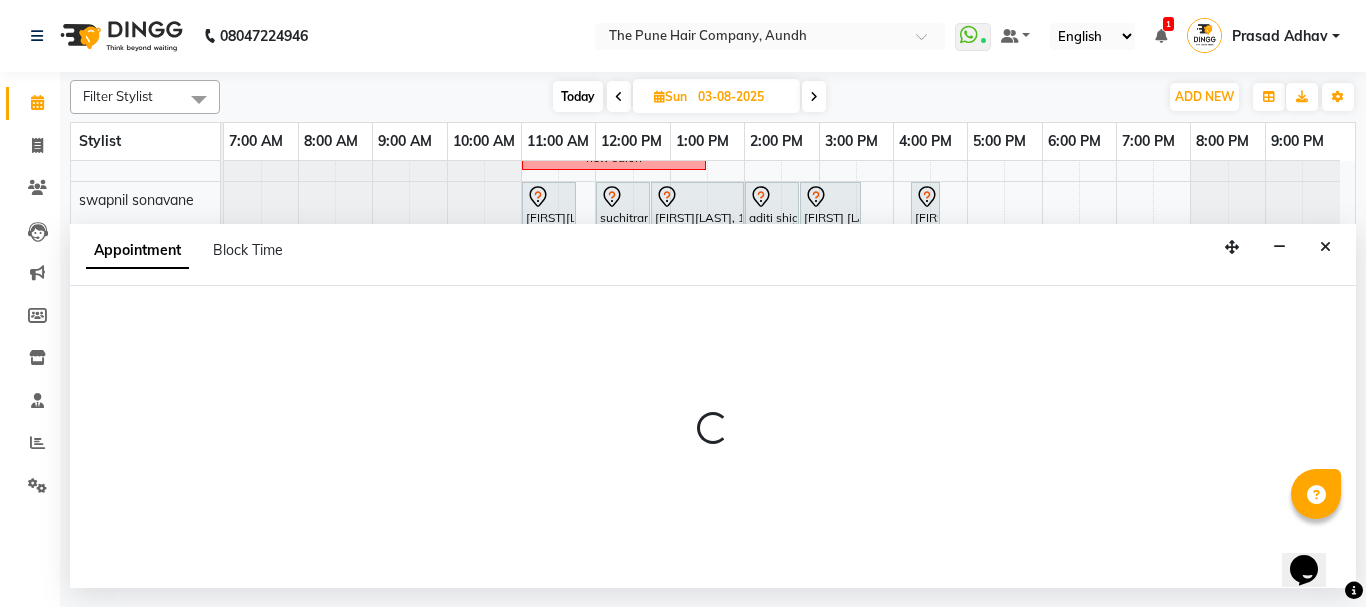select on "49441" 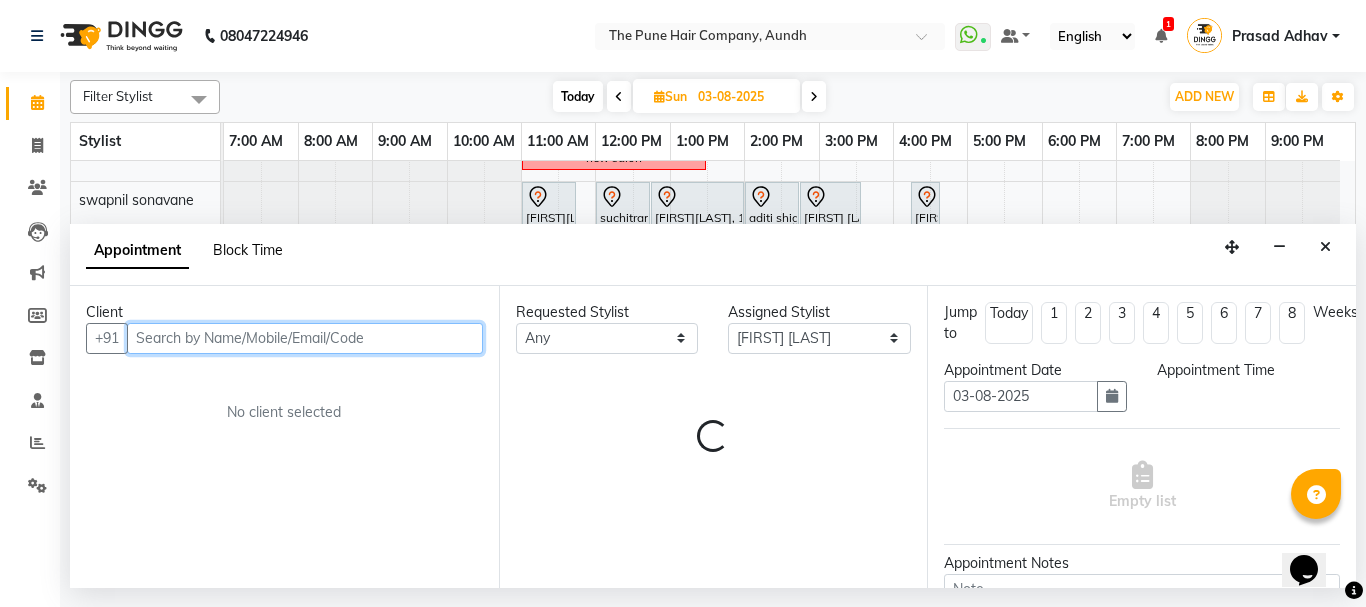 select on "690" 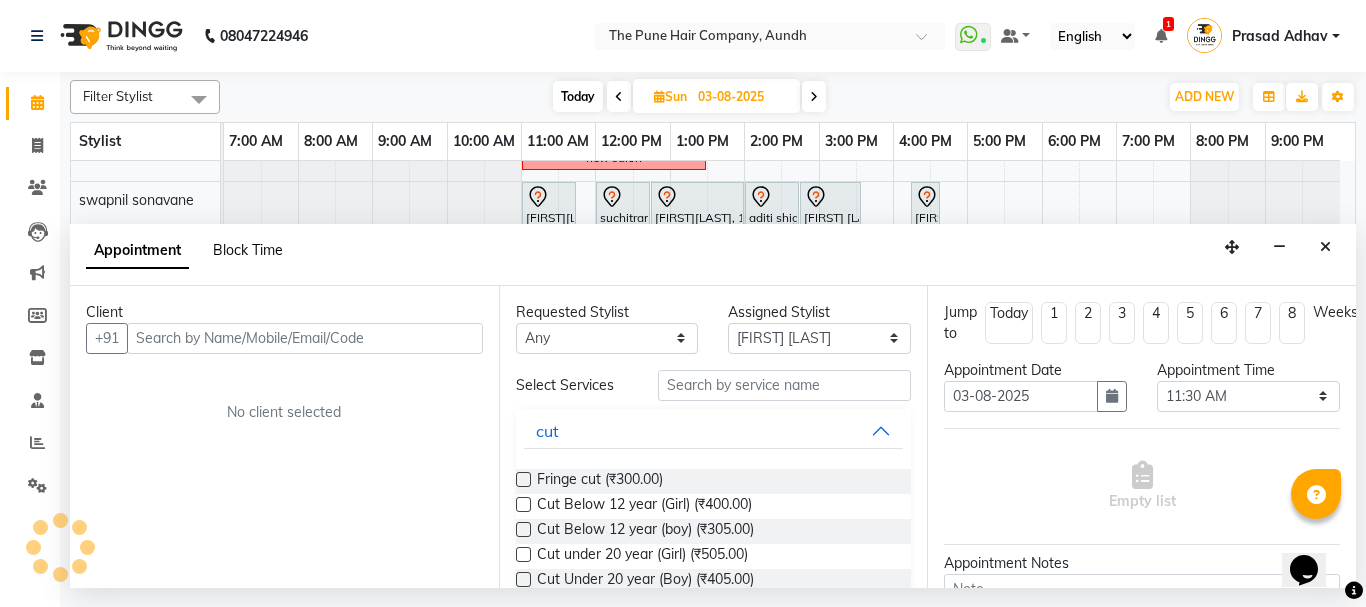 click on "Block Time" at bounding box center [248, 250] 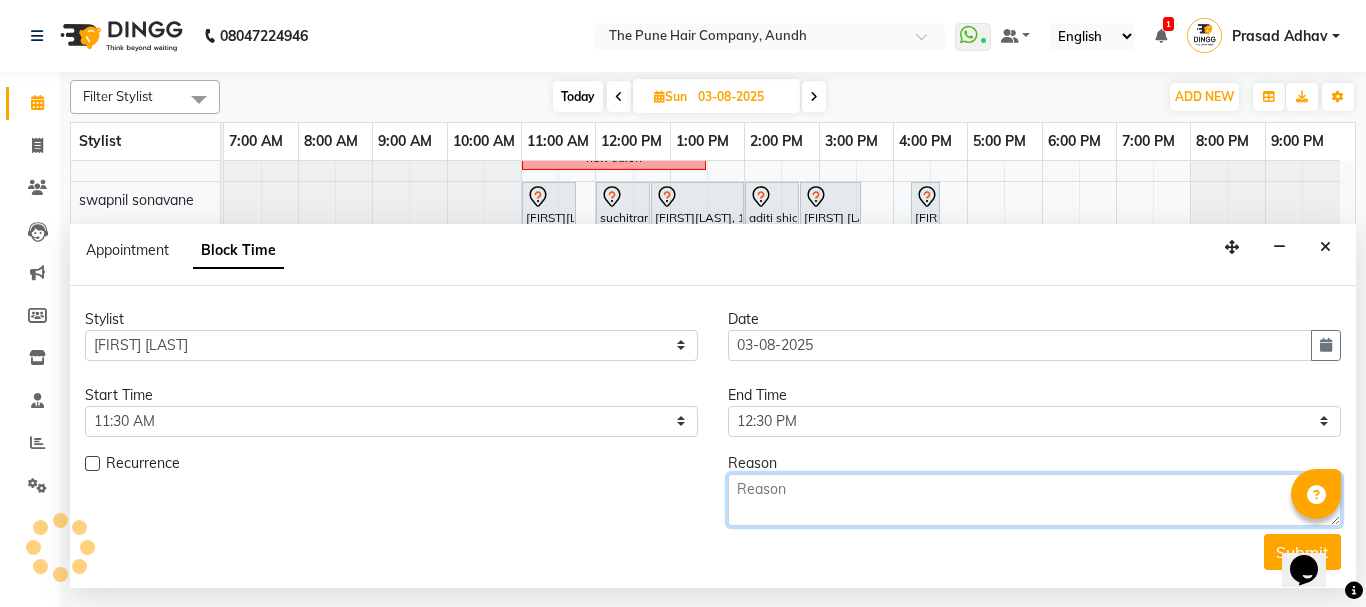 click at bounding box center [1034, 500] 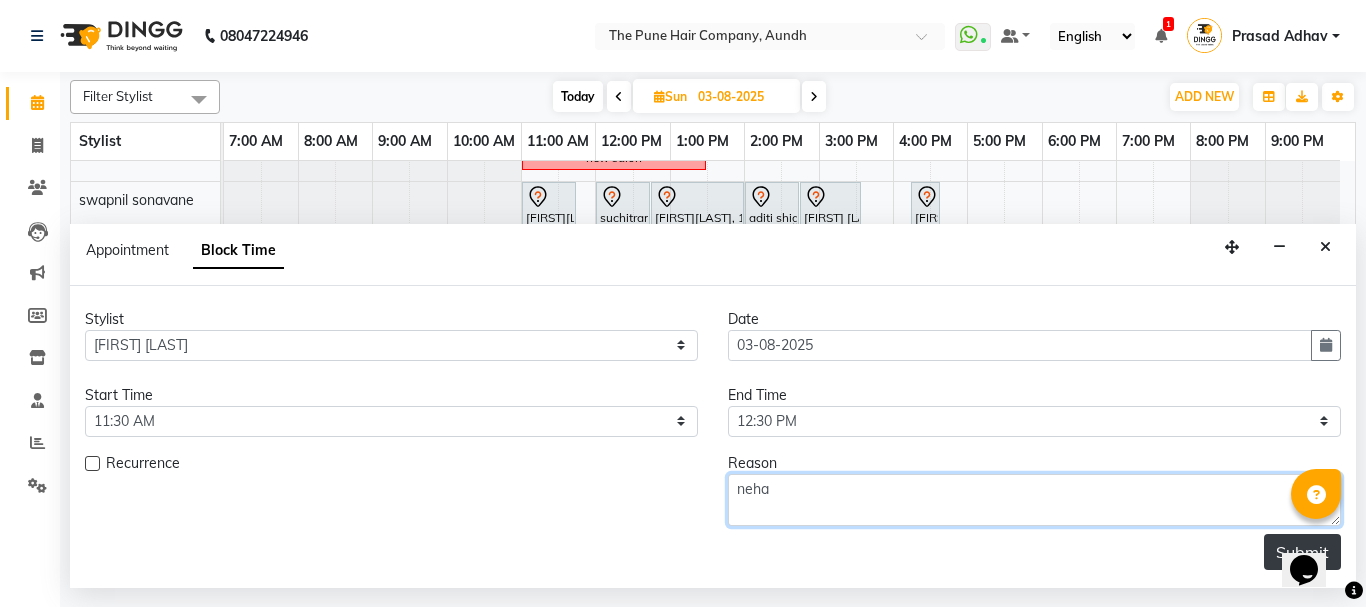 type on "neha" 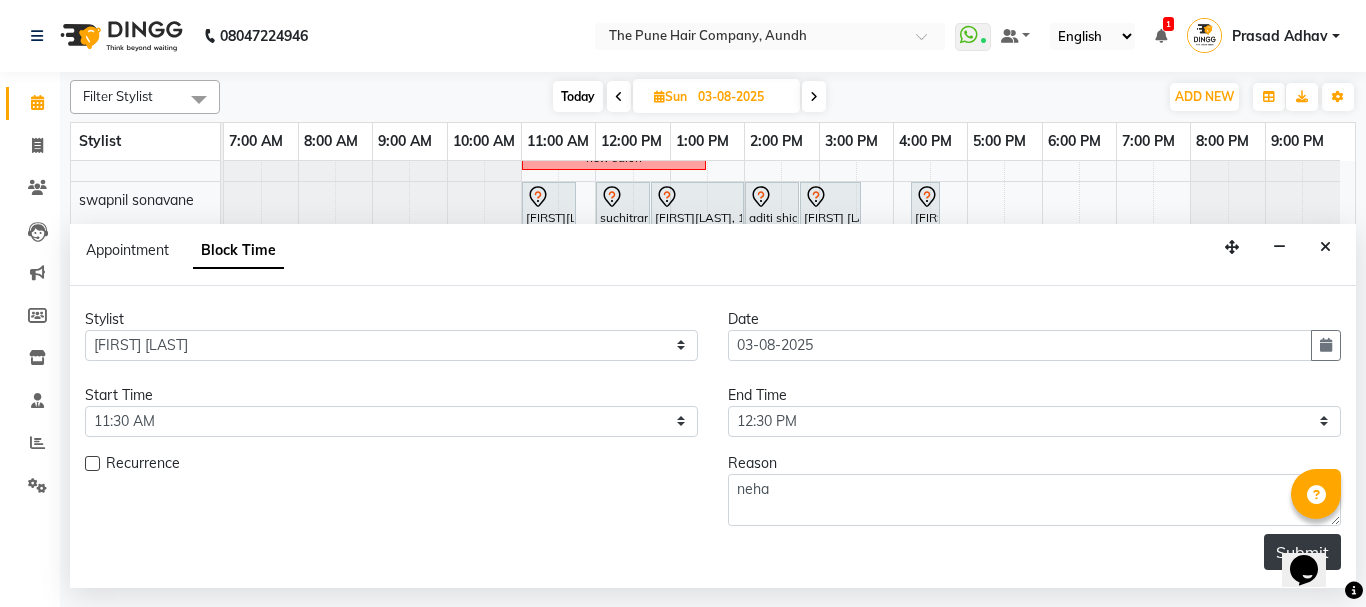 click on "Submit" at bounding box center [1302, 552] 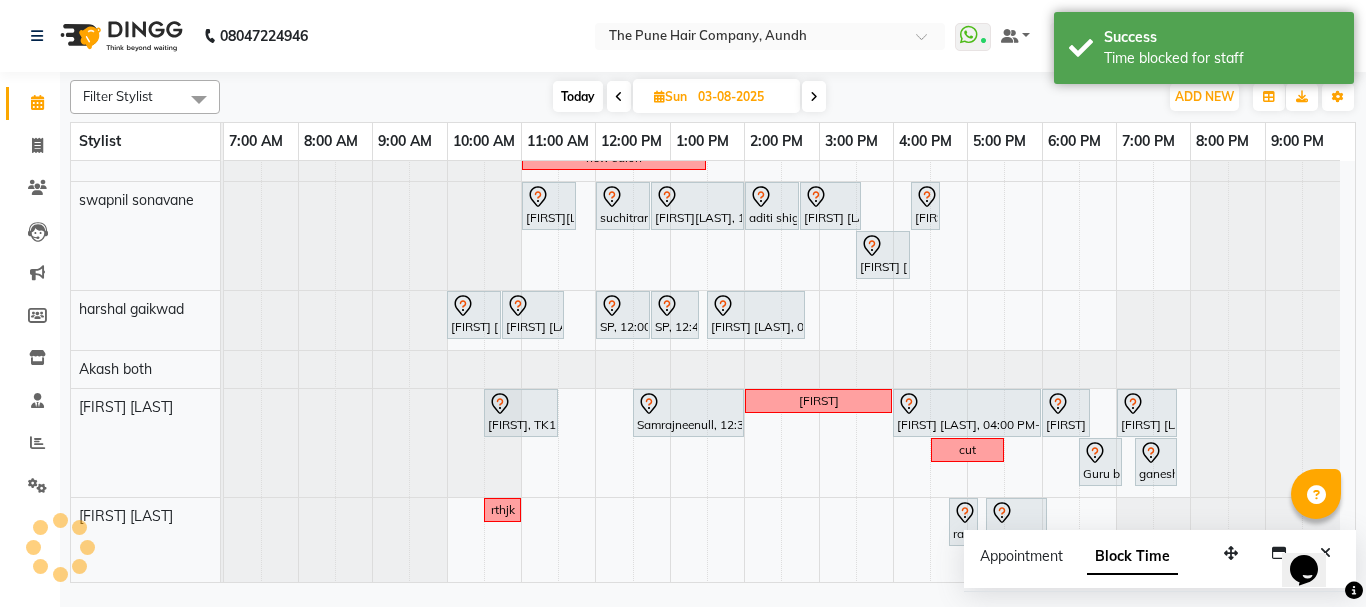 click on "Today" at bounding box center (578, 96) 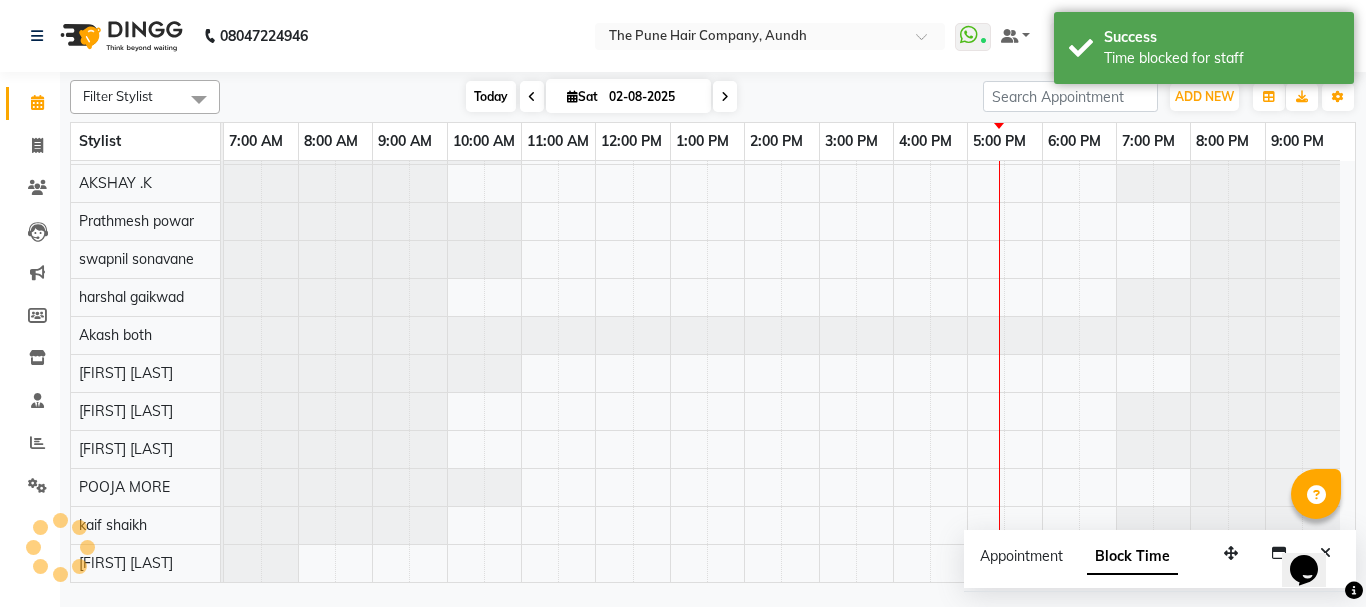 scroll, scrollTop: 110, scrollLeft: 0, axis: vertical 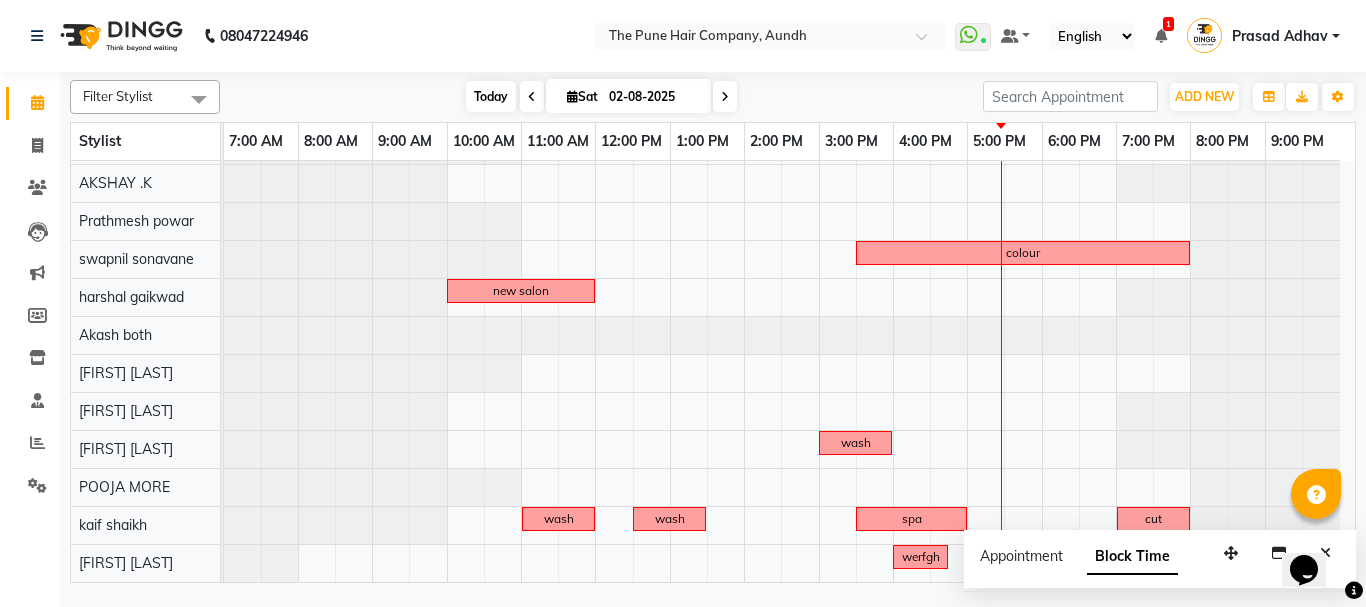 click on "Today" at bounding box center [491, 96] 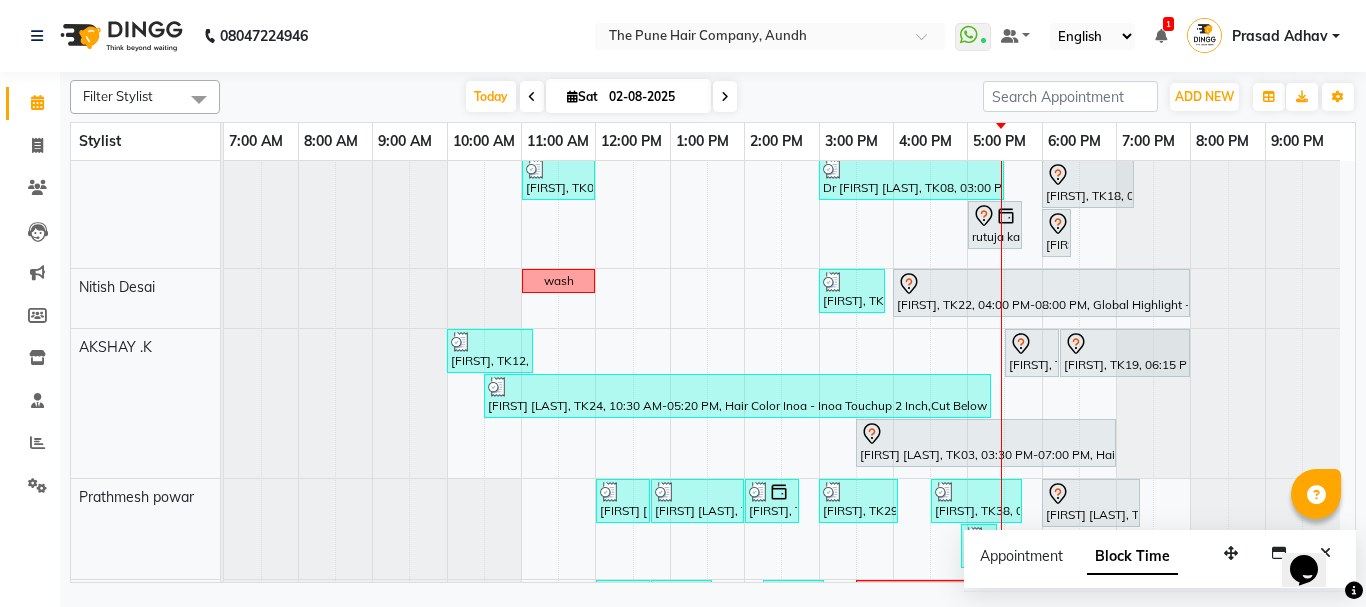 scroll, scrollTop: 500, scrollLeft: 0, axis: vertical 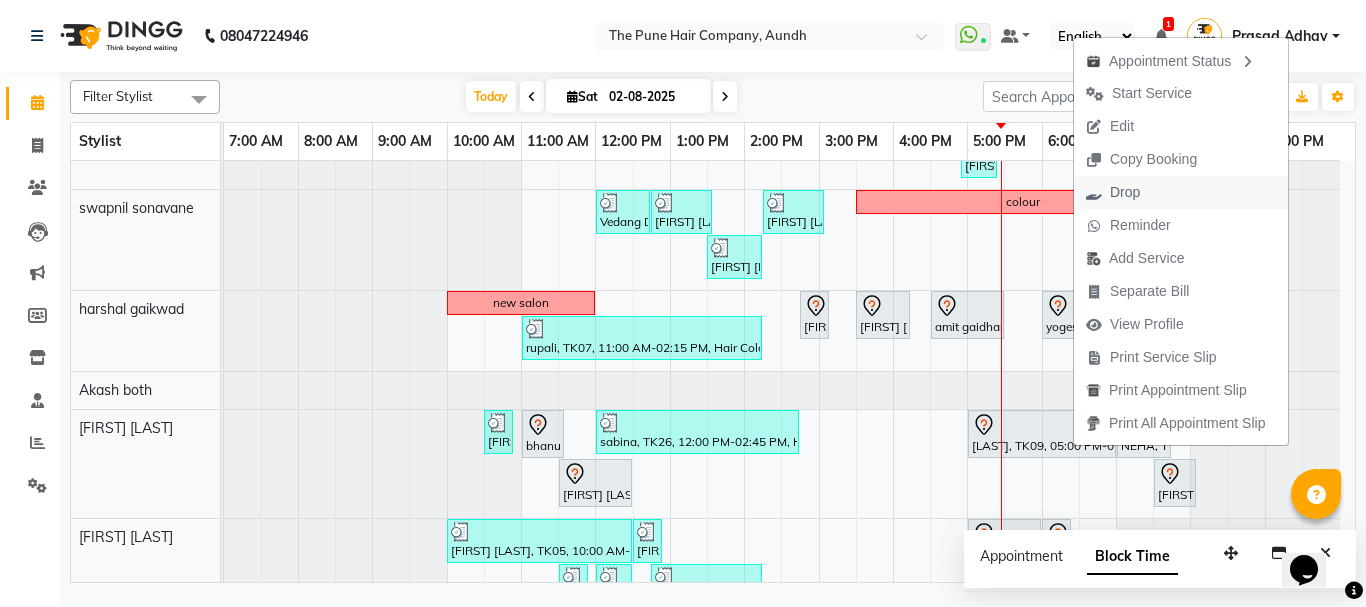 click on "Drop" at bounding box center (1125, 192) 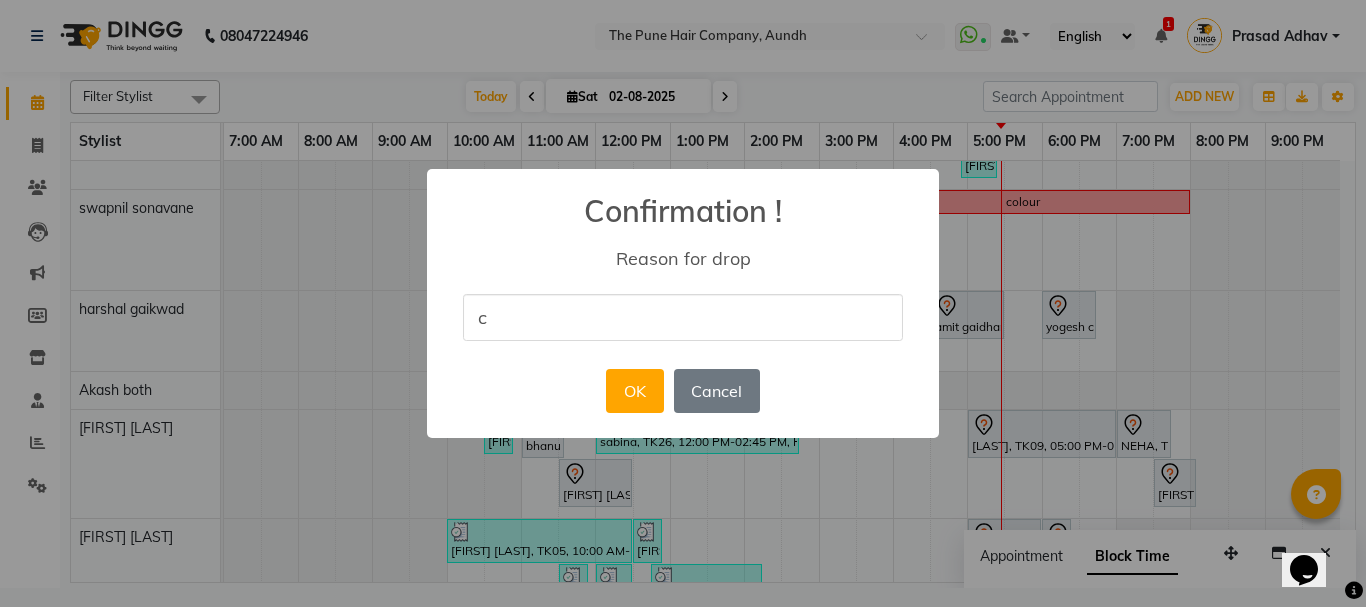 type on "c" 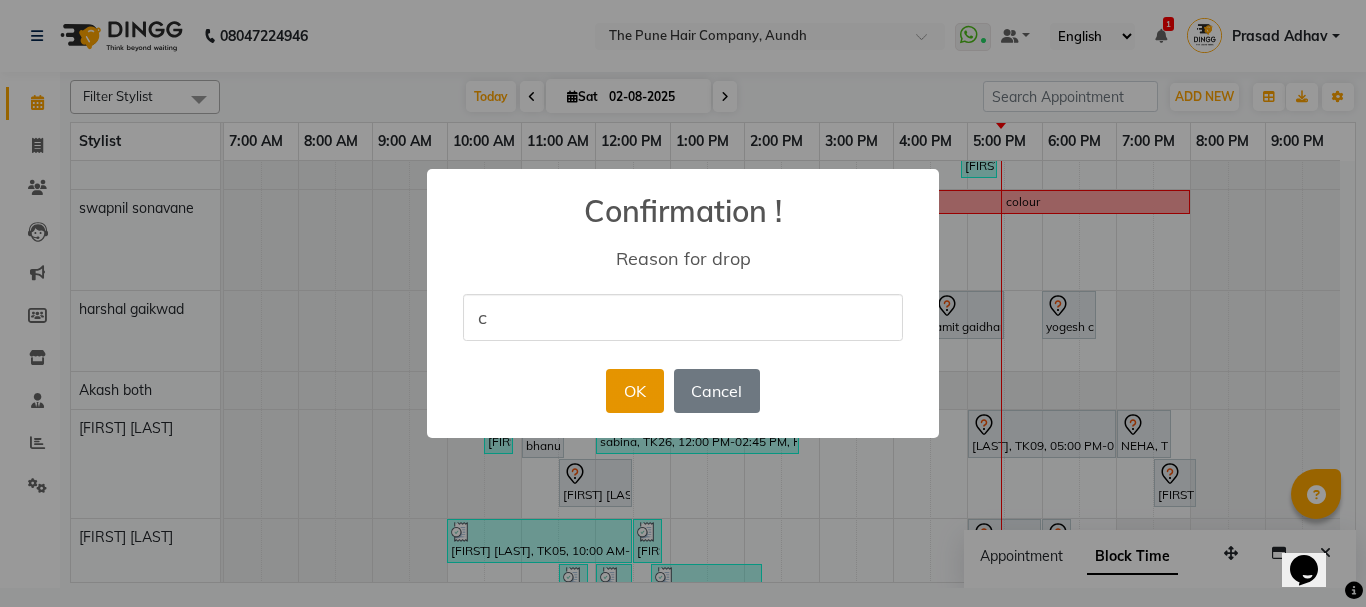click on "OK" at bounding box center (634, 391) 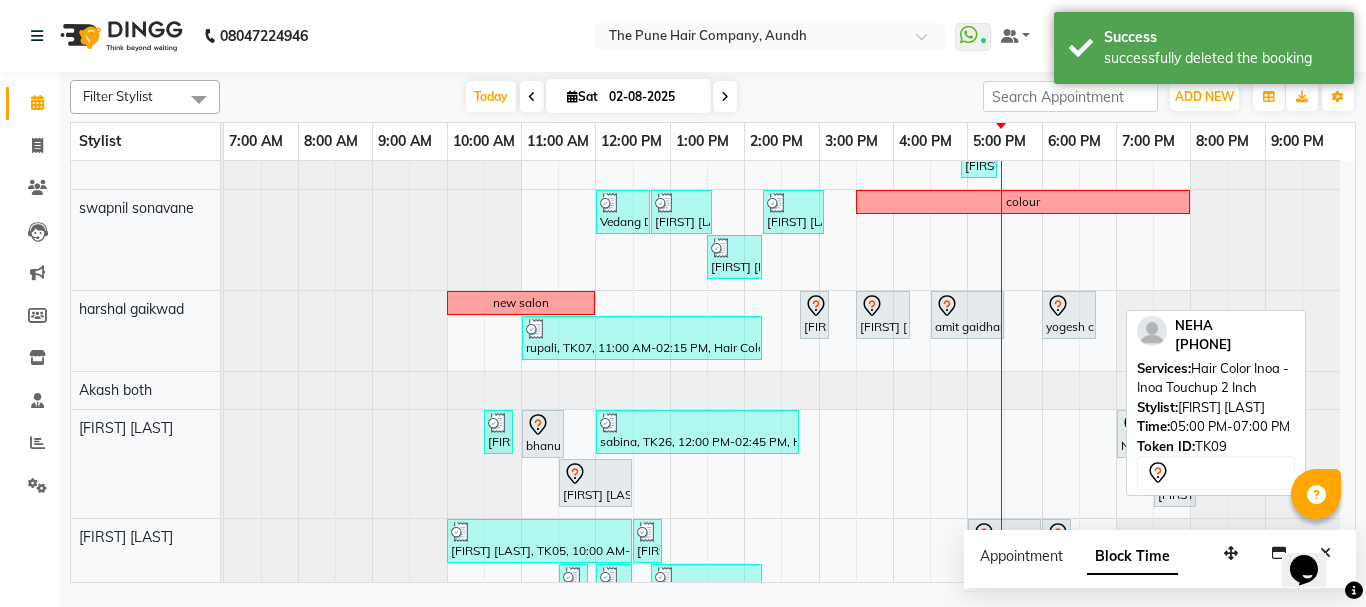 scroll, scrollTop: 700, scrollLeft: 0, axis: vertical 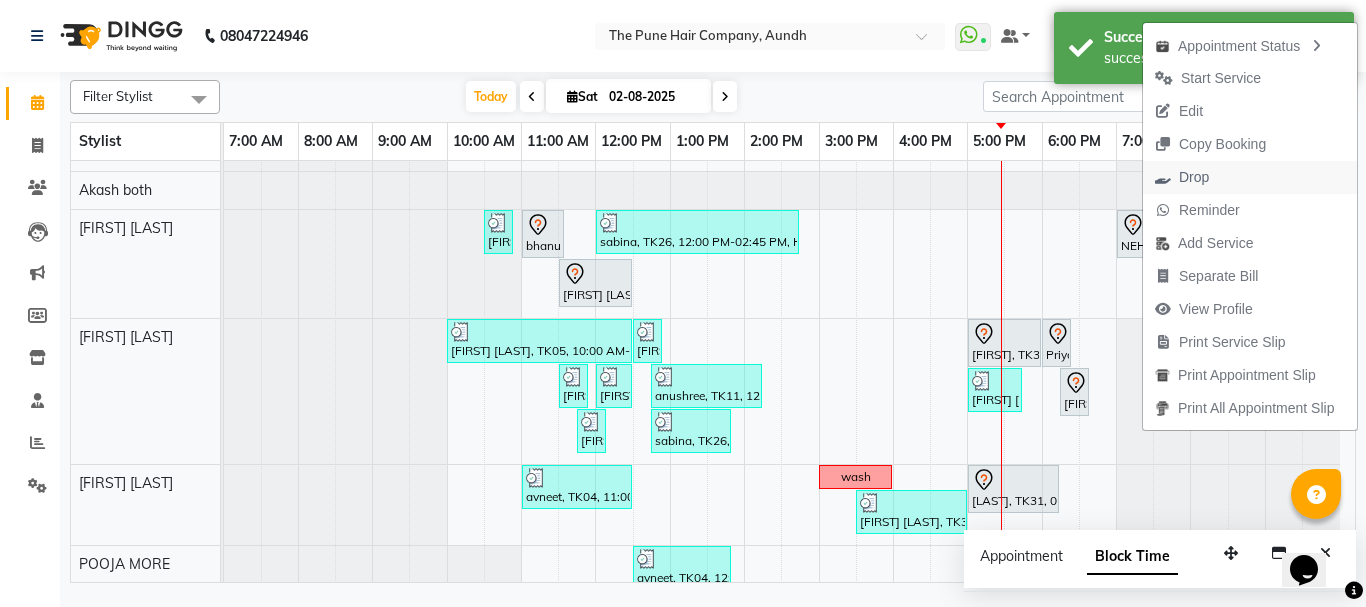 click on "Drop" at bounding box center [1194, 177] 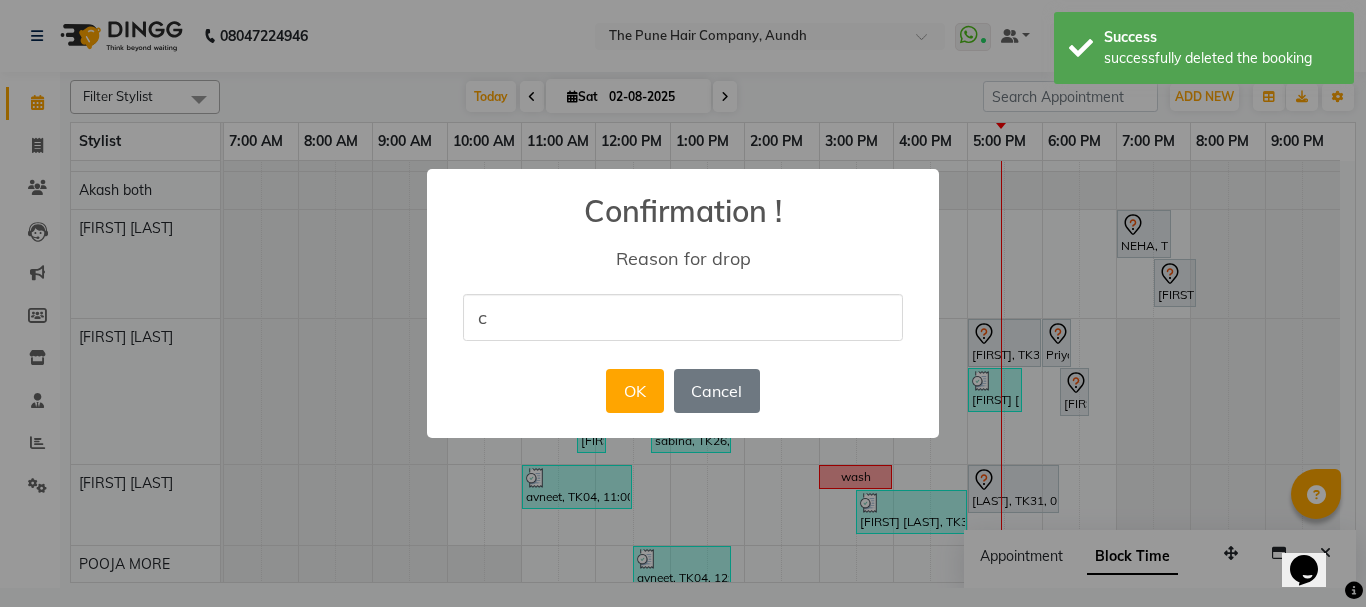 type on "c" 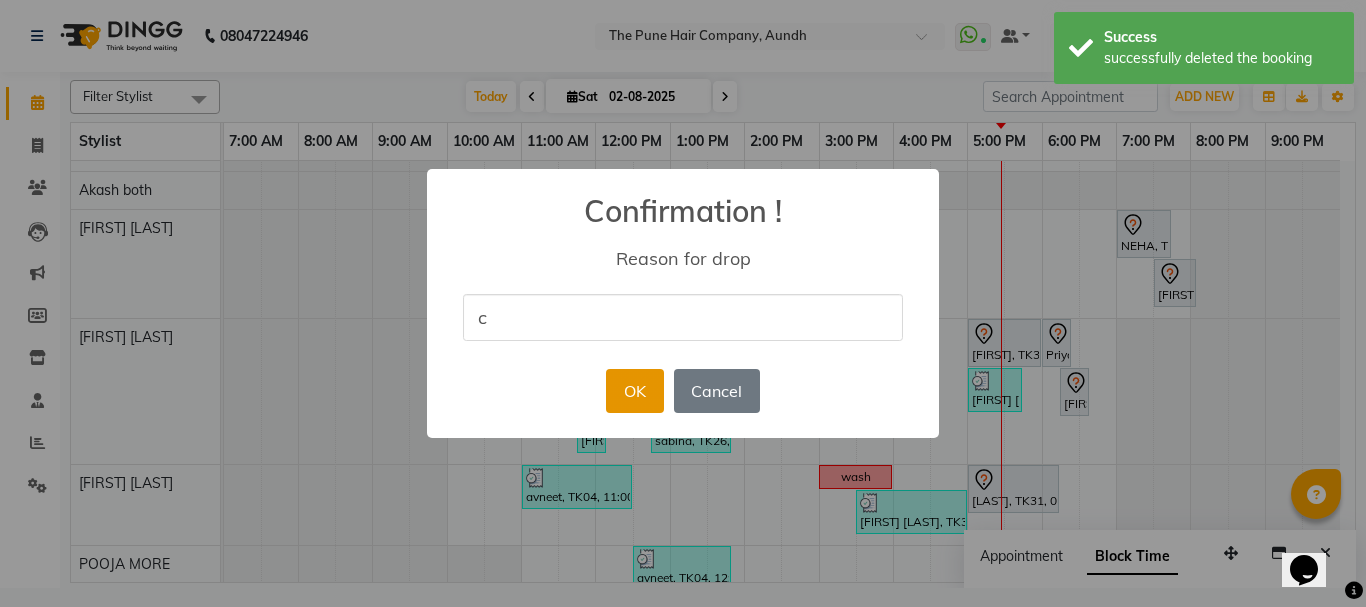 click on "OK" at bounding box center [634, 391] 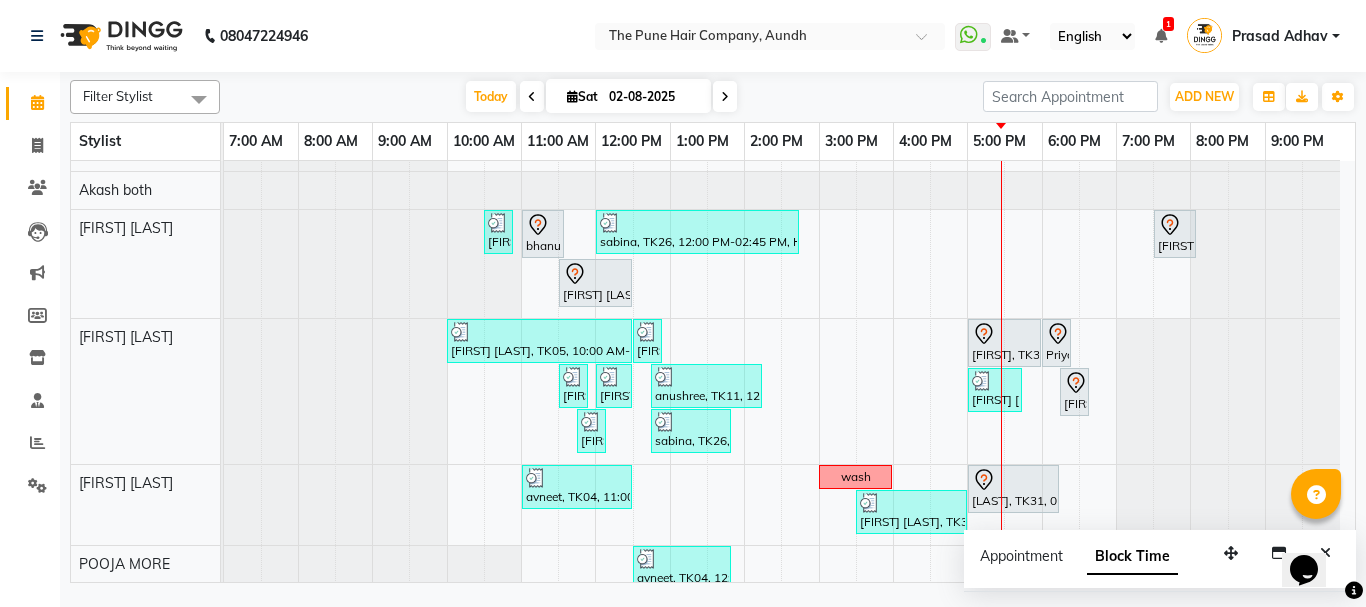 scroll, scrollTop: 881, scrollLeft: 0, axis: vertical 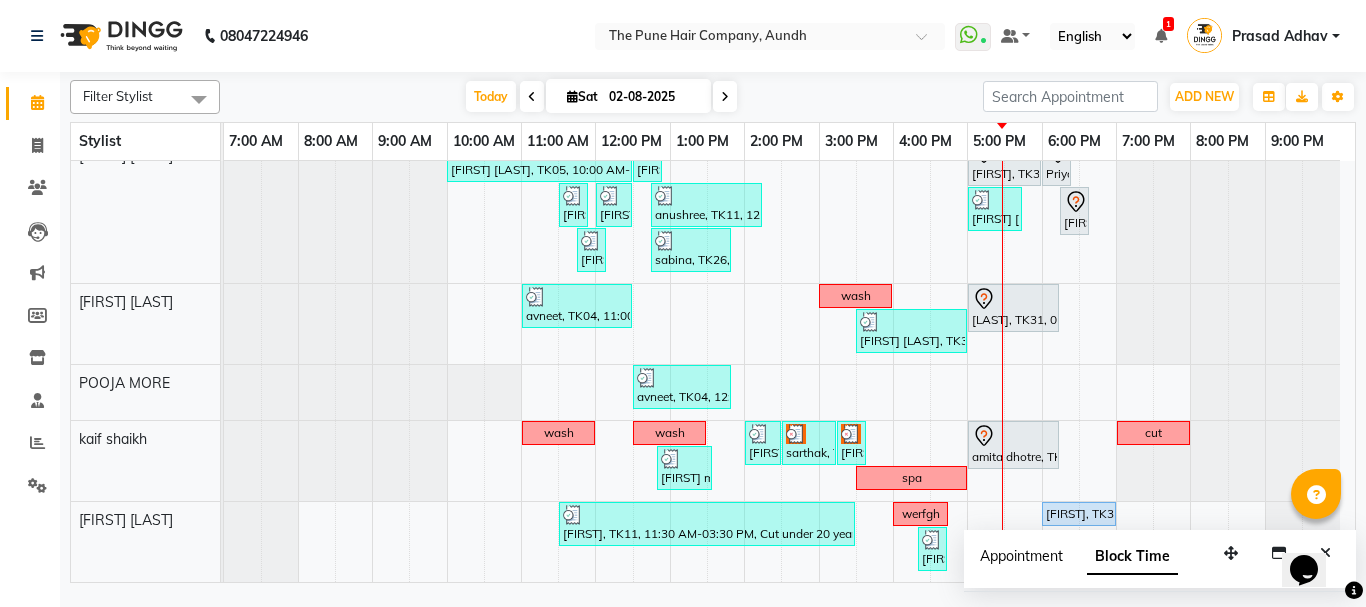click on "Appointment" at bounding box center (1021, 556) 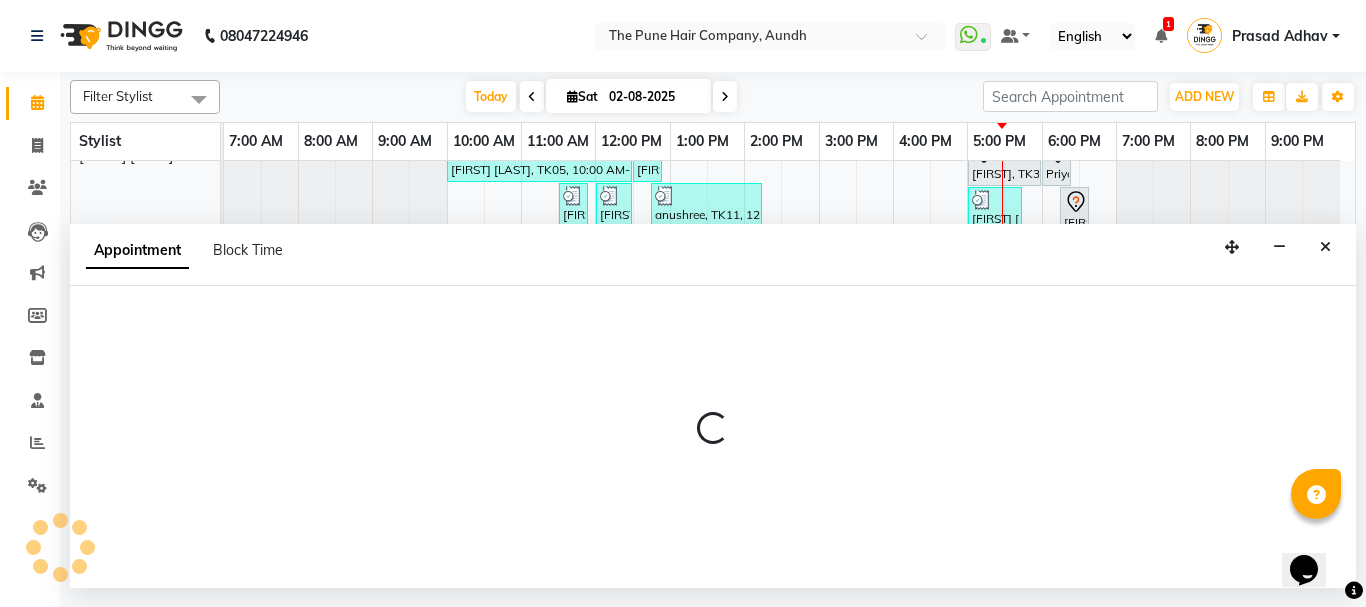 select on "tentative" 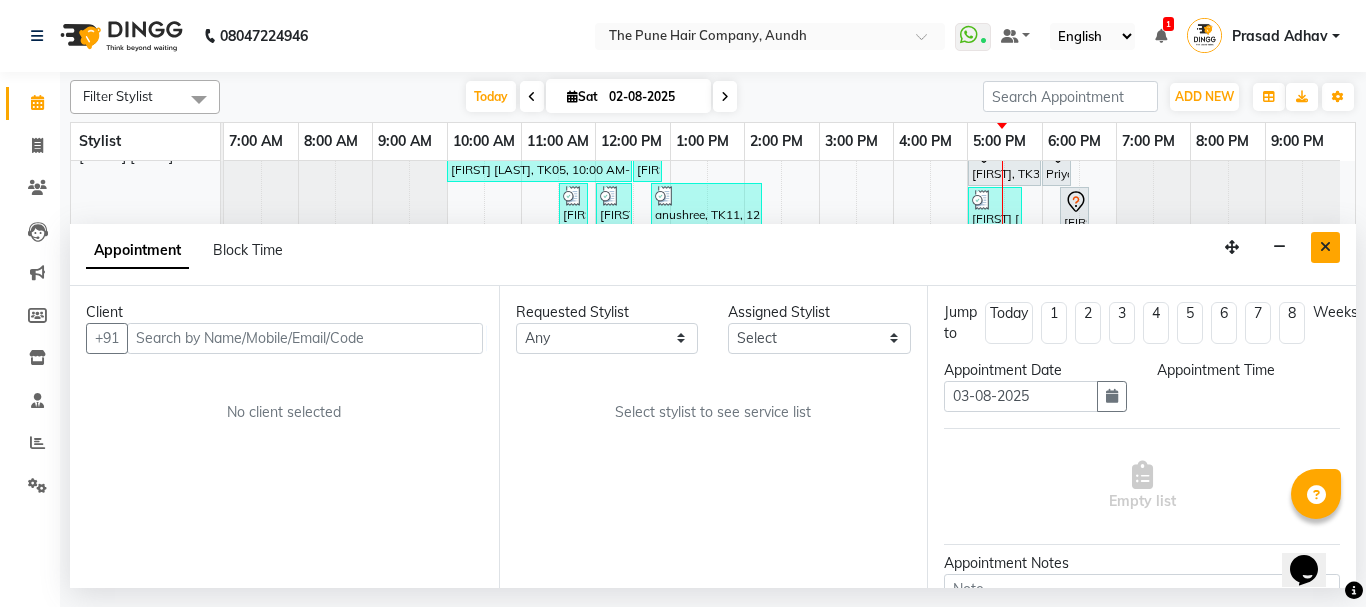 click at bounding box center (1325, 247) 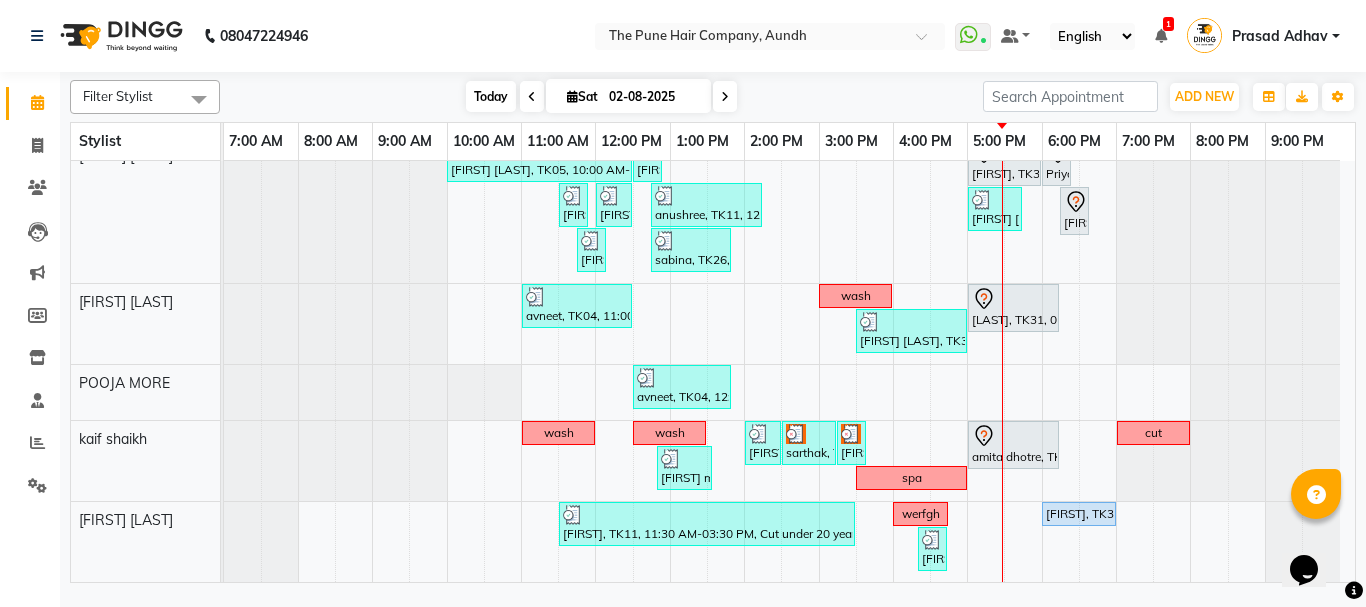 click on "Today" at bounding box center (491, 96) 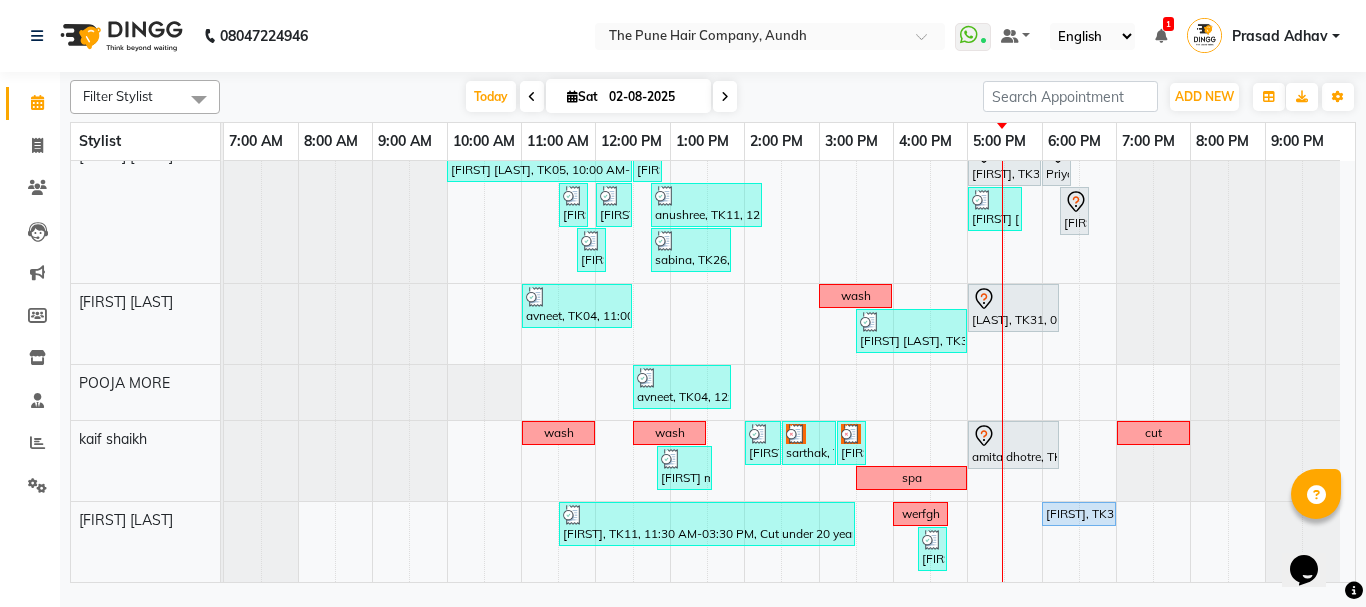 scroll, scrollTop: 881, scrollLeft: 0, axis: vertical 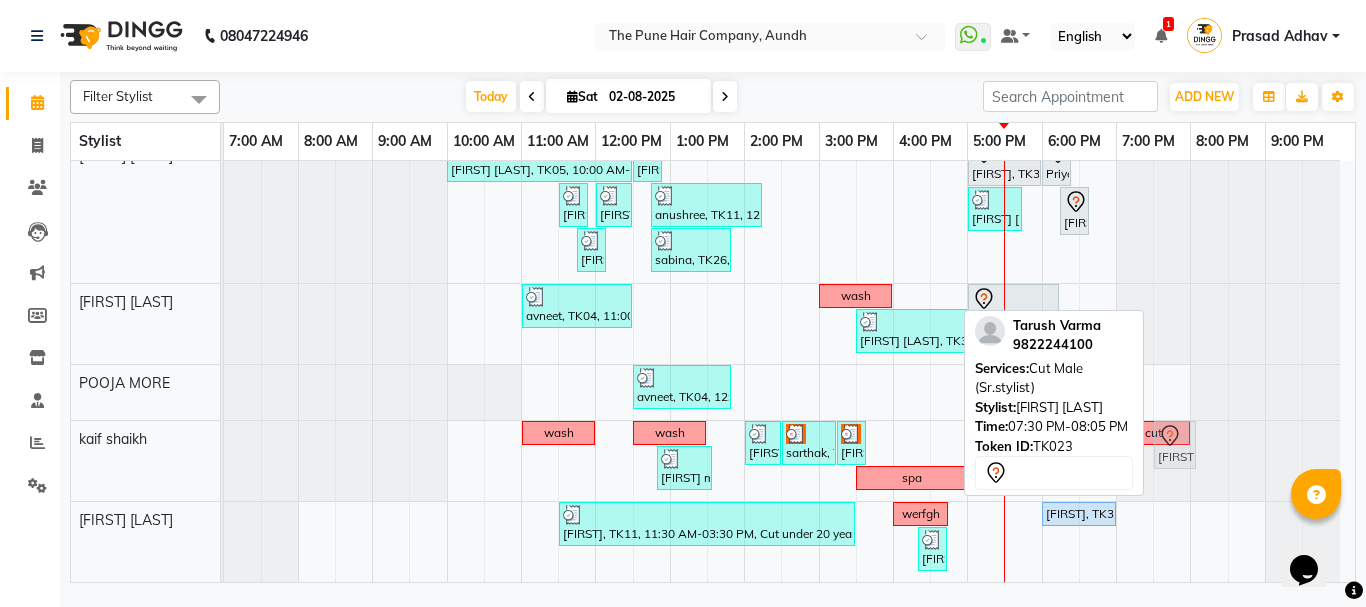 drag, startPoint x: 1179, startPoint y: 355, endPoint x: 1172, endPoint y: 493, distance: 138.17743 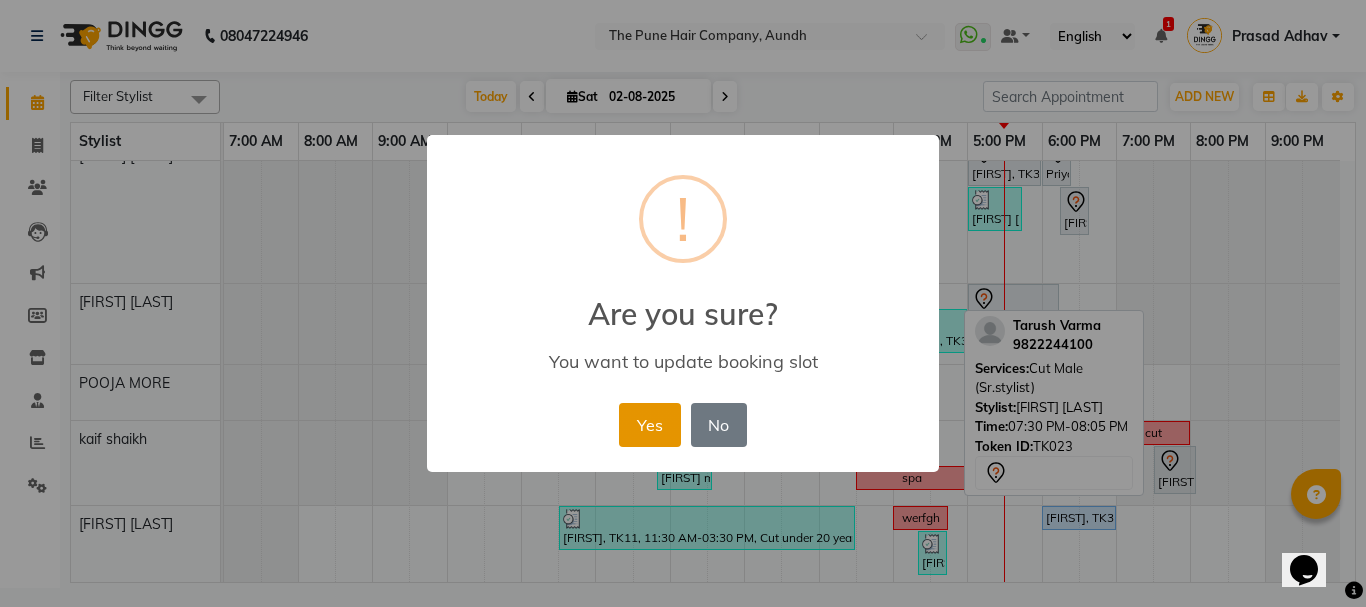 click on "Yes" at bounding box center (649, 425) 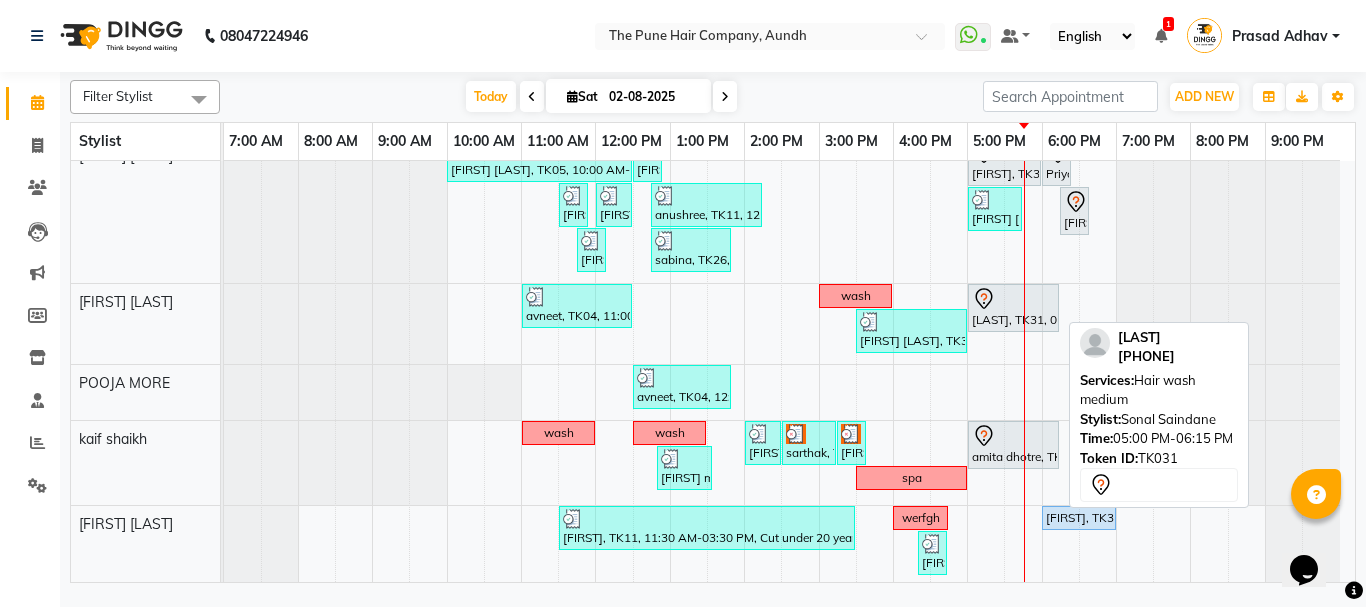 click on "Mamta, TK31, 05:00 PM-06:15 PM,  Hair wash medium" at bounding box center (1013, 308) 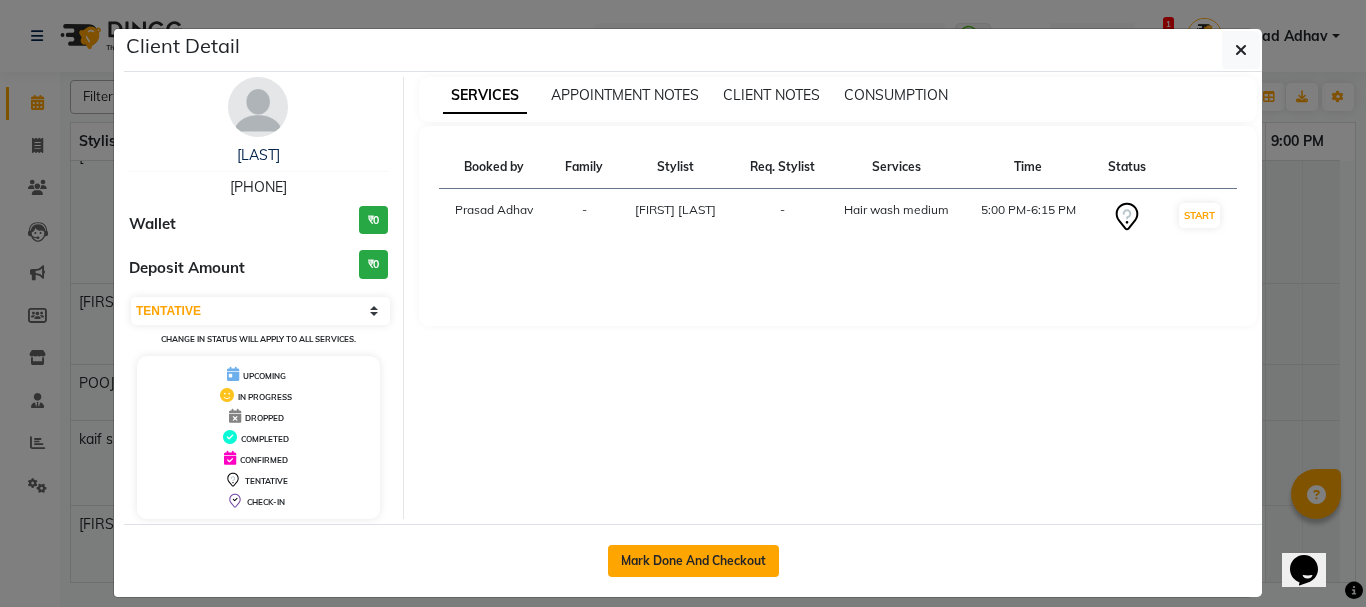 click on "Mark Done And Checkout" 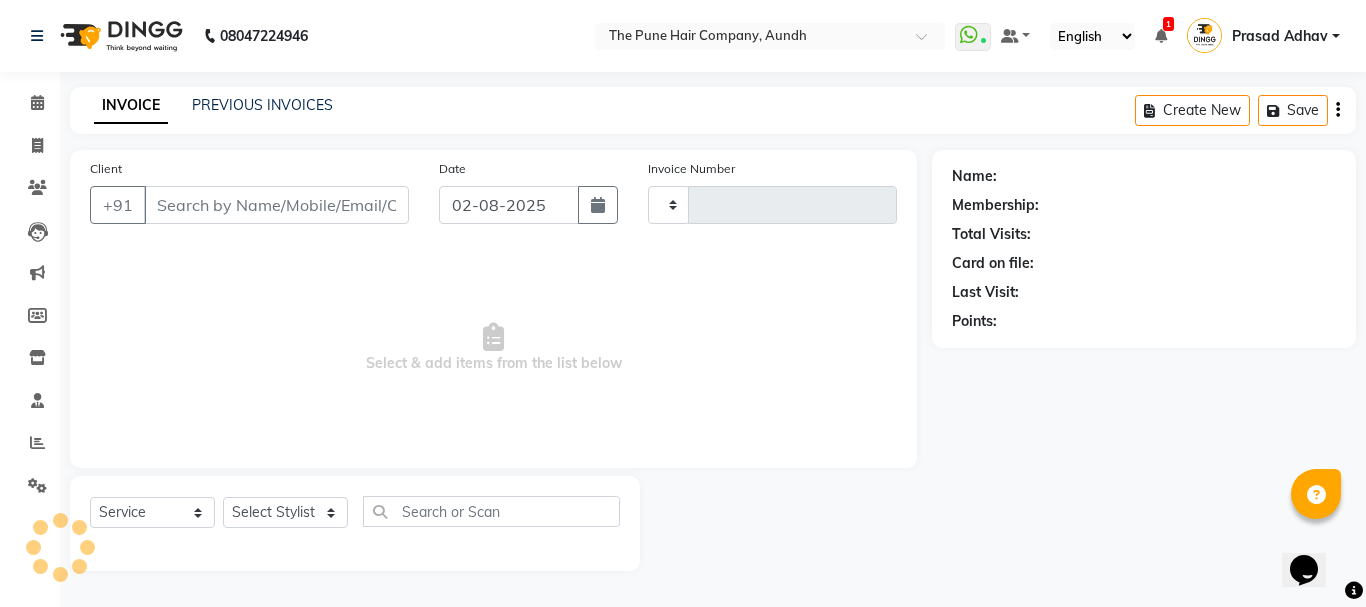 type on "3719" 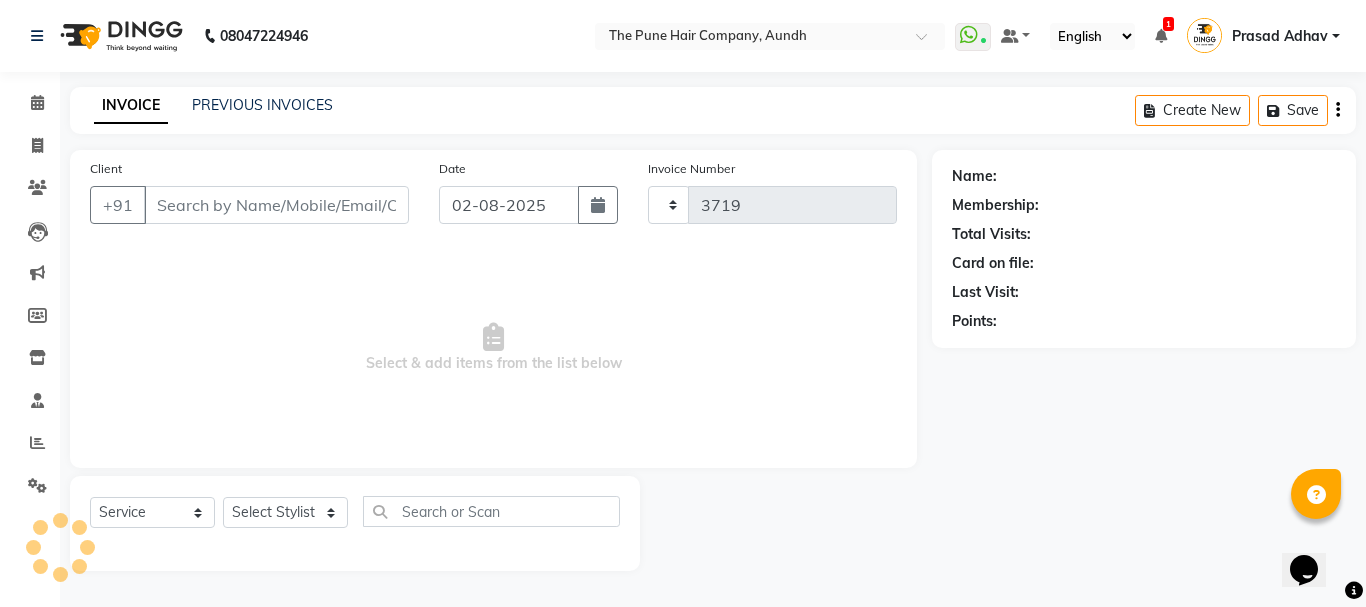 select on "106" 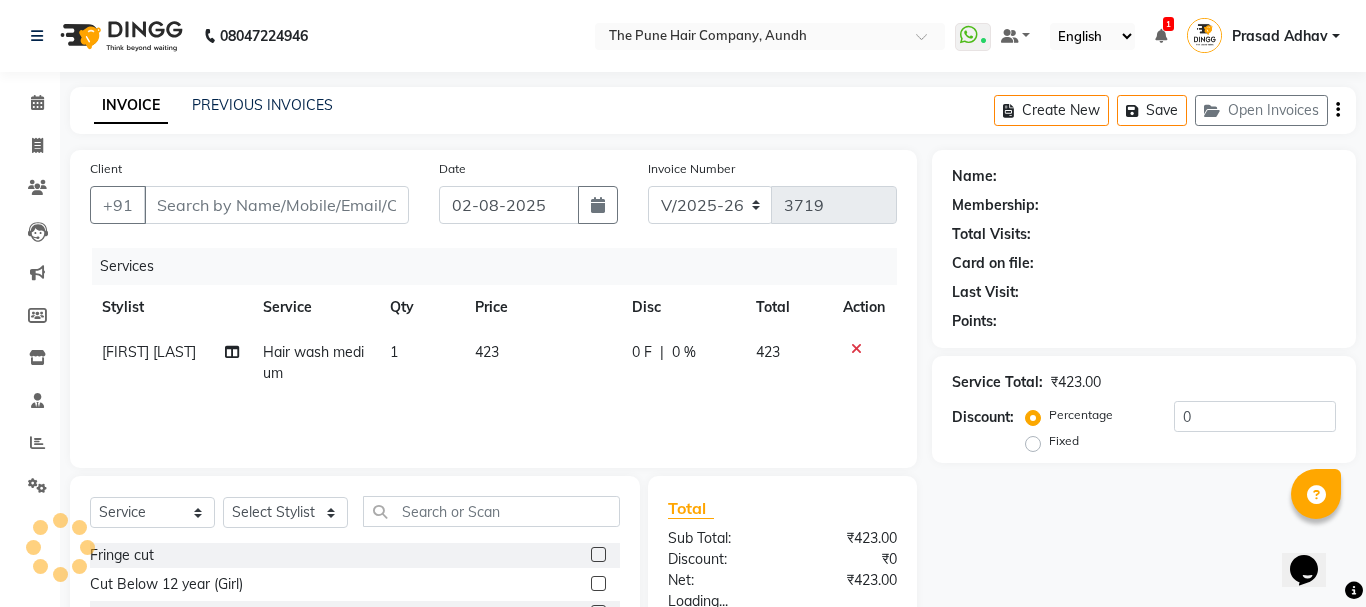 type on "[PHONE]" 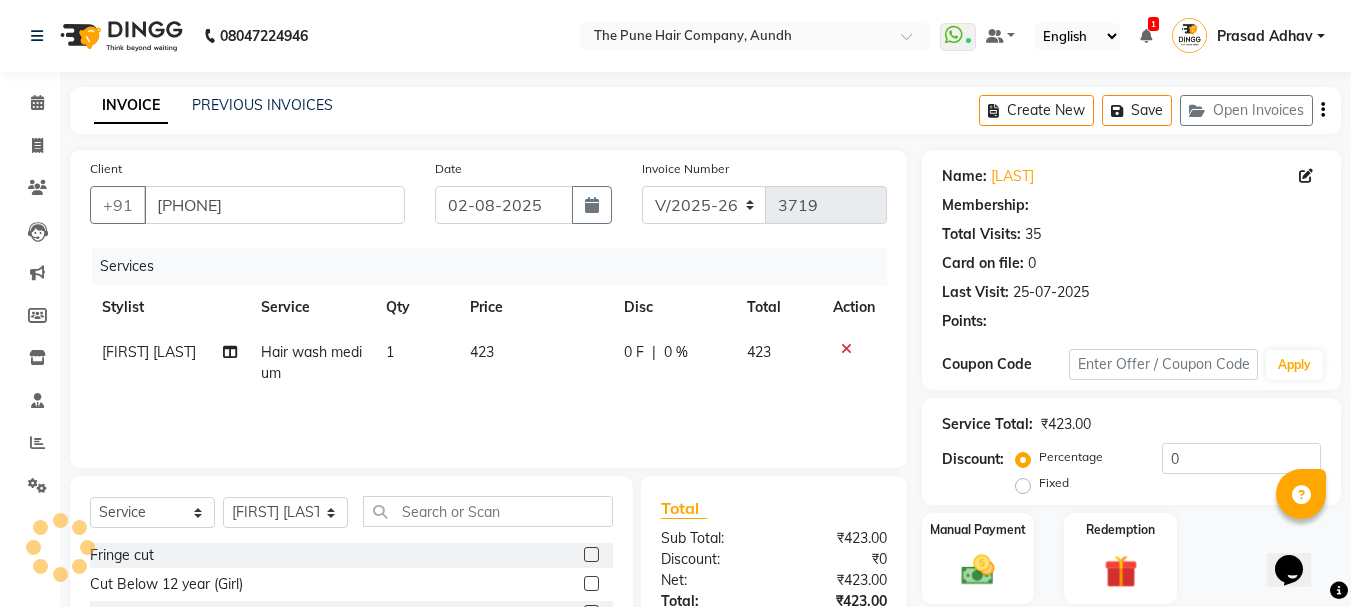 select on "1: Object" 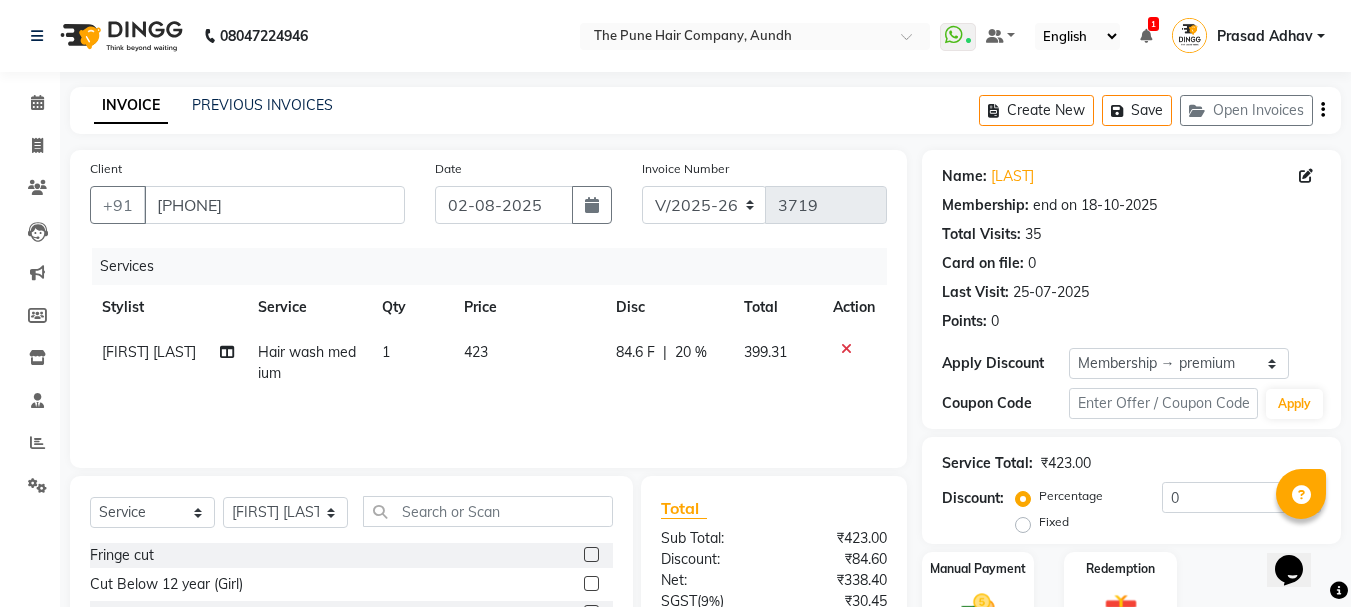 type on "20" 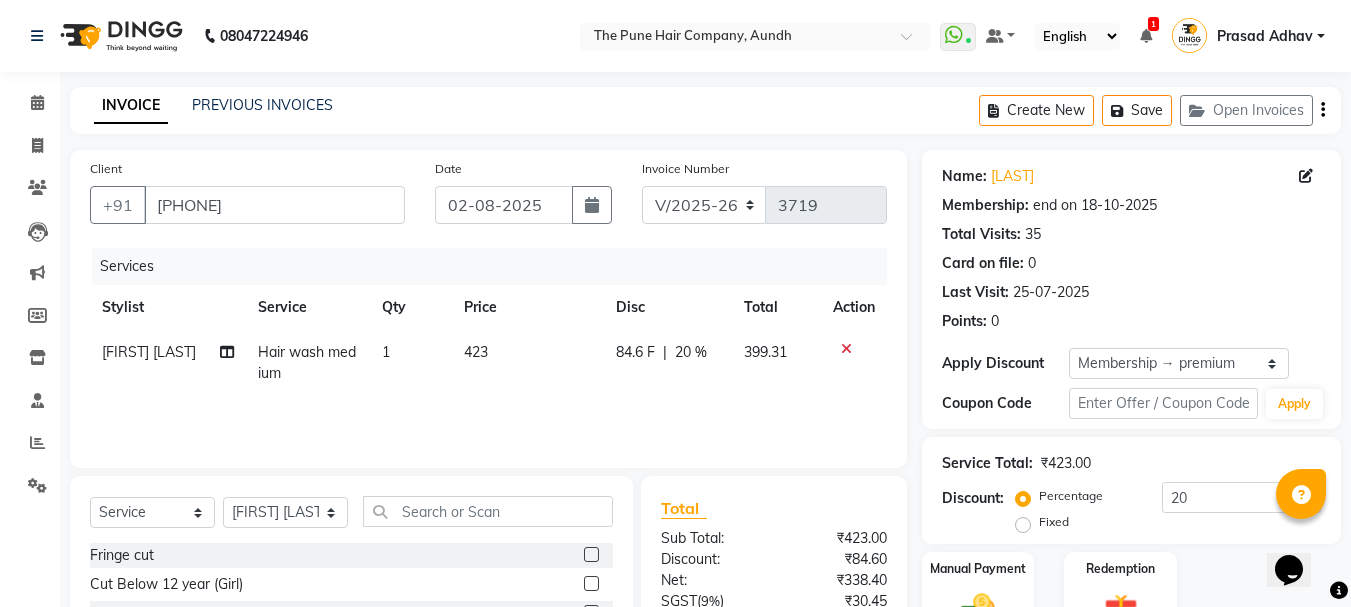 click on "Service" 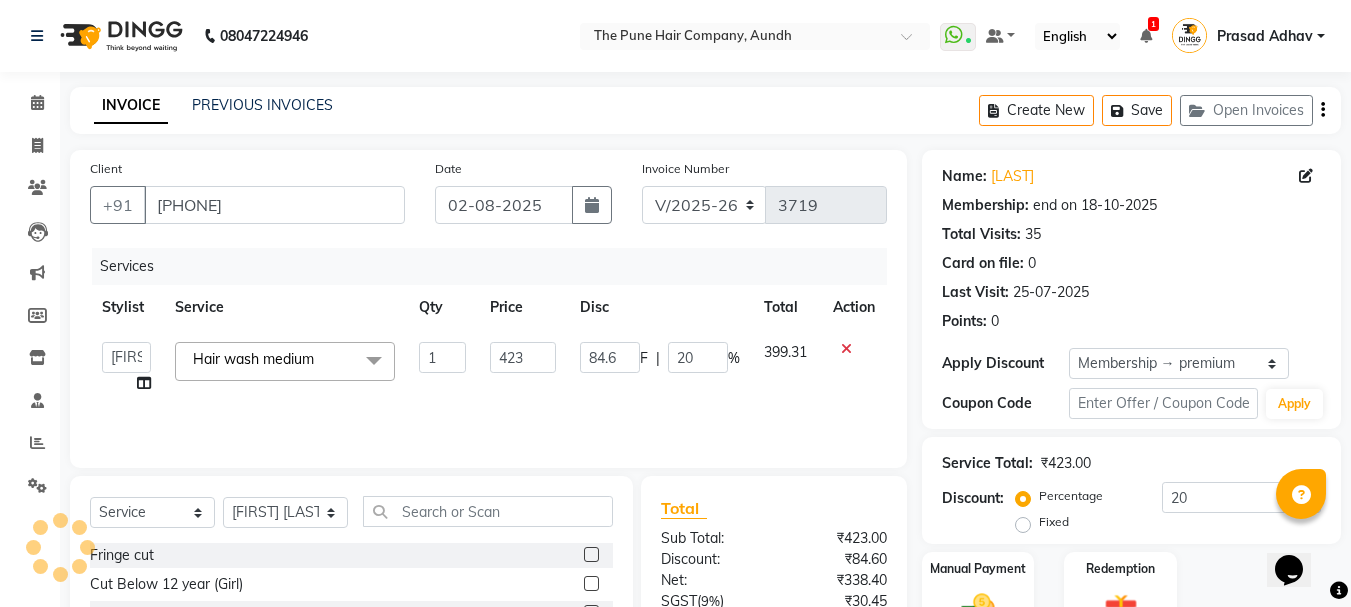 drag, startPoint x: 275, startPoint y: 369, endPoint x: 268, endPoint y: 392, distance: 24.04163 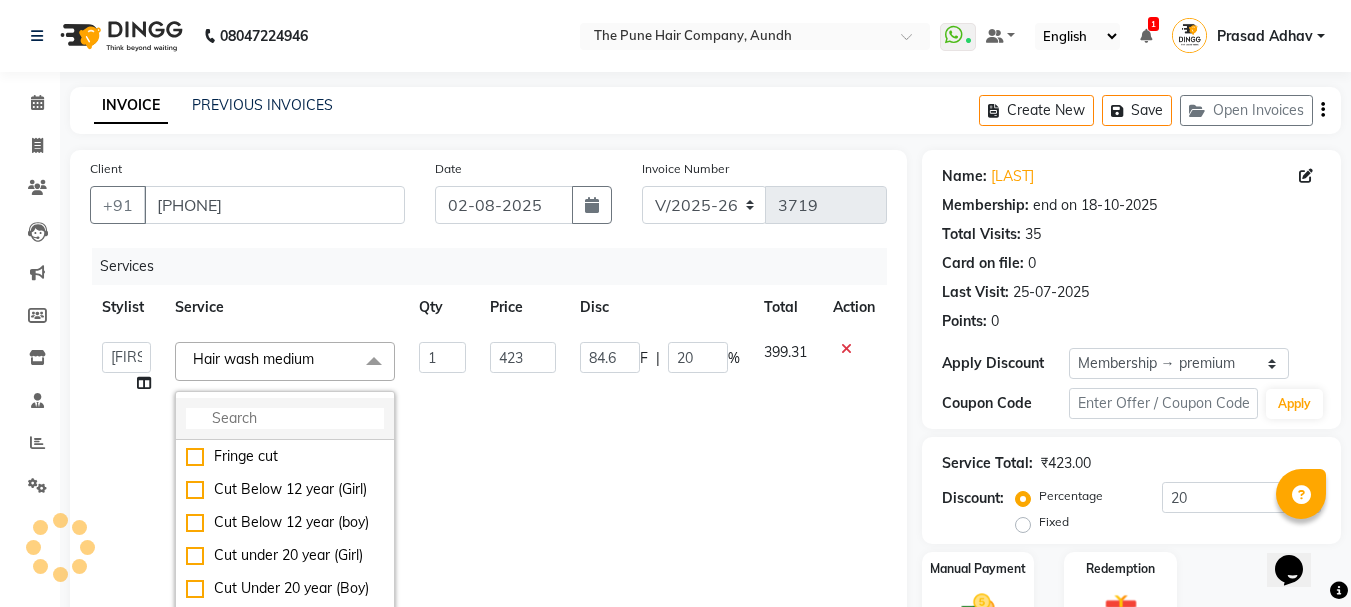 click 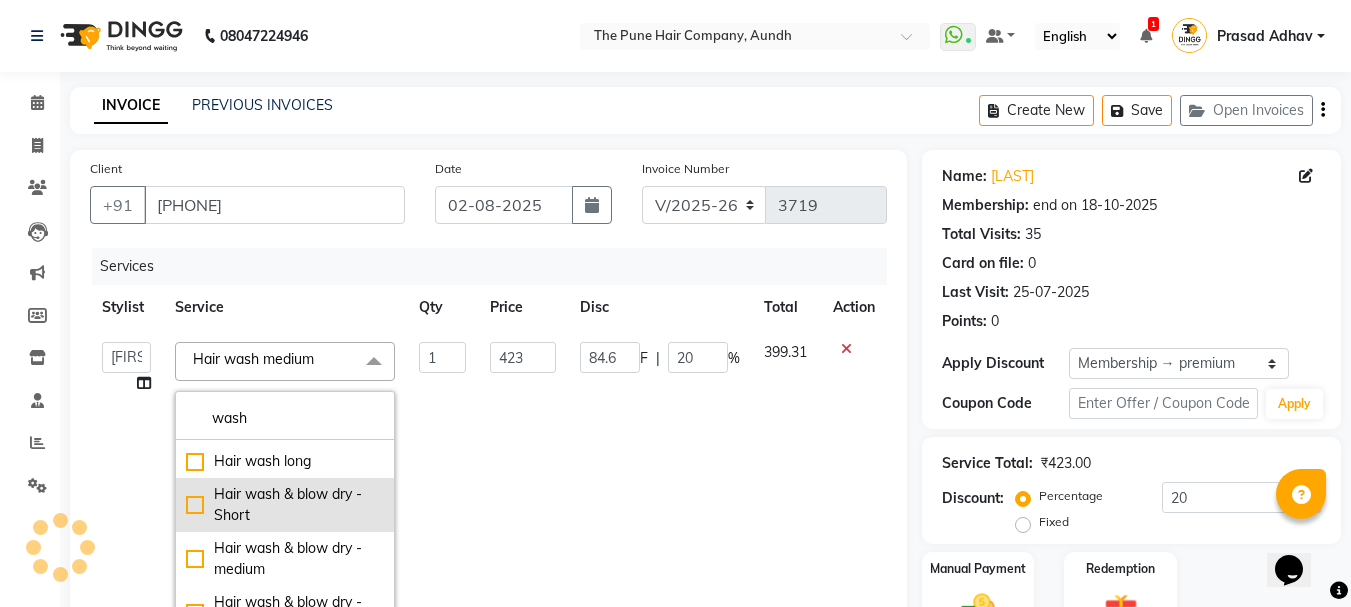 scroll, scrollTop: 200, scrollLeft: 0, axis: vertical 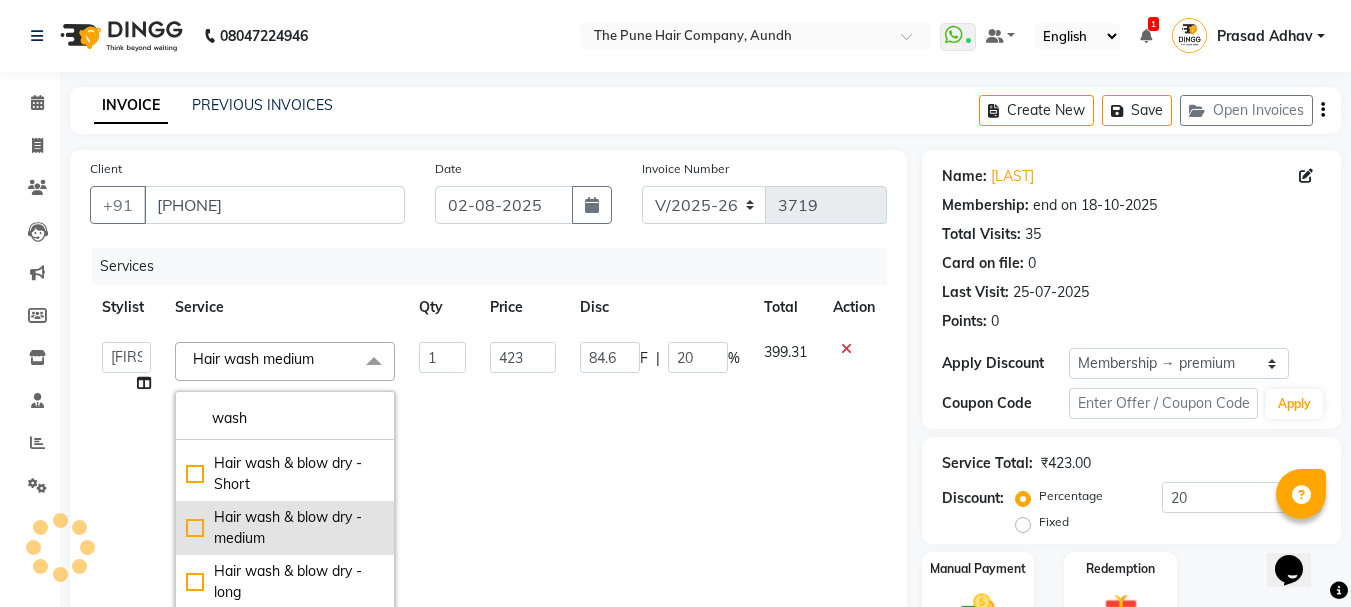 type on "wash" 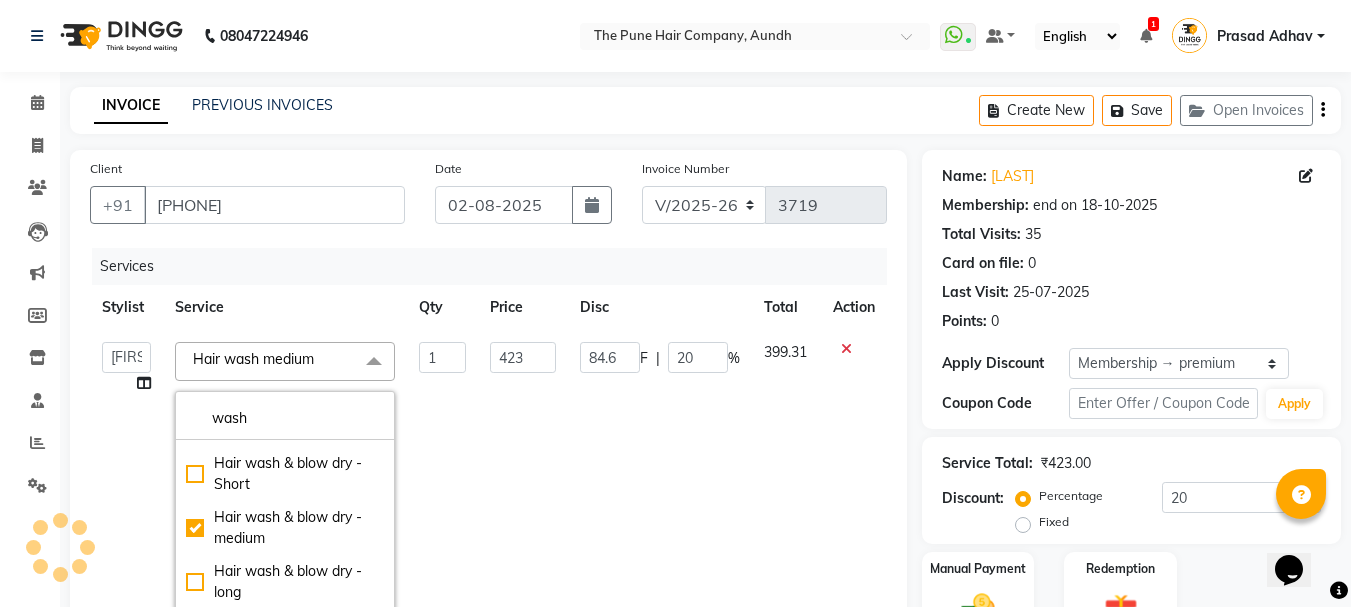checkbox on "false" 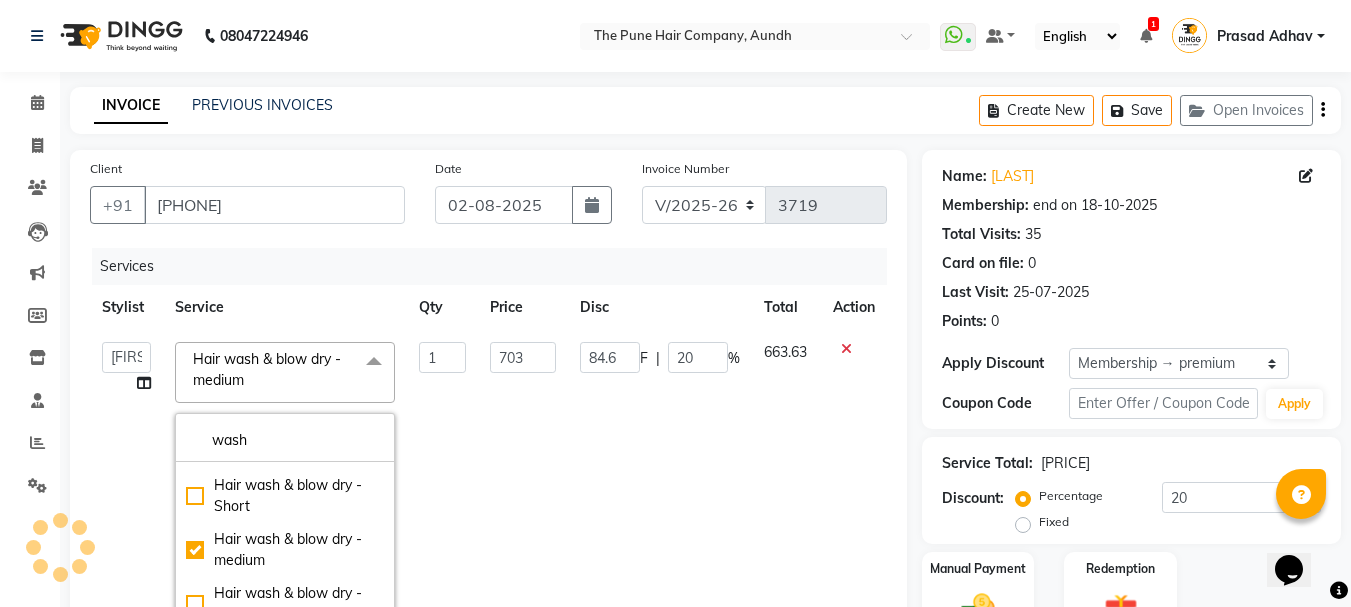 click on "703" 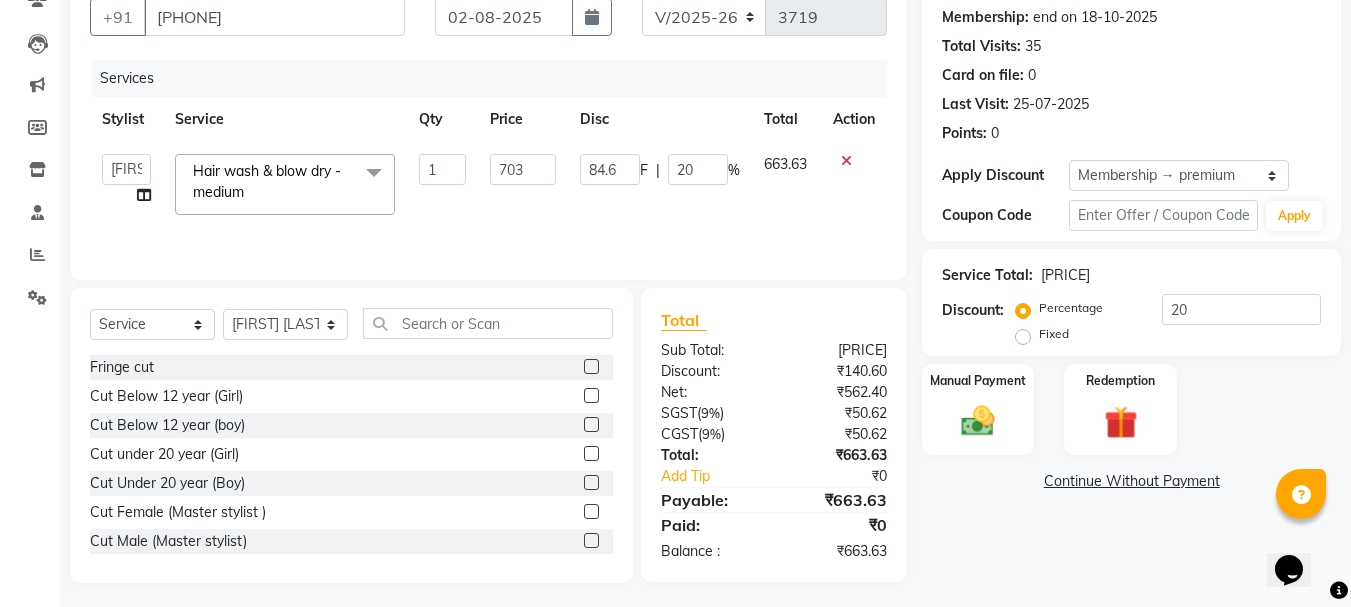 scroll, scrollTop: 194, scrollLeft: 0, axis: vertical 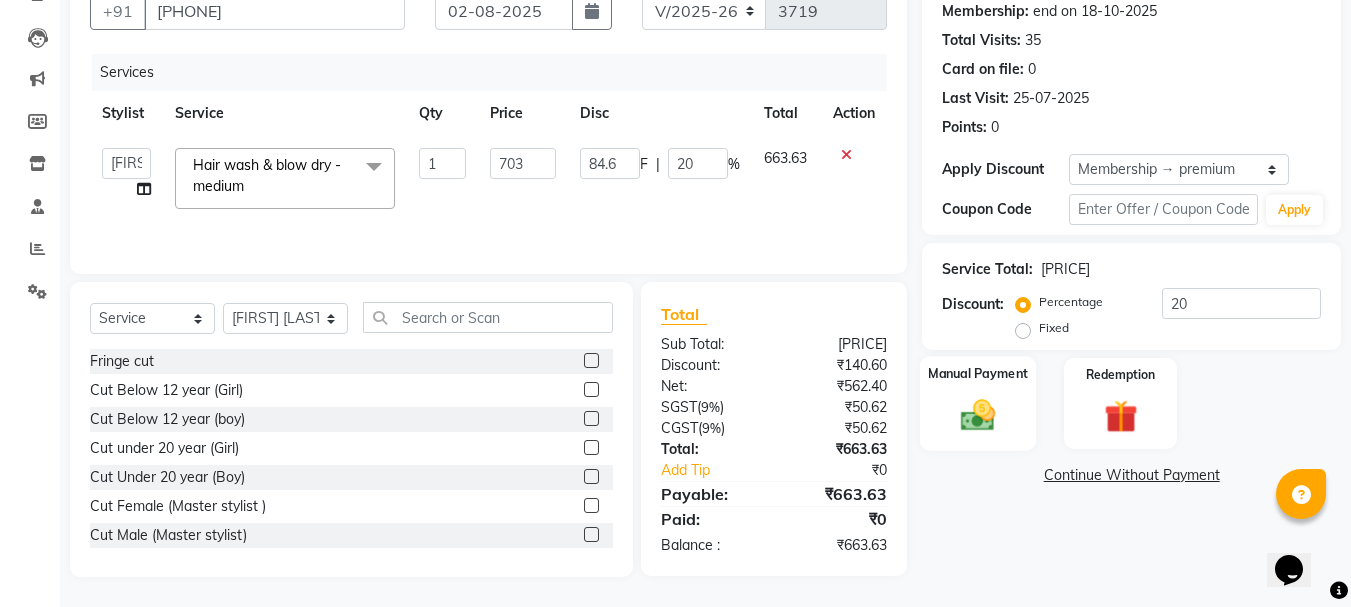 click 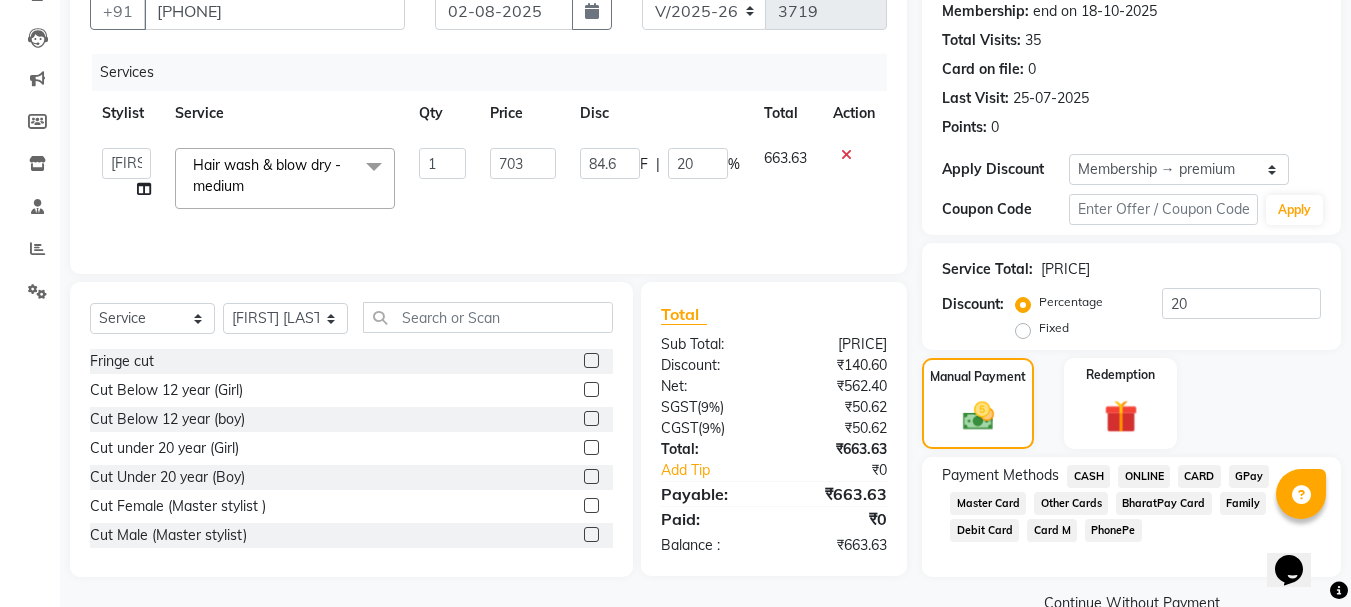 click on "ONLINE" 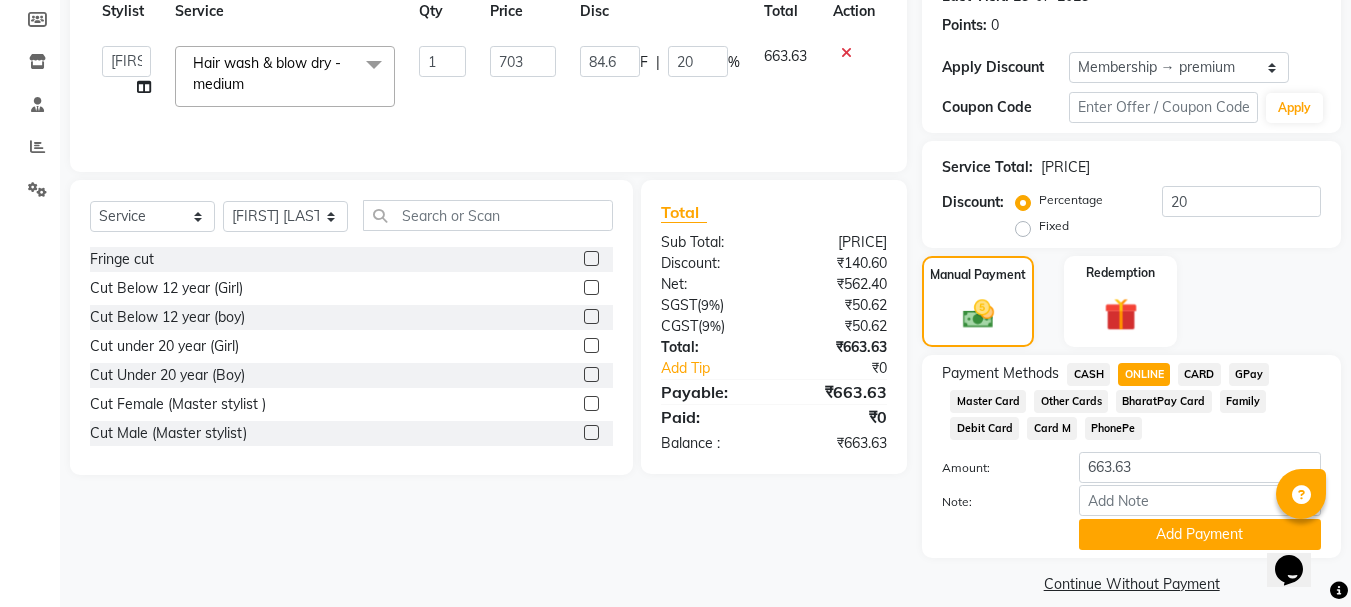 scroll, scrollTop: 318, scrollLeft: 0, axis: vertical 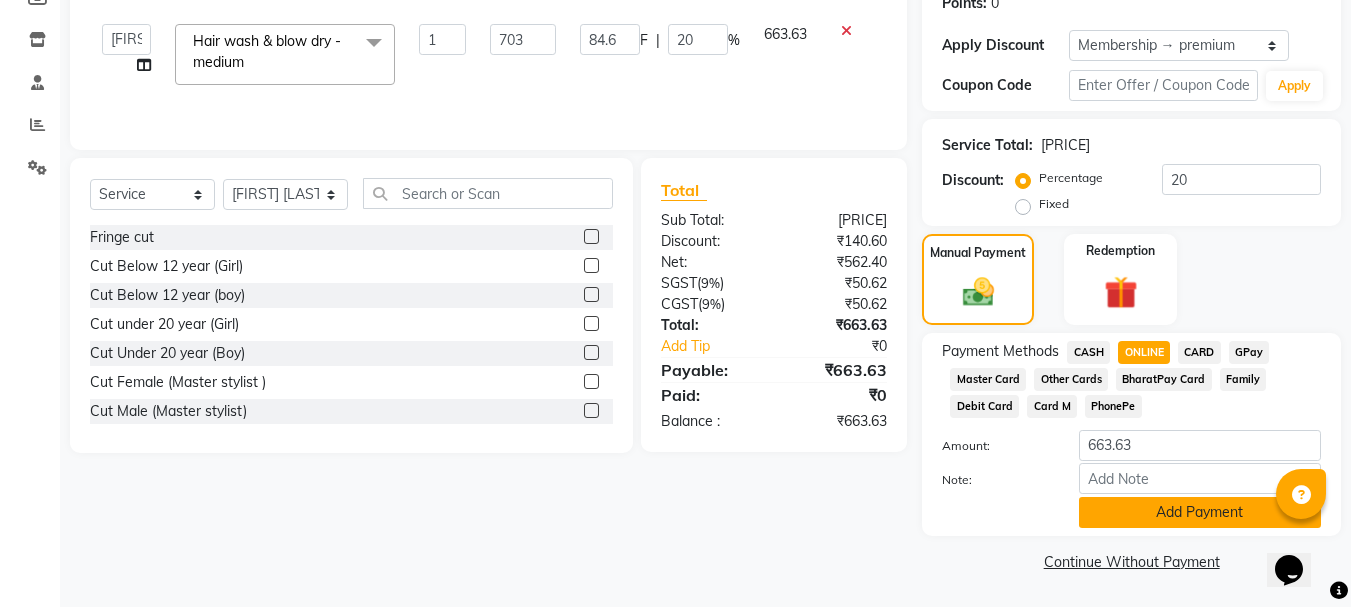 click on "Add Payment" 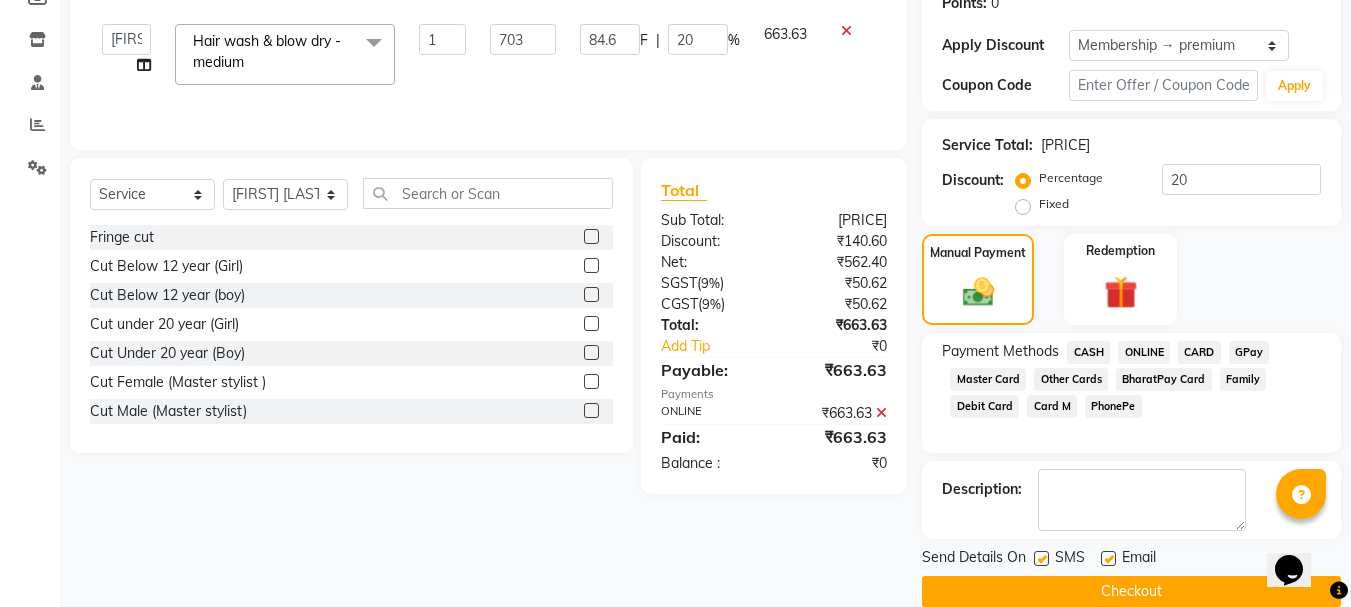 click on "Checkout" 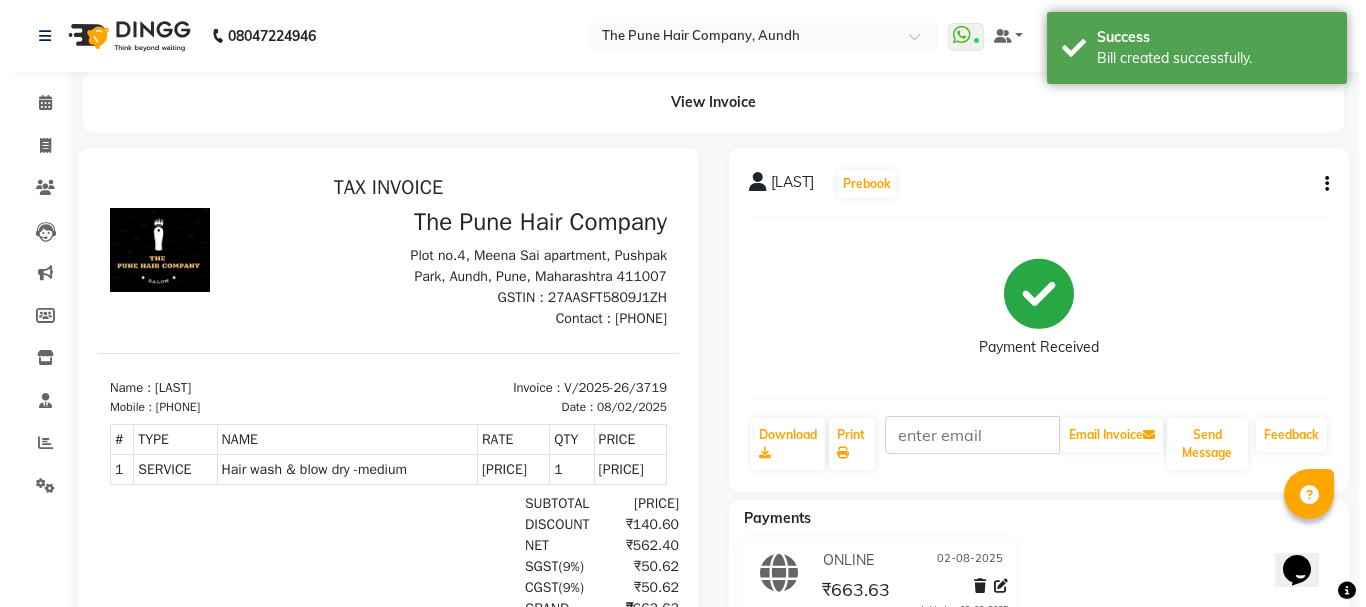scroll, scrollTop: 0, scrollLeft: 0, axis: both 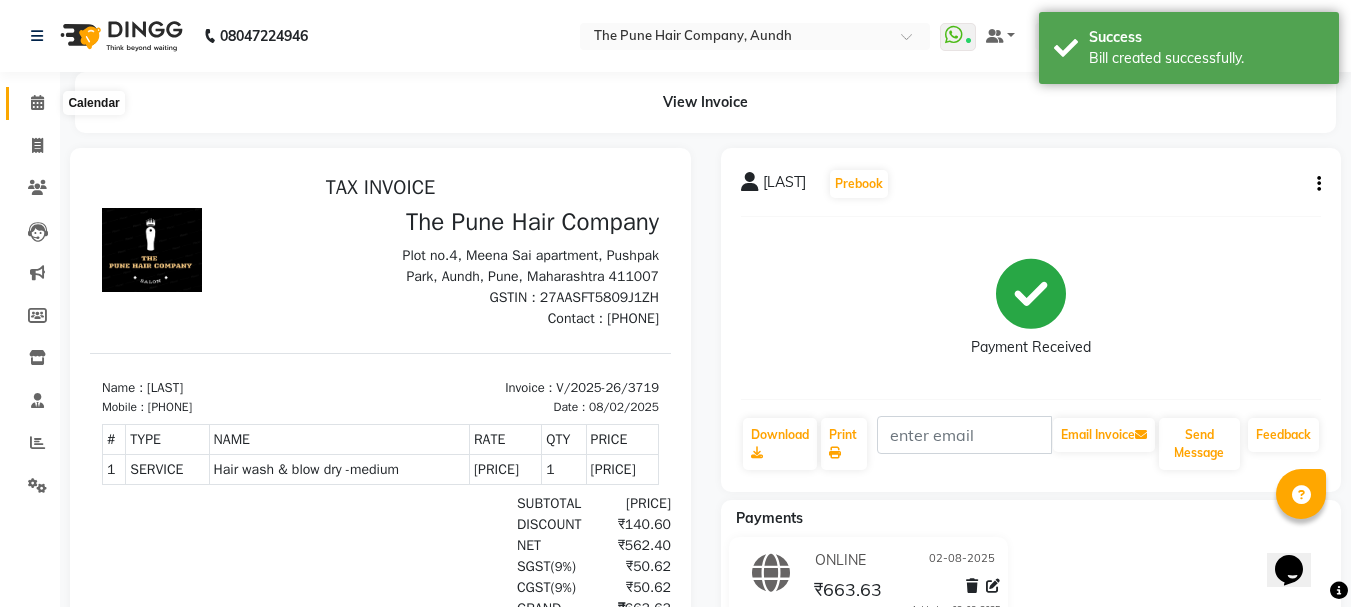 click 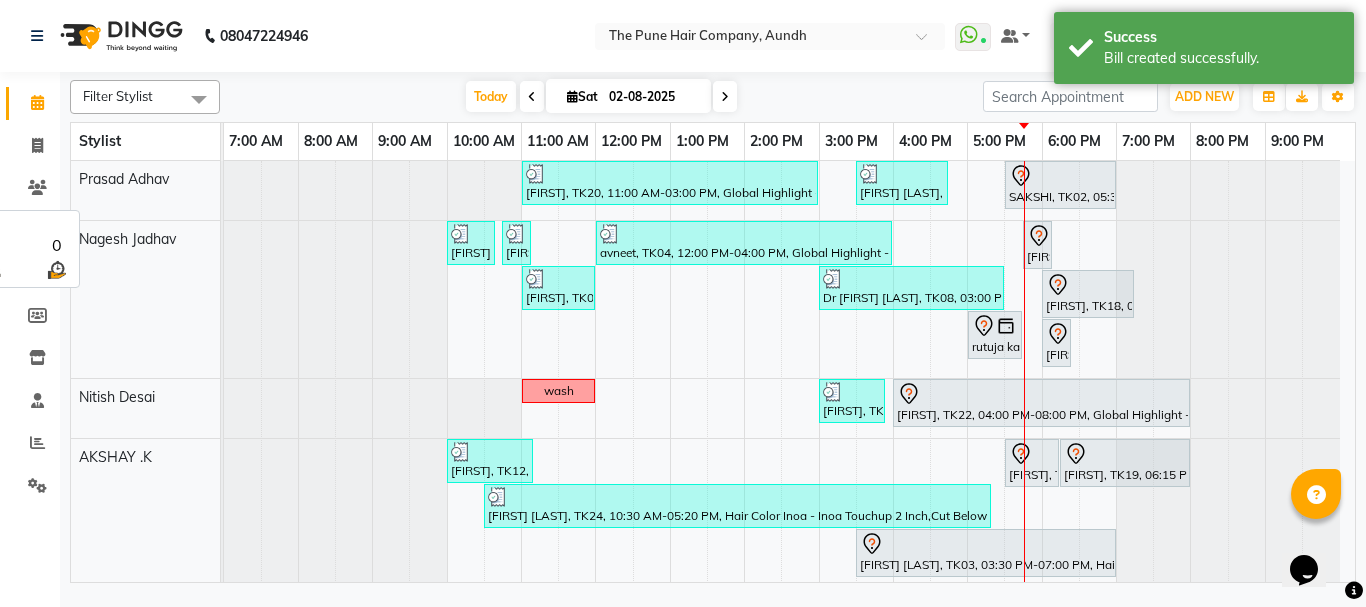 scroll, scrollTop: 300, scrollLeft: 0, axis: vertical 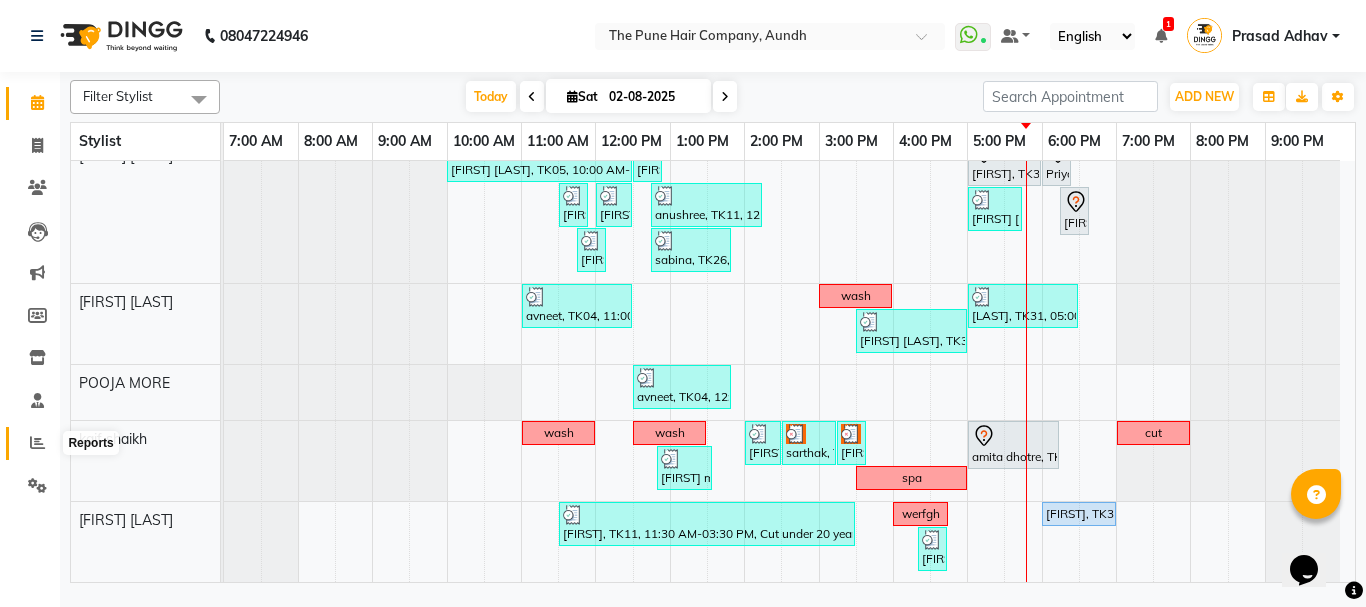 click 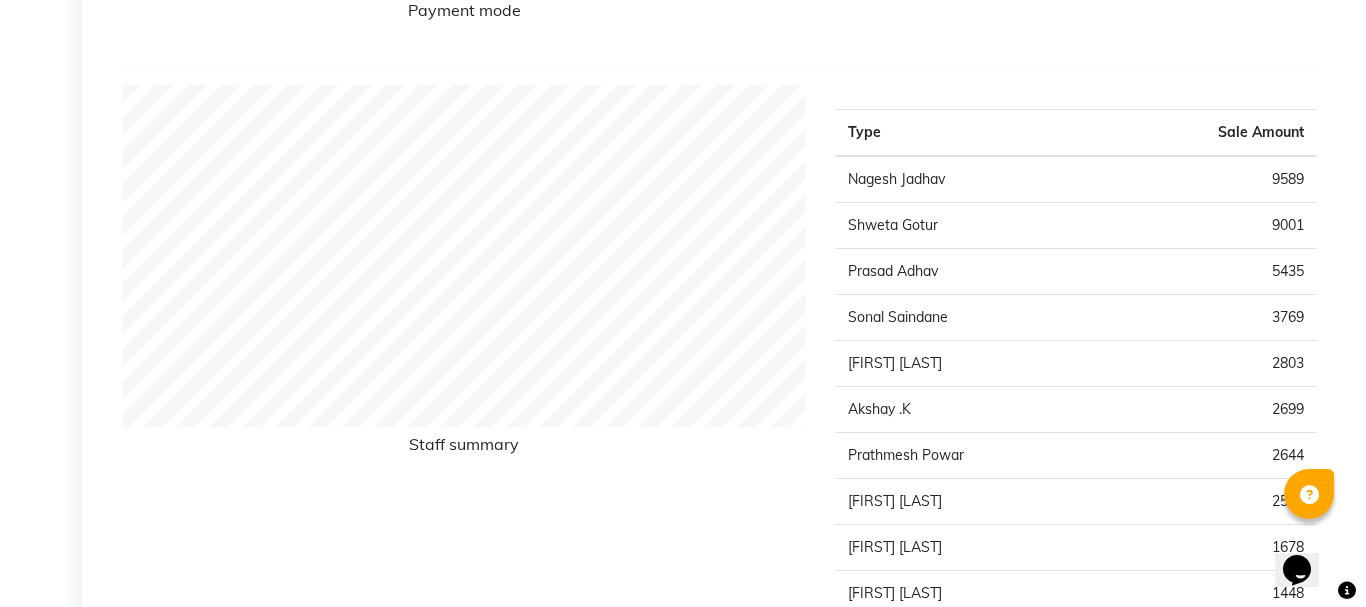 scroll, scrollTop: 0, scrollLeft: 0, axis: both 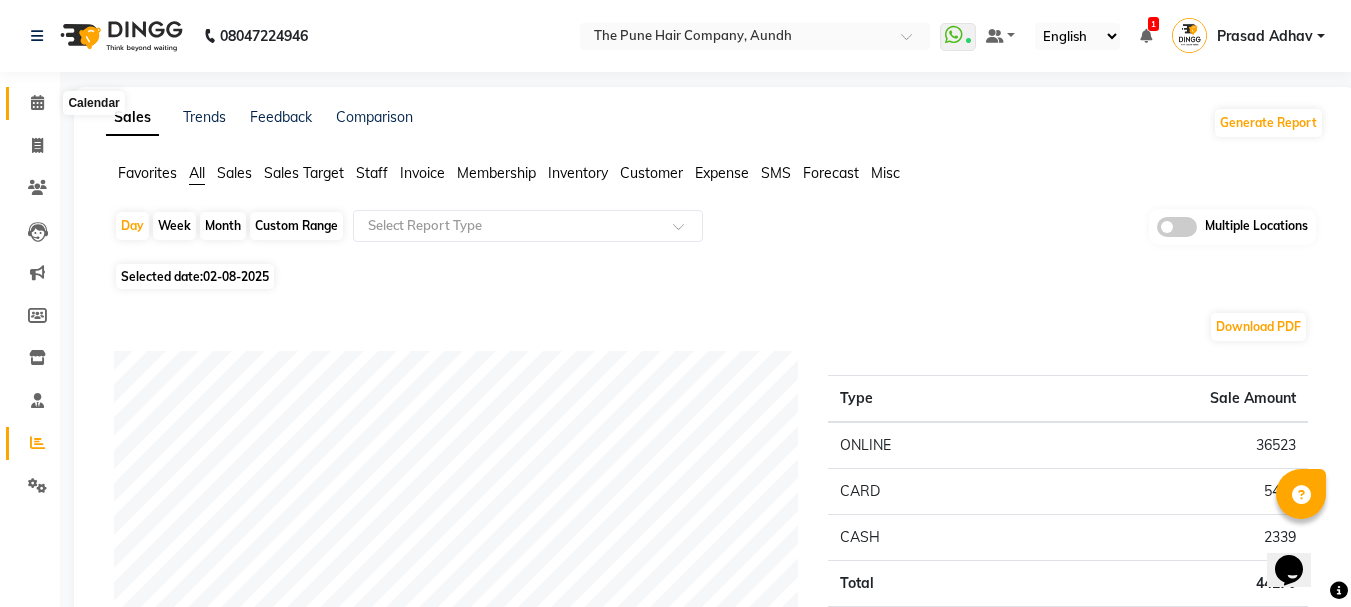 click 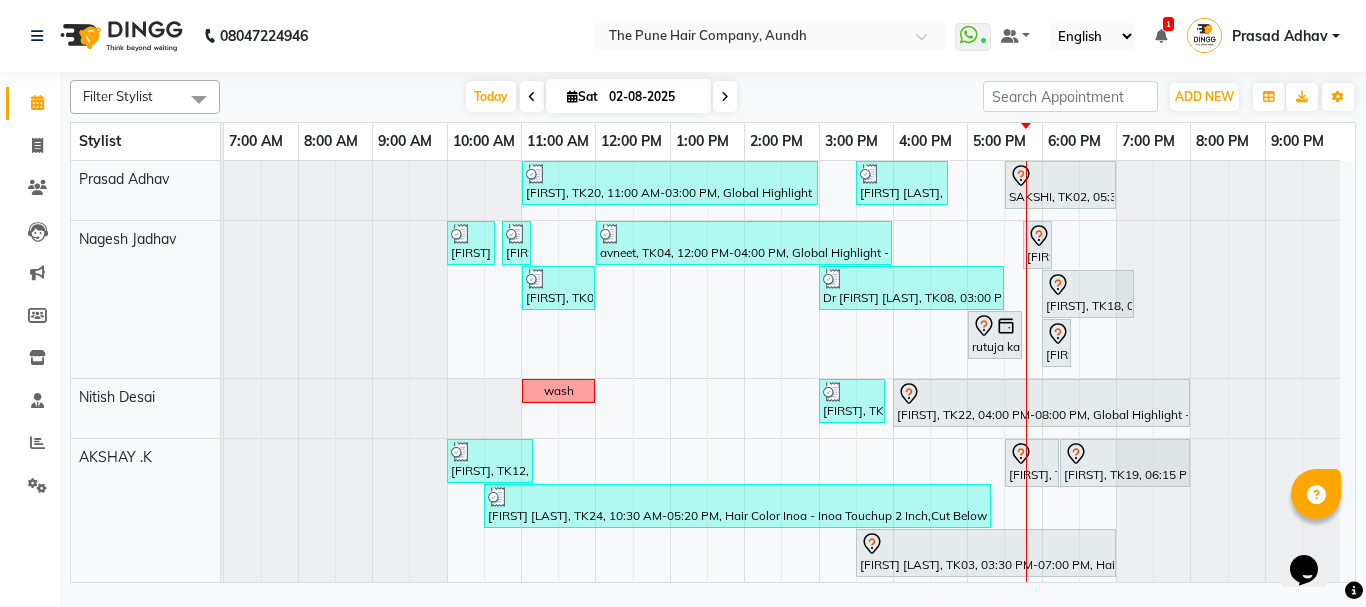 click at bounding box center [725, 97] 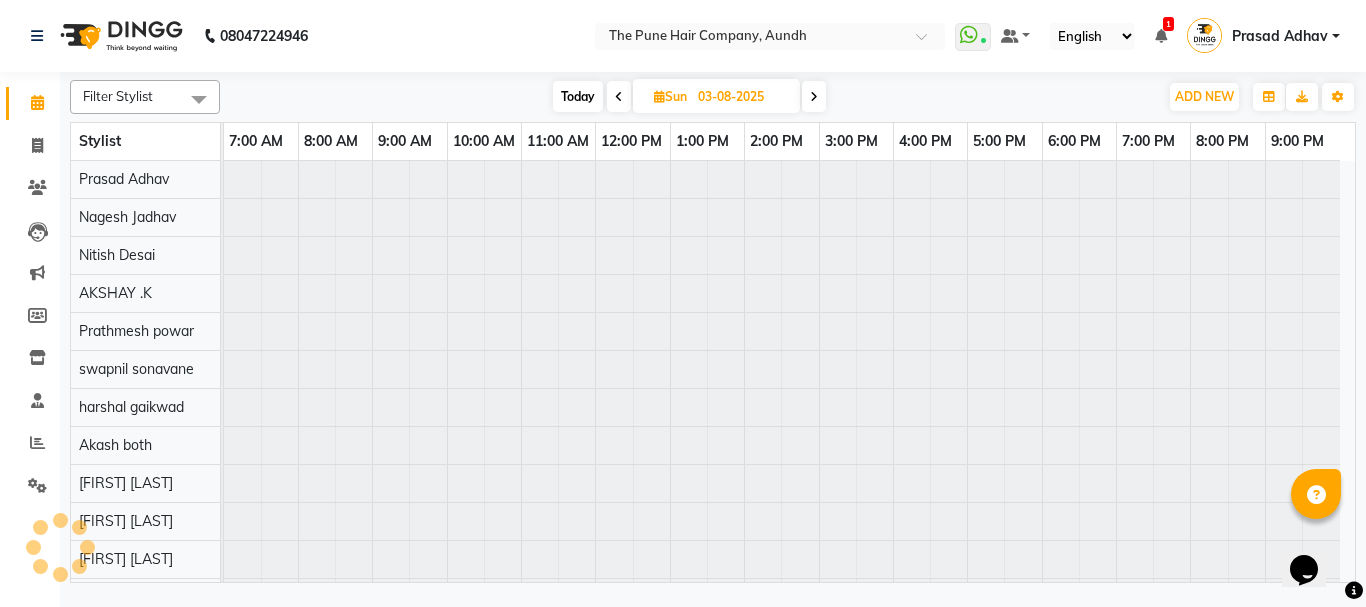 click on "03-08-2025" at bounding box center (742, 97) 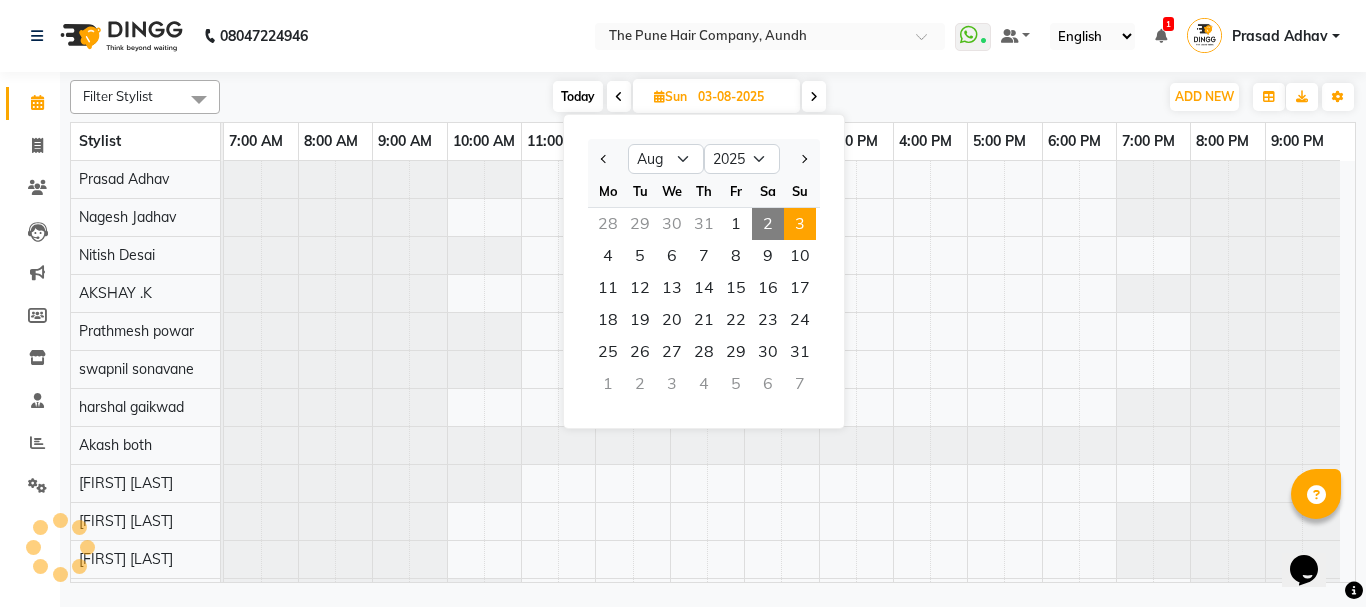 click at bounding box center [814, 96] 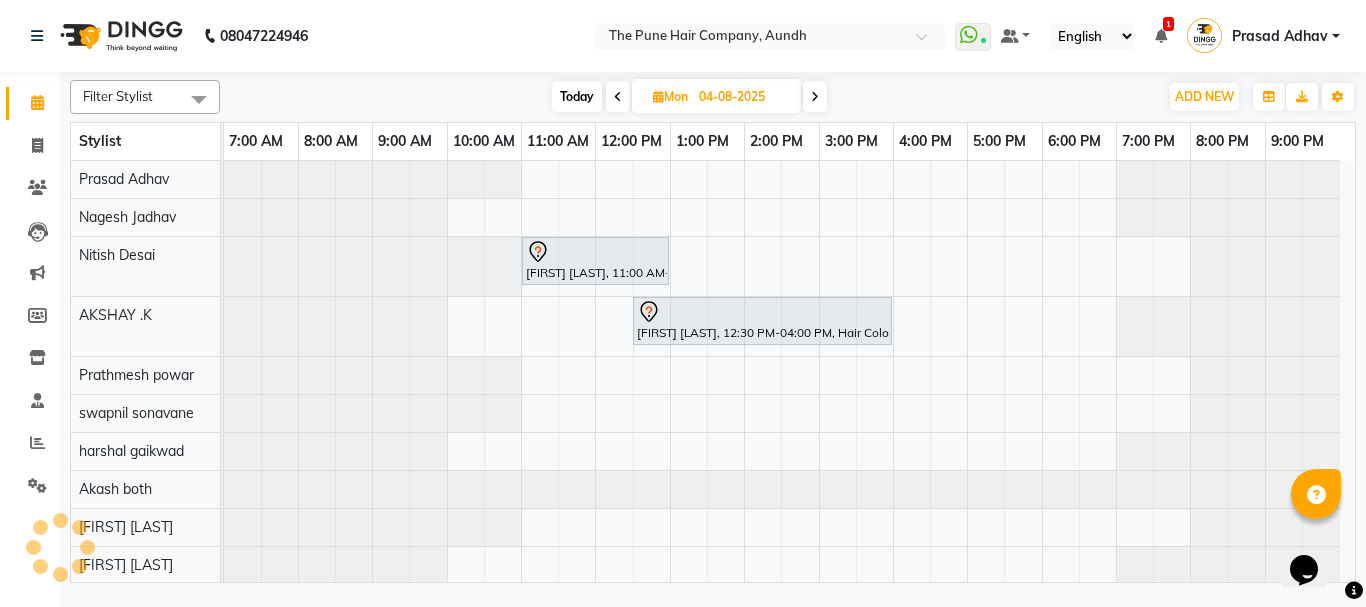 scroll, scrollTop: 154, scrollLeft: 0, axis: vertical 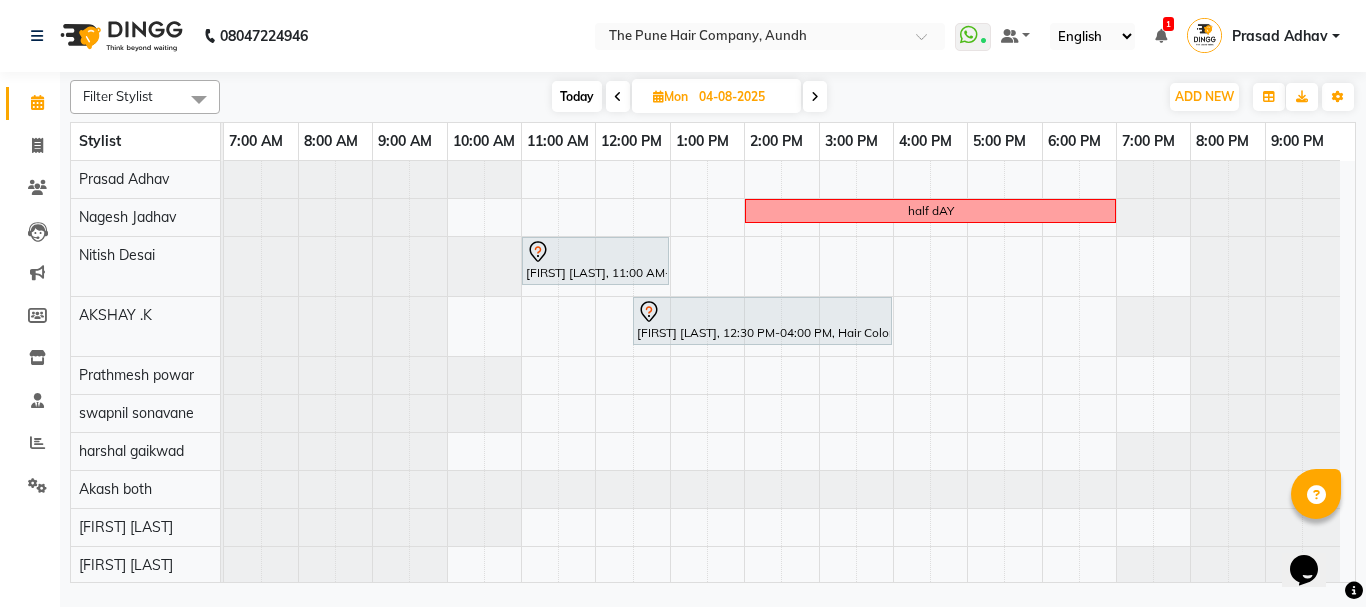 click at bounding box center (815, 97) 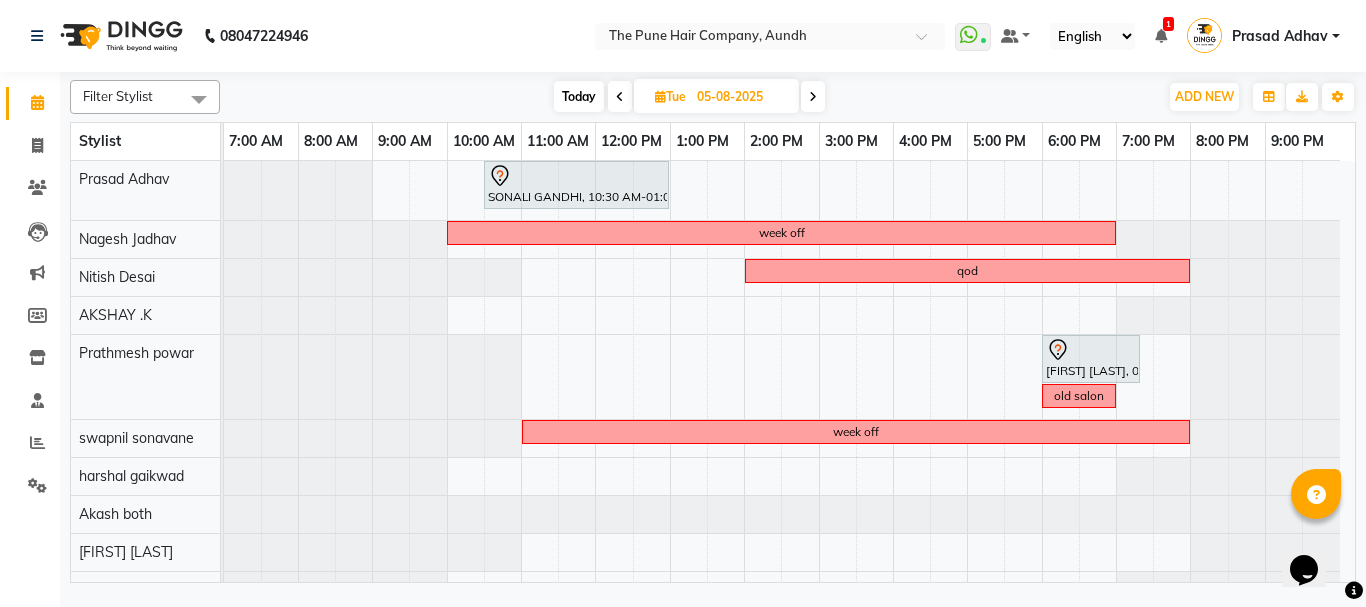 scroll, scrollTop: 179, scrollLeft: 0, axis: vertical 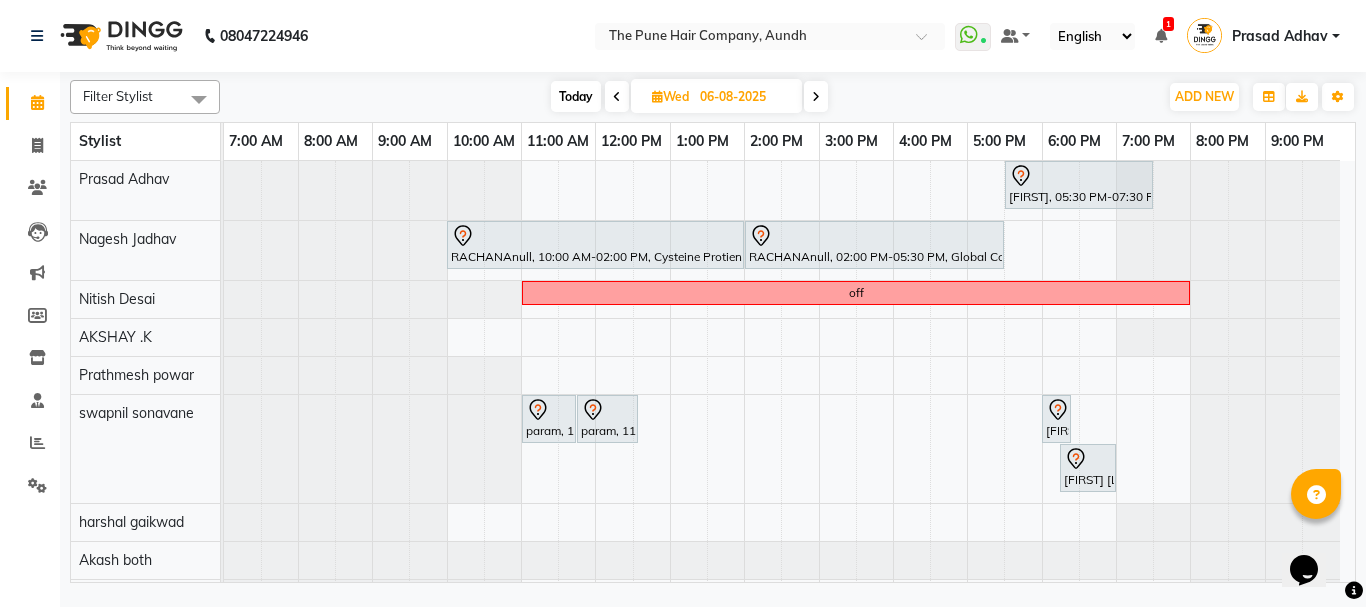 click on "Today" at bounding box center (576, 96) 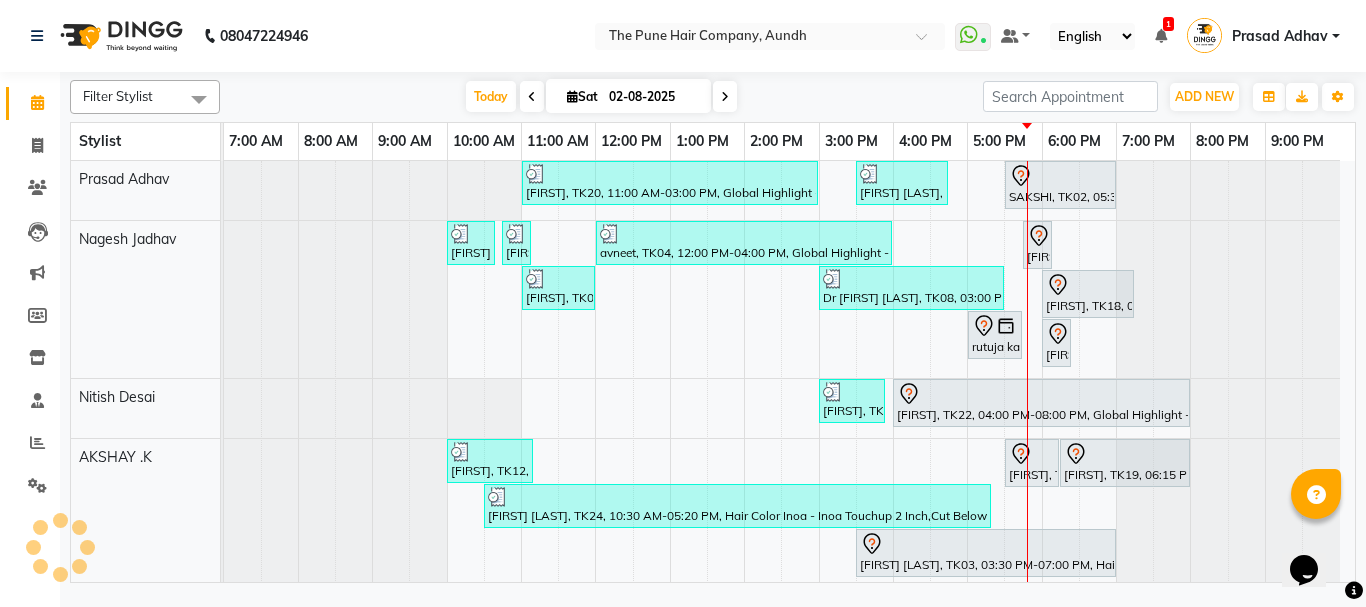 click at bounding box center (725, 96) 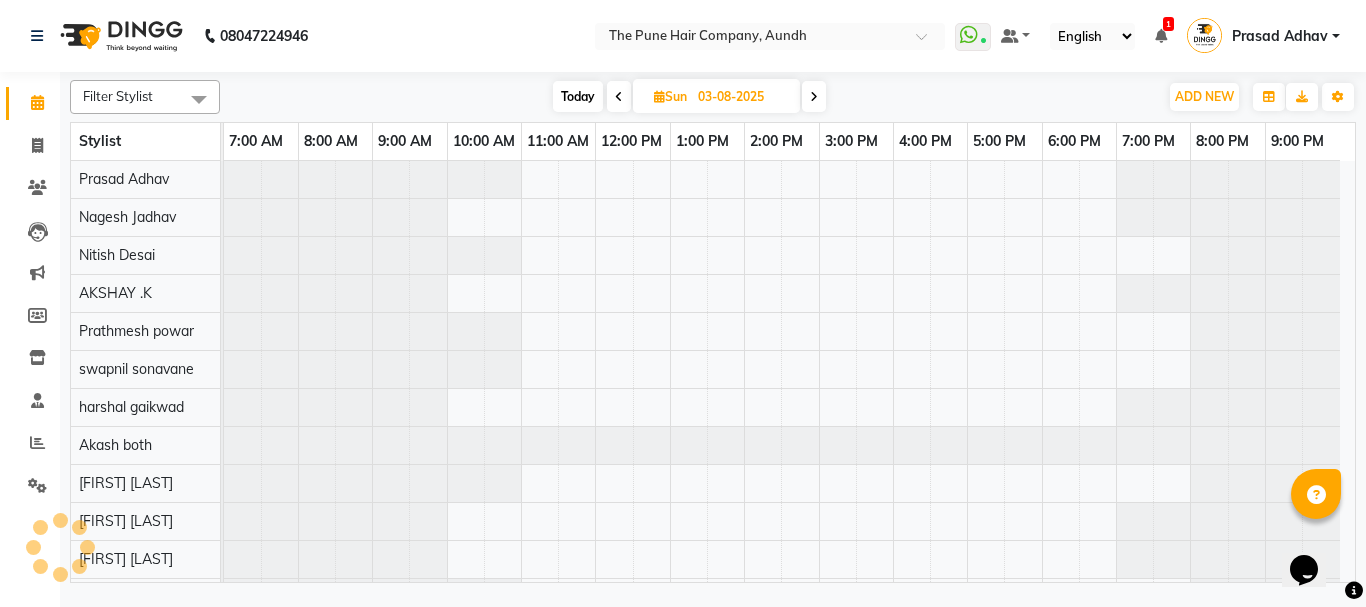 click at bounding box center (814, 96) 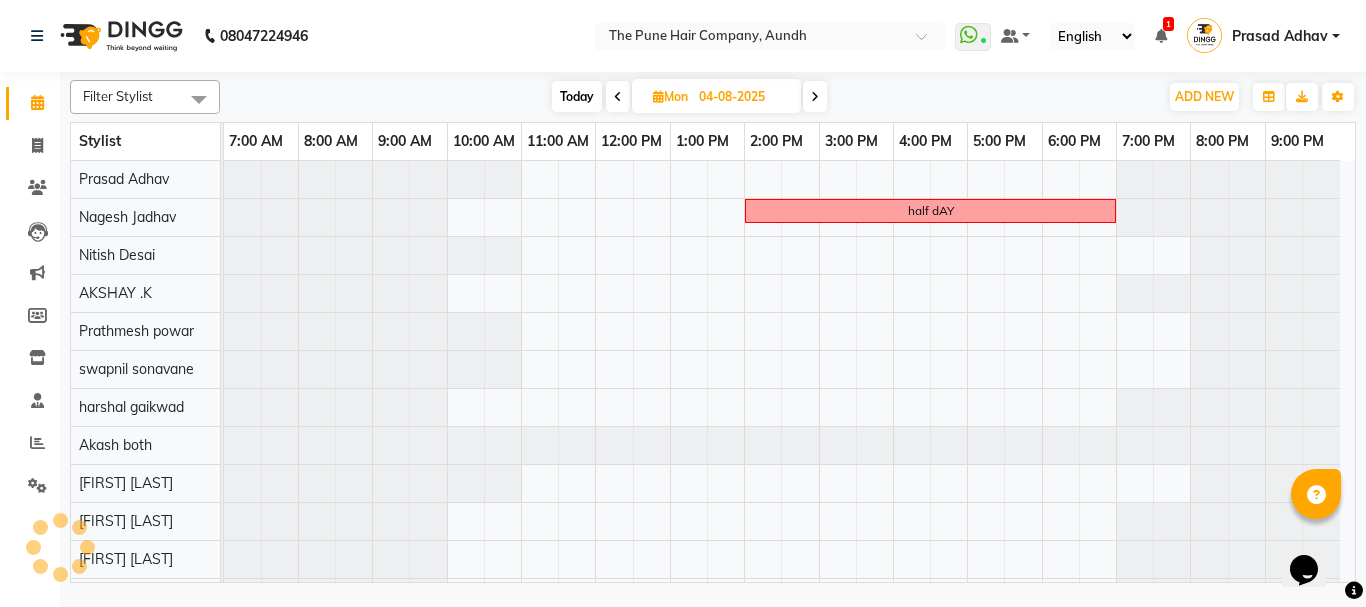 scroll, scrollTop: 110, scrollLeft: 0, axis: vertical 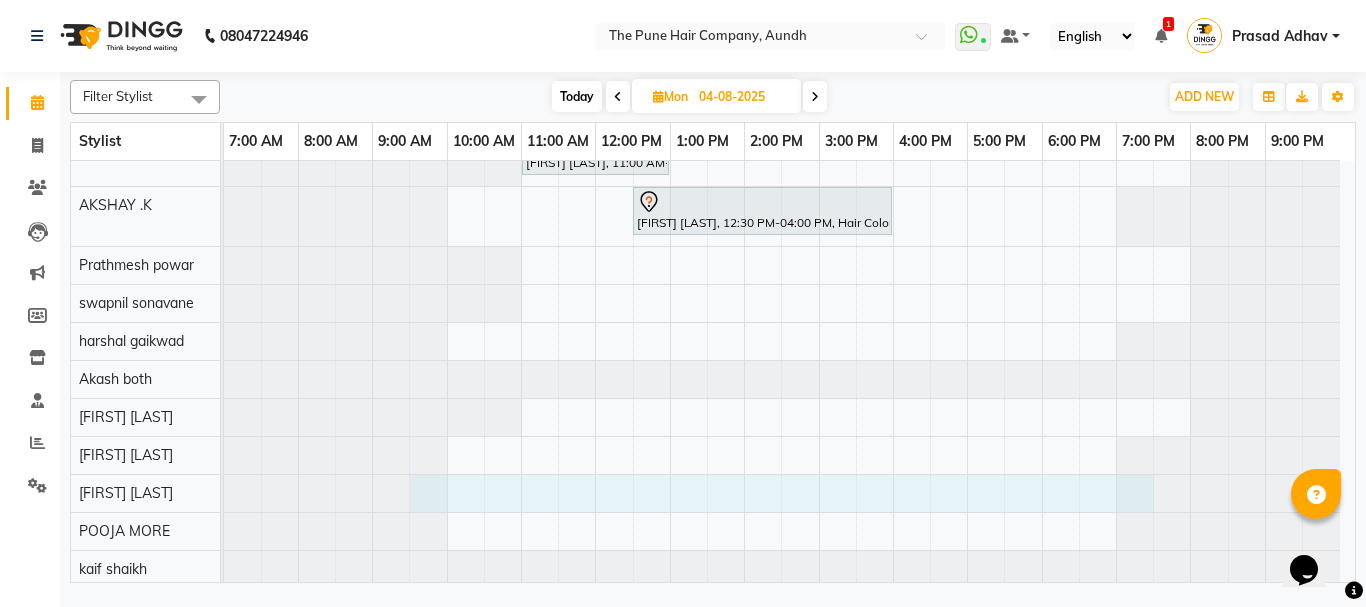 click at bounding box center (224, 493) 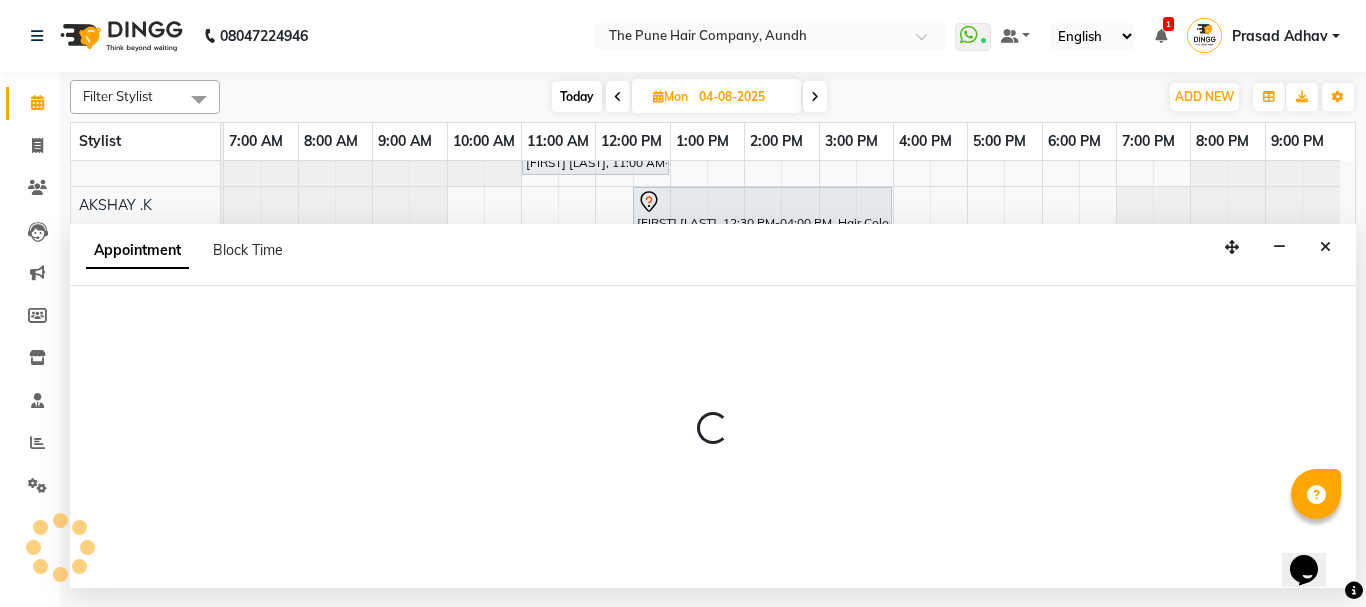 select on "49798" 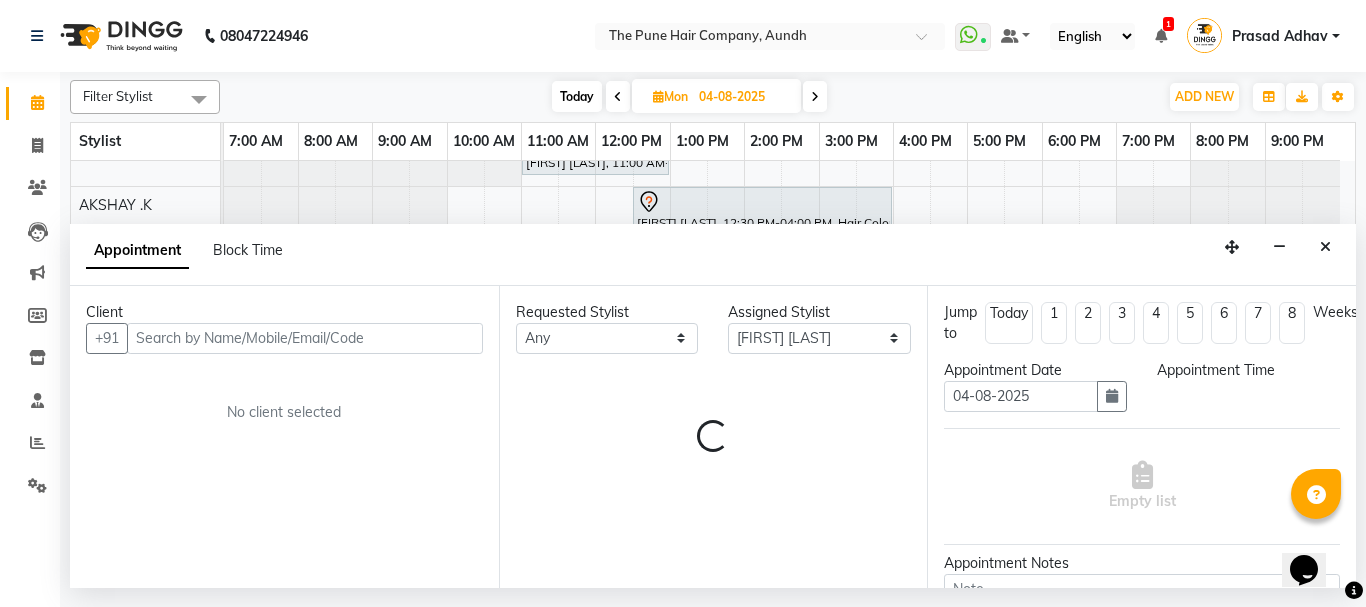 click on "Block Time" at bounding box center (248, 250) 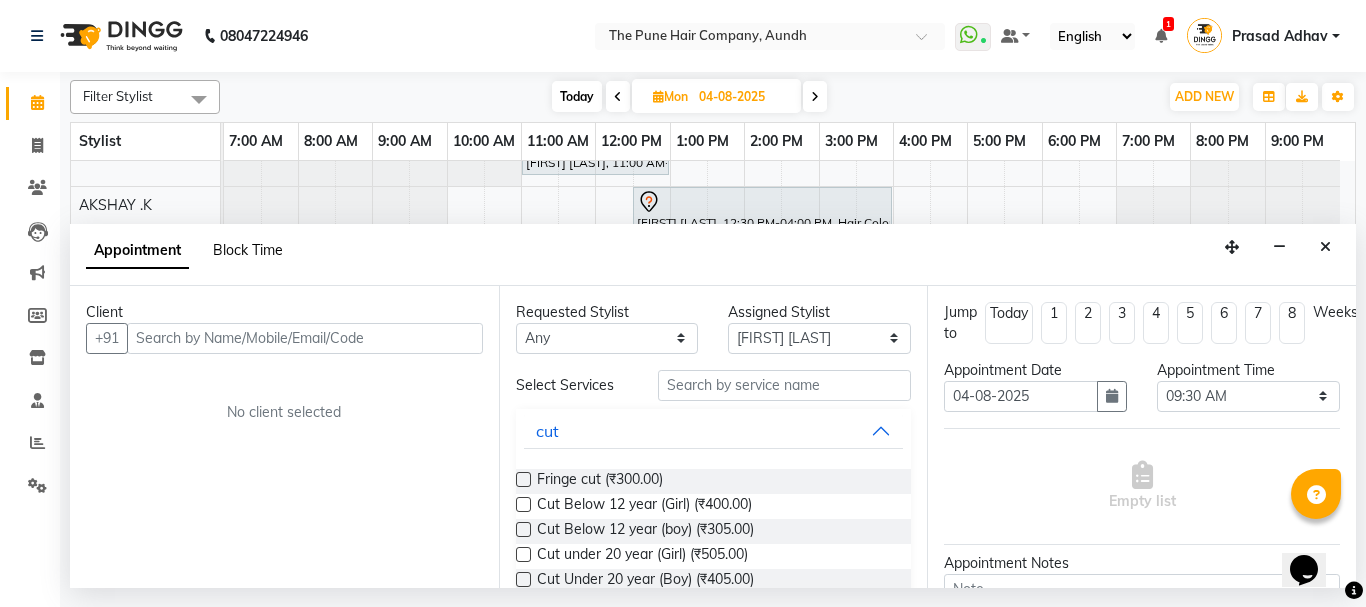 click on "Block Time" at bounding box center (248, 250) 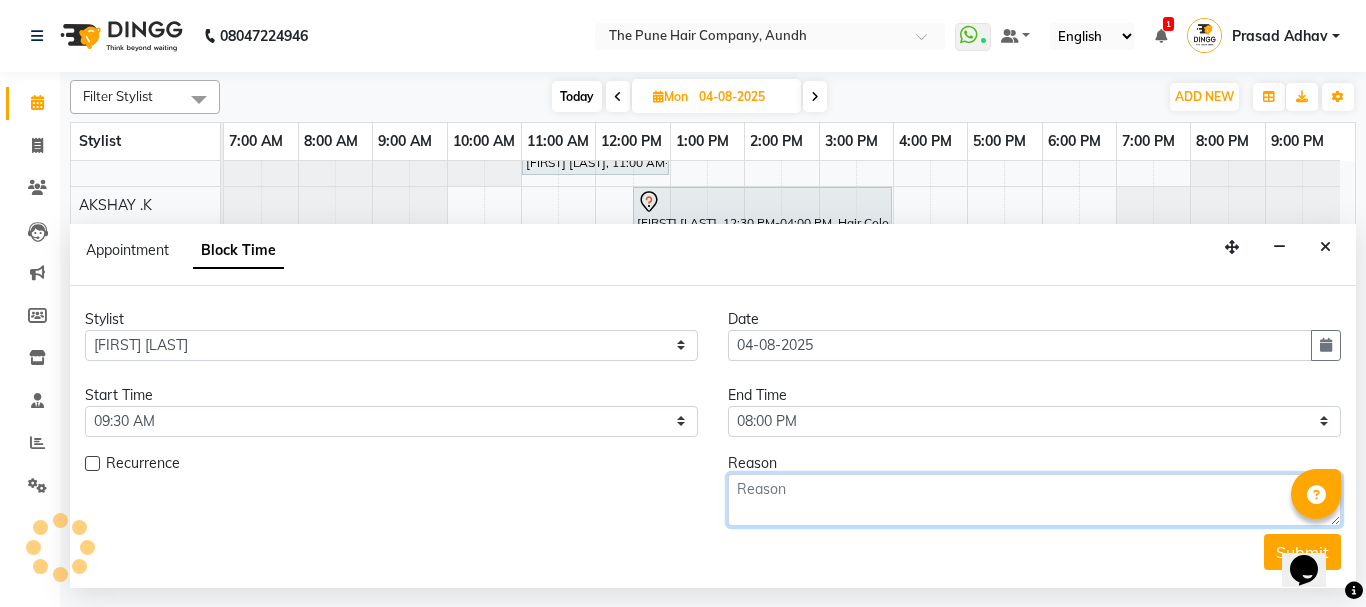 click at bounding box center [1034, 500] 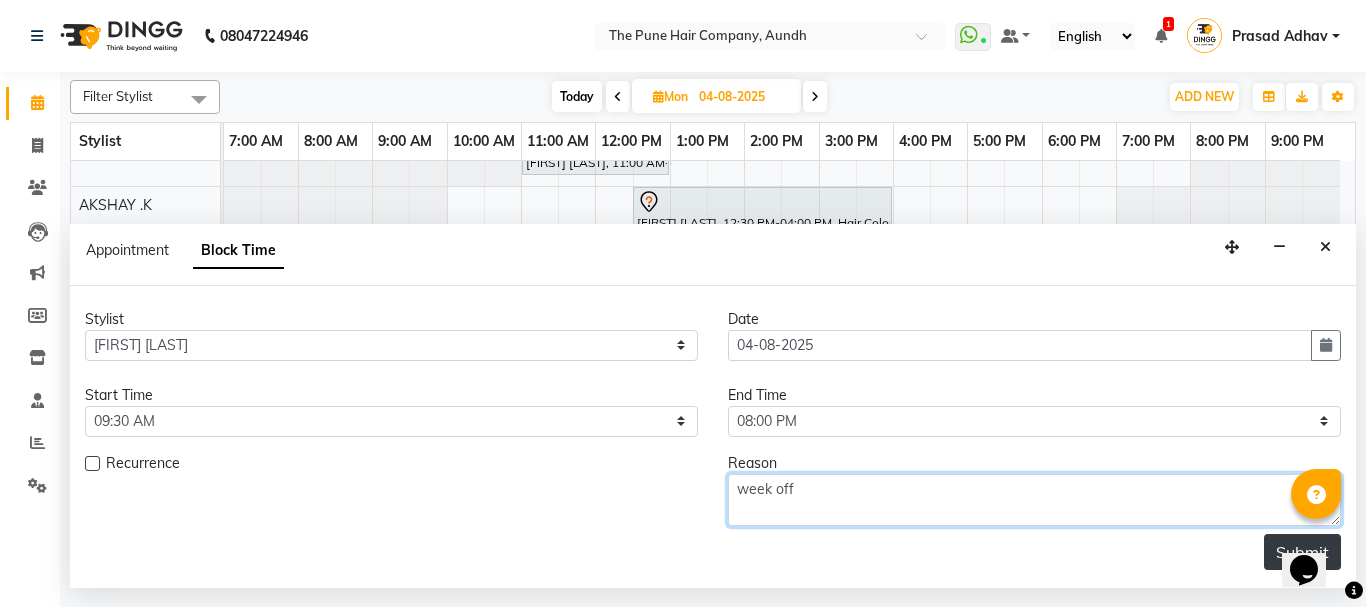 type on "week off" 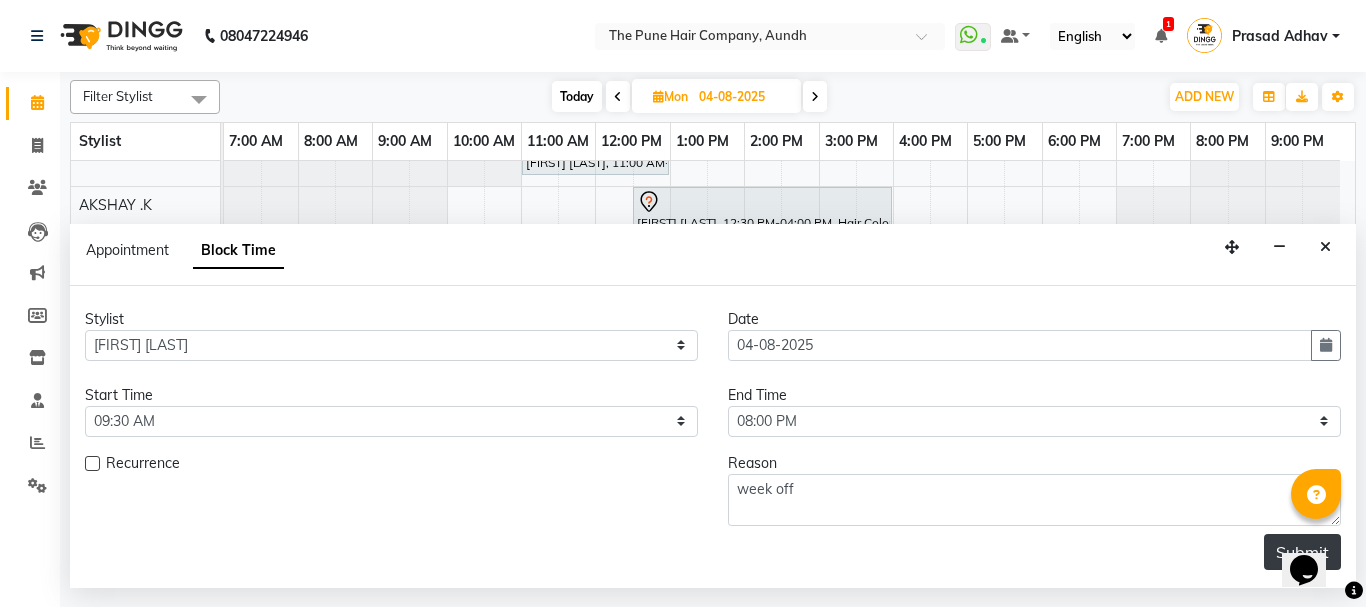click on "Submit" at bounding box center (1302, 552) 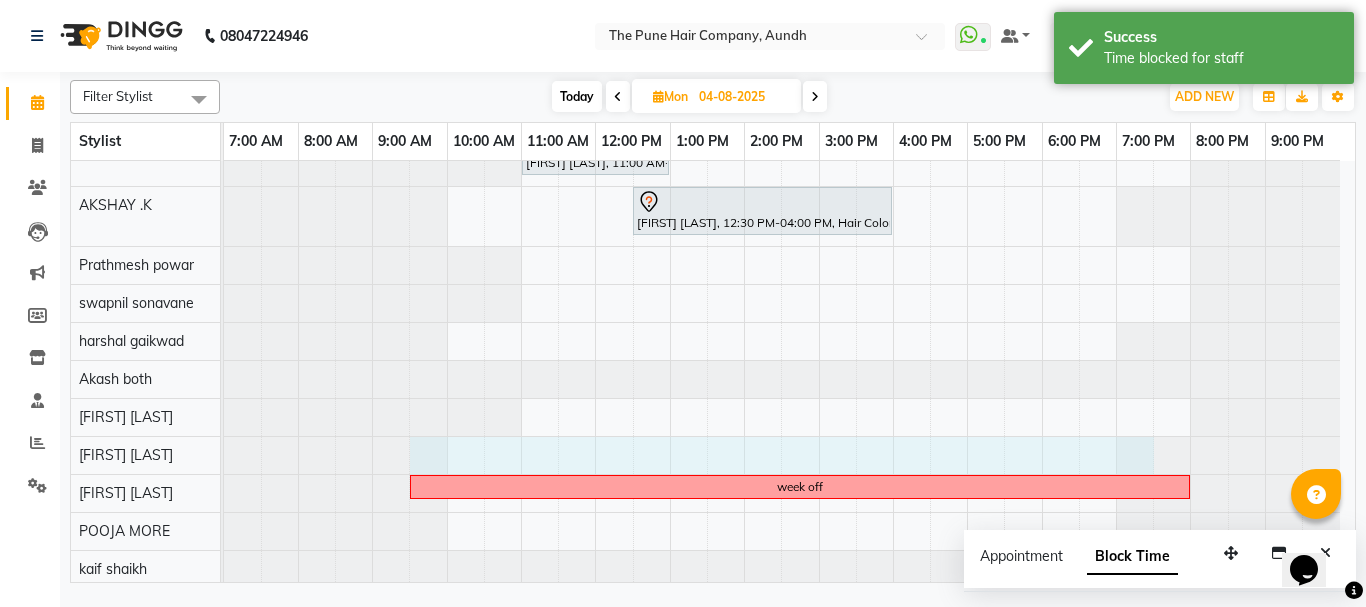 drag, startPoint x: 442, startPoint y: 454, endPoint x: 1122, endPoint y: 444, distance: 680.07355 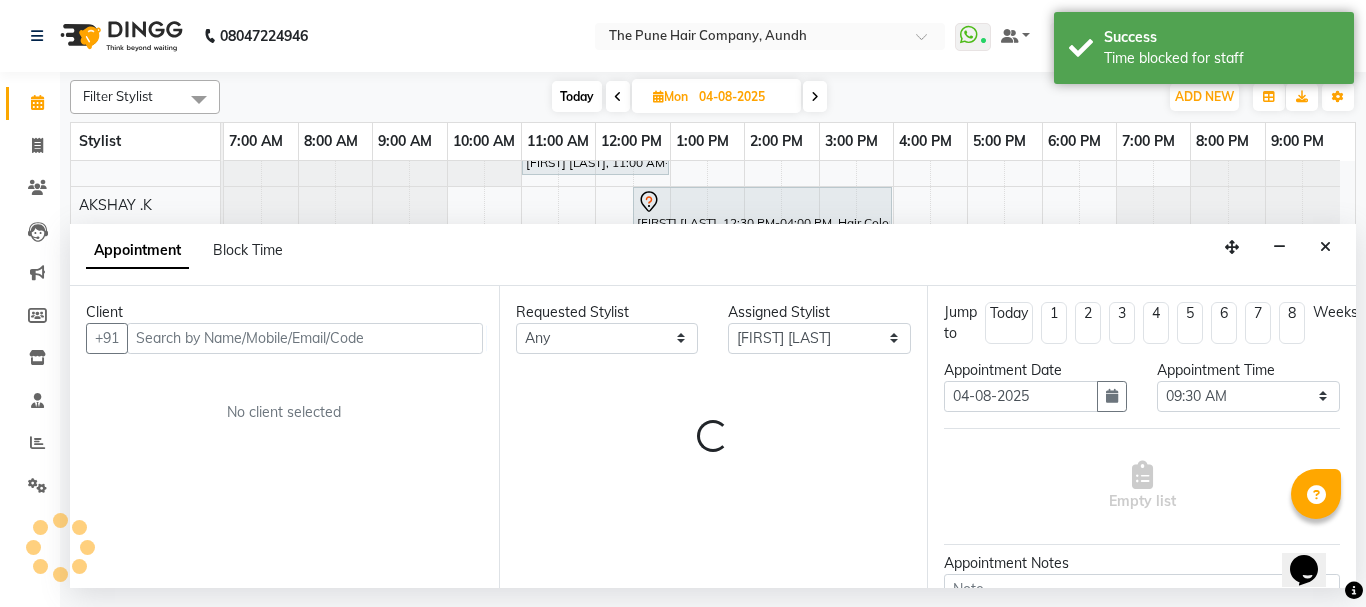 click on "Appointment Block Time" at bounding box center [196, 250] 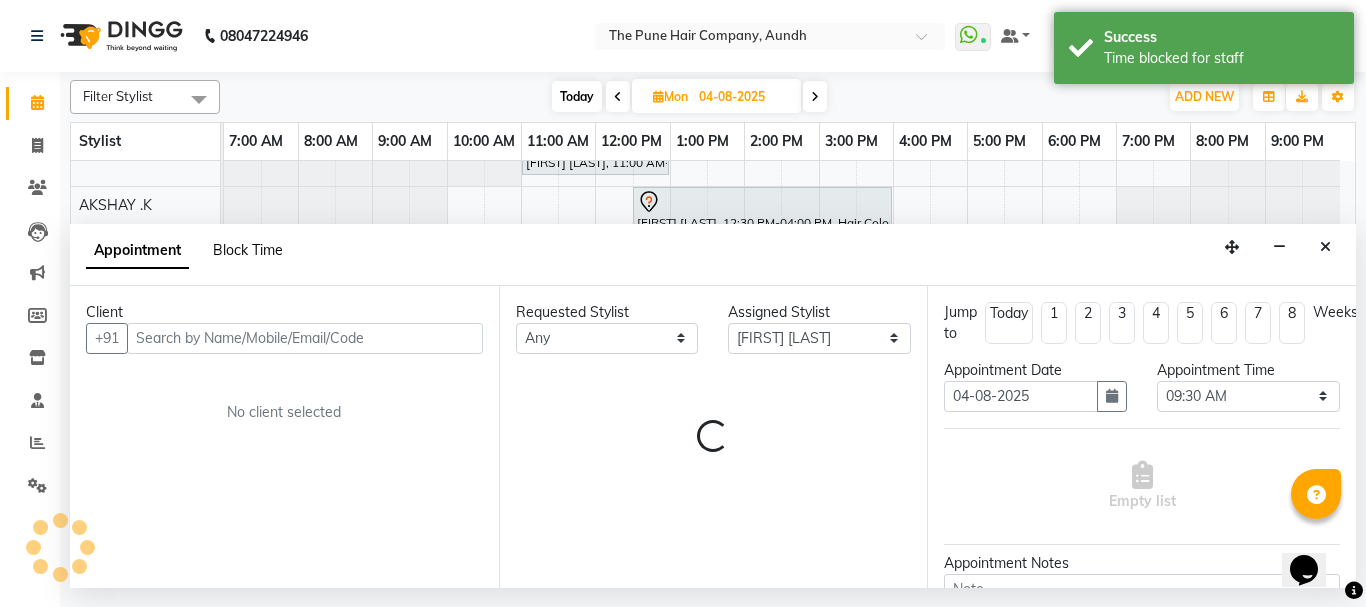 click on "Block Time" at bounding box center (248, 250) 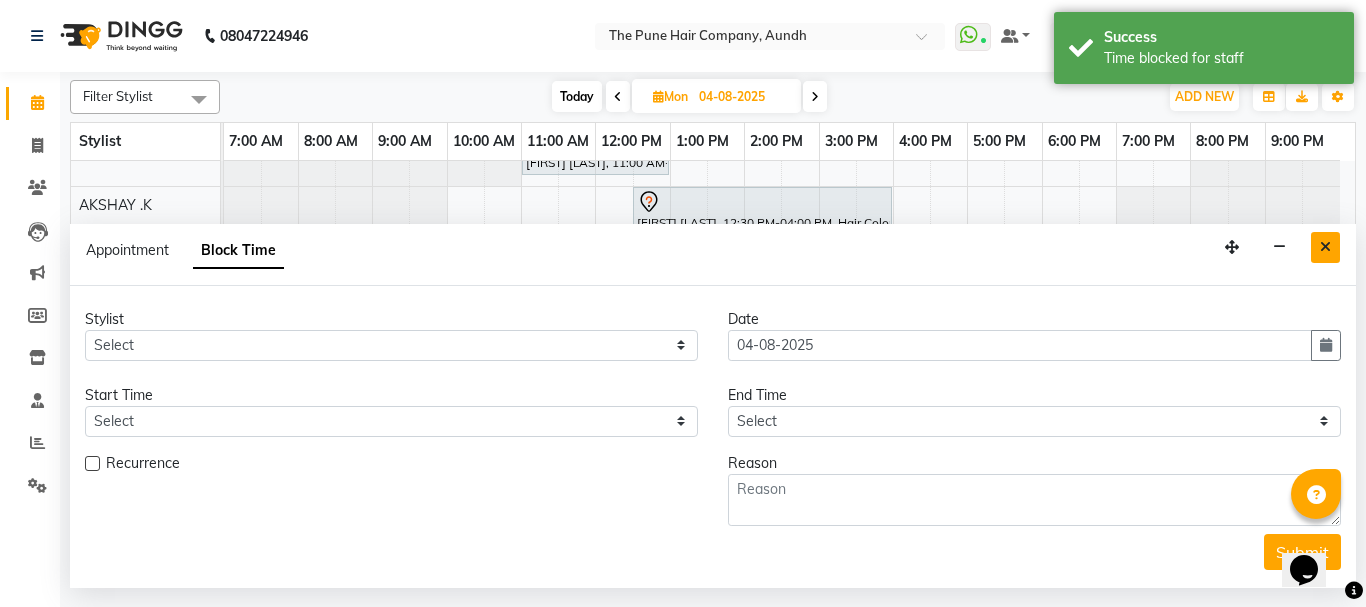click at bounding box center (1325, 247) 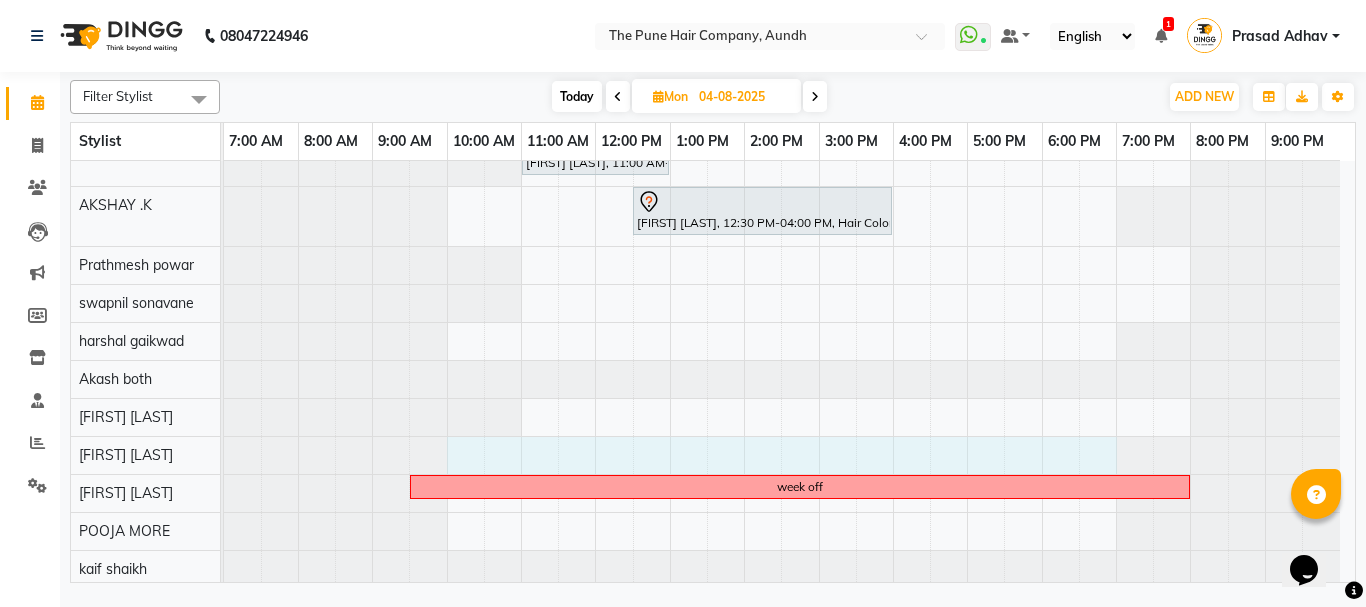 drag, startPoint x: 450, startPoint y: 448, endPoint x: 1116, endPoint y: 424, distance: 666.4323 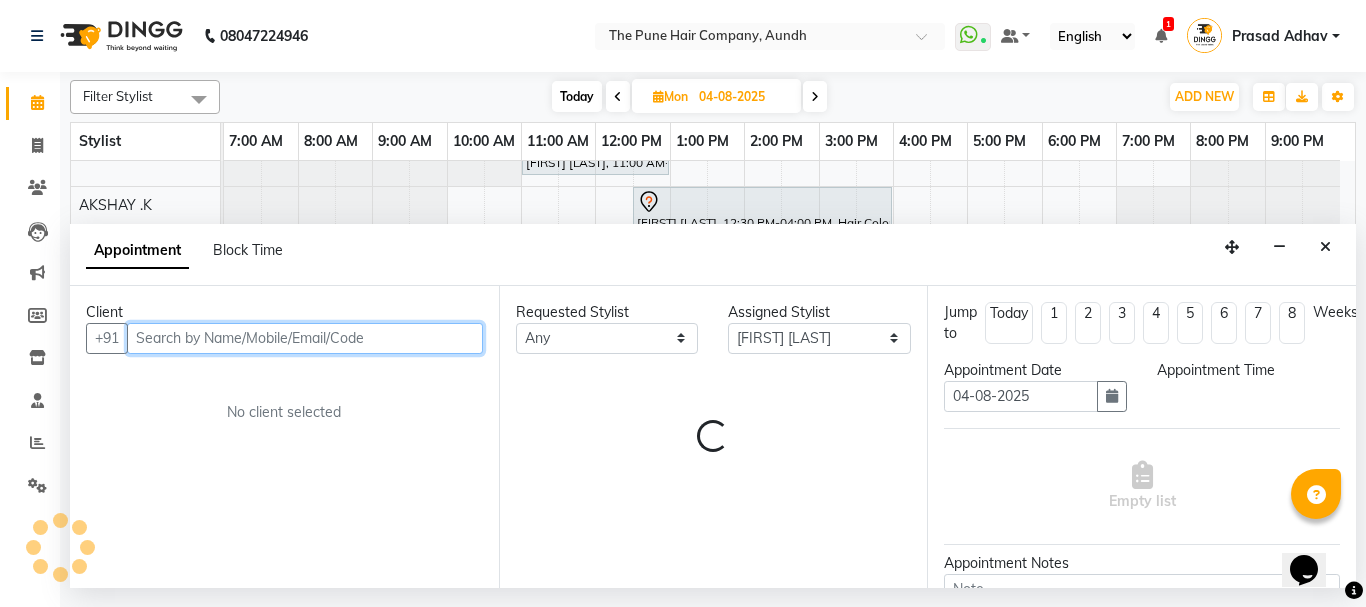 select on "600" 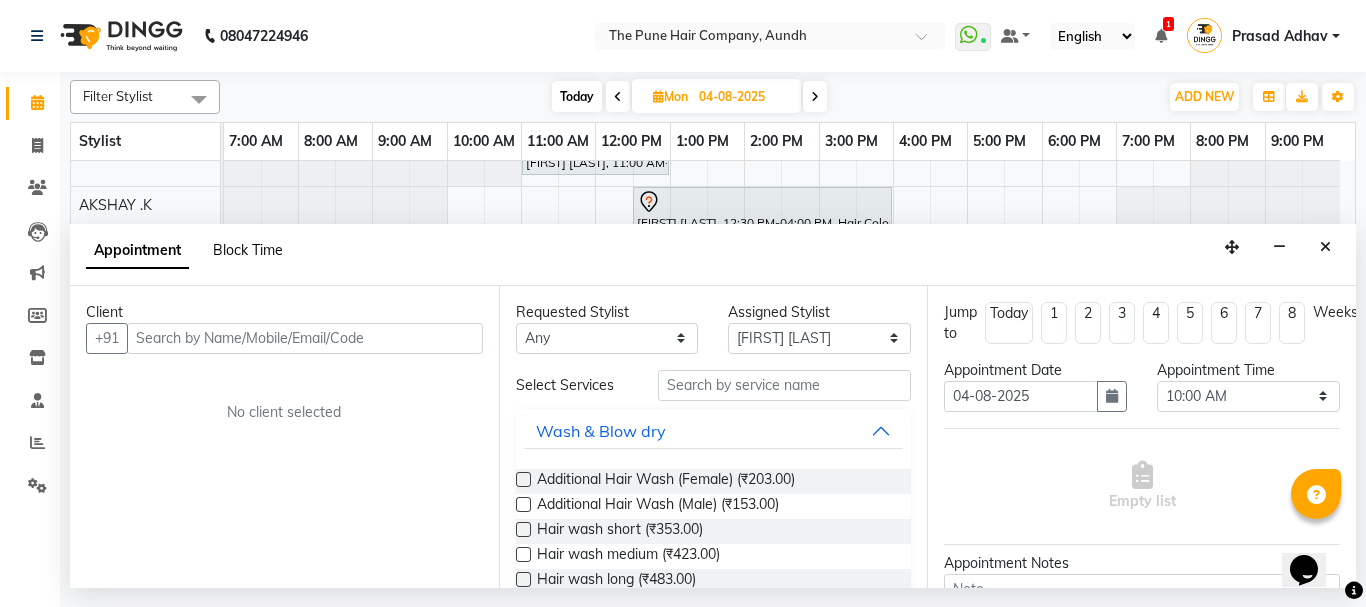 click on "Block Time" at bounding box center (248, 250) 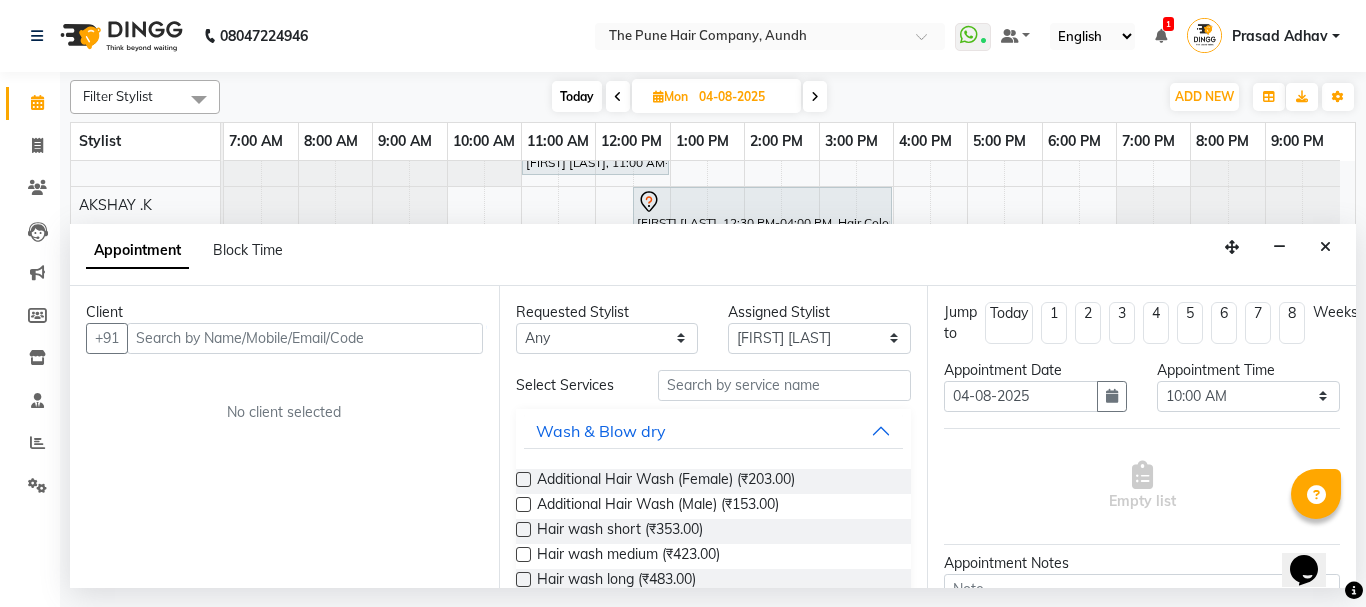 select on "49797" 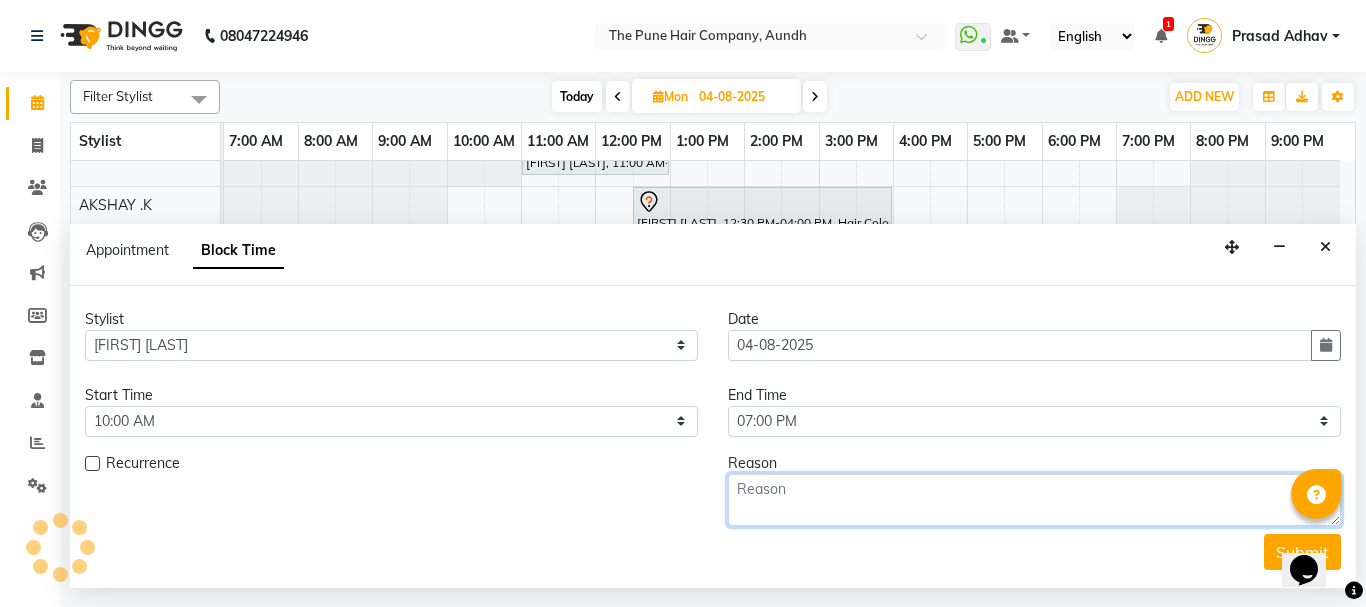 click at bounding box center [1034, 500] 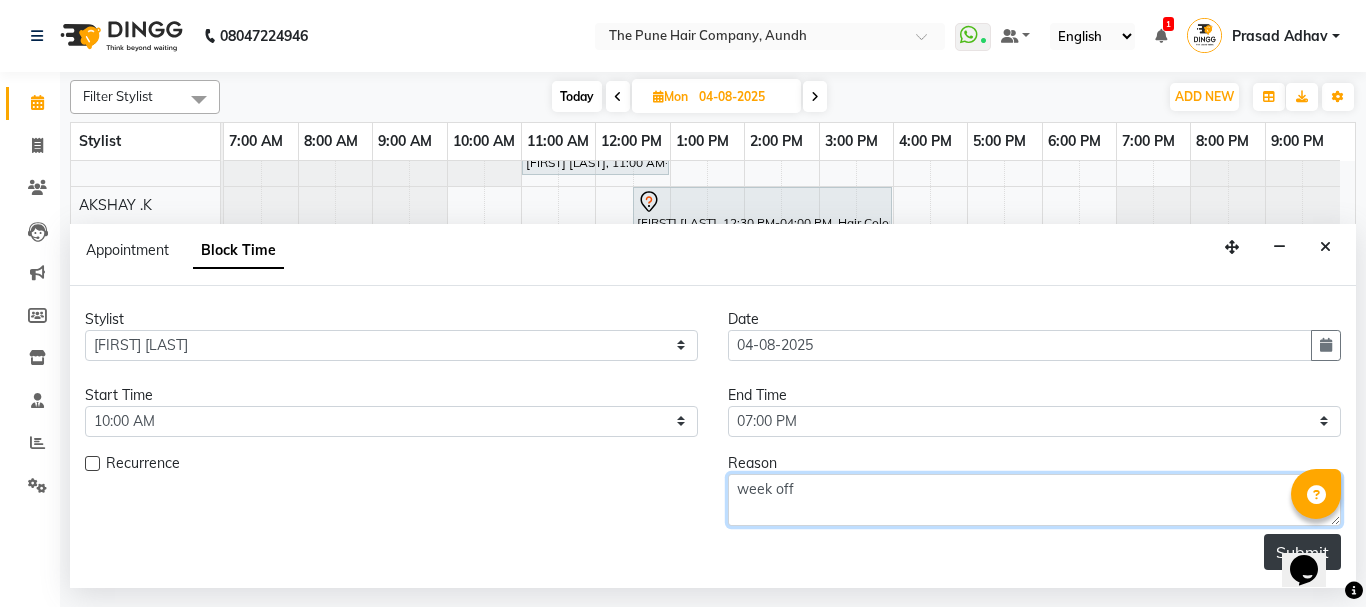 type on "week off" 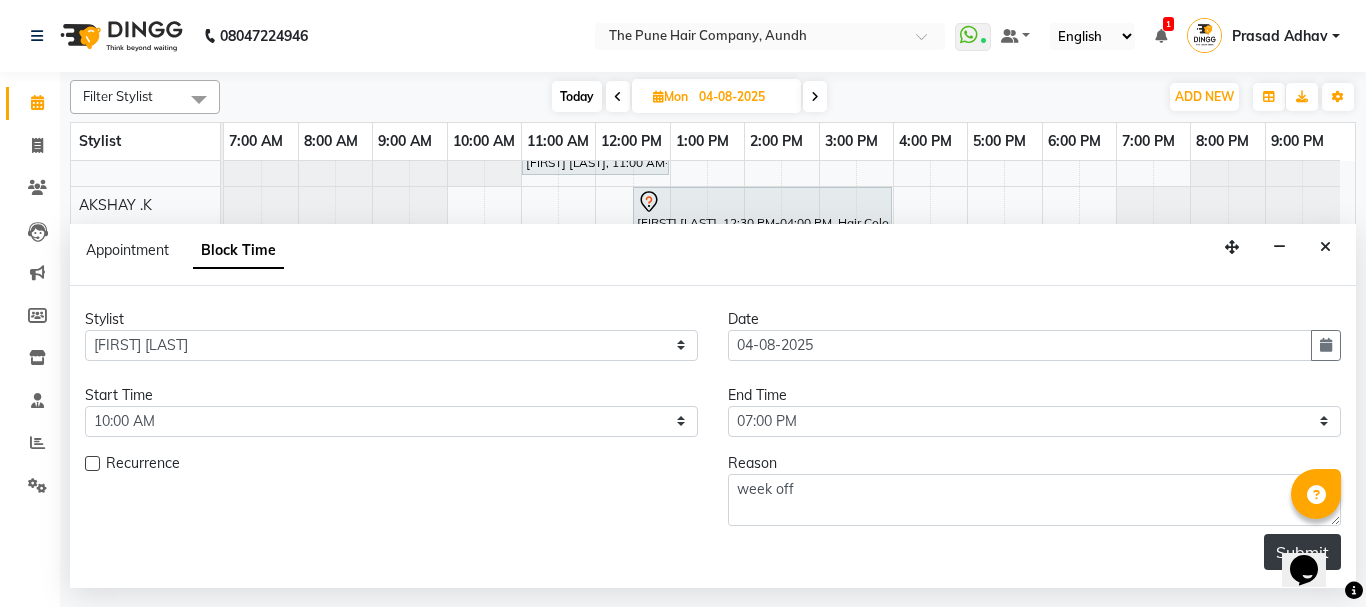 click on "Submit" at bounding box center (1302, 552) 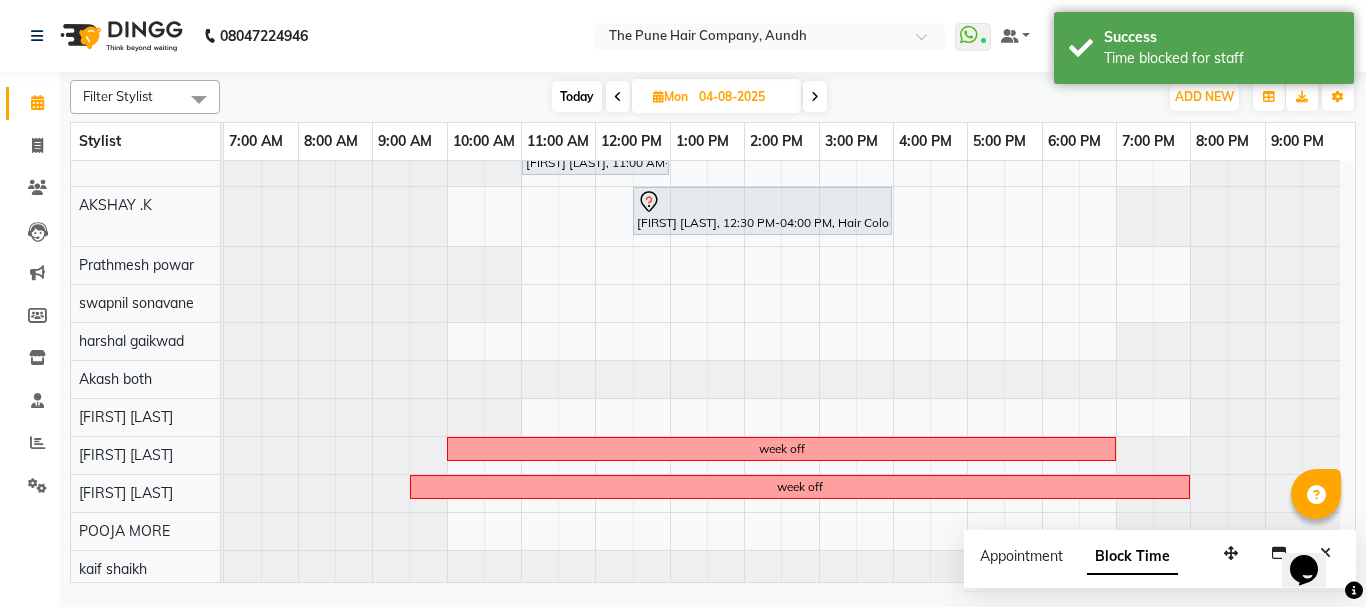 scroll, scrollTop: 0, scrollLeft: 0, axis: both 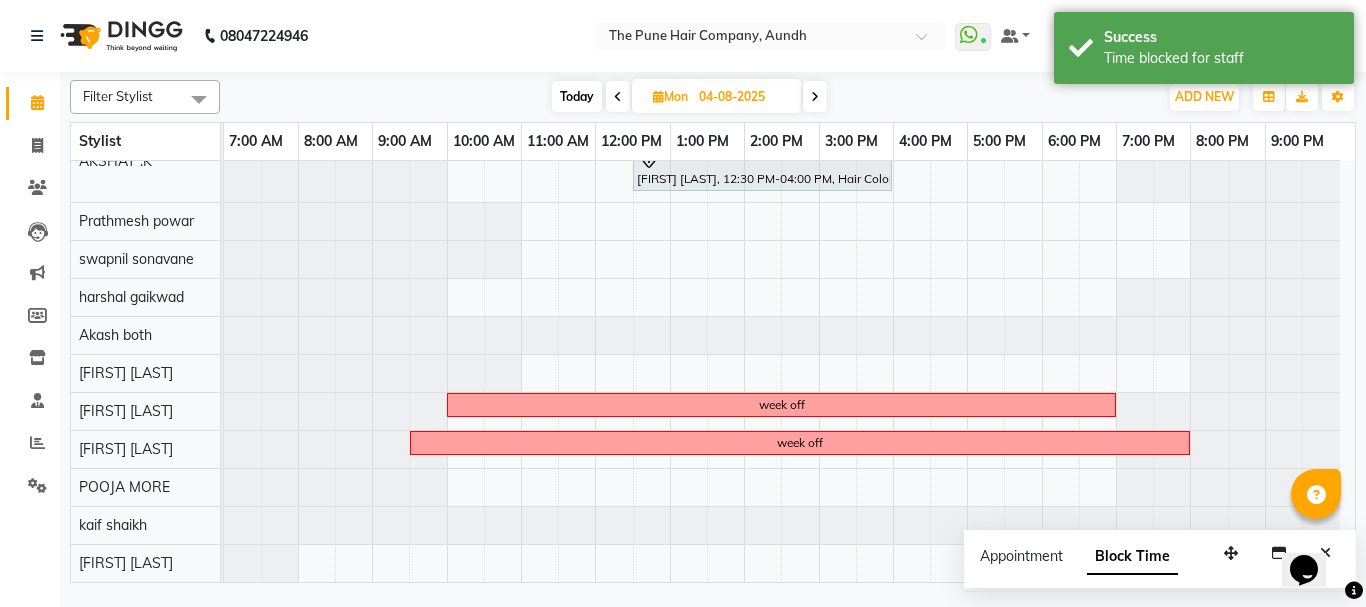 click on "Today" at bounding box center (577, 96) 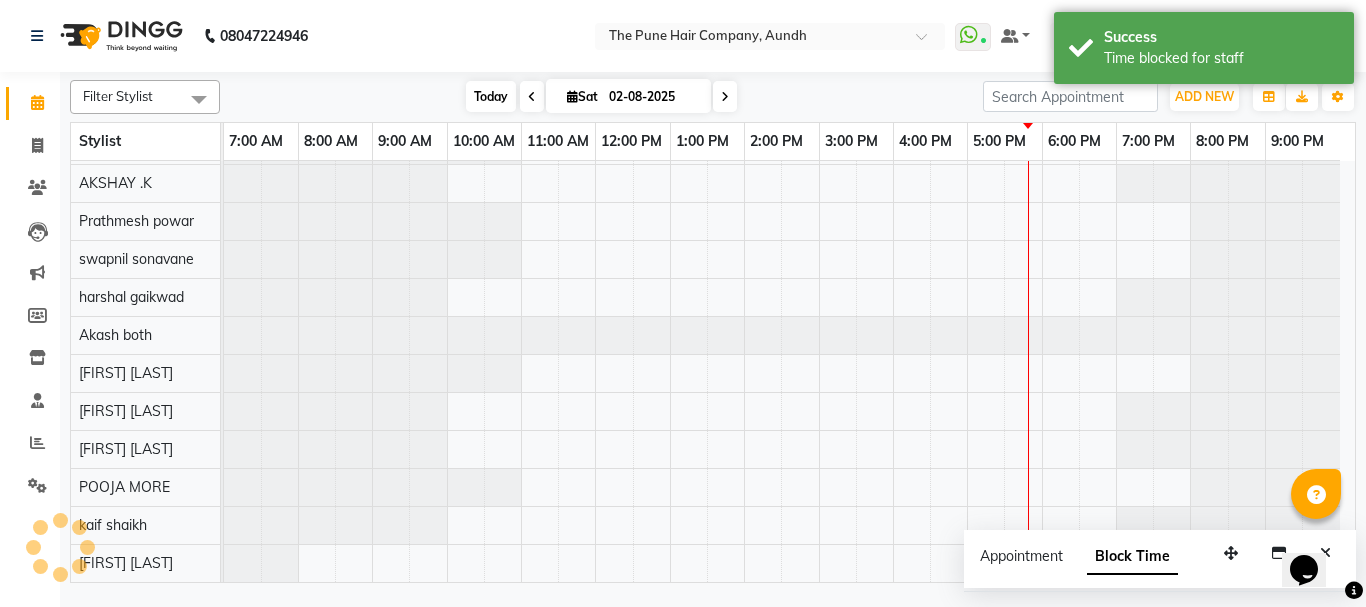 scroll, scrollTop: 110, scrollLeft: 0, axis: vertical 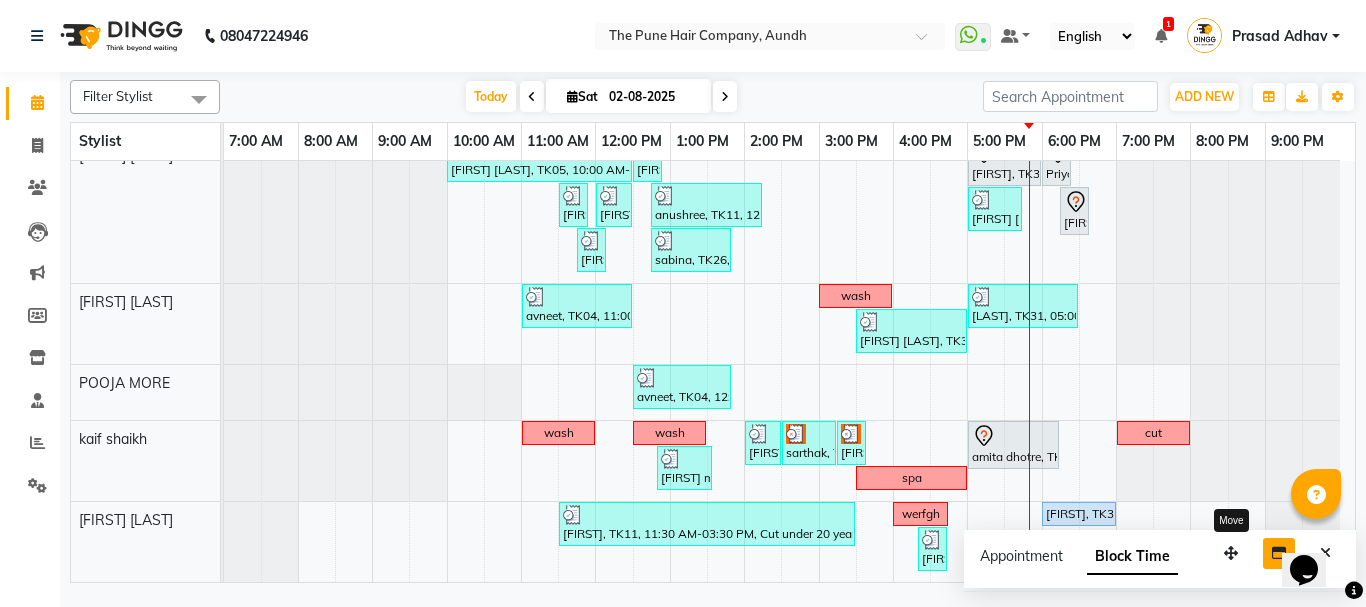 drag, startPoint x: 1225, startPoint y: 553, endPoint x: 1151, endPoint y: 562, distance: 74.54529 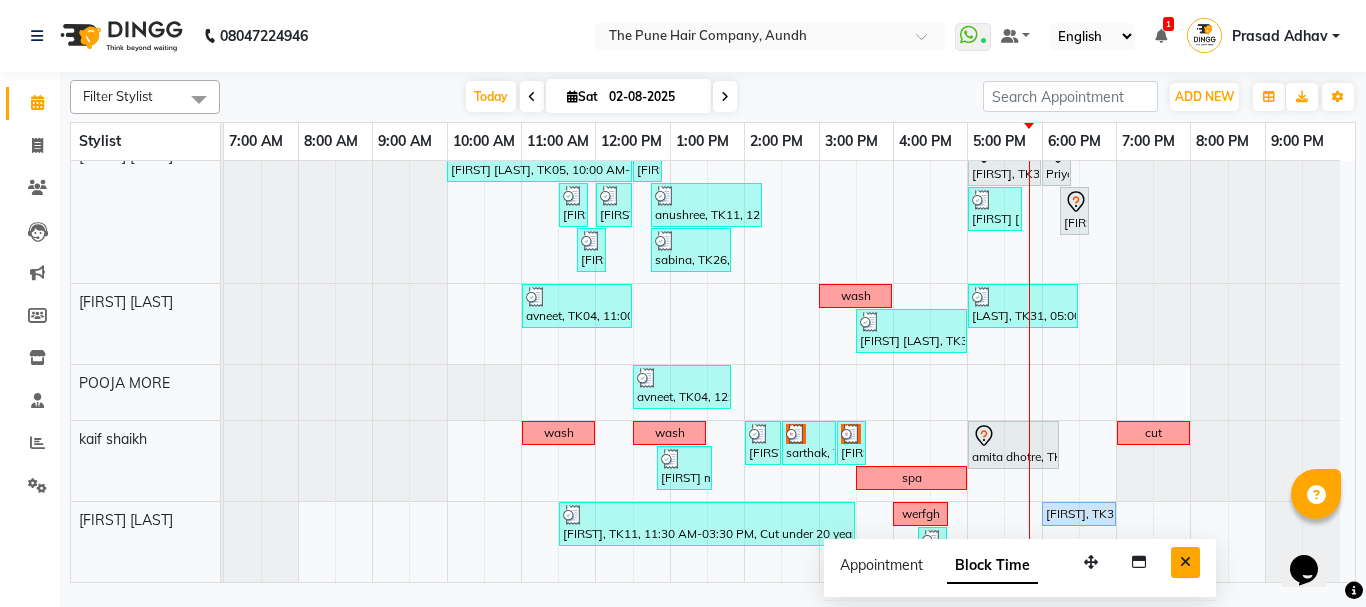 click at bounding box center (1185, 562) 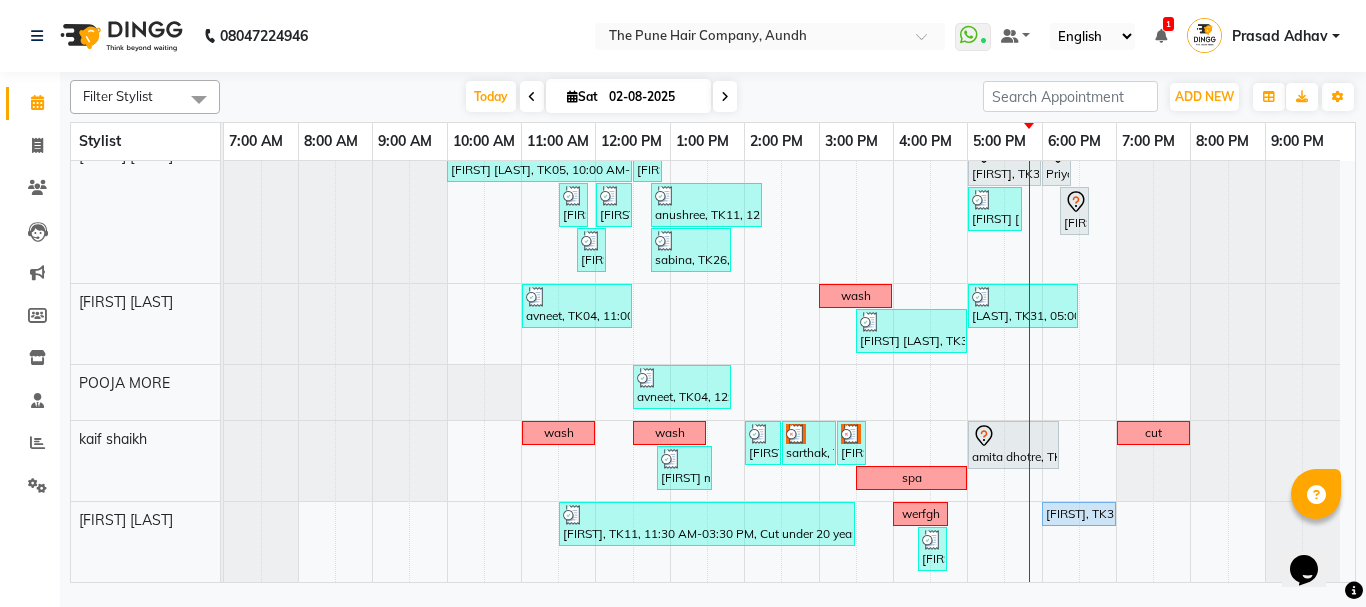 scroll, scrollTop: 681, scrollLeft: 0, axis: vertical 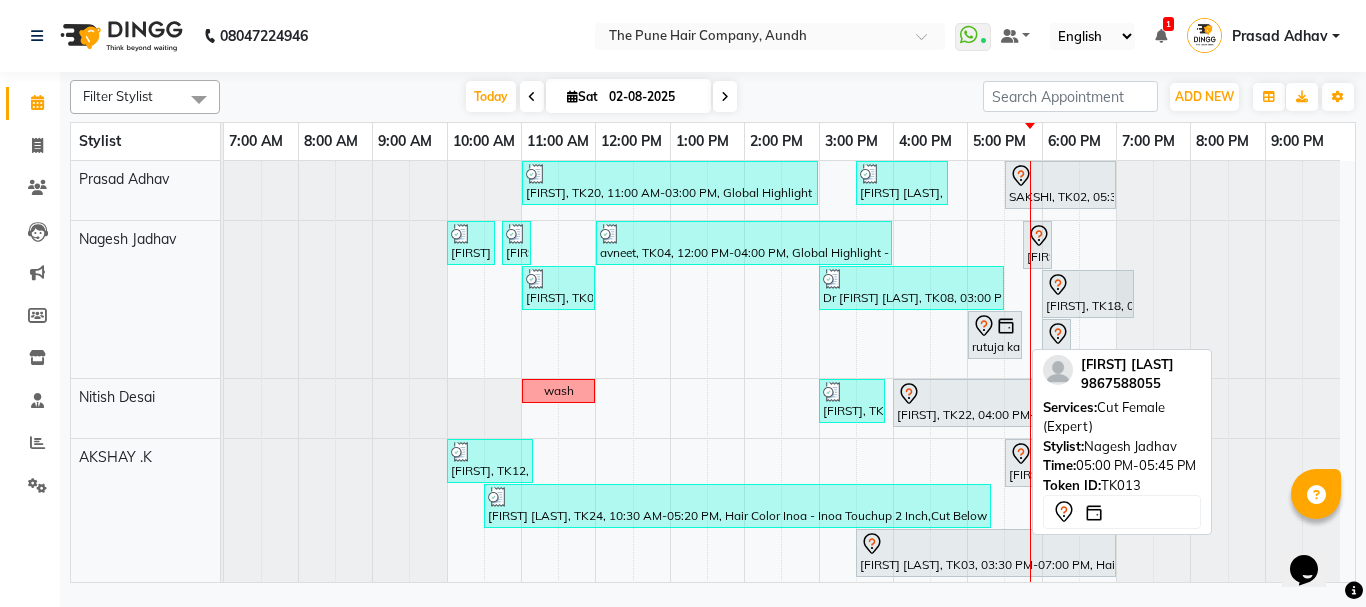 click on "rutuja kandekar, TK13, 05:00 PM-05:45 PM, Cut Female (Expert)" at bounding box center [995, 335] 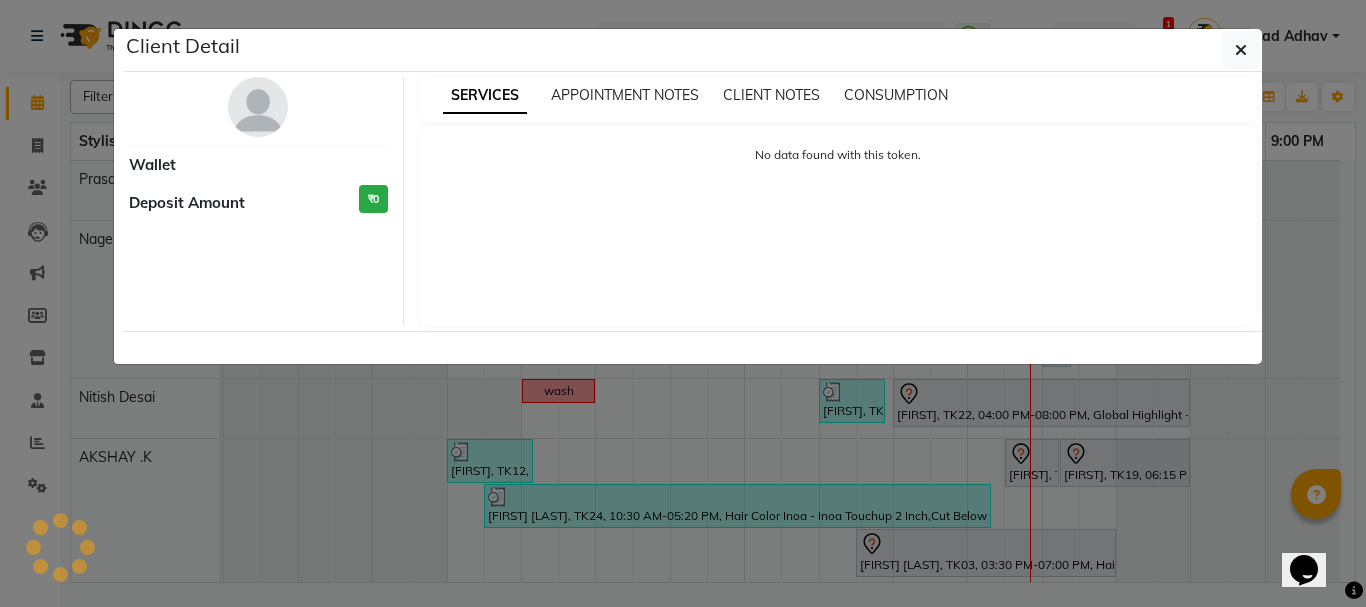 select on "7" 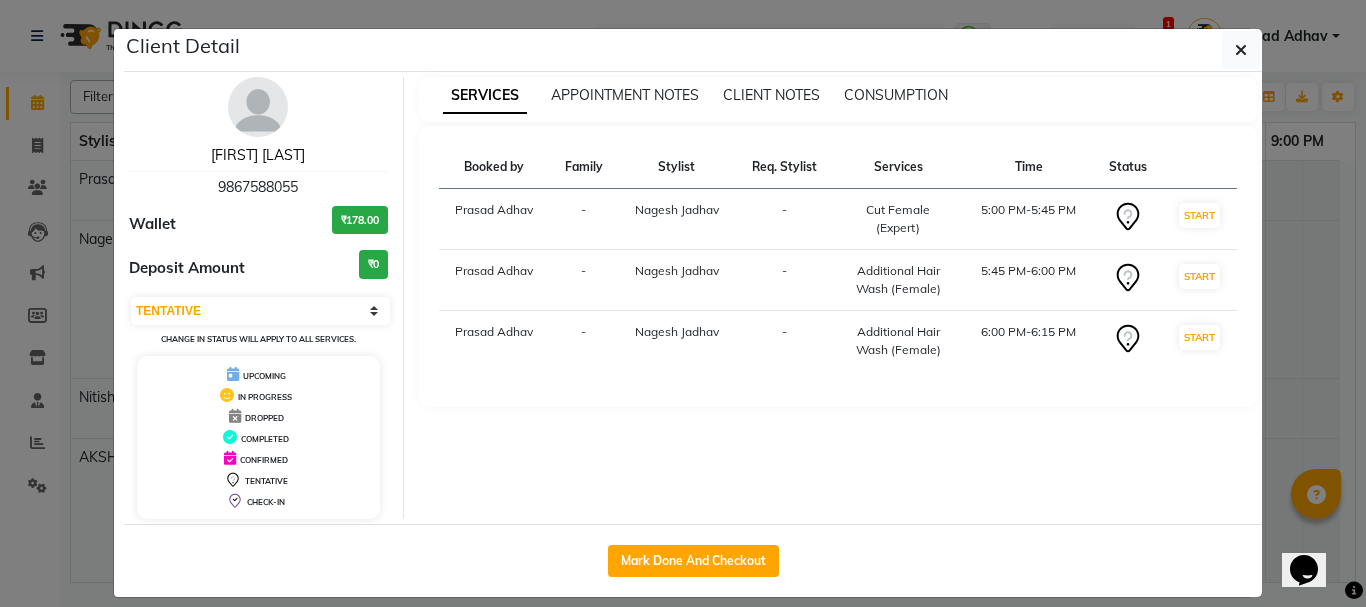 click on "[FIRST] [LAST]" at bounding box center (258, 155) 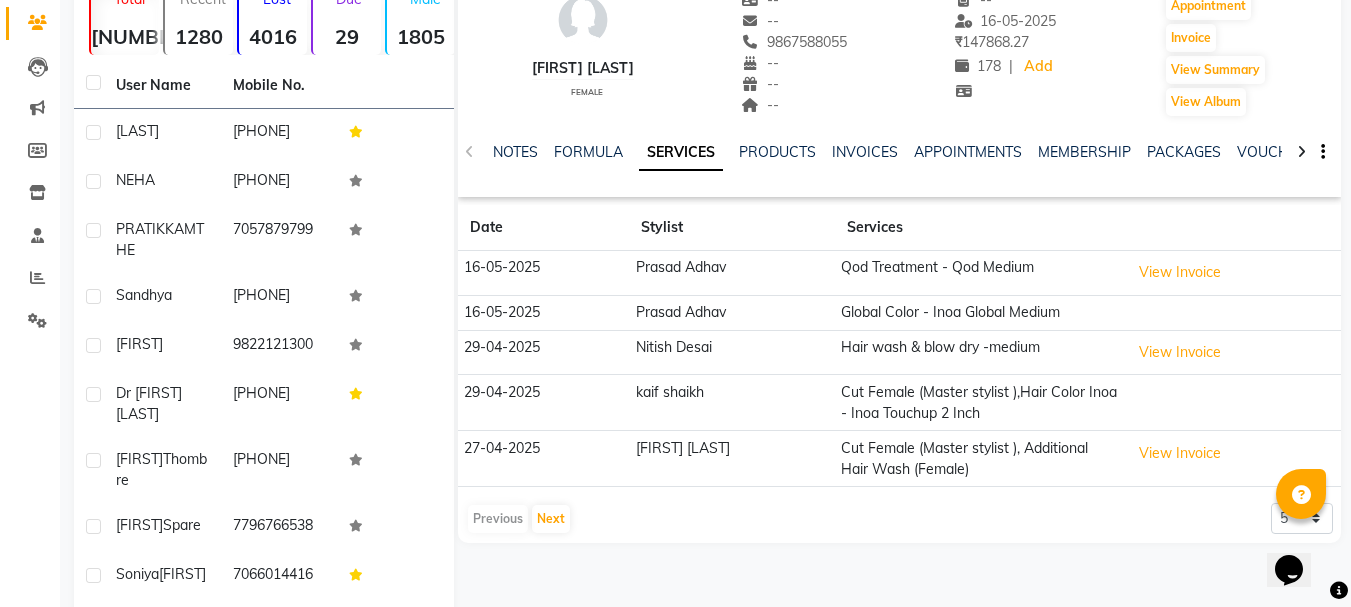 scroll, scrollTop: 200, scrollLeft: 0, axis: vertical 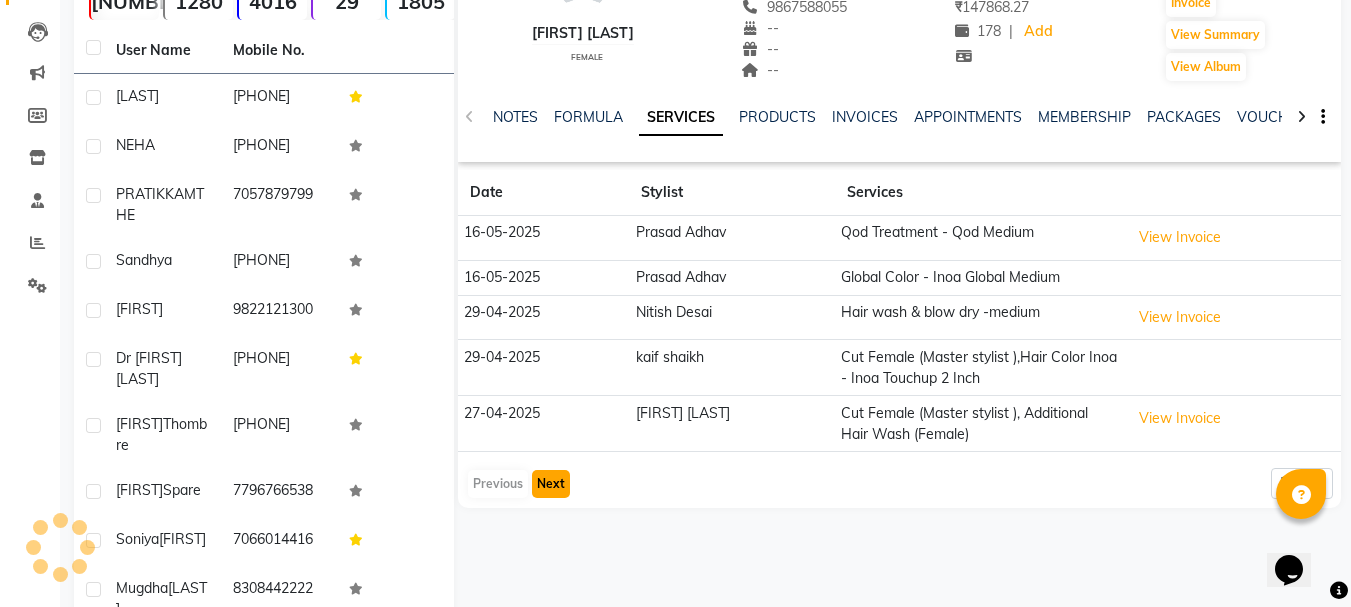 click on "Next" 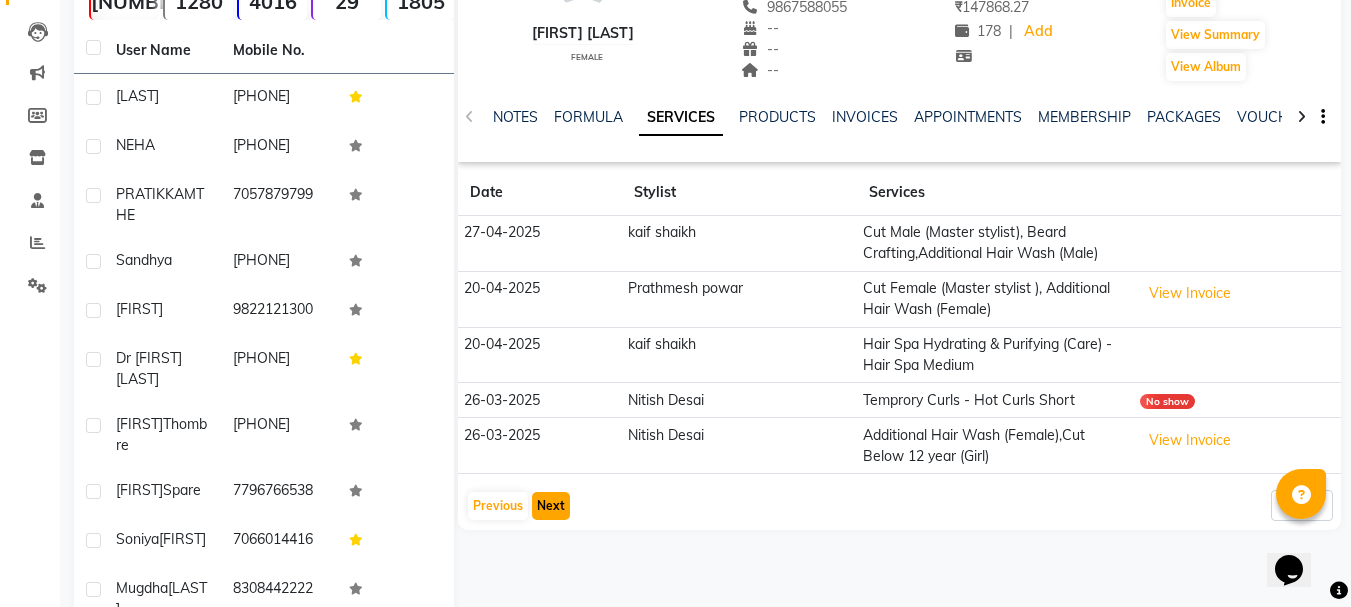click on "Next" 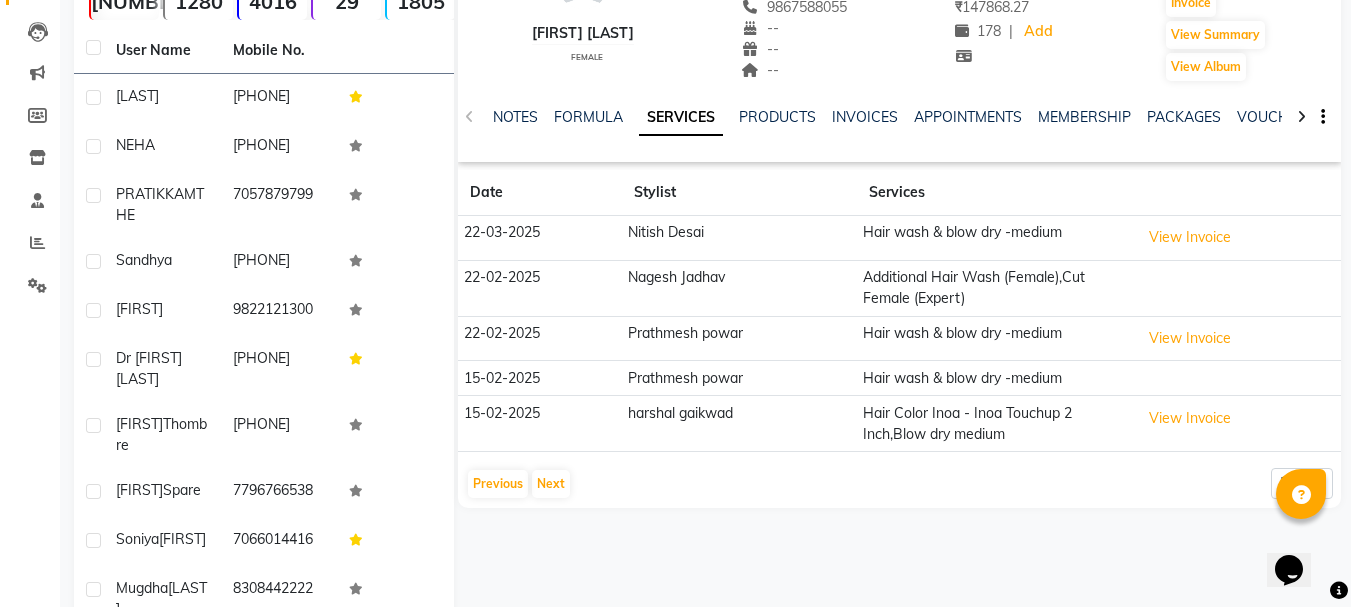 click on "rutuja kandekar   female  --   --   9867588055  --  --  --  -- 16-05-2025 ₹    147868.27 178 |  Add   Appointment   Invoice  View Summary  View Album  NOTES FORMULA SERVICES PRODUCTS INVOICES APPOINTMENTS MEMBERSHIP PACKAGES VOUCHERS GIFTCARDS POINTS FORMS FAMILY CARDS WALLET Date Stylist Services 22-03-2025 Nitish Desai  Hair wash & blow dry -medium  View Invoice  22-02-2025 Nagesh Jadhav  Additional Hair Wash (Female),Cut Female (Expert) 22-02-2025 Prathmesh powar Hair wash & blow dry -medium  View Invoice  15-02-2025 Prathmesh powar Hair wash & blow dry -medium 15-02-2025 harshal gaikwad Hair Color Inoa - Inoa Touchup 2 Inch,Blow dry medium   View Invoice   Previous   Next  5 10 50 100 500" 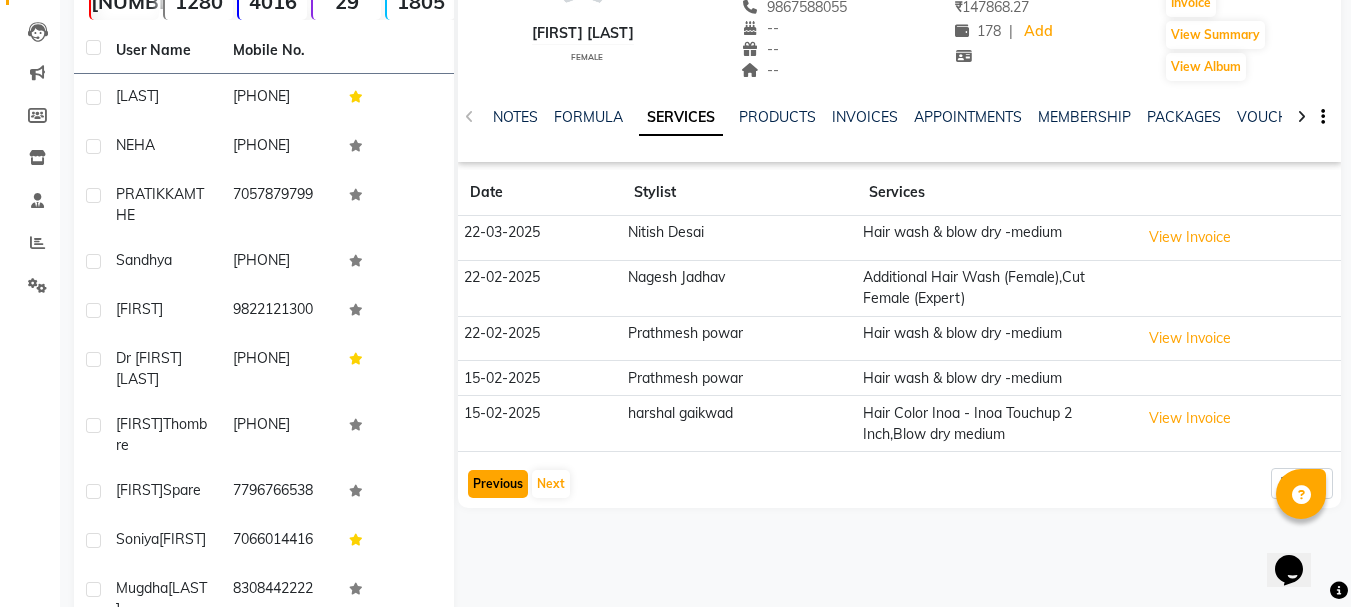click on "Previous" 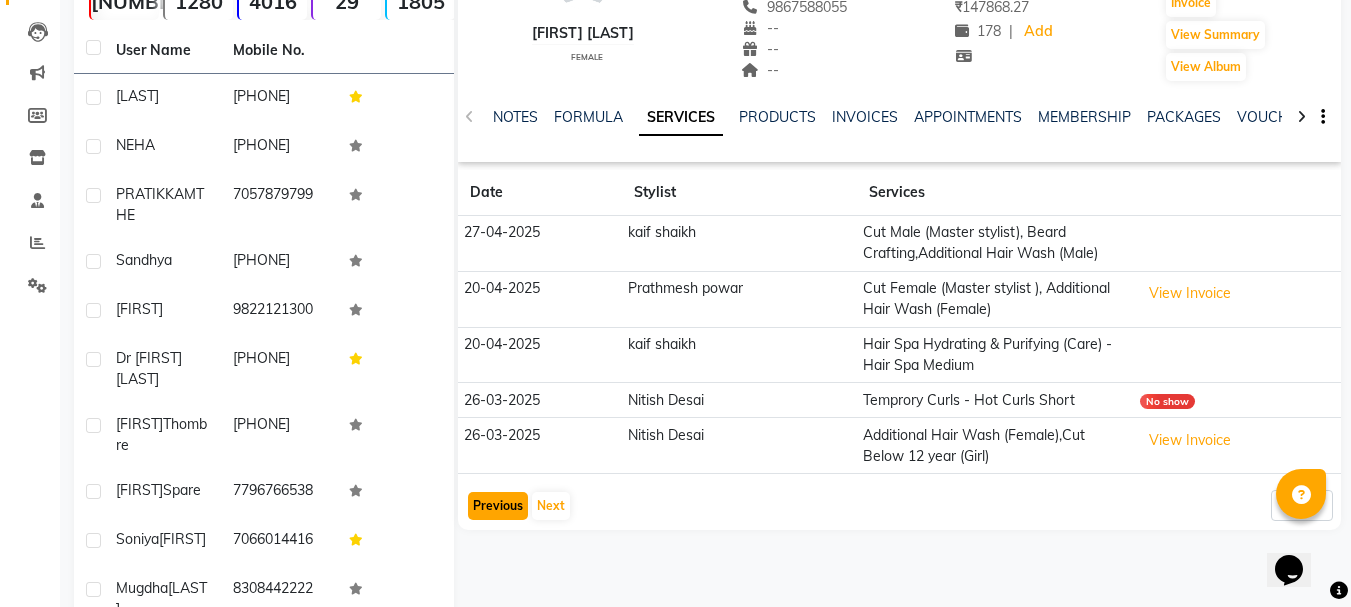 click on "Previous" 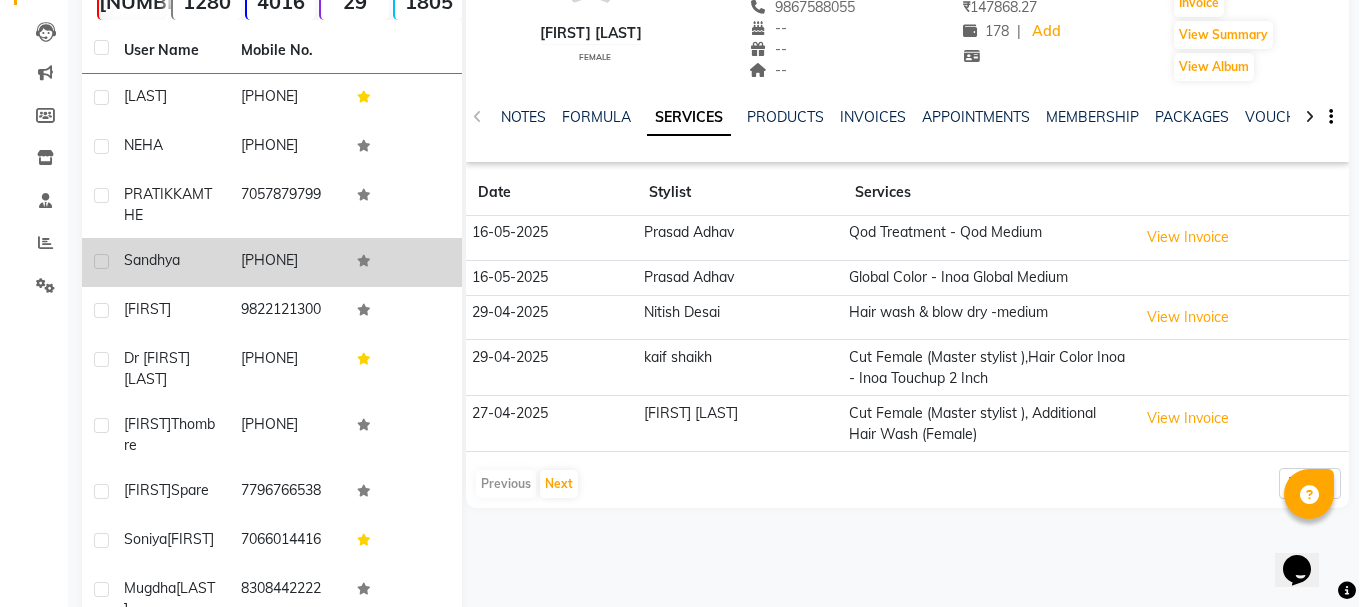 scroll, scrollTop: 0, scrollLeft: 0, axis: both 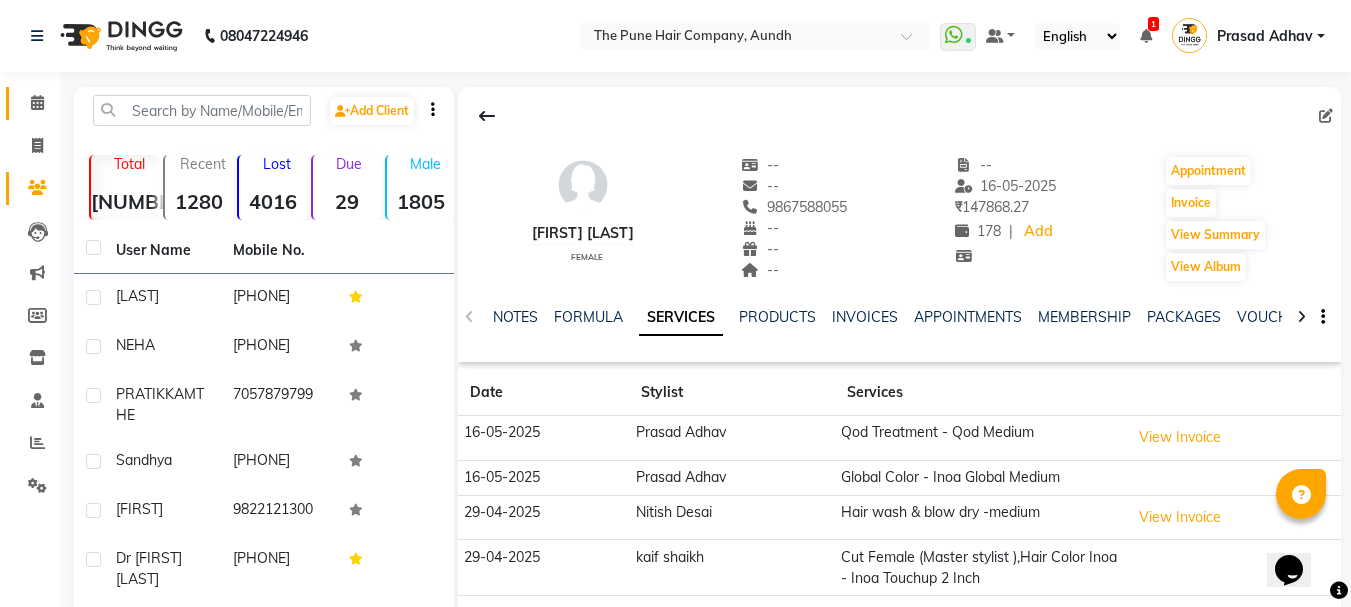 click 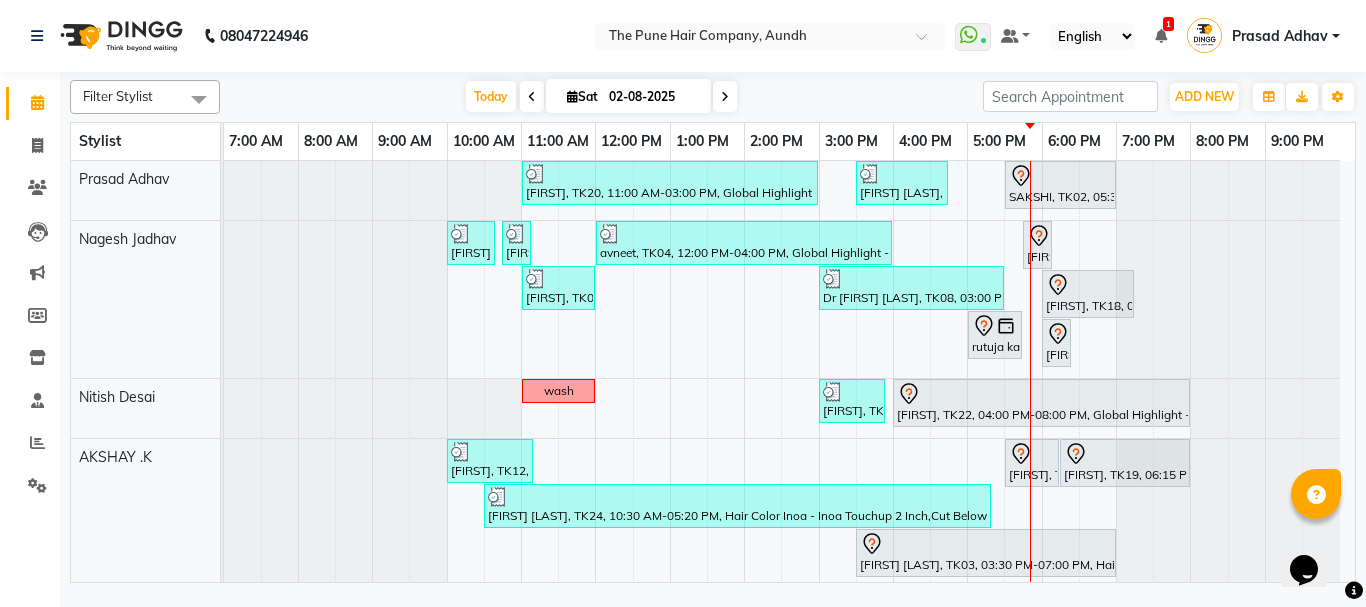 scroll, scrollTop: 200, scrollLeft: 0, axis: vertical 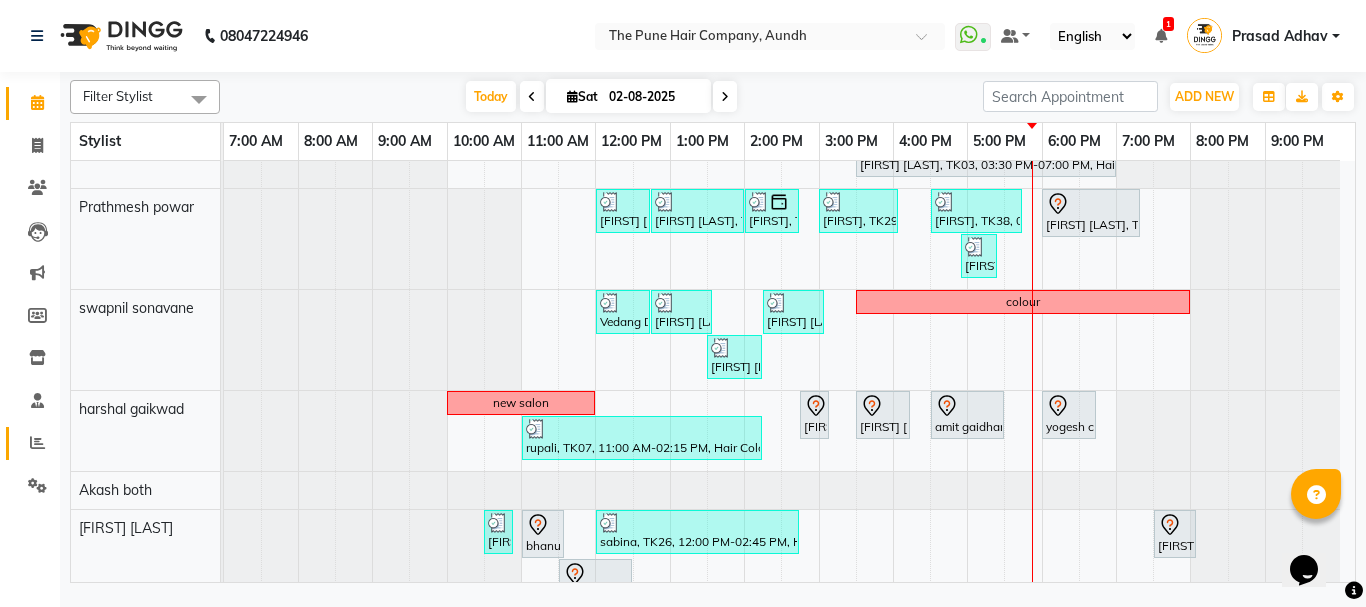 click 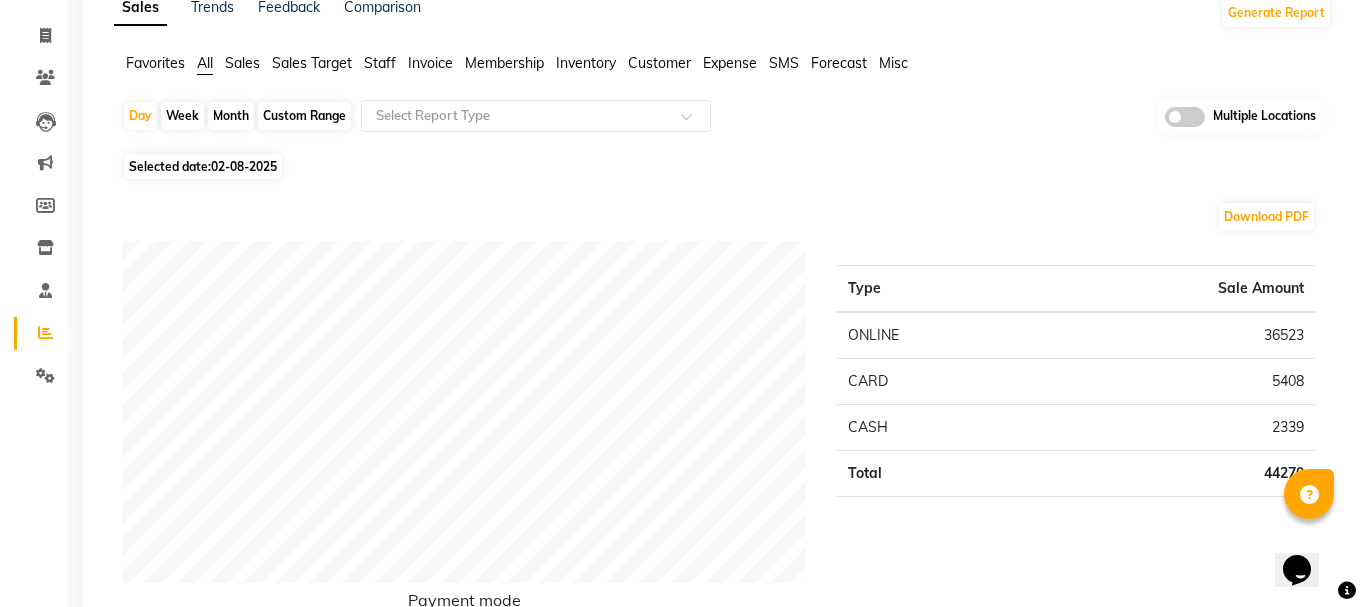 scroll, scrollTop: 0, scrollLeft: 0, axis: both 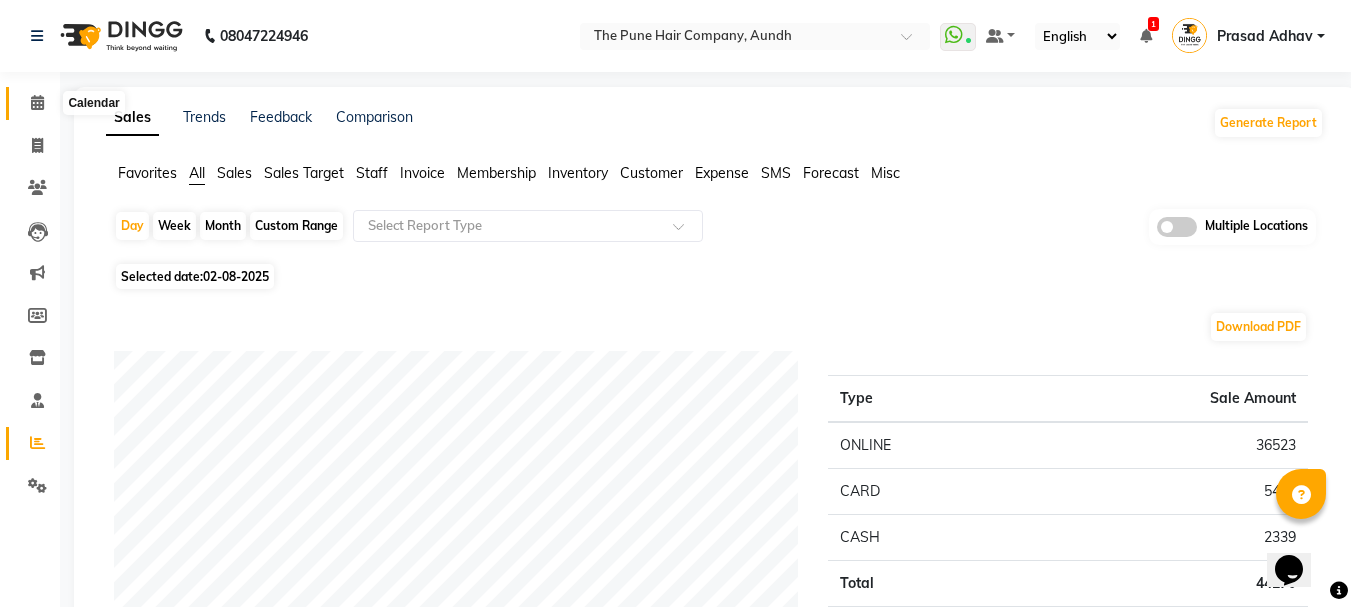 click 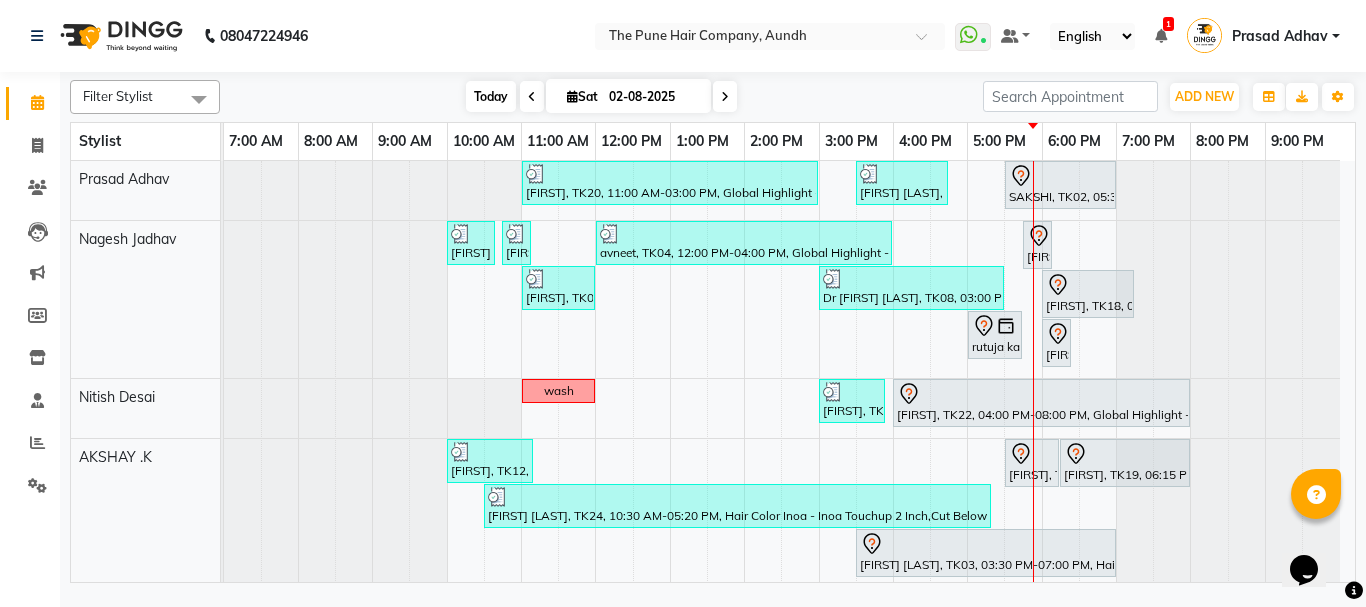 click on "Today" at bounding box center (491, 96) 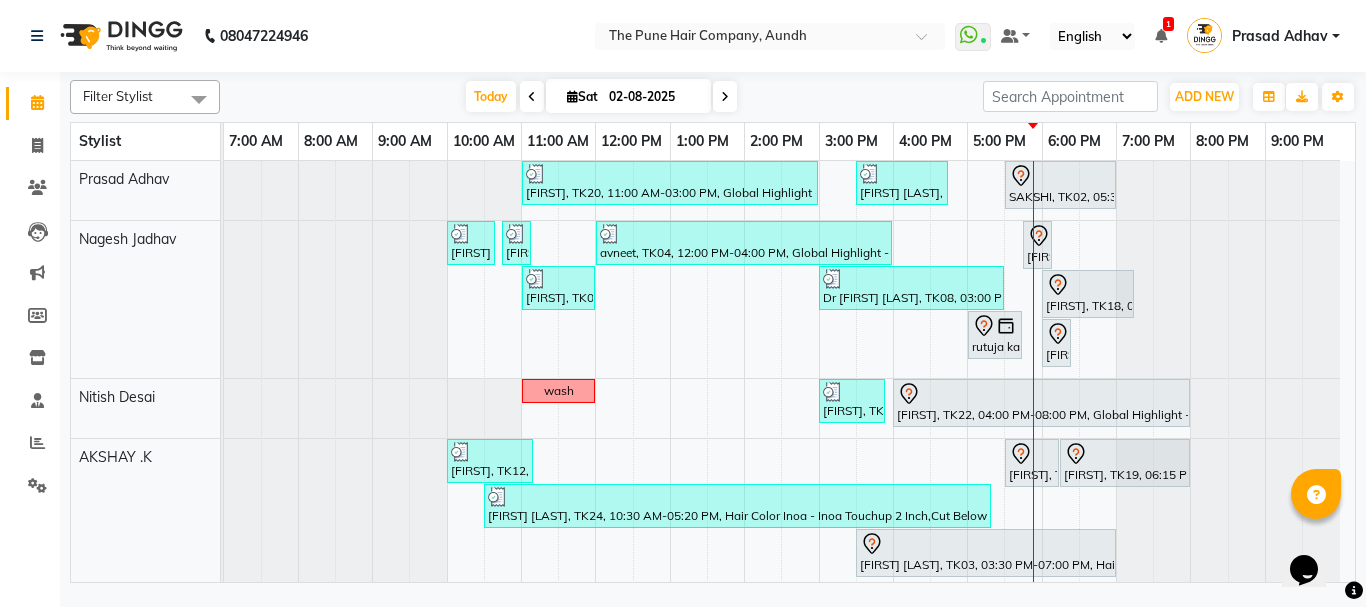 click at bounding box center [725, 97] 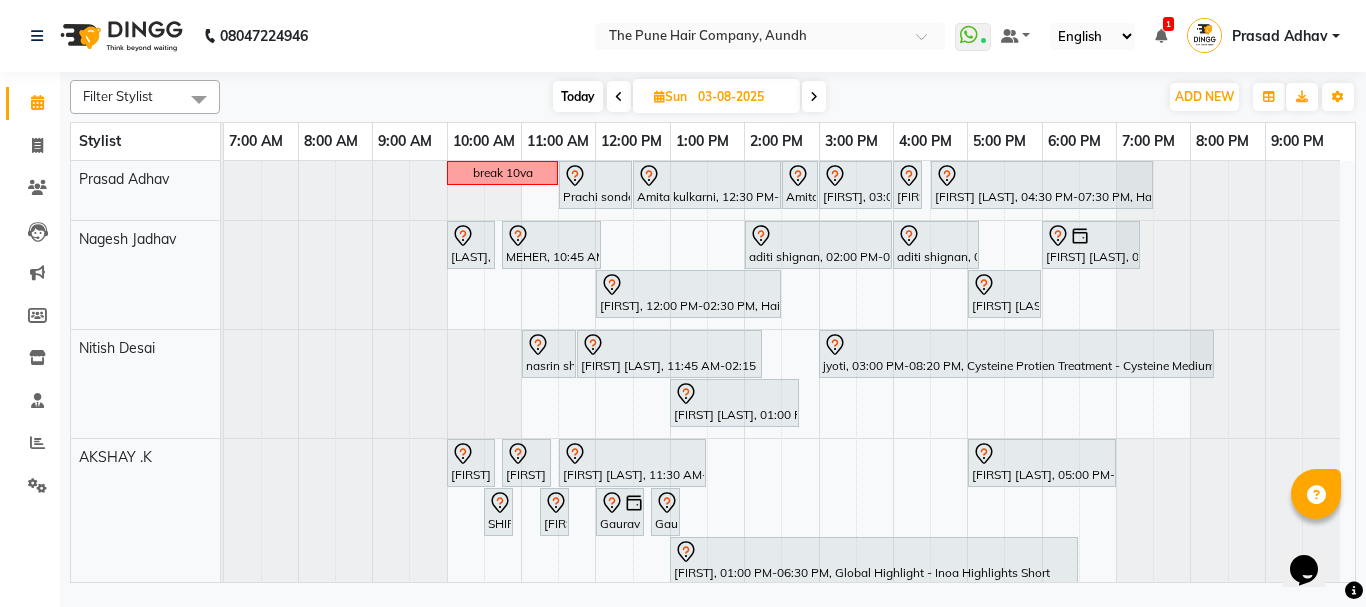 scroll, scrollTop: 100, scrollLeft: 0, axis: vertical 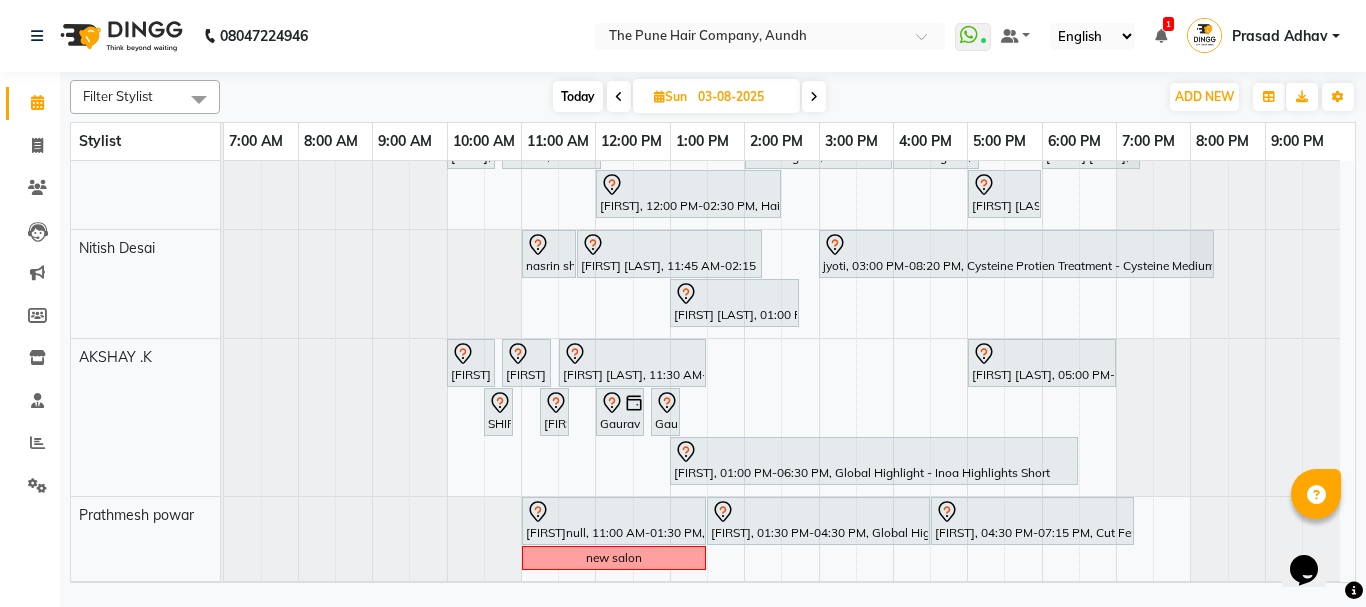 click on "Today" at bounding box center (578, 96) 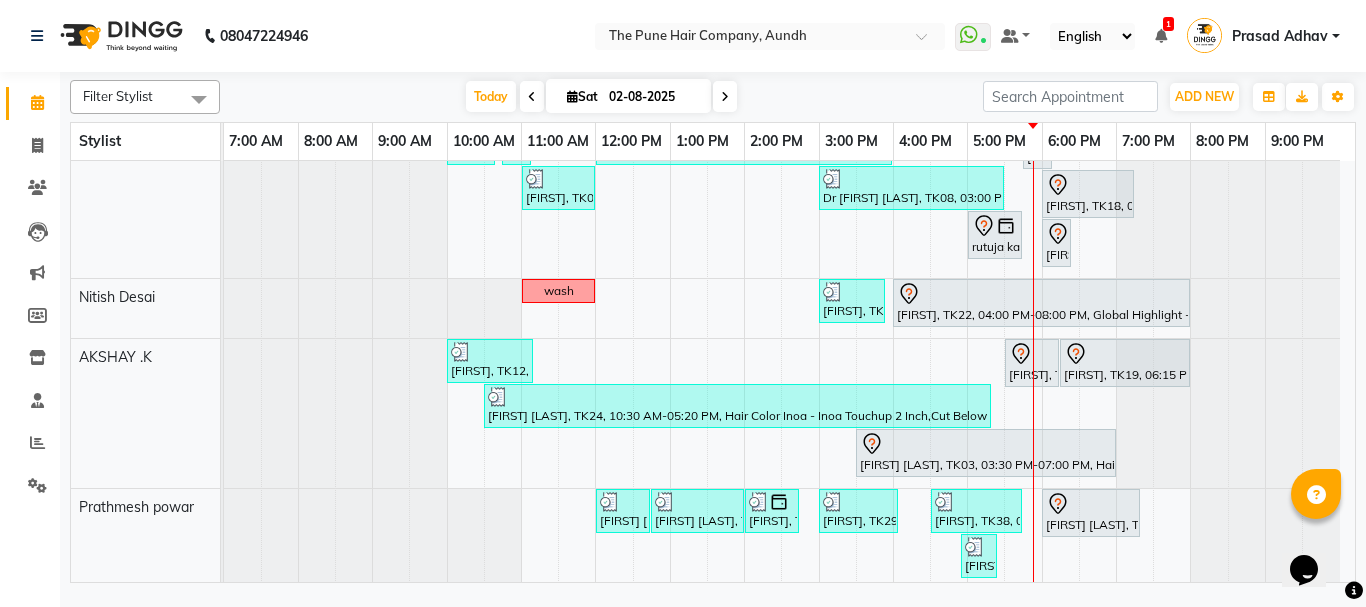 scroll, scrollTop: 0, scrollLeft: 0, axis: both 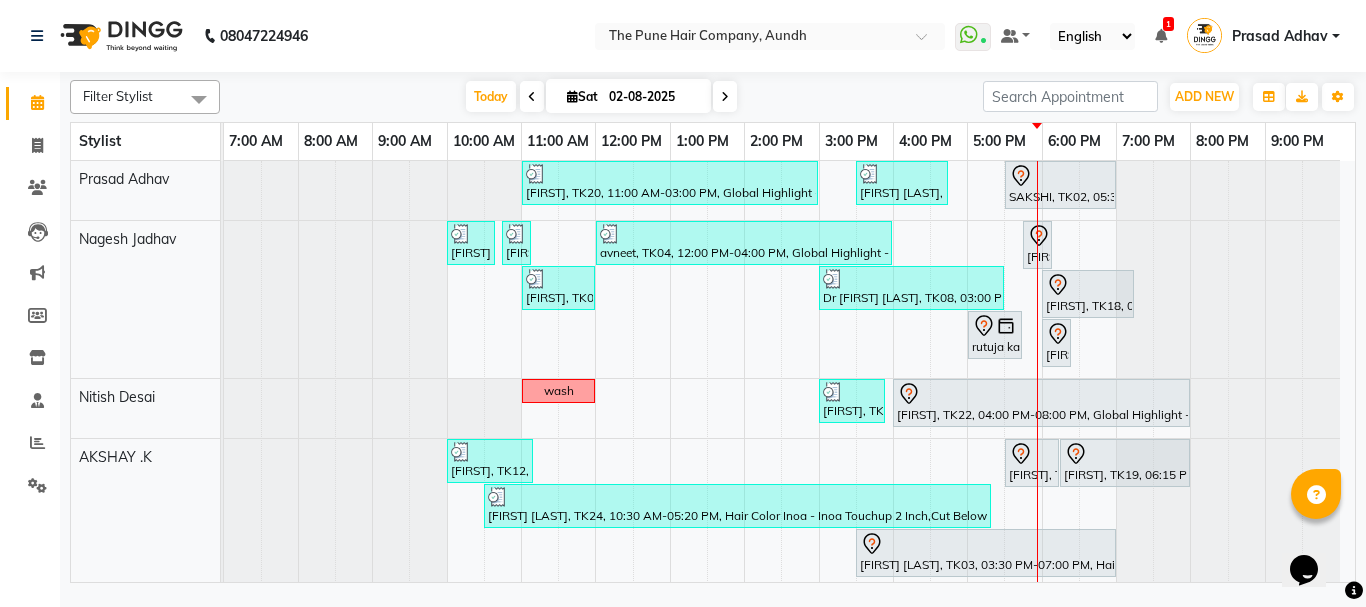 click on "[TIME] [TIME], [DATE] [DATE] [TIME] [TIME] [FIRST] [LAST]" 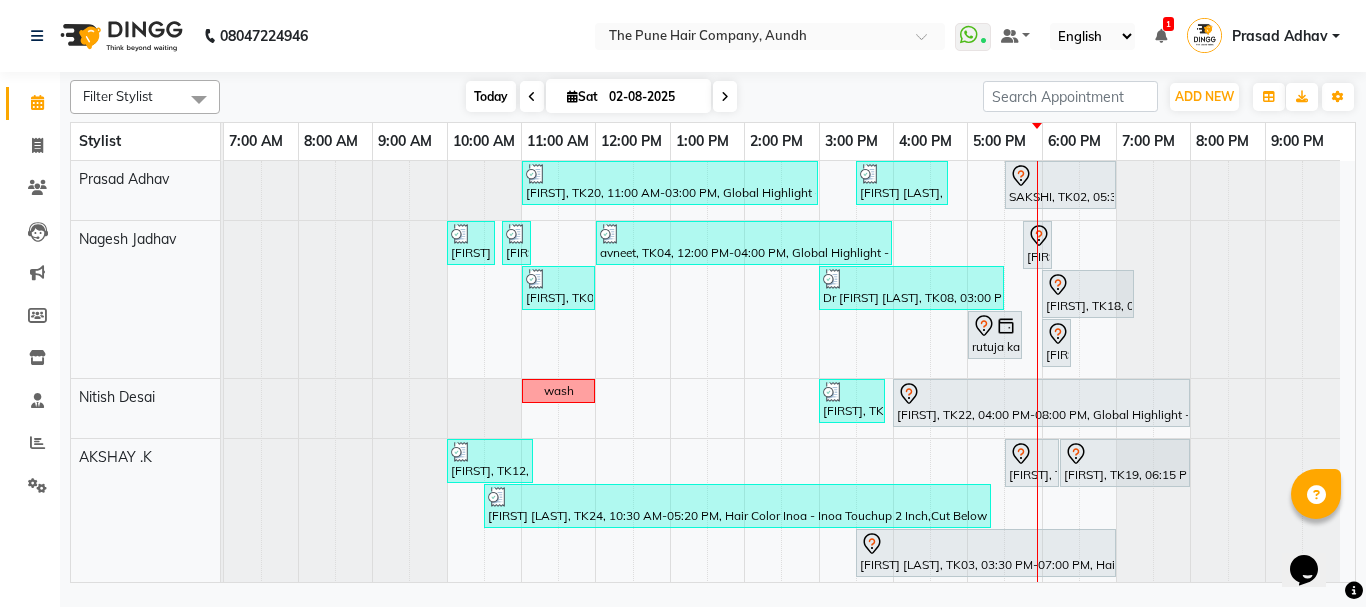 click on "Today" at bounding box center (491, 96) 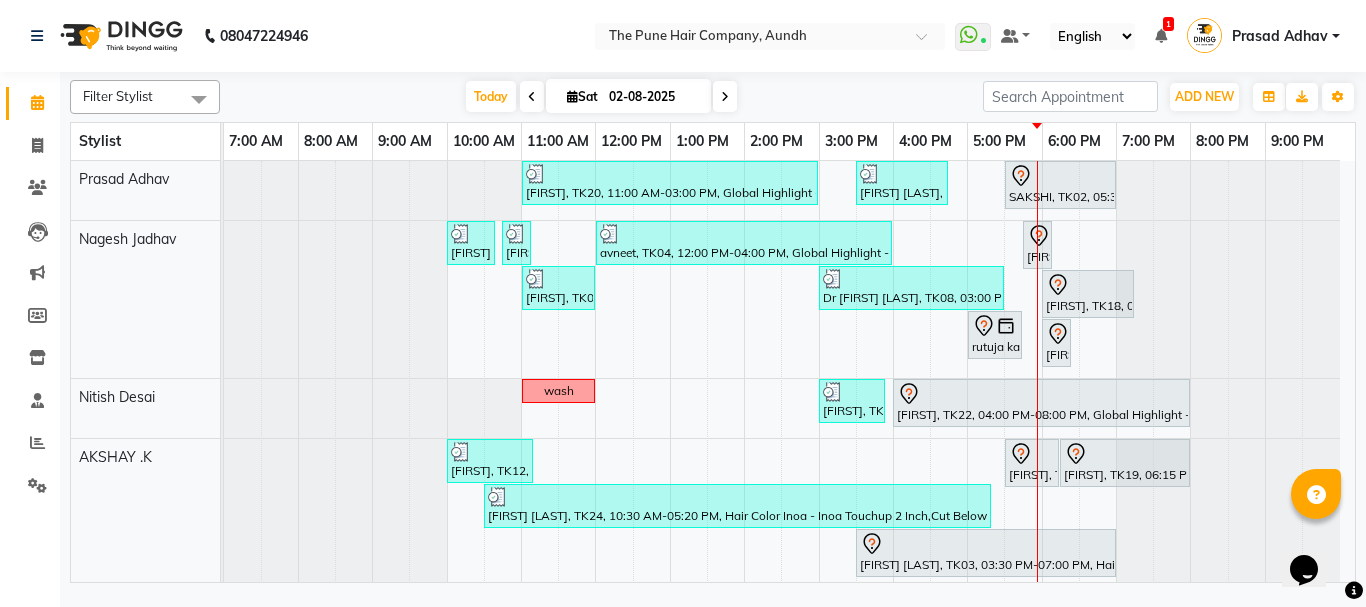 scroll, scrollTop: 198, scrollLeft: 0, axis: vertical 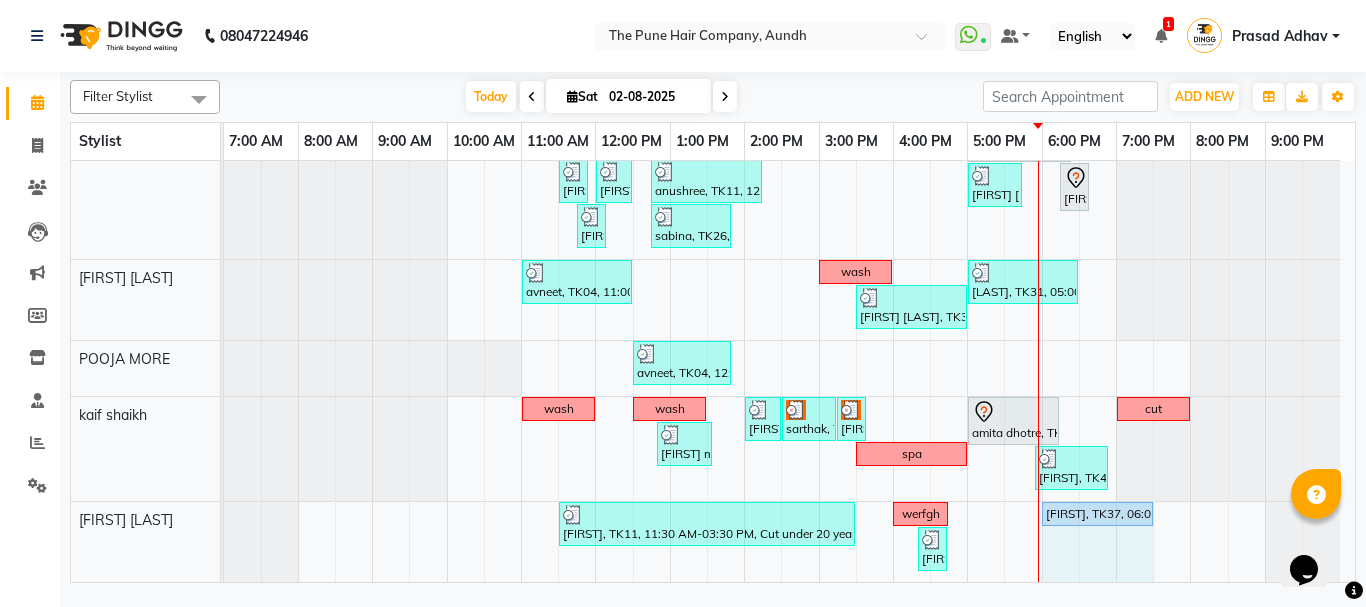 drag, startPoint x: 1115, startPoint y: 504, endPoint x: 1145, endPoint y: 512, distance: 31.04835 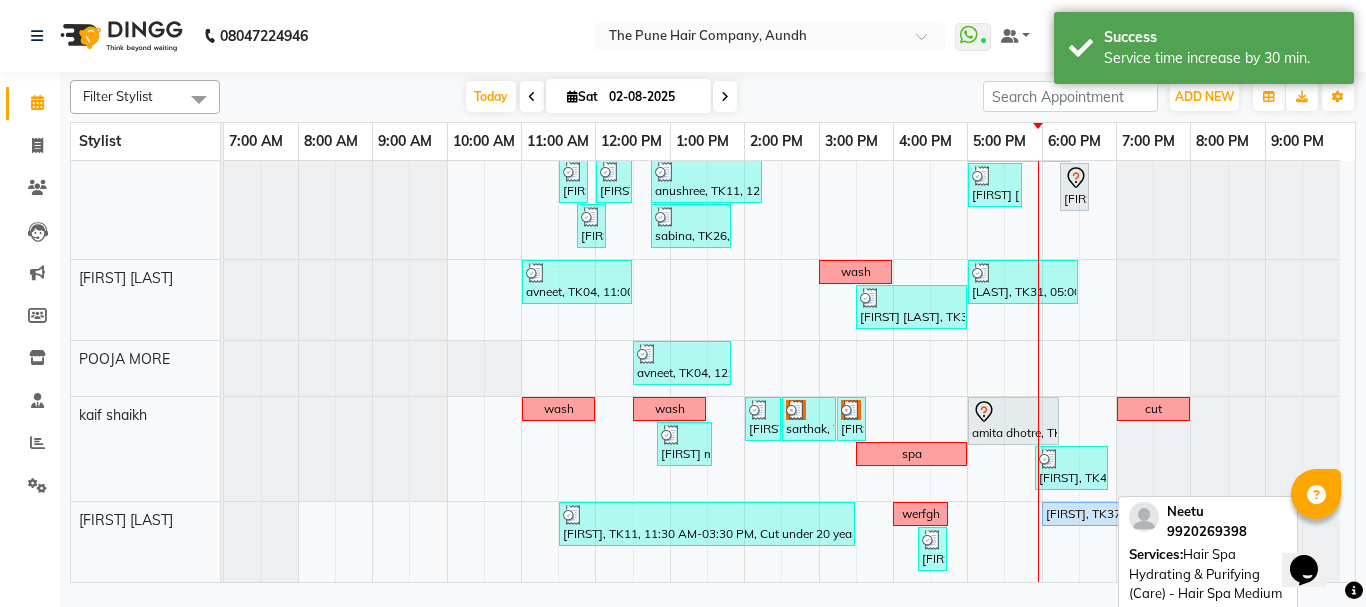 scroll, scrollTop: 905, scrollLeft: 0, axis: vertical 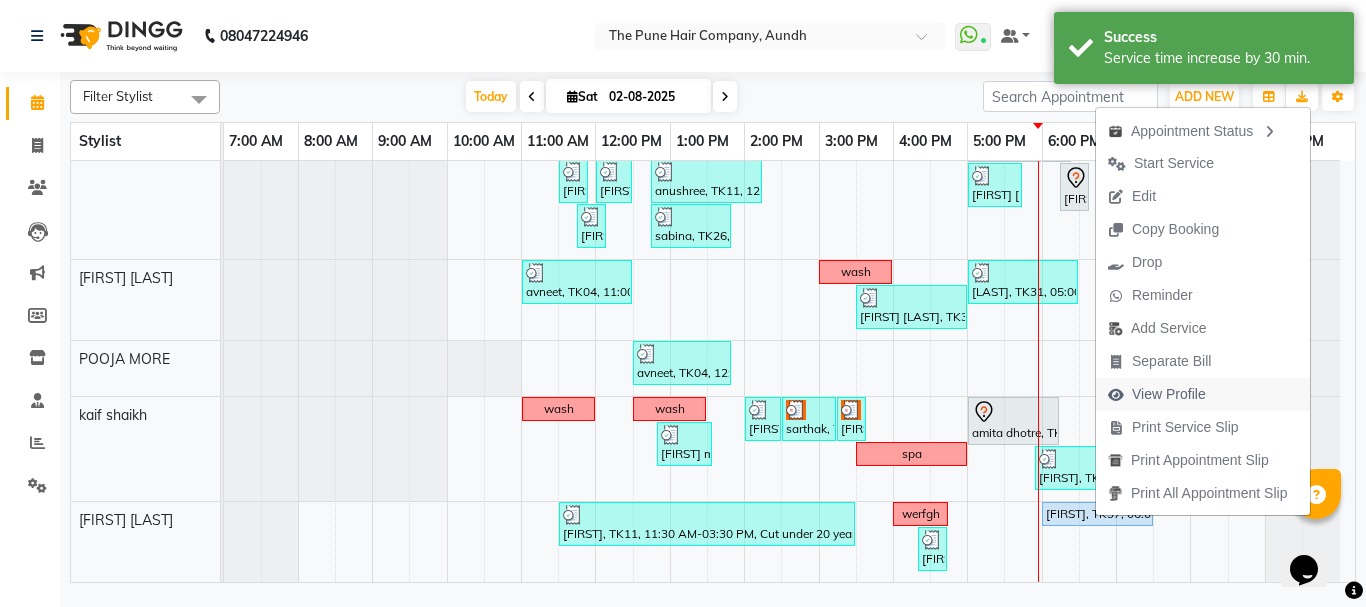 click on "View Profile" at bounding box center [1169, 394] 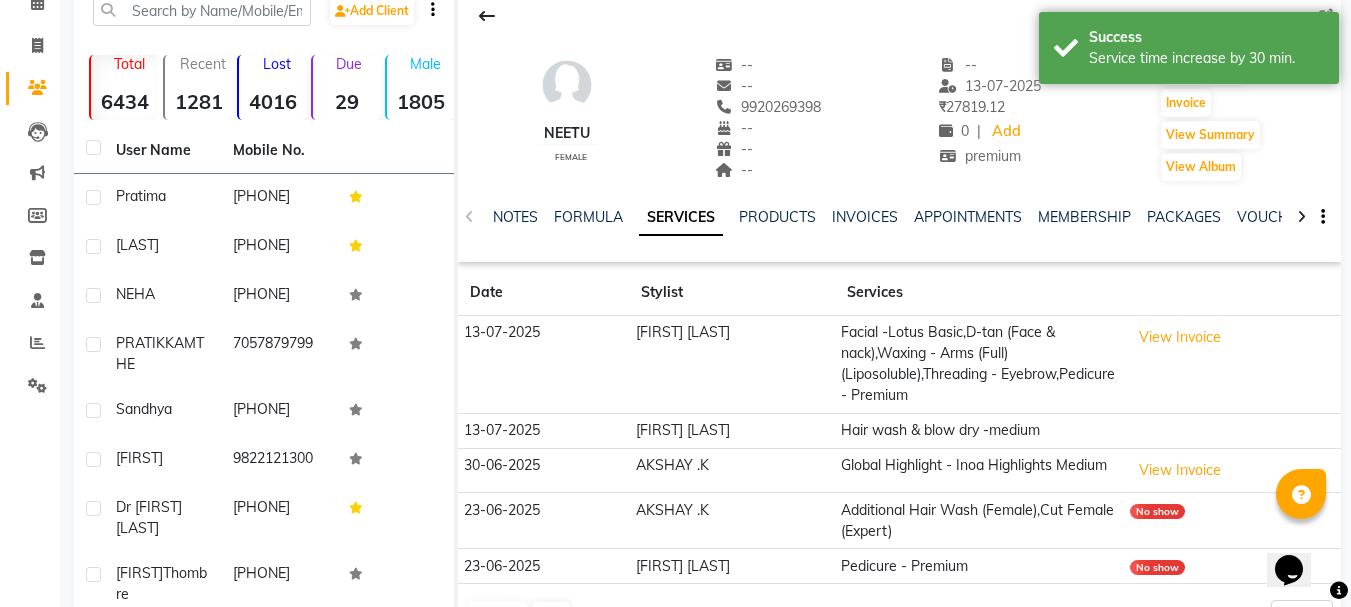 scroll, scrollTop: 200, scrollLeft: 0, axis: vertical 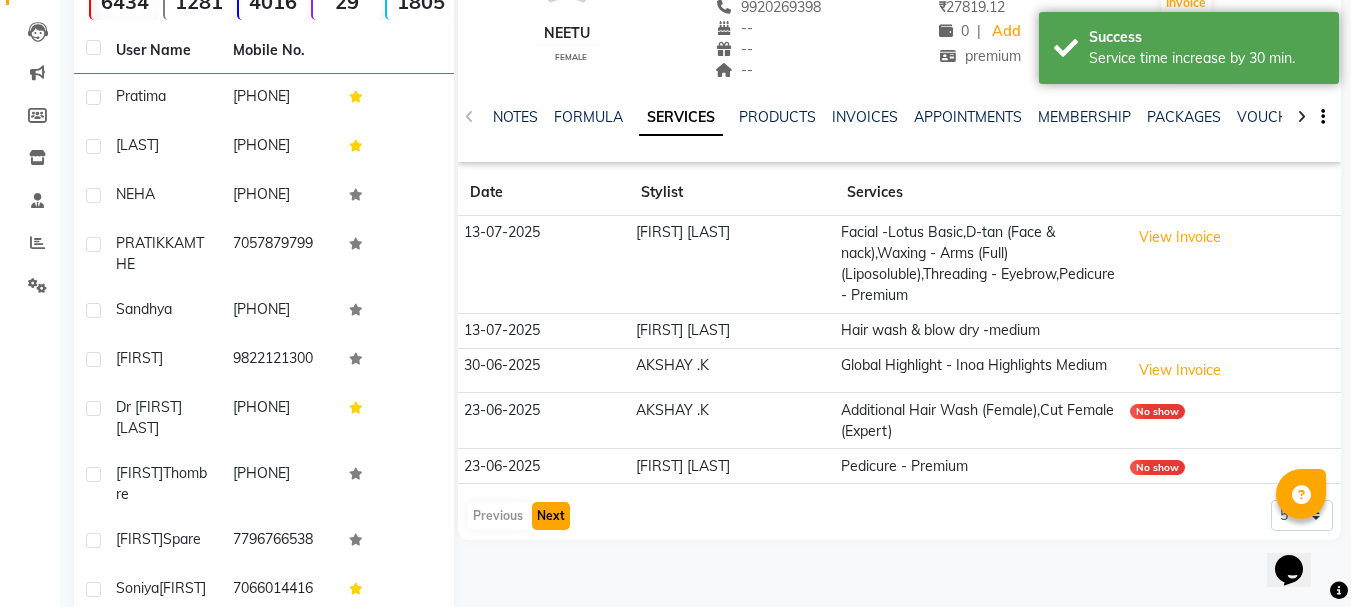 click on "Next" 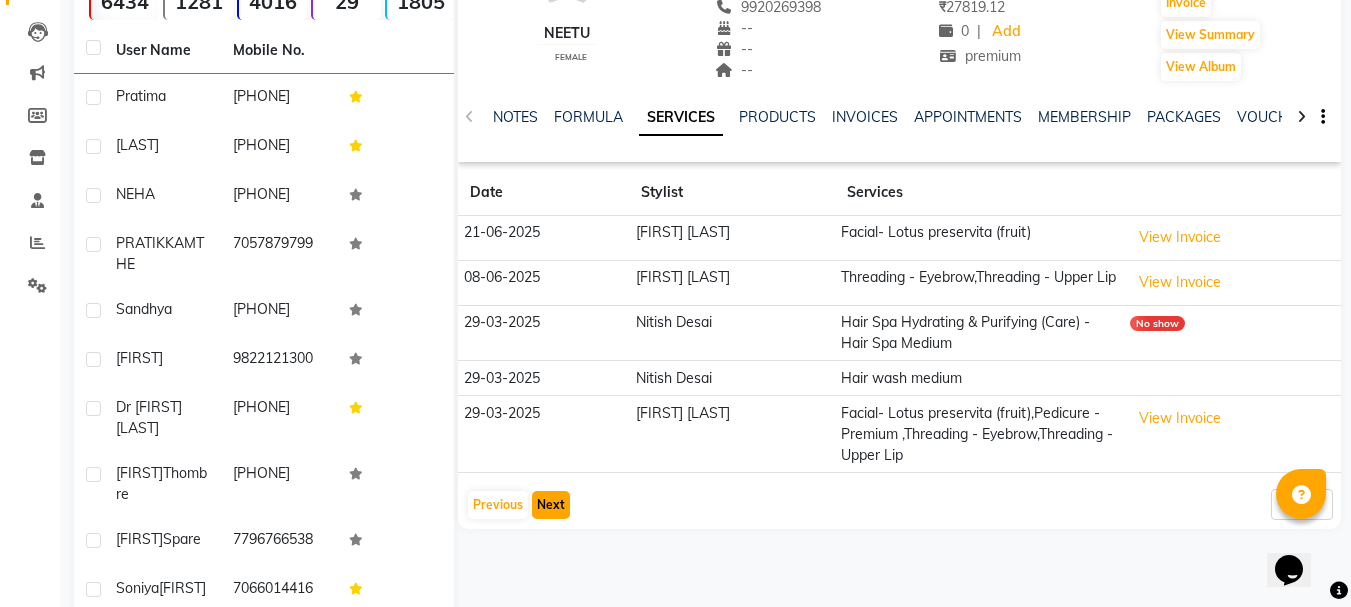 click on "Next" 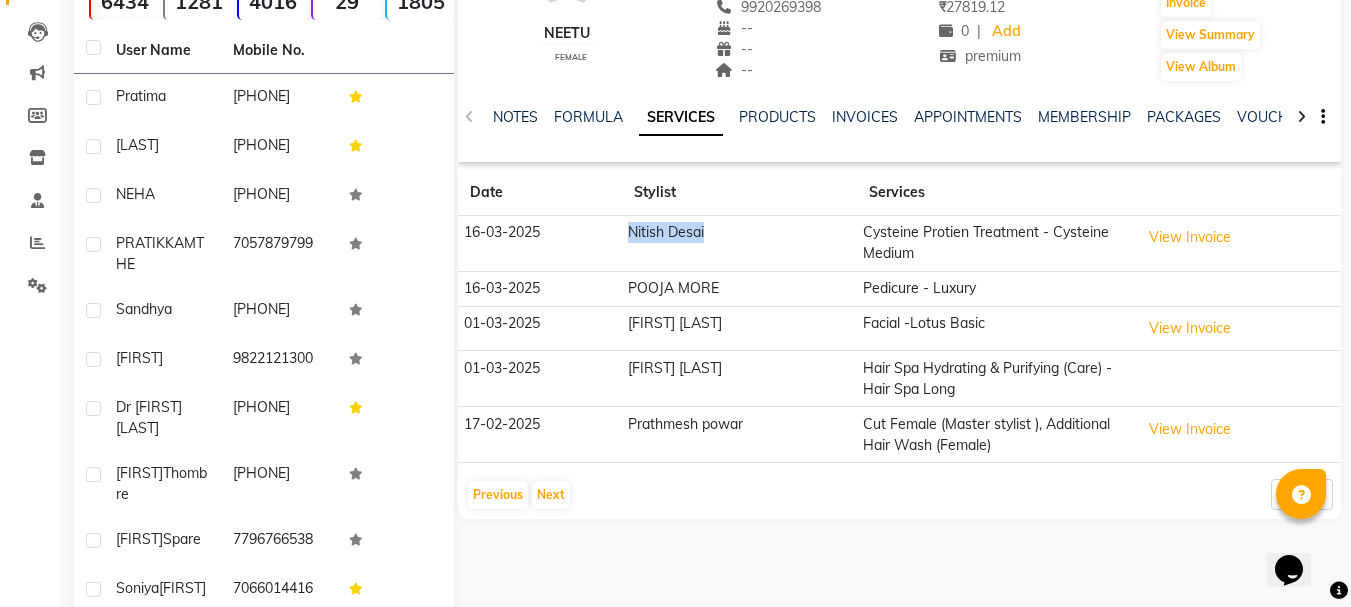 drag, startPoint x: 720, startPoint y: 236, endPoint x: 620, endPoint y: 235, distance: 100.005 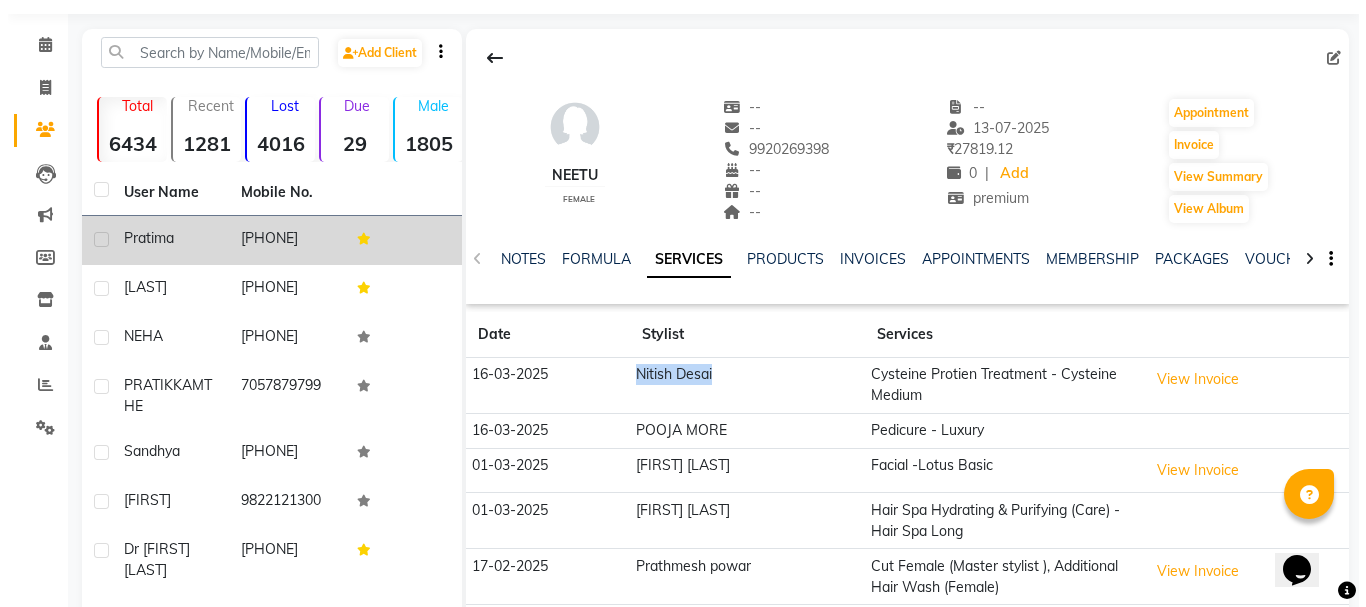 scroll, scrollTop: 0, scrollLeft: 0, axis: both 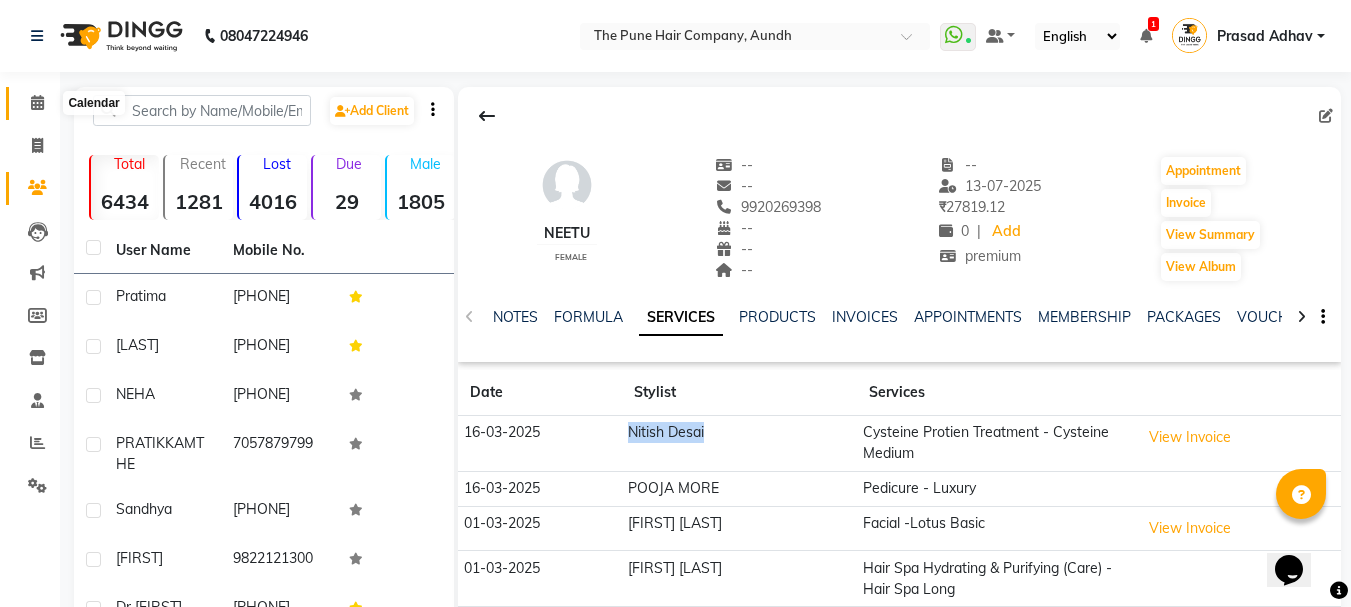 click 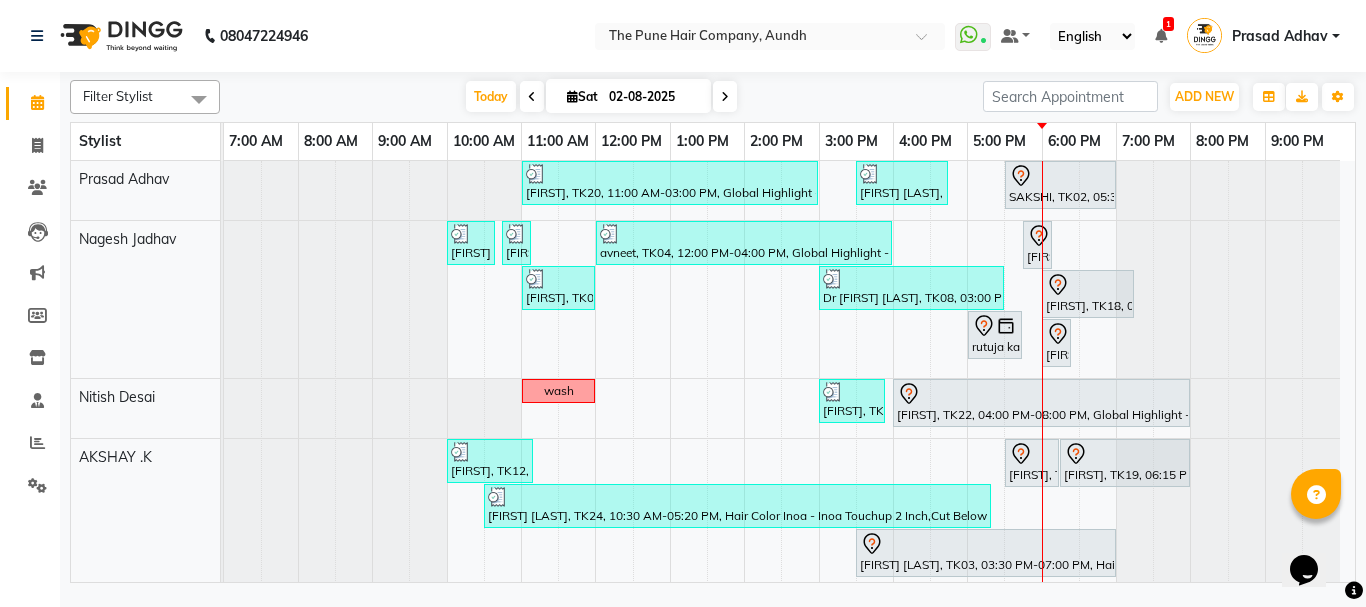 scroll, scrollTop: 465, scrollLeft: 0, axis: vertical 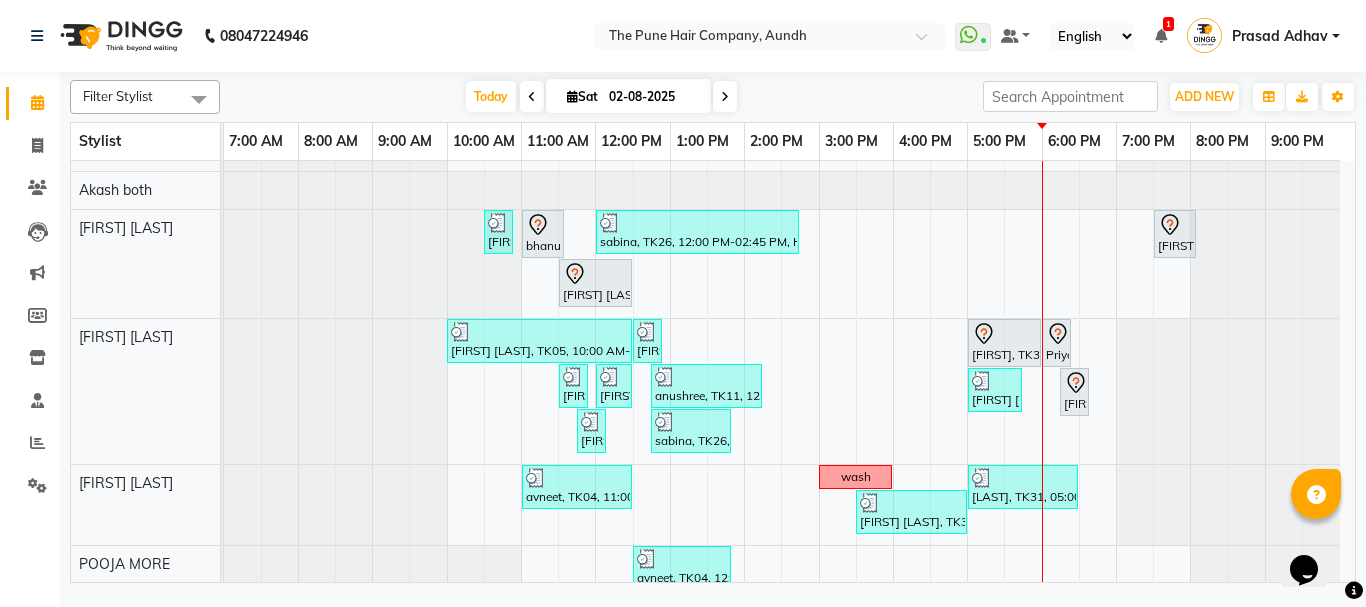 drag, startPoint x: 474, startPoint y: 99, endPoint x: 460, endPoint y: 92, distance: 15.652476 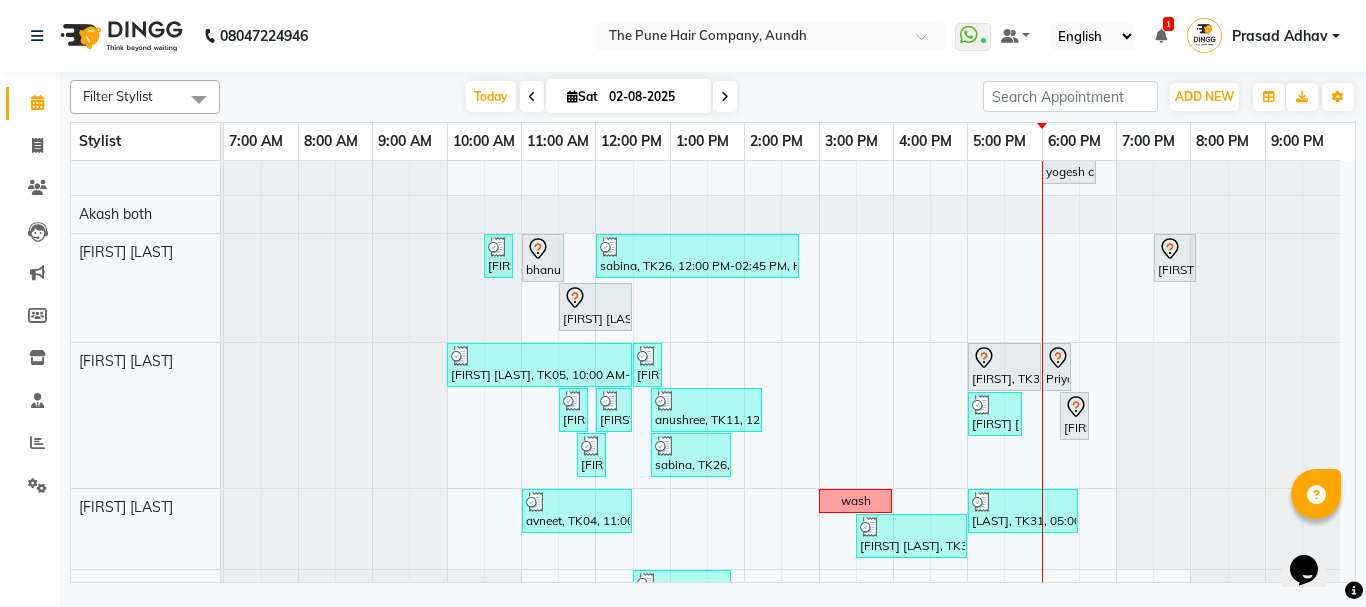 scroll, scrollTop: 600, scrollLeft: 0, axis: vertical 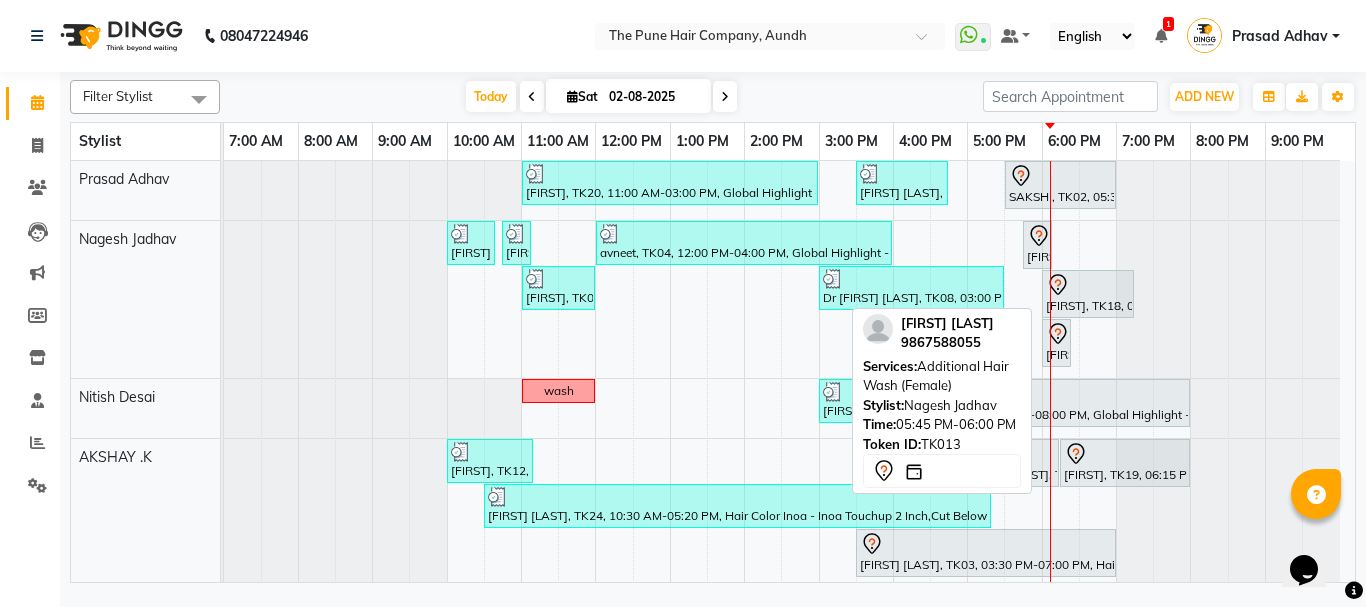click on "[FIRST] [LAST], [CODE], [TIME]-[TIME], [SERVICE] ([GENDER])" at bounding box center [1037, 245] 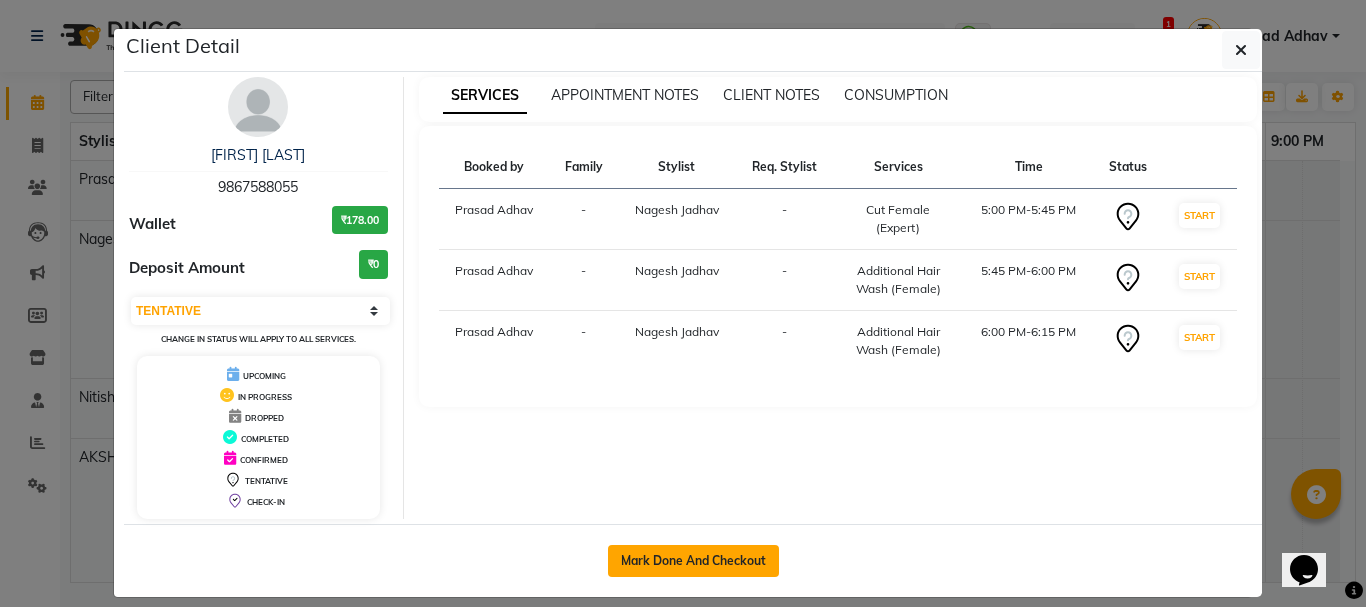 click on "Mark Done And Checkout" 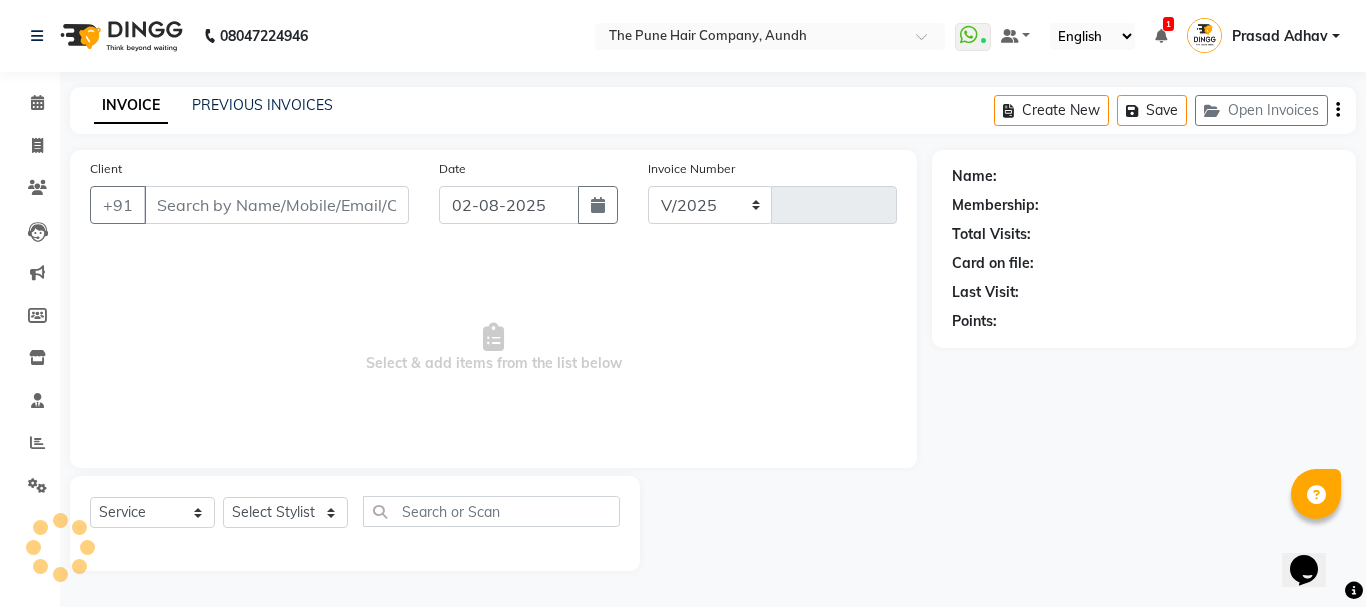 select on "106" 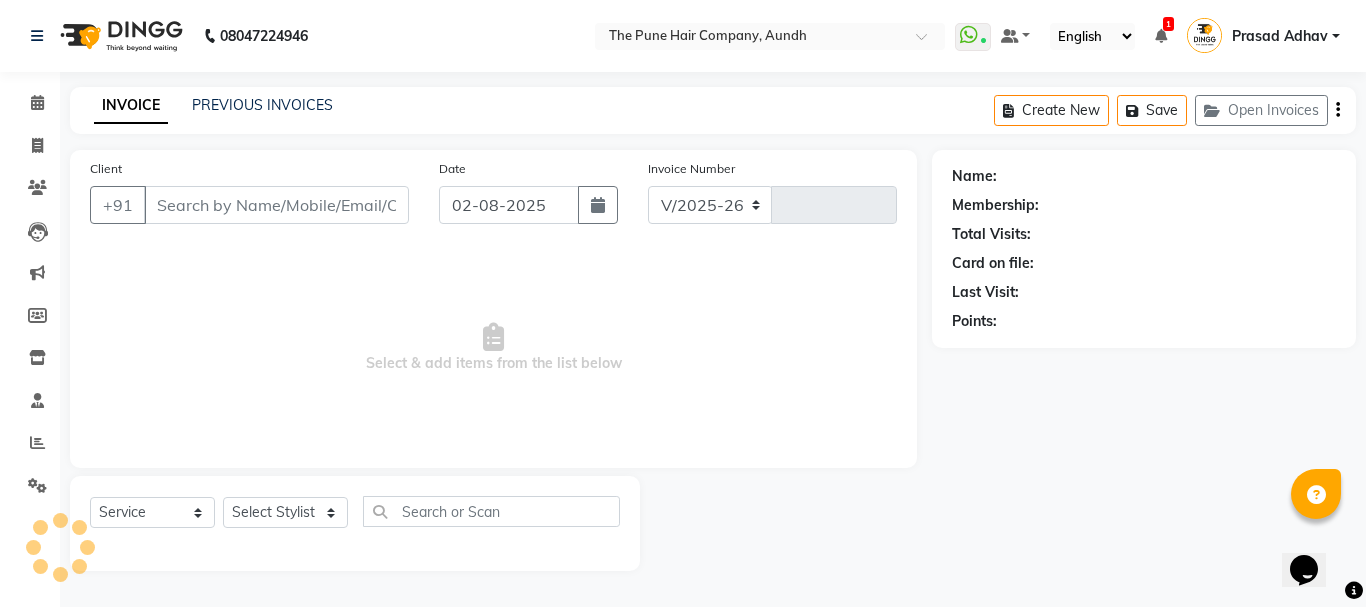 type on "3723" 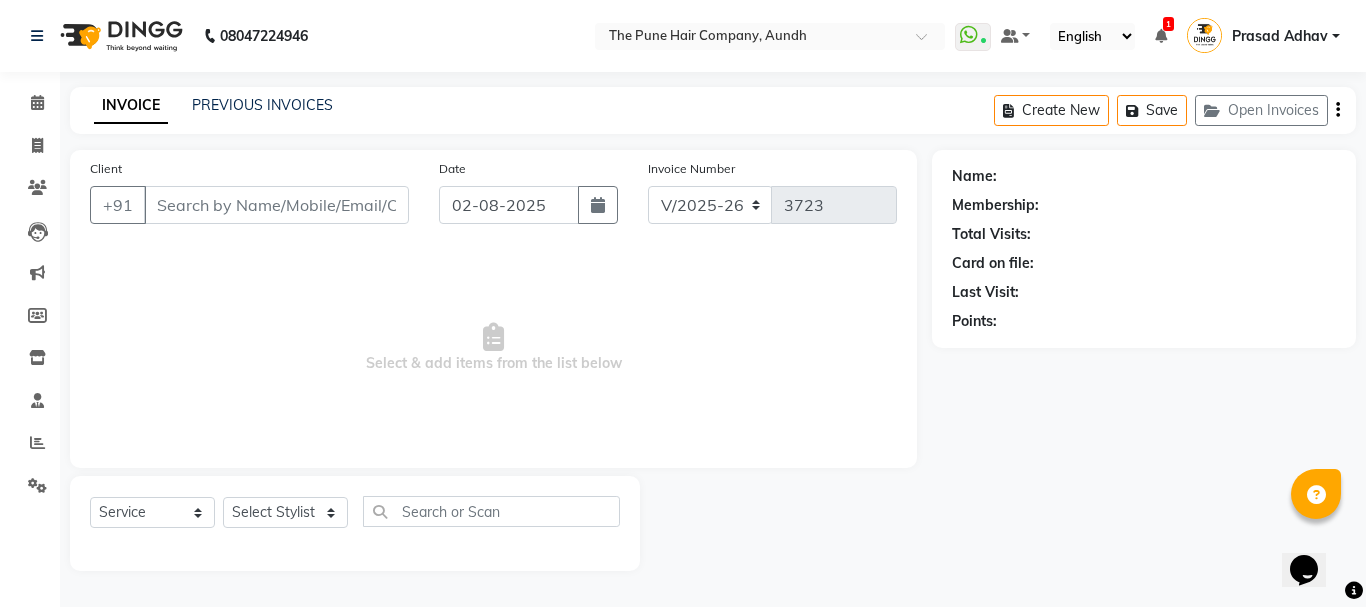 type on "9867588055" 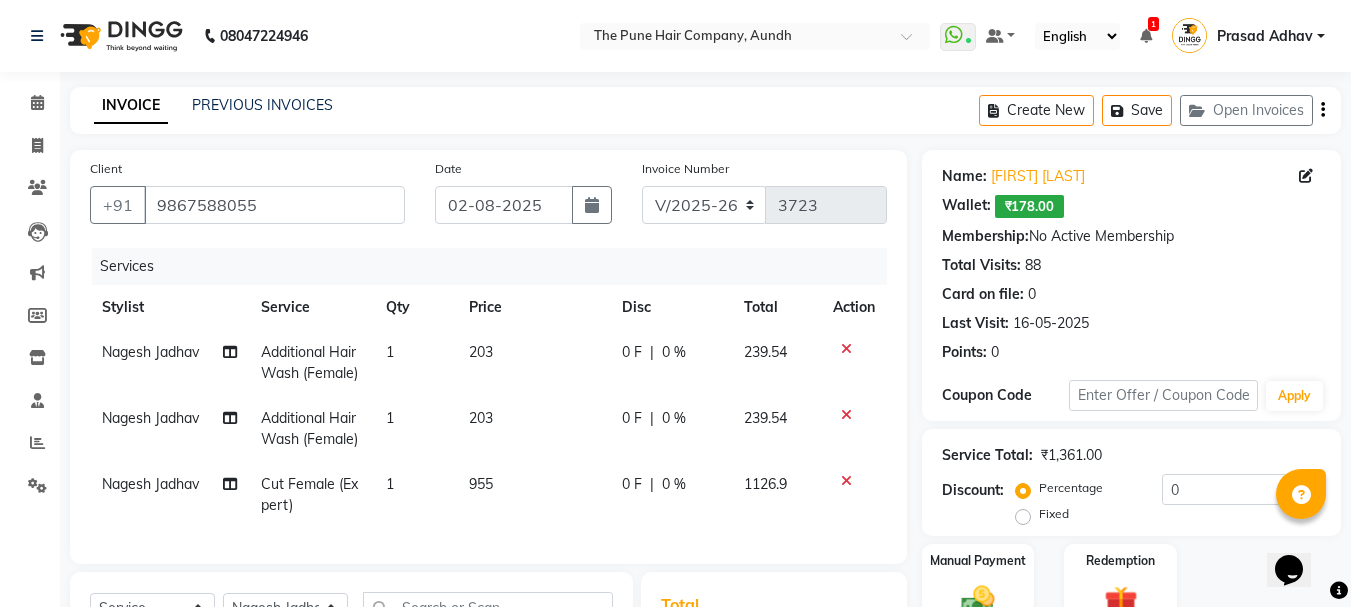 click 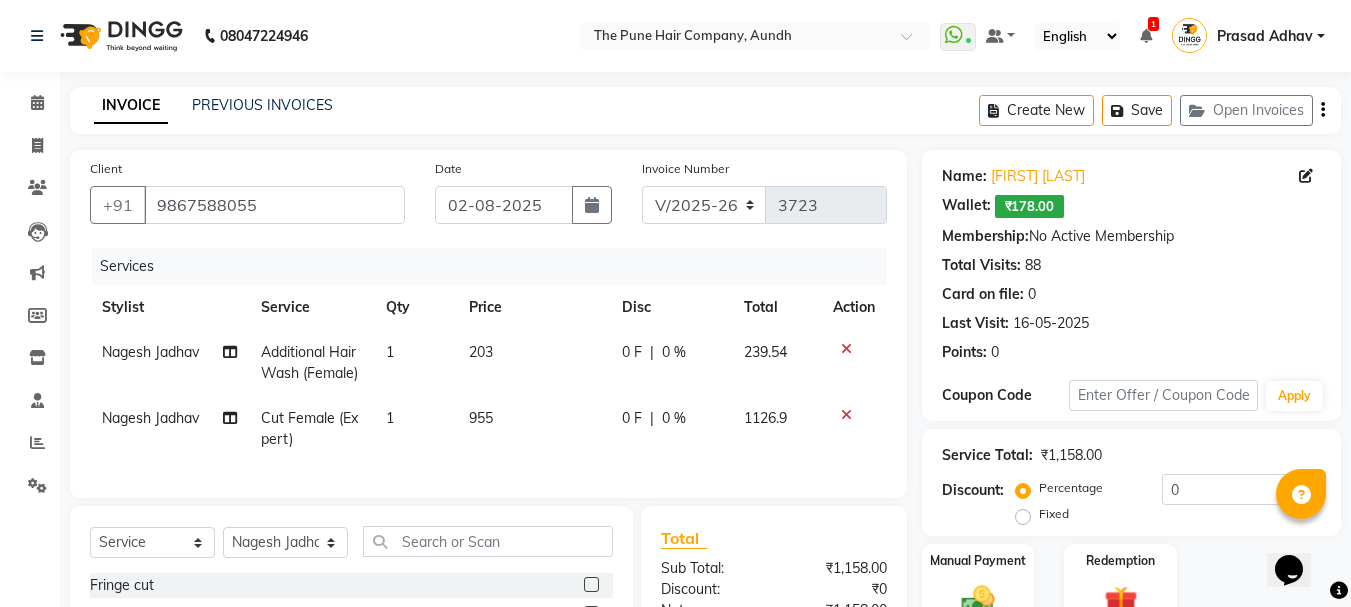 click on "Nagesh Jadhav" 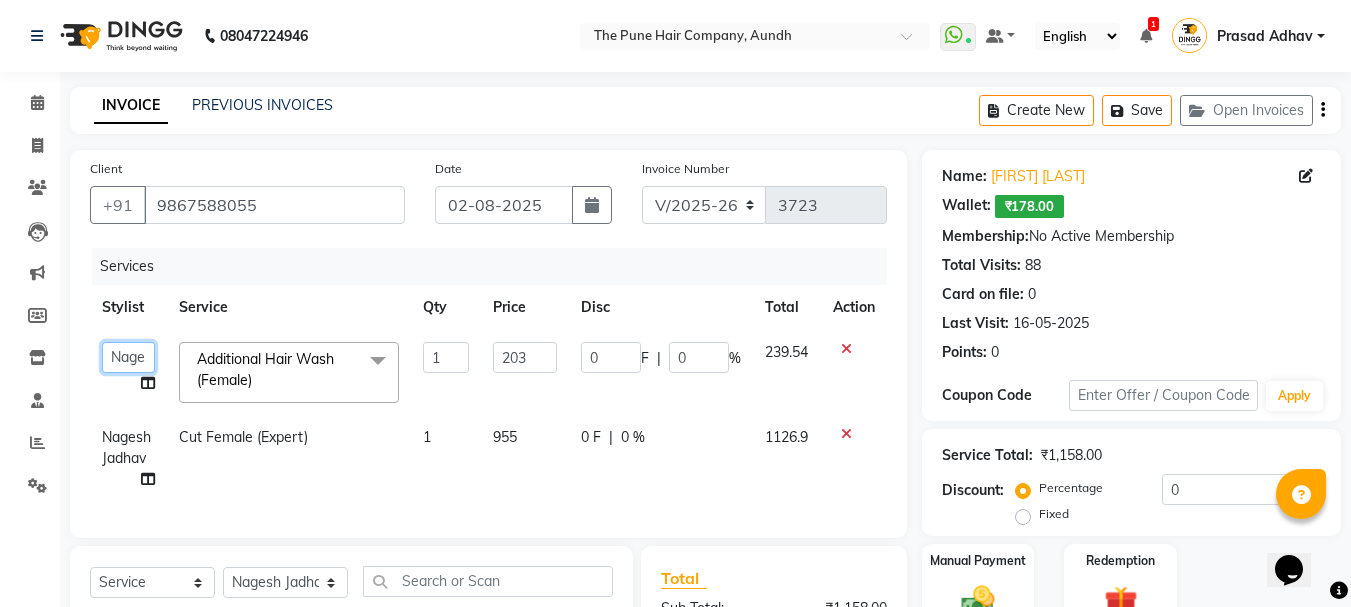 click on "Akash both   AKSHAY .K   harshal gaikwad   kaif shaikh   LAKKHAN SHINDE   Nagesh Jadhav   Nitish Desai    Pavan mane   POOJA MORE   Prasad Adhav    Prathmesh powar   Shweta gotur   Sonal saindane   swapnil sonavane" 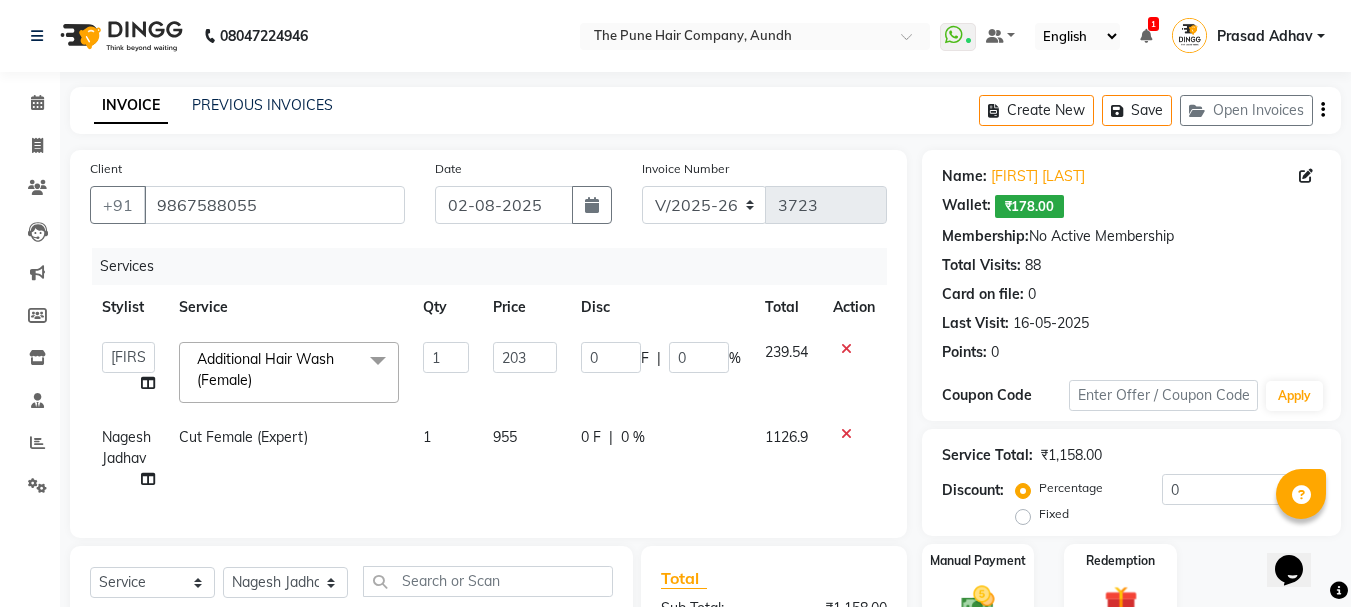 select on "78334" 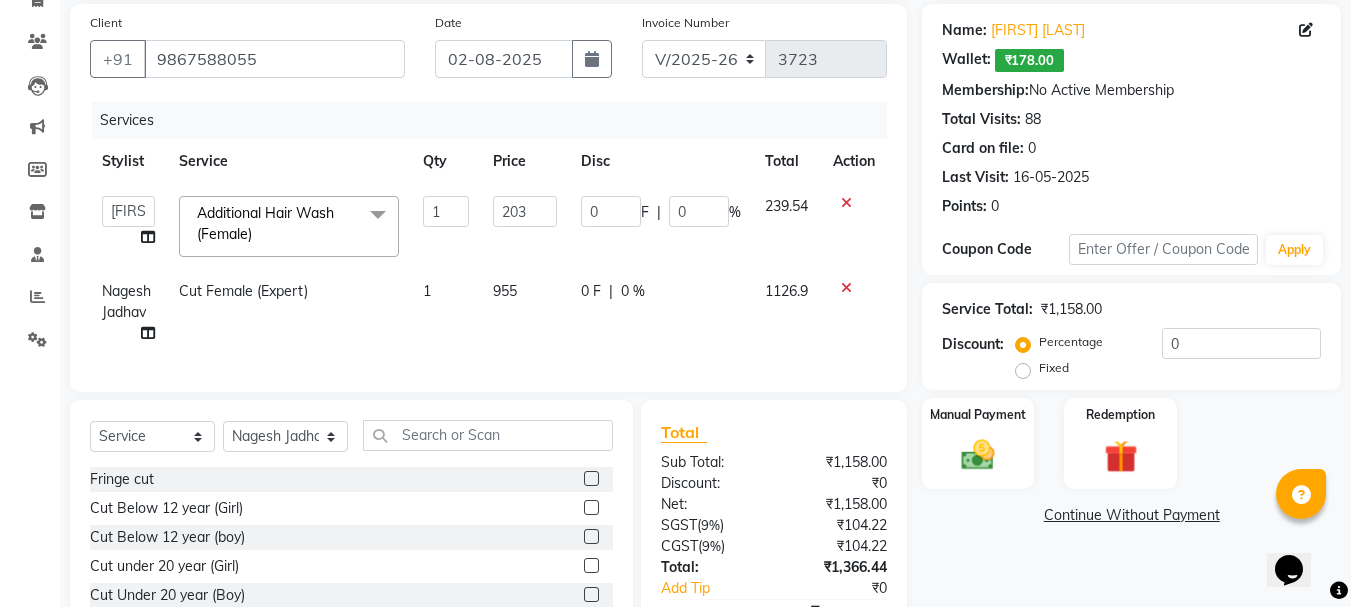 scroll, scrollTop: 279, scrollLeft: 0, axis: vertical 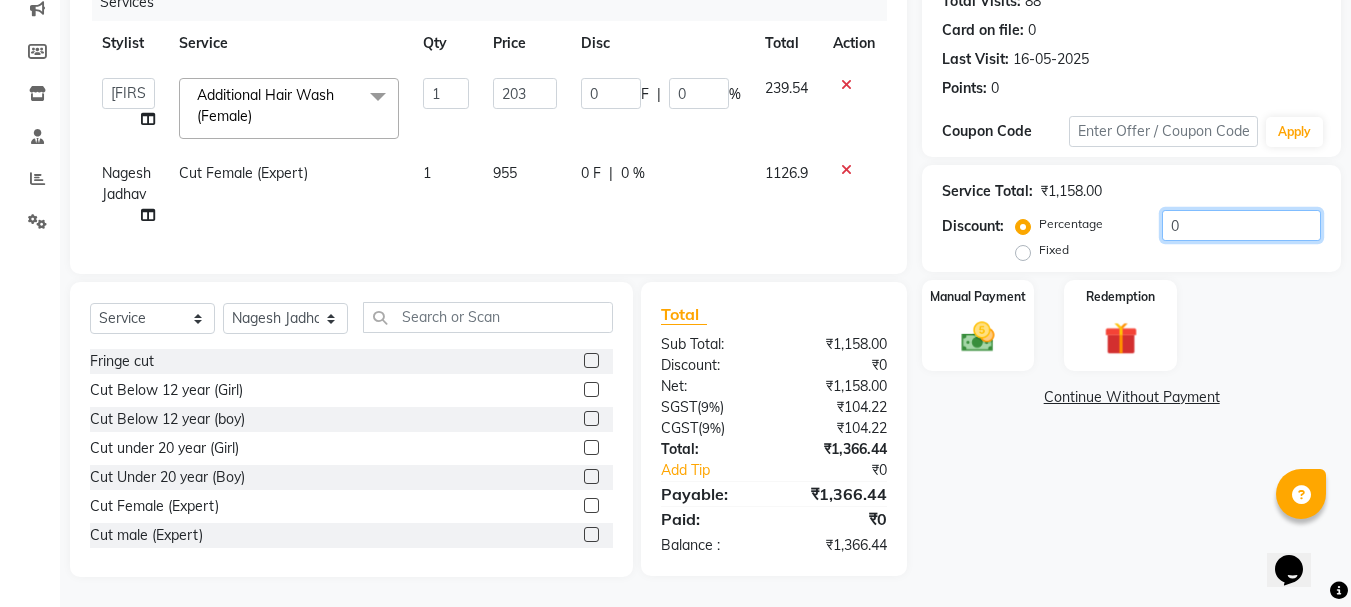click on "0" 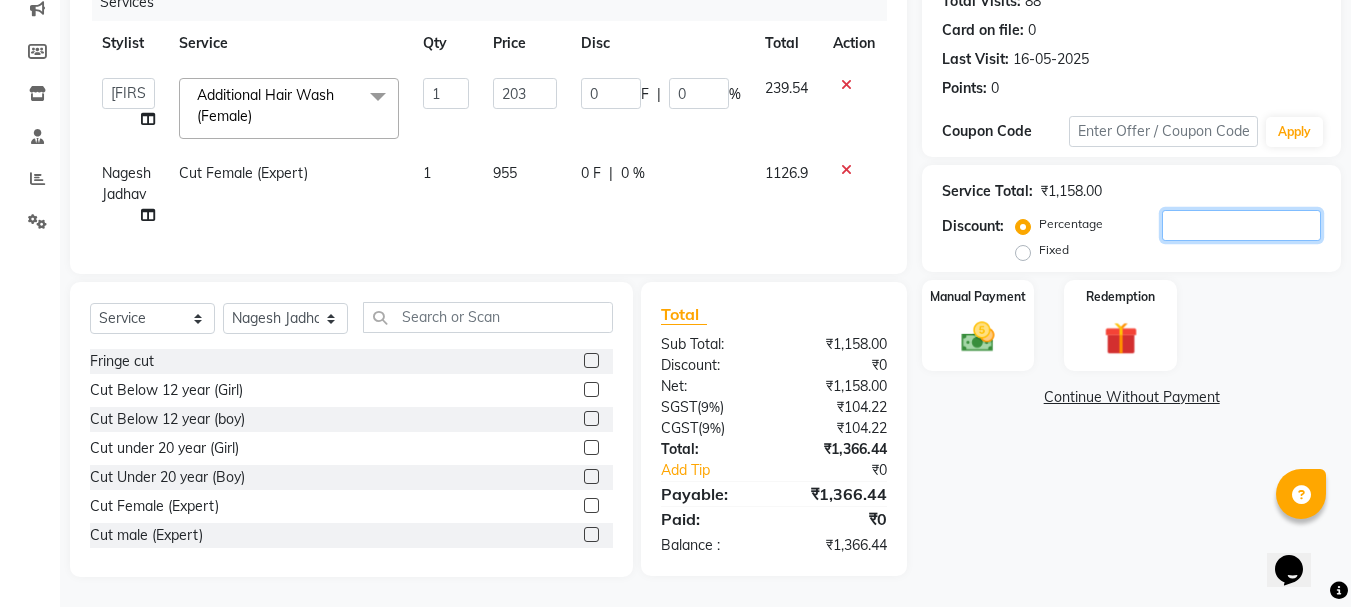 type on "2" 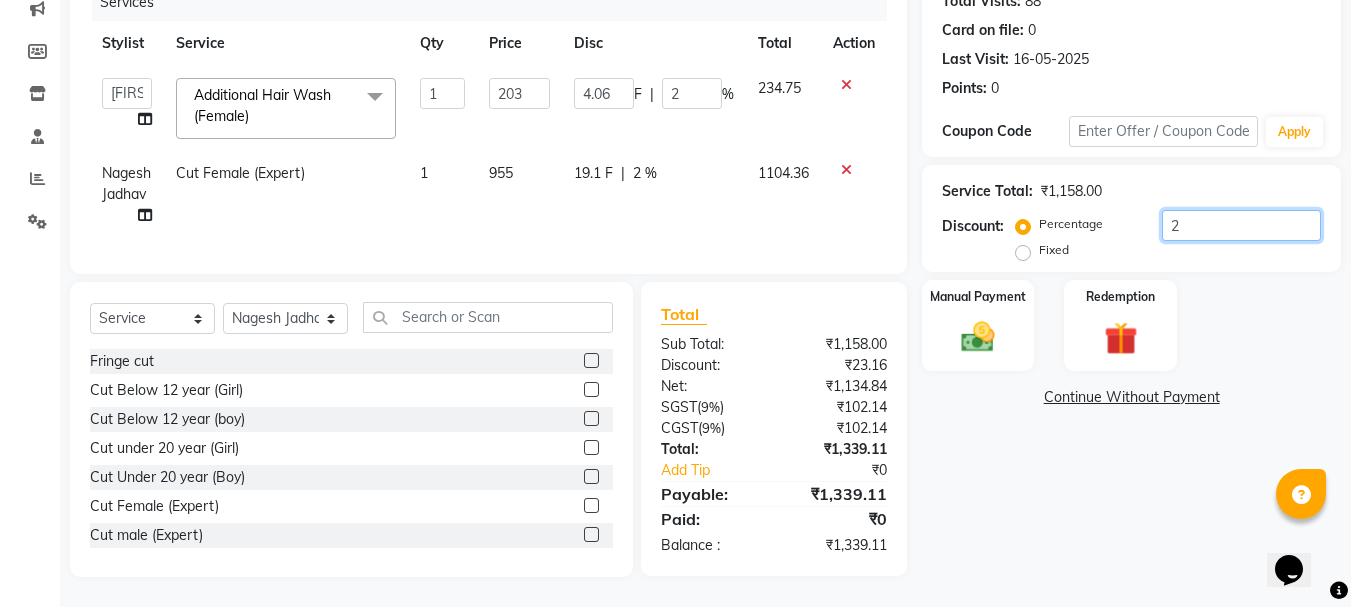 type on "20" 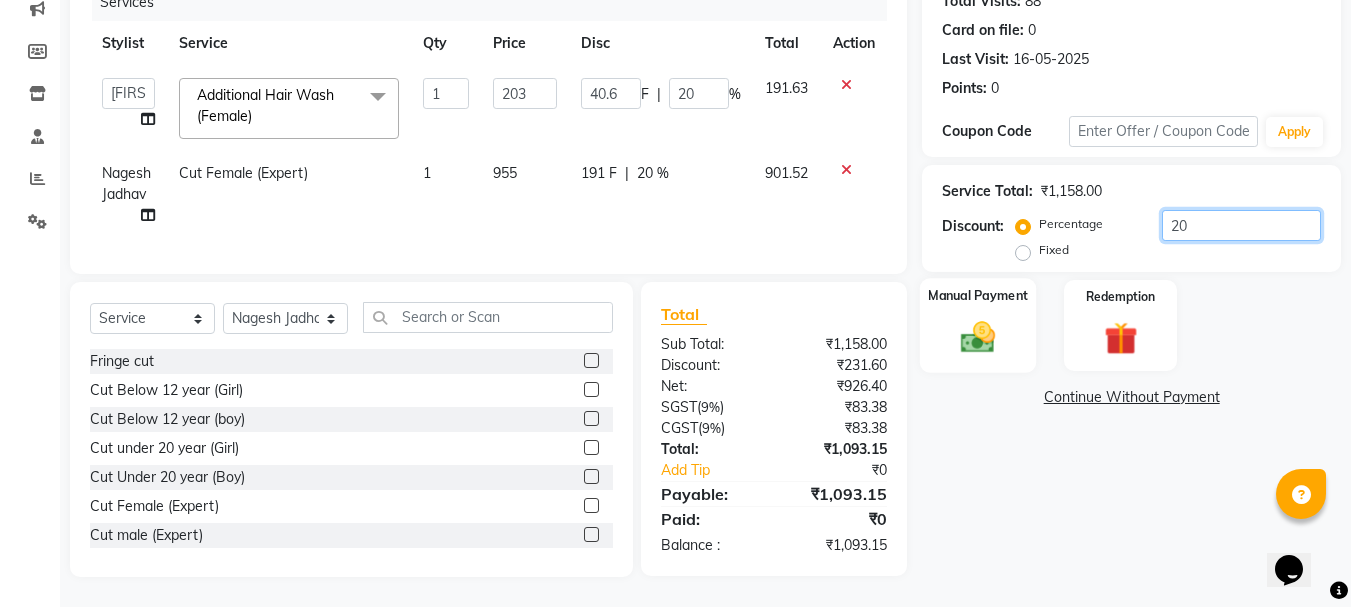 type on "20" 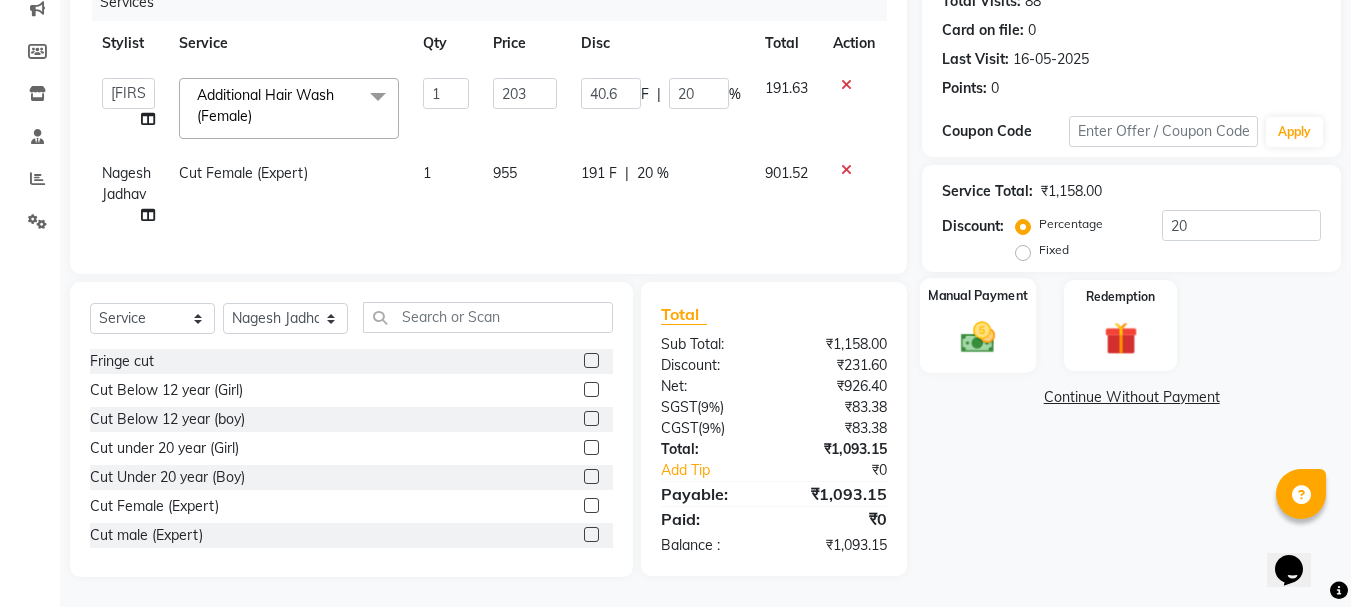 click 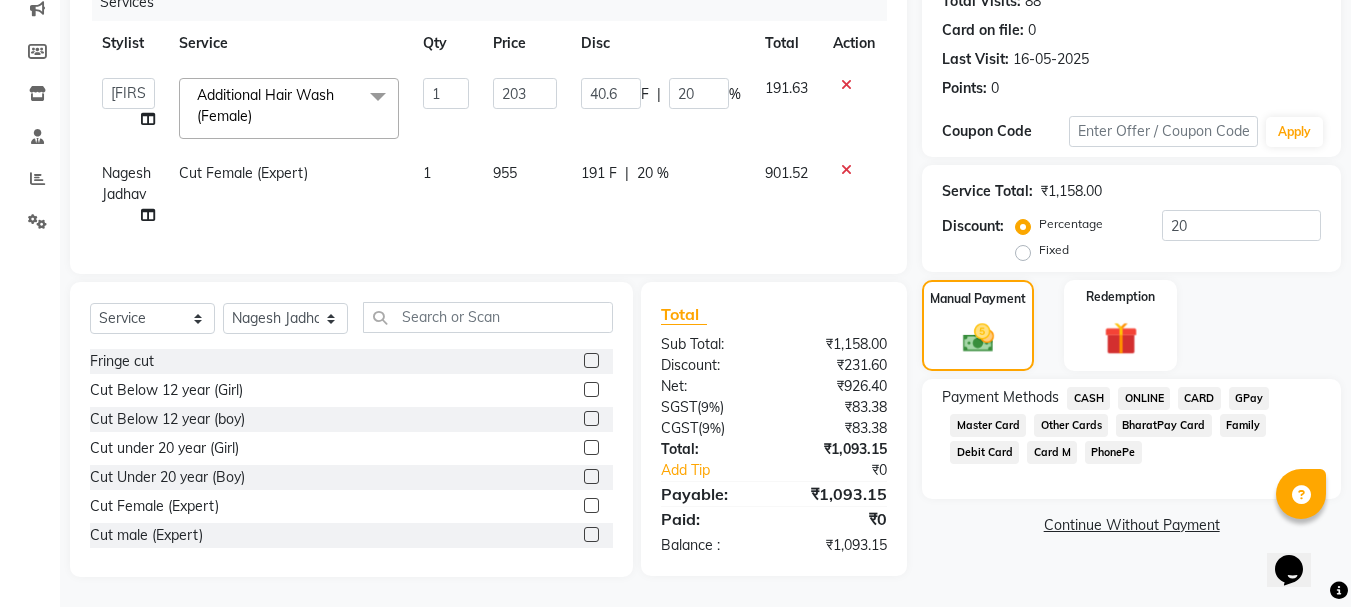 click on "CARD" 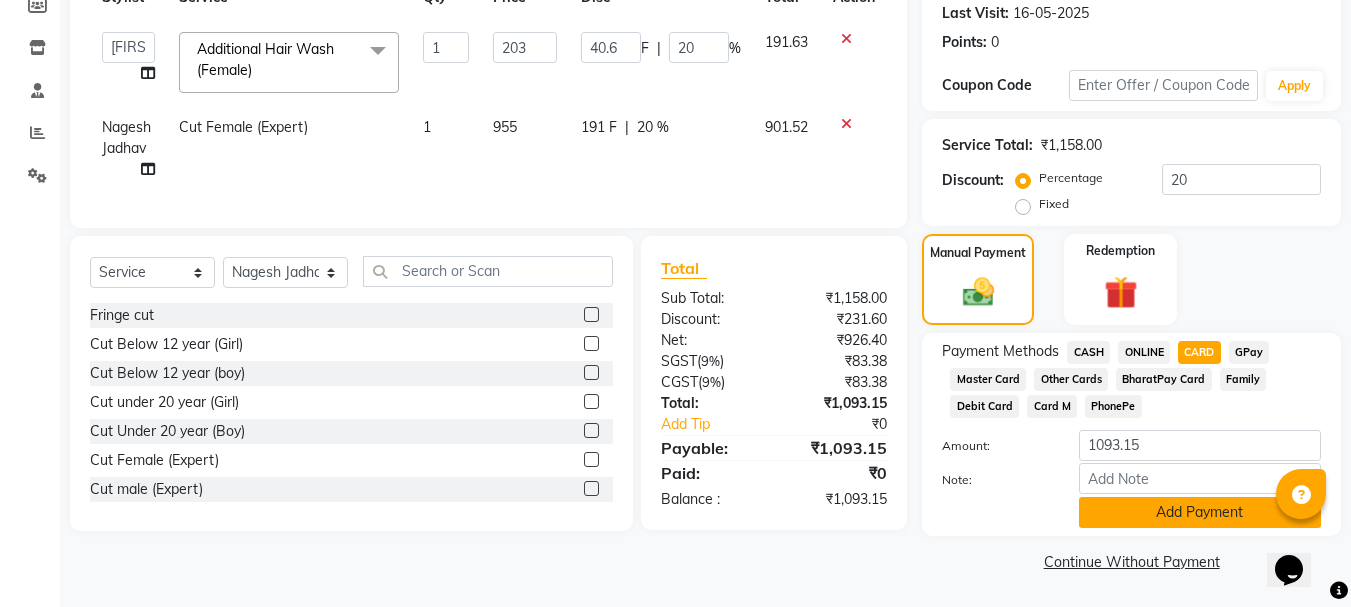 click on "Add Payment" 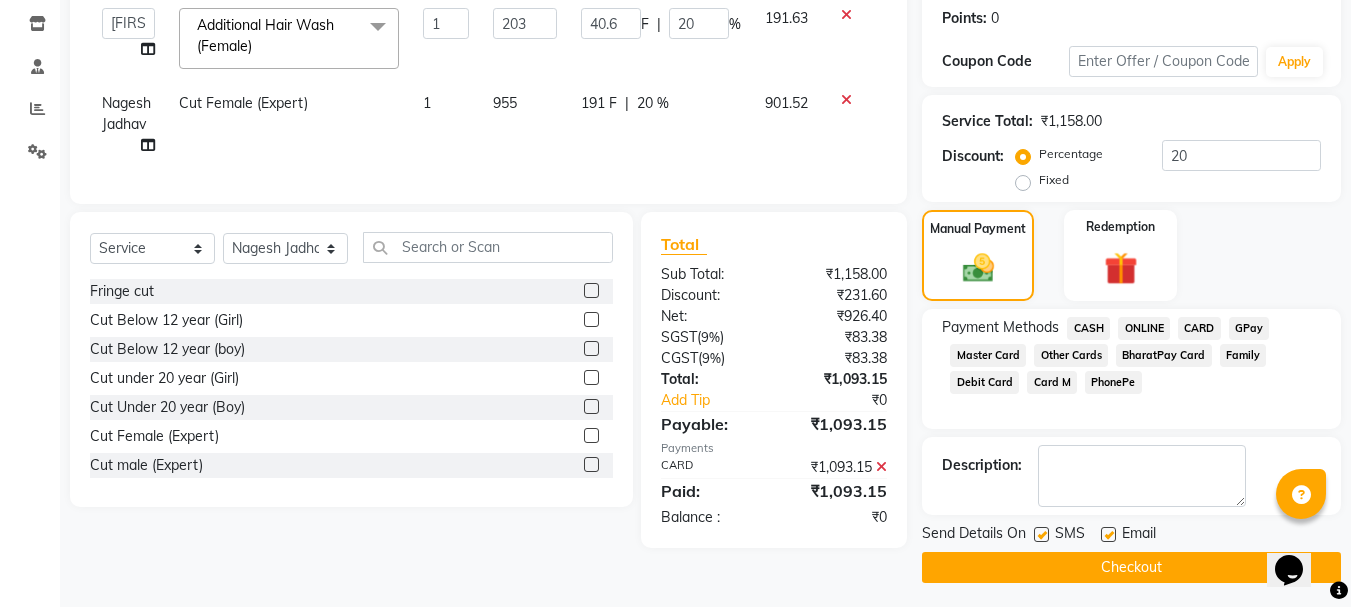 scroll, scrollTop: 340, scrollLeft: 0, axis: vertical 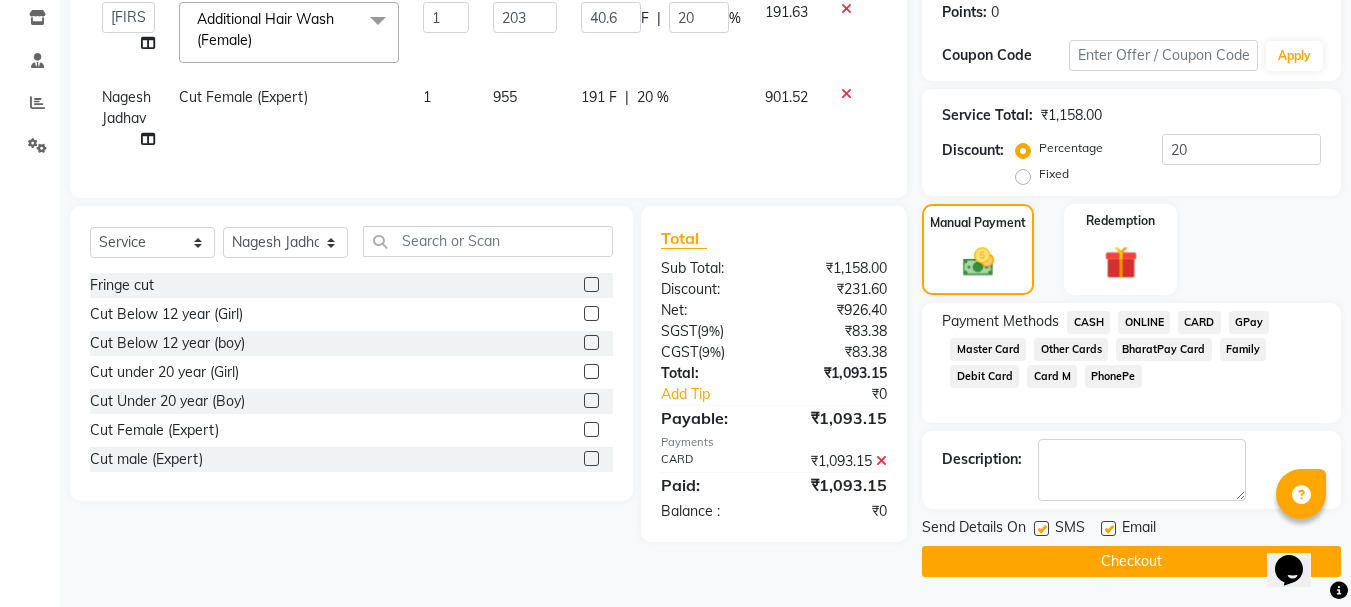 click on "Checkout" 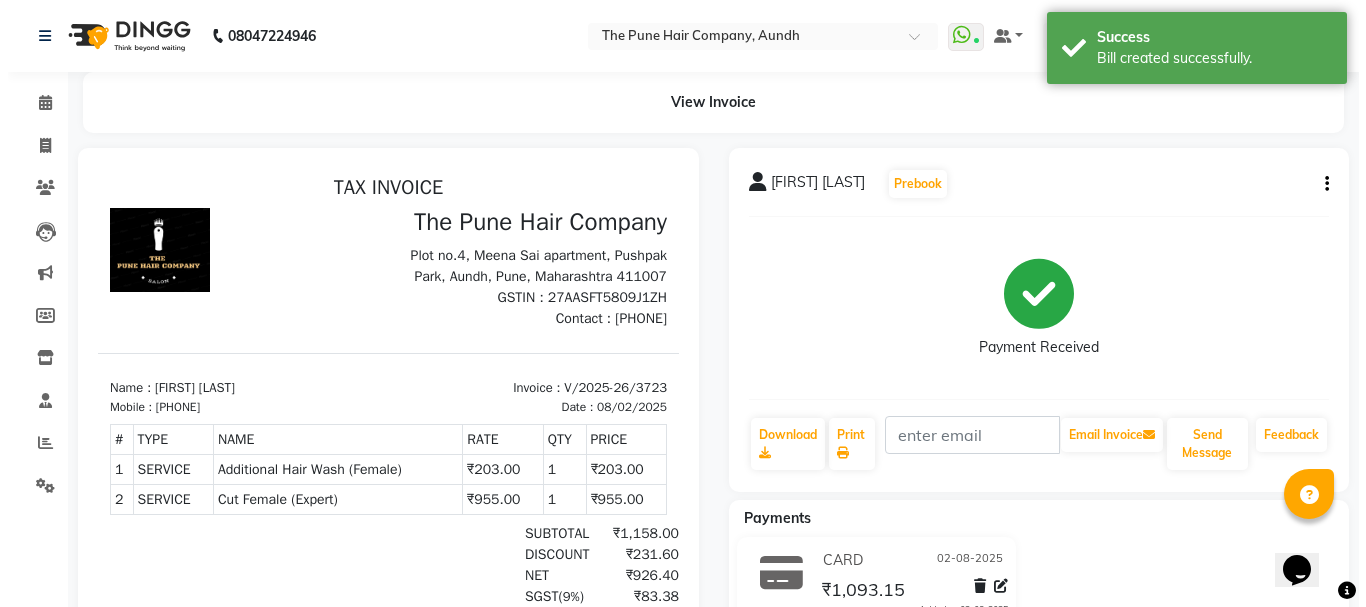 scroll, scrollTop: 0, scrollLeft: 0, axis: both 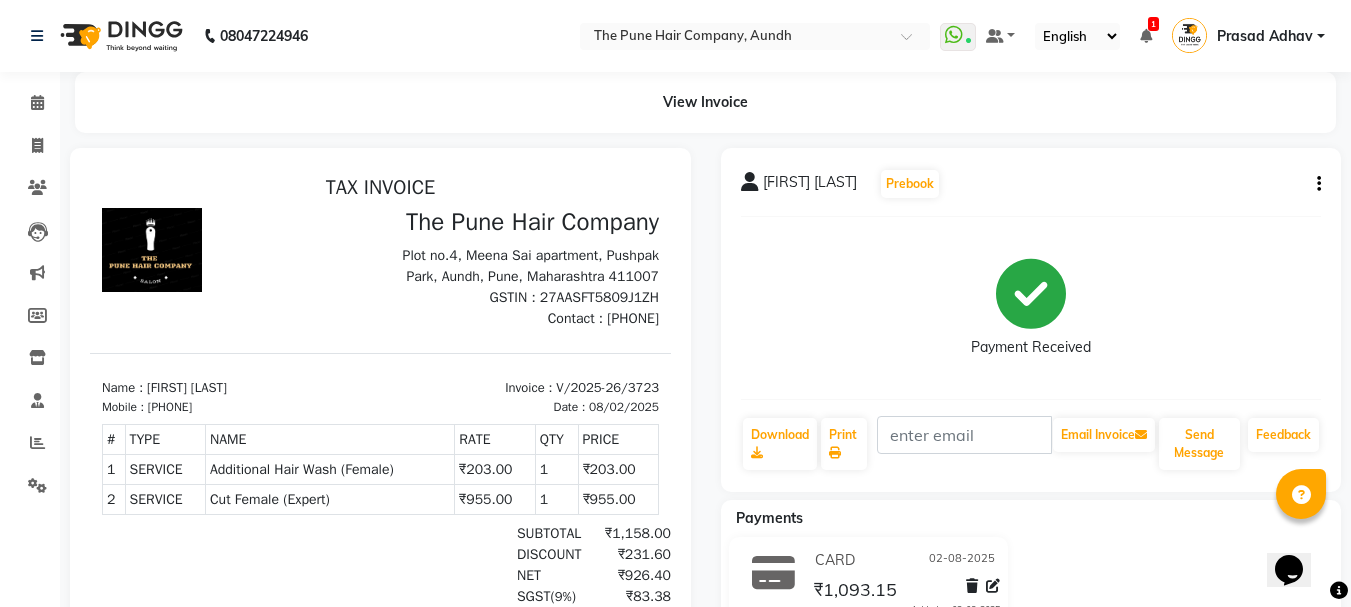 select on "service" 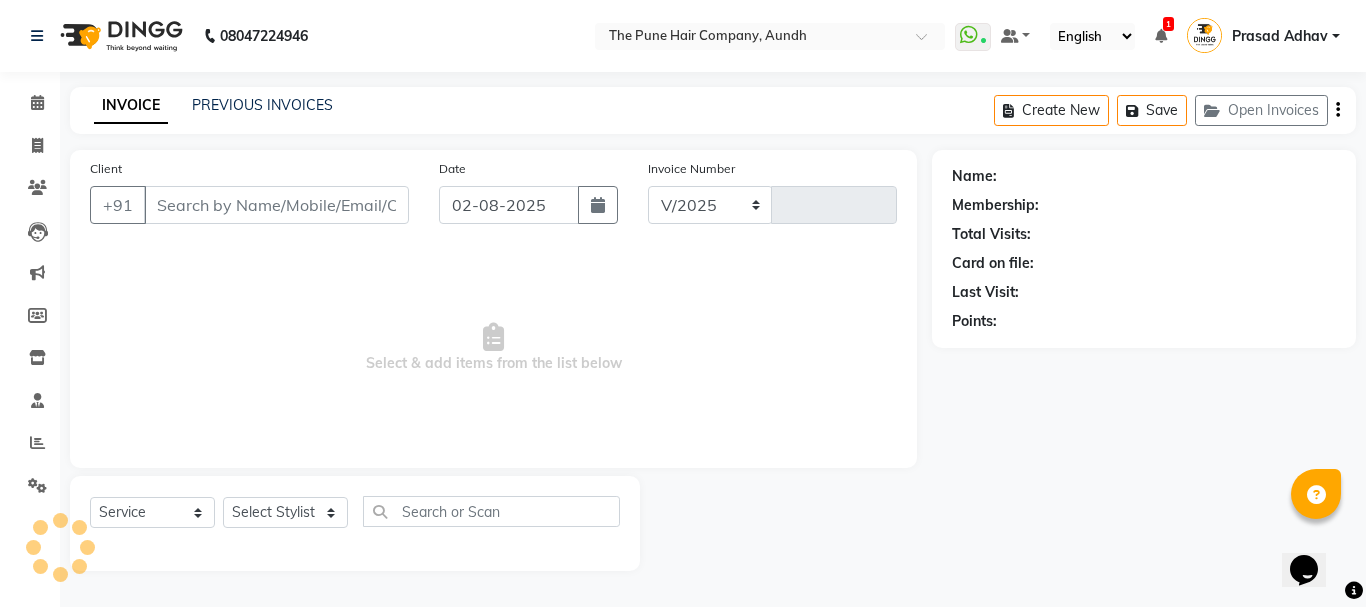select on "106" 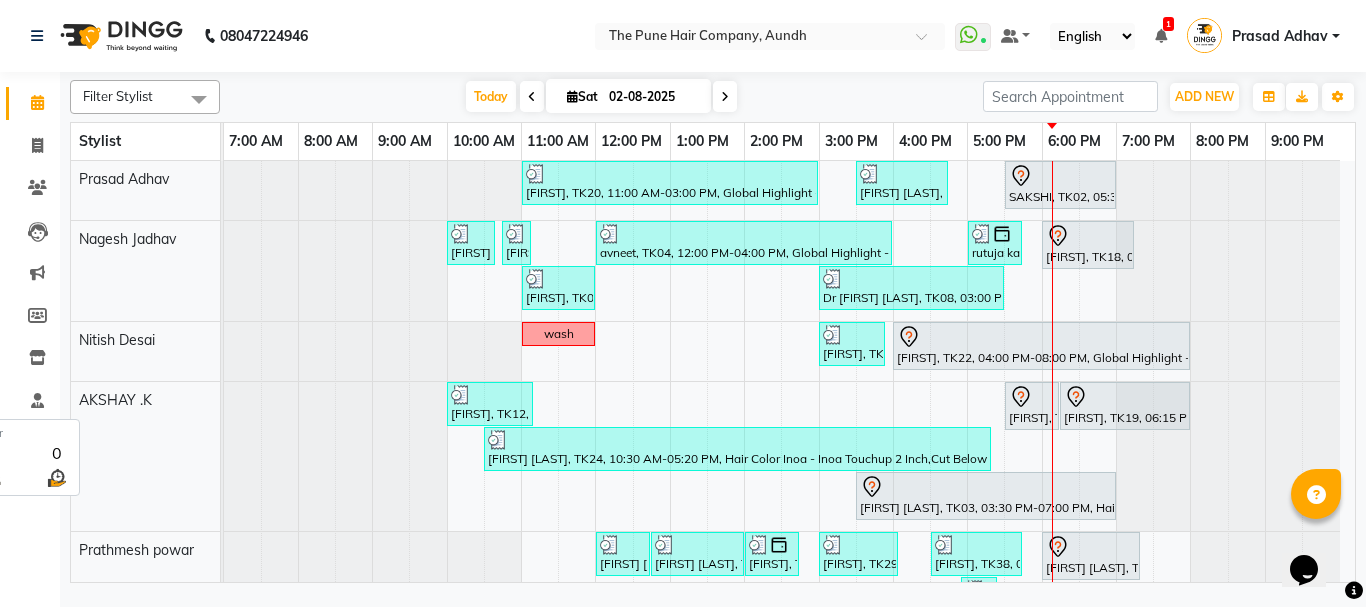 scroll, scrollTop: 293, scrollLeft: 0, axis: vertical 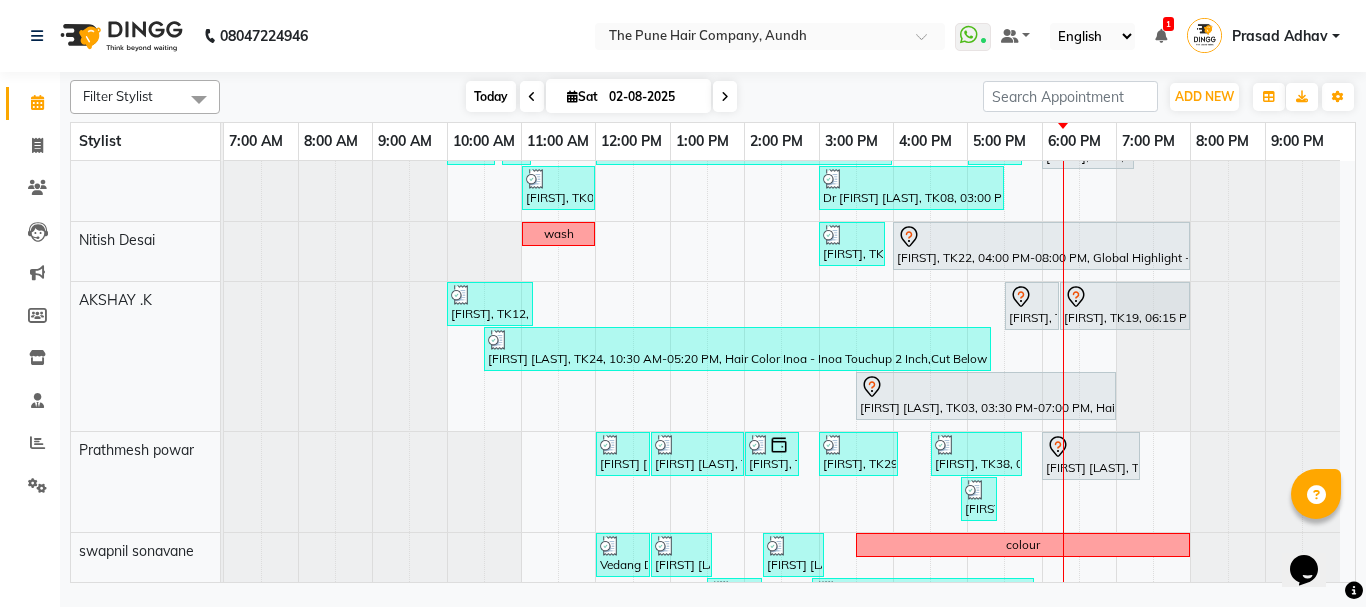 click on "Today" at bounding box center [491, 96] 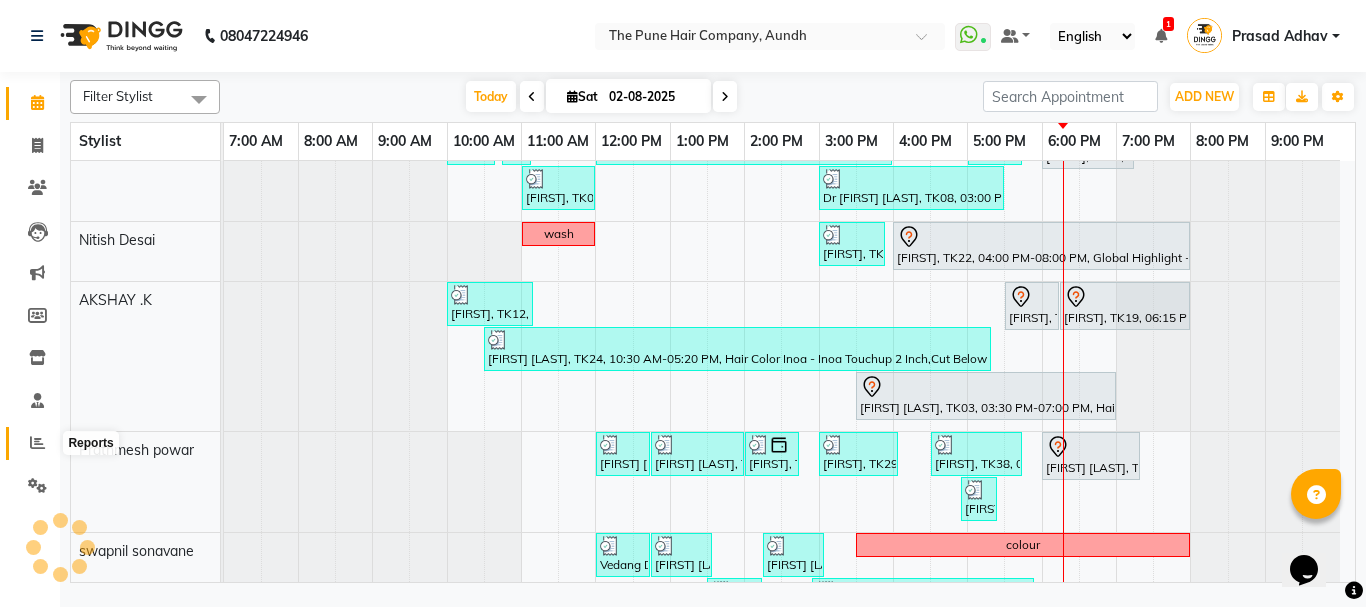 click 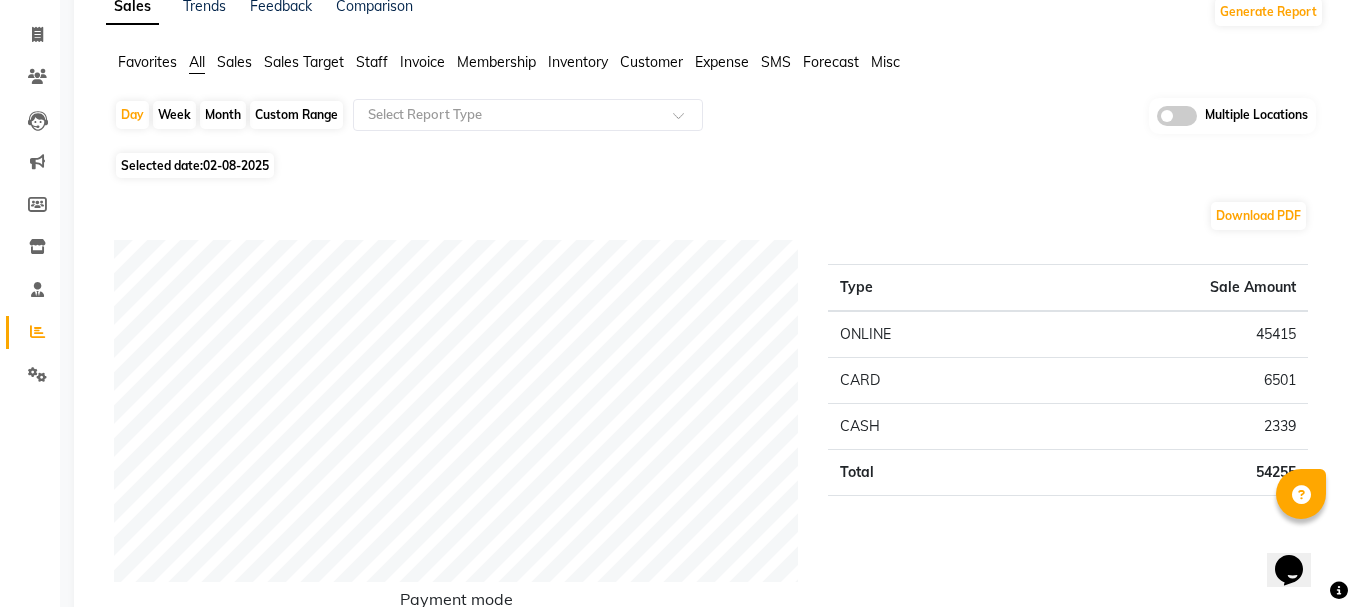 scroll, scrollTop: 100, scrollLeft: 0, axis: vertical 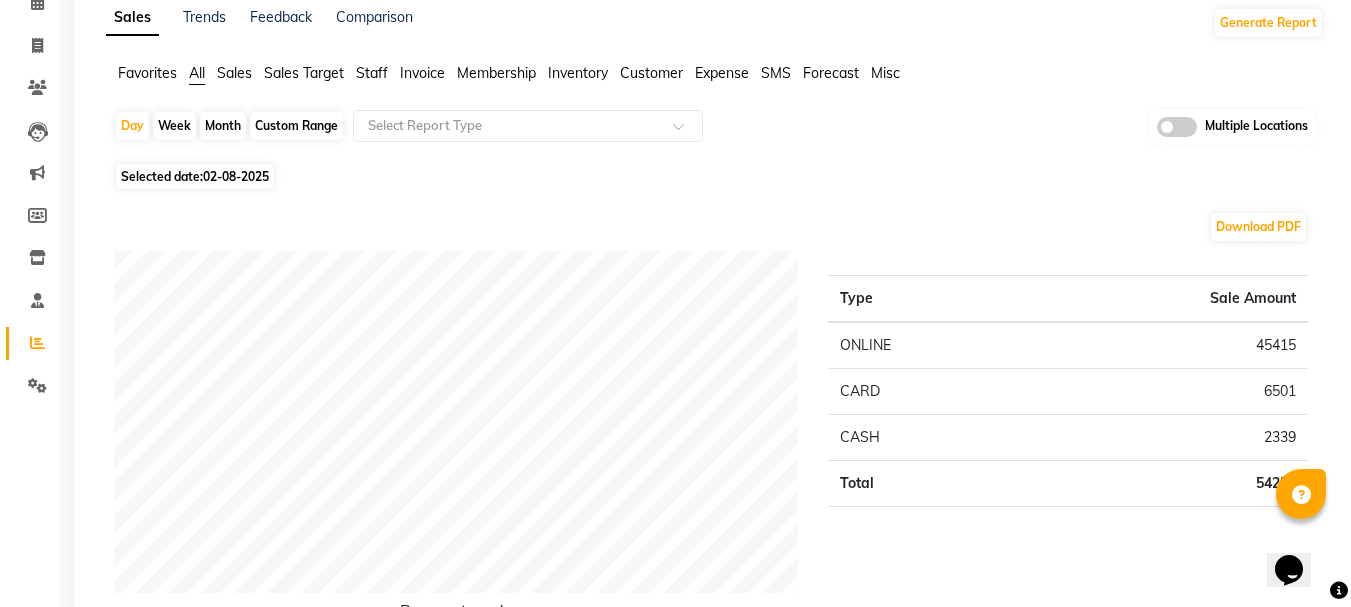 click on "Month" 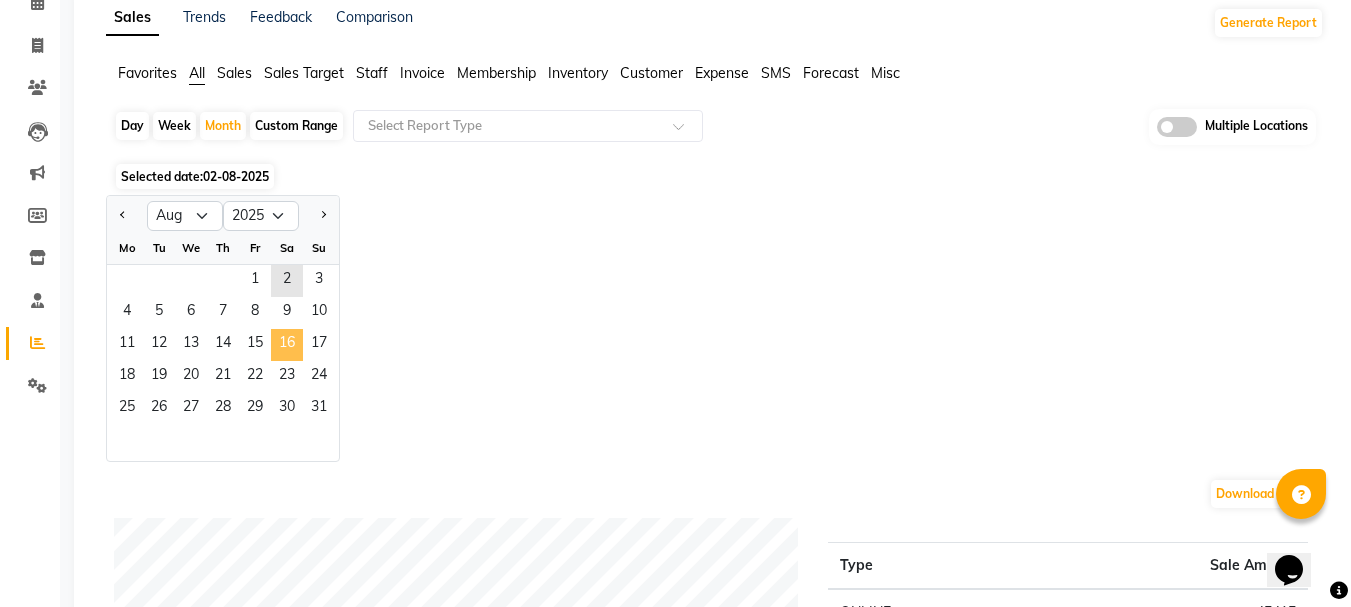 click on "16" 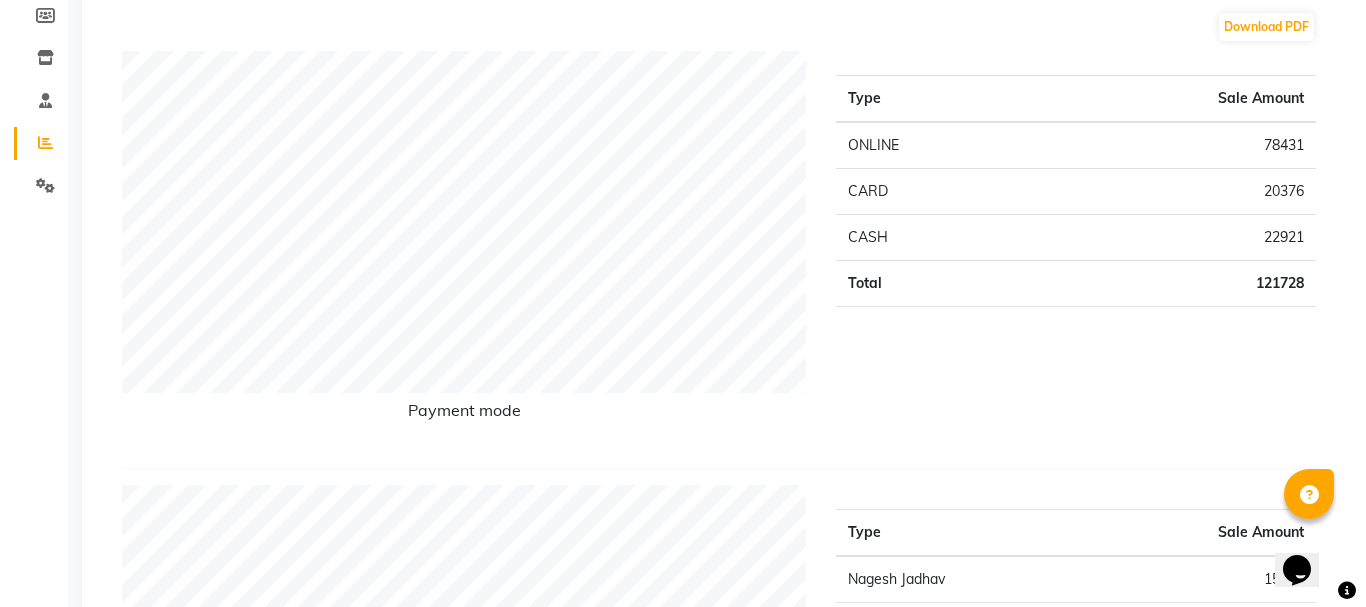 scroll, scrollTop: 0, scrollLeft: 0, axis: both 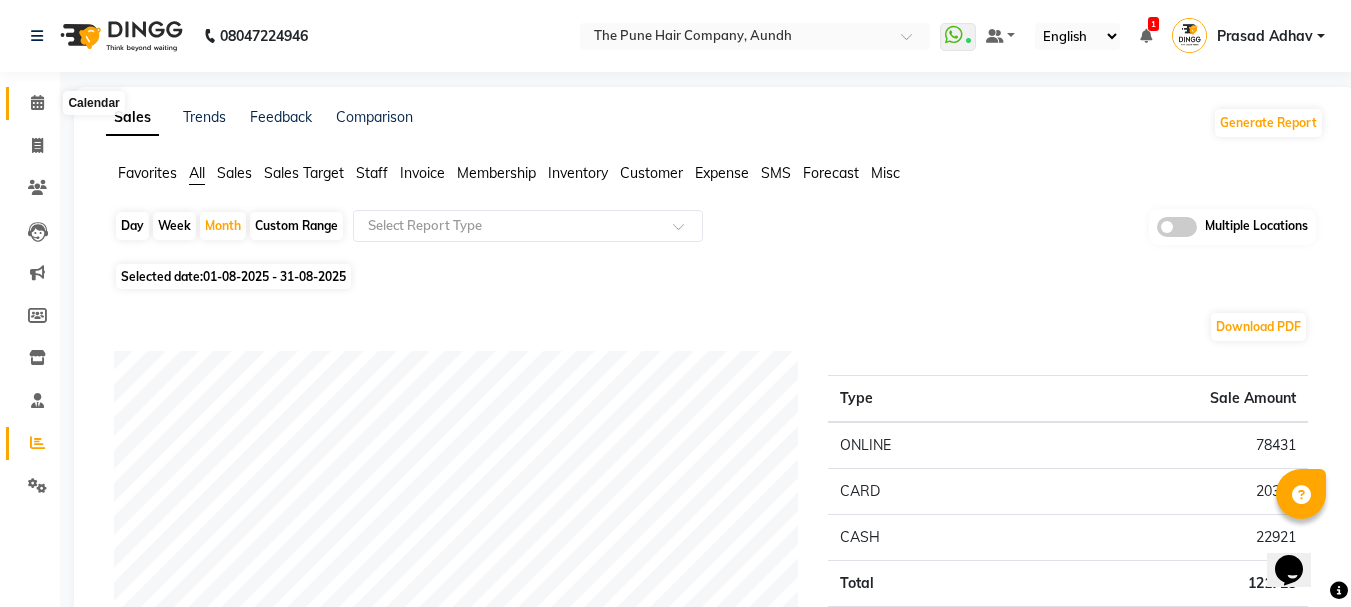 click 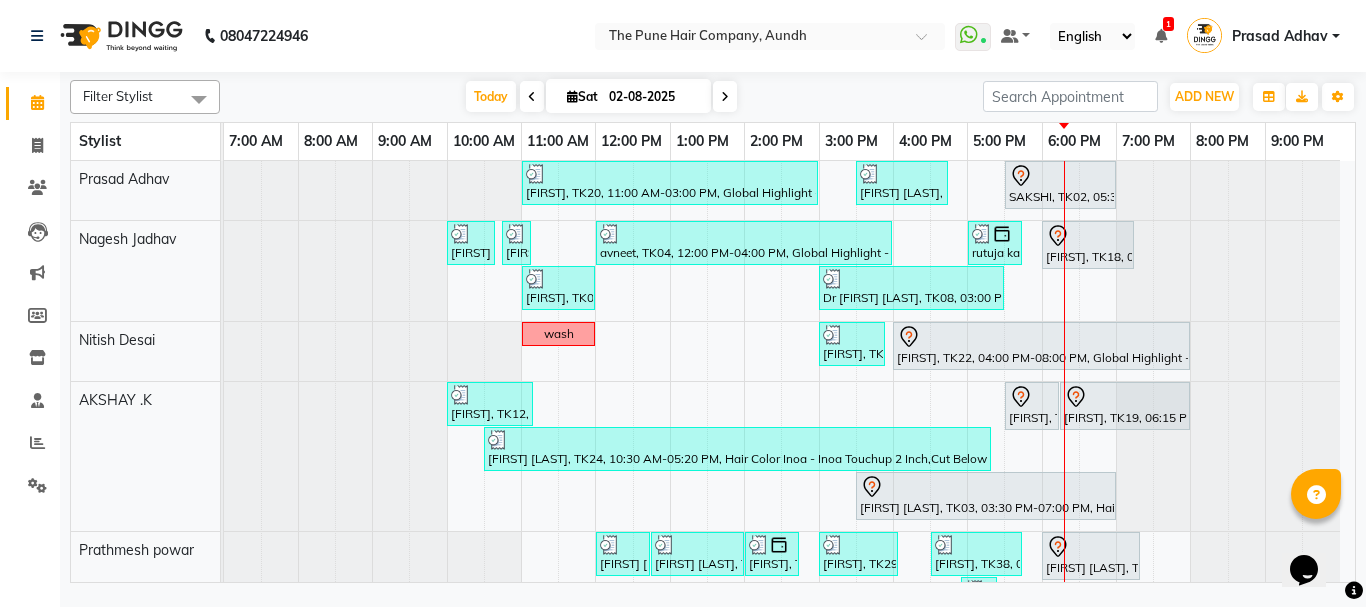 scroll, scrollTop: 500, scrollLeft: 0, axis: vertical 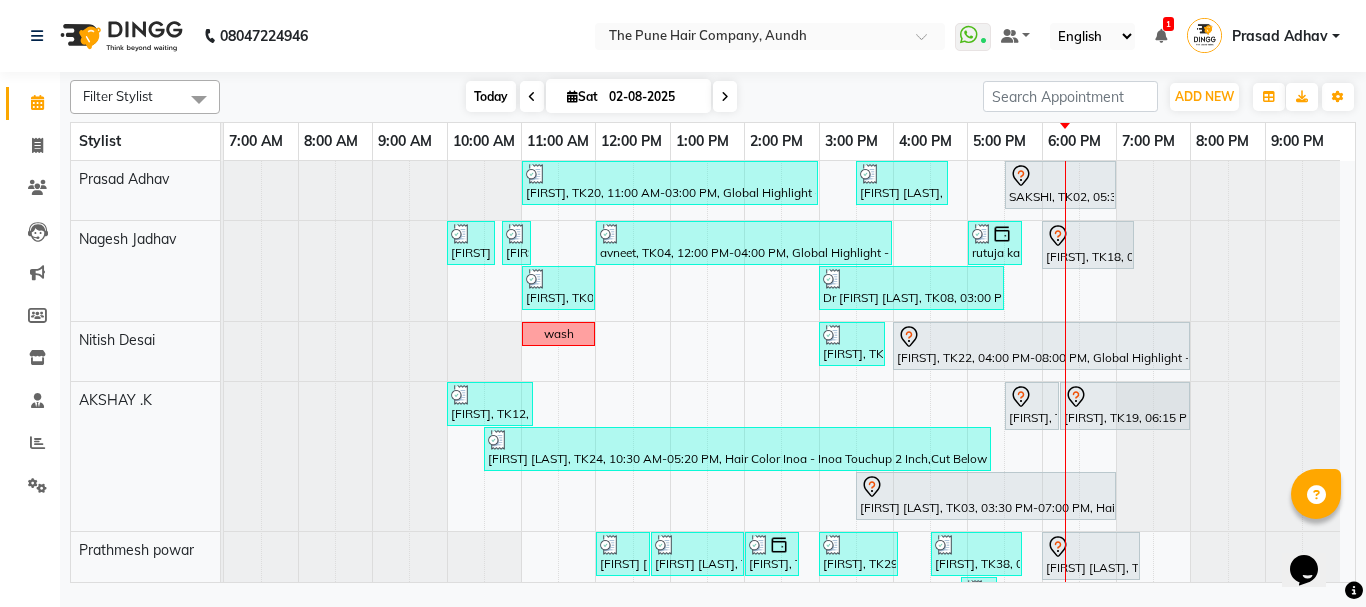click on "Today" at bounding box center (491, 96) 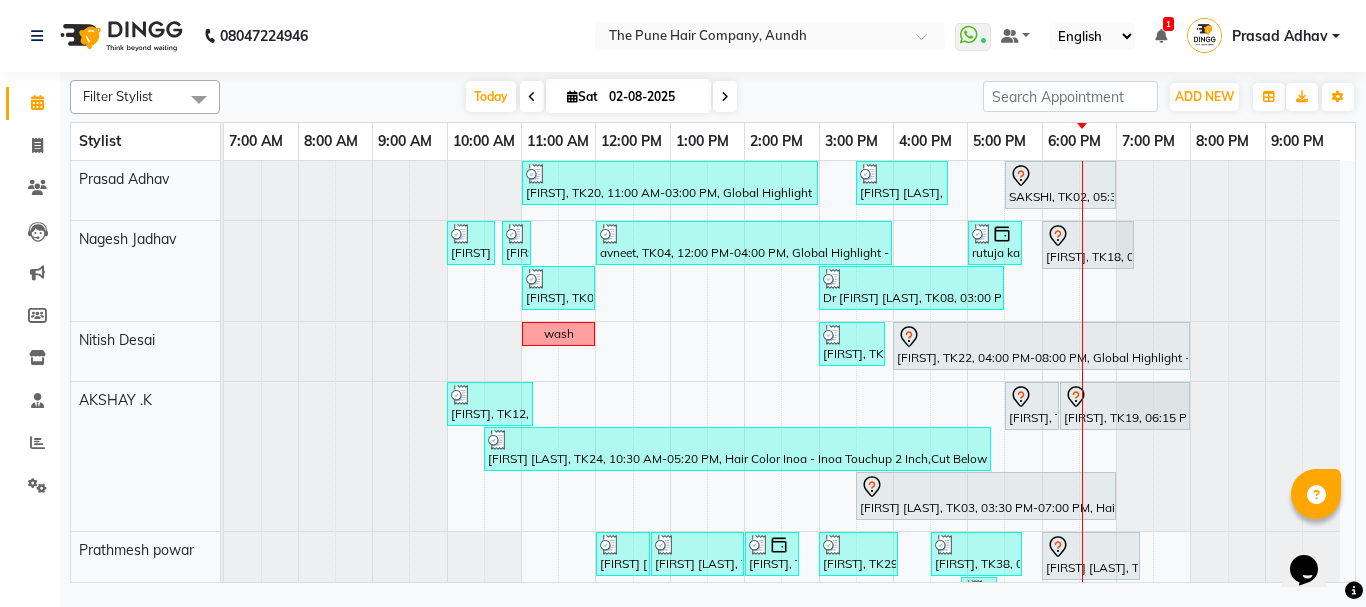 click at bounding box center [725, 96] 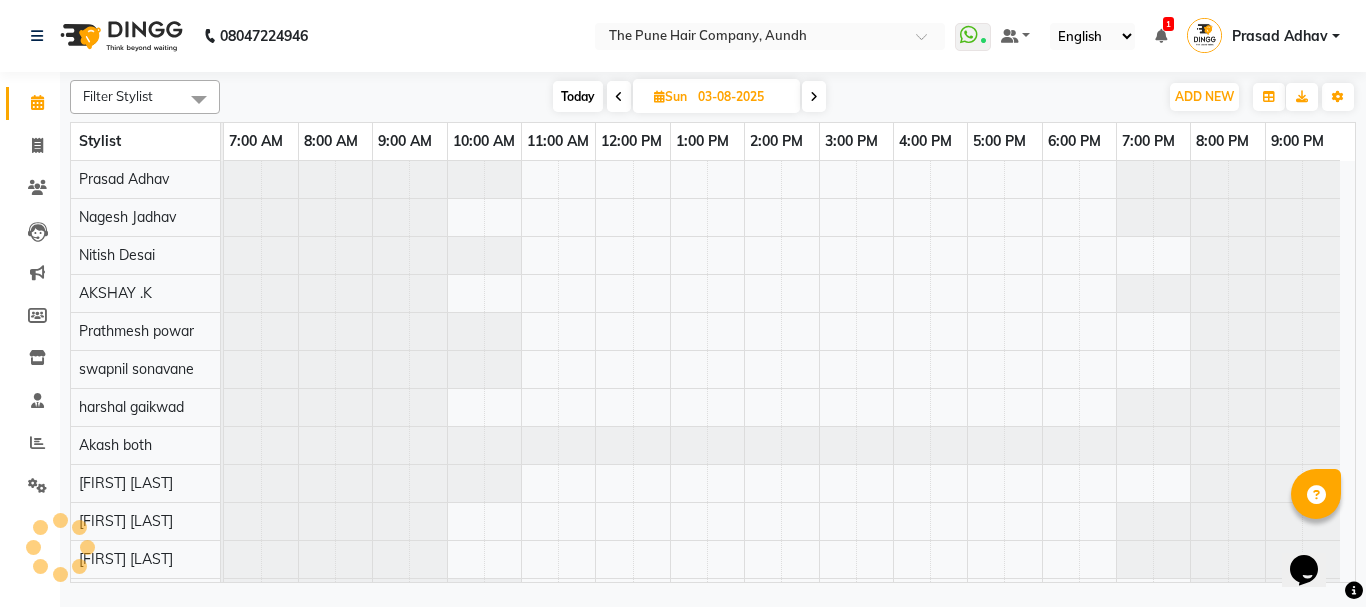 click at bounding box center [619, 97] 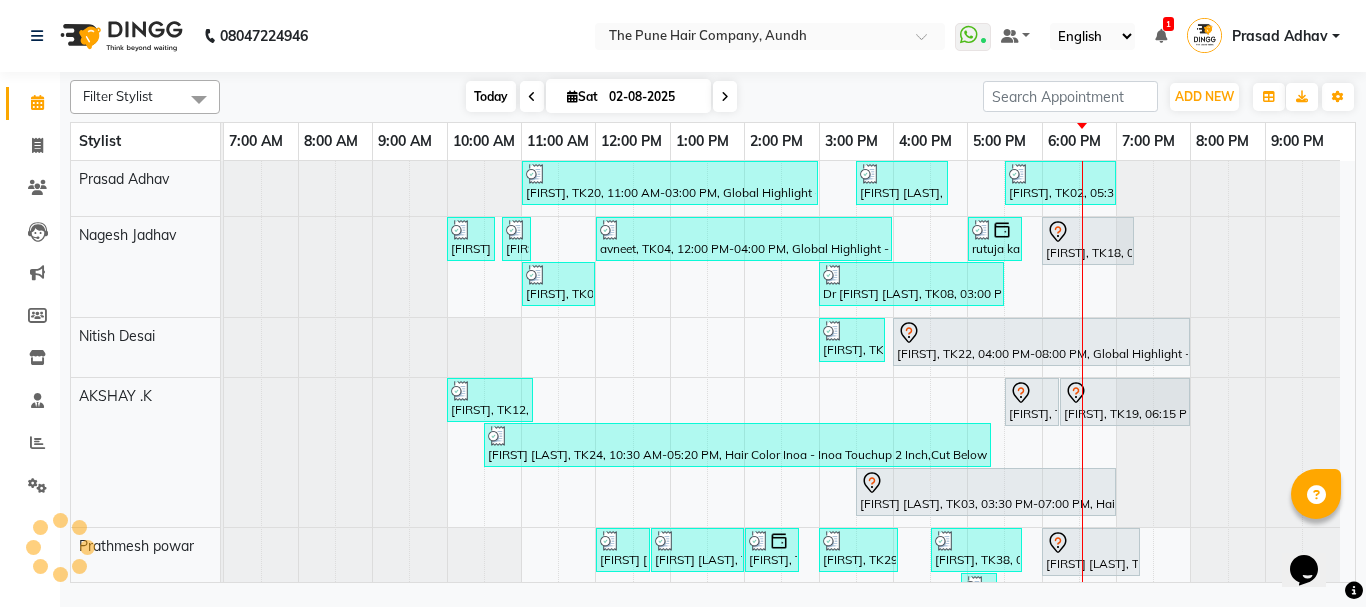 click on "Today" at bounding box center (491, 96) 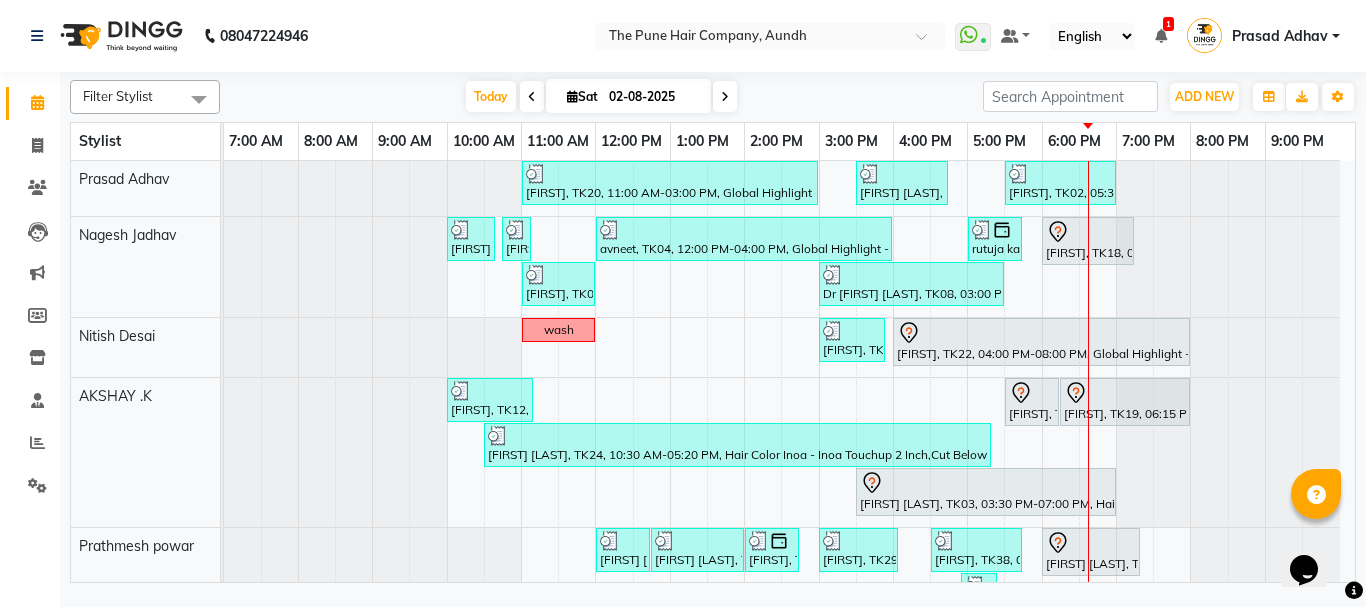 click at bounding box center (725, 97) 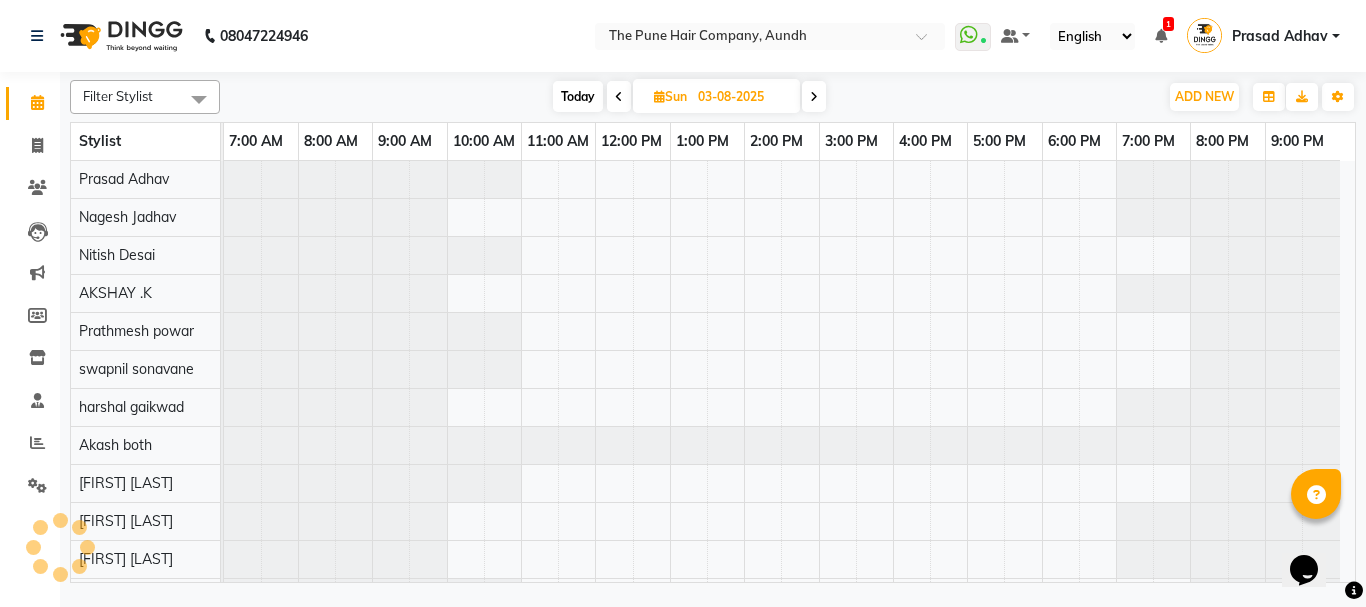 click at bounding box center (814, 97) 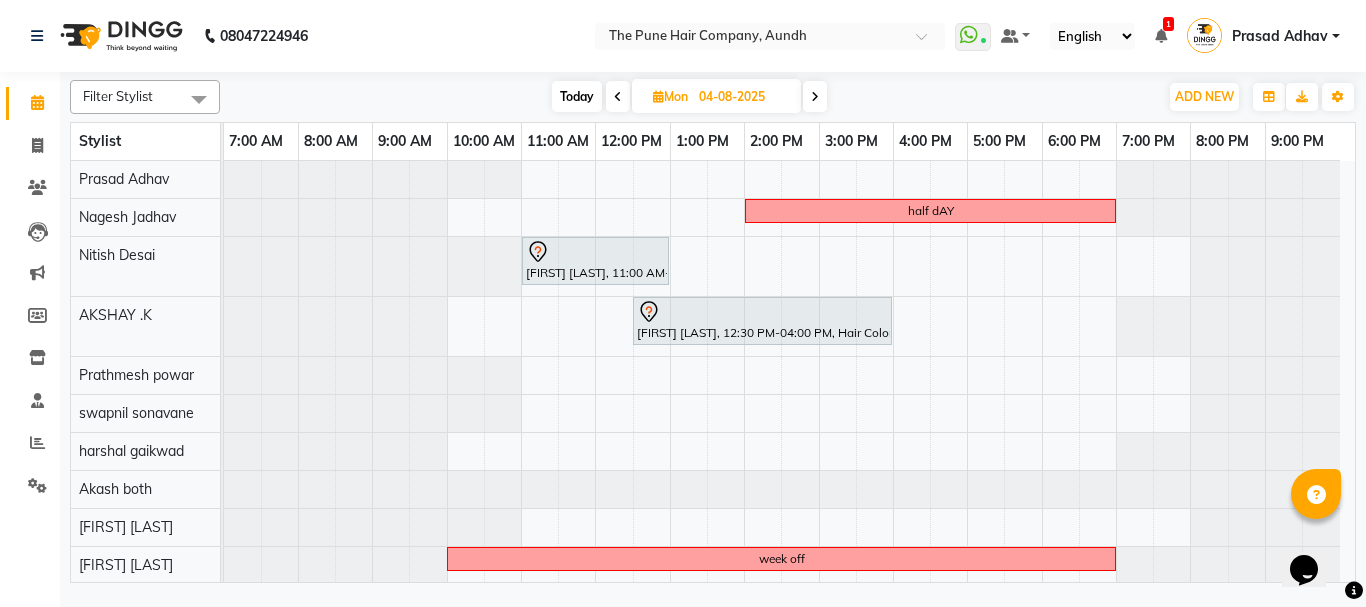click on "half dAY              somya PANDE, 11:00 AM-01:00 PM, Hair Color Inoa - Inoa Touchup 2 Inch             tanvi kadam, 12:30 PM-04:00 PM, Hair Color Majirel - Majirel Global Medium  week off   week off" at bounding box center (789, 448) 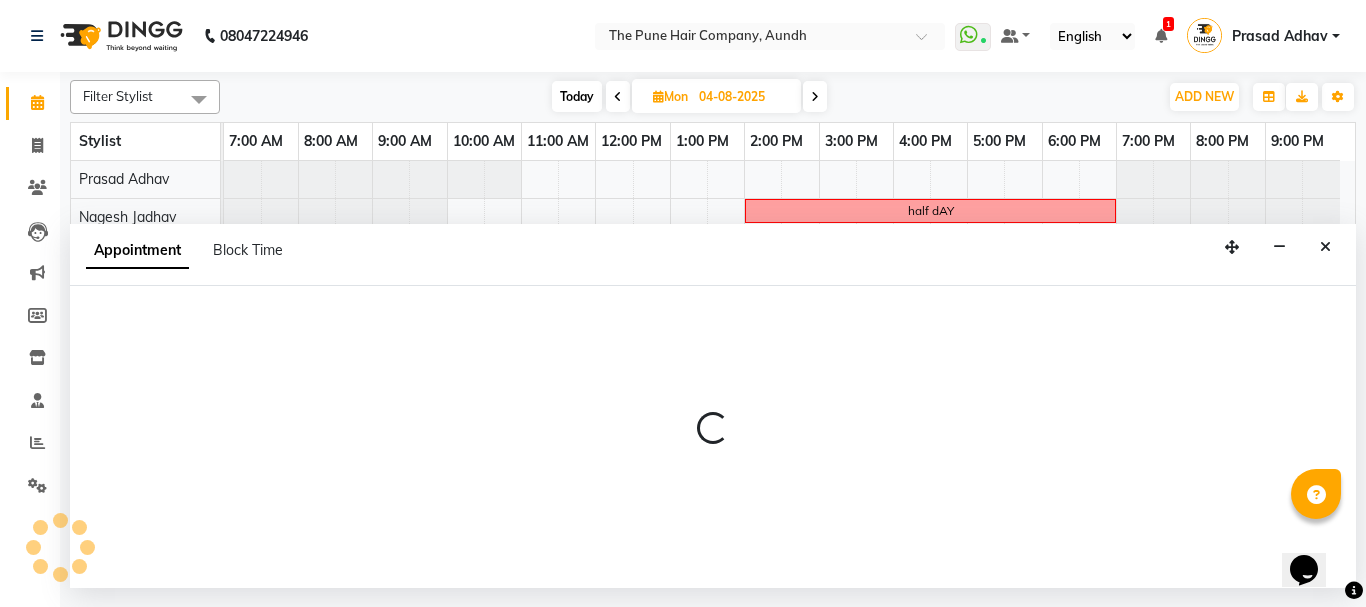 select on "6746" 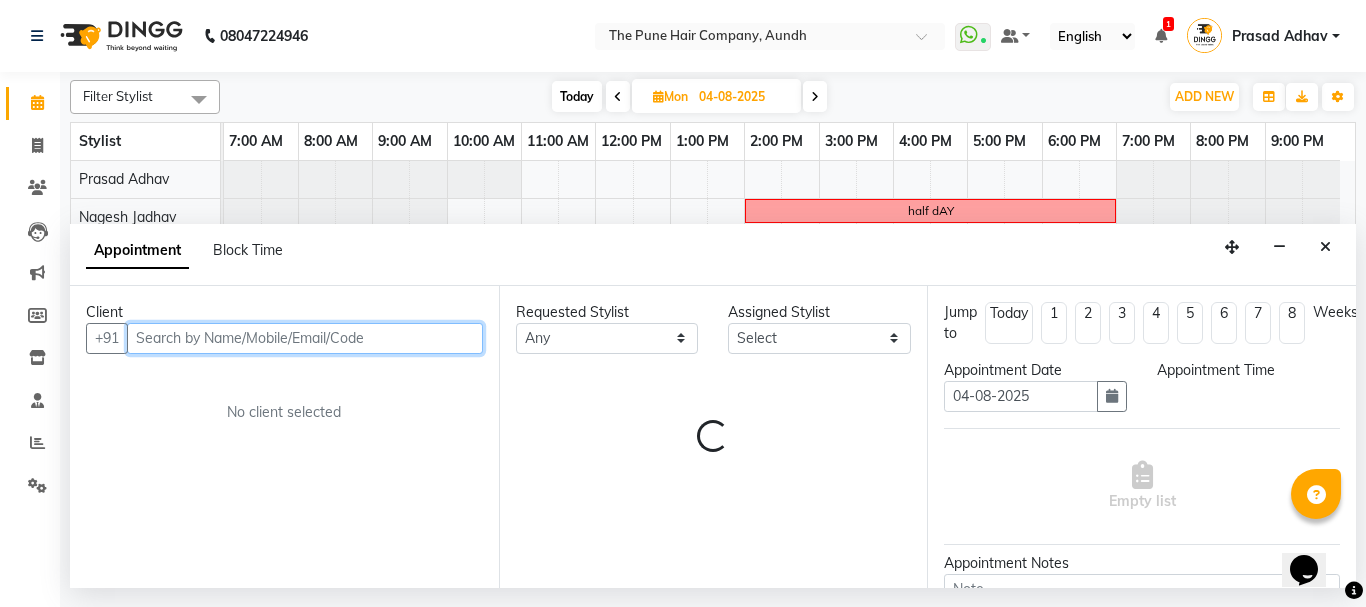 select on "660" 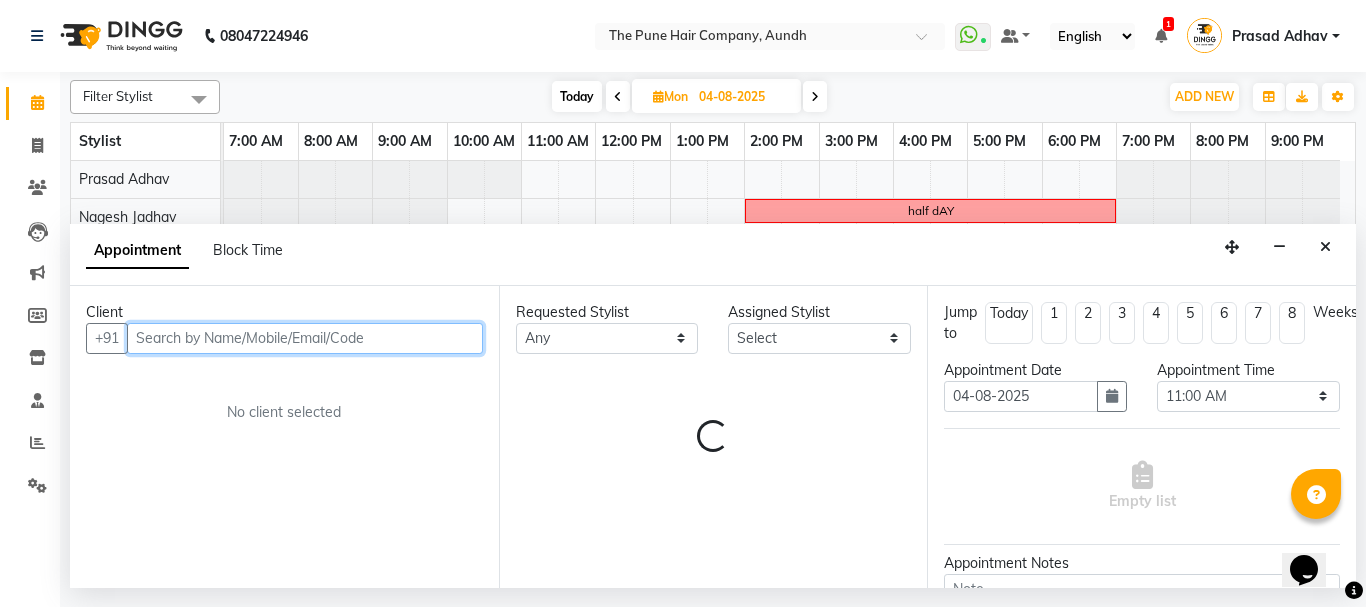 click at bounding box center [305, 338] 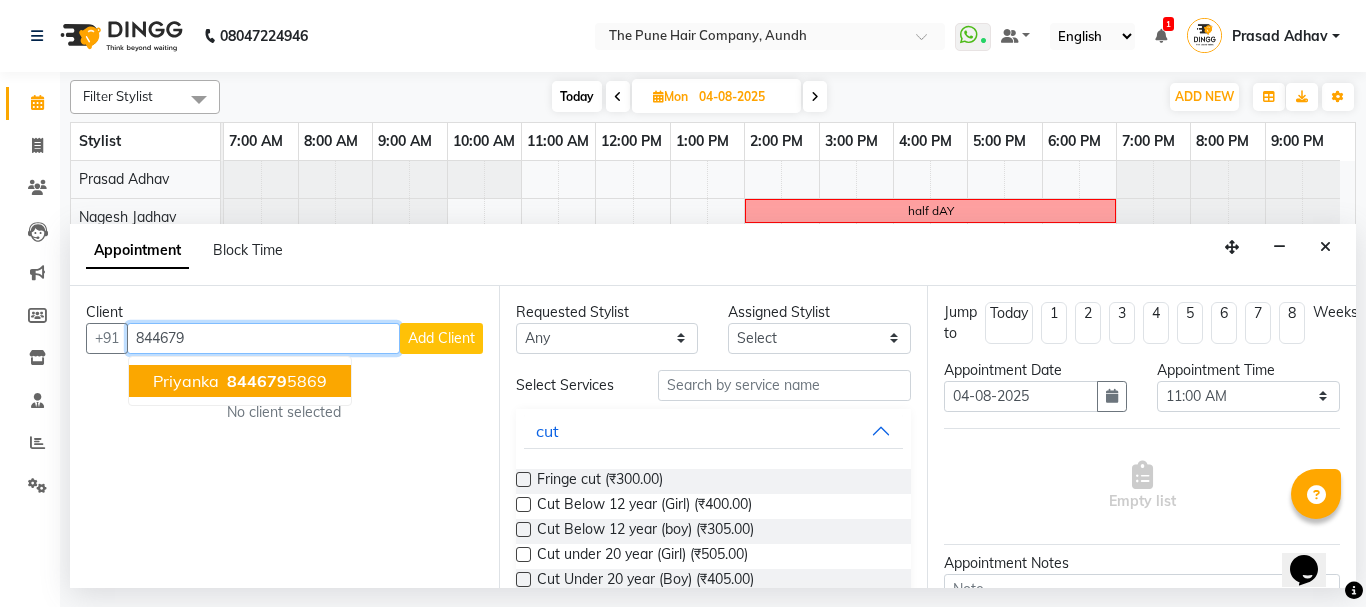 click on "Priyanka" at bounding box center [186, 381] 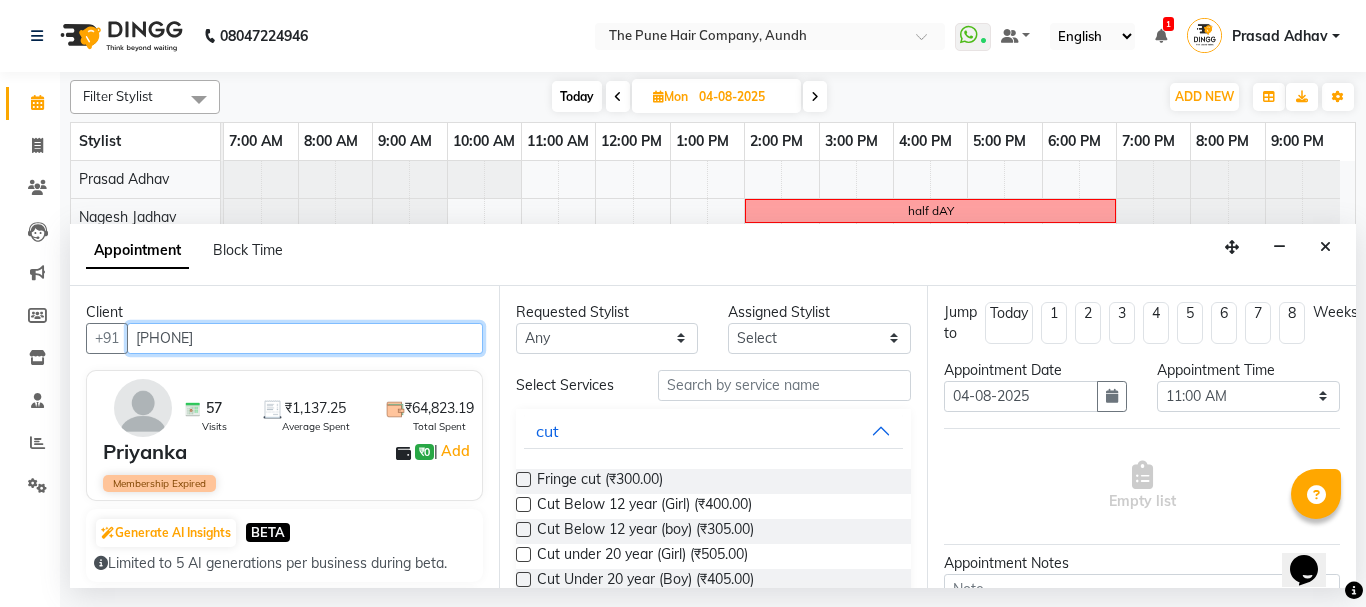type on "[PHONE]" 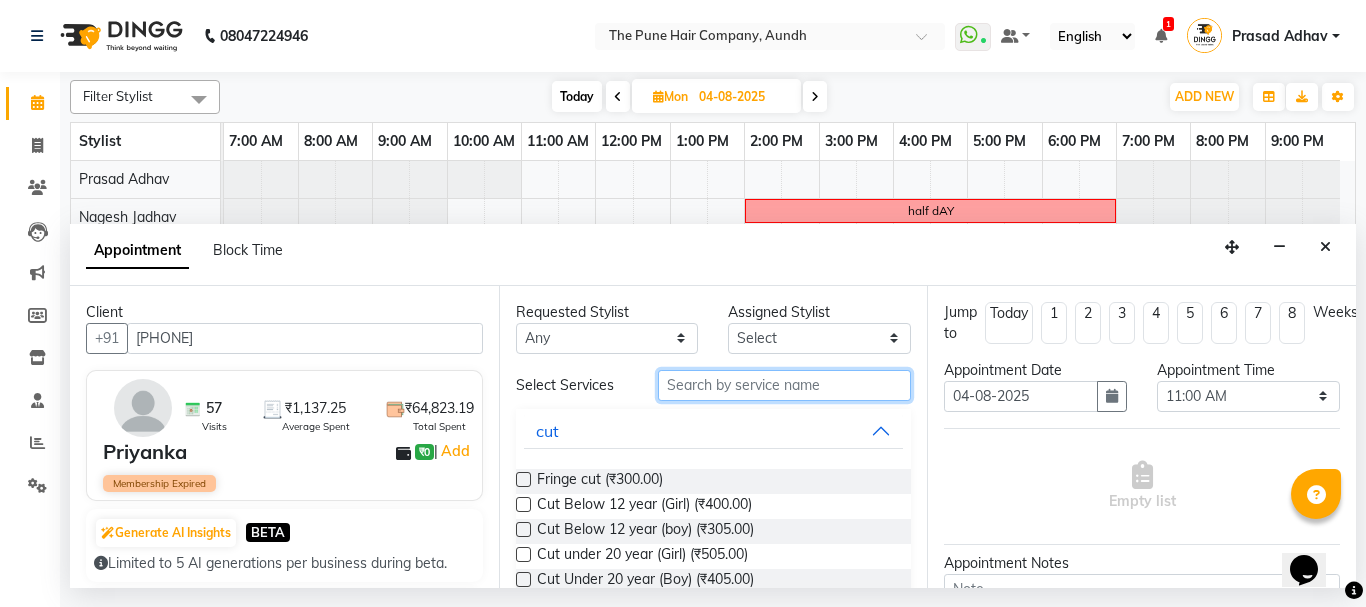 click at bounding box center [785, 385] 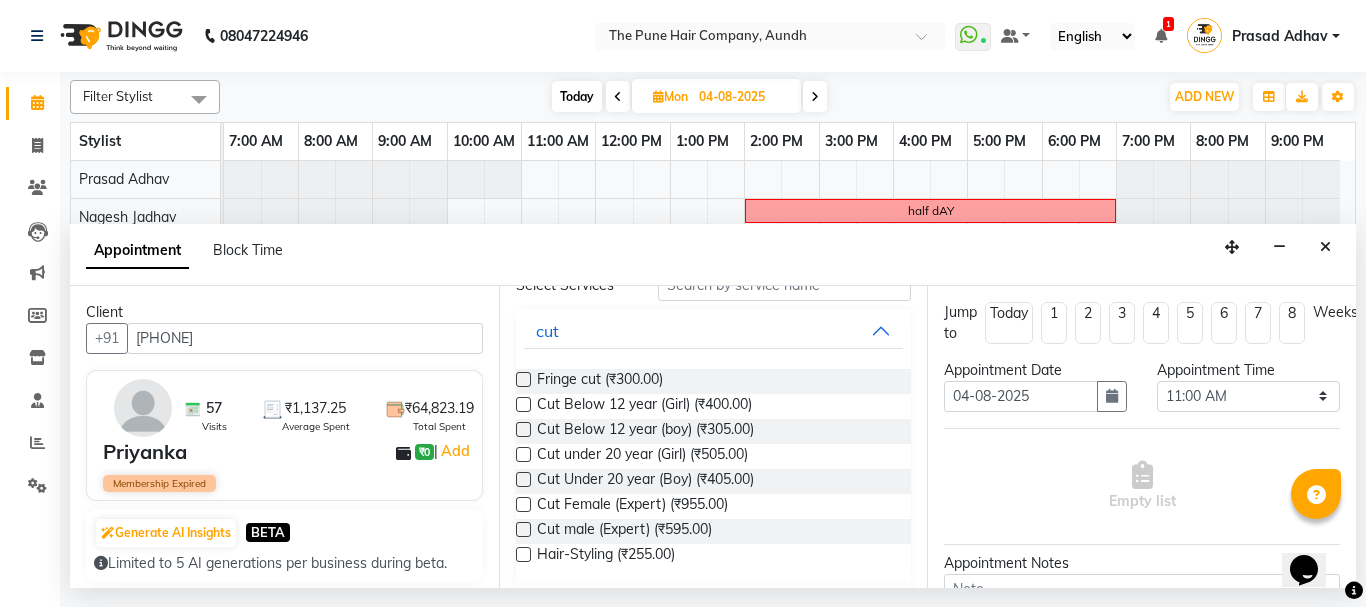 click at bounding box center [523, 504] 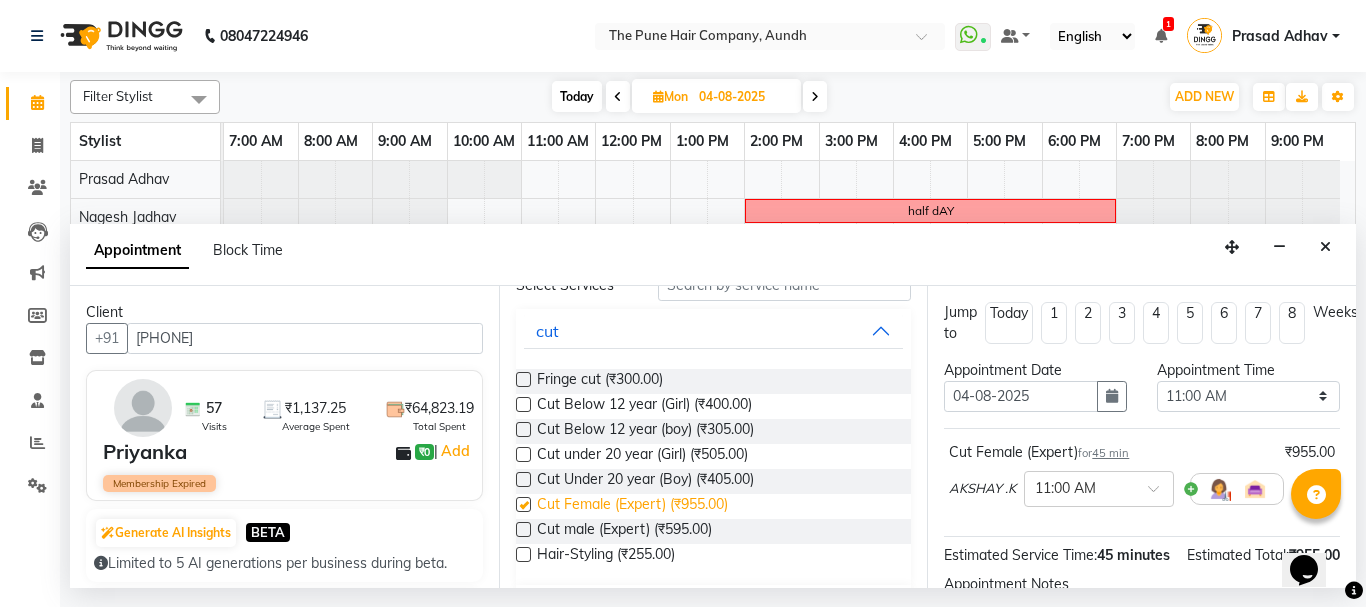 checkbox on "false" 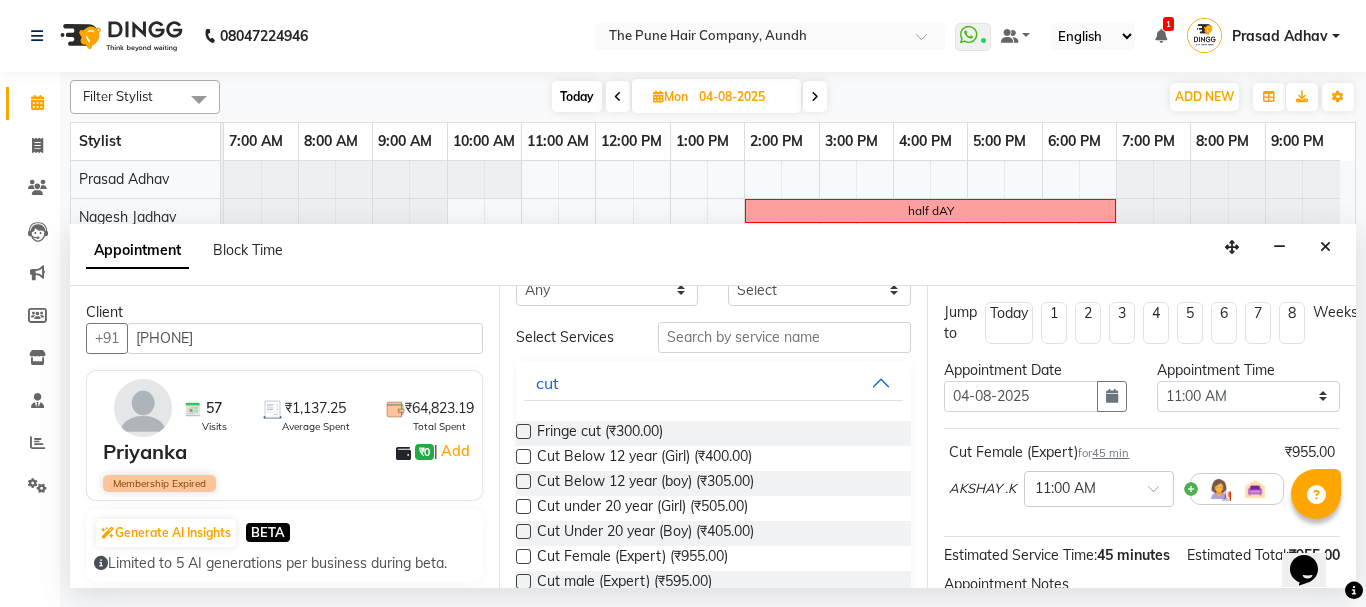 scroll, scrollTop: 0, scrollLeft: 0, axis: both 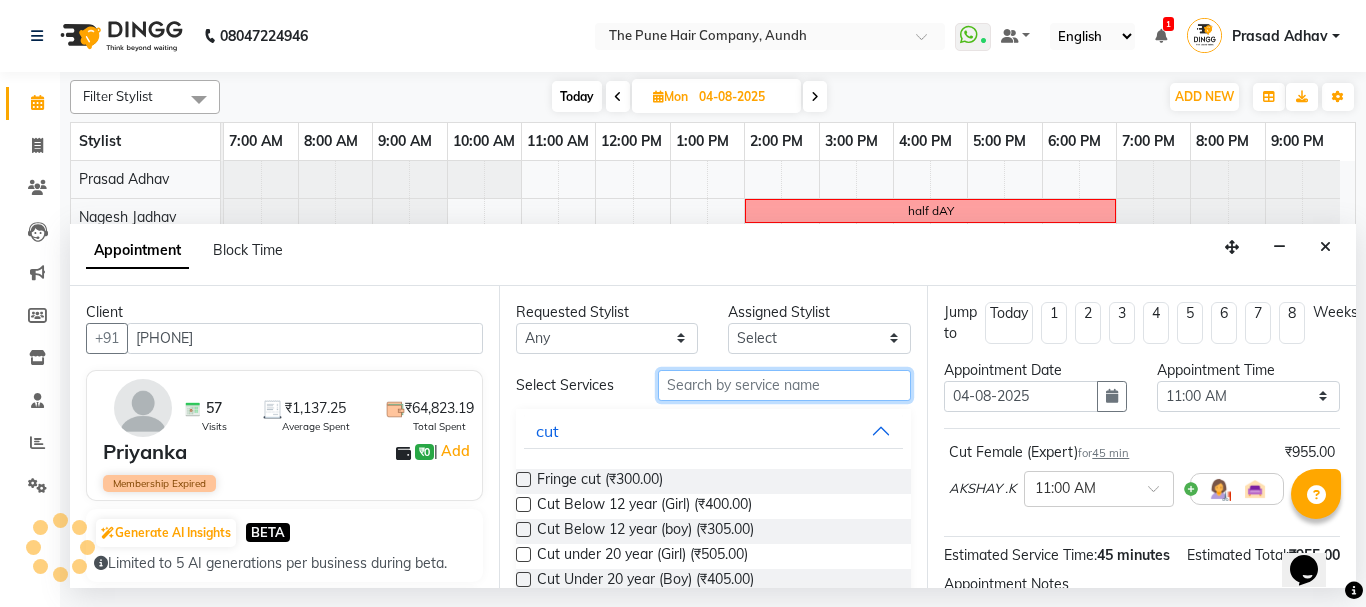 click at bounding box center [785, 385] 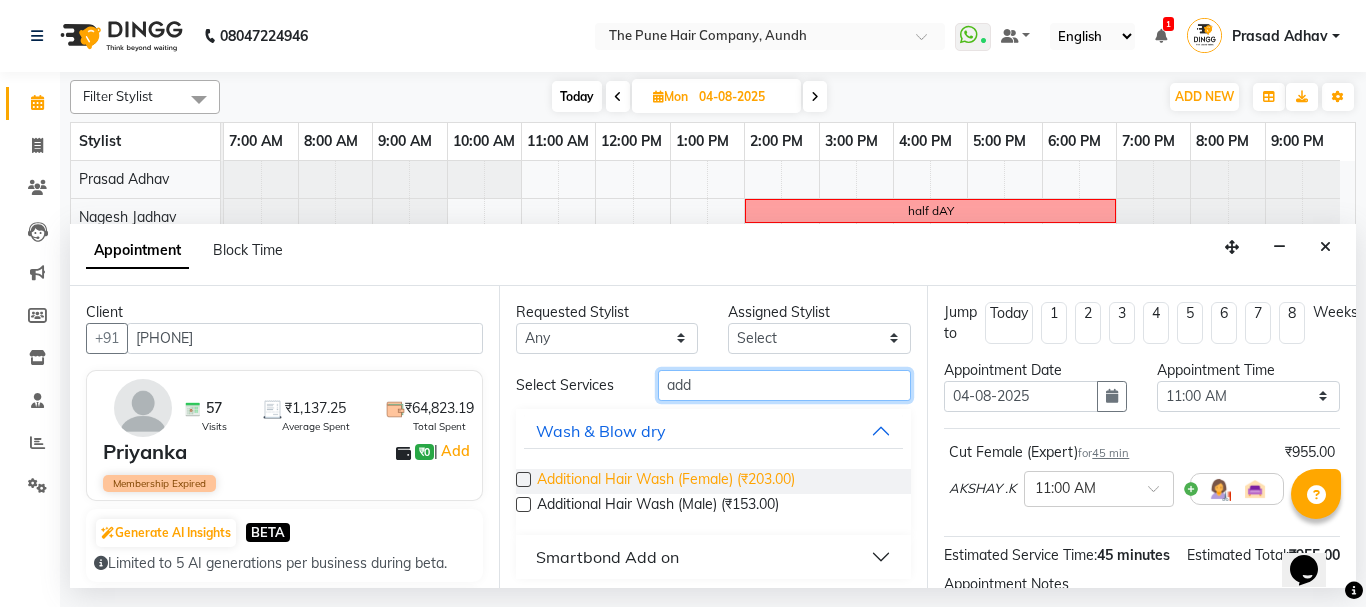 type on "add" 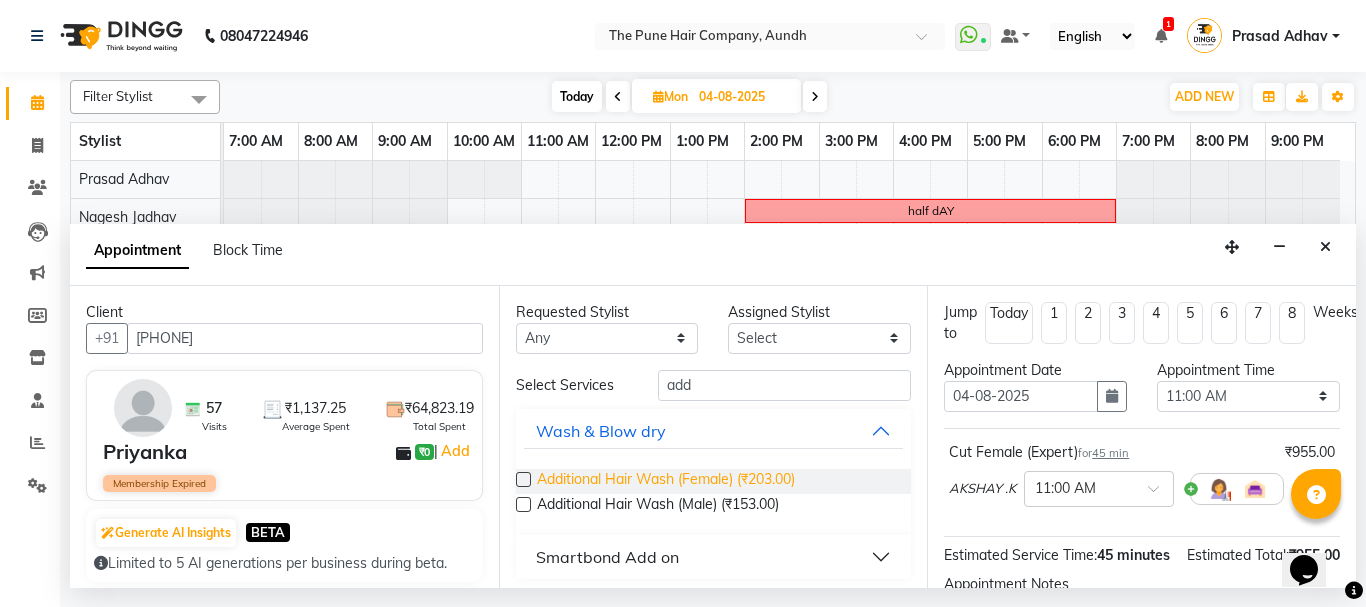 click on "Additional Hair Wash (Female) (₹203.00)" at bounding box center [666, 481] 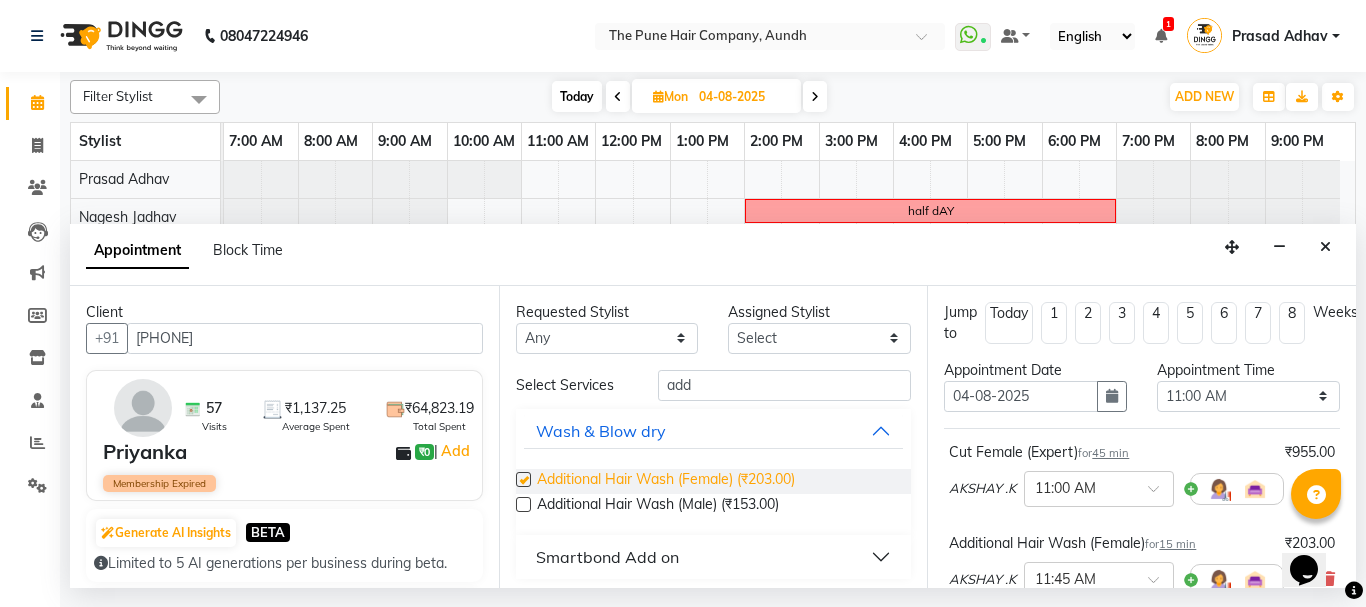 checkbox on "false" 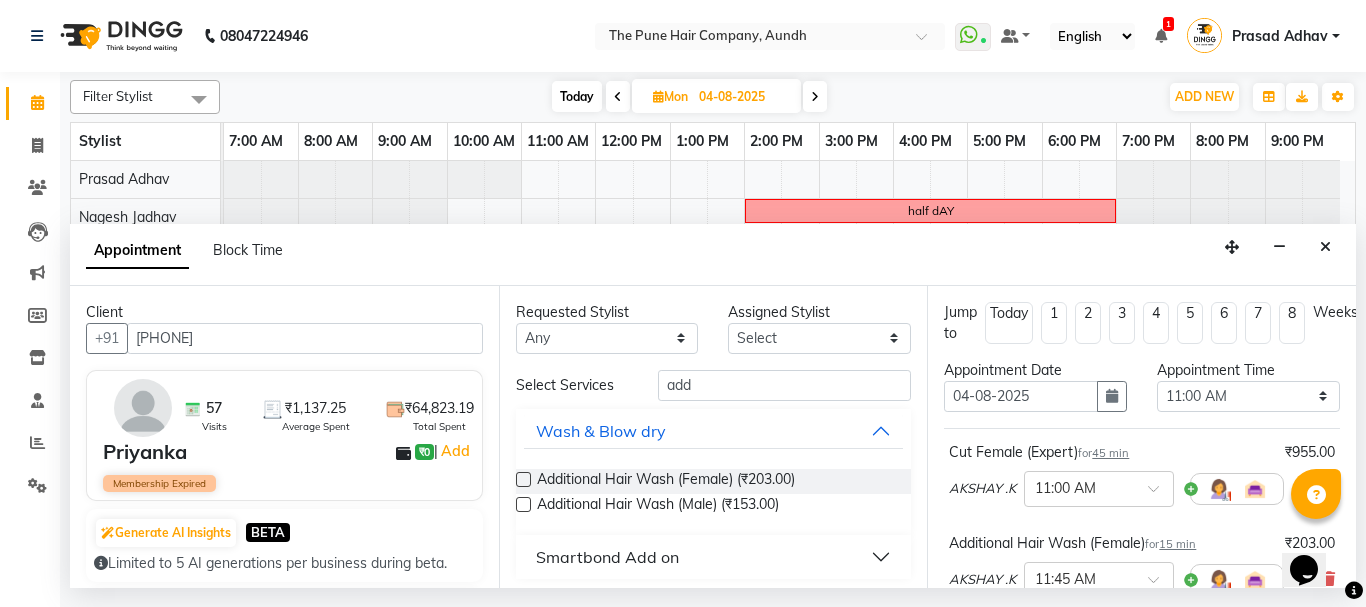scroll, scrollTop: 330, scrollLeft: 0, axis: vertical 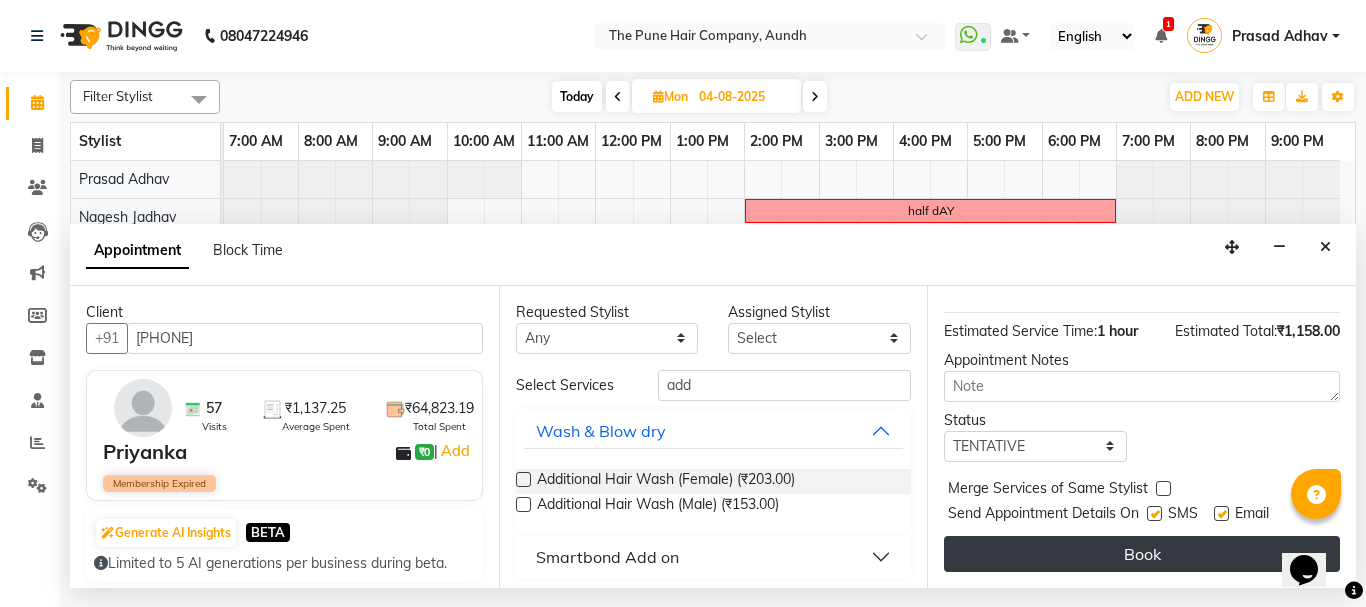 click on "Book" at bounding box center [1142, 554] 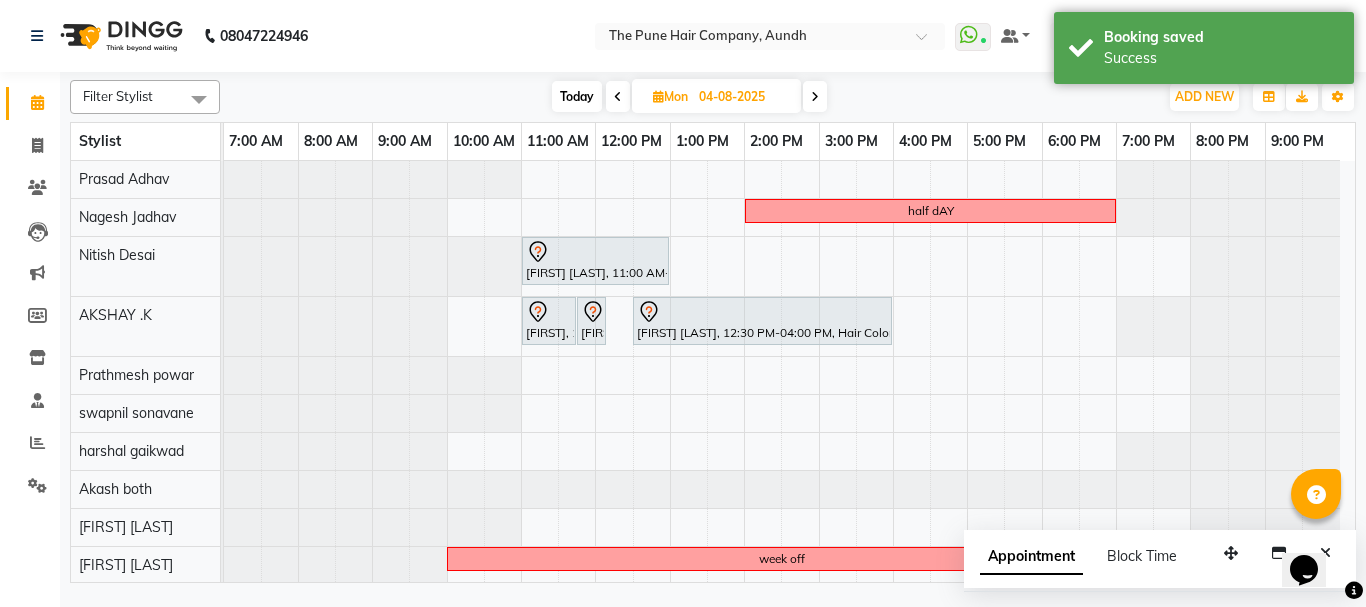 click on "Today" at bounding box center (577, 96) 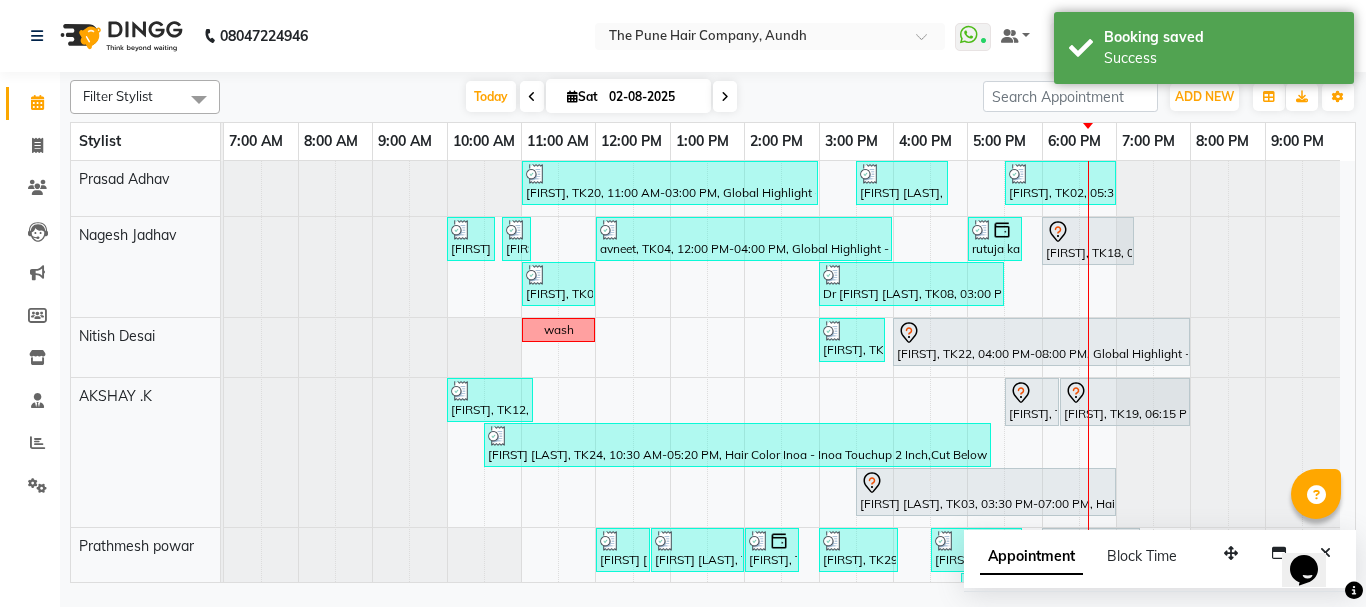 scroll, scrollTop: 100, scrollLeft: 0, axis: vertical 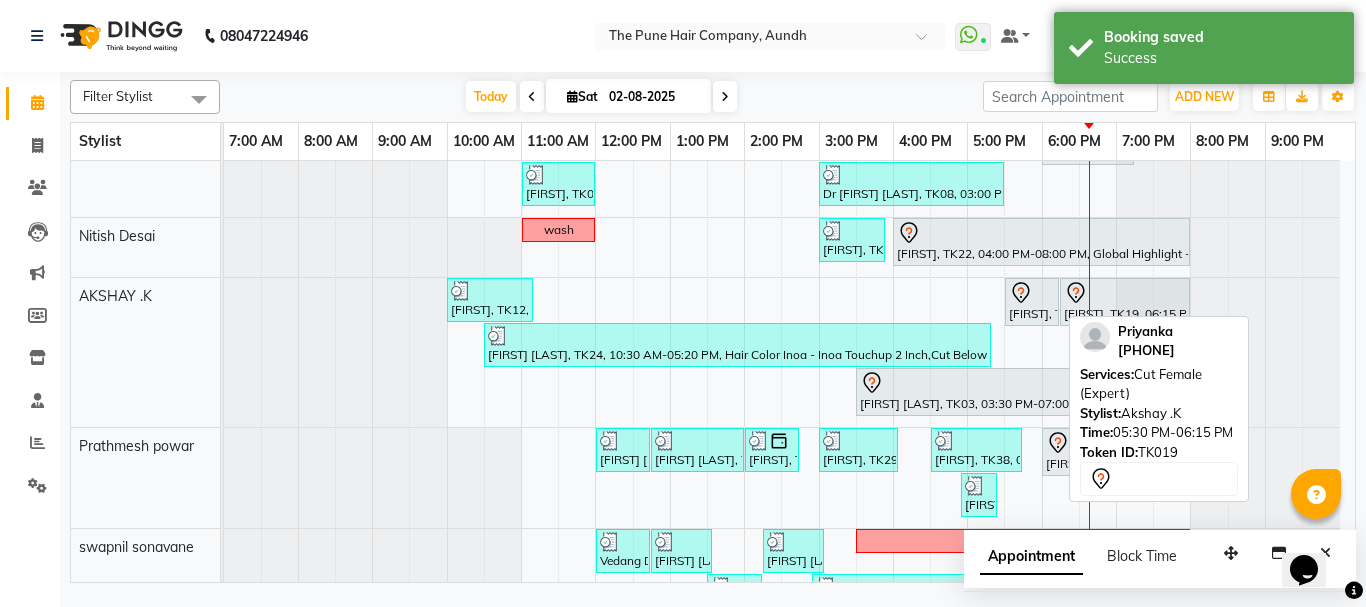 click on "Priyanka, TK19, 05:30 PM-06:15 PM, Cut Female (Expert)" at bounding box center (1032, 302) 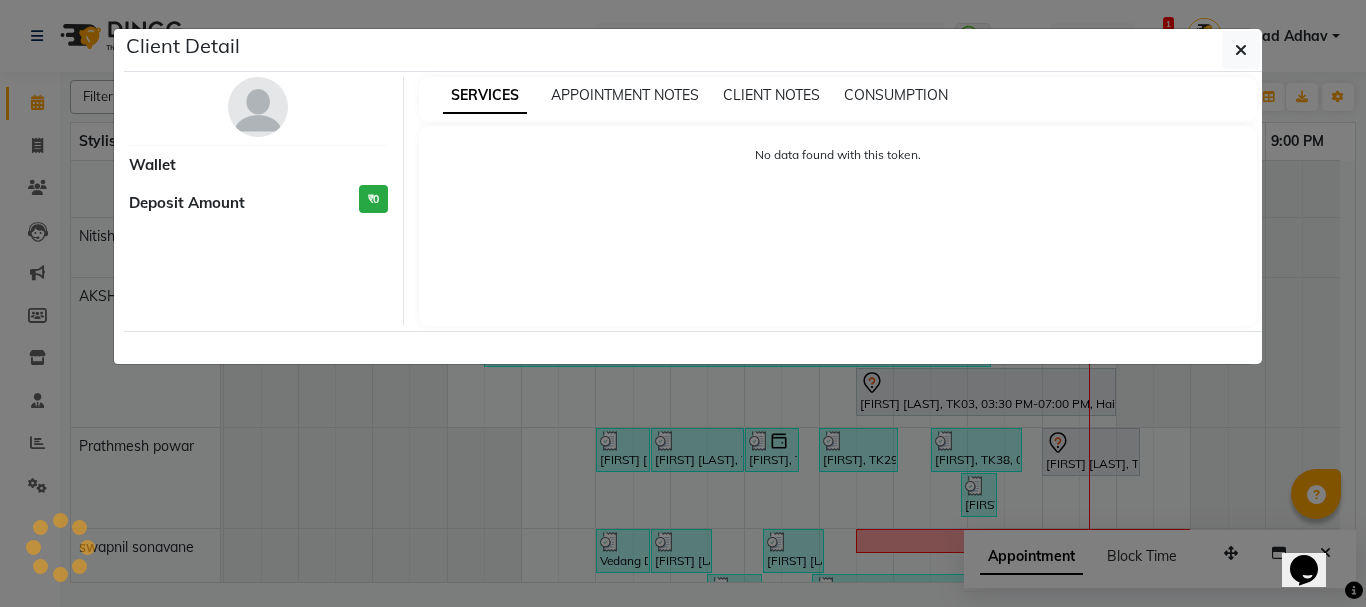select on "7" 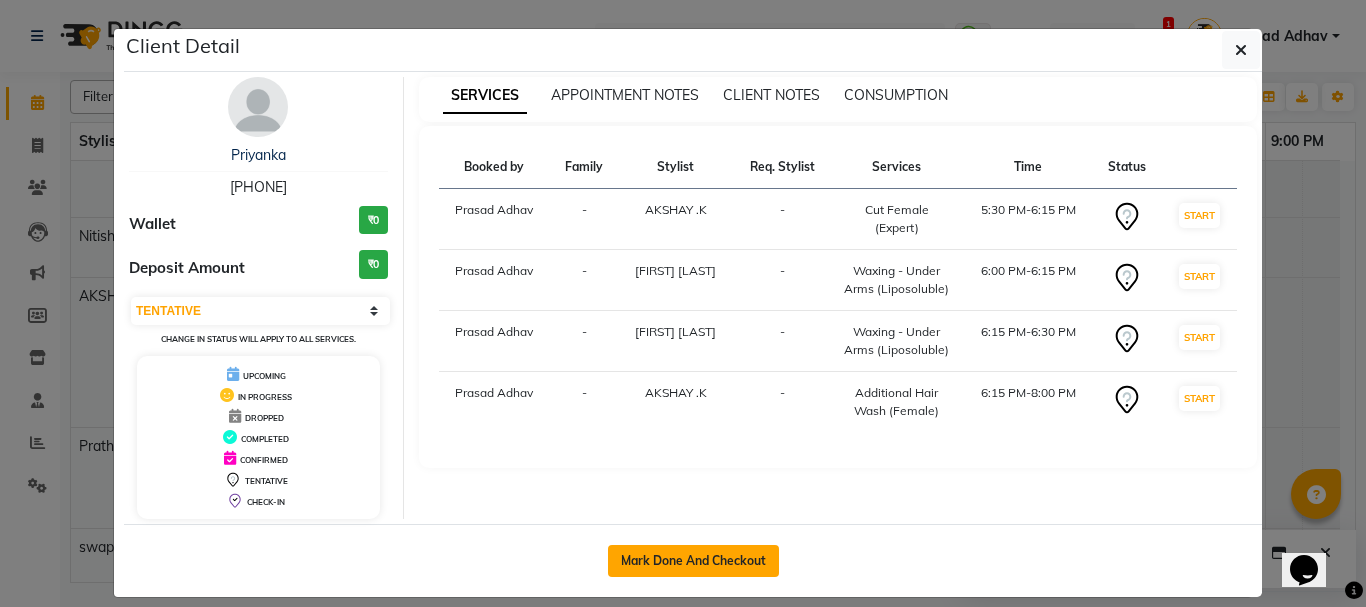 click on "Mark Done And Checkout" 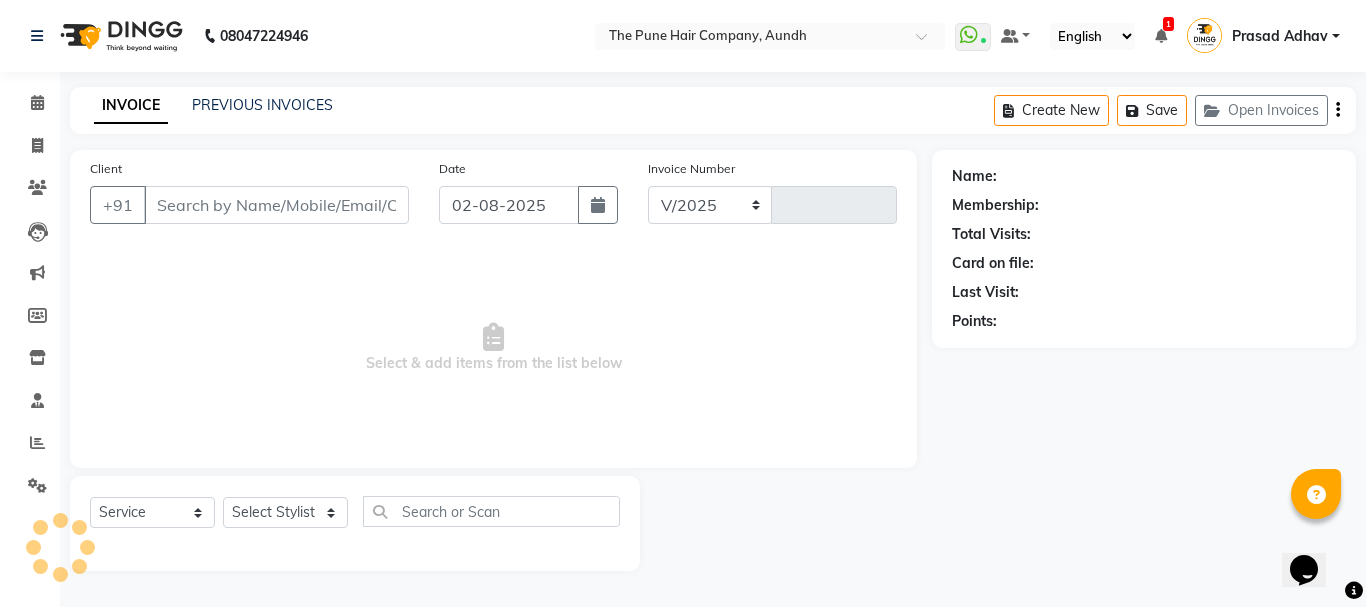 select on "106" 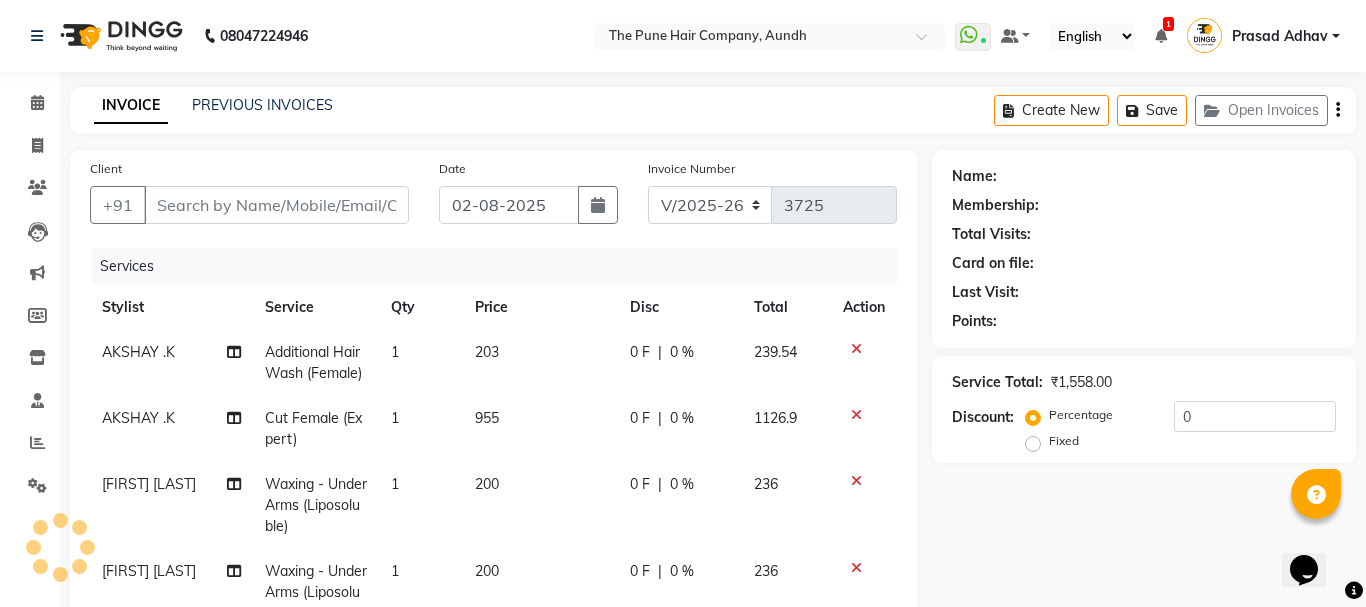 type on "[PHONE]" 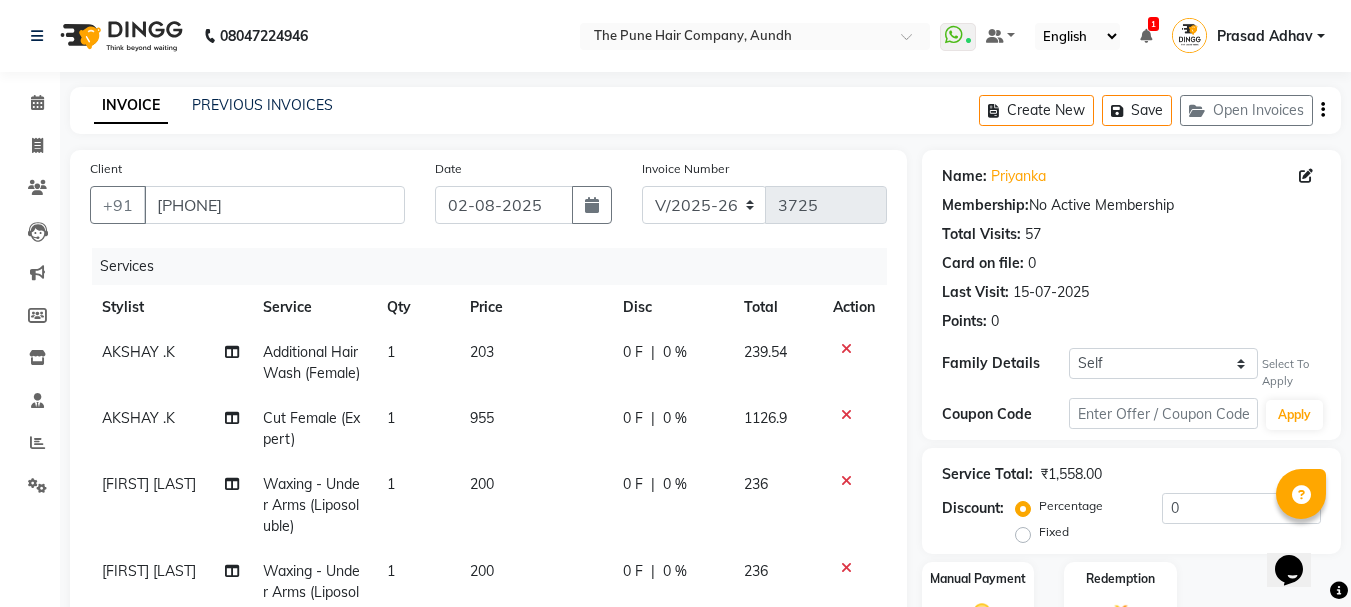 scroll, scrollTop: 100, scrollLeft: 0, axis: vertical 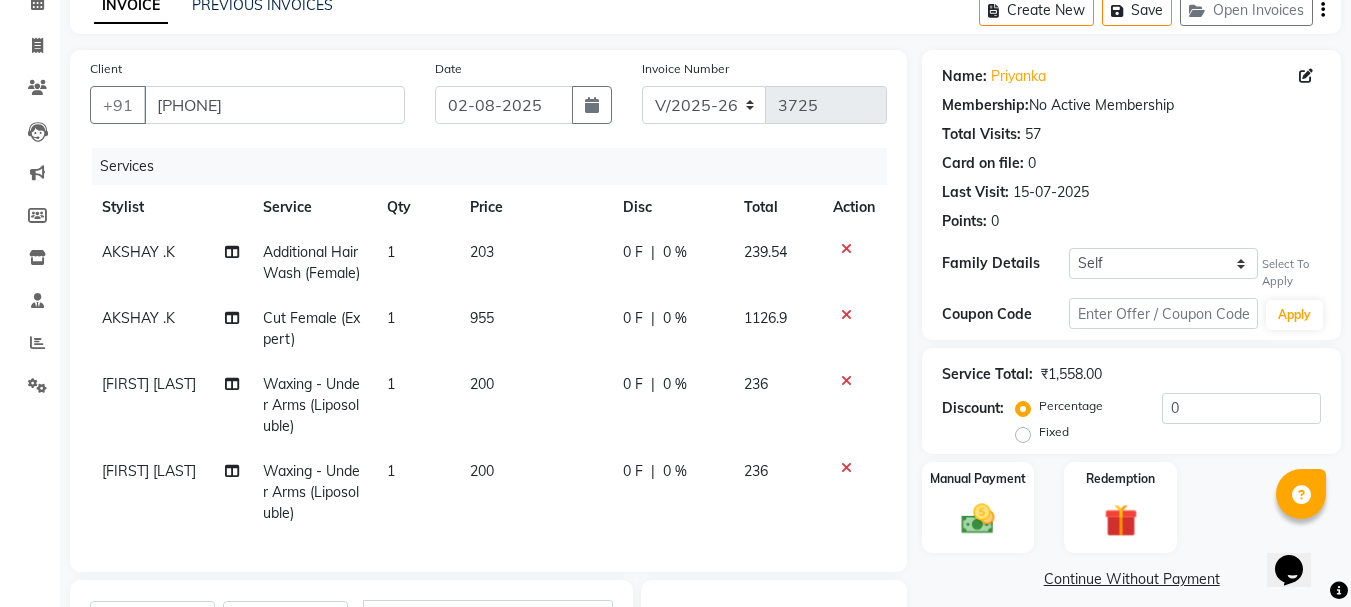 click on "Cut Female (Expert)" 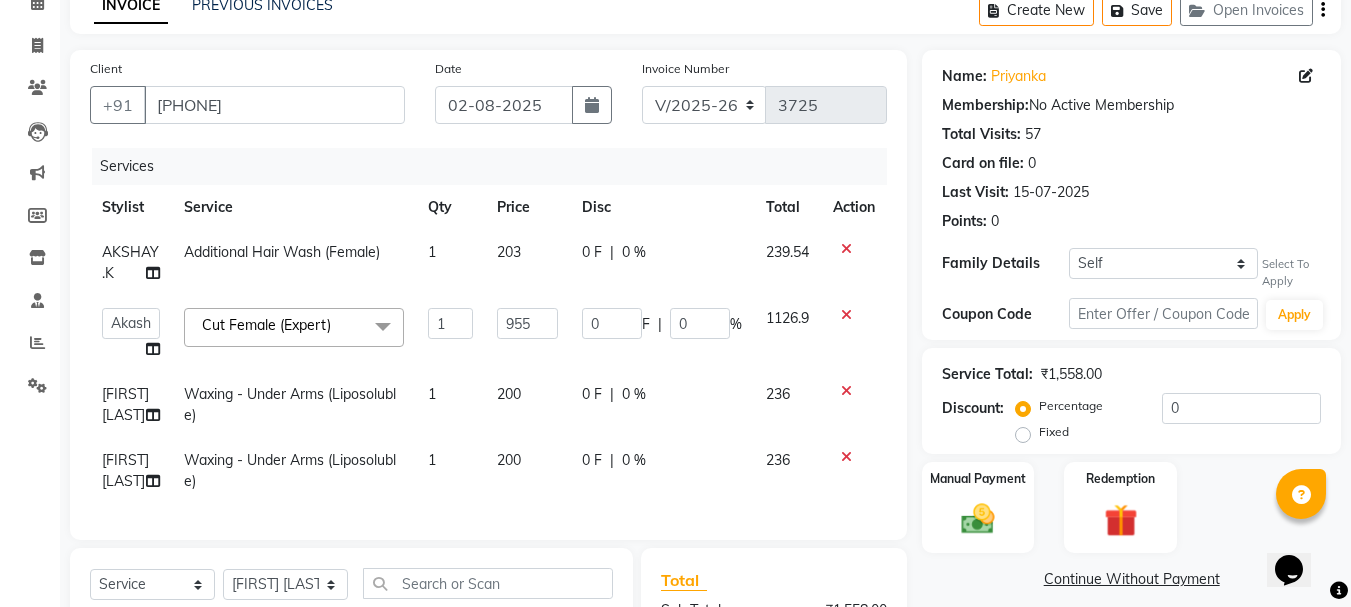 click on "Cut Female (Expert)  x" 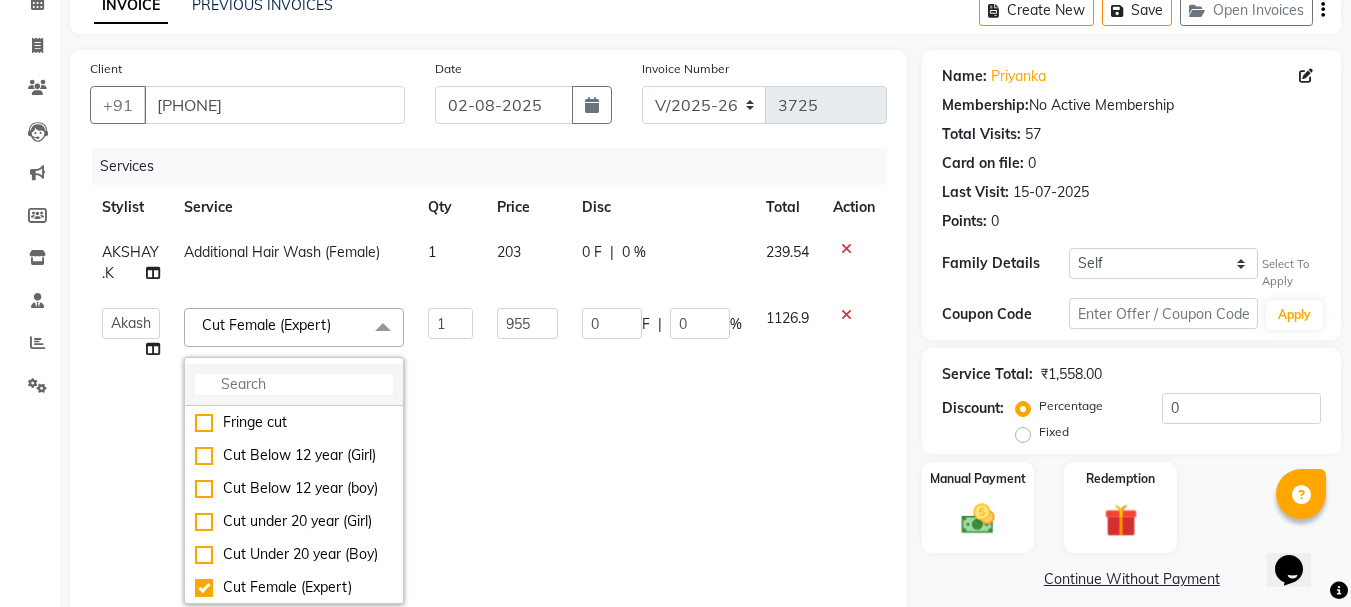 click 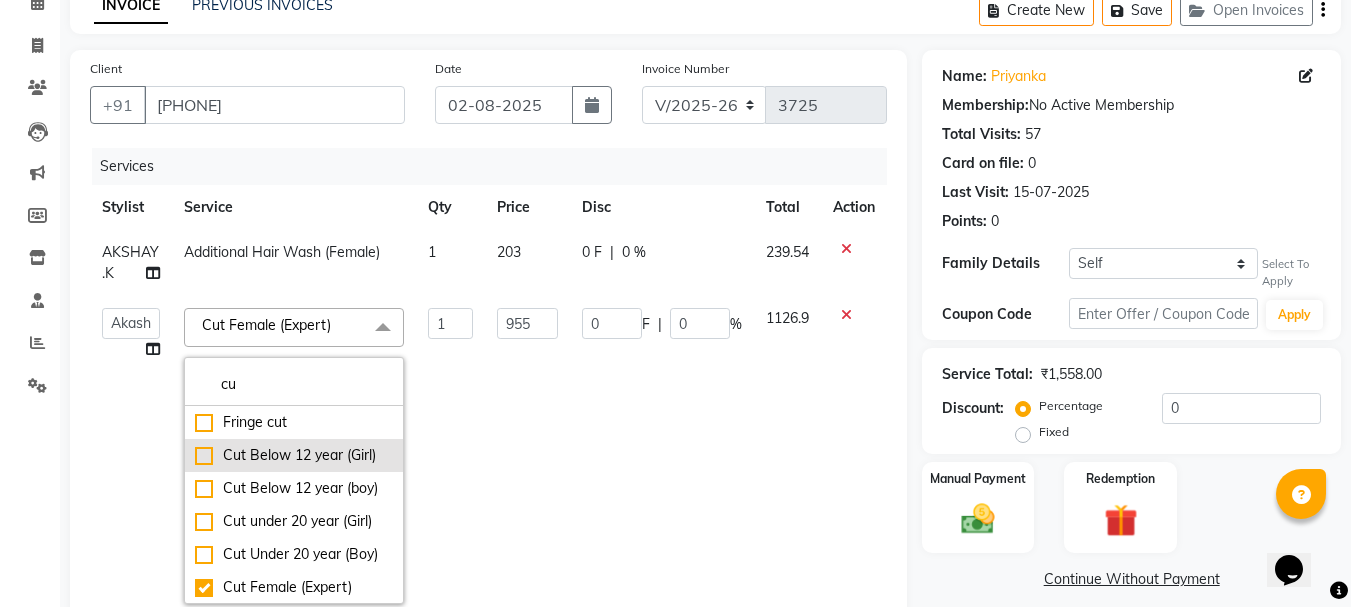 scroll, scrollTop: 100, scrollLeft: 0, axis: vertical 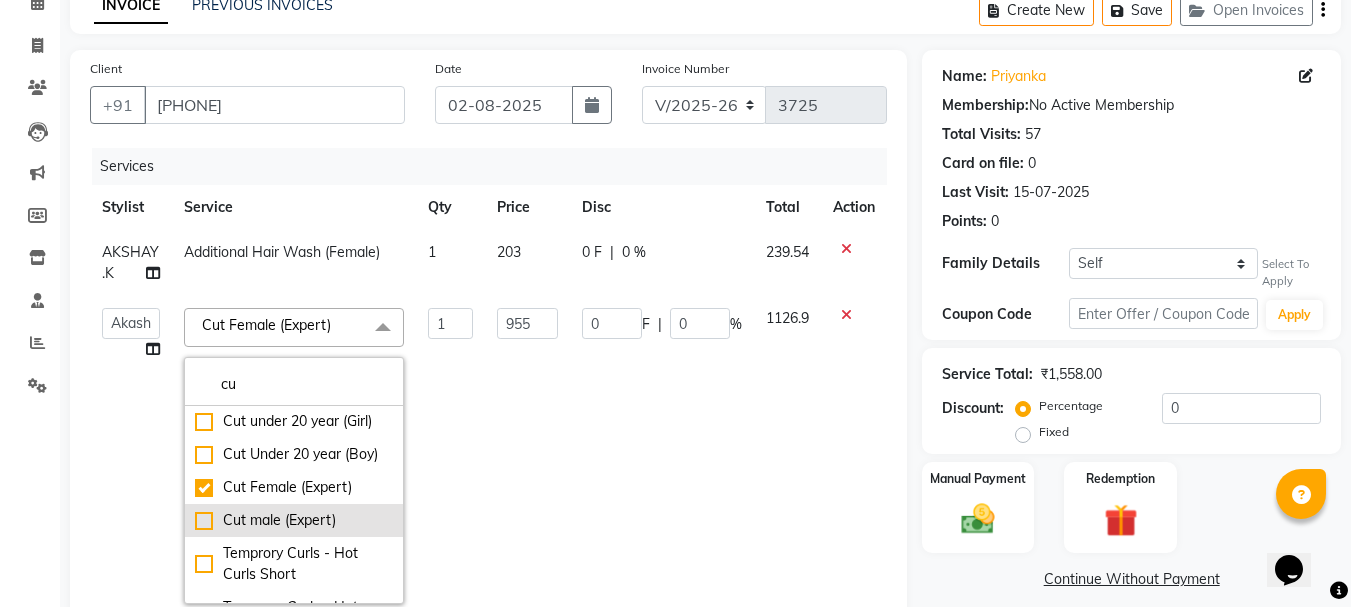 type on "cu" 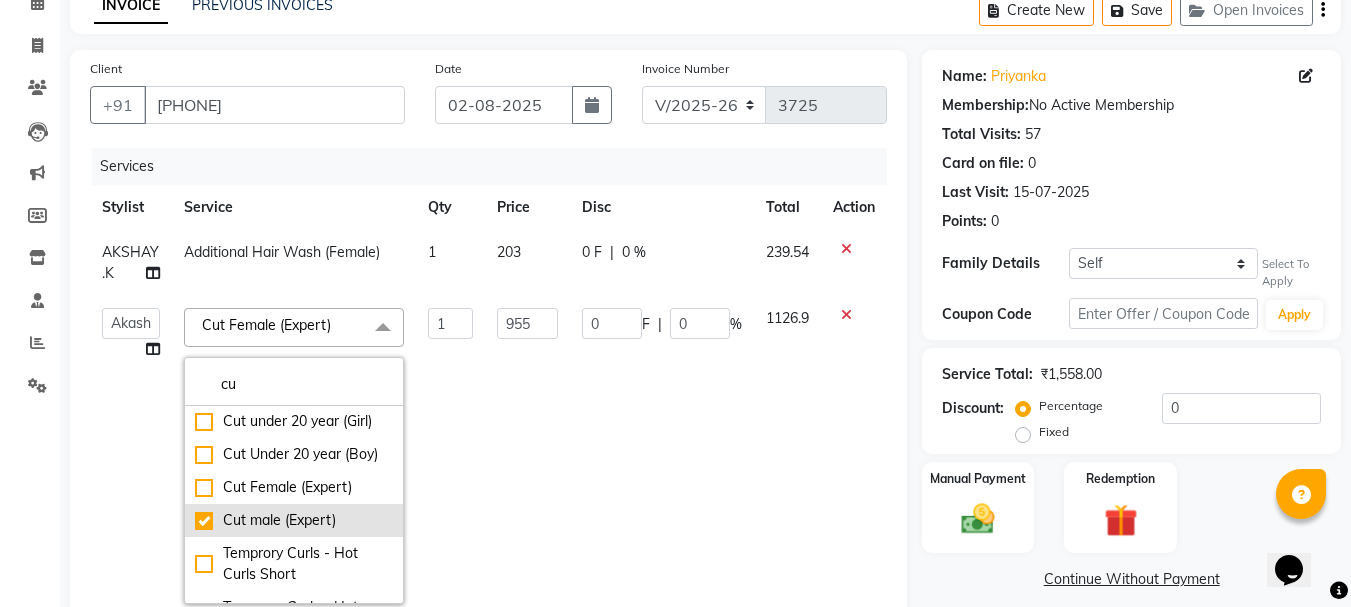 checkbox on "false" 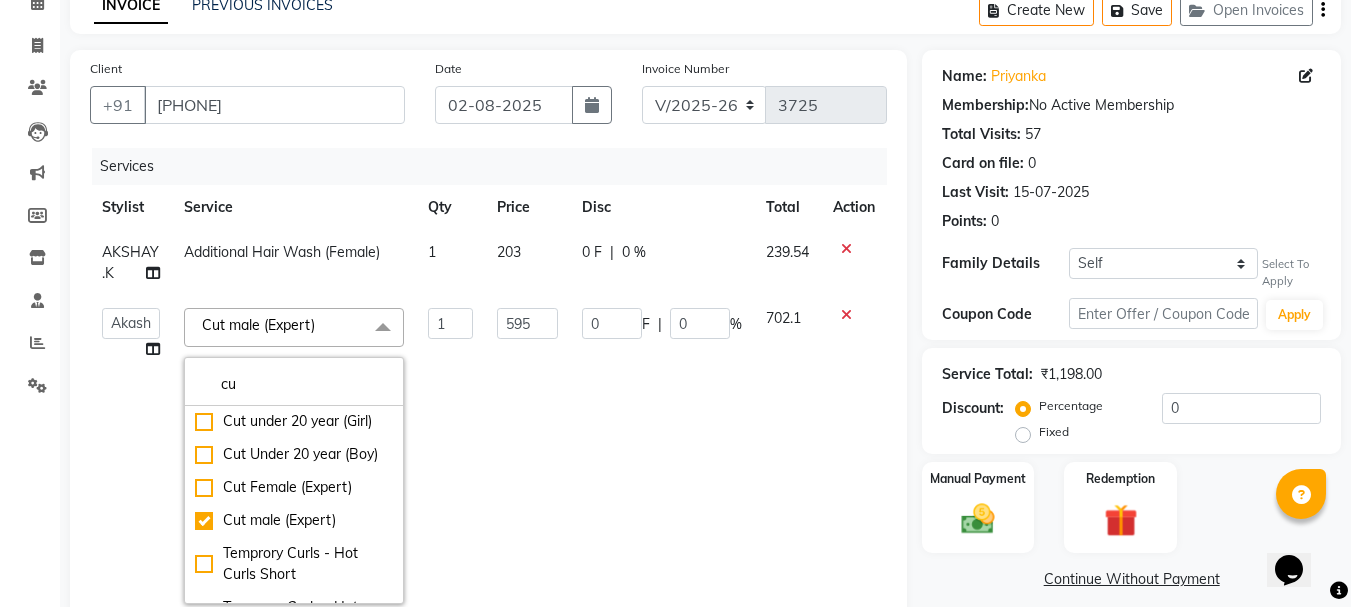 click on "Card on file:  0" 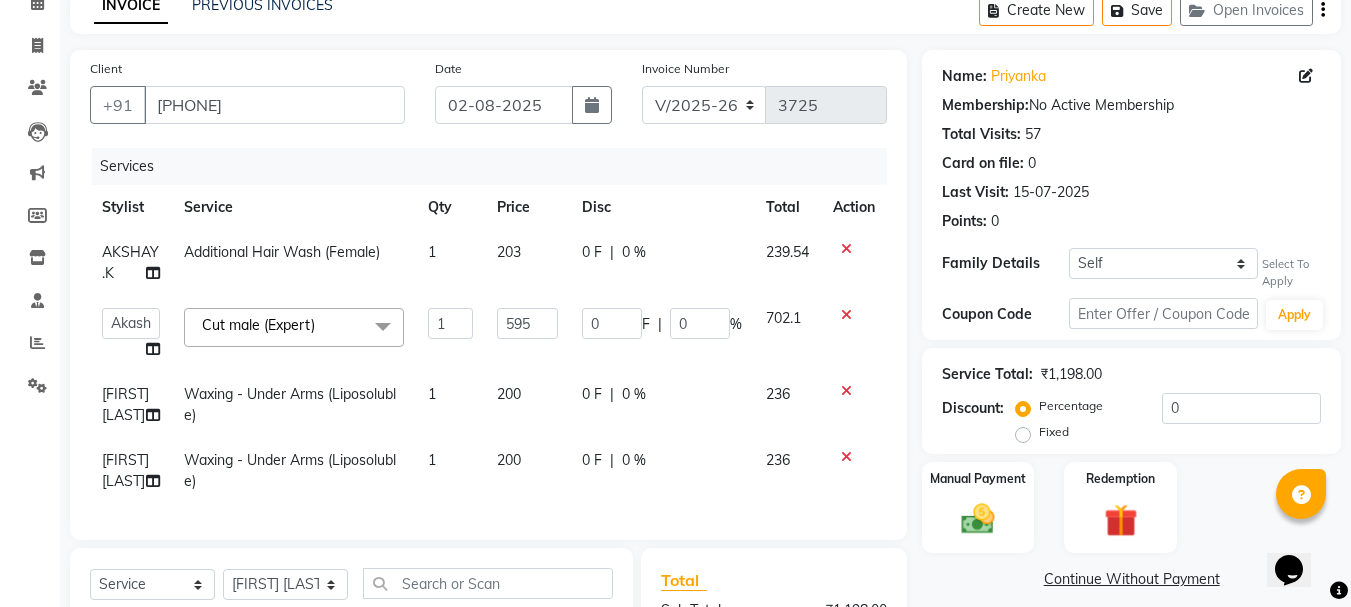 click 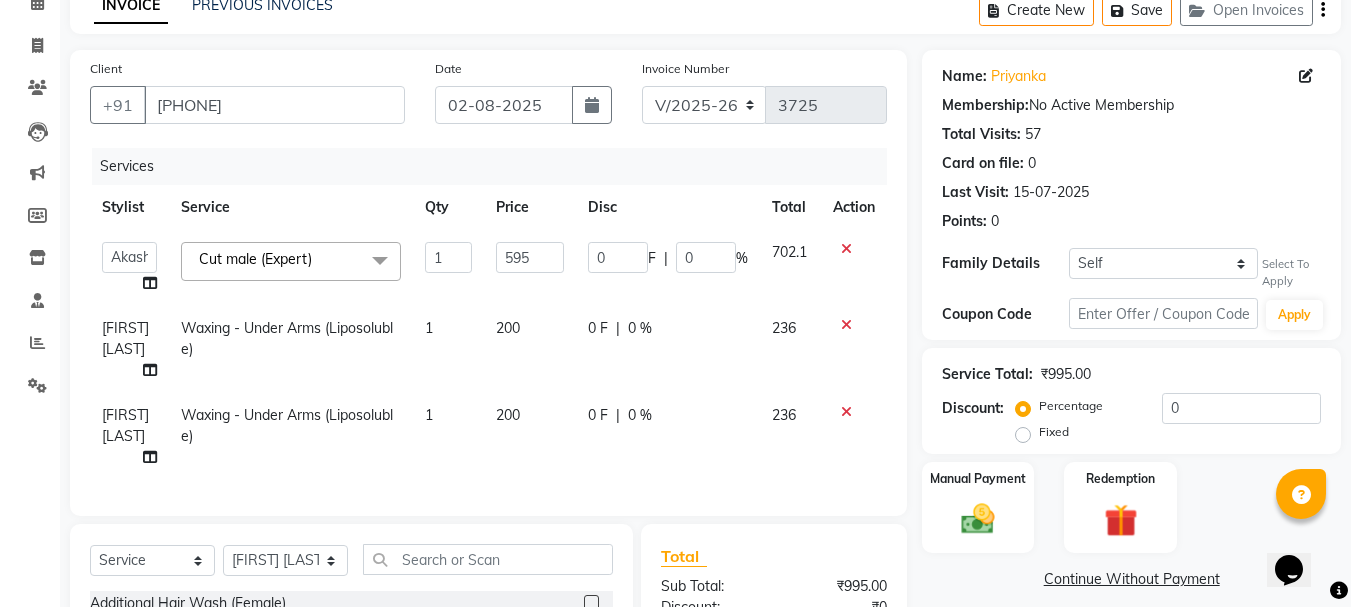 click on "Waxing - Under Arms (Liposoluble)" 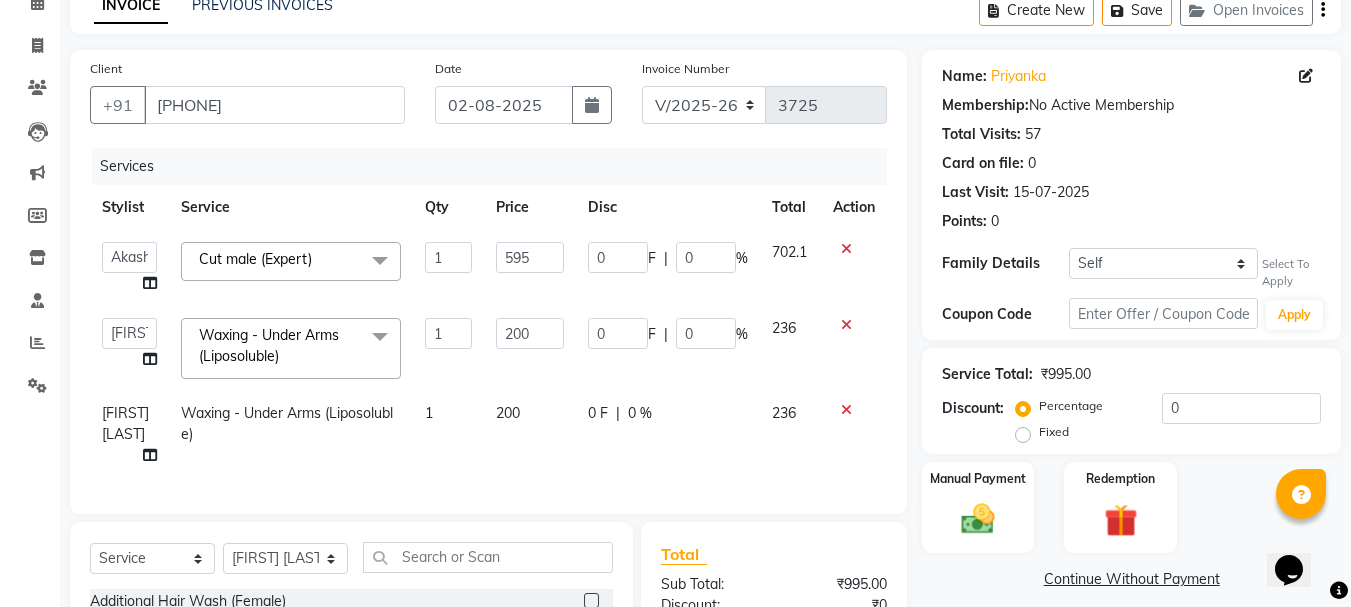 click on "Waxing - Under Arms (Liposoluble)" 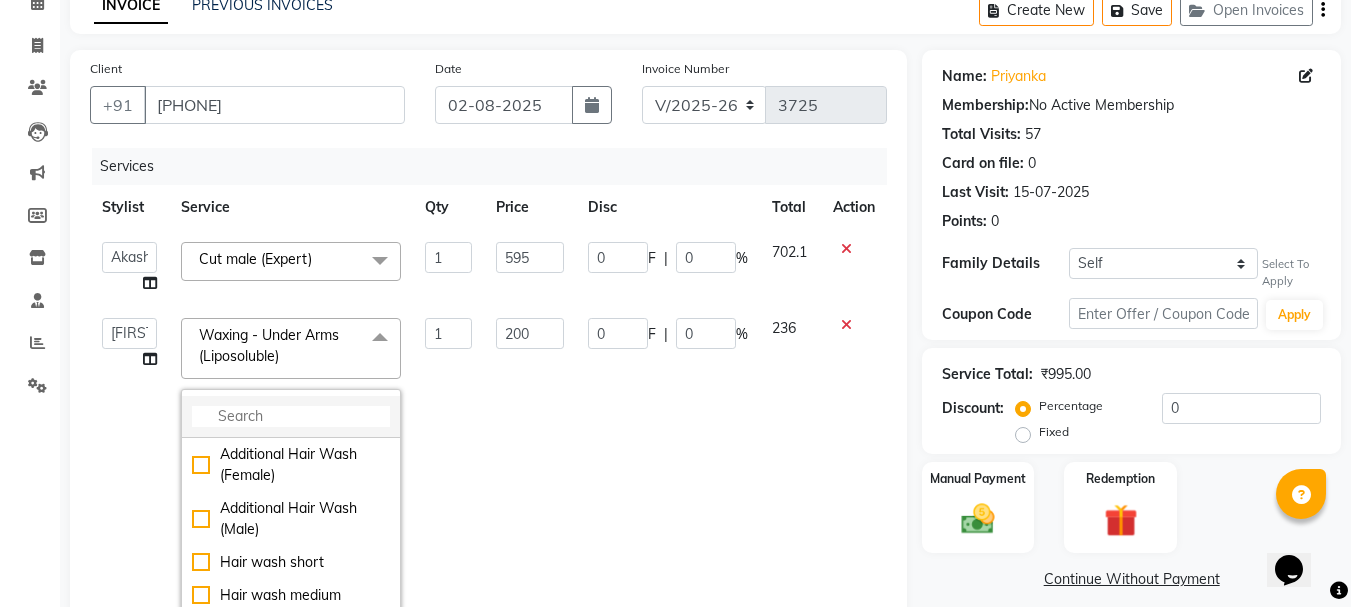 click 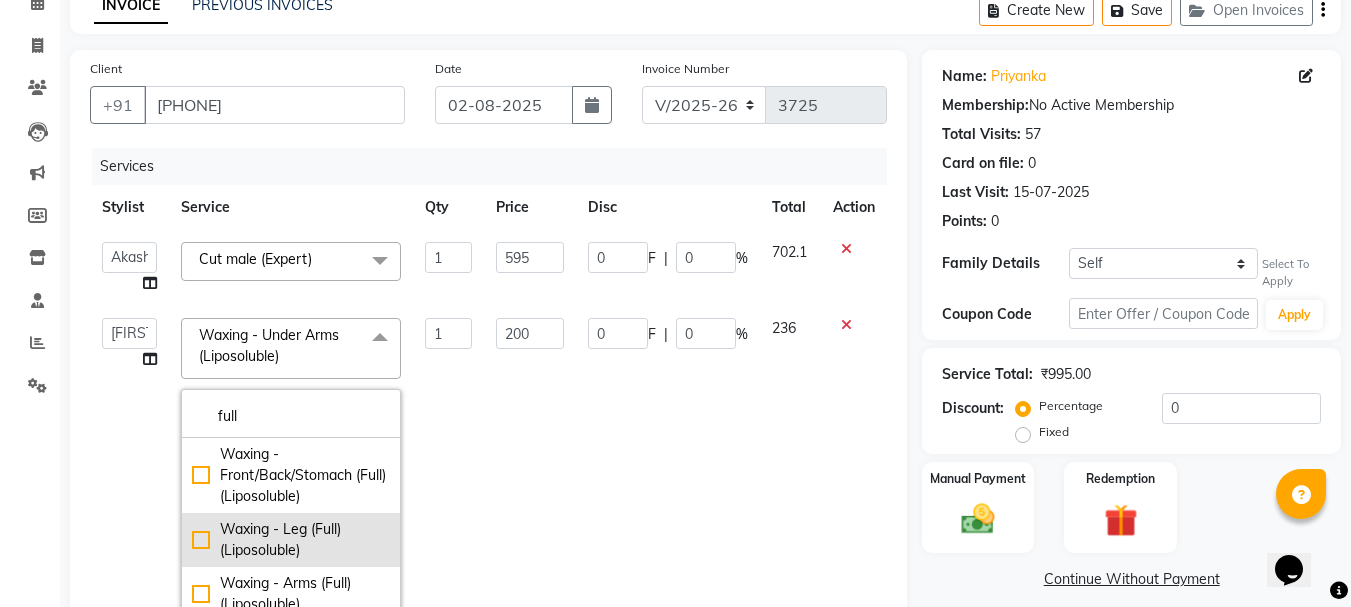 type on "full" 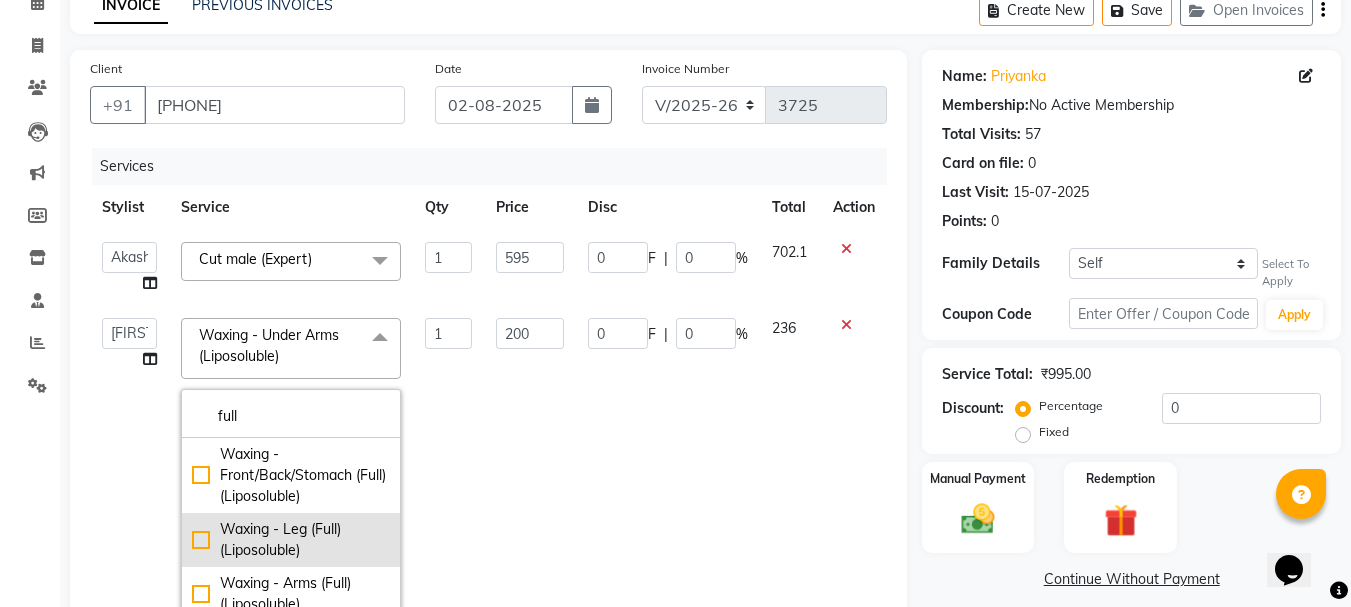 click on "Waxing - Leg (Full) (Liposoluble)" 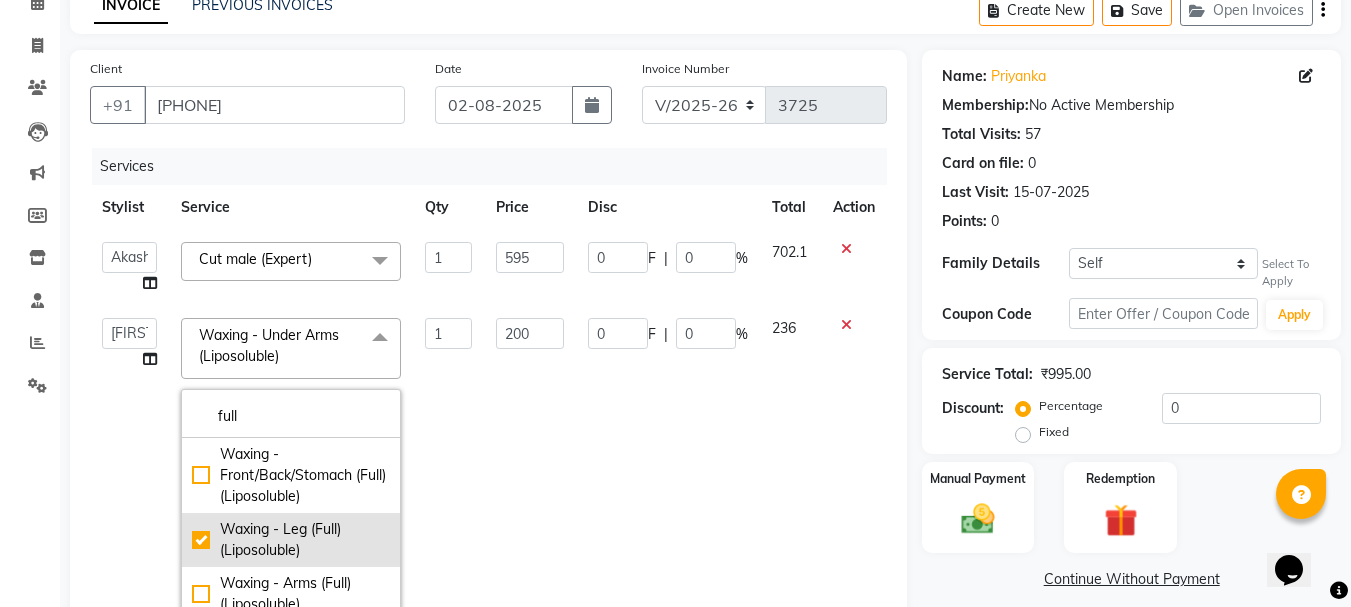 checkbox on "true" 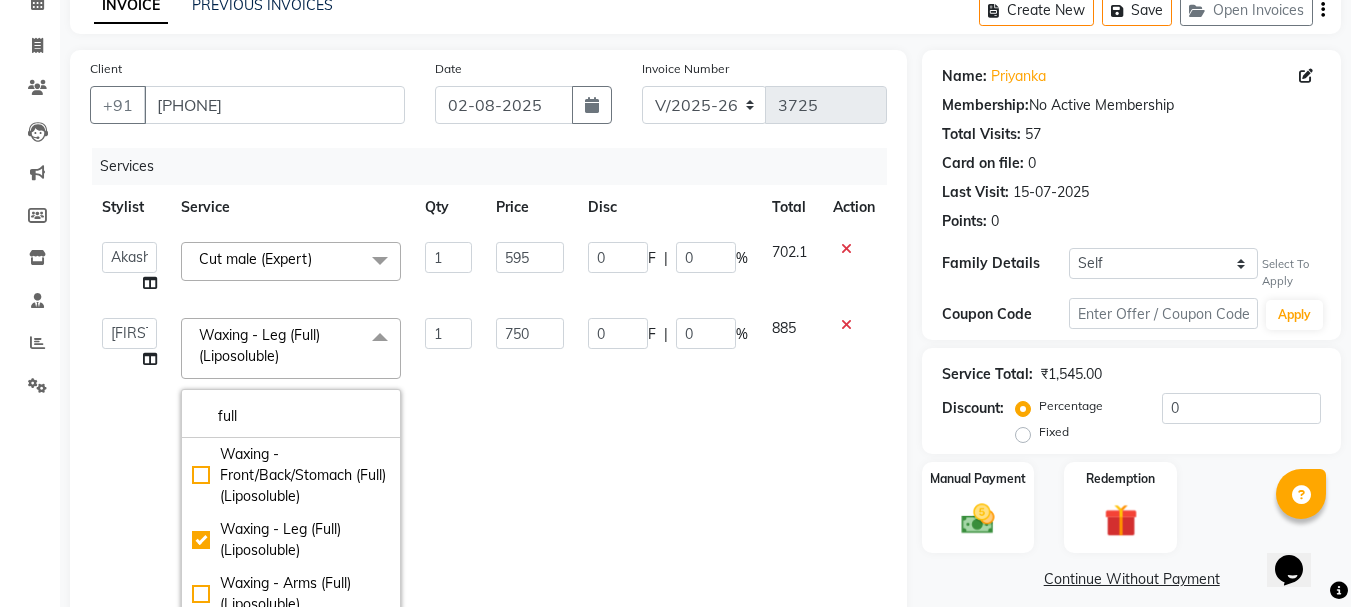 click on "Last Visit:   15-07-2025" 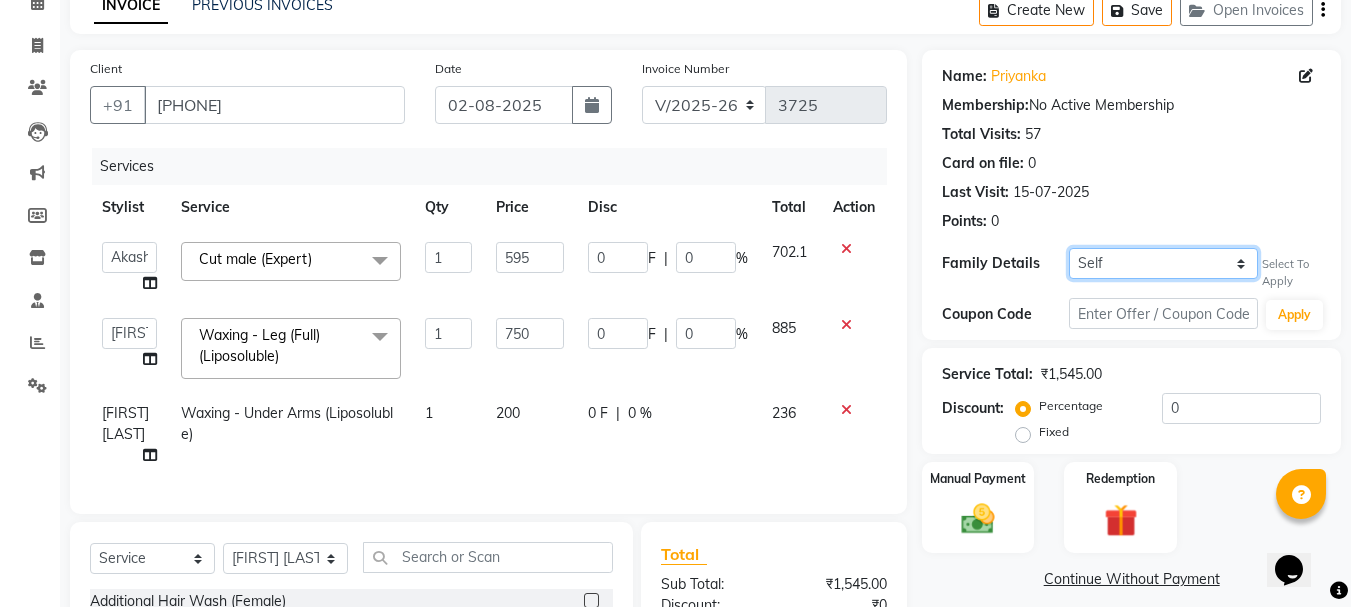 click on "Self TANVI KULKARNI" 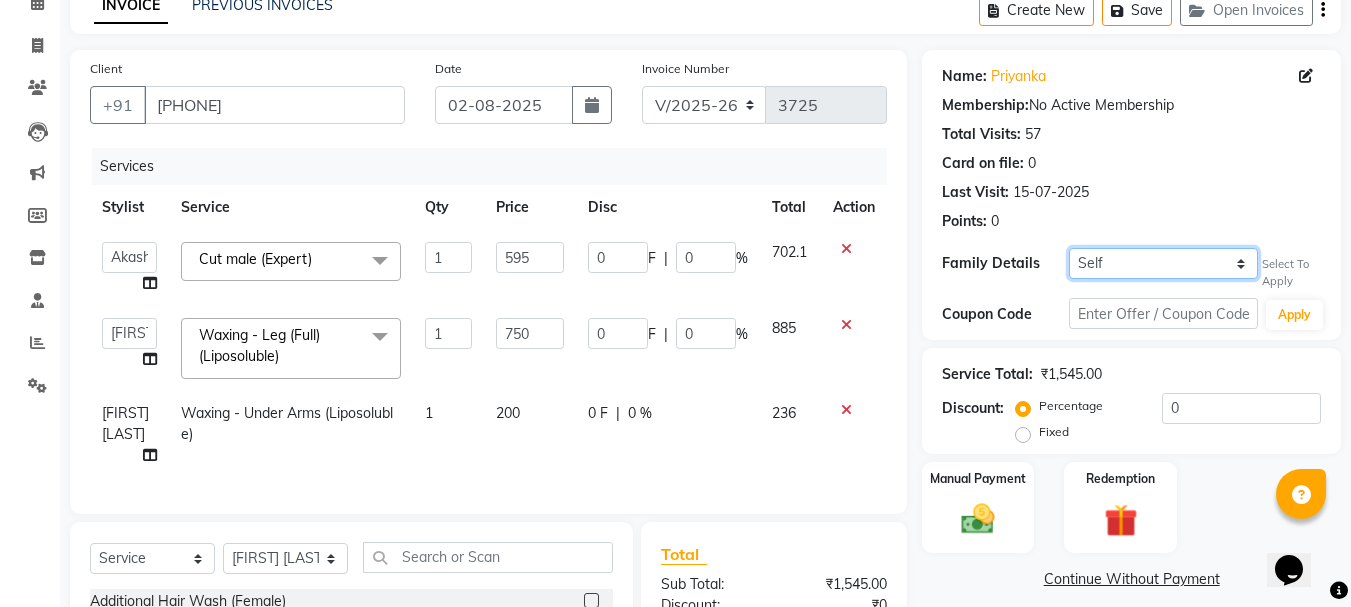 select on "23907" 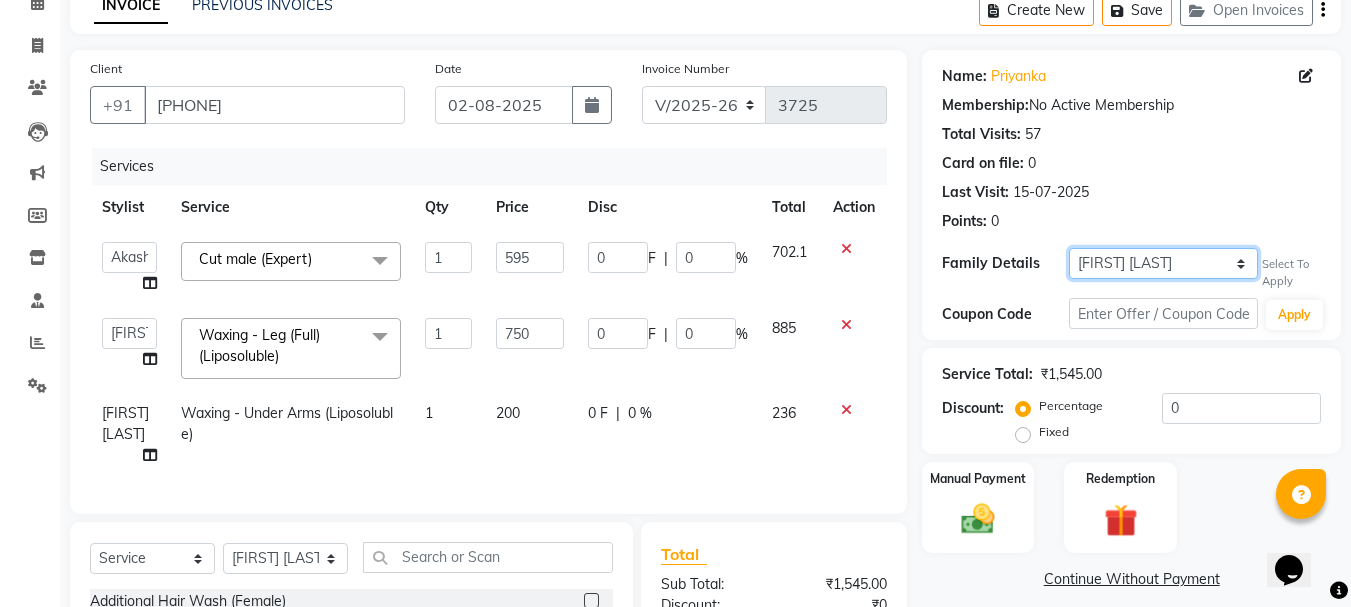 click on "Self TANVI KULKARNI" 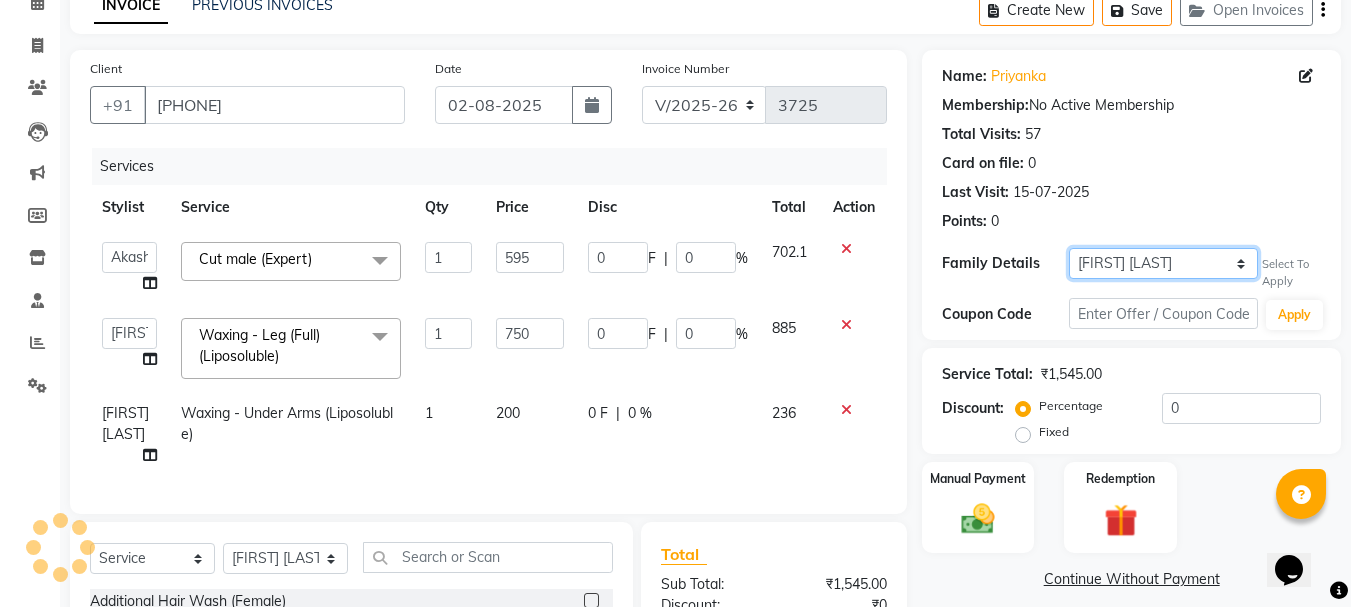 select on "1: Object" 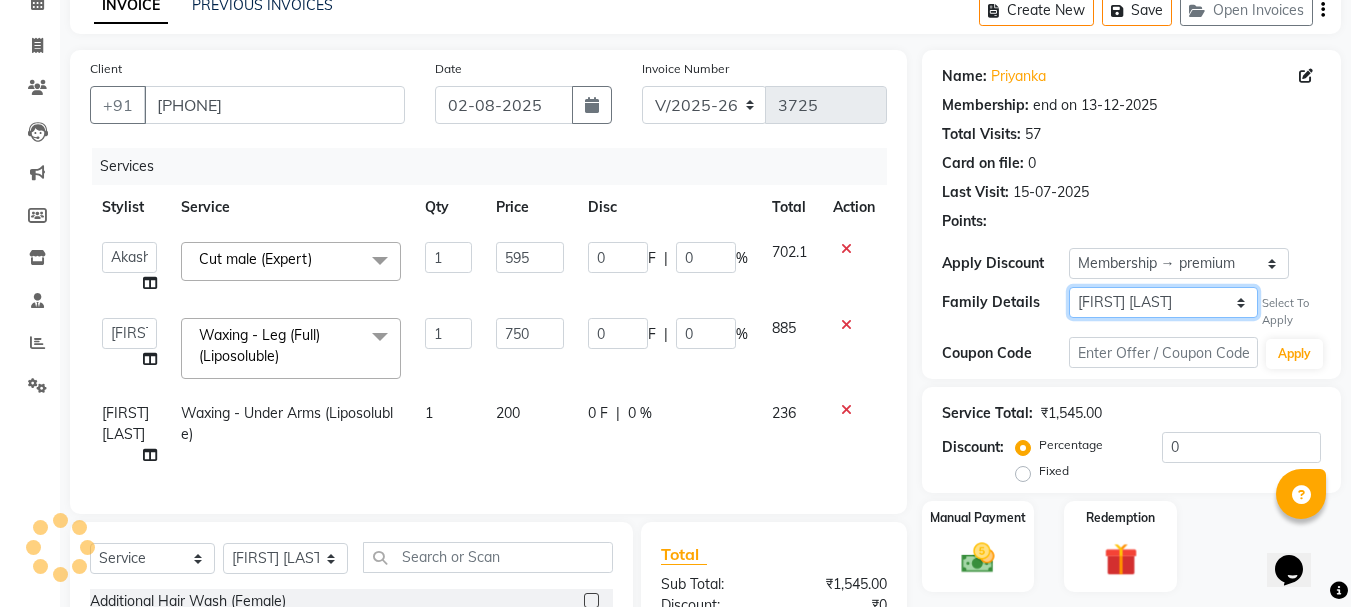 type on "20" 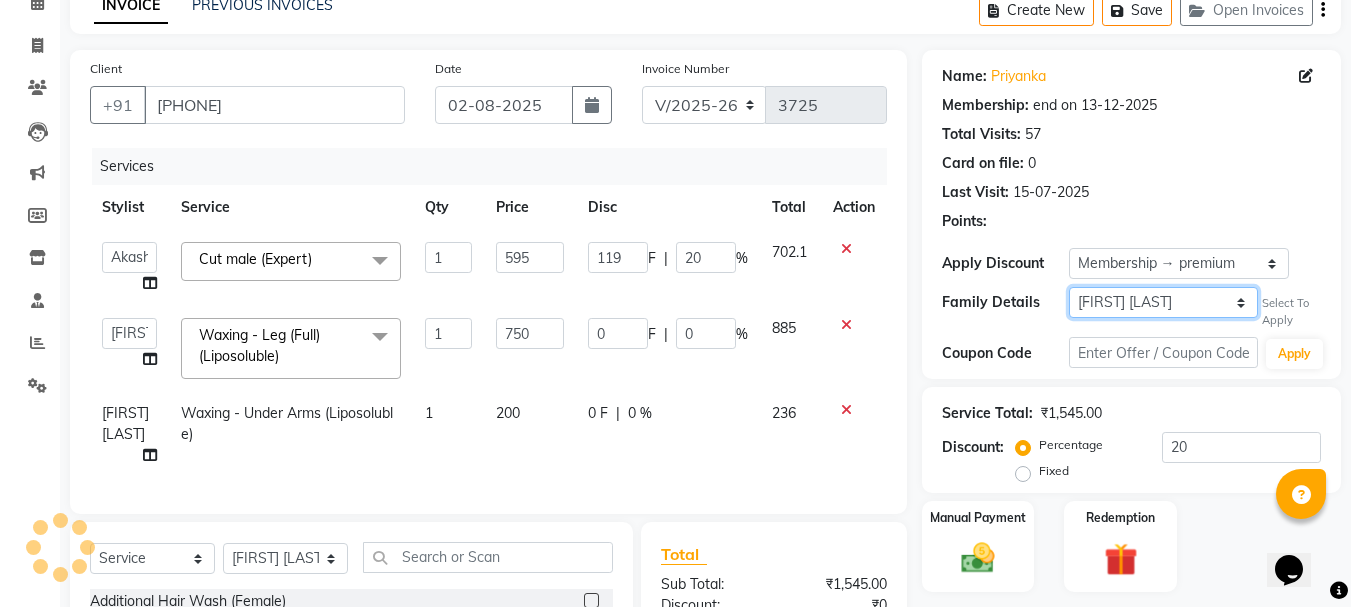 type on "150" 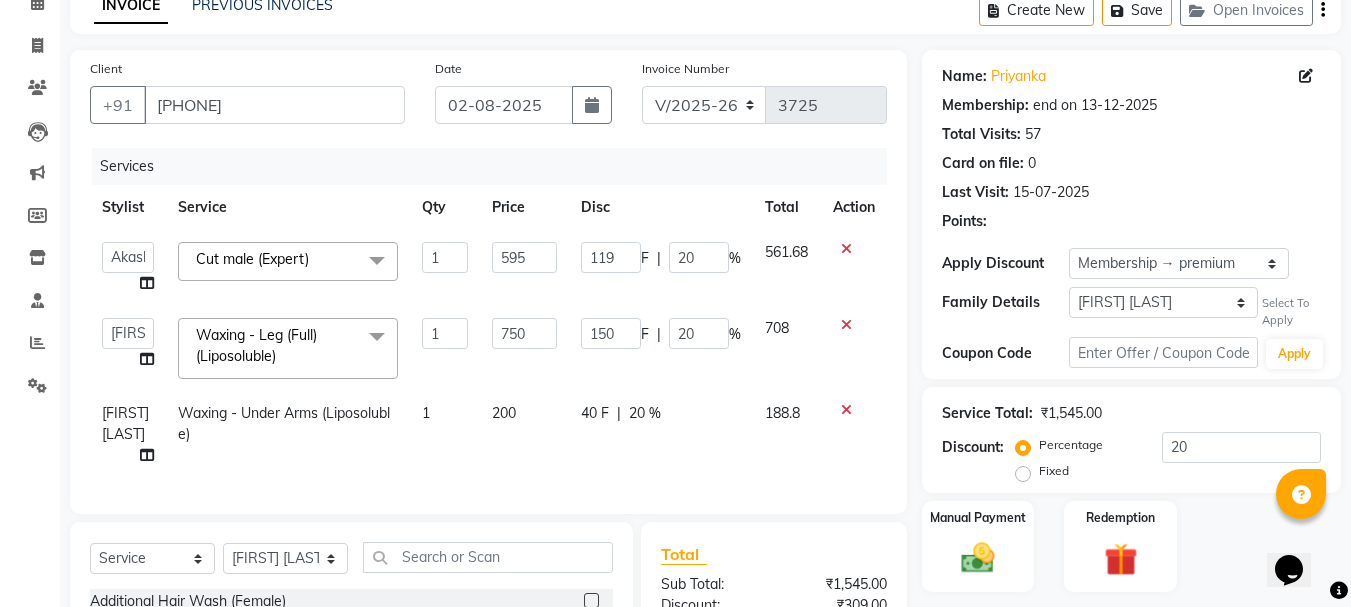 click 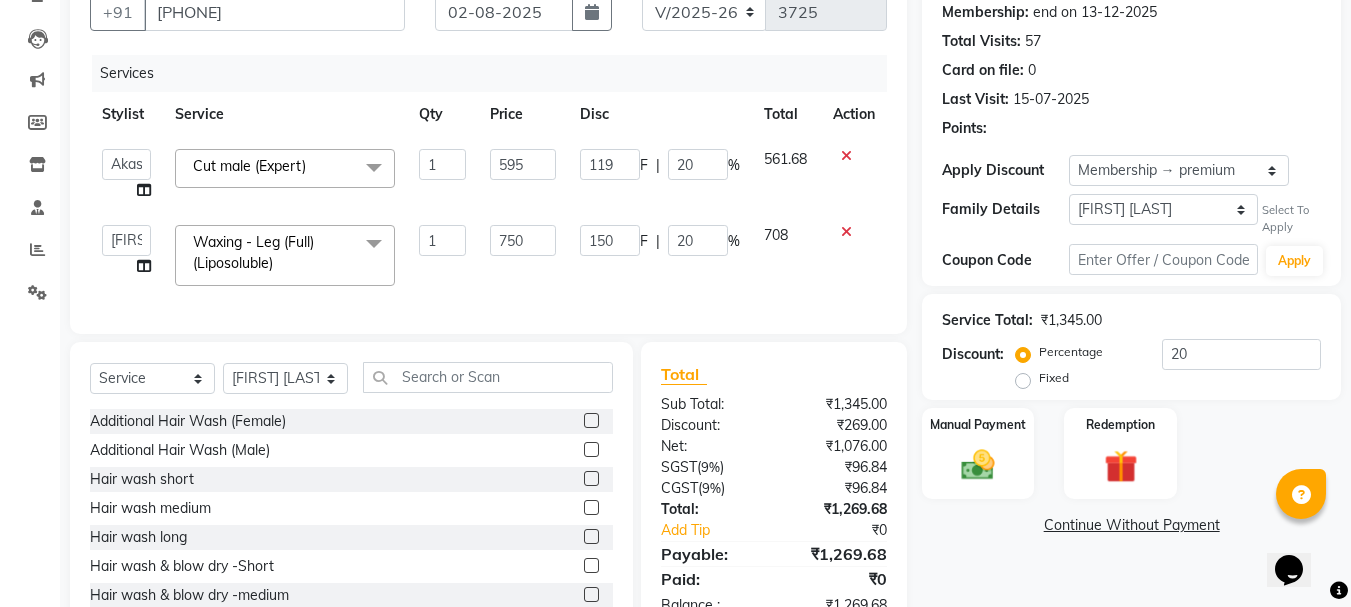 scroll, scrollTop: 268, scrollLeft: 0, axis: vertical 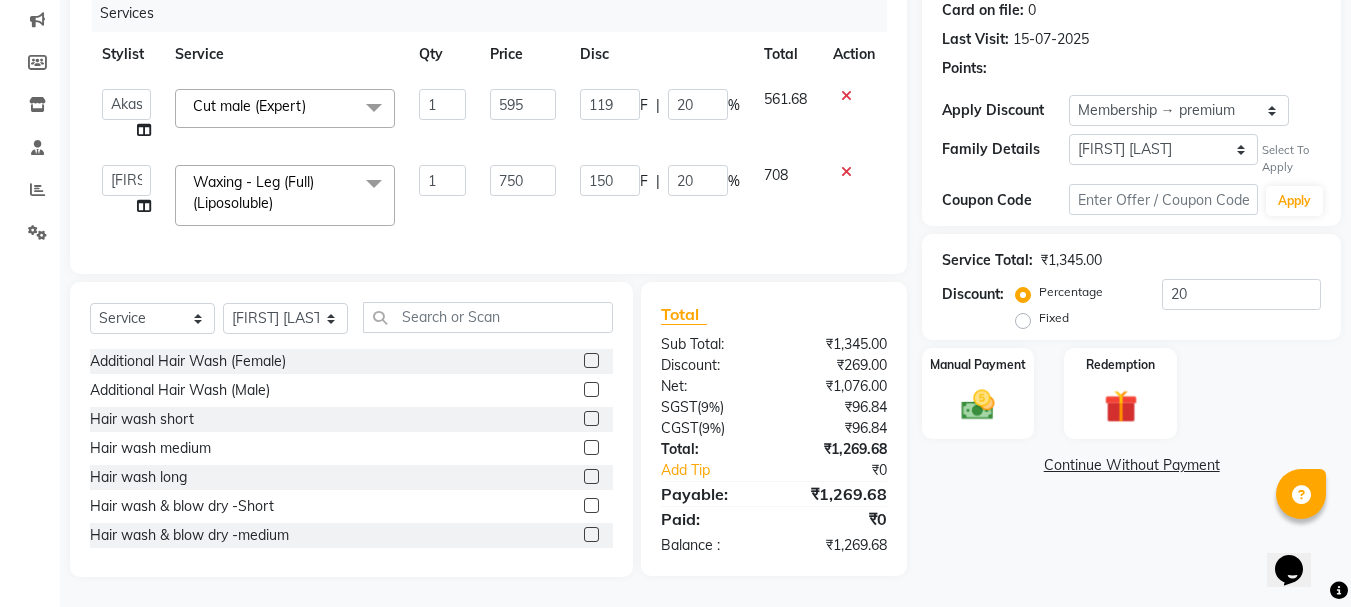 click on "Manual Payment Redemption" 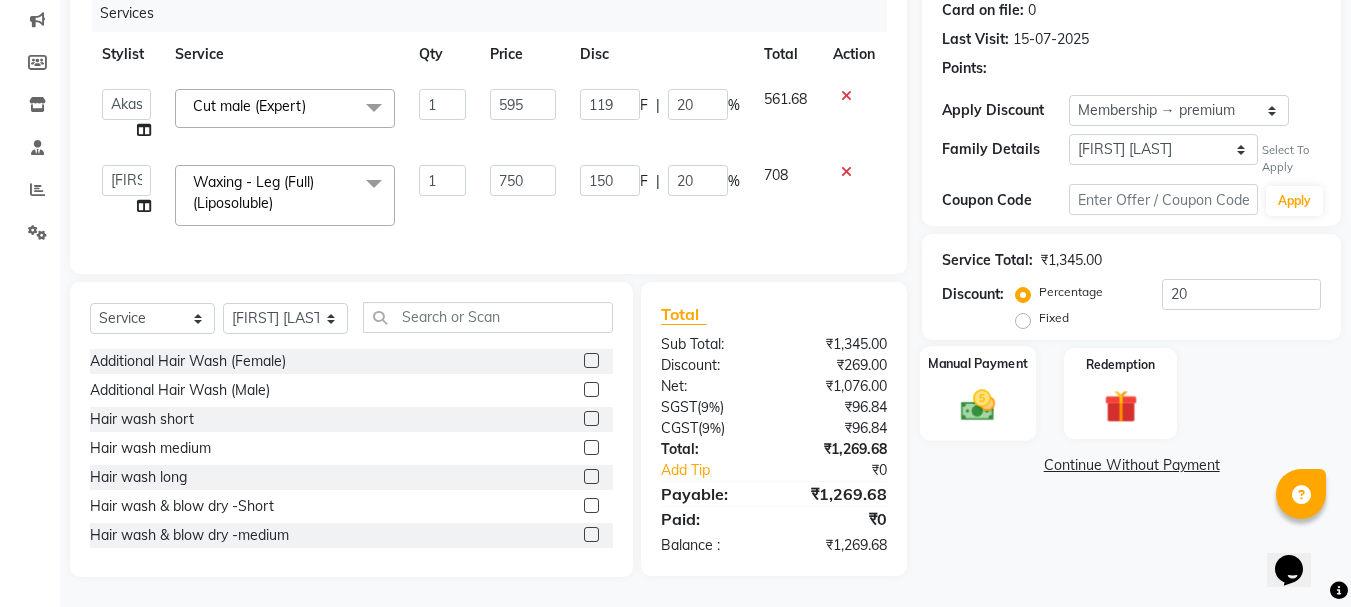 click 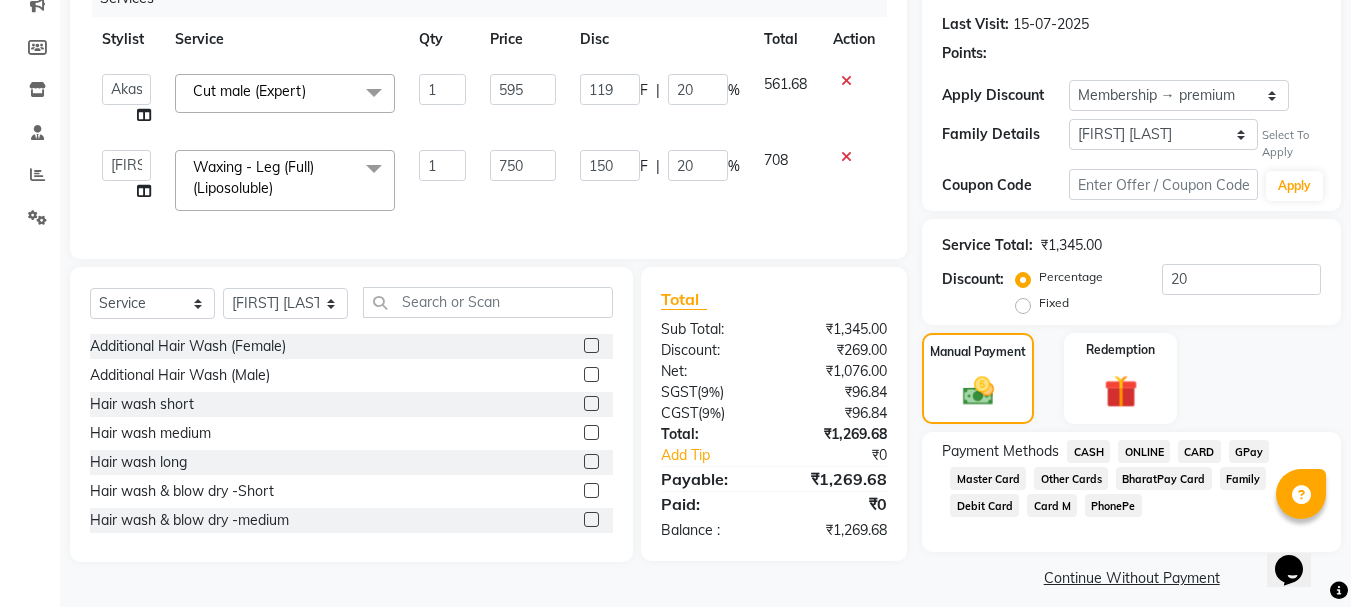 click on "CARD" 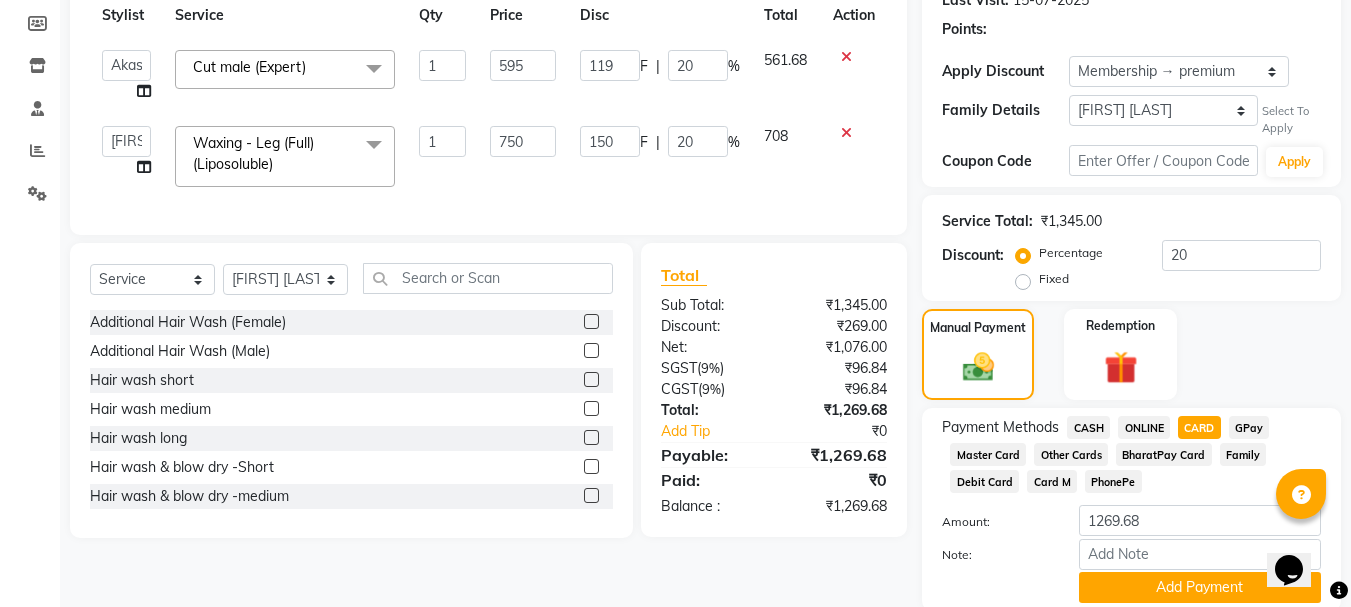 scroll, scrollTop: 367, scrollLeft: 0, axis: vertical 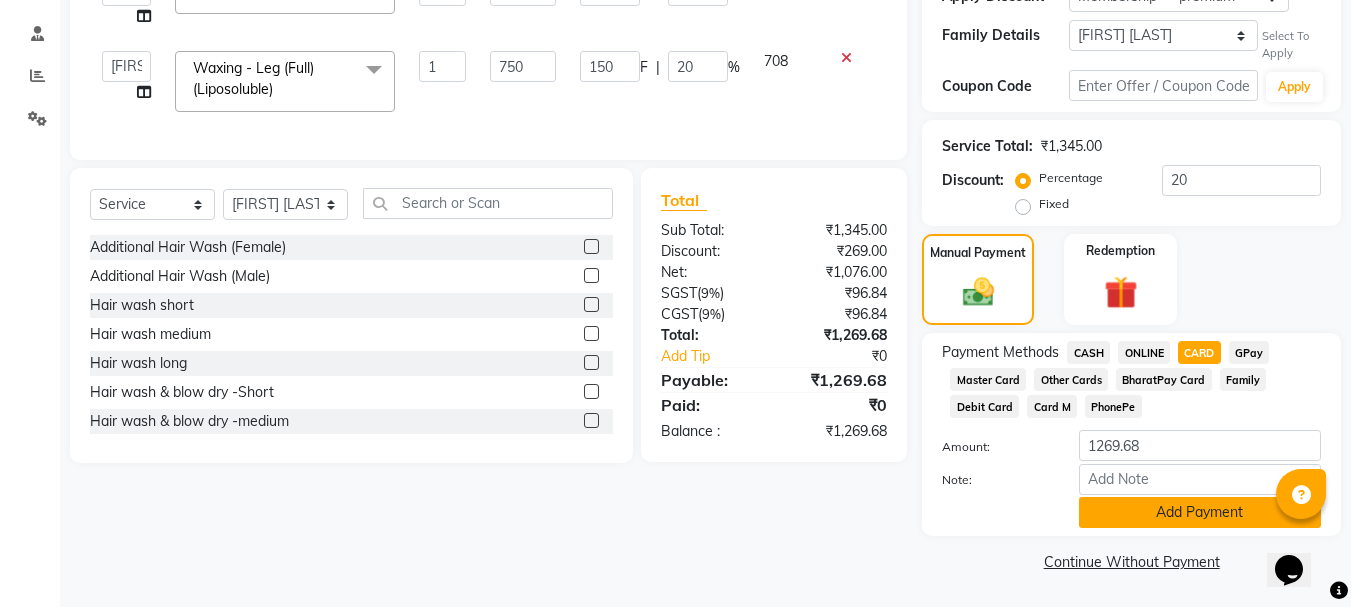 click on "Add Payment" 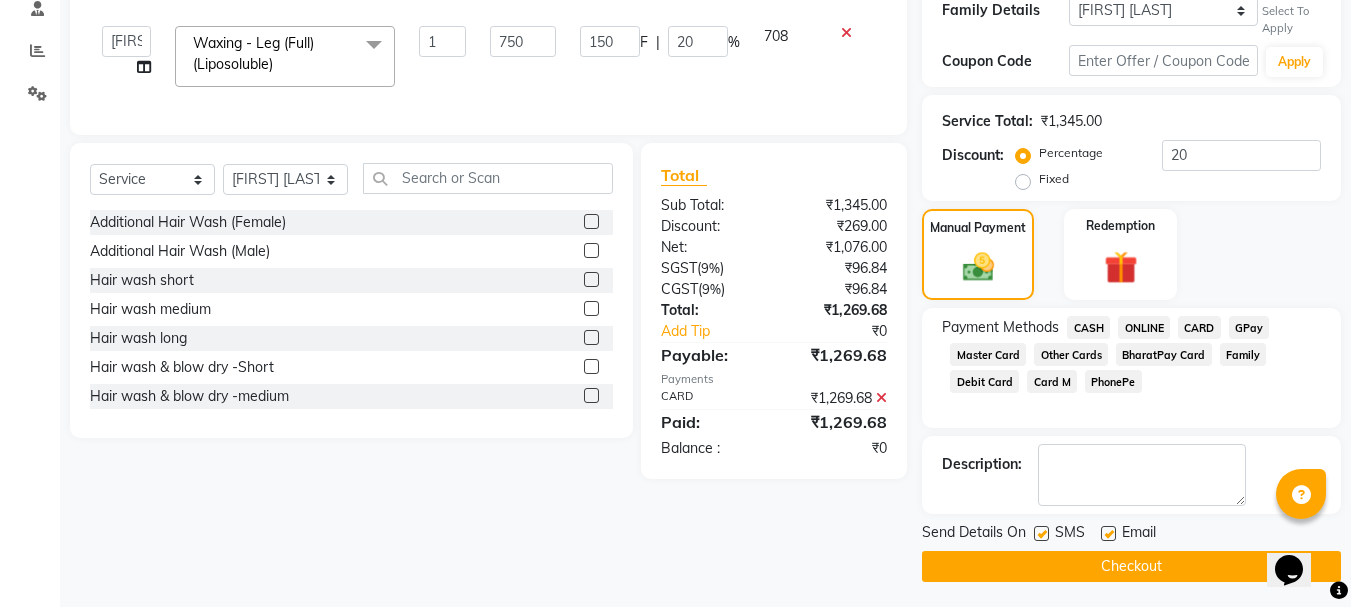 scroll, scrollTop: 397, scrollLeft: 0, axis: vertical 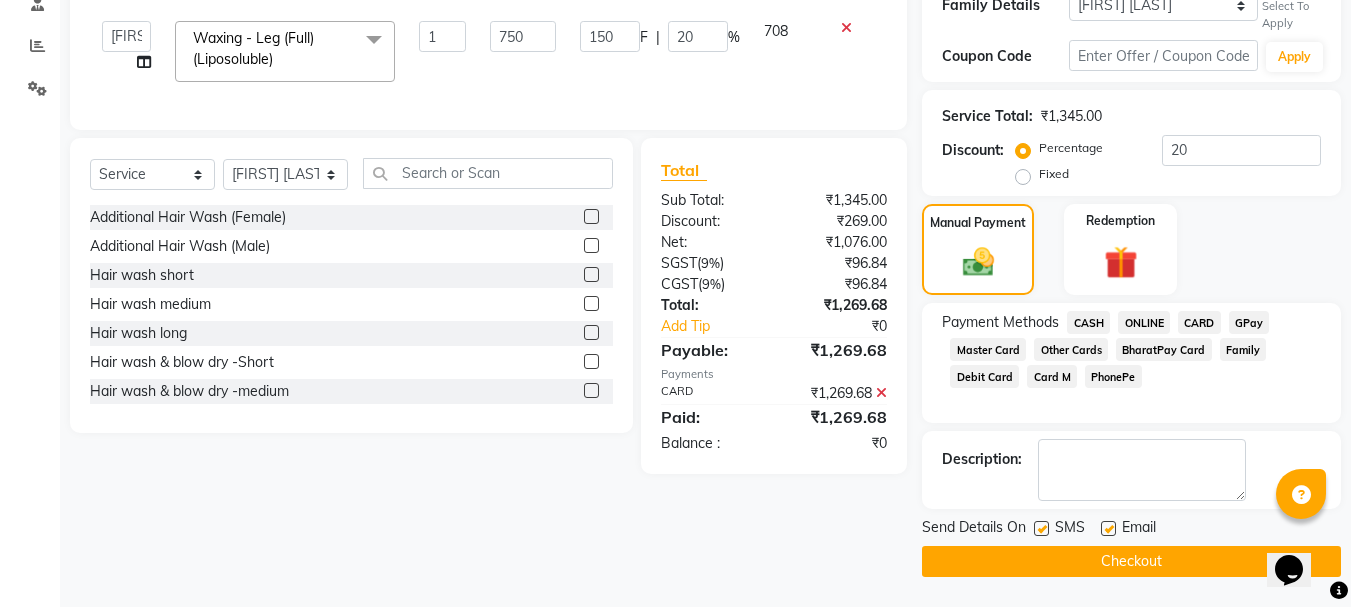 click on "Checkout" 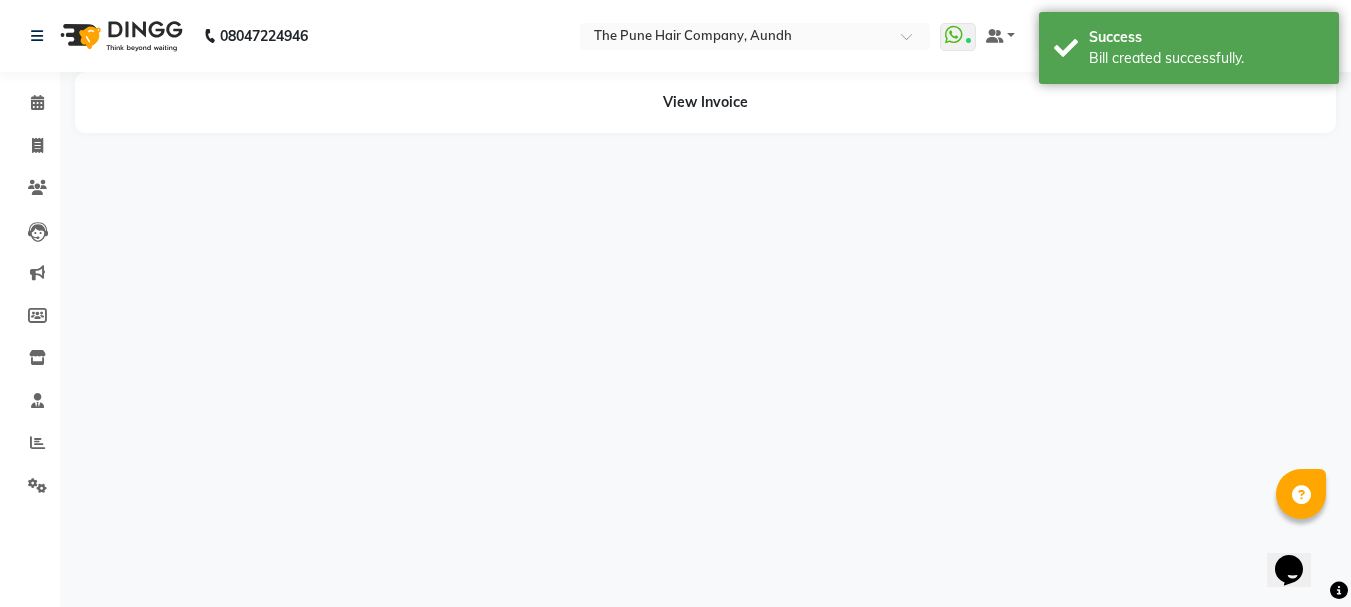 scroll, scrollTop: 0, scrollLeft: 0, axis: both 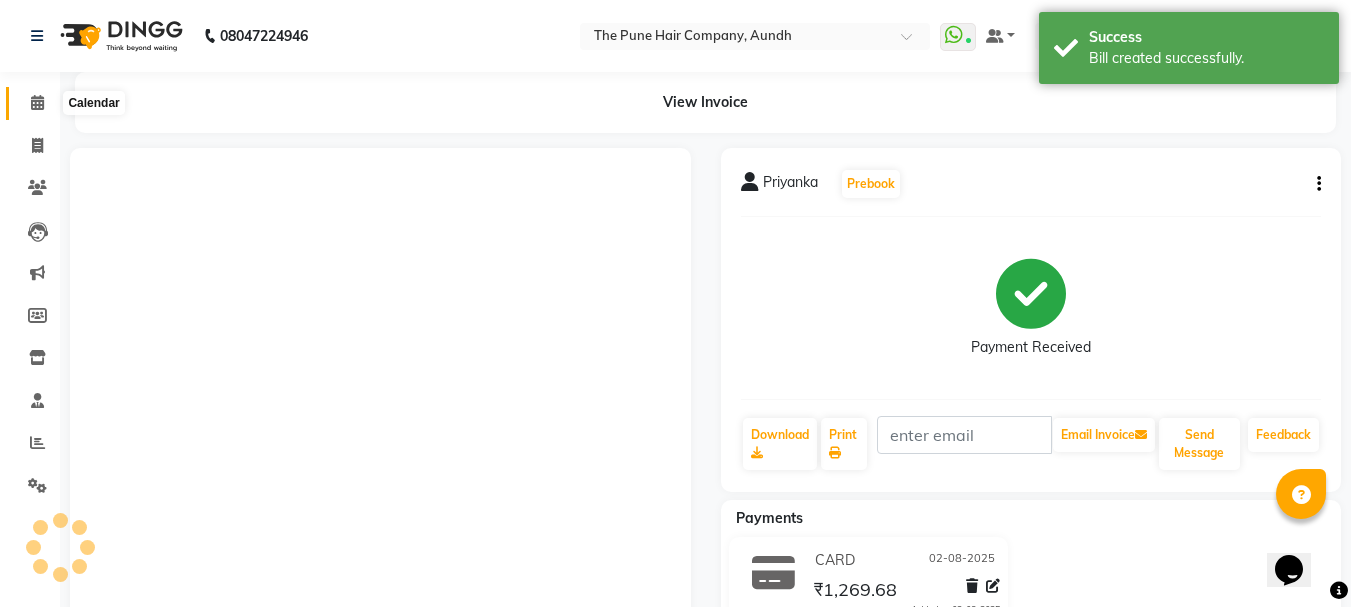 click 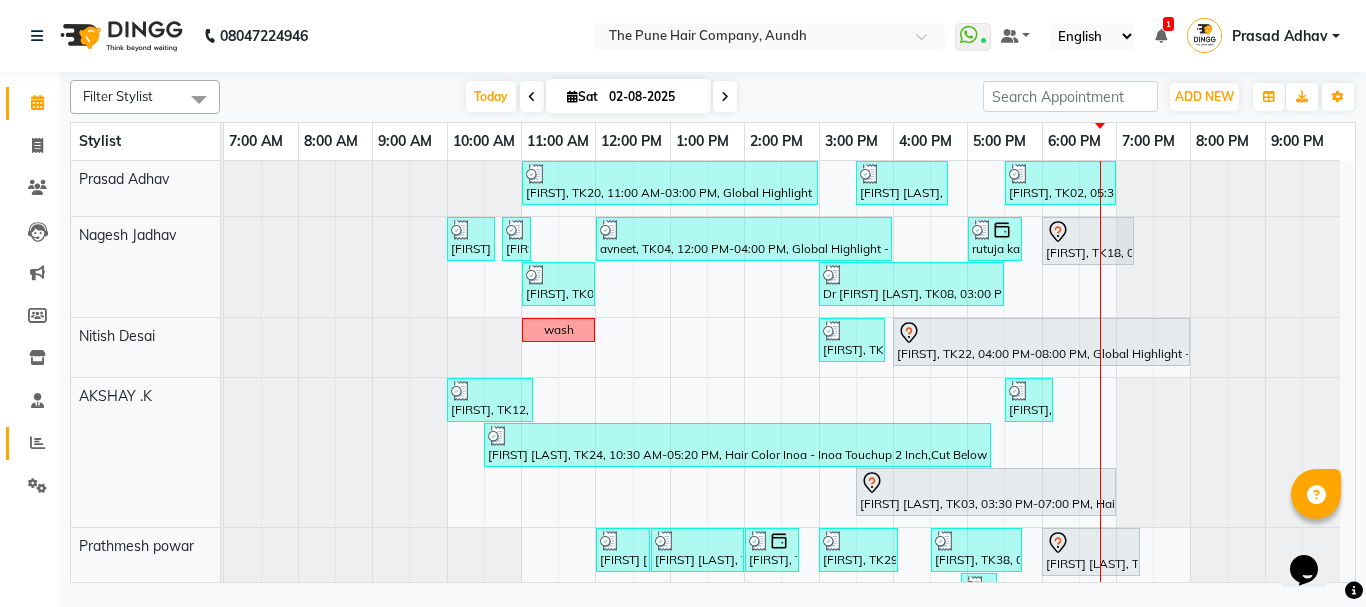 click on "Reports" 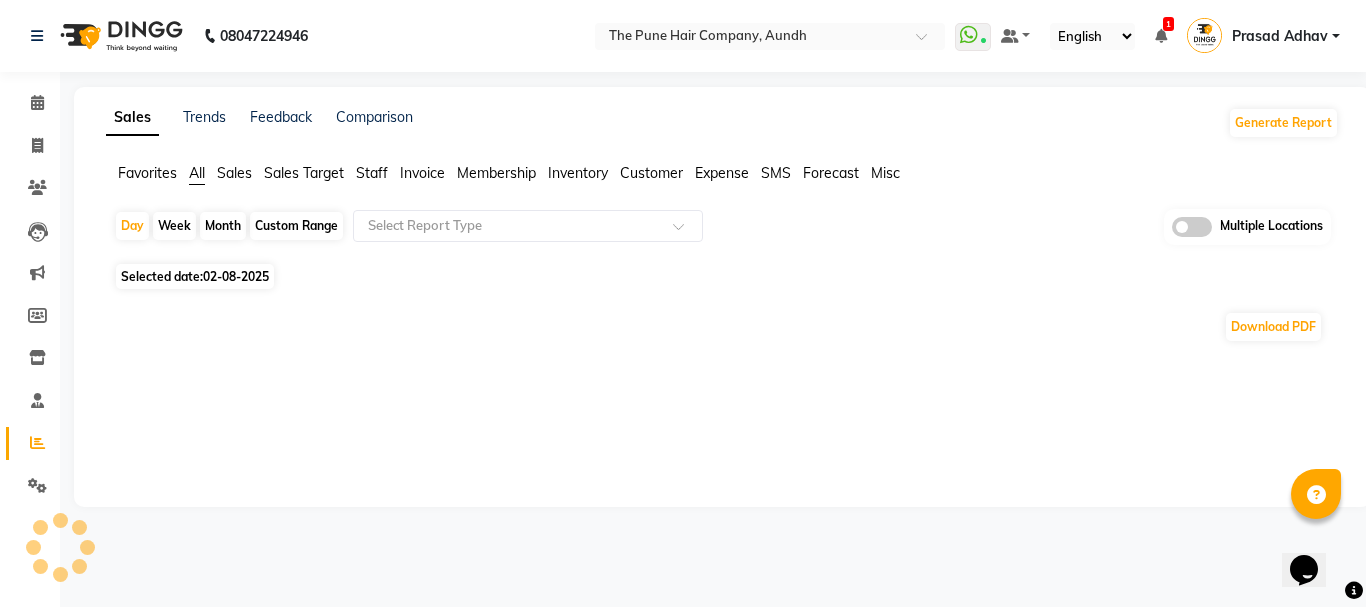 click on "Month" 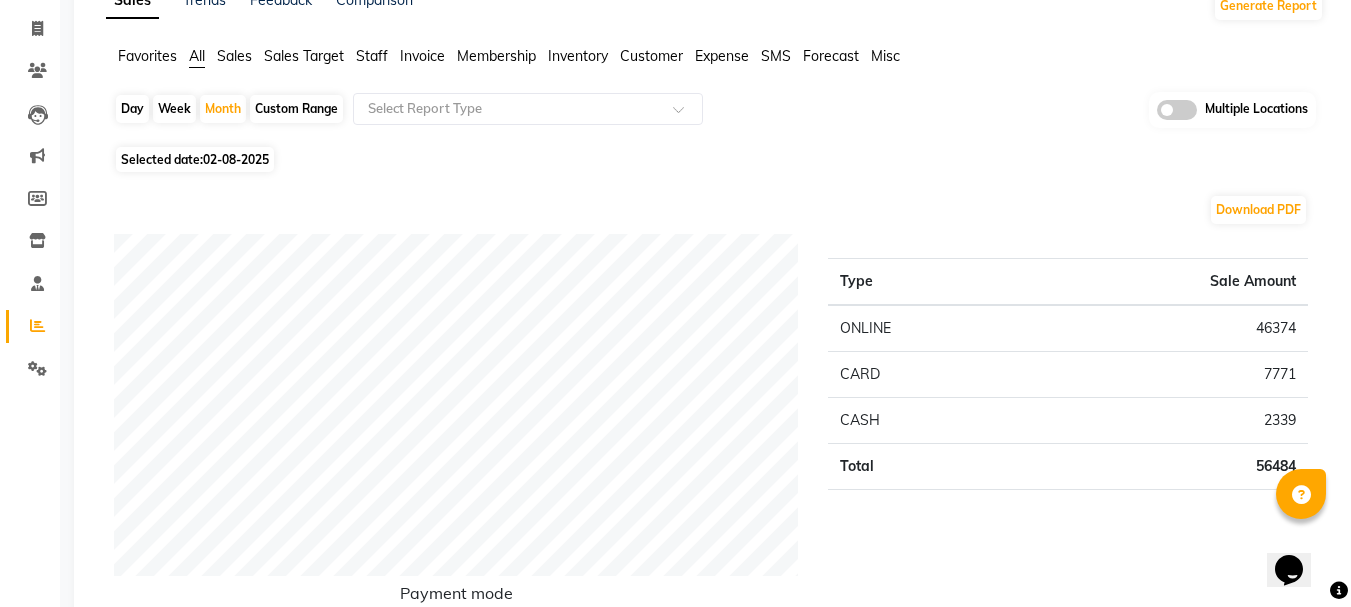 scroll, scrollTop: 0, scrollLeft: 0, axis: both 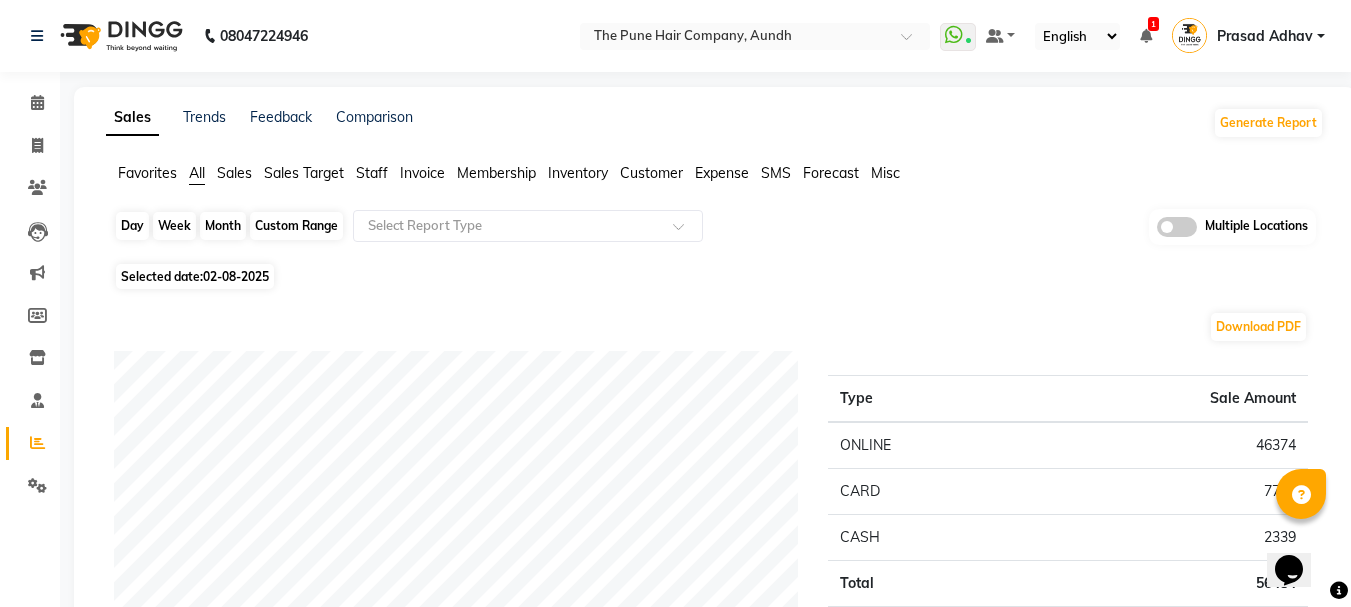 click on "Month" 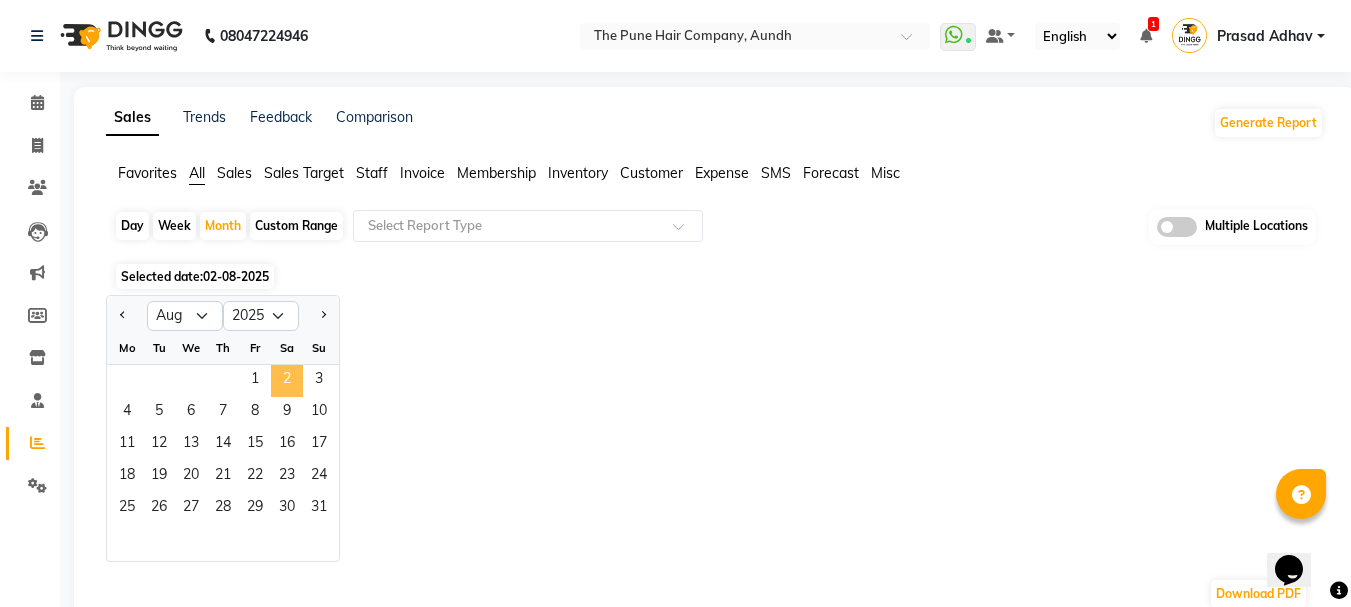 click on "2" 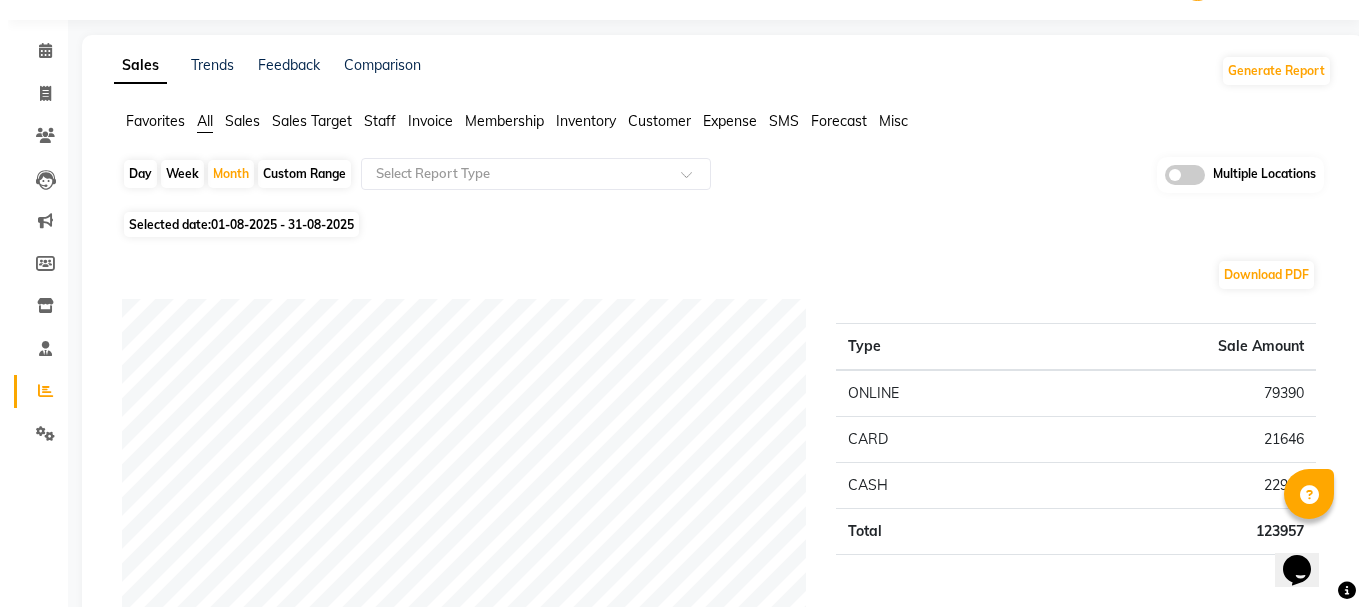scroll, scrollTop: 0, scrollLeft: 0, axis: both 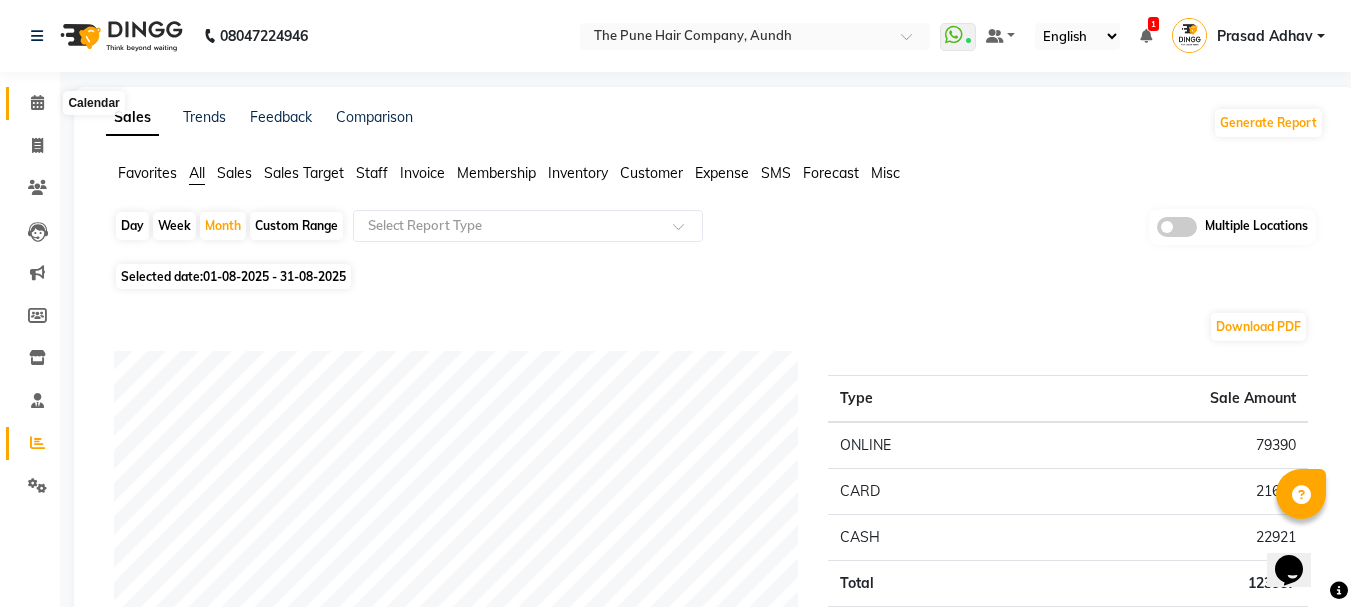 click 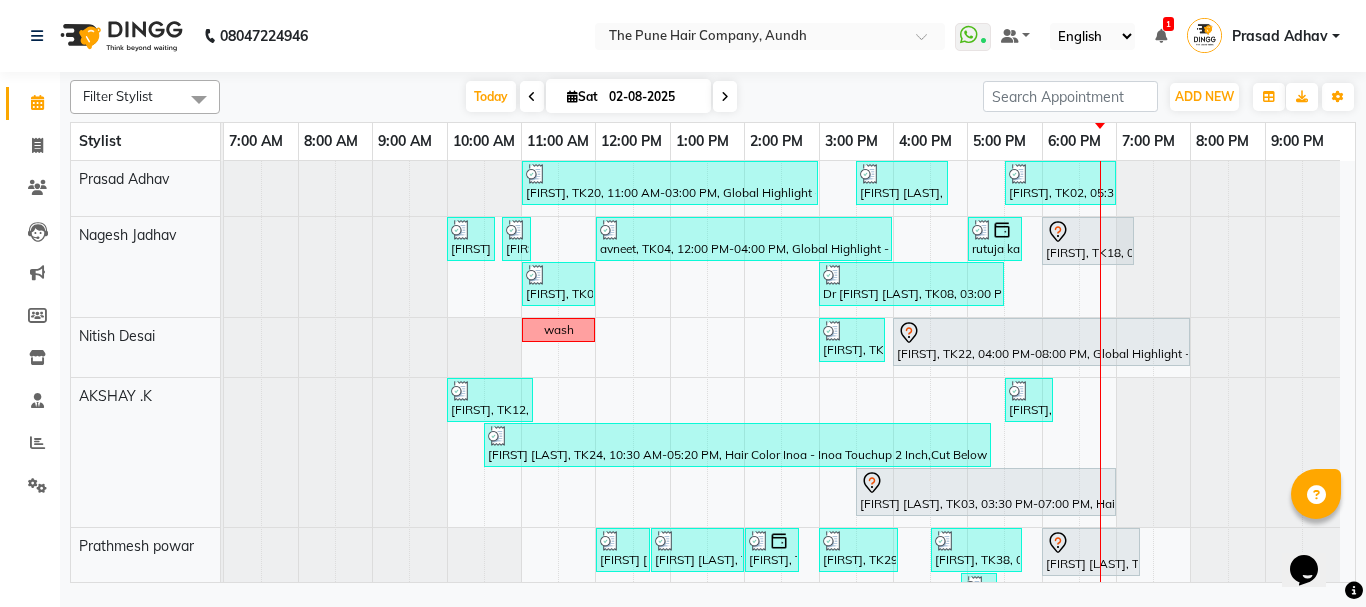 scroll, scrollTop: 600, scrollLeft: 0, axis: vertical 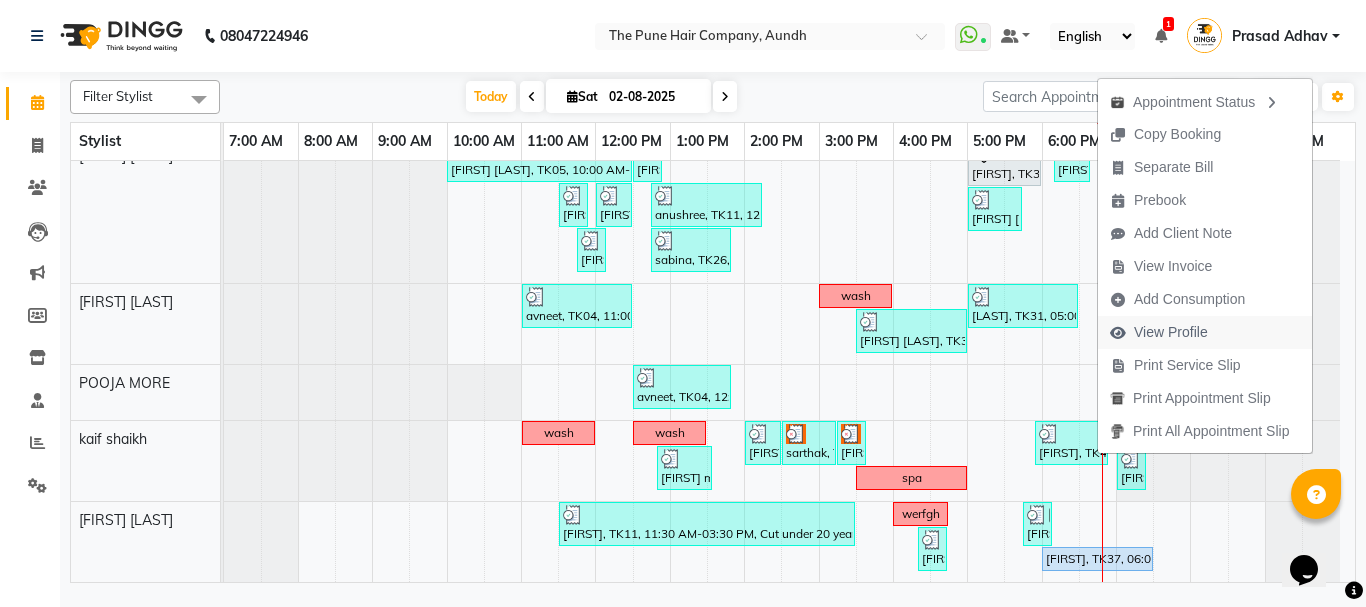 click on "View Profile" at bounding box center [1171, 332] 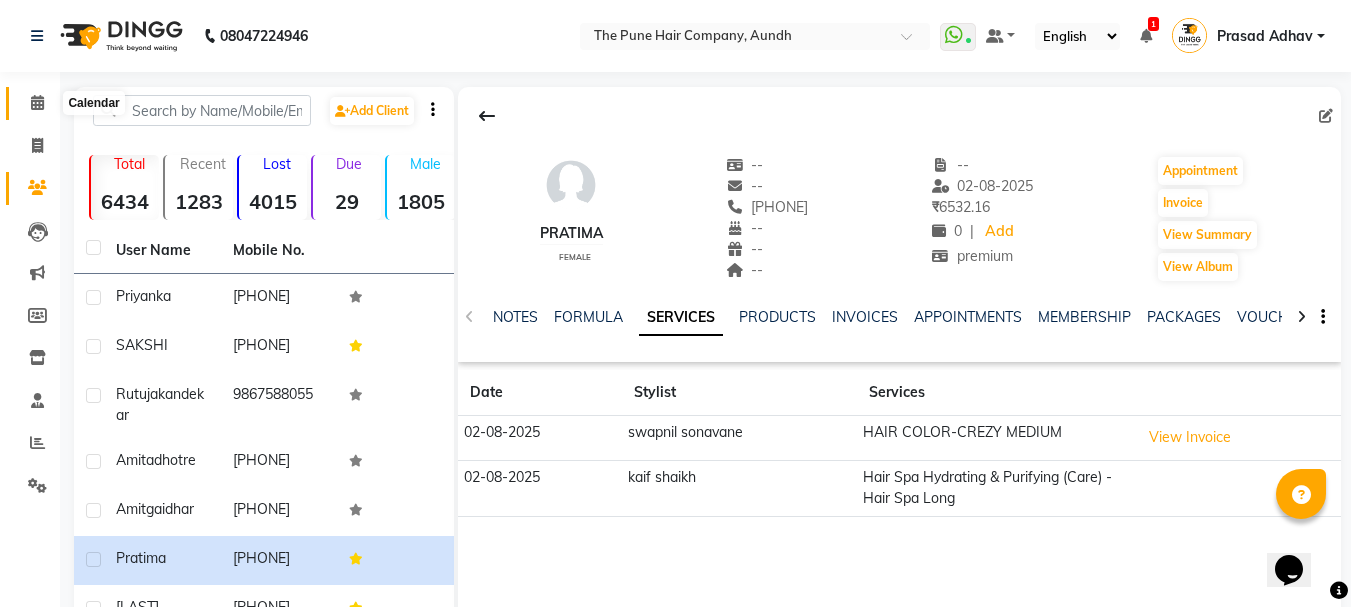 click 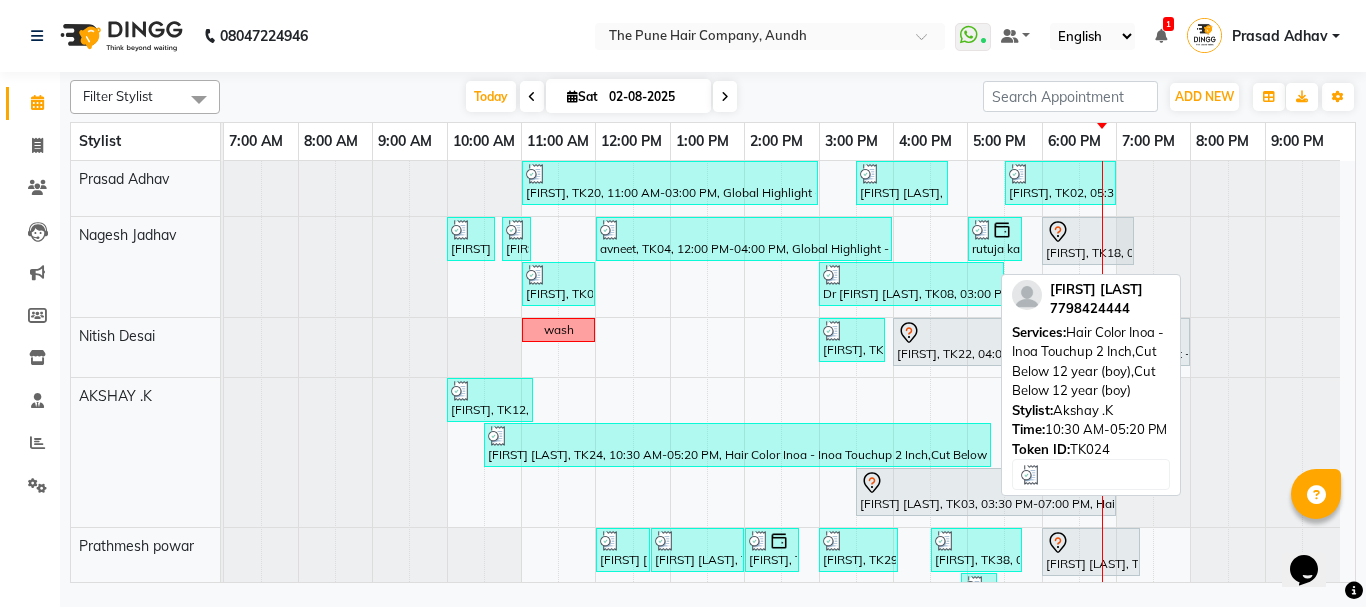 scroll, scrollTop: 100, scrollLeft: 0, axis: vertical 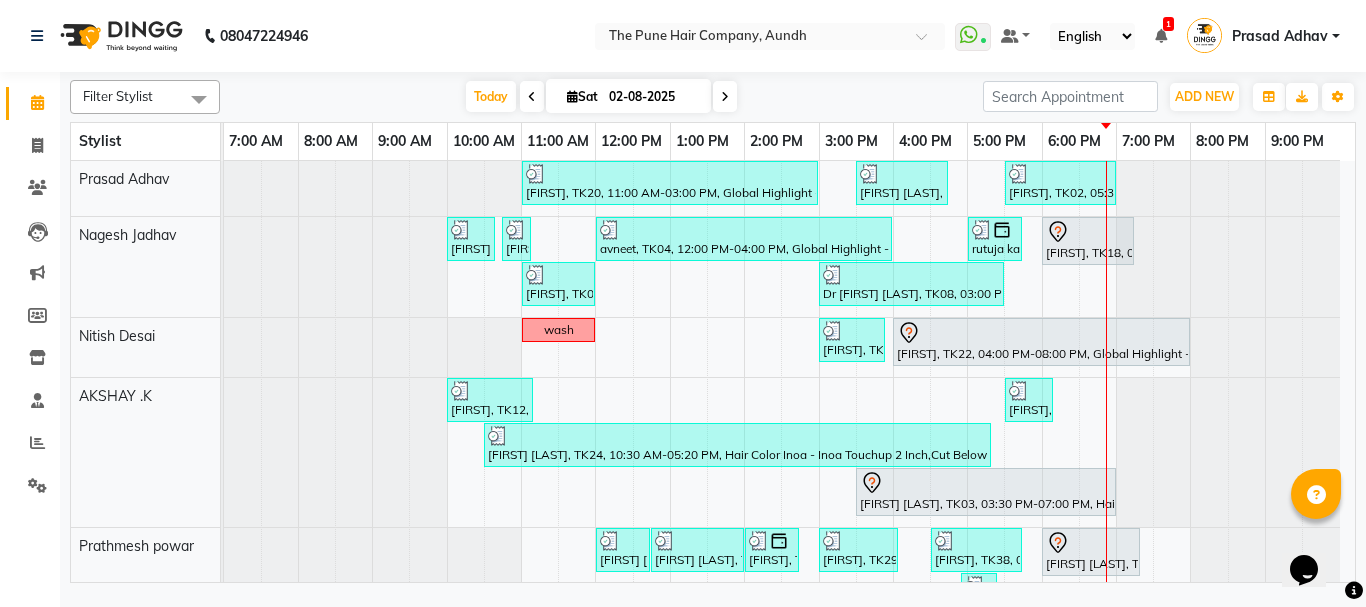 click at bounding box center [725, 97] 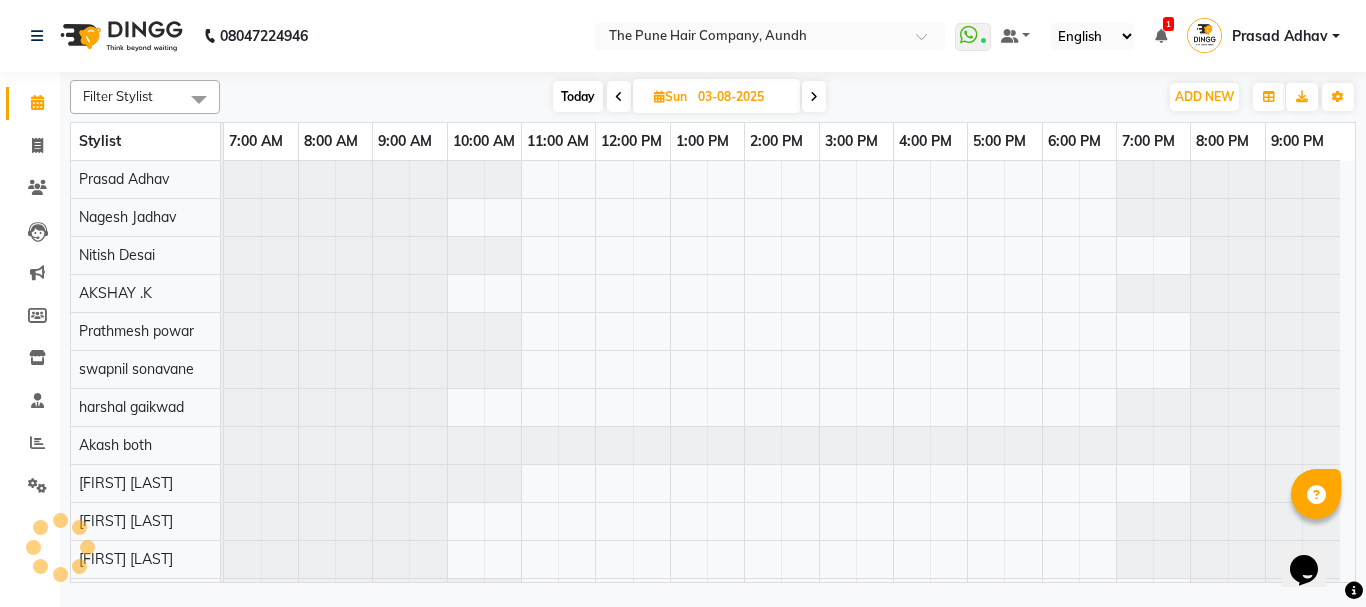 scroll, scrollTop: 110, scrollLeft: 0, axis: vertical 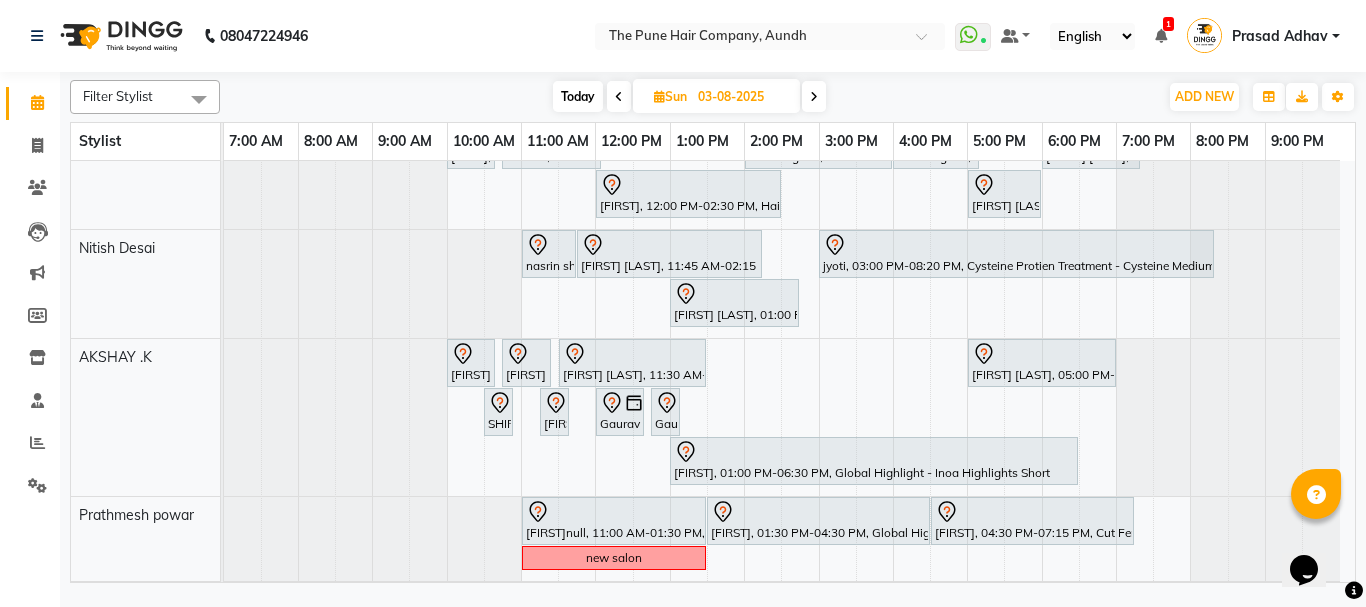 click at bounding box center (814, 96) 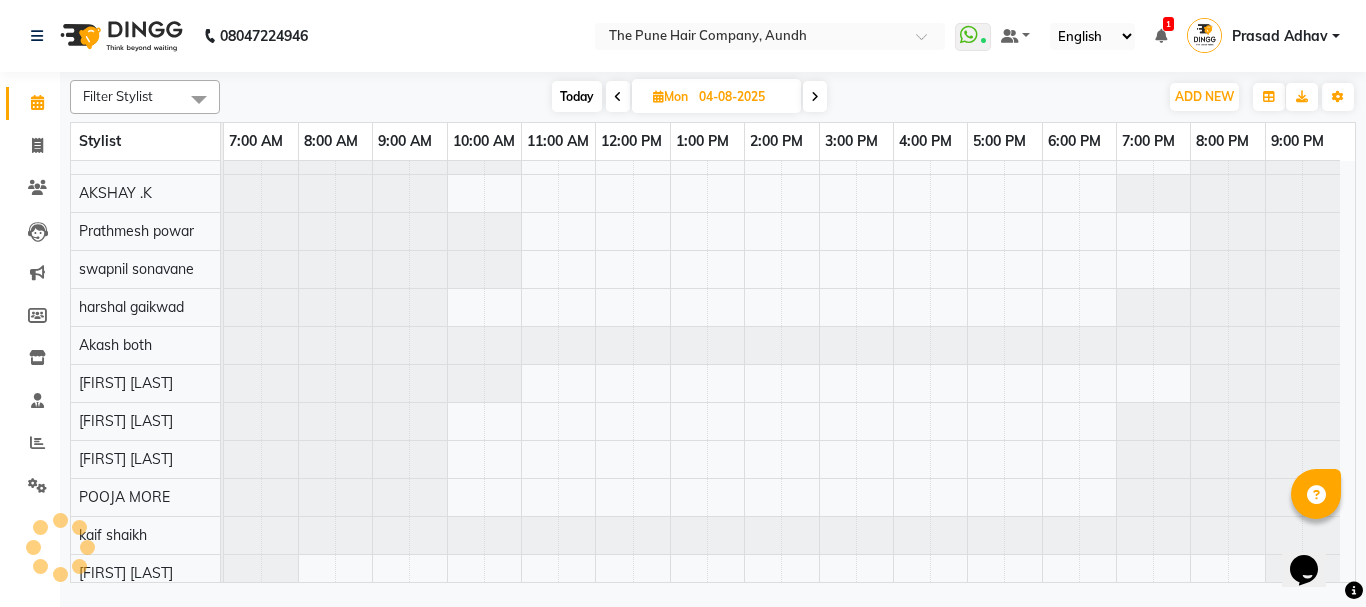 click on "Today  Mon 04-08-2025" at bounding box center [689, 97] 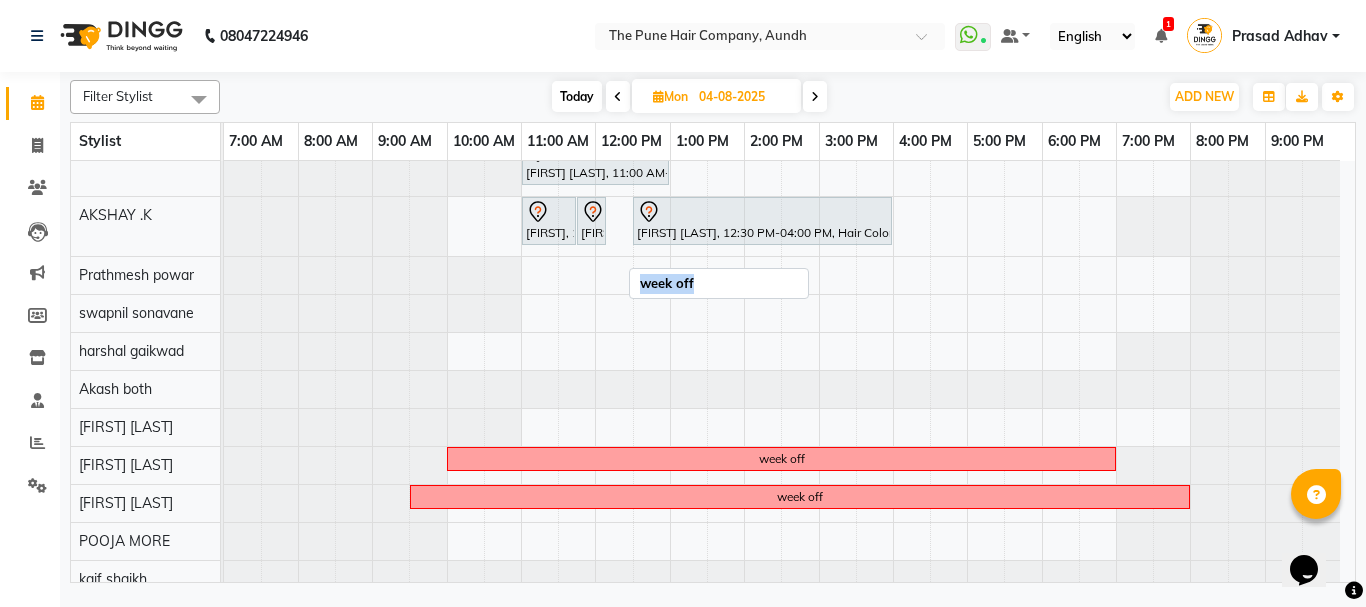 scroll, scrollTop: 154, scrollLeft: 0, axis: vertical 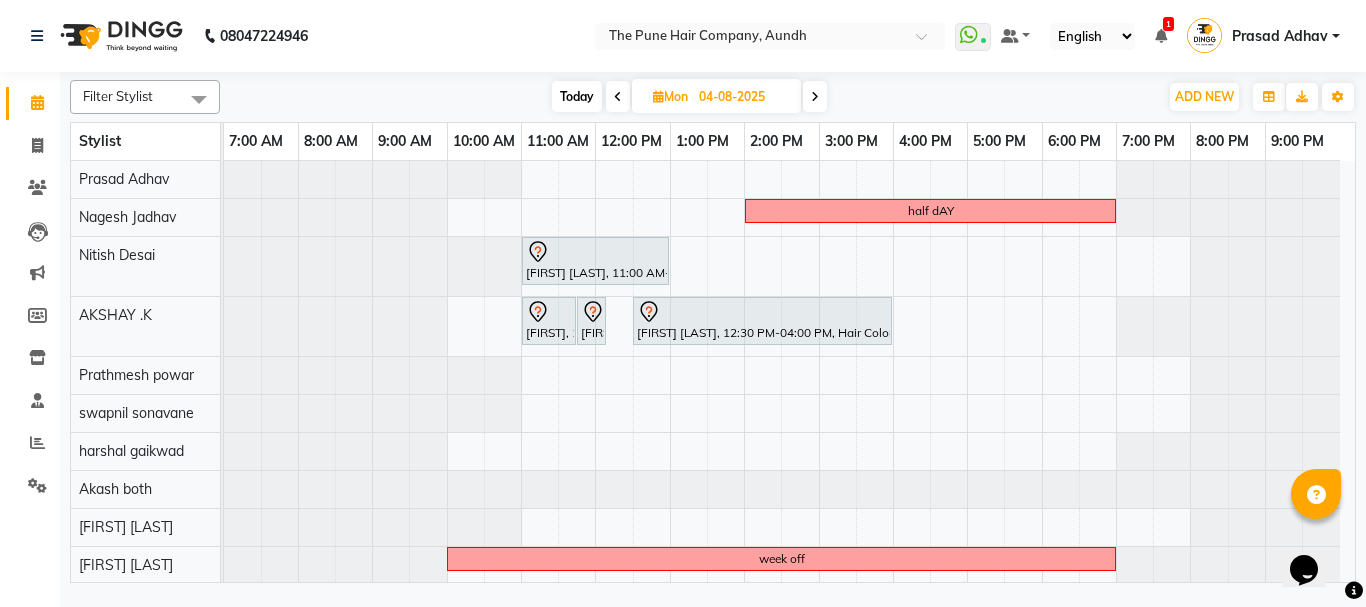 click at bounding box center [815, 97] 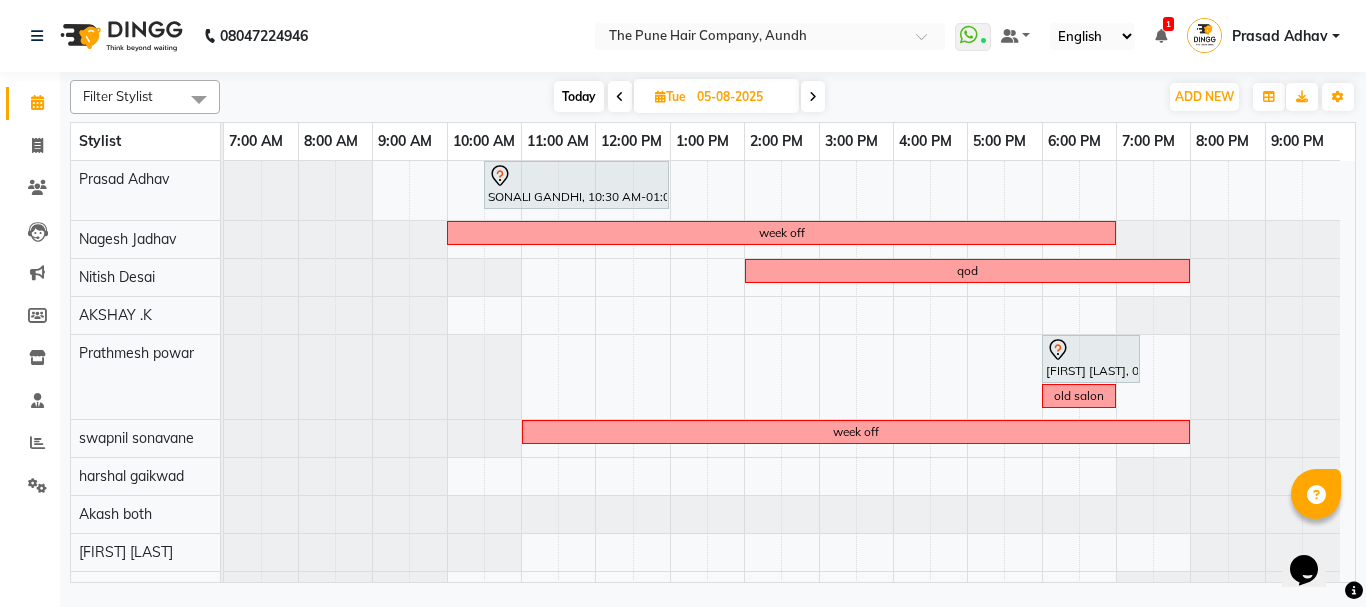 scroll, scrollTop: 179, scrollLeft: 0, axis: vertical 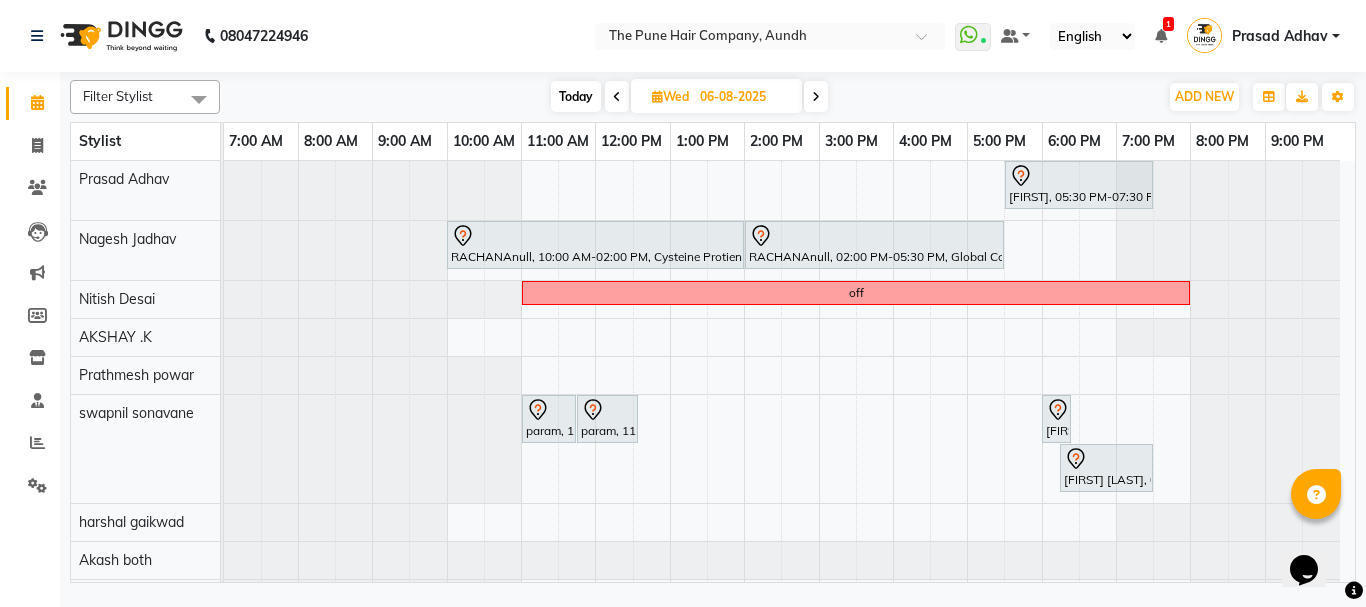 click at bounding box center [617, 97] 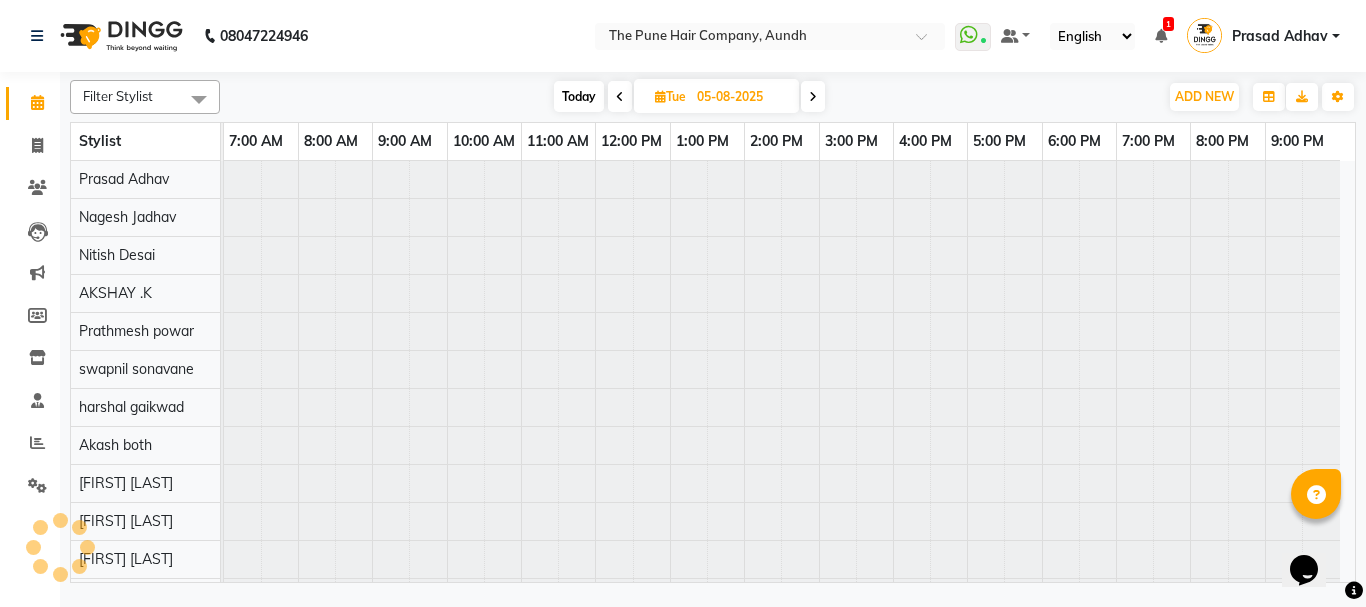 click at bounding box center [620, 97] 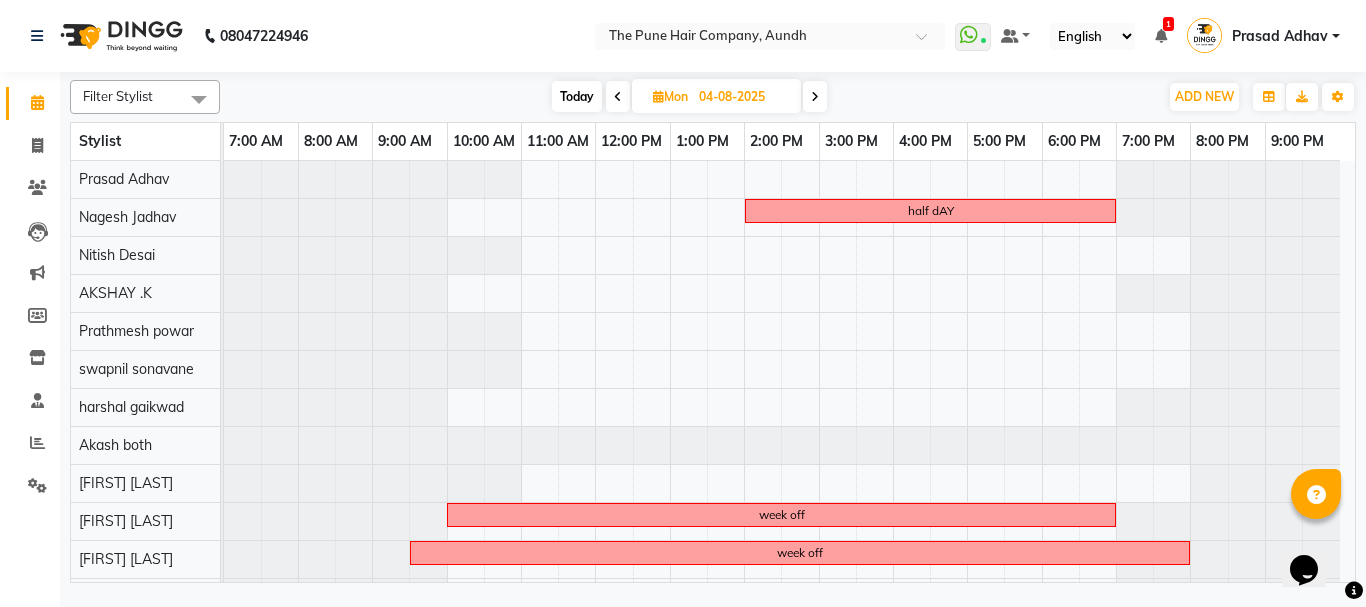 scroll, scrollTop: 60, scrollLeft: 0, axis: vertical 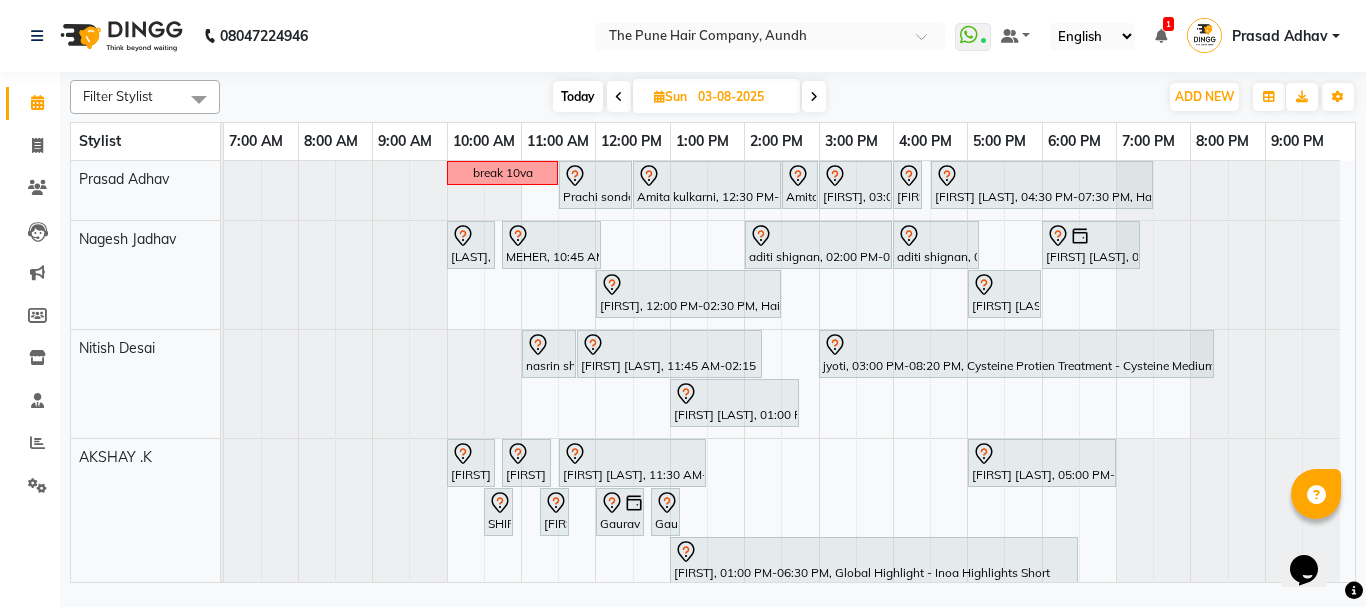 click at bounding box center [814, 96] 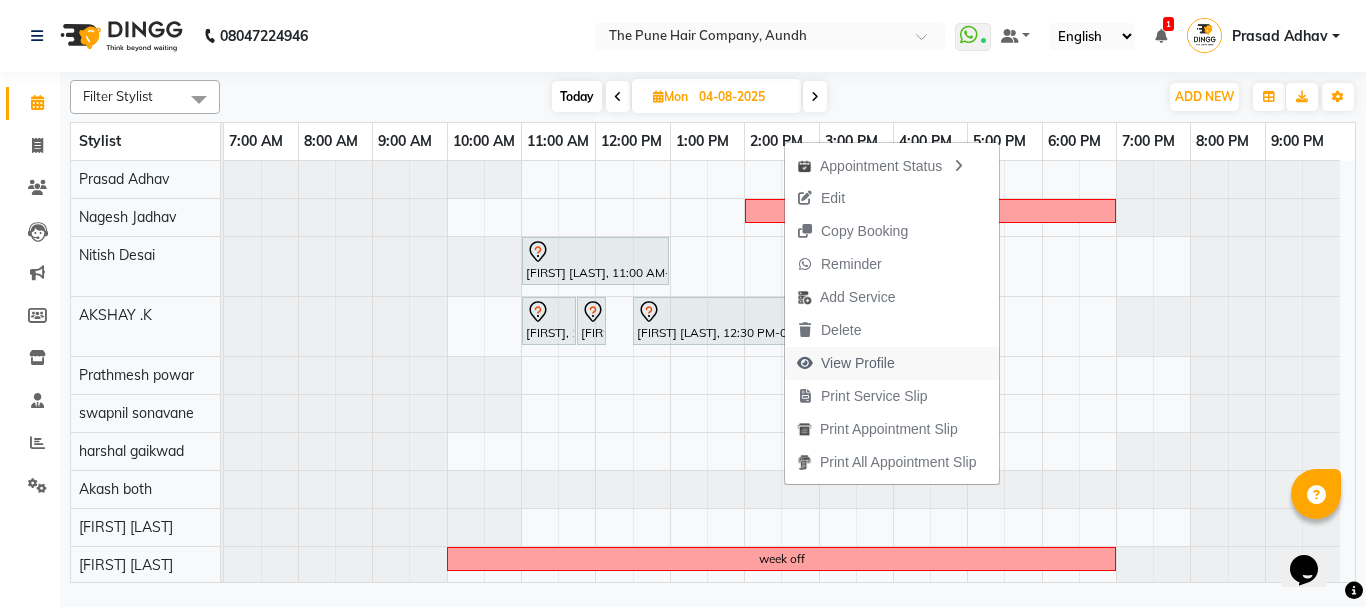 click on "View Profile" at bounding box center (858, 363) 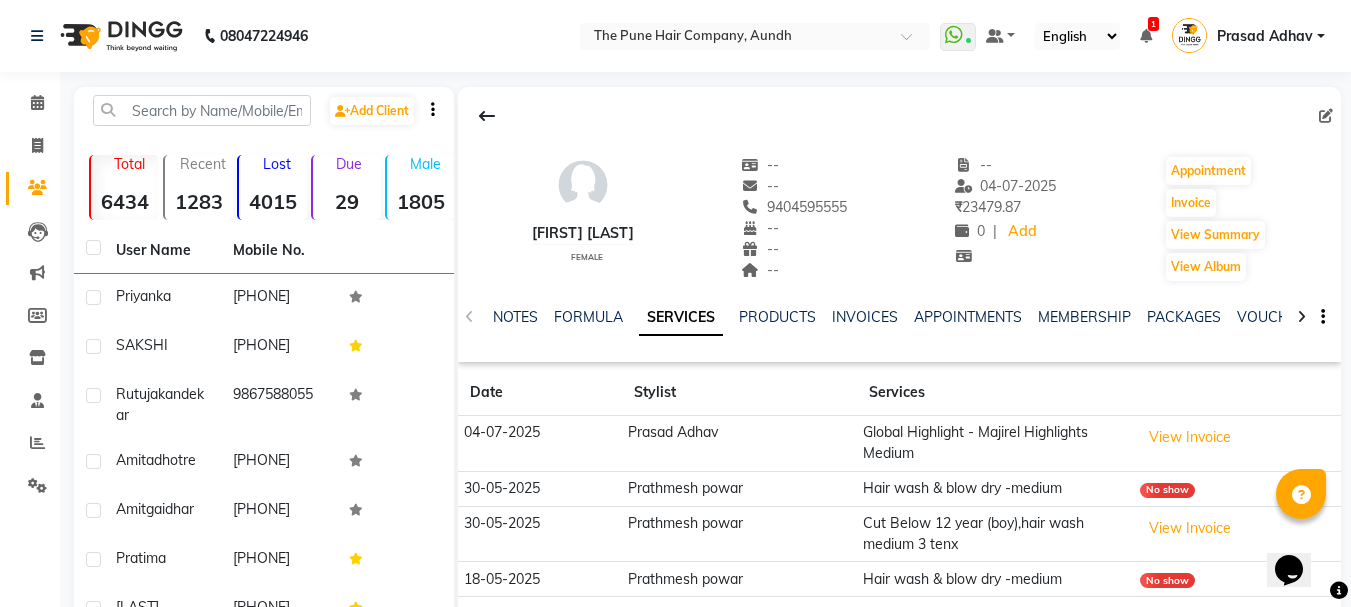 scroll, scrollTop: 200, scrollLeft: 0, axis: vertical 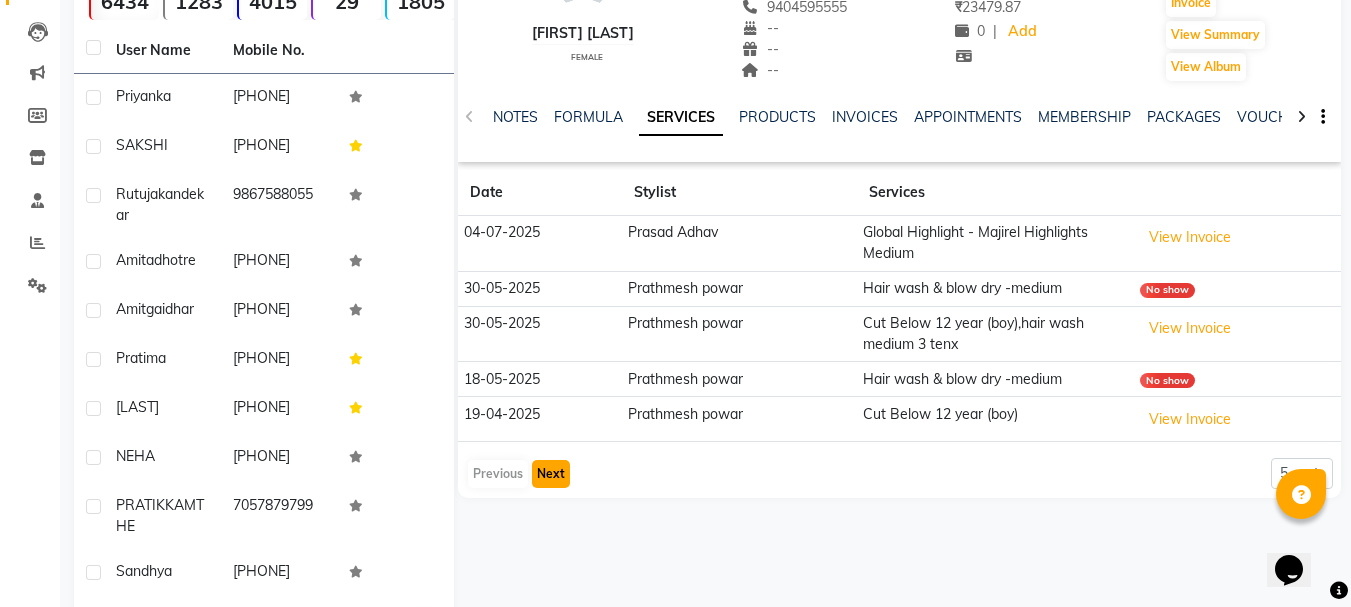 click on "Next" 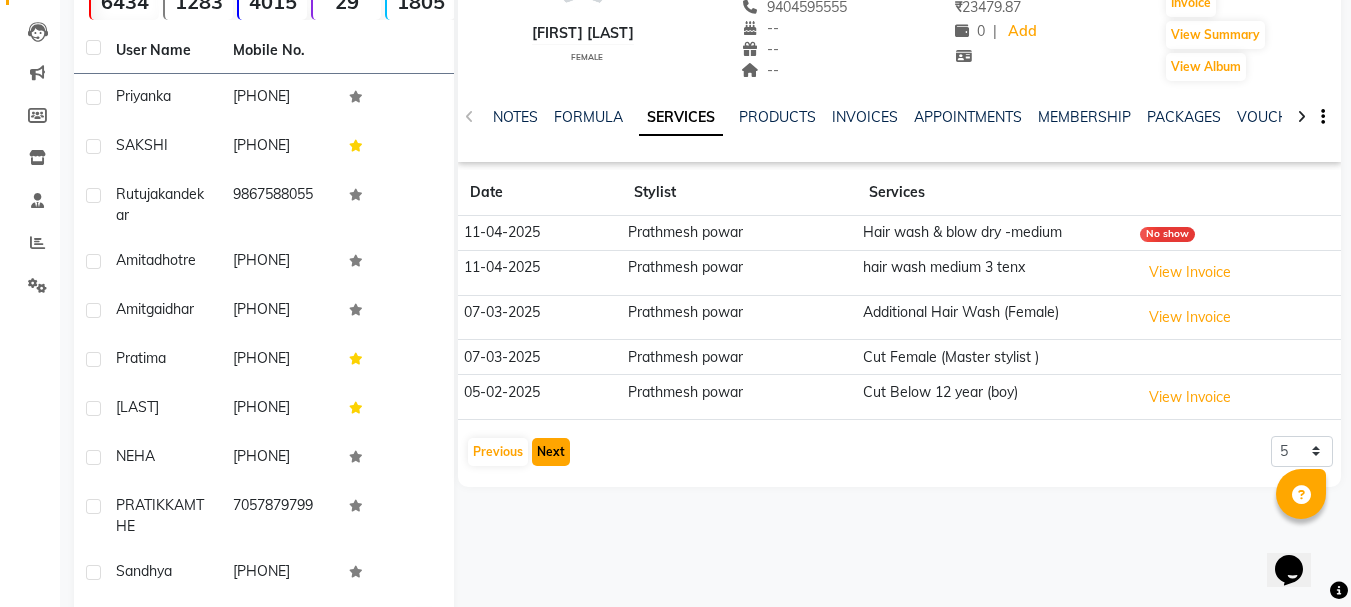 click on "Next" 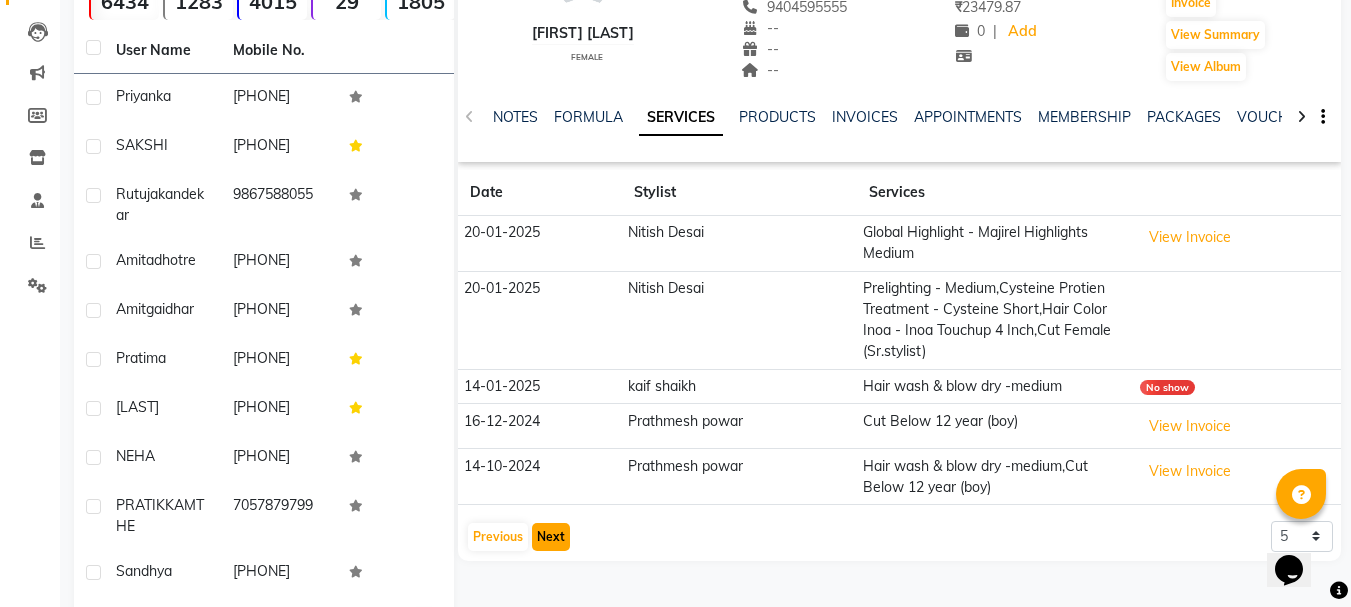 click on "Next" 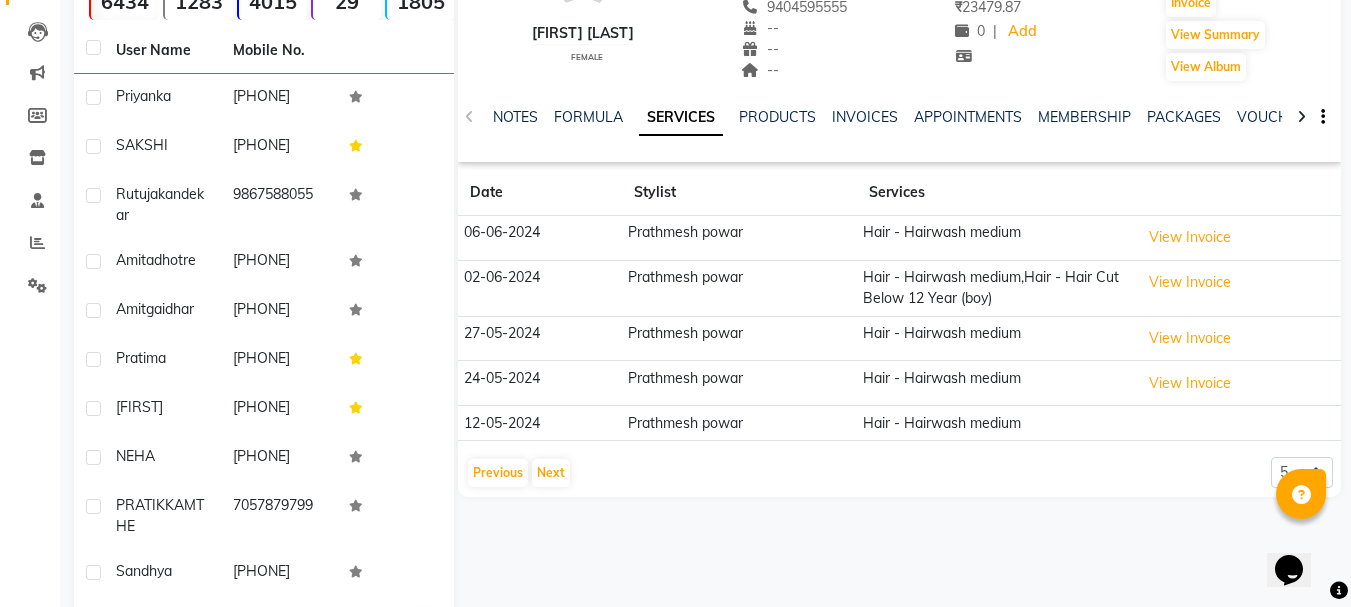 scroll, scrollTop: 0, scrollLeft: 0, axis: both 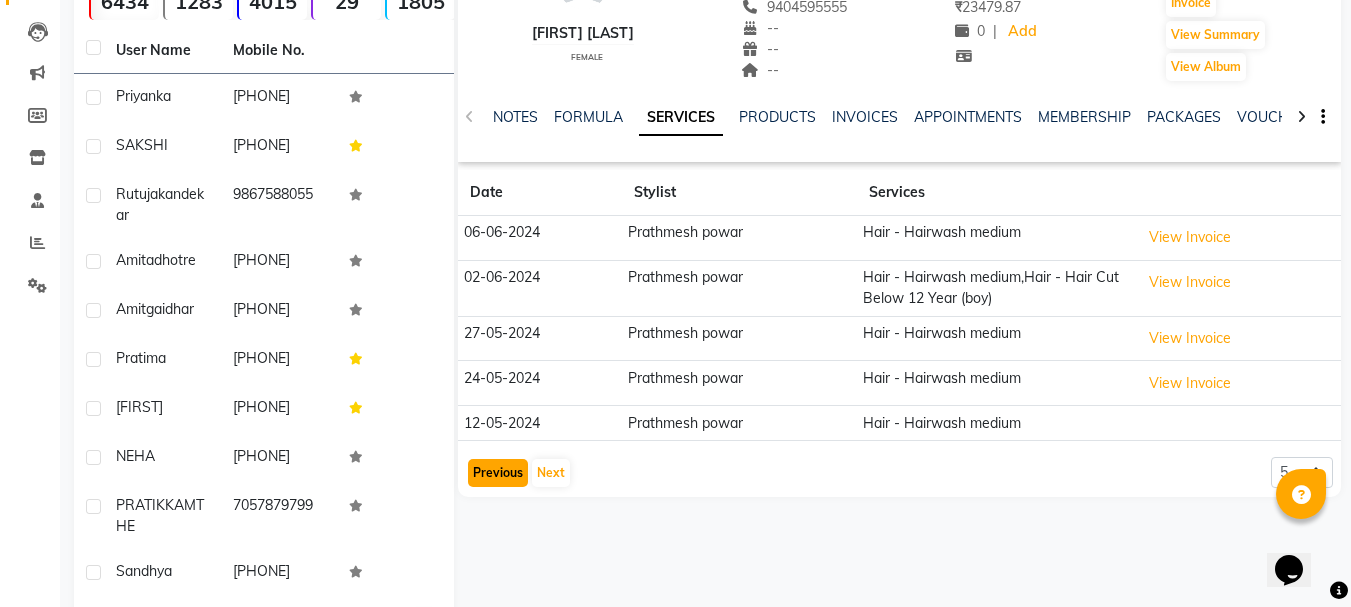 click on "Previous" 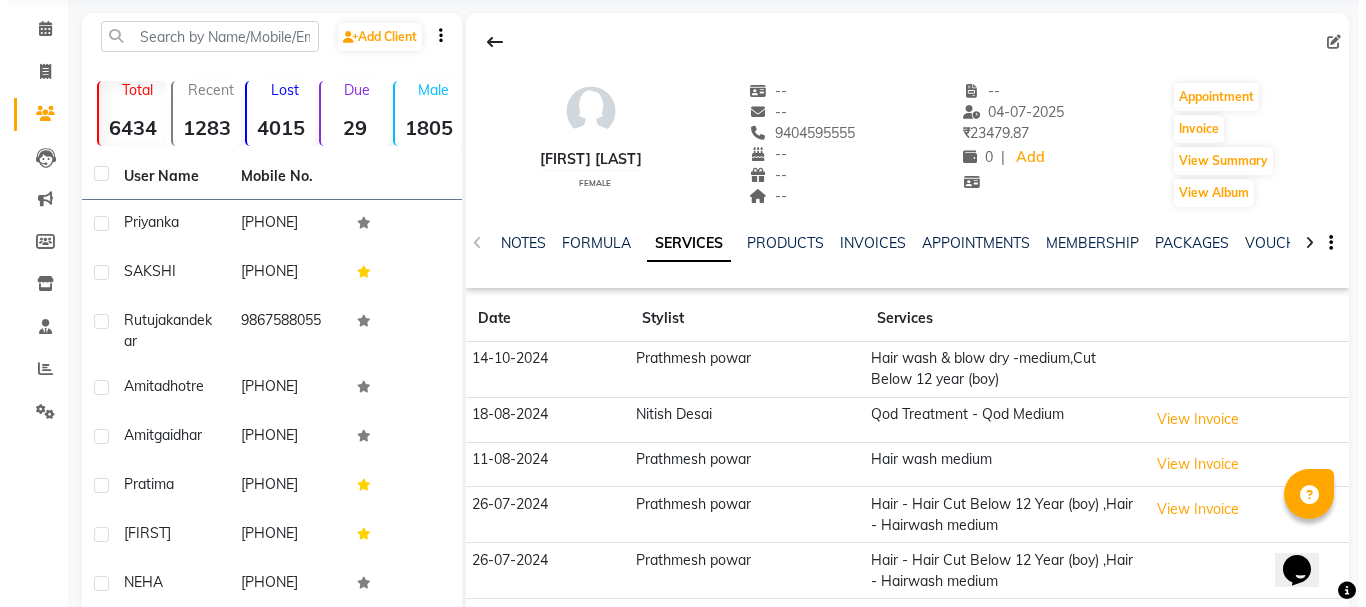 scroll, scrollTop: 0, scrollLeft: 0, axis: both 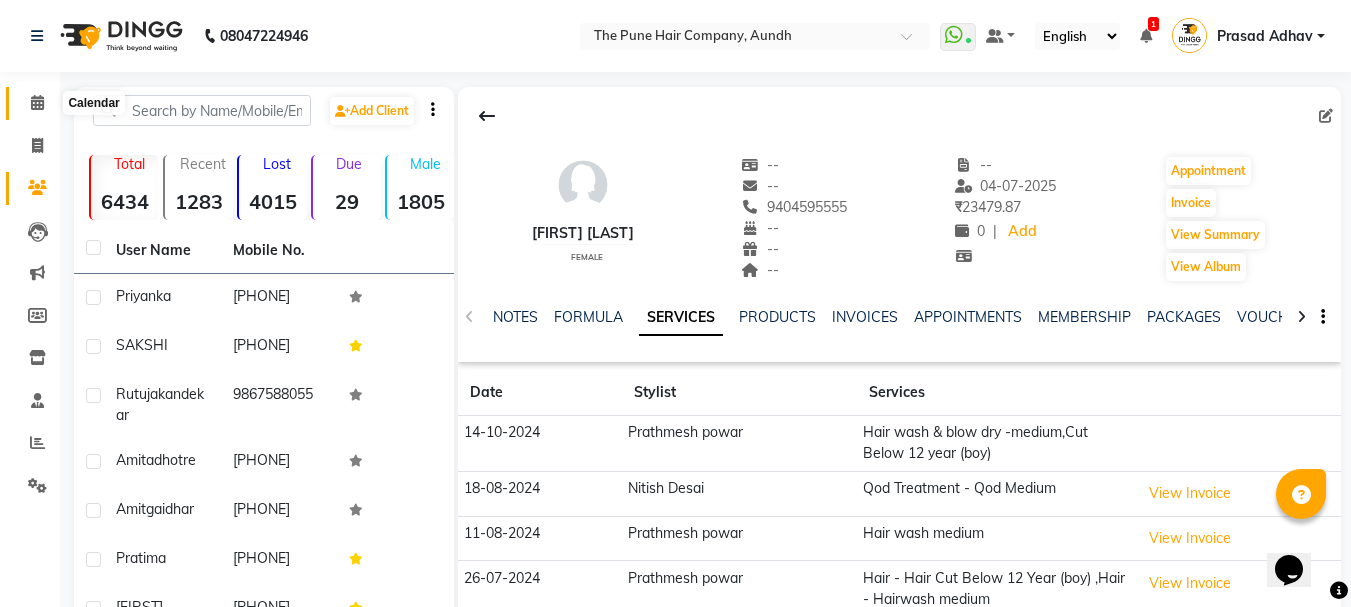 click 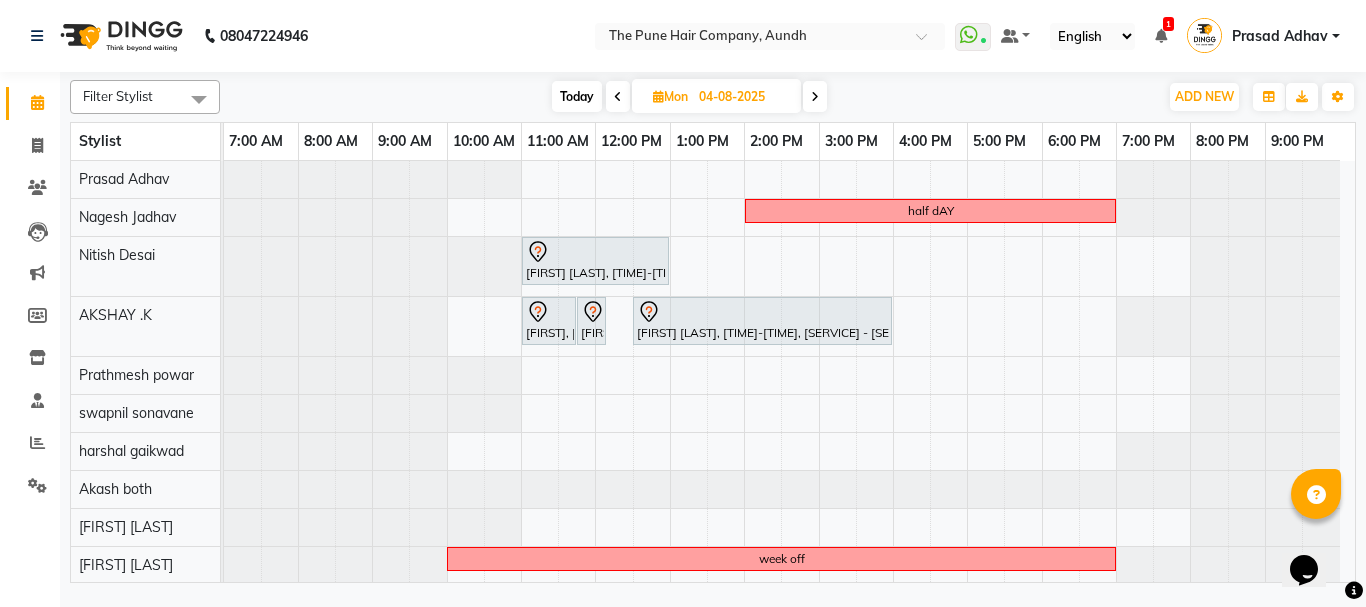 scroll, scrollTop: 150, scrollLeft: 0, axis: vertical 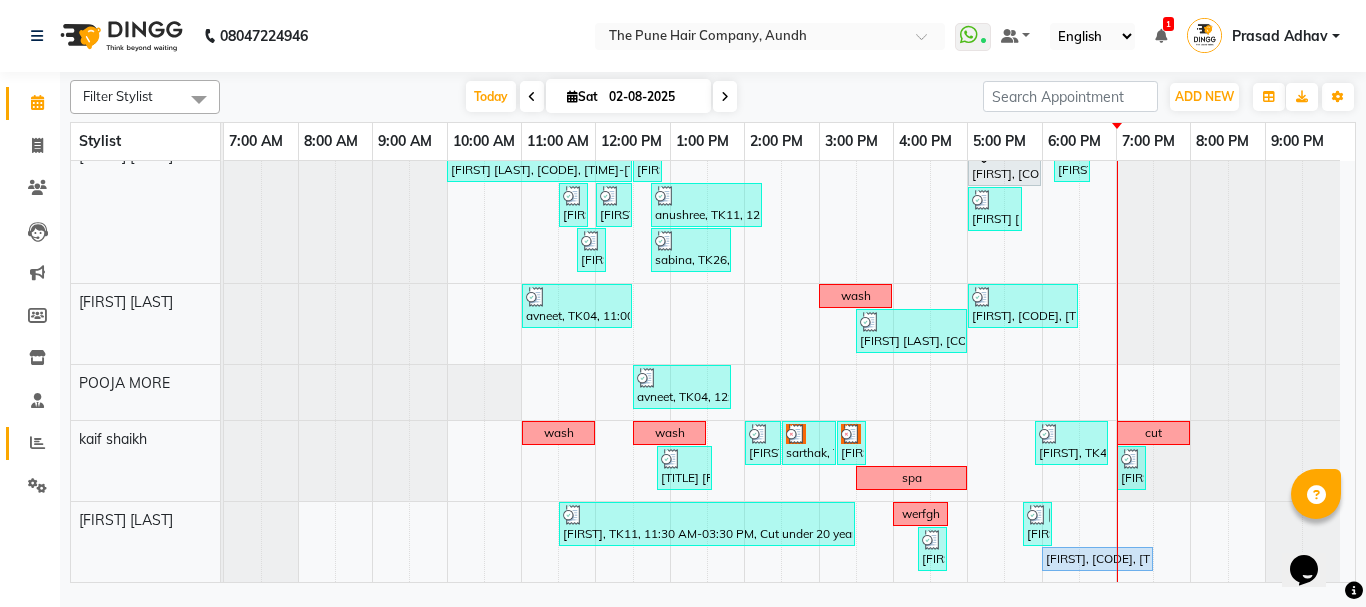click 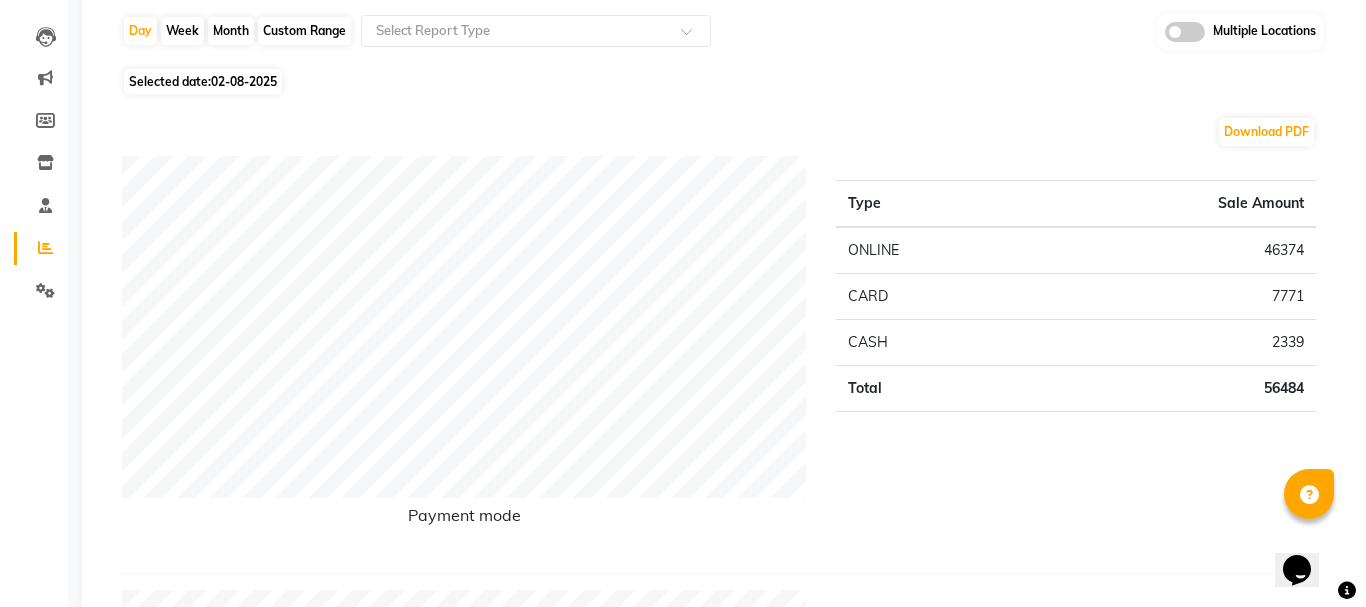scroll, scrollTop: 0, scrollLeft: 0, axis: both 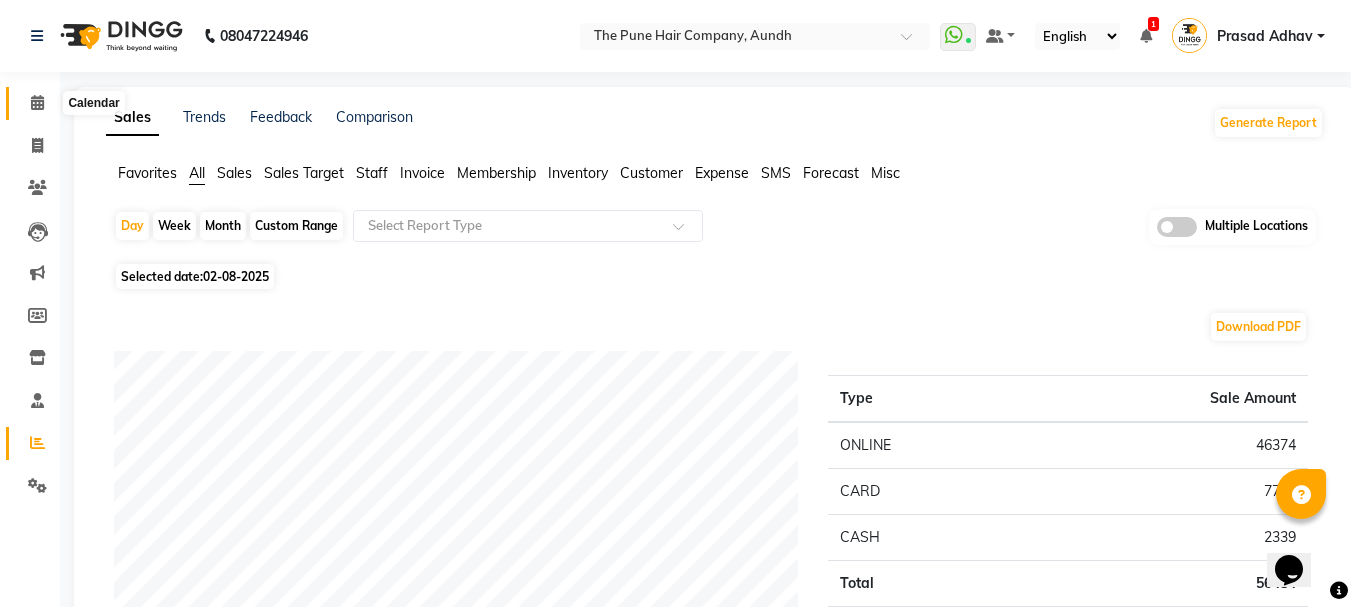 click 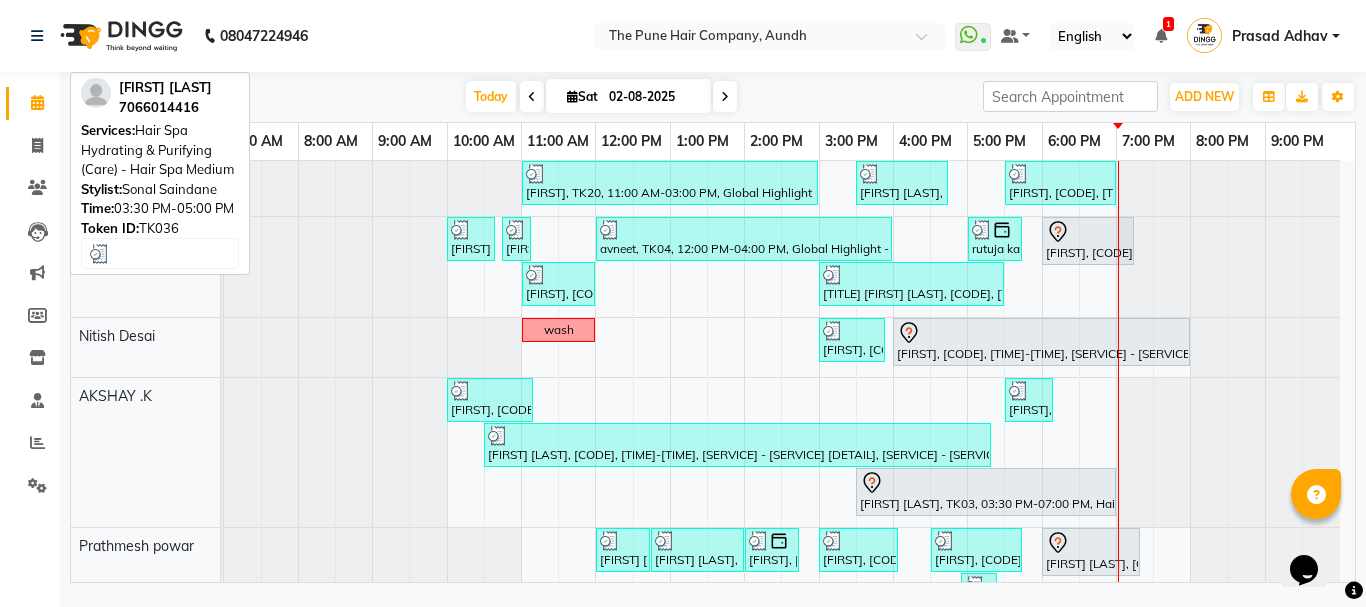 scroll, scrollTop: 795, scrollLeft: 0, axis: vertical 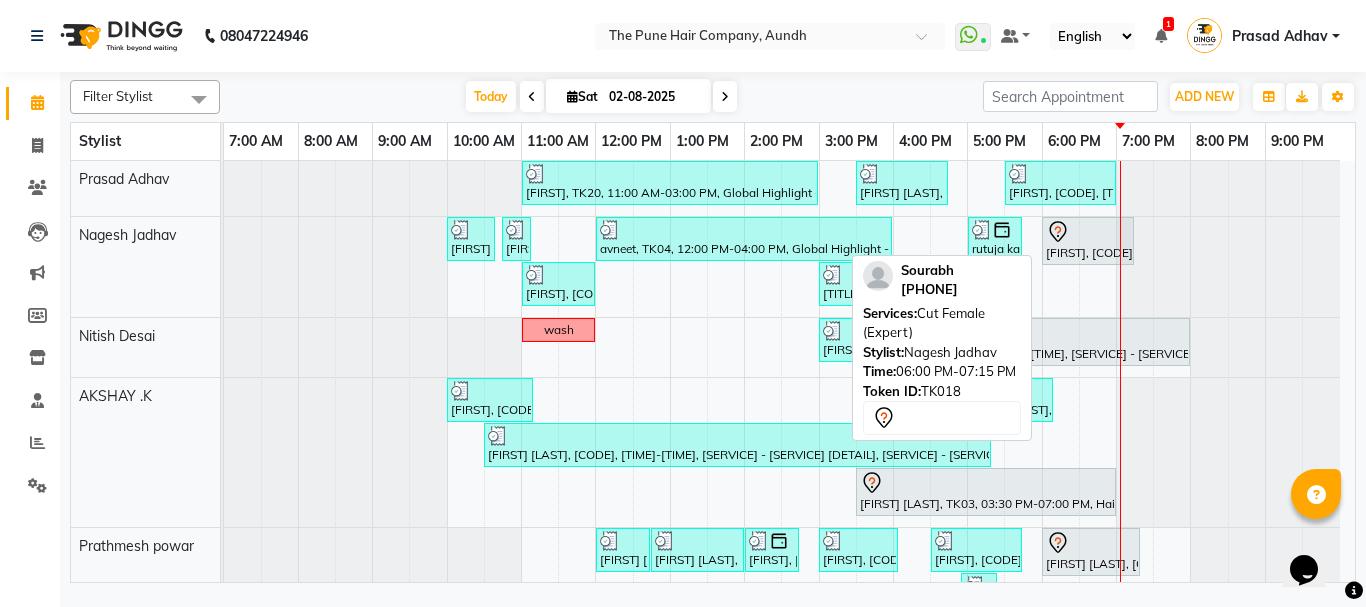 click on "[FIRST], [CODE], [TIME]-[TIME], [SERVICE] [TITLE]" at bounding box center (1088, 241) 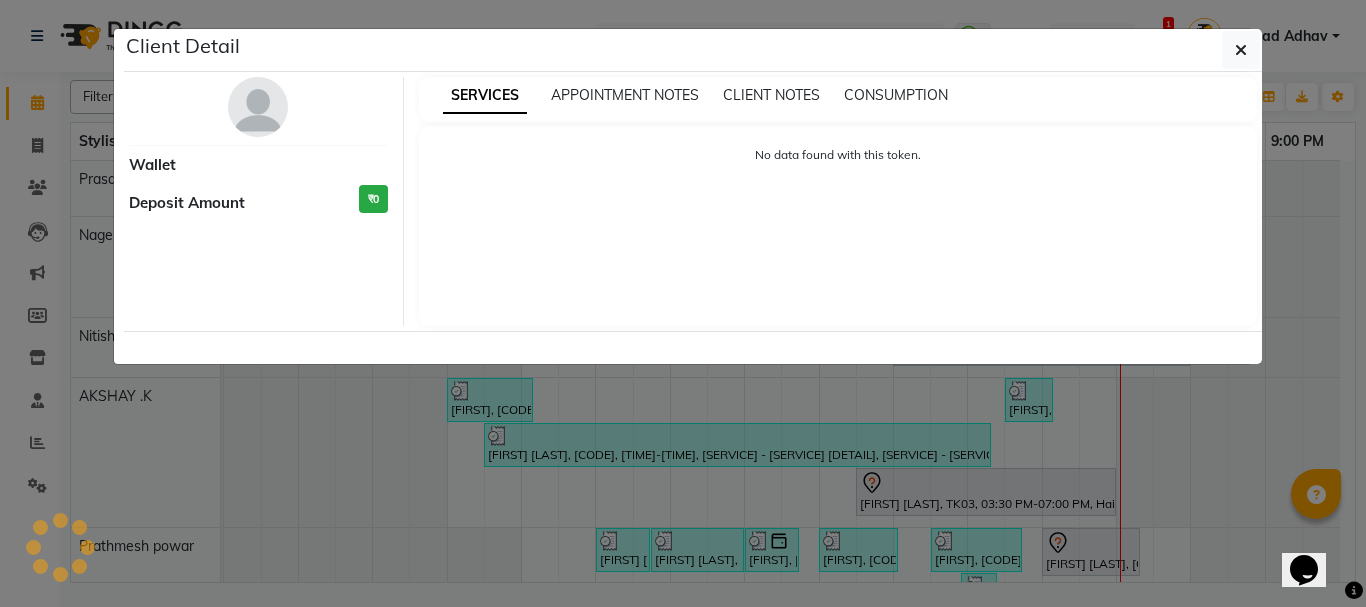 select on "7" 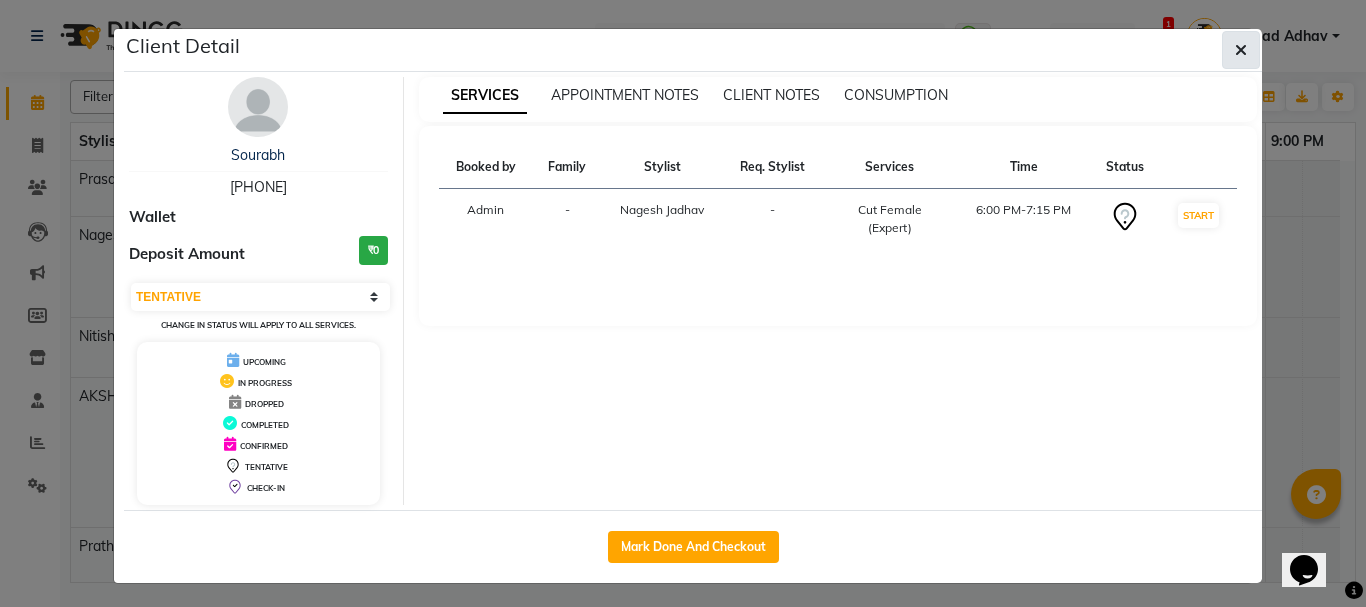 click 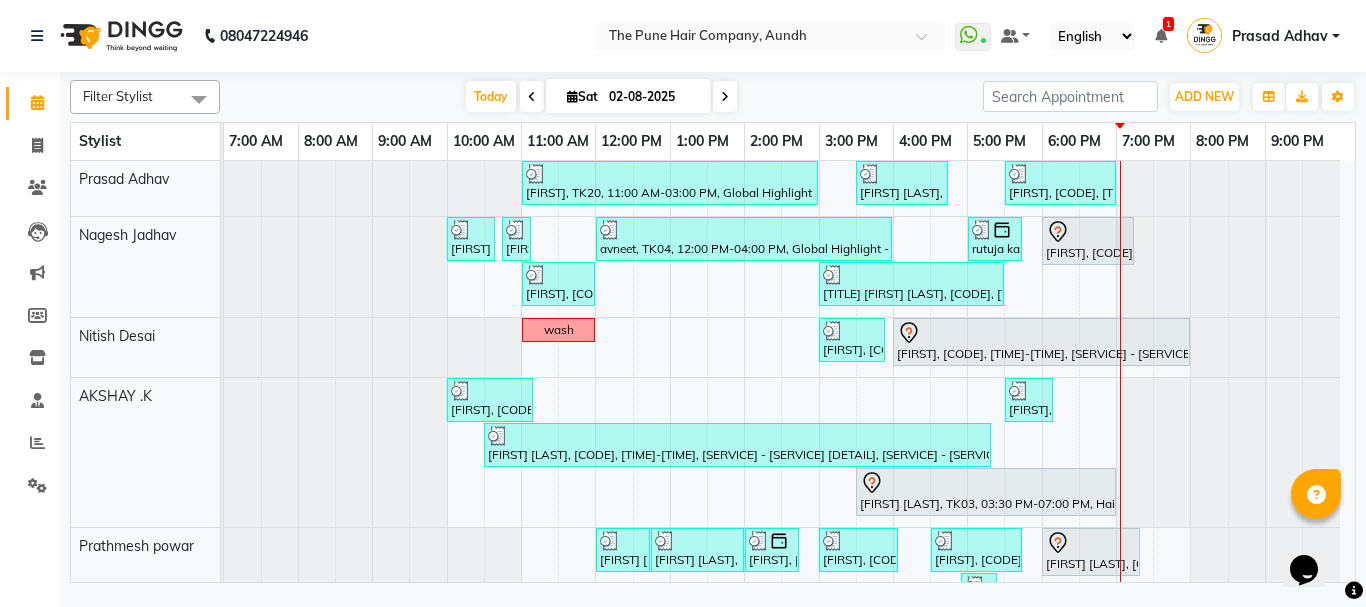 scroll, scrollTop: 198, scrollLeft: 0, axis: vertical 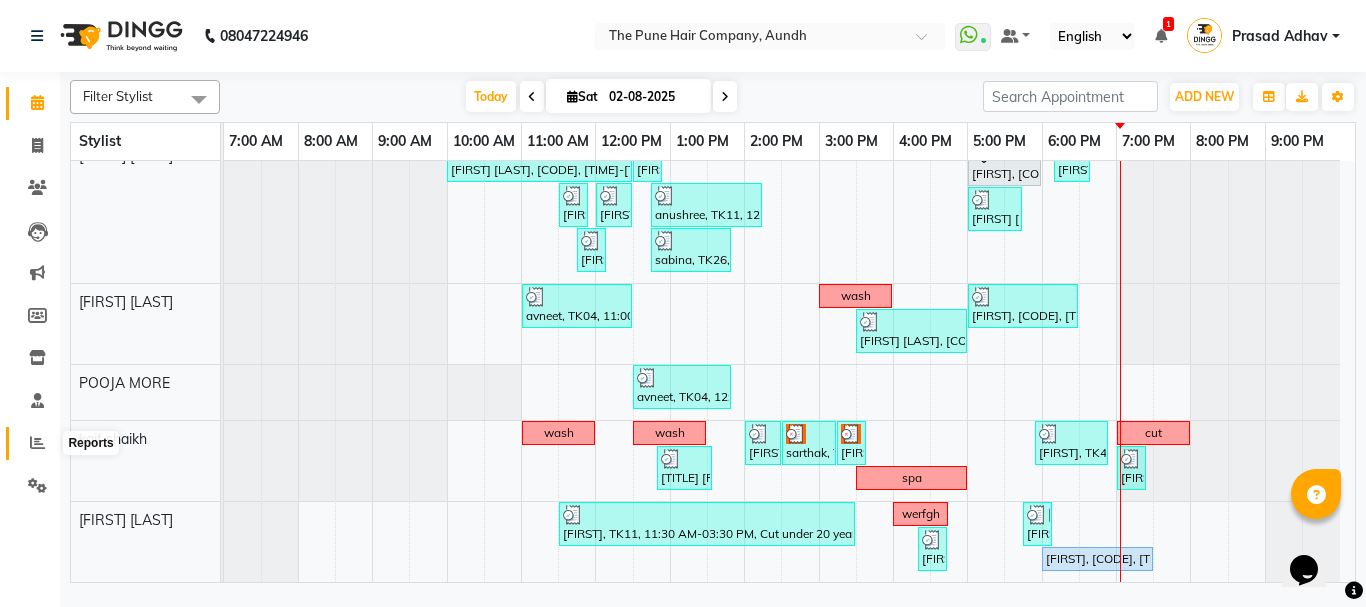 click 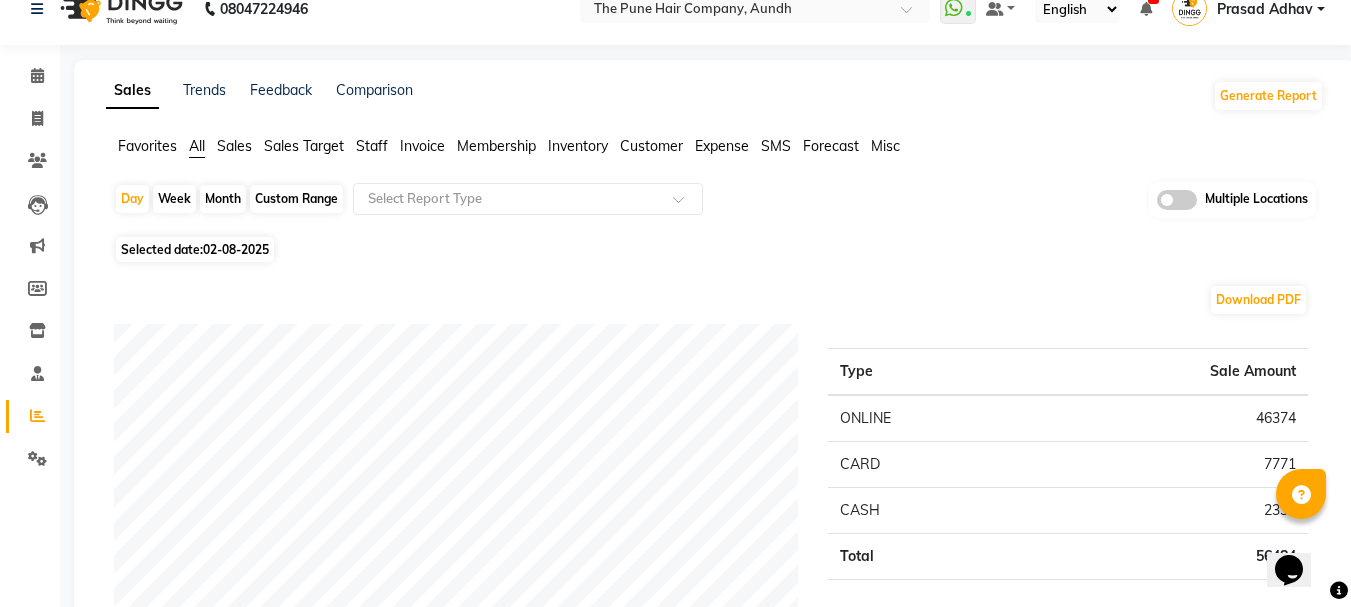 scroll, scrollTop: 0, scrollLeft: 0, axis: both 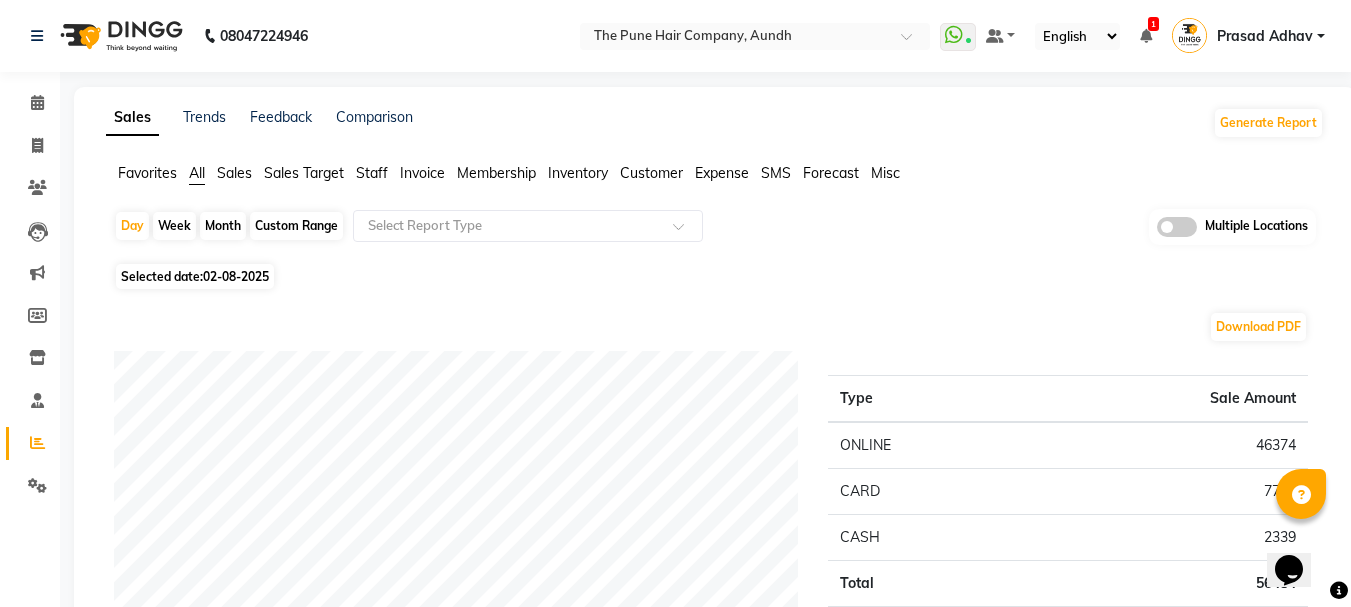 click on "Month" 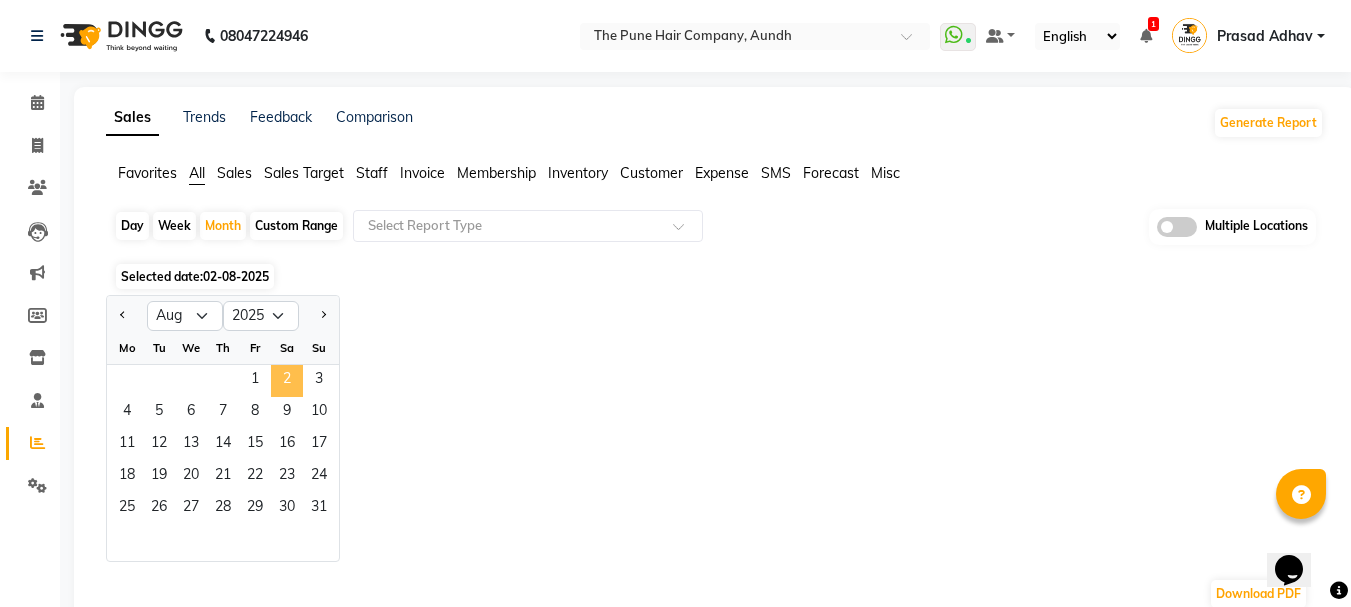 click on "2" 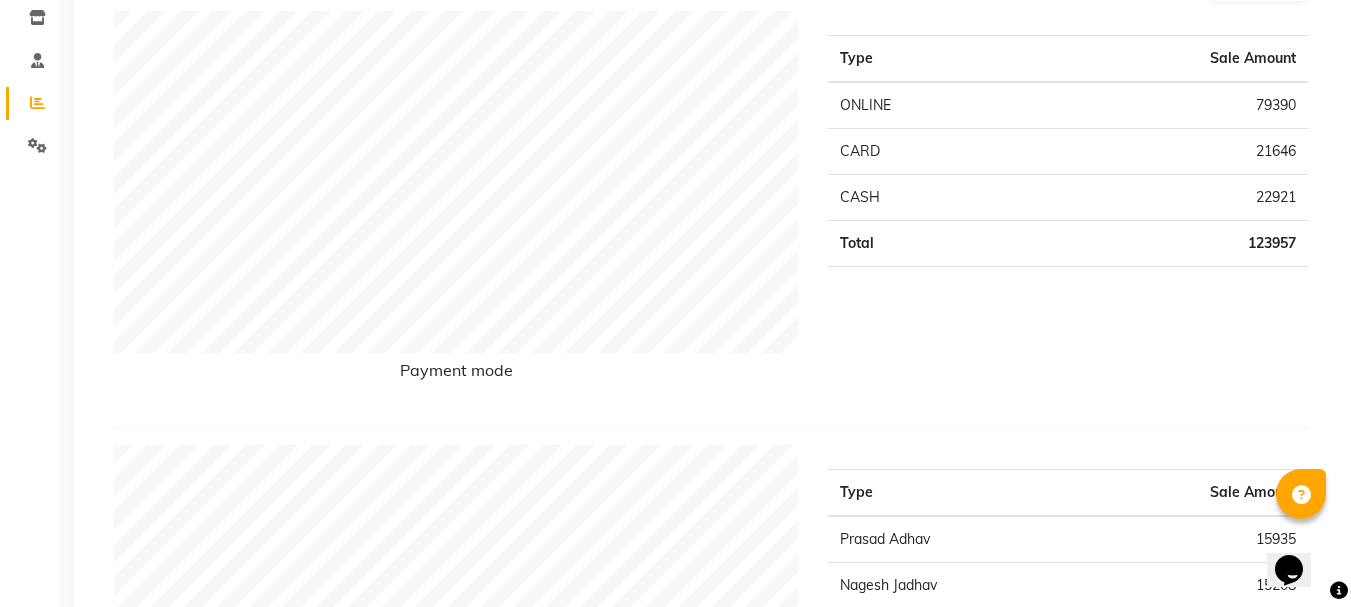 scroll, scrollTop: 0, scrollLeft: 0, axis: both 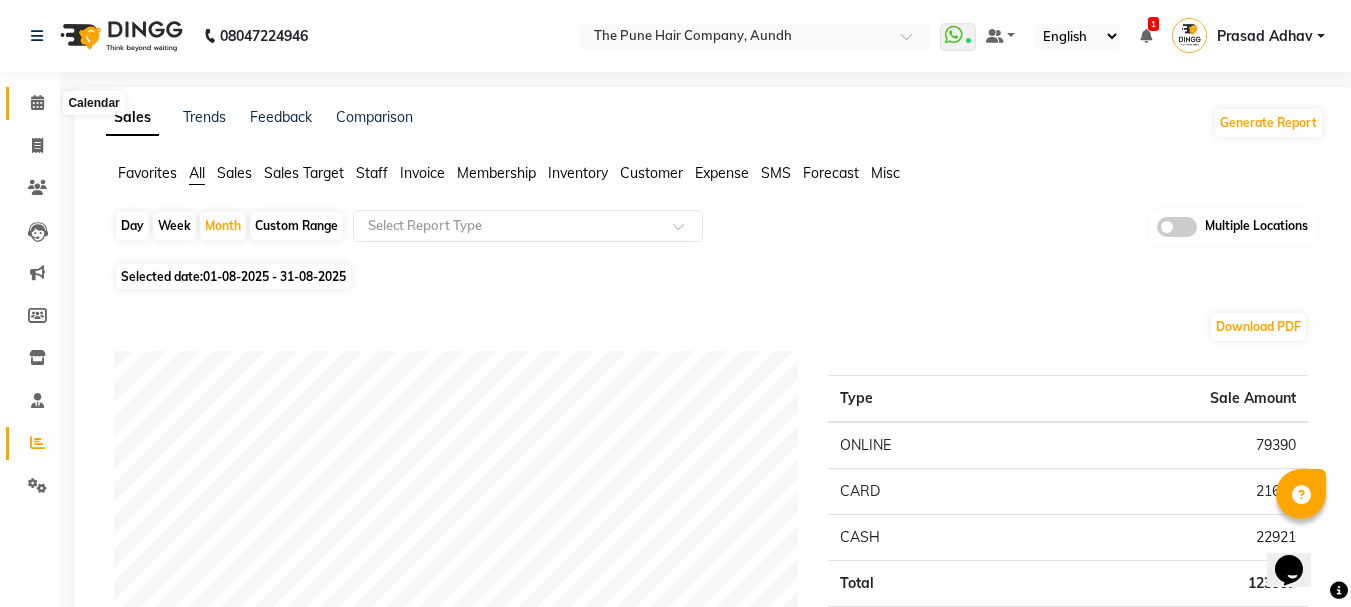 click 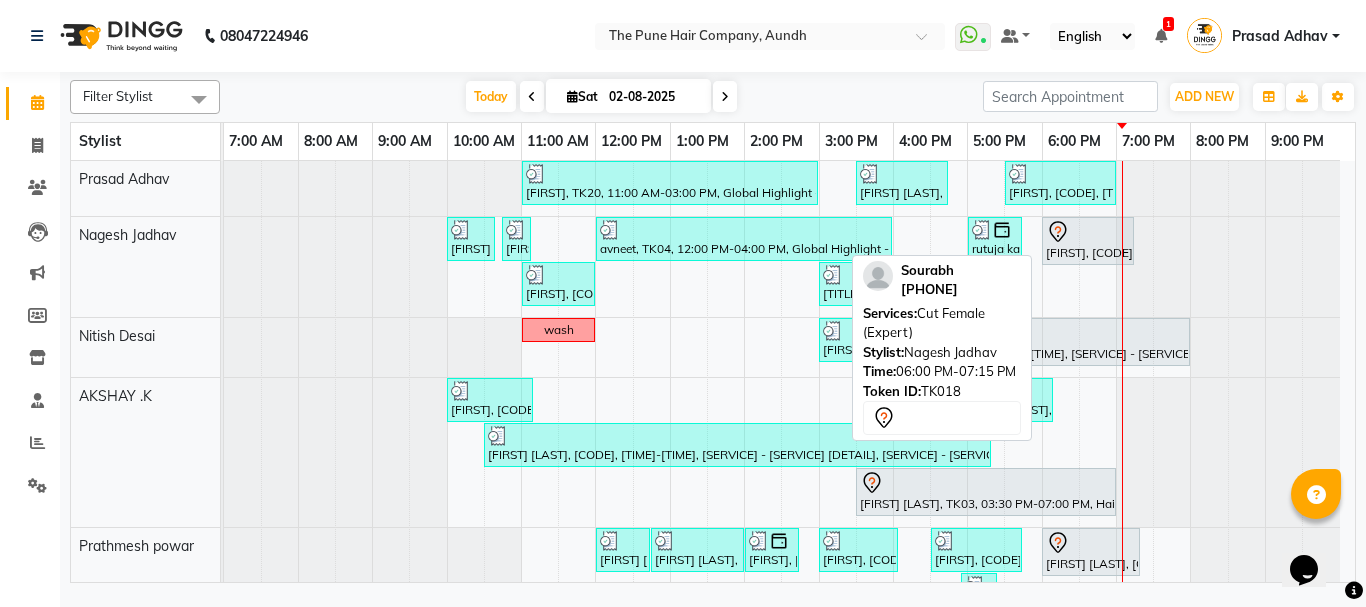 click 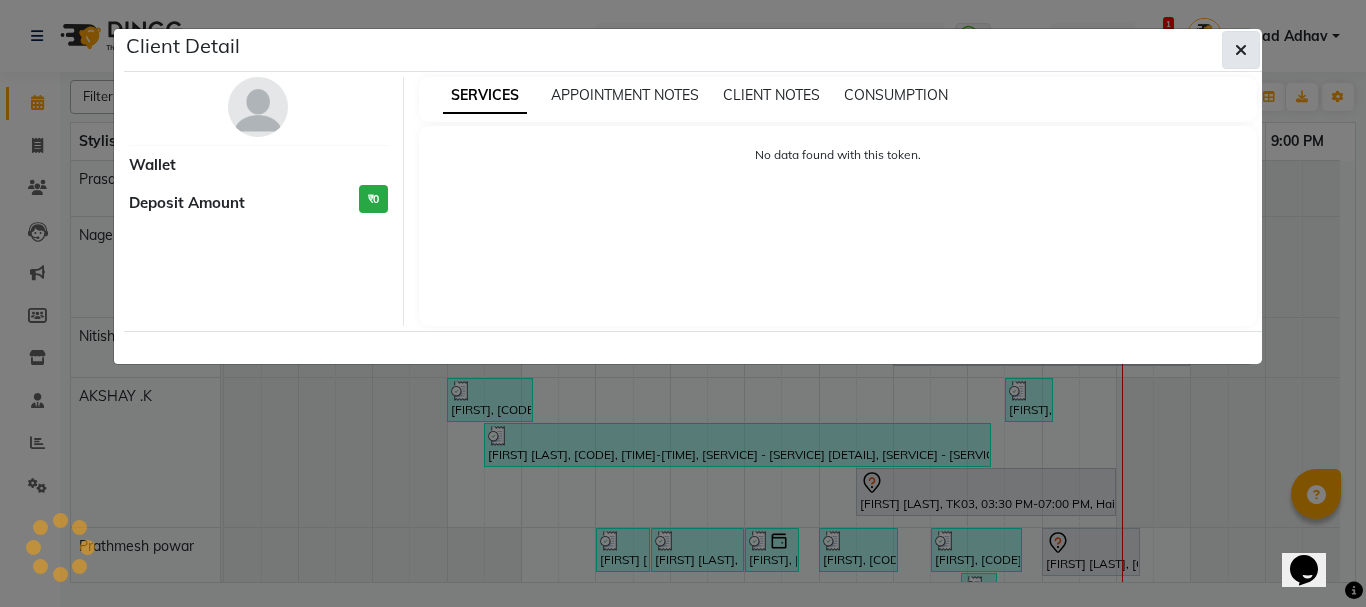click 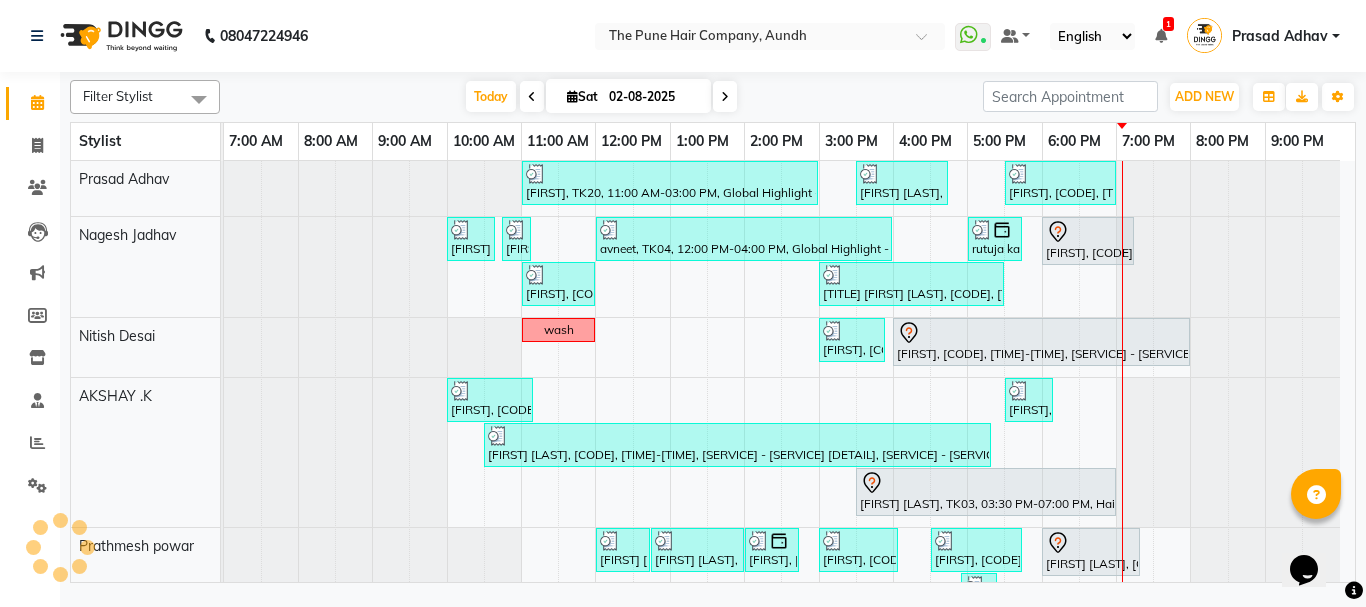 click on "[TIME] [TIME], [DATE] [DATE] [TIME] [TIME] [FIRST] [LAST]" 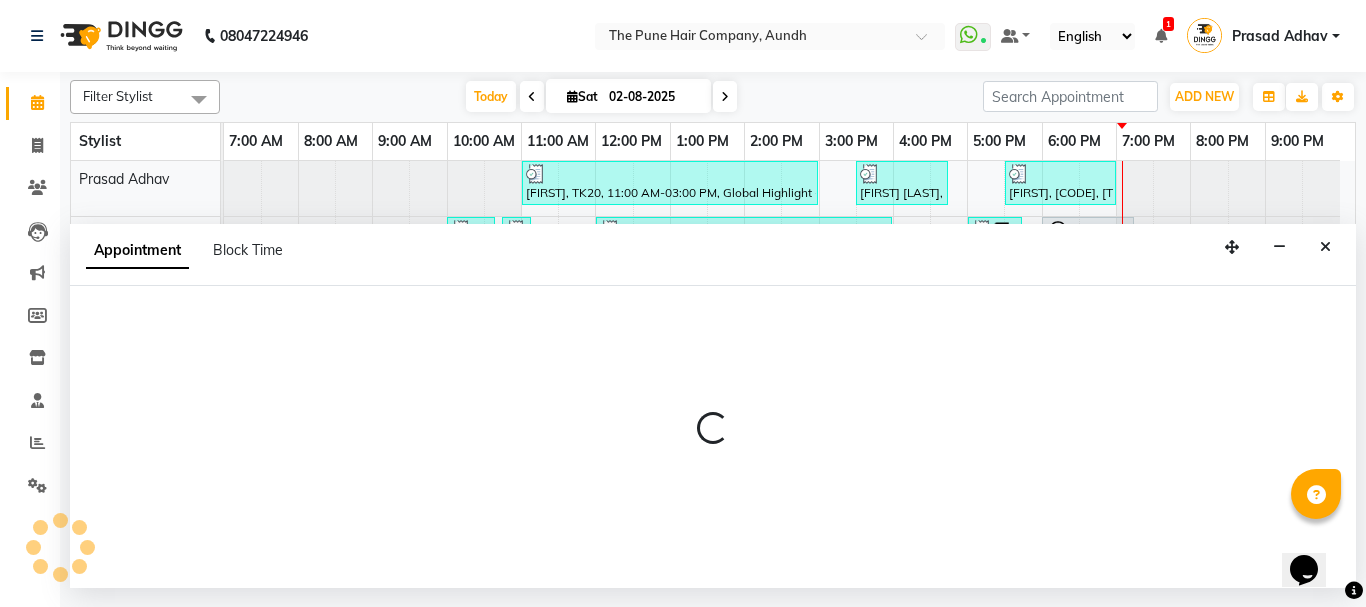click at bounding box center (1325, 247) 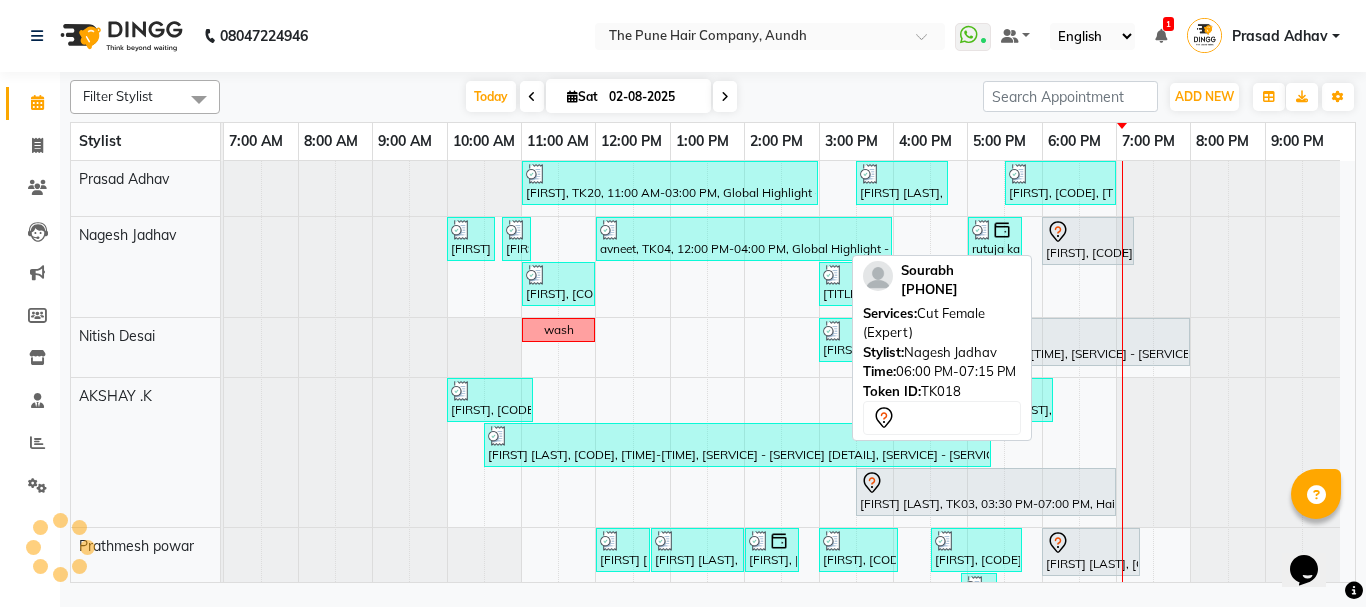 click on "[FIRST], [CODE], [TIME]-[TIME], [SERVICE] [TITLE]" at bounding box center [1088, 241] 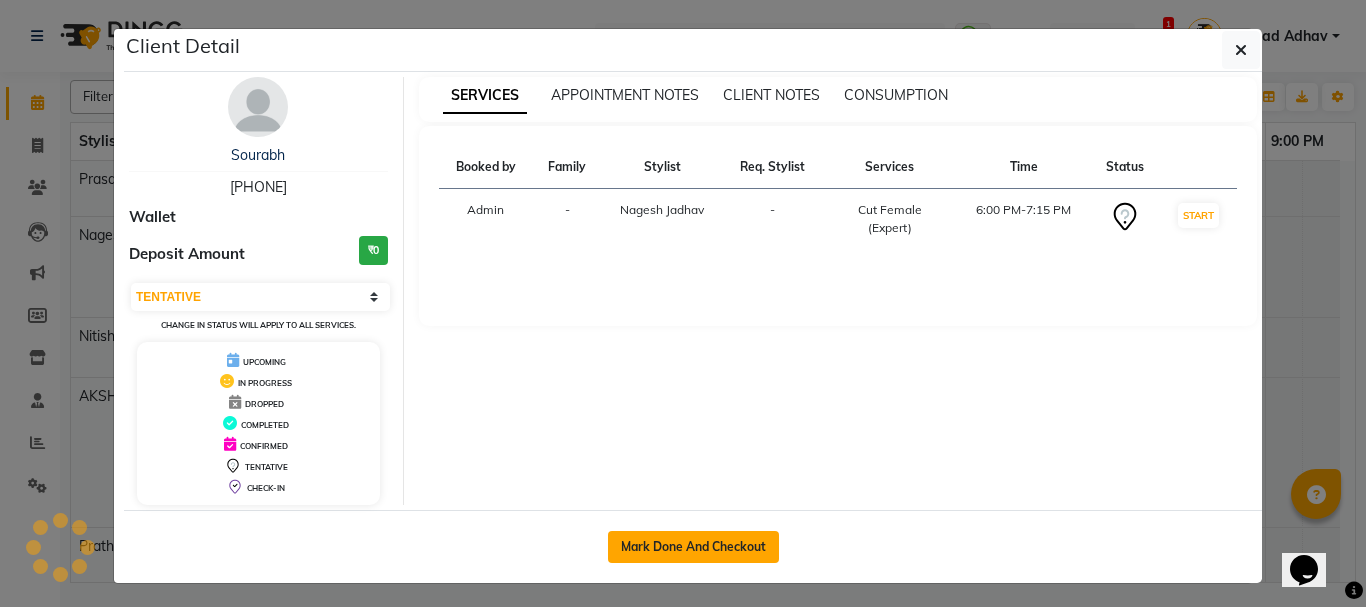 click on "Mark Done And Checkout" 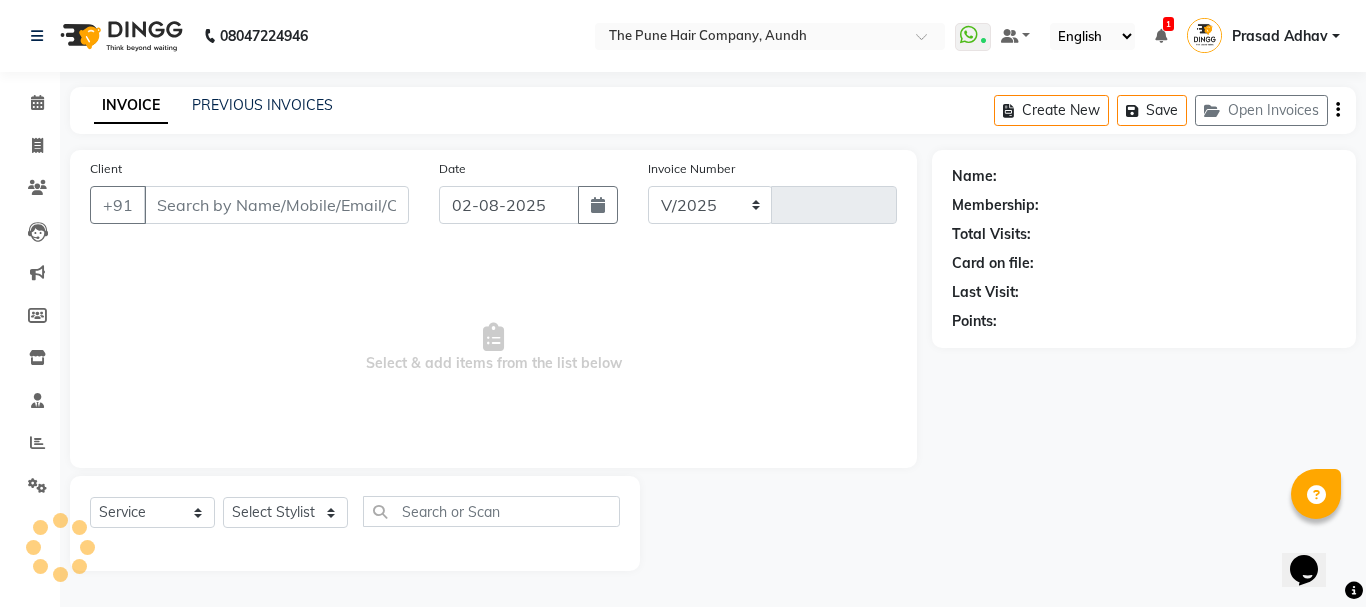select on "106" 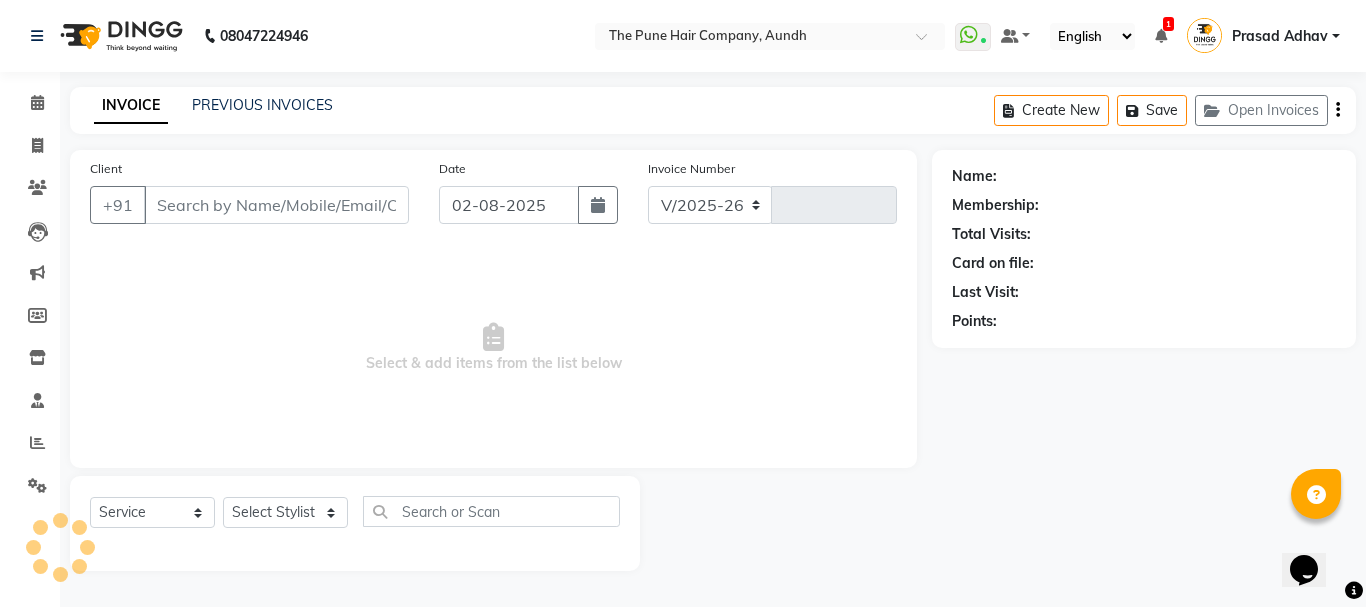 type on "3726" 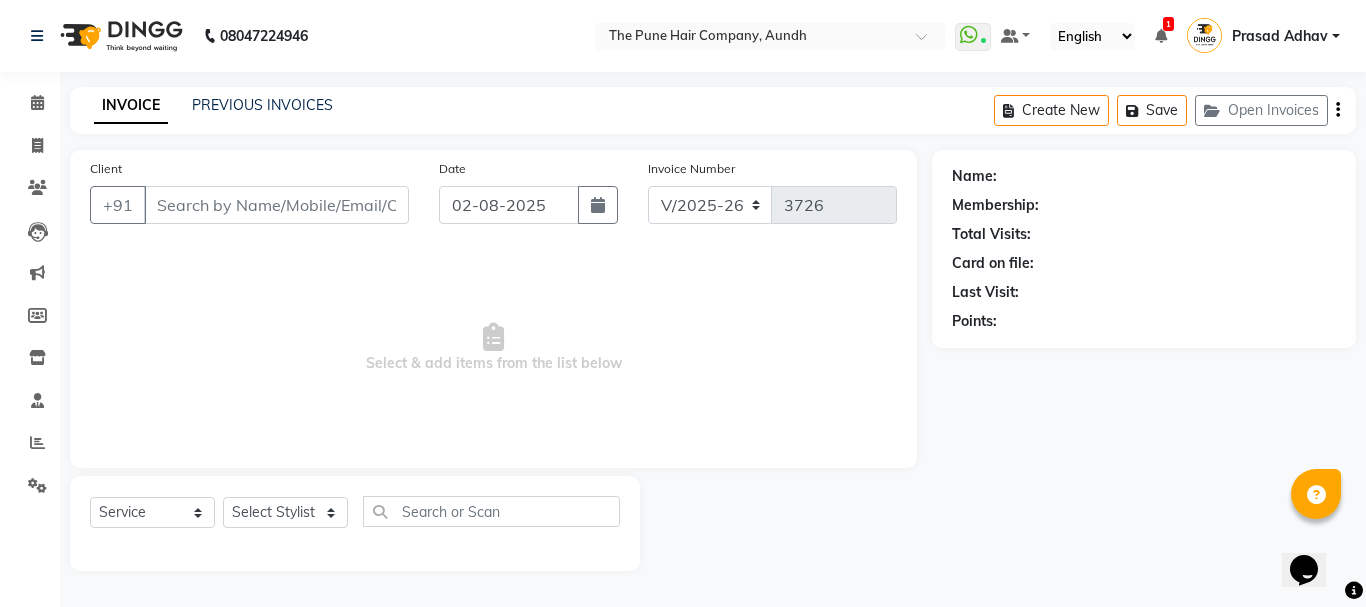 type on "[PHONE]" 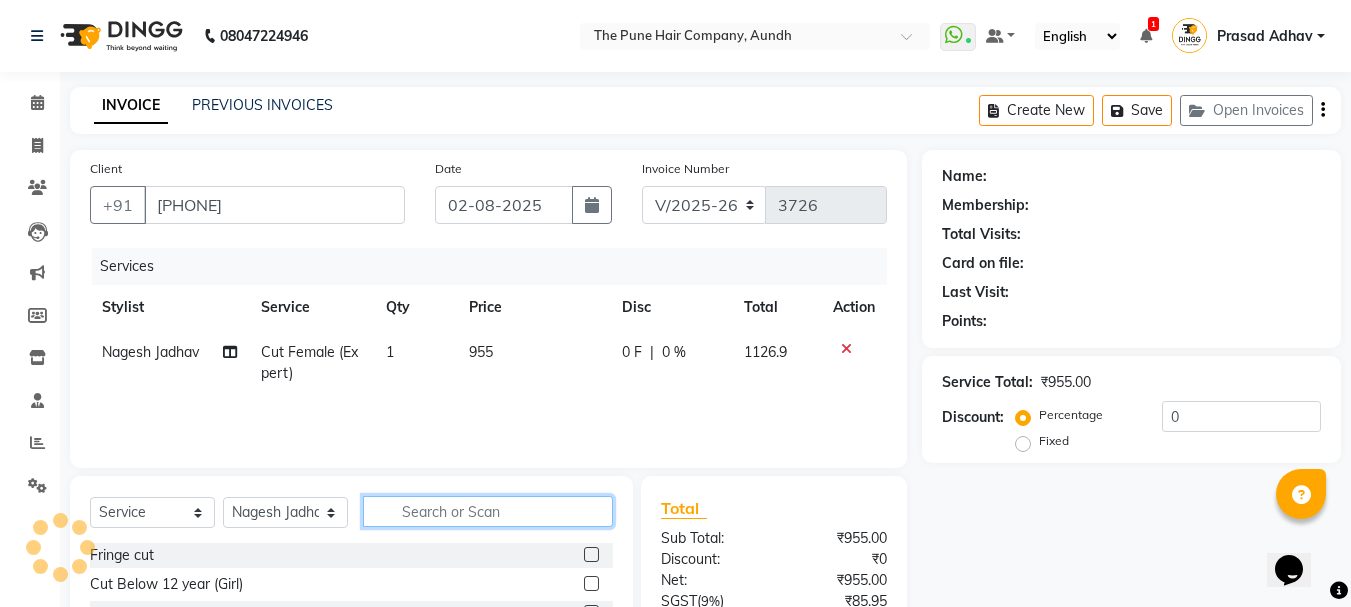 click 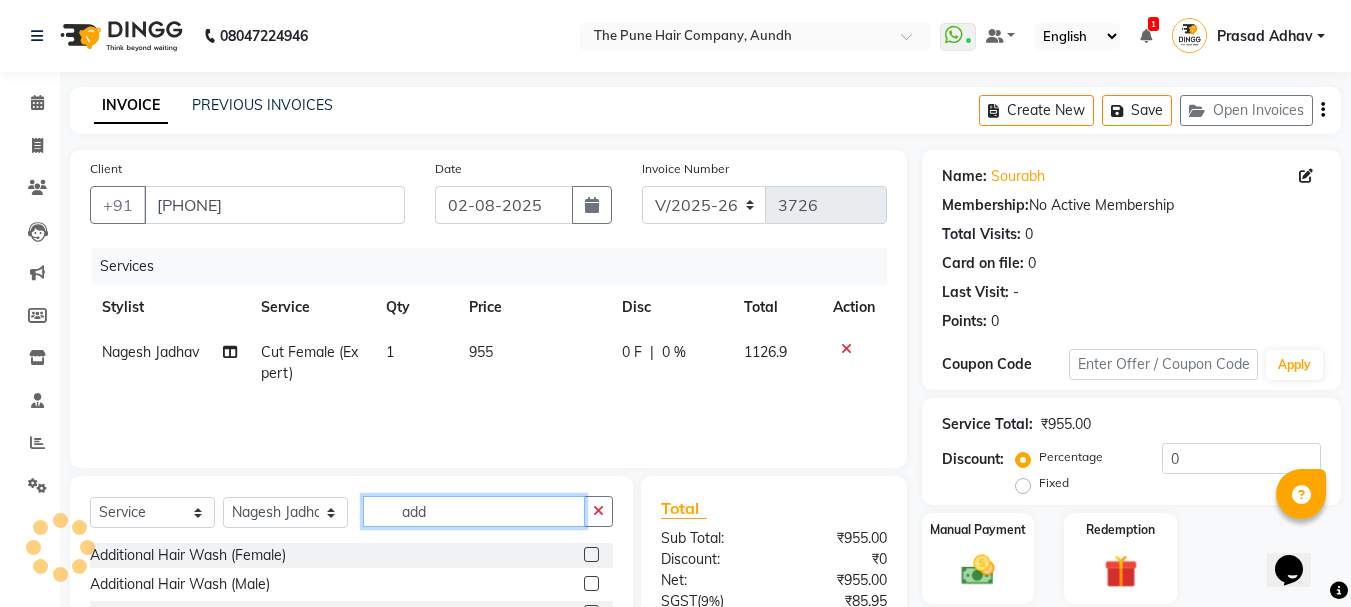 scroll, scrollTop: 100, scrollLeft: 0, axis: vertical 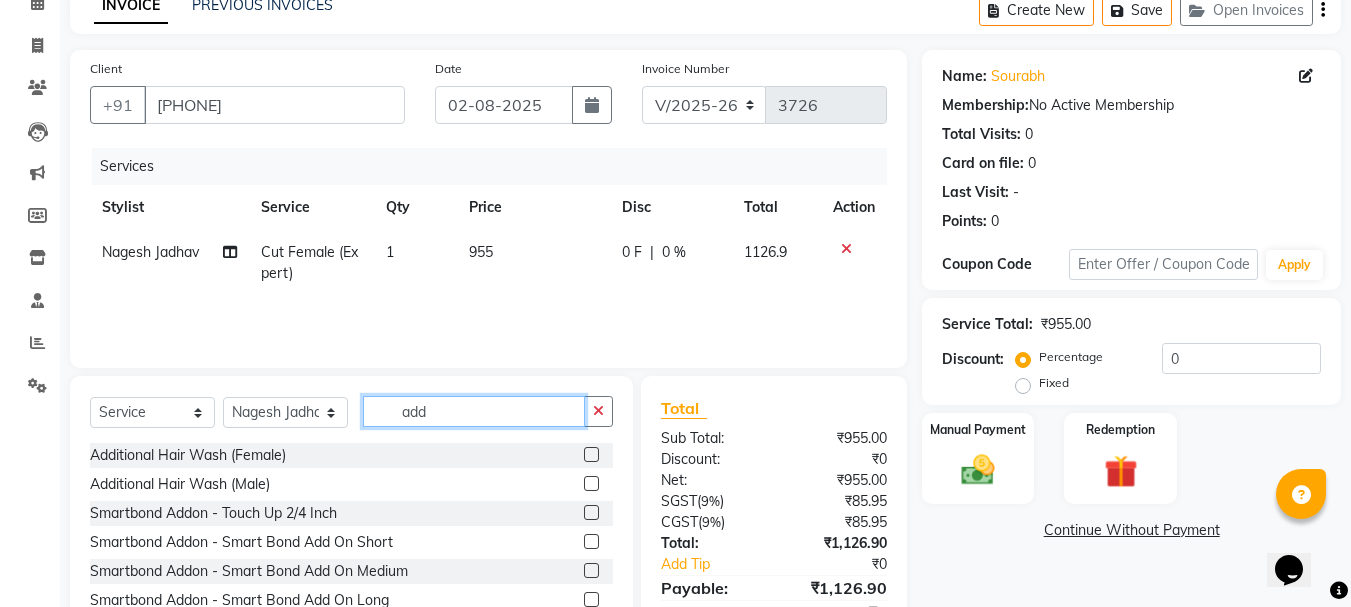type on "add" 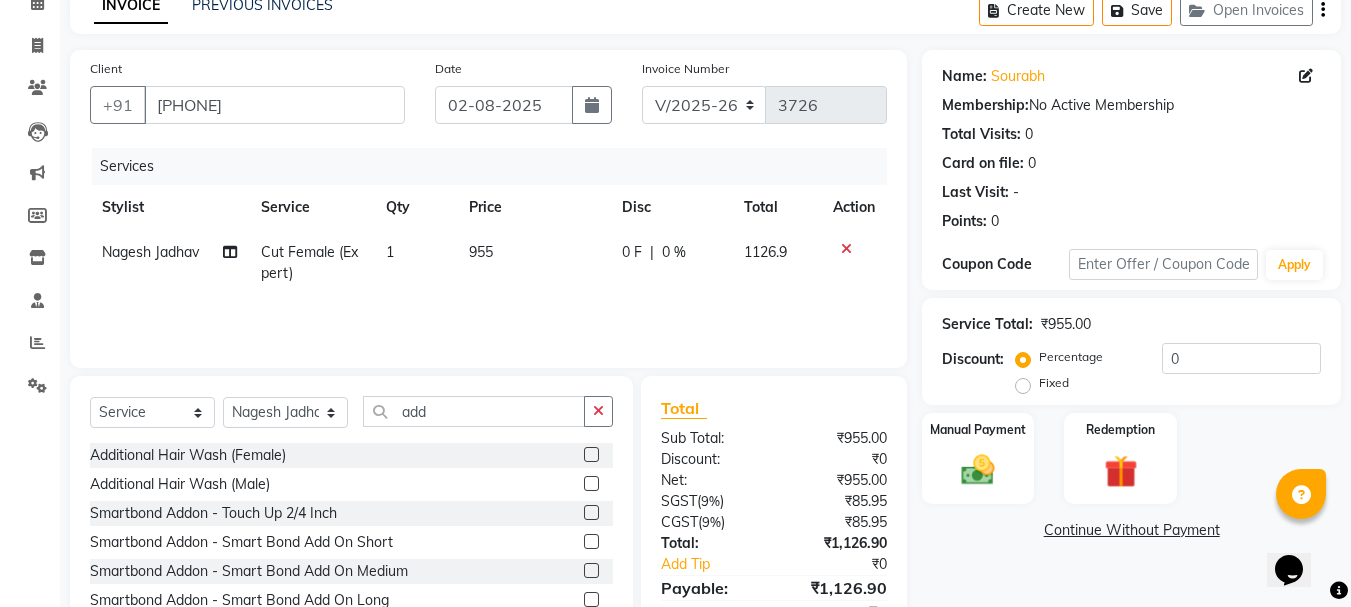 click 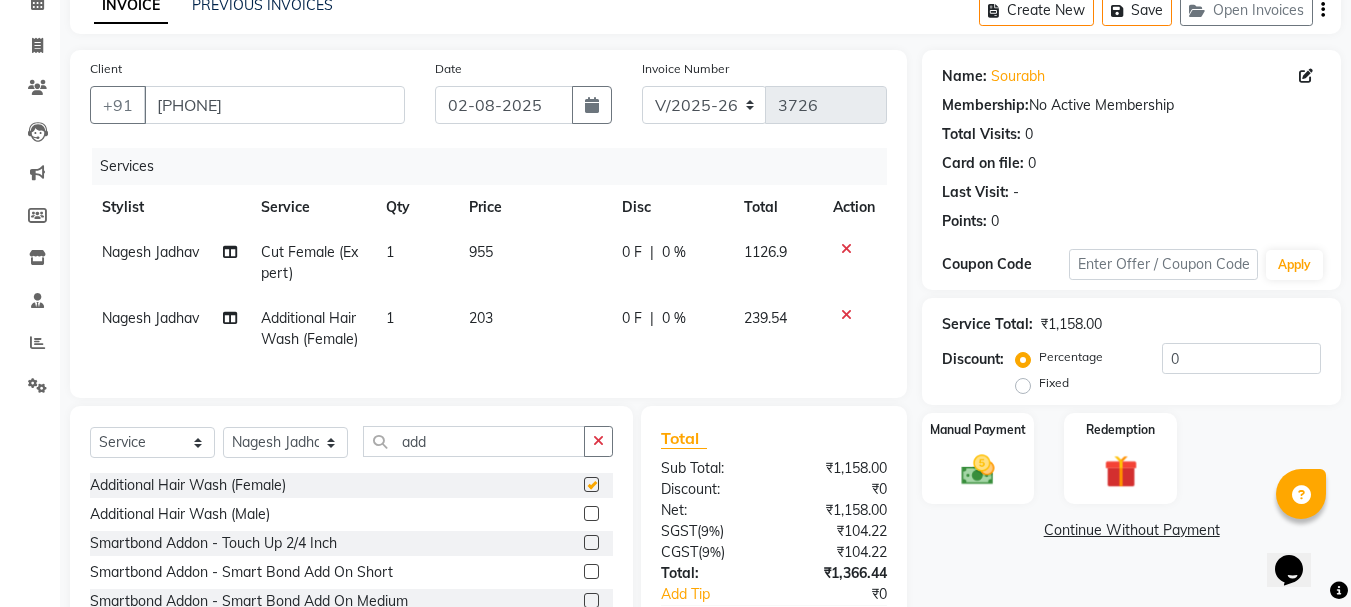 checkbox on "false" 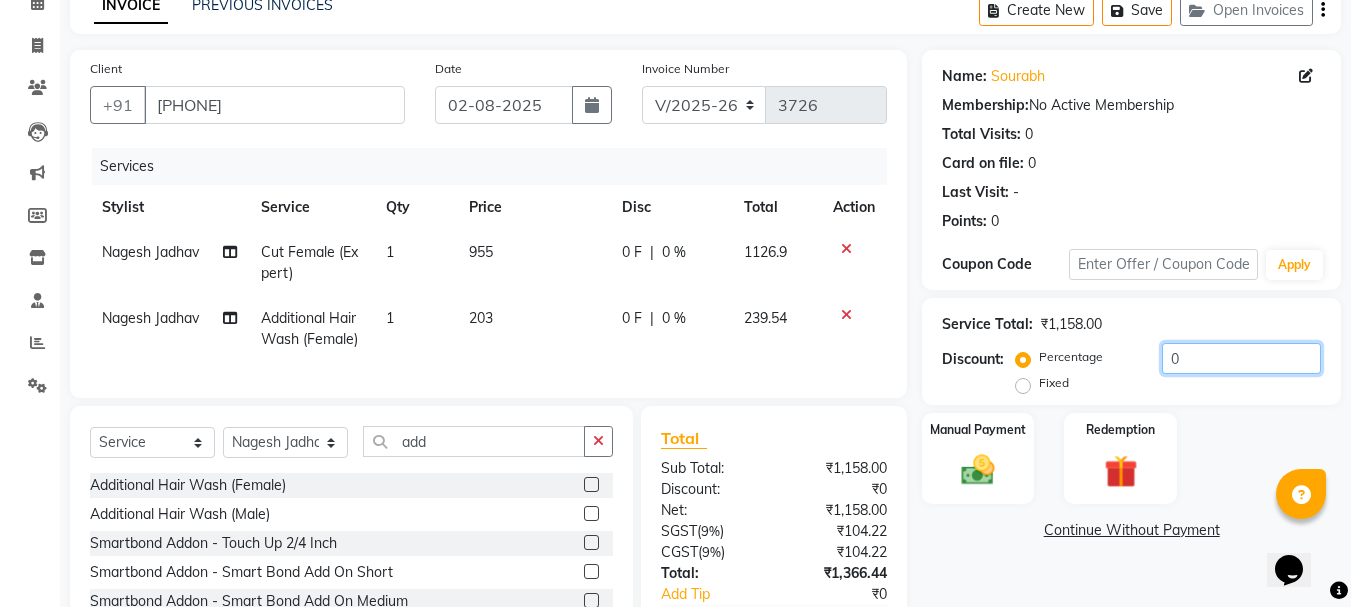 click on "0" 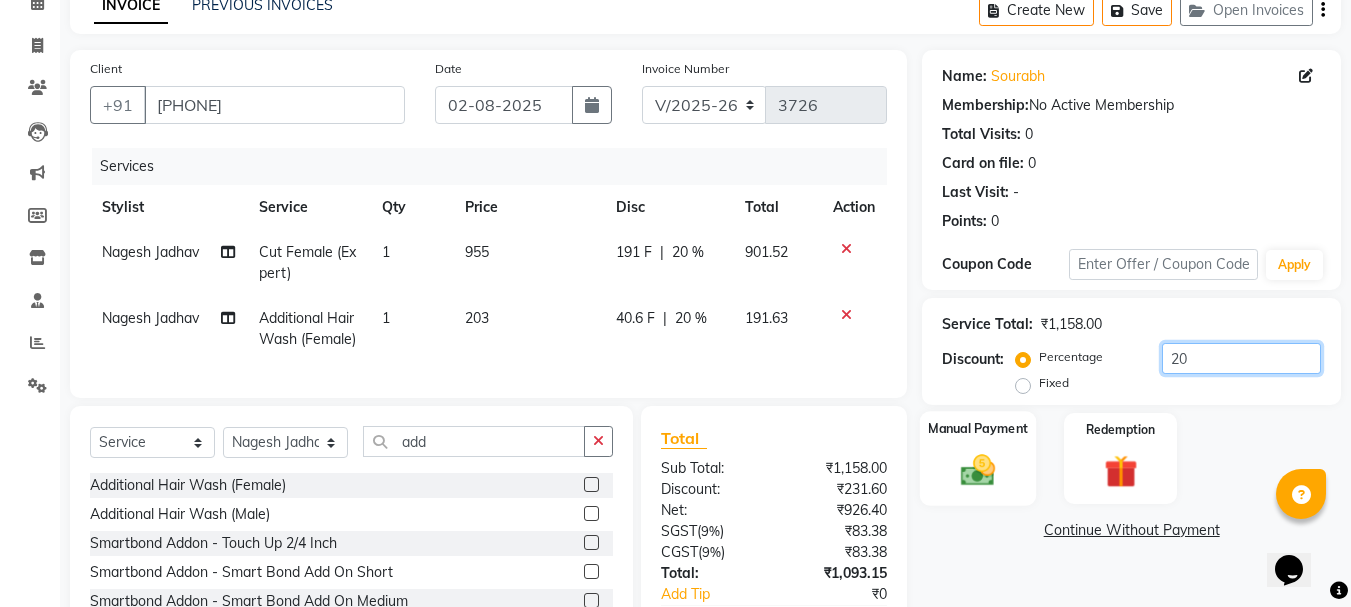 type on "20" 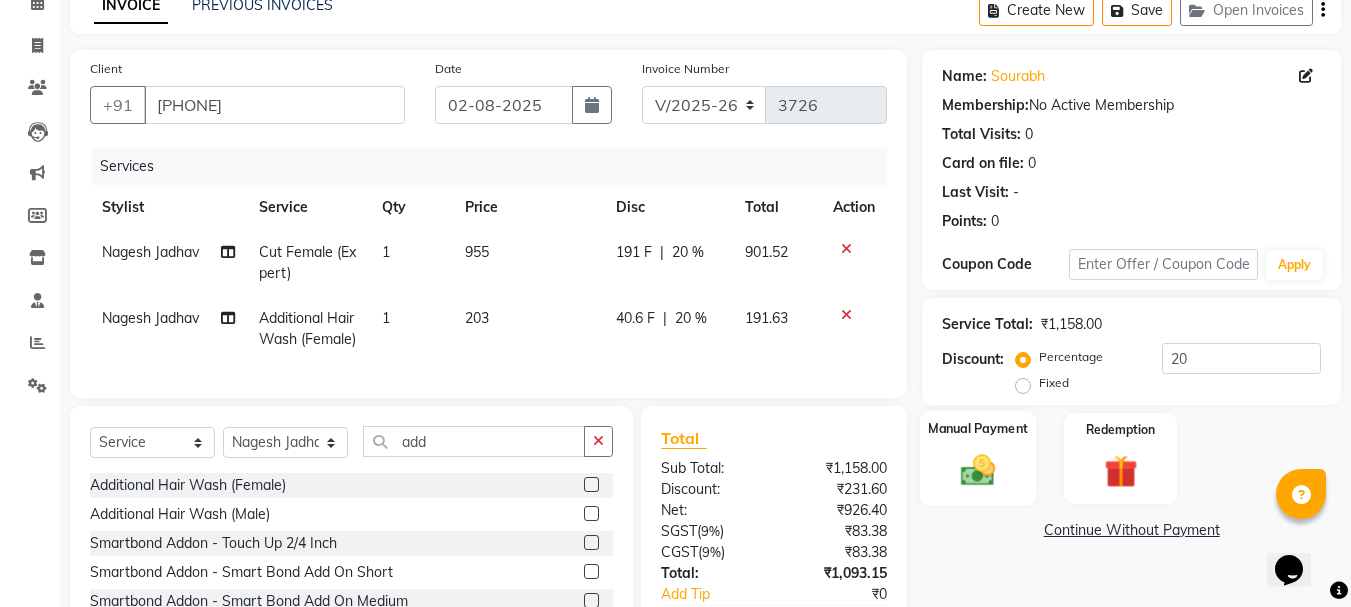 click 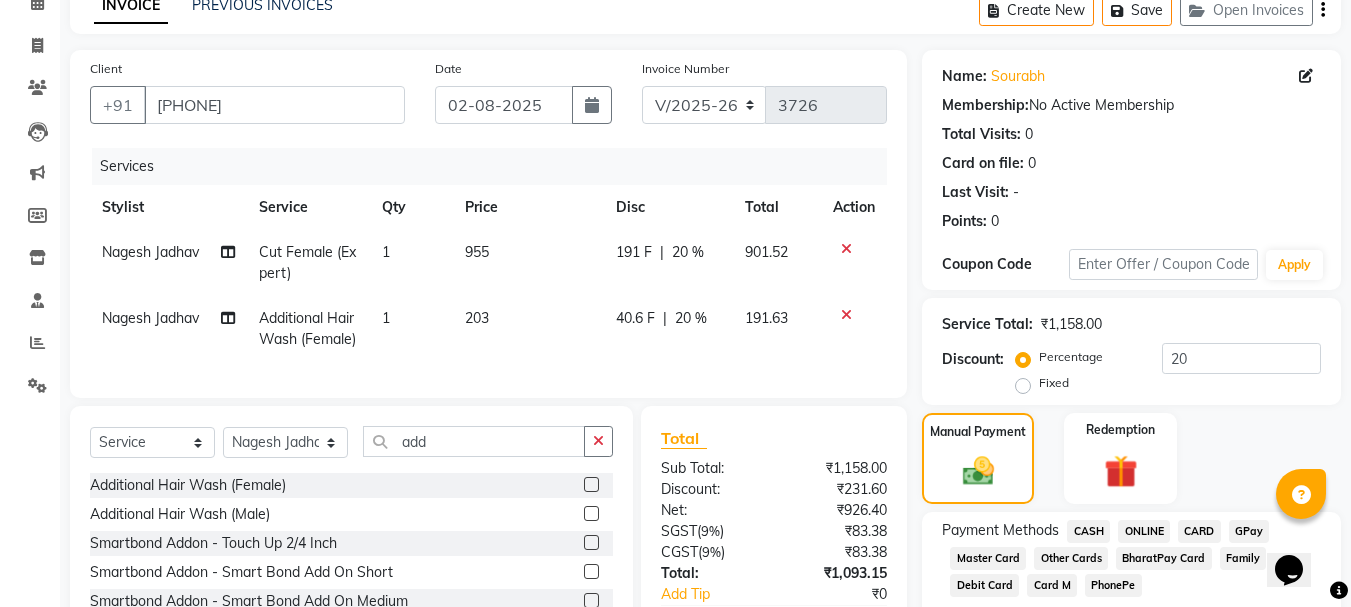 click on "ONLINE" 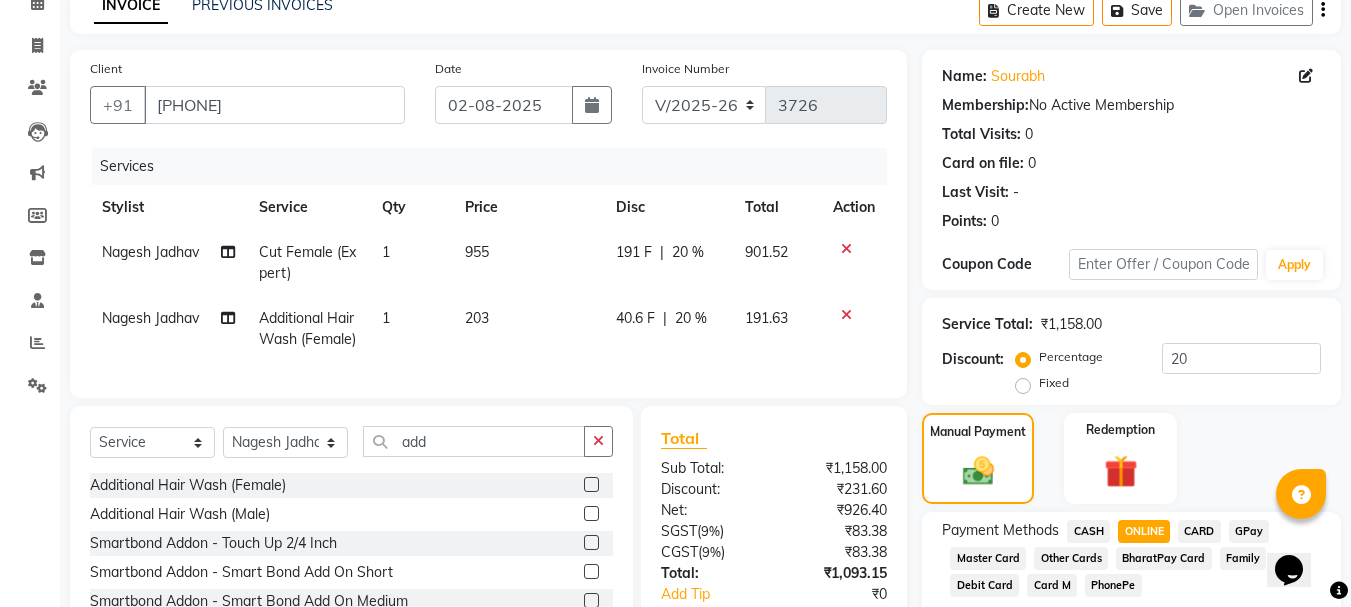click on "CARD" 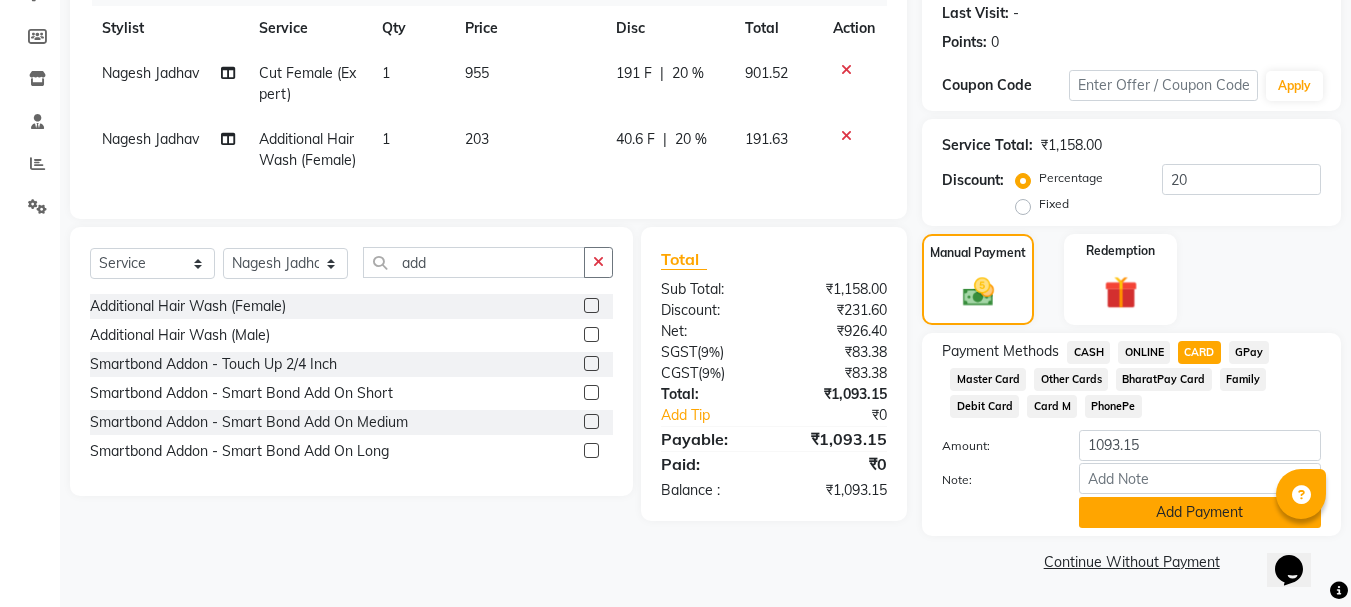 click on "Add Payment" 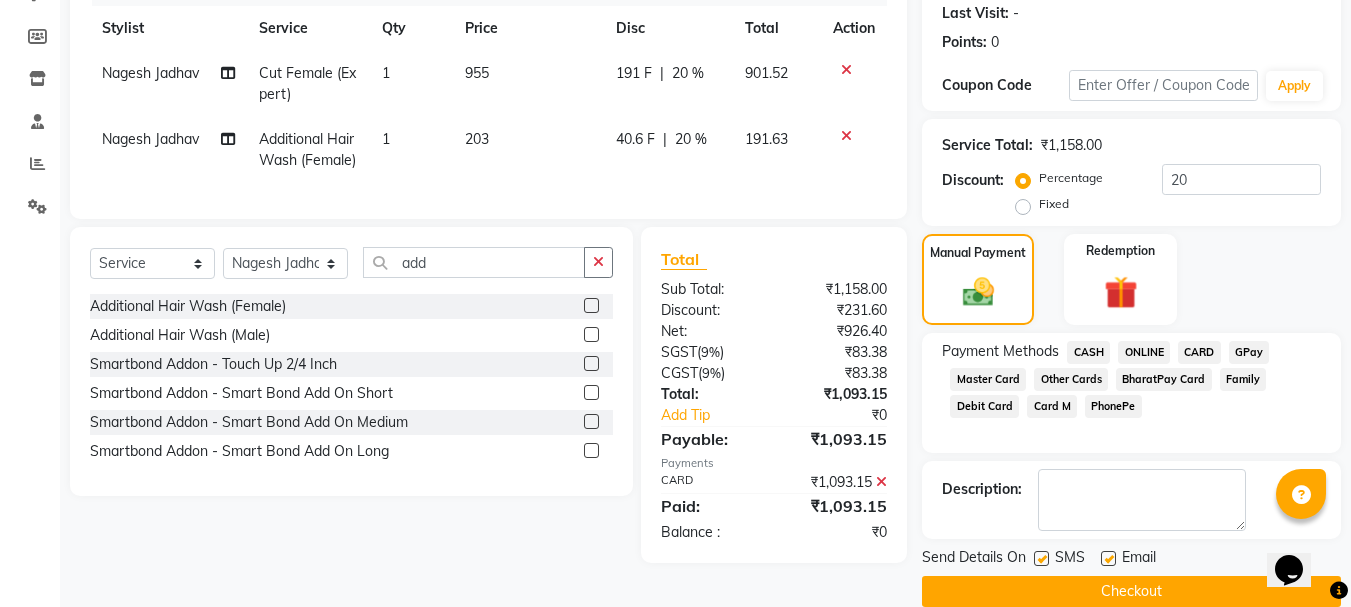 scroll, scrollTop: 309, scrollLeft: 0, axis: vertical 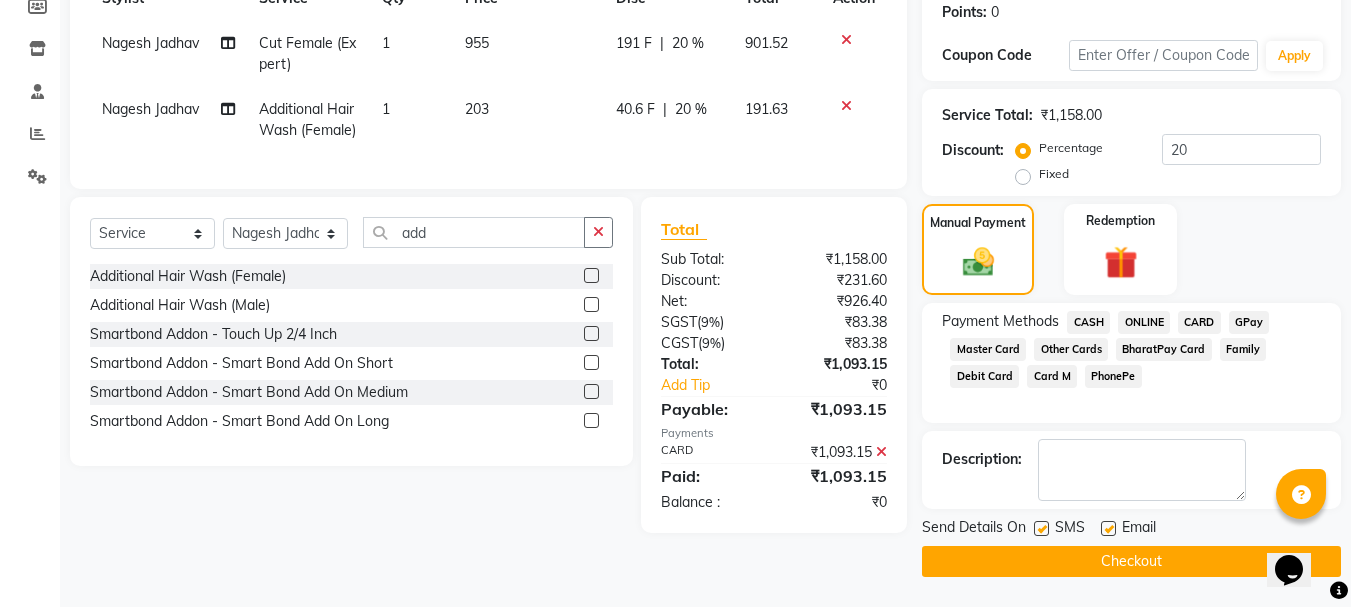 click on "Checkout" 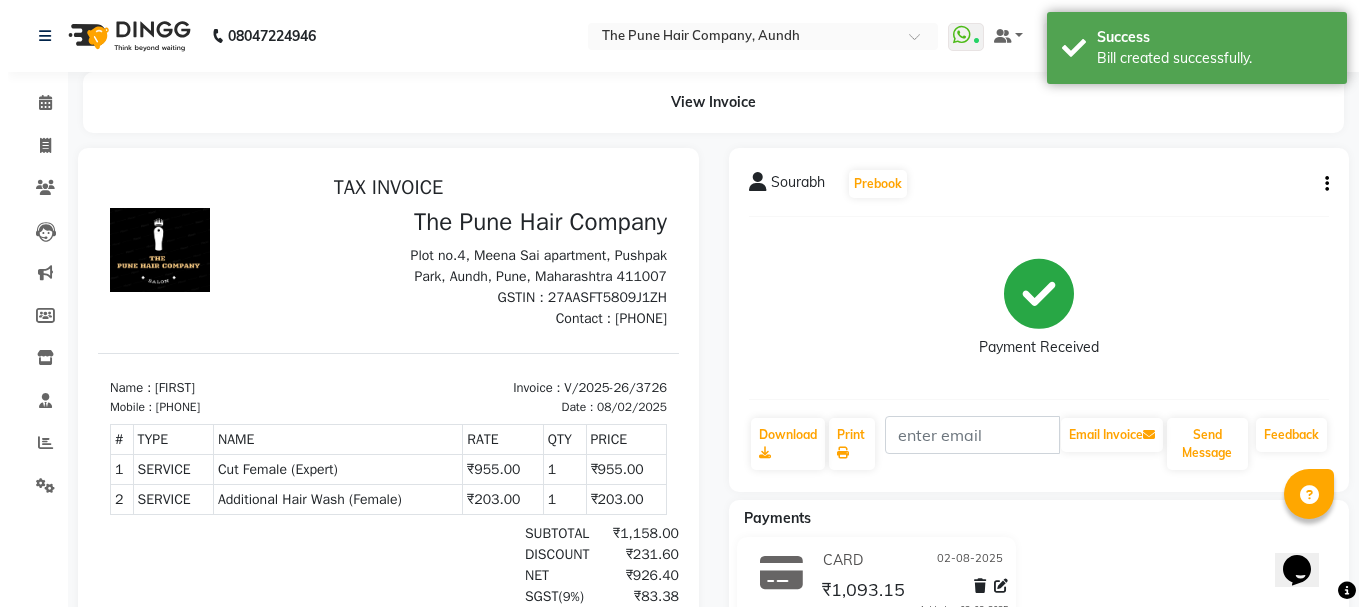 scroll, scrollTop: 0, scrollLeft: 0, axis: both 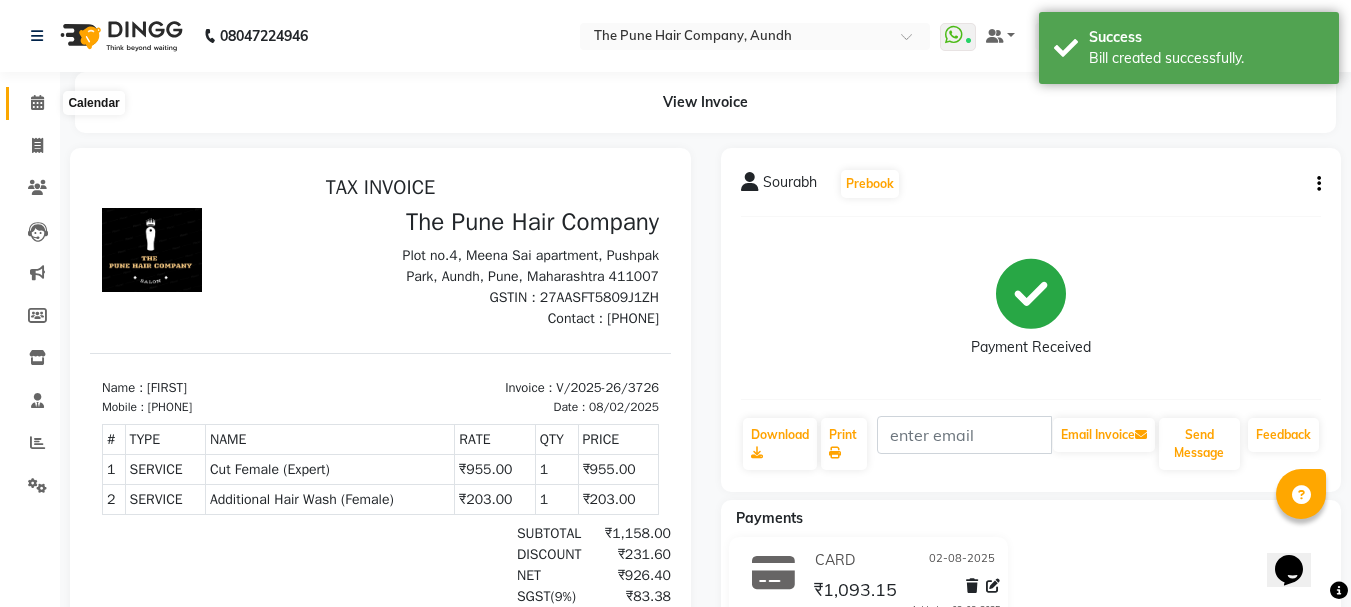 click 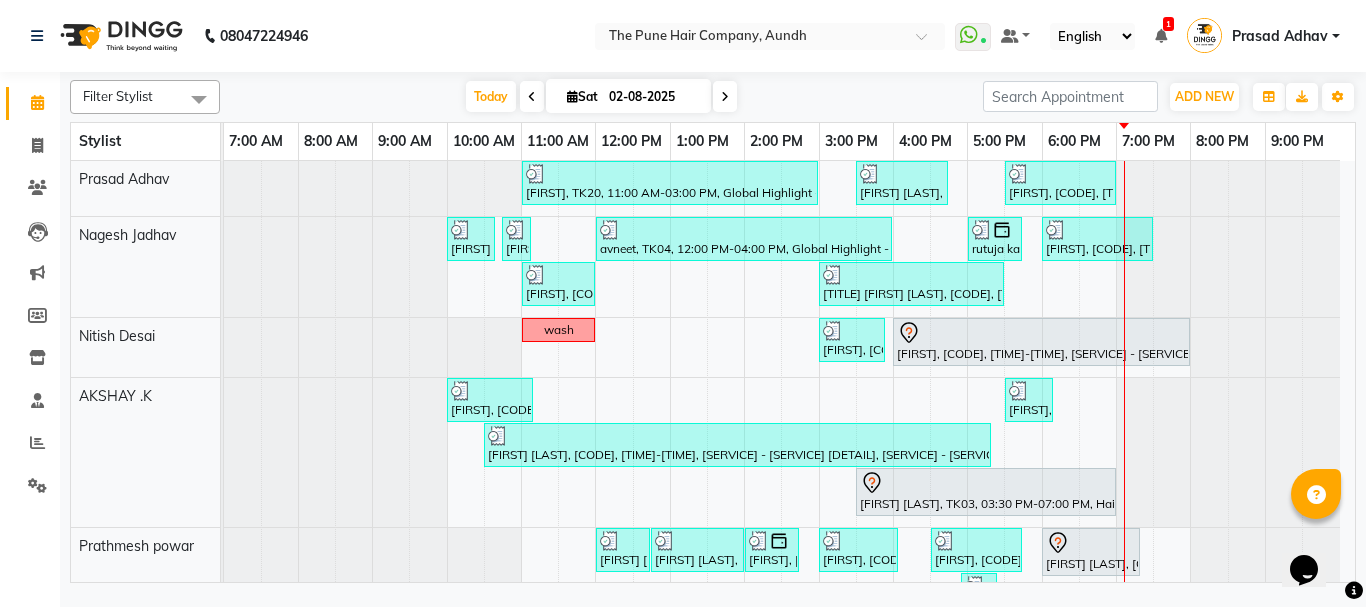 scroll, scrollTop: 100, scrollLeft: 0, axis: vertical 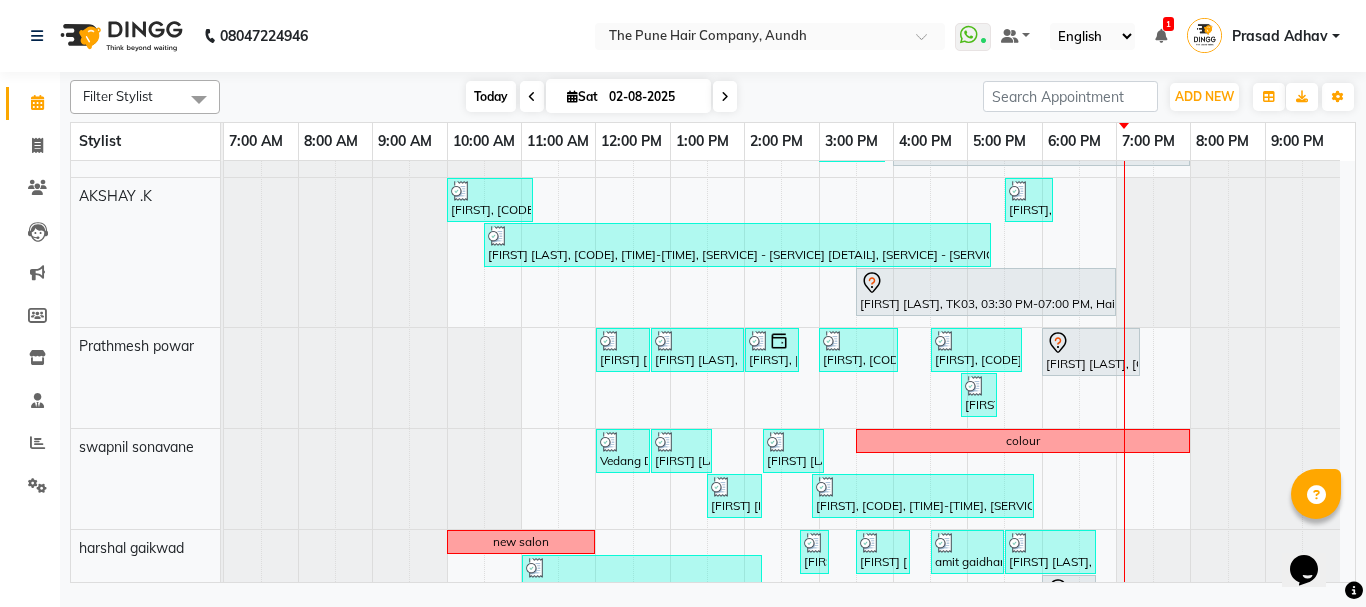click on "Today" at bounding box center (491, 96) 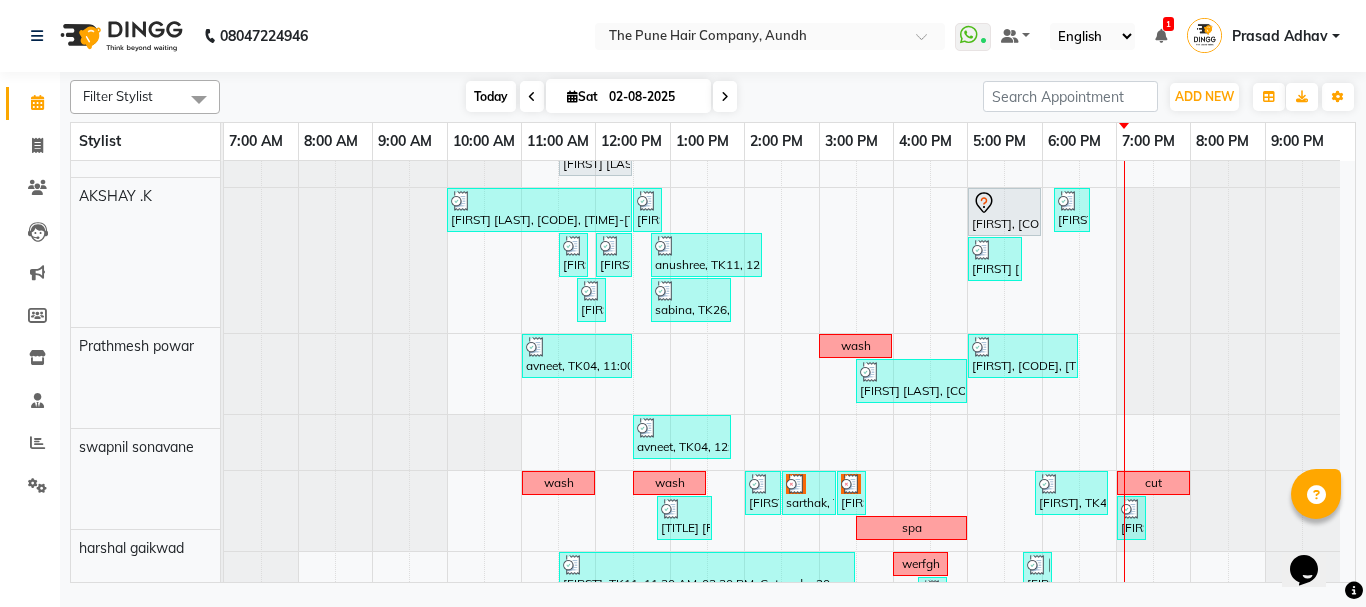 scroll, scrollTop: 794, scrollLeft: 0, axis: vertical 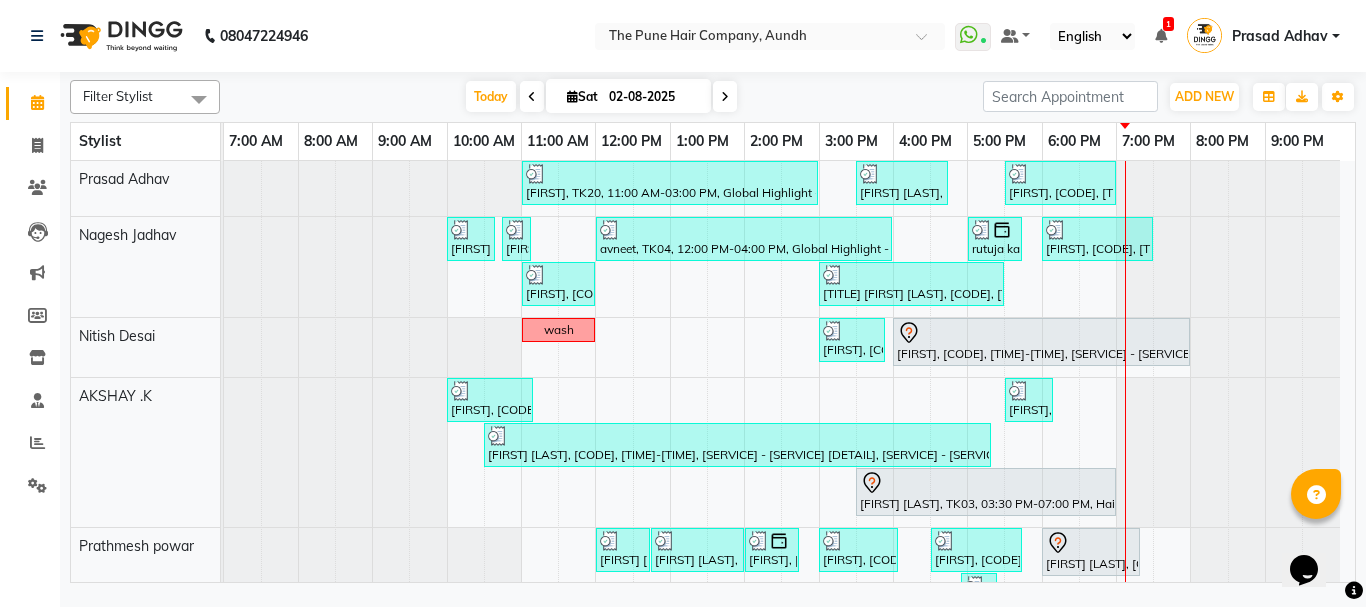 click at bounding box center [725, 96] 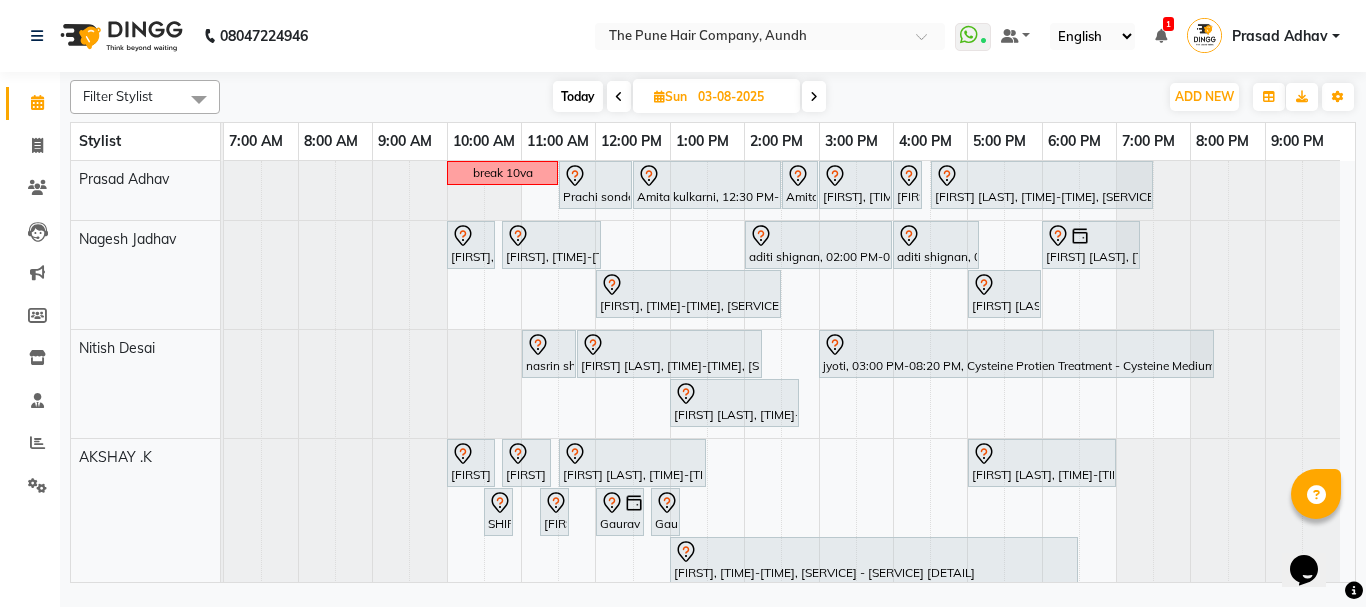 scroll, scrollTop: 99, scrollLeft: 0, axis: vertical 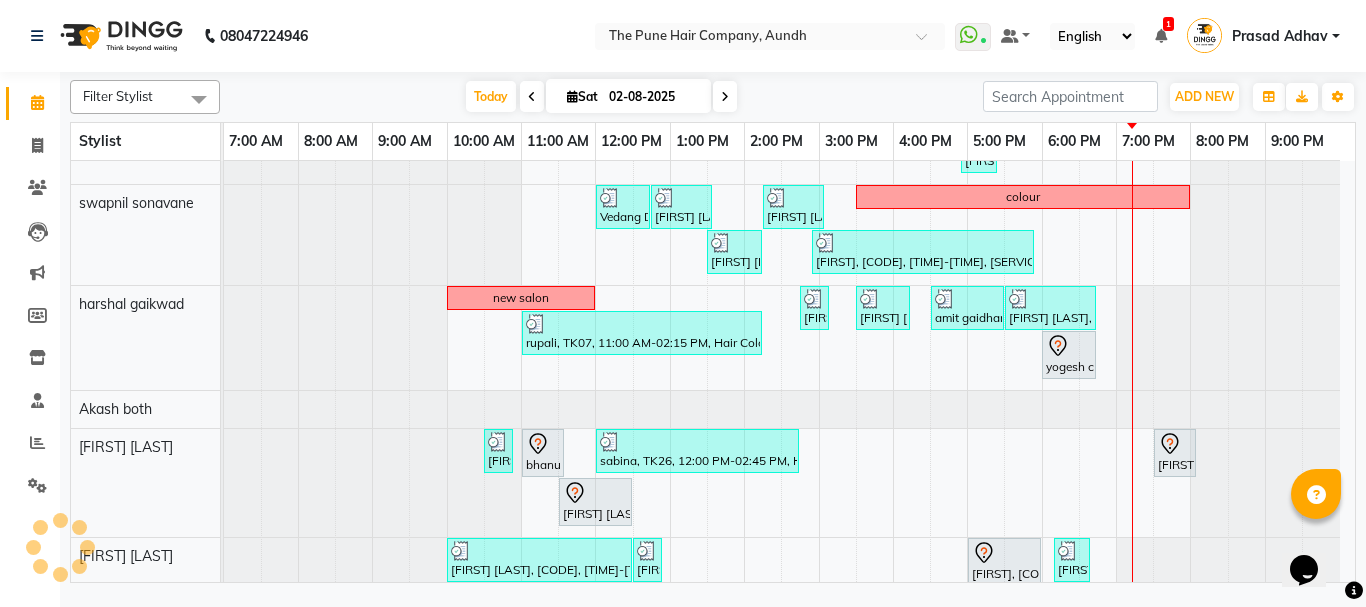 click at bounding box center [725, 96] 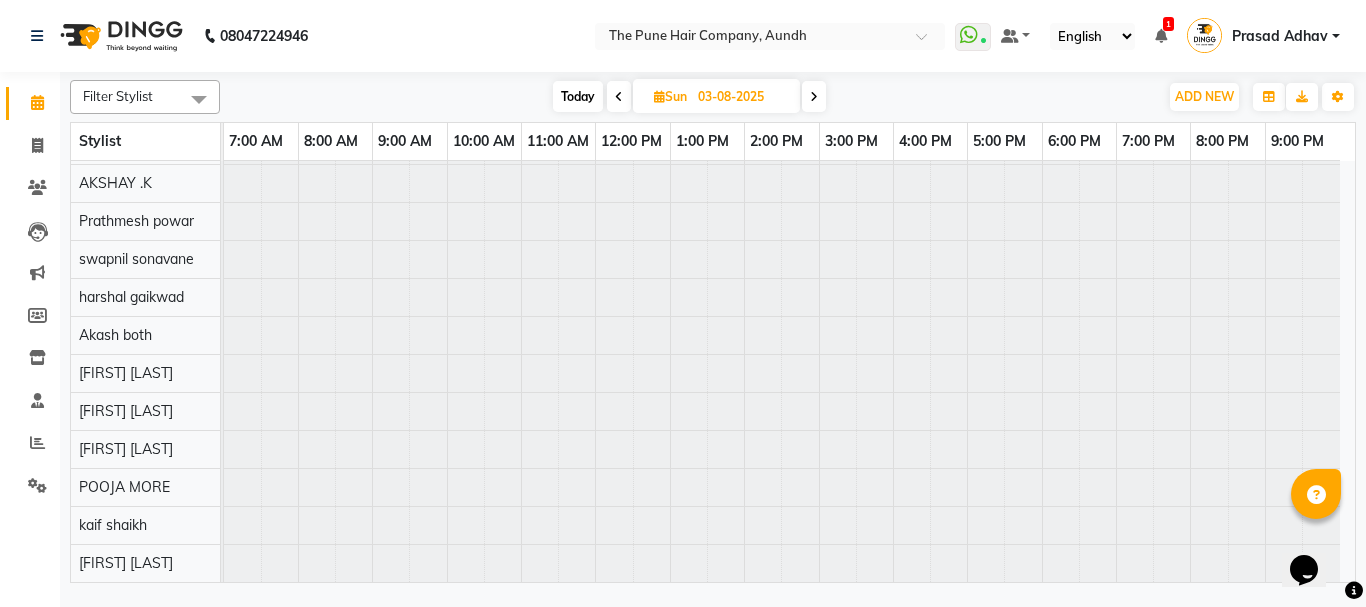 scroll, scrollTop: 110, scrollLeft: 0, axis: vertical 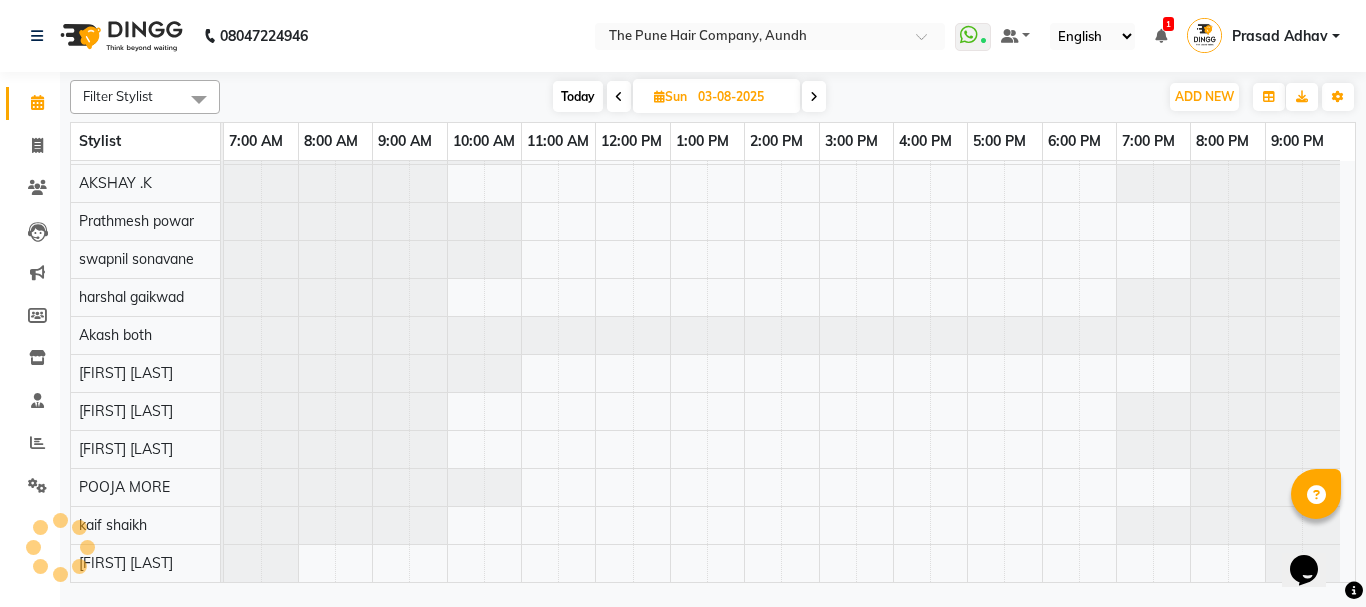 click at bounding box center (814, 97) 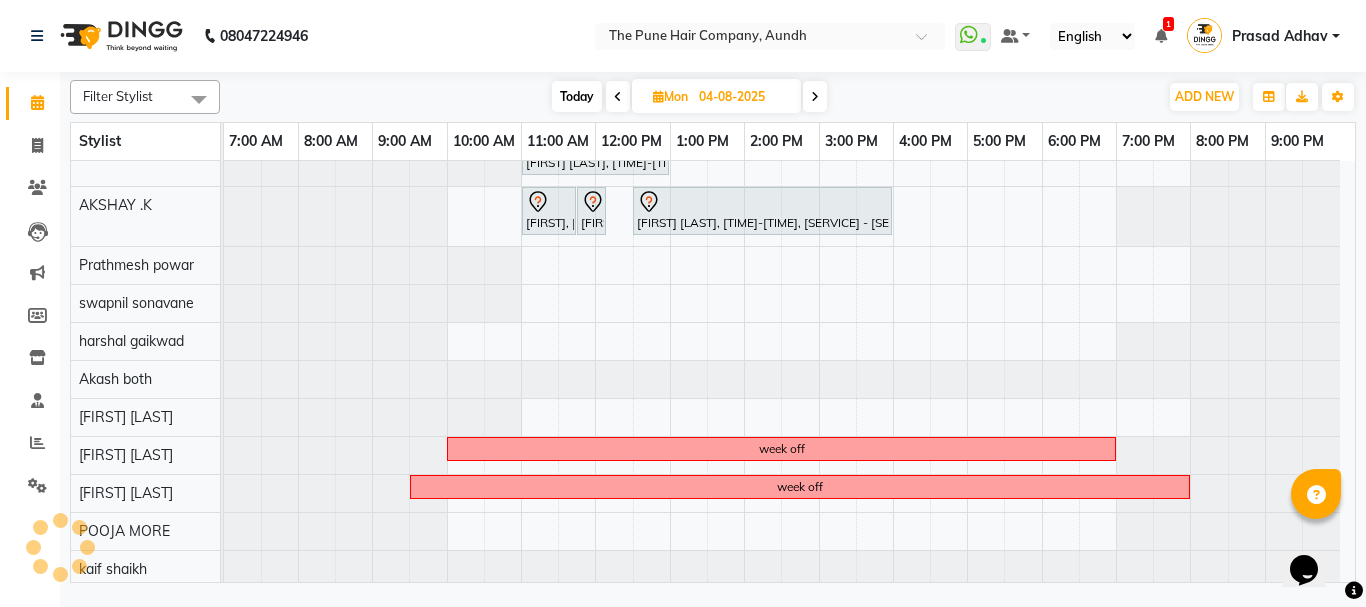 scroll, scrollTop: 154, scrollLeft: 0, axis: vertical 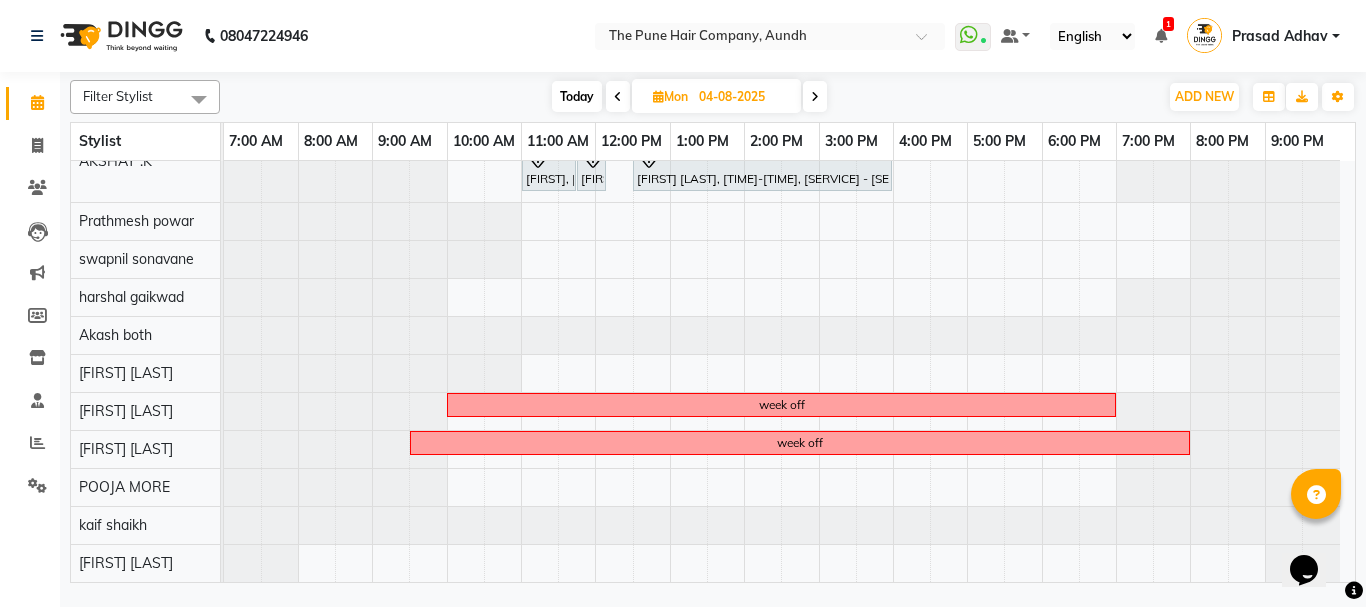 click on "Filter Stylist Select All [FIRST] [LAST] [FIRST] [LAST] [FIRST] [LAST] [FIRST] [LAST] [FIRST] [LAST] [FIRST] [LAST] [FIRST] [LAST] [FIRST] [LAST] [FIRST] [LAST] [FIRST] [LAST] [FIRST] [LAST] [FIRST] [LAST] [FIRST] [LAST] Today  Mon [DATE] Toggle Dropdown Add Appointment Add Invoice Add Expense Add Attendance Add Client Add Transaction Toggle Dropdown Add Appointment Add Invoice Add Expense Add Attendance Add Client ADD NEW Toggle Dropdown Add Appointment Add Invoice Add Expense Add Attendance Add Client Add Transaction Filter Stylist Select All [FIRST] [LAST] [FIRST] [LAST] [FIRST] [LAST] [FIRST] [LAST] [FIRST] [LAST] [FIRST] [LAST] [FIRST] [LAST] [FIRST] [LAST] [FIRST] [LAST] [FIRST] [LAST] [FIRST] [LAST] [FIRST] [LAST] Group By  Staff View   Room View  View as Vertical  Vertical - Week View  Horizontal  Horizontal - Week View  List  Toggle Dropdown Calendar Settings Manage Tags   Arrange Stylists   Reset Stylists  Full Screen  Show Available Stylist  Appointment Form Zoom 50% Stylist [TIME] [TIME]" 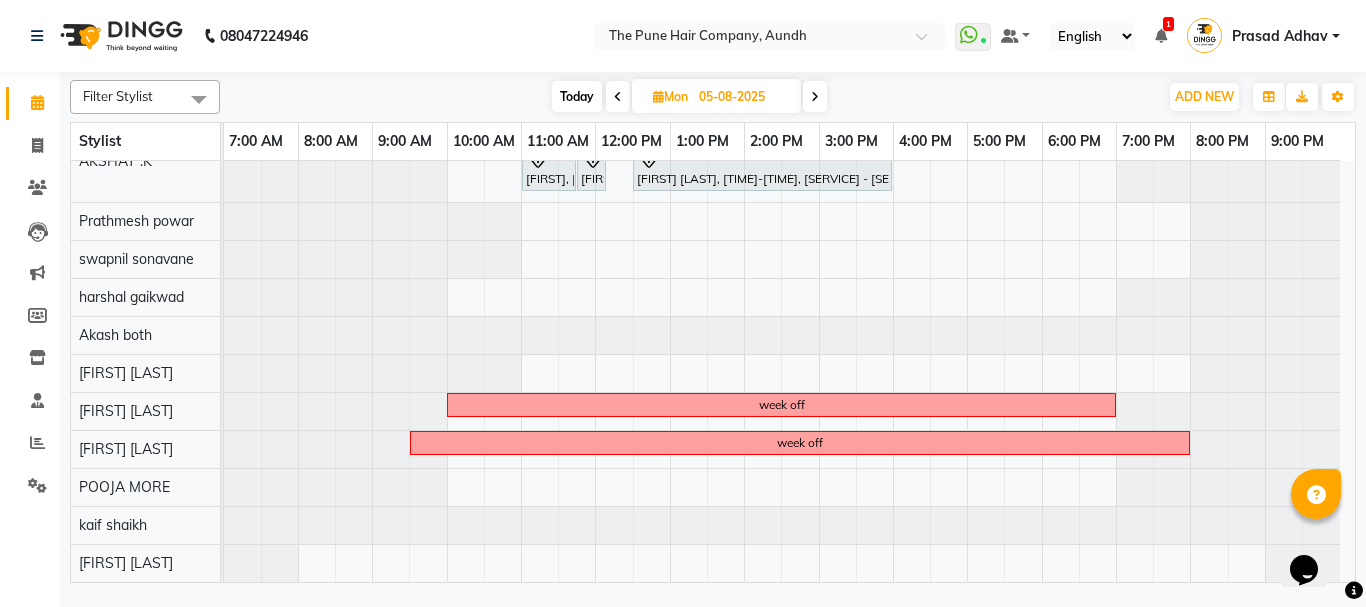 scroll, scrollTop: 110, scrollLeft: 0, axis: vertical 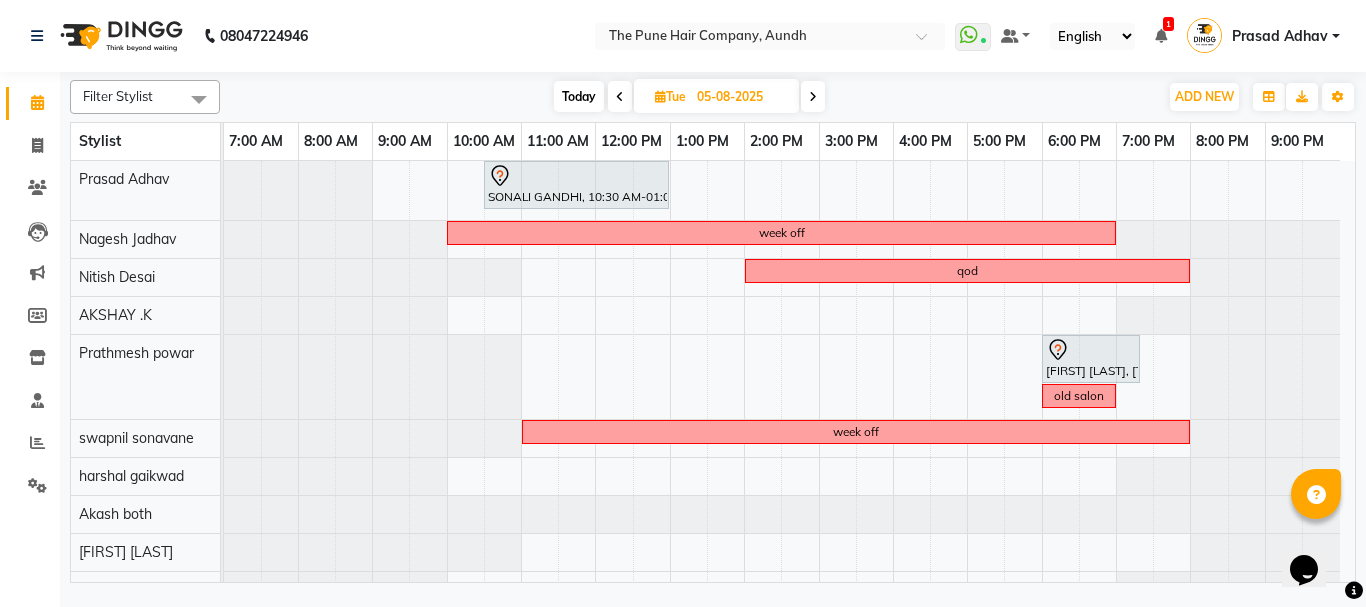 click at bounding box center (813, 96) 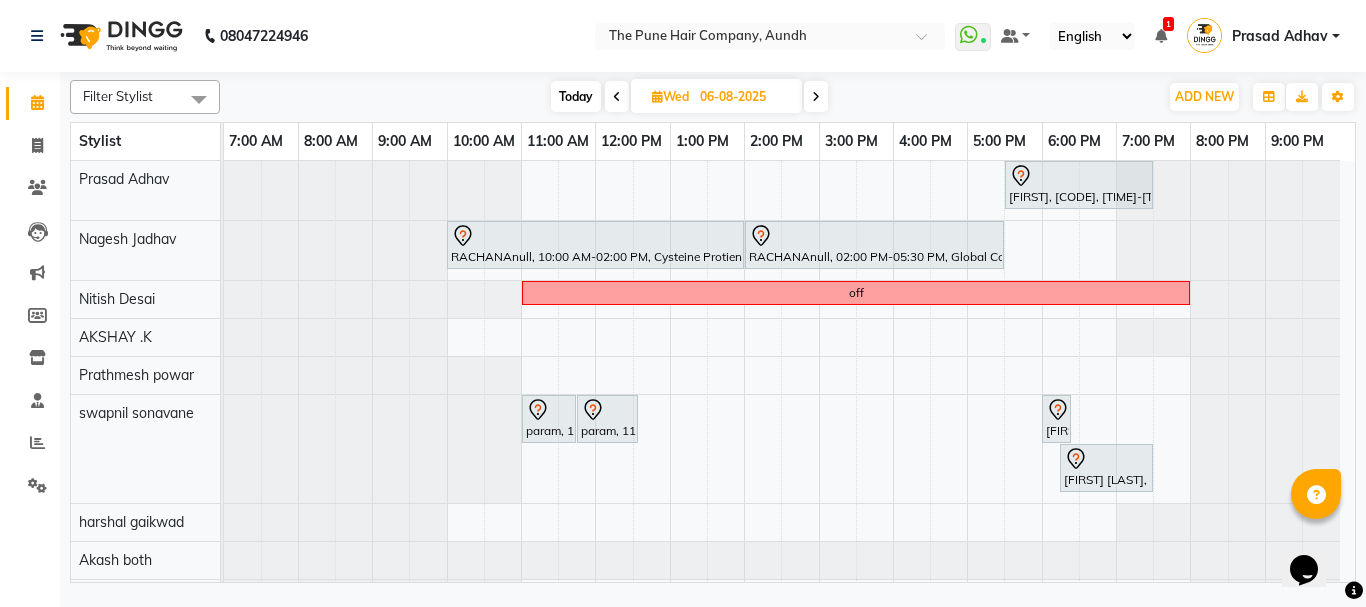 scroll, scrollTop: 200, scrollLeft: 0, axis: vertical 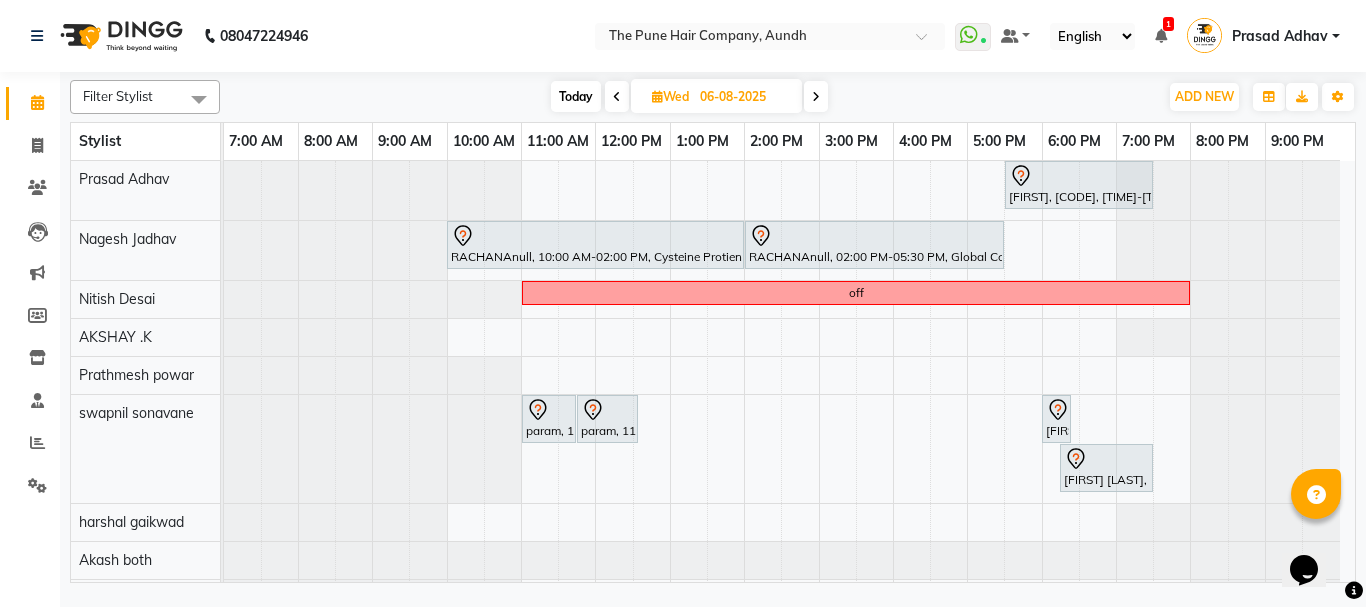 click at bounding box center [617, 96] 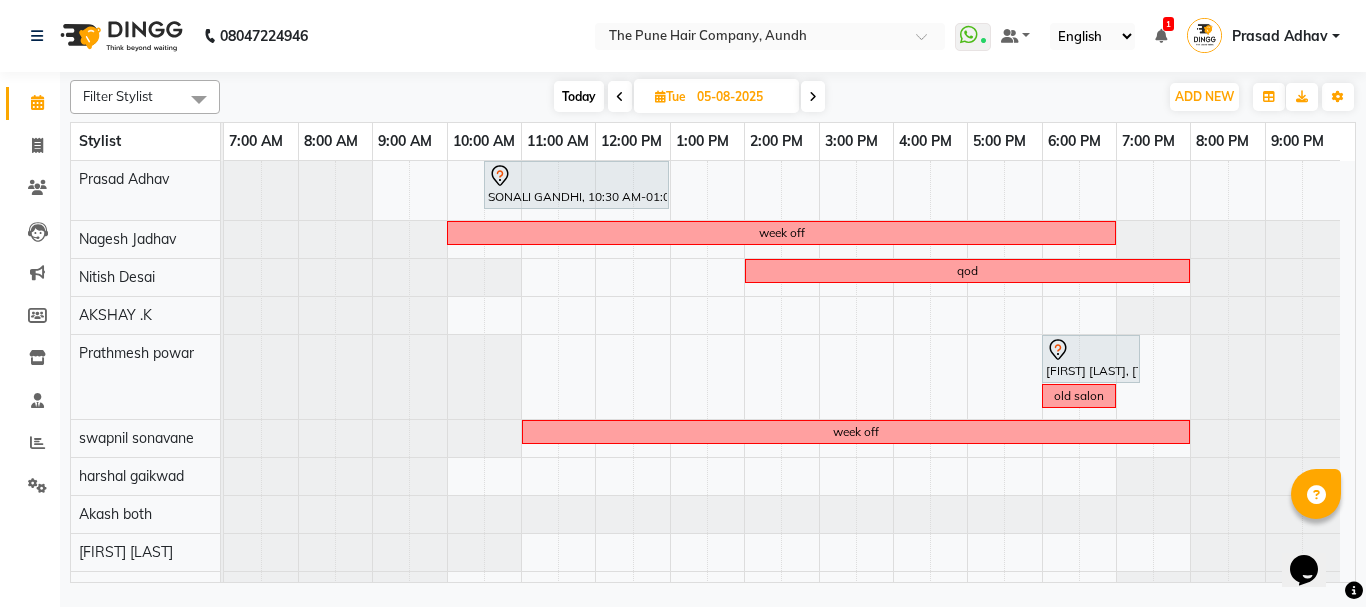 scroll, scrollTop: 100, scrollLeft: 0, axis: vertical 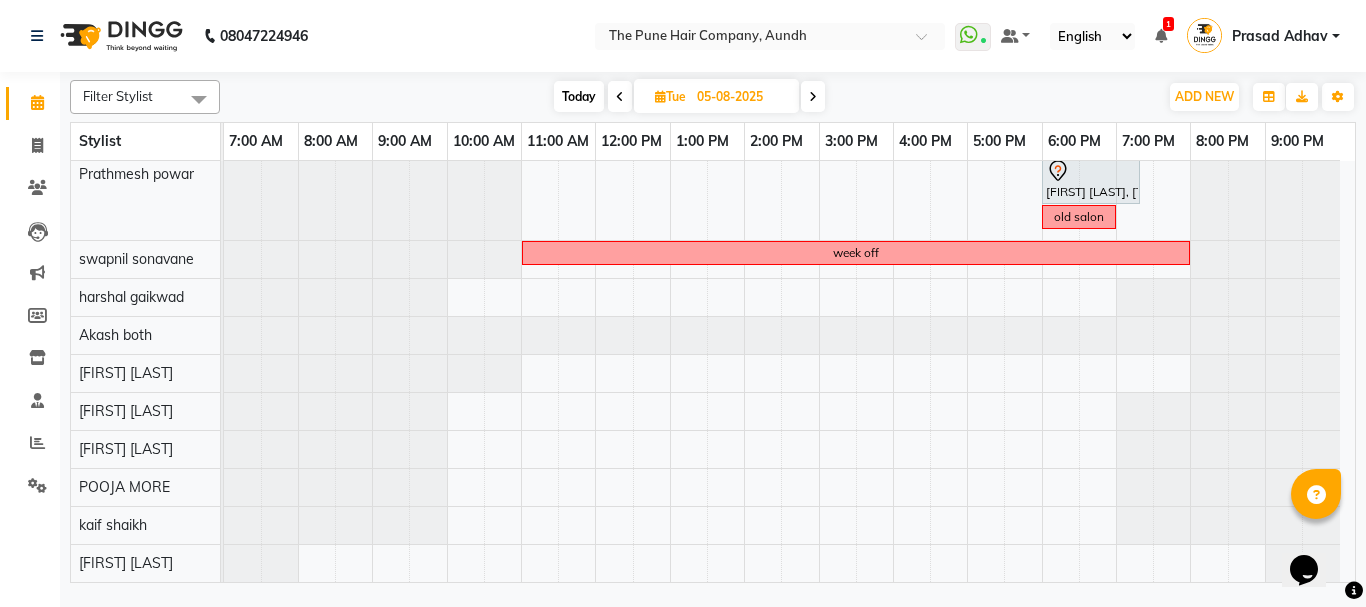 click on "Today" at bounding box center [579, 96] 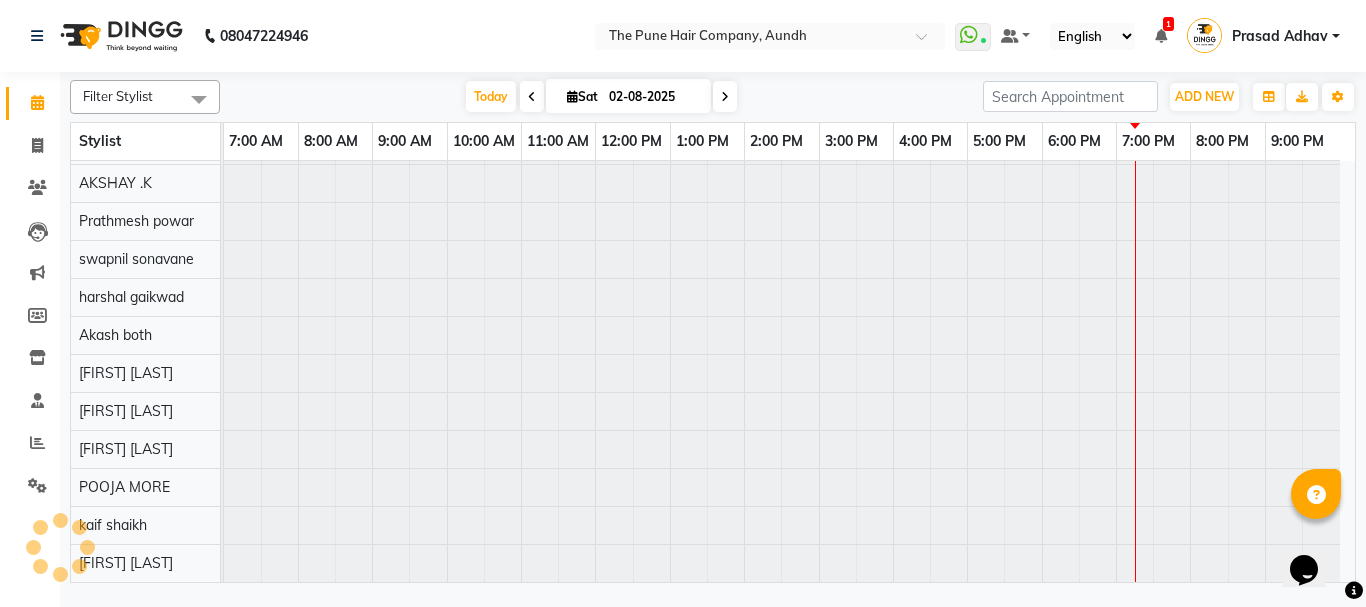 scroll, scrollTop: 110, scrollLeft: 0, axis: vertical 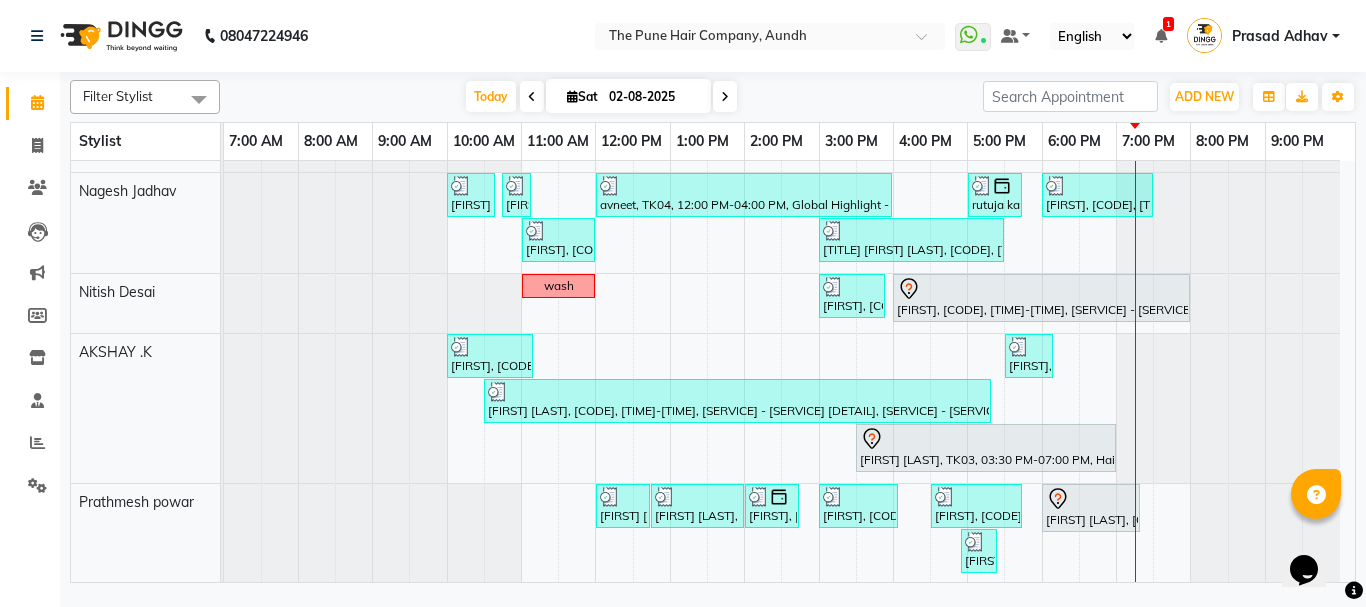 click on "02-08-2025" at bounding box center [653, 97] 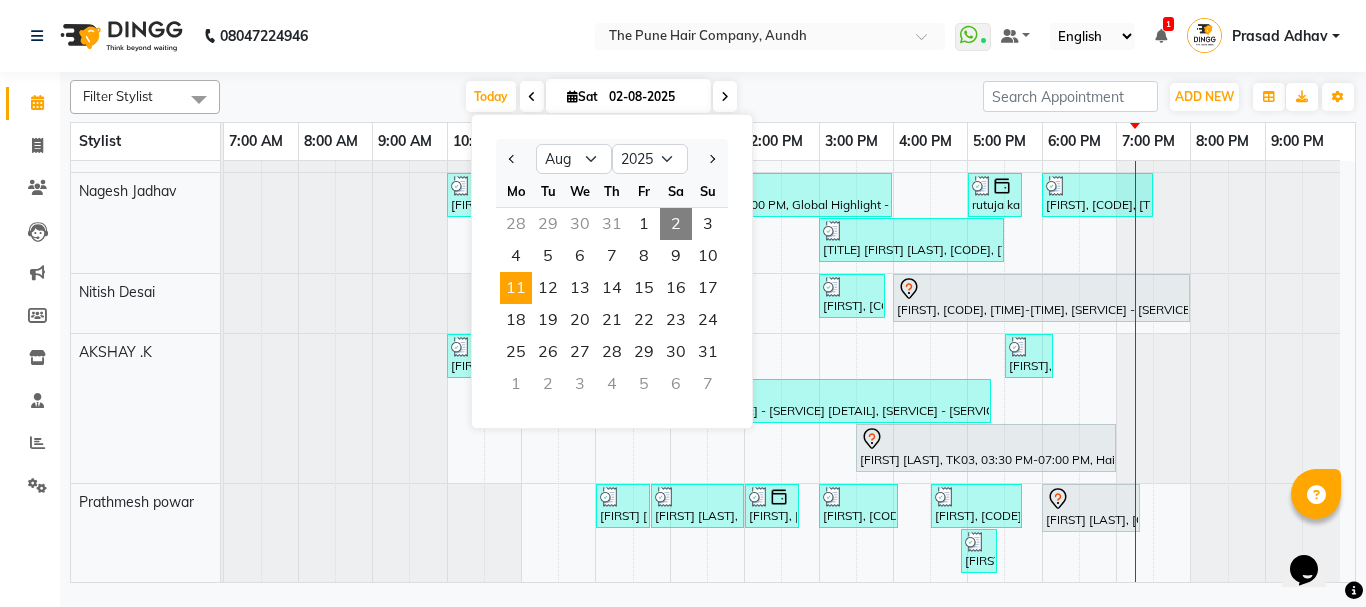 click on "11" at bounding box center (516, 288) 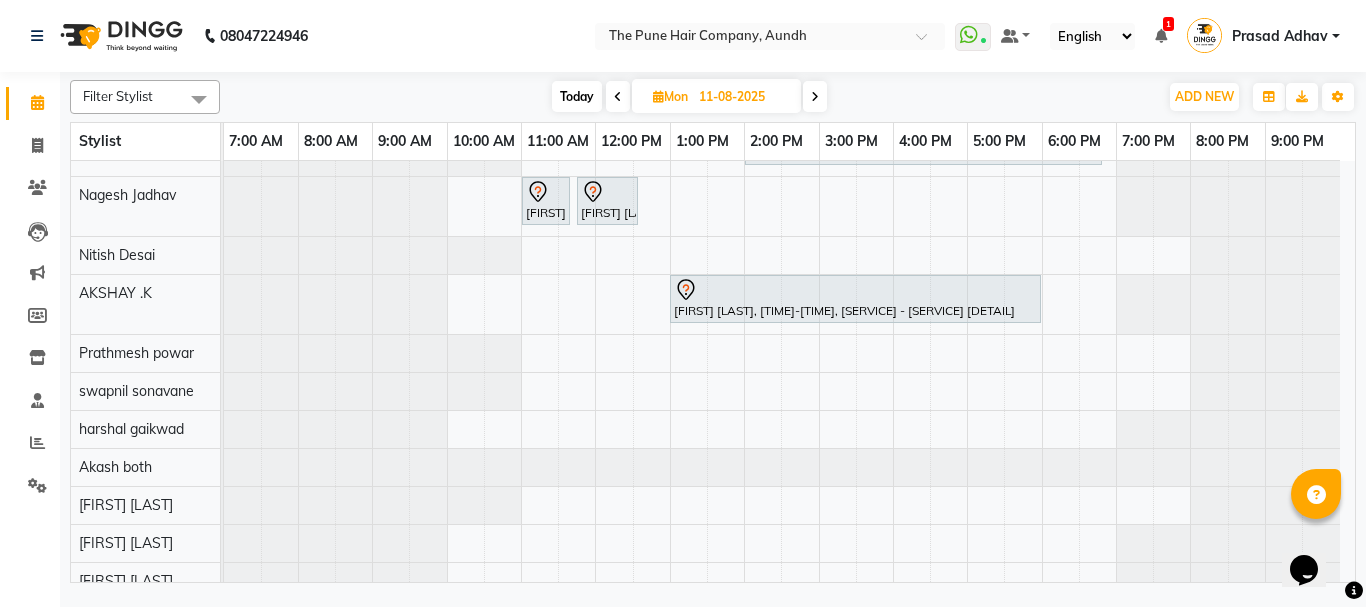 scroll, scrollTop: 176, scrollLeft: 0, axis: vertical 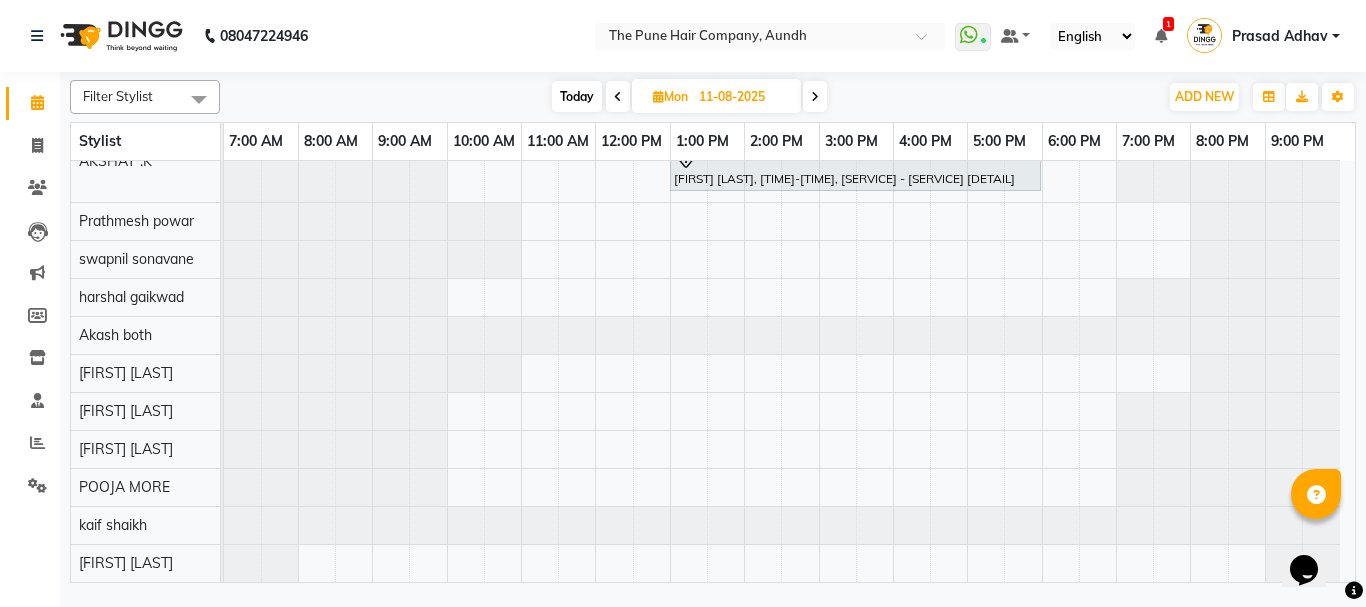 click on "Today" at bounding box center [577, 96] 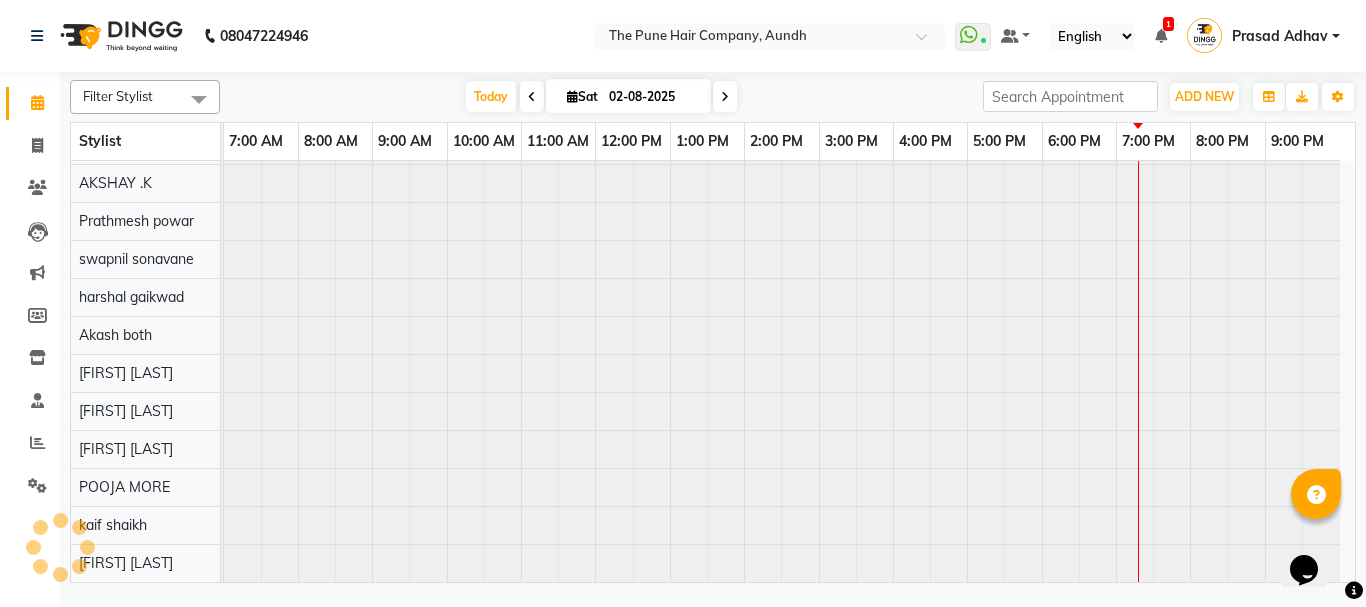 scroll, scrollTop: 110, scrollLeft: 0, axis: vertical 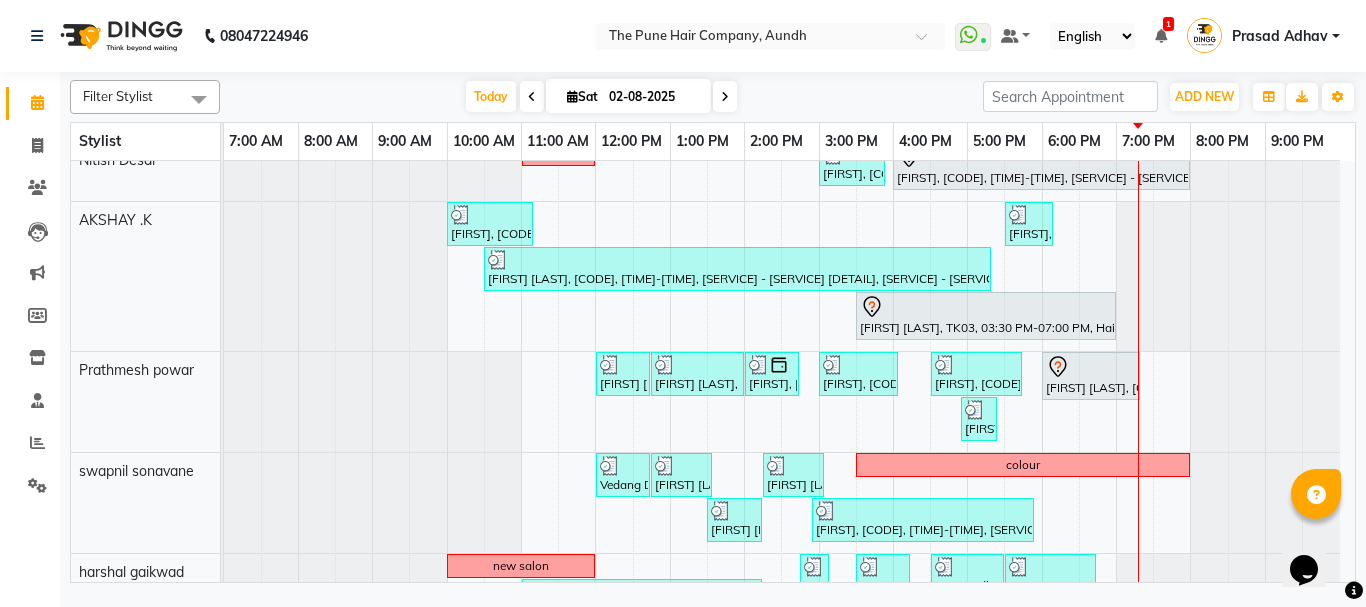 click at bounding box center [725, 96] 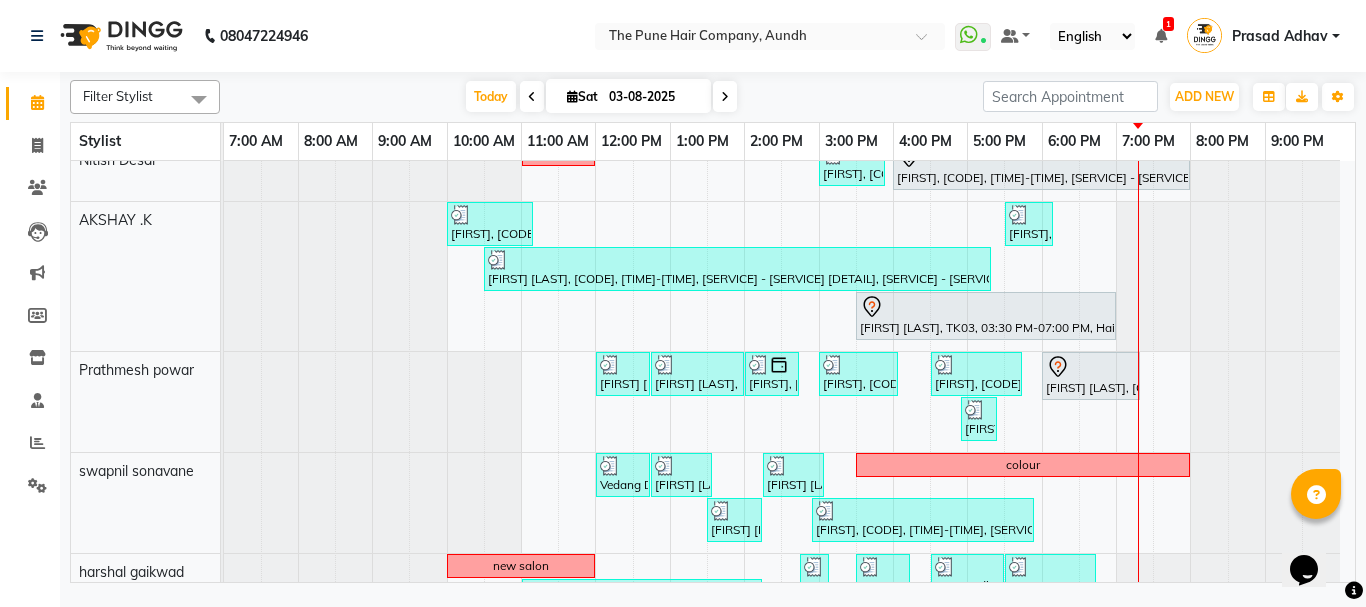 scroll, scrollTop: 110, scrollLeft: 0, axis: vertical 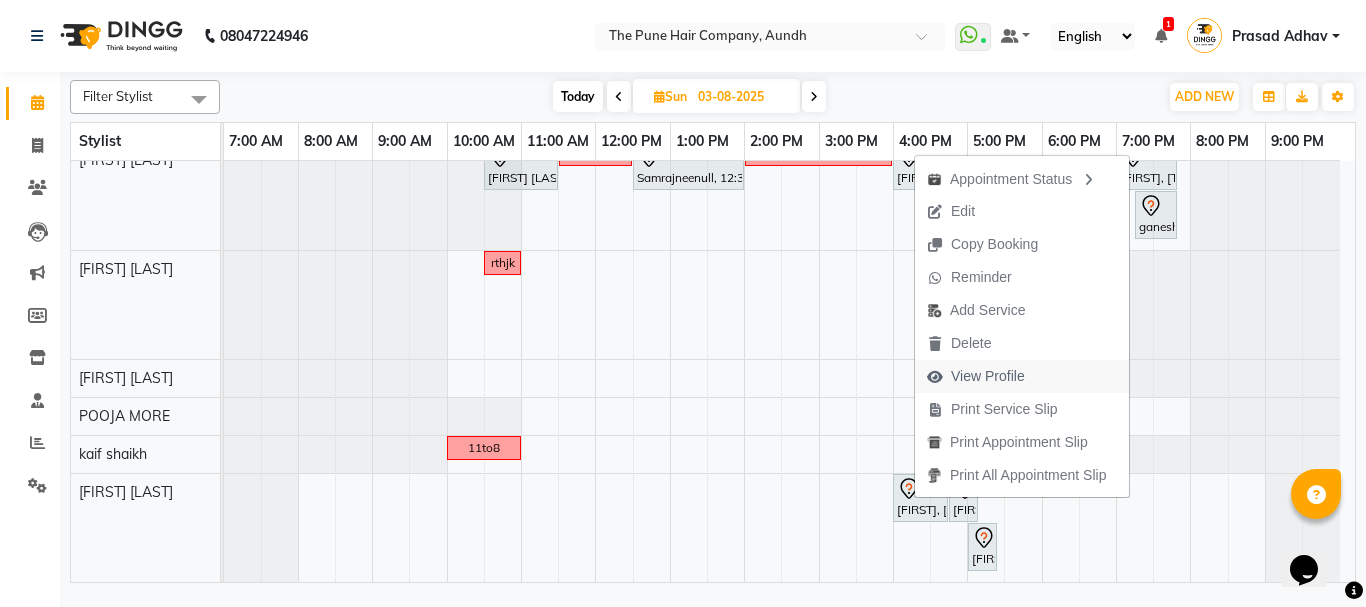 click on "View Profile" at bounding box center [988, 376] 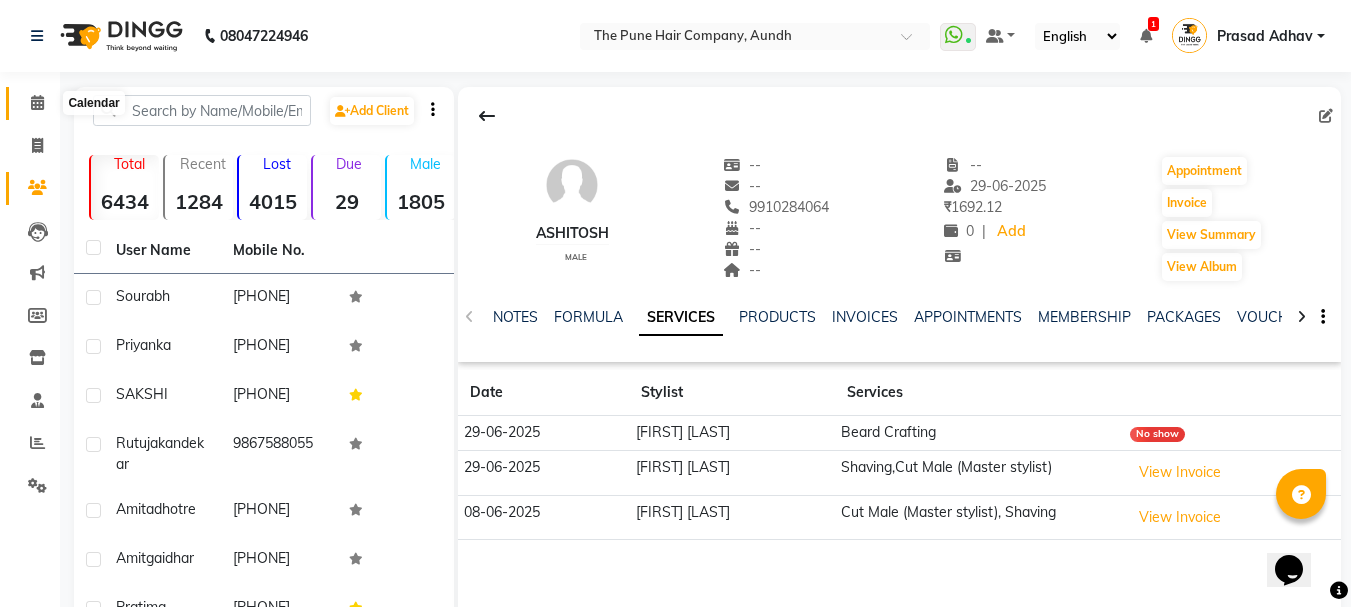 click 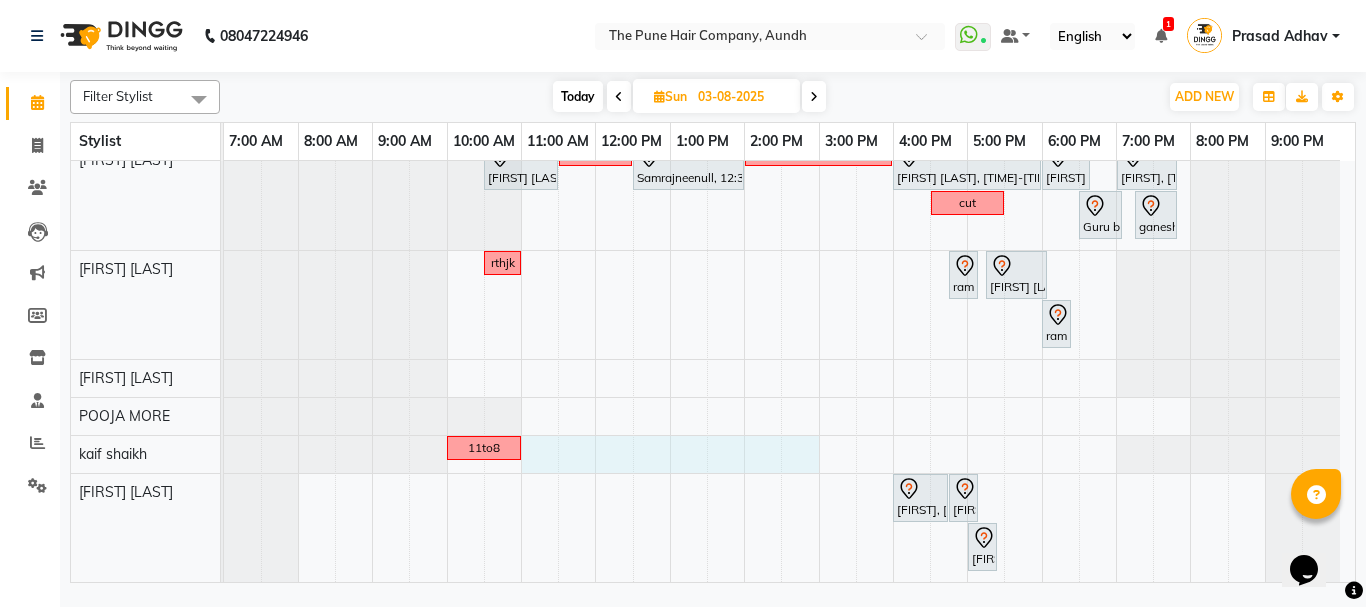 drag, startPoint x: 542, startPoint y: 451, endPoint x: 809, endPoint y: 456, distance: 267.0468 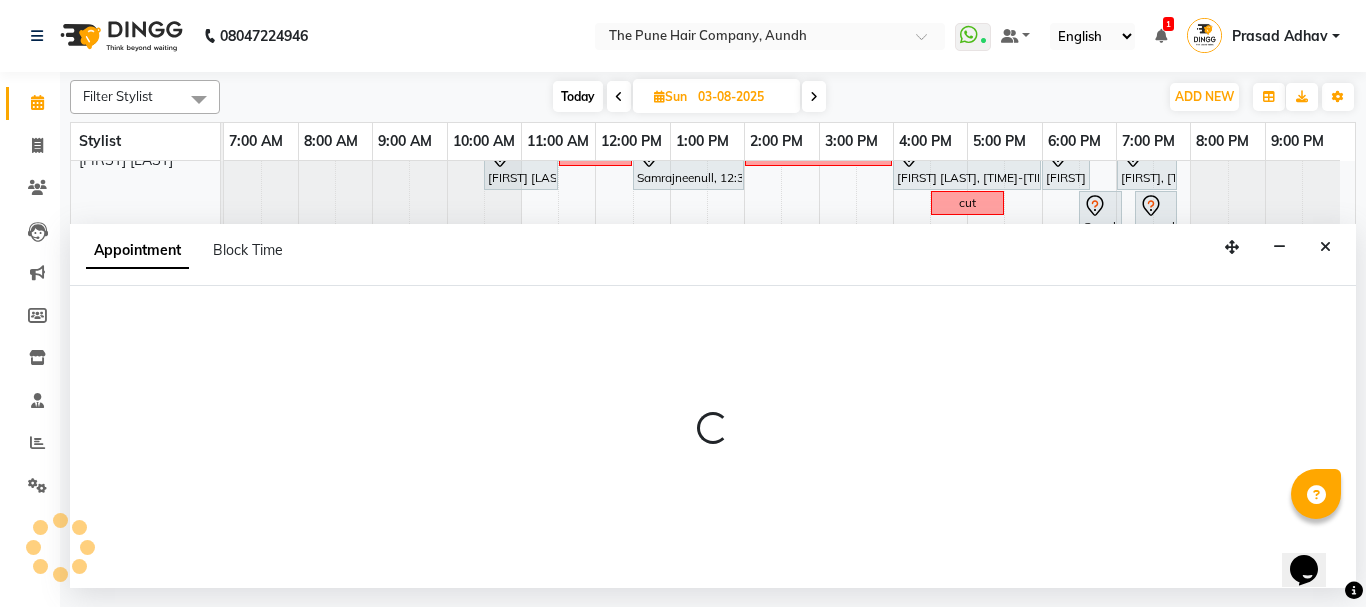 select on "50093" 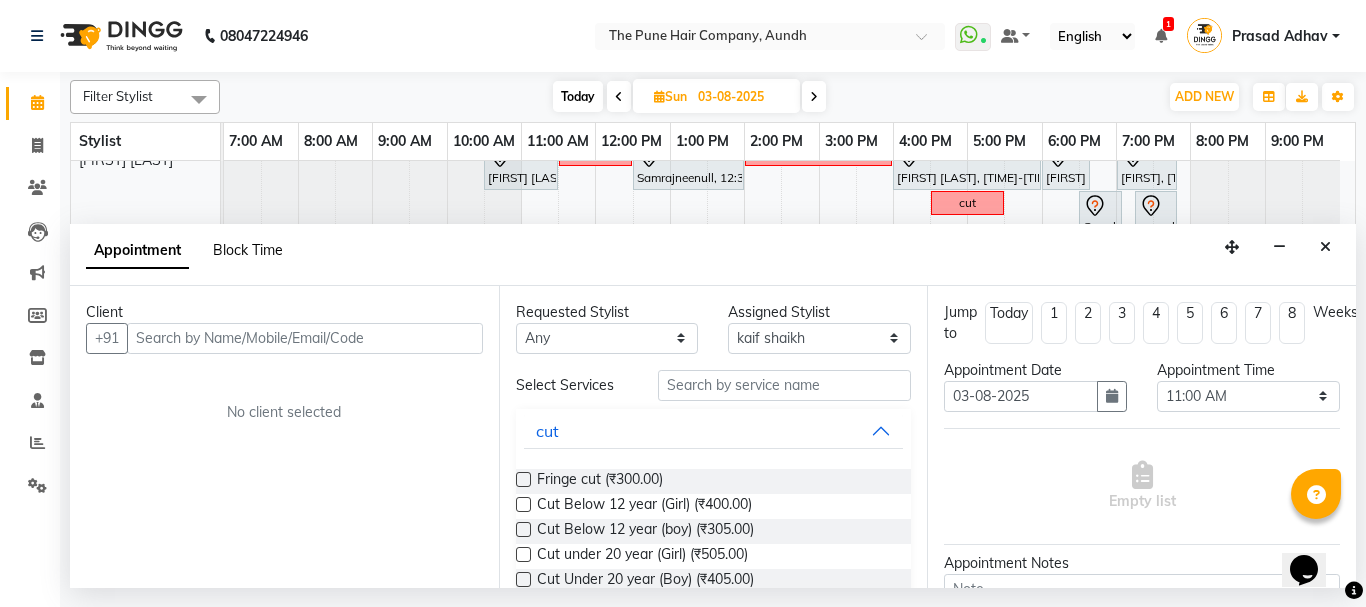 click on "Block Time" at bounding box center [248, 250] 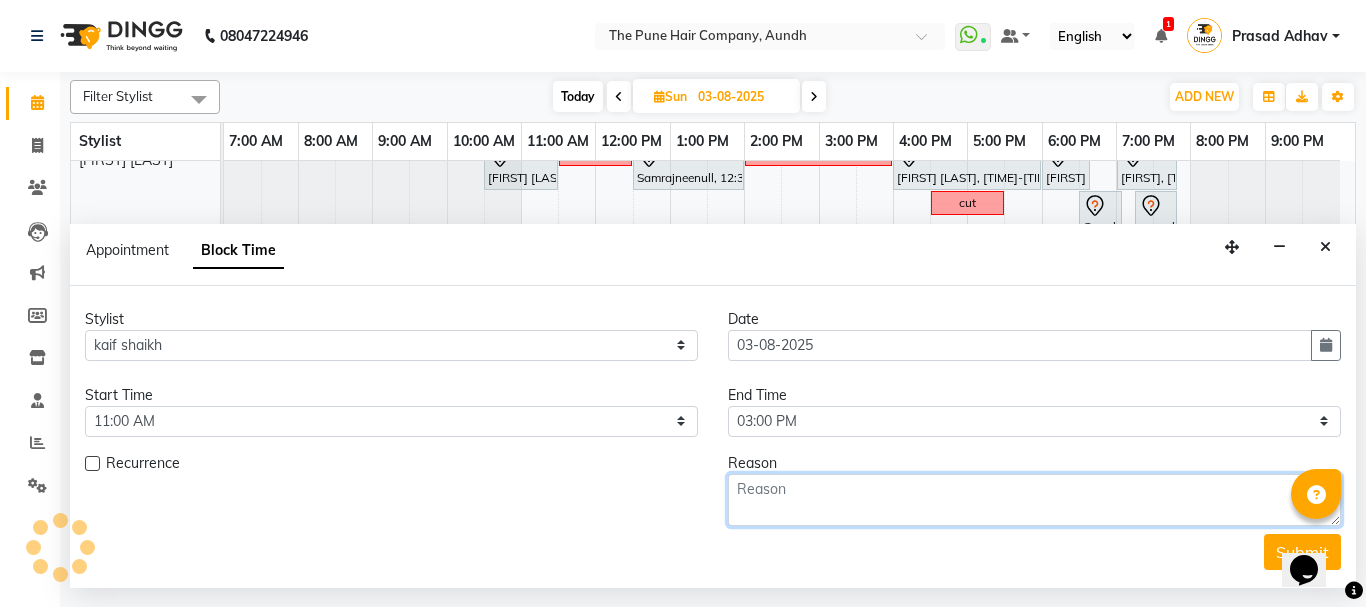 click at bounding box center [1034, 500] 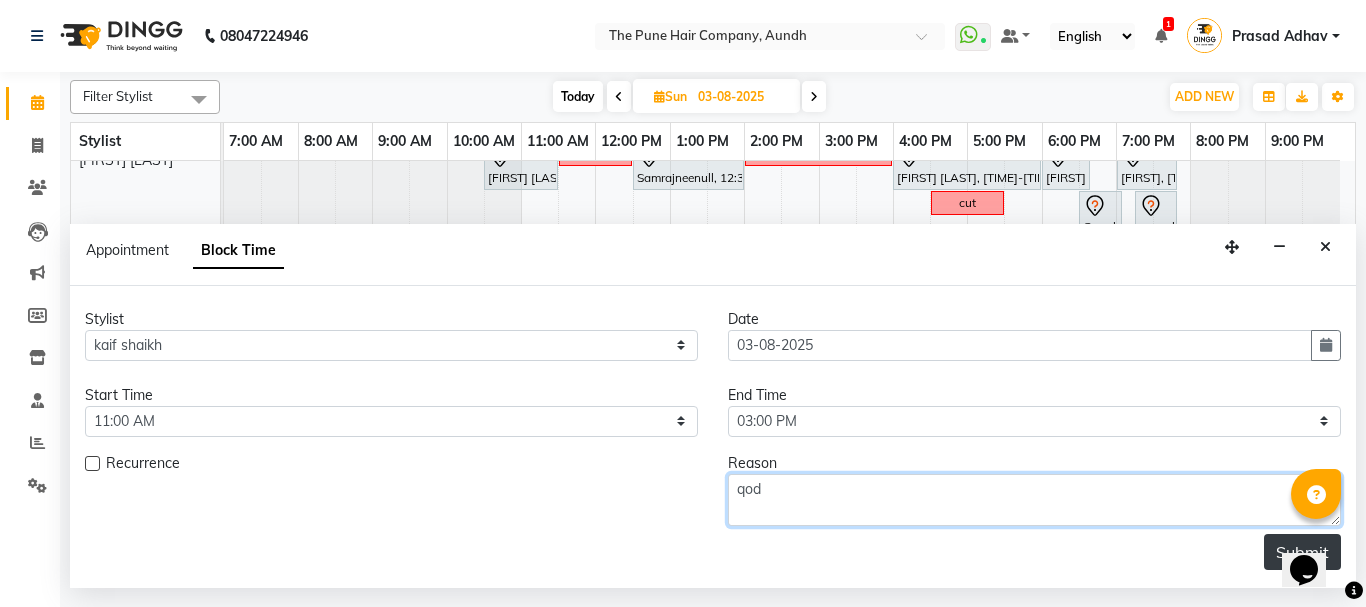 type on "qod" 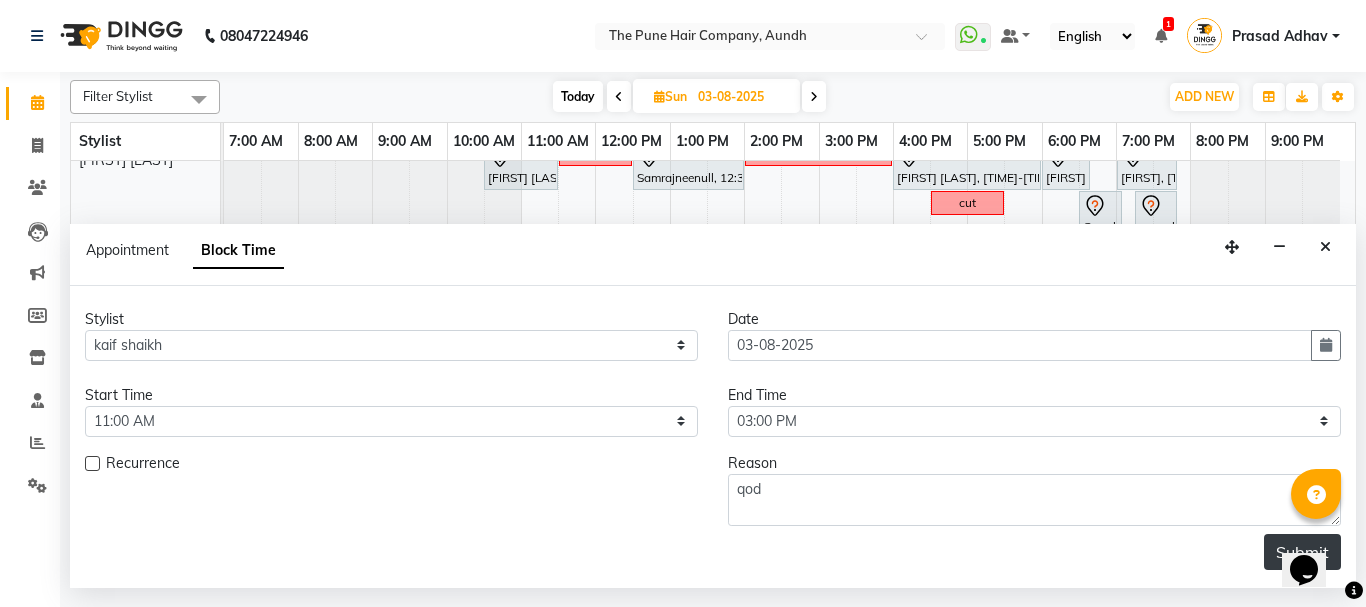 click on "Submit" at bounding box center [1302, 552] 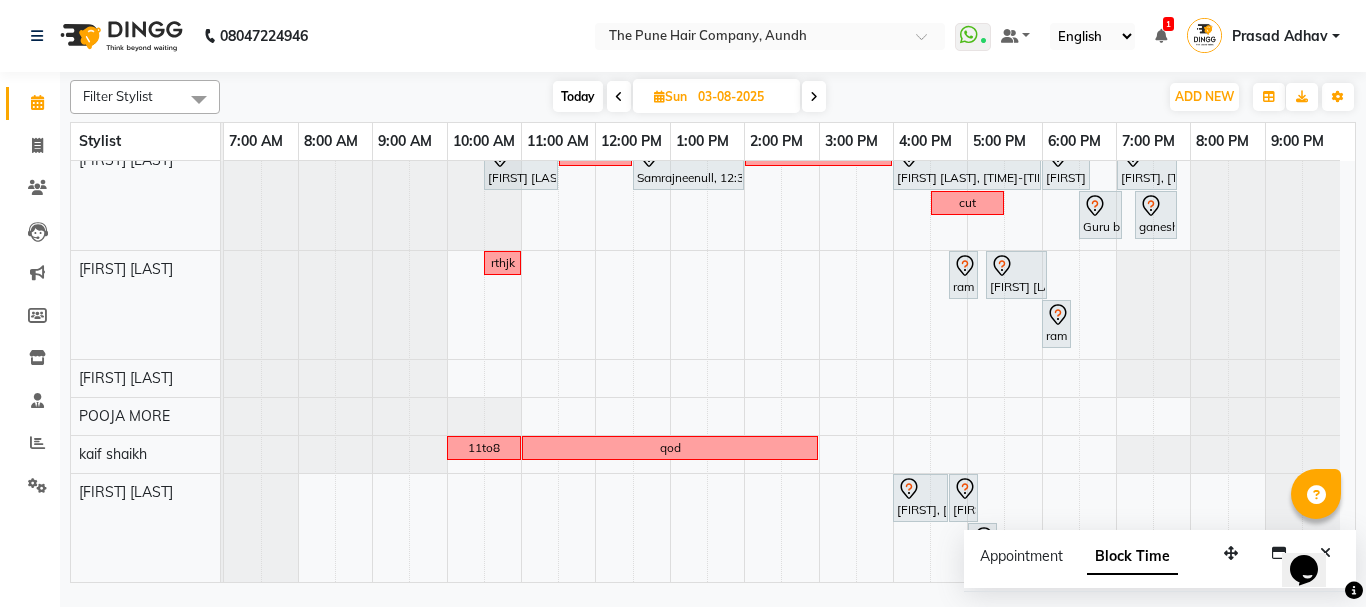 scroll, scrollTop: 591, scrollLeft: 0, axis: vertical 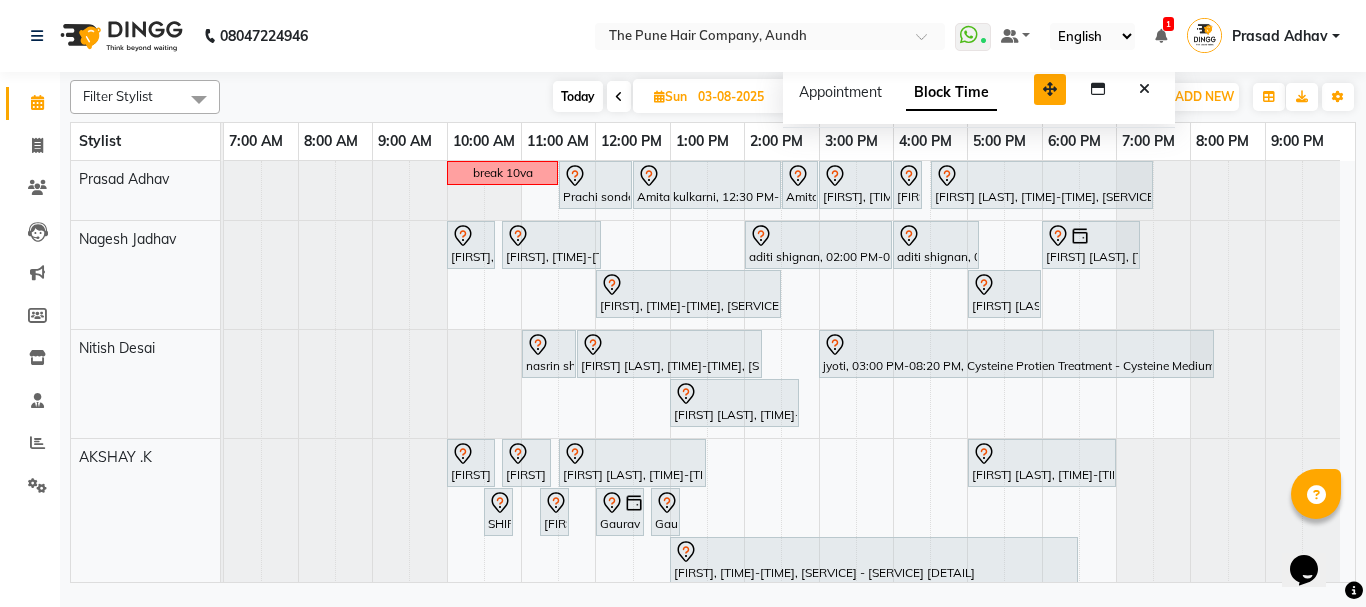 drag, startPoint x: 1228, startPoint y: 566, endPoint x: 1046, endPoint y: 97, distance: 503.07553 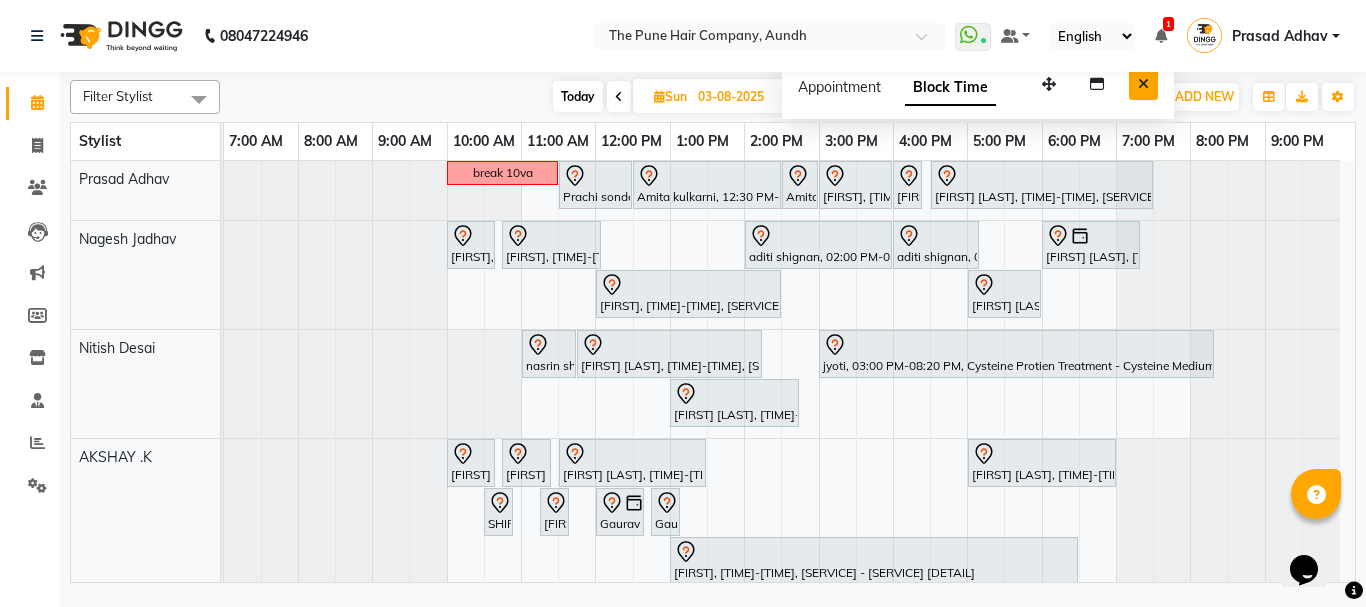 click at bounding box center [1143, 84] 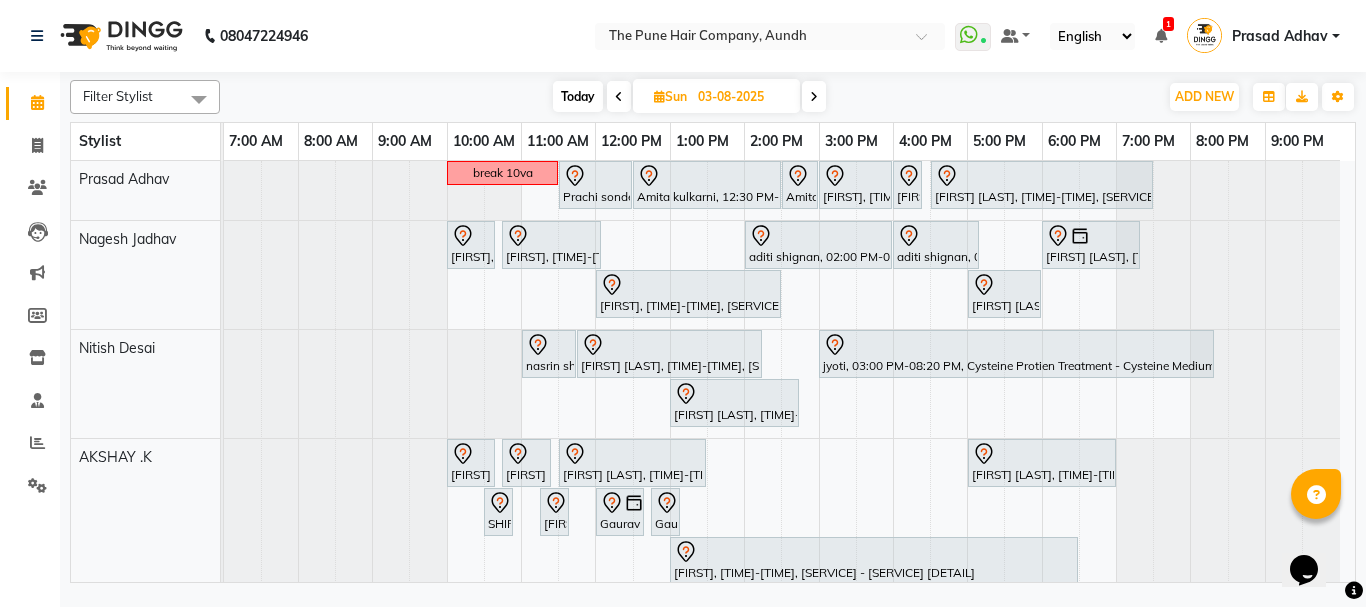 click on "[SERVICE] [FIRST] [LAST], [TIME]-[TIME], [SERVICE] [DETAIL] [FIRST] [LAST], [TIME]-[TIME], [SERVICE] [DETAIL] [FIRST] [LAST], [TIME]-[TIME], [SERVICE] [TITLE] [FIRST] [LAST], [TIME]-[TIME], [SERVICE] [FIRST] [LAST], [TIME]-[TIME], [SERVICE] [FIRST] [LAST], [TIME]-[TIME], [SERVICE] [DETAIL] [FIRST] [LAST], [TIME]-[TIME], [SERVICE] [DETAIL] [FIRST] [LAST], [TIME]-[TIME], [SERVICE] [DETAIL] [FIRST] [LAST], [TIME]-[TIME], [SERVICE] [DETAIL] [FIRST] [LAST], [TIME]-[TIME], [SERVICE] [DETAIL] [FIRST] [LAST], [TIME]-[TIME], [SERVICE] [DETAIL] [FIRST] [LAST], [TIME]-[TIME], [SERVICE] [DETAIL] [FIRST] [LAST], [TIME]-[TIME], [SERVICE] [DETAIL] [FIRST] [LAST], [TIME]-[TIME], [SERVICE] [DETAIL] [FIRST] [LAST], [TIME]-[TIME], [SERVICE] [DETAIL]" at bounding box center (789, 745) 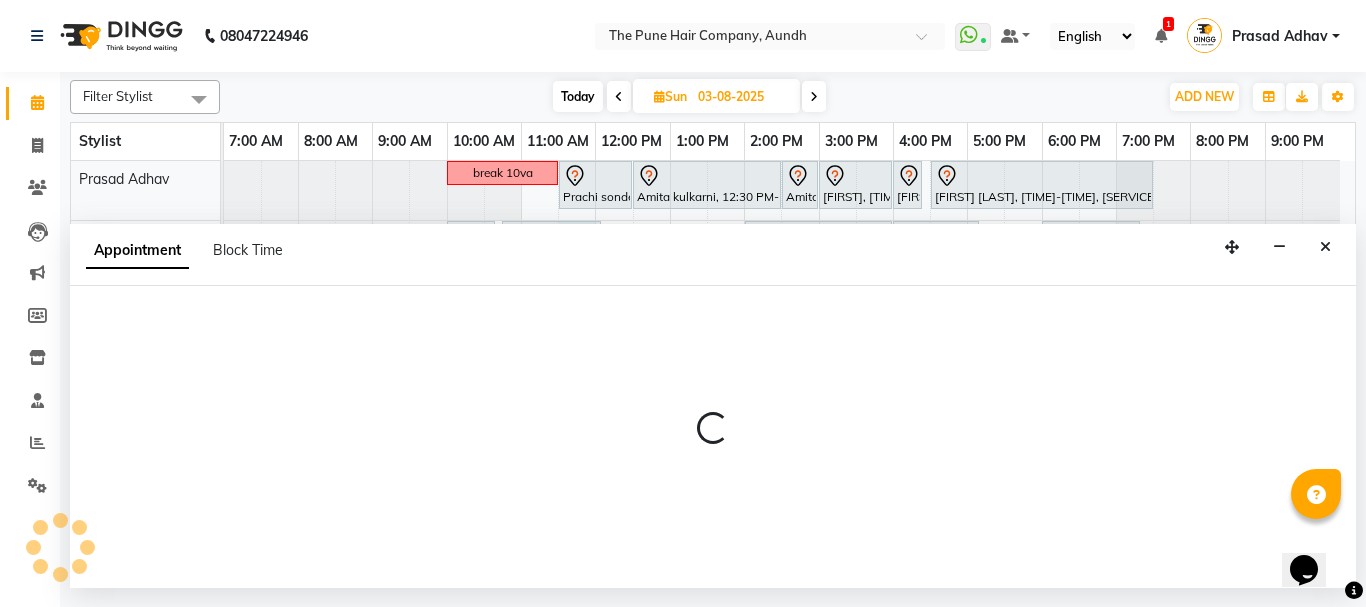 select on "3339" 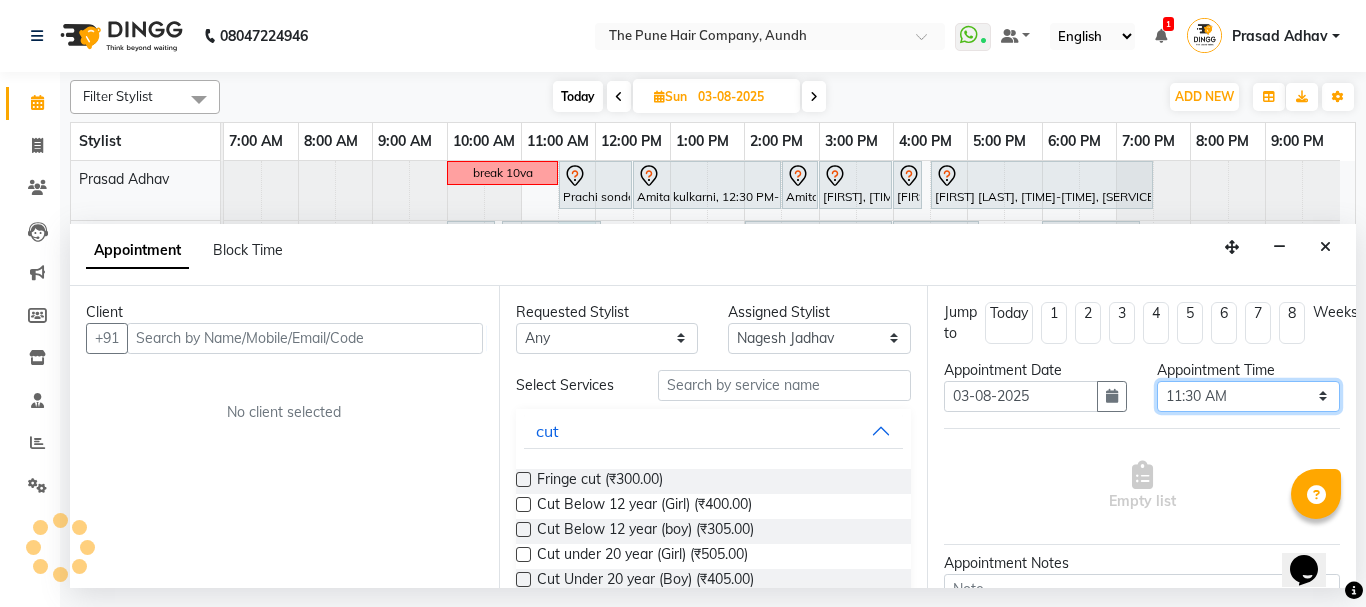 click on "Select 08:00 AM 08:15 AM 08:30 AM 08:45 AM 09:00 AM 09:15 AM 09:30 AM 09:45 AM 10:00 AM 10:15 AM 10:30 AM 10:45 AM 11:00 AM 11:15 AM 11:30 AM 11:45 AM 12:00 PM 12:15 PM 12:30 PM 12:45 PM 01:00 PM 01:15 PM 01:30 PM 01:45 PM 02:00 PM 02:15 PM 02:30 PM 02:45 PM 03:00 PM 03:15 PM 03:30 PM 03:45 PM 04:00 PM 04:15 PM 04:30 PM 04:45 PM 05:00 PM 05:15 PM 05:30 PM 05:45 PM 06:00 PM 06:15 PM 06:30 PM 06:45 PM 07:00 PM 07:15 PM 07:30 PM 07:45 PM 08:00 PM 08:15 PM 08:30 PM 08:45 PM 09:00 PM" at bounding box center (1248, 396) 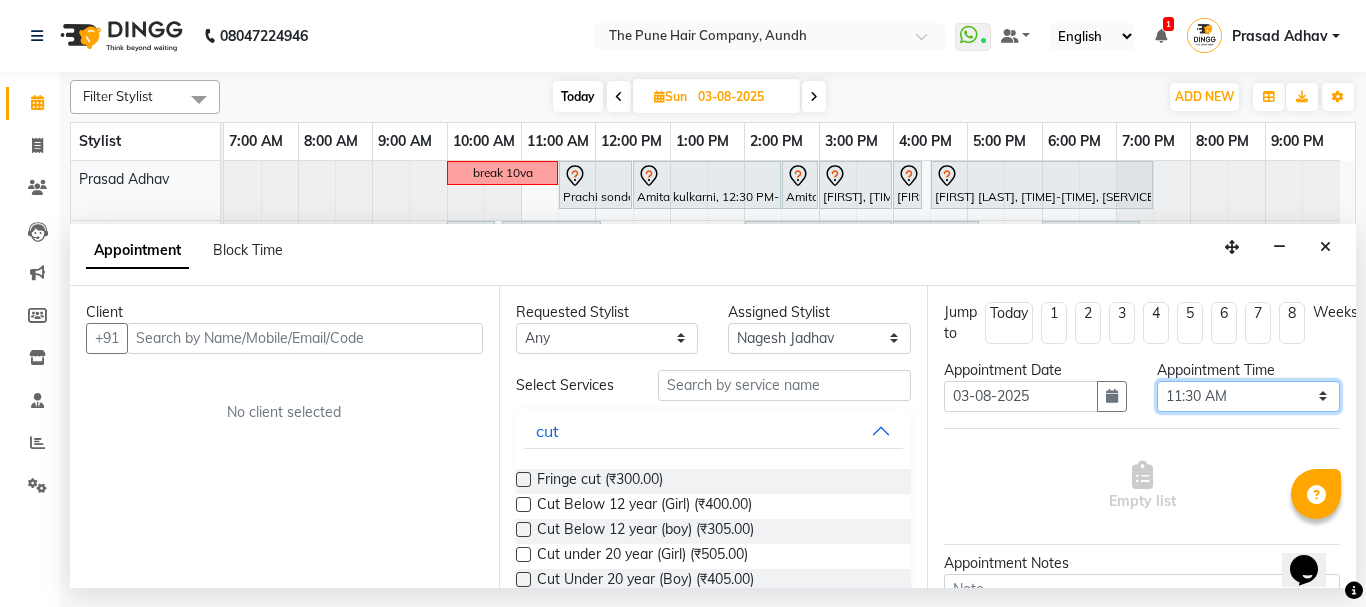 select on "675" 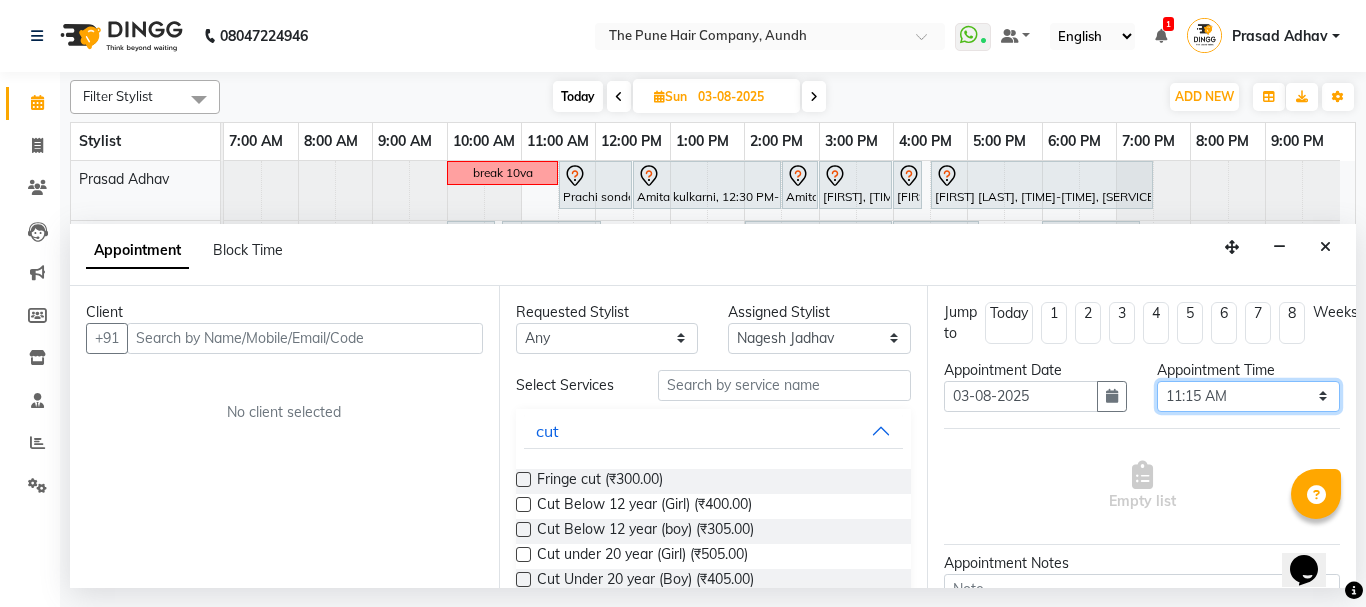 click on "Select 08:00 AM 08:15 AM 08:30 AM 08:45 AM 09:00 AM 09:15 AM 09:30 AM 09:45 AM 10:00 AM 10:15 AM 10:30 AM 10:45 AM 11:00 AM 11:15 AM 11:30 AM 11:45 AM 12:00 PM 12:15 PM 12:30 PM 12:45 PM 01:00 PM 01:15 PM 01:30 PM 01:45 PM 02:00 PM 02:15 PM 02:30 PM 02:45 PM 03:00 PM 03:15 PM 03:30 PM 03:45 PM 04:00 PM 04:15 PM 04:30 PM 04:45 PM 05:00 PM 05:15 PM 05:30 PM 05:45 PM 06:00 PM 06:15 PM 06:30 PM 06:45 PM 07:00 PM 07:15 PM 07:30 PM 07:45 PM 08:00 PM 08:15 PM 08:30 PM 08:45 PM 09:00 PM" at bounding box center (1248, 396) 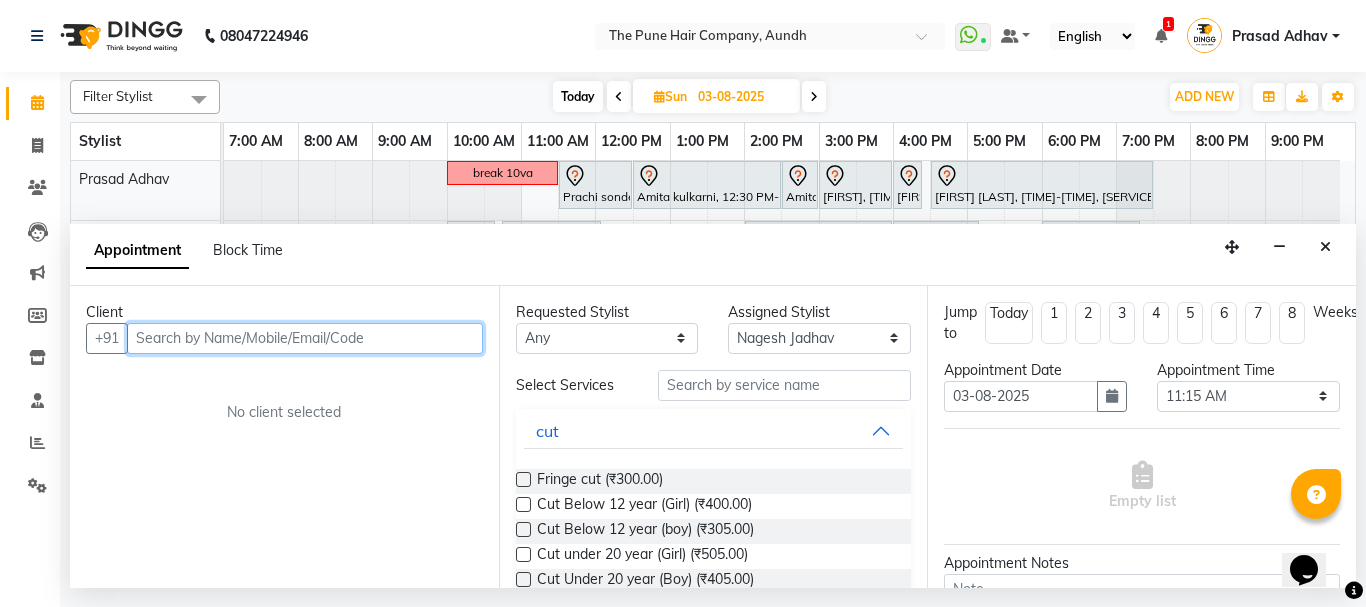 click at bounding box center (305, 338) 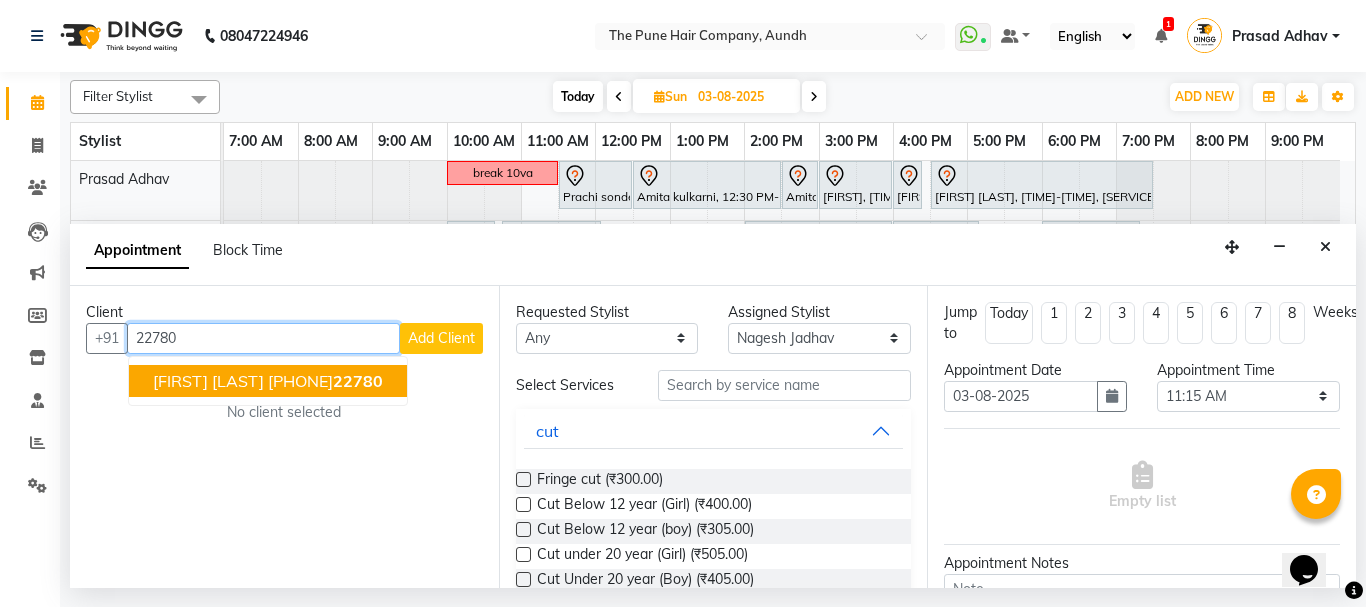 click on "[FIRST] [LAST]" at bounding box center [208, 381] 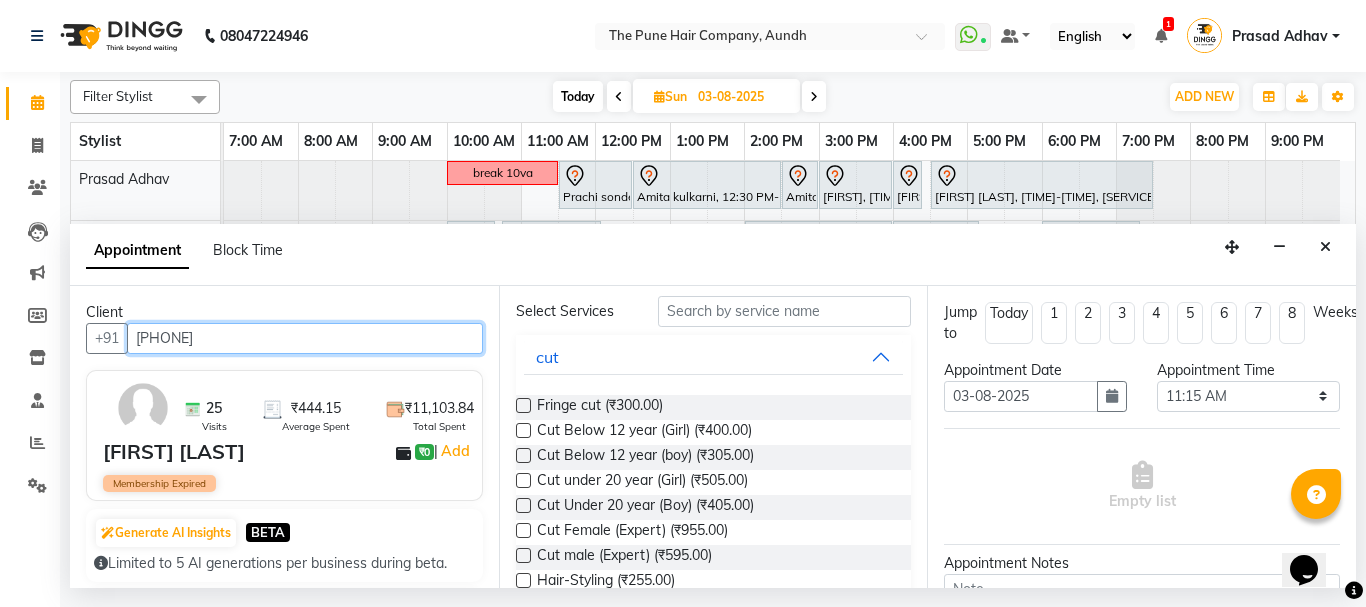 scroll, scrollTop: 200, scrollLeft: 0, axis: vertical 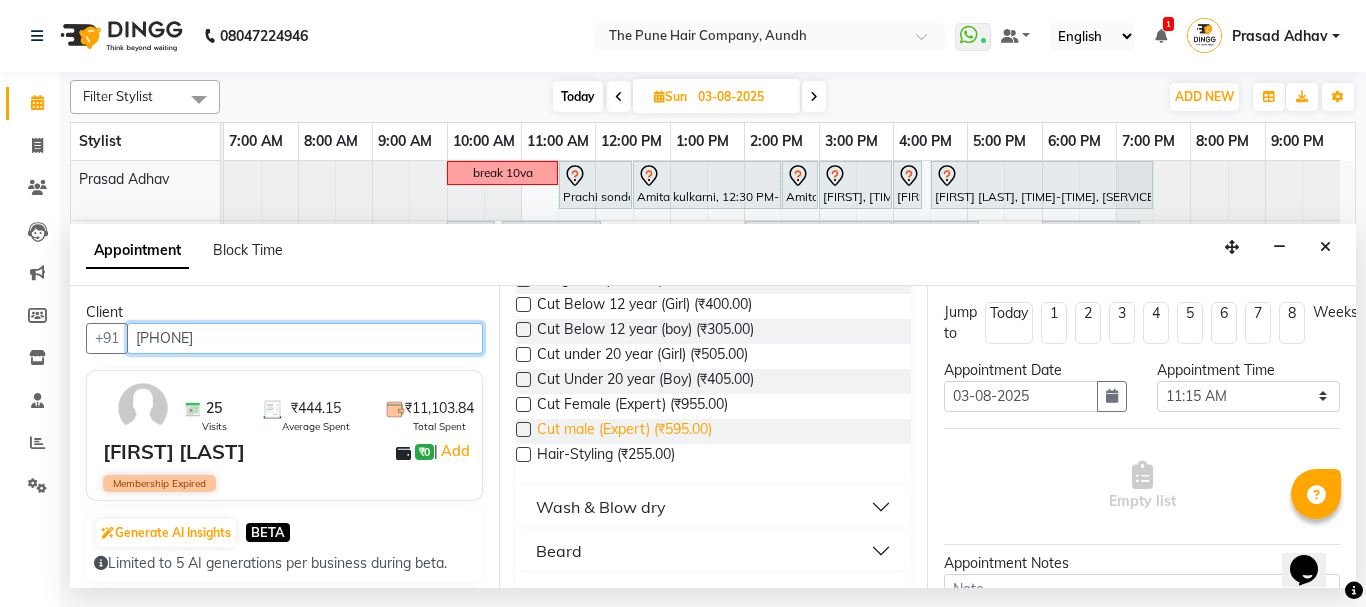 type on "[PHONE]" 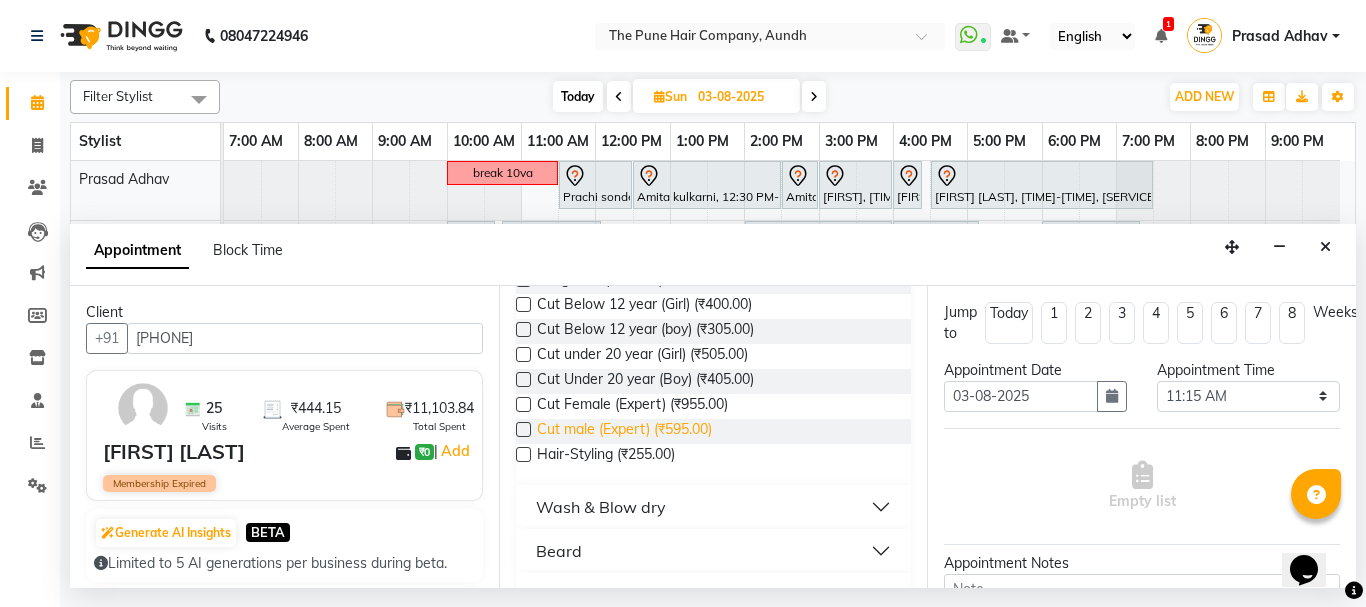 click on "Cut male (Expert) (₹595.00)" at bounding box center (624, 431) 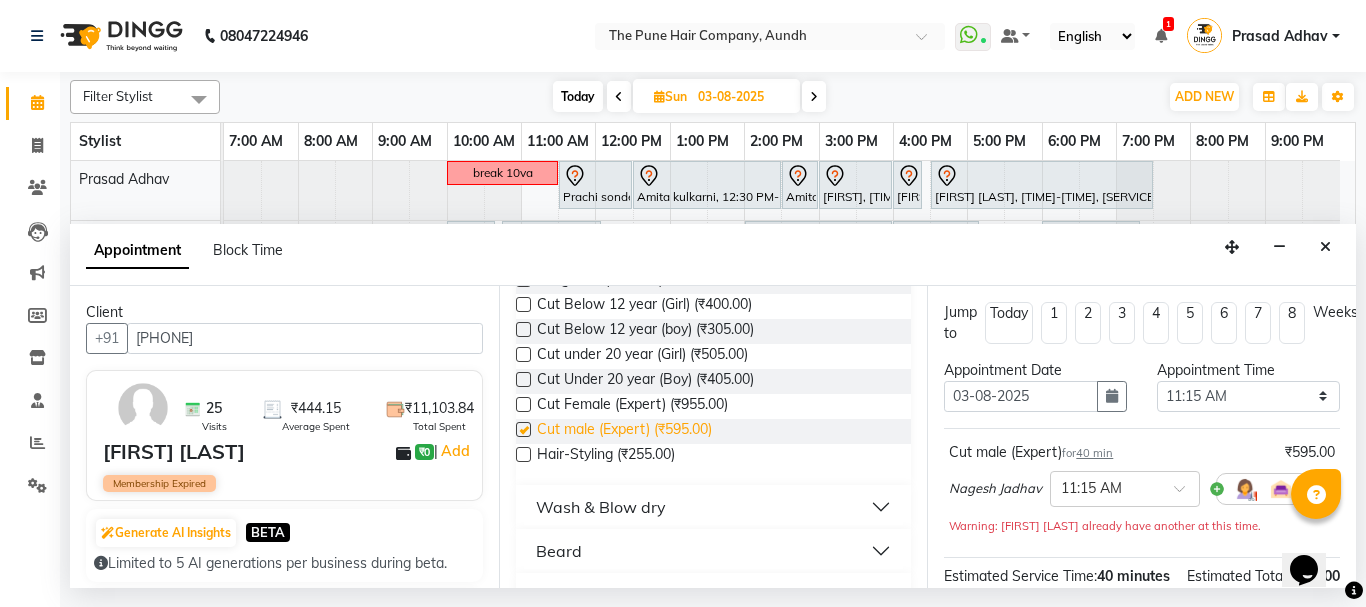 checkbox on "false" 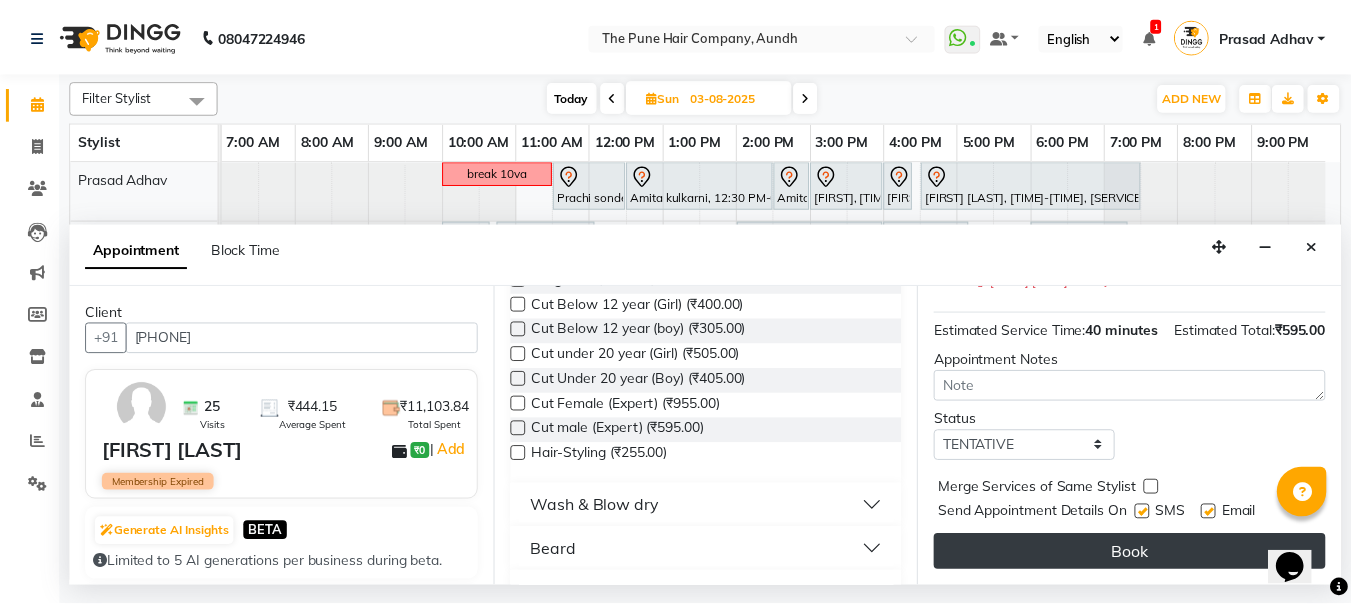 scroll, scrollTop: 284, scrollLeft: 0, axis: vertical 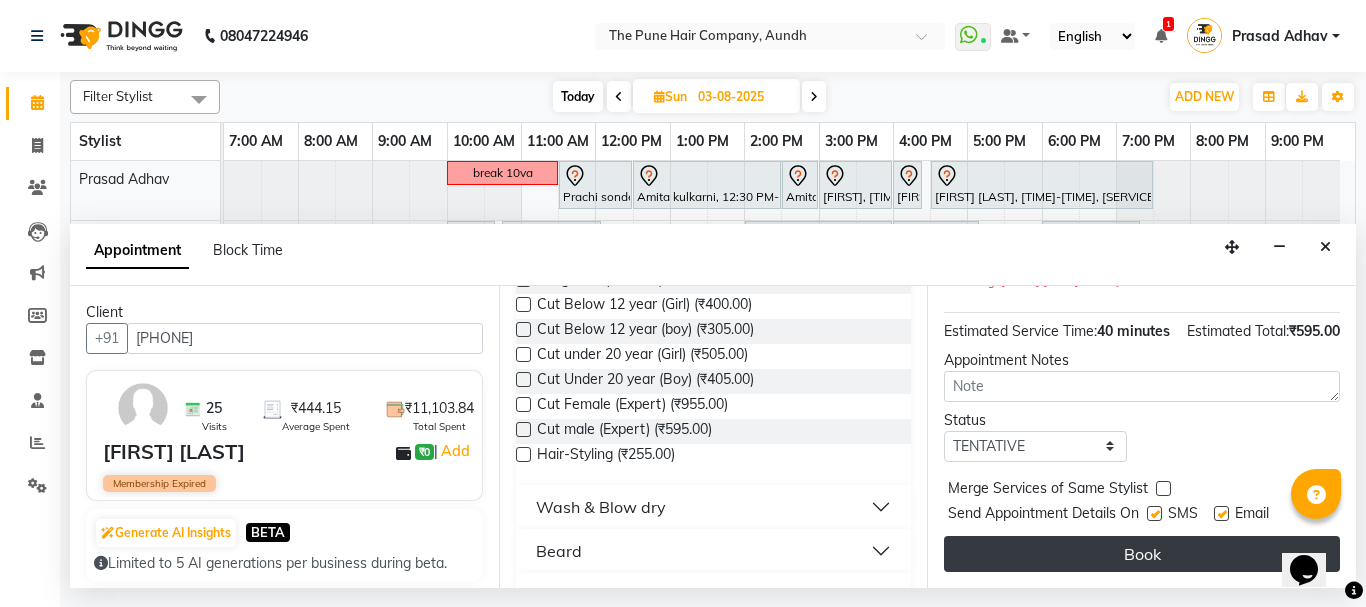 click on "Book" at bounding box center (1142, 554) 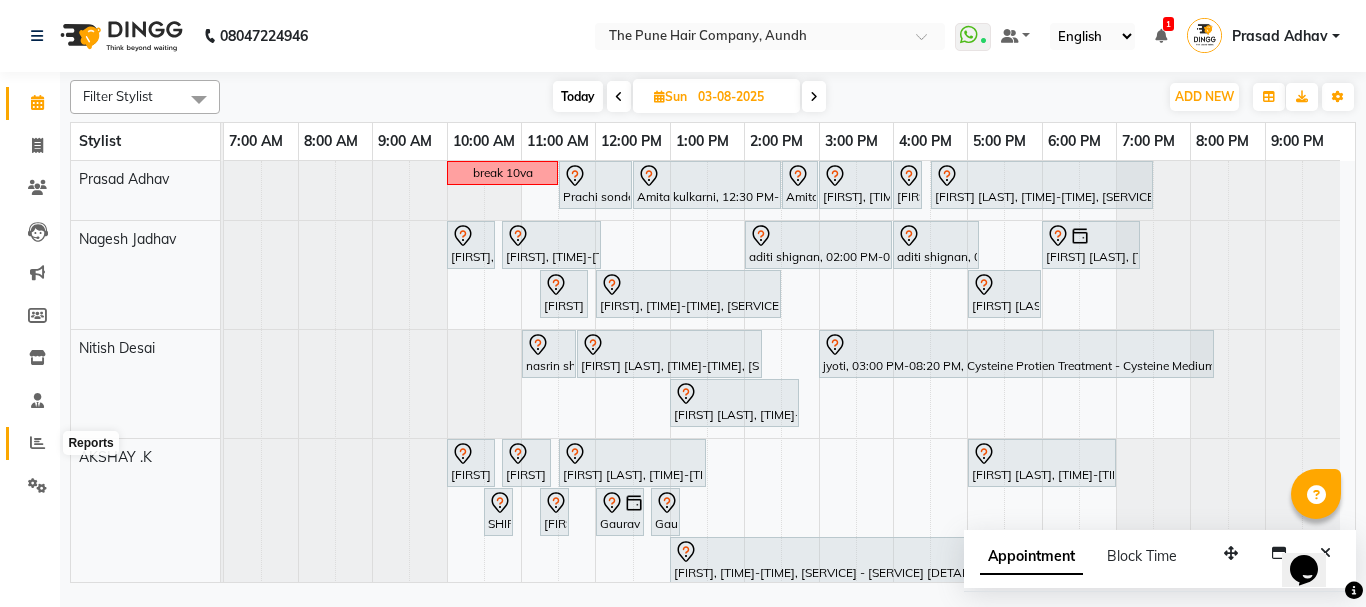 click 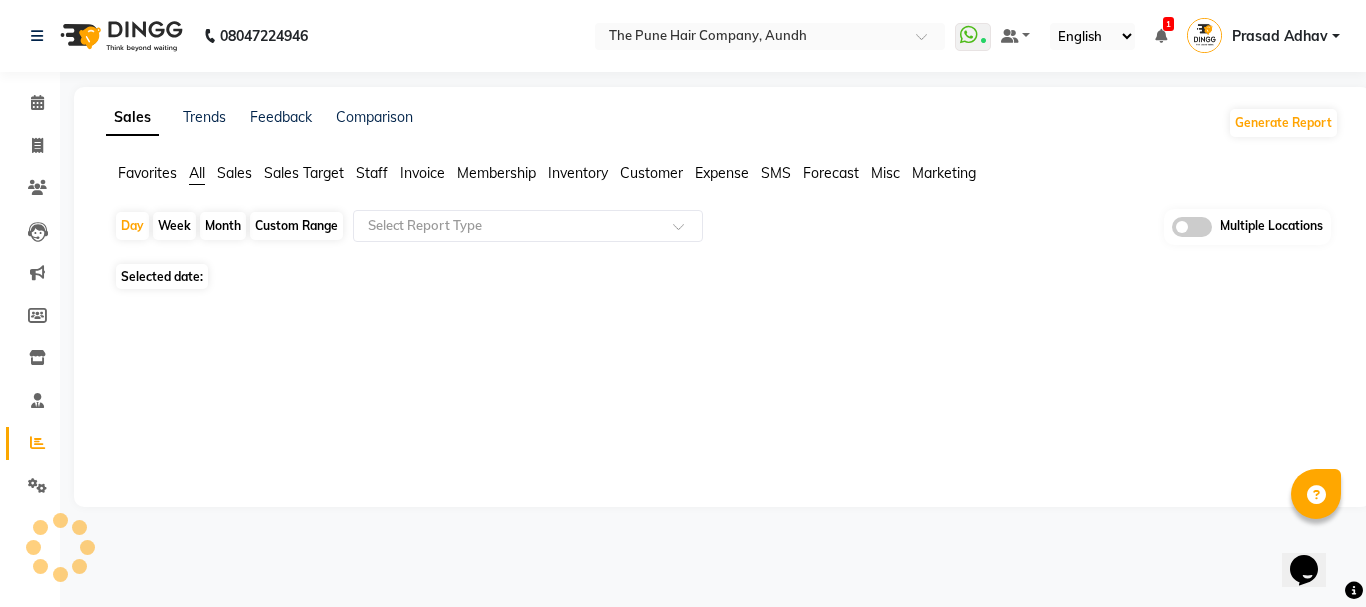 click on "Month" 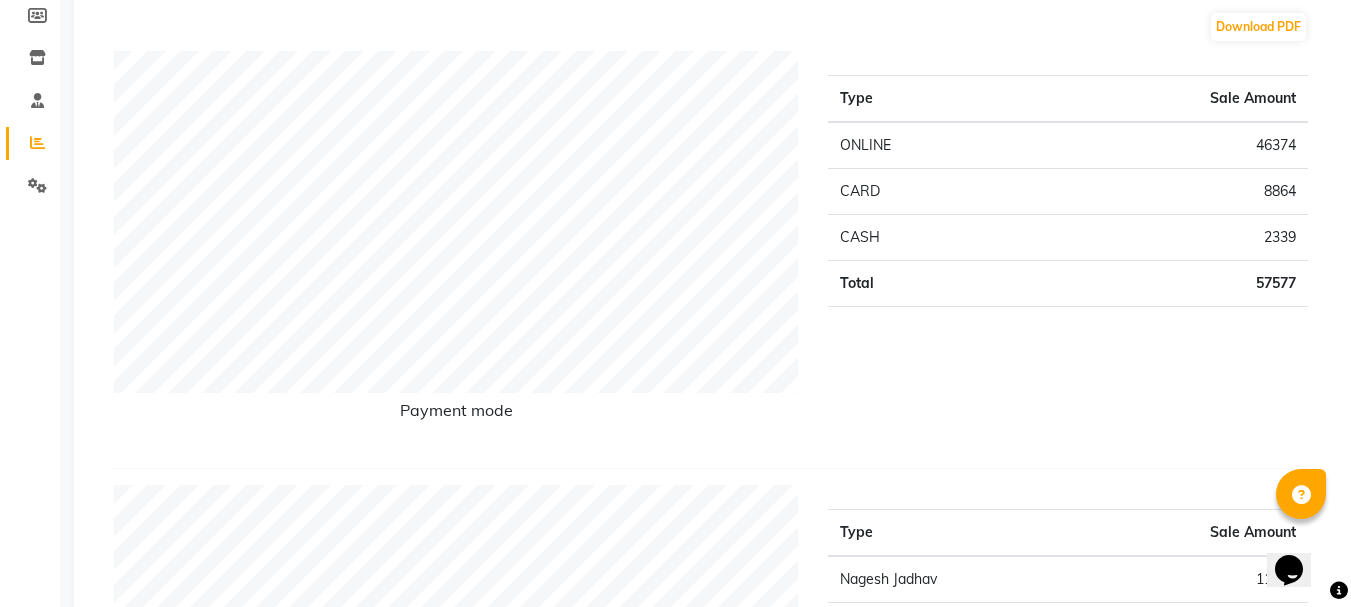 scroll, scrollTop: 0, scrollLeft: 0, axis: both 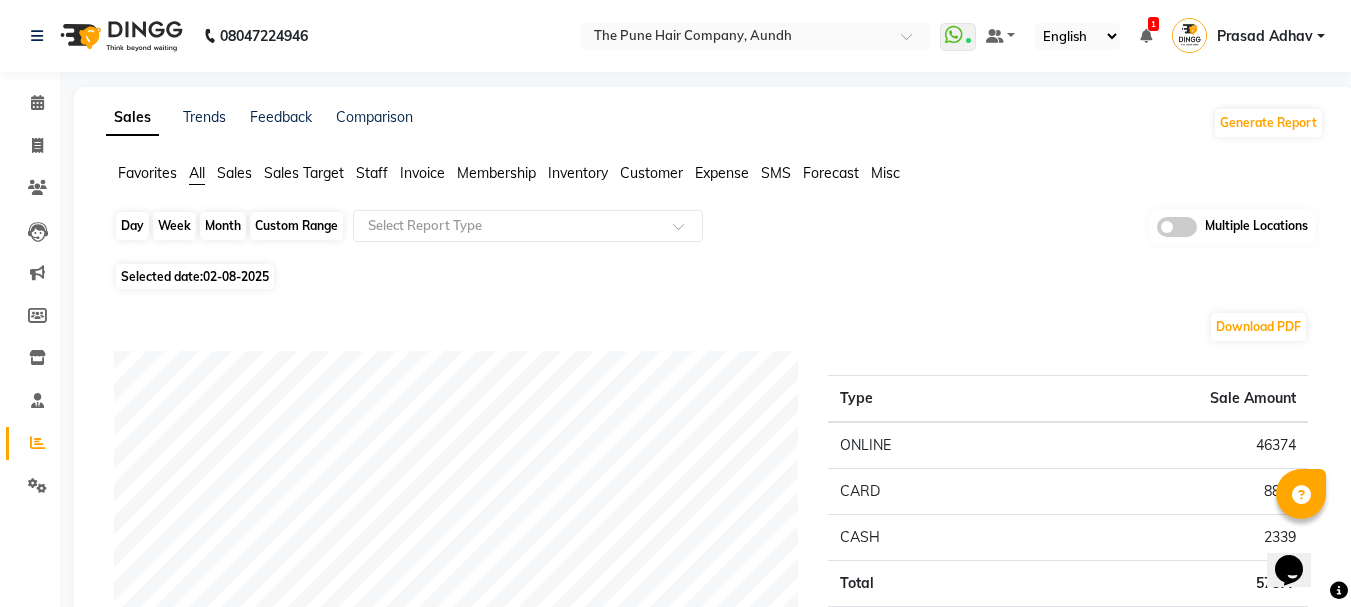 click on "Month" 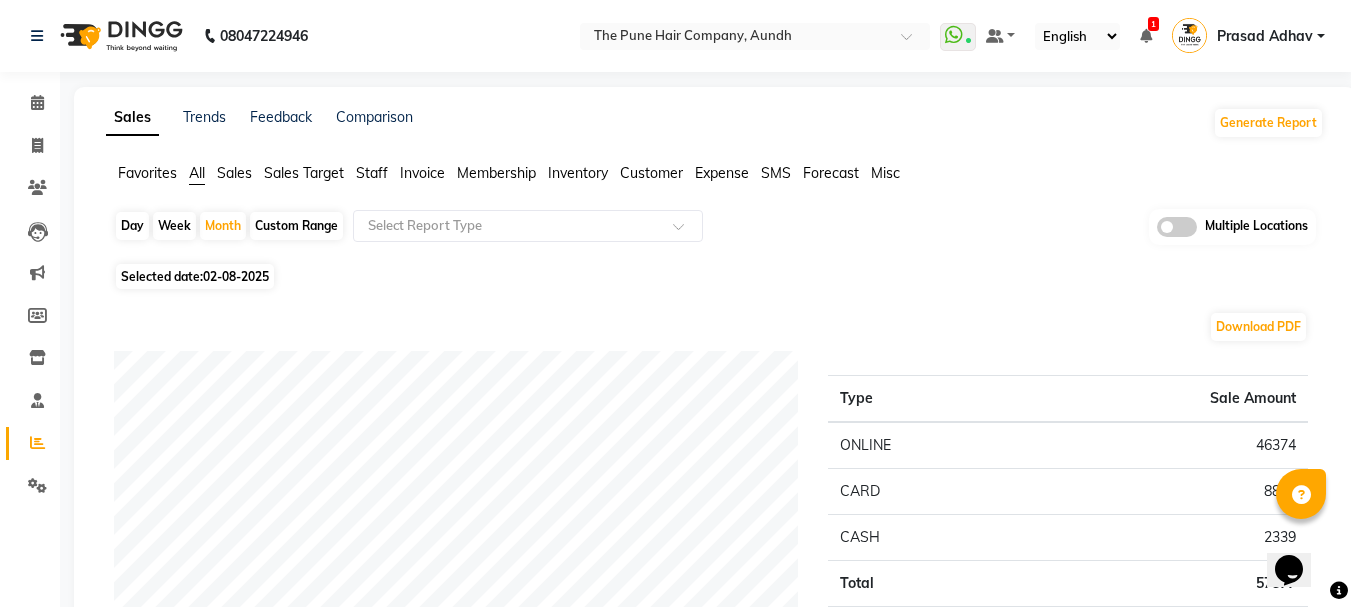 select on "8" 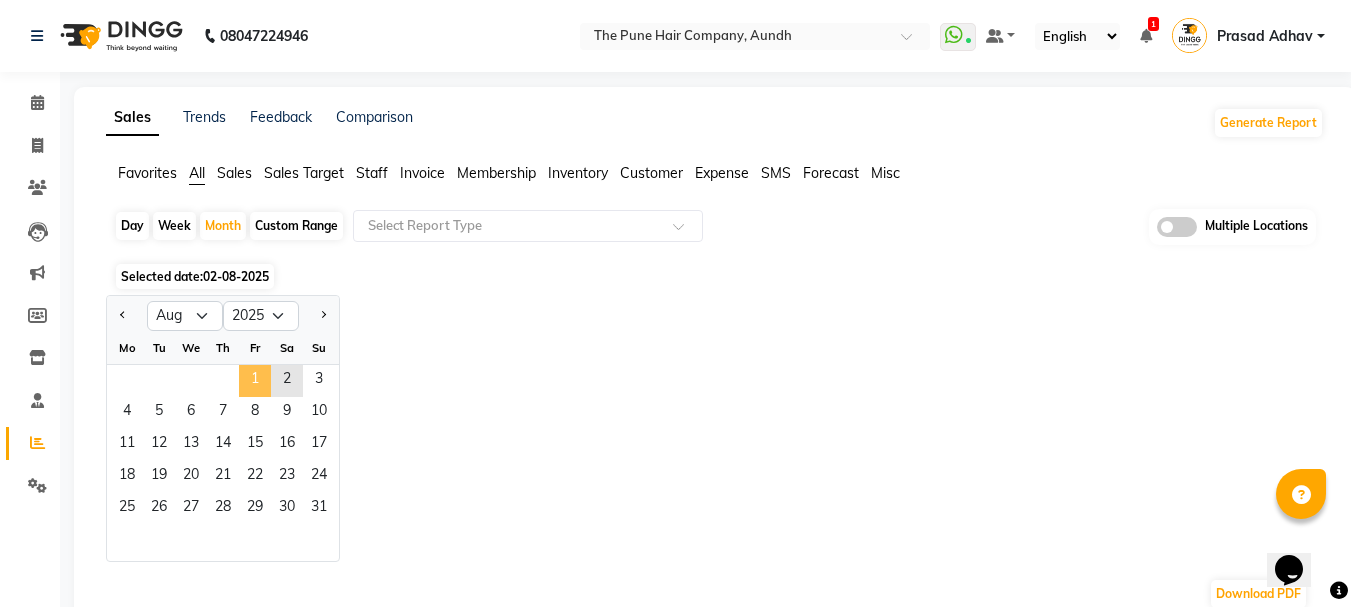 click on "1" 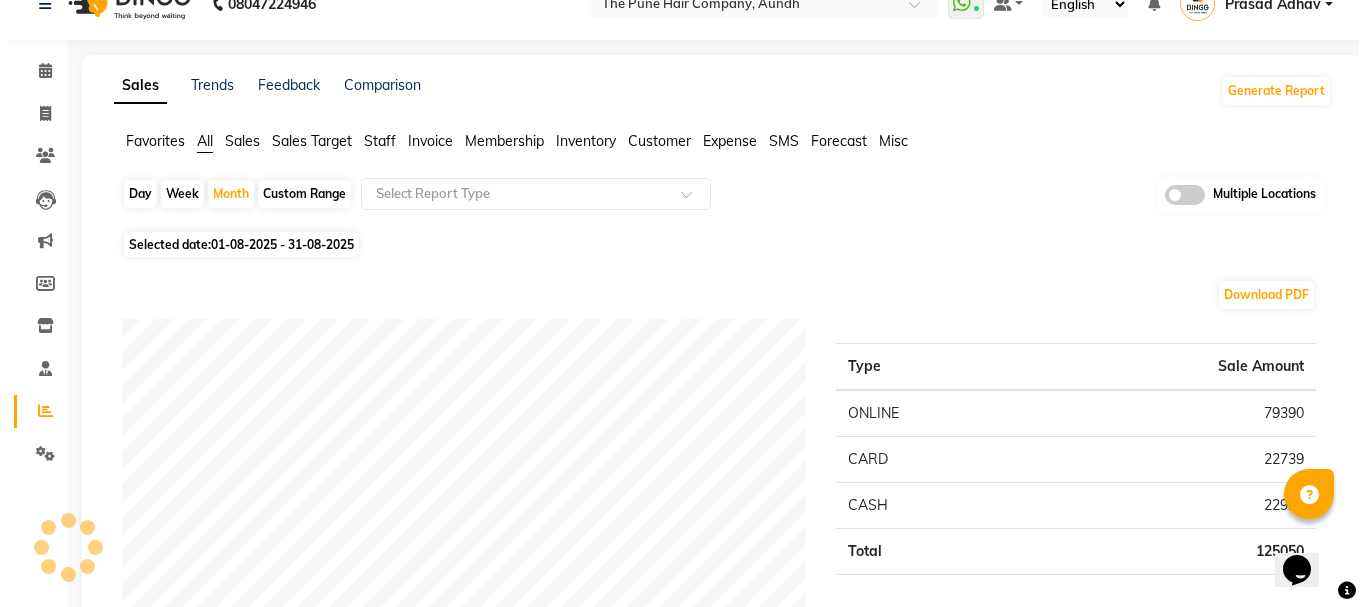 scroll, scrollTop: 0, scrollLeft: 0, axis: both 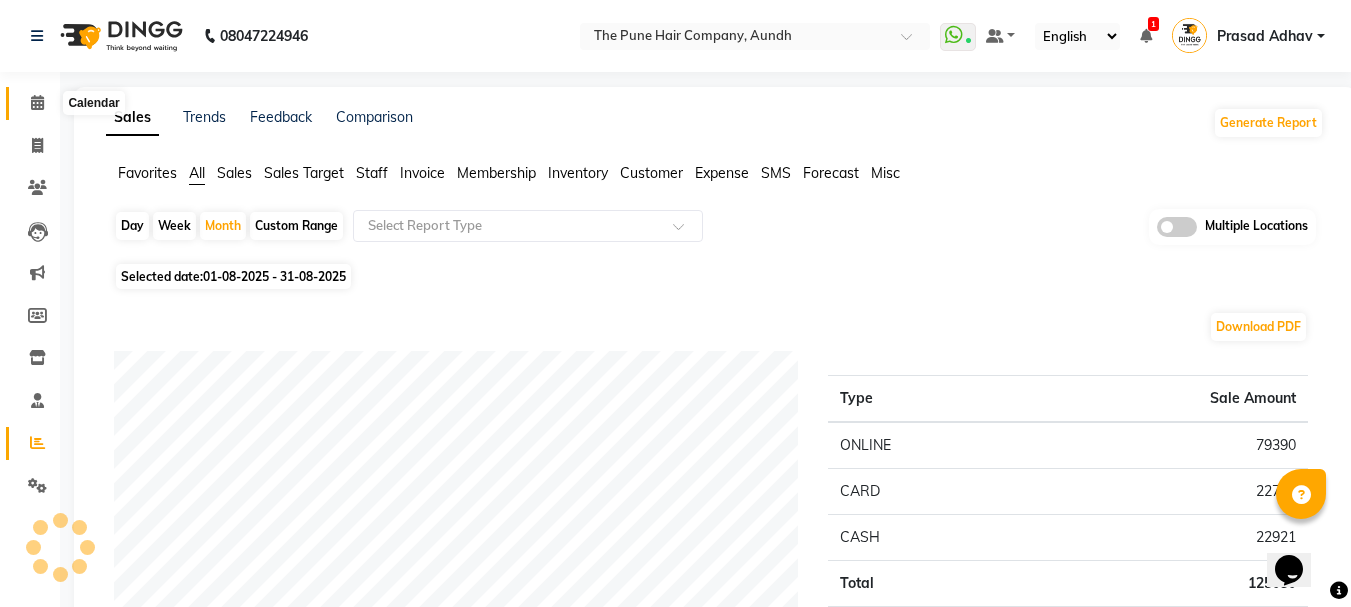 click 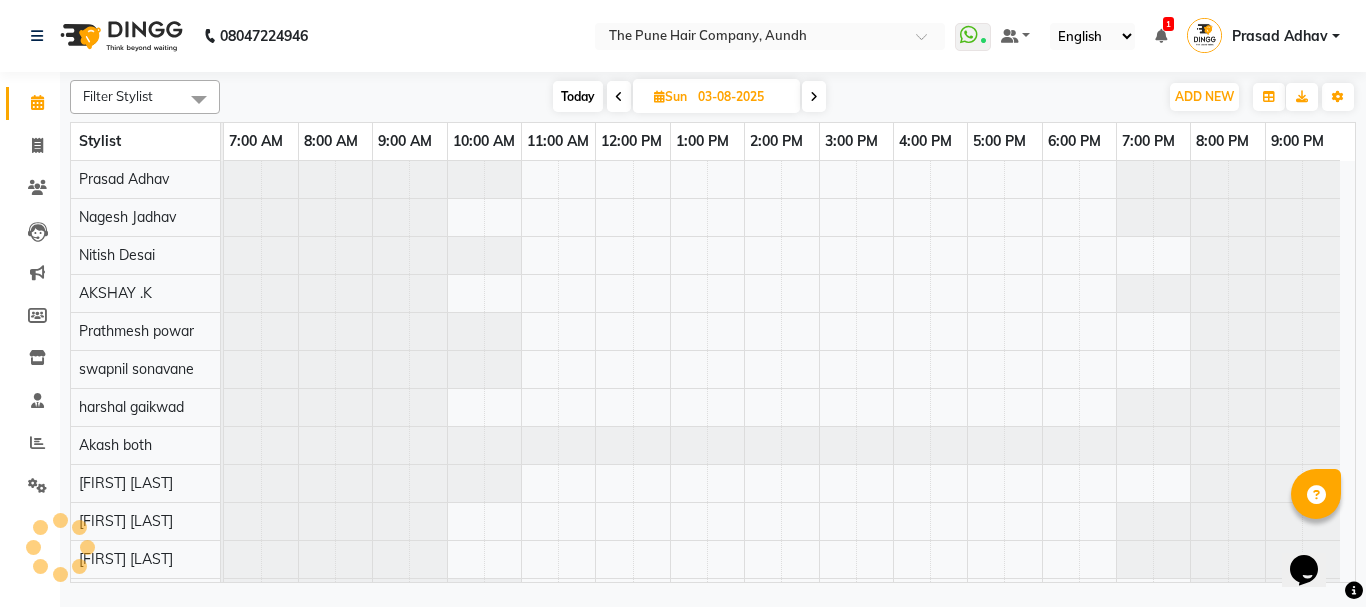 click on "Today" at bounding box center [578, 96] 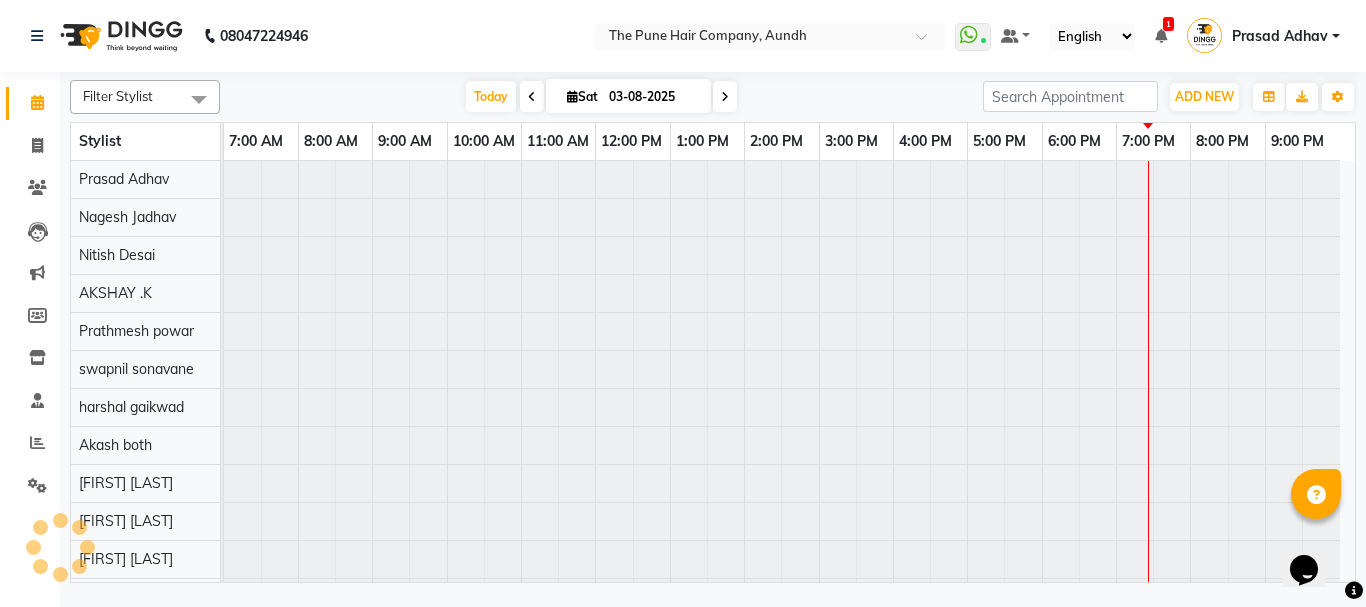 type on "02-08-2025" 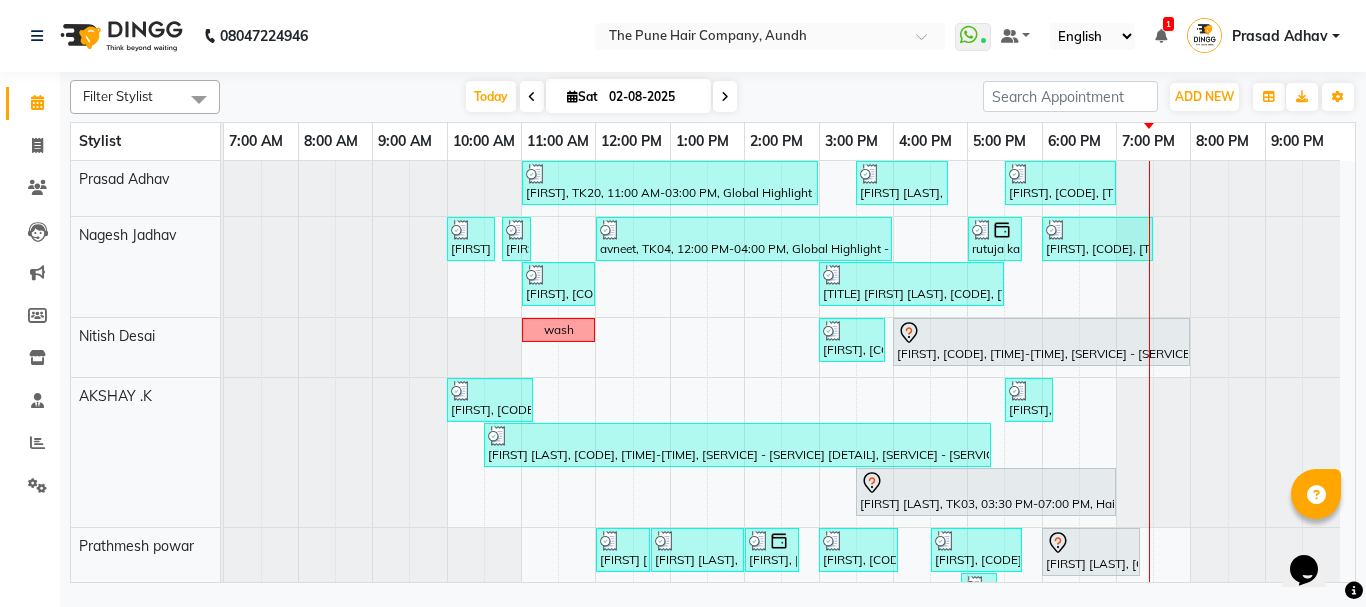 scroll, scrollTop: 500, scrollLeft: 0, axis: vertical 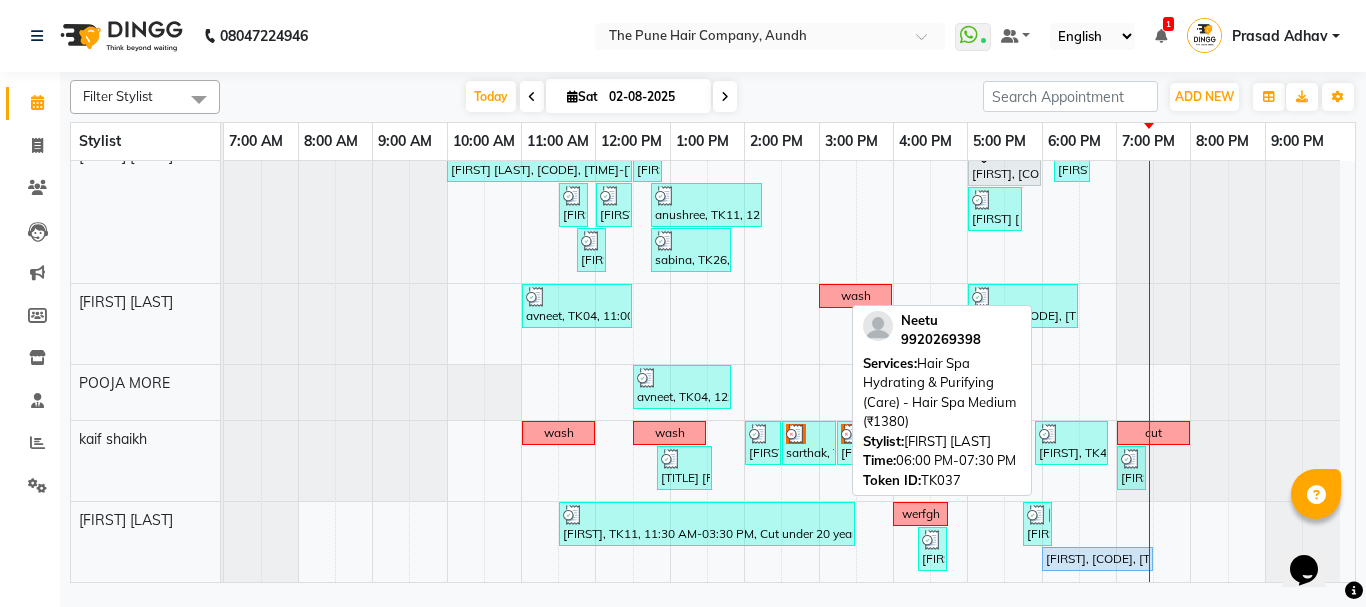 click on "[FIRST], [CODE], [TIME]-[TIME], [SERVICE] - [SERVICE] ([DETAIL]) ([PRICE])" at bounding box center (1097, 559) 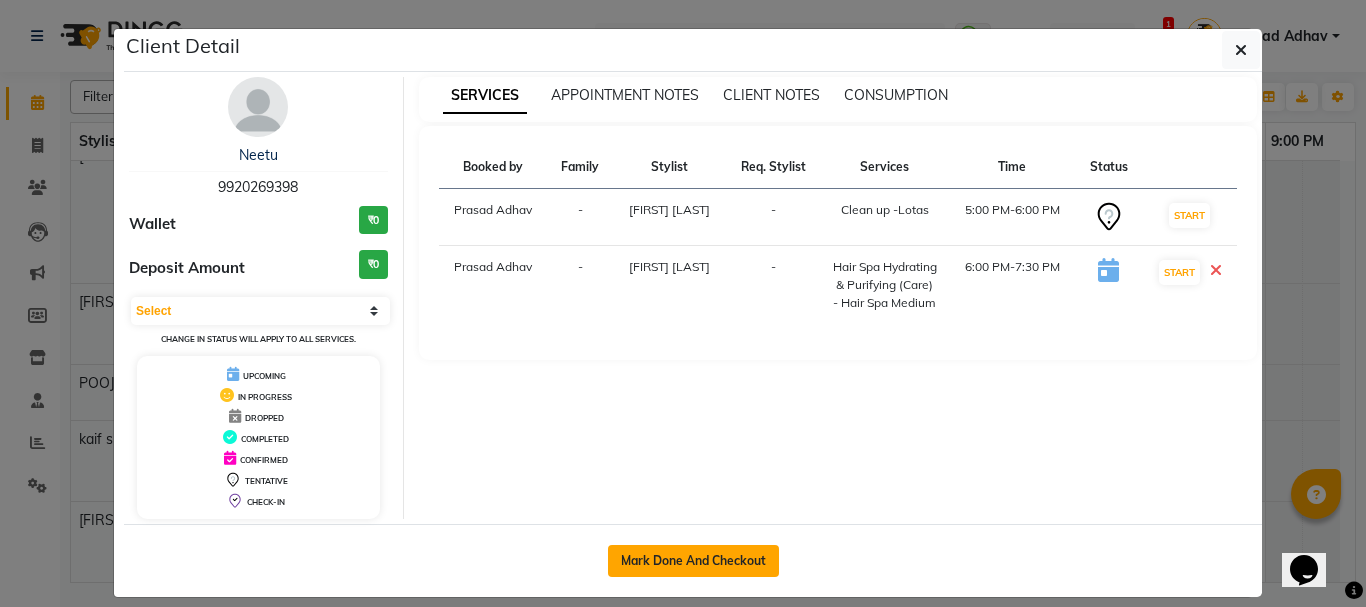 click on "Mark Done And Checkout" 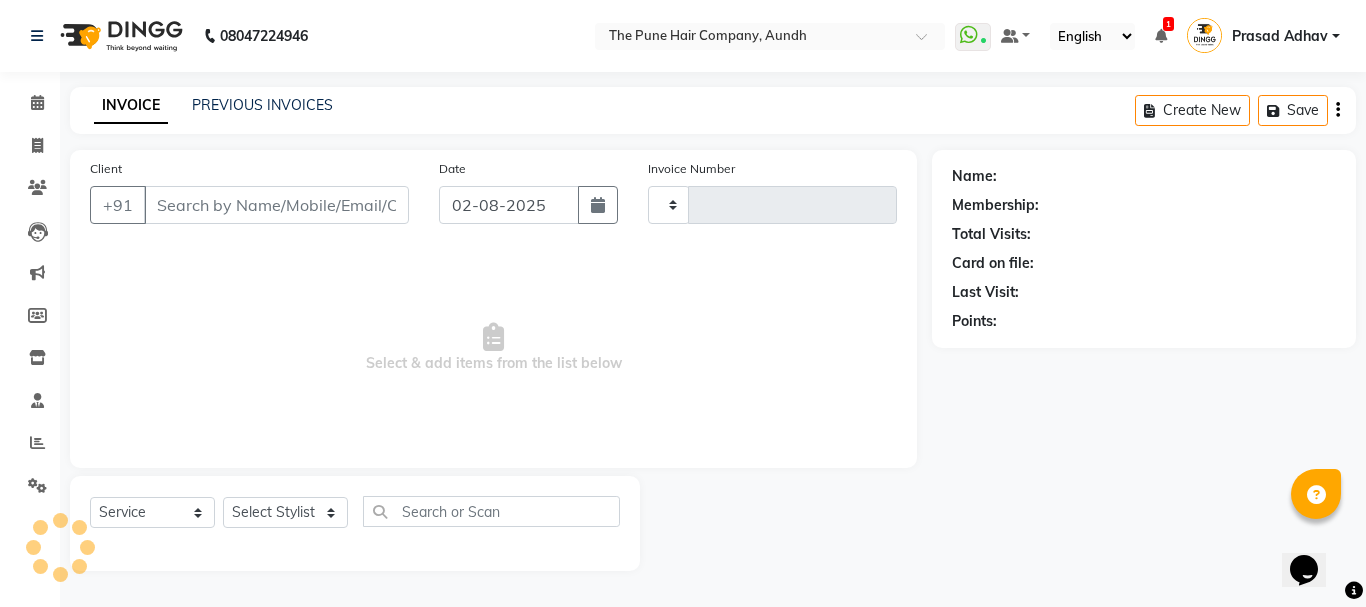 type on "3727" 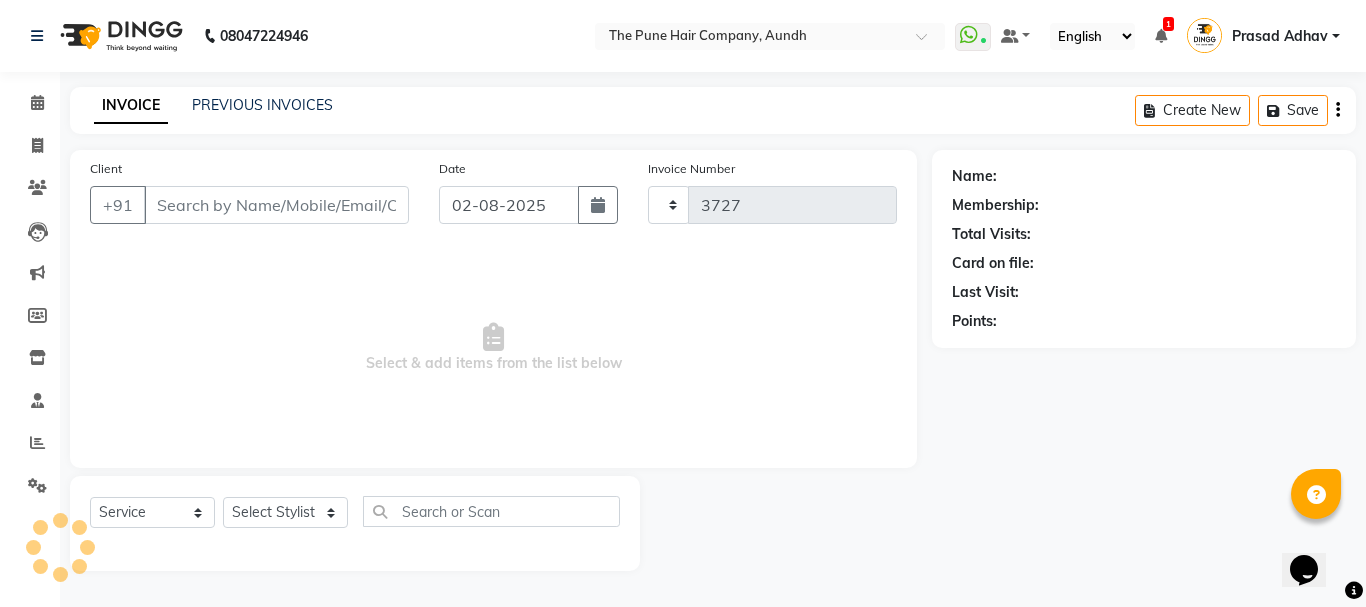 select on "106" 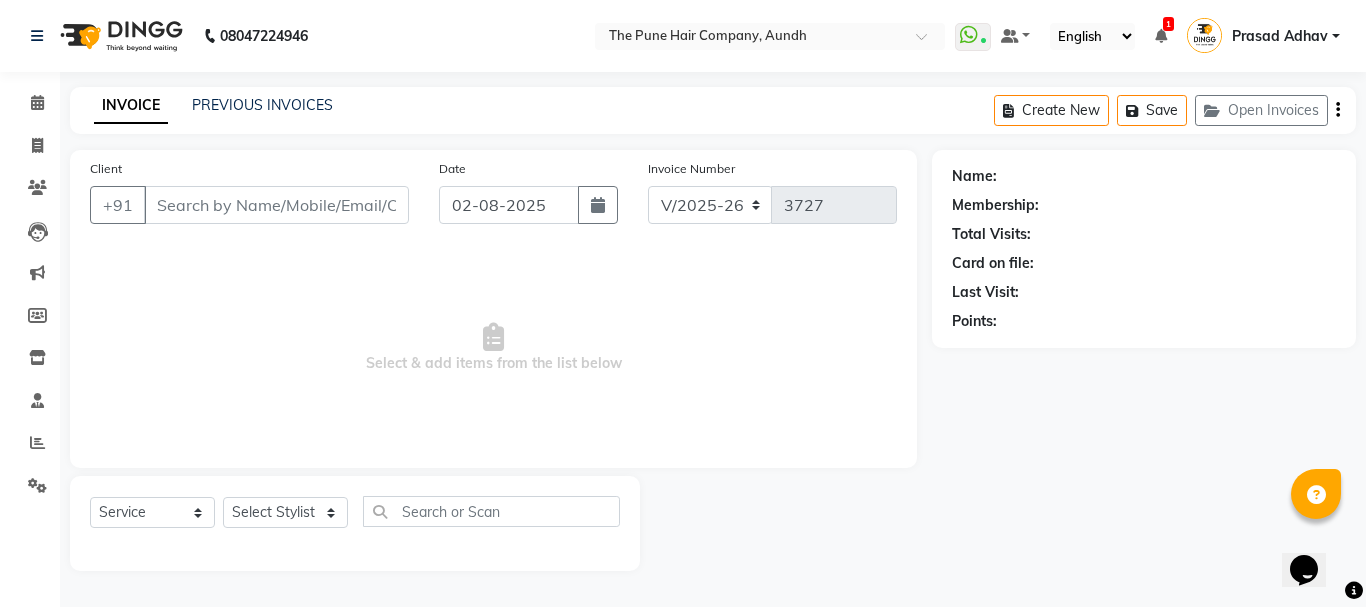 type on "9920269398" 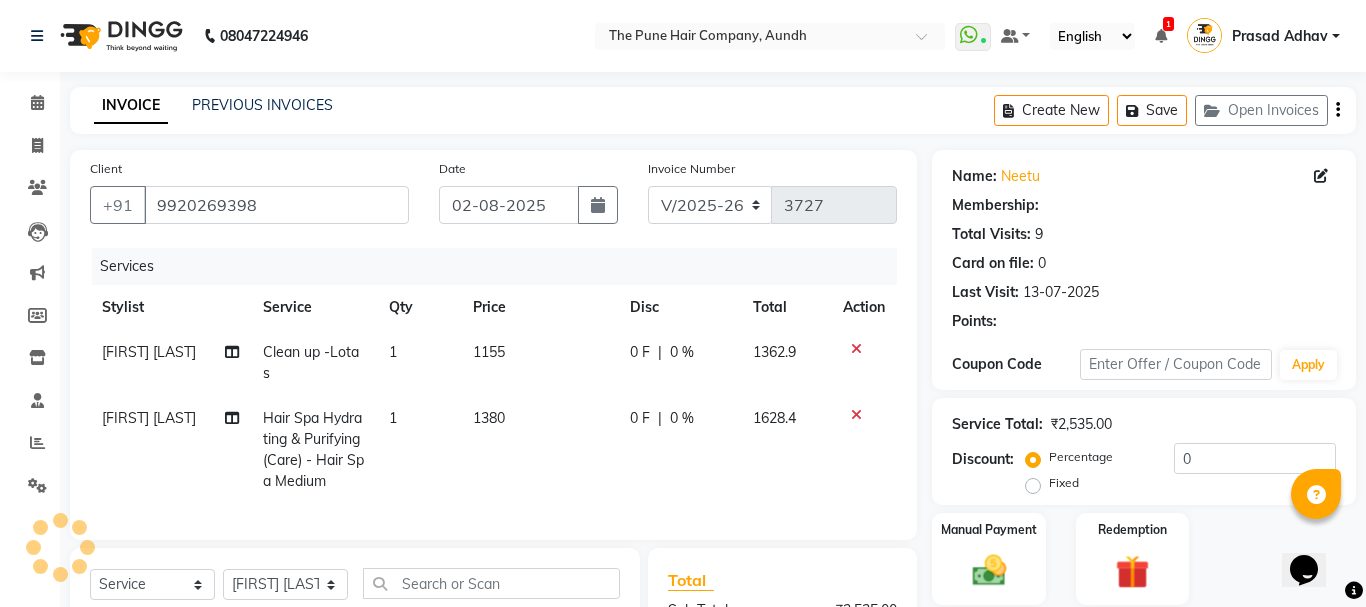 select on "1: Object" 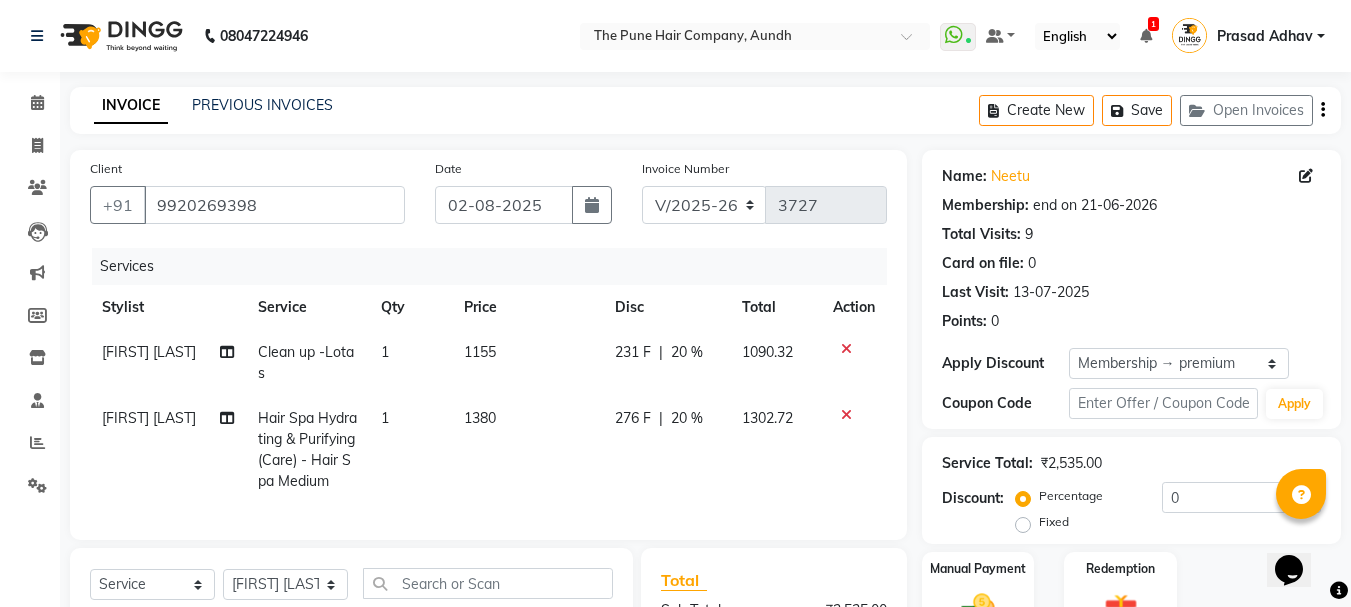 type on "20" 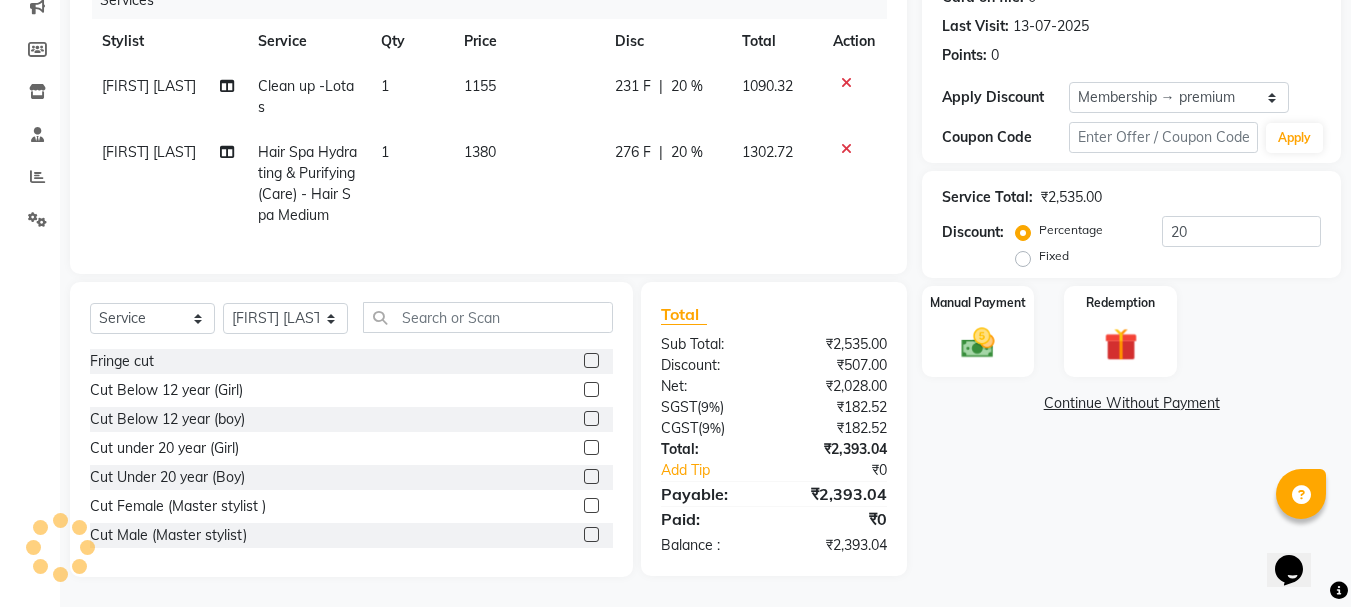 scroll, scrollTop: 281, scrollLeft: 0, axis: vertical 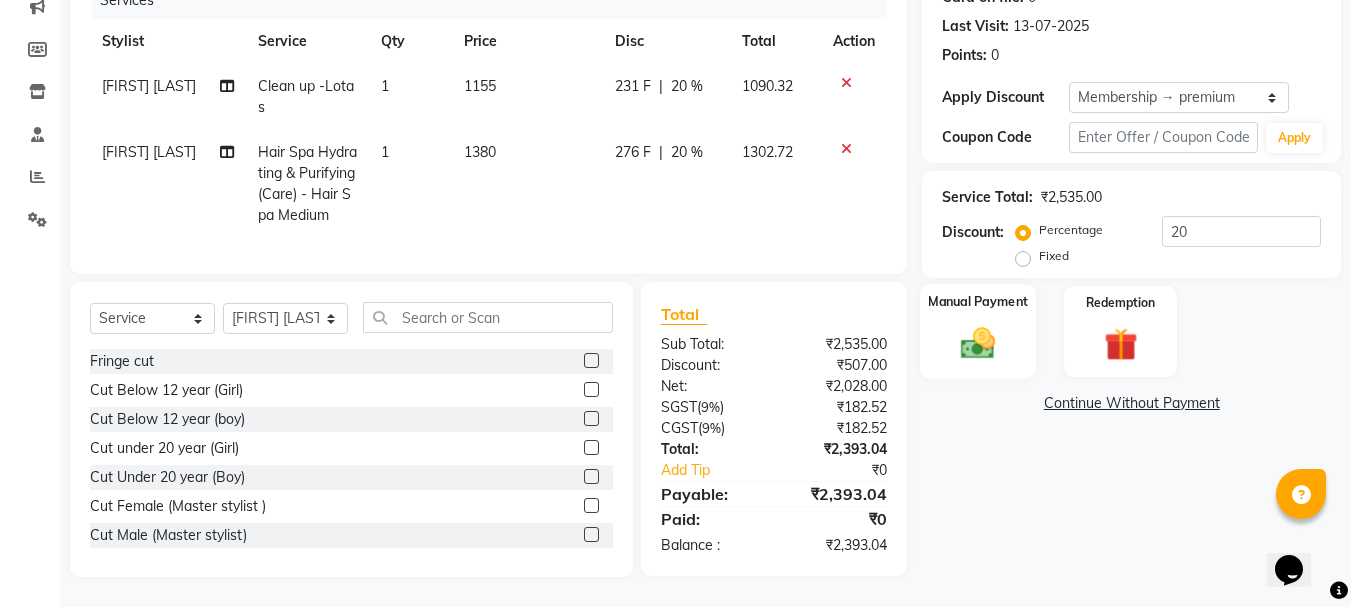 click 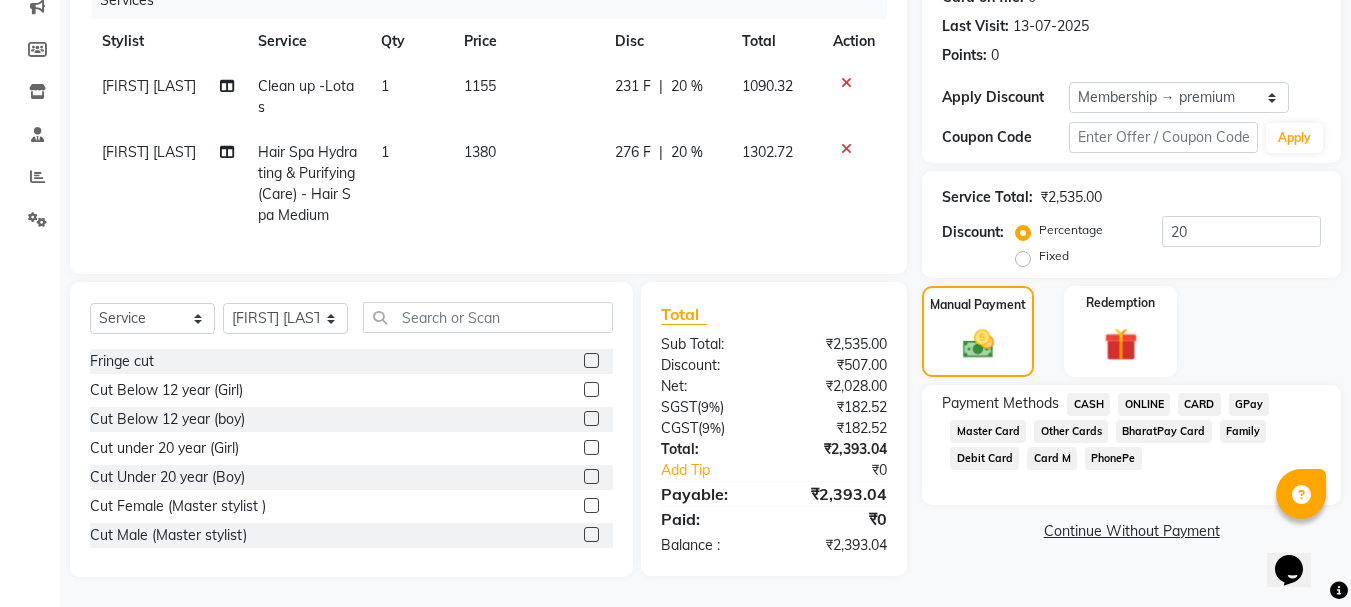 click on "ONLINE" 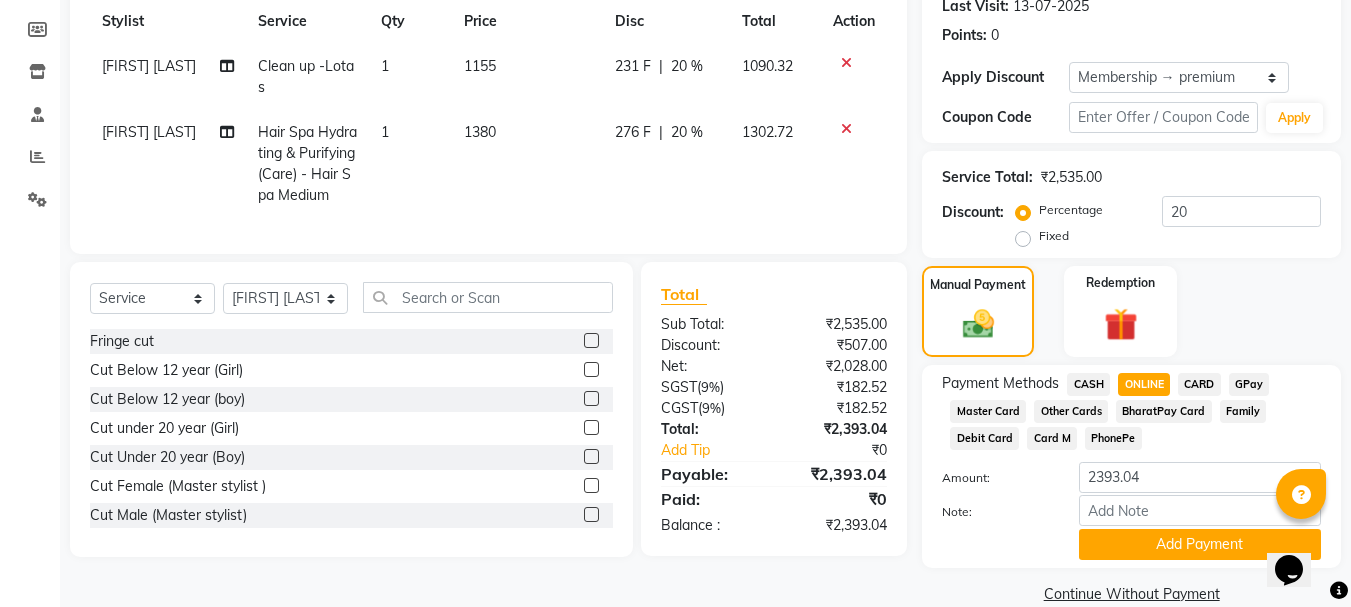 scroll, scrollTop: 318, scrollLeft: 0, axis: vertical 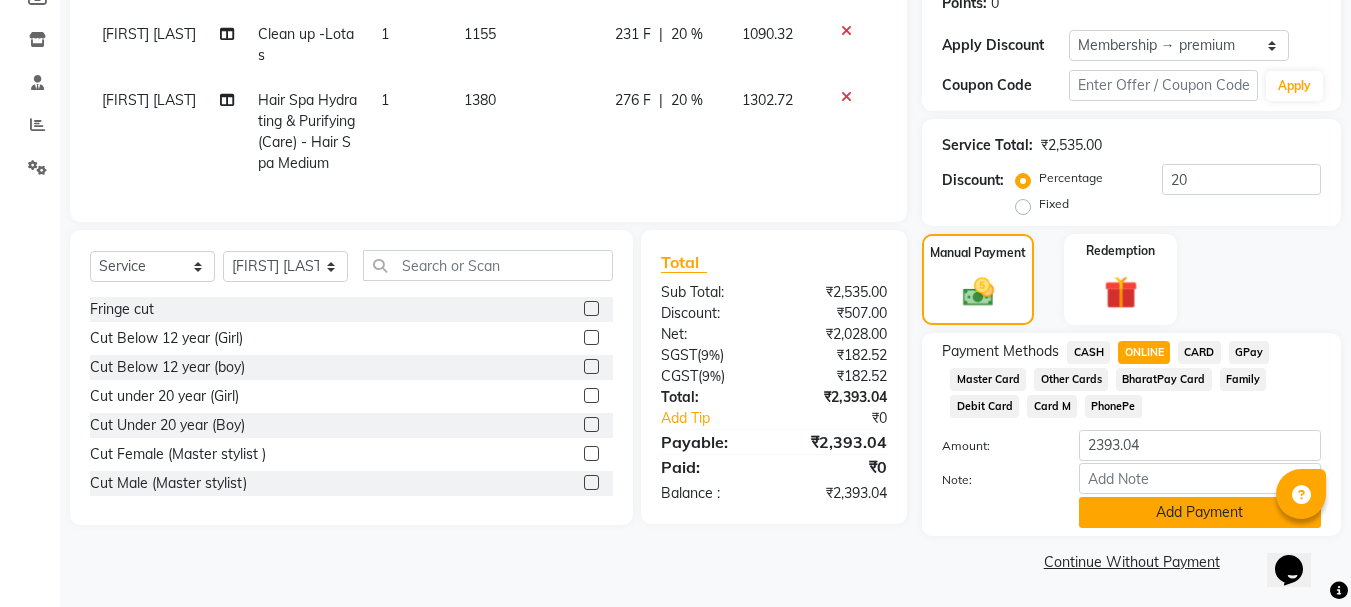 click on "Add Payment" 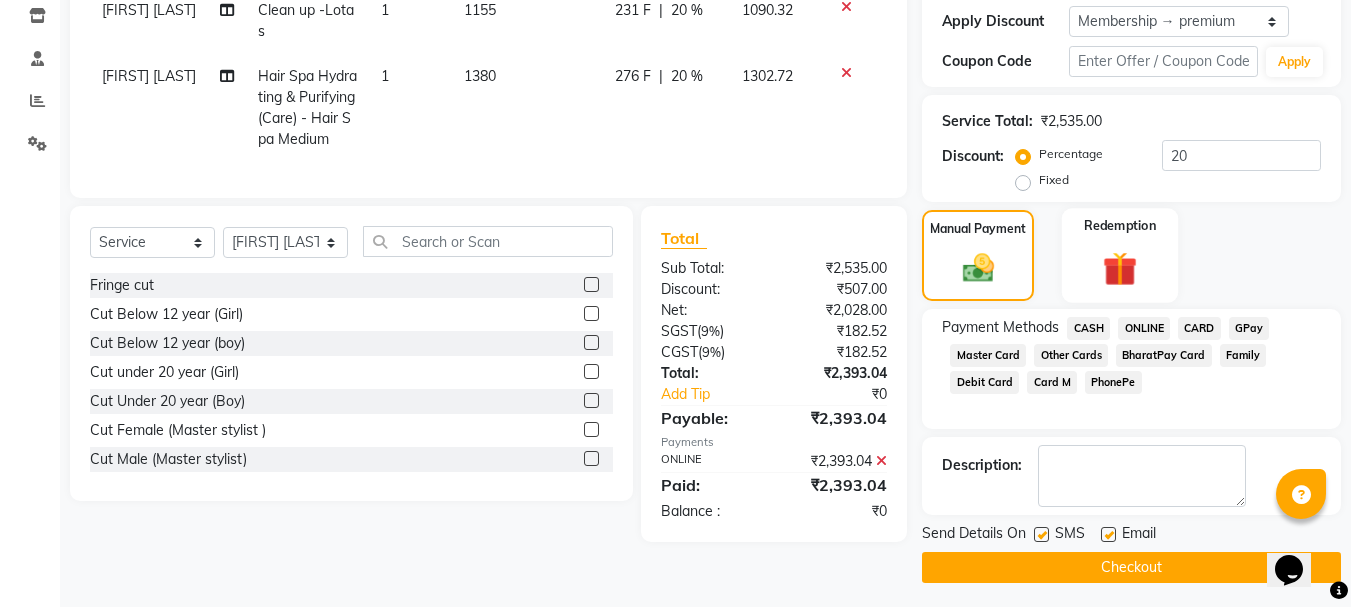 scroll, scrollTop: 348, scrollLeft: 0, axis: vertical 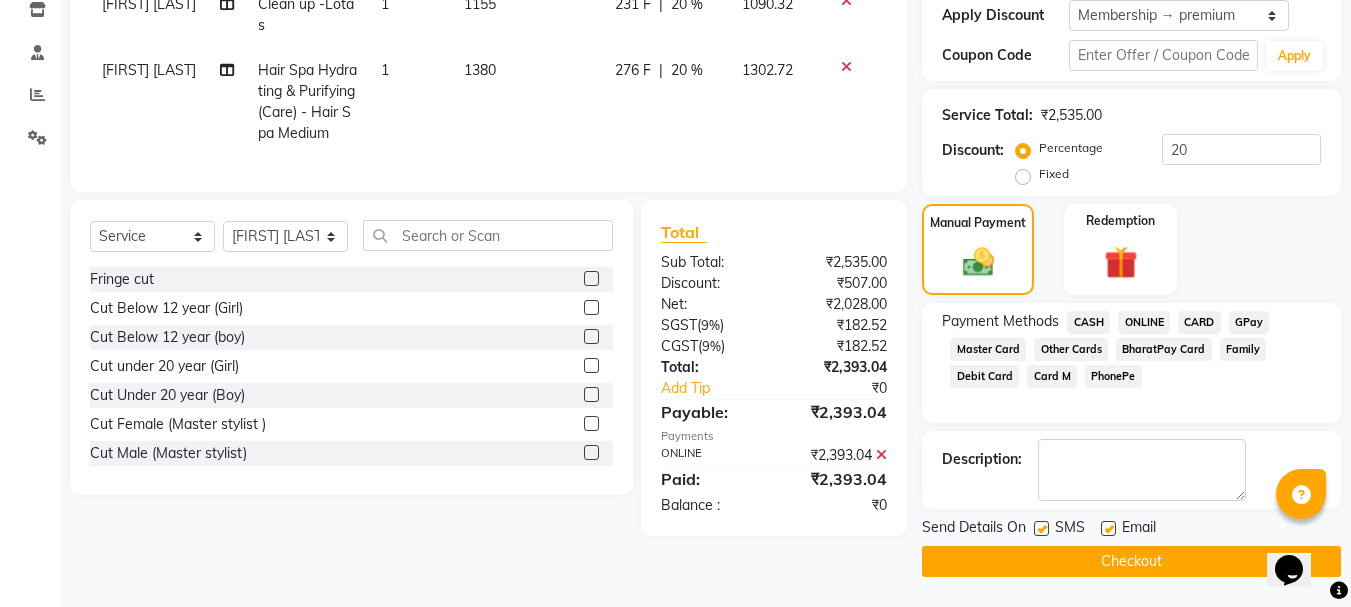 click on "Checkout" 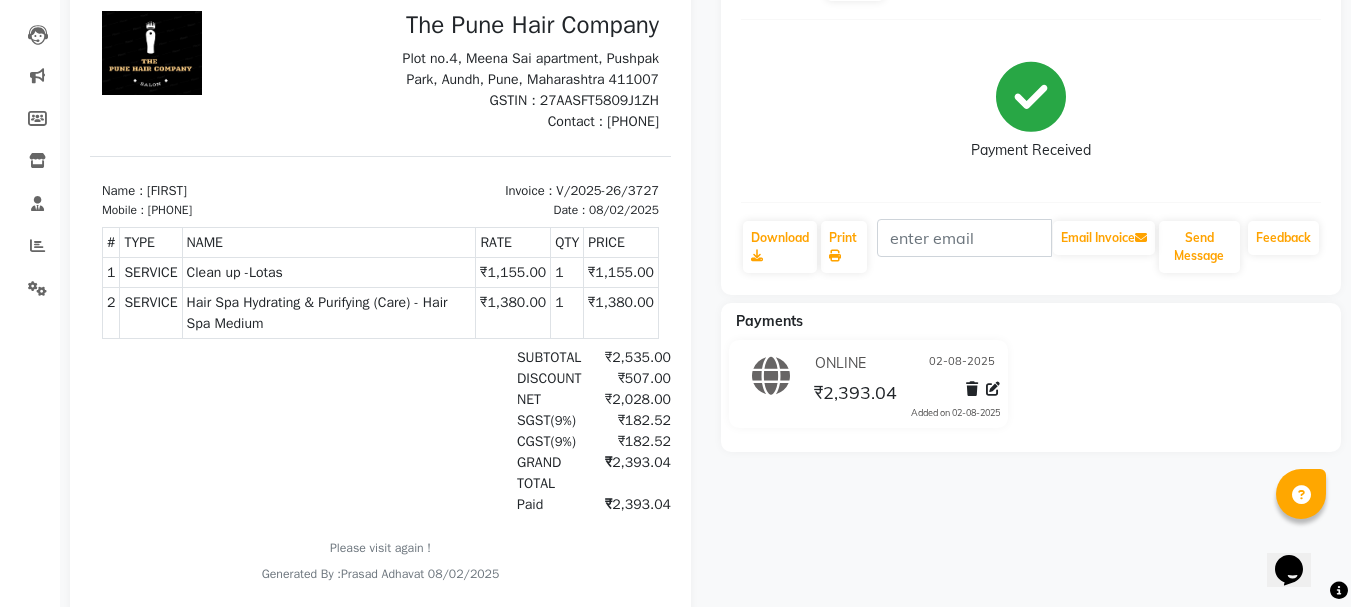 scroll, scrollTop: 0, scrollLeft: 0, axis: both 